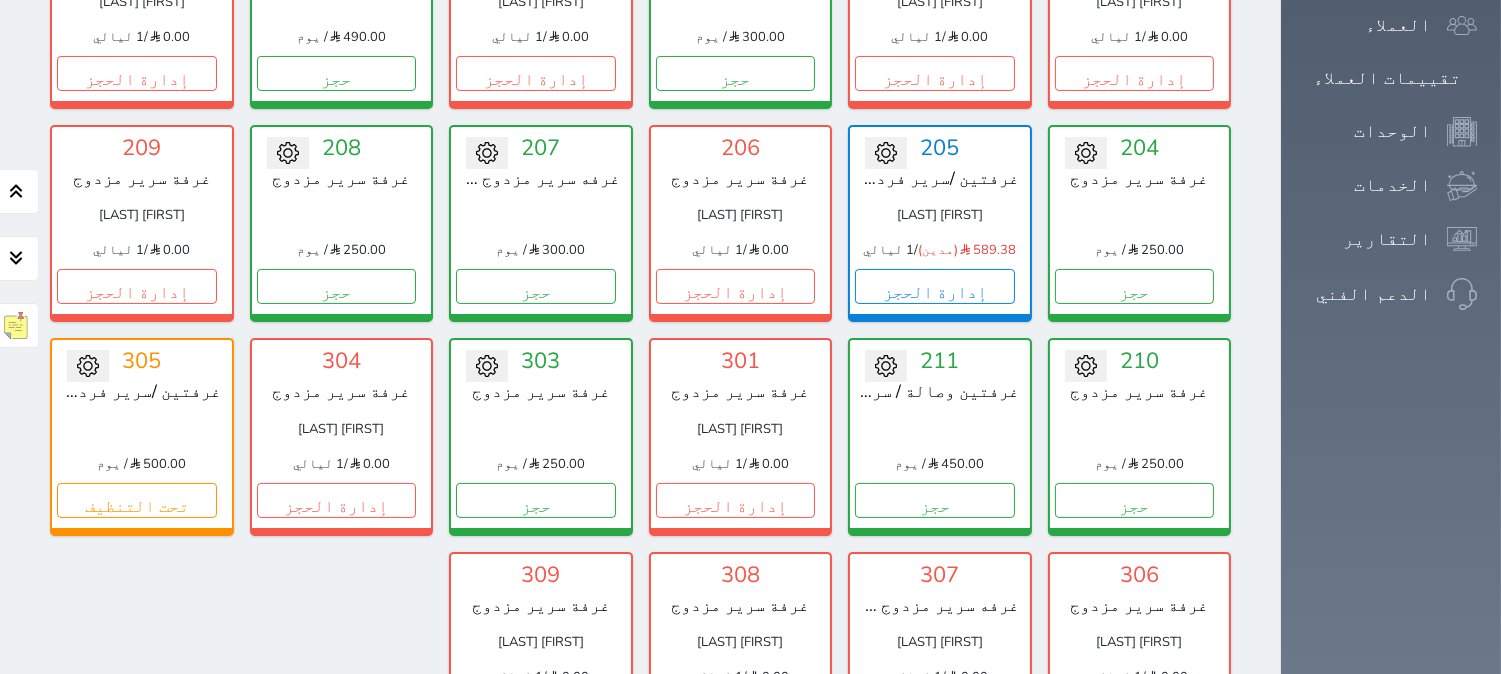 scroll, scrollTop: 744, scrollLeft: 0, axis: vertical 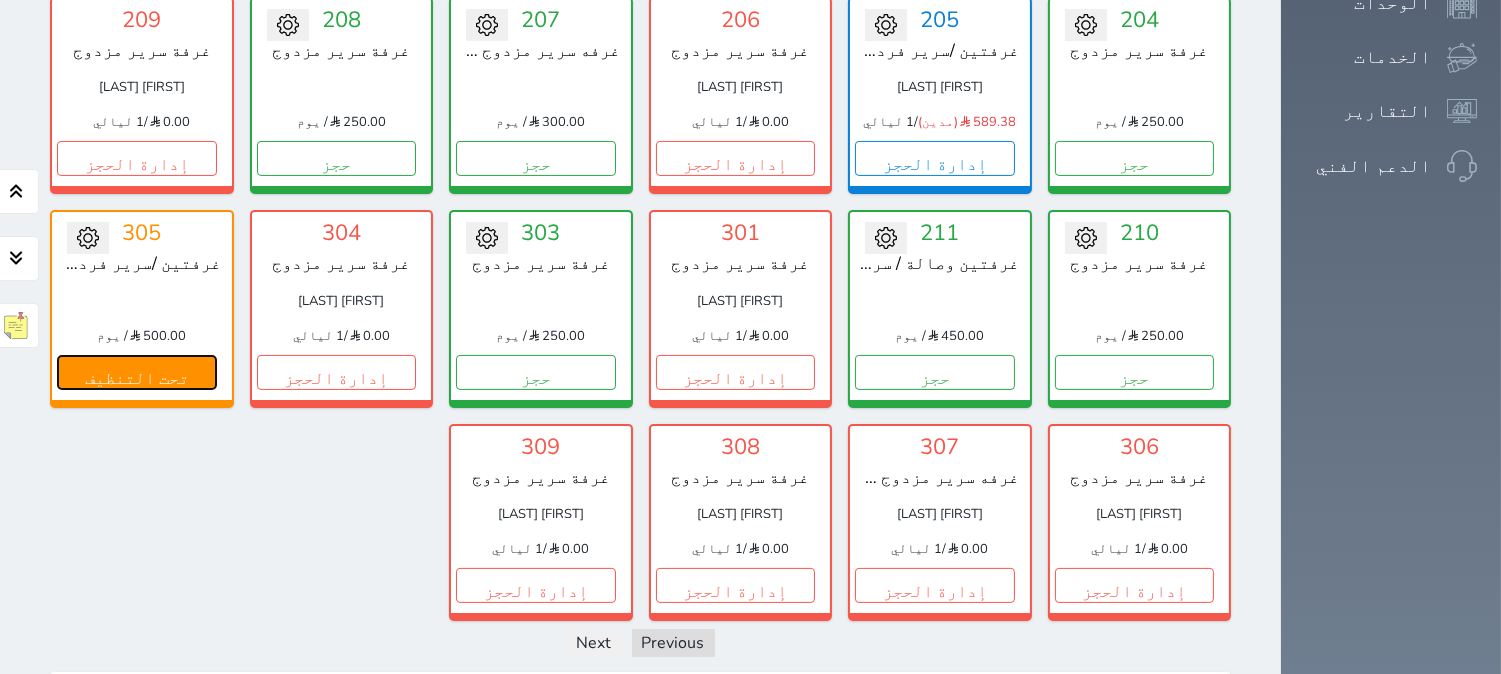 click on "تحت التنظيف" at bounding box center [137, 372] 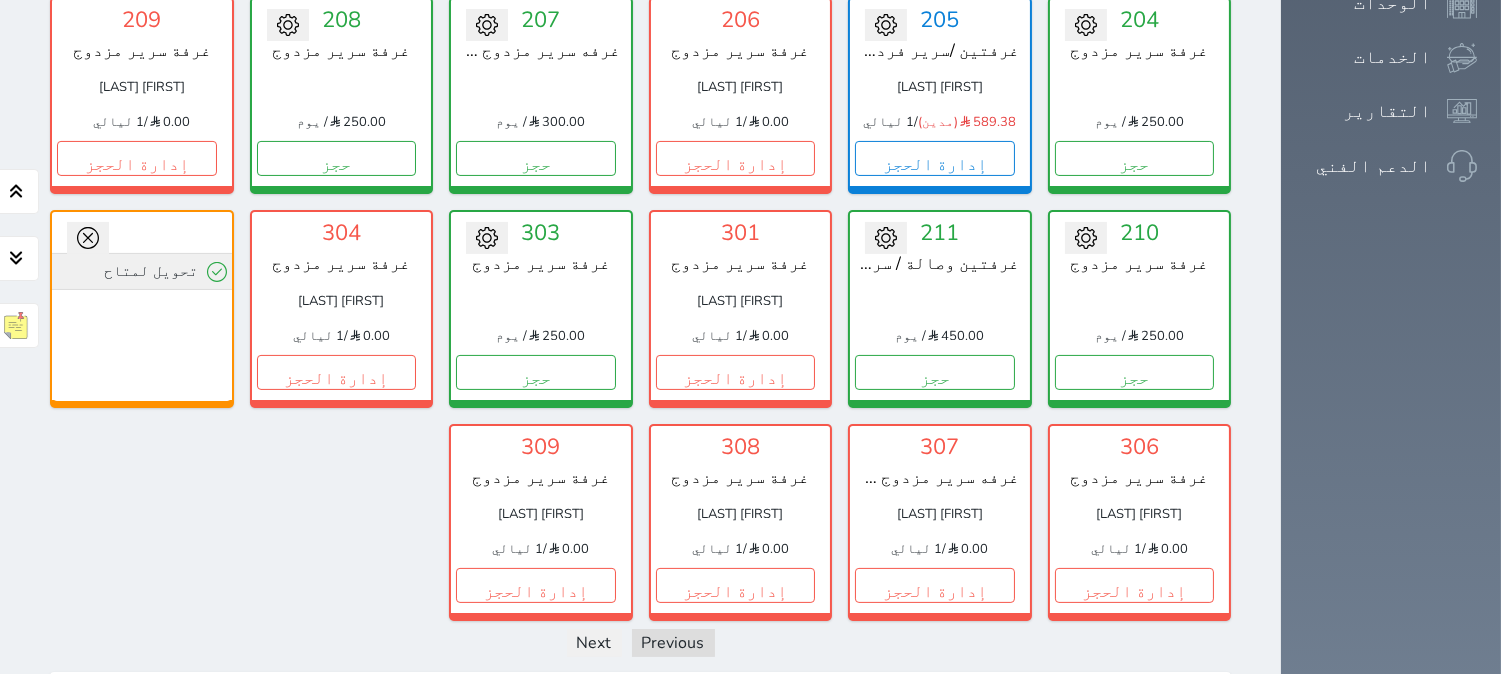 click on "تحويل لمتاح" at bounding box center [142, 271] 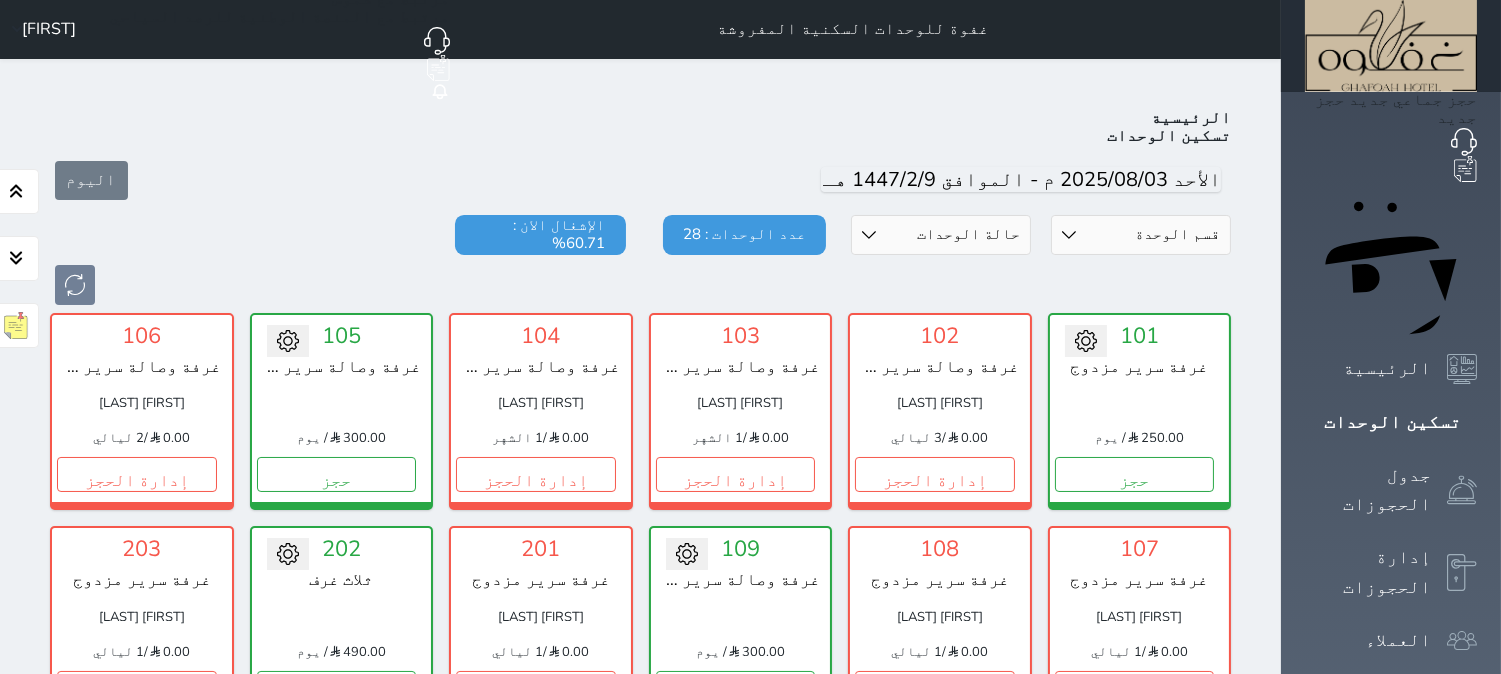 scroll, scrollTop: 0, scrollLeft: 0, axis: both 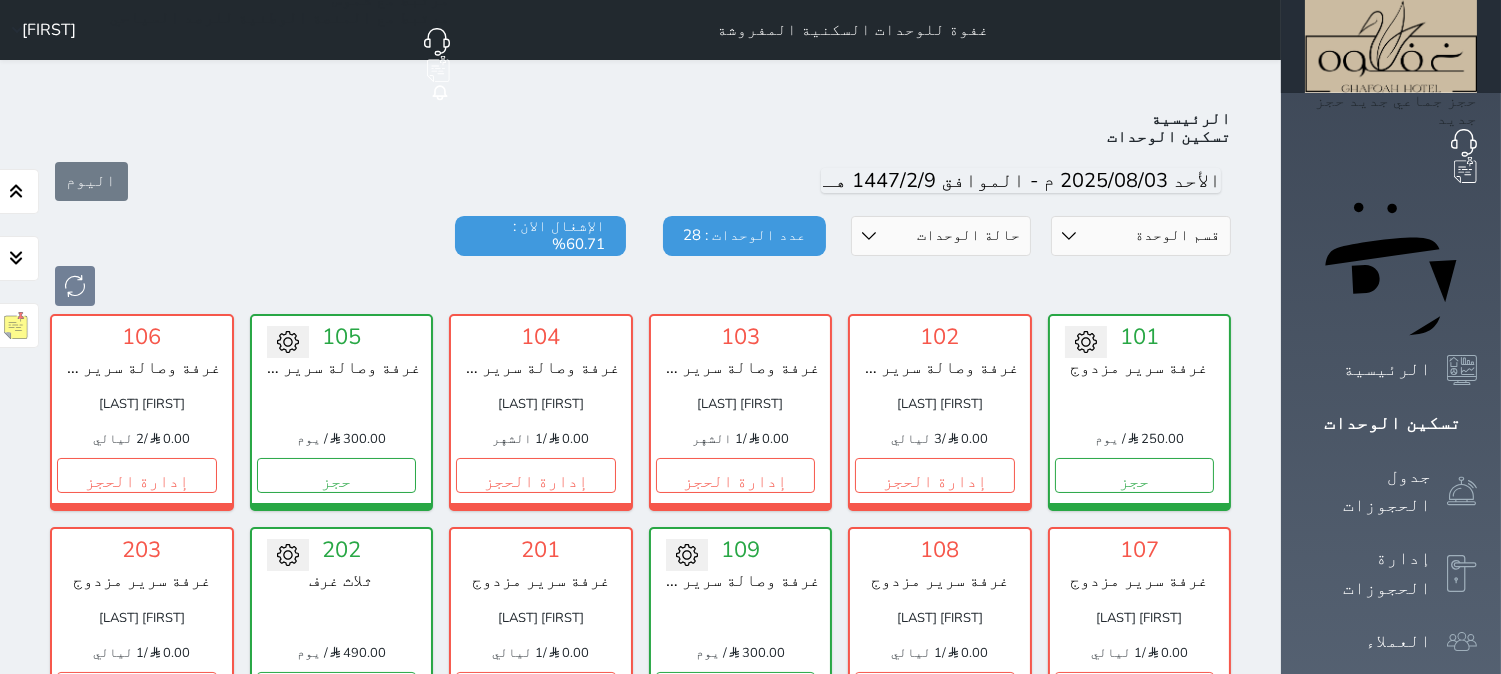 click on "Unit Type [ROOM_TYPE] [ROOM_TYPE] [ROOM_TYPE] [ROOM_TYPE] [ROOM_TYPE] [ROOM_TYPE] [ROOM_TYPE] Unit Status Available Under Cleaning Under Maintenance Check-in Not Checked-in Number of Units: 28 Occupancy Now: 60.71%" at bounding box center (640, 261) 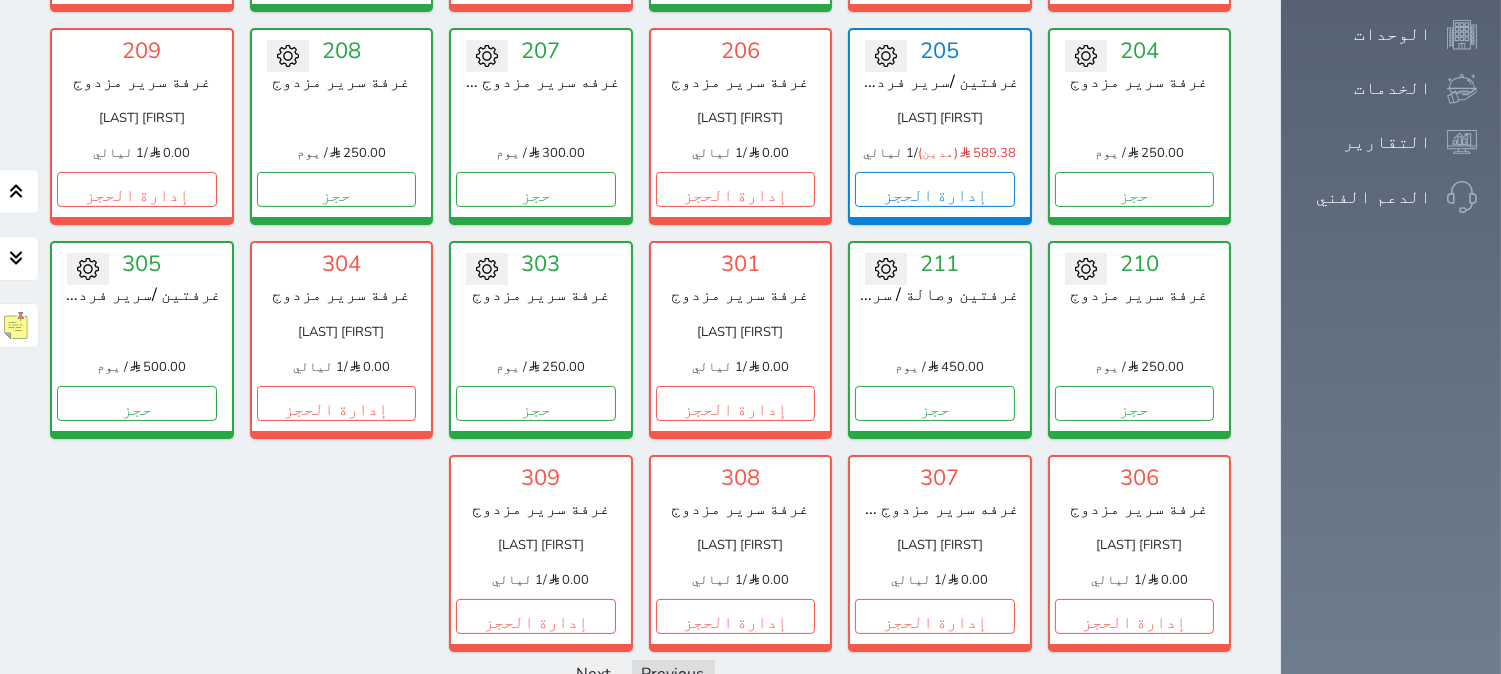 scroll, scrollTop: 777, scrollLeft: 0, axis: vertical 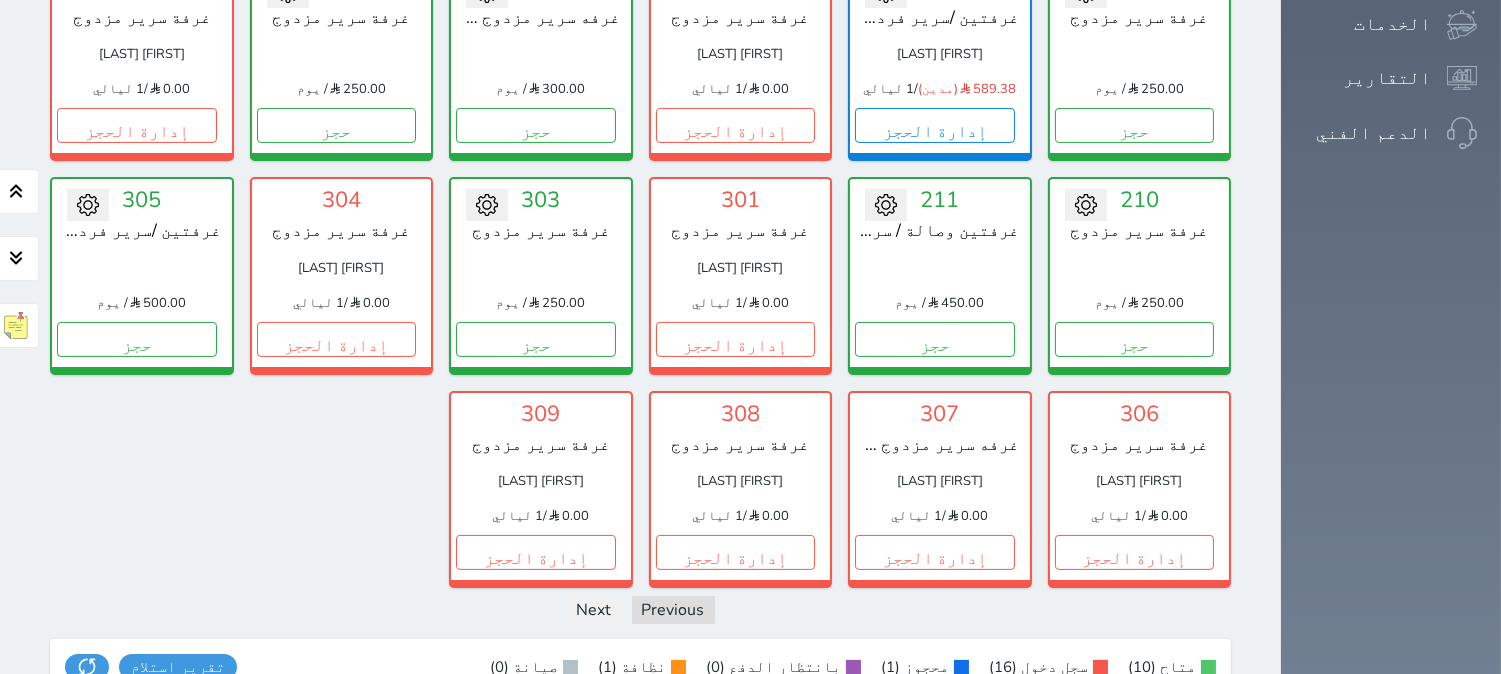 click on "تحويل لتحت الصيانة
تحويل لتحت التنظيف
101   غرفة سرير مزدوج
250.00
/ يوم       حجز                   تغيير الحالة الى صيانة                   التاريخ المتوقع للانتهاء       حفظ                   102   غرفة وصالة سرير مزدوج
عبدالكريم بن سيف الشمري
0.00
/   3 ليالي           إدارة الحجز               تغيير الحالة الى صيانة                   التاريخ المتوقع للانتهاء       حفظ                   103   غرفة وصالة سرير مزدوج
محمد عوض السليمي
0.00
/
1 الشهر
إدارة الحجز" at bounding box center [640, 62] 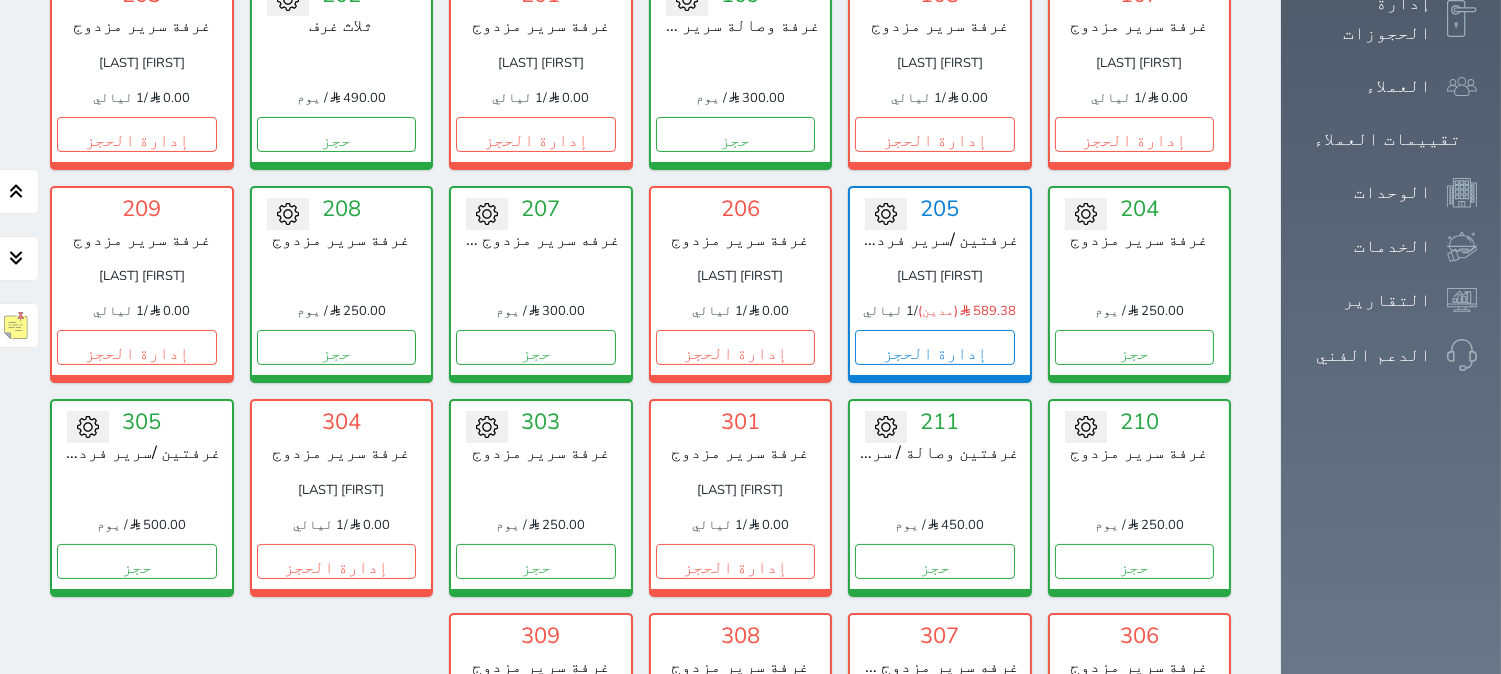 scroll, scrollTop: 0, scrollLeft: 0, axis: both 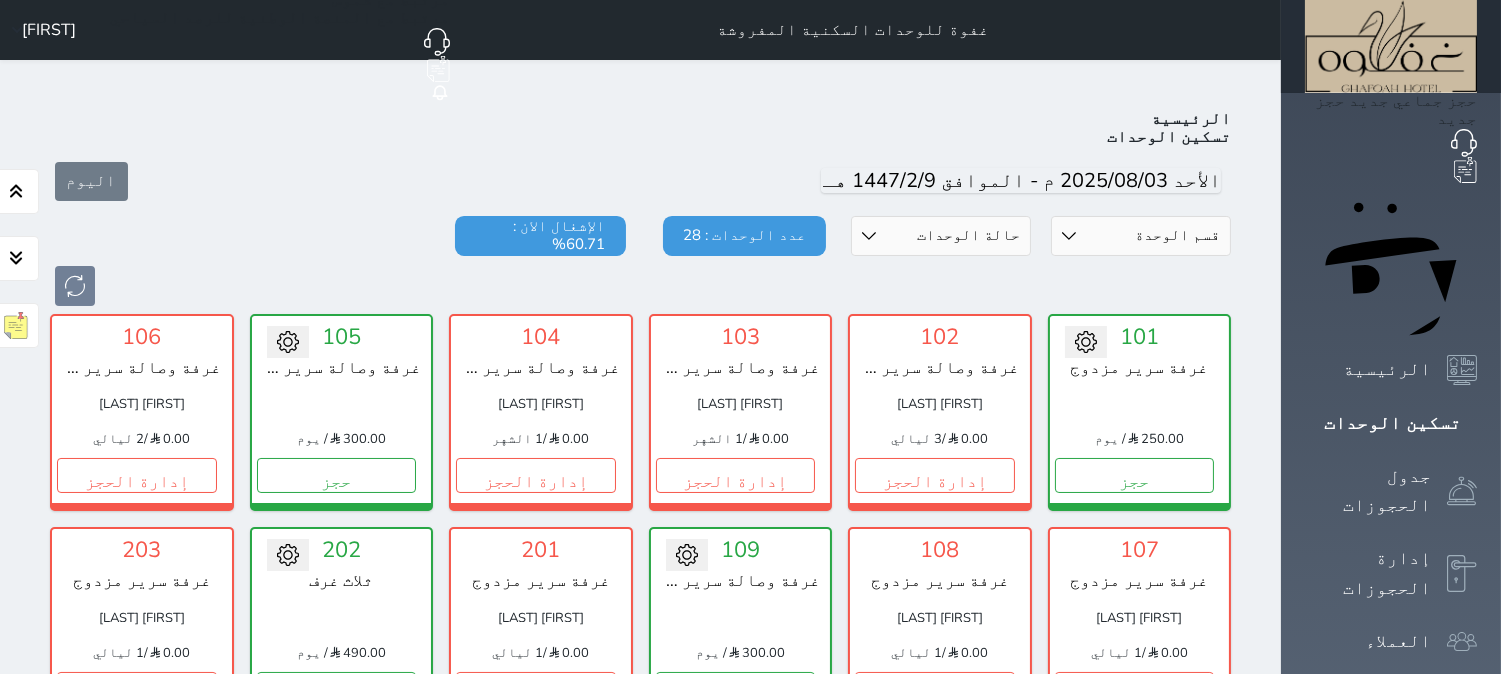 click on "اليوم" at bounding box center (640, 181) 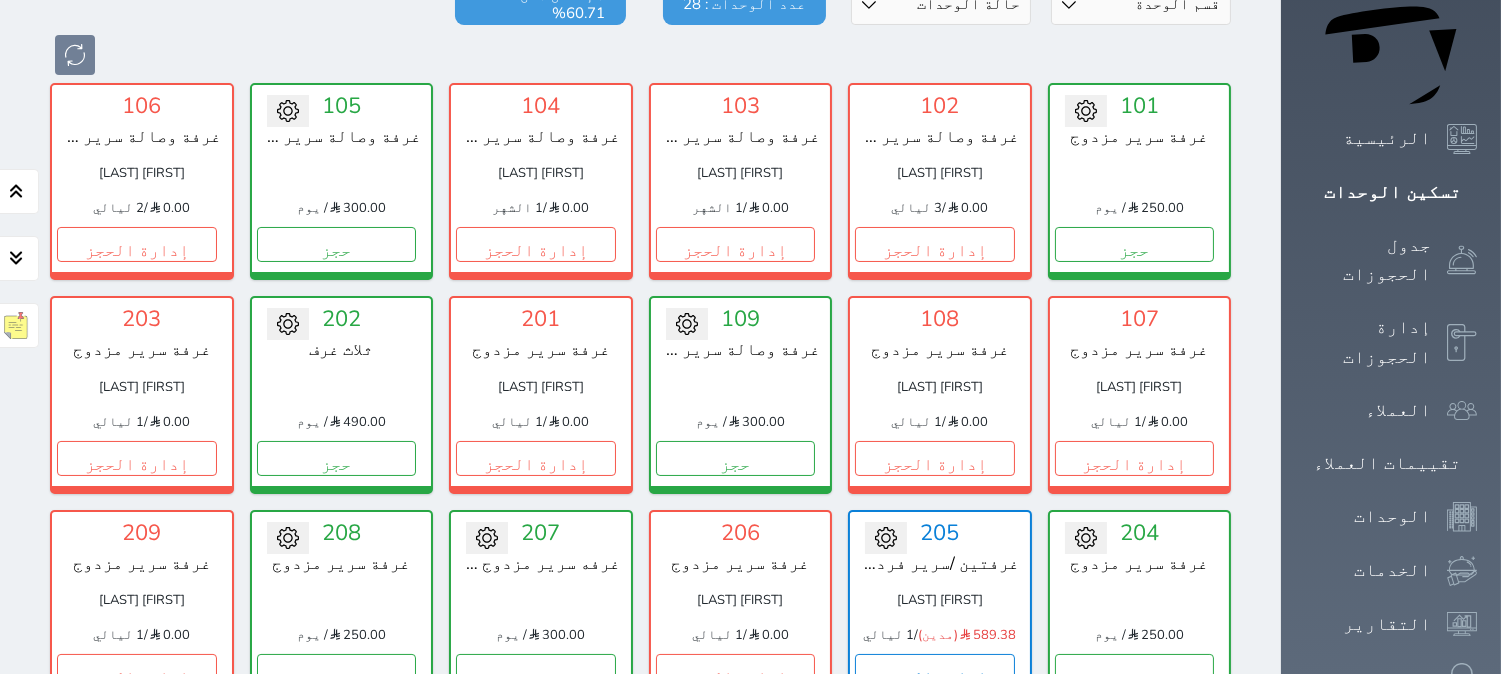 scroll, scrollTop: 0, scrollLeft: 0, axis: both 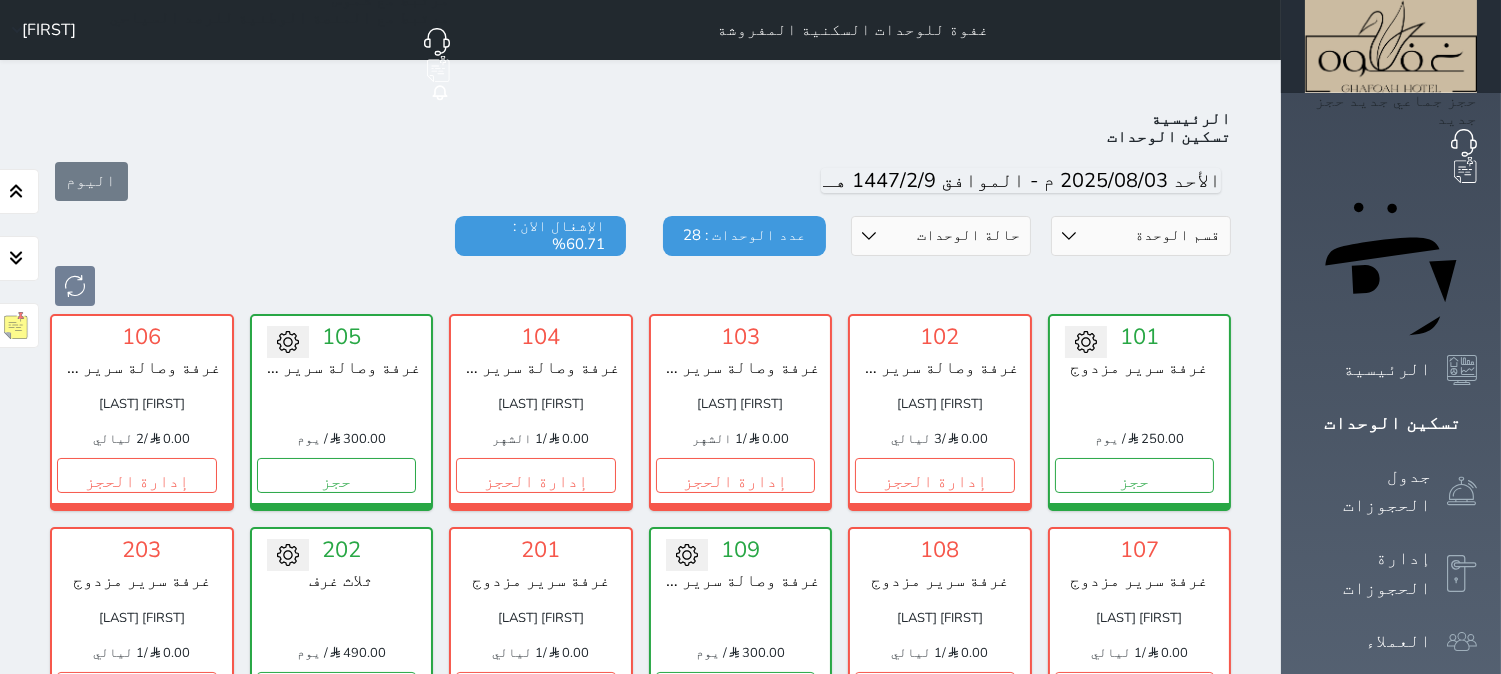 click on "اليوم" at bounding box center (640, 181) 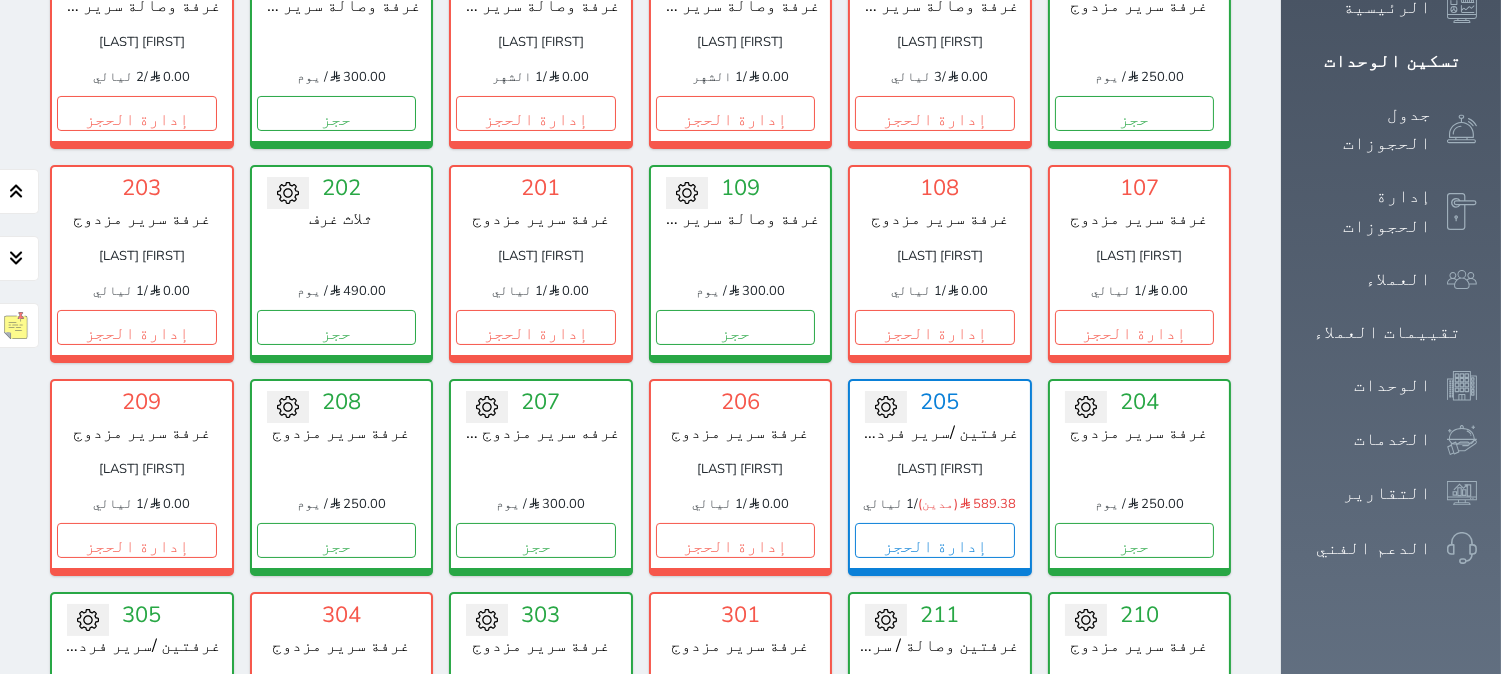 scroll, scrollTop: 0, scrollLeft: 0, axis: both 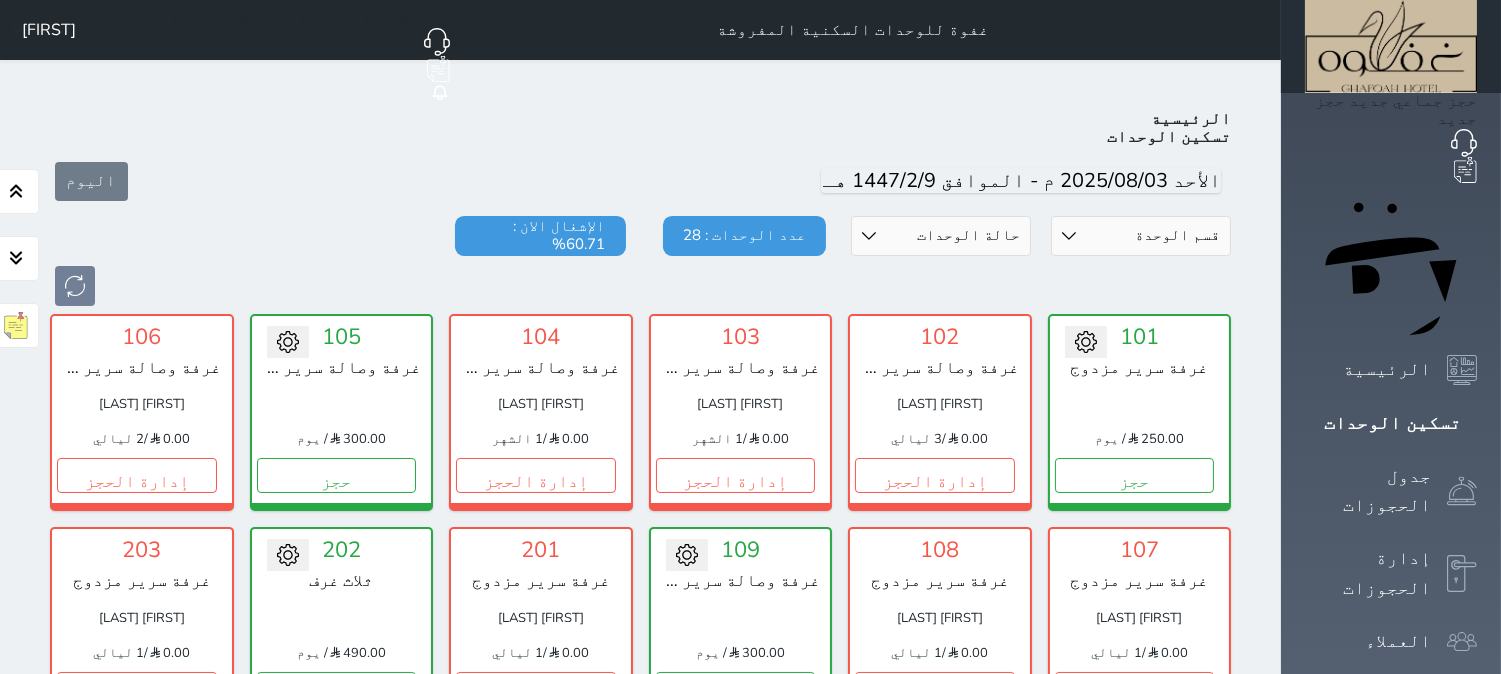 drag, startPoint x: 283, startPoint y: 123, endPoint x: 311, endPoint y: 147, distance: 36.878178 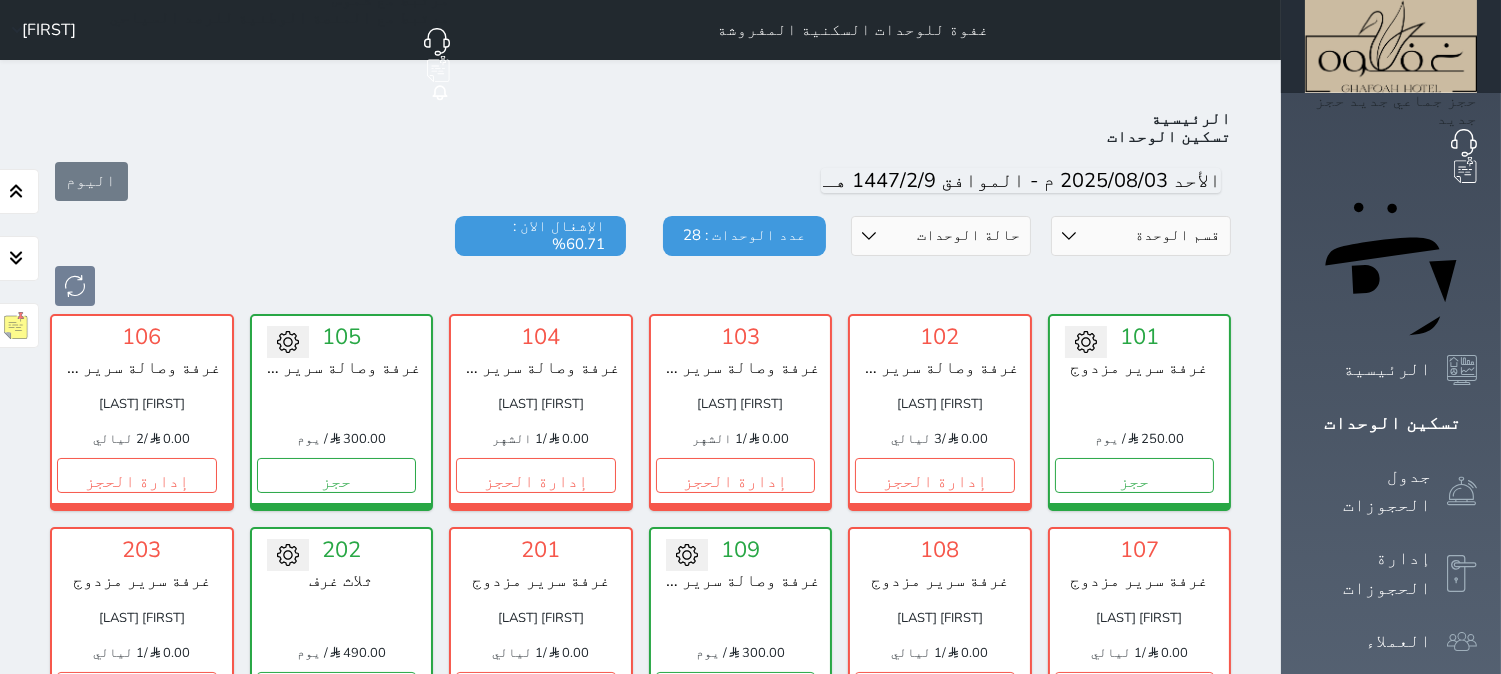 scroll, scrollTop: 111, scrollLeft: 0, axis: vertical 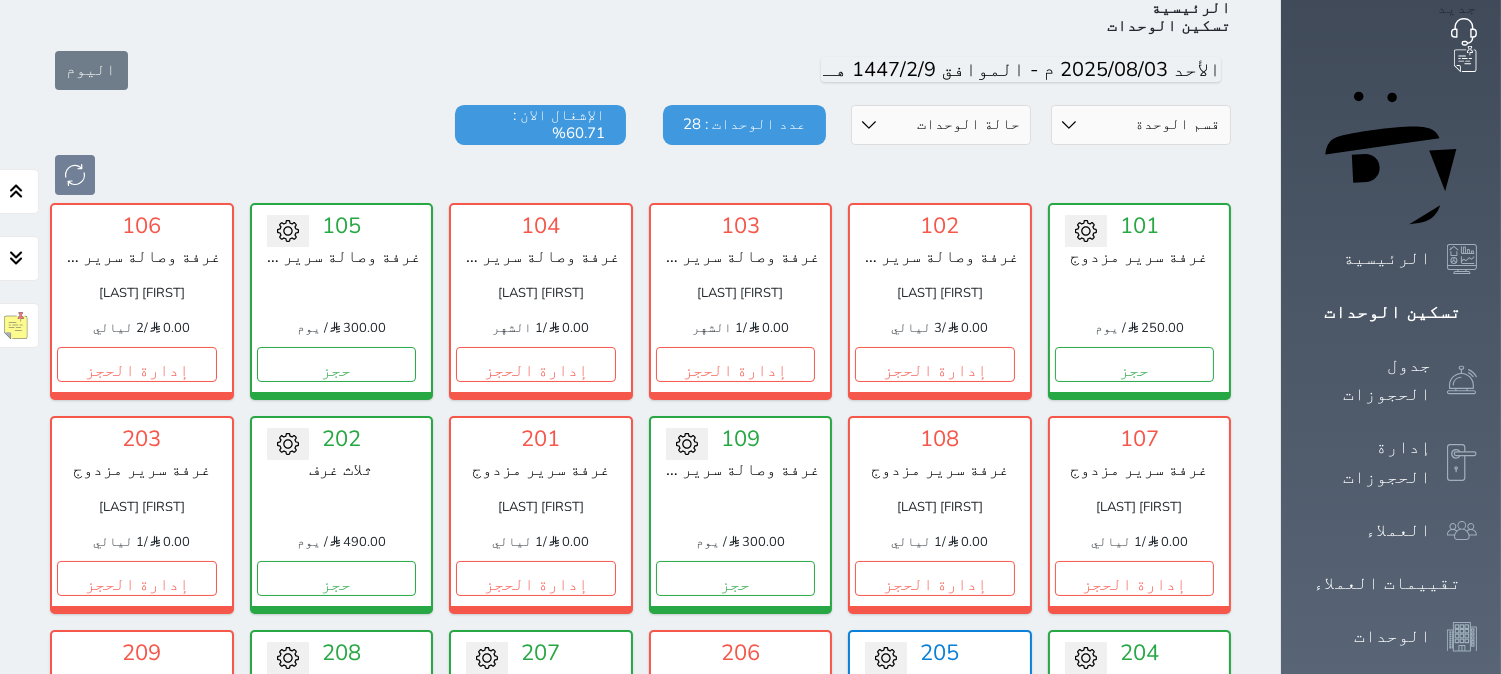 click on "اليوم" at bounding box center [640, 70] 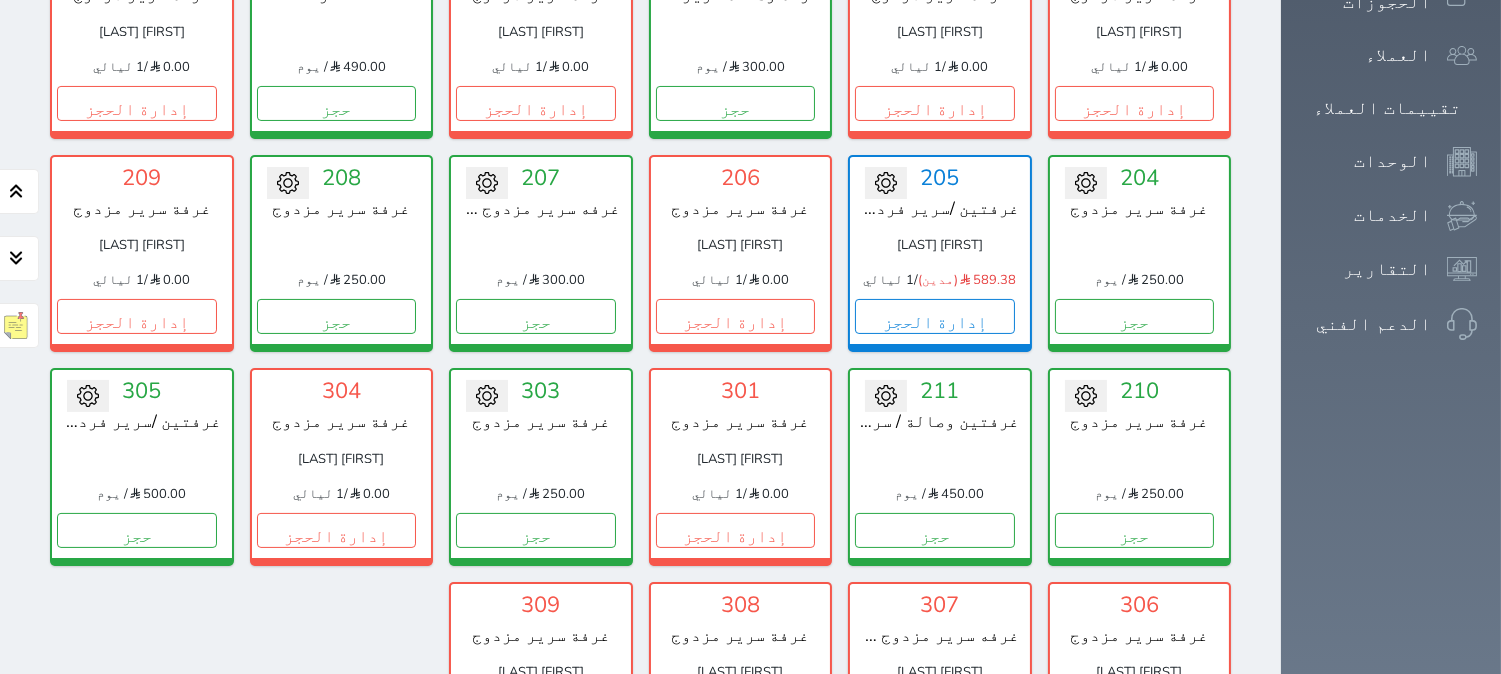 scroll, scrollTop: 0, scrollLeft: 0, axis: both 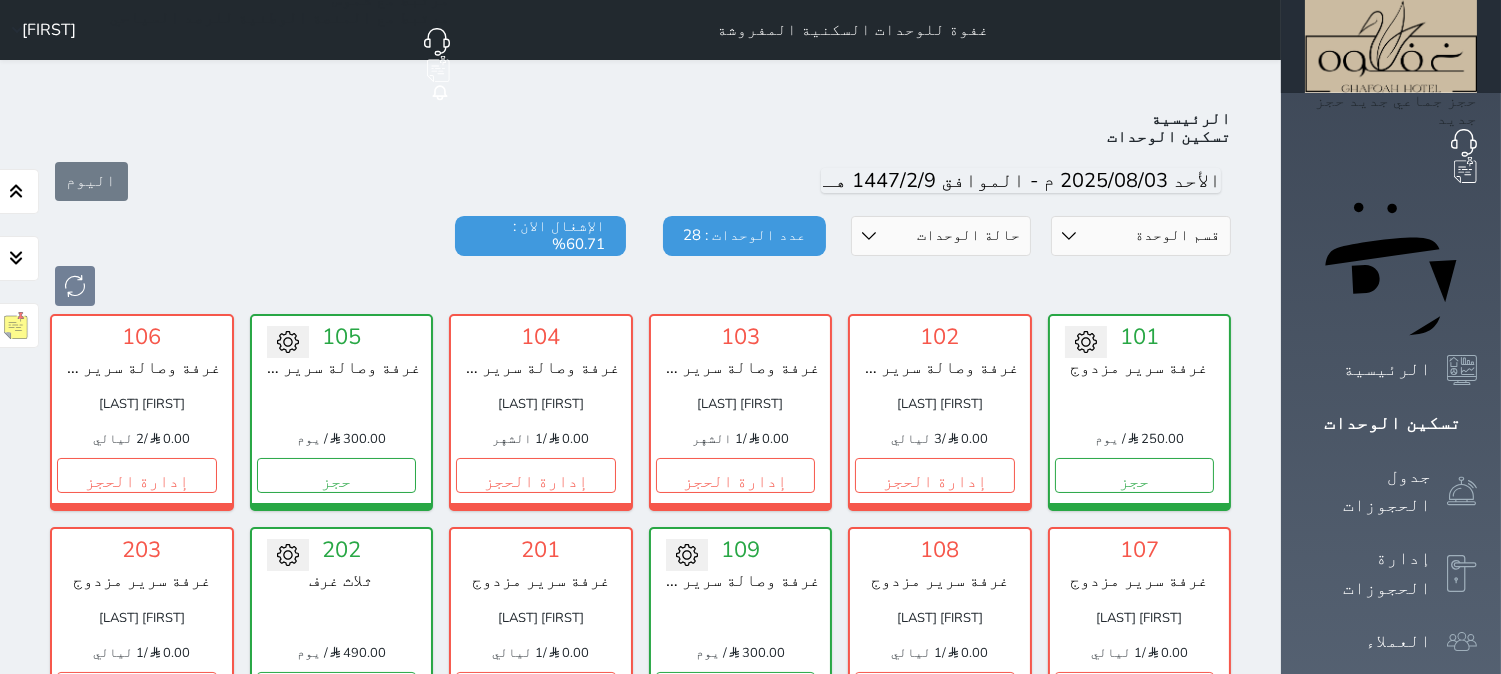 click on "Unit Type [ROOM_TYPE] [ROOM_TYPE] [ROOM_TYPE] [ROOM_TYPE] [ROOM_TYPE] [ROOM_TYPE] [ROOM_TYPE] Unit Status Available Under Cleaning Under Maintenance Check-in Not Checked-in Number of Units: 28 Occupancy Now: 60.71%" at bounding box center [640, 261] 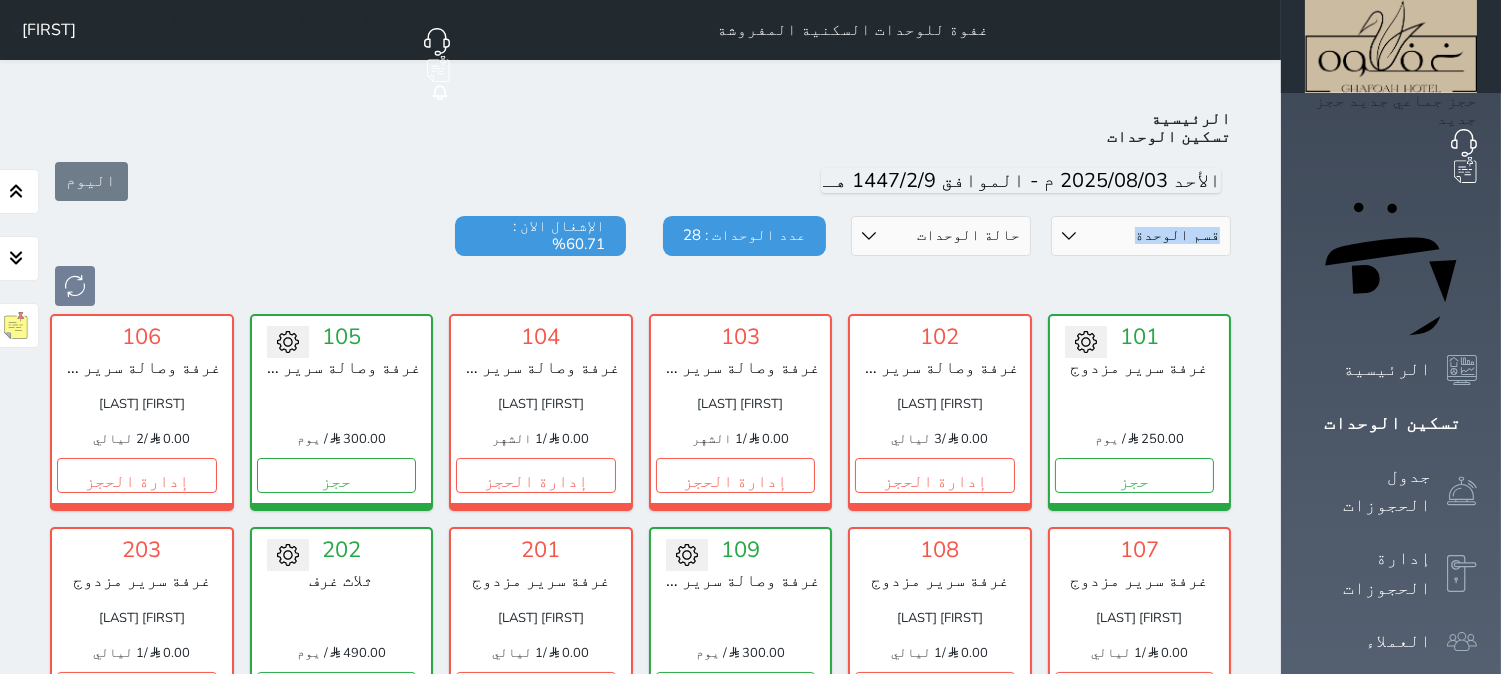 click on "اليوم" at bounding box center (640, 181) 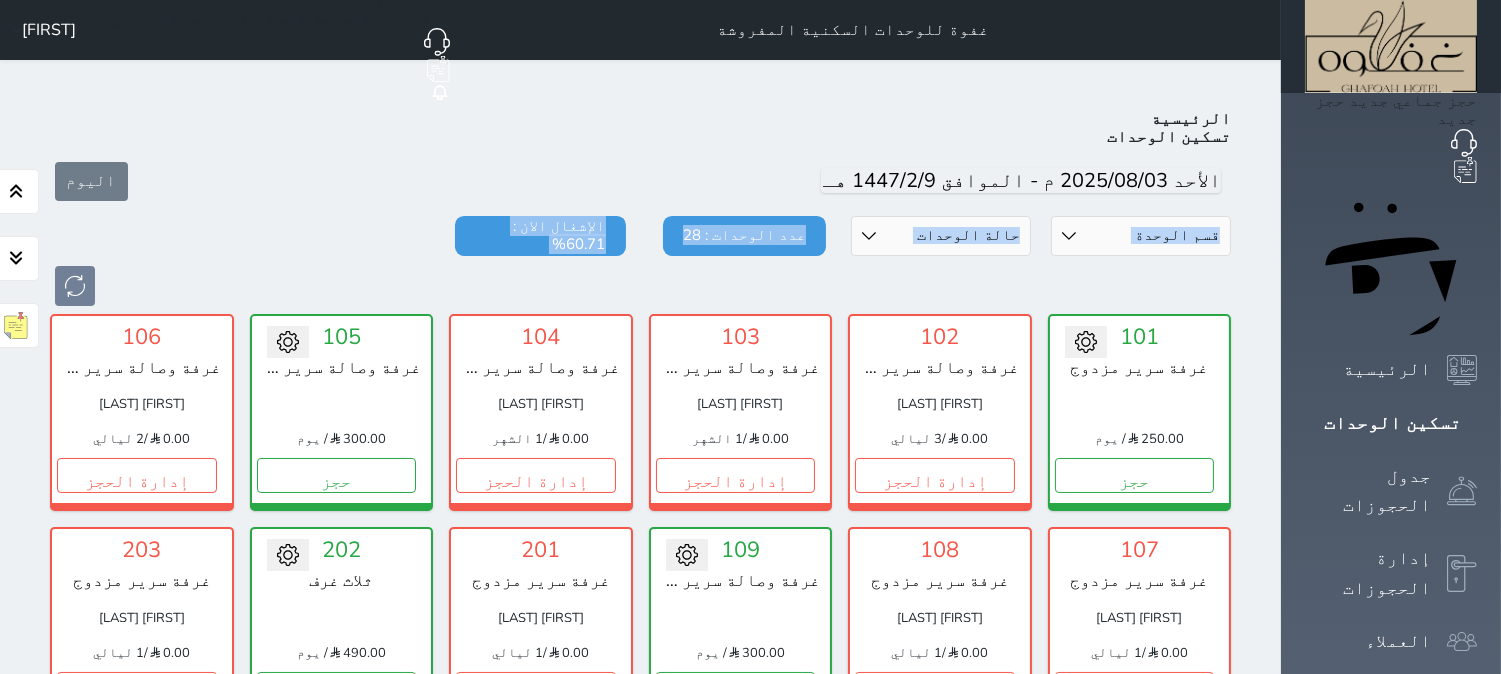 drag, startPoint x: 286, startPoint y: 106, endPoint x: 281, endPoint y: 184, distance: 78.160095 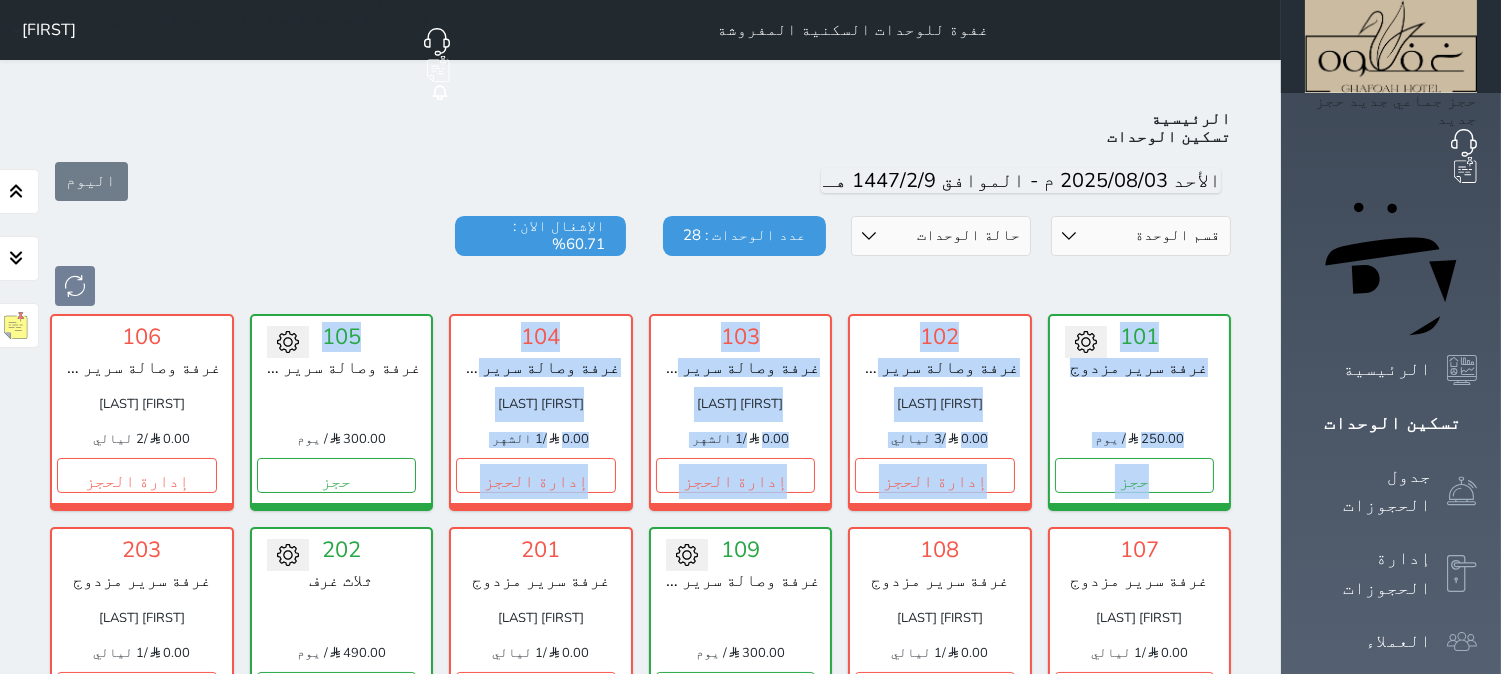 drag, startPoint x: 281, startPoint y: 184, endPoint x: 241, endPoint y: 294, distance: 117.047 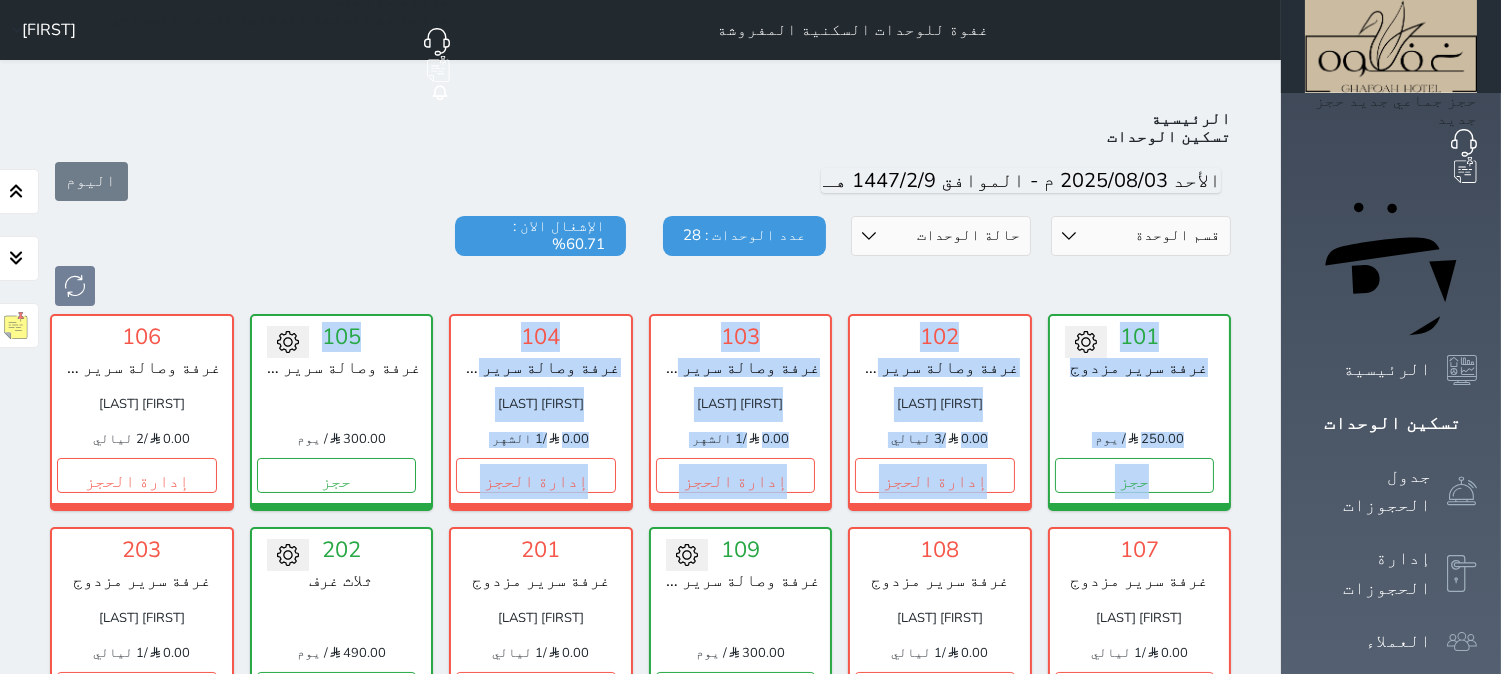 click on "قسم الوحدة   غرفتين vip ومطبخ غرفه سرير مزدوج vip ثلاث غرف غرفتين وصالة / سرير فردي 2, سرير مزدوج غرفة وصالة سرير مزدوج غرفة سرير مزدوج   حالة الوحدات متاح تحت التنظيف تحت الصيانة سجل دخول  لم يتم تسجيل الدخول   عدد الوحدات : 28   الإشغال الان : 60.71%" at bounding box center (640, 261) 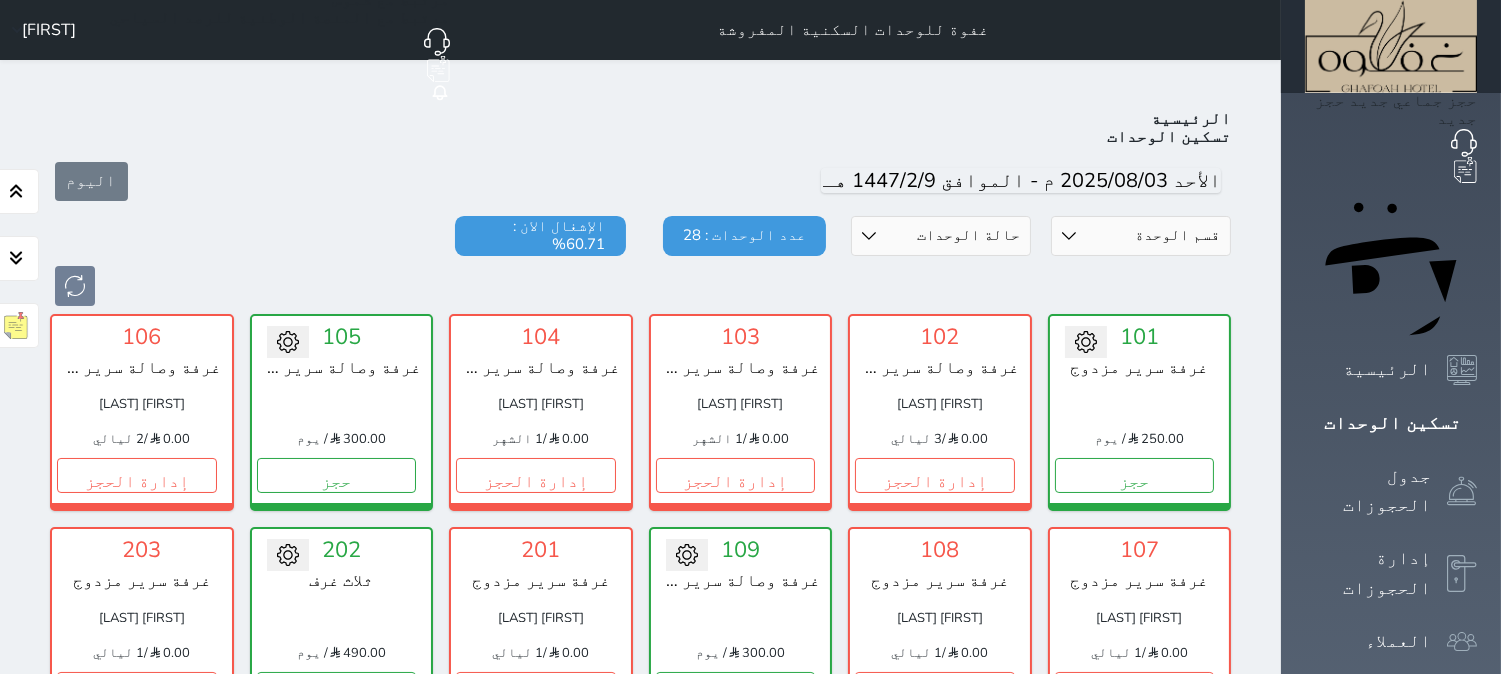 click on "قسم الوحدة   غرفتين vip ومطبخ غرفه سرير مزدوج vip ثلاث غرف غرفتين وصالة / سرير فردي 2, سرير مزدوج غرفة وصالة سرير مزدوج غرفة سرير مزدوج   حالة الوحدات متاح تحت التنظيف تحت الصيانة سجل دخول  لم يتم تسجيل الدخول   عدد الوحدات : 28   الإشغال الان : 60.71%" at bounding box center [640, 261] 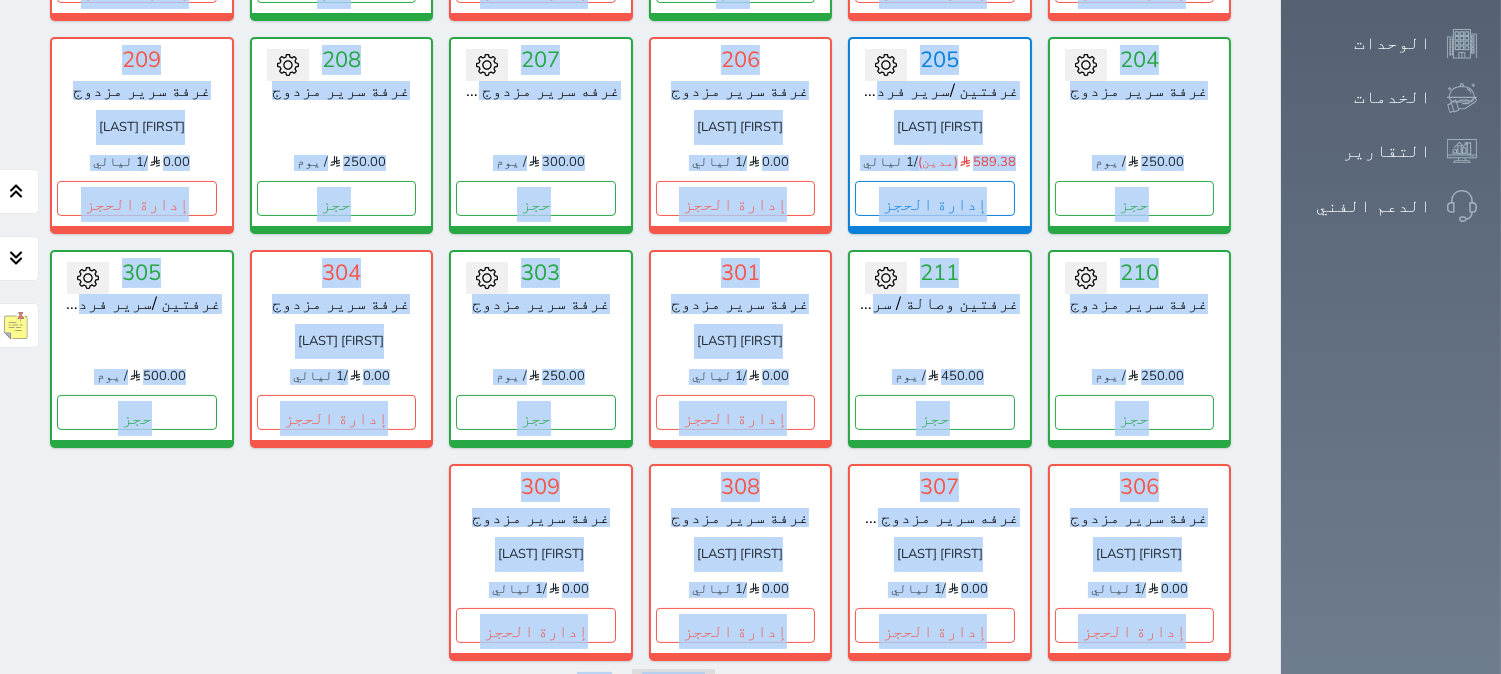 scroll, scrollTop: 1095, scrollLeft: 0, axis: vertical 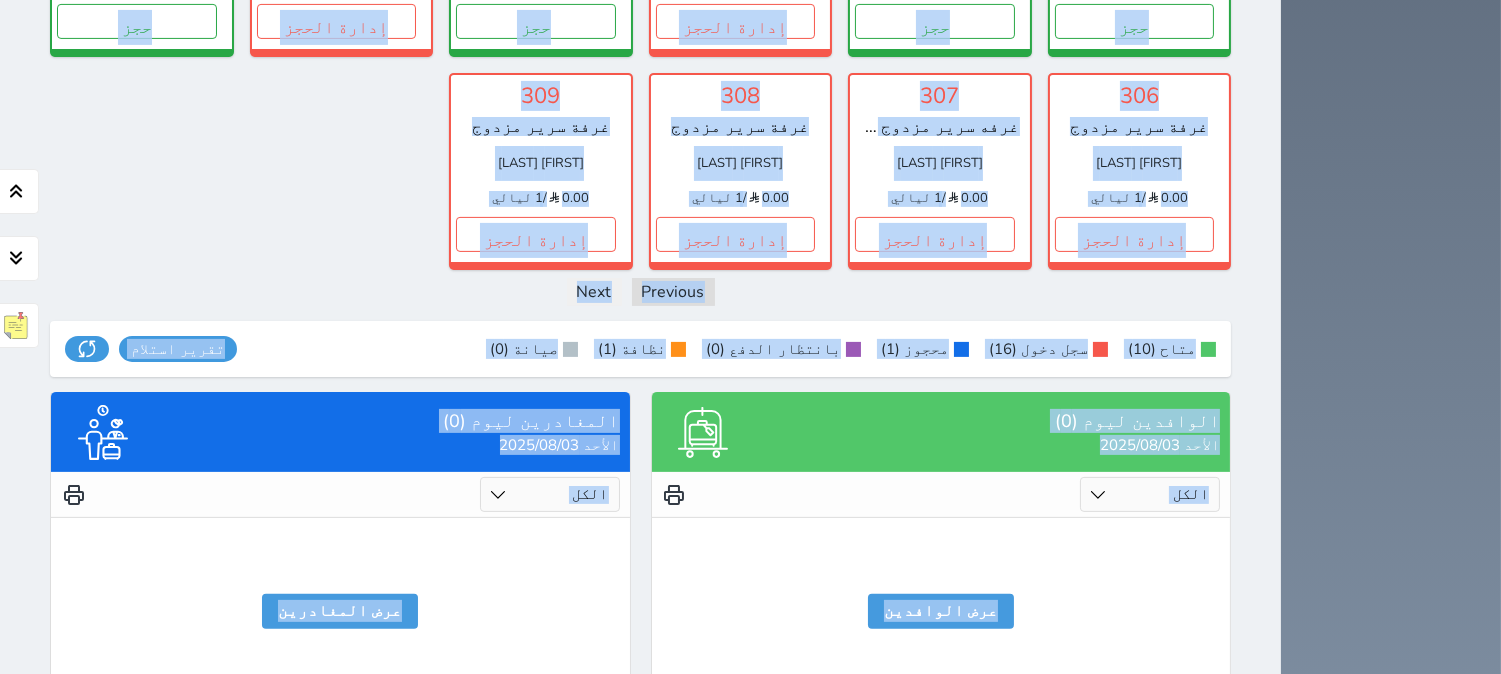 drag, startPoint x: 284, startPoint y: 186, endPoint x: 183, endPoint y: 717, distance: 540.52014 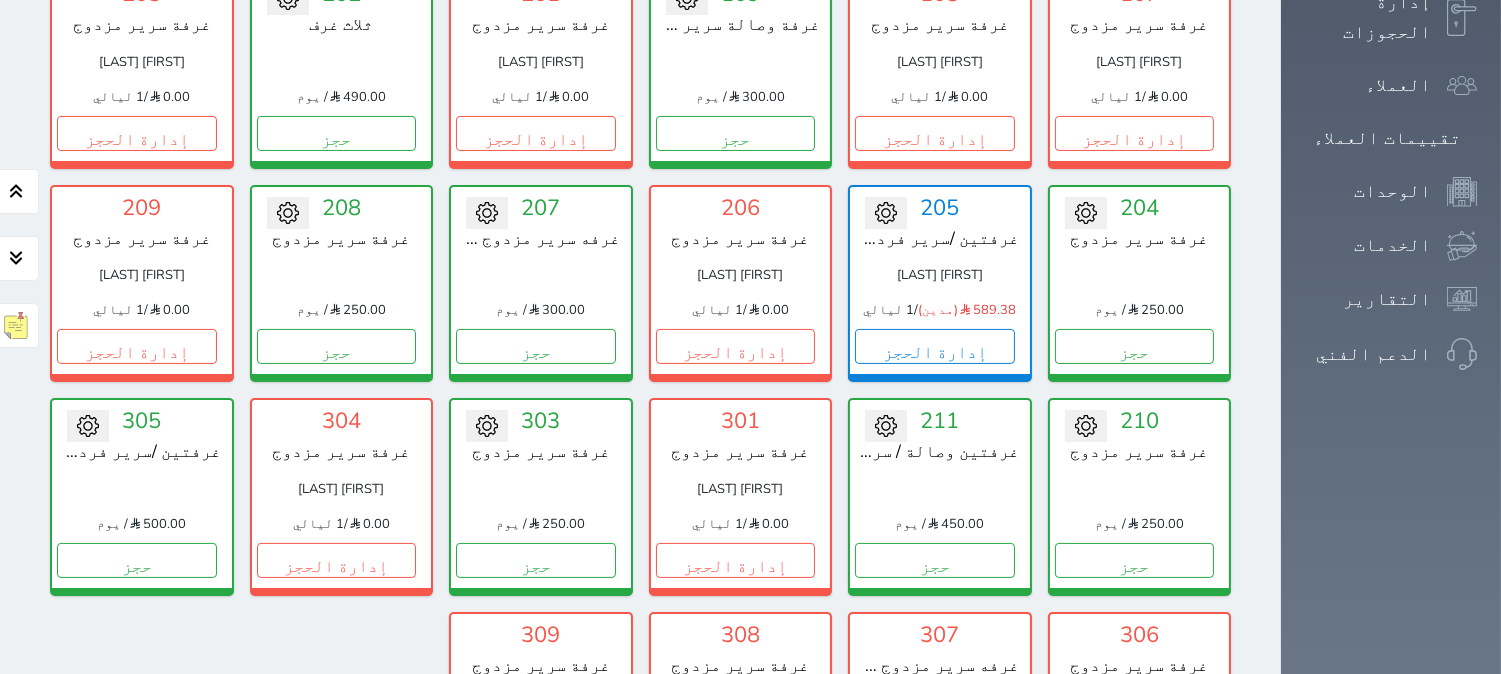 scroll, scrollTop: 95, scrollLeft: 0, axis: vertical 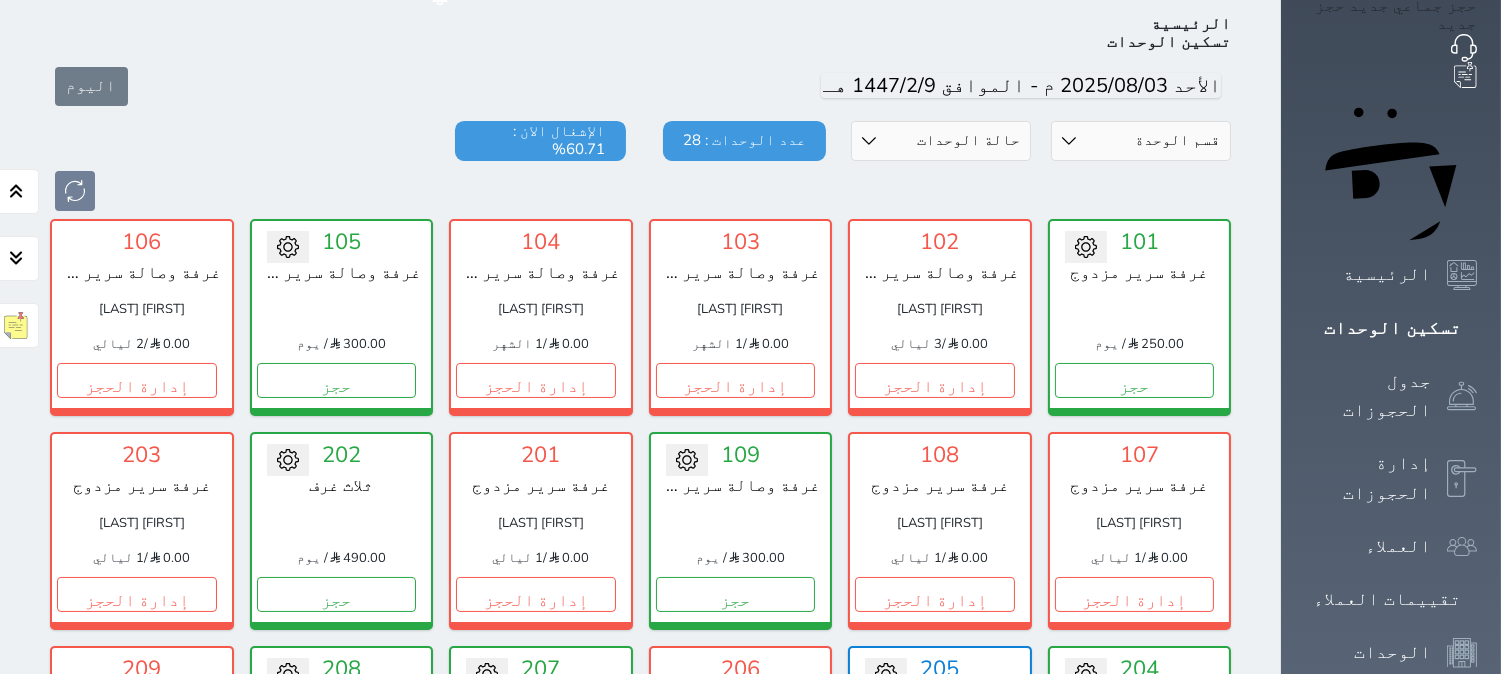 click on "قسم الوحدة   غرفتين vip ومطبخ غرفه سرير مزدوج vip ثلاث غرف غرفتين وصالة / سرير فردي 2, سرير مزدوج غرفة وصالة سرير مزدوج غرفة سرير مزدوج   حالة الوحدات متاح تحت التنظيف تحت الصيانة سجل دخول  لم يتم تسجيل الدخول   عدد الوحدات : 28   الإشغال الان : 60.71%" at bounding box center [640, 166] 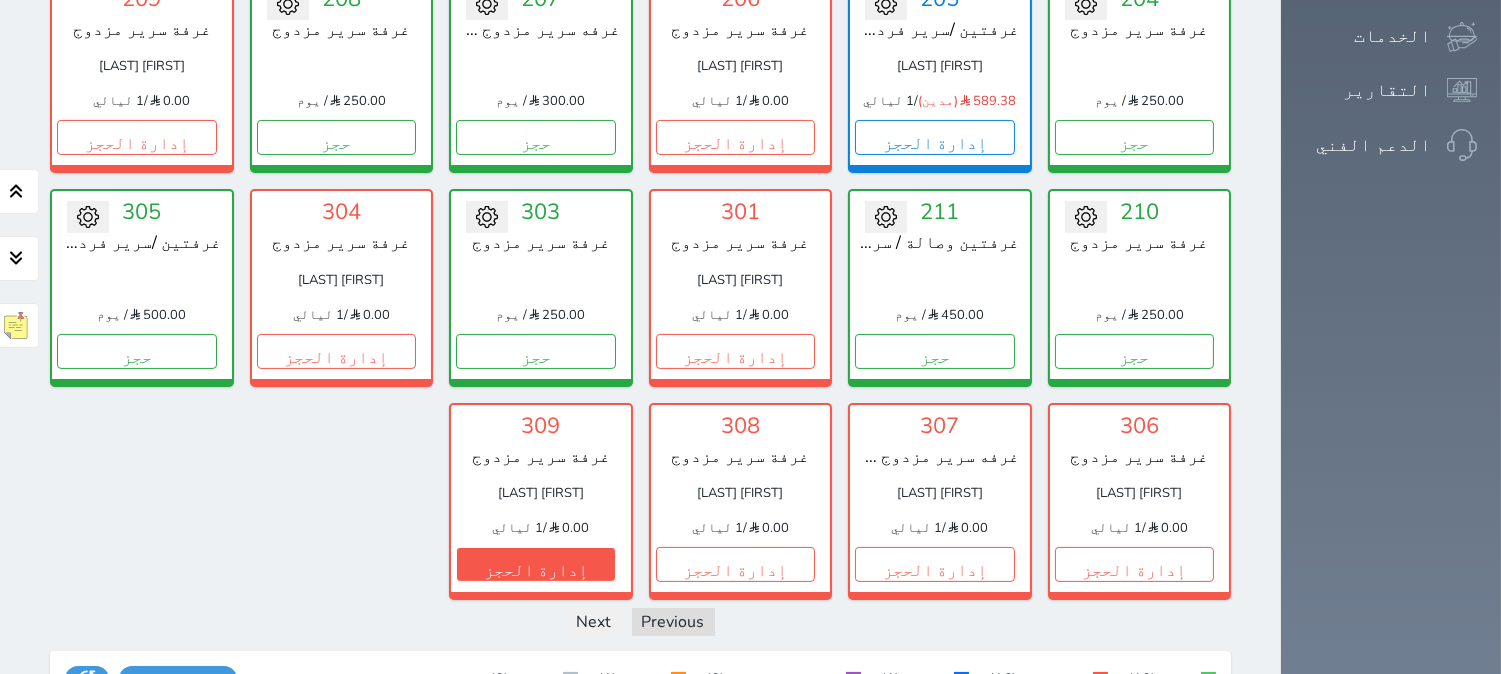 scroll, scrollTop: 777, scrollLeft: 0, axis: vertical 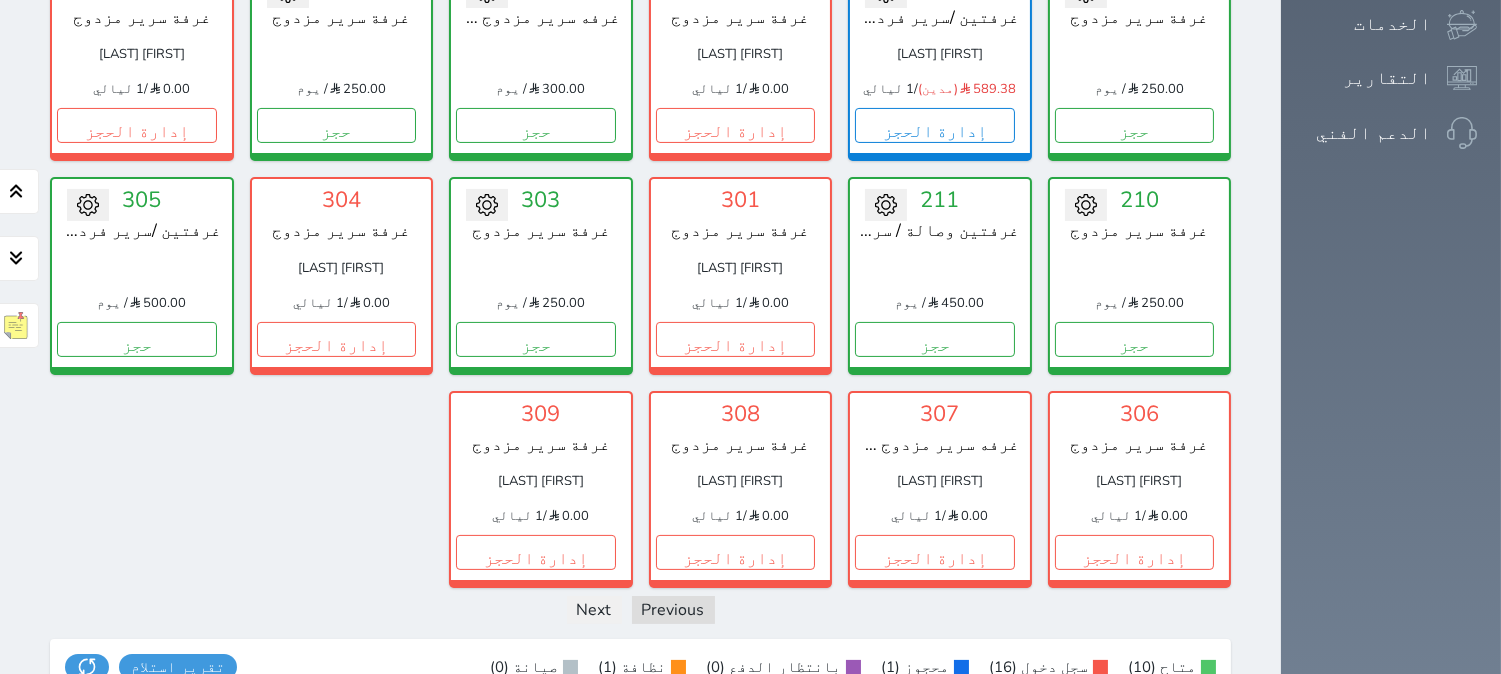 click on "تحويل لتحت الصيانة
تحويل لتحت التنظيف
101   غرفة سرير مزدوج
250.00
/ يوم       حجز                   تغيير الحالة الى صيانة                   التاريخ المتوقع للانتهاء       حفظ                   102   غرفة وصالة سرير مزدوج
عبدالكريم بن سيف الشمري
0.00
/   3 ليالي           إدارة الحجز               تغيير الحالة الى صيانة                   التاريخ المتوقع للانتهاء       حفظ                   103   غرفة وصالة سرير مزدوج
محمد عوض السليمي
0.00
/
1 الشهر
إدارة الحجز" at bounding box center (640, 62) 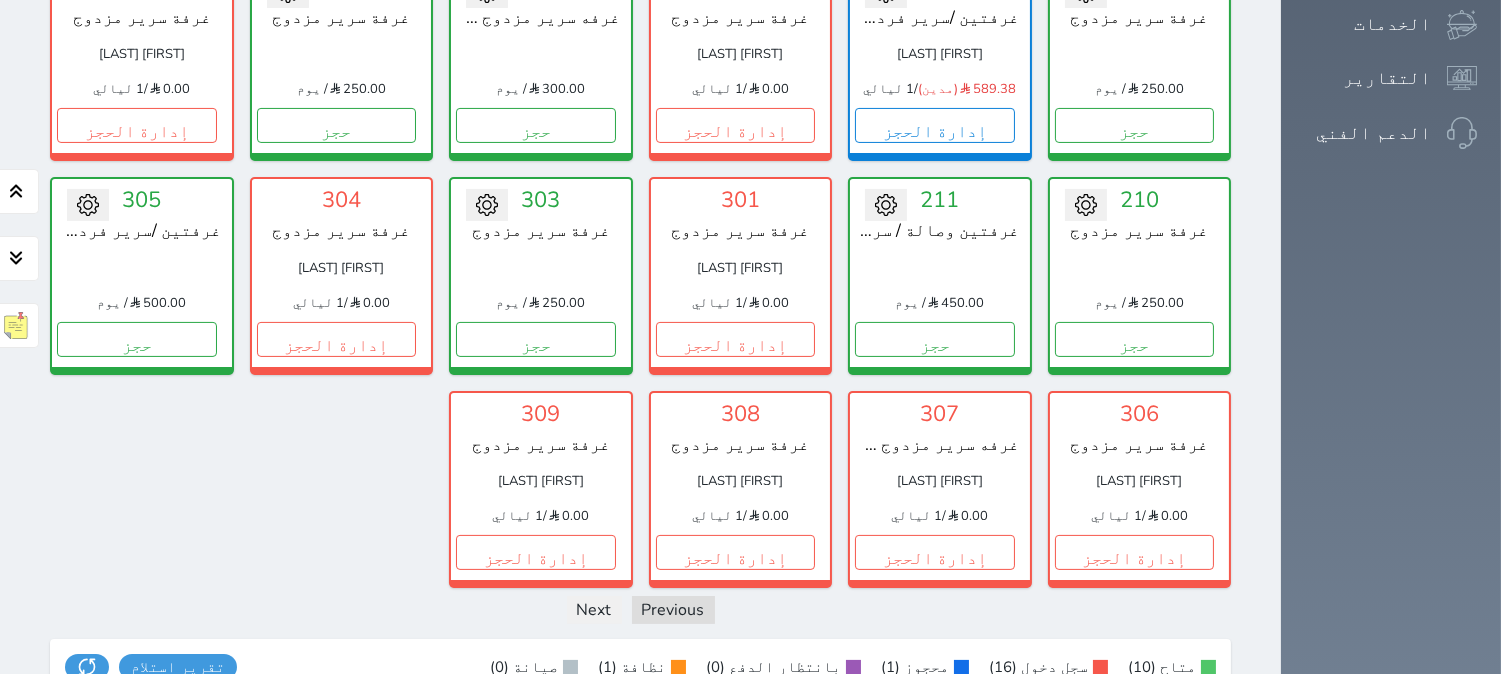 click on "تحويل لتحت الصيانة
تحويل لتحت التنظيف
101   غرفة سرير مزدوج
250.00
/ يوم       حجز                   تغيير الحالة الى صيانة                   التاريخ المتوقع للانتهاء       حفظ                   102   غرفة وصالة سرير مزدوج
عبدالكريم بن سيف الشمري
0.00
/   3 ليالي           إدارة الحجز               تغيير الحالة الى صيانة                   التاريخ المتوقع للانتهاء       حفظ                   103   غرفة وصالة سرير مزدوج
محمد عوض السليمي
0.00
/
1 الشهر
إدارة الحجز" at bounding box center (640, 62) 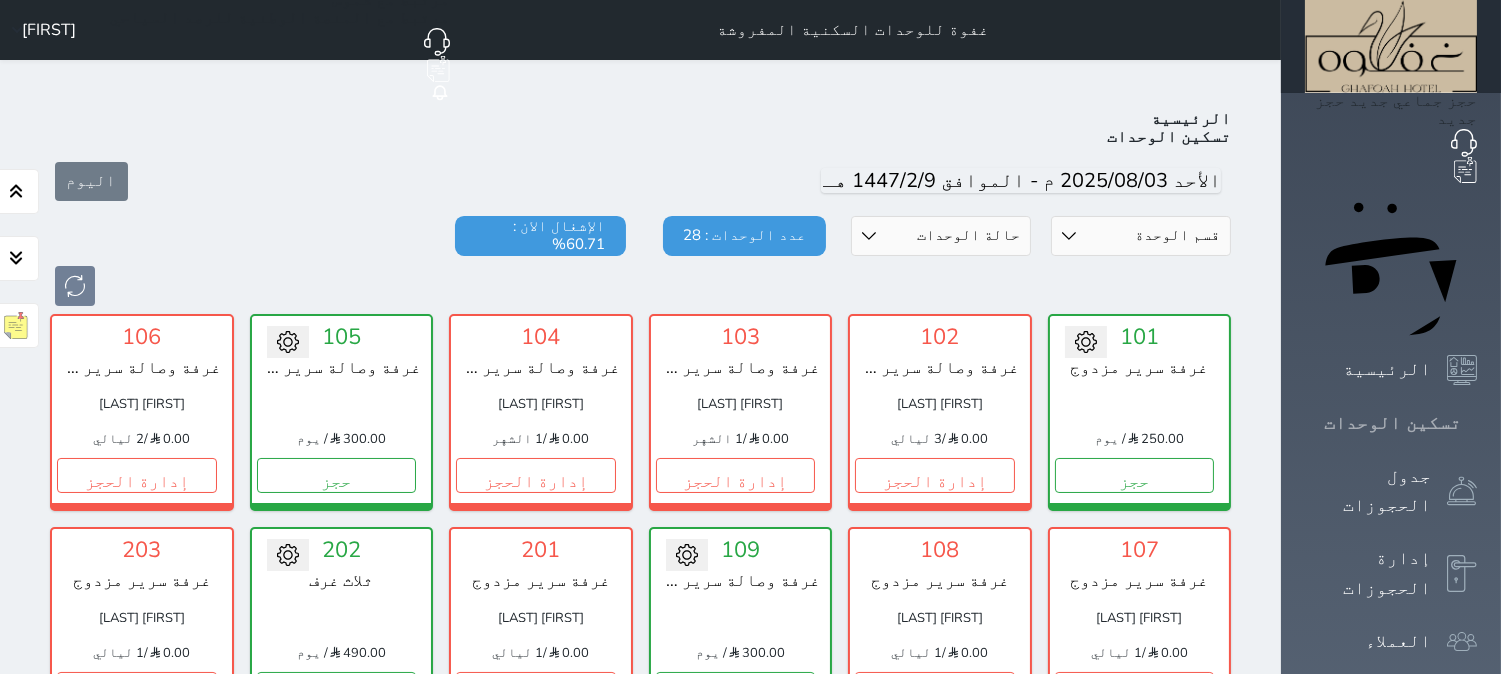 click 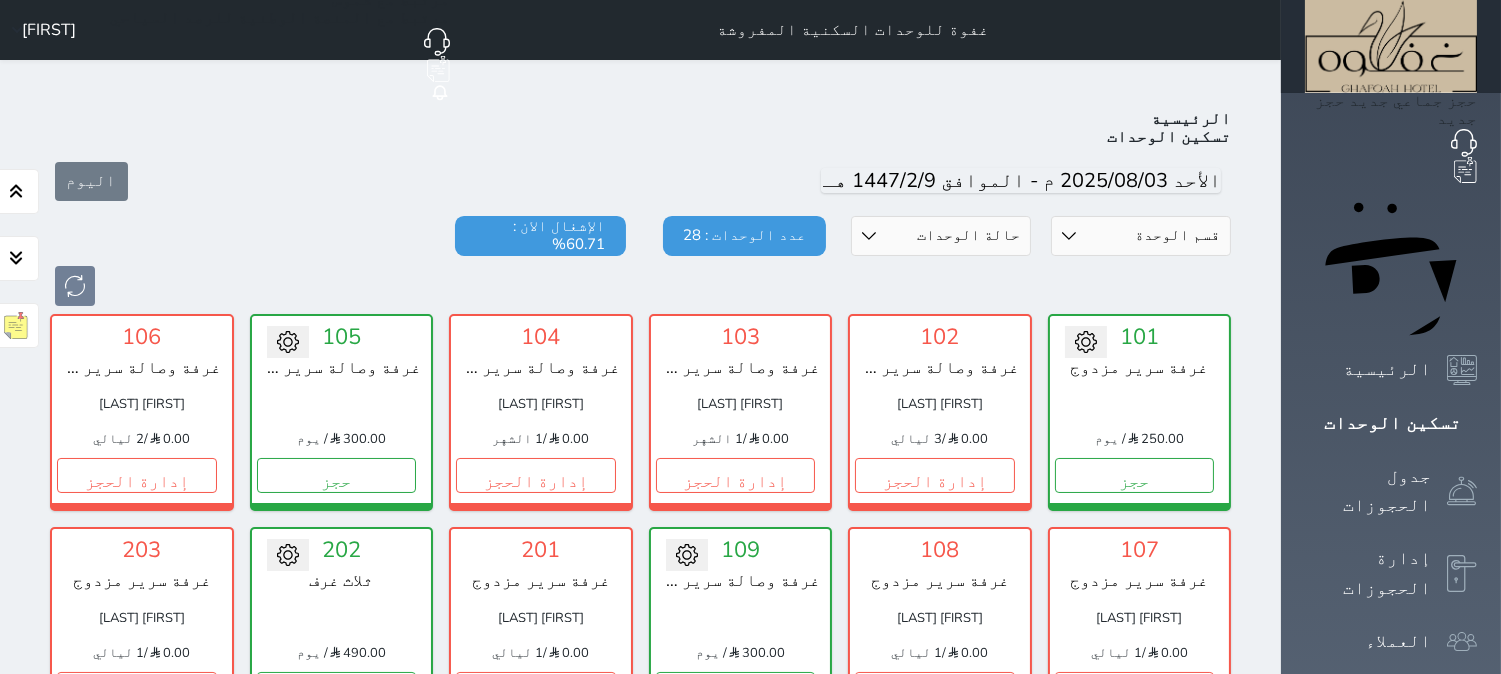 click on "قسم الوحدة   غرفتين vip ومطبخ غرفه سرير مزدوج vip ثلاث غرف غرفتين وصالة / سرير فردي 2, سرير مزدوج غرفة وصالة سرير مزدوج غرفة سرير مزدوج   حالة الوحدات متاح تحت التنظيف تحت الصيانة سجل دخول  لم يتم تسجيل الدخول   عدد الوحدات : 28   الإشغال الان : 60.71%" at bounding box center [640, 261] 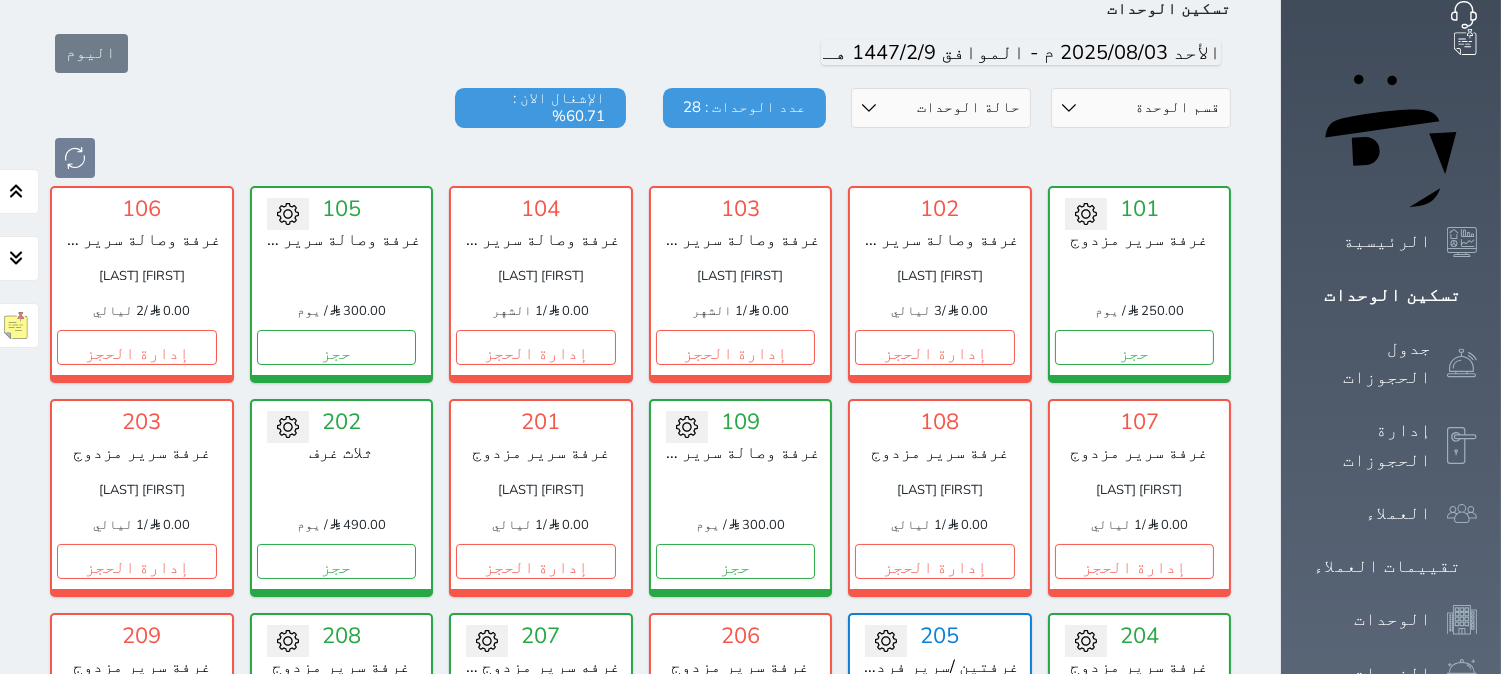 scroll, scrollTop: 111, scrollLeft: 0, axis: vertical 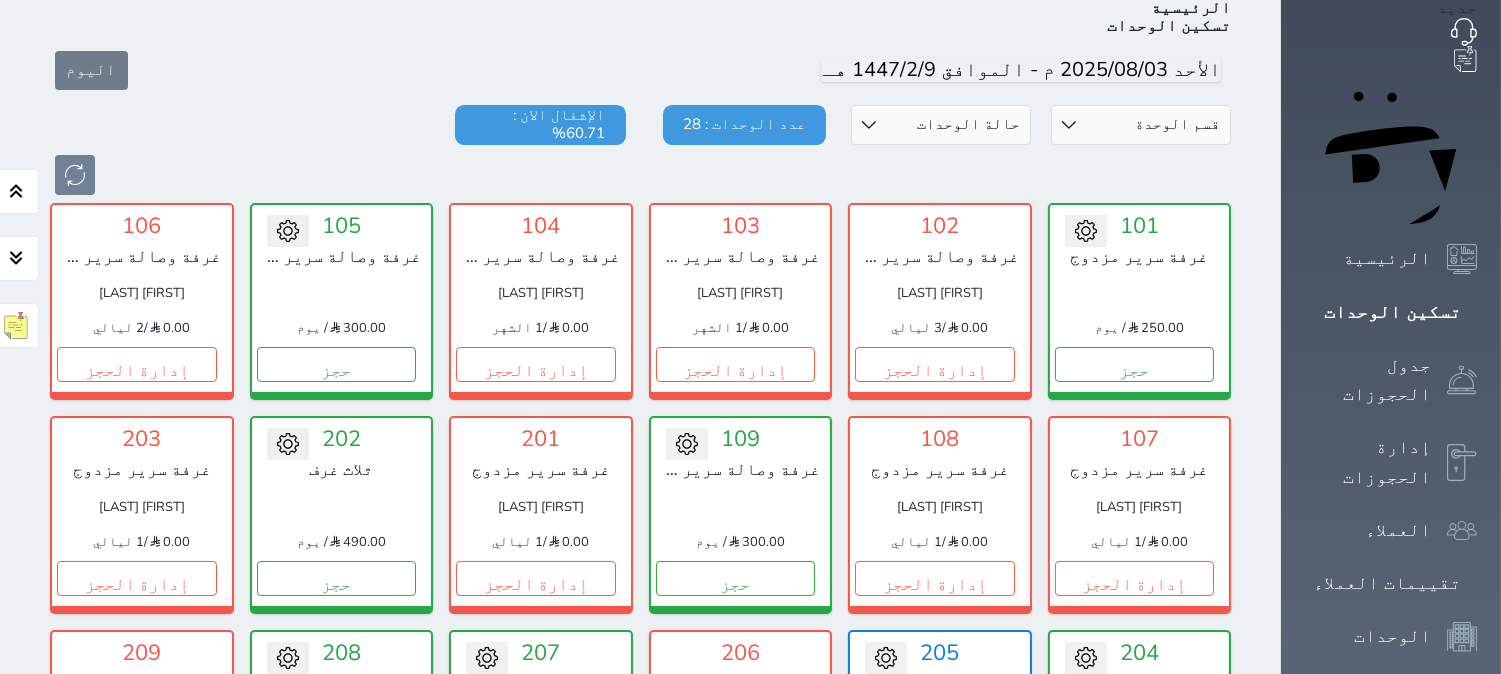 click on "اليوم" at bounding box center [640, 70] 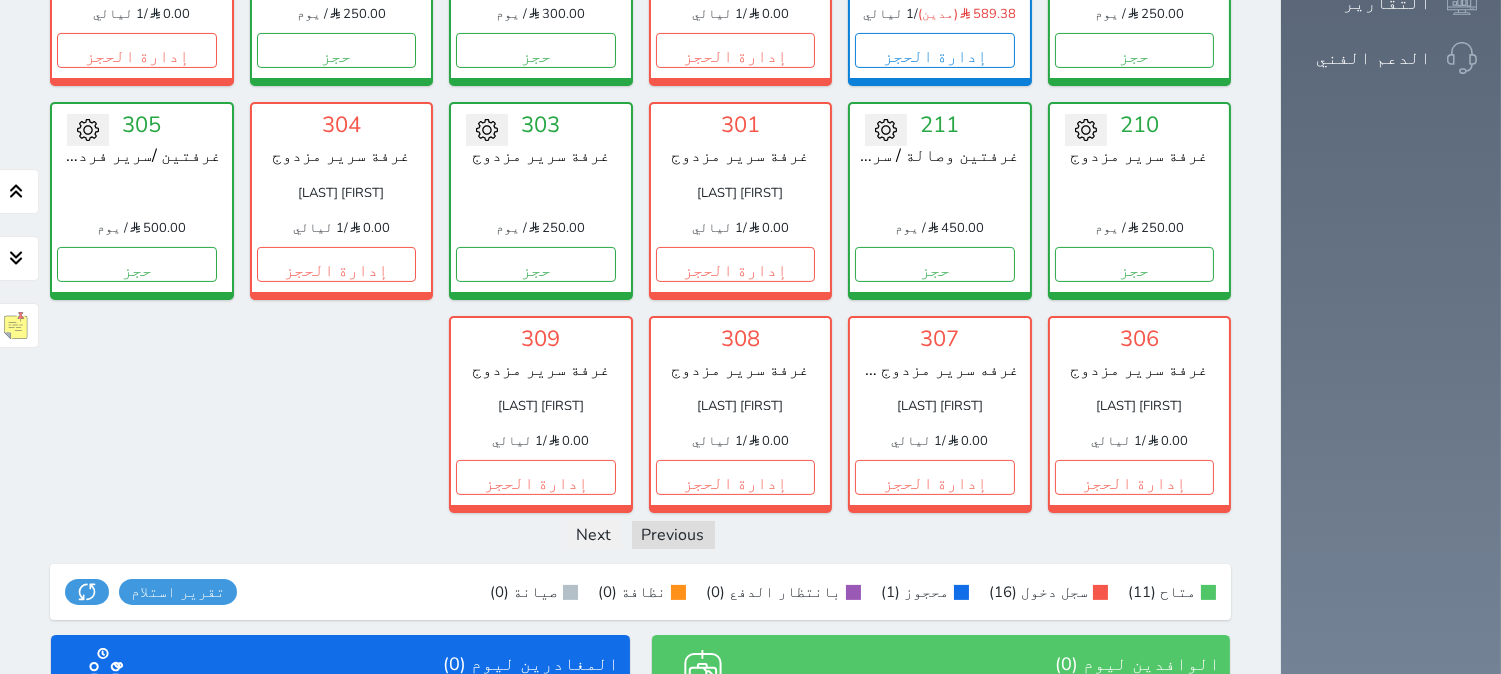 scroll, scrollTop: 888, scrollLeft: 0, axis: vertical 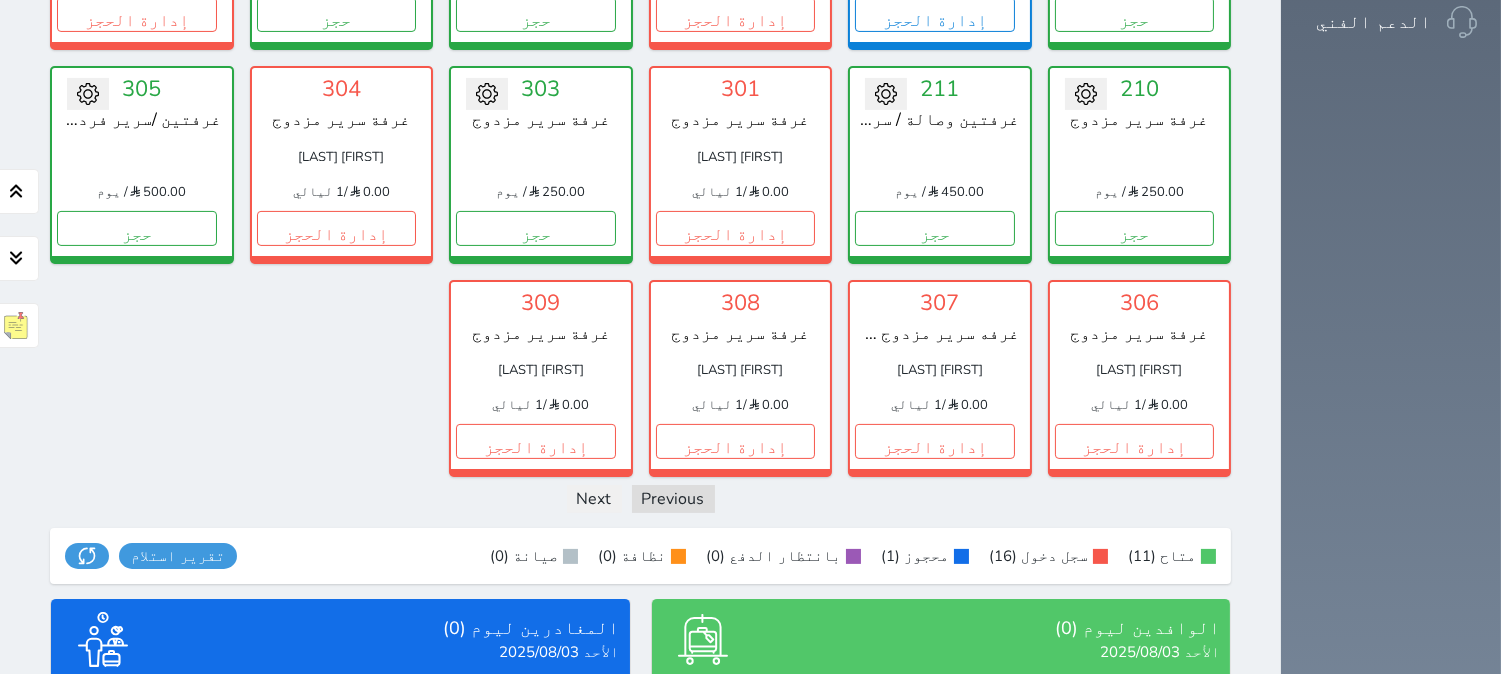 click on "تحويل لتحت الصيانة
تحويل لتحت التنظيف
101   غرفة سرير مزدوج
250.00
/ يوم       حجز                   تغيير الحالة الى صيانة                   التاريخ المتوقع للانتهاء       حفظ                   102   غرفة وصالة سرير مزدوج
عبدالكريم بن سيف الشمري
0.00
/   3 ليالي           إدارة الحجز               تغيير الحالة الى صيانة                   التاريخ المتوقع للانتهاء       حفظ                   103   غرفة وصالة سرير مزدوج
محمد عوض السليمي
0.00
/
1 الشهر
إدارة الحجز" at bounding box center [640, -49] 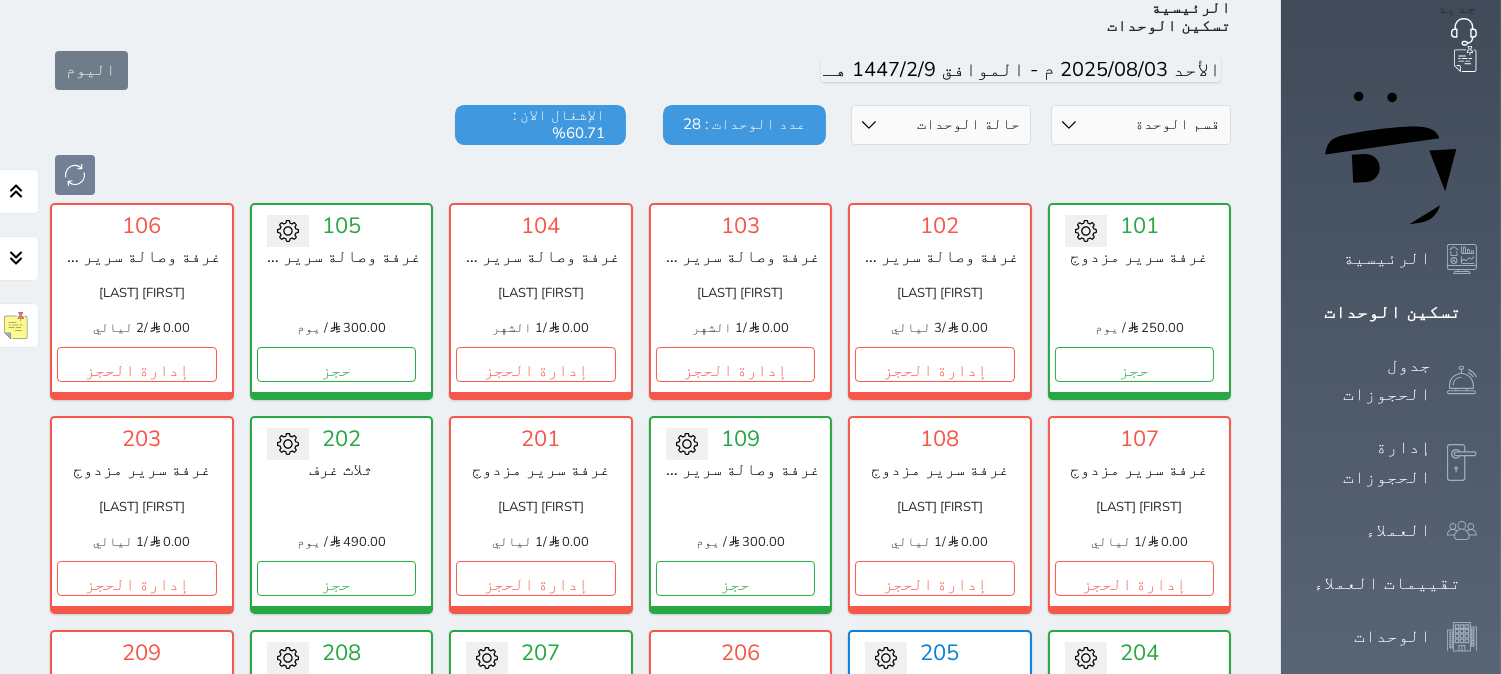 scroll, scrollTop: 0, scrollLeft: 0, axis: both 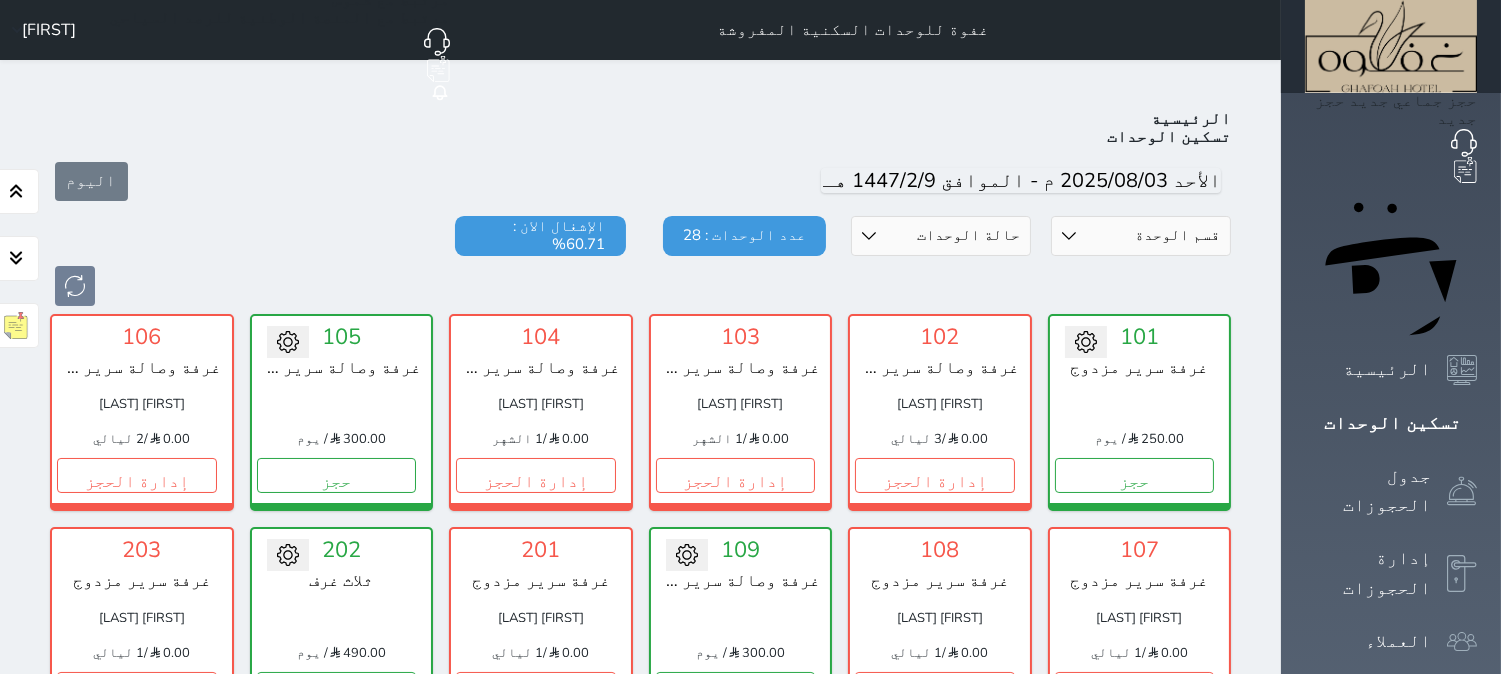 click on "Unit Type [ROOM_TYPE] [ROOM_TYPE] [ROOM_TYPE] [ROOM_TYPE] [ROOM_TYPE] [ROOM_TYPE] [ROOM_TYPE] Unit Status Available Under Cleaning Under Maintenance Check-in Not Checked-in Number of Units: 28 Occupancy Now: 60.71%" at bounding box center [640, 261] 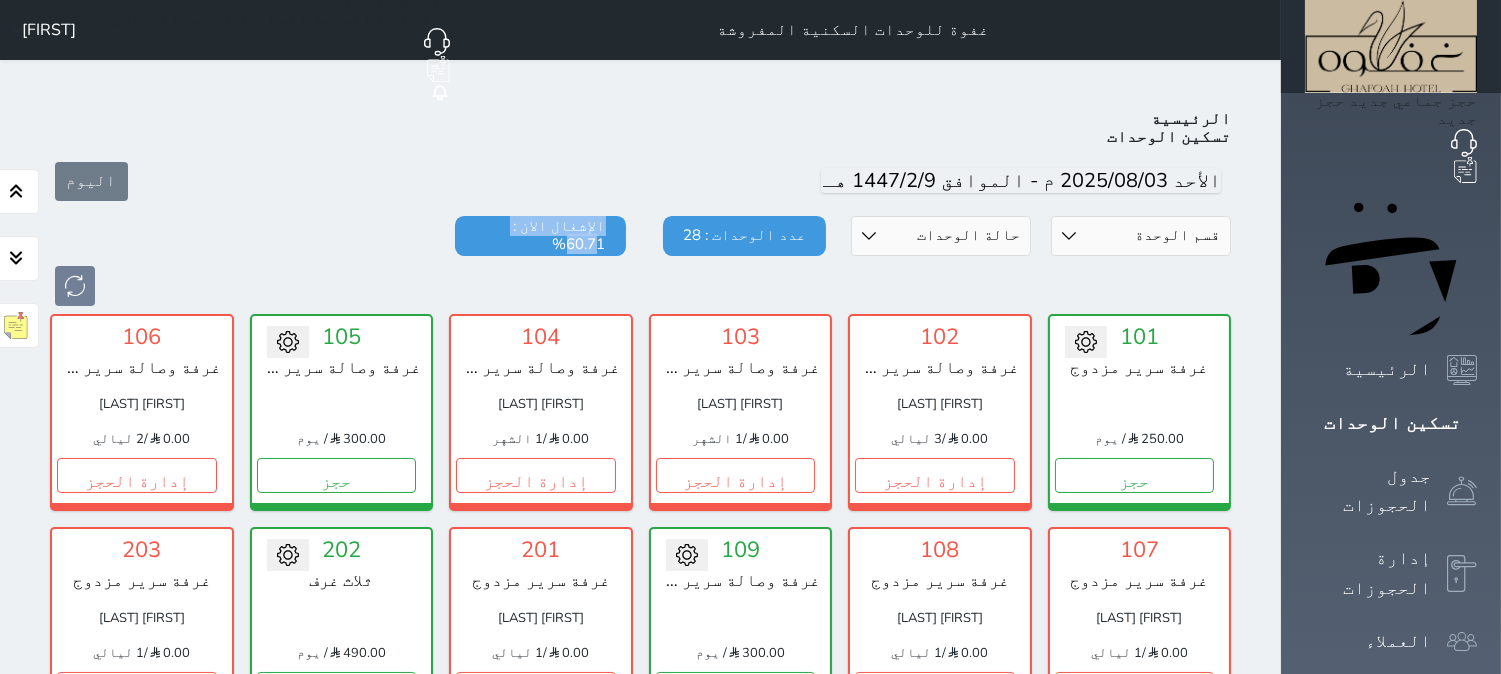 drag, startPoint x: 560, startPoint y: 176, endPoint x: 438, endPoint y: 197, distance: 123.79418 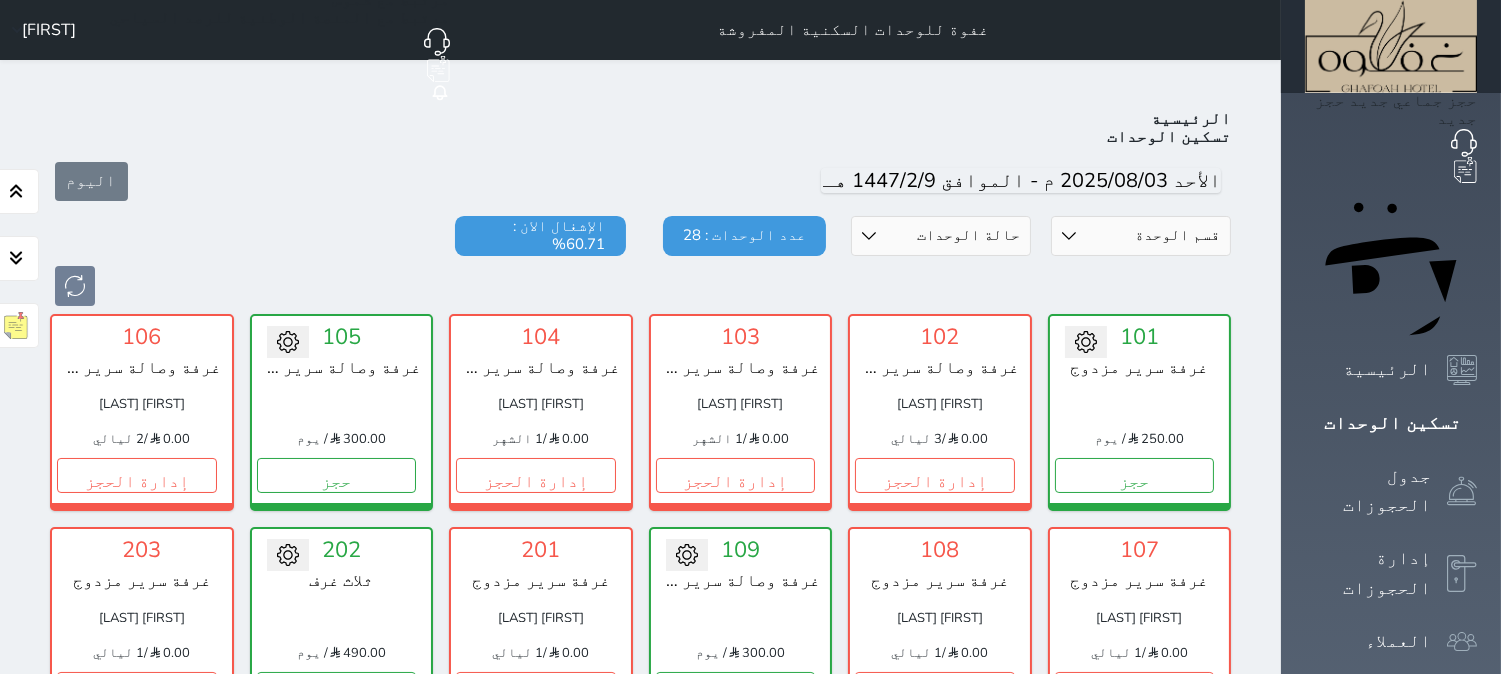 click on "Unit Type [ROOM_TYPE] [ROOM_TYPE] [ROOM_TYPE] [ROOM_TYPE] [ROOM_TYPE] [ROOM_TYPE] [ROOM_TYPE] Unit Status Available Under Cleaning Under Maintenance Check-in Not Checked-in Number of Units: 28 Occupancy Now: 60.71%" at bounding box center (640, 261) 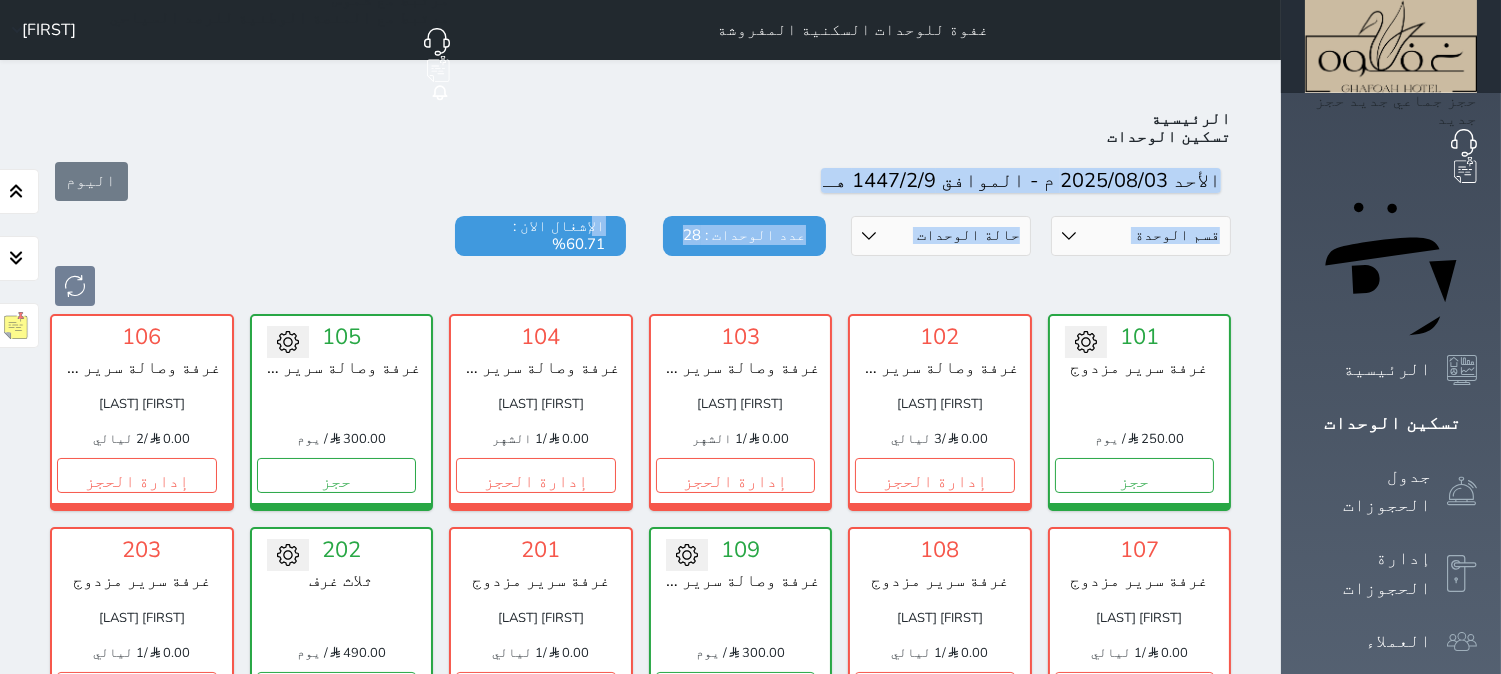 drag, startPoint x: 540, startPoint y: 163, endPoint x: 635, endPoint y: 171, distance: 95.33625 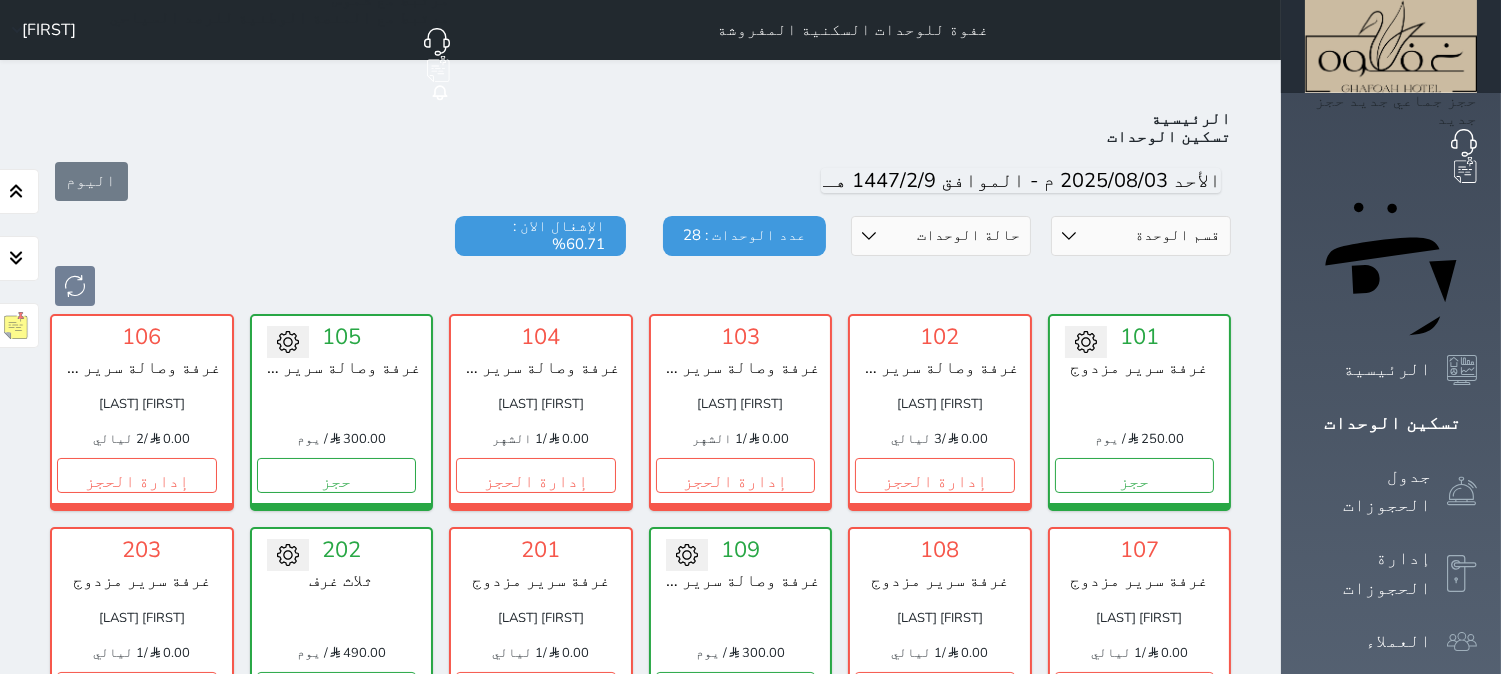 click on "عدد الوحدات : 28" at bounding box center (744, 236) 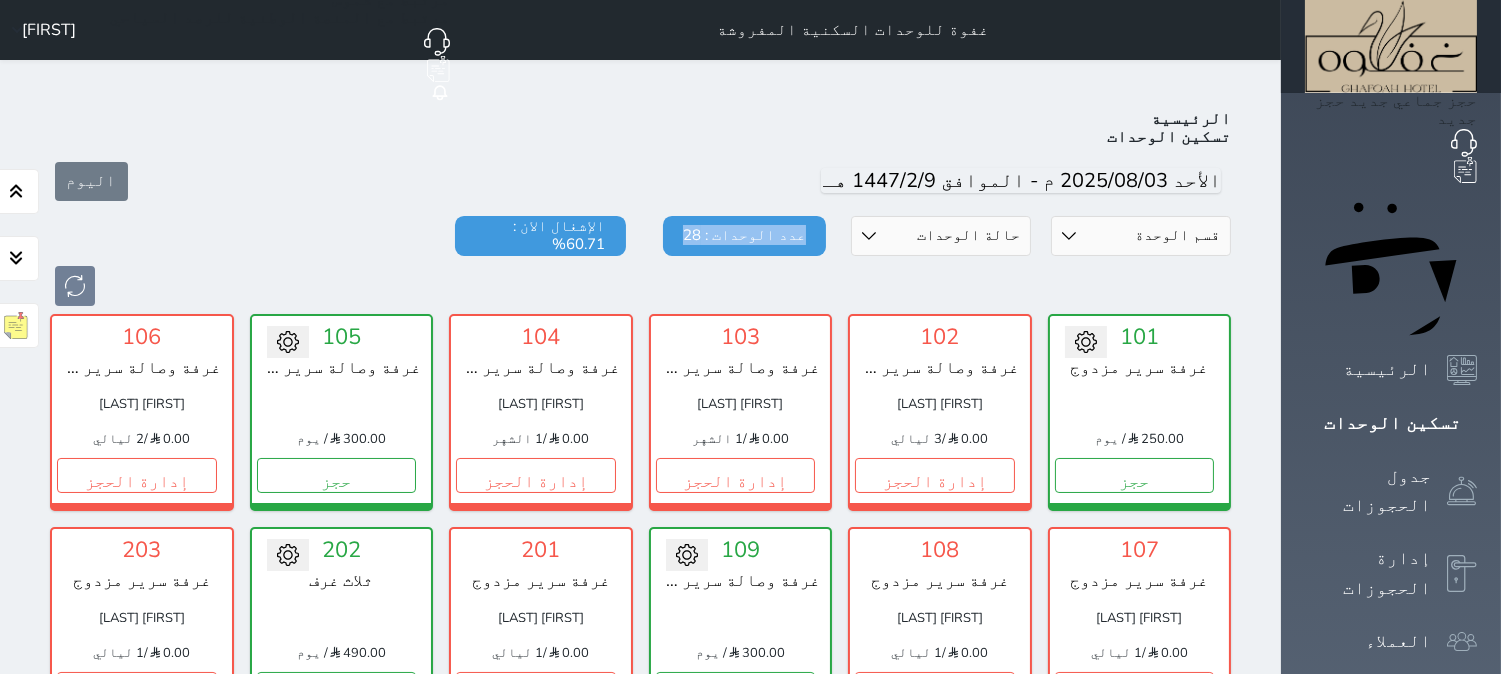 click on "عدد الوحدات : 28" at bounding box center [744, 236] 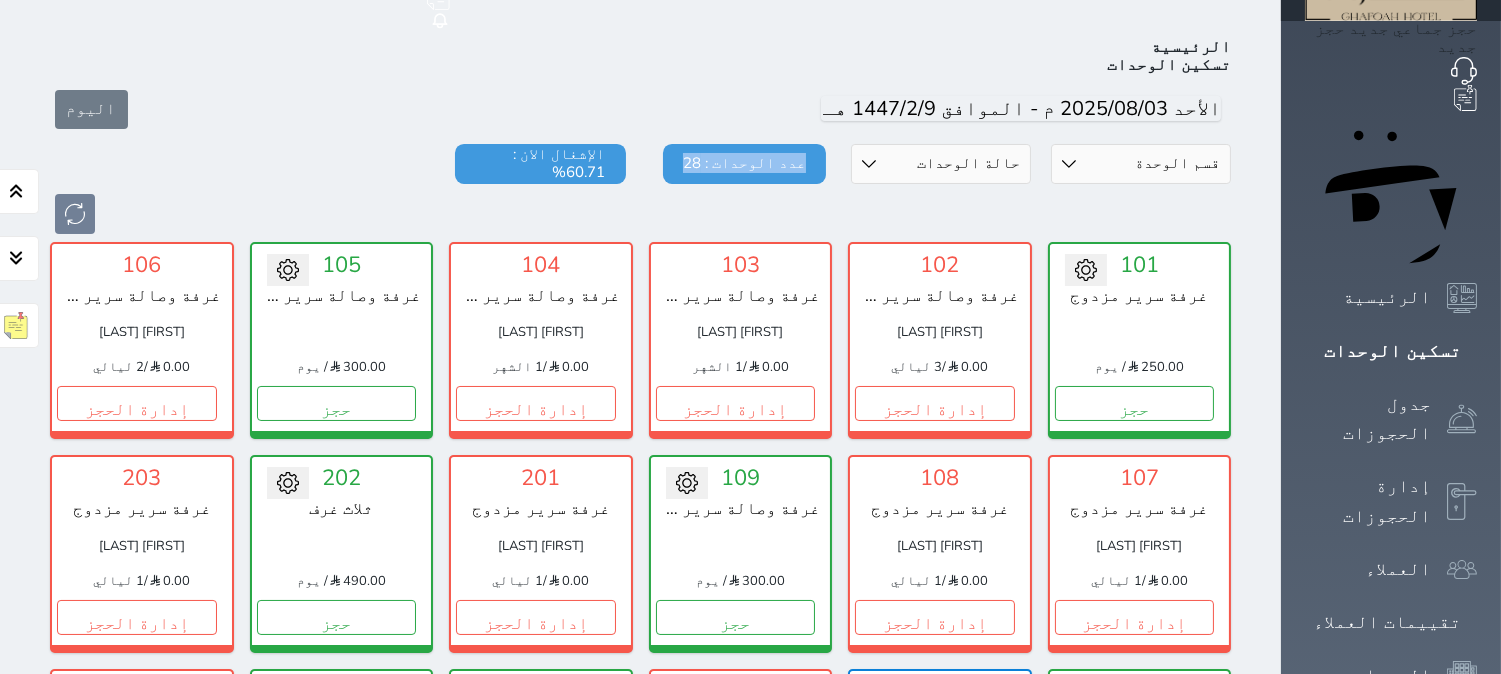 scroll, scrollTop: 111, scrollLeft: 0, axis: vertical 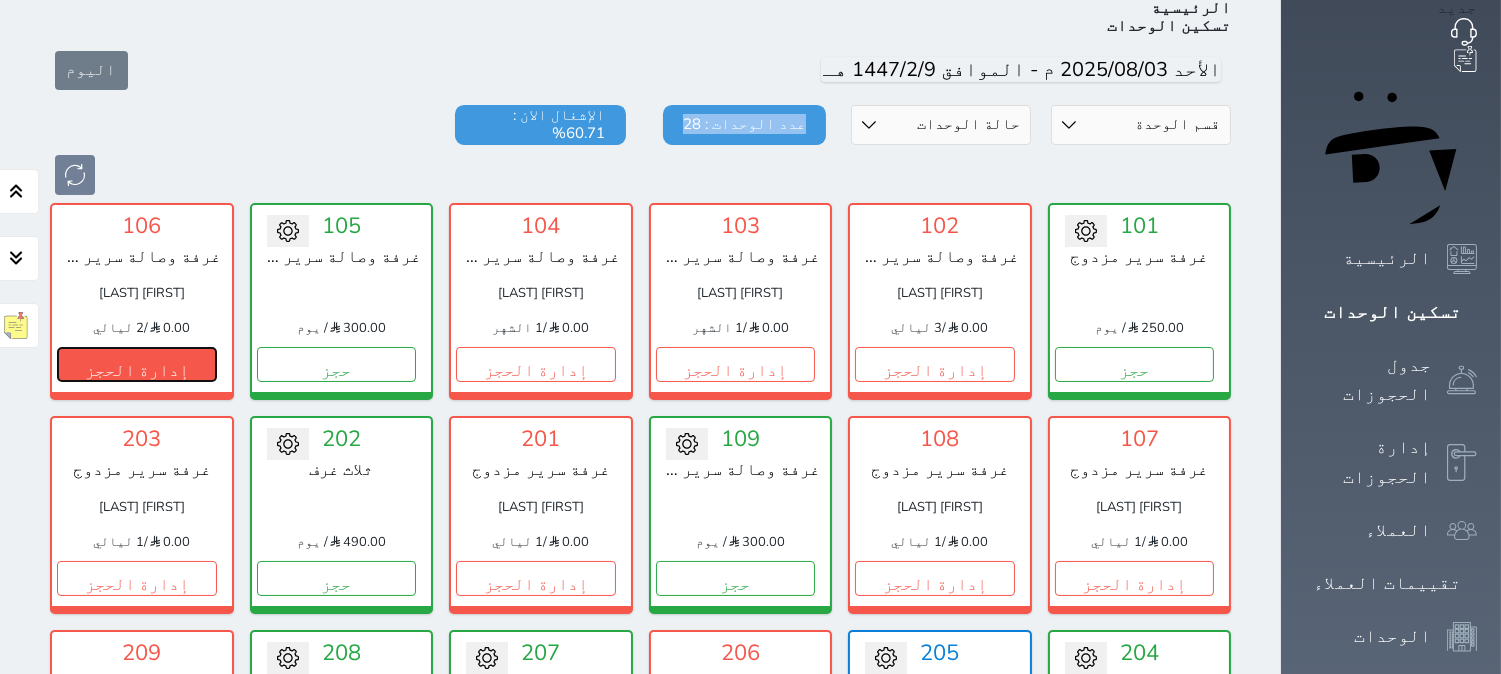 click on "إدارة الحجز" at bounding box center [137, 364] 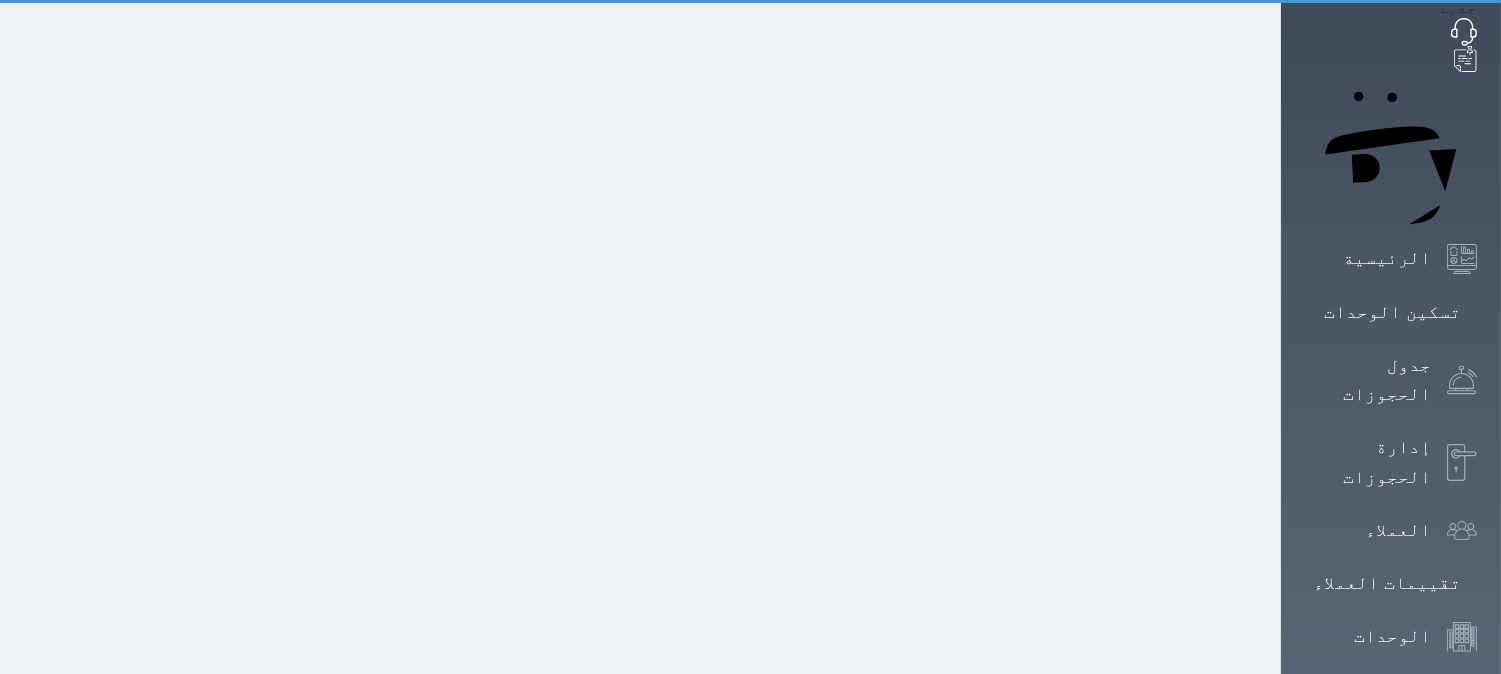 scroll, scrollTop: 0, scrollLeft: 0, axis: both 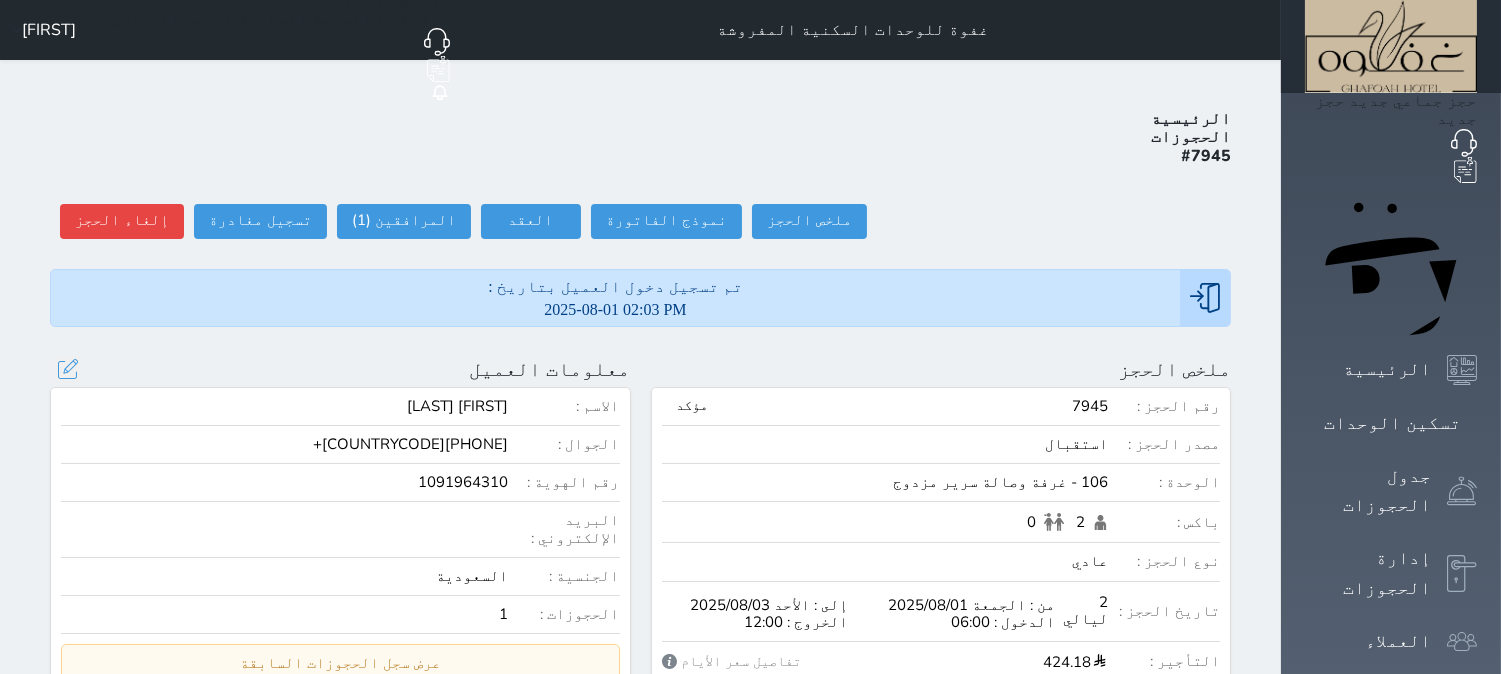 click on "+966548748755" at bounding box center (410, 444) 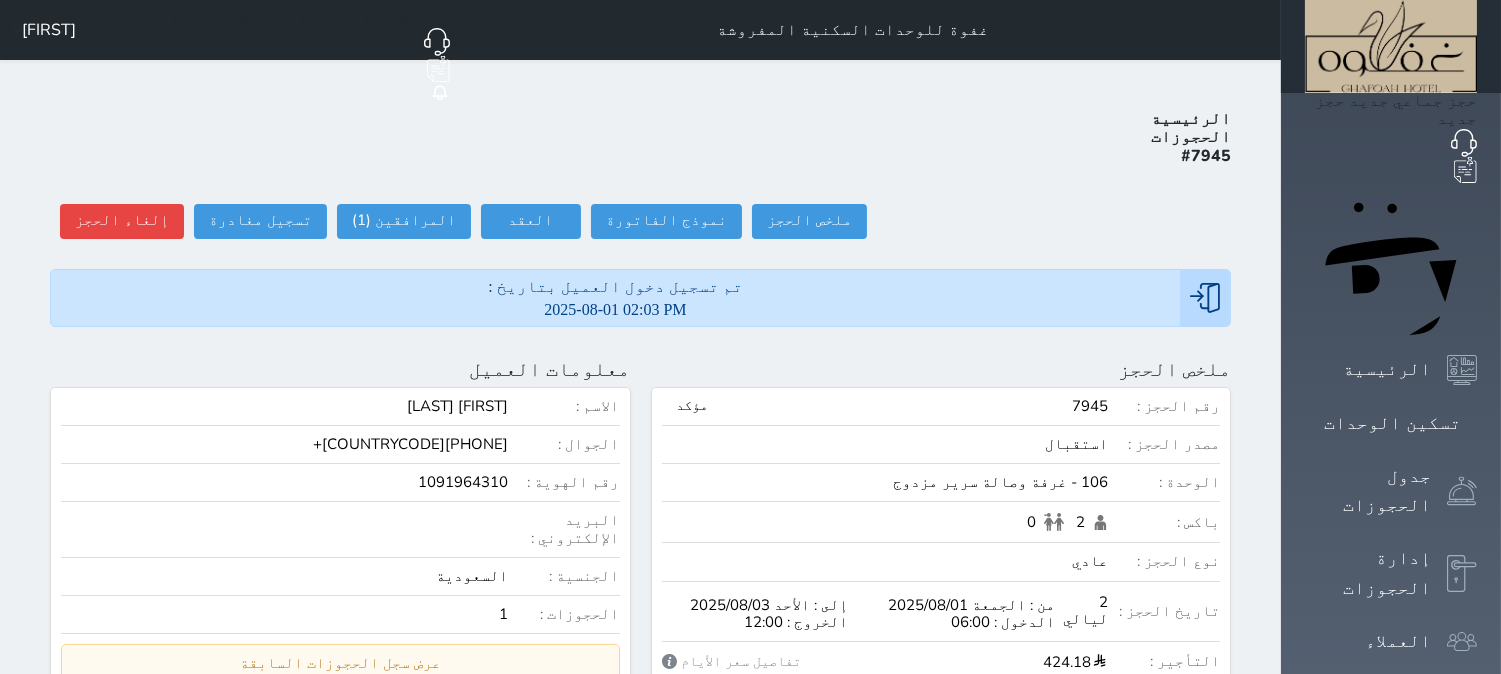 click on "2025-08-01 02:03 PM" at bounding box center (615, 309) 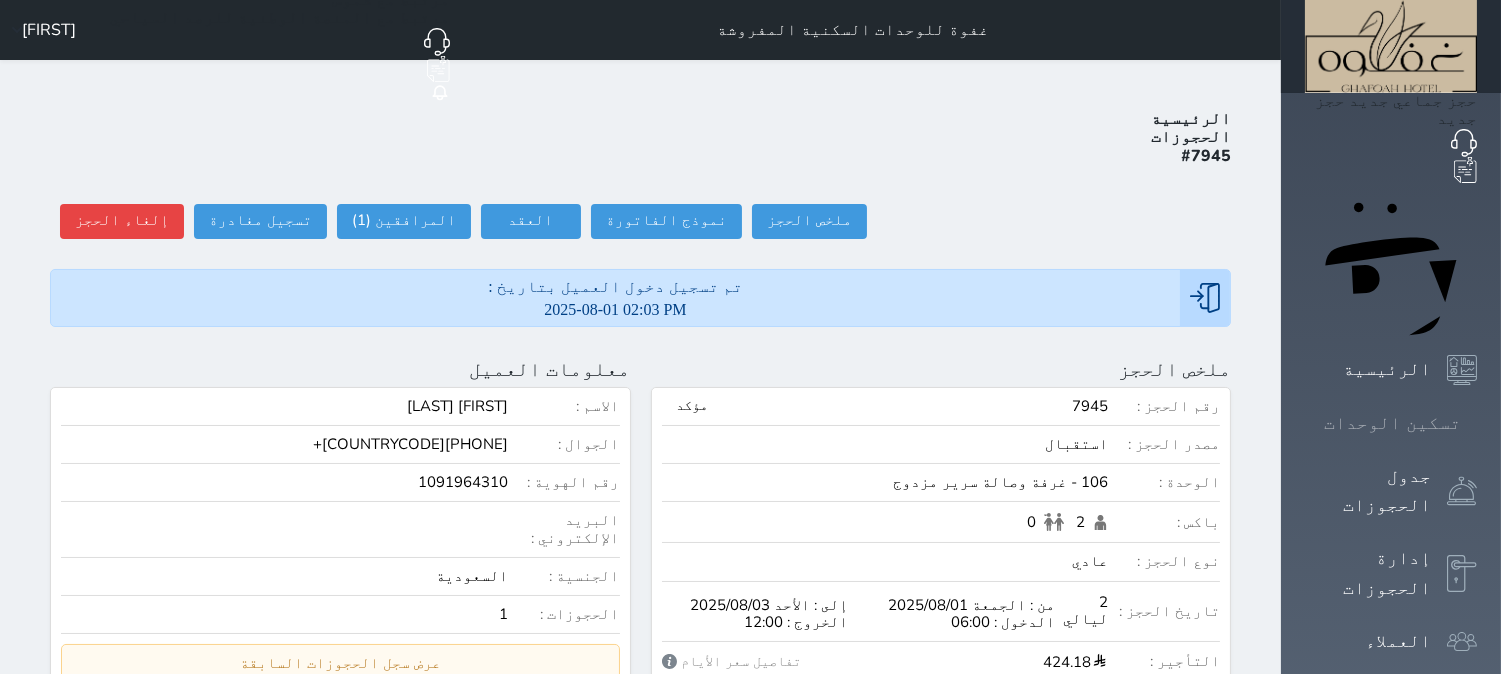click at bounding box center (1477, 423) 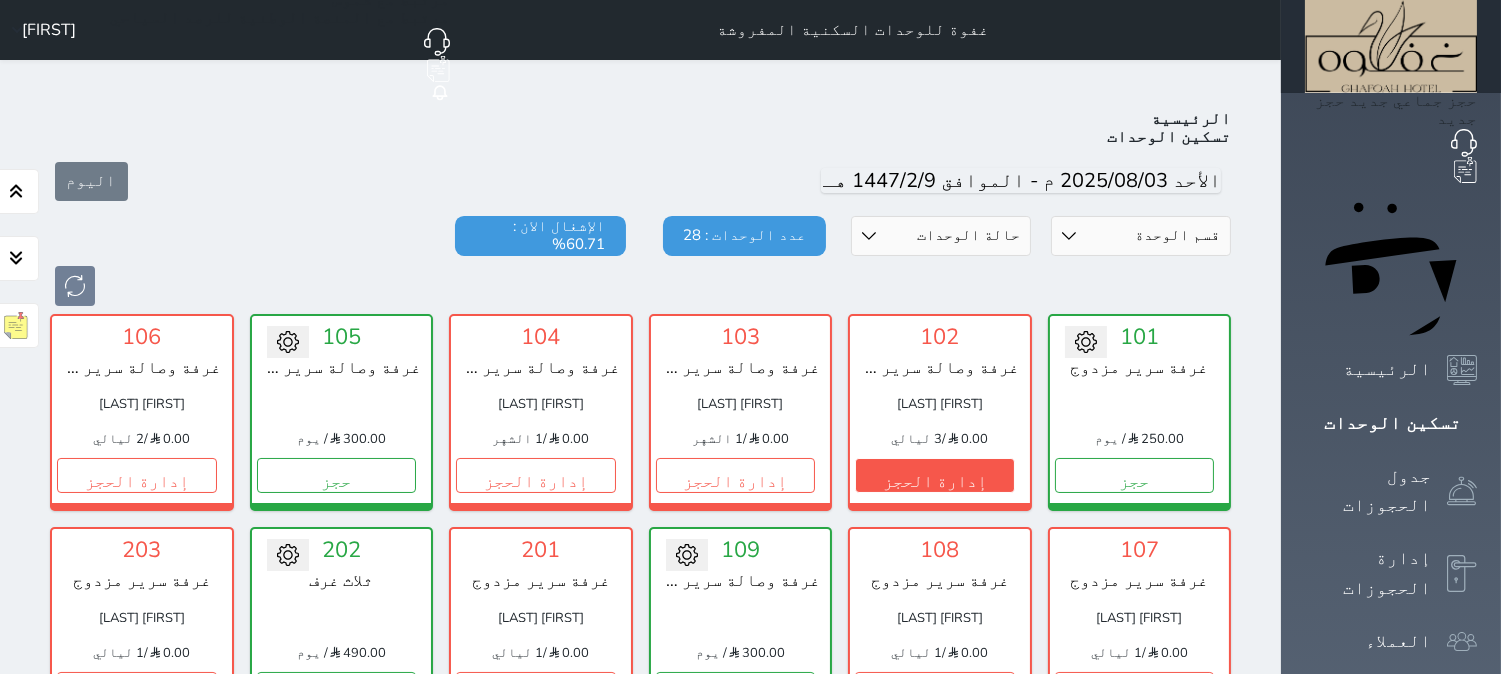 scroll, scrollTop: 77, scrollLeft: 0, axis: vertical 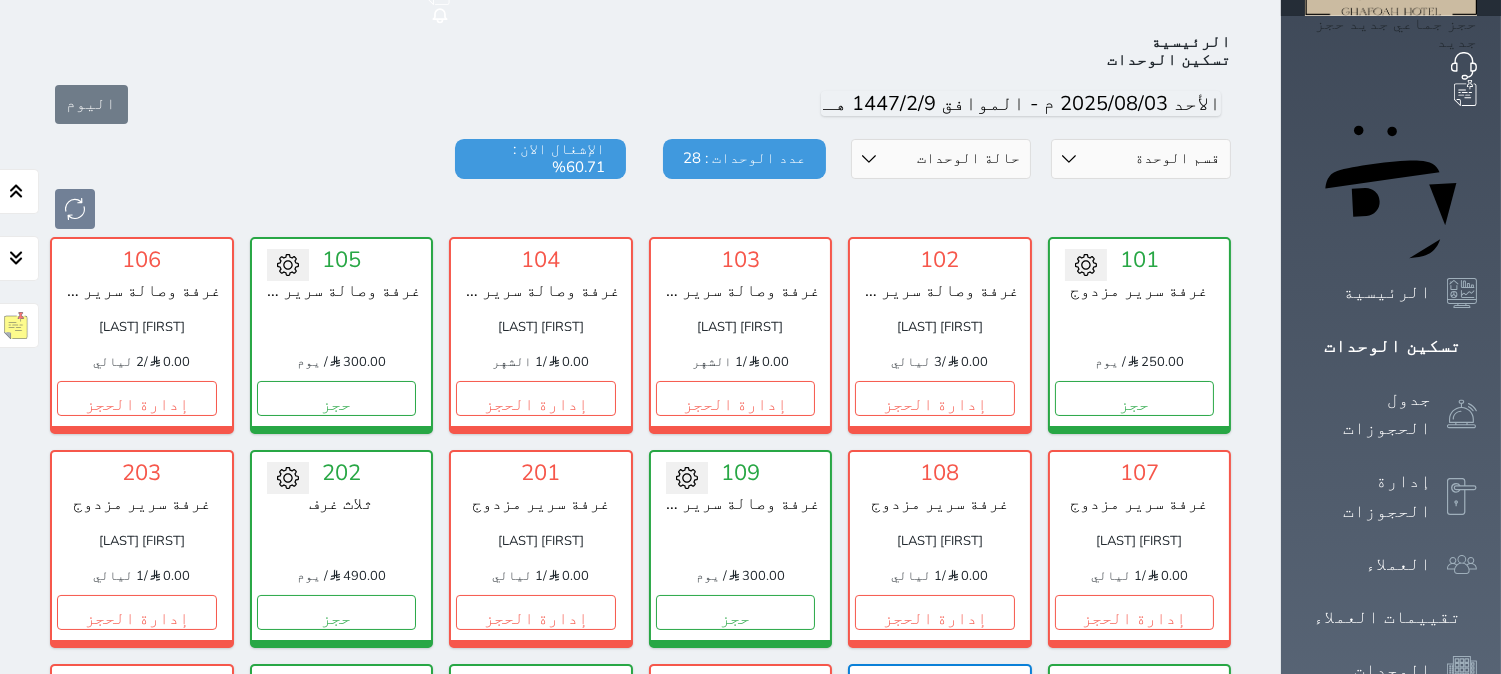 click on "201   غرفة سرير مزدوج
سعد نزال الشمري
0.00
/   1 ليالي           إدارة الحجز               تغيير الحالة الى صيانة                   التاريخ المتوقع للانتهاء       حفظ" at bounding box center (541, 548) 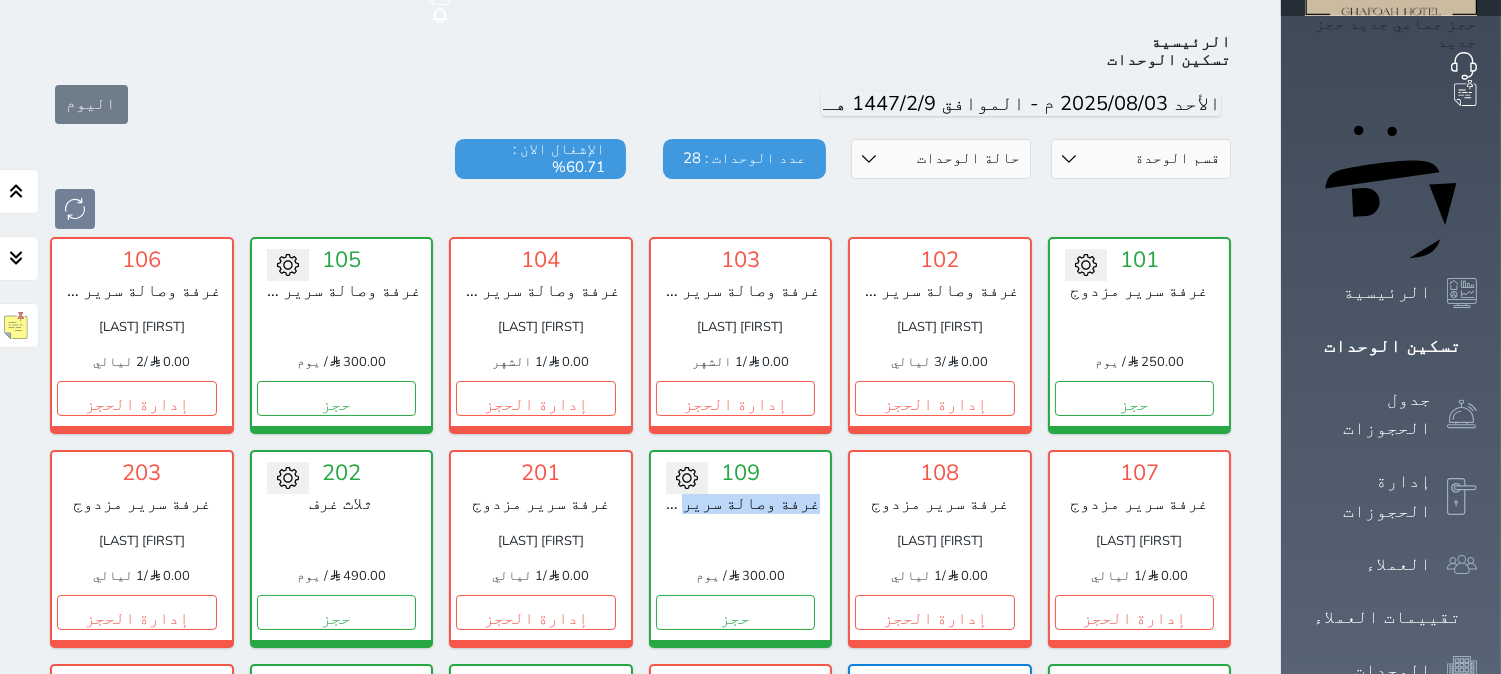 drag, startPoint x: 756, startPoint y: 450, endPoint x: 858, endPoint y: 453, distance: 102.044106 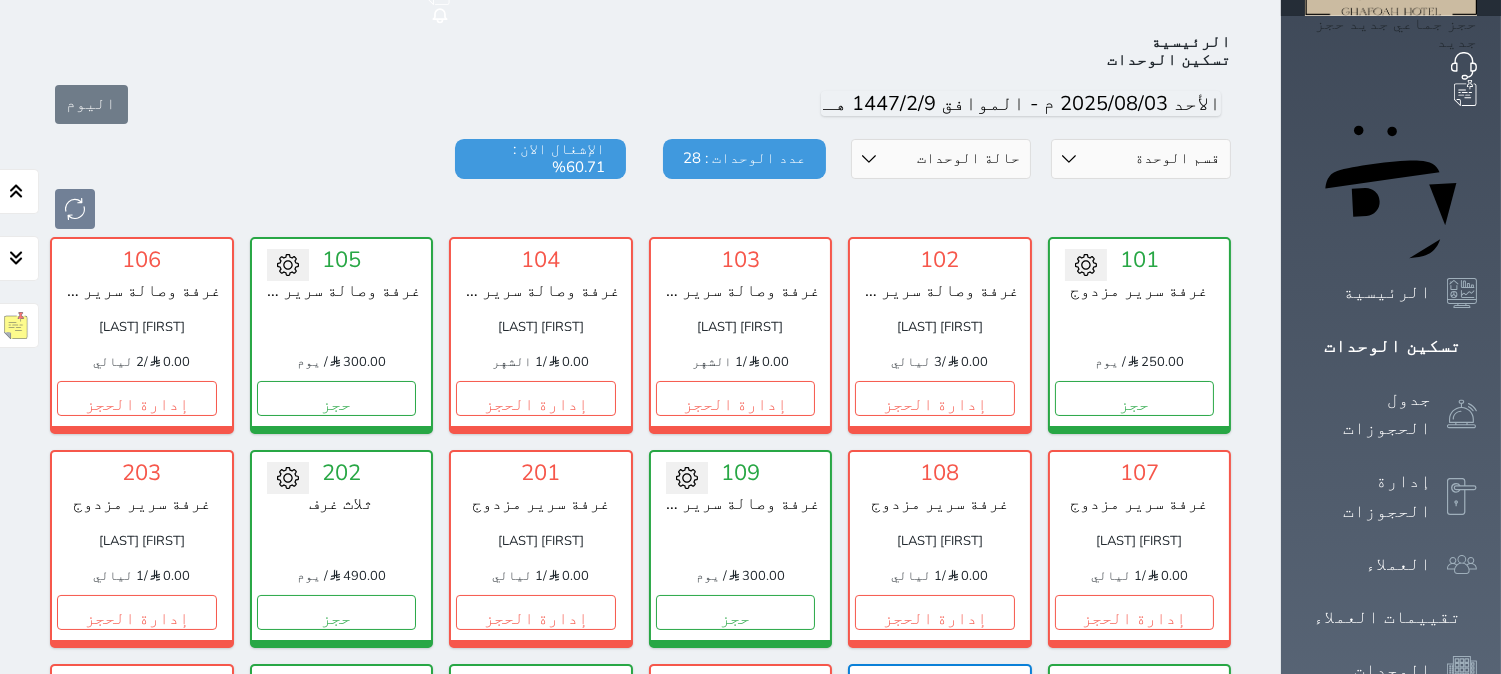 click at bounding box center [741, 541] 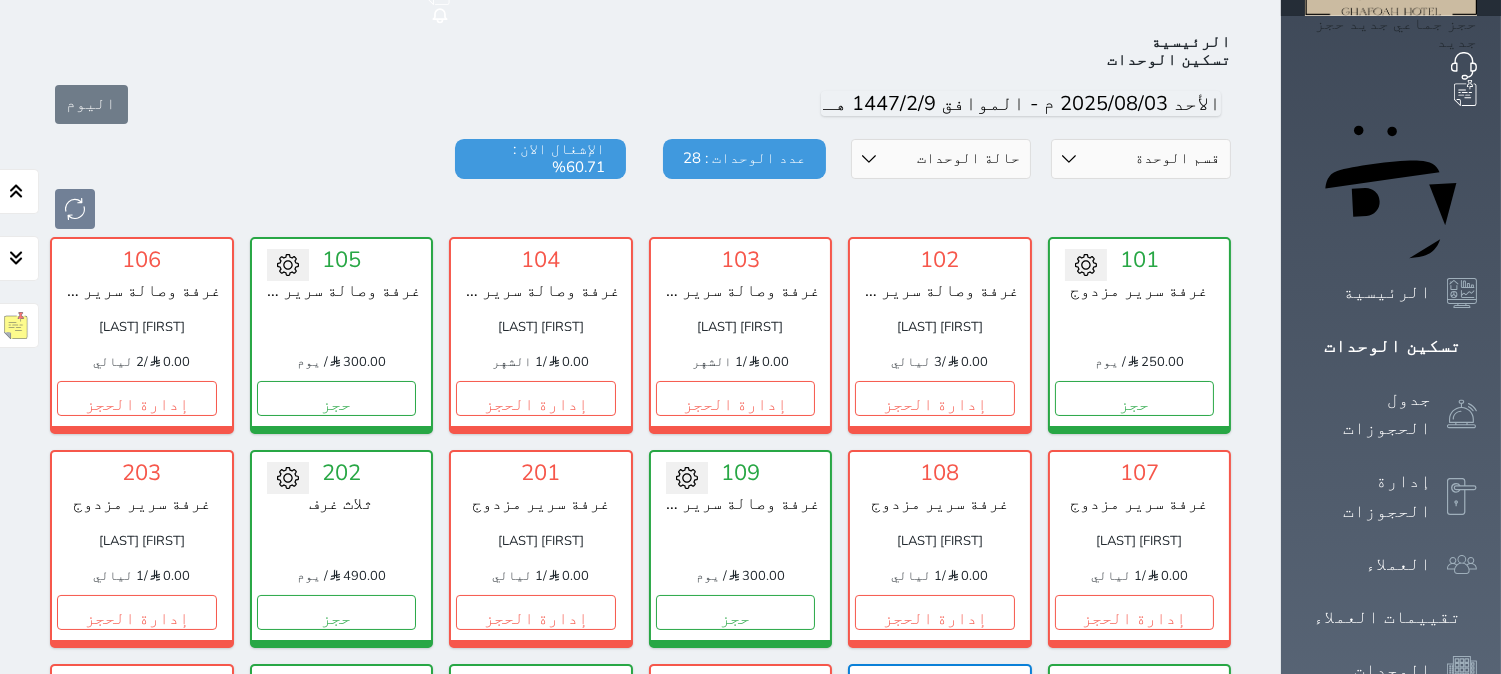 drag, startPoint x: 714, startPoint y: 457, endPoint x: 854, endPoint y: 470, distance: 140.60228 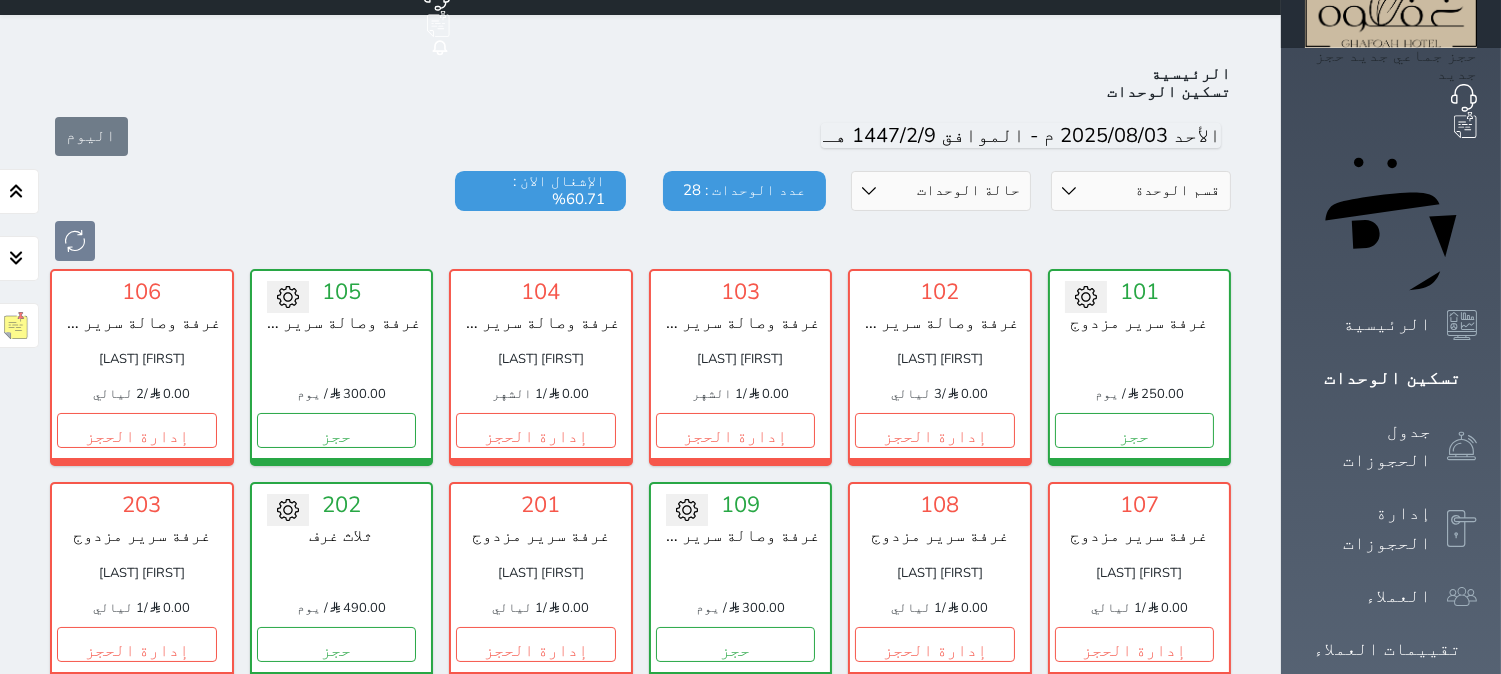 scroll, scrollTop: 0, scrollLeft: 0, axis: both 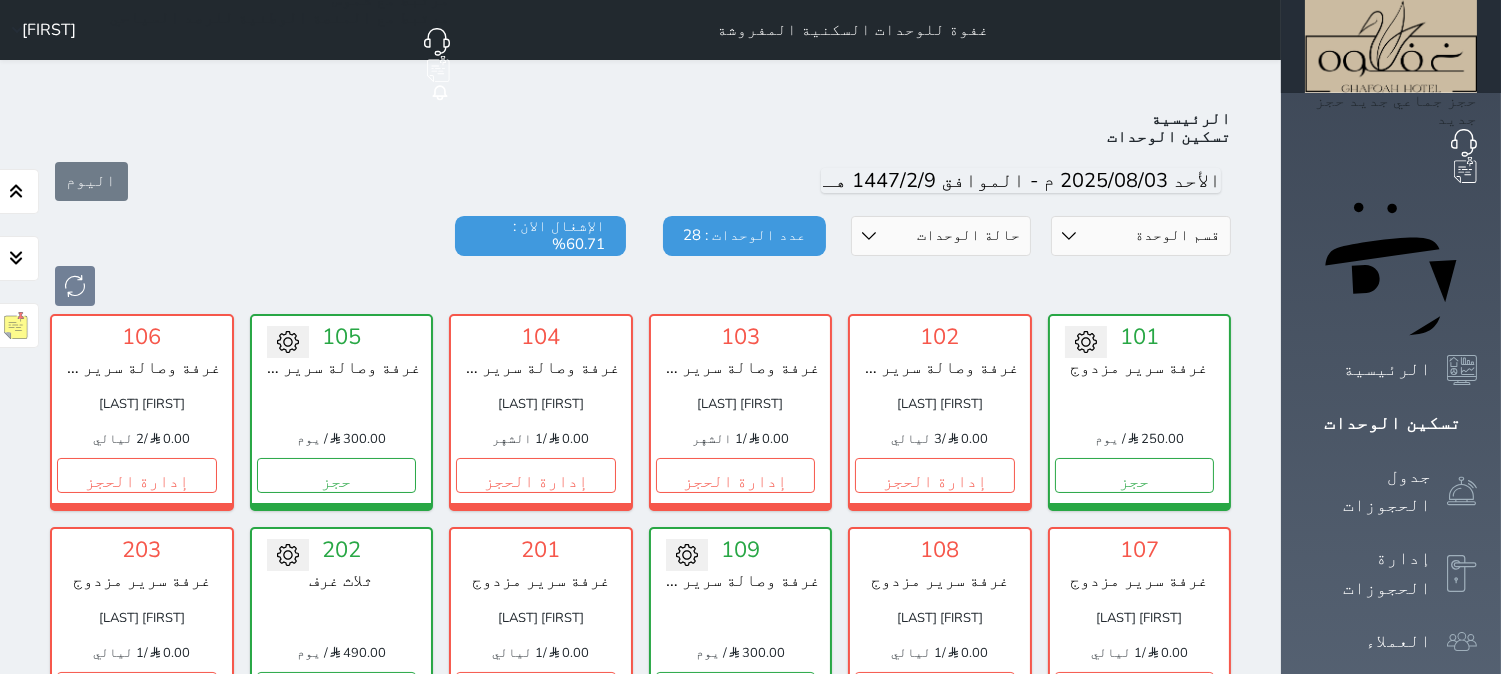 click on "قسم الوحدة   غرفتين vip ومطبخ غرفه سرير مزدوج vip ثلاث غرف غرفتين وصالة / سرير فردي 2, سرير مزدوج غرفة وصالة سرير مزدوج غرفة سرير مزدوج   حالة الوحدات متاح تحت التنظيف تحت الصيانة سجل دخول  لم يتم تسجيل الدخول   عدد الوحدات : 28   الإشغال الان : 60.71%" at bounding box center [640, 261] 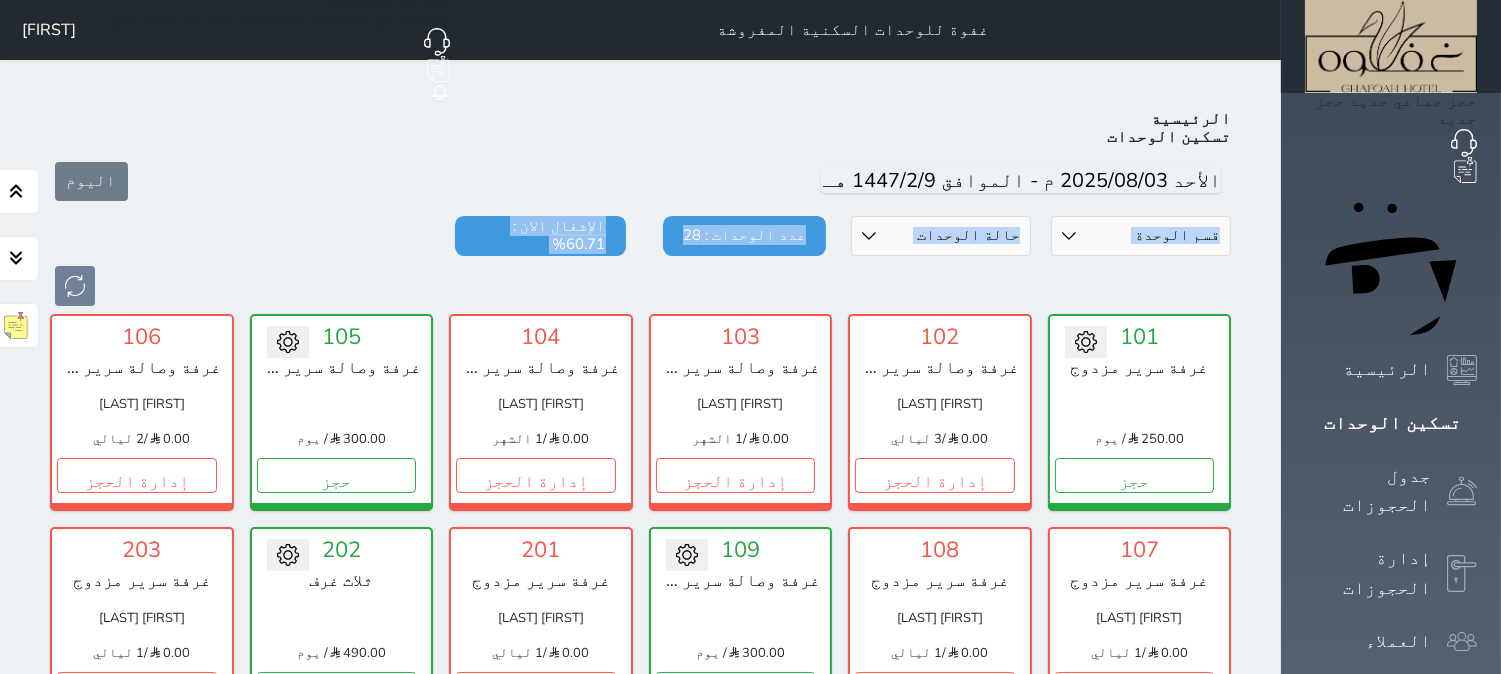 click on "قسم الوحدة   غرفتين vip ومطبخ غرفه سرير مزدوج vip ثلاث غرف غرفتين وصالة / سرير فردي 2, سرير مزدوج غرفة وصالة سرير مزدوج غرفة سرير مزدوج   حالة الوحدات متاح تحت التنظيف تحت الصيانة سجل دخول  لم يتم تسجيل الدخول   عدد الوحدات : 28   الإشغال الان : 60.71%" at bounding box center (640, 261) 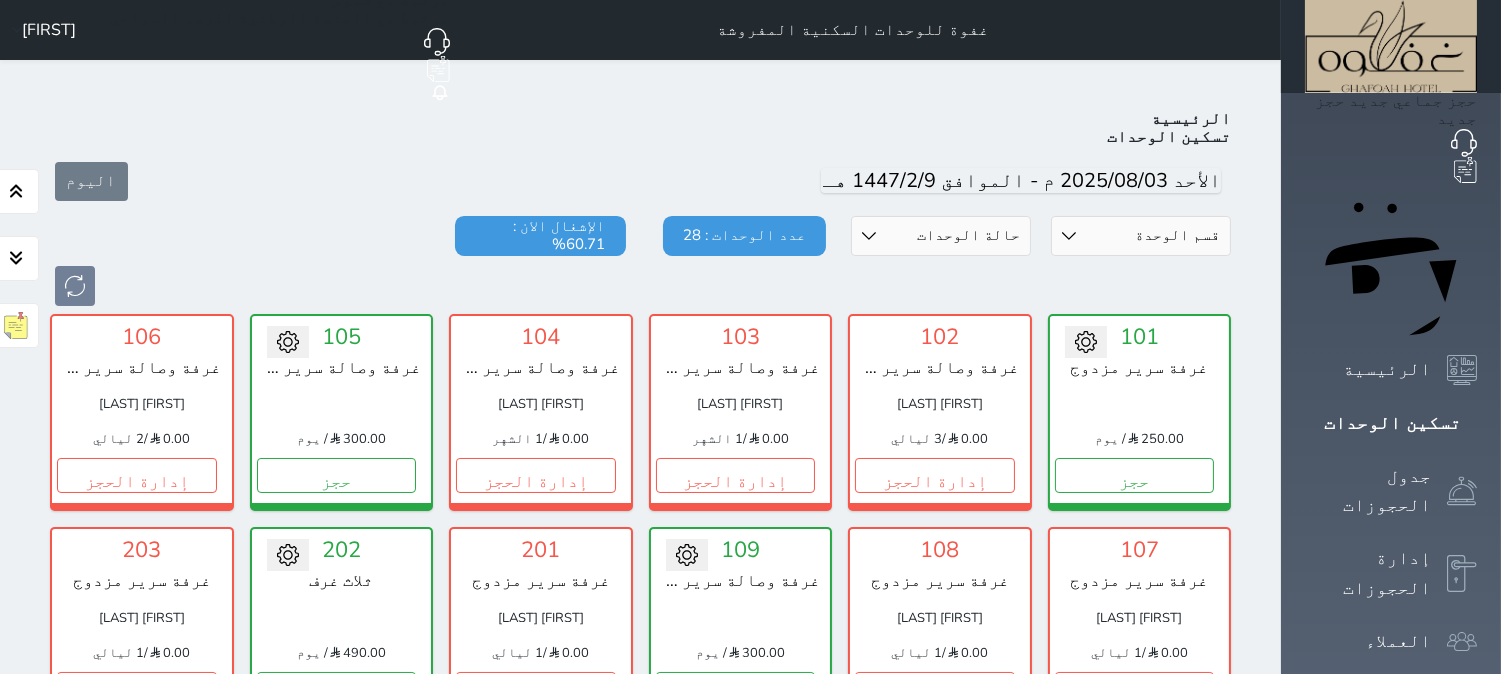 drag, startPoint x: 1052, startPoint y: 224, endPoint x: 1013, endPoint y: 226, distance: 39.051247 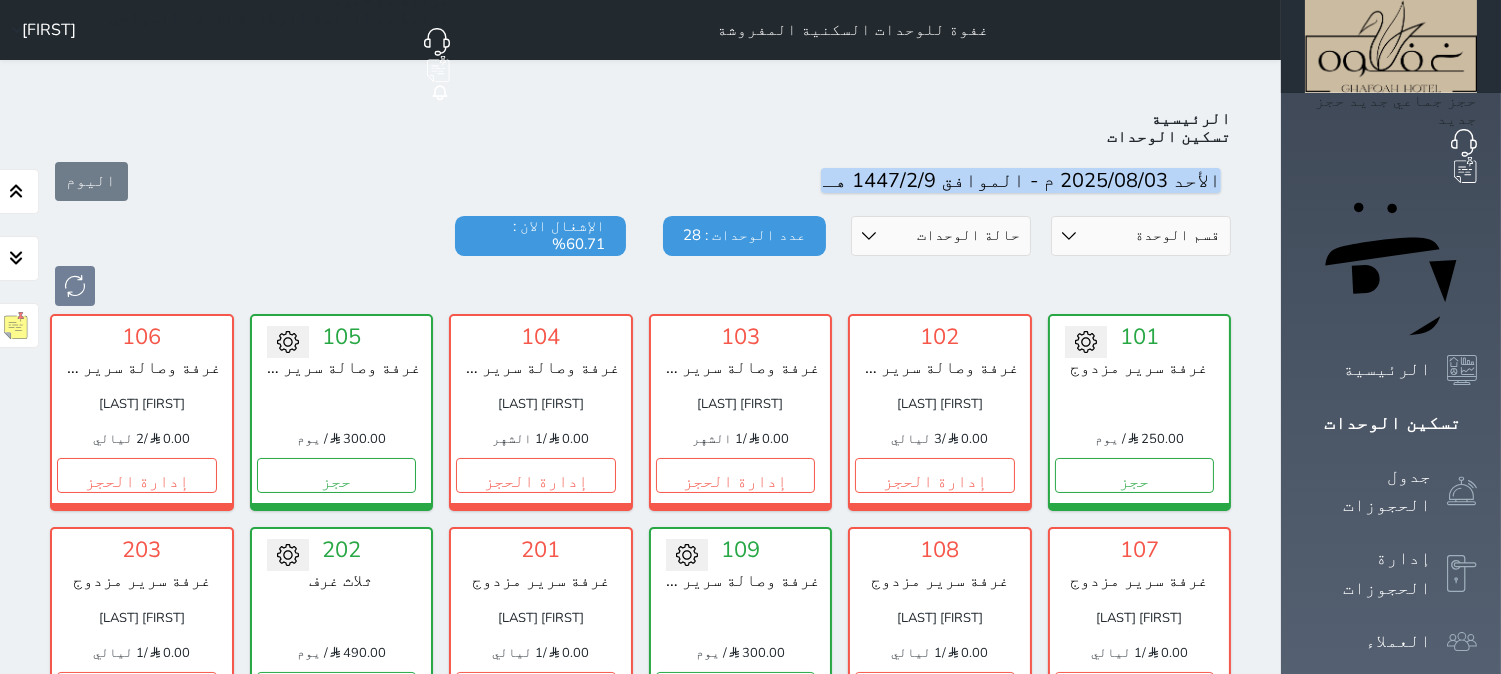 drag, startPoint x: 564, startPoint y: 121, endPoint x: 268, endPoint y: 174, distance: 300.7075 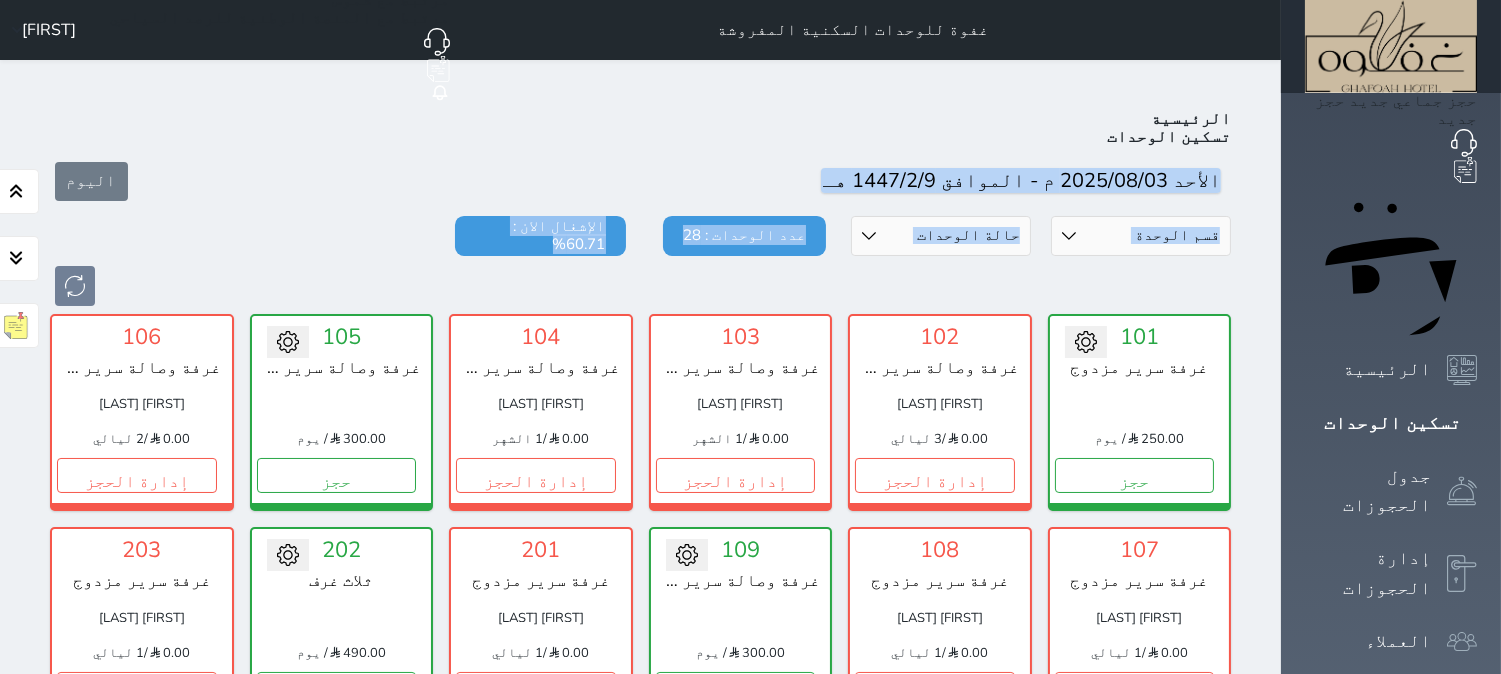 click on "قسم الوحدة   غرفتين vip ومطبخ غرفه سرير مزدوج vip ثلاث غرف غرفتين وصالة / سرير فردي 2, سرير مزدوج غرفة وصالة سرير مزدوج غرفة سرير مزدوج   حالة الوحدات متاح تحت التنظيف تحت الصيانة سجل دخول  لم يتم تسجيل الدخول   عدد الوحدات : 28   الإشغال الان : 60.71%" at bounding box center (640, 261) 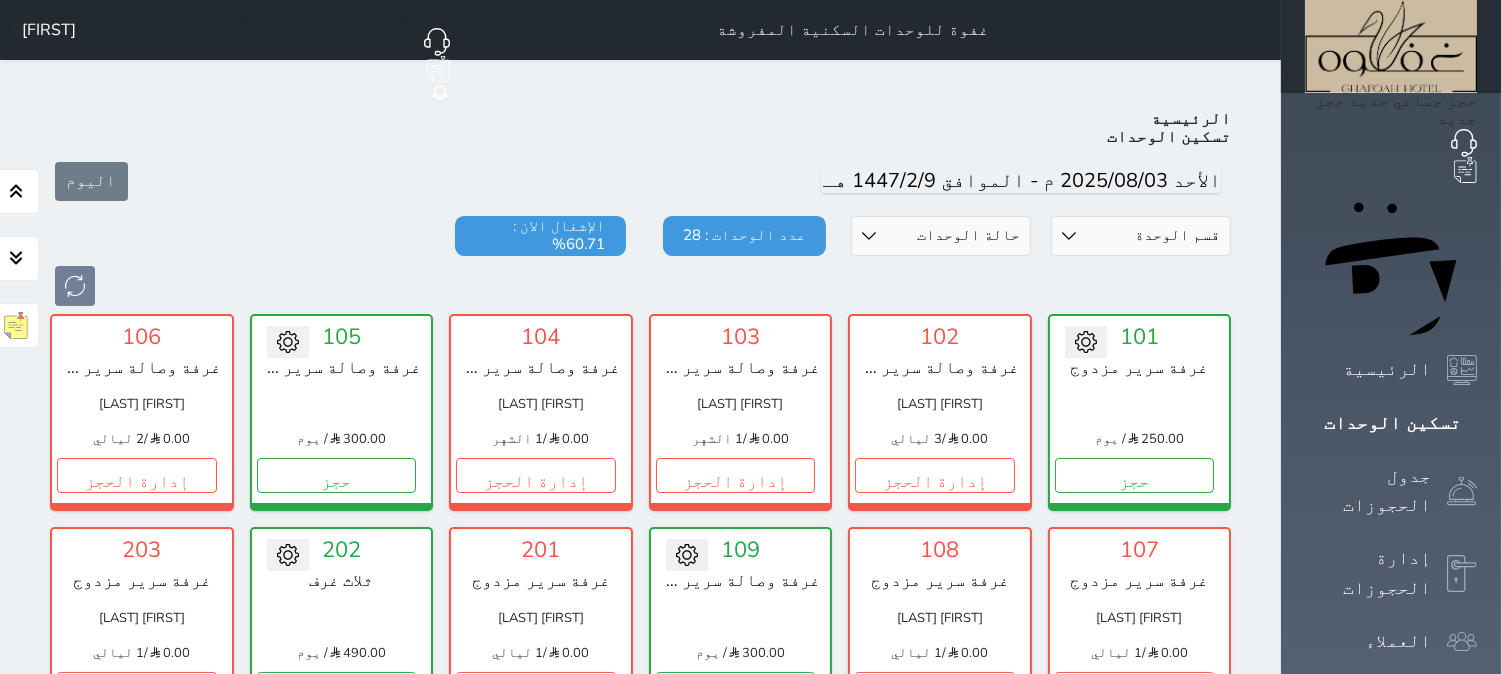 drag, startPoint x: 210, startPoint y: 182, endPoint x: 278, endPoint y: 190, distance: 68.46897 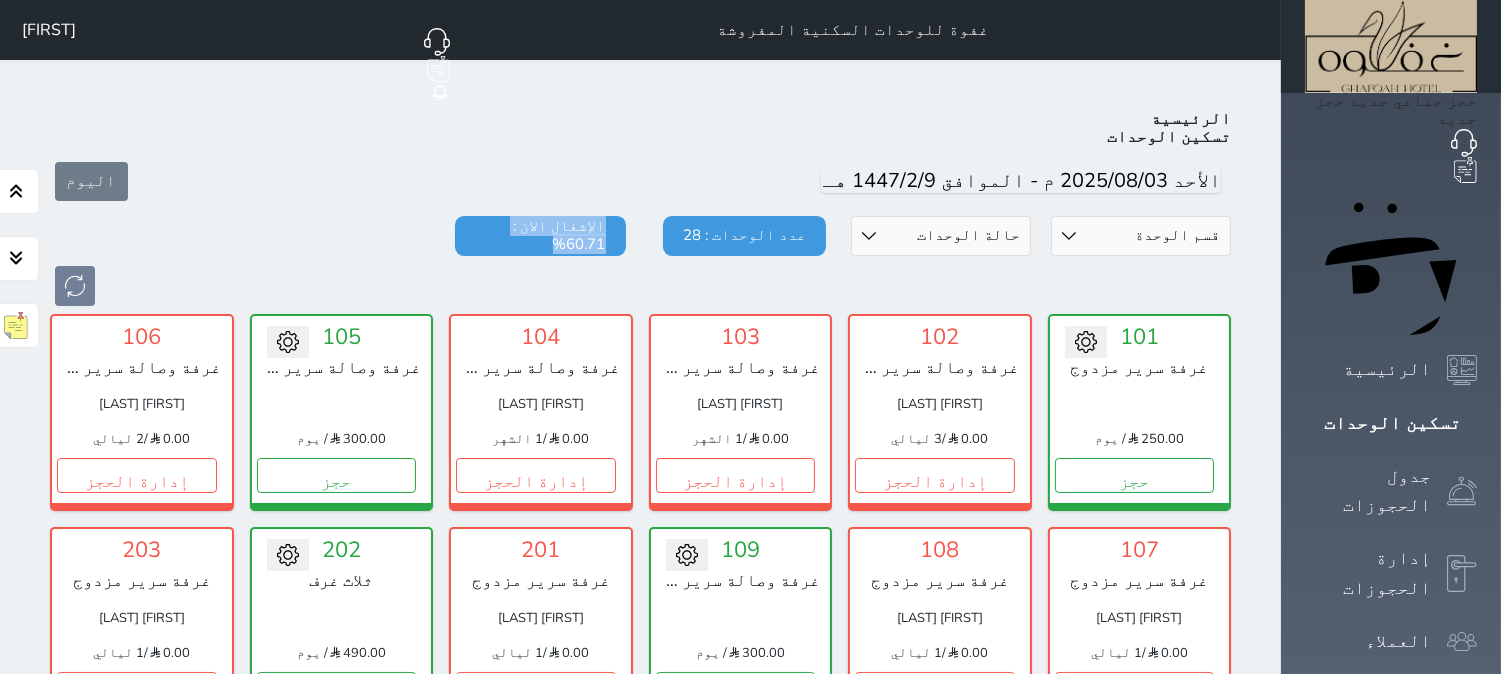 drag, startPoint x: 453, startPoint y: 191, endPoint x: 1098, endPoint y: 233, distance: 646.36597 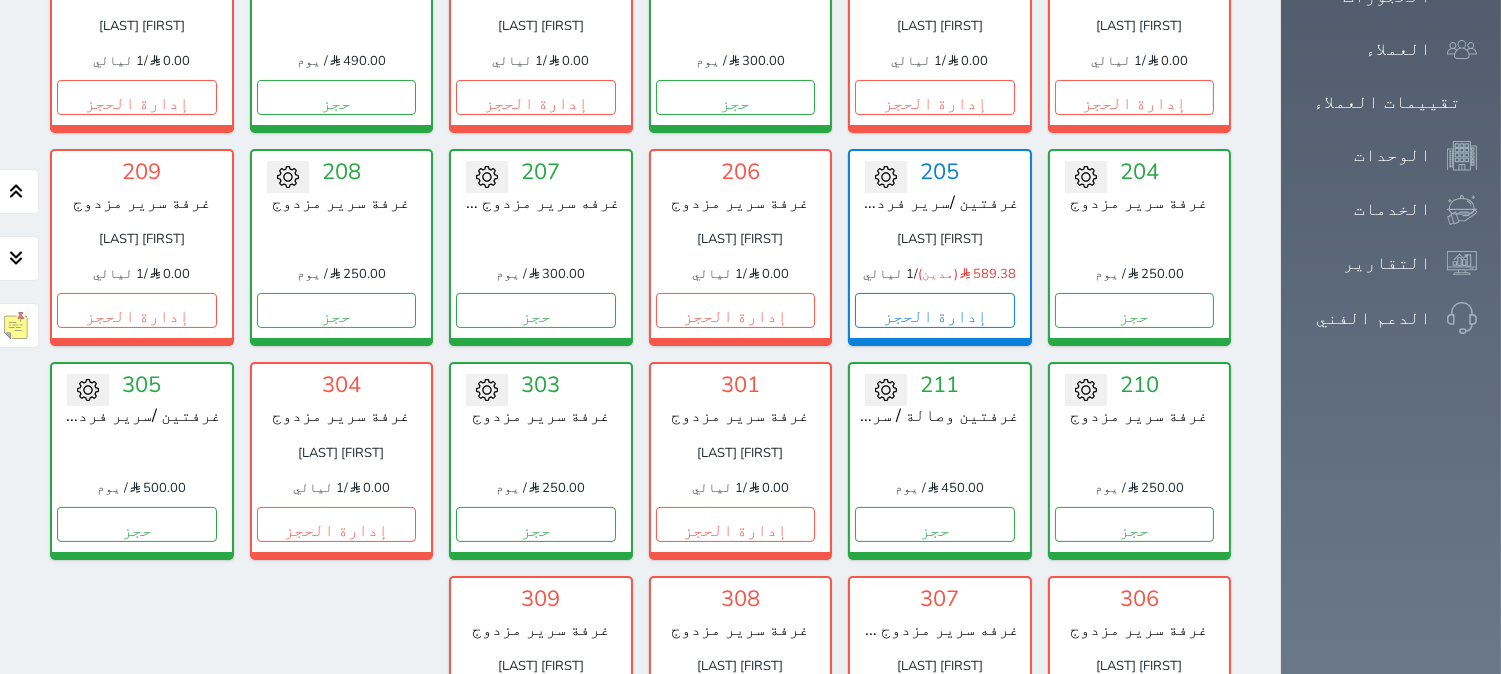 scroll, scrollTop: 555, scrollLeft: 0, axis: vertical 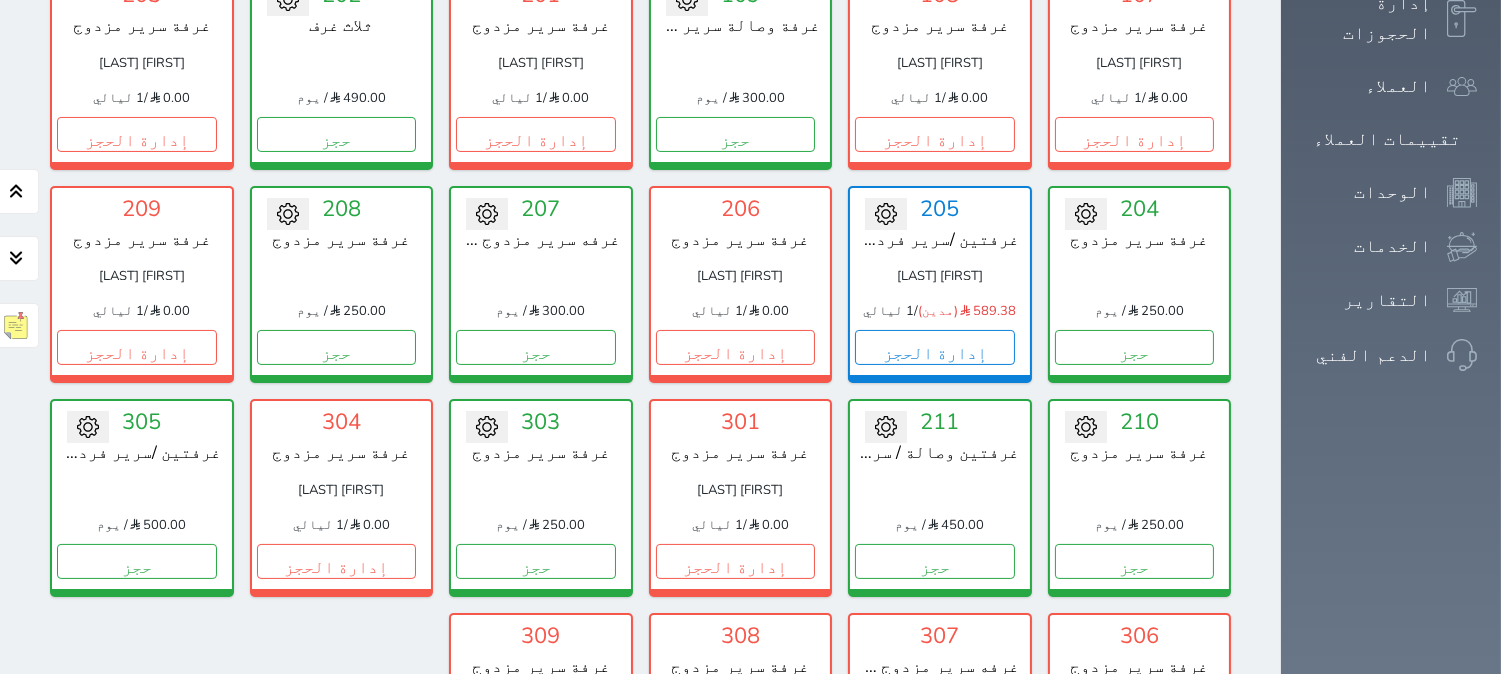 click at bounding box center [342, 276] 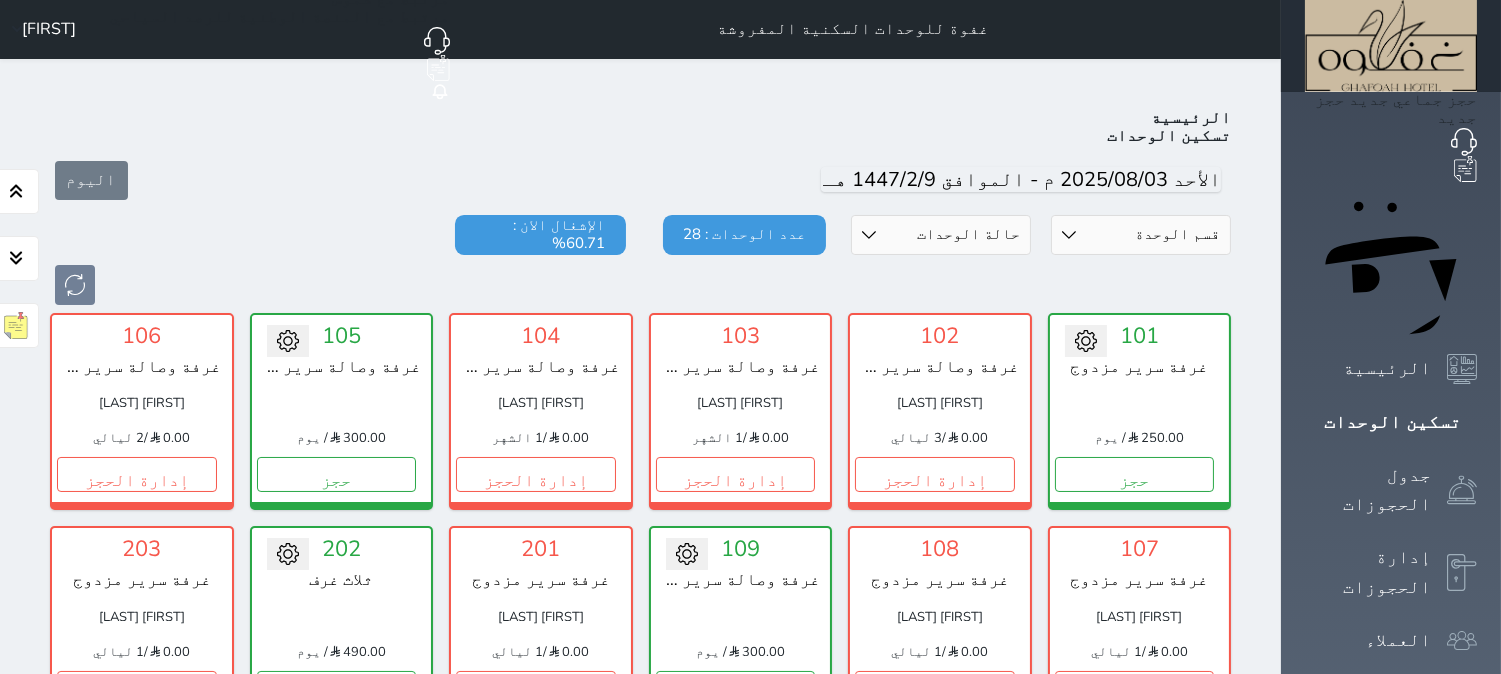 scroll, scrollTop: 0, scrollLeft: 0, axis: both 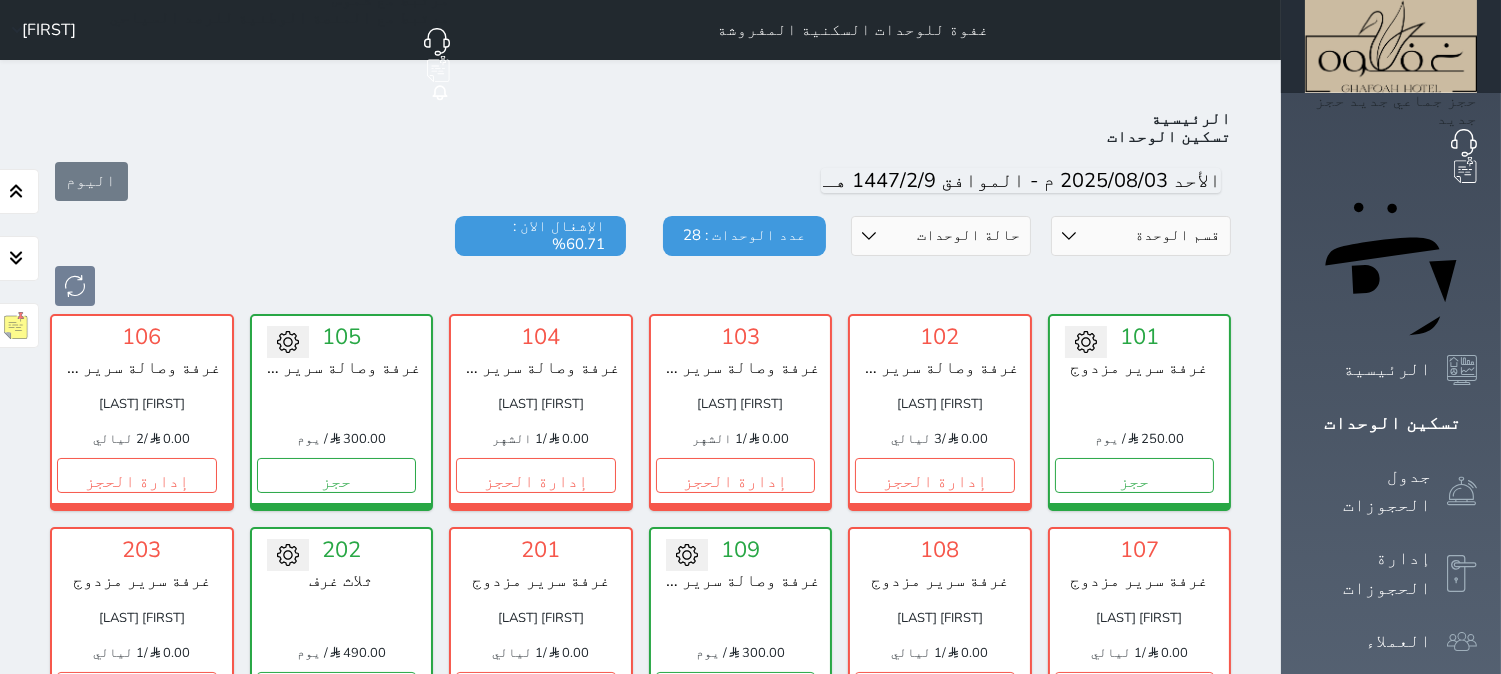 click on "اليوم" at bounding box center [640, 181] 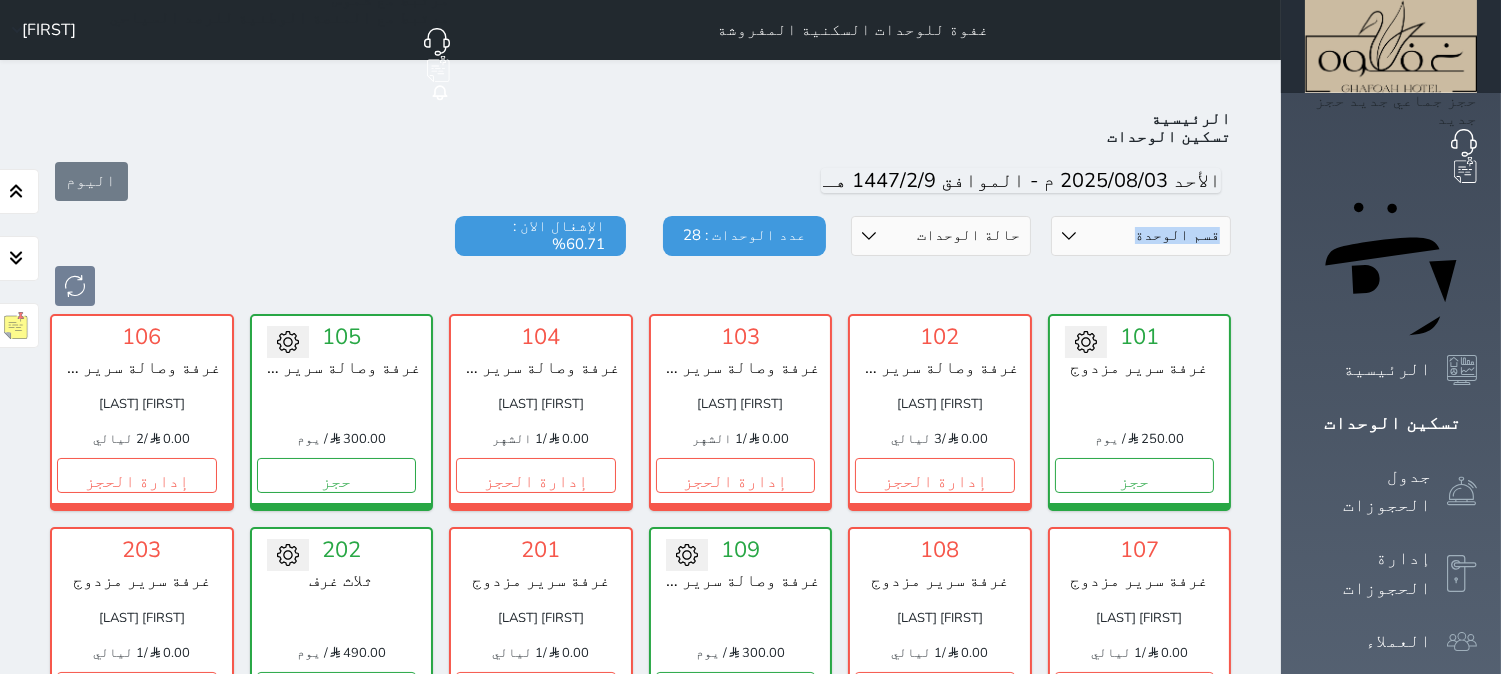 click on "اليوم" at bounding box center [640, 181] 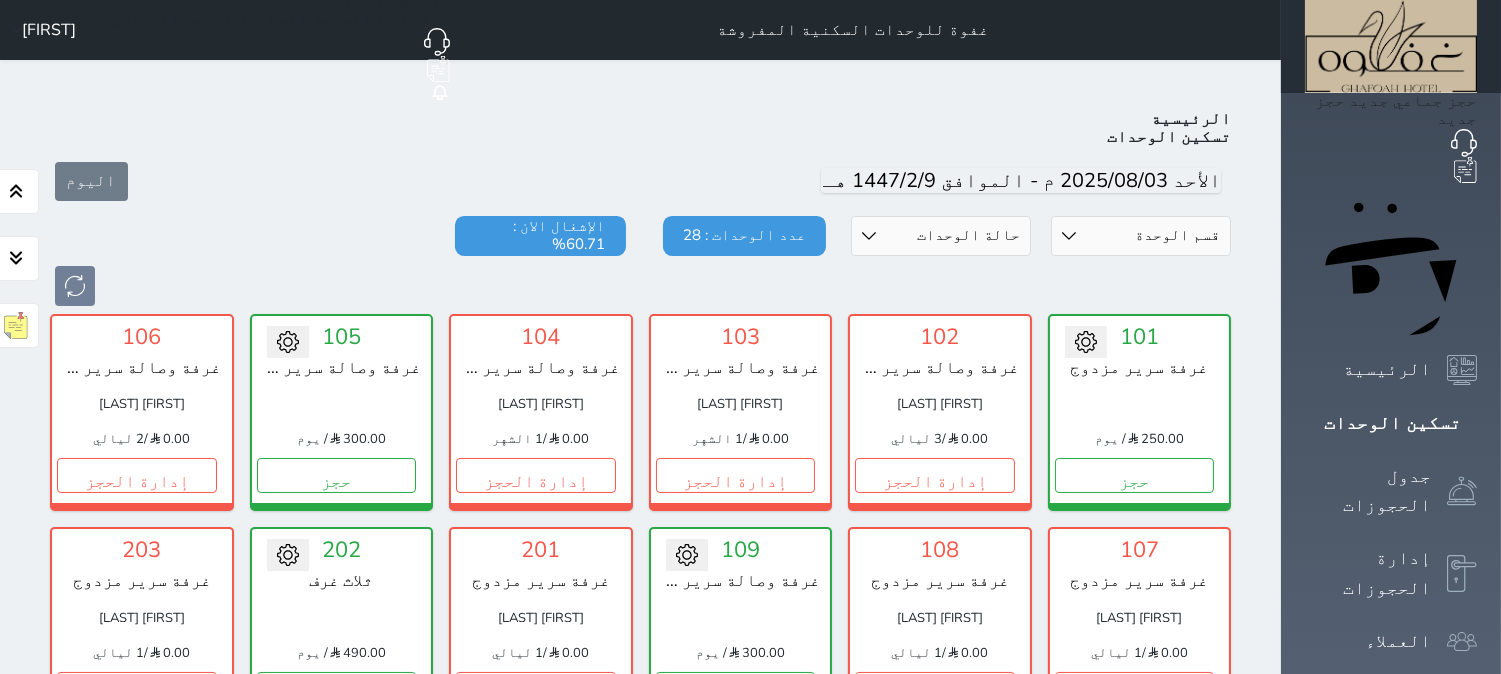 click on "اليوم" at bounding box center (640, 181) 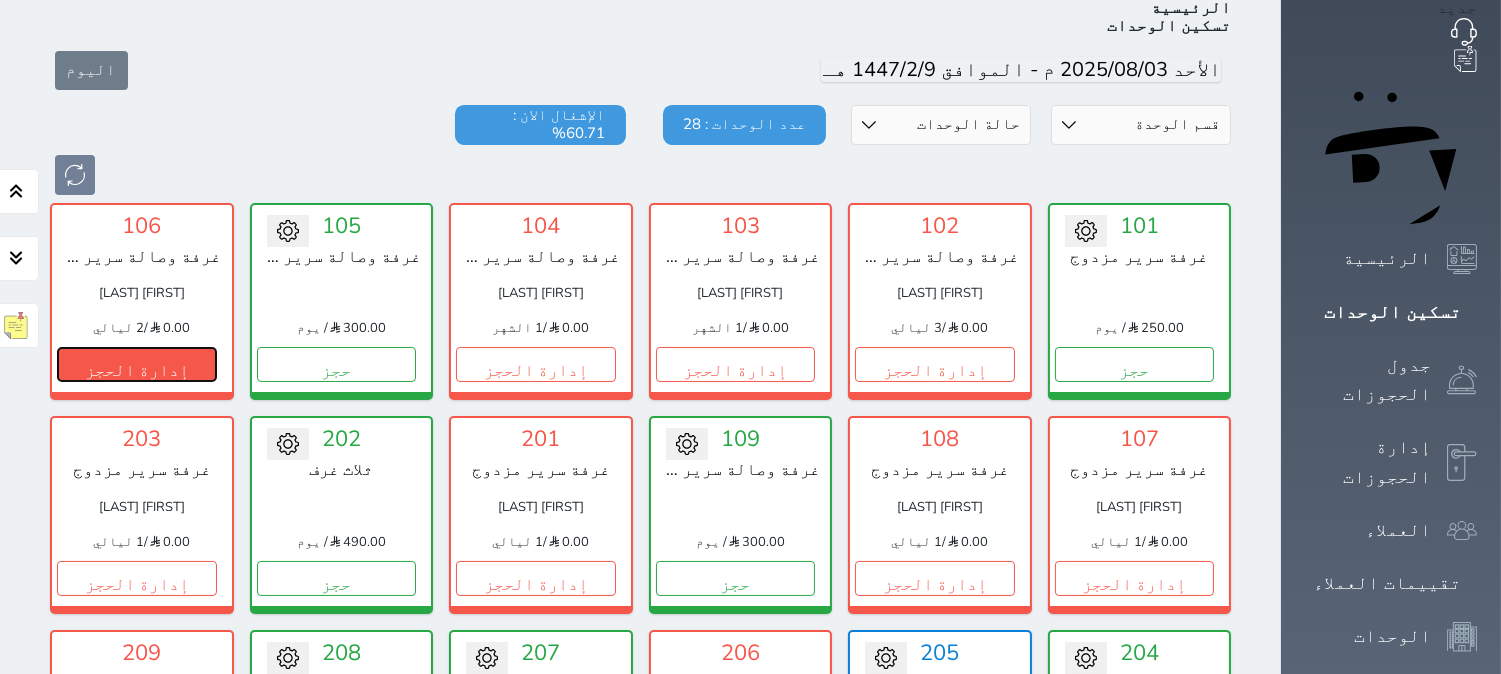 click on "إدارة الحجز" at bounding box center (137, 364) 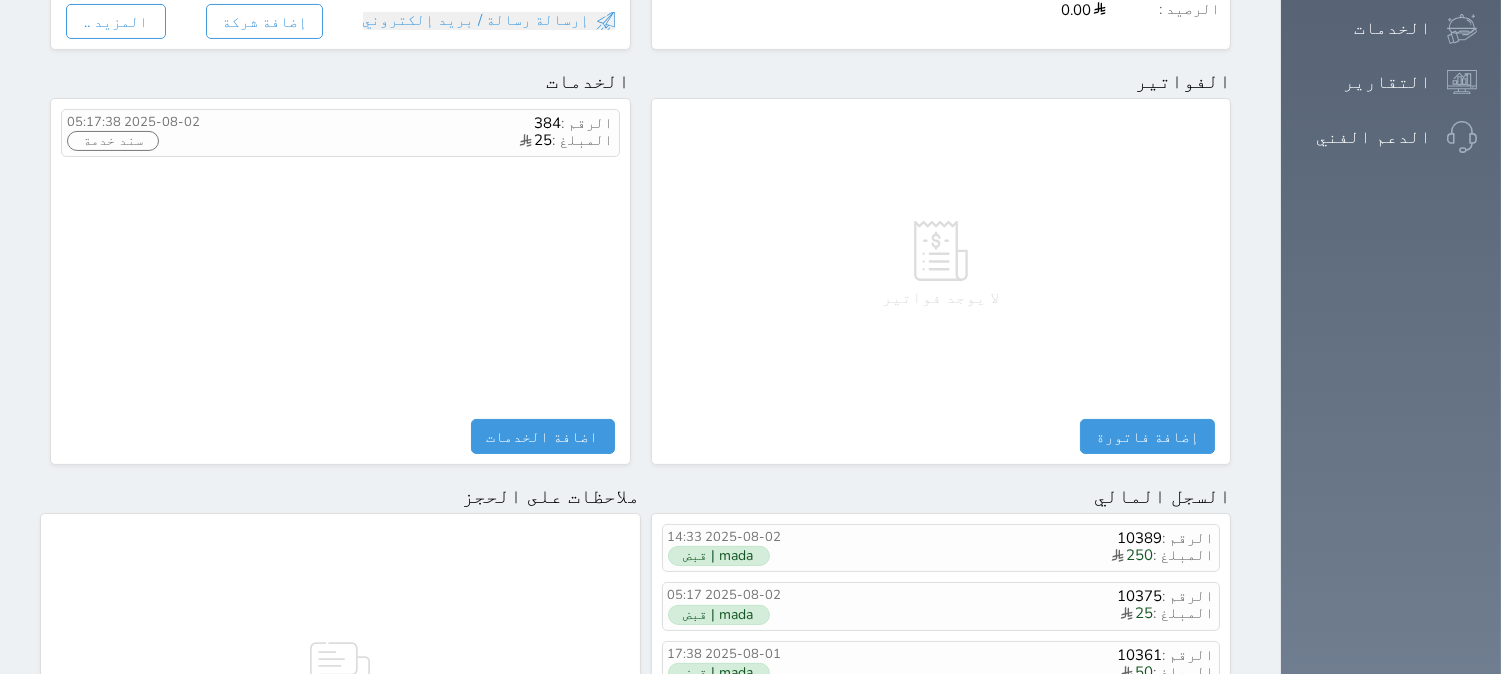 scroll, scrollTop: 777, scrollLeft: 0, axis: vertical 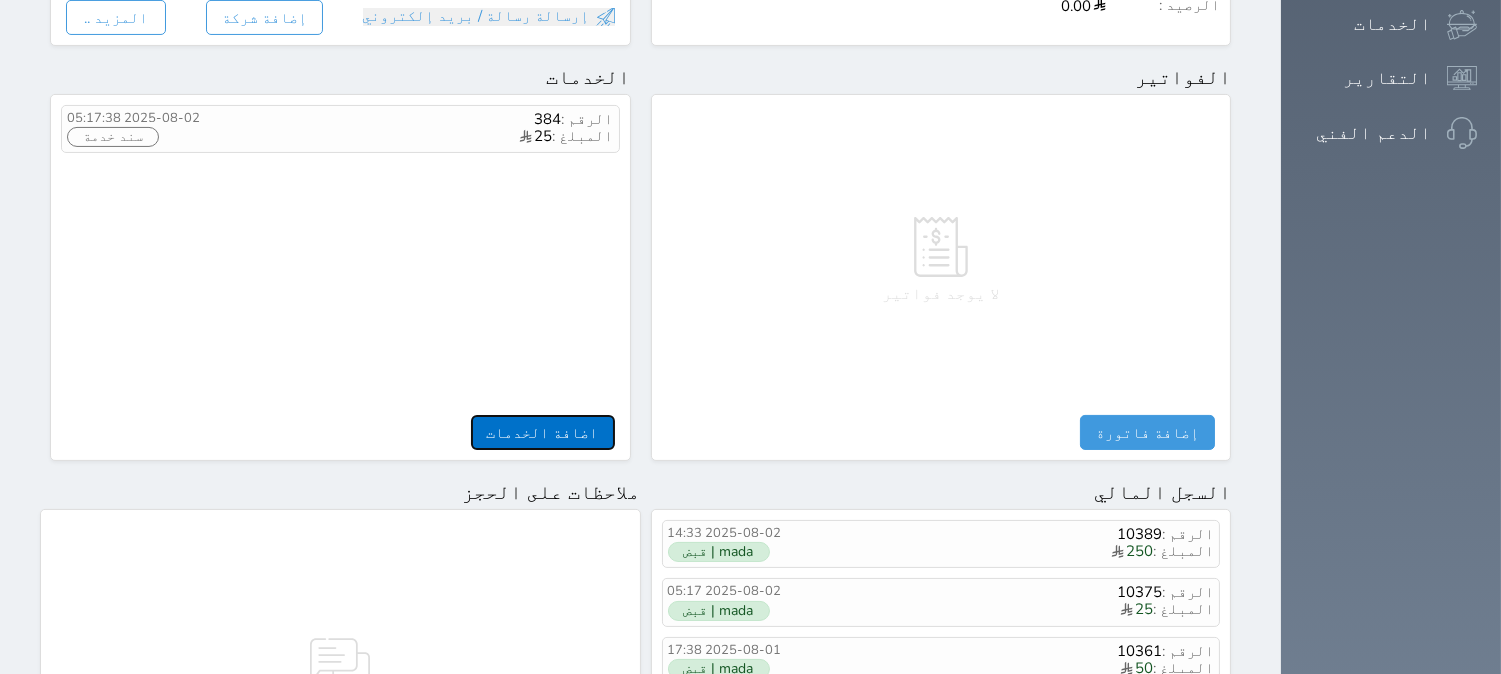 click on "اضافة الخدمات" at bounding box center (543, 432) 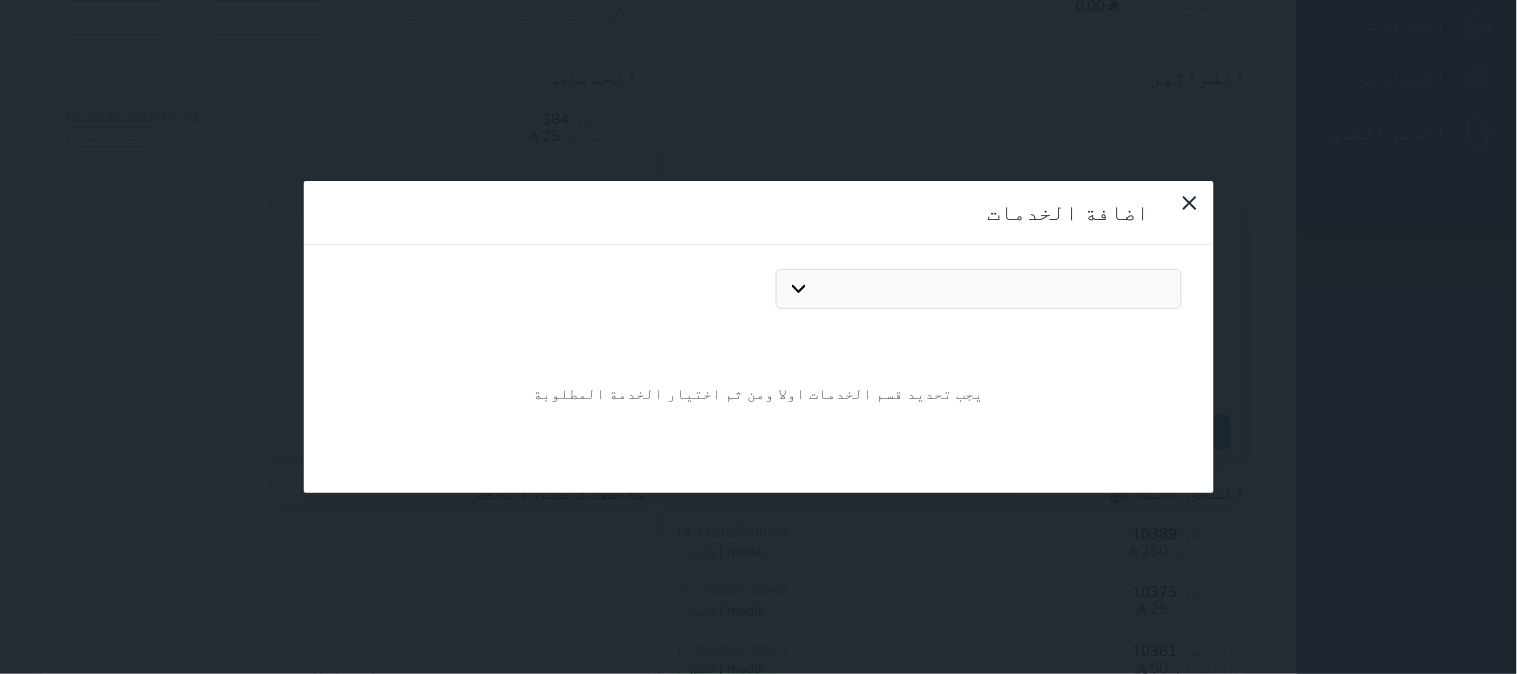 click on "مطعم مغسلة اتلافات خروج متاخر دخول المبكر" at bounding box center [978, 289] 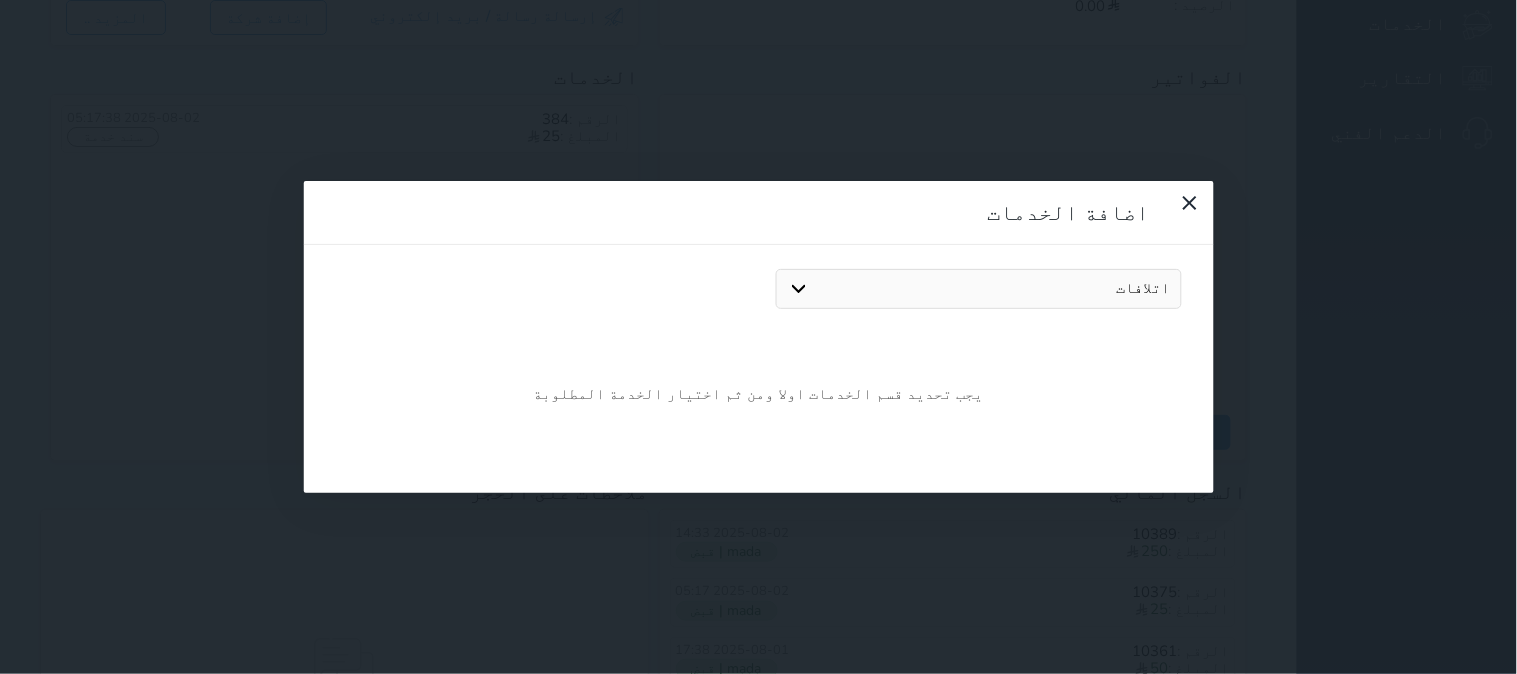 click on "مطعم مغسلة اتلافات خروج متاخر دخول المبكر" at bounding box center [978, 289] 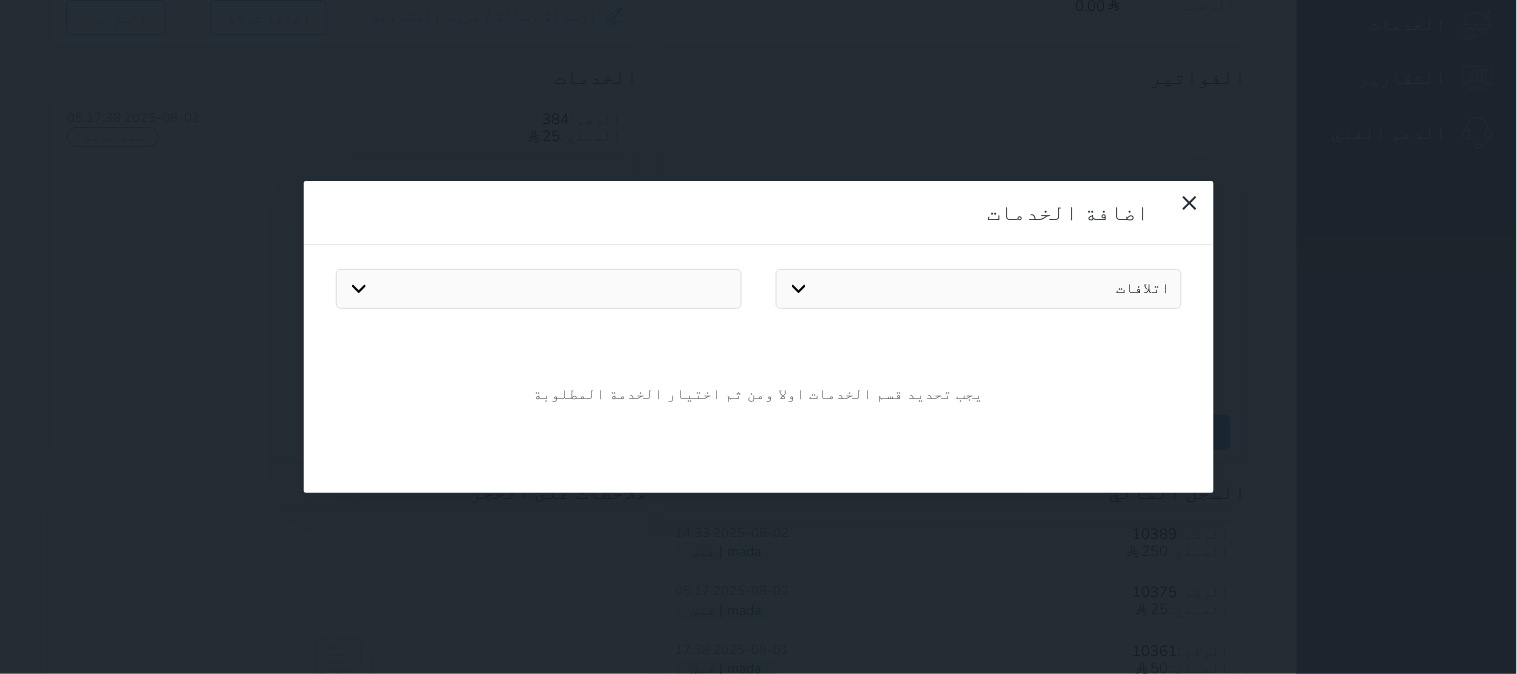 click on "الشاشه ستاره كنب سرير سليب هاي مرتبه اتلافات اخرى مفتاح بطاقه مفقود" at bounding box center [538, 289] 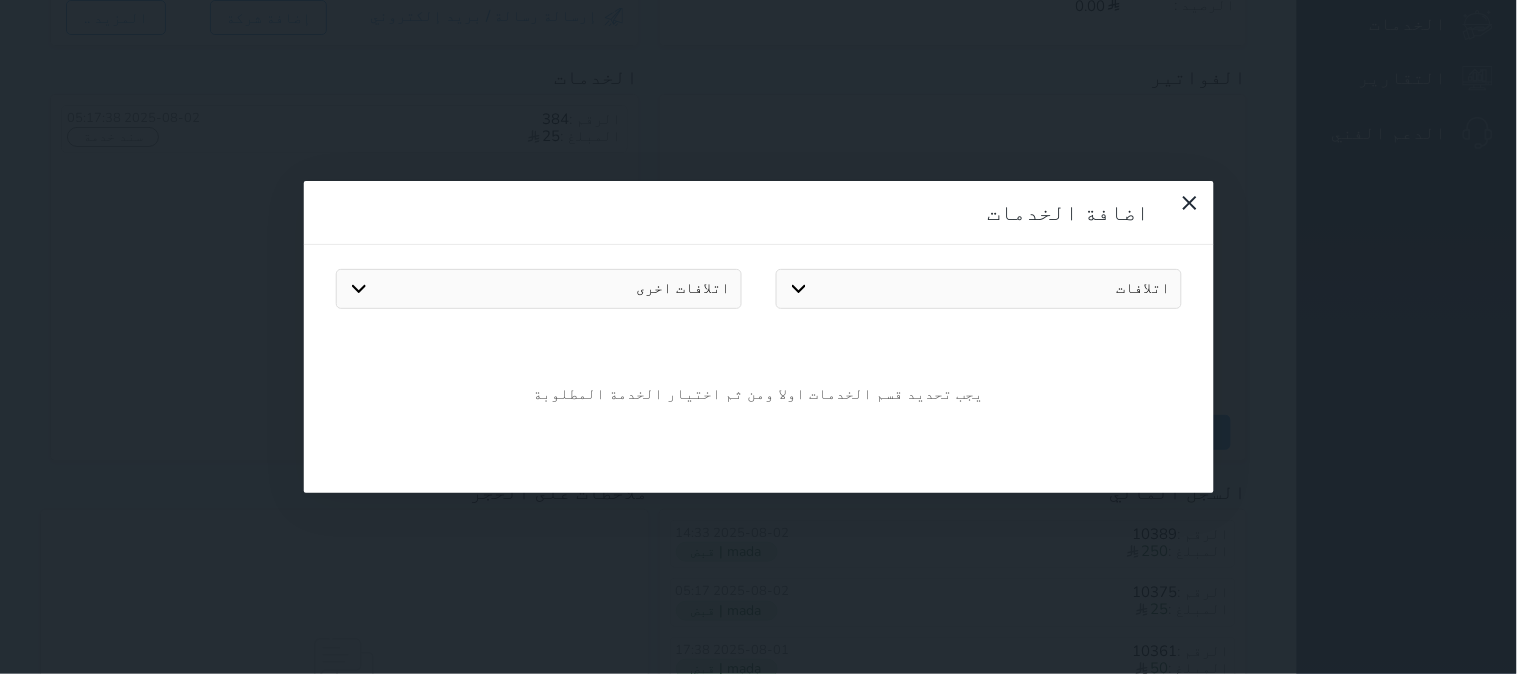 click on "الشاشه ستاره كنب سرير سليب هاي مرتبه اتلافات اخرى مفتاح بطاقه مفقود" at bounding box center [538, 289] 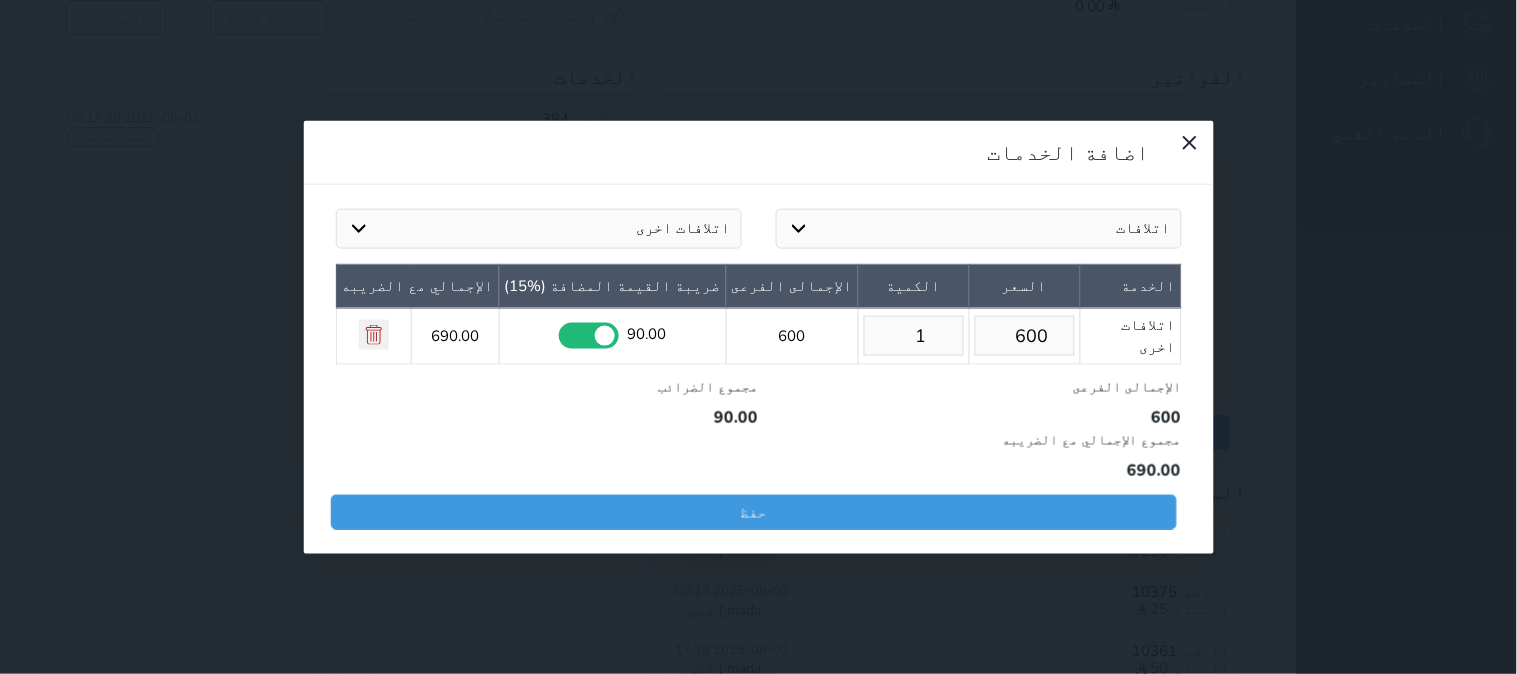 drag, startPoint x: 987, startPoint y: 203, endPoint x: 1076, endPoint y: 217, distance: 90.0944 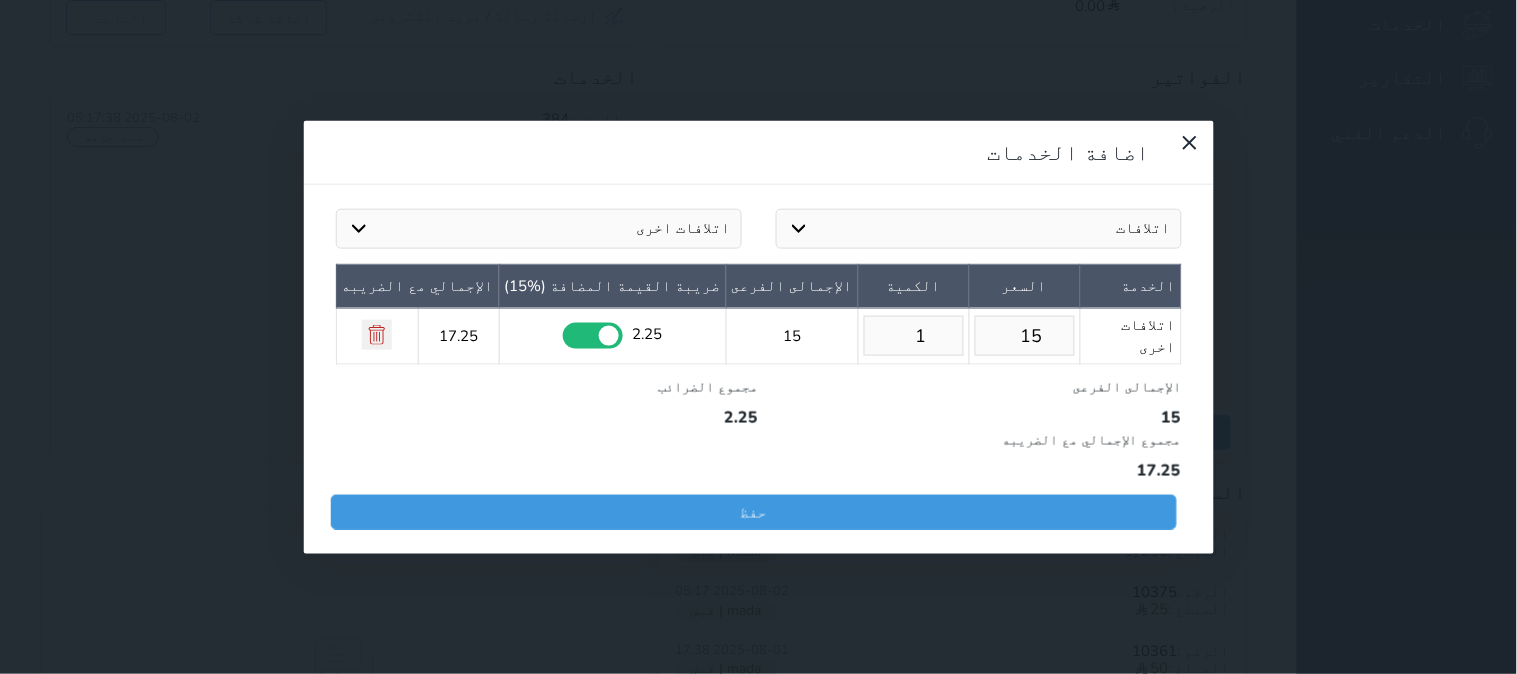 type on "15" 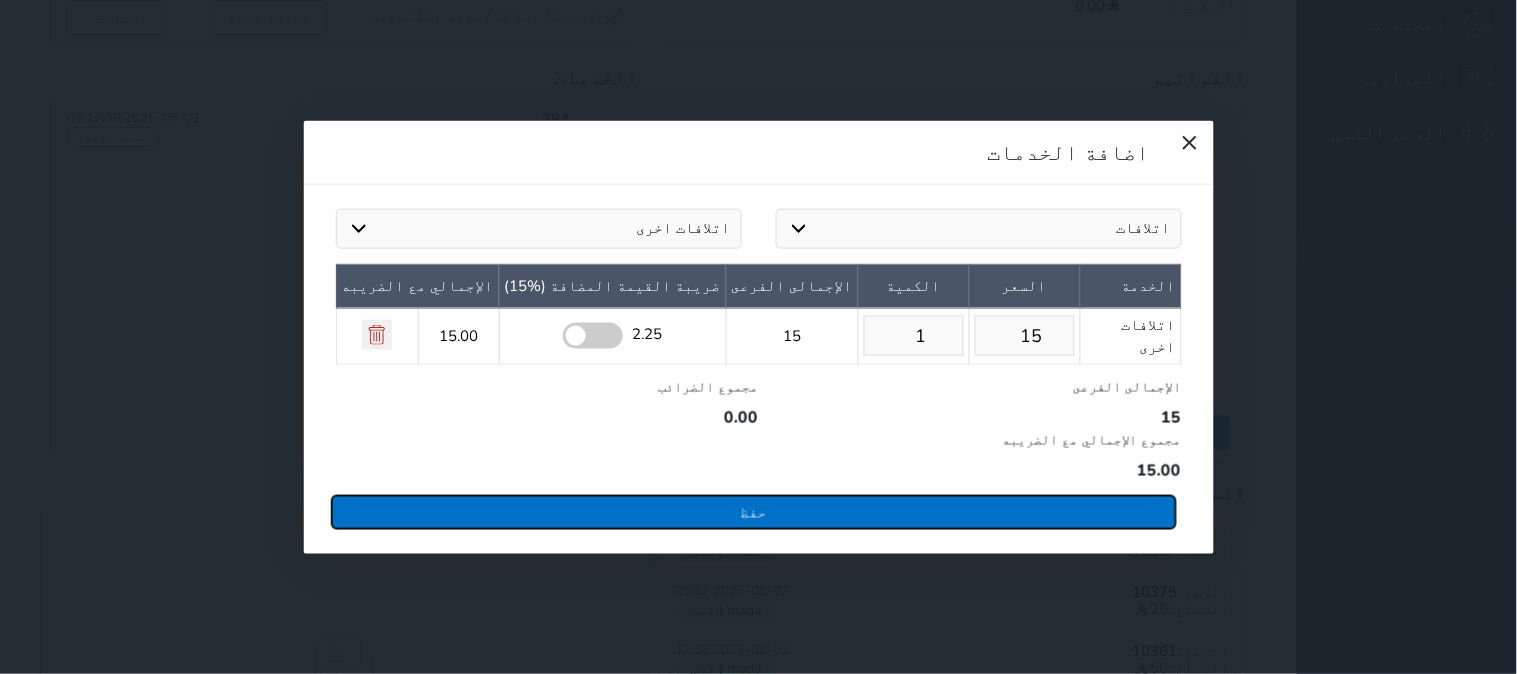 click on "حفظ" at bounding box center [753, 511] 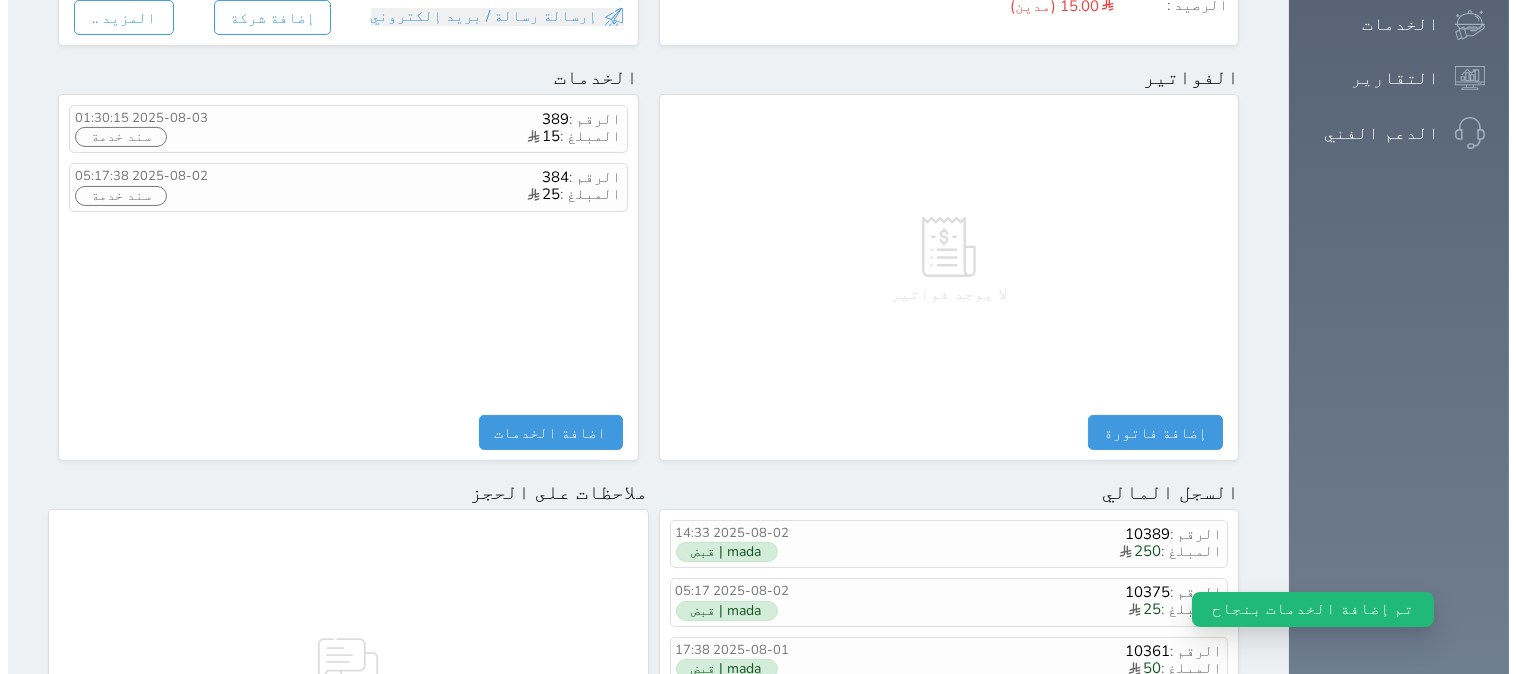 scroll, scrollTop: 0, scrollLeft: 0, axis: both 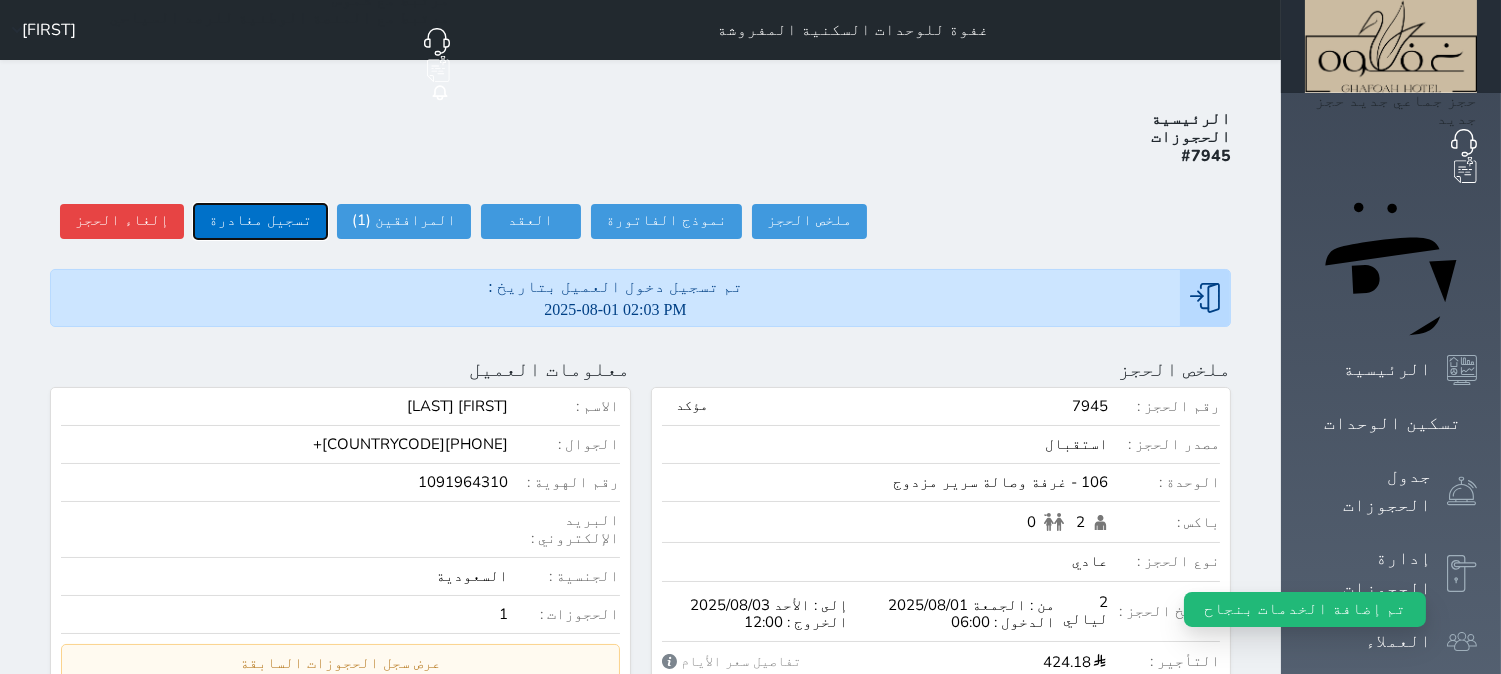 click on "تسجيل مغادرة" at bounding box center (260, 221) 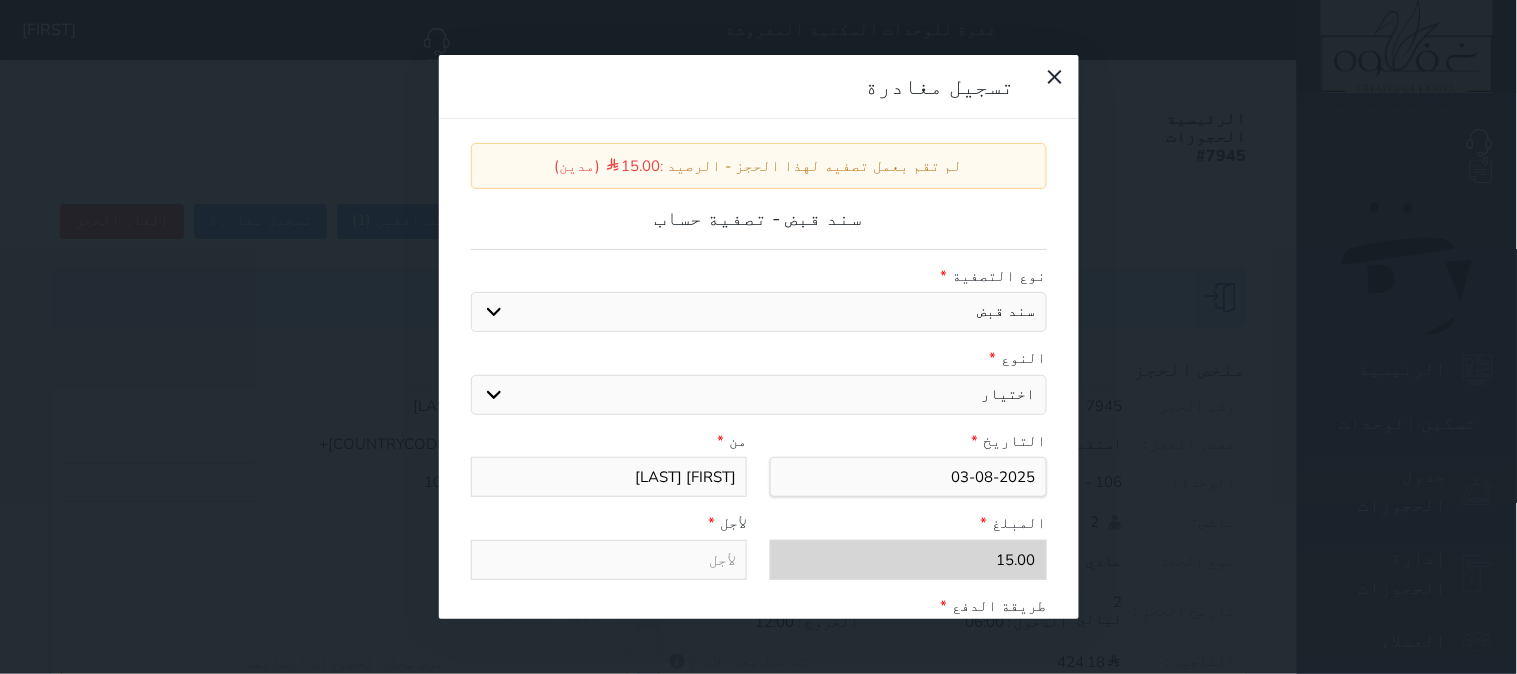 click on "اختيار   مقبوضات عامة
قيمة إيجار
فواتير
عربون
لا ينطبق
آخر
مغسلة
واي فاي - الإنترنت
مواقف السيارات
طعام
الأغذية والمشروبات
مشروبات
المشروبات الباردة
المشروبات الساخنة
الإفطار
غداء
عشاء
مخبز و كعك
حمام سباحة
الصالة الرياضية
سبا و خدمات الجمال
اختيار وإسقاط (خدمات النقل)
ميني بار
كابل - تلفزيون
سرير إضافي
تصفيف الشعر
التسوق" at bounding box center [759, 395] 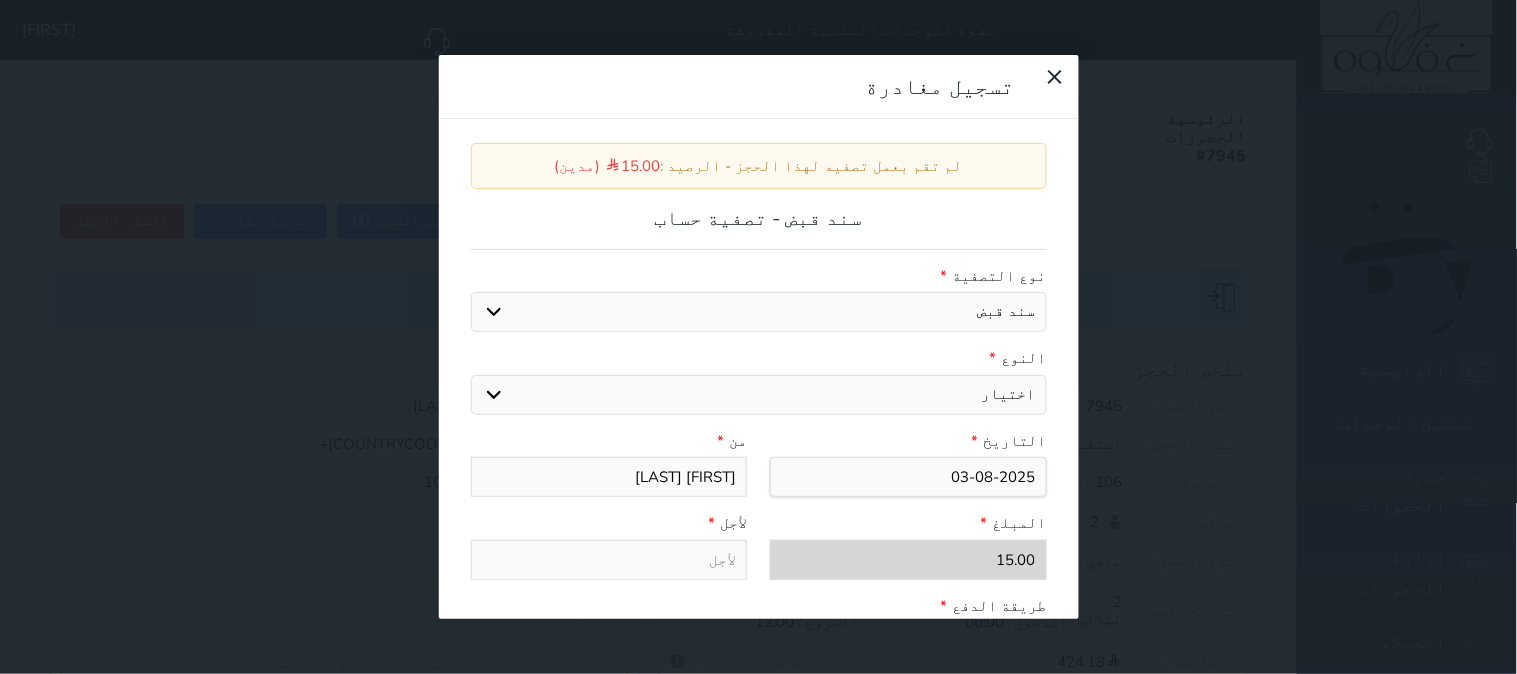 select on "90717" 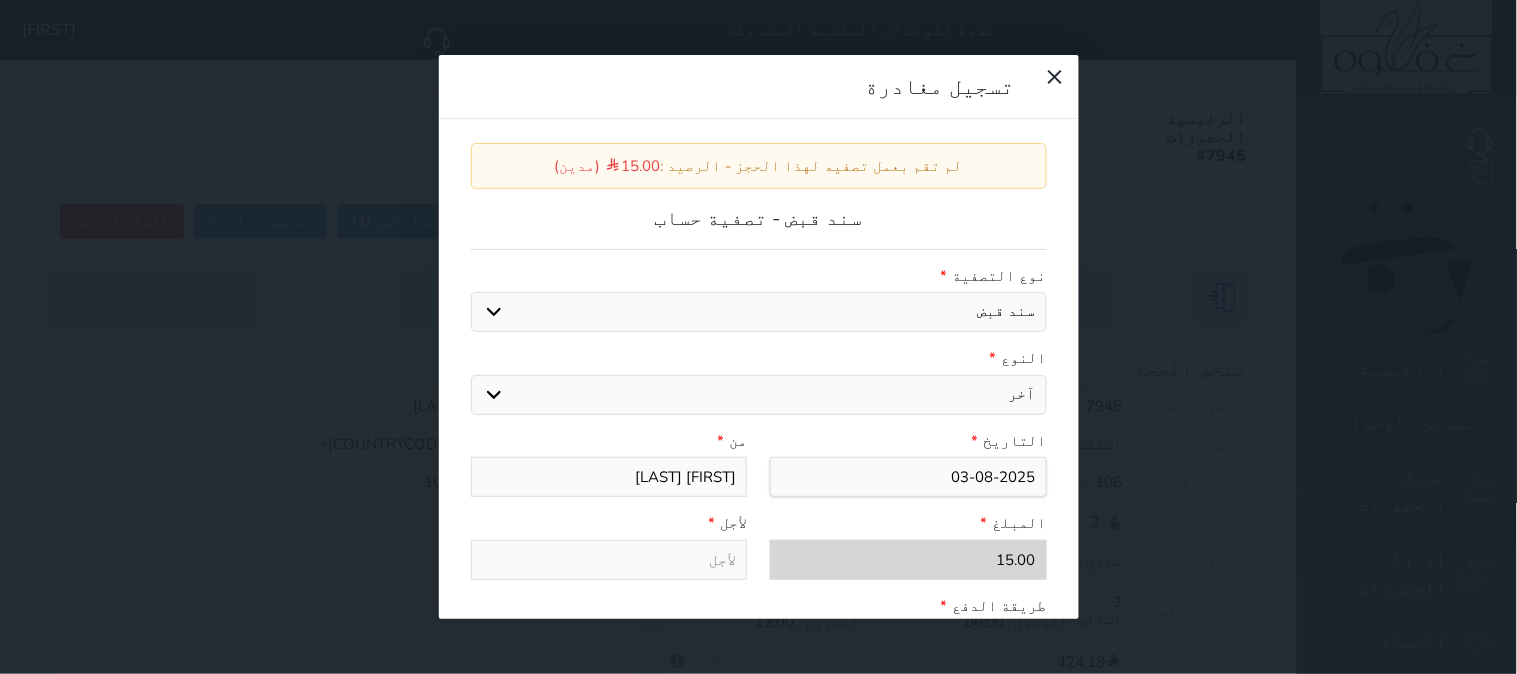 click on "اختيار   مقبوضات عامة
قيمة إيجار
فواتير
عربون
لا ينطبق
آخر
مغسلة
واي فاي - الإنترنت
مواقف السيارات
طعام
الأغذية والمشروبات
مشروبات
المشروبات الباردة
المشروبات الساخنة
الإفطار
غداء
عشاء
مخبز و كعك
حمام سباحة
الصالة الرياضية
سبا و خدمات الجمال
اختيار وإسقاط (خدمات النقل)
ميني بار
كابل - تلفزيون
سرير إضافي
تصفيف الشعر
التسوق" at bounding box center (759, 395) 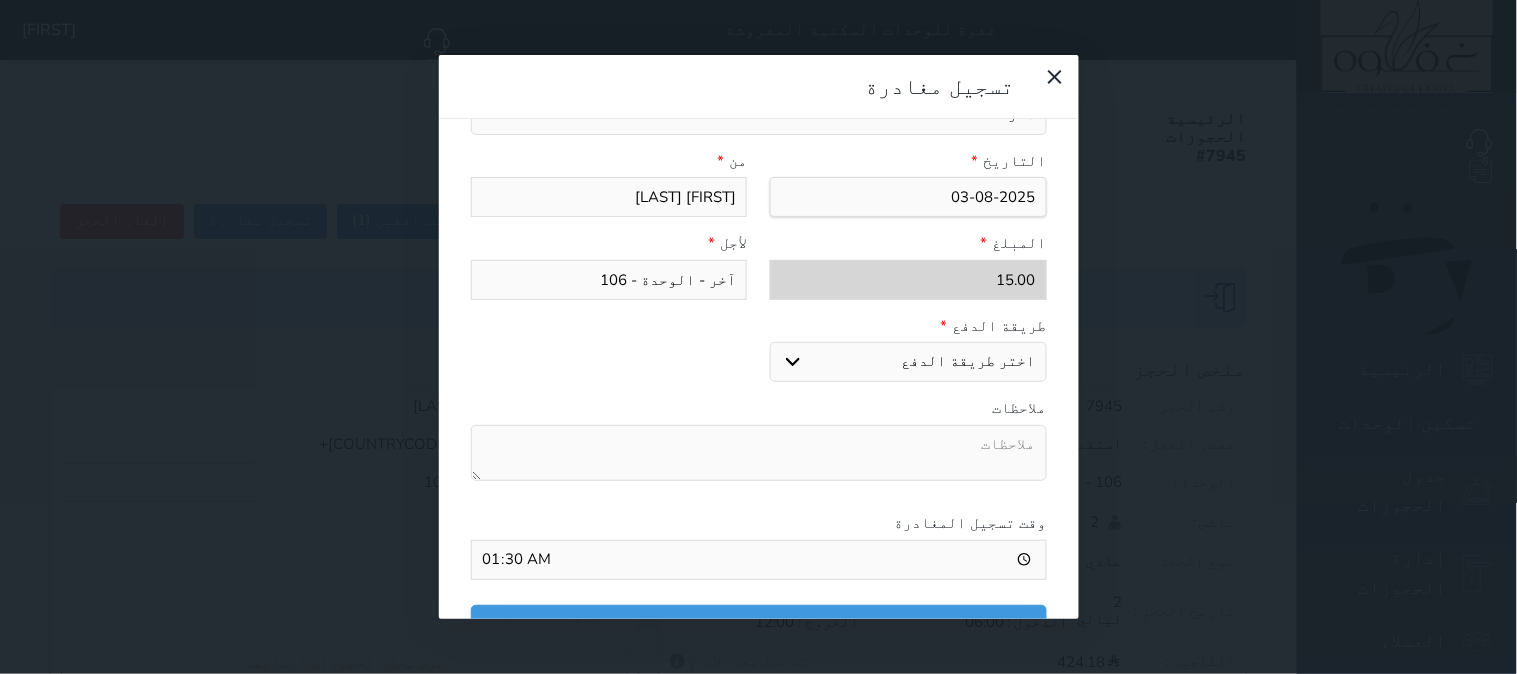 scroll, scrollTop: 311, scrollLeft: 0, axis: vertical 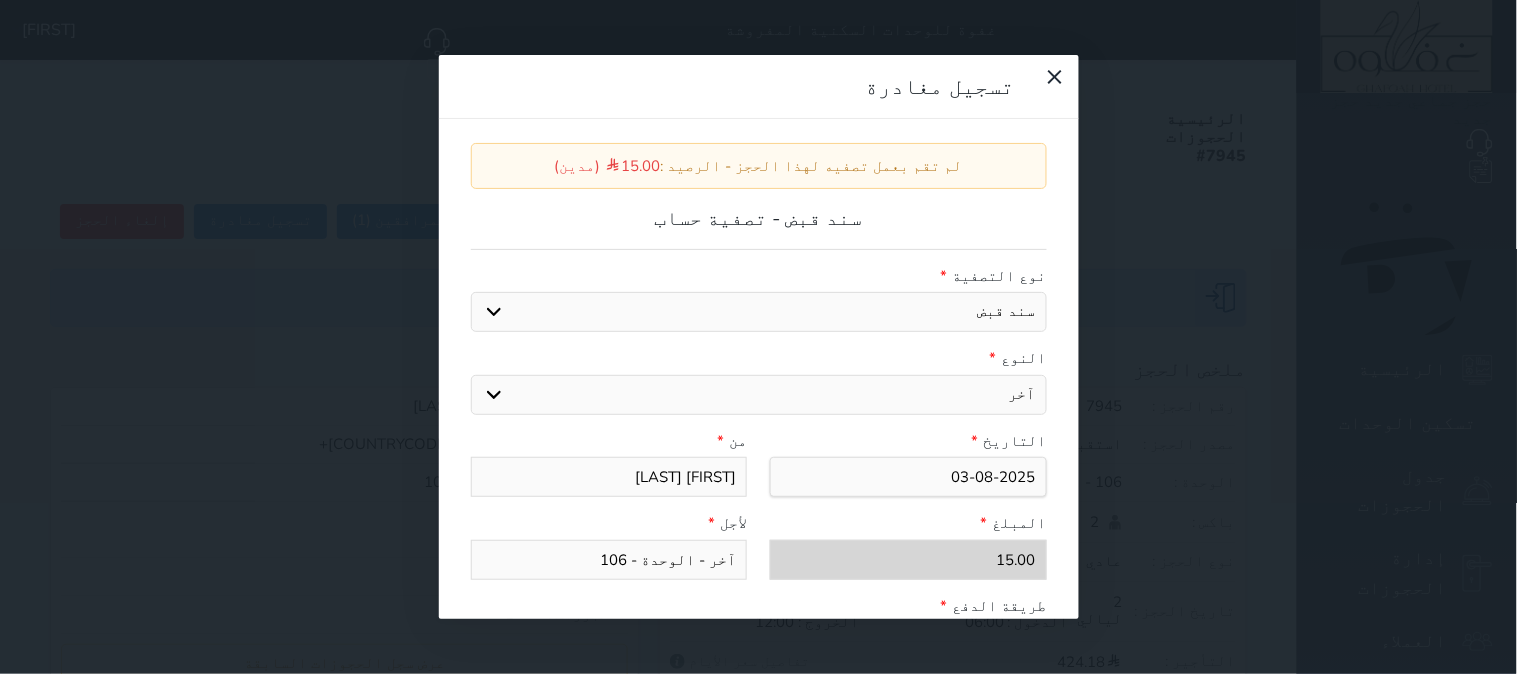 click on "سند قبض    كمبيالة" at bounding box center (759, 312) 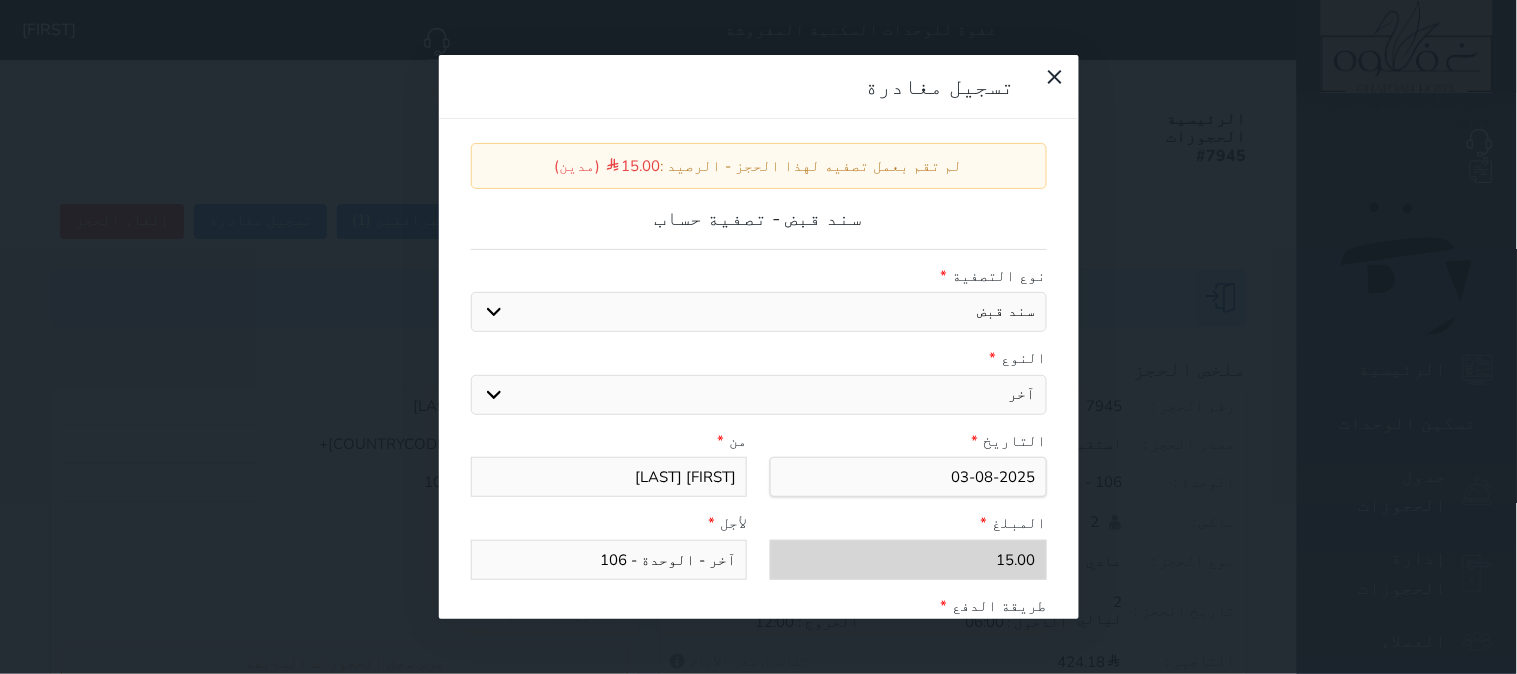 select on "promissory" 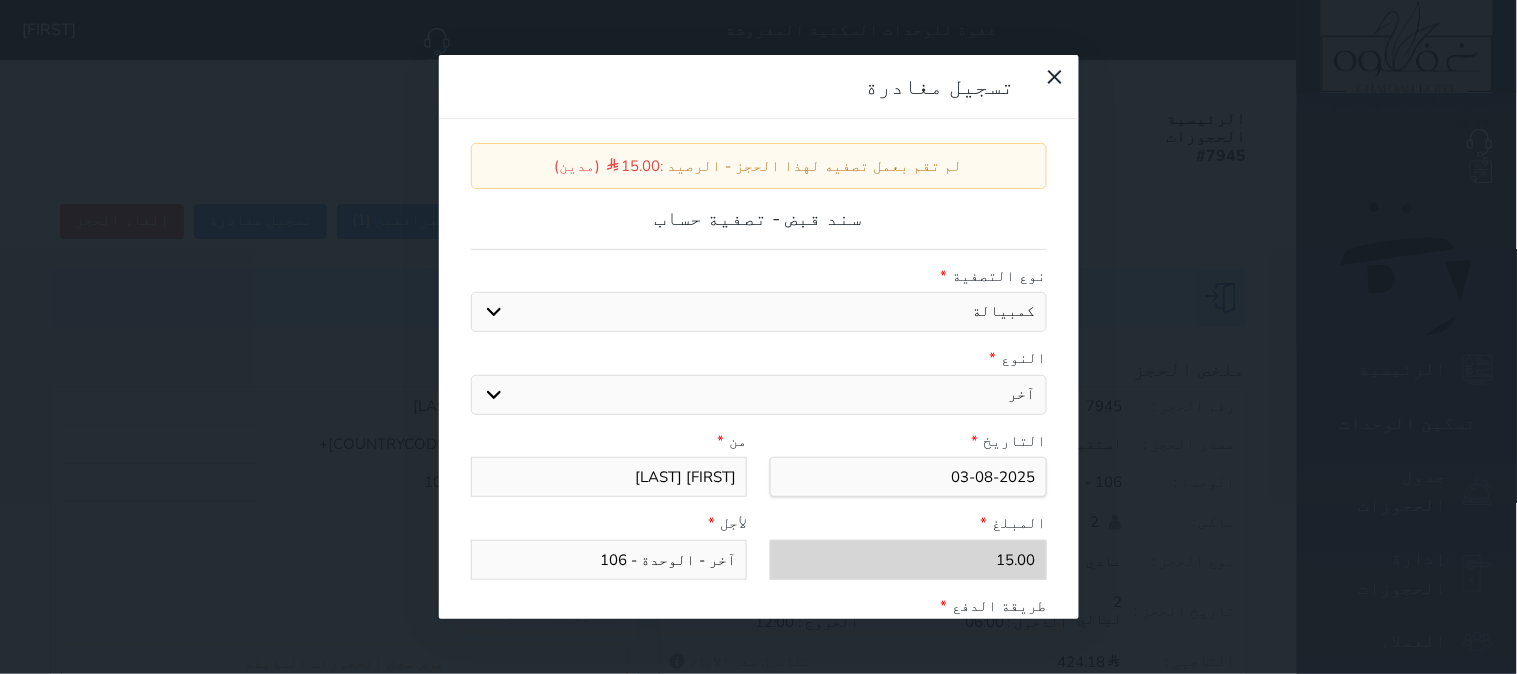 click on "سند قبض    كمبيالة" at bounding box center [759, 312] 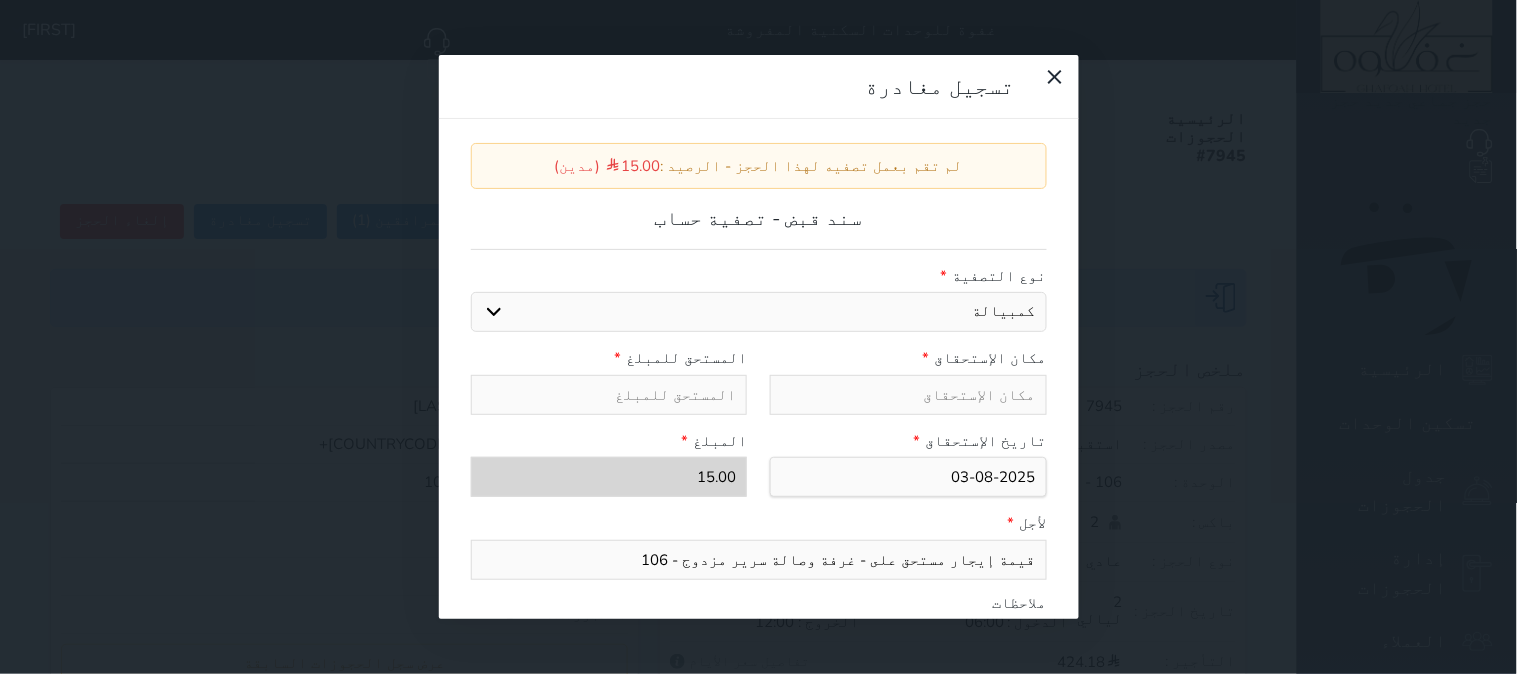 click at bounding box center (908, 395) 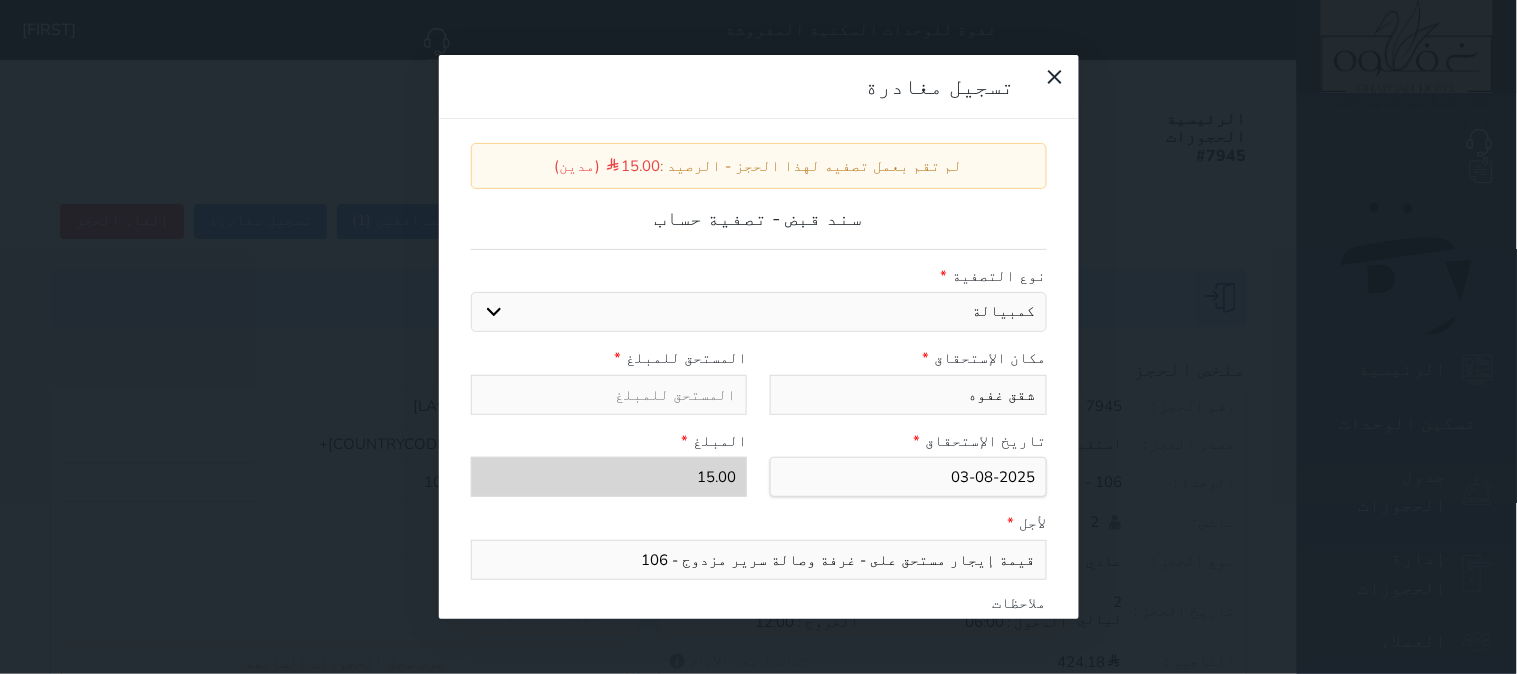 type on "شقق غفوه" 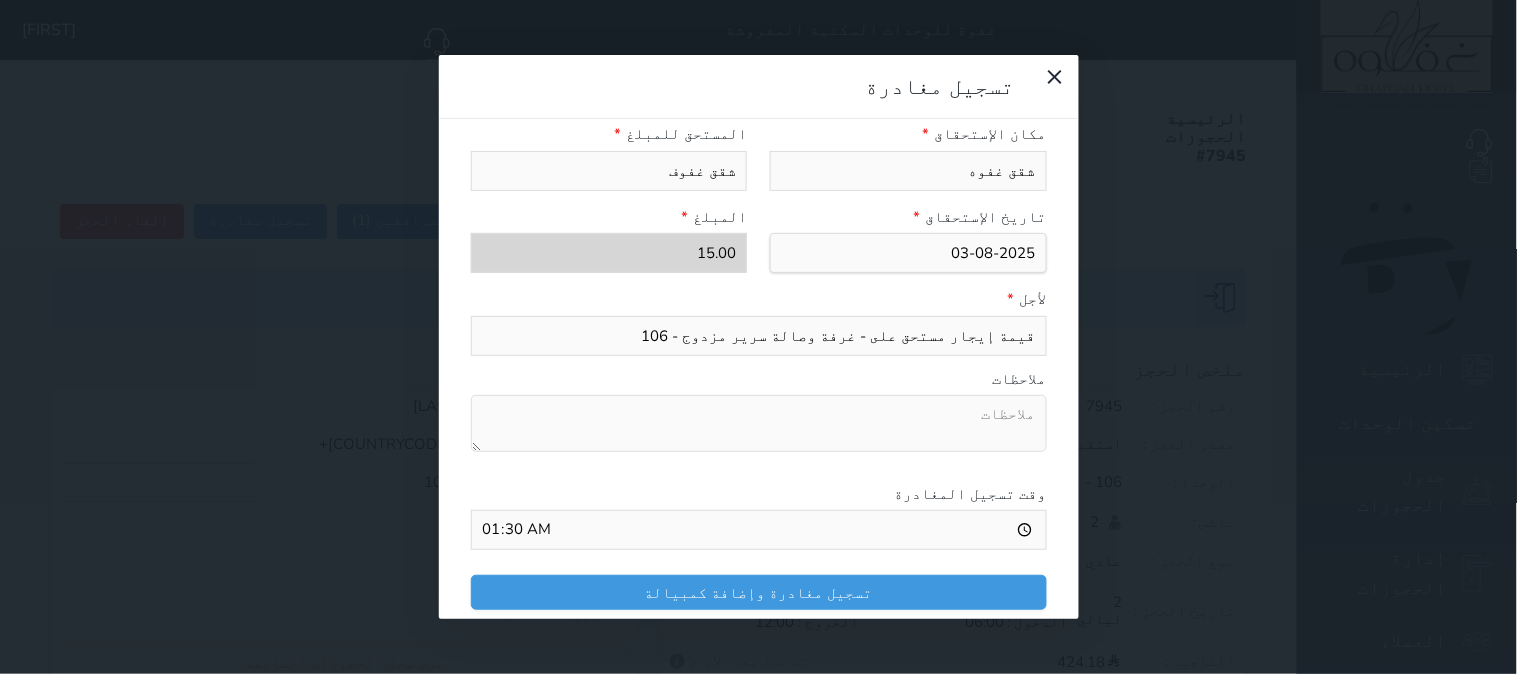 scroll, scrollTop: 225, scrollLeft: 0, axis: vertical 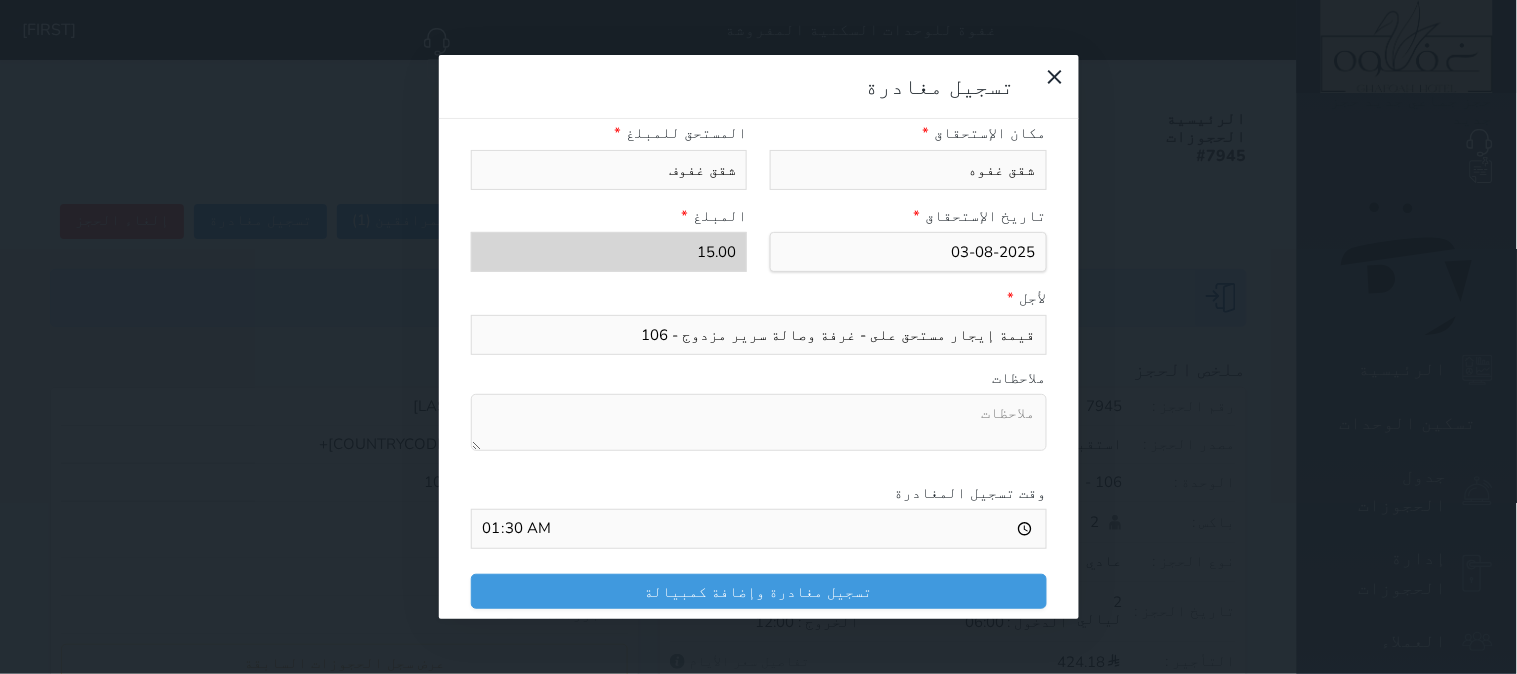 type on "شقق غفوف" 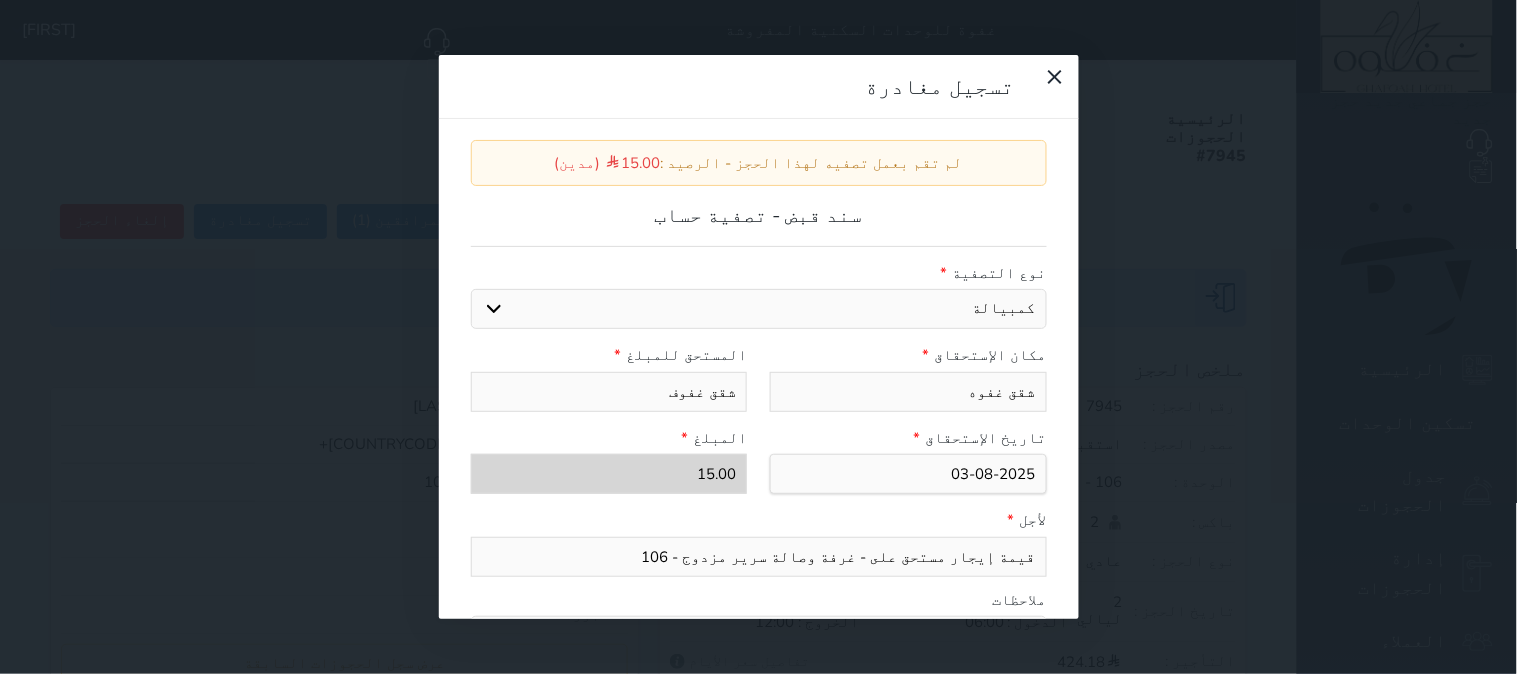 scroll, scrollTop: 114, scrollLeft: 0, axis: vertical 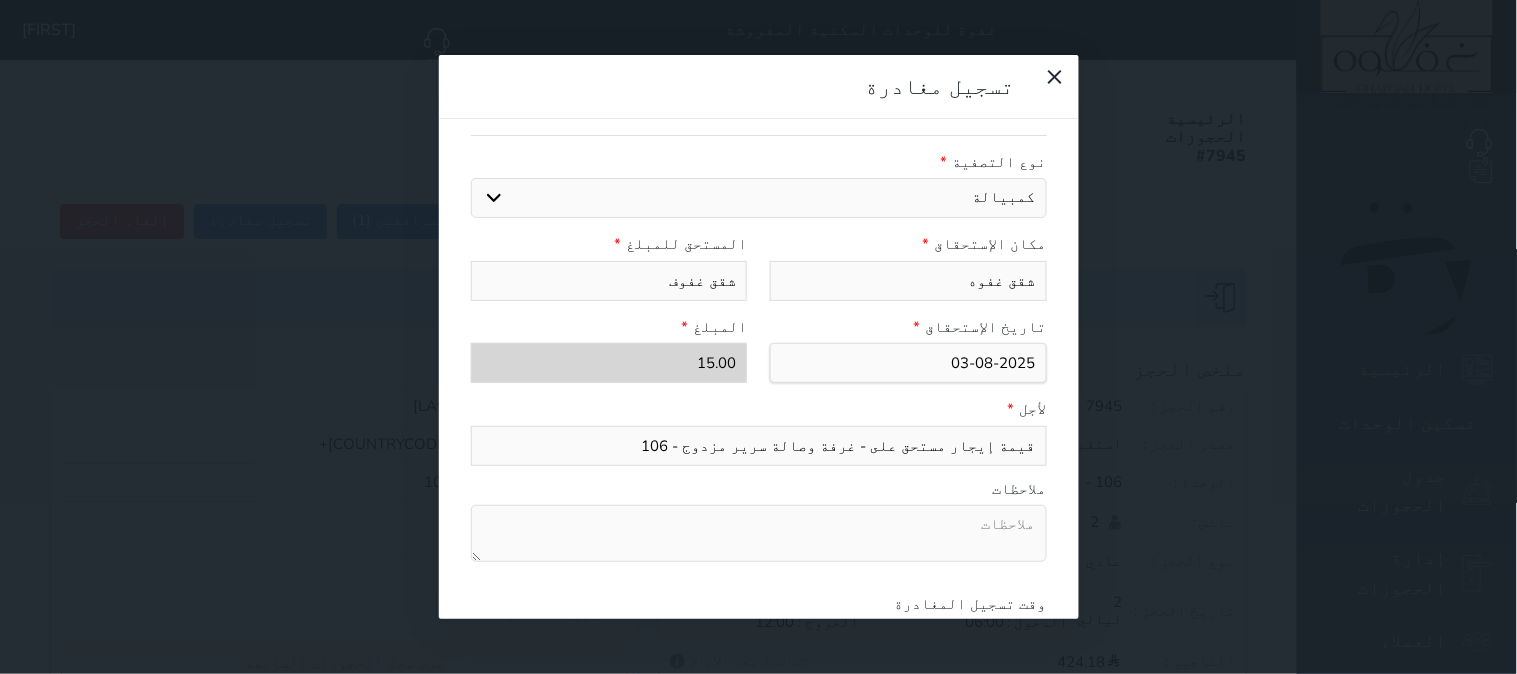 drag, startPoint x: 928, startPoint y: 391, endPoint x: 1038, endPoint y: 383, distance: 110.29053 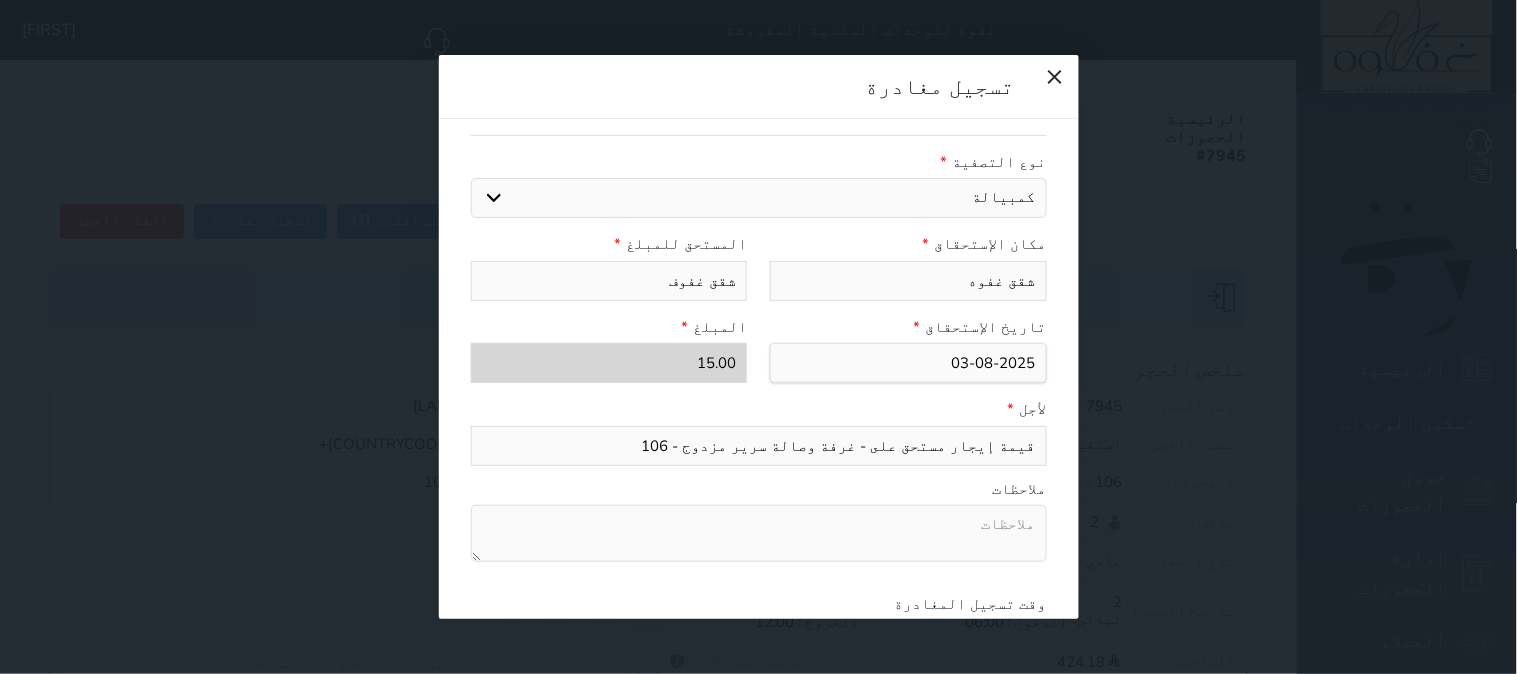 drag, startPoint x: 951, startPoint y: 392, endPoint x: 1030, endPoint y: 392, distance: 79 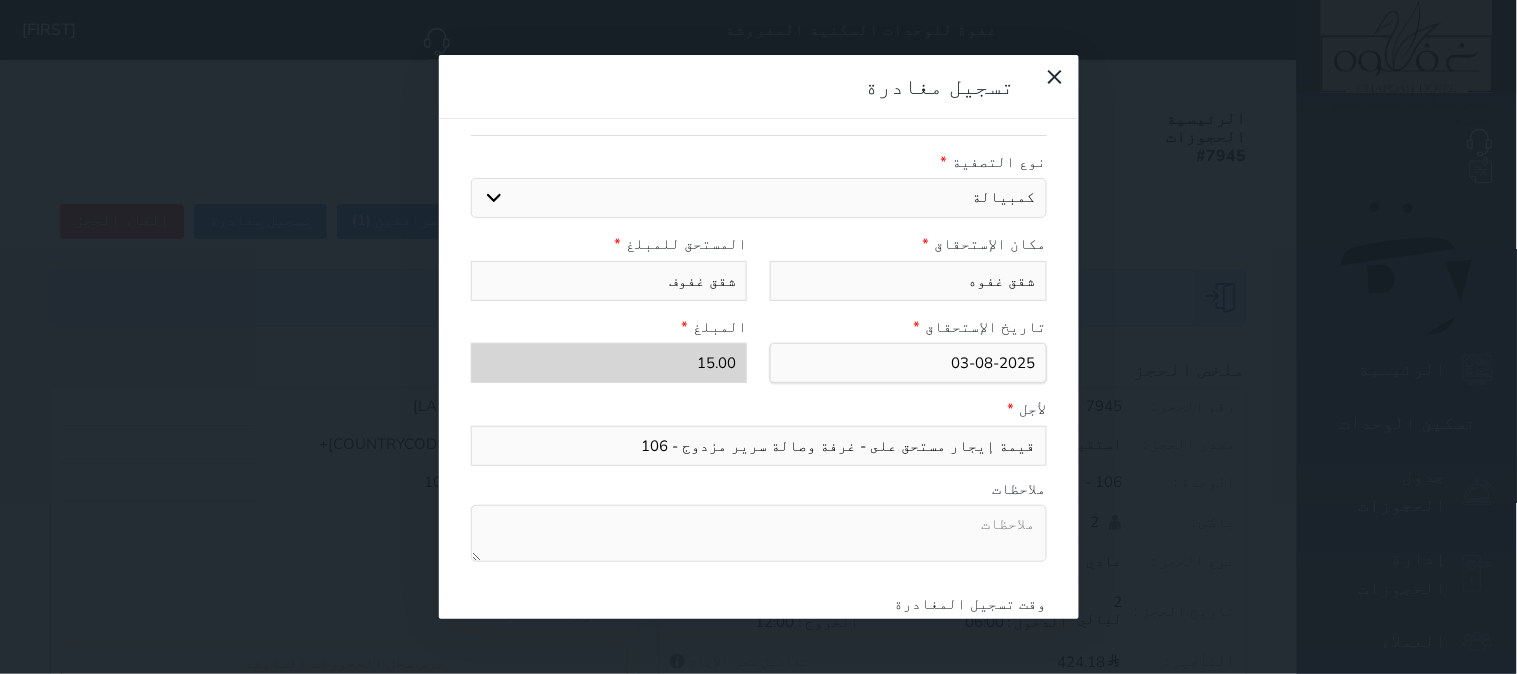 click on "قيمة إيجار مستحق على - غرفة وصالة سرير مزدوج - 106" at bounding box center [759, 446] 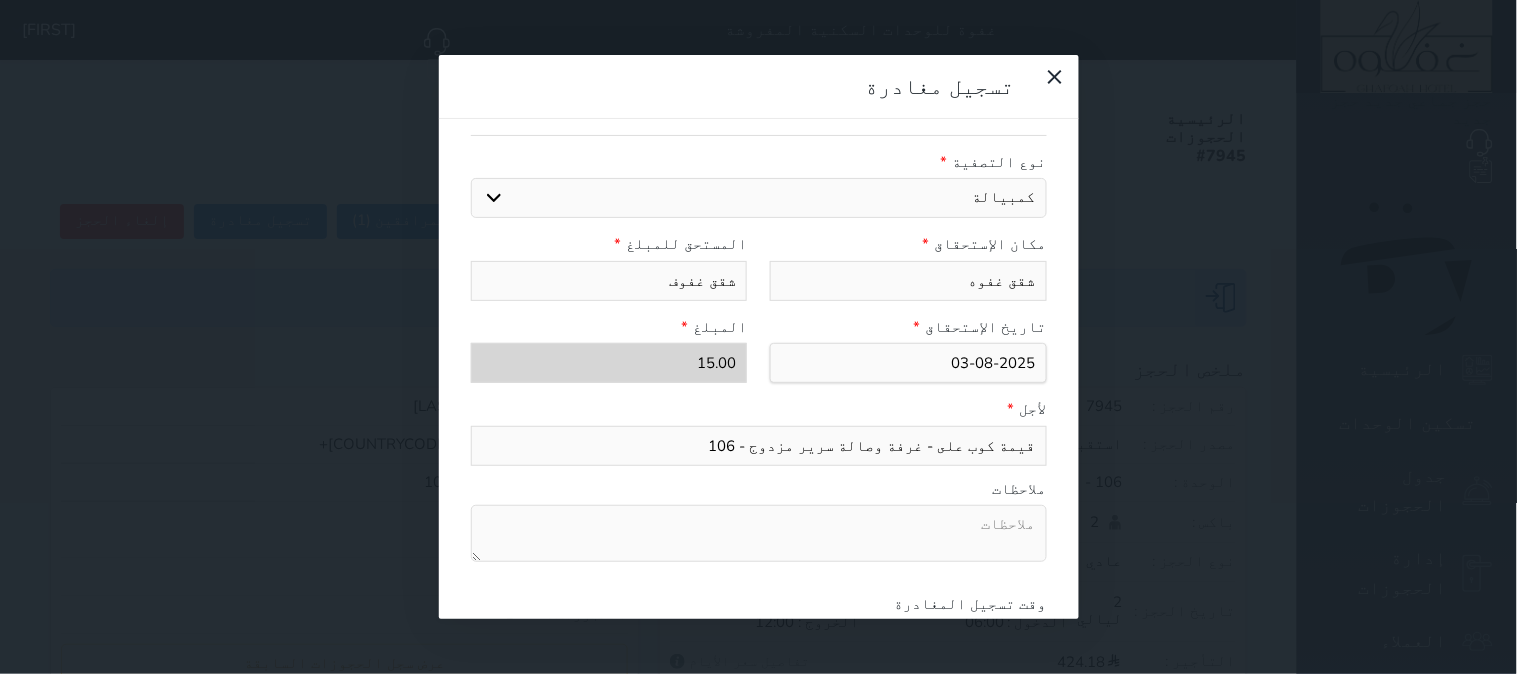 click on "قيمةكوب على - غرفة وصالة سرير مزدوج - 106" at bounding box center (759, 446) 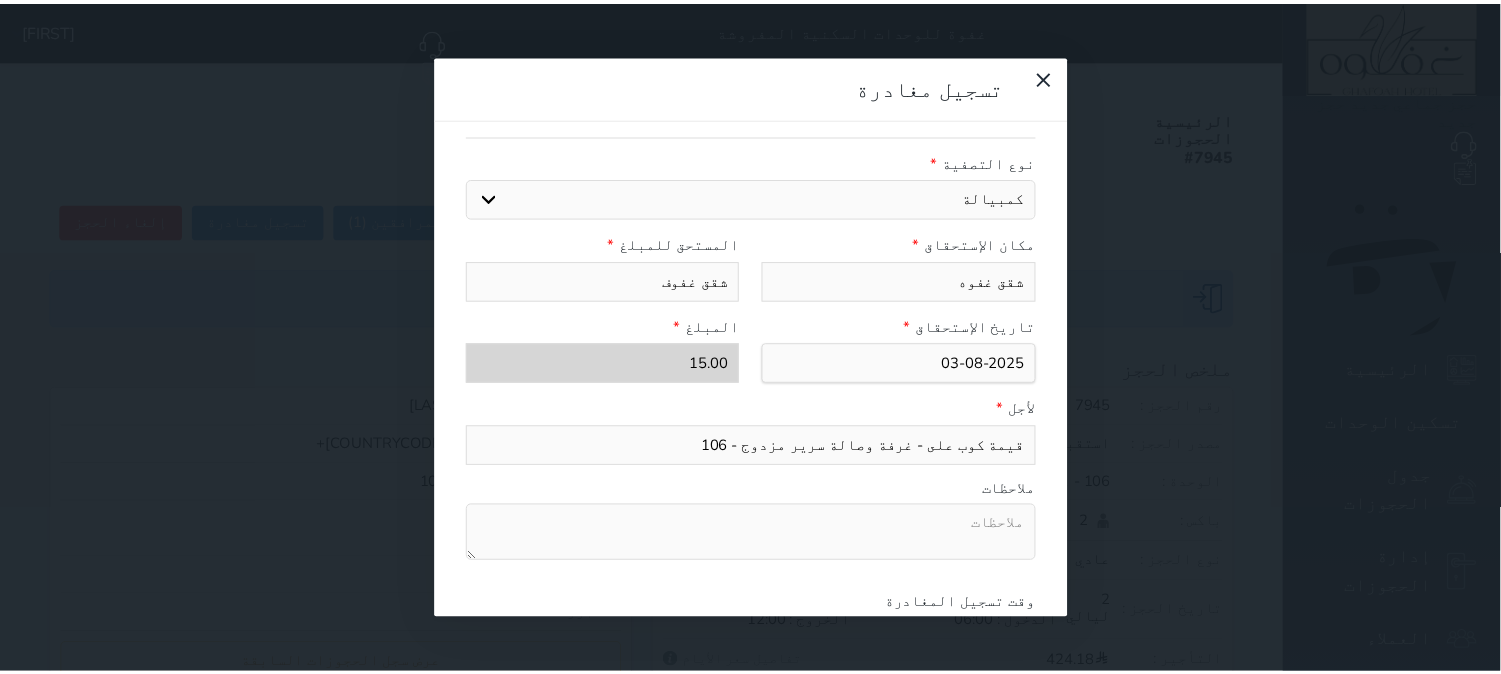 scroll, scrollTop: 225, scrollLeft: 0, axis: vertical 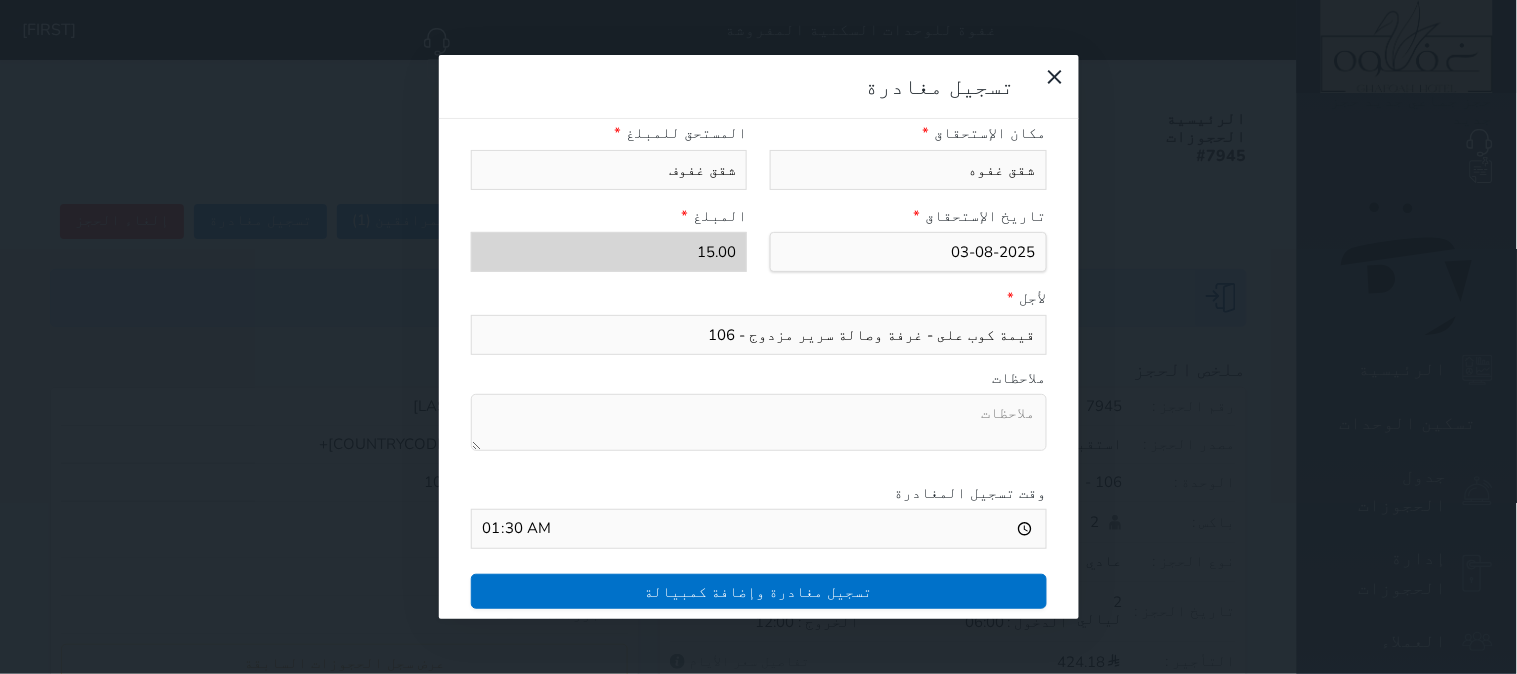 type on "قيمة كوب على - غرفة وصالة سرير مزدوج - 106" 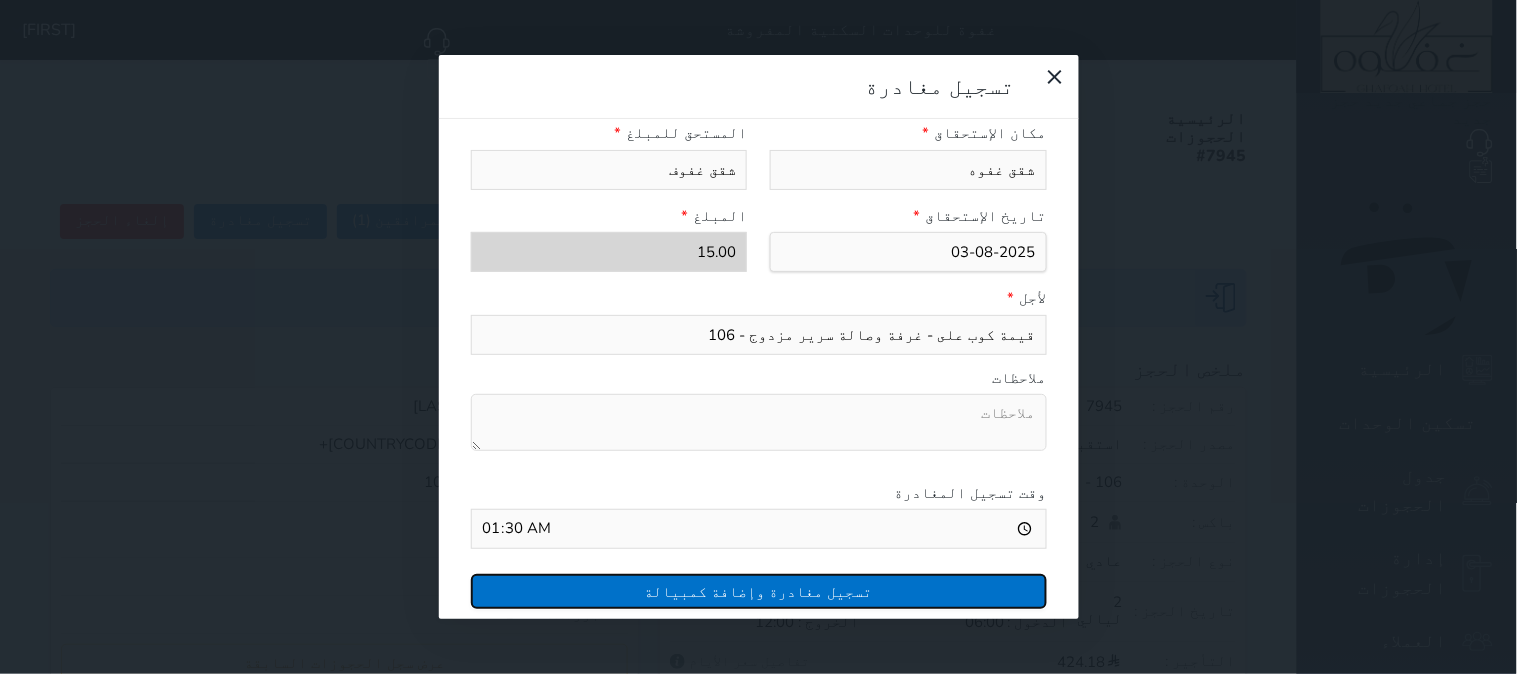 click on "تسجيل مغادرة وإضافة كمبيالة" at bounding box center [759, 591] 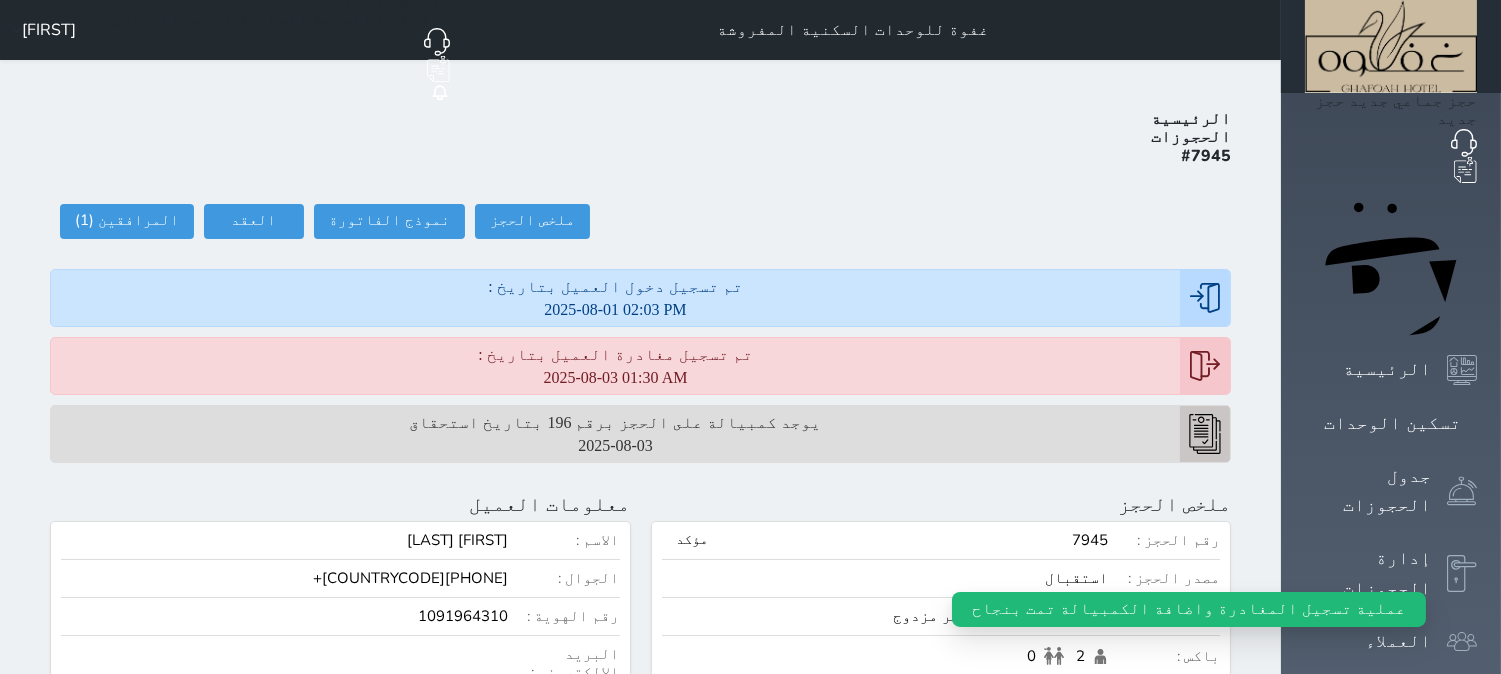click on "يوجد كمبيالة على الحجز برقم 196 بتاريخ استحقاق
2025-08-03" at bounding box center [615, 434] 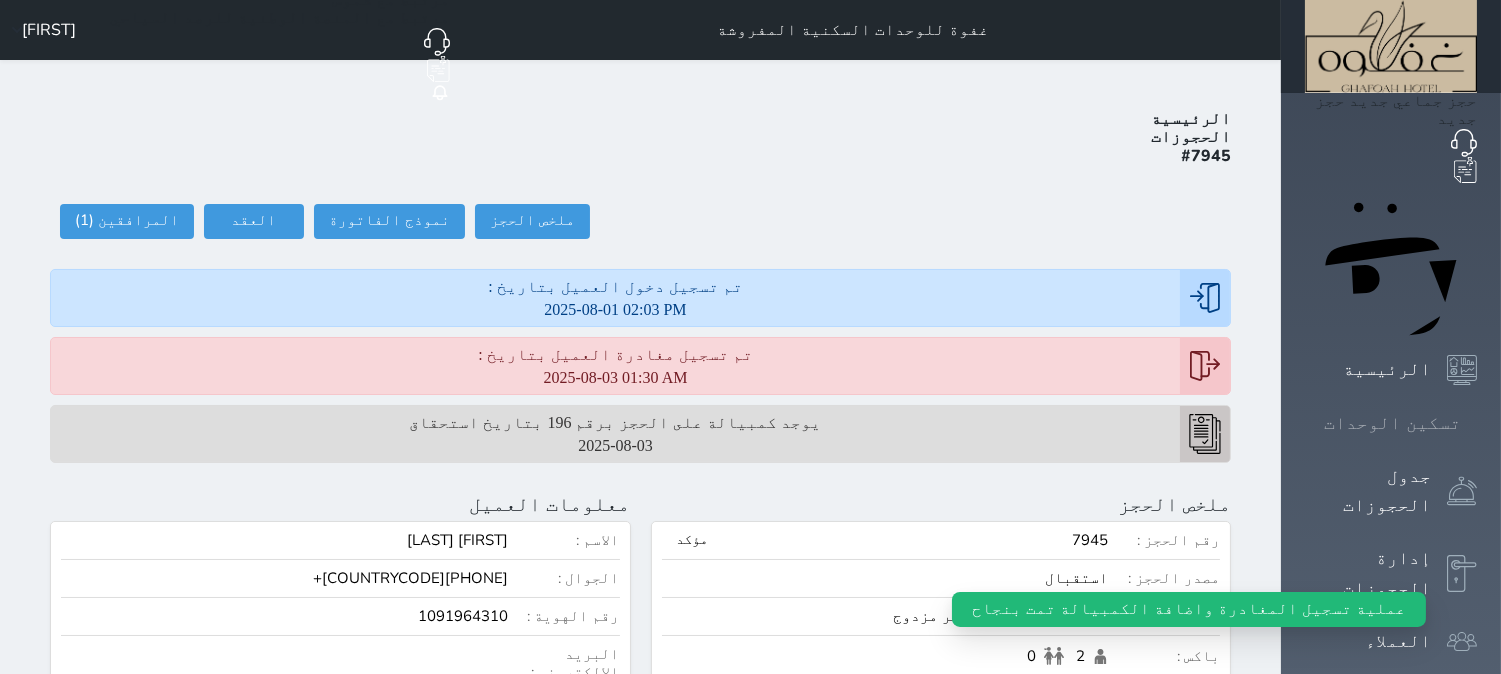 click on "تسكين الوحدات" at bounding box center [1392, 423] 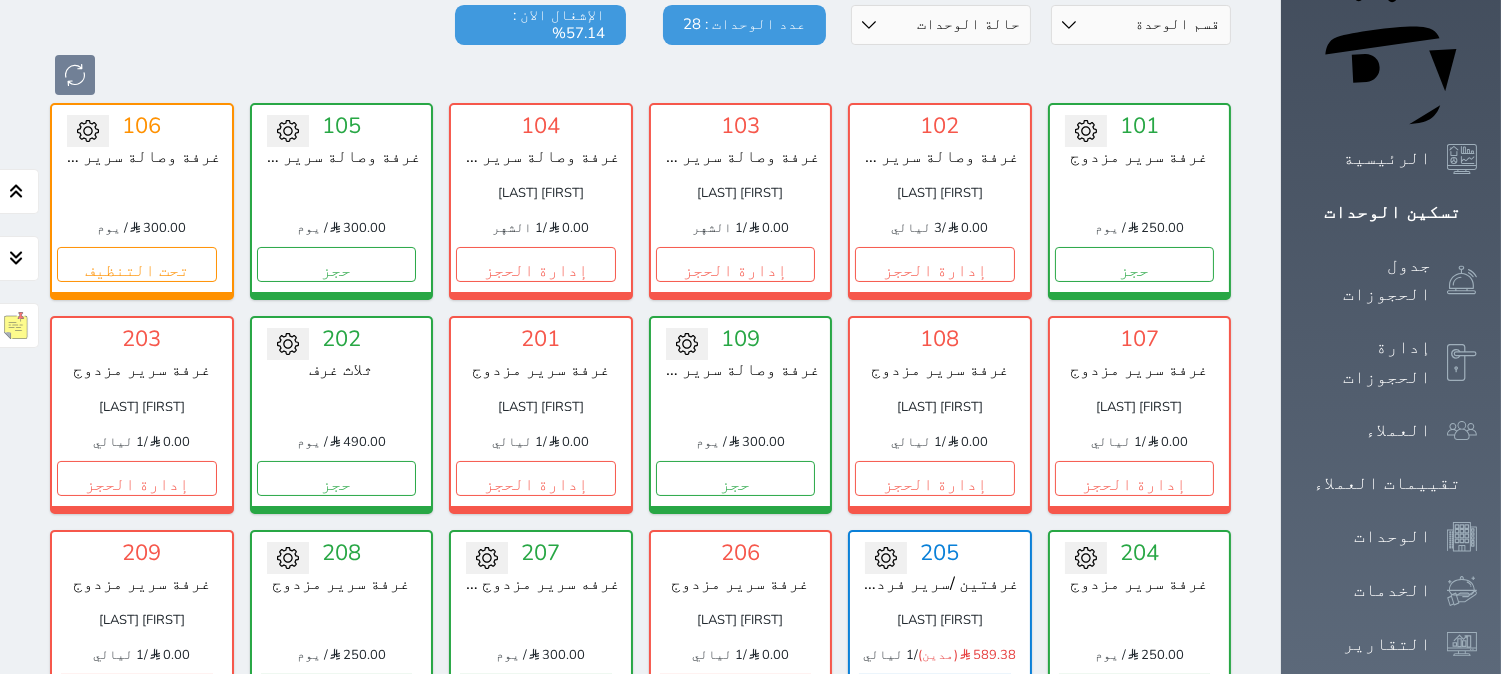 scroll, scrollTop: 522, scrollLeft: 0, axis: vertical 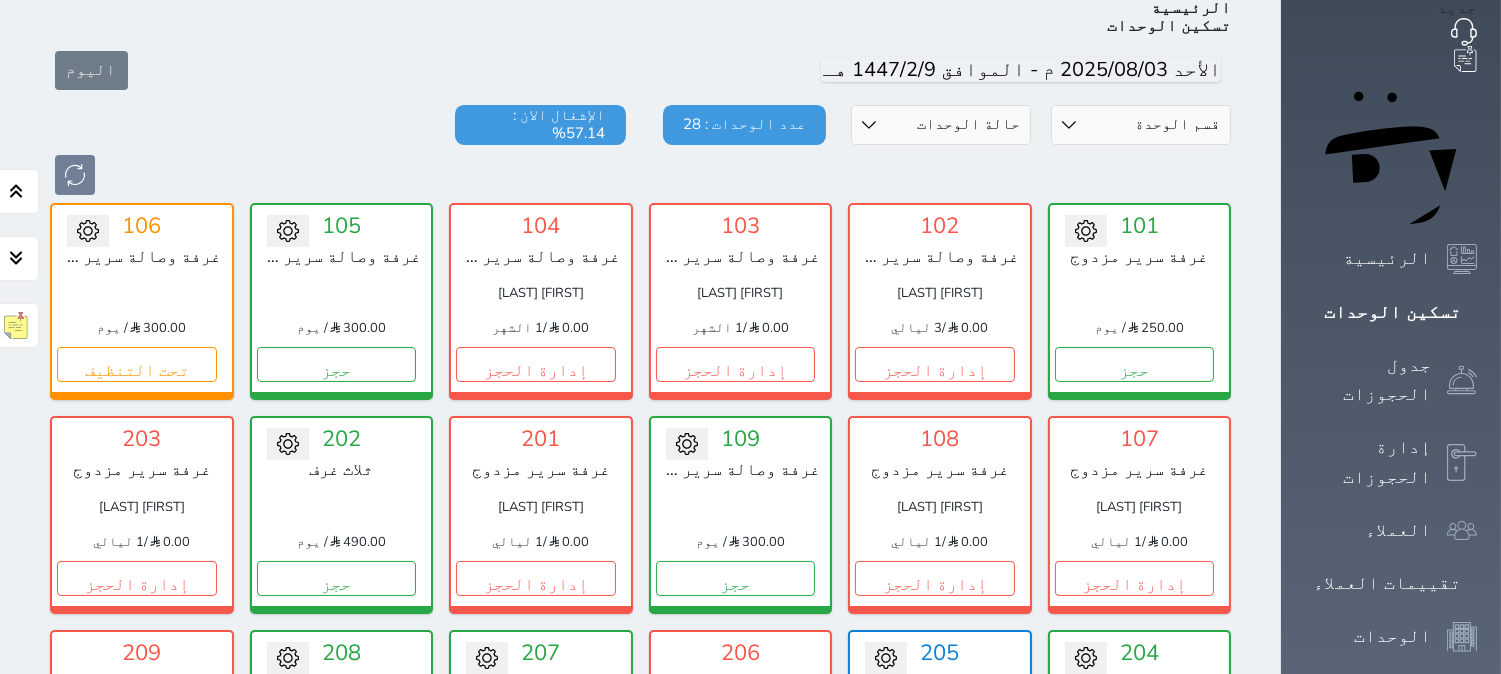 click on "قسم الوحدة   غرفتين vip ومطبخ غرفه سرير مزدوج vip ثلاث غرف غرفتين وصالة / سرير فردي 2, سرير مزدوج غرفة وصالة سرير مزدوج غرفة سرير مزدوج   حالة الوحدات متاح تحت التنظيف تحت الصيانة سجل دخول  لم يتم تسجيل الدخول   عدد الوحدات : 28   الإشغال الان : 57.14%" at bounding box center (640, 150) 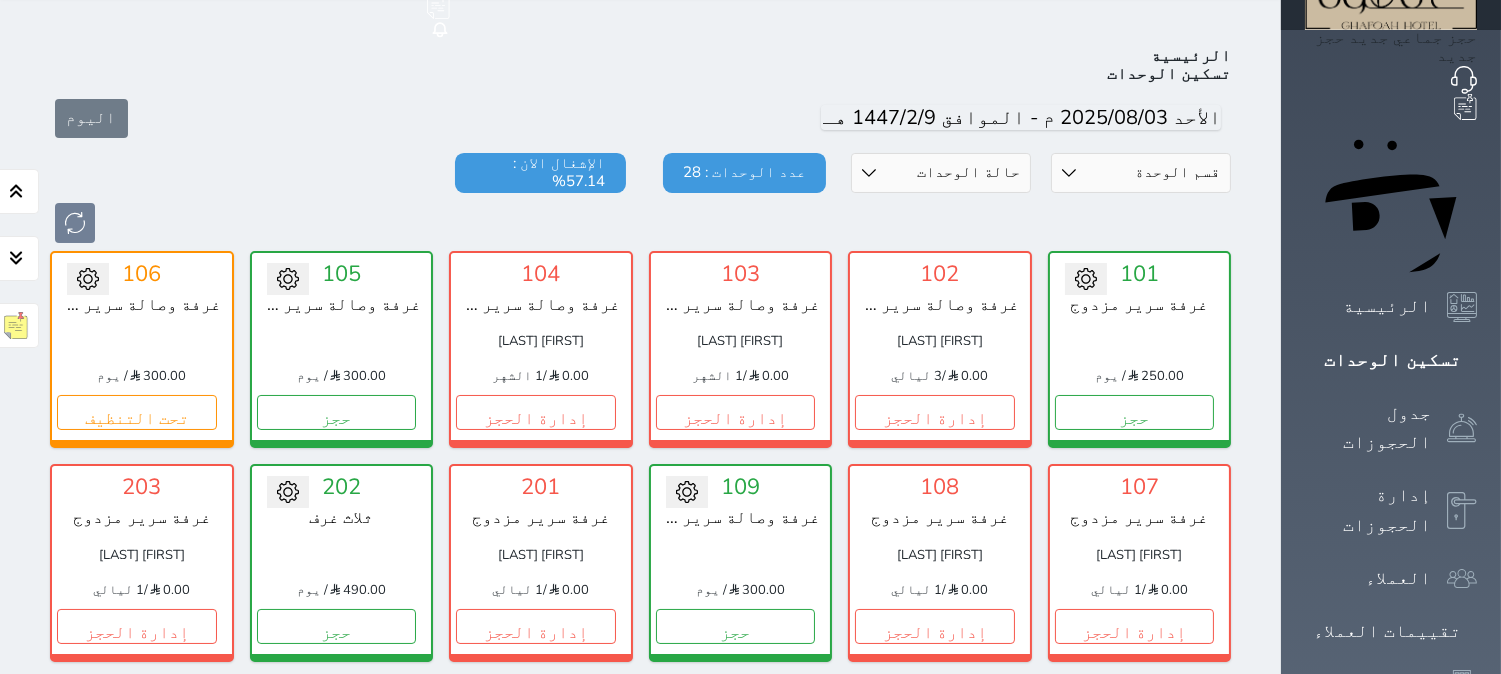 scroll, scrollTop: 0, scrollLeft: 0, axis: both 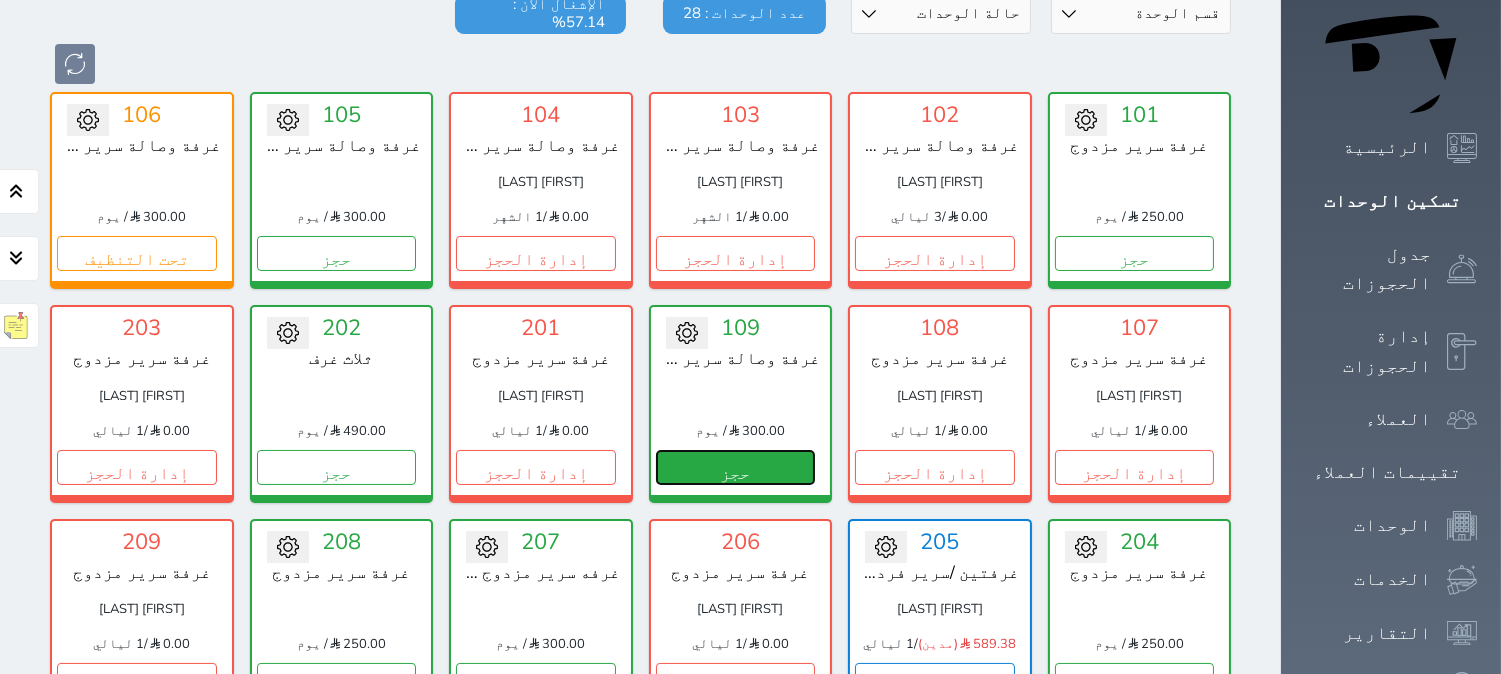 click on "حجز" at bounding box center [736, 467] 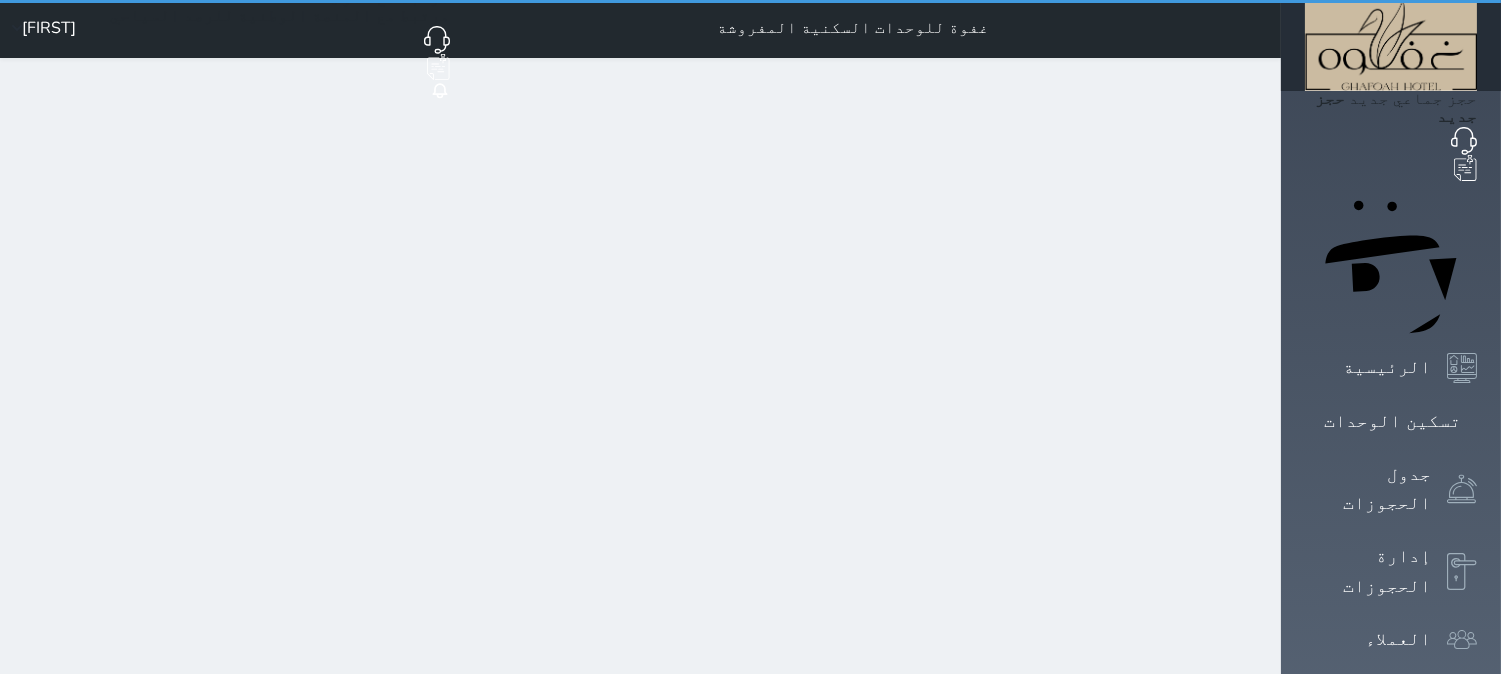 scroll, scrollTop: 0, scrollLeft: 0, axis: both 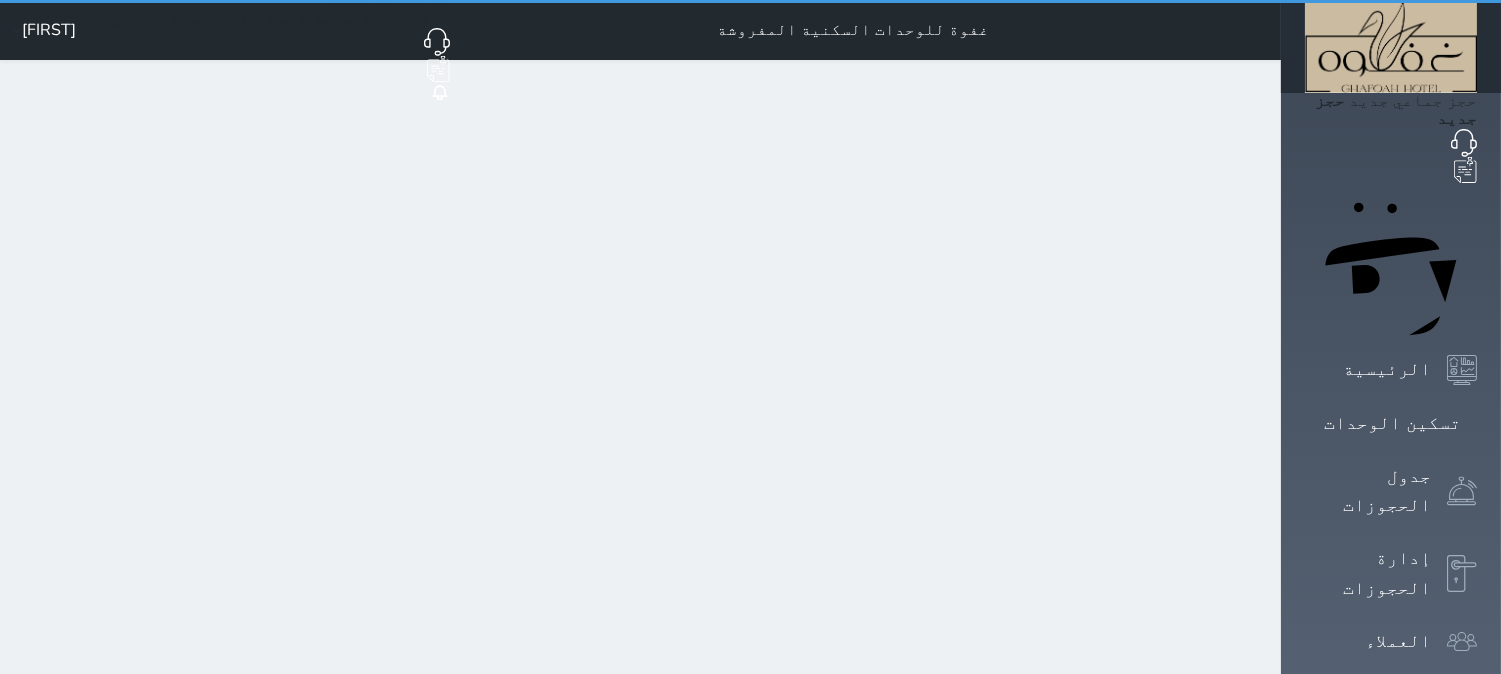 select on "1" 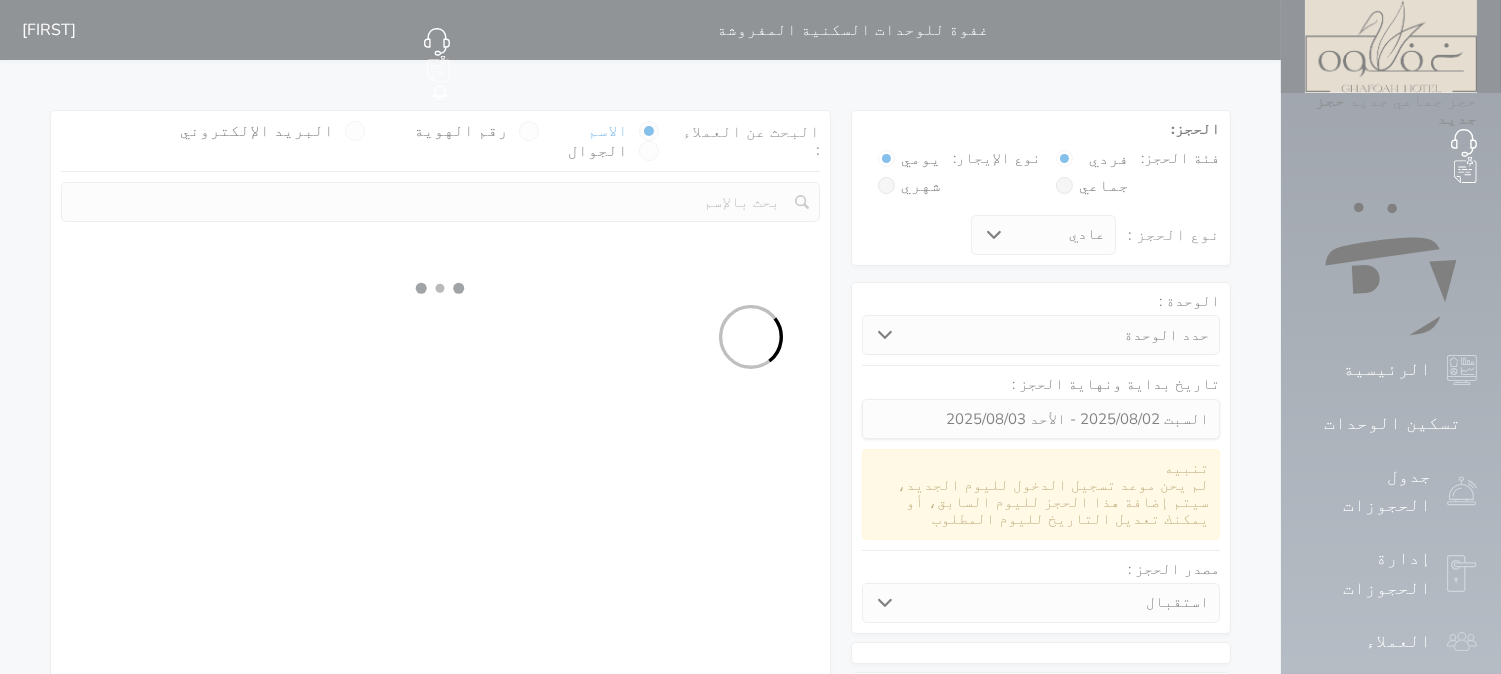 select 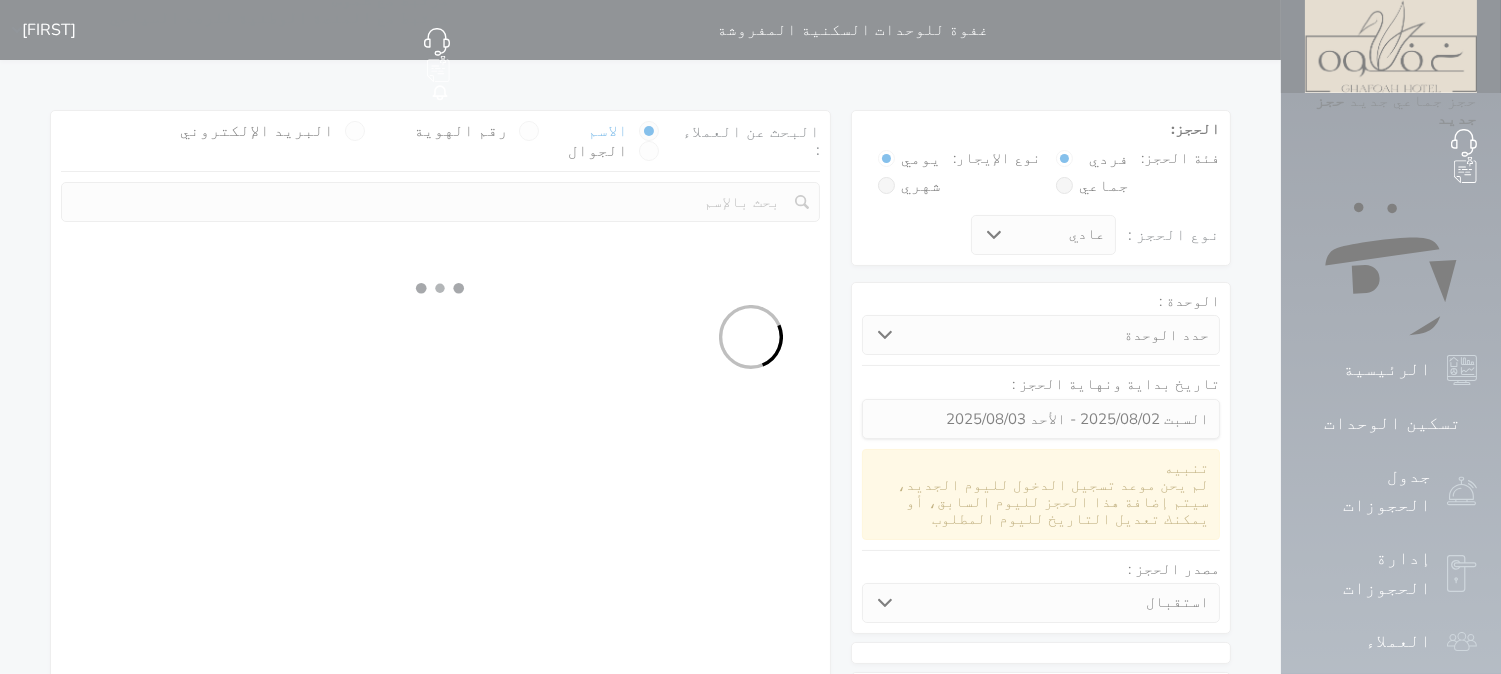 click at bounding box center [750, 337] 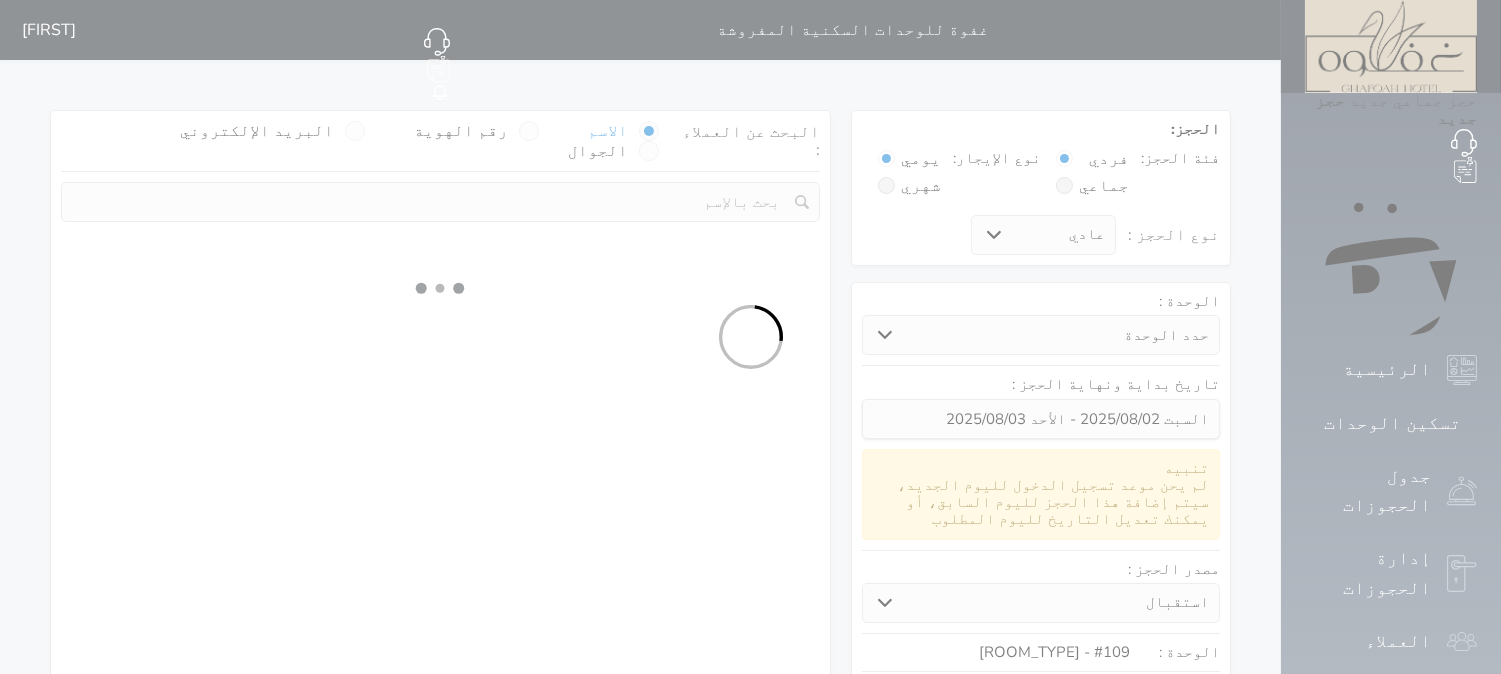 select on "1" 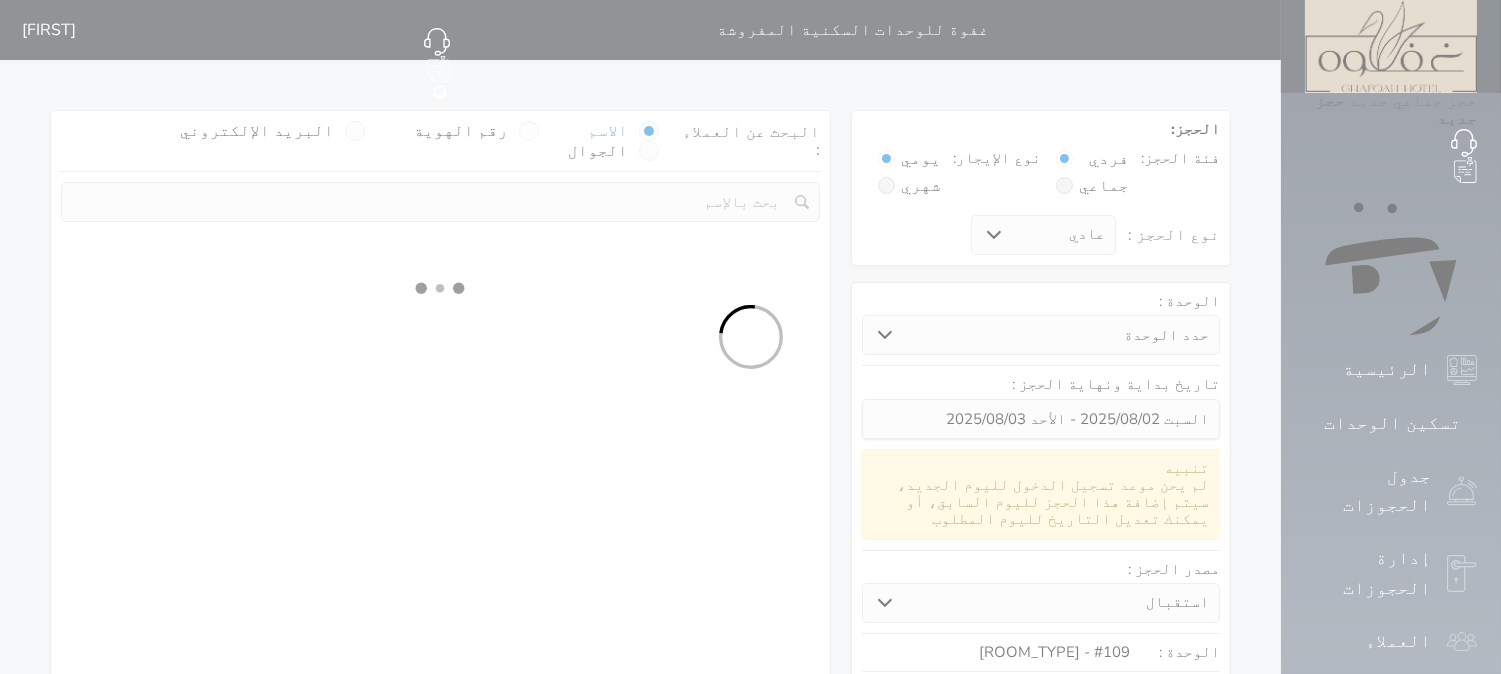 select on "113" 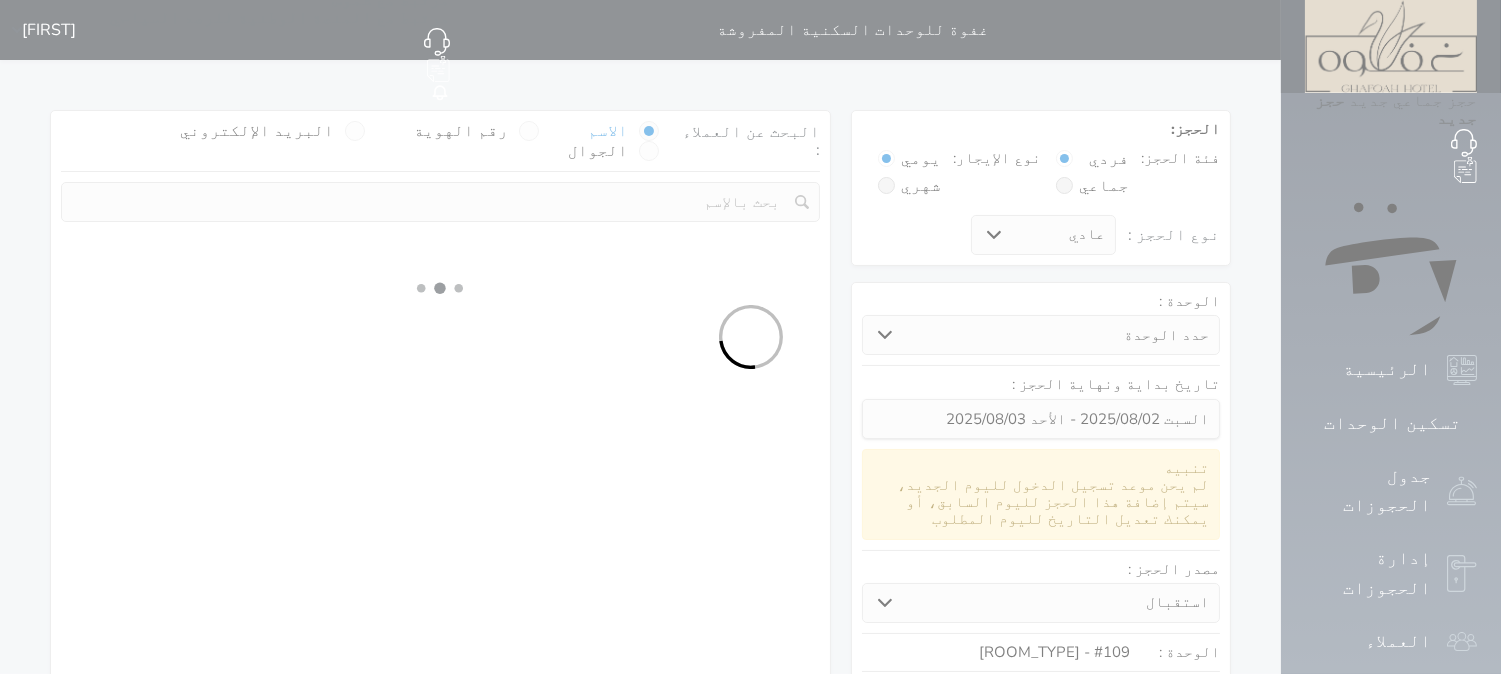 select on "1" 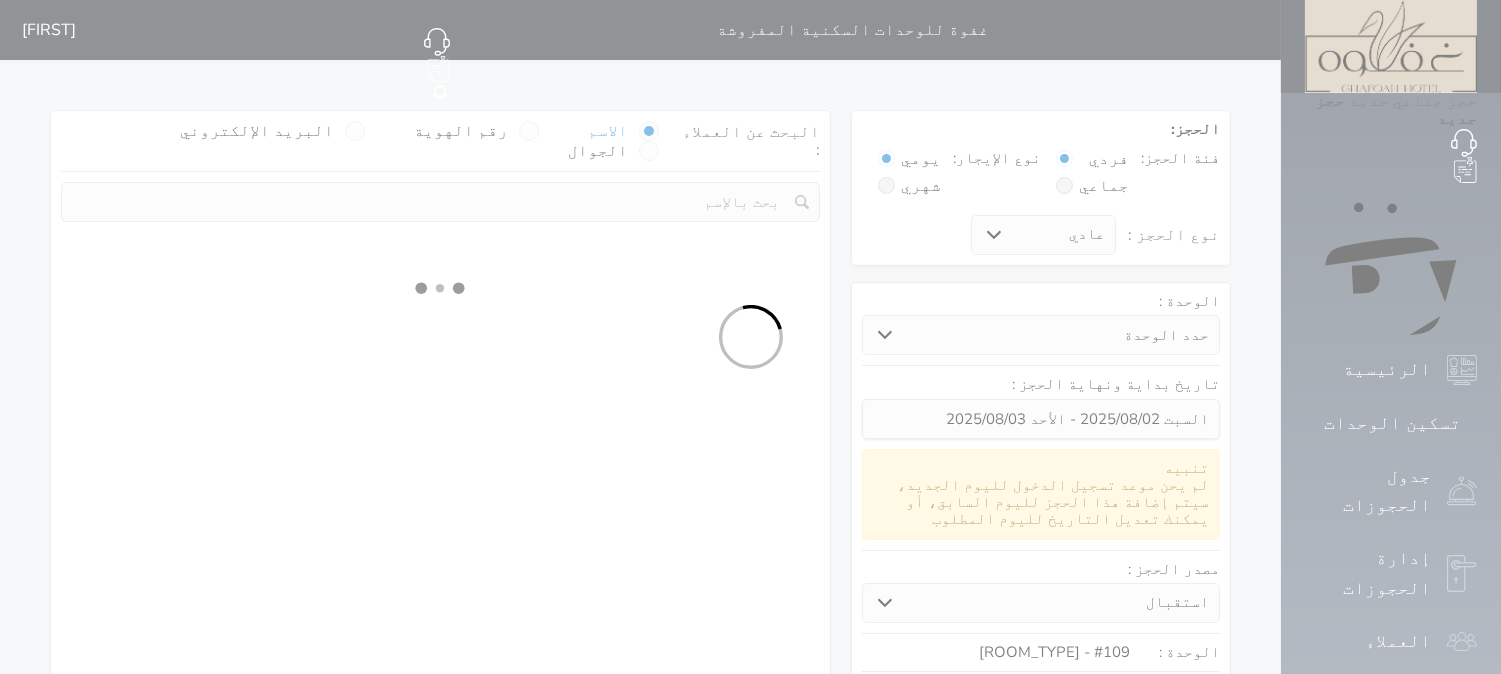 select 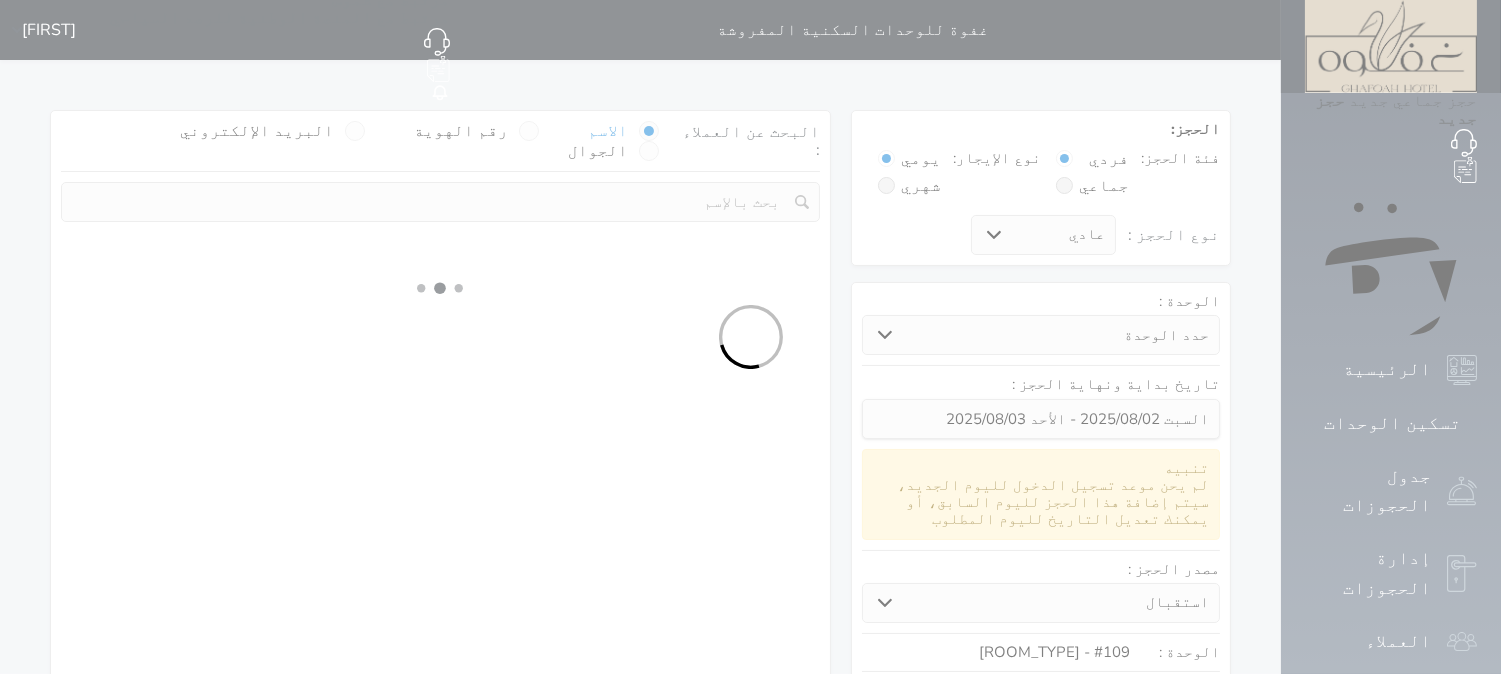 select on "7" 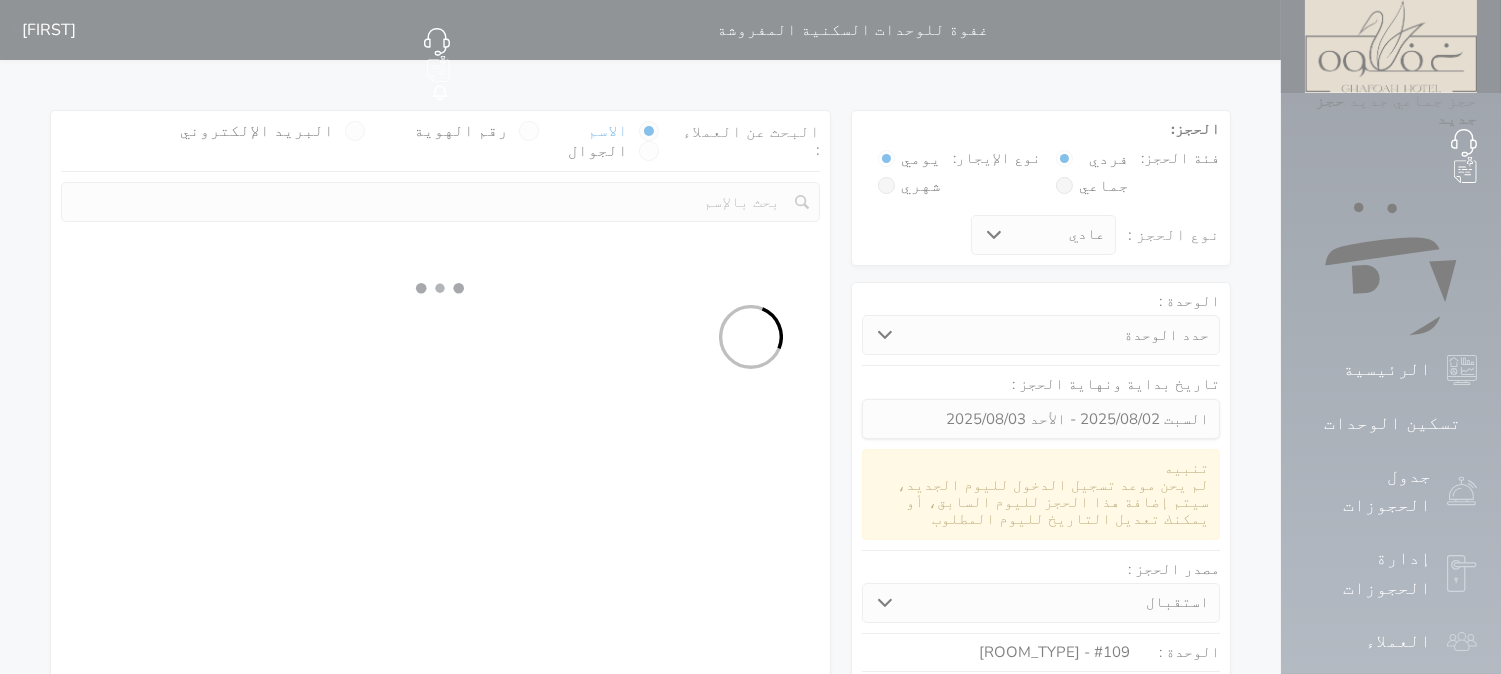 select 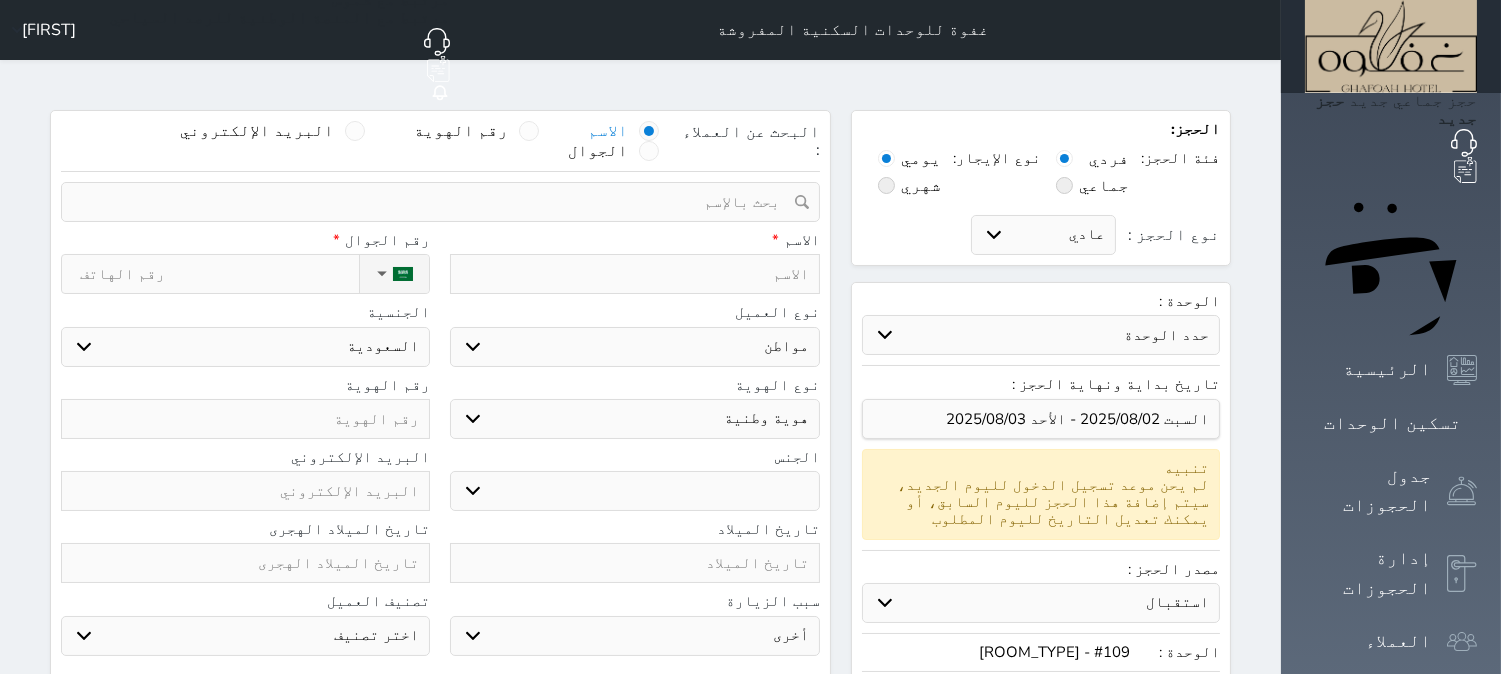 select 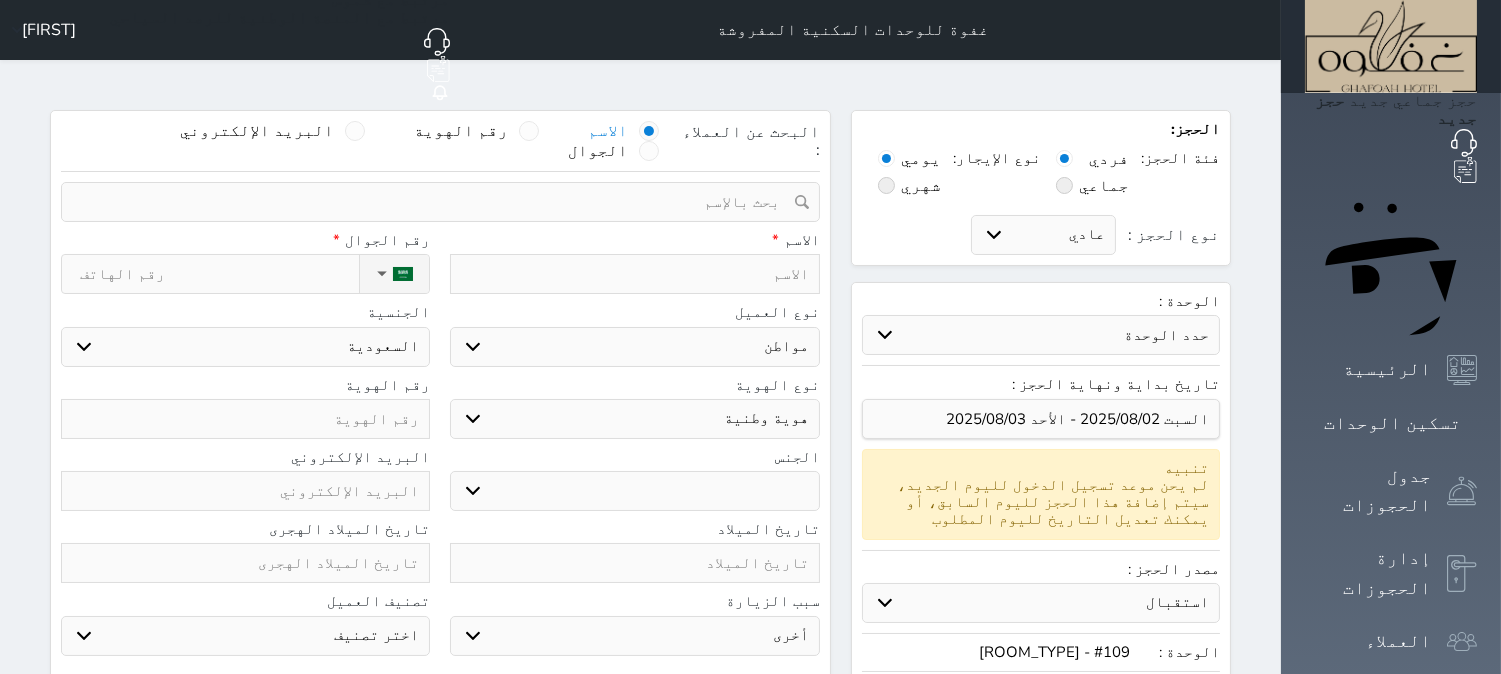 select 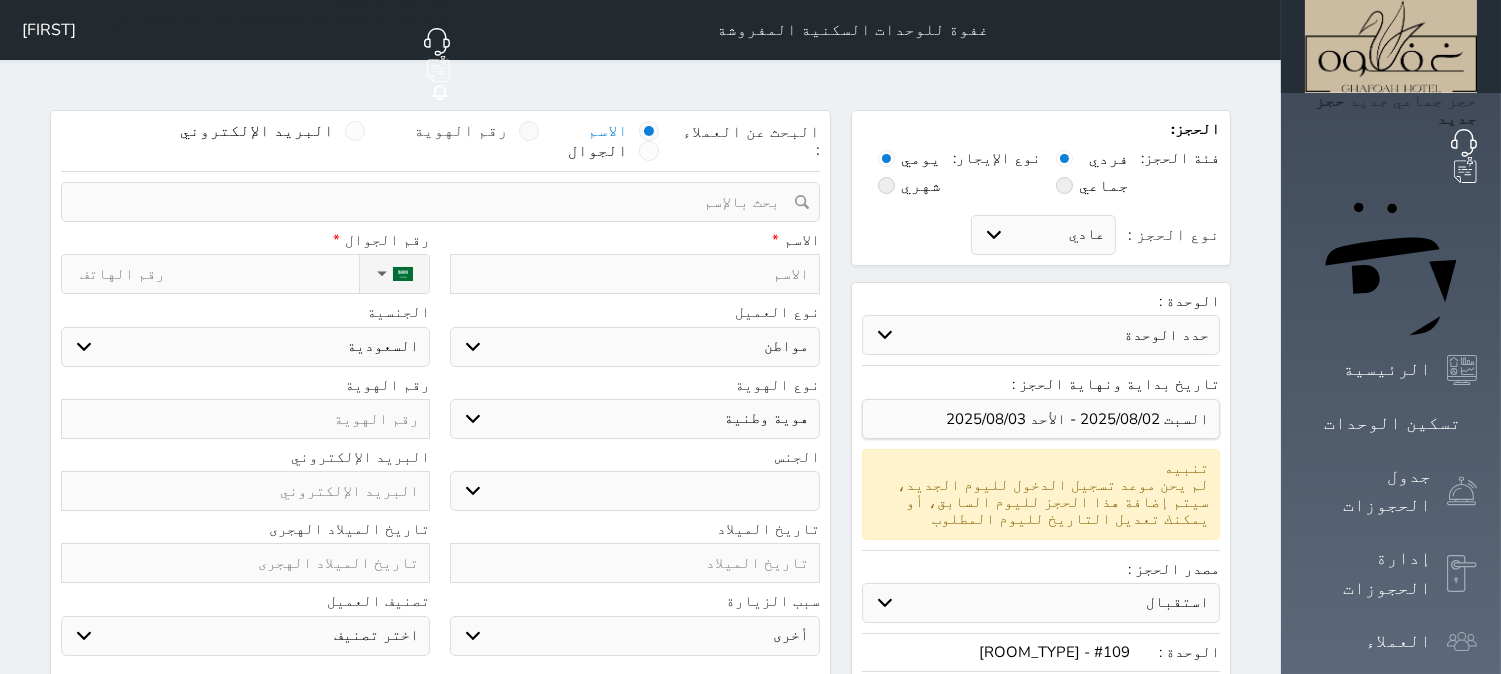 select 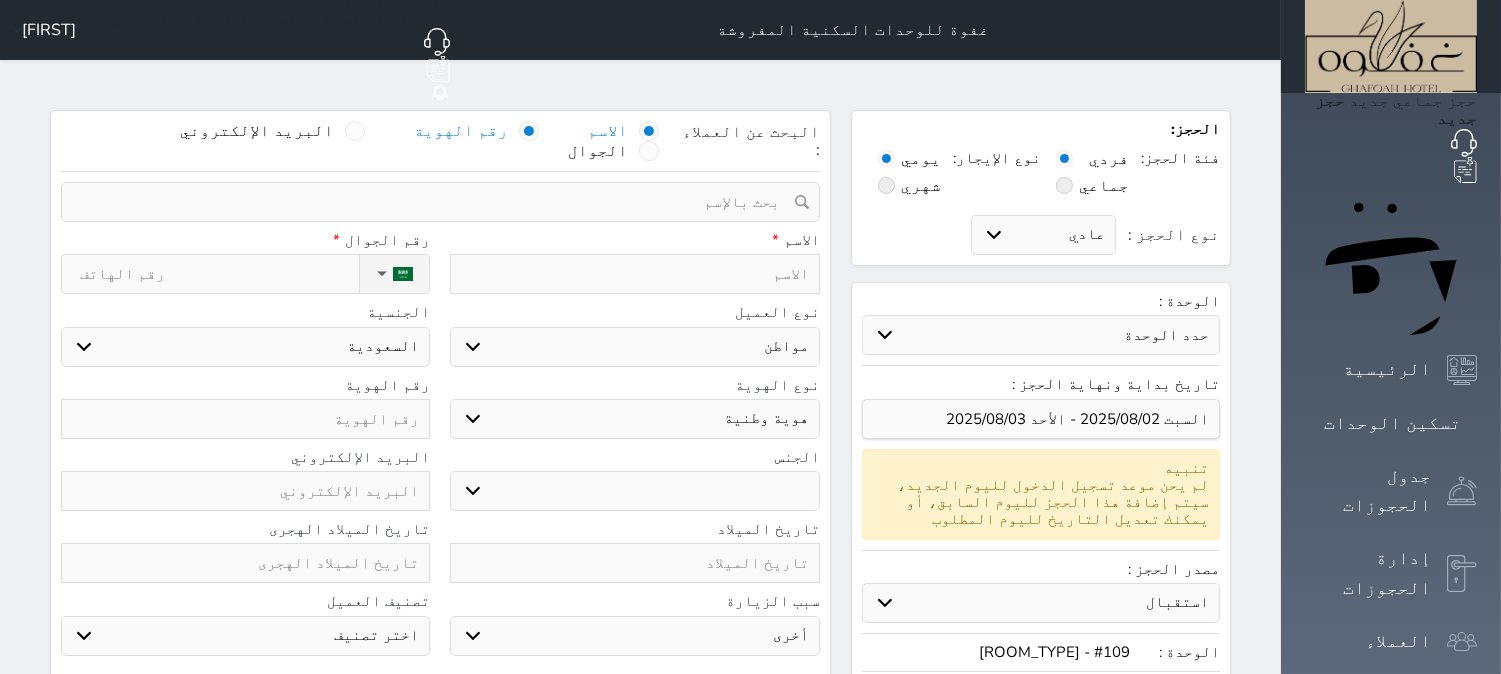 select 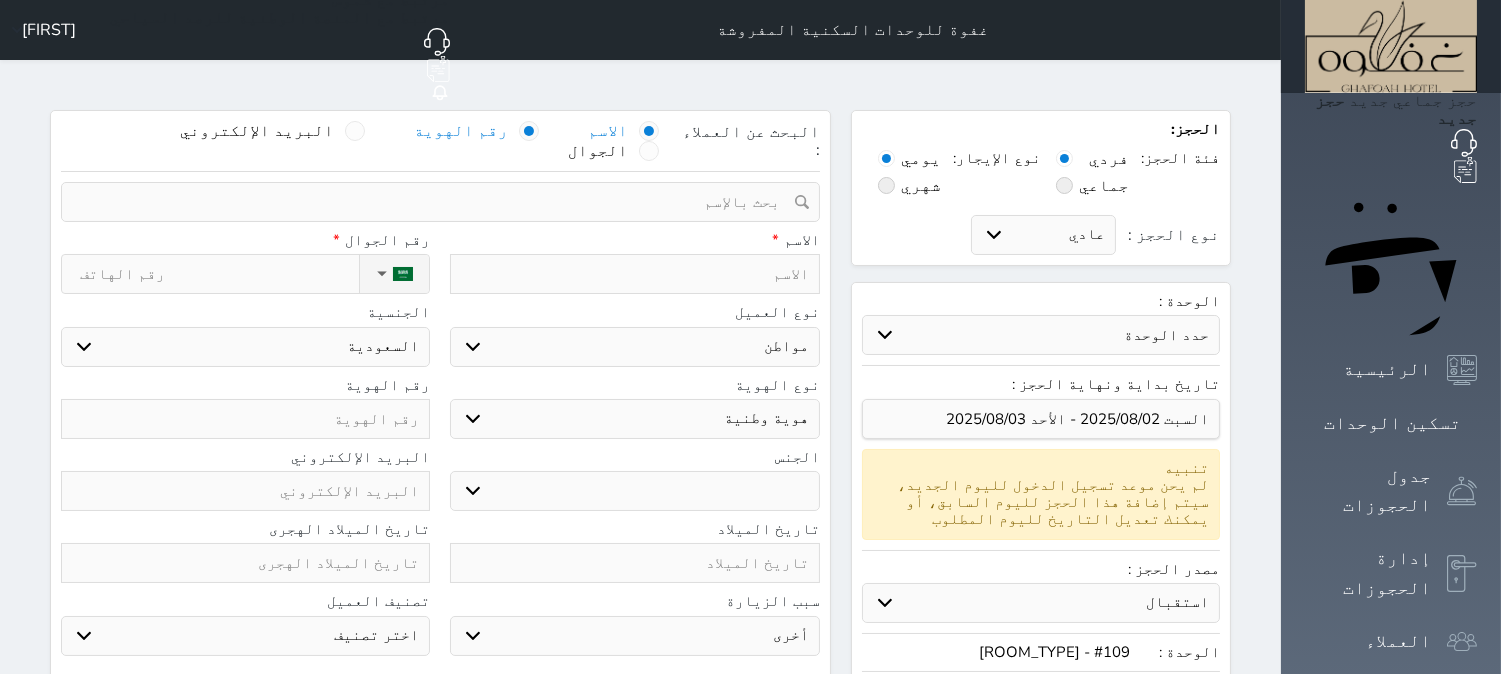 select 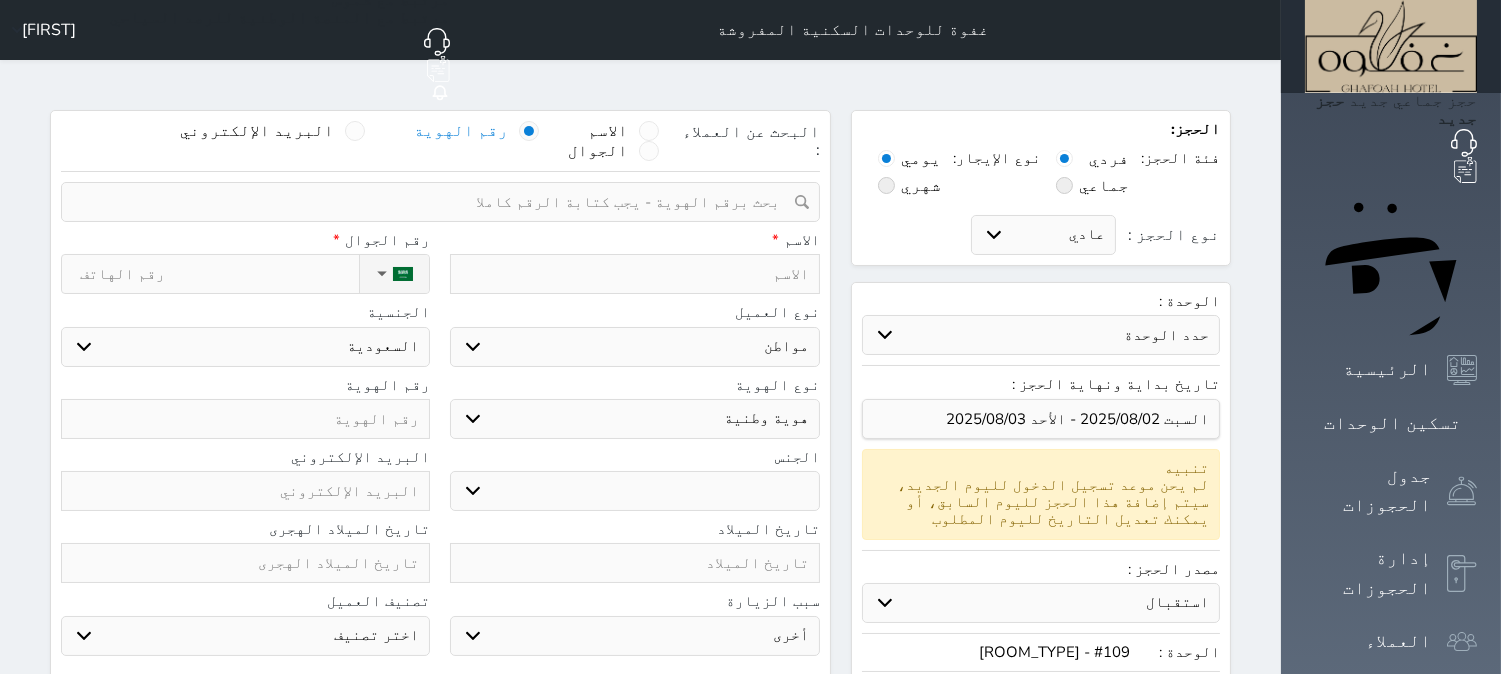 select 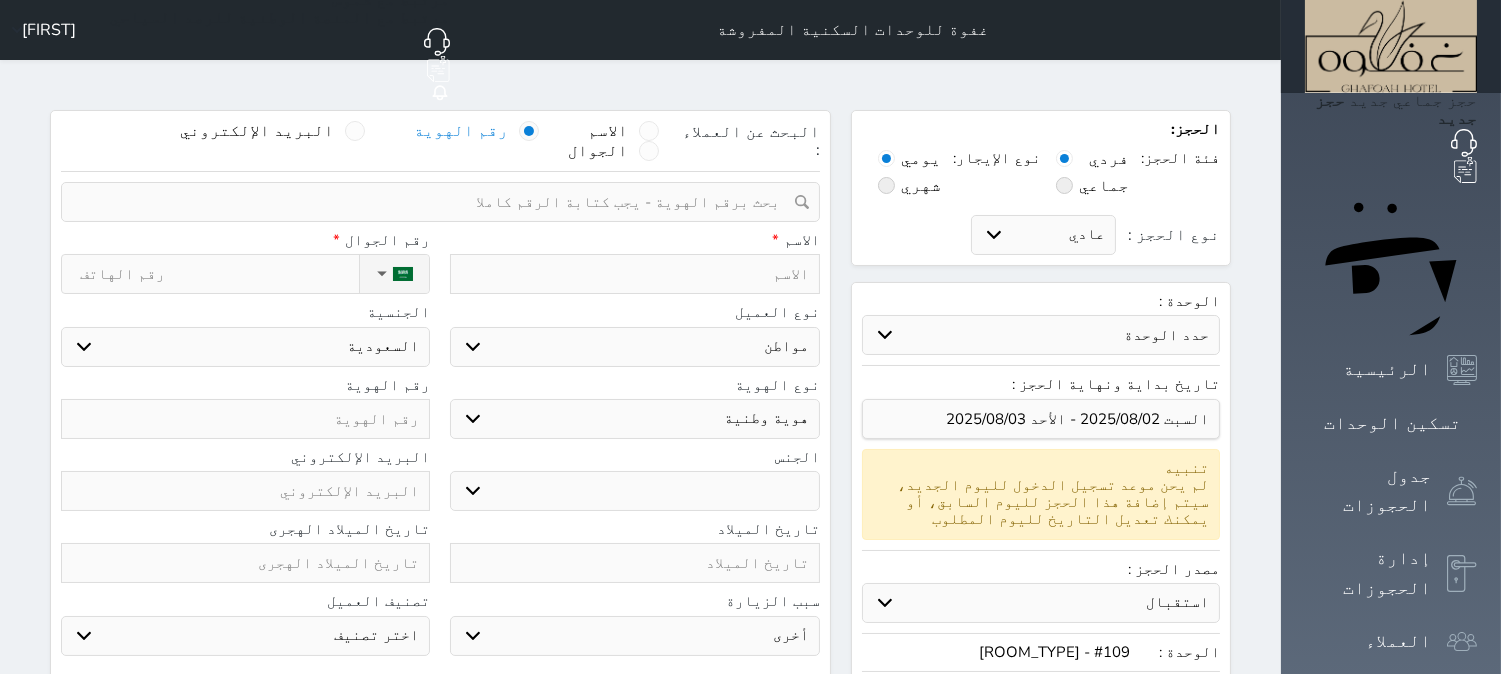 click at bounding box center [433, 202] 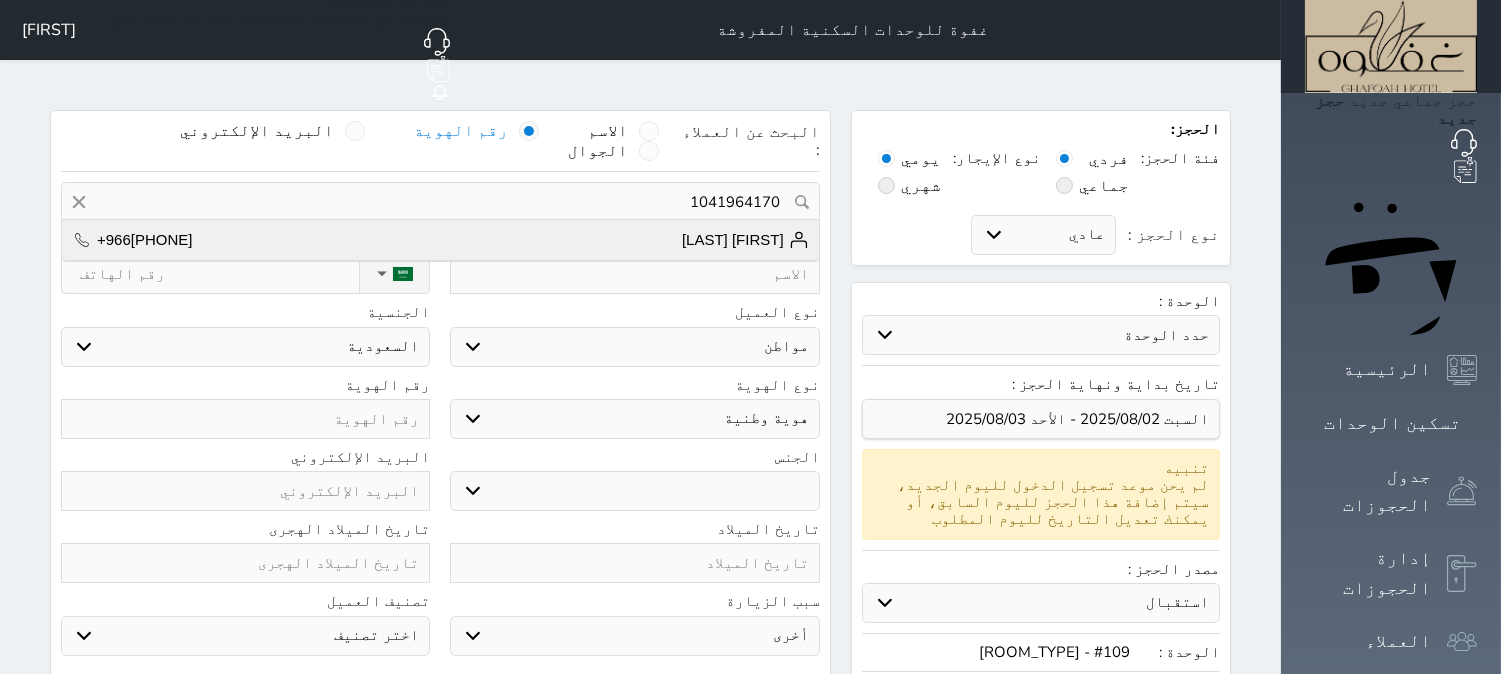 click on "[FIRST] [LAST]" at bounding box center (745, 240) 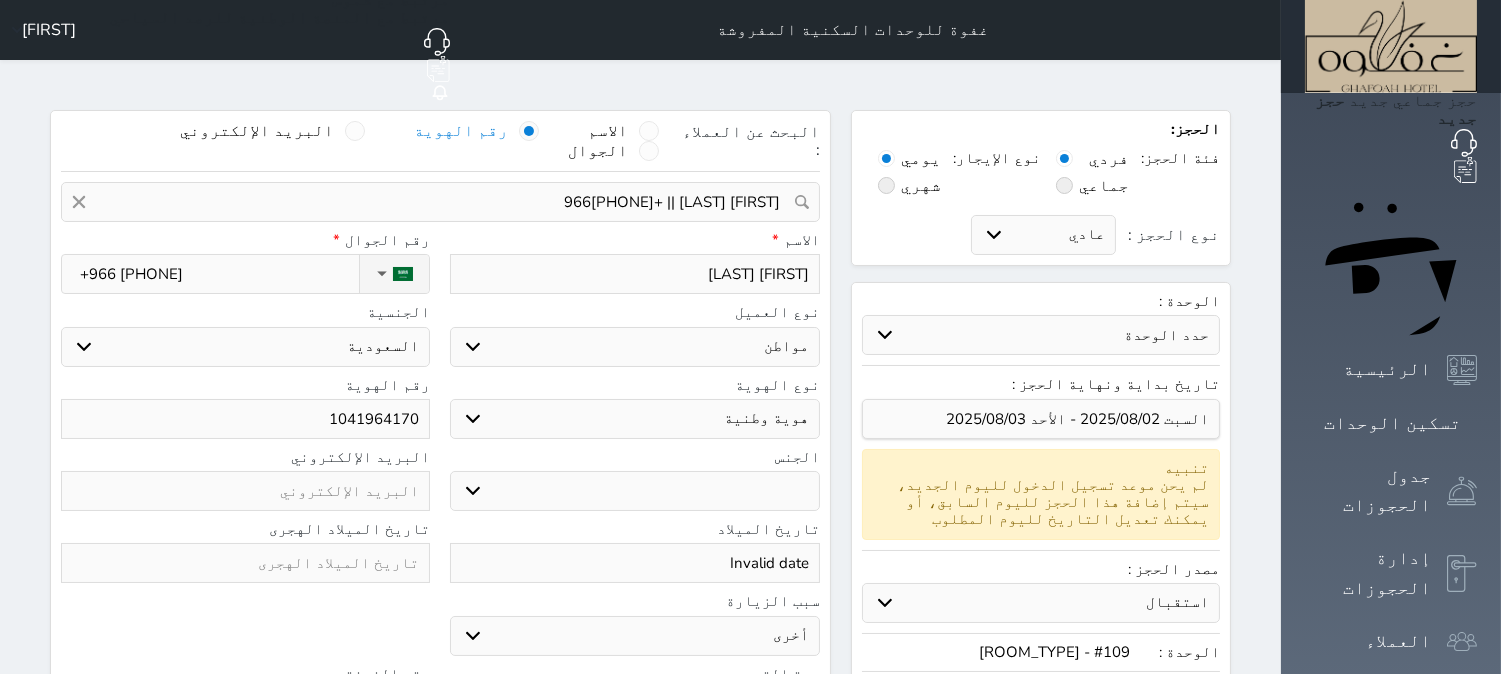 select 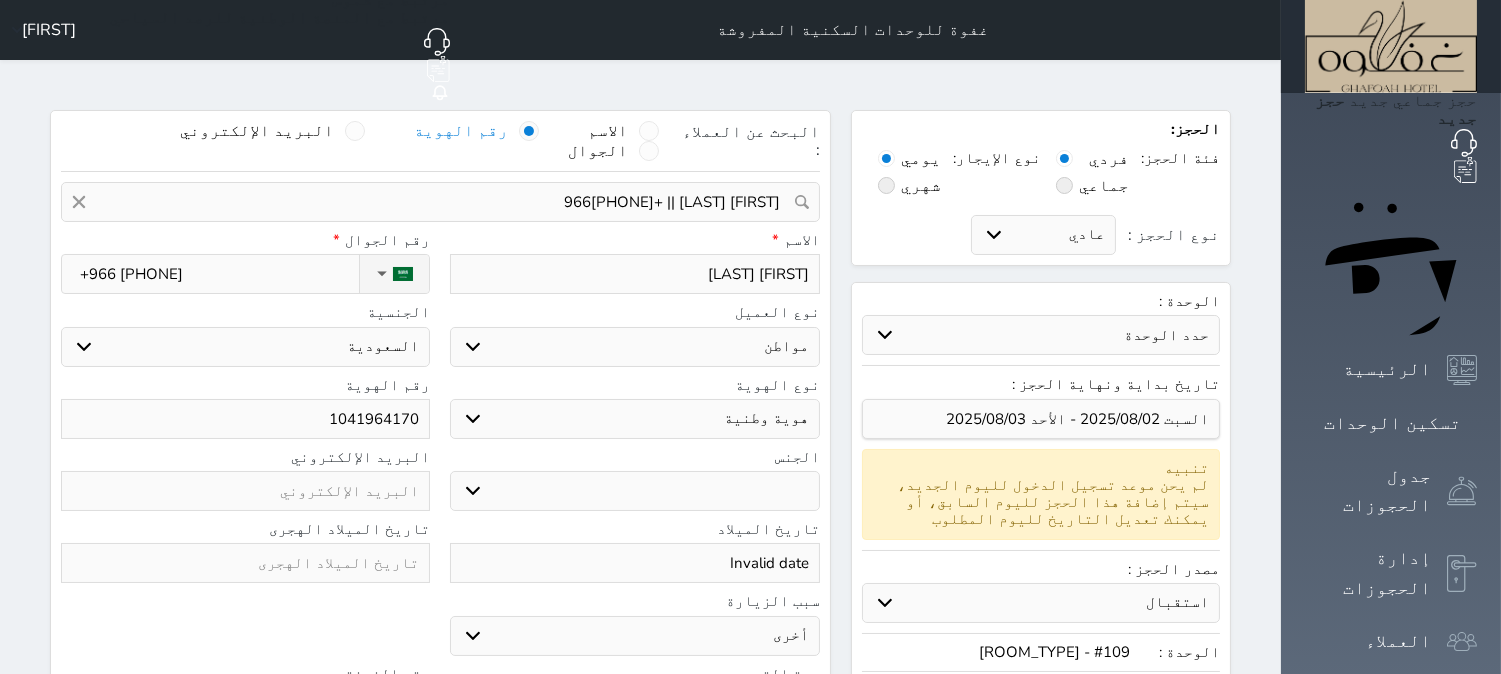 select 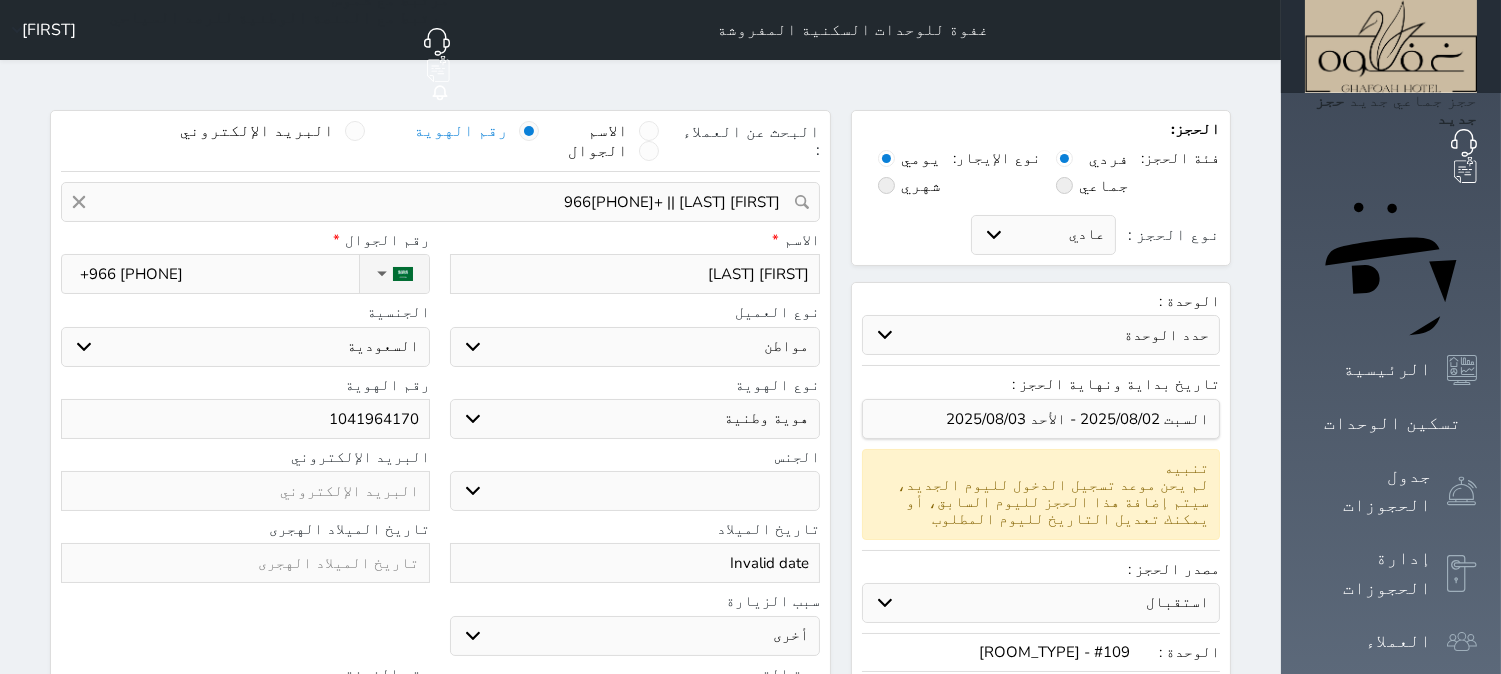 select 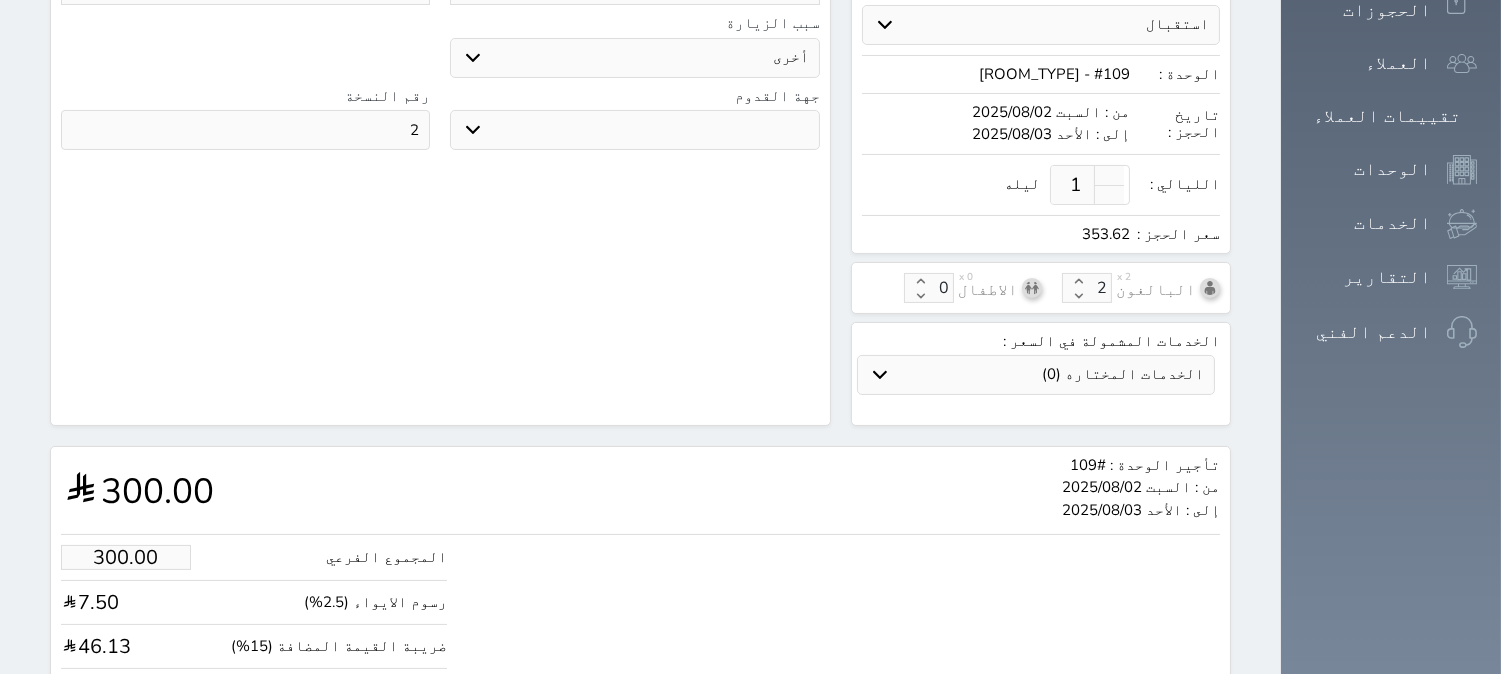 scroll, scrollTop: 644, scrollLeft: 0, axis: vertical 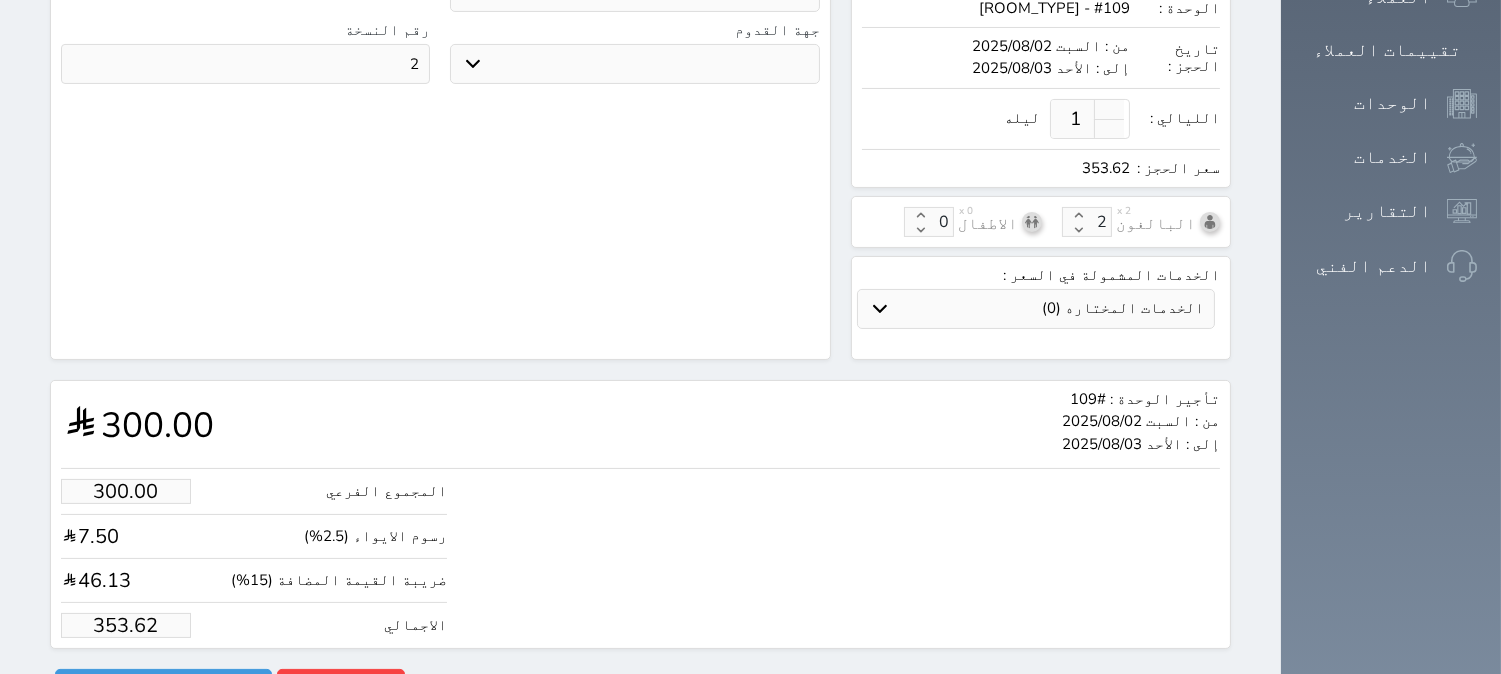 drag, startPoint x: 134, startPoint y: 571, endPoint x: 52, endPoint y: 572, distance: 82.006096 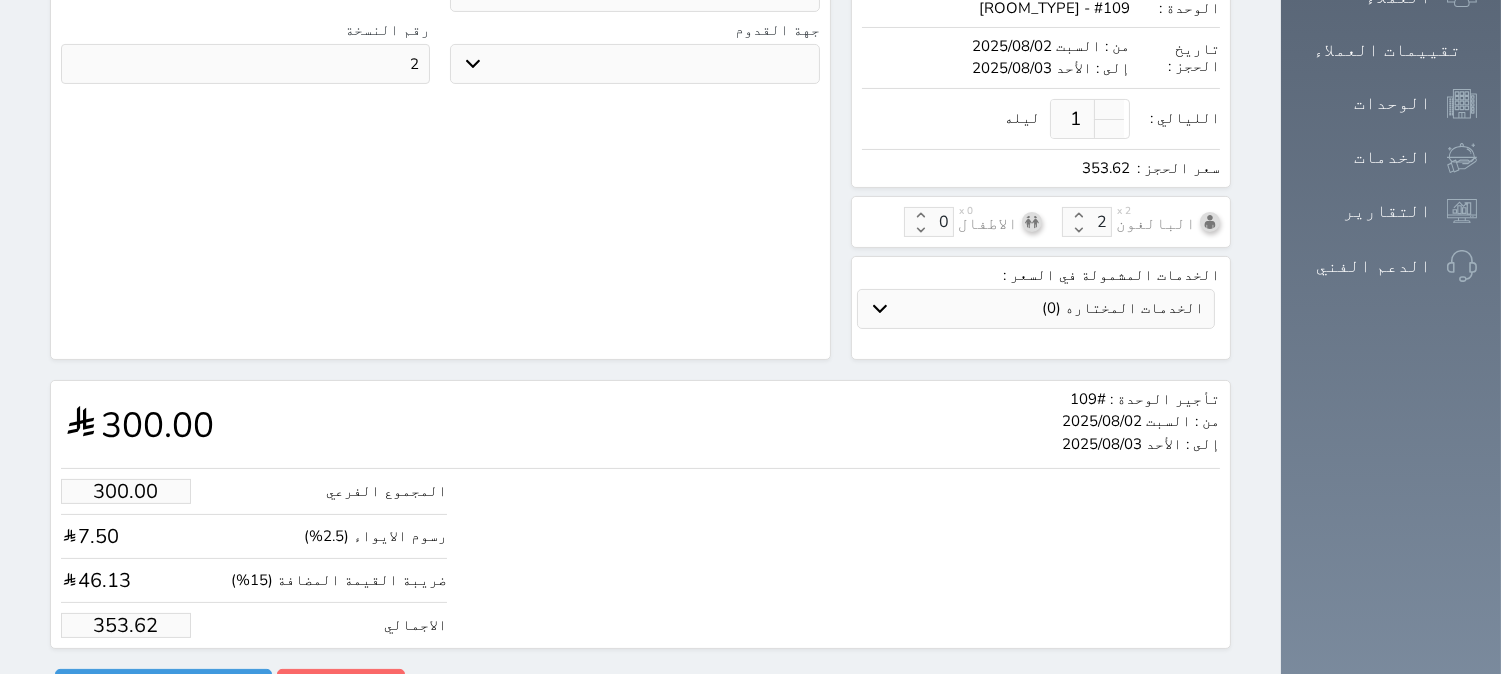 type on "1.00" 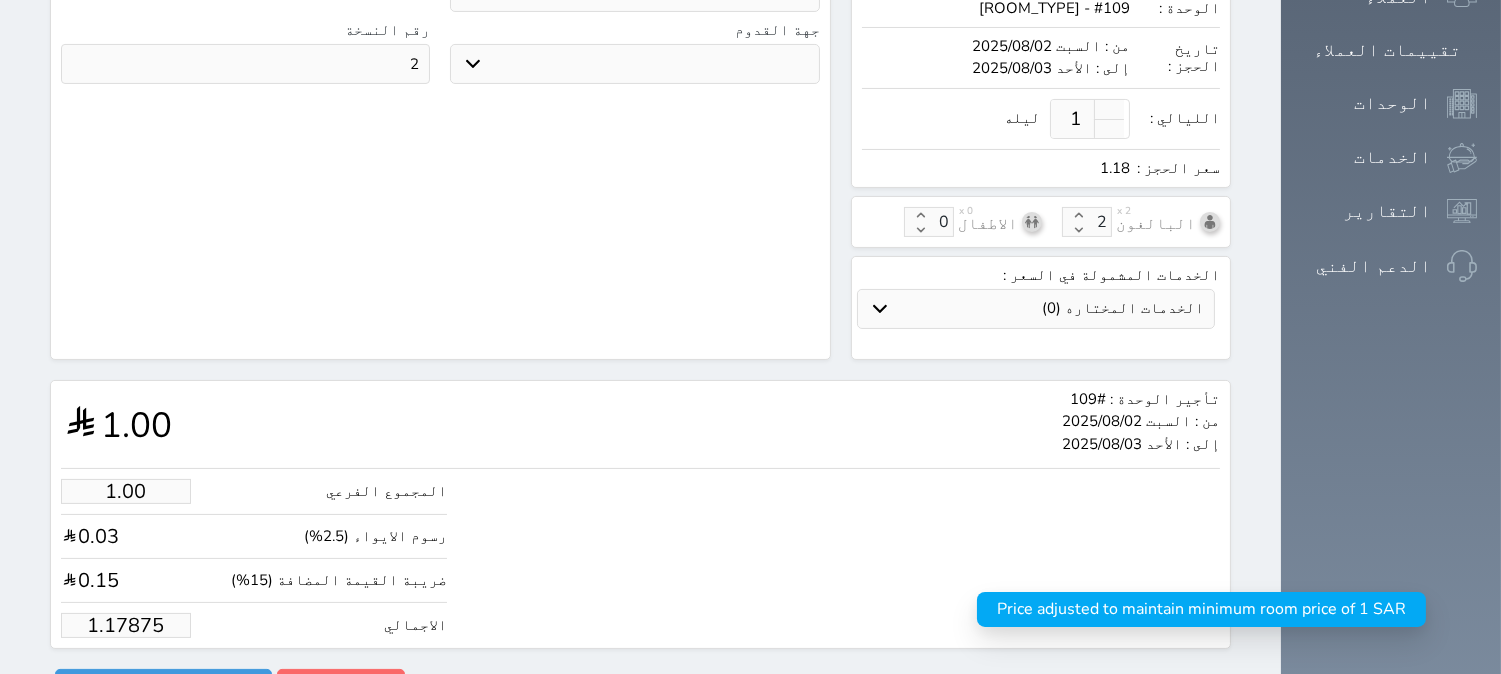 type on "1.1787" 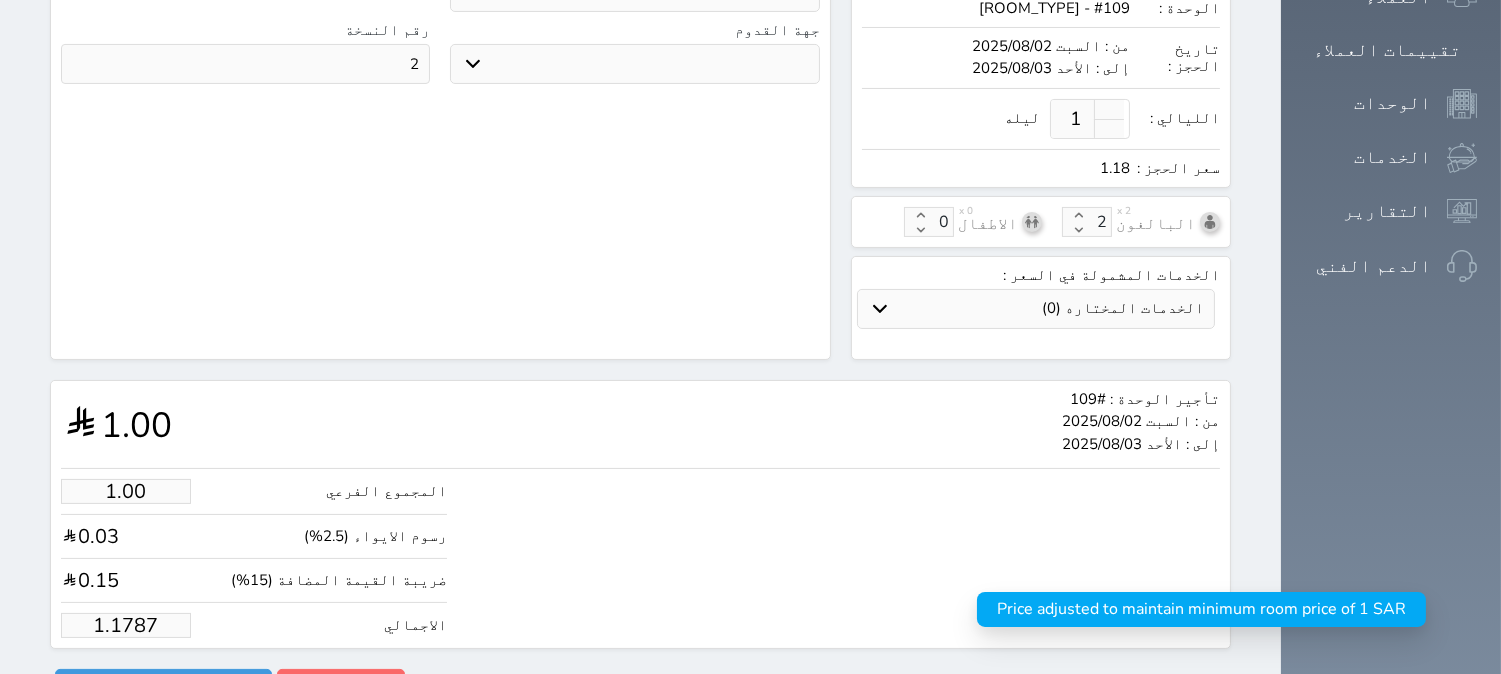 type on "1.178" 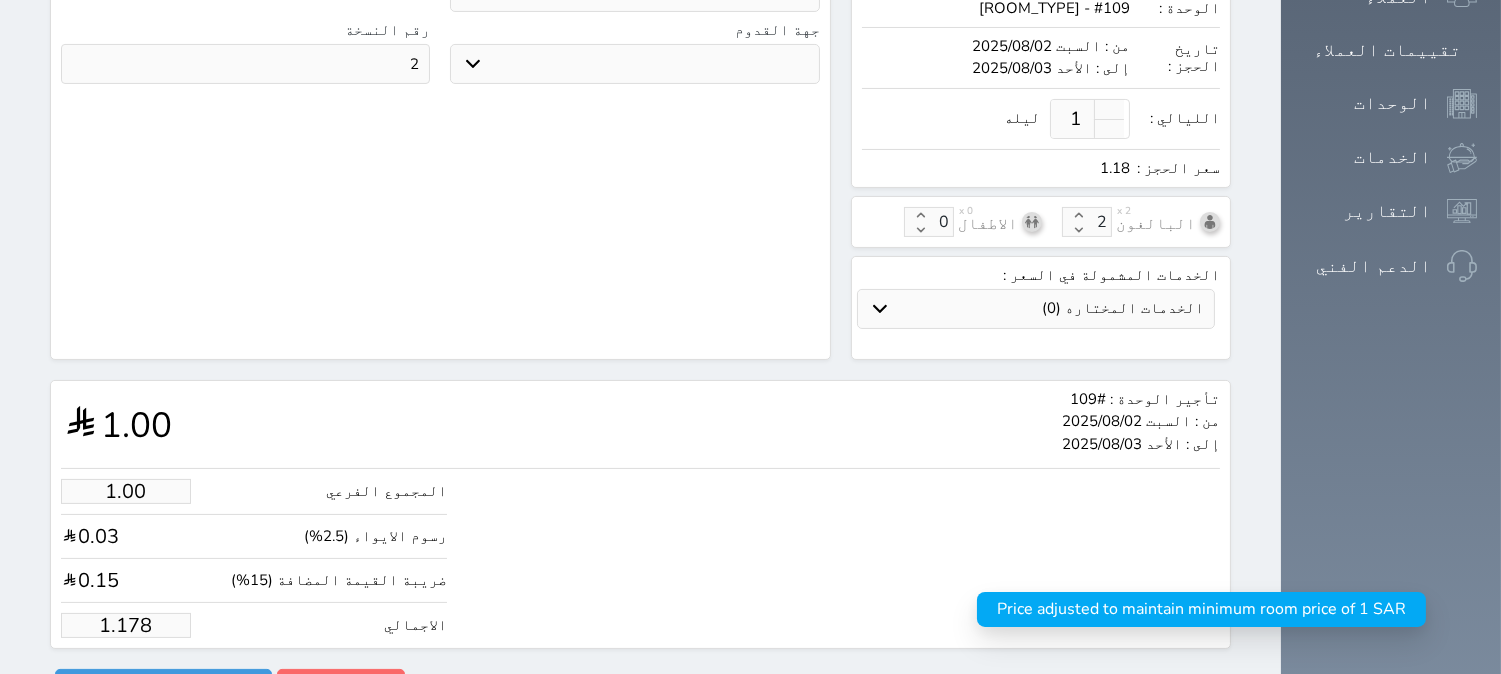 type on "1.17" 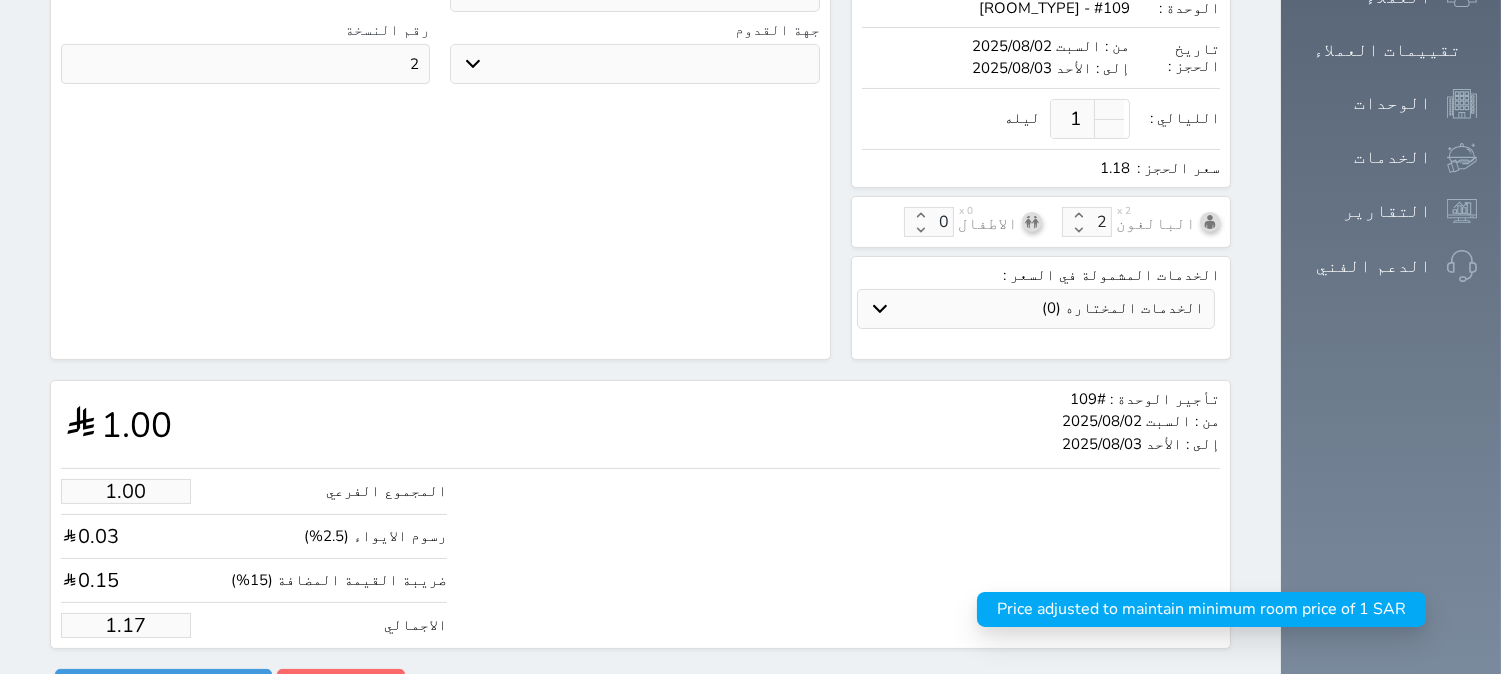 type on "1.1" 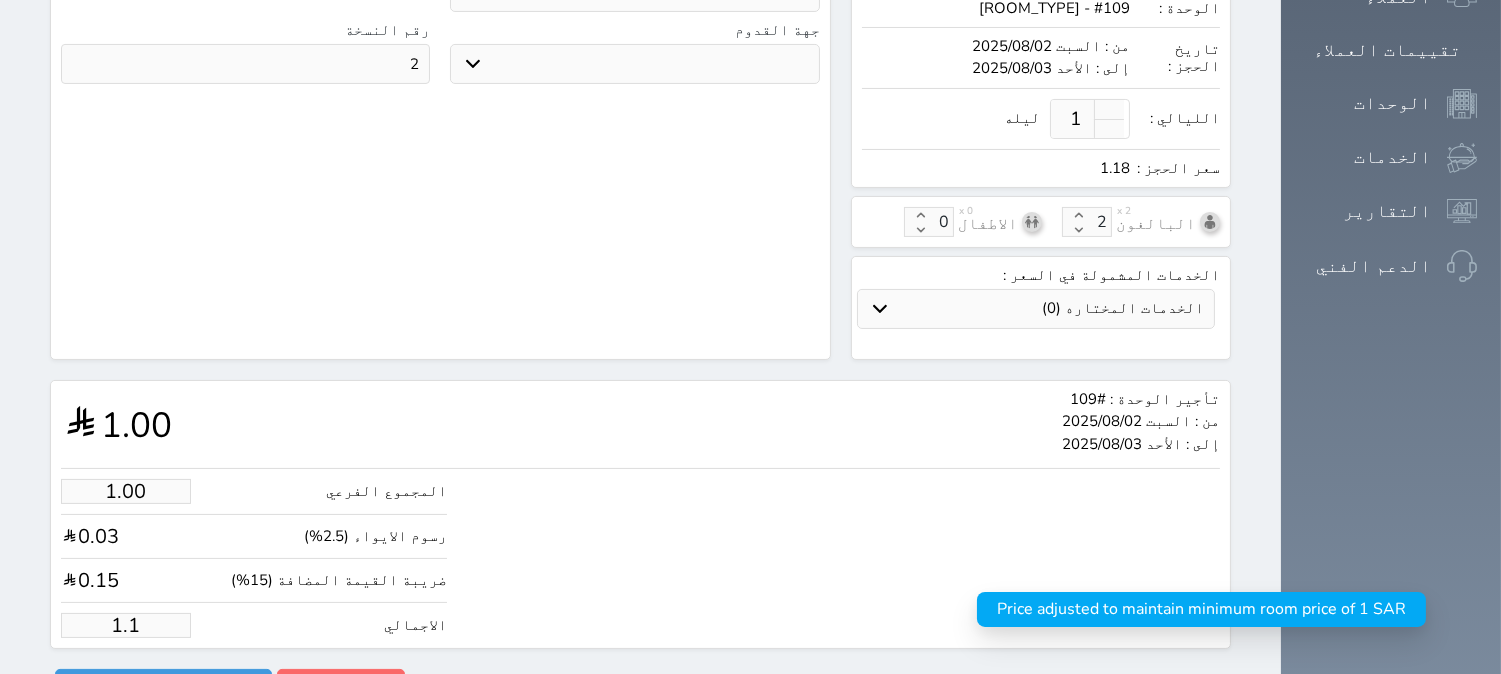 type on "1." 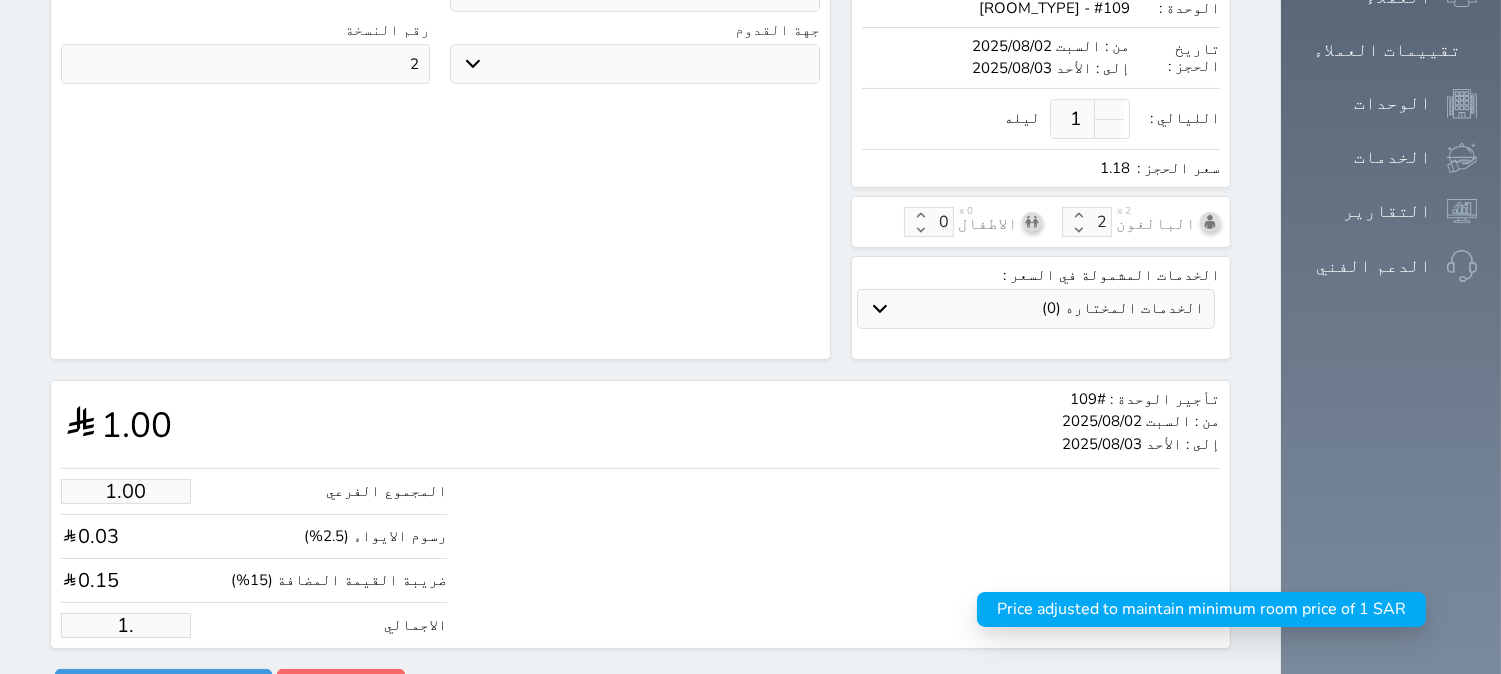 select 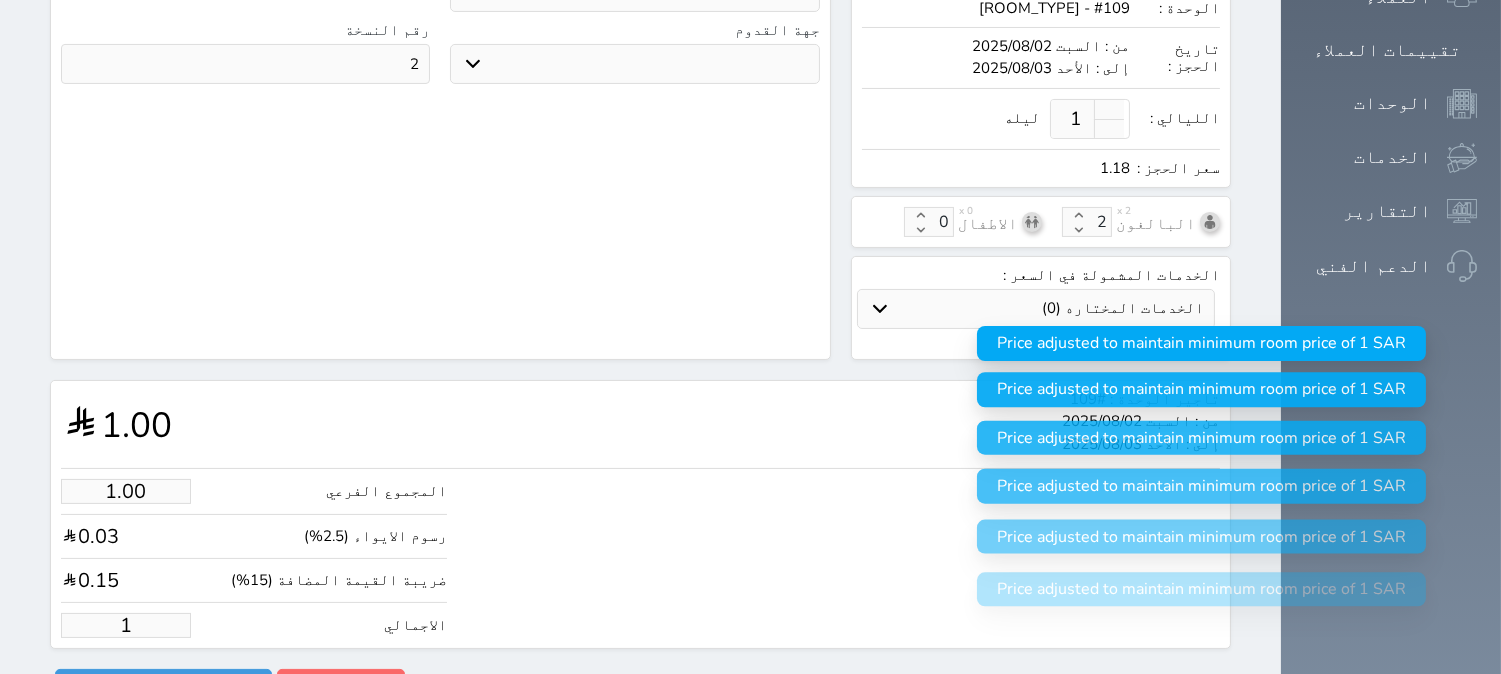 type 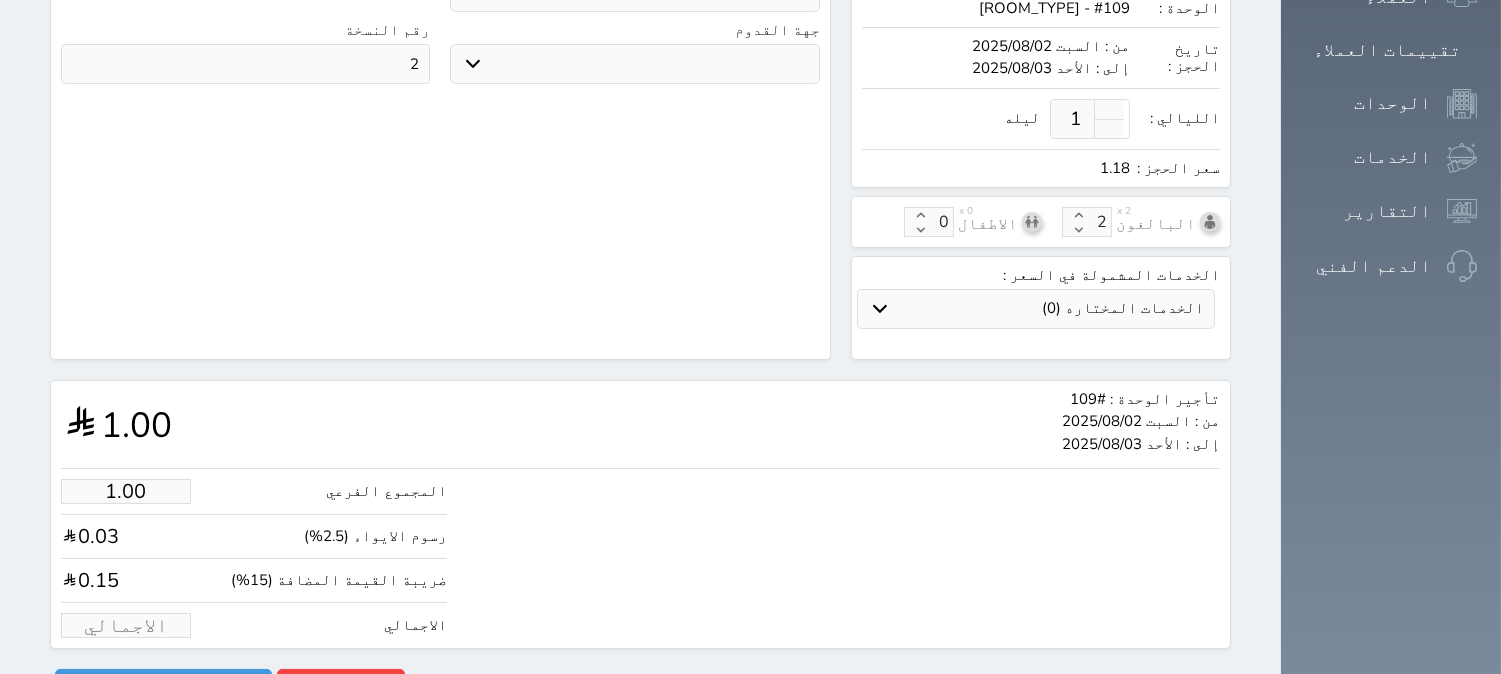 type on "1.70" 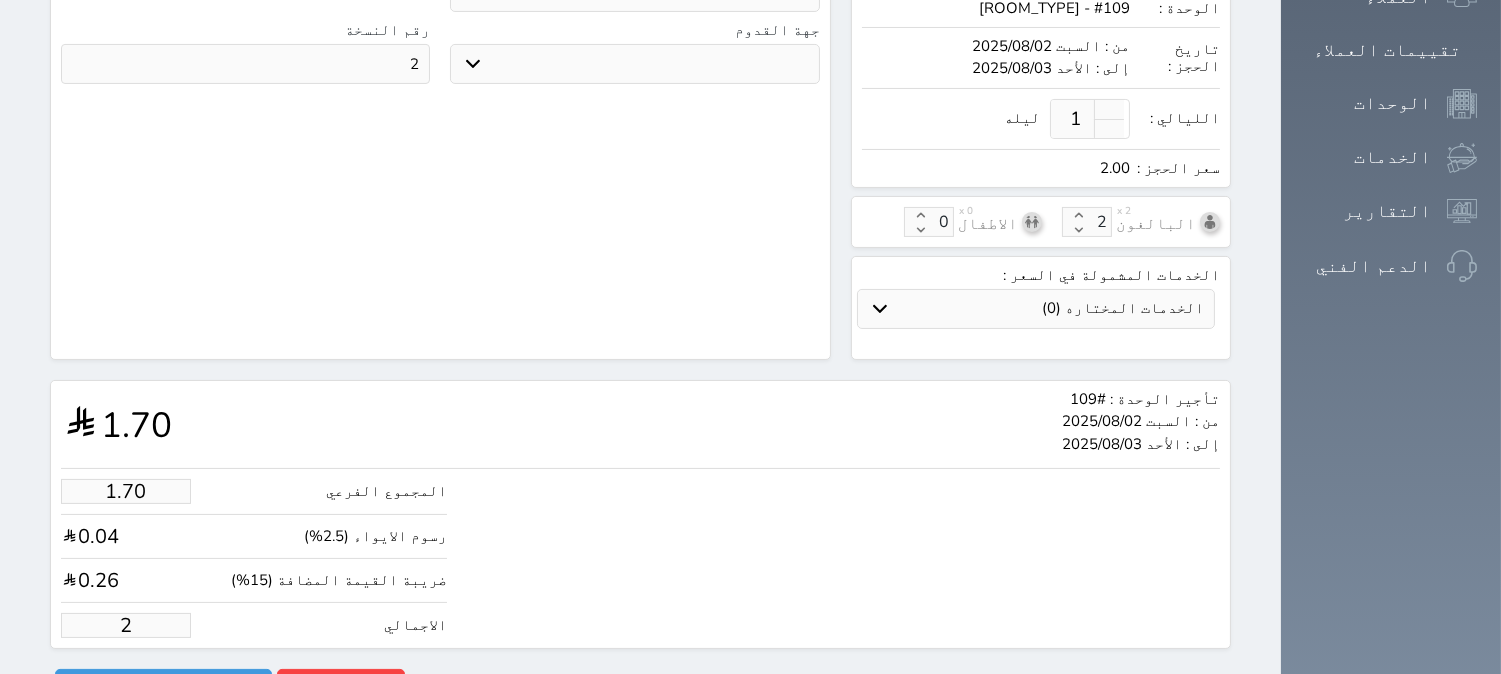 type on "19.51" 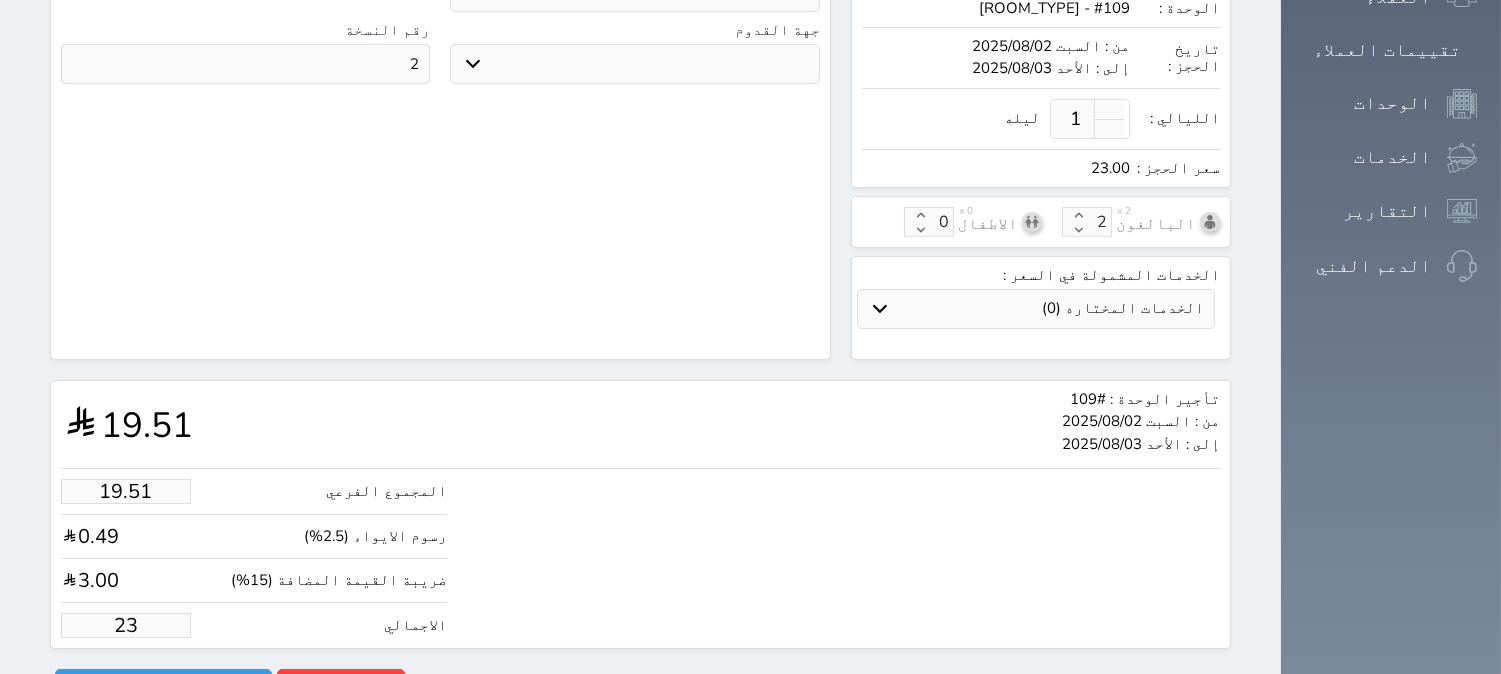 type on "195.12" 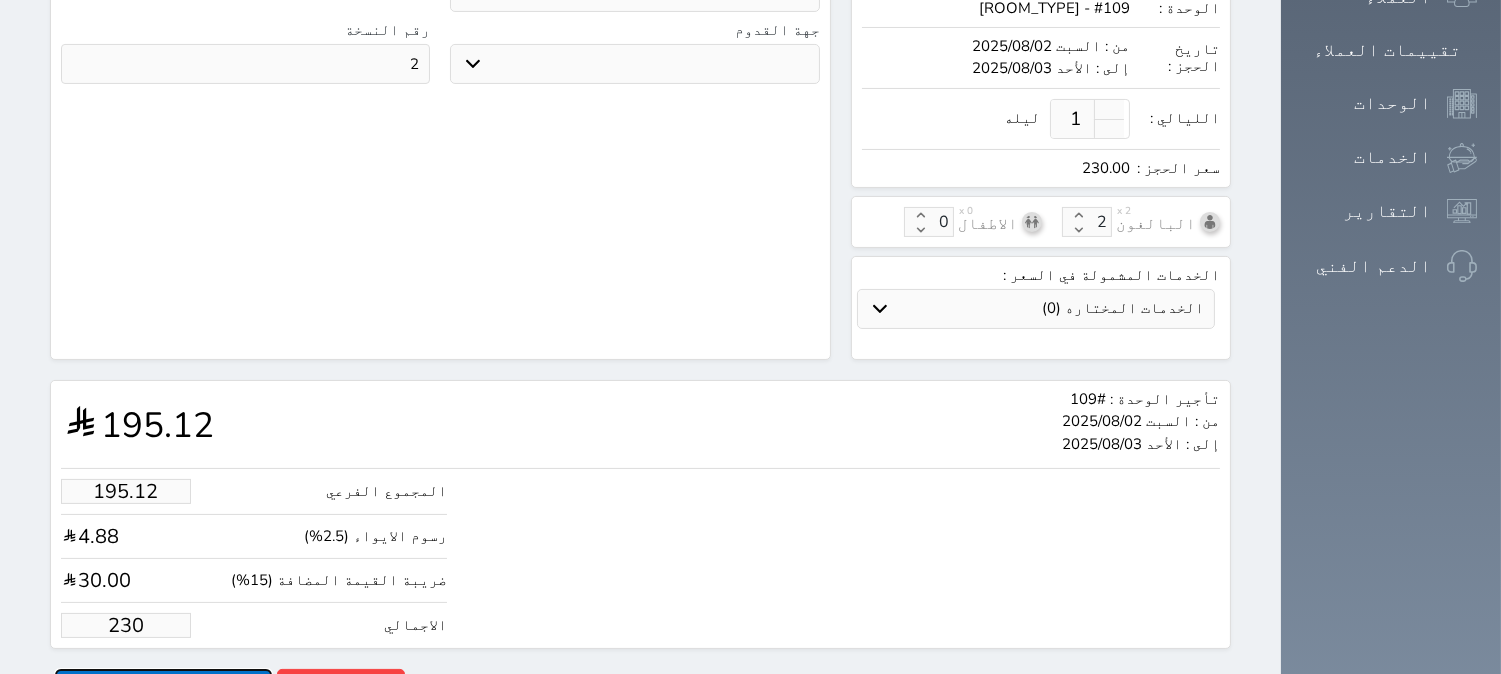 type on "230.00" 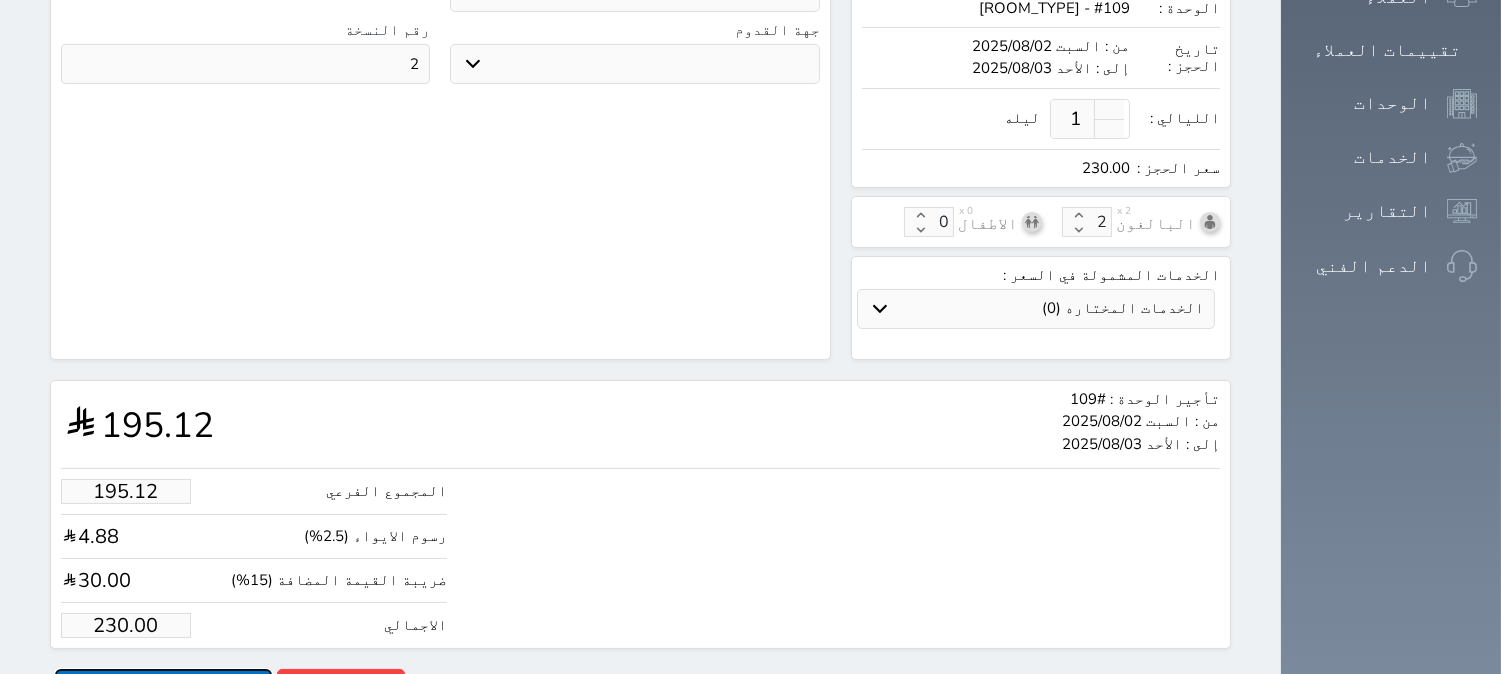 click on "حجز" at bounding box center [163, 686] 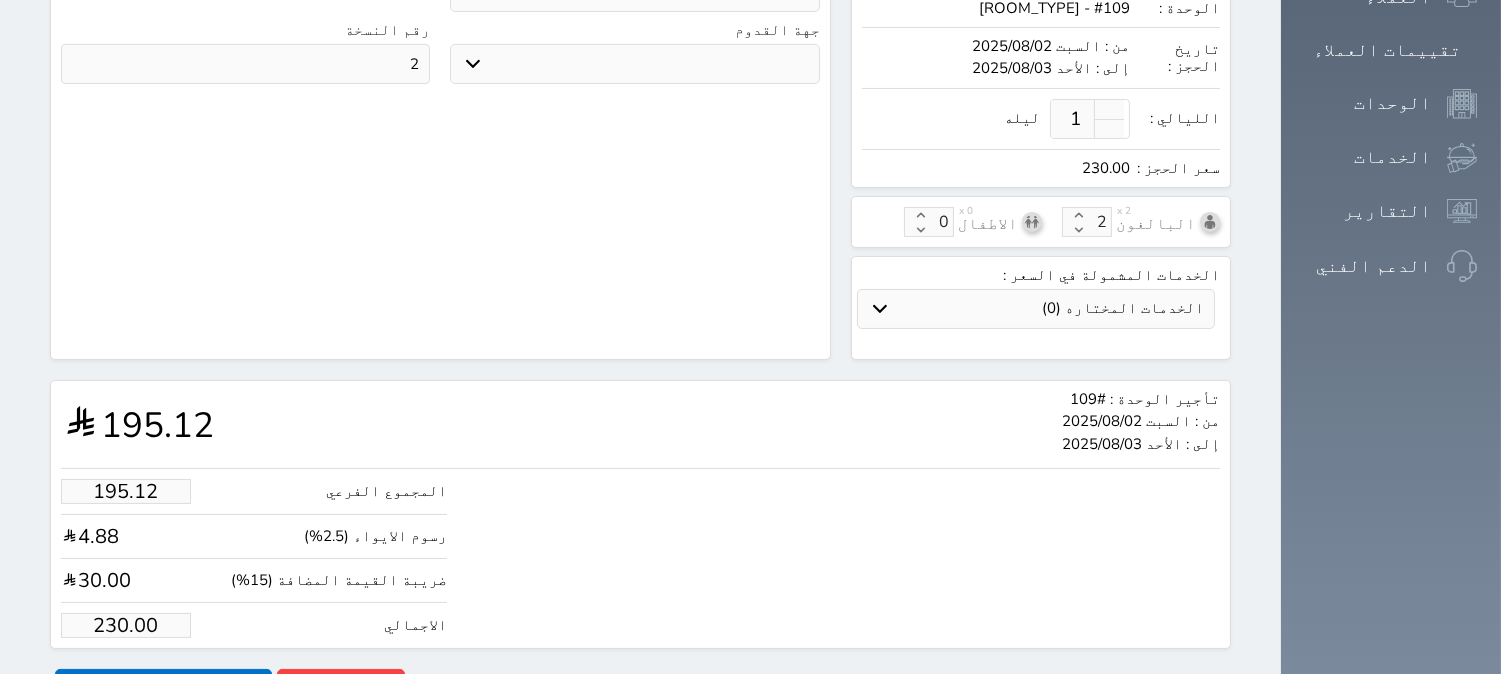 scroll, scrollTop: 320, scrollLeft: 0, axis: vertical 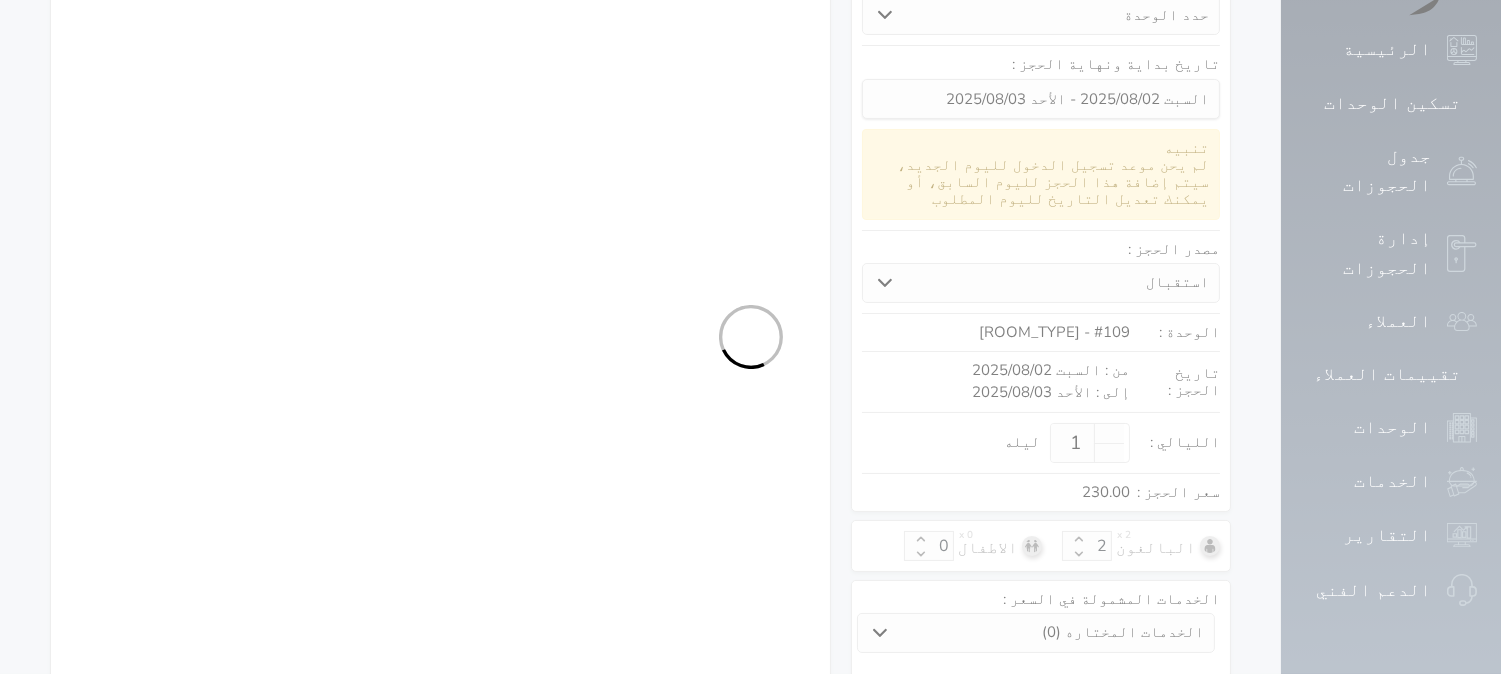 select on "1" 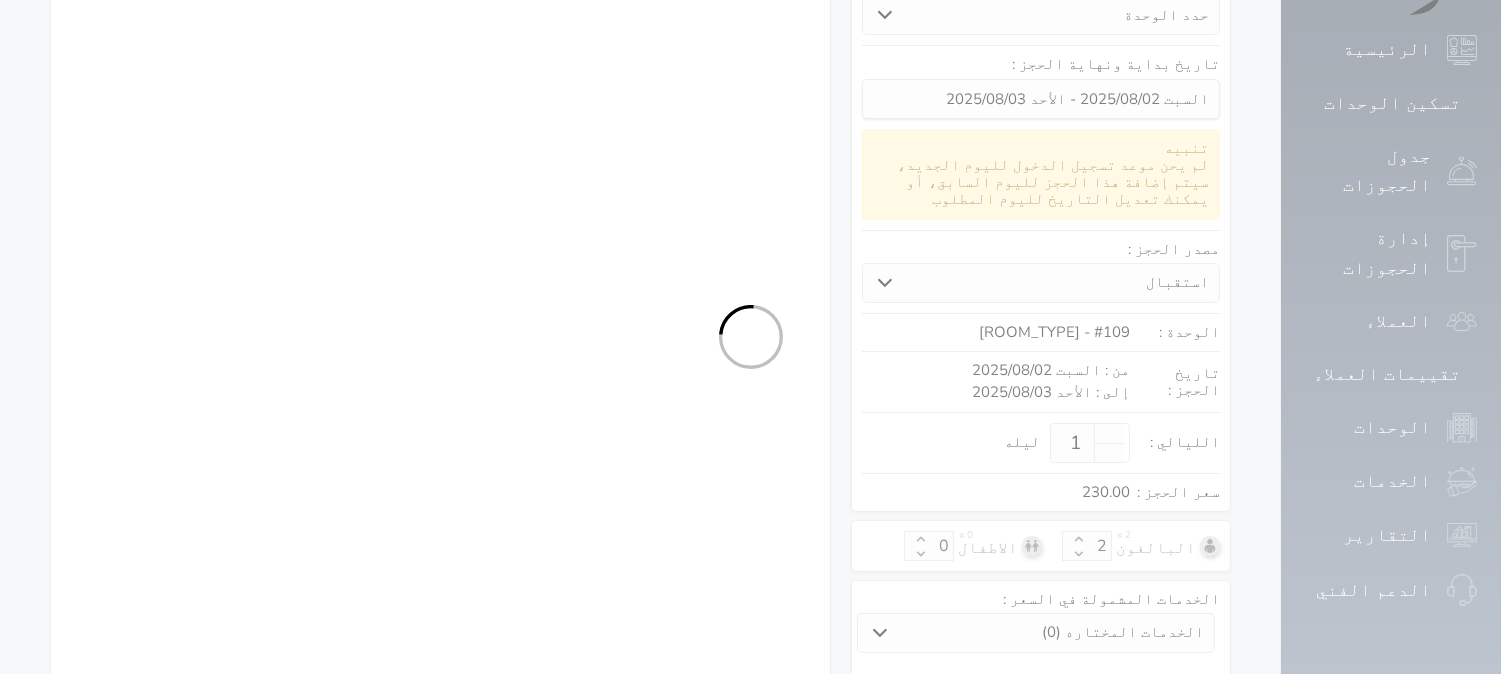 select on "113" 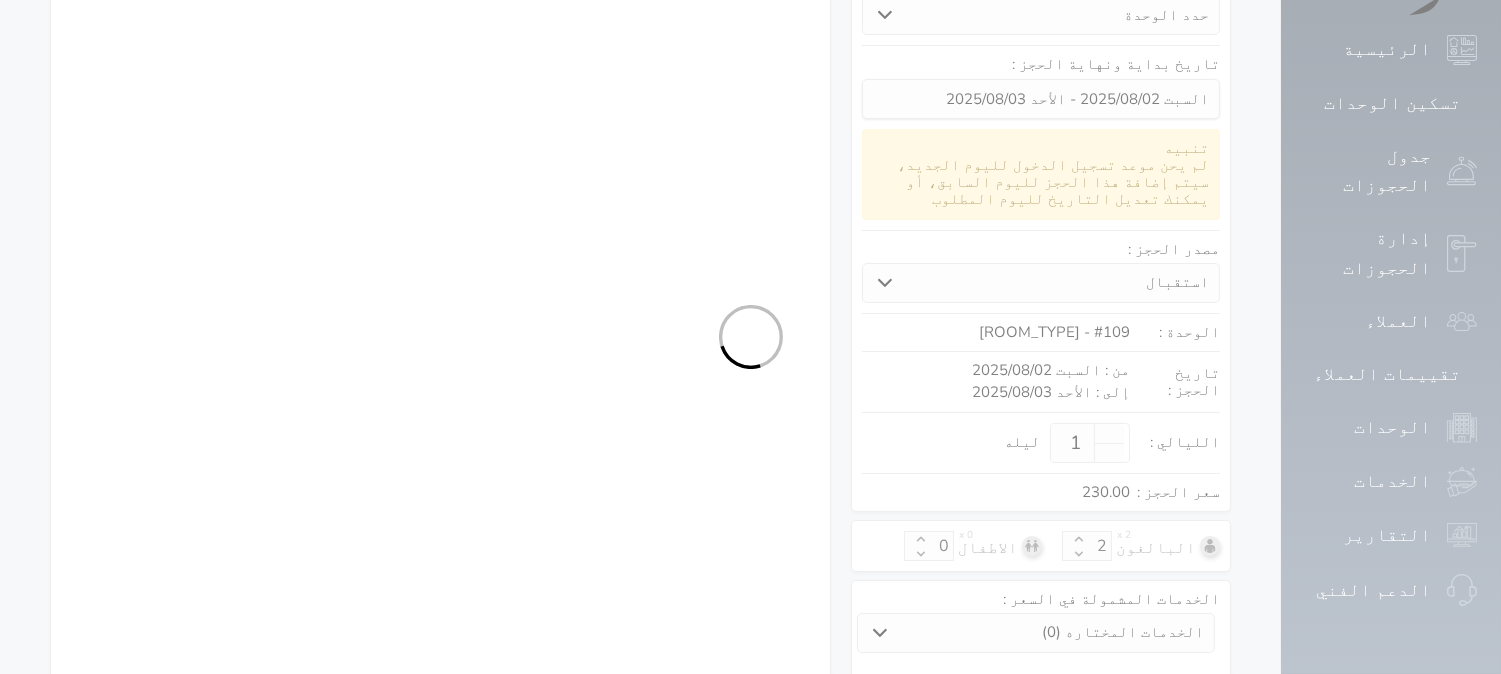 select on "1" 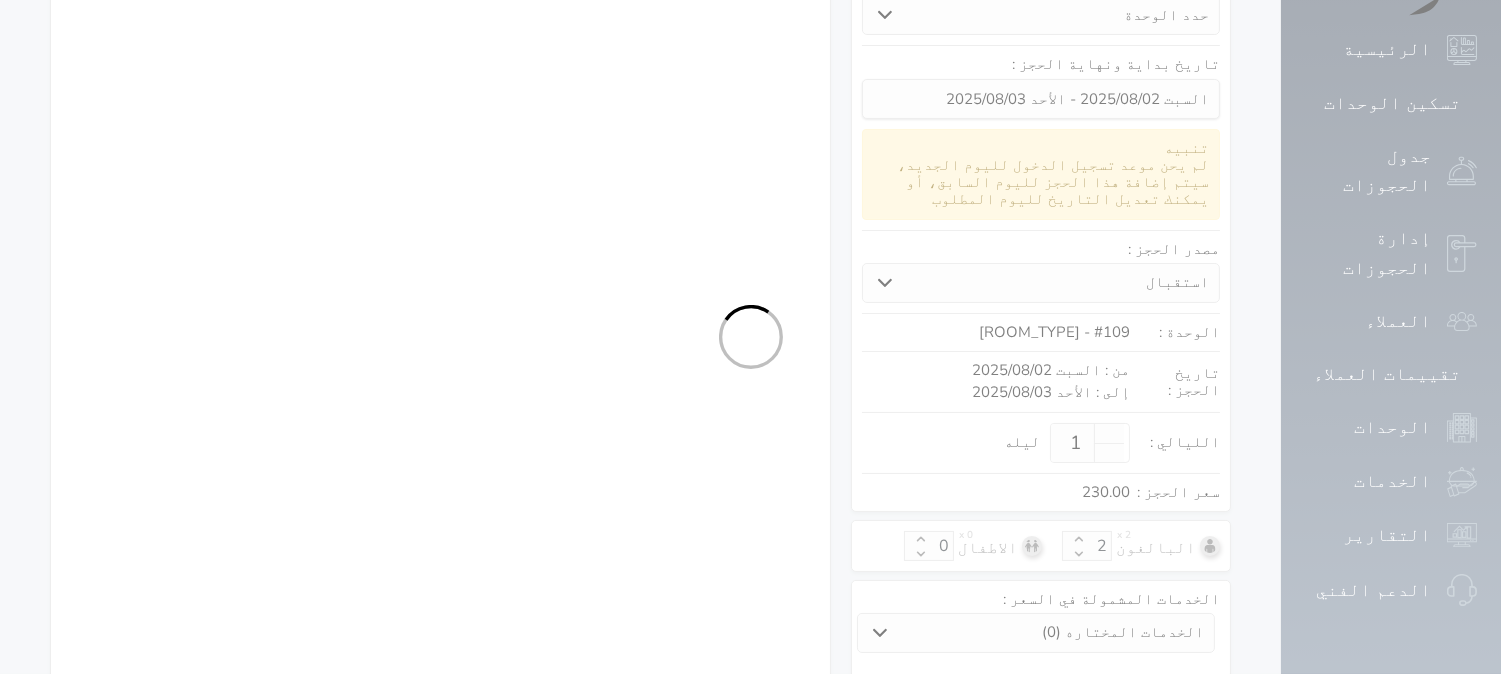 select 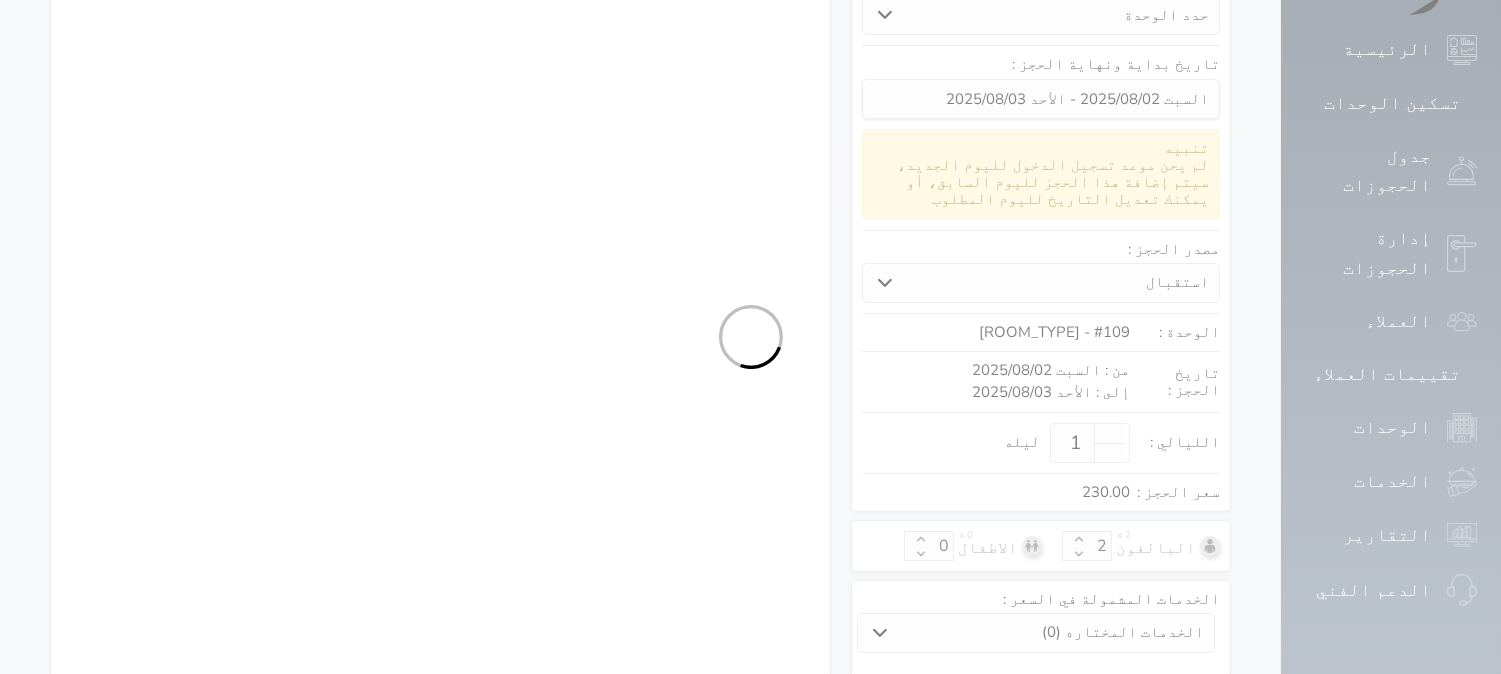select on "7" 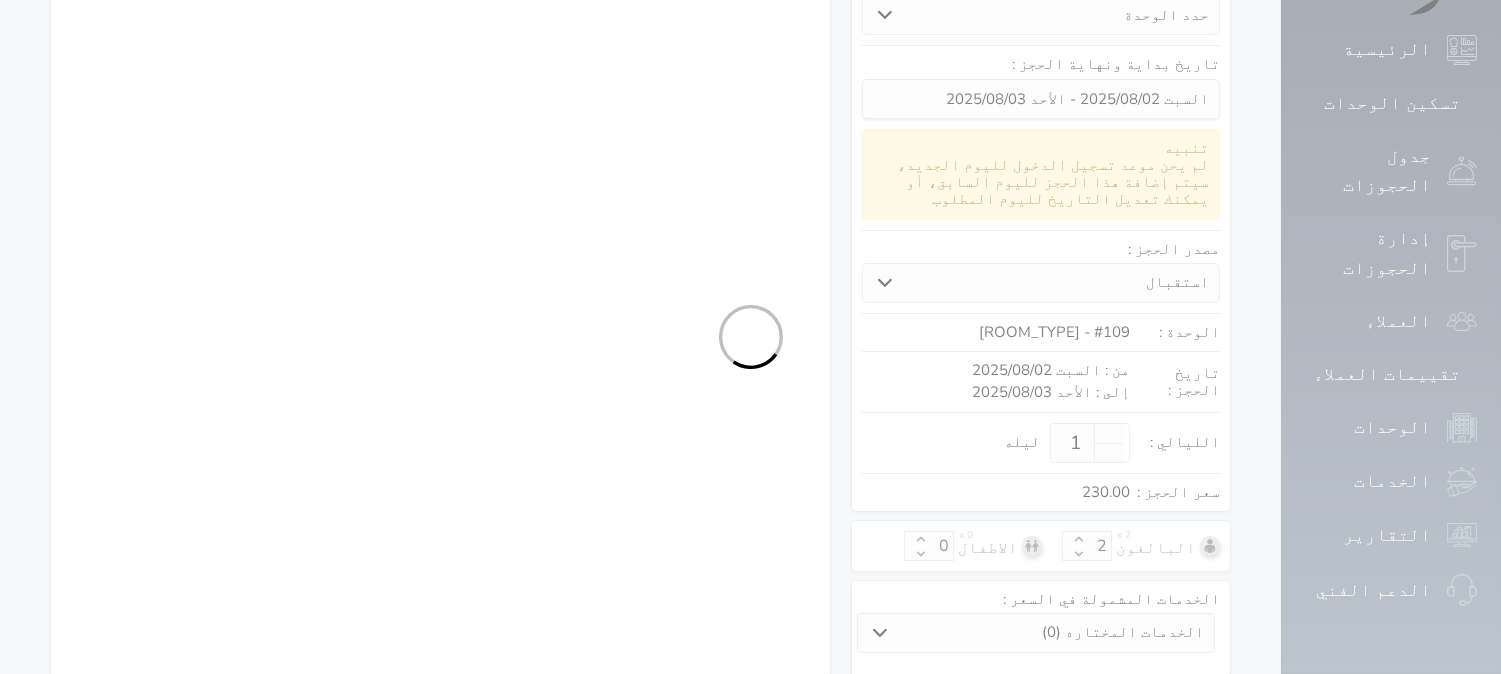 select 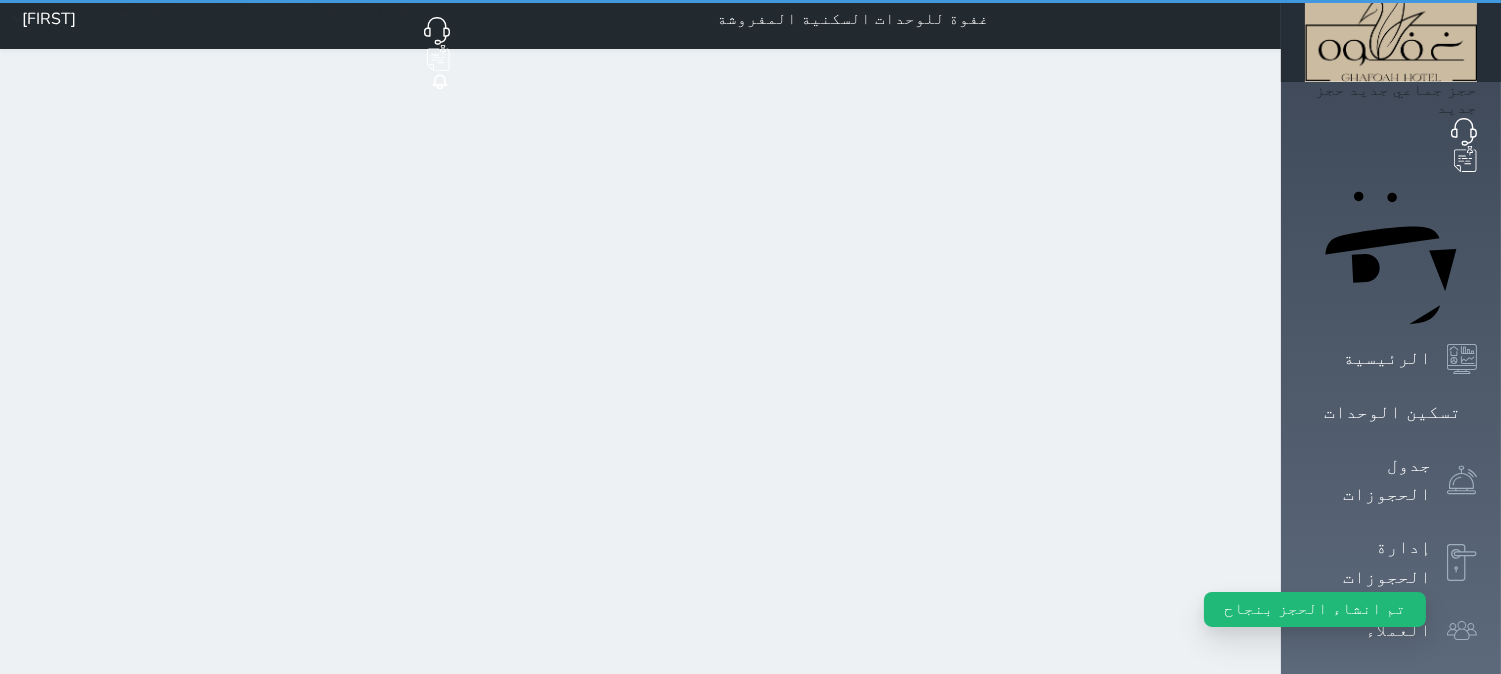 scroll, scrollTop: 0, scrollLeft: 0, axis: both 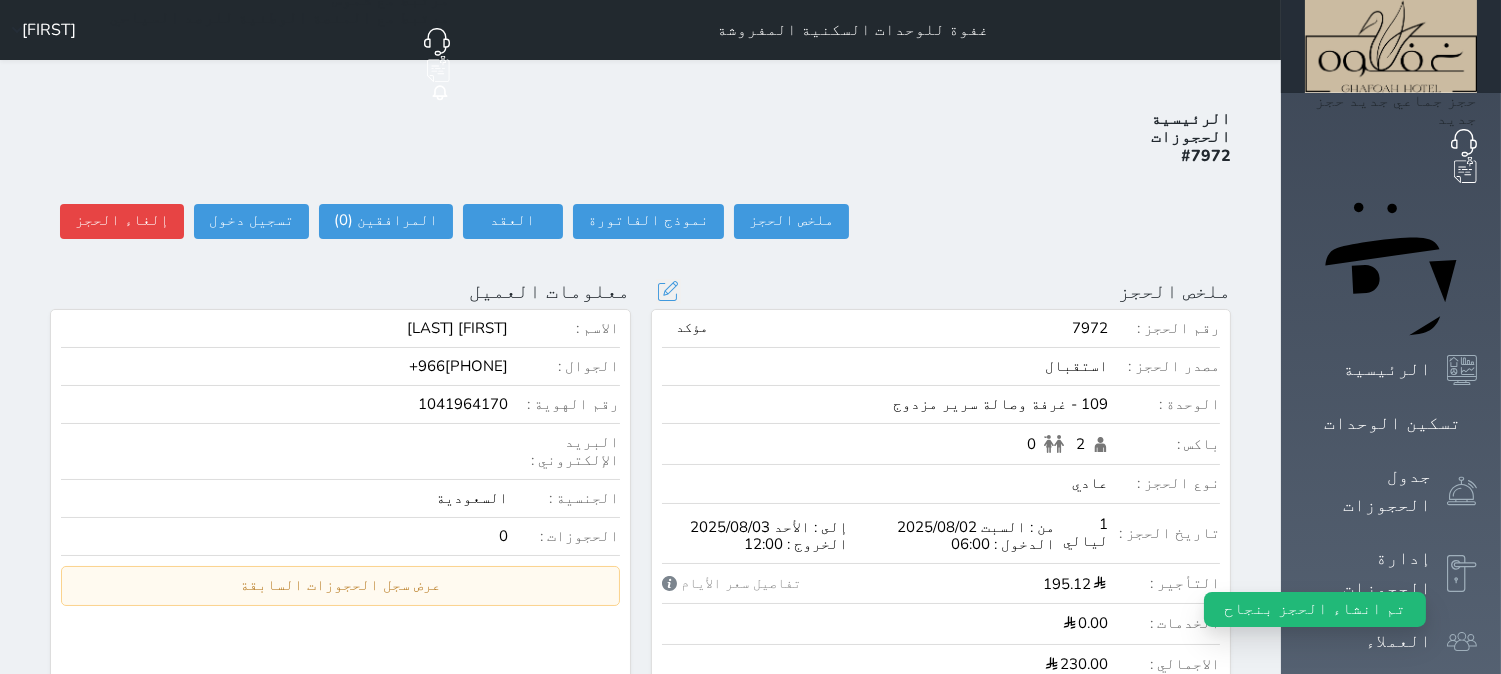 select 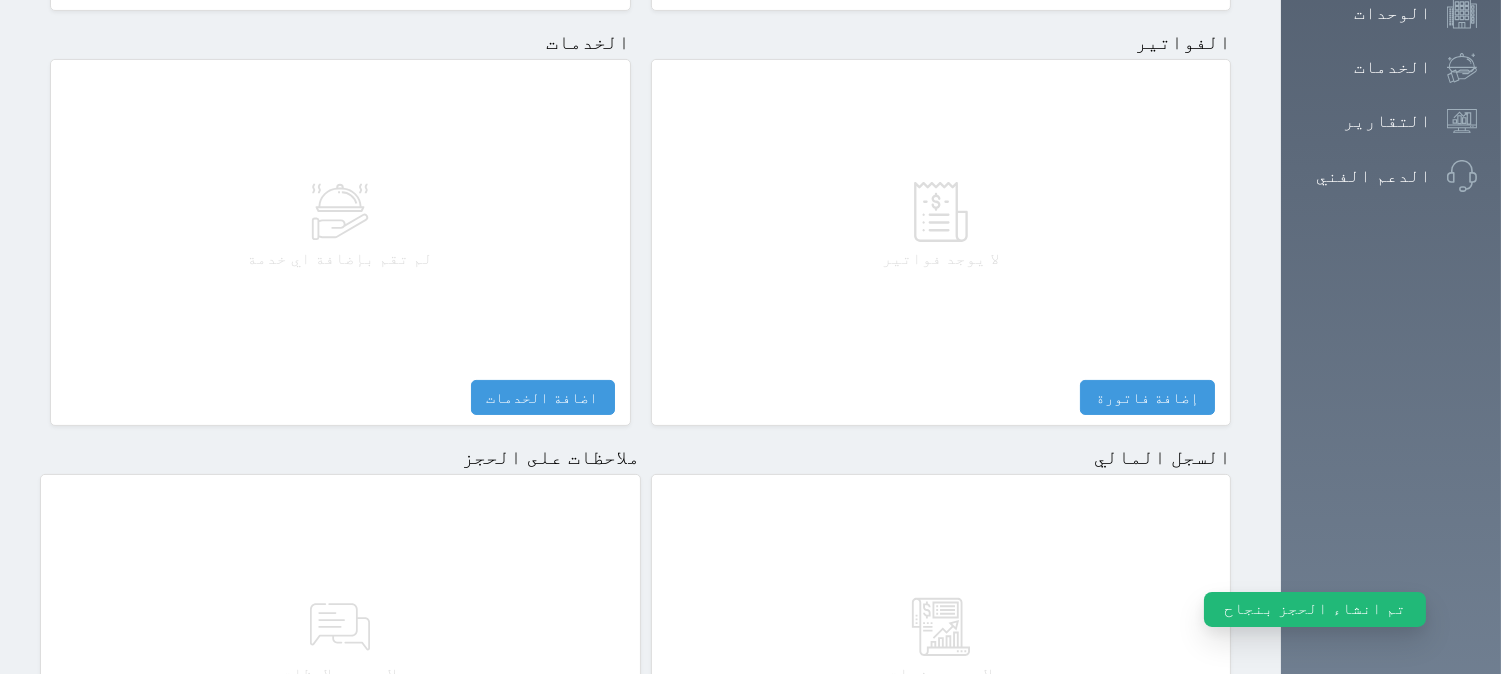 scroll, scrollTop: 1000, scrollLeft: 0, axis: vertical 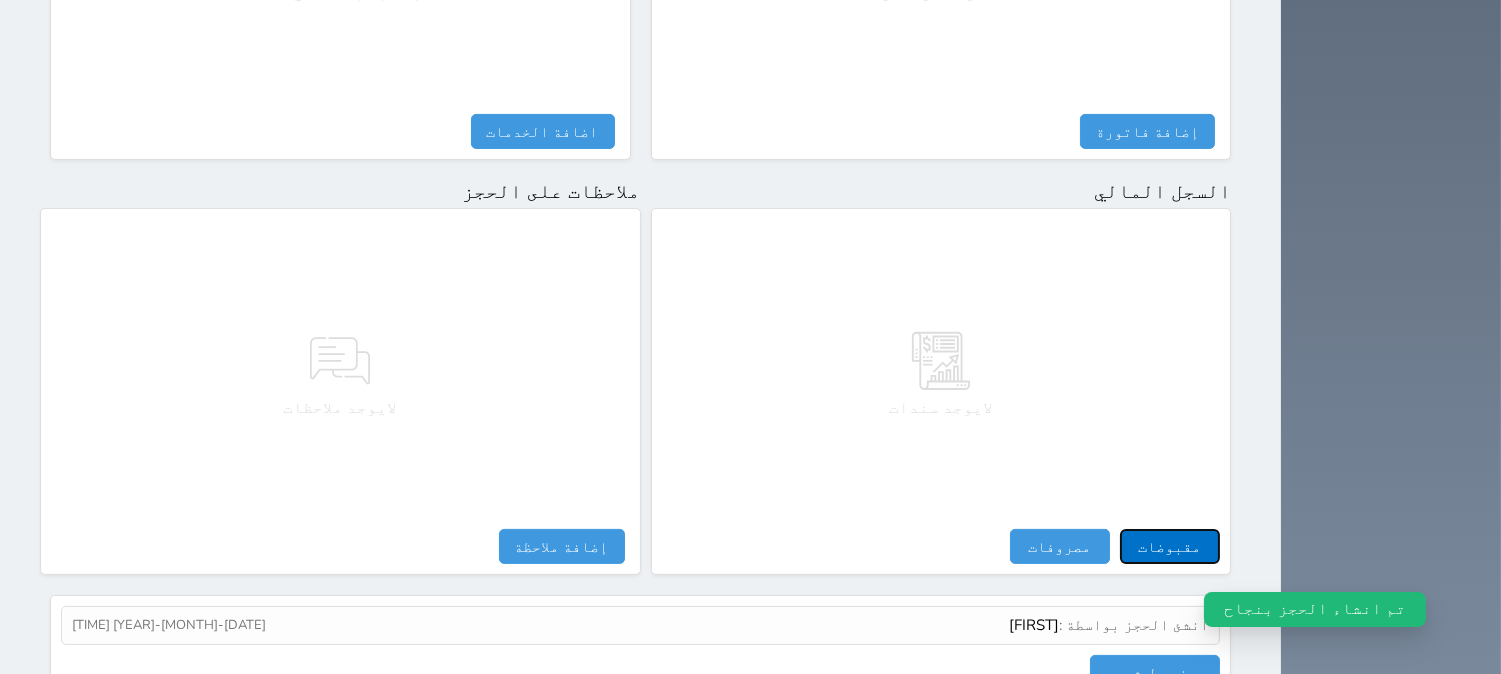 click on "مقبوضات" at bounding box center [1170, 546] 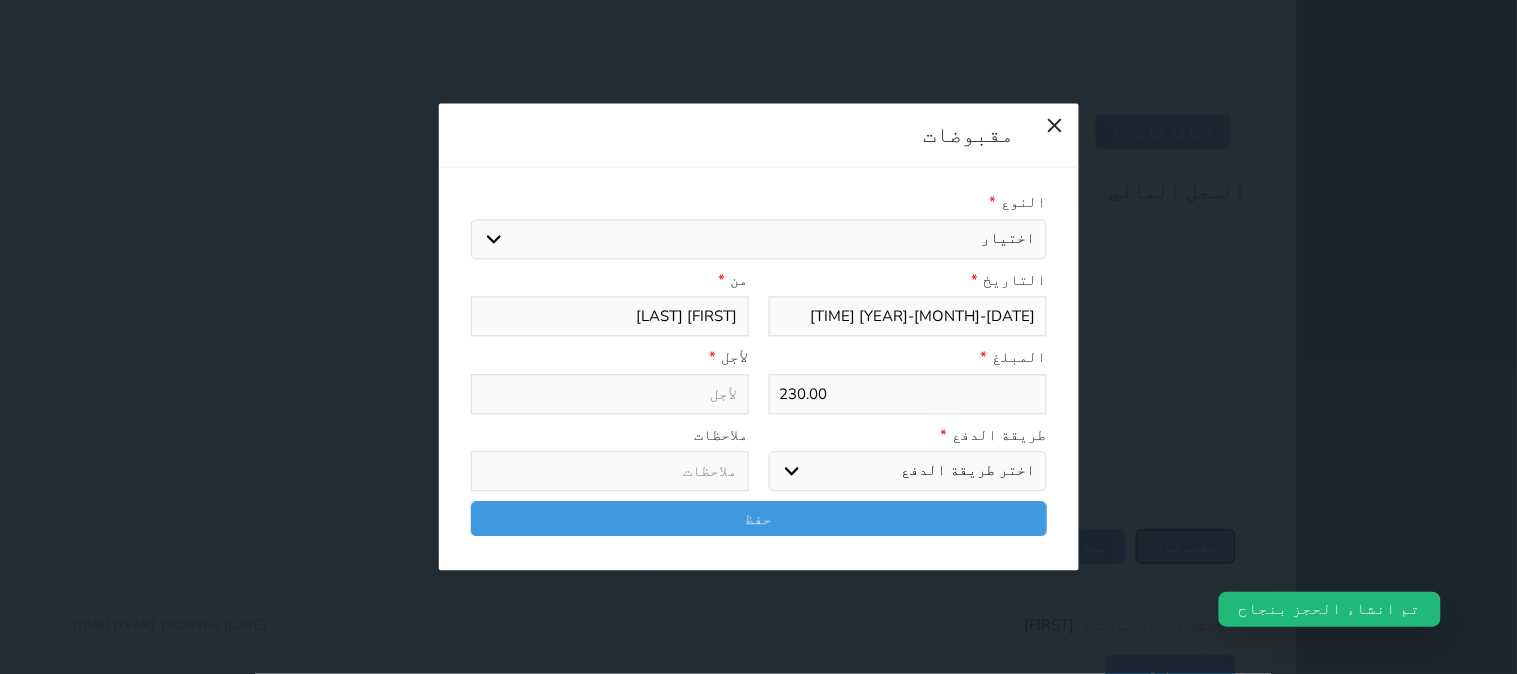 select 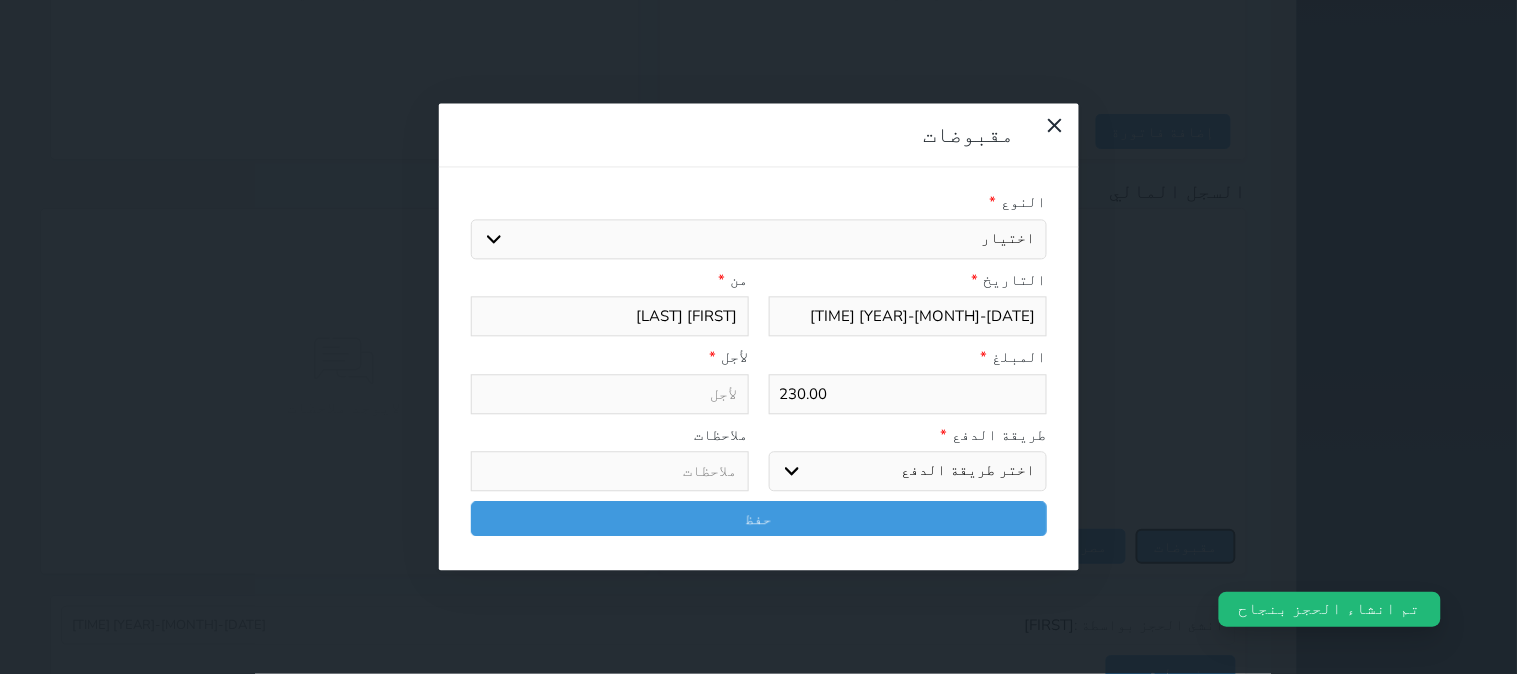 select 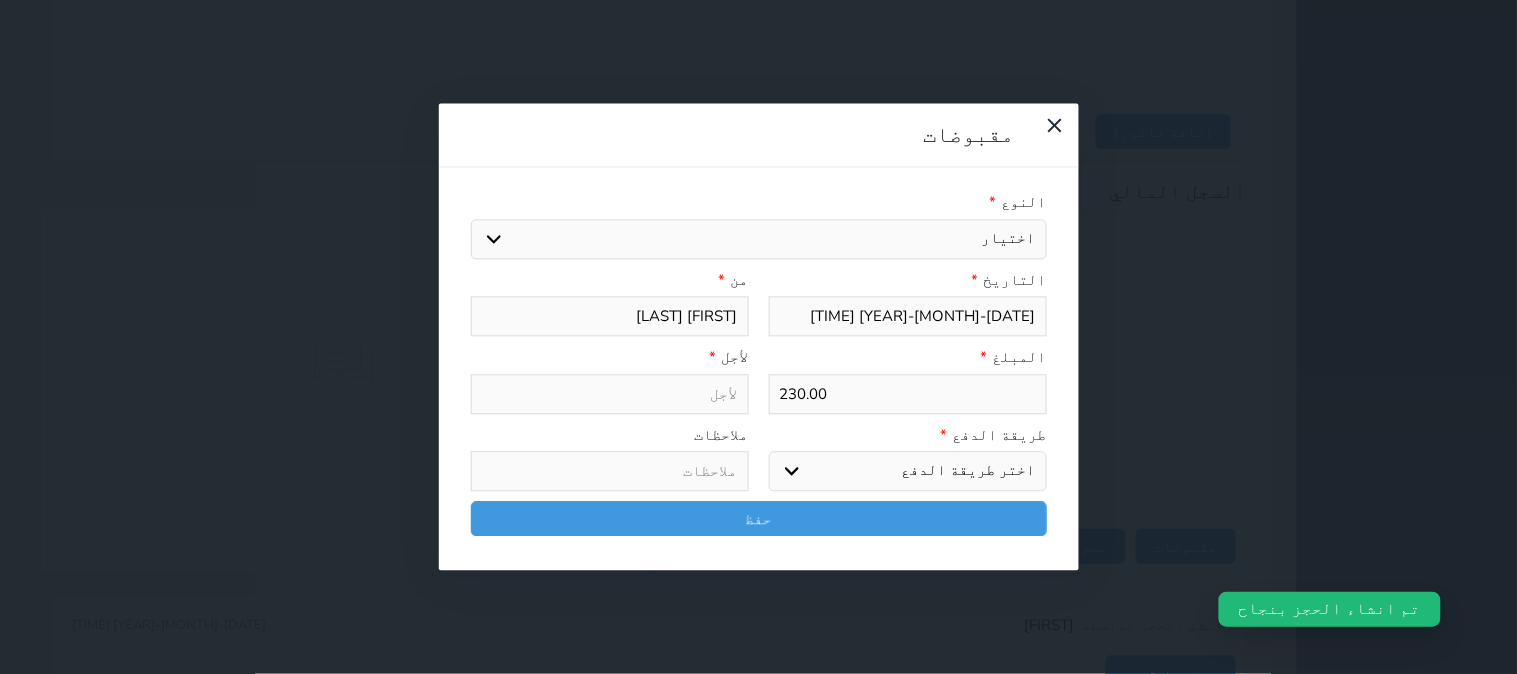 click on "اختيار   مقبوضات عامة قيمة إيجار فواتير تامين عربون لا ينطبق آخر مغسلة واي فاي - الإنترنت مواقف السيارات طعام الأغذية والمشروبات مشروبات المشروبات الباردة المشروبات الساخنة الإفطار غداء عشاء مخبز و كعك حمام سباحة الصالة الرياضية سبا و خدمات الجمال اختيار وإسقاط (خدمات النقل) ميني بار كابل - تلفزيون سرير إضافي تصفيف الشعر التسوق خدمات الجولات السياحية المنظمة خدمات الدليل السياحي" at bounding box center [759, 239] 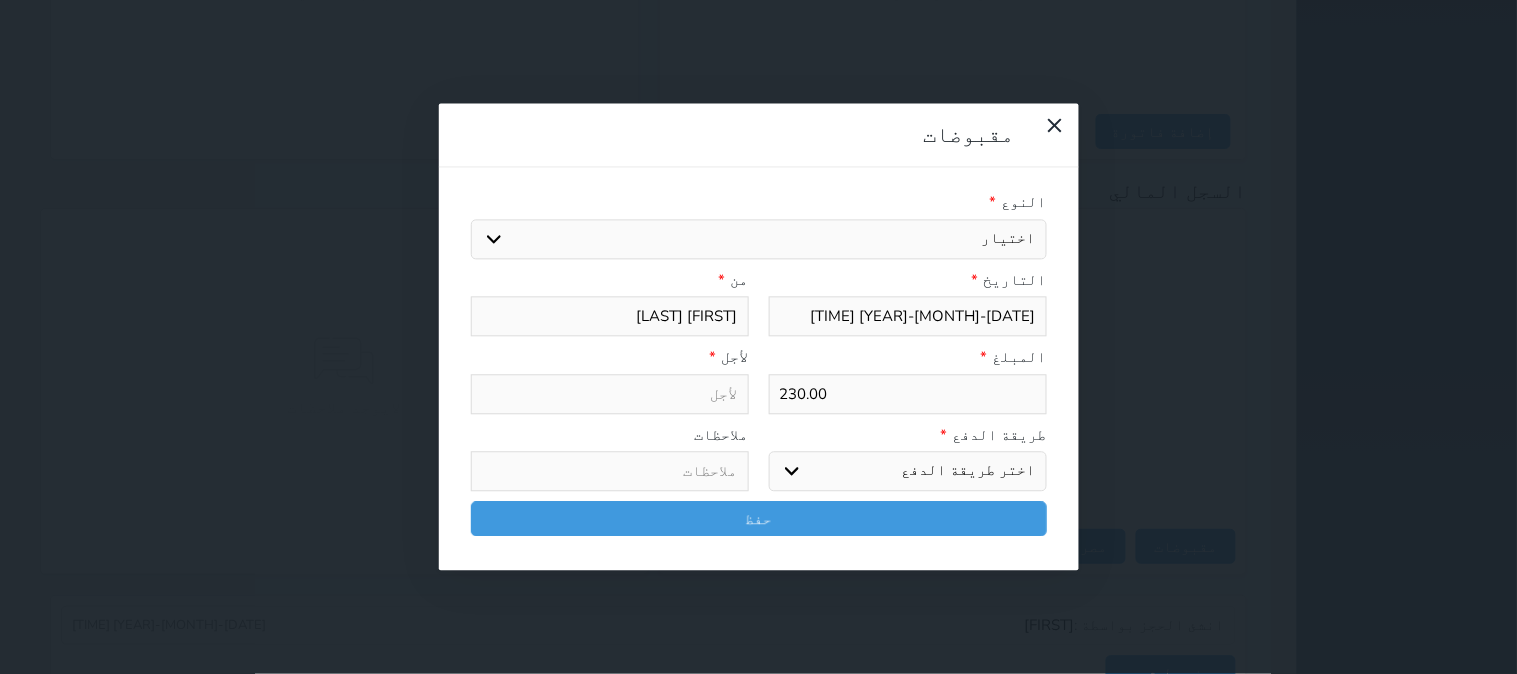 select on "90710" 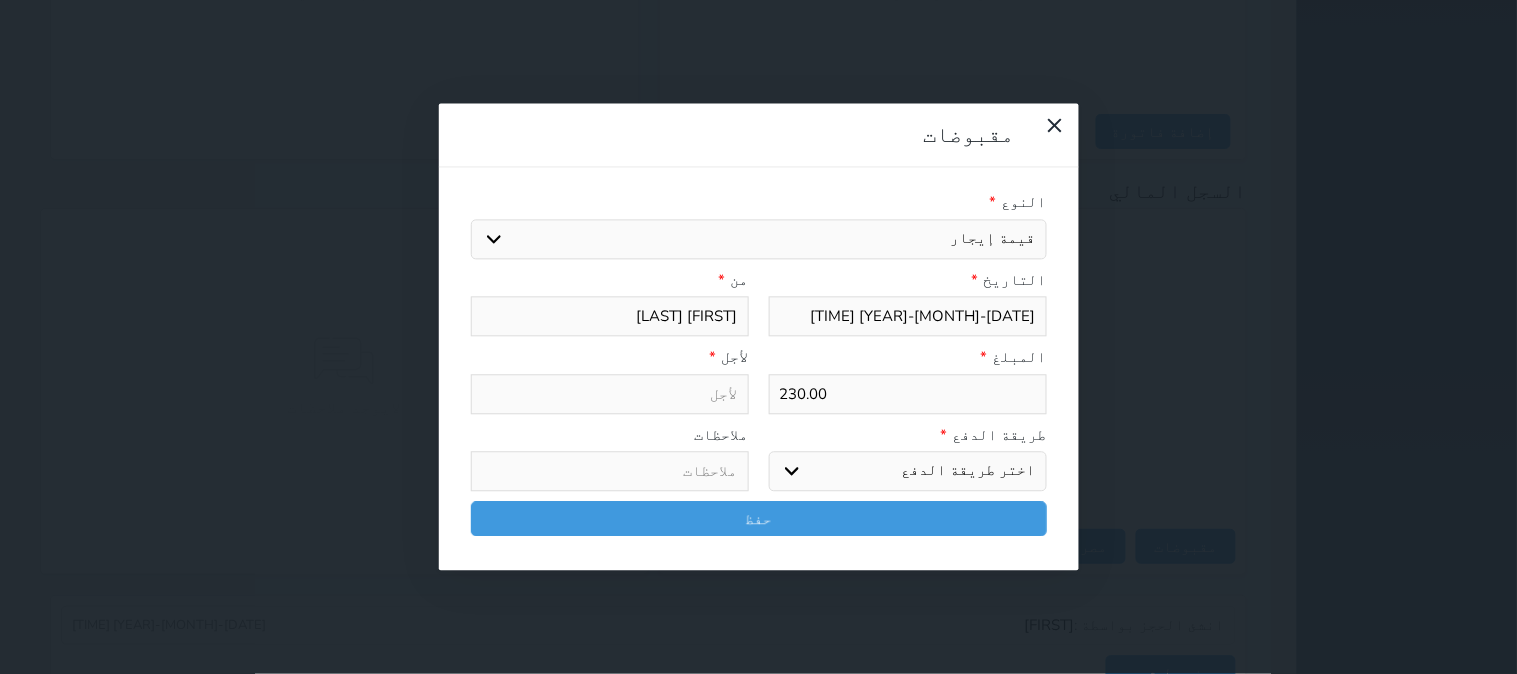 click on "اختيار   مقبوضات عامة قيمة إيجار فواتير تامين عربون لا ينطبق آخر مغسلة واي فاي - الإنترنت مواقف السيارات طعام الأغذية والمشروبات مشروبات المشروبات الباردة المشروبات الساخنة الإفطار غداء عشاء مخبز و كعك حمام سباحة الصالة الرياضية سبا و خدمات الجمال اختيار وإسقاط (خدمات النقل) ميني بار كابل - تلفزيون سرير إضافي تصفيف الشعر التسوق خدمات الجولات السياحية المنظمة خدمات الدليل السياحي" at bounding box center (759, 239) 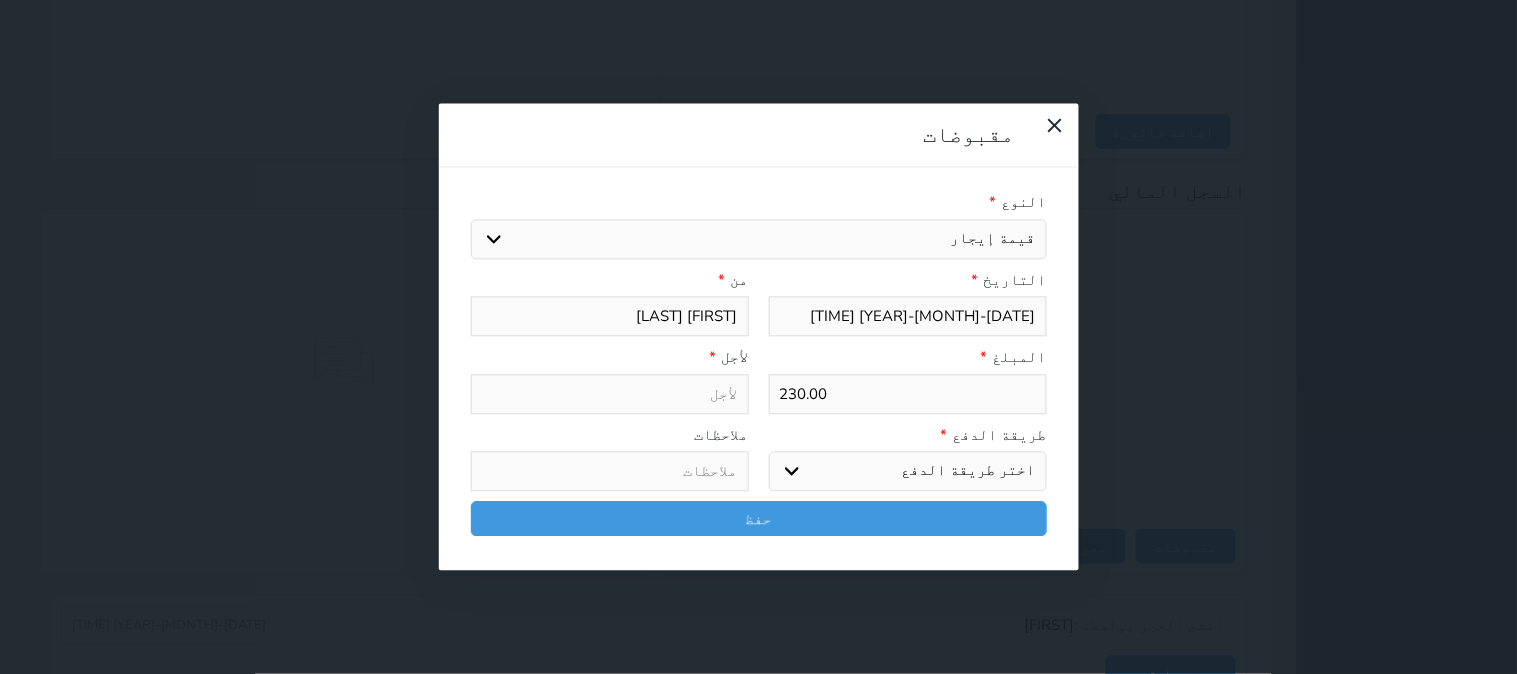 type on "قيمة إيجار - الوحدة - 109" 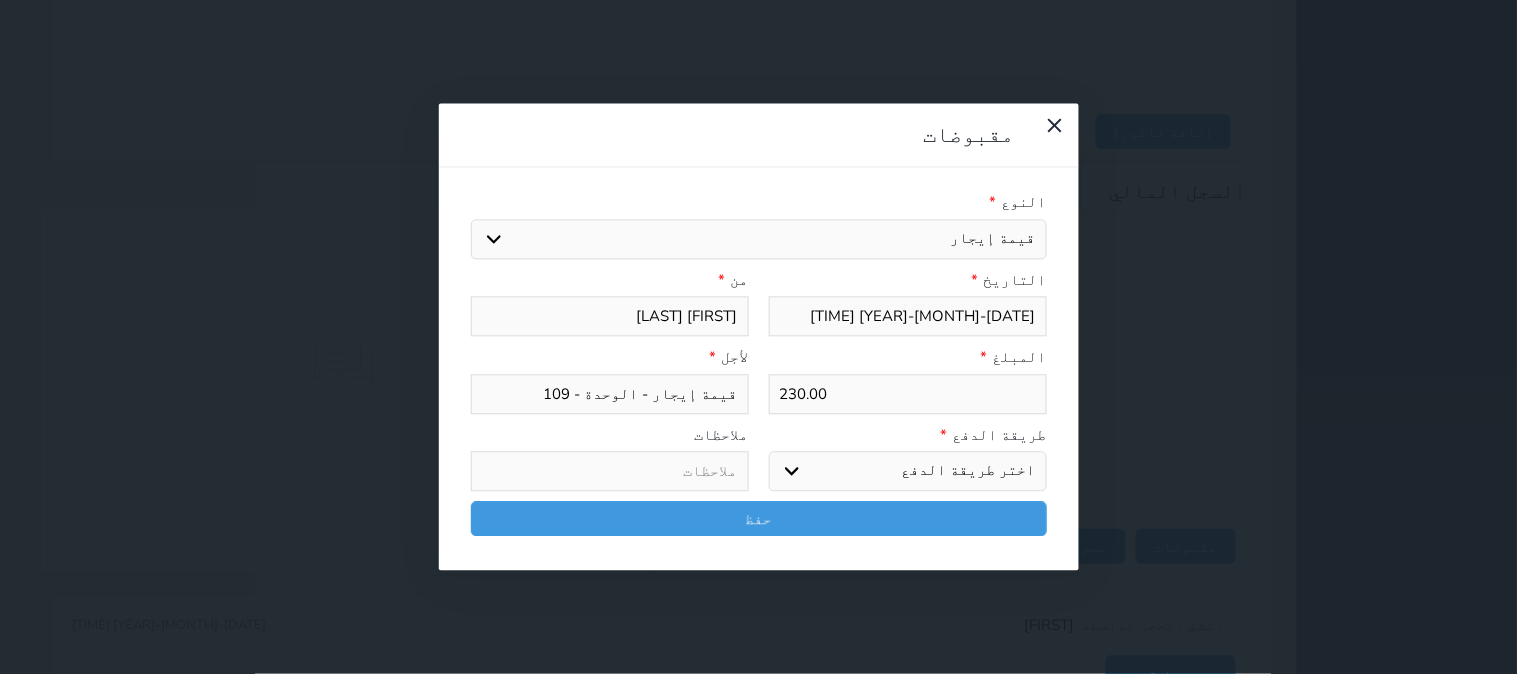 click on "اختر طريقة الدفع   دفع نقدى   تحويل بنكى   مدى   بطاقة ائتمان   آجل" at bounding box center (908, 472) 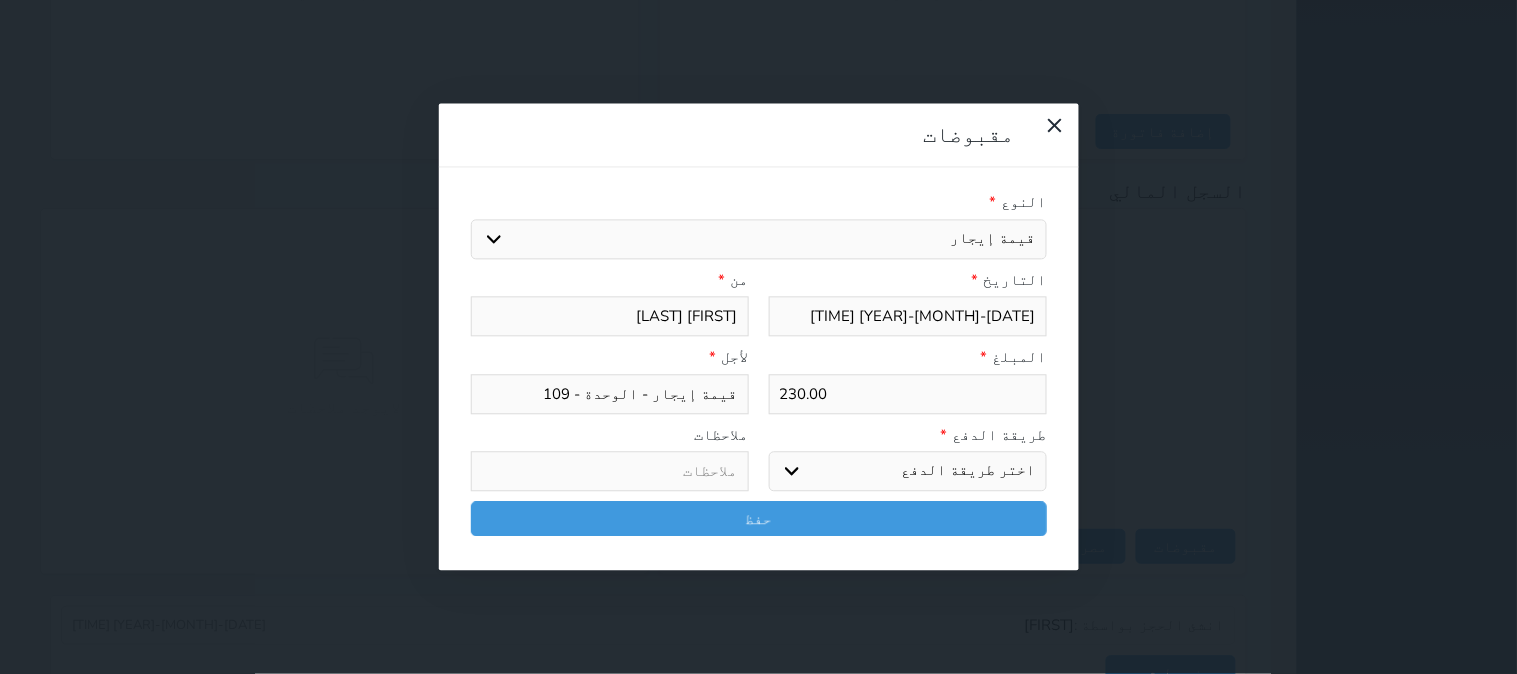 select on "mada" 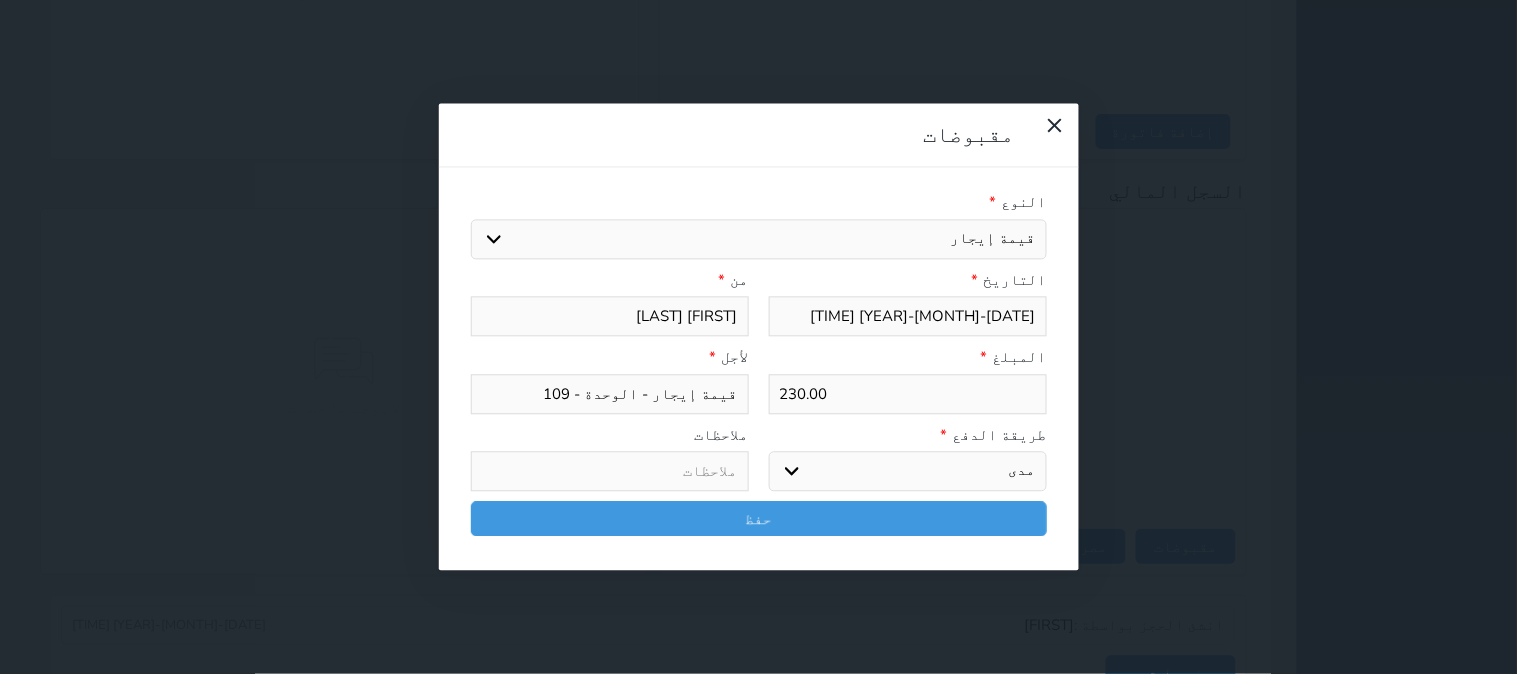 click on "اختر طريقة الدفع   دفع نقدى   تحويل بنكى   مدى   بطاقة ائتمان   آجل" at bounding box center [908, 472] 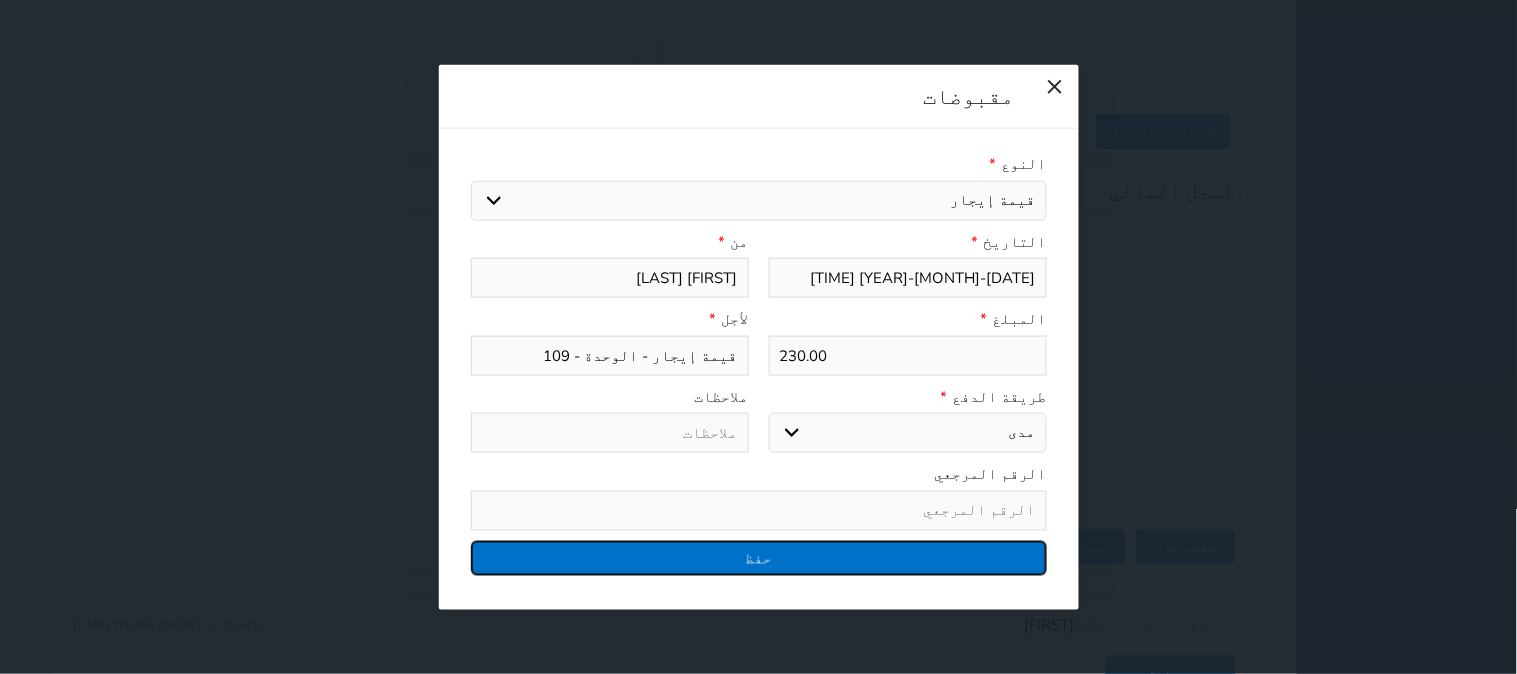 click on "حفظ" at bounding box center [759, 557] 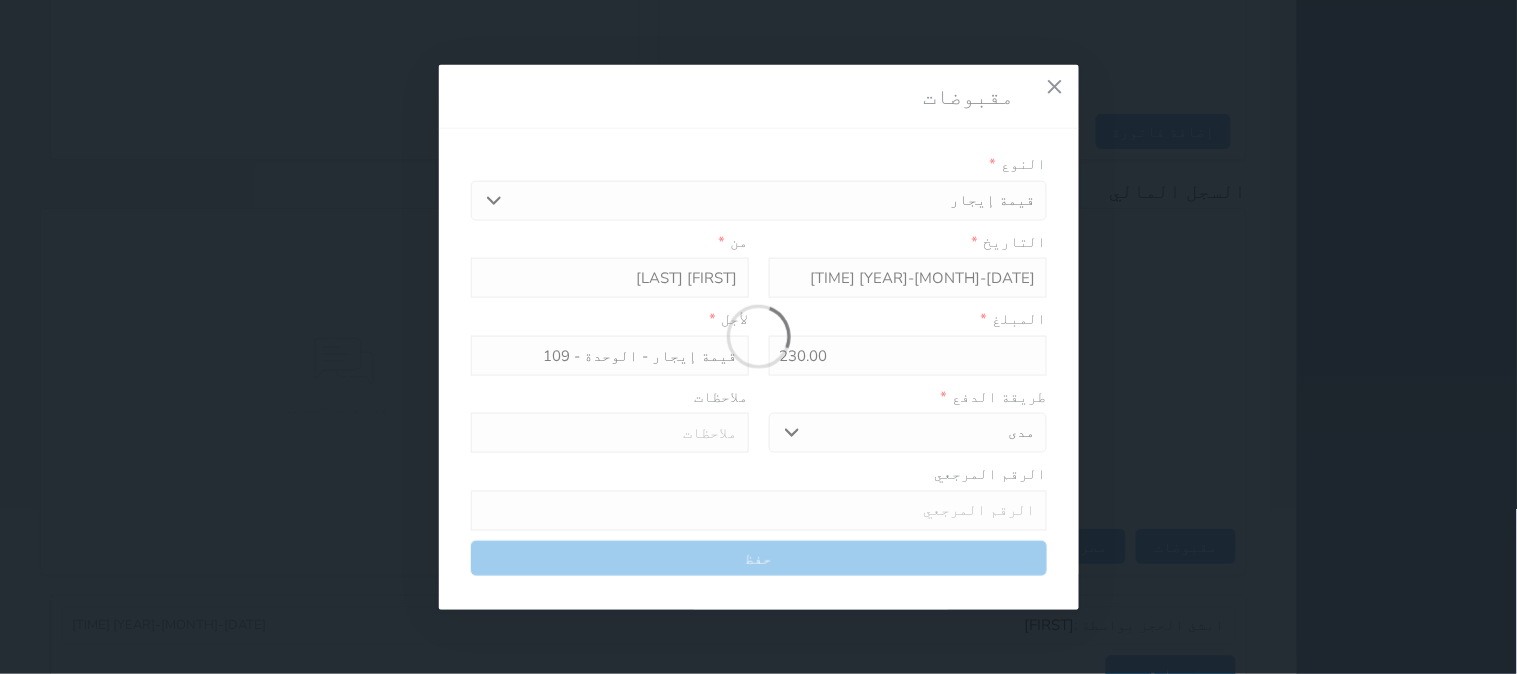 select 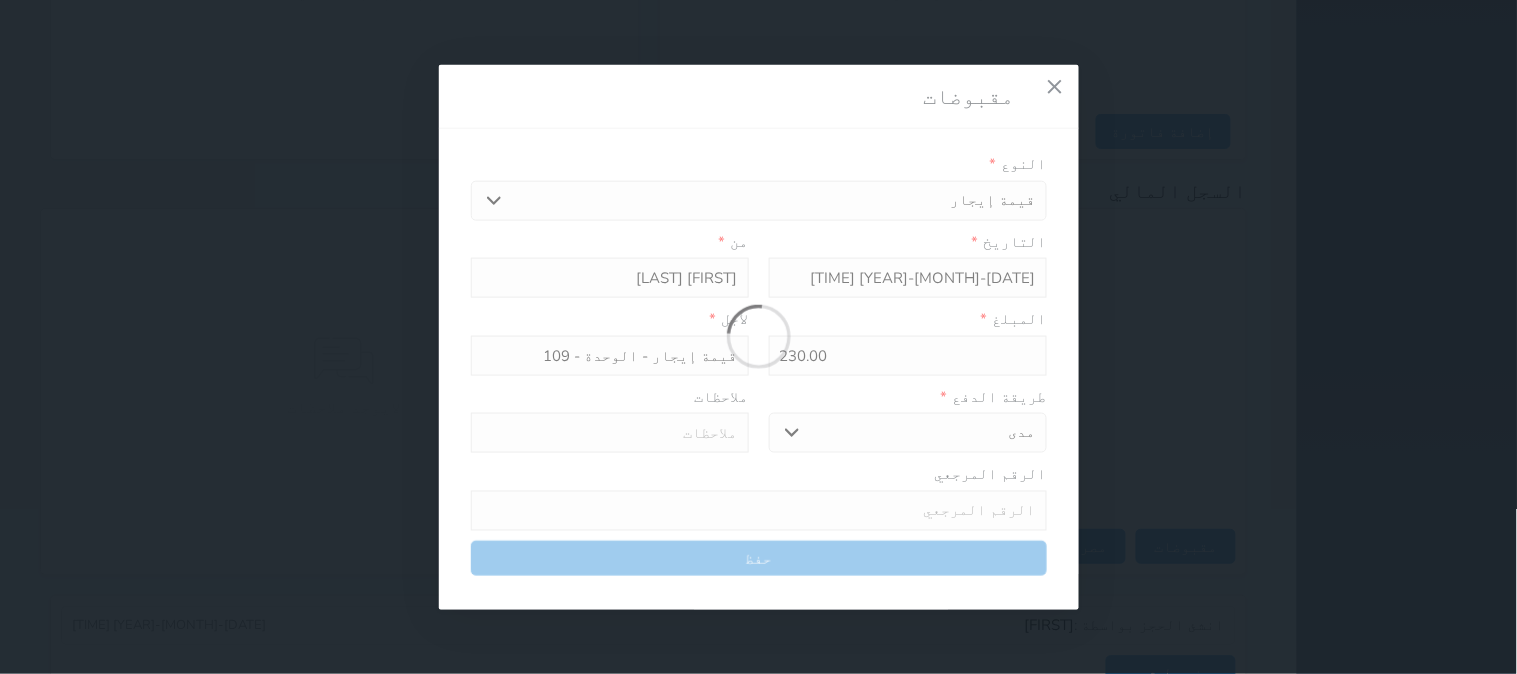 type 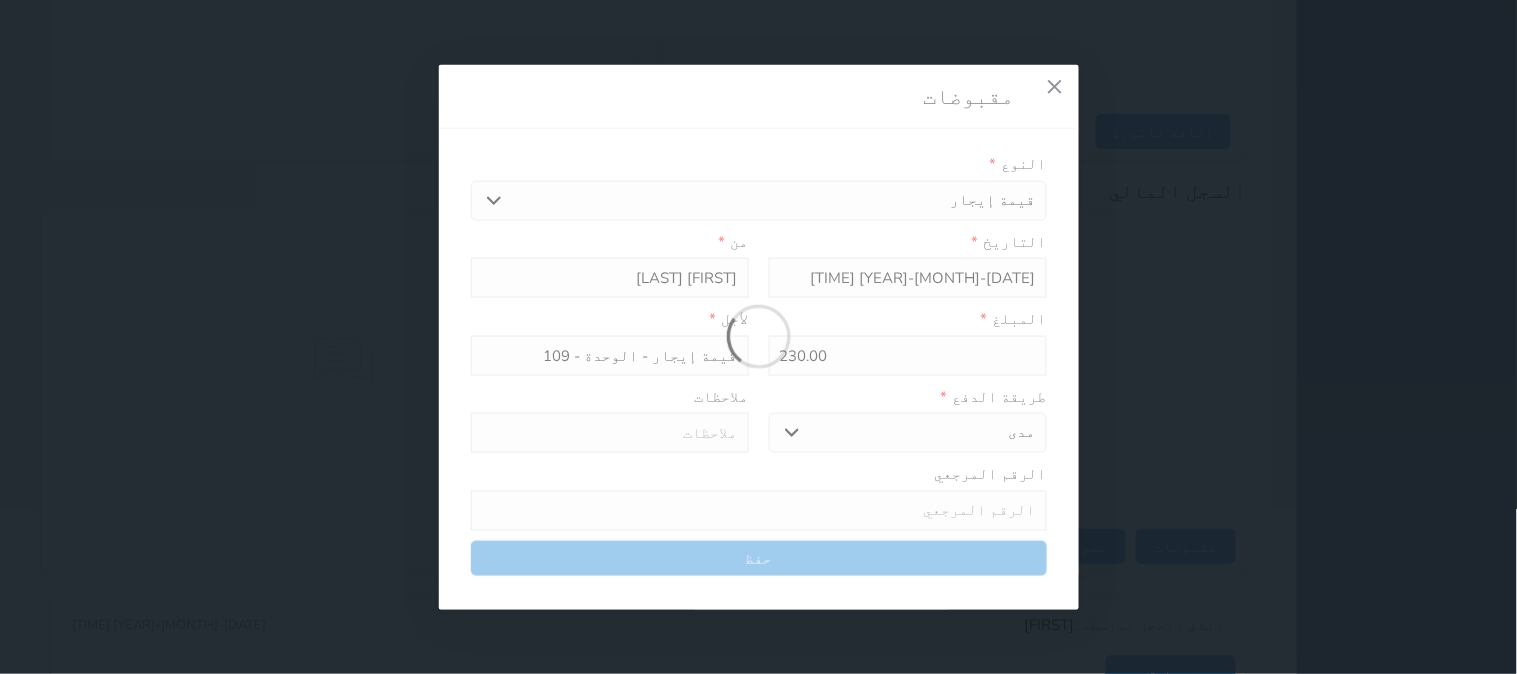 type on "0" 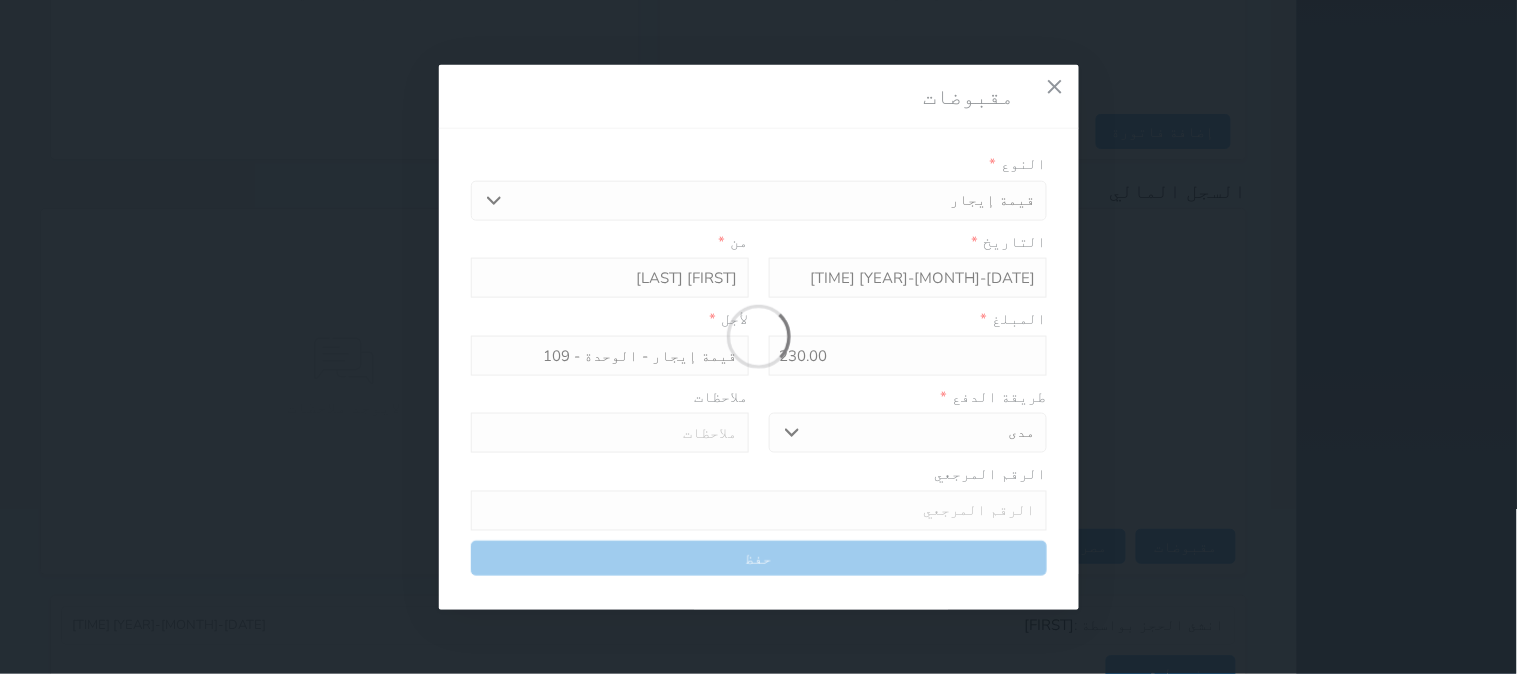 select 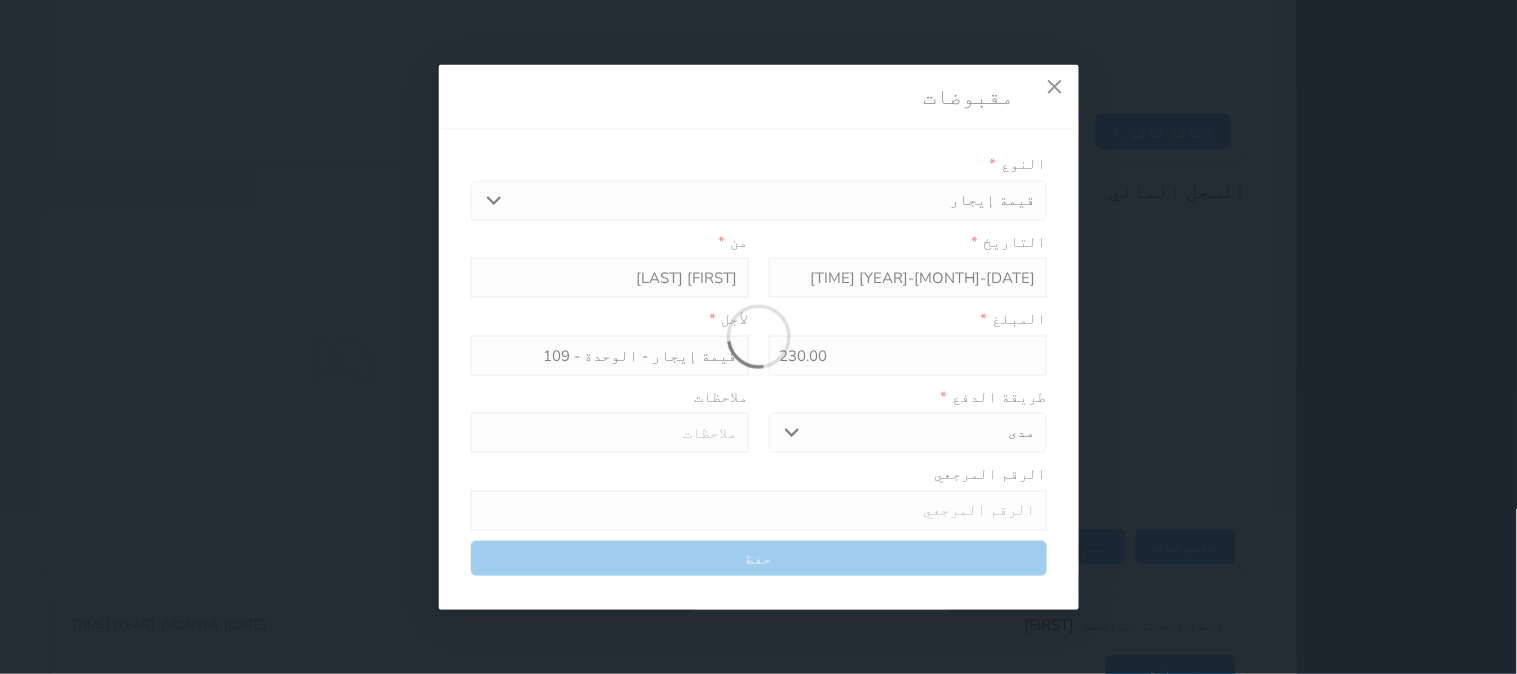 type on "0" 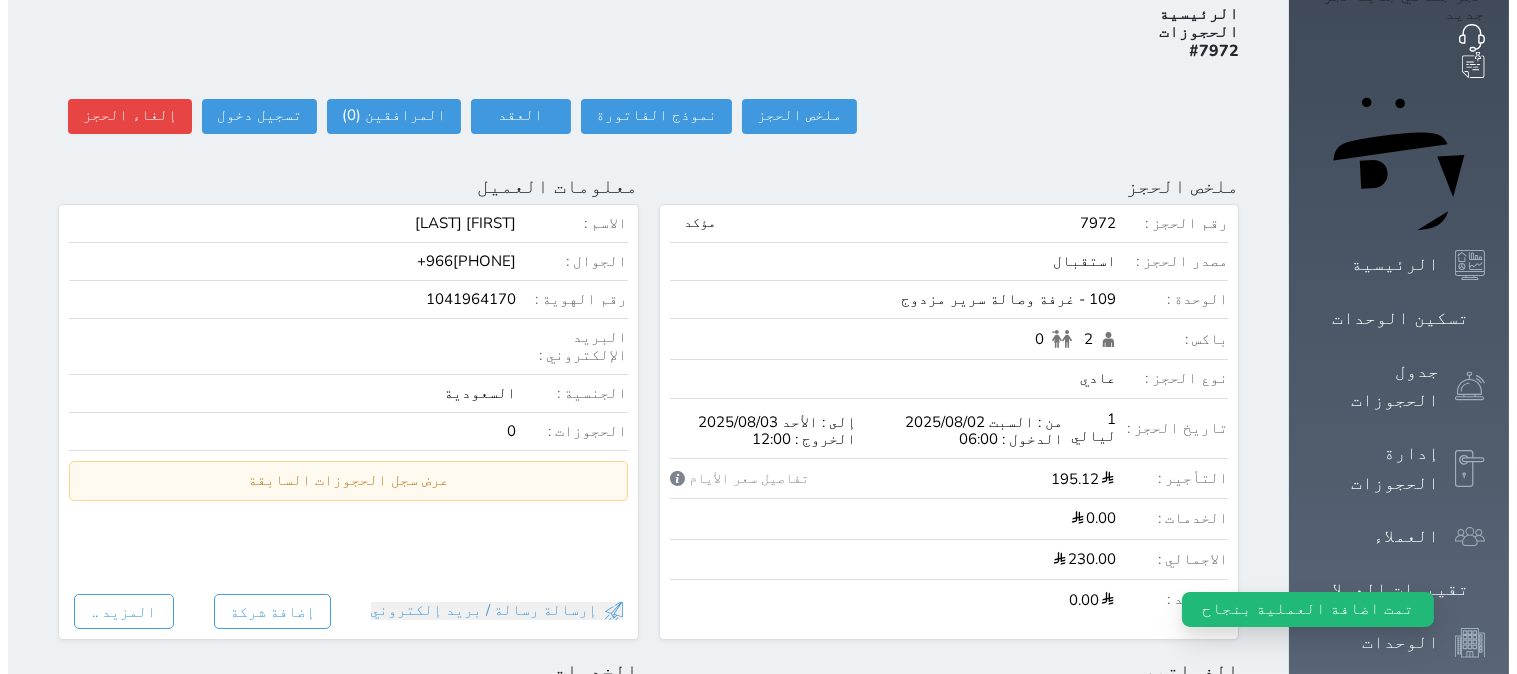 scroll, scrollTop: 0, scrollLeft: 0, axis: both 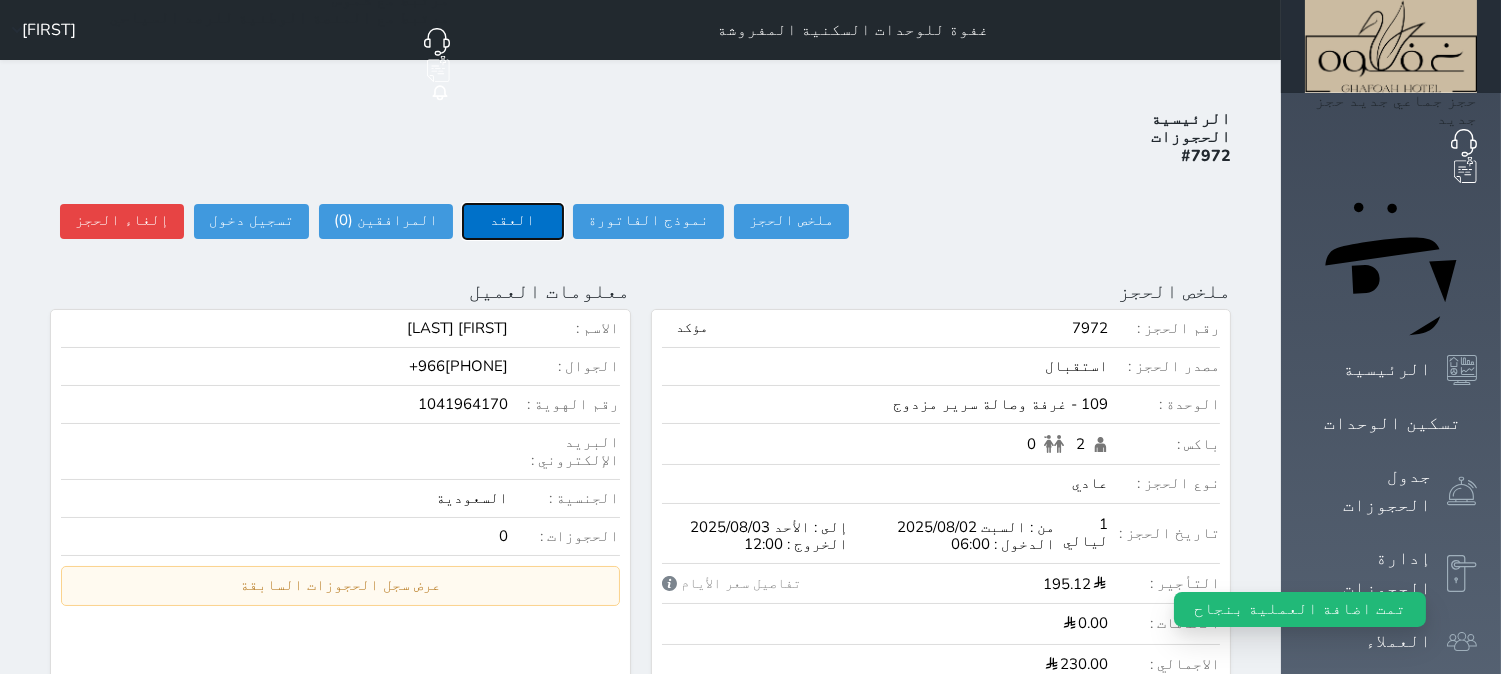 click on "العقد" at bounding box center (513, 221) 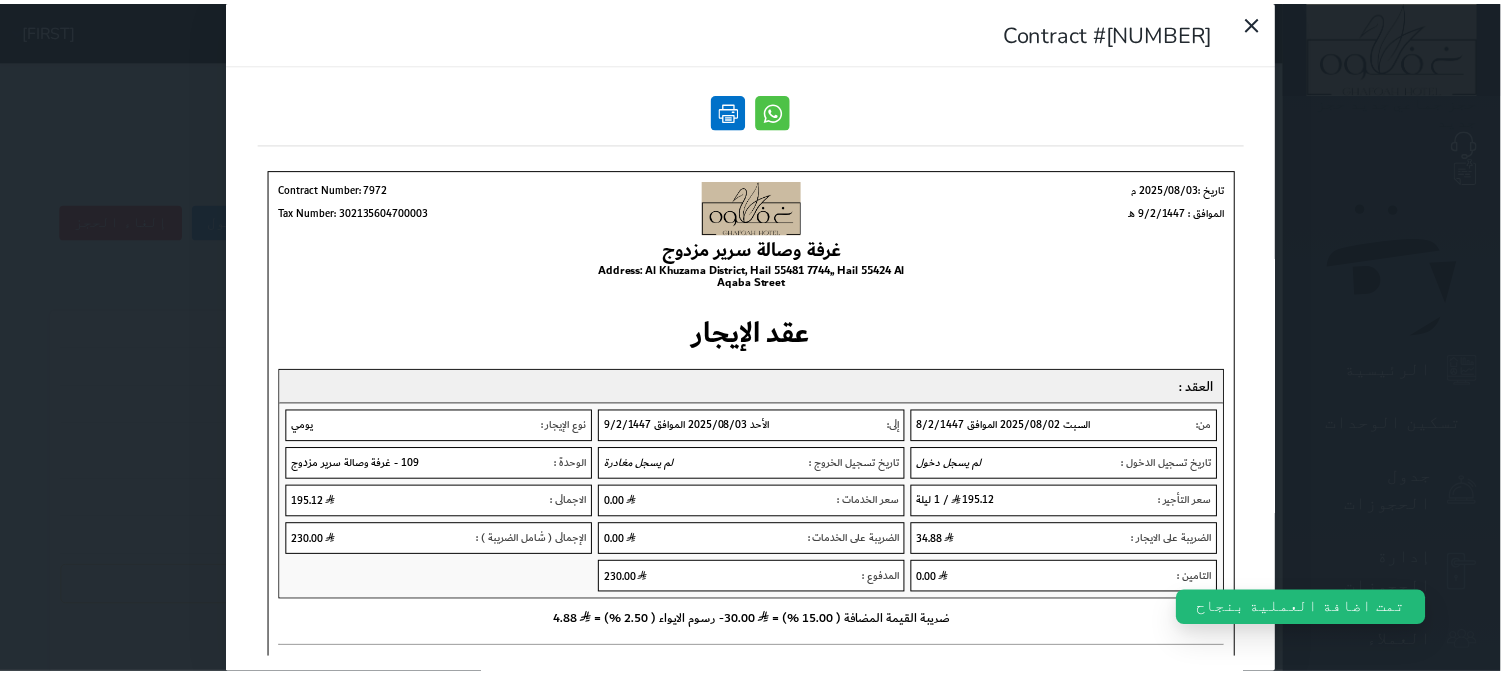 scroll, scrollTop: 0, scrollLeft: 0, axis: both 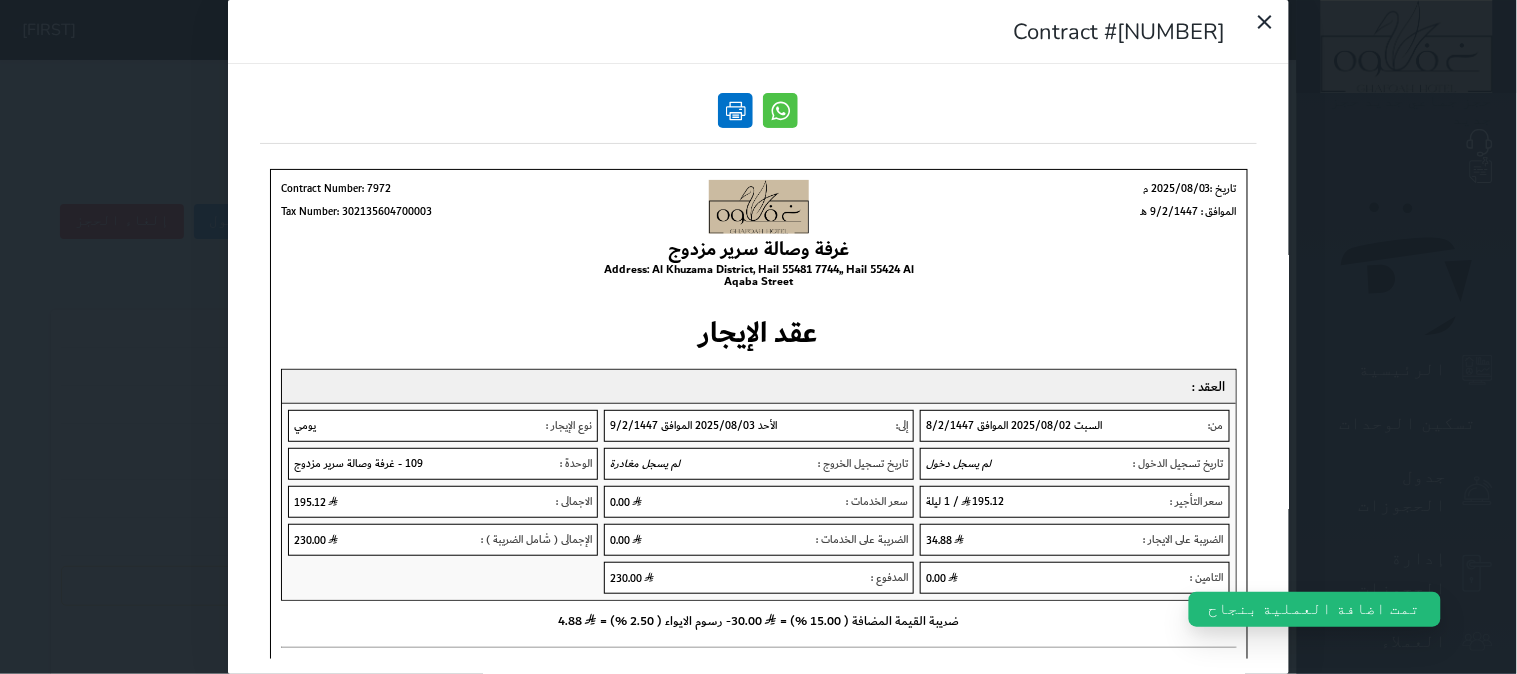 click at bounding box center (736, 110) 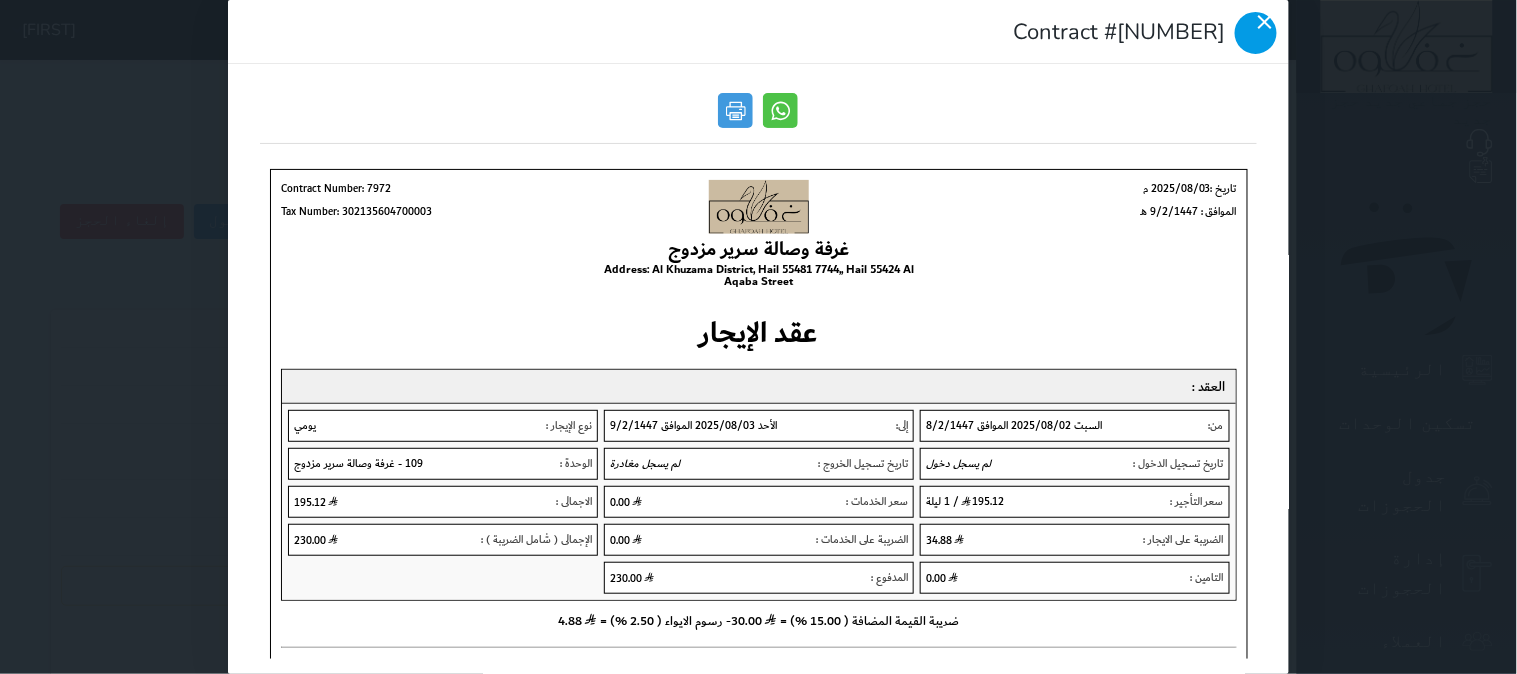 click 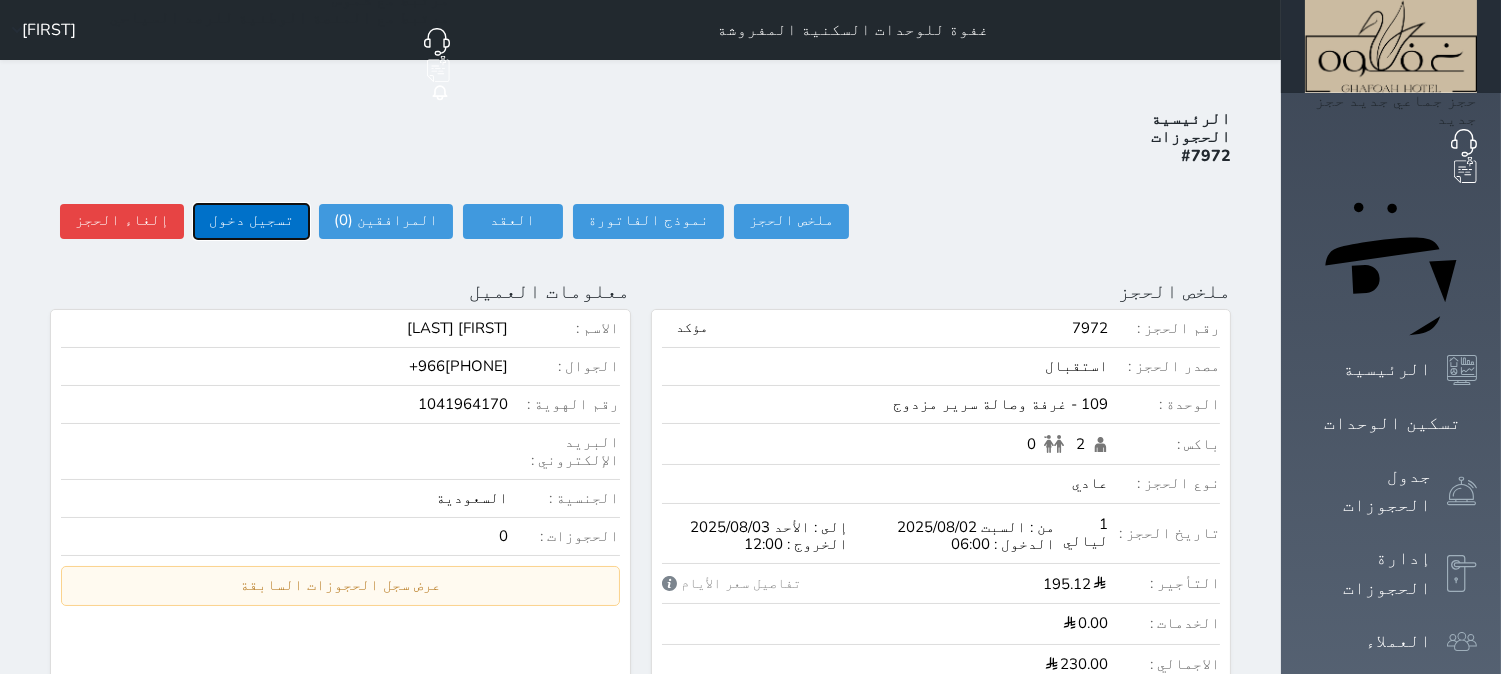 click on "تسجيل دخول" at bounding box center (251, 221) 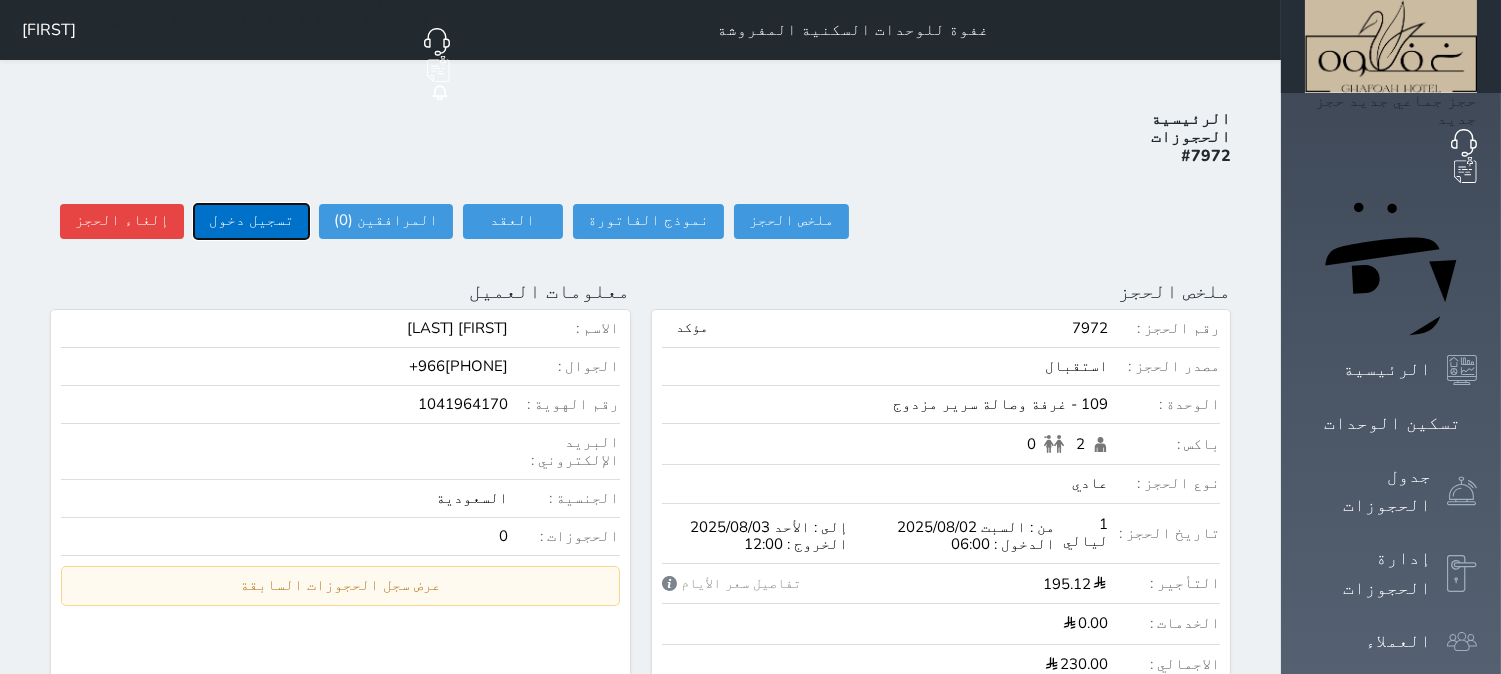 click on "تسجيل دخول" at bounding box center [251, 221] 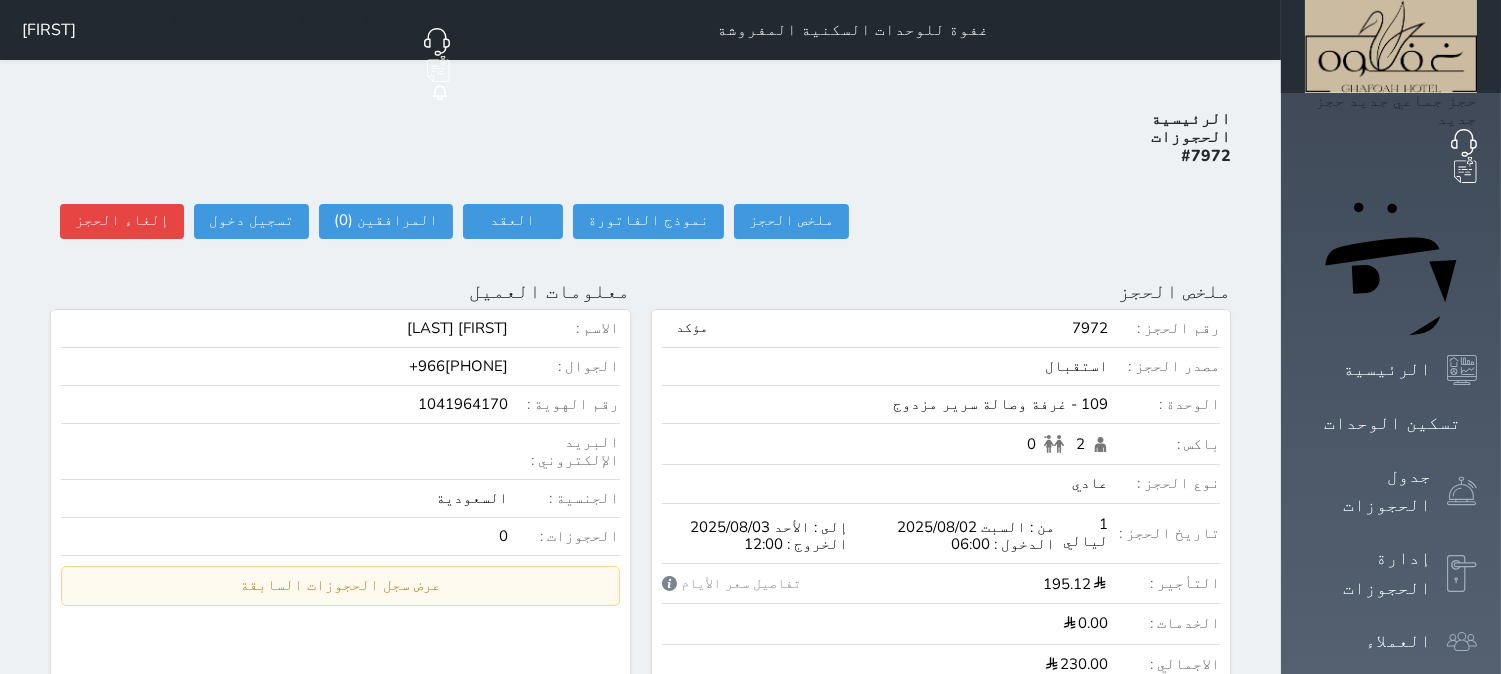 click on "الرئيسية   الحجوزات   #7972         ملخص الحجز         ملخص الحجز #7972                           نموذج الفاتورة           العقد         العقد #7972                                   العقود الموقعه #7972
العقود الموقعه (0)
#   تاريخ التوقيع   الاجرائات       المرافقين (0)         المرافقين                 البحث عن المرافقين :        الاسم       رقم الهوية       البريد الإلكتروني       الجوال           تغيير العميل              الاسم *     الجنس    اختر الجنس   ذكر انثى   تاريخ الميلاد *         تاريخ الميلاد الهجرى         صلة القرابة
اختر صلة القرابة   ابن ابنه زوجة اخ اخت اب ام زوج أخرى   نوع العميل *   اختر نوع   مواطن مواطن خليجي   *" at bounding box center (640, 921) 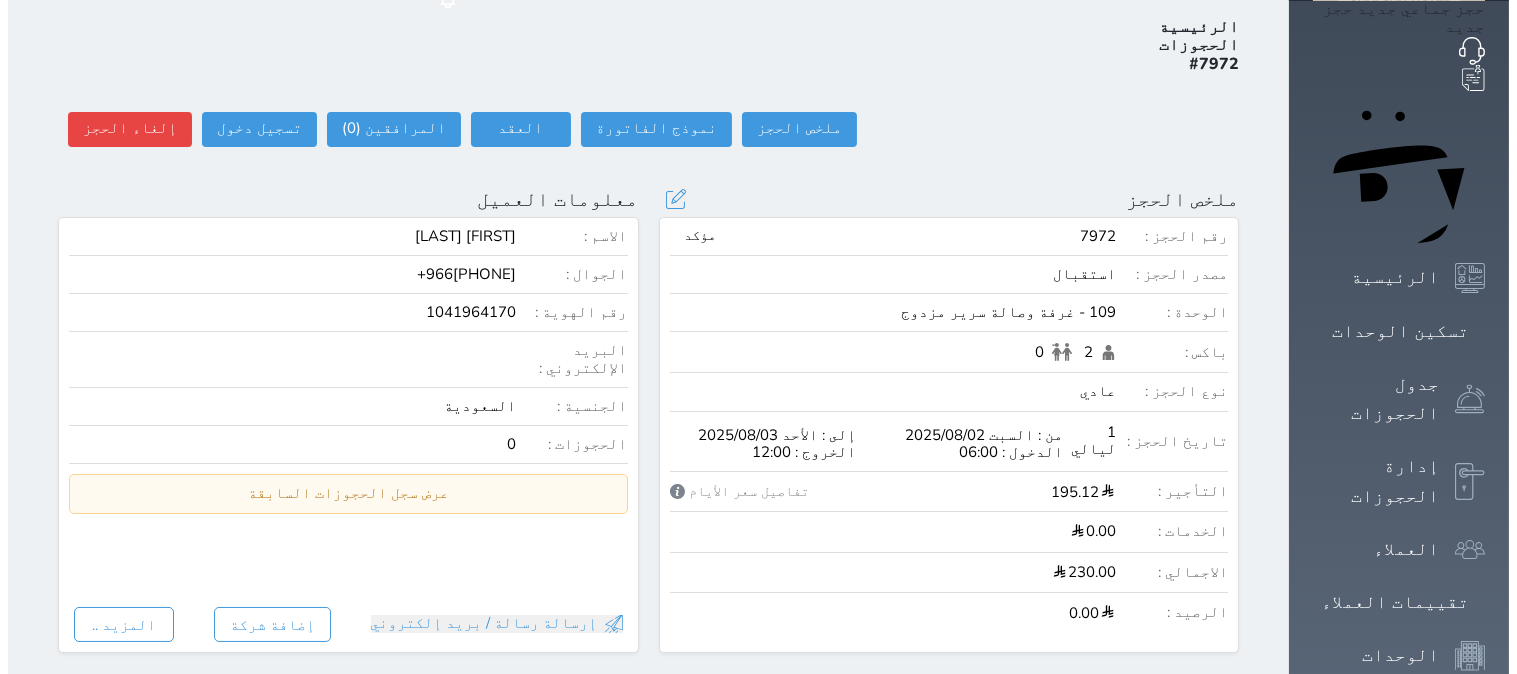 scroll, scrollTop: 0, scrollLeft: 0, axis: both 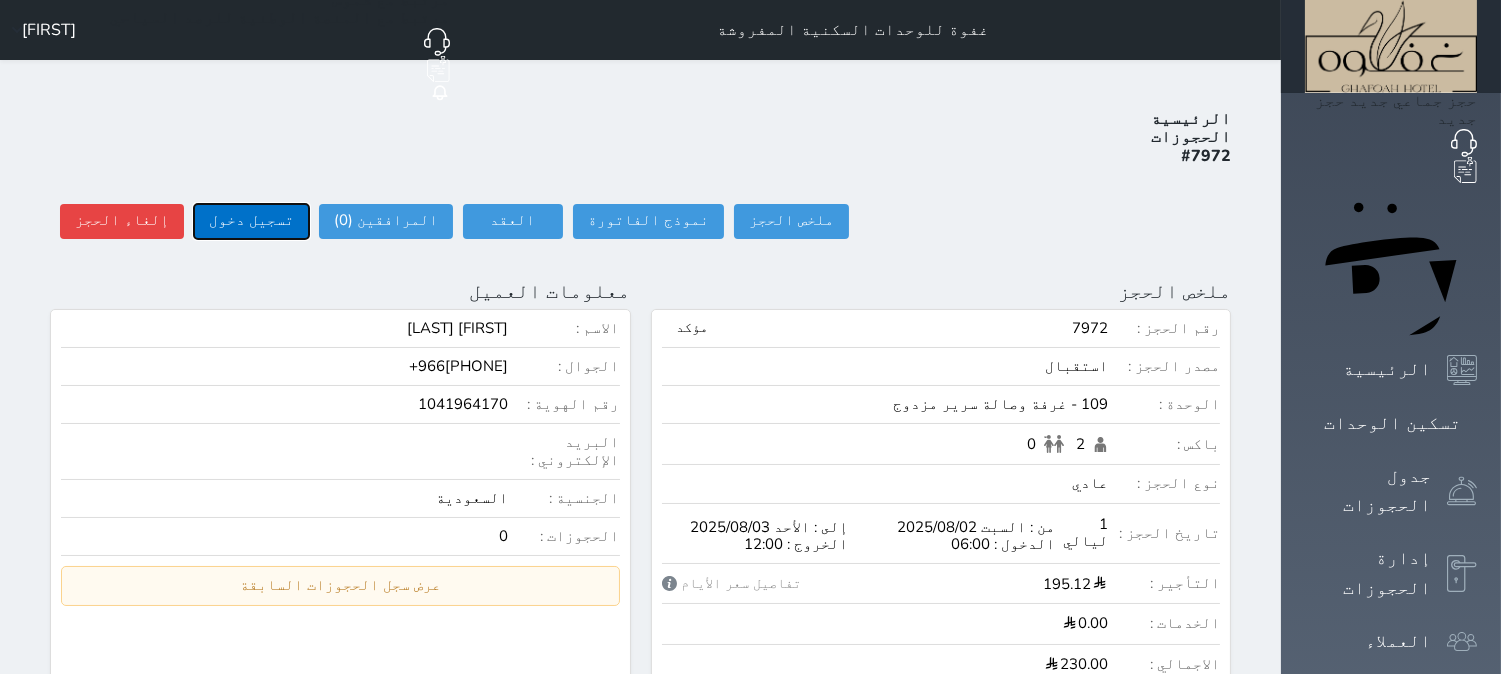 click on "تسجيل دخول" at bounding box center [251, 221] 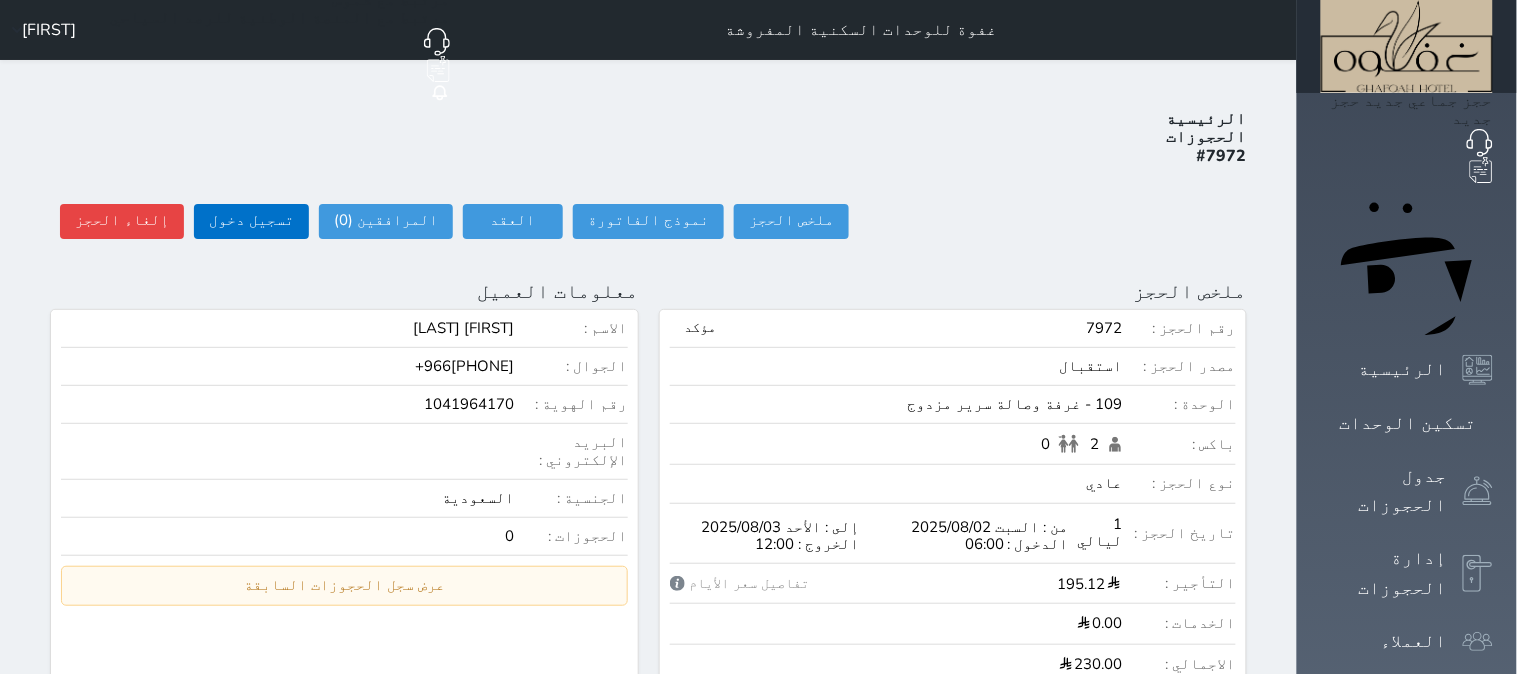 click on "تسجيل دخول                 وقت تسجيل الدخول    01:48   تسجيل دخول العميل" at bounding box center (0, 0) 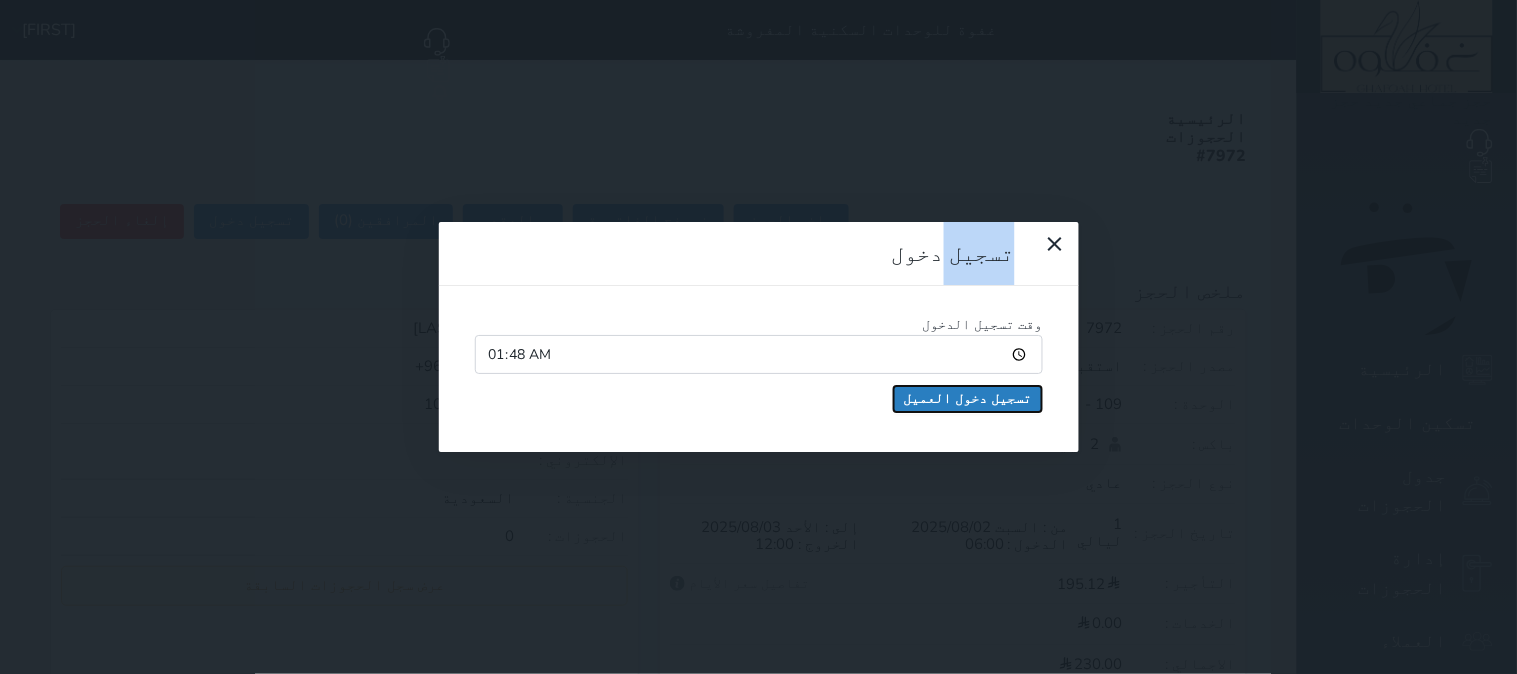 click on "تسجيل دخول العميل" at bounding box center [968, 399] 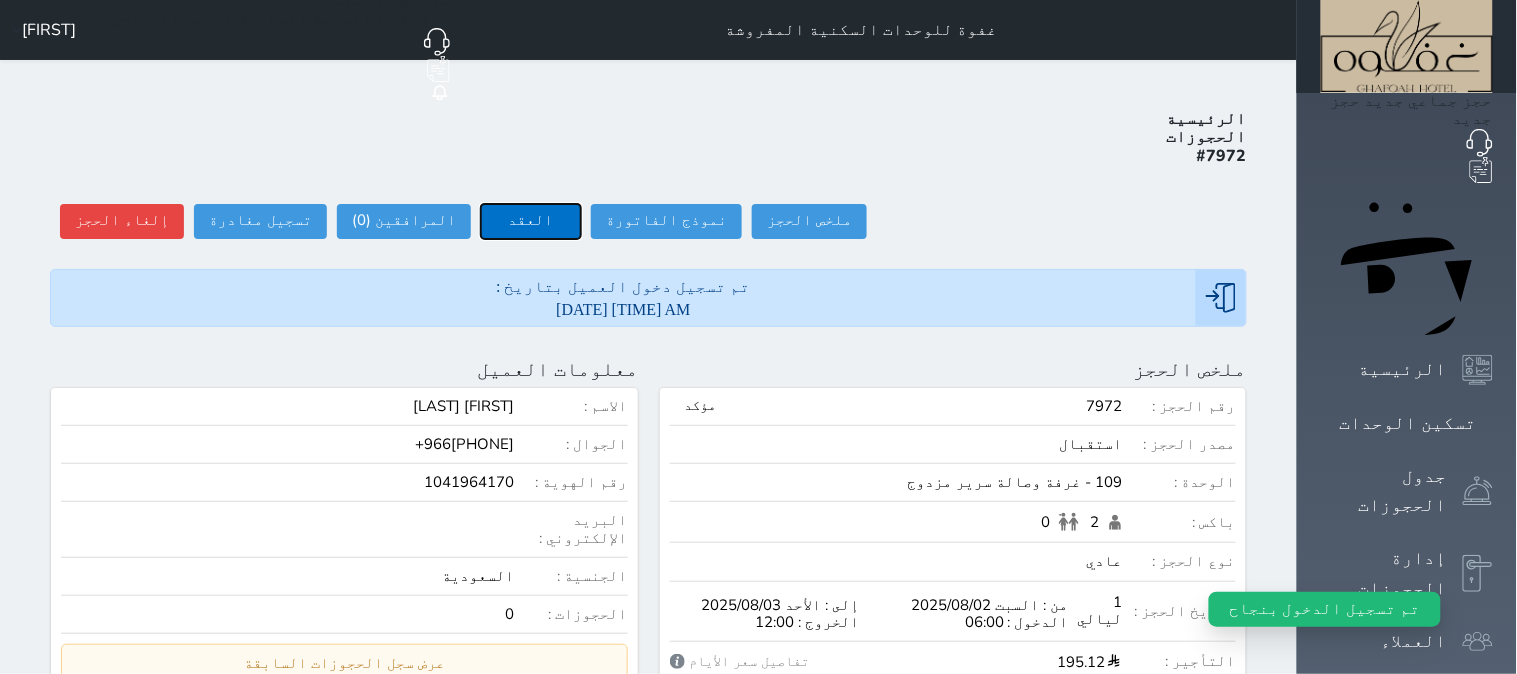 click on "العقد" at bounding box center [531, 221] 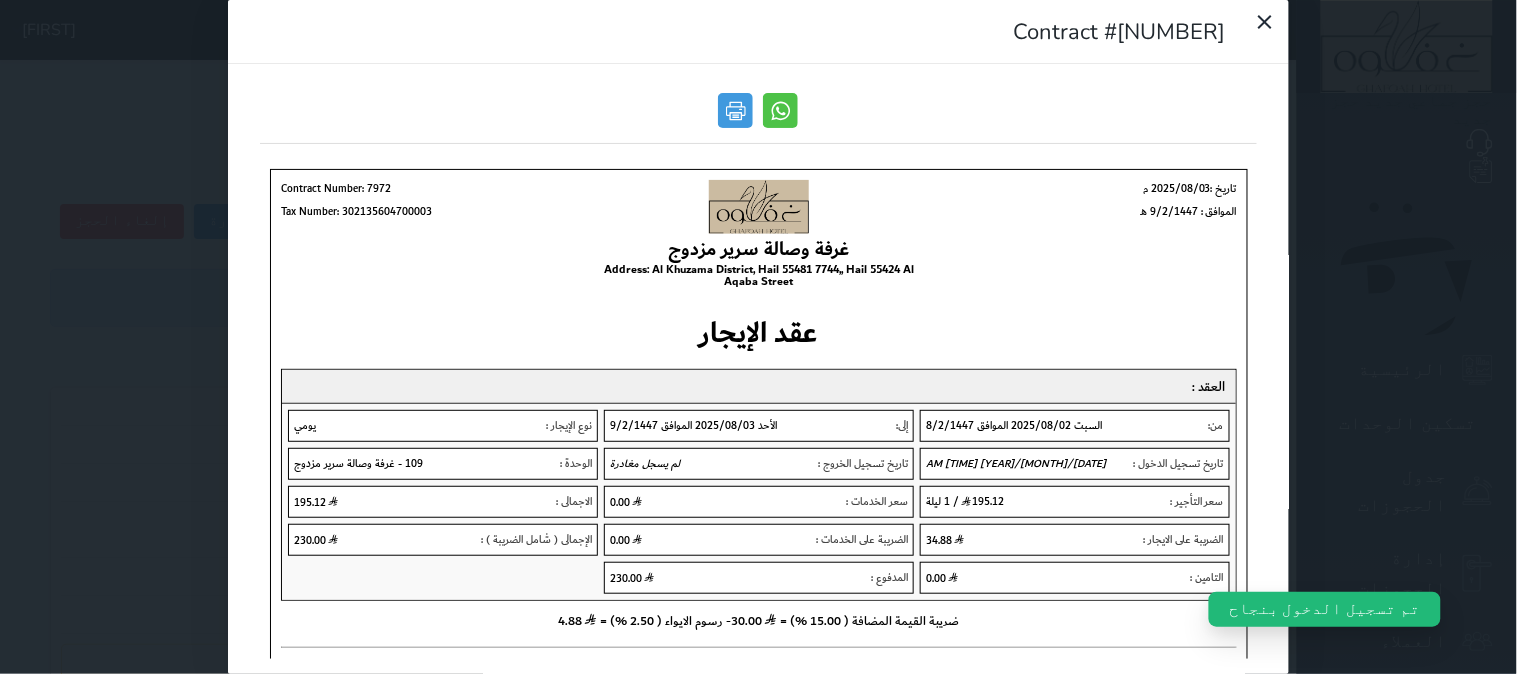 scroll, scrollTop: 0, scrollLeft: 0, axis: both 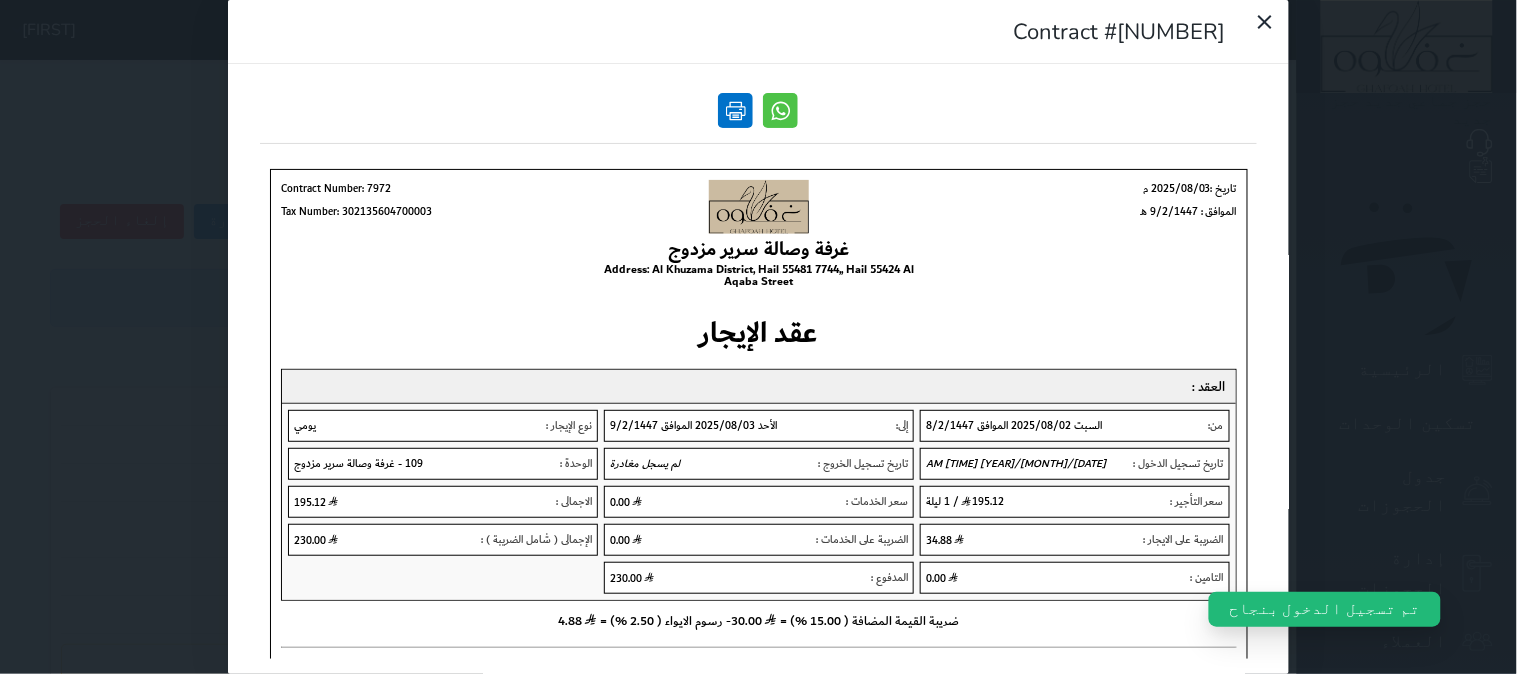 click at bounding box center [736, 110] 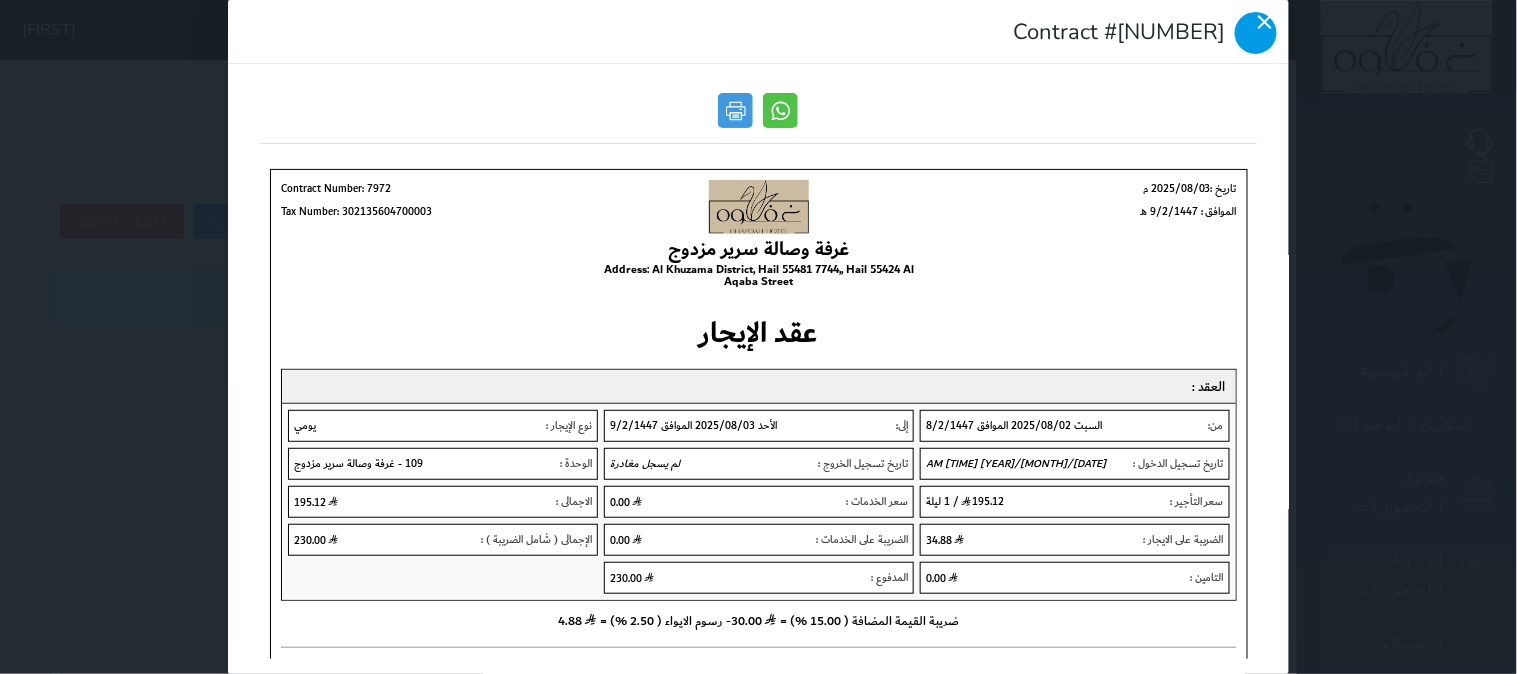 click 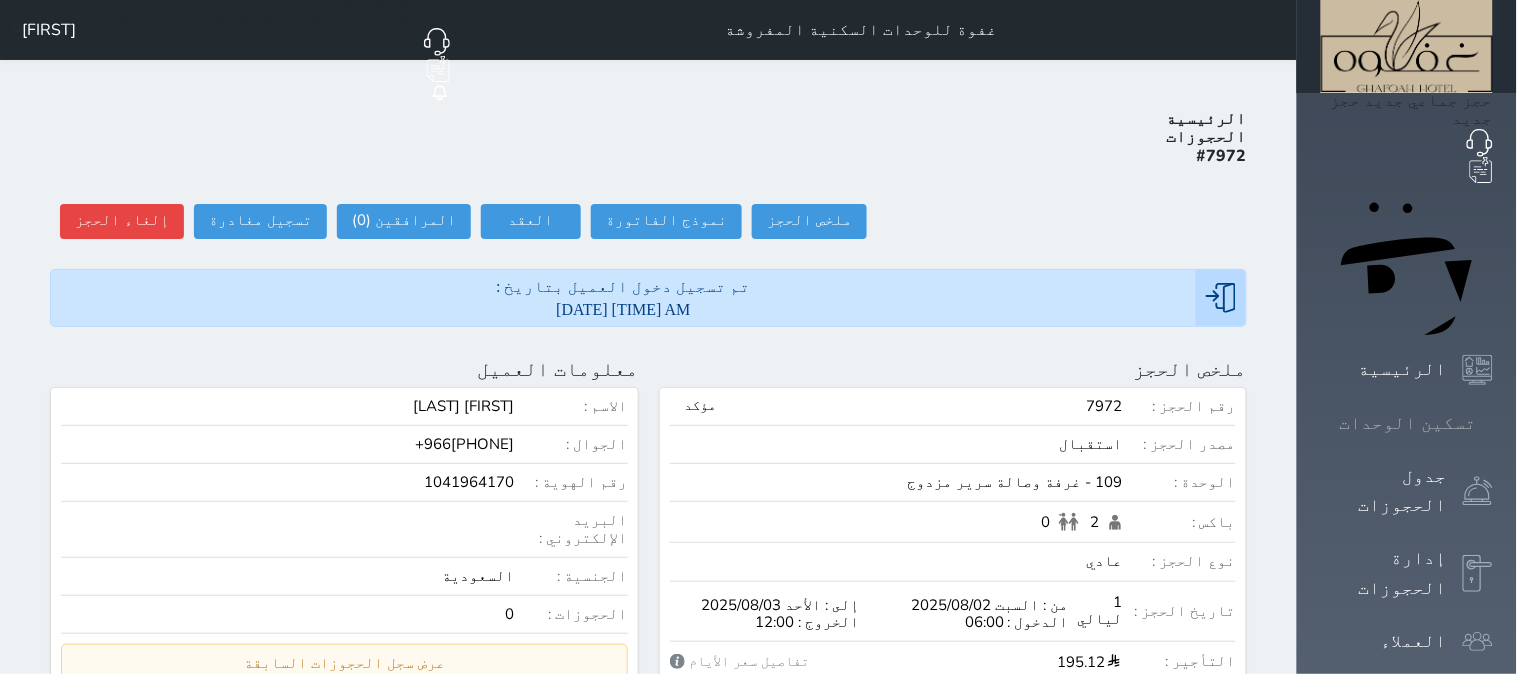 click 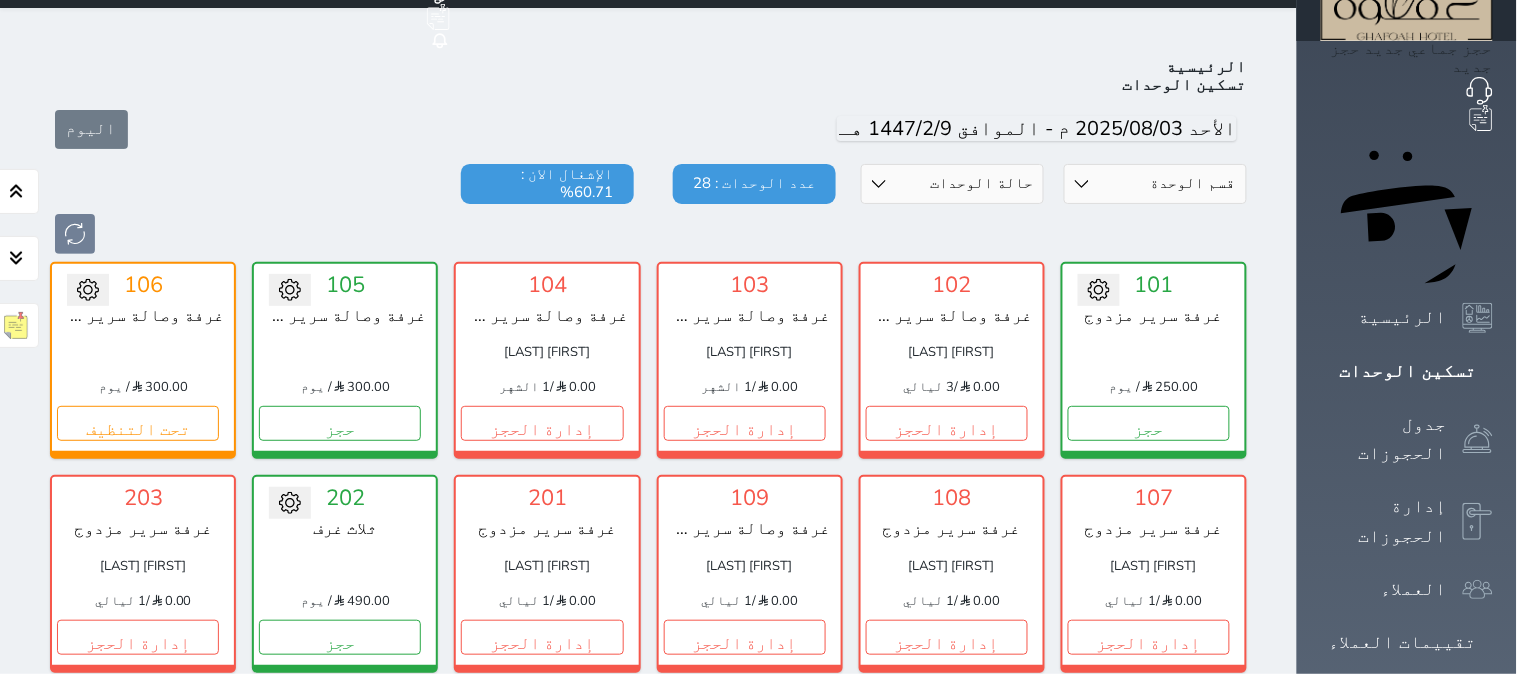scroll, scrollTop: 77, scrollLeft: 0, axis: vertical 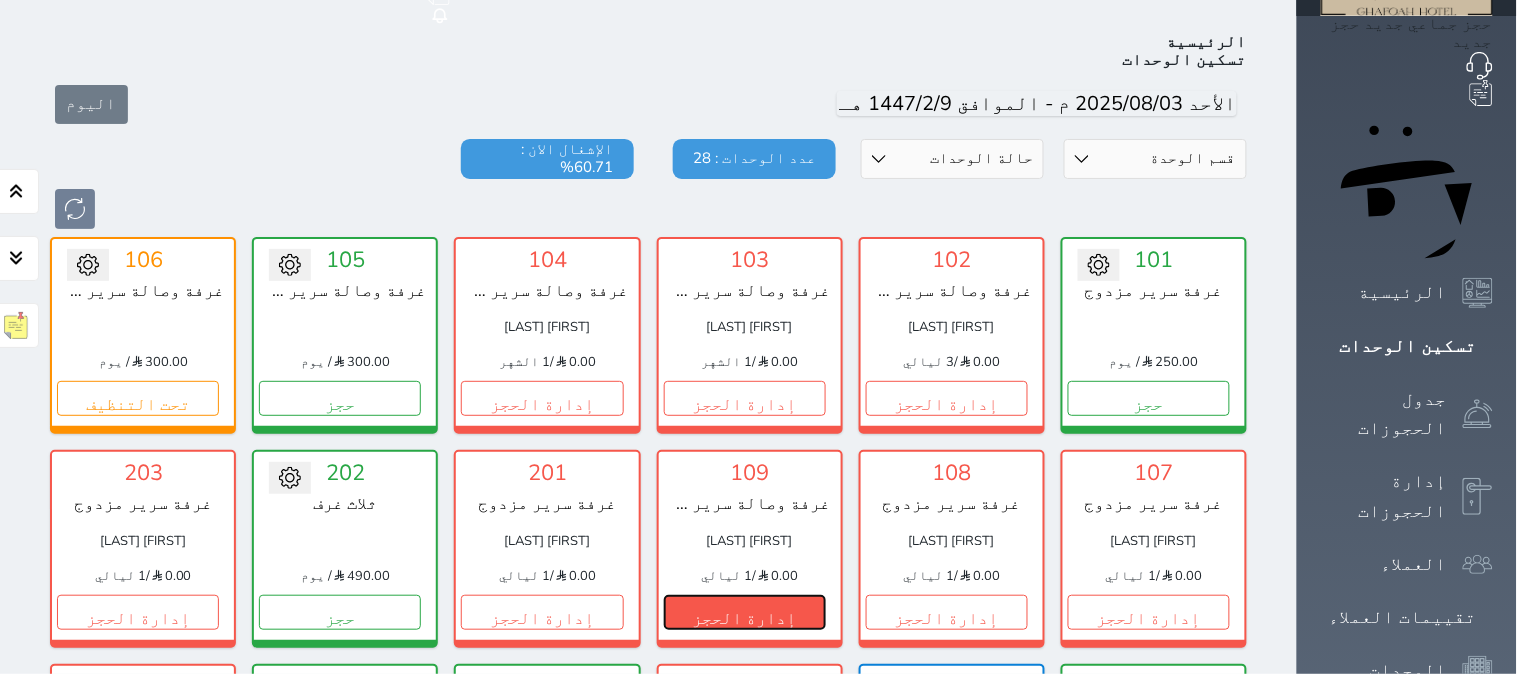 click on "إدارة الحجز" at bounding box center [745, 612] 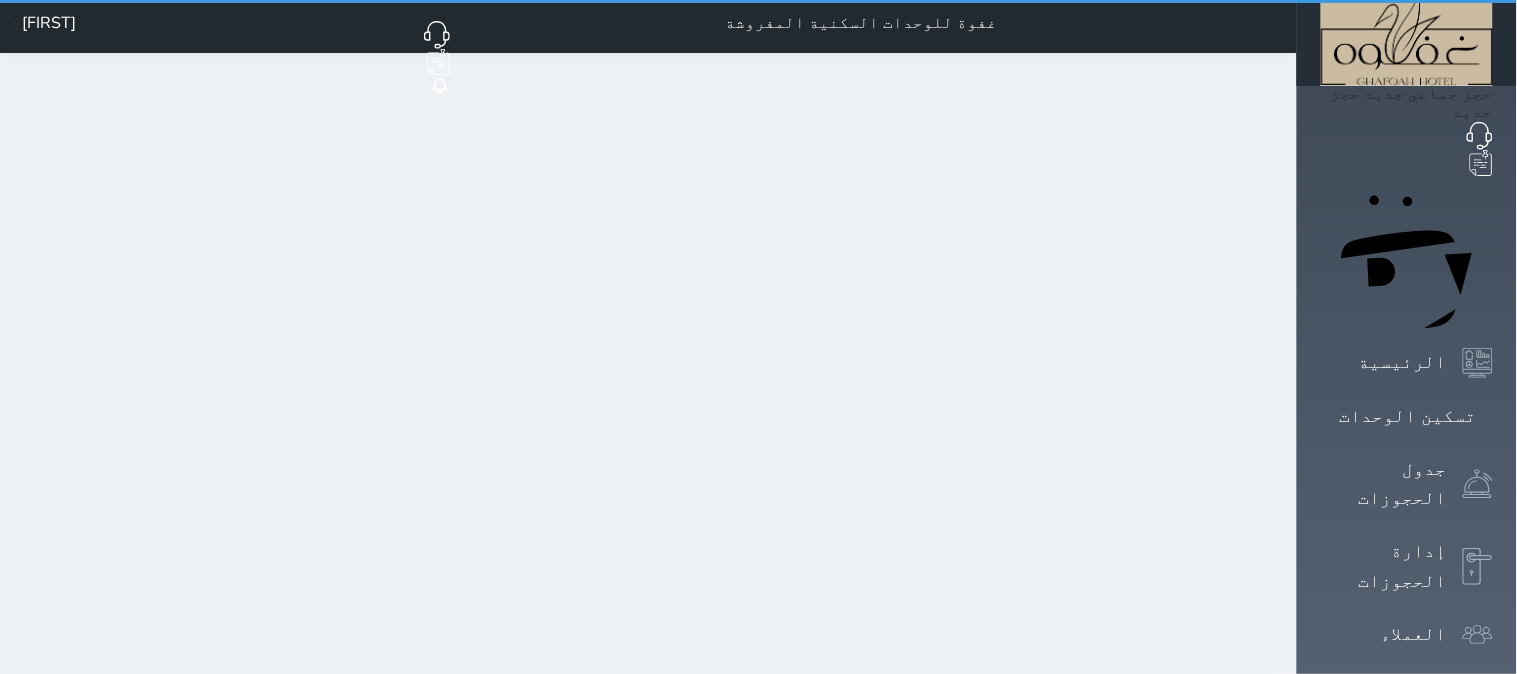 scroll, scrollTop: 0, scrollLeft: 0, axis: both 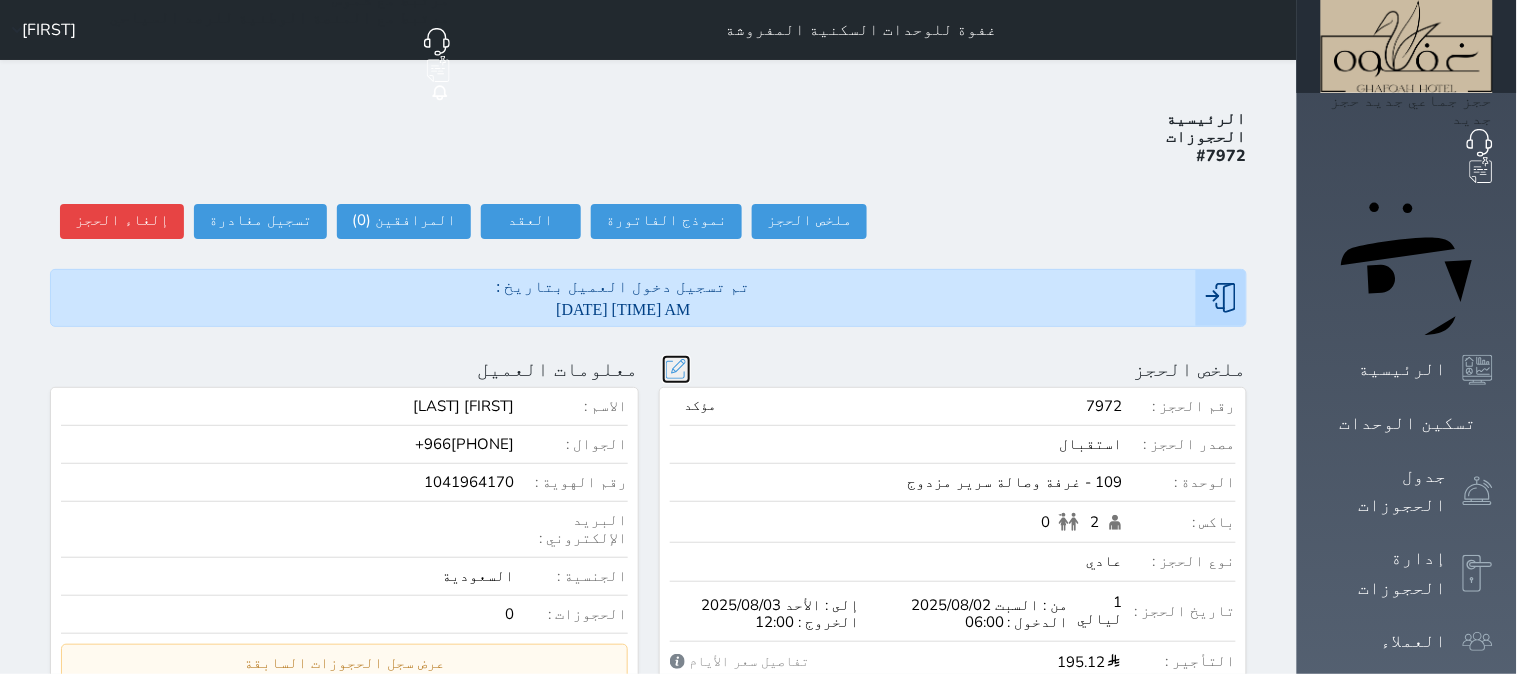 click at bounding box center [676, 369] 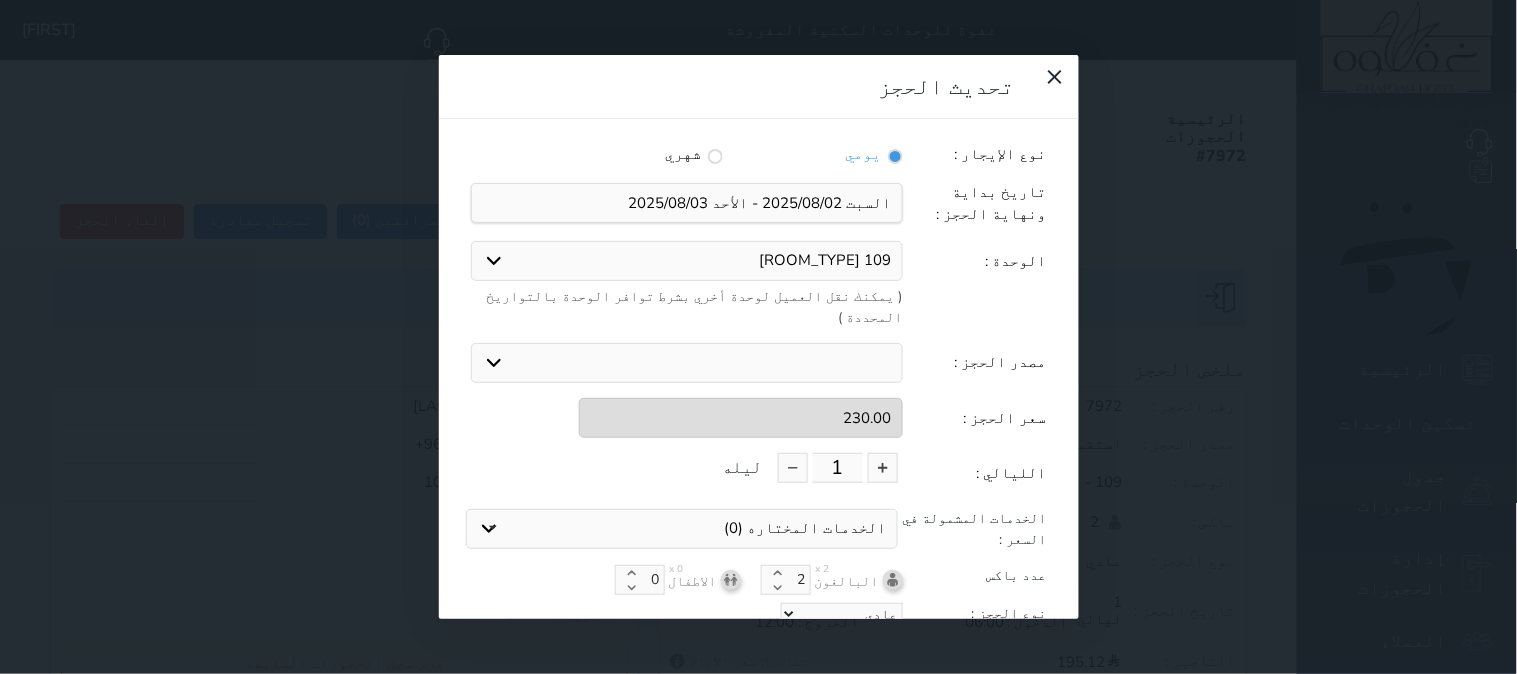 click on "109 غرفة وصالة سرير مزدوج   101 غرفة سرير مزدوج 204 غرفة سرير مزدوج 207 غرفه سرير مزدوج vip 105 غرفة وصالة سرير مزدوج 208 غرفة سرير مزدوج 202 ثلاث غرف 303 غرفة سرير مزدوج 210 غرفة سرير مزدوج 211 غرفتين وصالة / سرير فردي 2, سرير مزدوج 305 غرفتين /سرير فردي2 , سرير مزدوج vip" at bounding box center (687, 261) 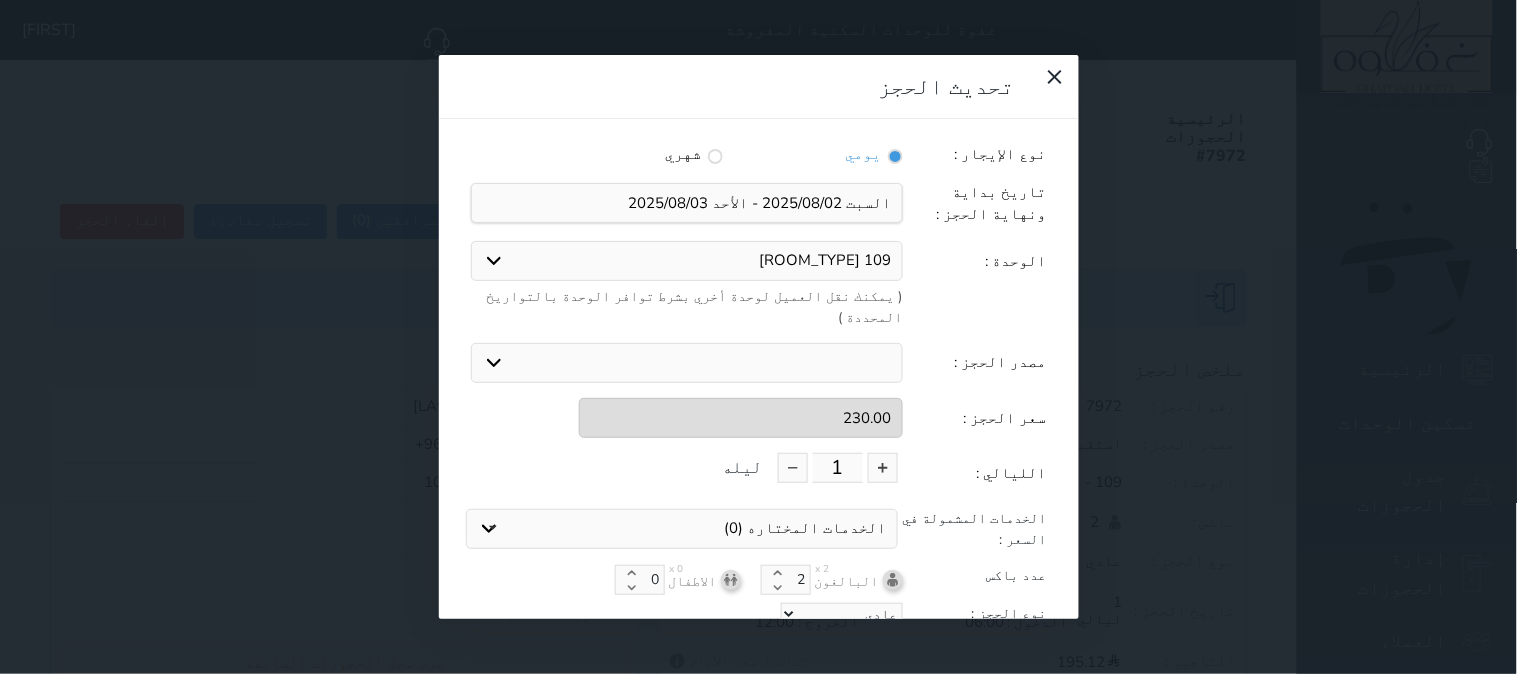 select on "31617" 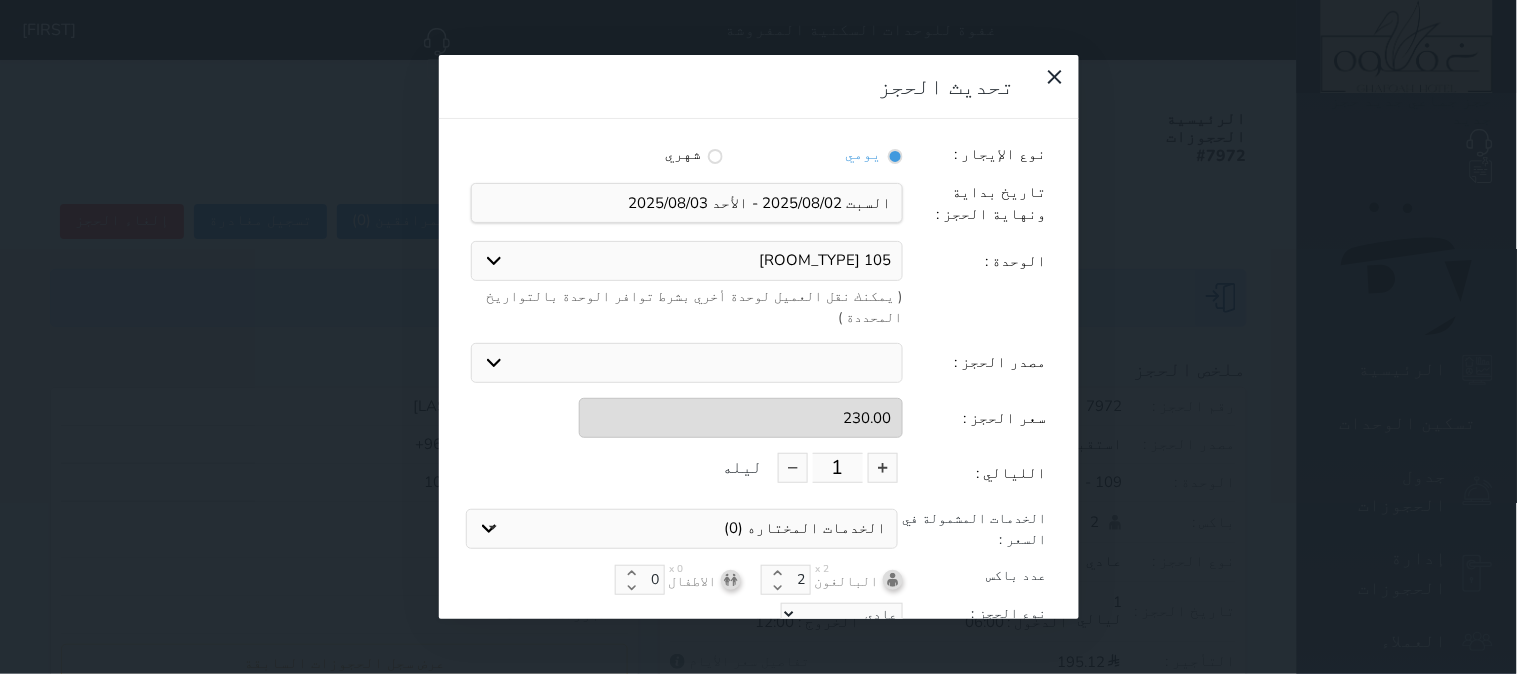 click on "109 غرفة وصالة سرير مزدوج   101 غرفة سرير مزدوج 204 غرفة سرير مزدوج 207 غرفه سرير مزدوج vip 105 غرفة وصالة سرير مزدوج 208 غرفة سرير مزدوج 202 ثلاث غرف 303 غرفة سرير مزدوج 210 غرفة سرير مزدوج 211 غرفتين وصالة / سرير فردي 2, سرير مزدوج 305 غرفتين /سرير فردي2 , سرير مزدوج vip" at bounding box center [687, 261] 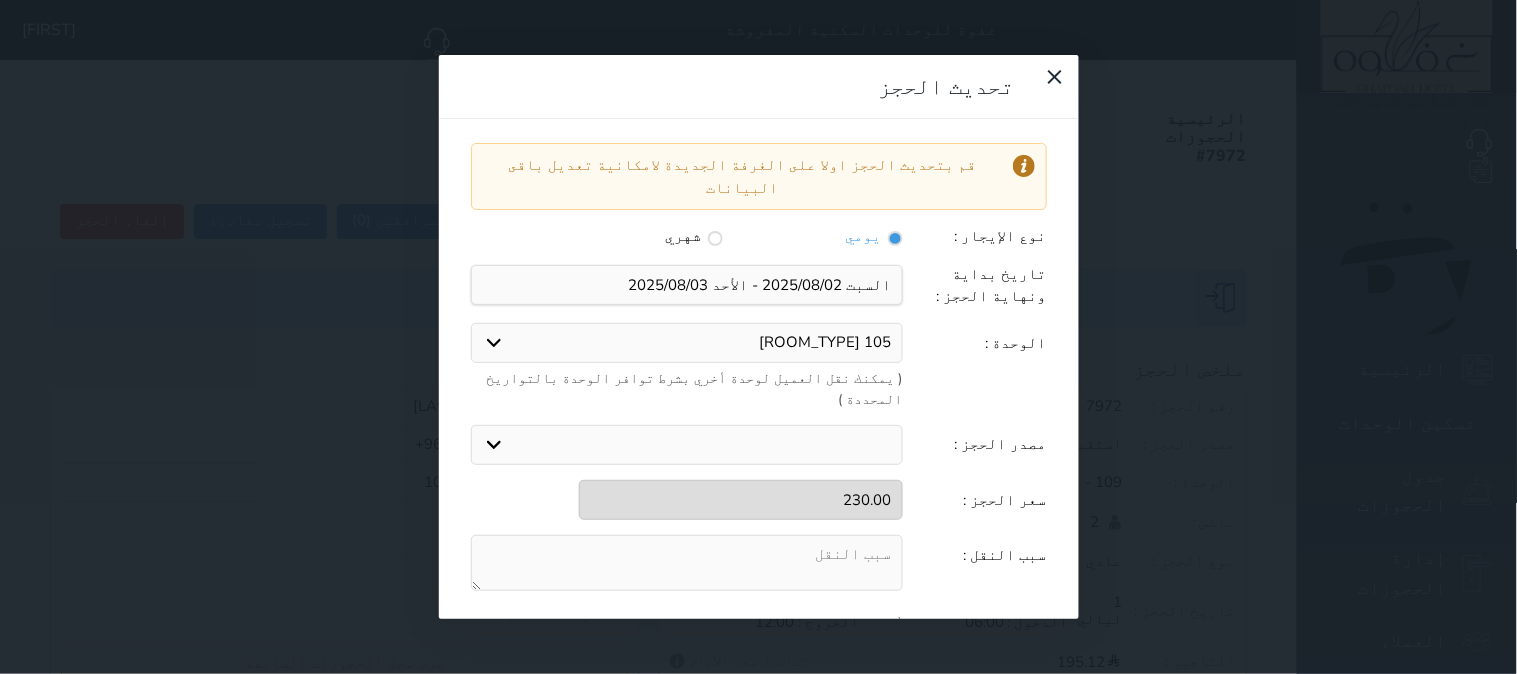 click at bounding box center [687, 563] 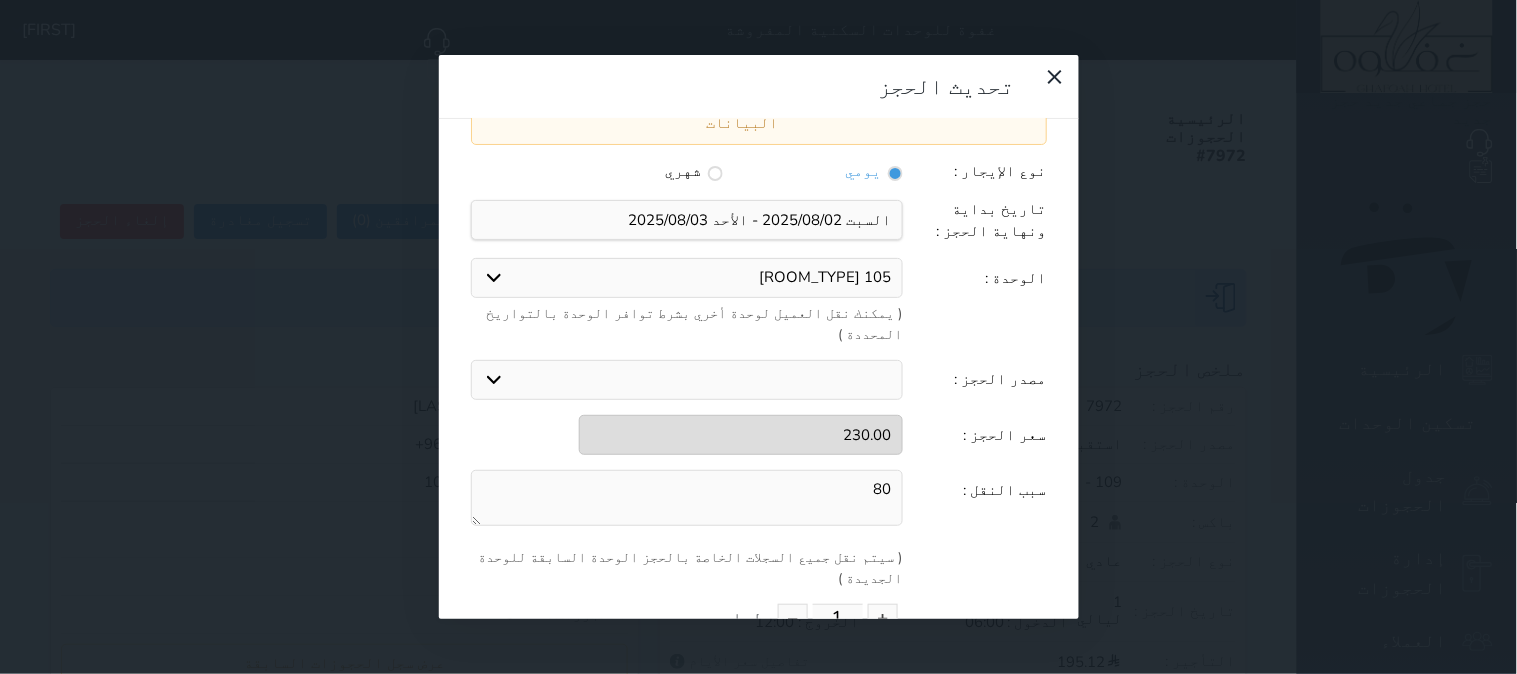 scroll, scrollTop: 220, scrollLeft: 0, axis: vertical 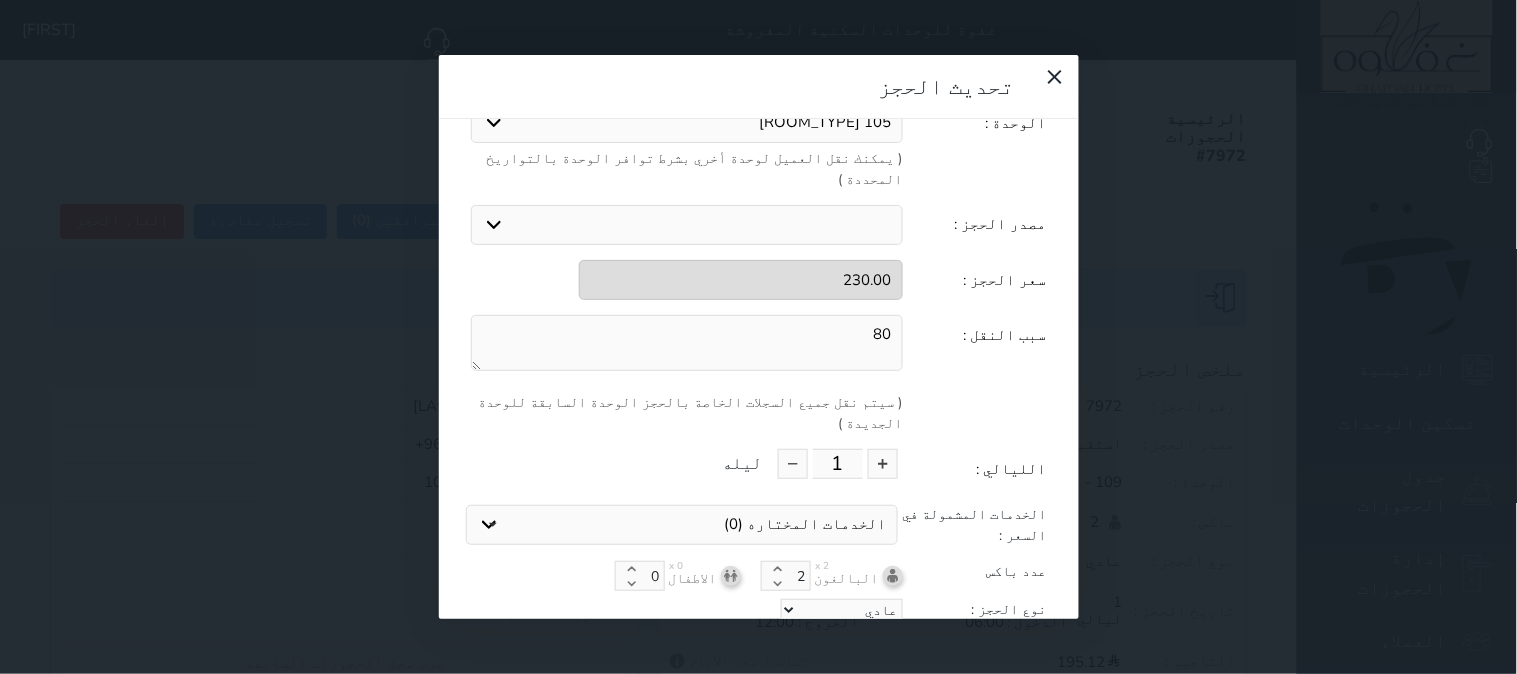 type on "يوجد ريحه في الحمام وغرفه النوم" 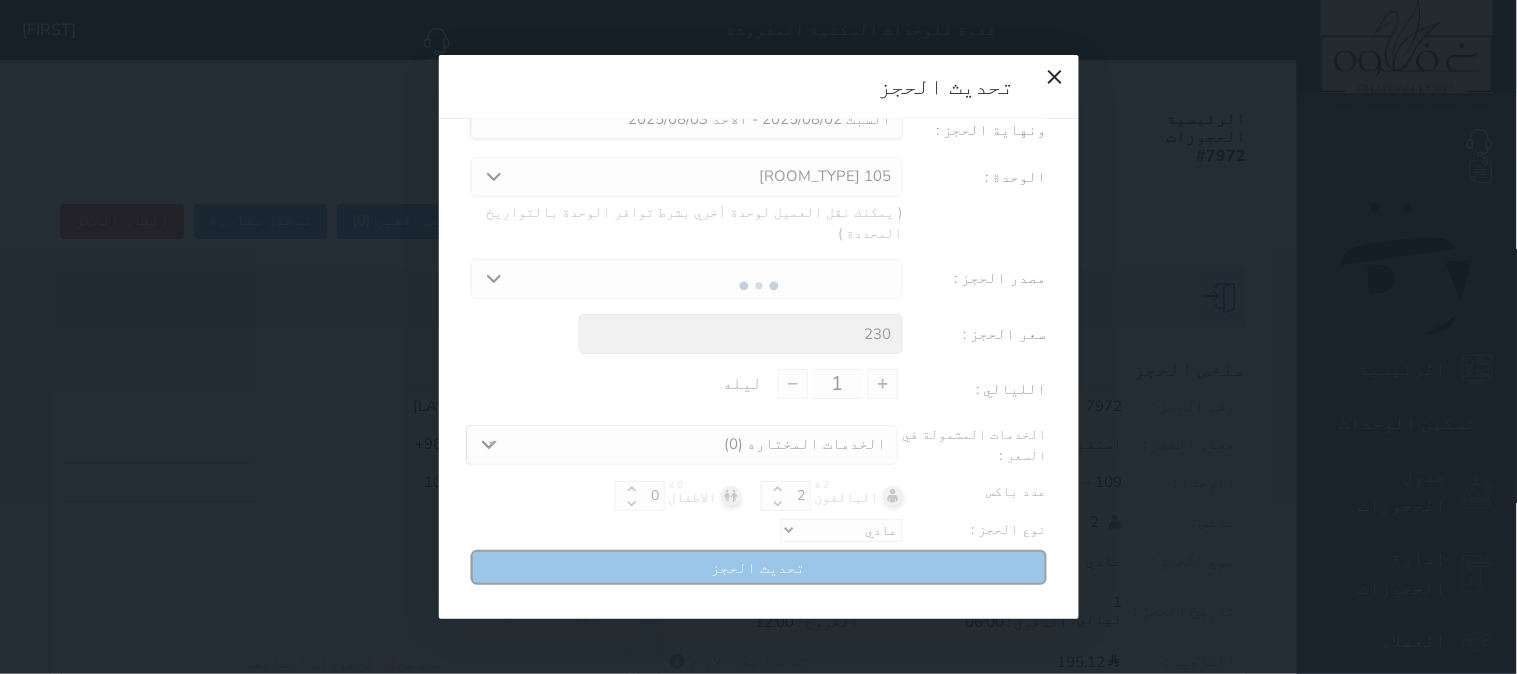 scroll, scrollTop: 104, scrollLeft: 0, axis: vertical 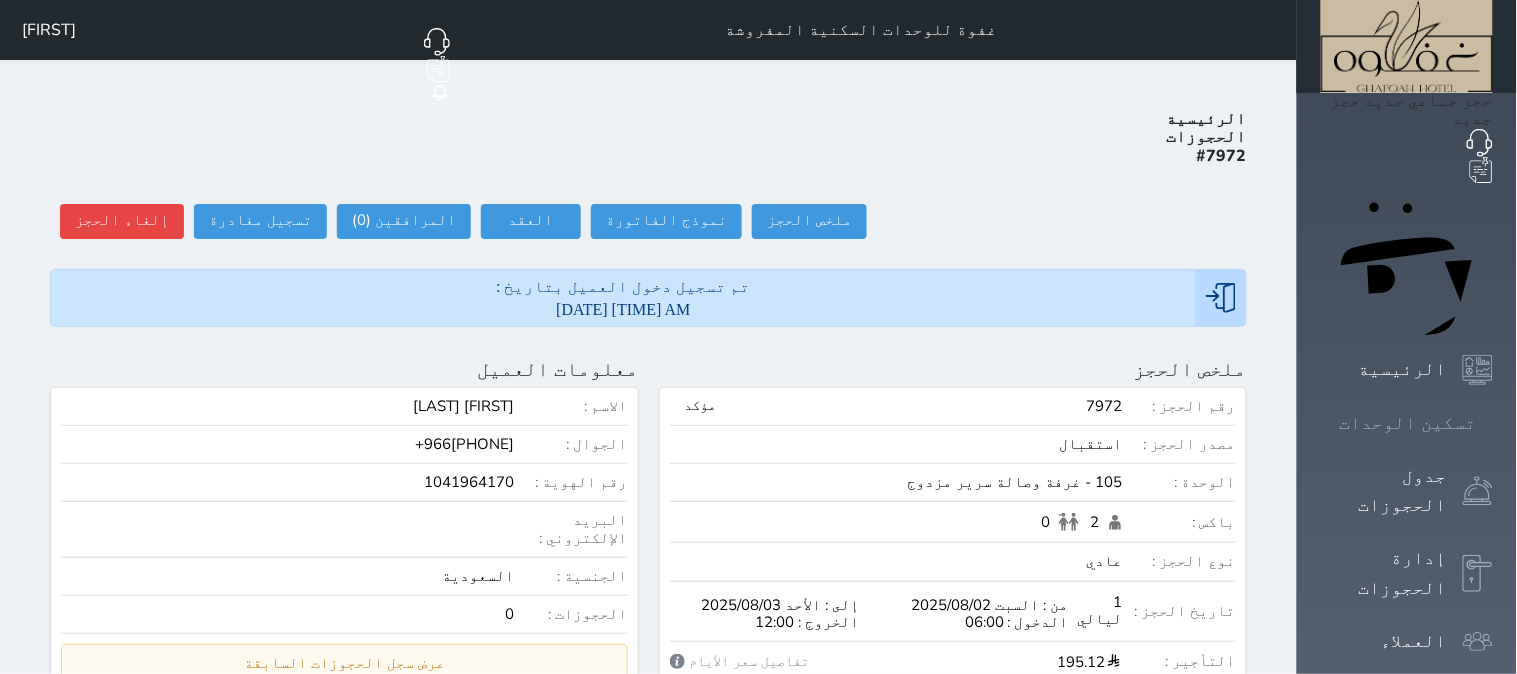 click 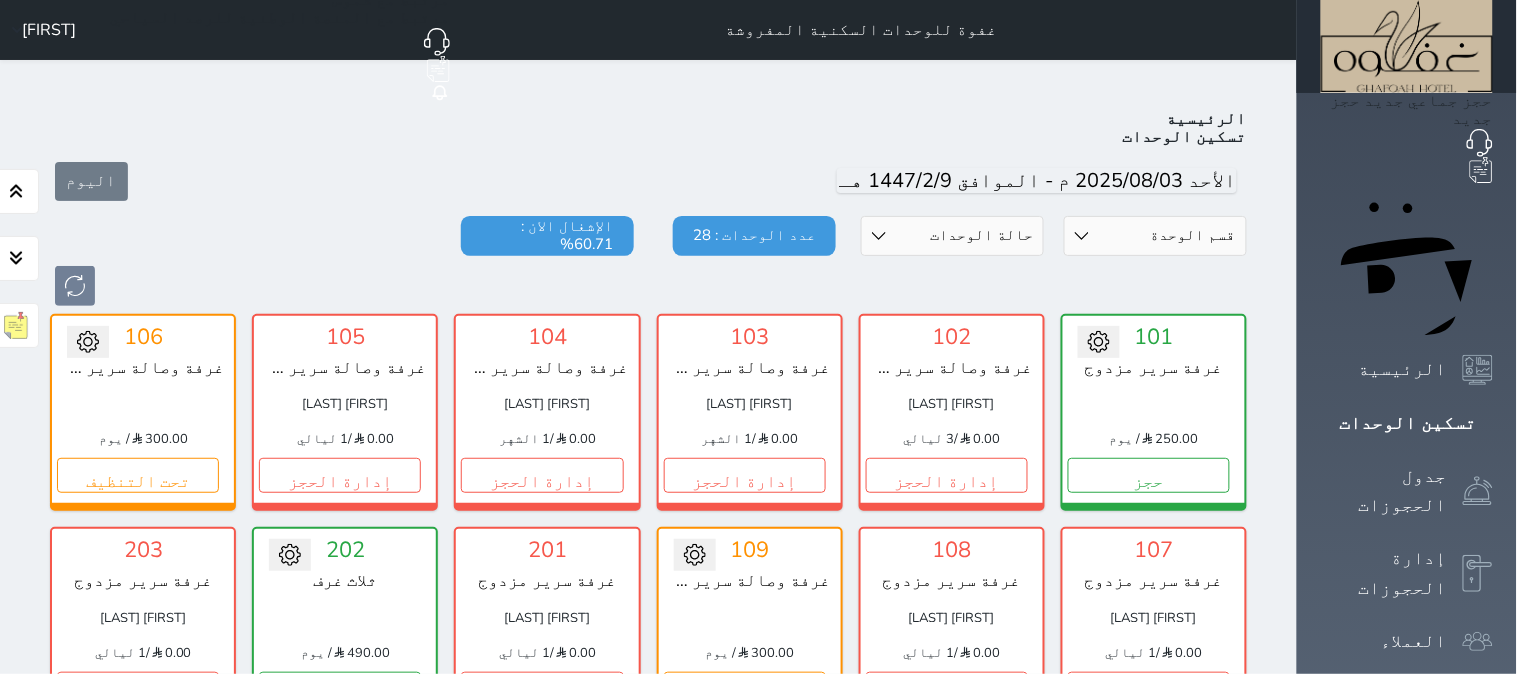 scroll, scrollTop: 77, scrollLeft: 0, axis: vertical 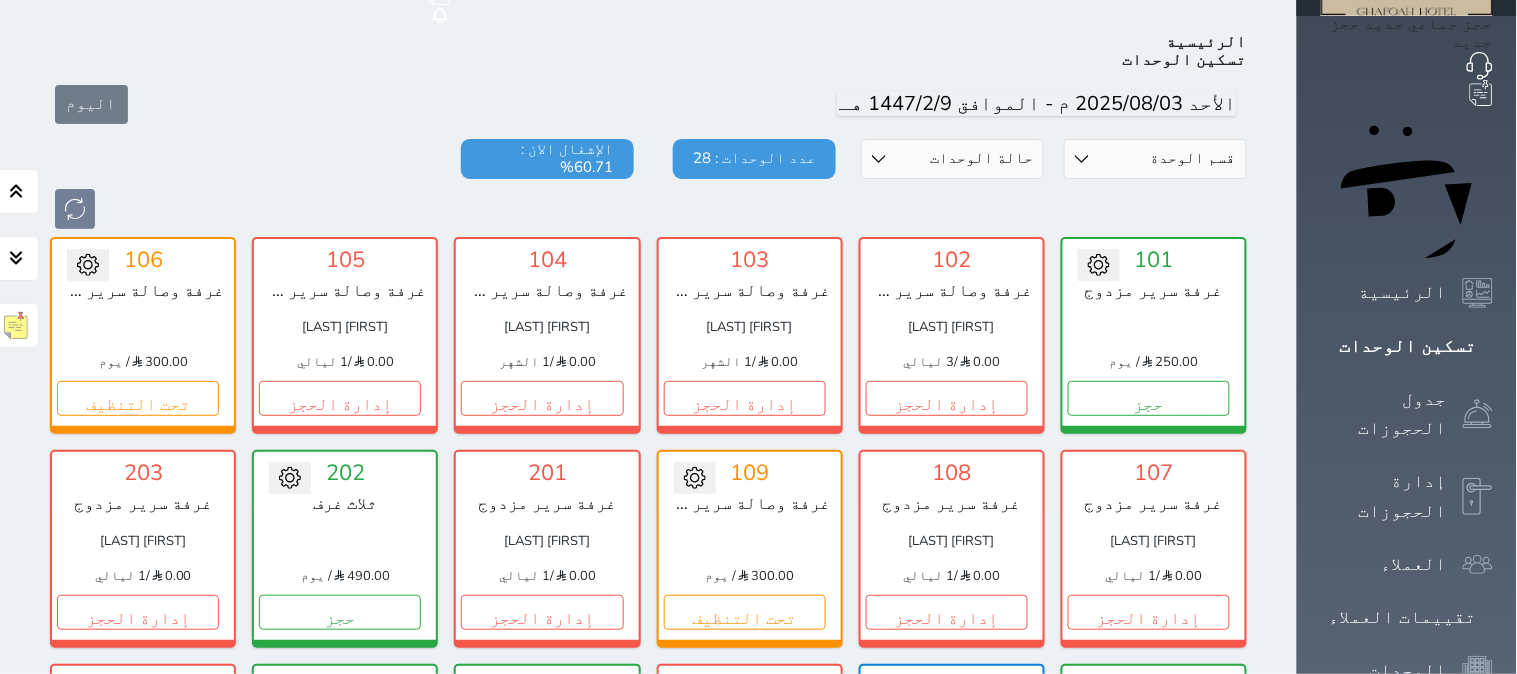 click on "قسم الوحدة   غرفتين vip ومطبخ غرفه سرير مزدوج vip ثلاث غرف غرفتين وصالة / سرير فردي 2, سرير مزدوج غرفة وصالة سرير مزدوج غرفة سرير مزدوج   حالة الوحدات متاح تحت التنظيف تحت الصيانة سجل دخول  لم يتم تسجيل الدخول   عدد الوحدات : 28   الإشغال الان : 60.71%" at bounding box center [648, 184] 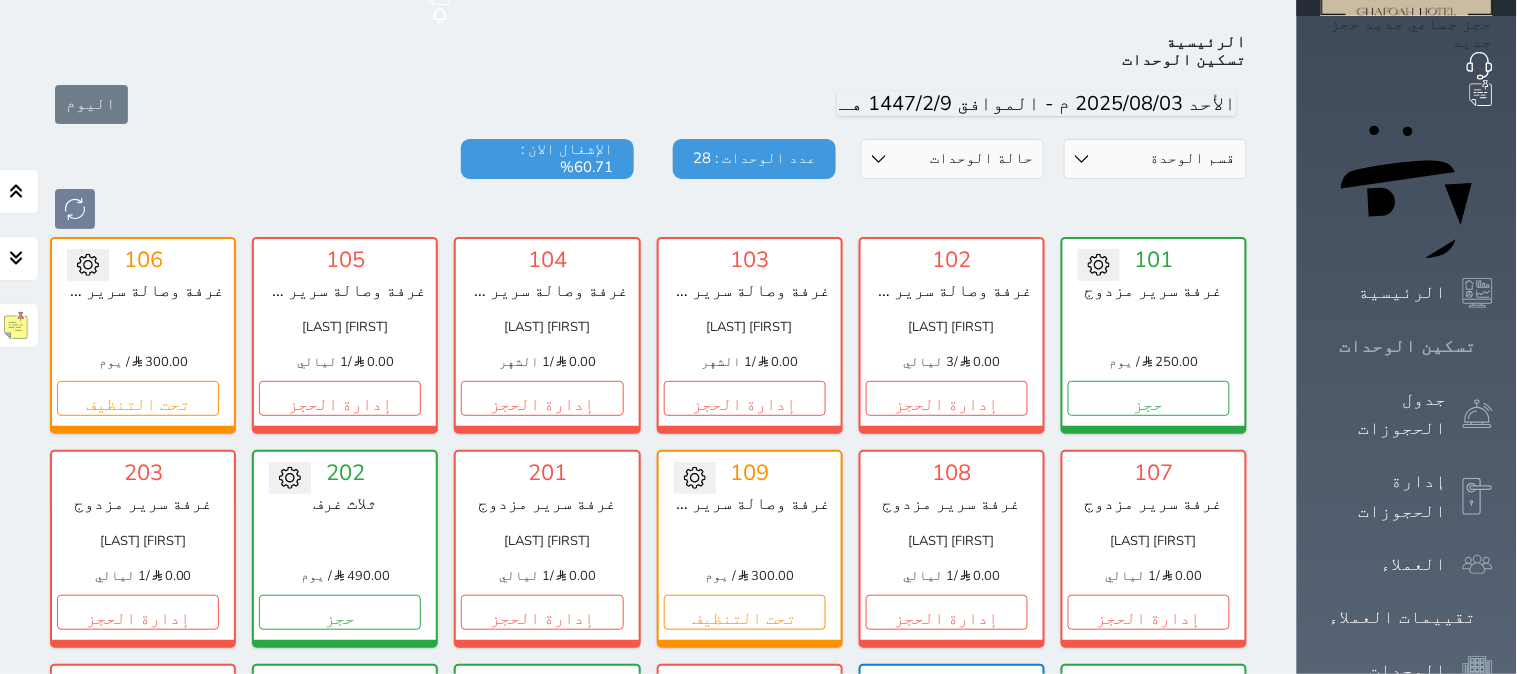 click on "تسكين الوحدات" at bounding box center (1408, 346) 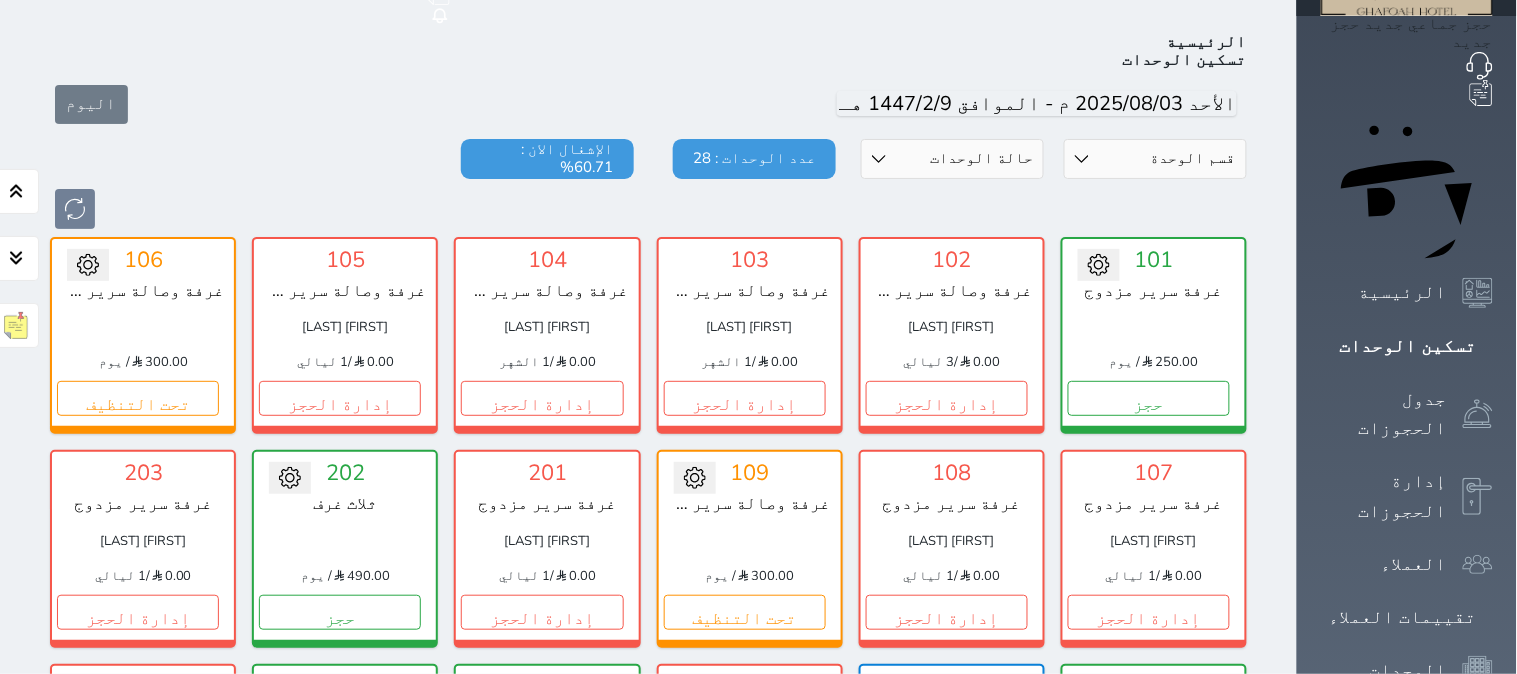 click on "اليوم" at bounding box center [648, 104] 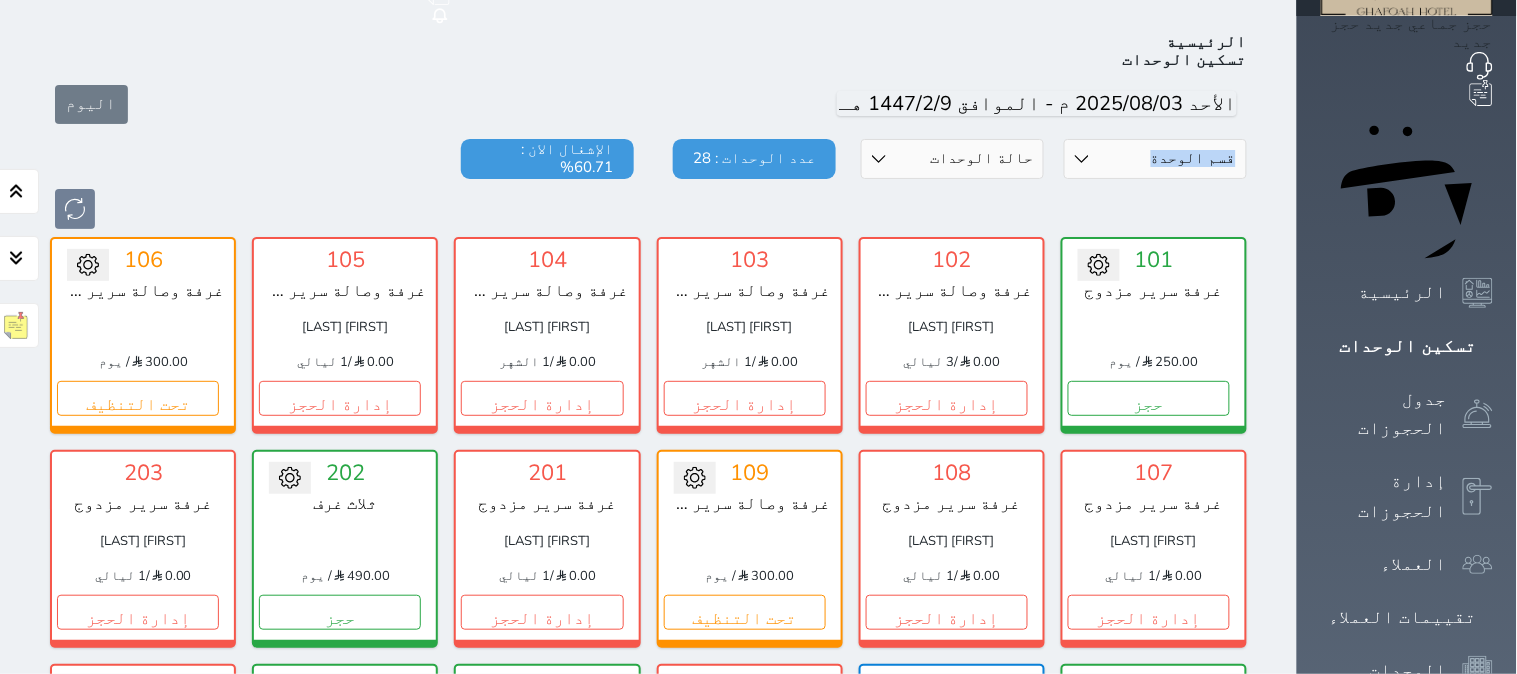 click on "اليوم" at bounding box center [648, 104] 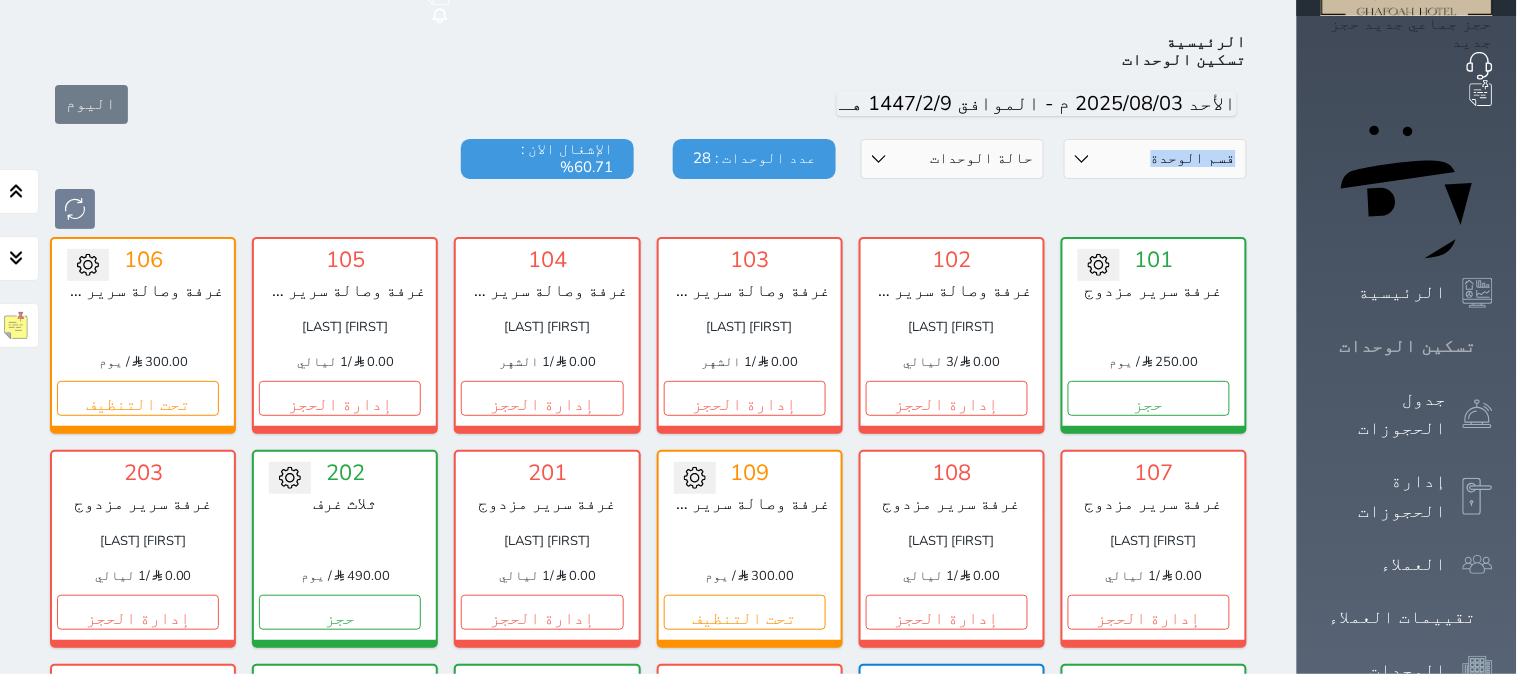 click on "تسكين الوحدات" at bounding box center (1408, 346) 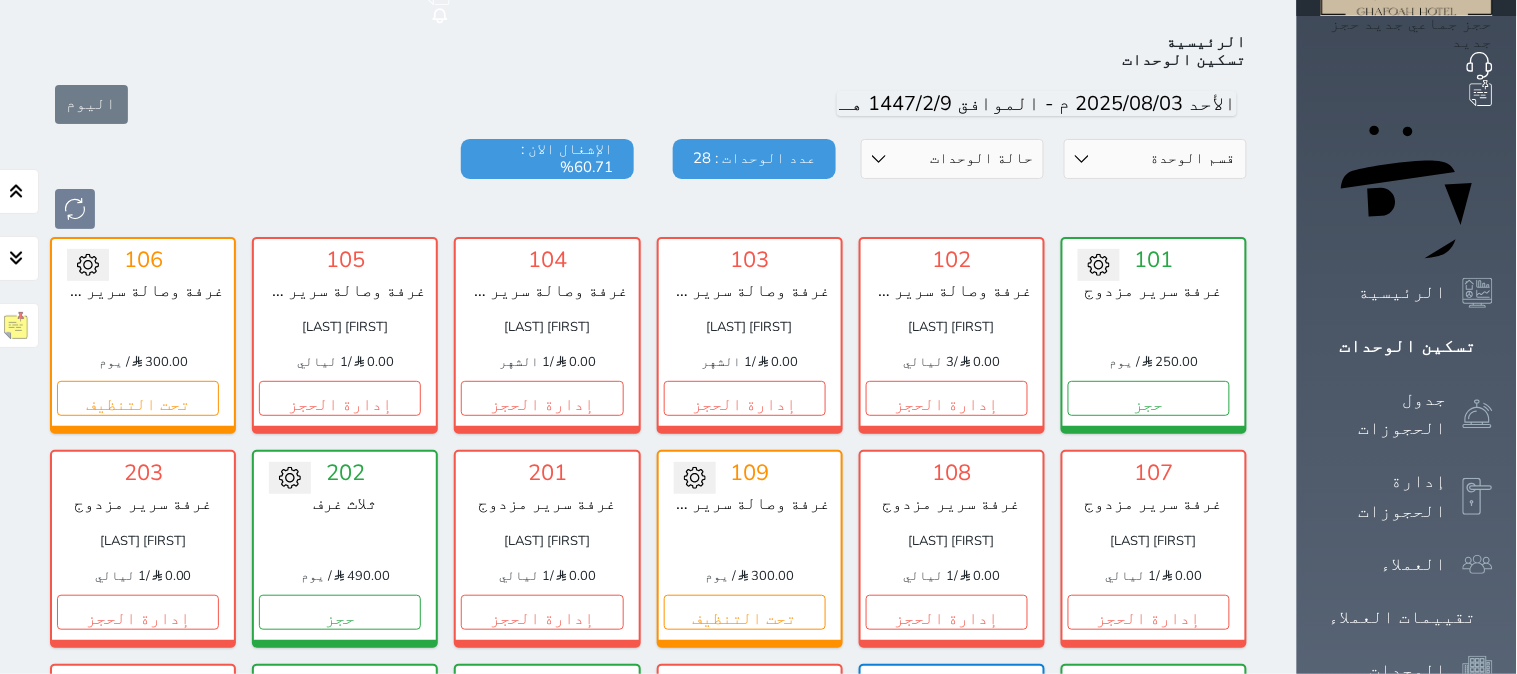 click on "اليوم" at bounding box center (648, 104) 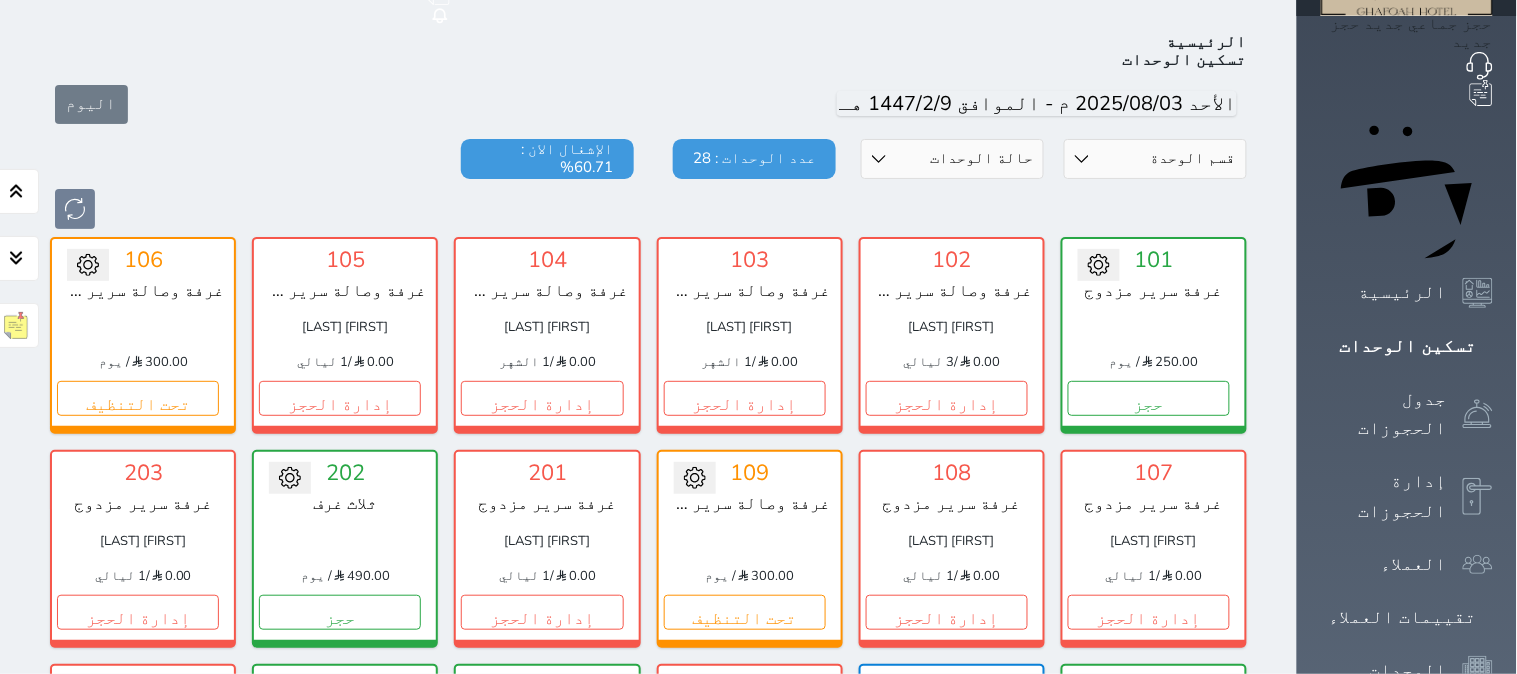 click on "الرئيسية   تسكين الوحدات       اليوم   قسم الوحدة   غرفتين vip ومطبخ غرفه سرير مزدوج vip ثلاث غرف غرفتين وصالة / سرير فردي 2, سرير مزدوج غرفة وصالة سرير مزدوج غرفة سرير مزدوج   حالة الوحدات متاح تحت التنظيف تحت الصيانة سجل دخول  لم يتم تسجيل الدخول   عدد الوحدات : 28   الإشغال الان : 60.71%
تحويل لتحت الصيانة
تحويل لتحت التنظيف
101   غرفة سرير مزدوج
250.00
/ يوم       حجز                   تغيير الحالة الى صيانة                   التاريخ المتوقع للانتهاء       حفظ                   102   غرفة وصالة سرير مزدوج
عبدالكريم بن سيف الشمري" at bounding box center [648, 870] 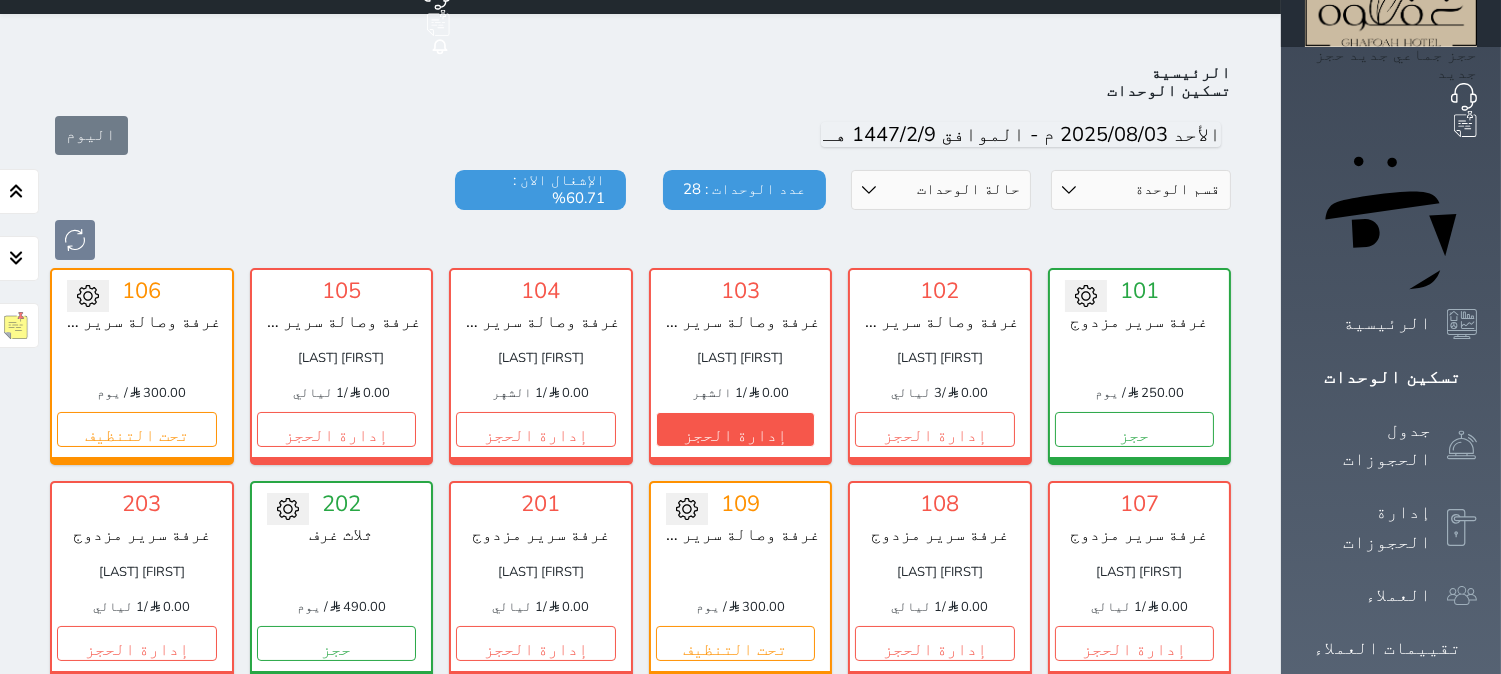 scroll, scrollTop: 0, scrollLeft: 0, axis: both 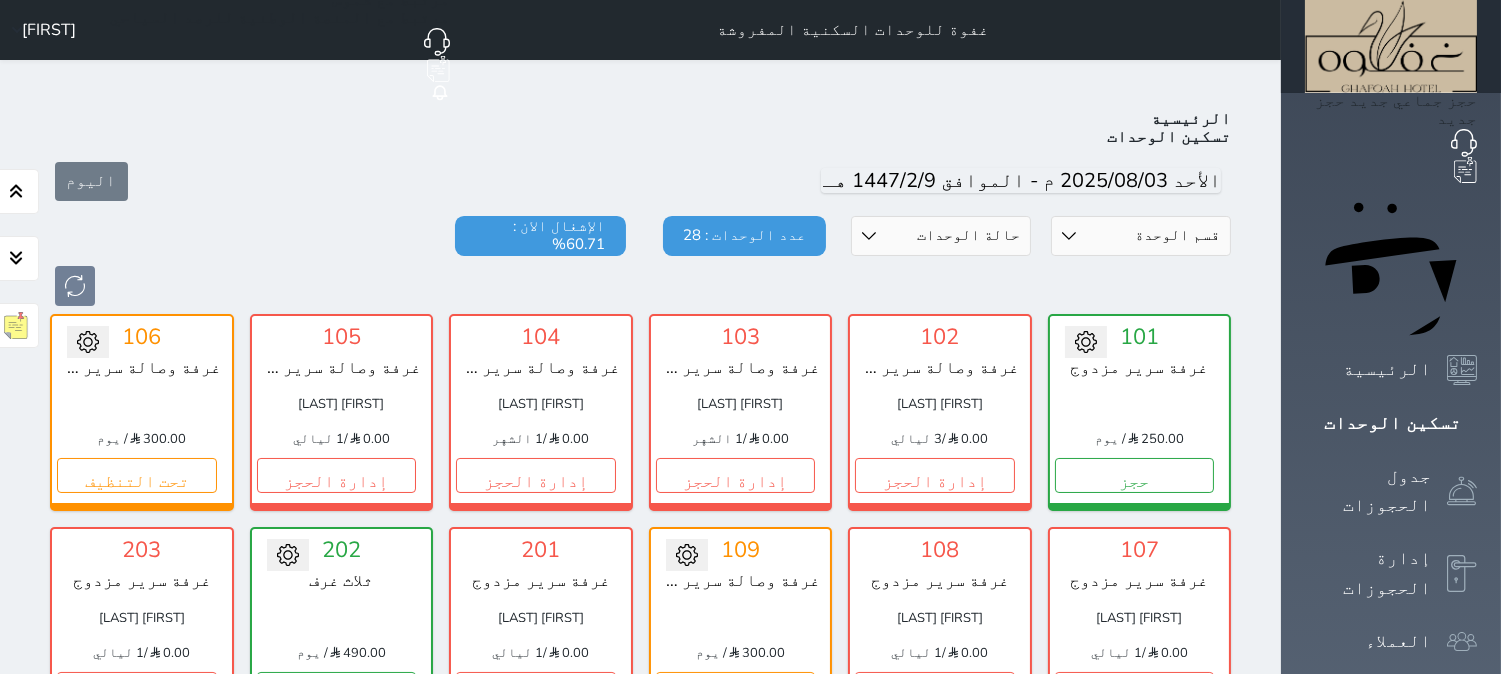 click on "قسم الوحدة   غرفتين vip ومطبخ غرفه سرير مزدوج vip ثلاث غرف غرفتين وصالة / سرير فردي 2, سرير مزدوج غرفة وصالة سرير مزدوج غرفة سرير مزدوج   حالة الوحدات متاح تحت التنظيف تحت الصيانة سجل دخول  لم يتم تسجيل الدخول   عدد الوحدات : 28   الإشغال الان : 60.71%" at bounding box center [640, 261] 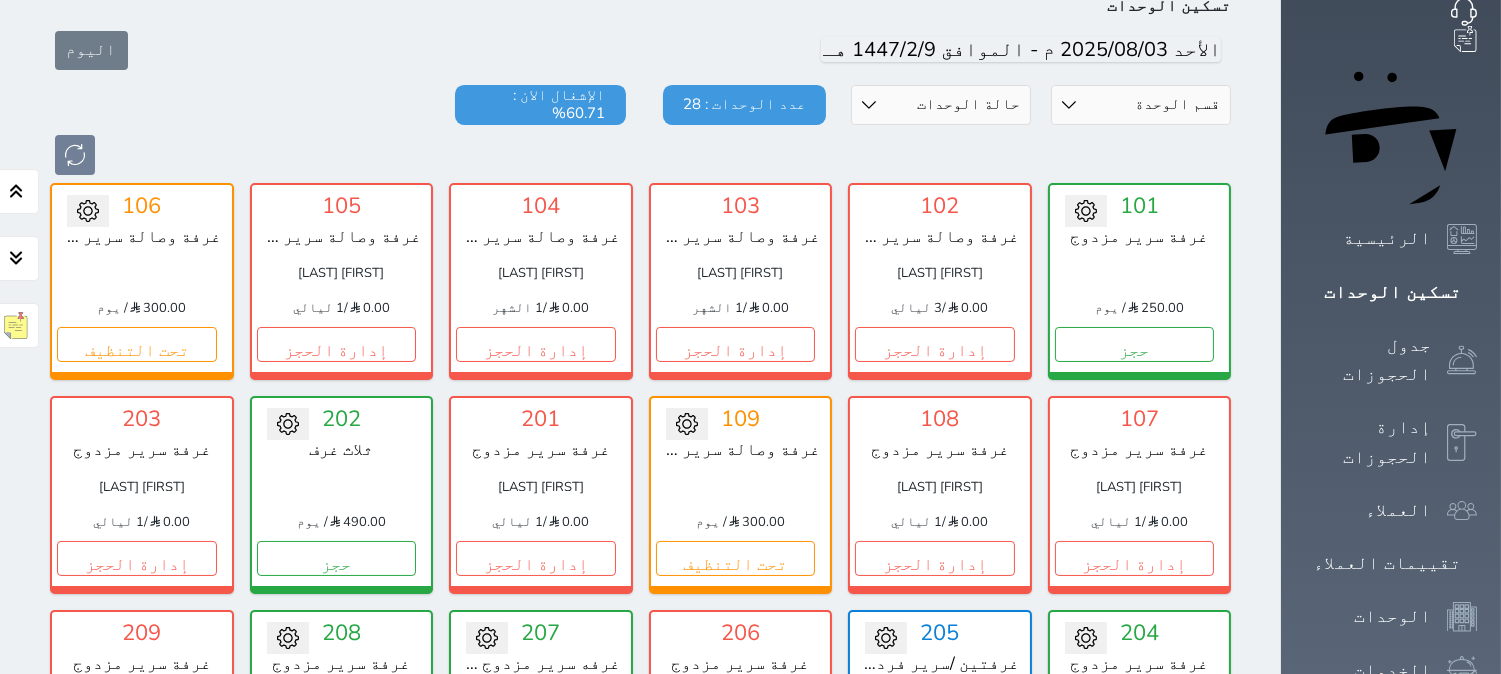 scroll, scrollTop: 0, scrollLeft: 0, axis: both 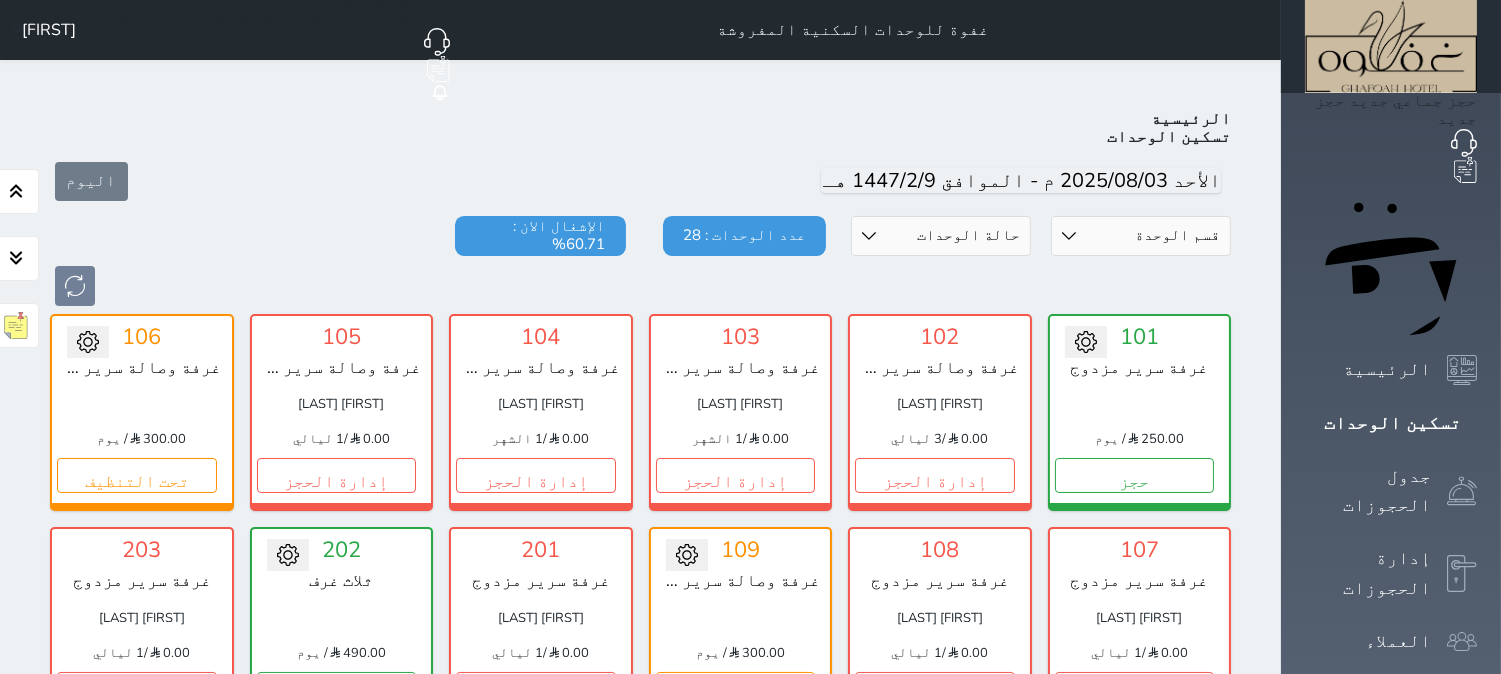 click on "اليوم" at bounding box center [640, 181] 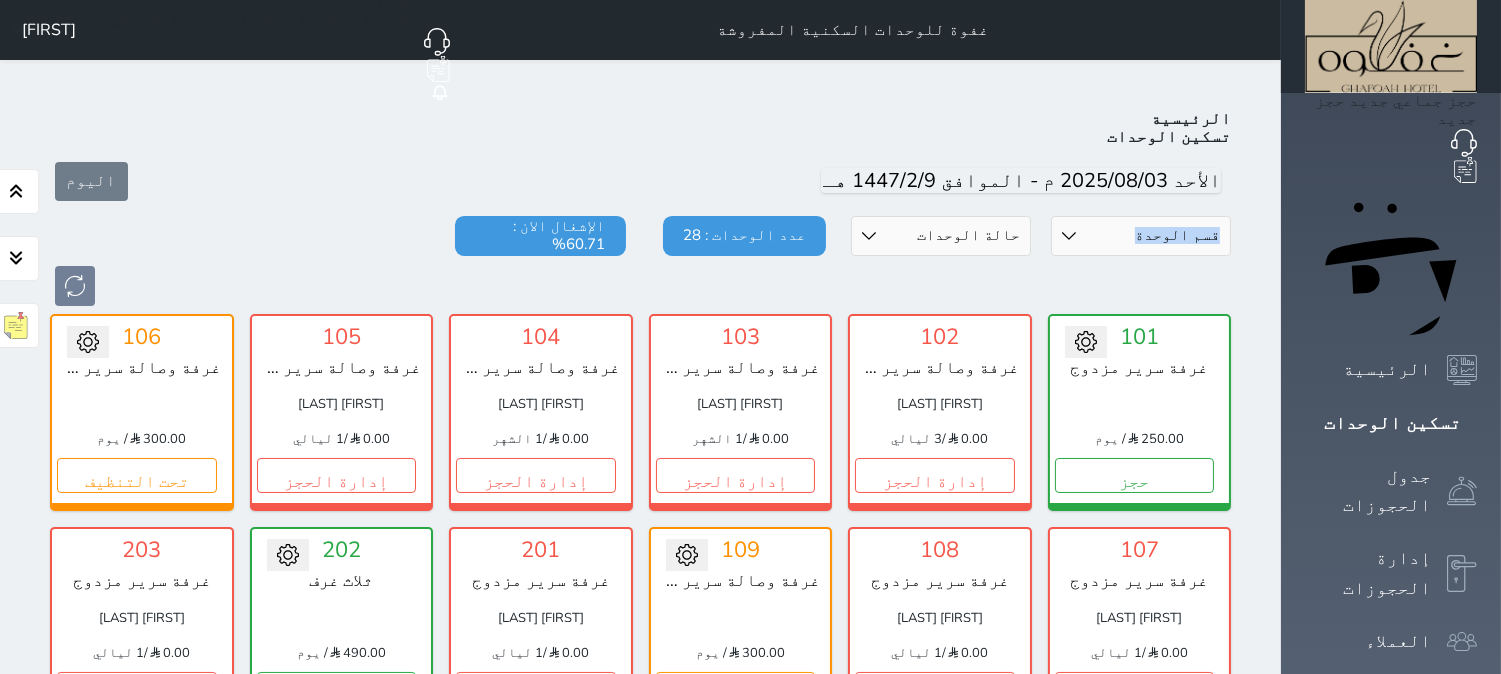 click on "اليوم" at bounding box center [640, 181] 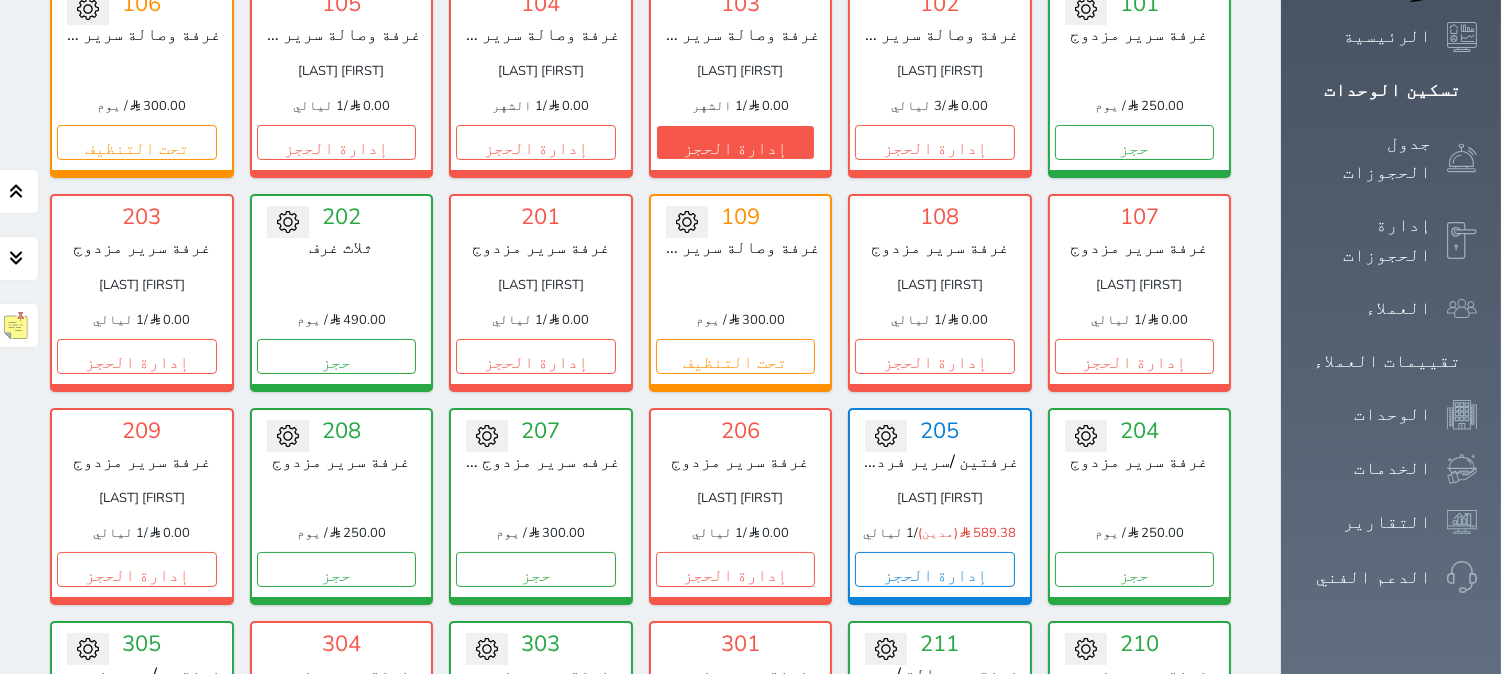 scroll, scrollTop: 222, scrollLeft: 0, axis: vertical 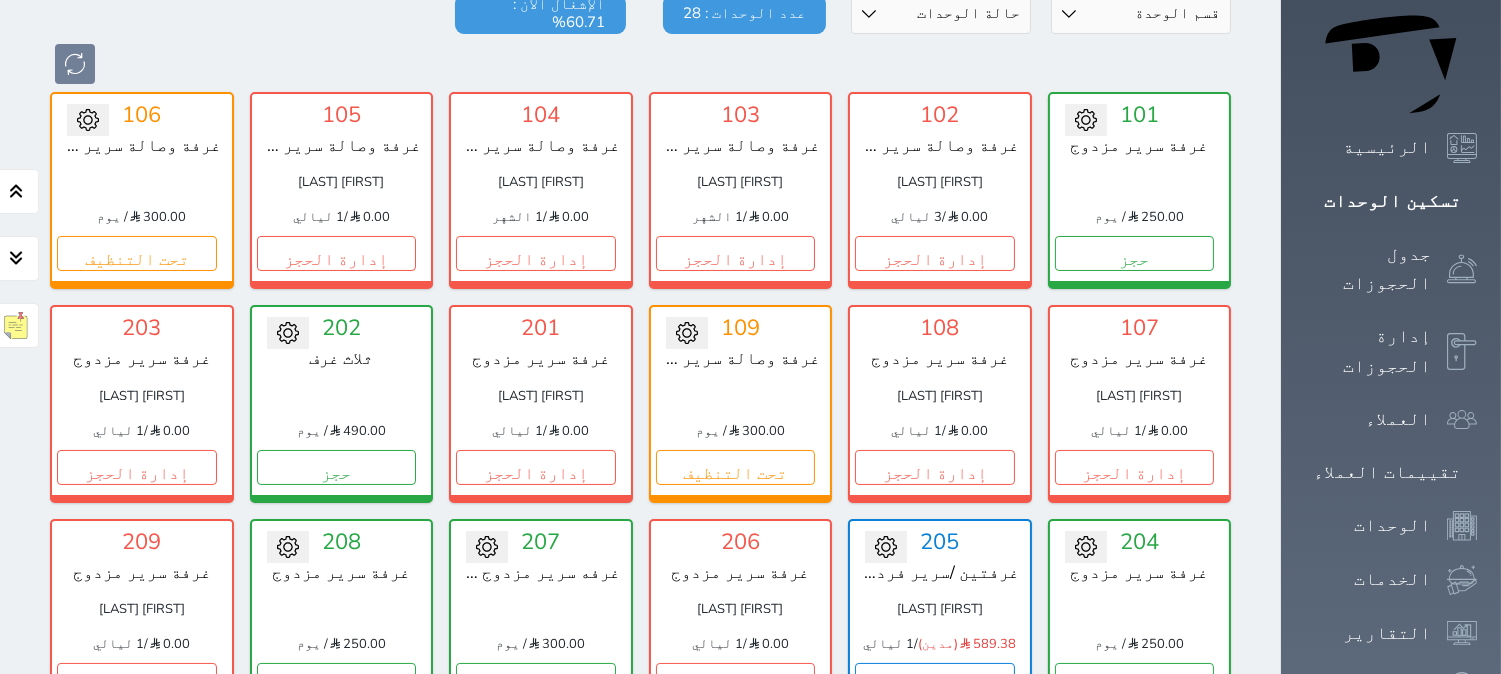 click at bounding box center [741, 396] 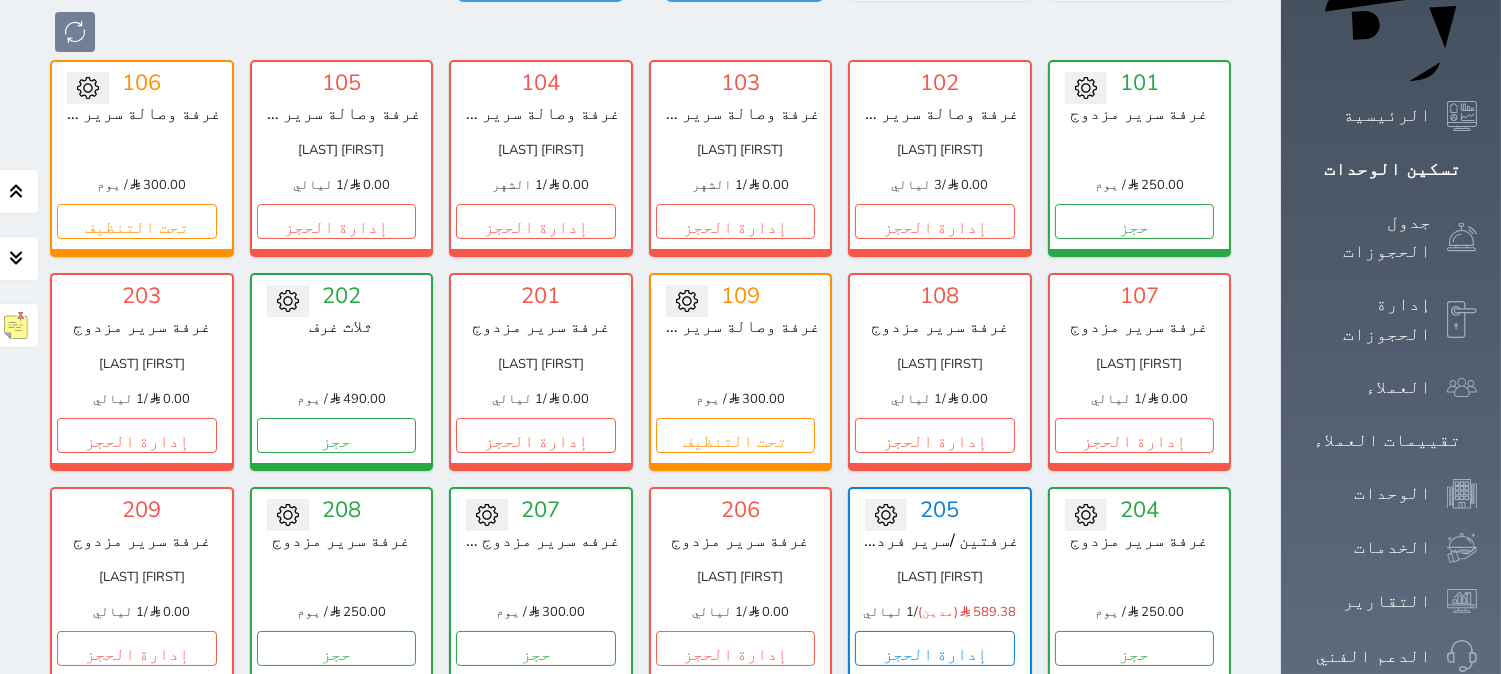 scroll, scrollTop: 555, scrollLeft: 0, axis: vertical 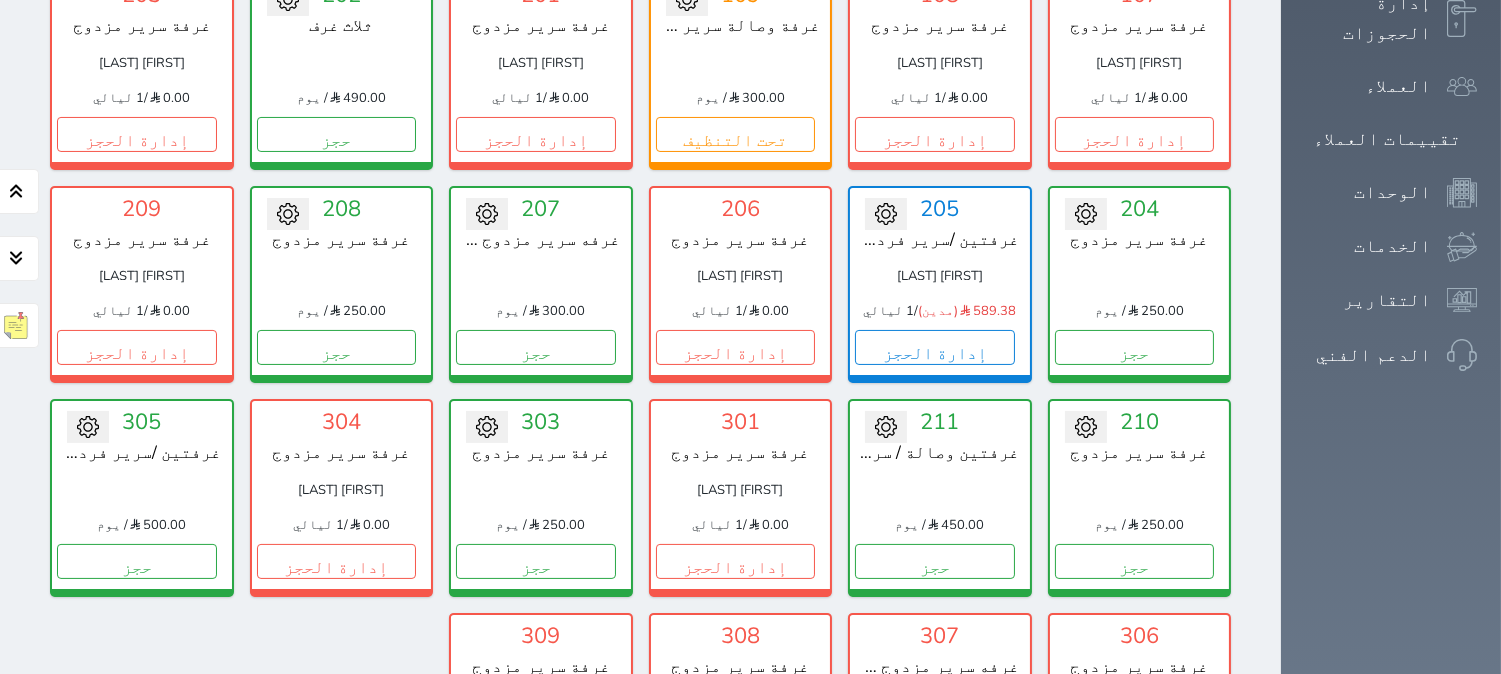 click on "تحويل لتحت الصيانة
تحويل لتحت التنظيف
101   غرفة سرير مزدوج
250.00
/ يوم       حجز                   تغيير الحالة الى صيانة                   التاريخ المتوقع للانتهاء       حفظ                   102   غرفة وصالة سرير مزدوج
عبدالكريم بن سيف الشمري
0.00
/   3 ليالي           إدارة الحجز               تغيير الحالة الى صيانة                   التاريخ المتوقع للانتهاء       حفظ                   103   غرفة وصالة سرير مزدوج
محمد عوض السليمي
0.00
/
1 الشهر
إدارة الحجز" at bounding box center (640, 284) 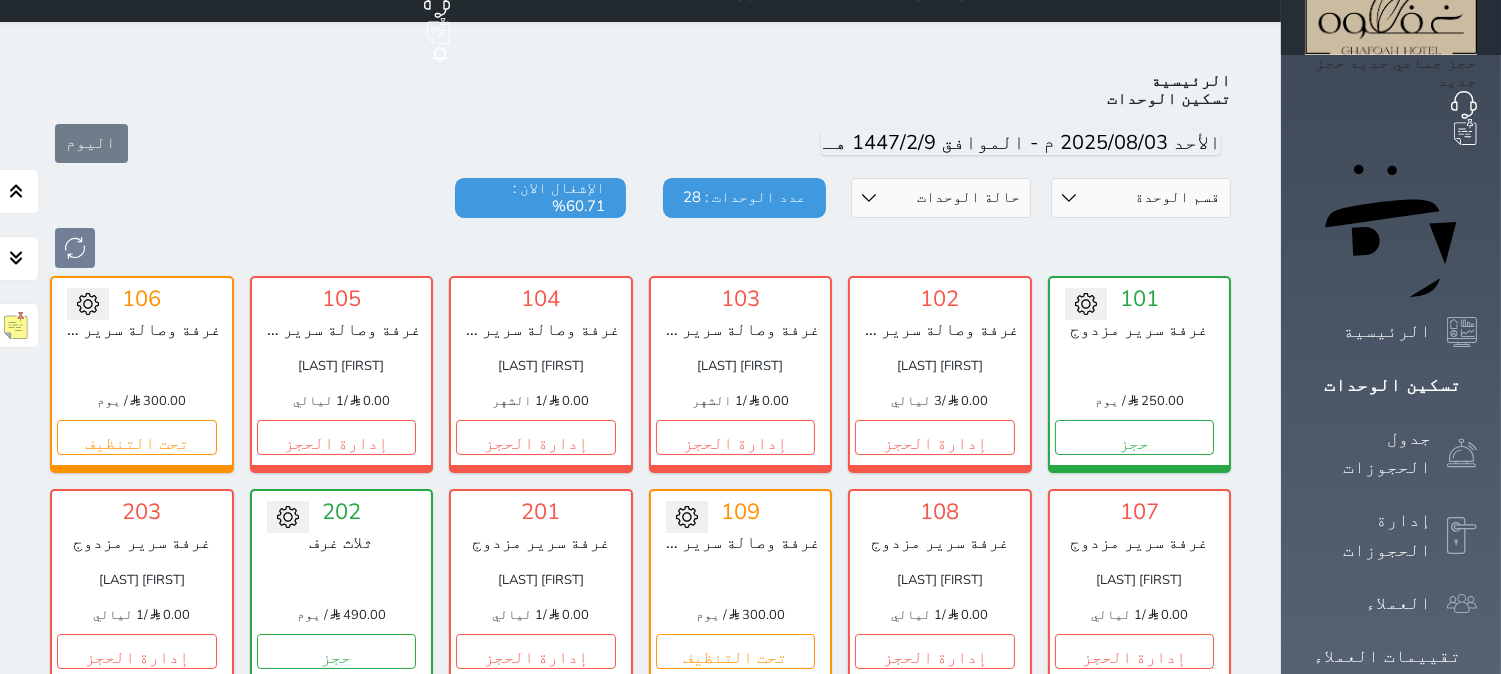 scroll, scrollTop: 0, scrollLeft: 0, axis: both 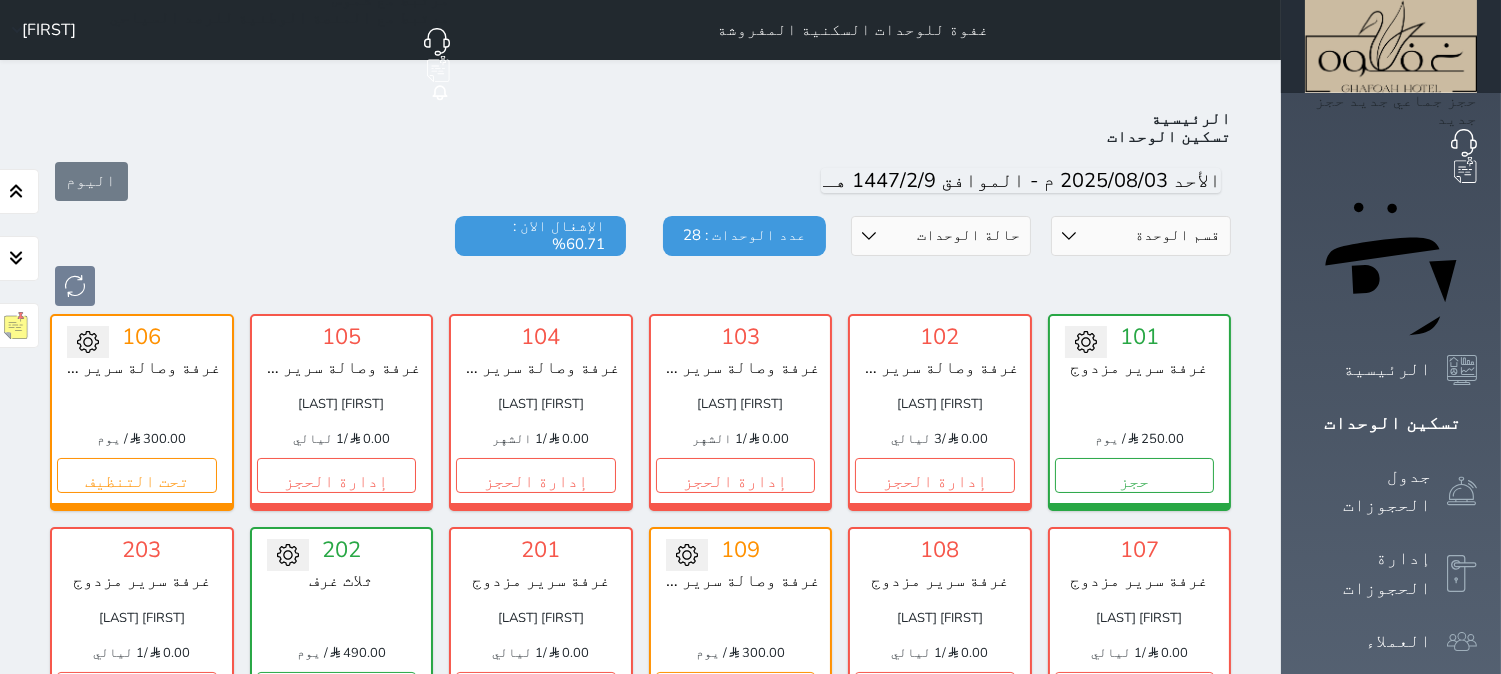 click on "اليوم" at bounding box center (640, 181) 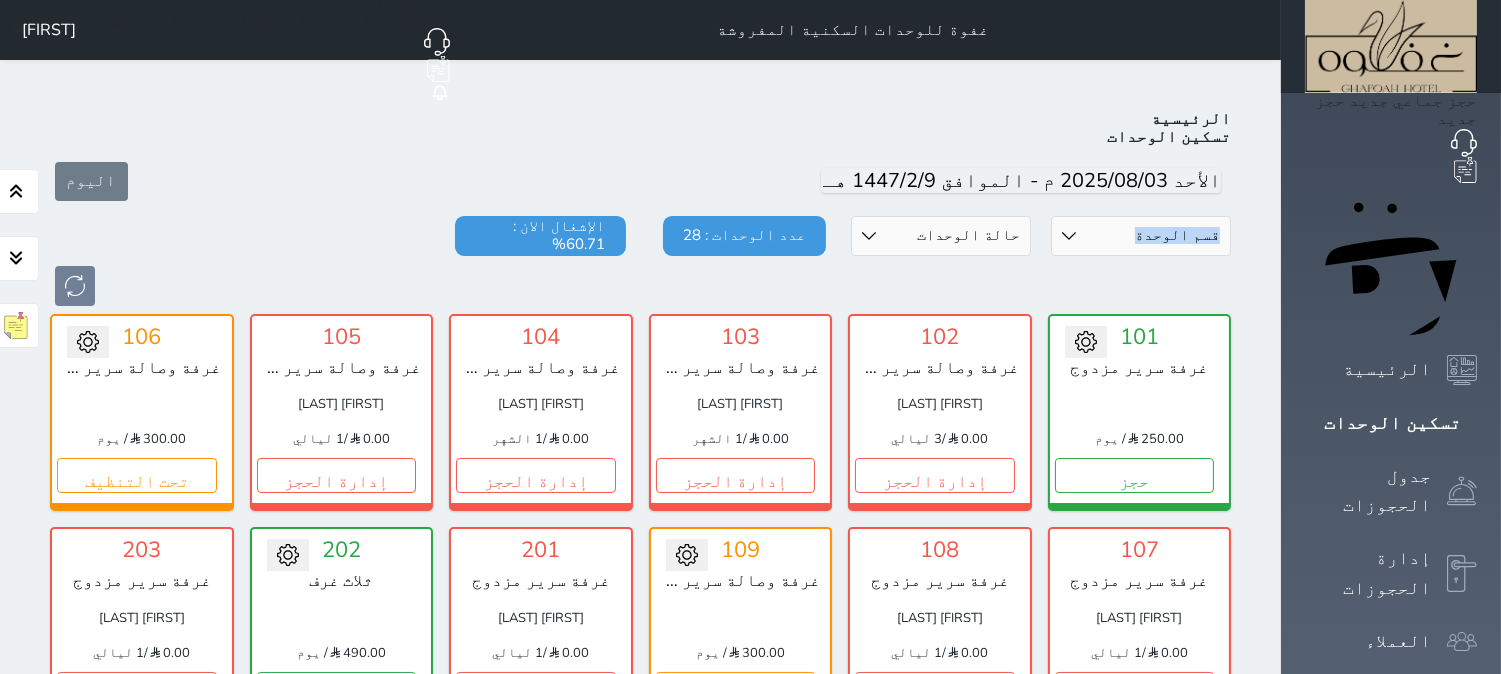 drag, startPoint x: 280, startPoint y: 116, endPoint x: 317, endPoint y: 110, distance: 37.48333 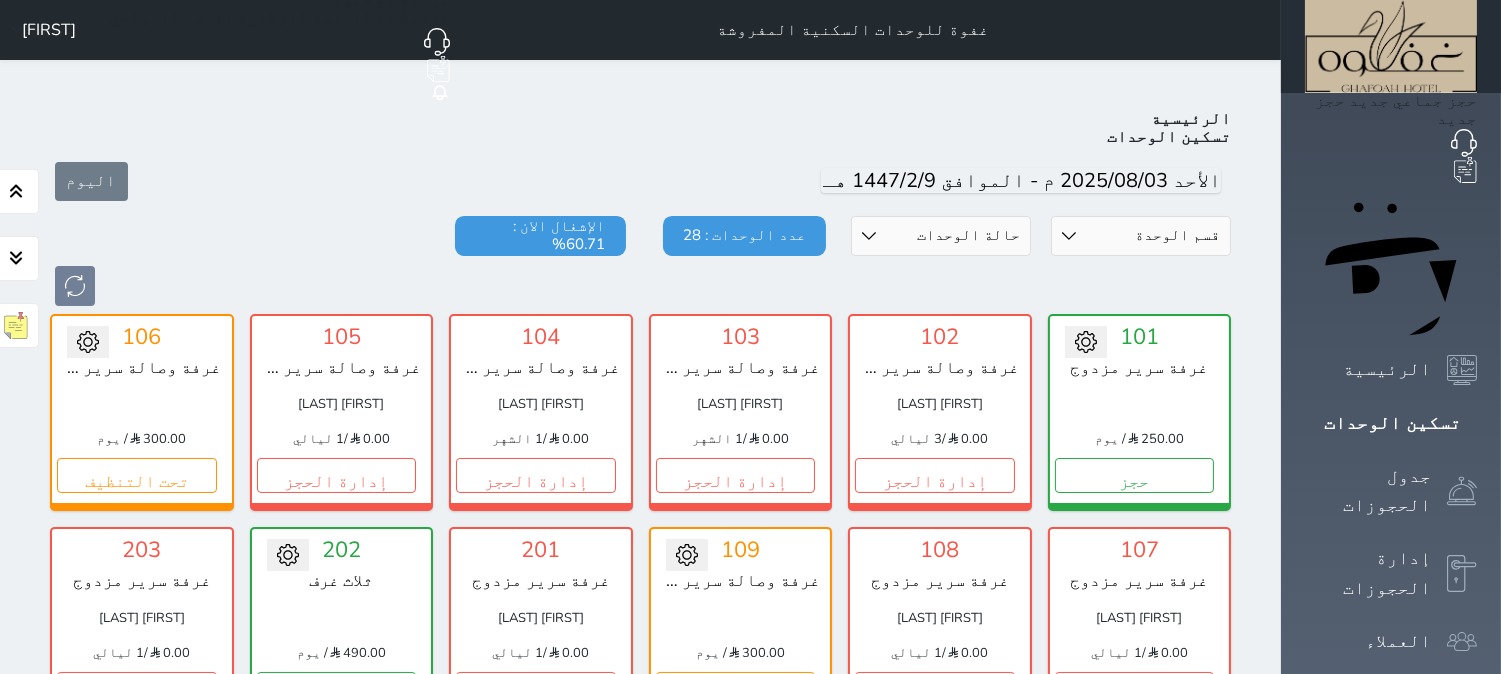 click on "اليوم" at bounding box center [640, 181] 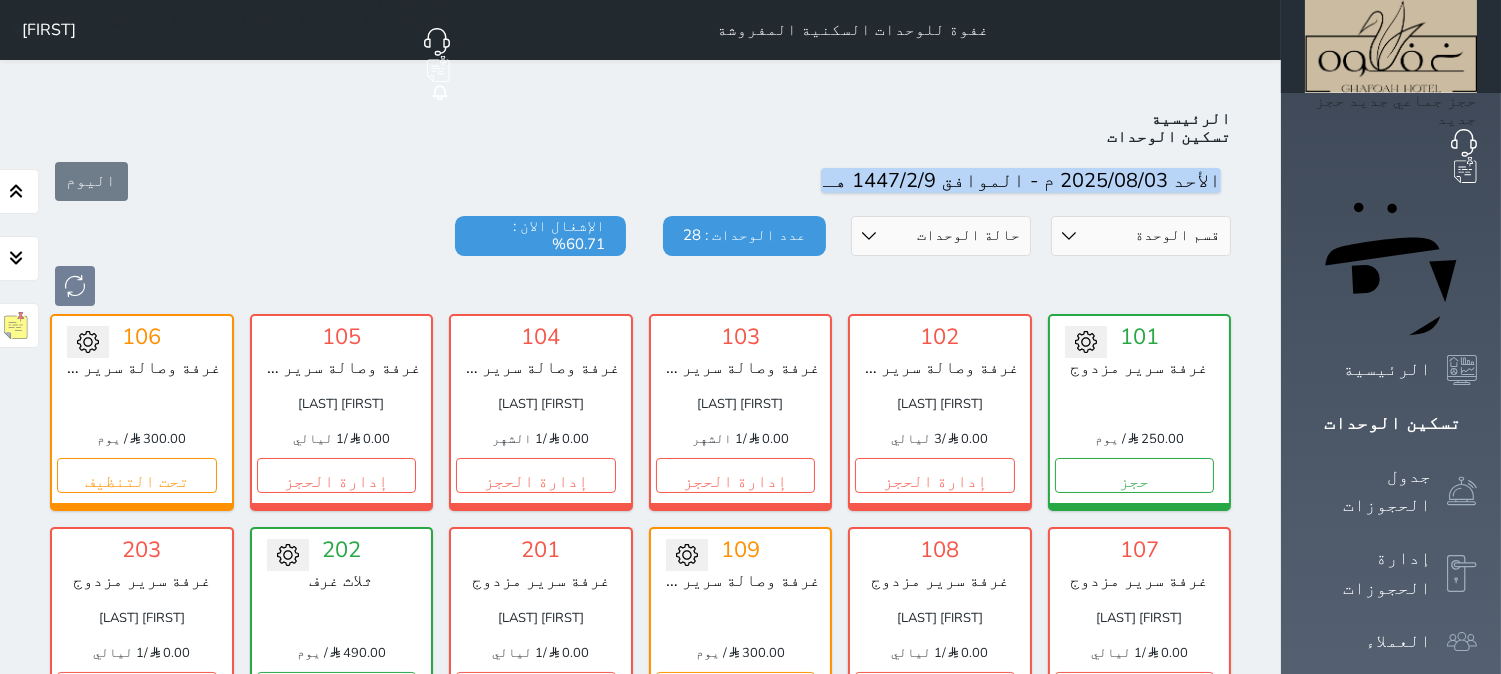 drag, startPoint x: 275, startPoint y: 123, endPoint x: 306, endPoint y: 108, distance: 34.43835 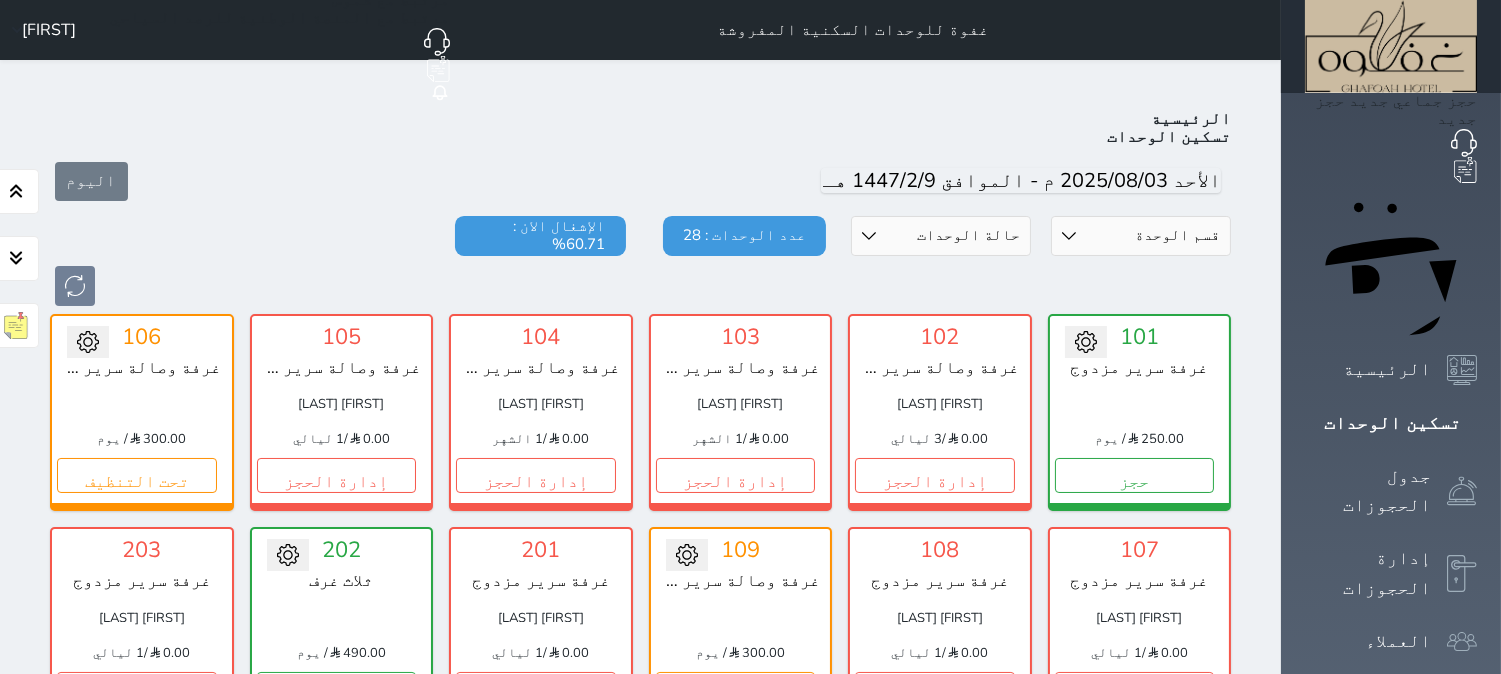 click on "Unit Type [ROOM_TYPE] [ROOM_TYPE] [ROOM_TYPE] [ROOM_TYPE] [ROOM_TYPE] [ROOM_TYPE] [ROOM_TYPE] Unit Status Available Under Cleaning Under Maintenance Check-in Not Checked-in Number of Units: 28 Occupancy Now: 60.71%" at bounding box center [640, 261] 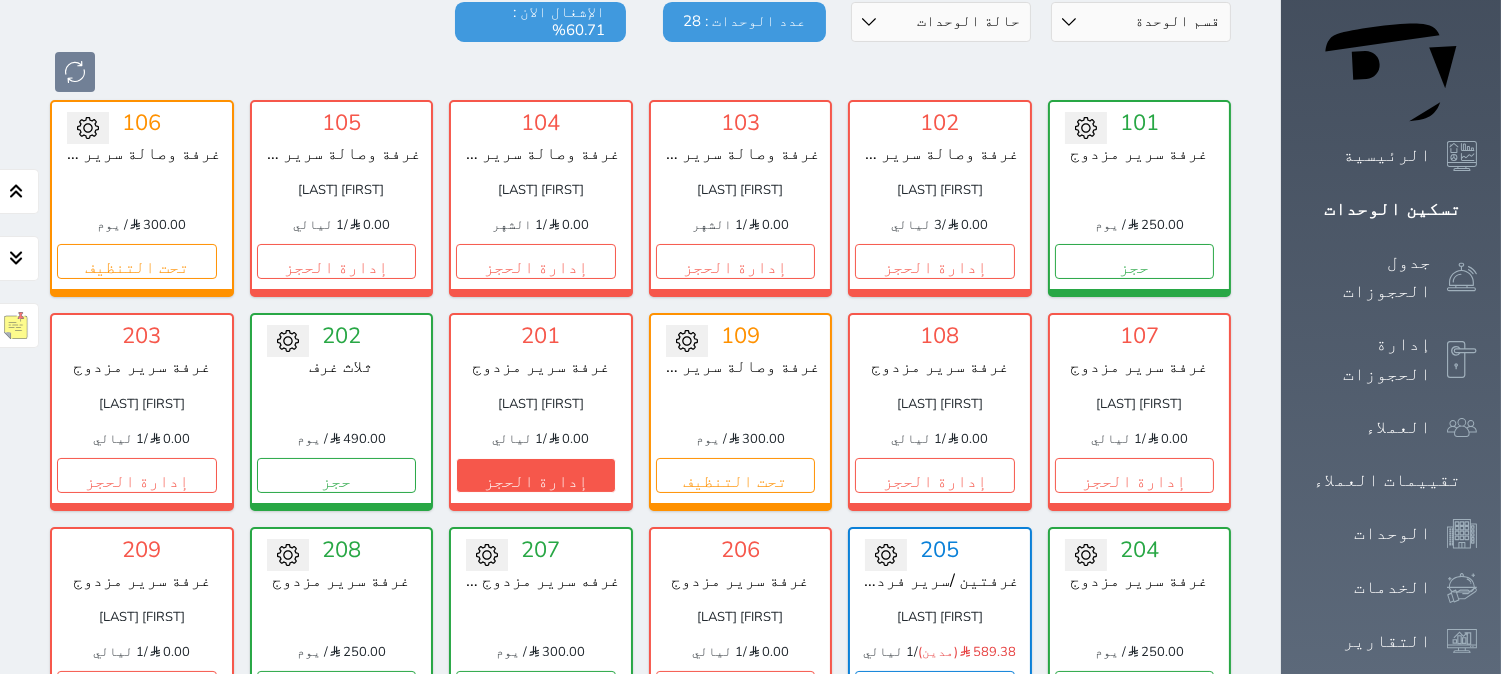 scroll, scrollTop: 222, scrollLeft: 0, axis: vertical 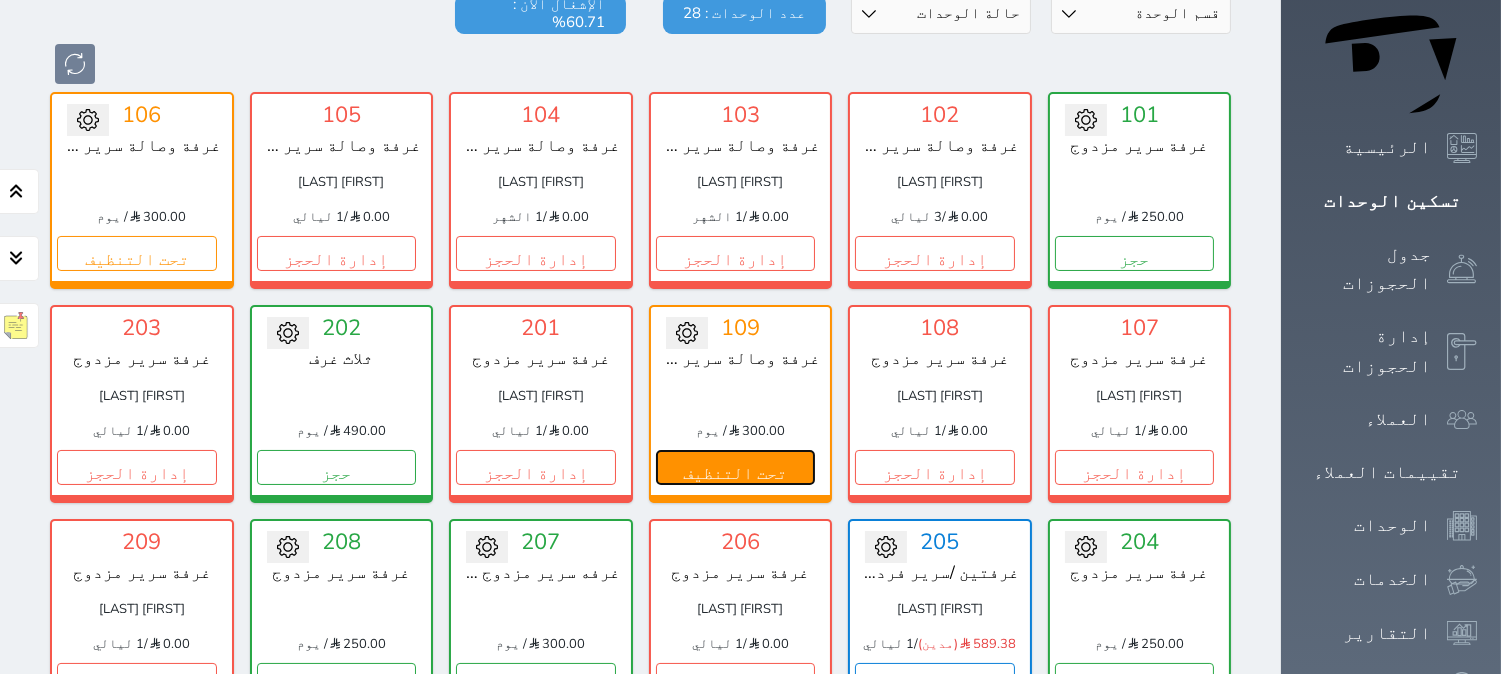 click on "تحت التنظيف" at bounding box center (736, 467) 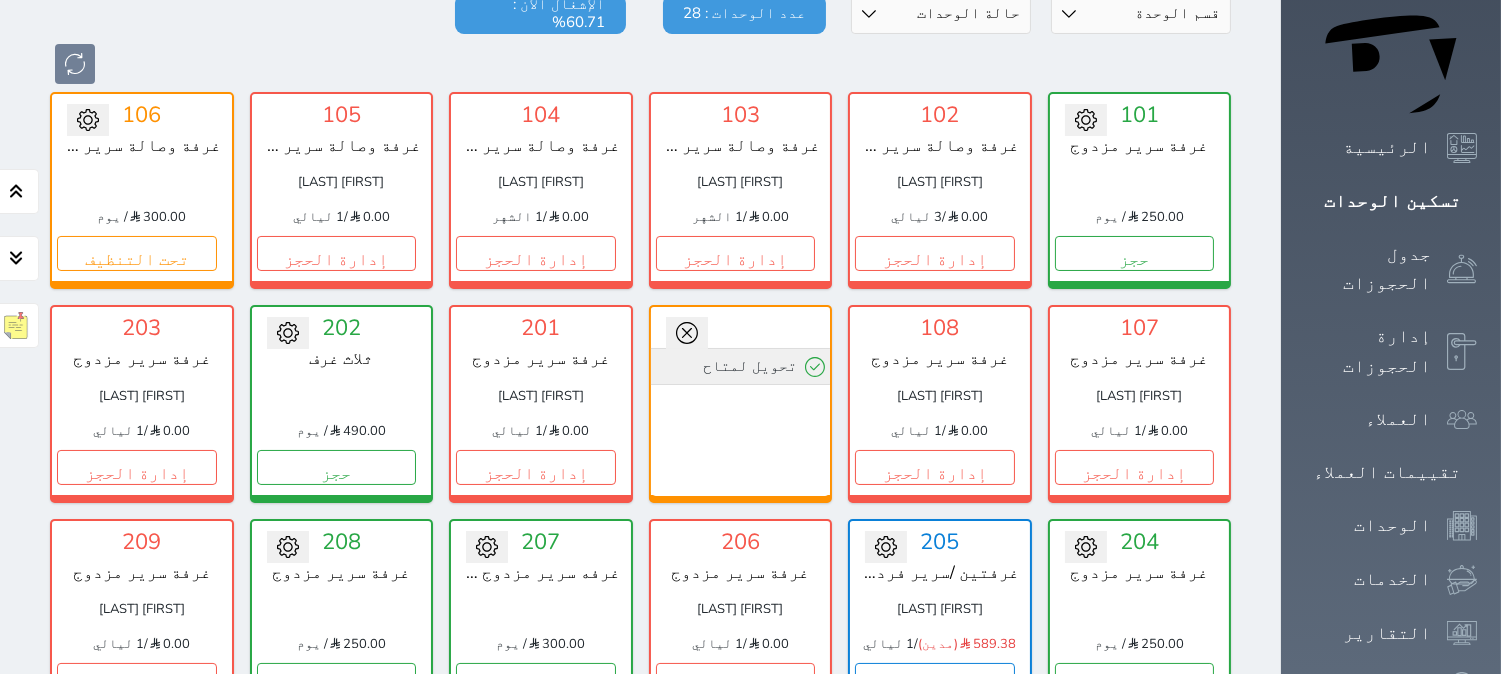 click on "تحويل لمتاح" at bounding box center [741, 366] 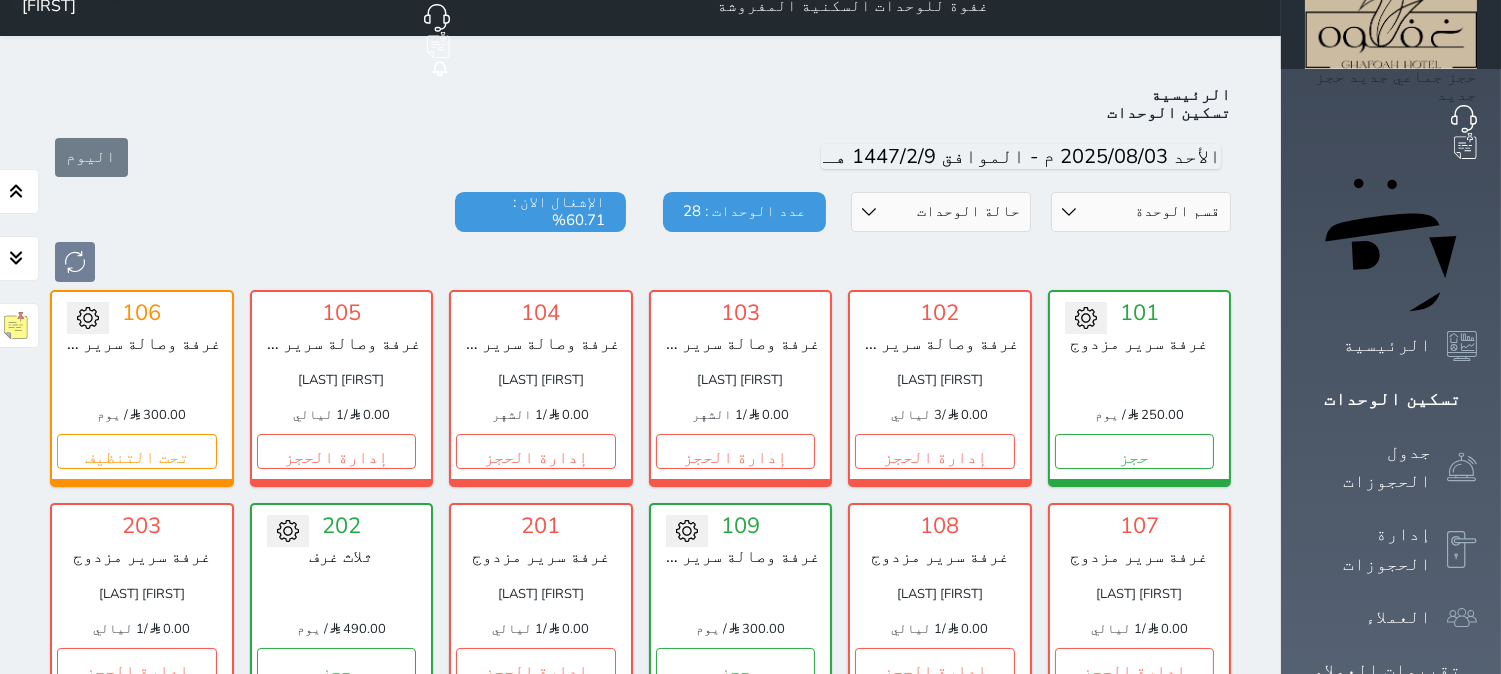 scroll, scrollTop: 0, scrollLeft: 0, axis: both 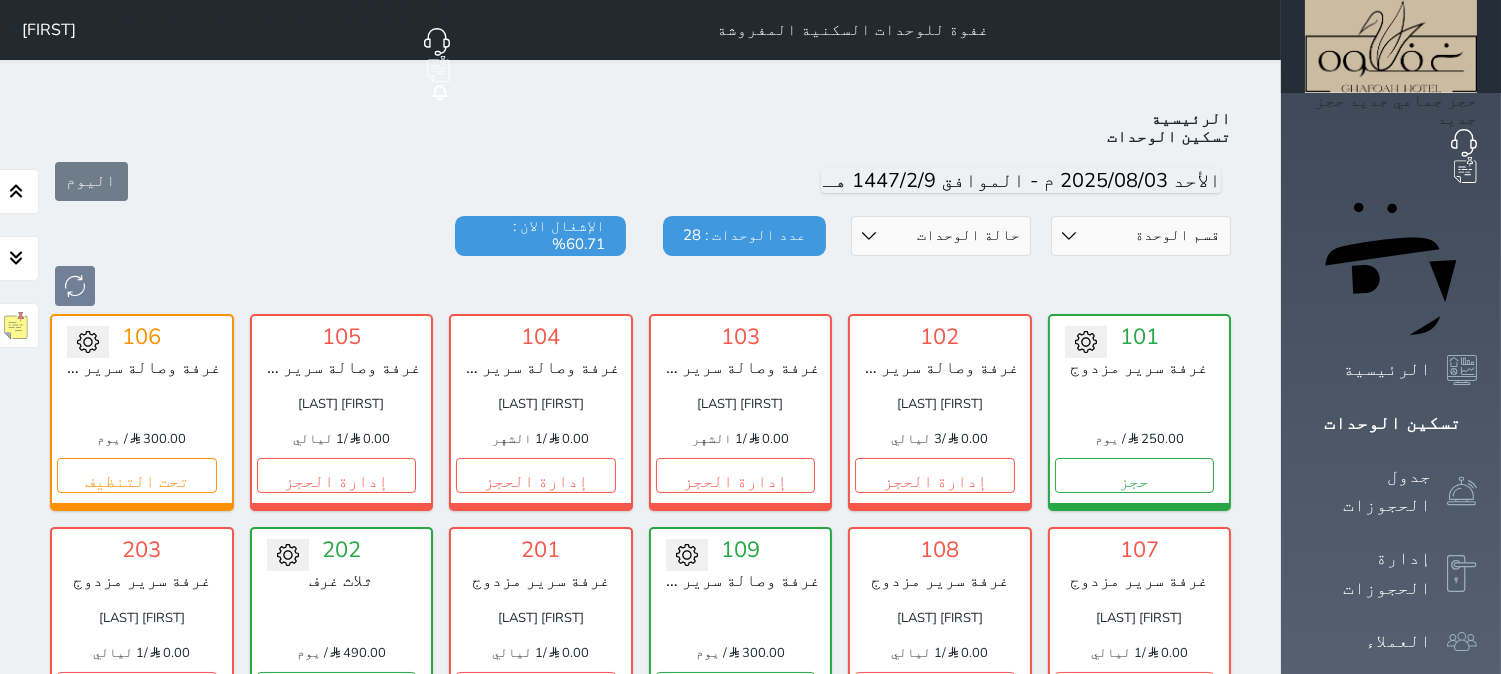 click on "Unit Type [ROOM_TYPE] [ROOM_TYPE] [ROOM_TYPE] [ROOM_TYPE] [ROOM_TYPE] [ROOM_TYPE] [ROOM_TYPE] Unit Status Available Under Cleaning Under Maintenance Check-in Not Checked-in Number of Units: 28 Occupancy Now: 60.71%" at bounding box center [640, 261] 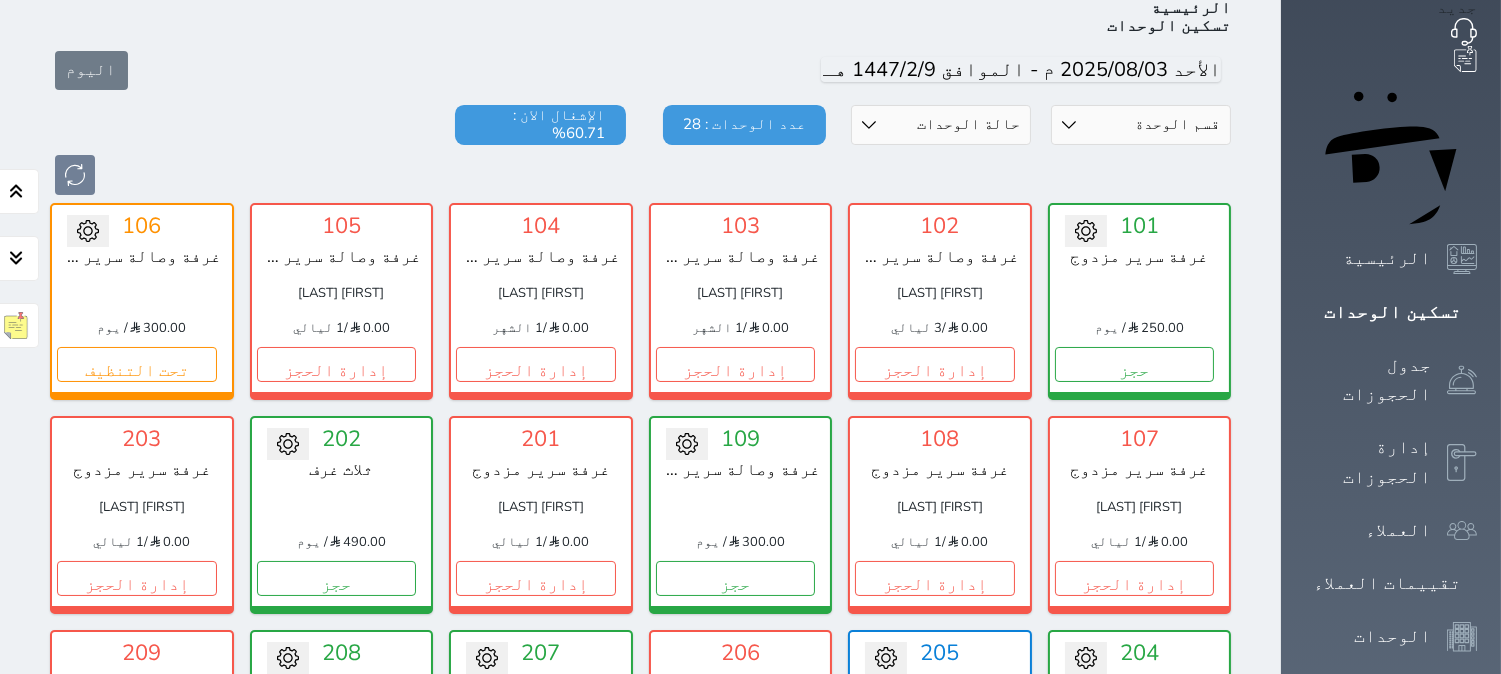 scroll, scrollTop: 0, scrollLeft: 0, axis: both 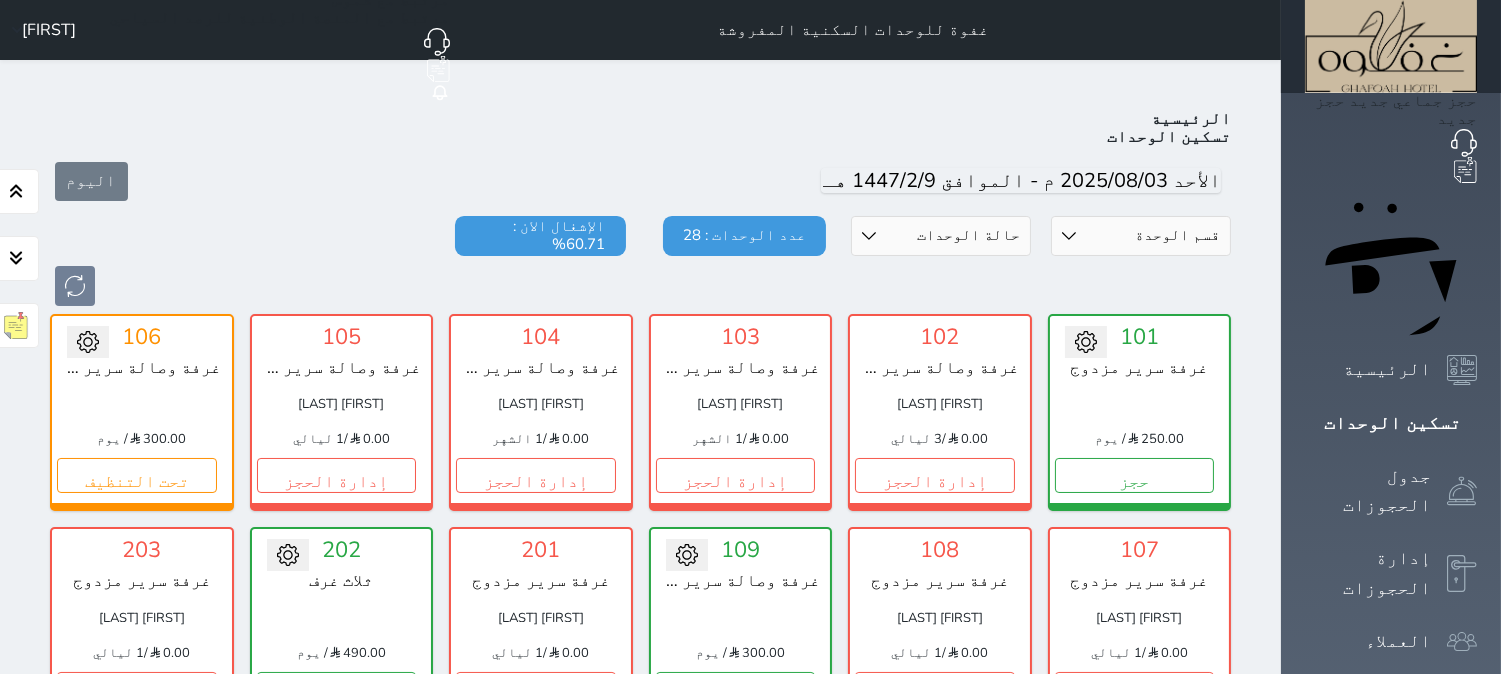 click on "[FIRST]" at bounding box center [40, 30] 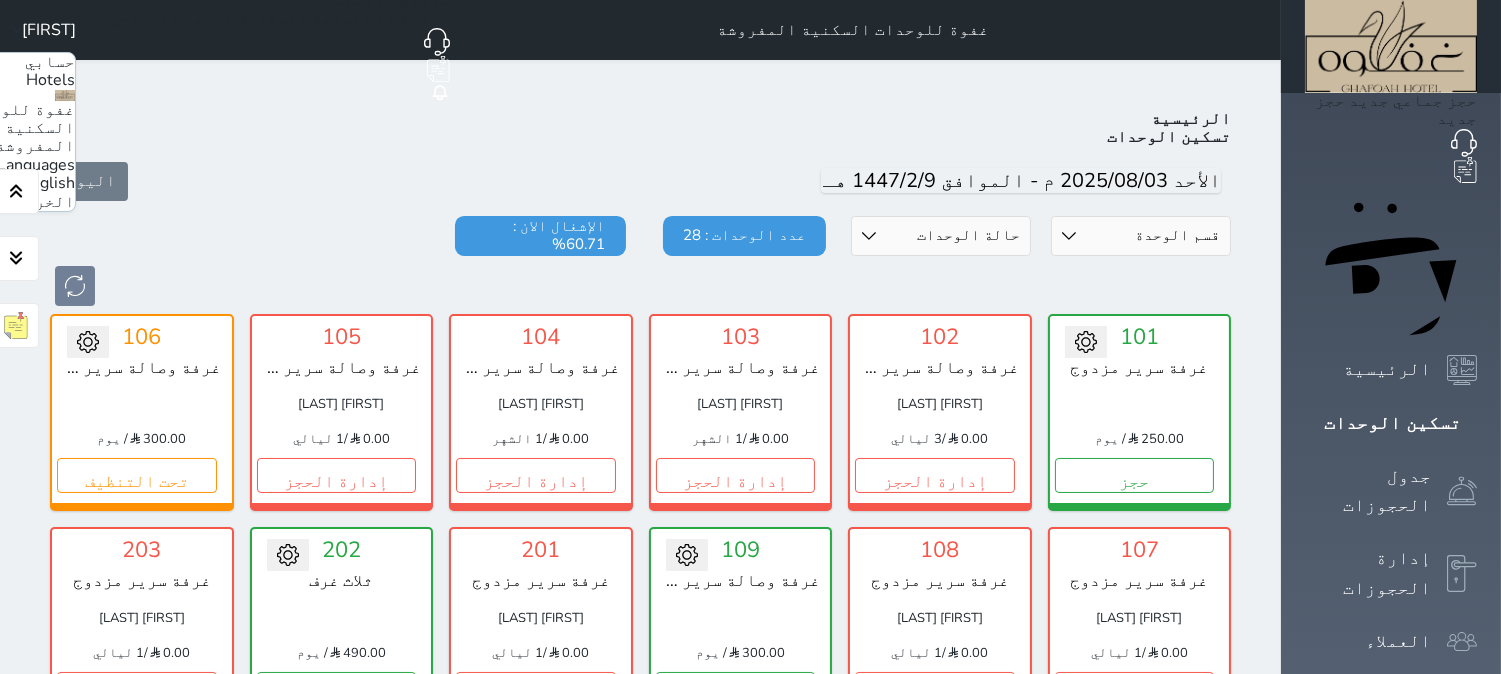 click on "English" at bounding box center (48, 183) 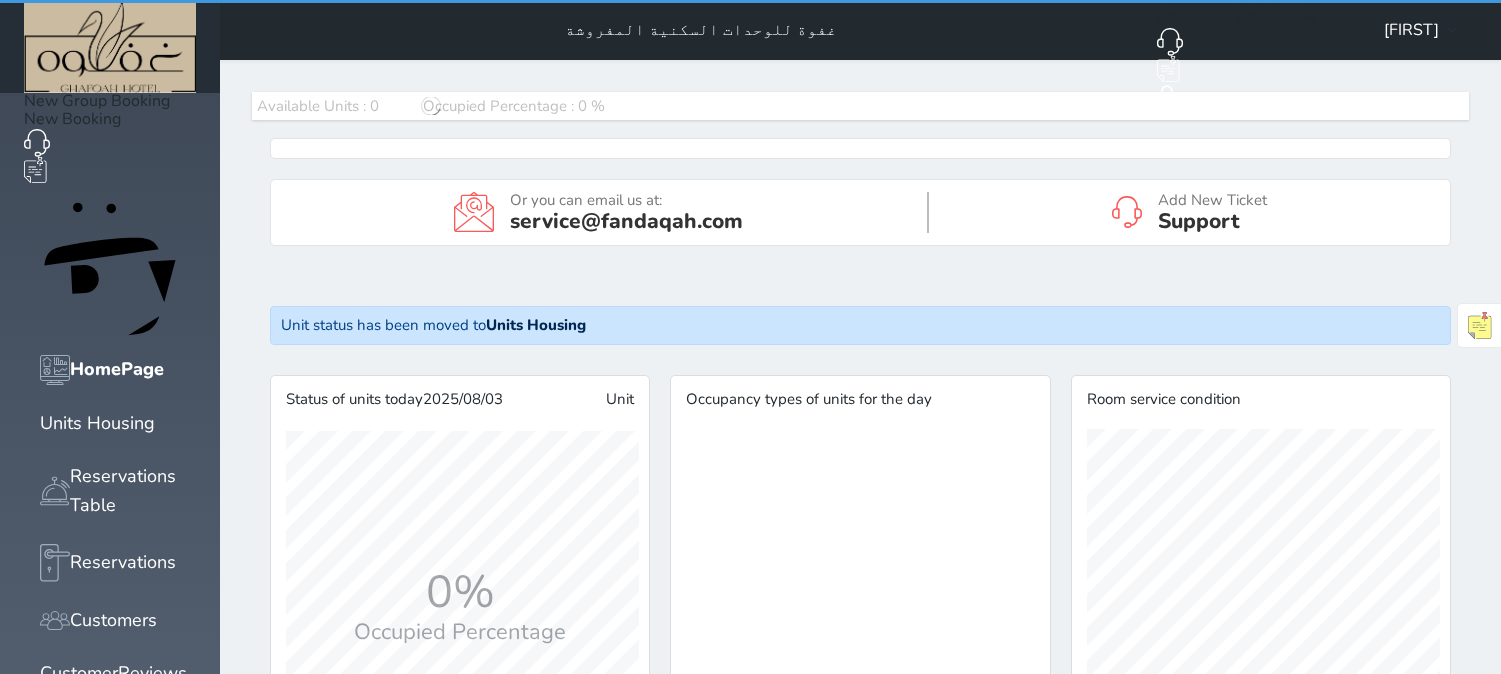 scroll, scrollTop: 0, scrollLeft: 0, axis: both 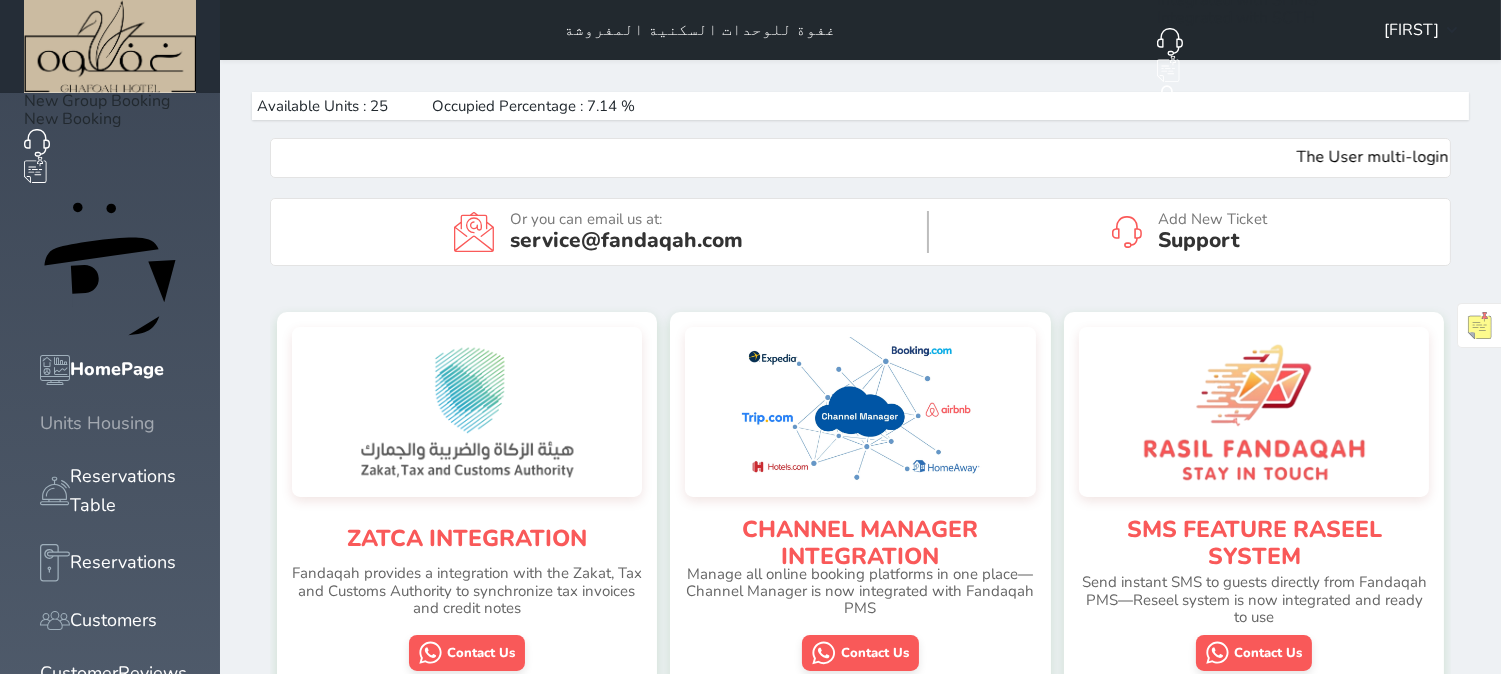 click on "Units Housing" at bounding box center (97, 423) 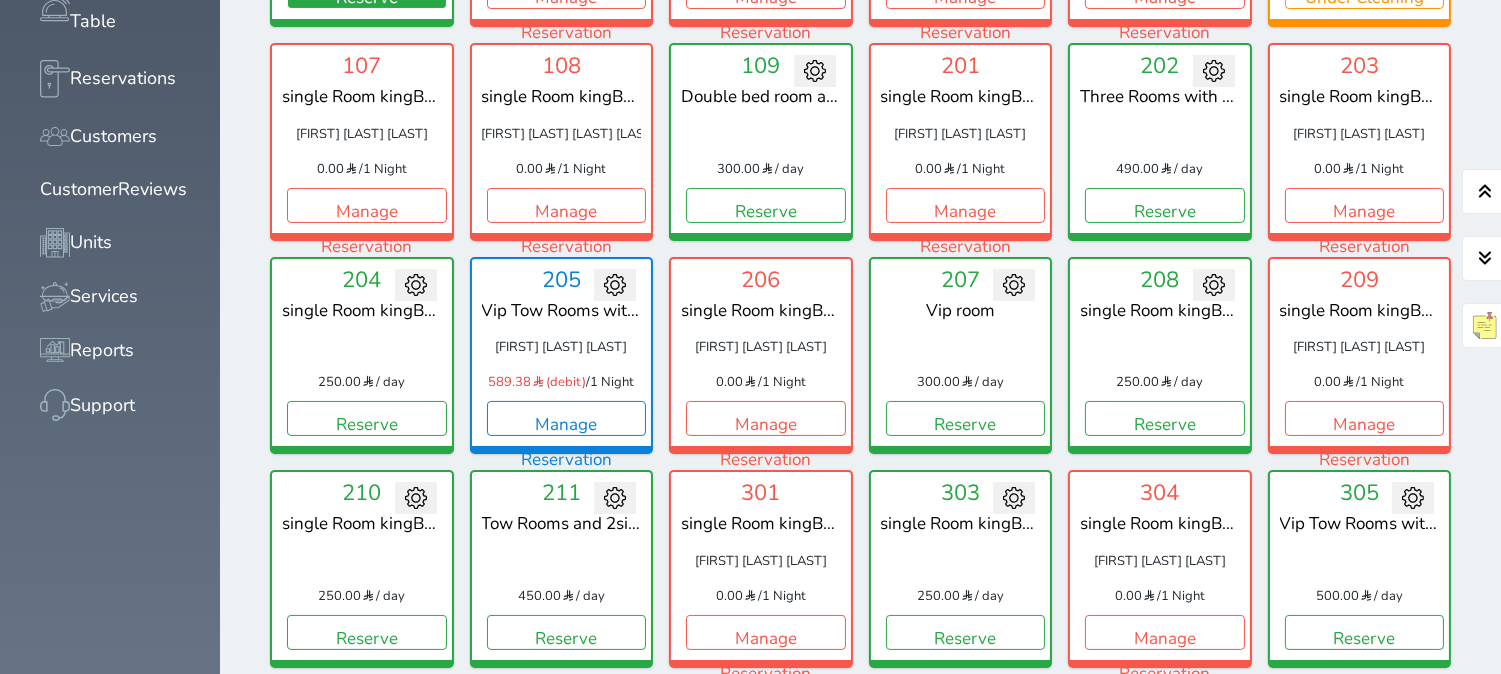 scroll, scrollTop: 522, scrollLeft: 0, axis: vertical 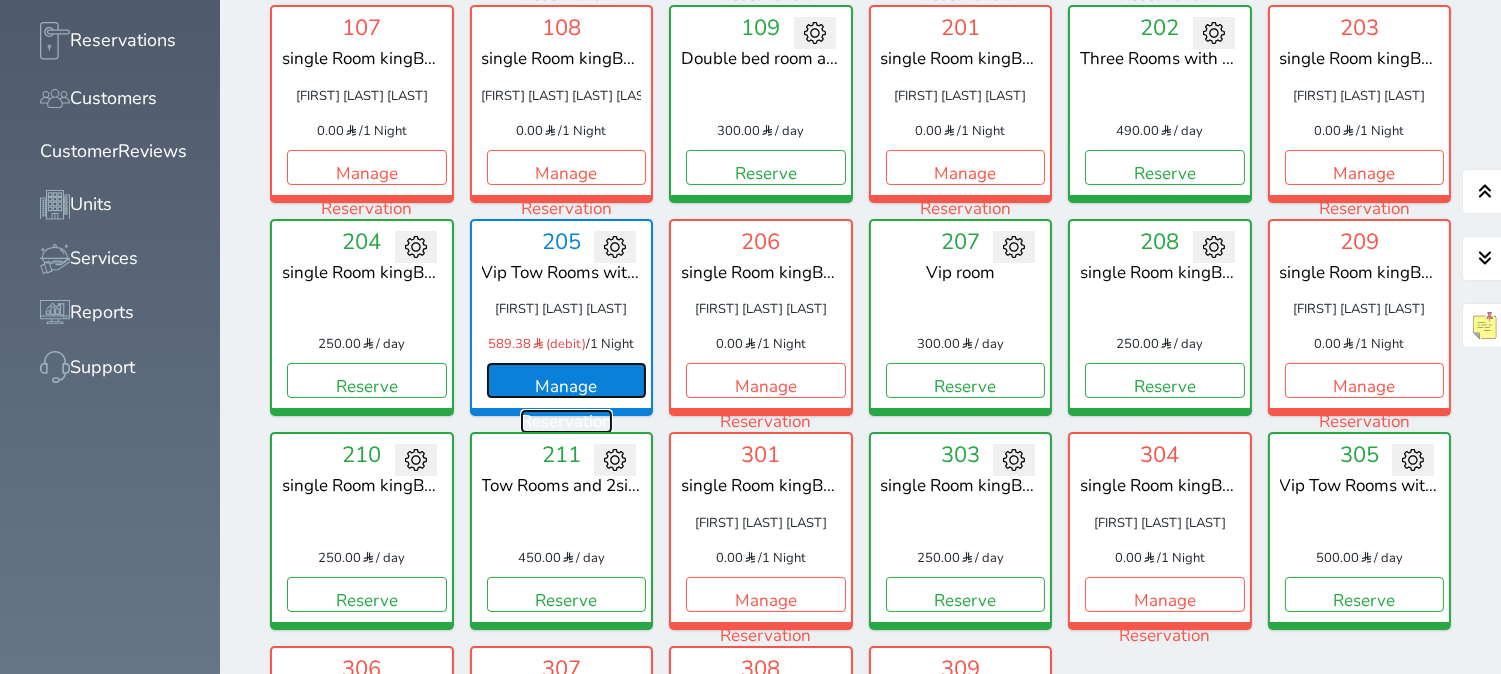 click on "Manage Reservation" at bounding box center (567, 380) 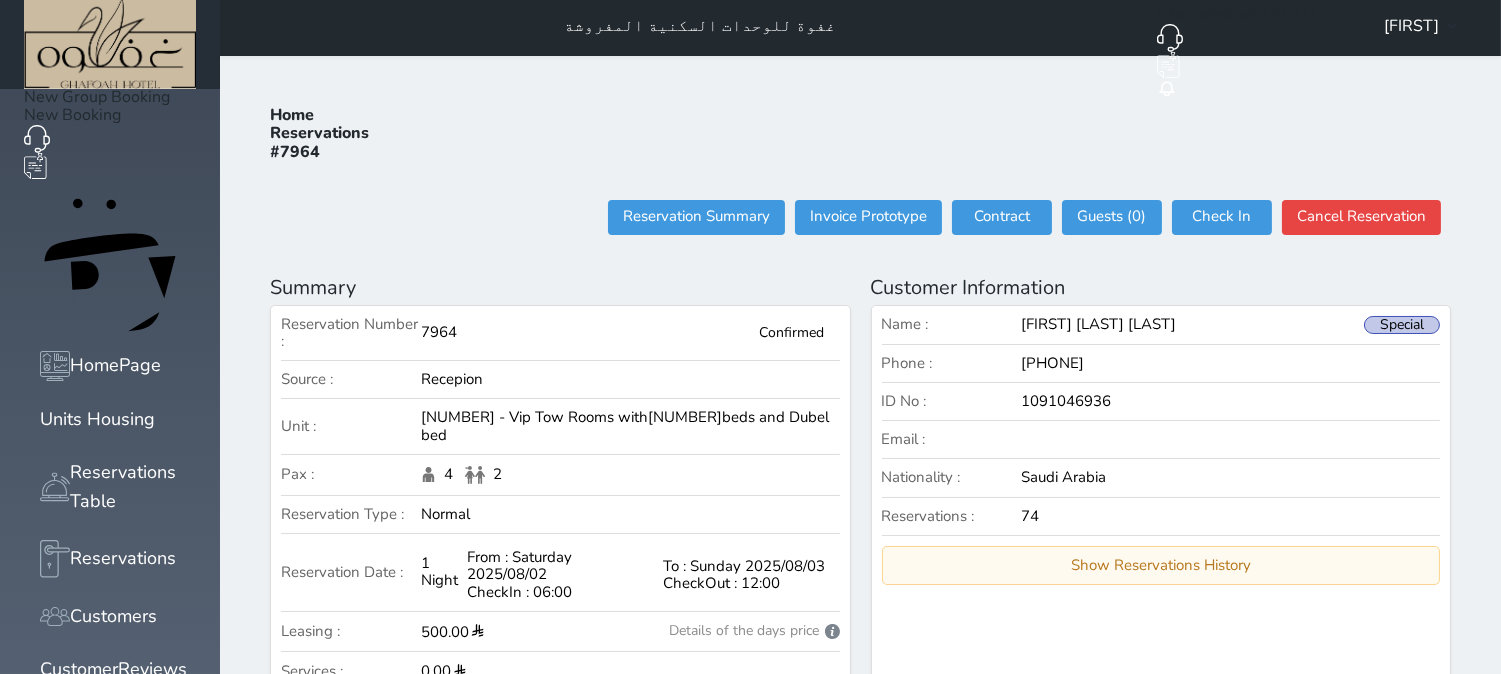 scroll, scrollTop: 0, scrollLeft: 0, axis: both 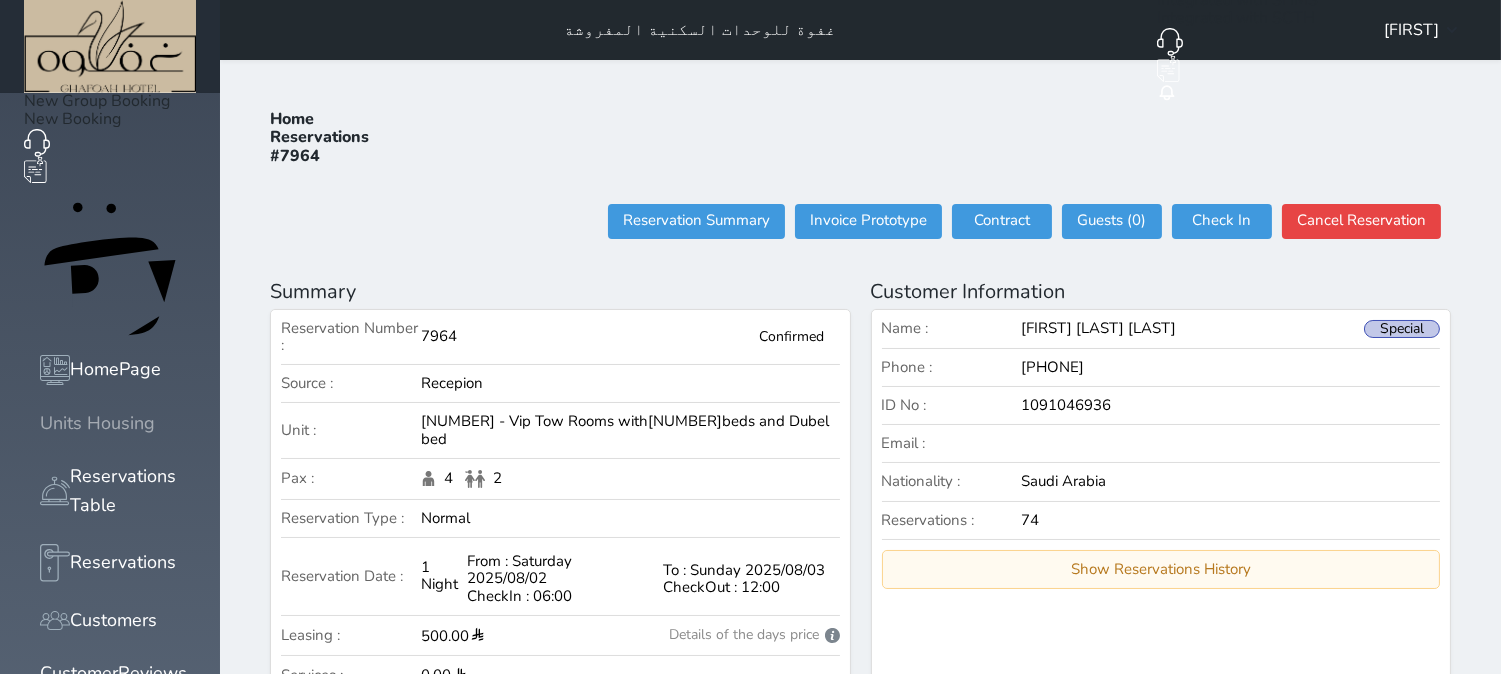 click on "Units Housing" at bounding box center (97, 423) 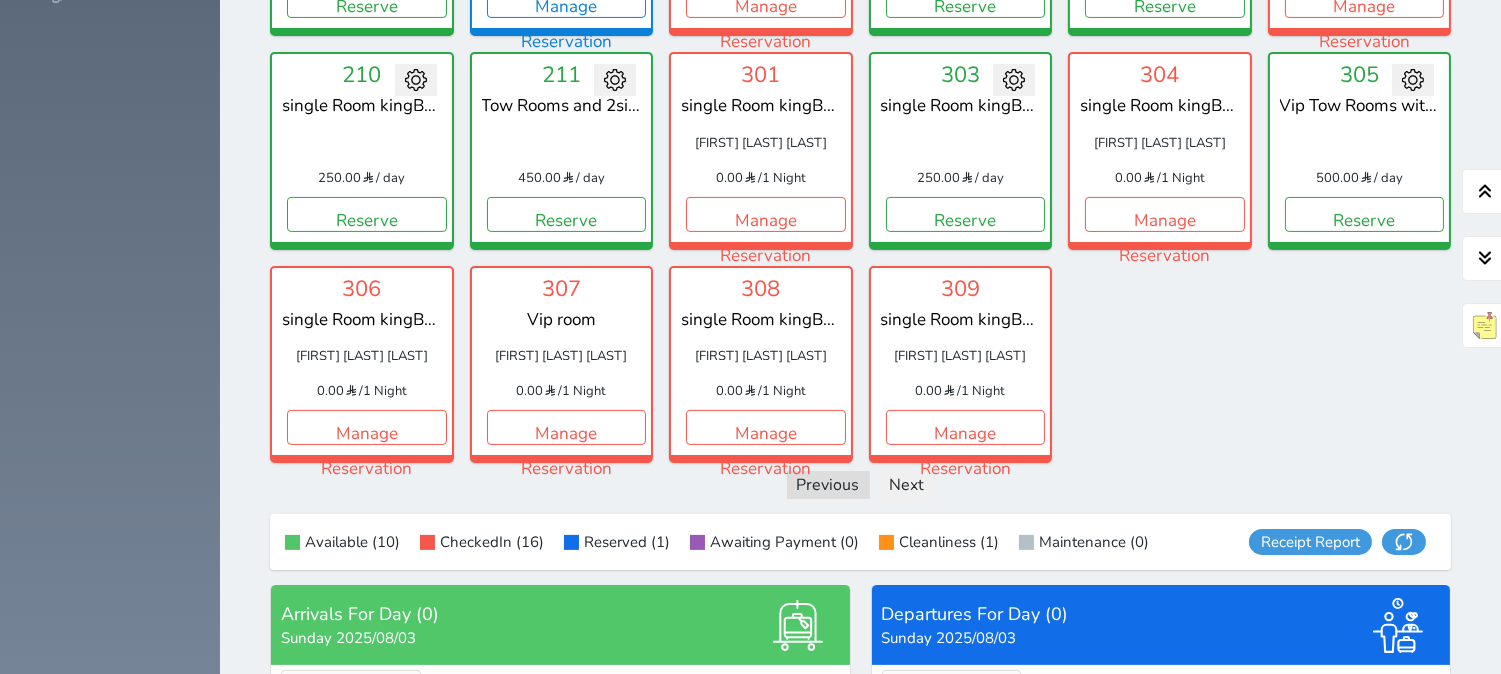 scroll, scrollTop: 966, scrollLeft: 0, axis: vertical 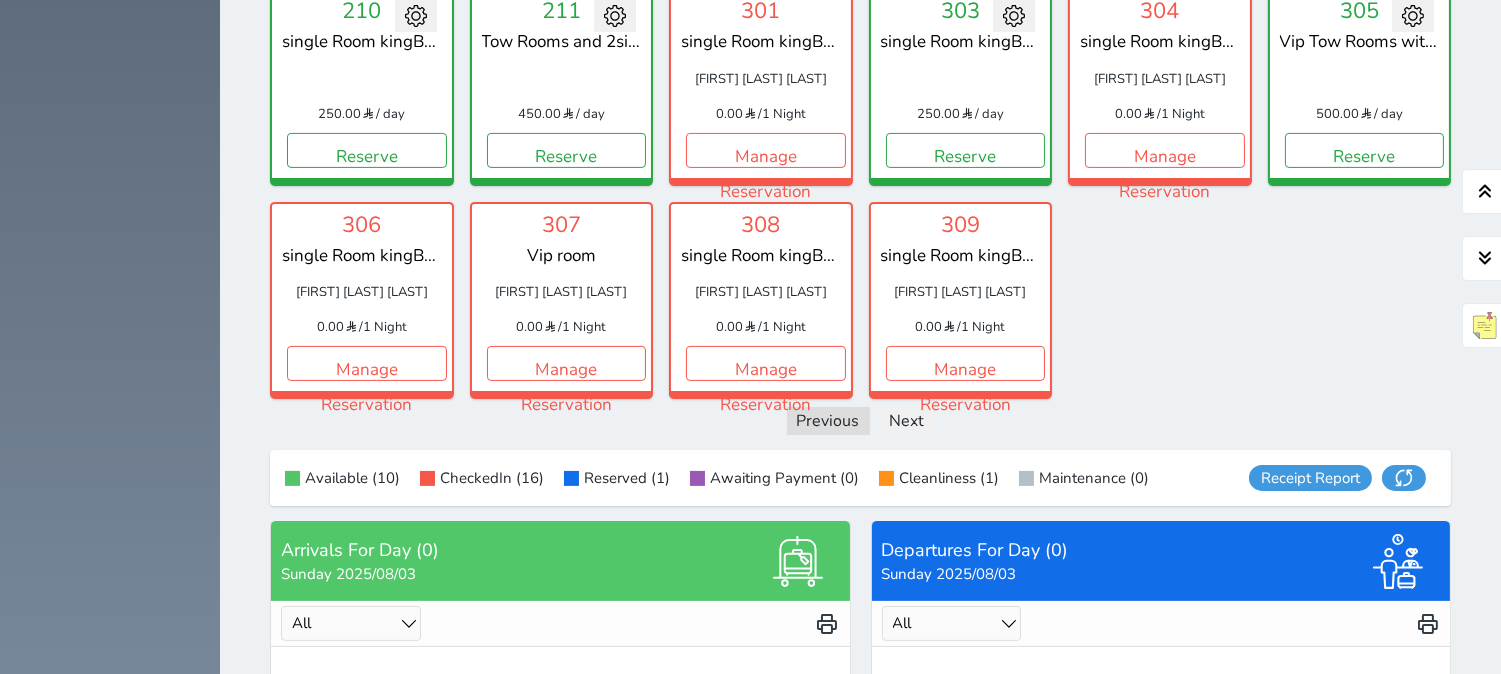 click on "Units Housing" at bounding box center [110, -543] 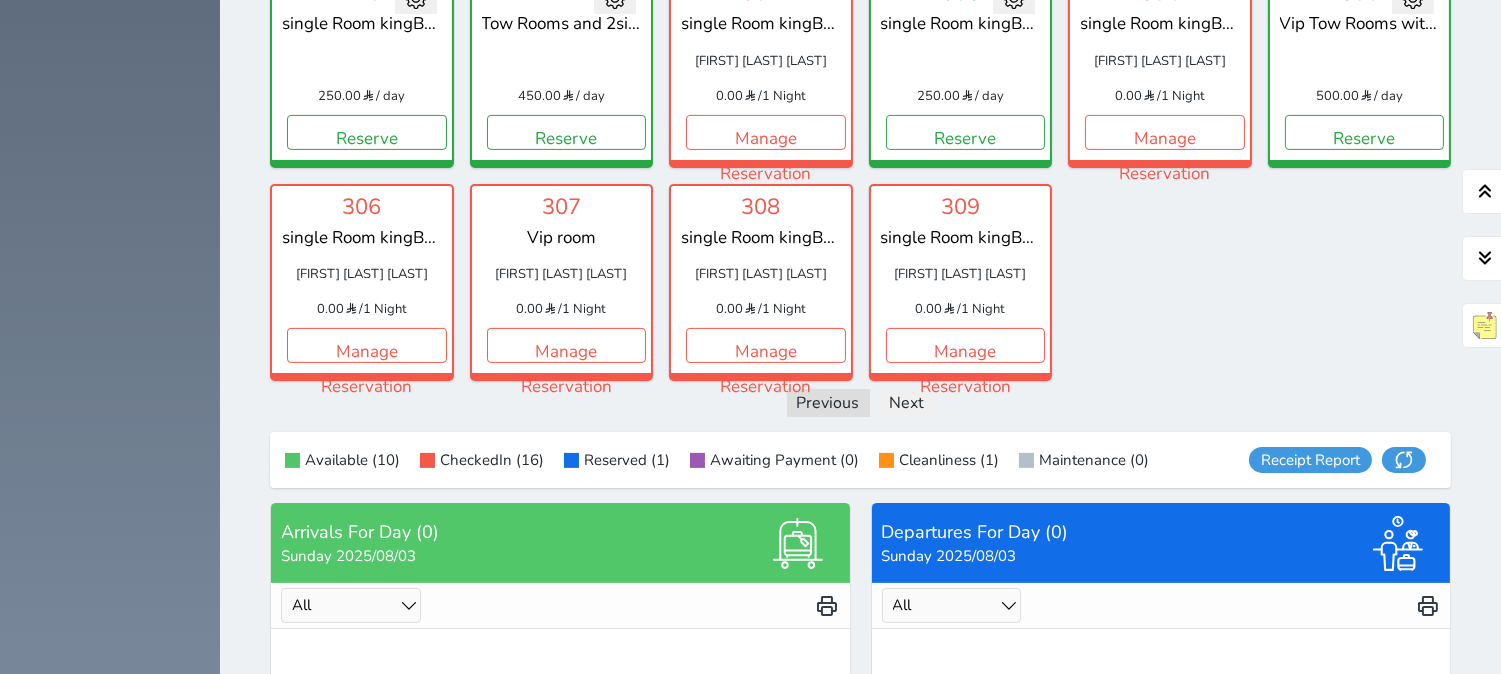 scroll, scrollTop: 1000, scrollLeft: 0, axis: vertical 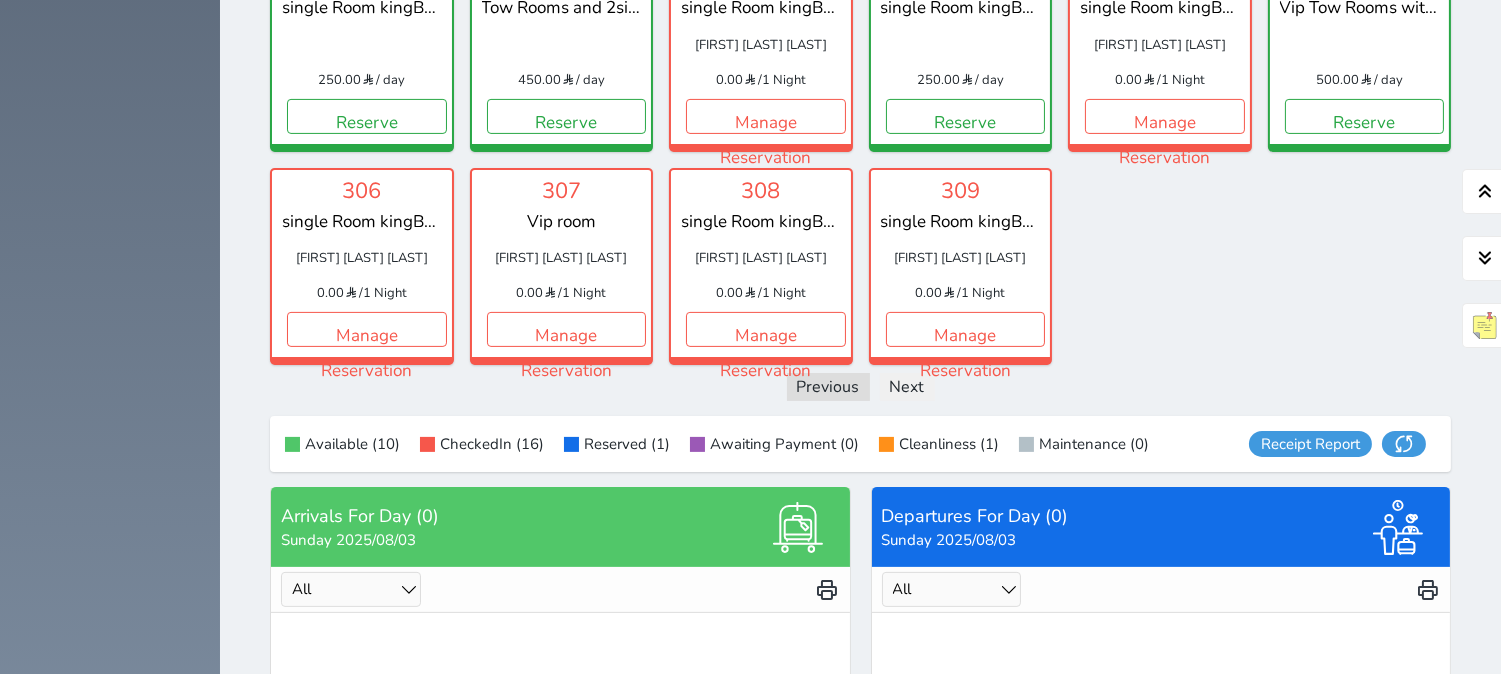 click on "Units Housing" at bounding box center (110, -577) 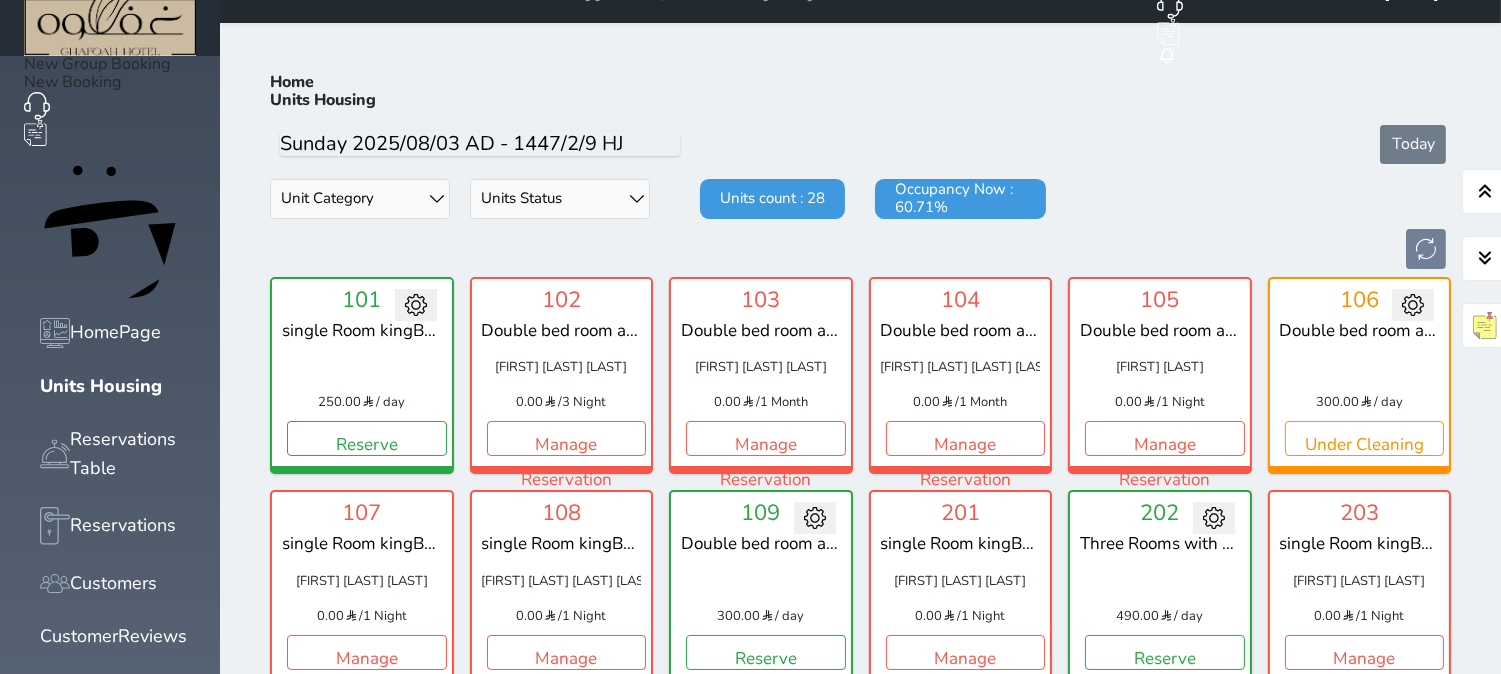 scroll, scrollTop: 0, scrollLeft: 0, axis: both 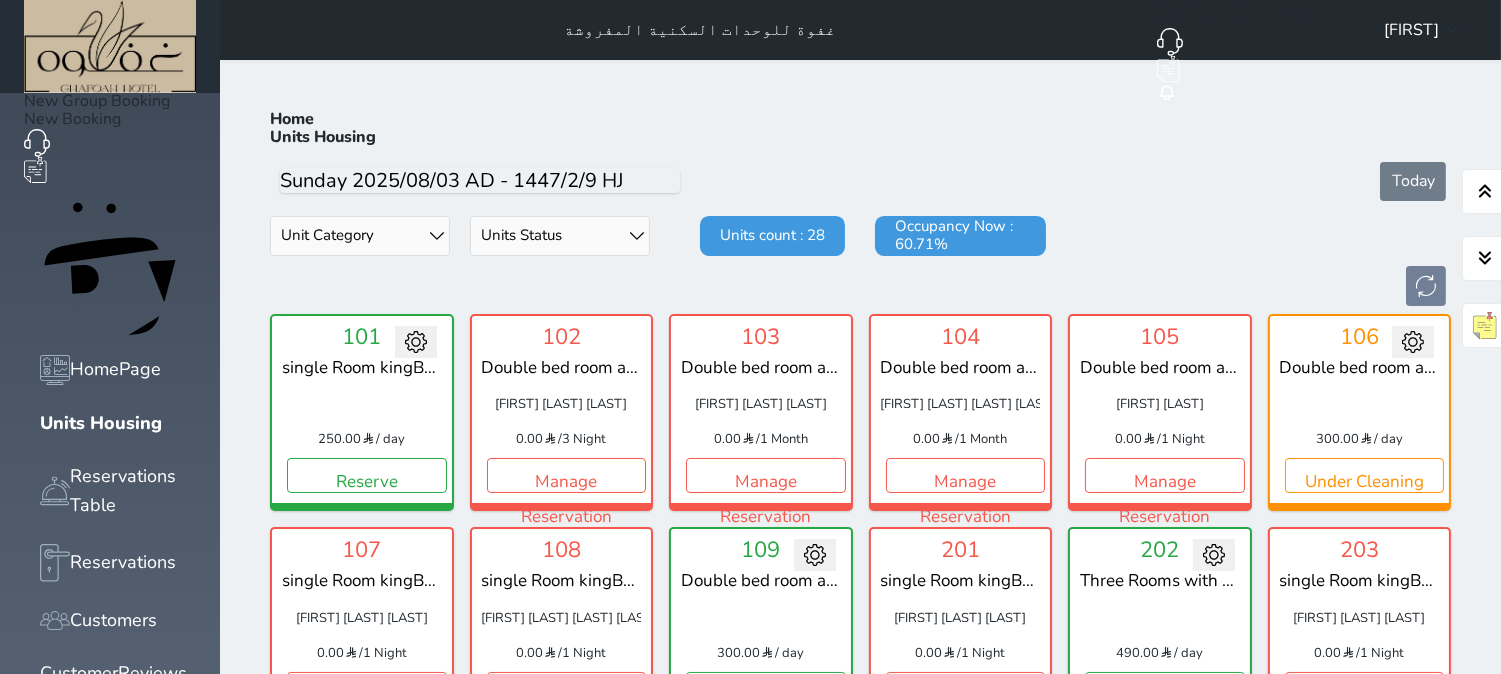 click on "[FIRST]" at bounding box center [1411, 30] 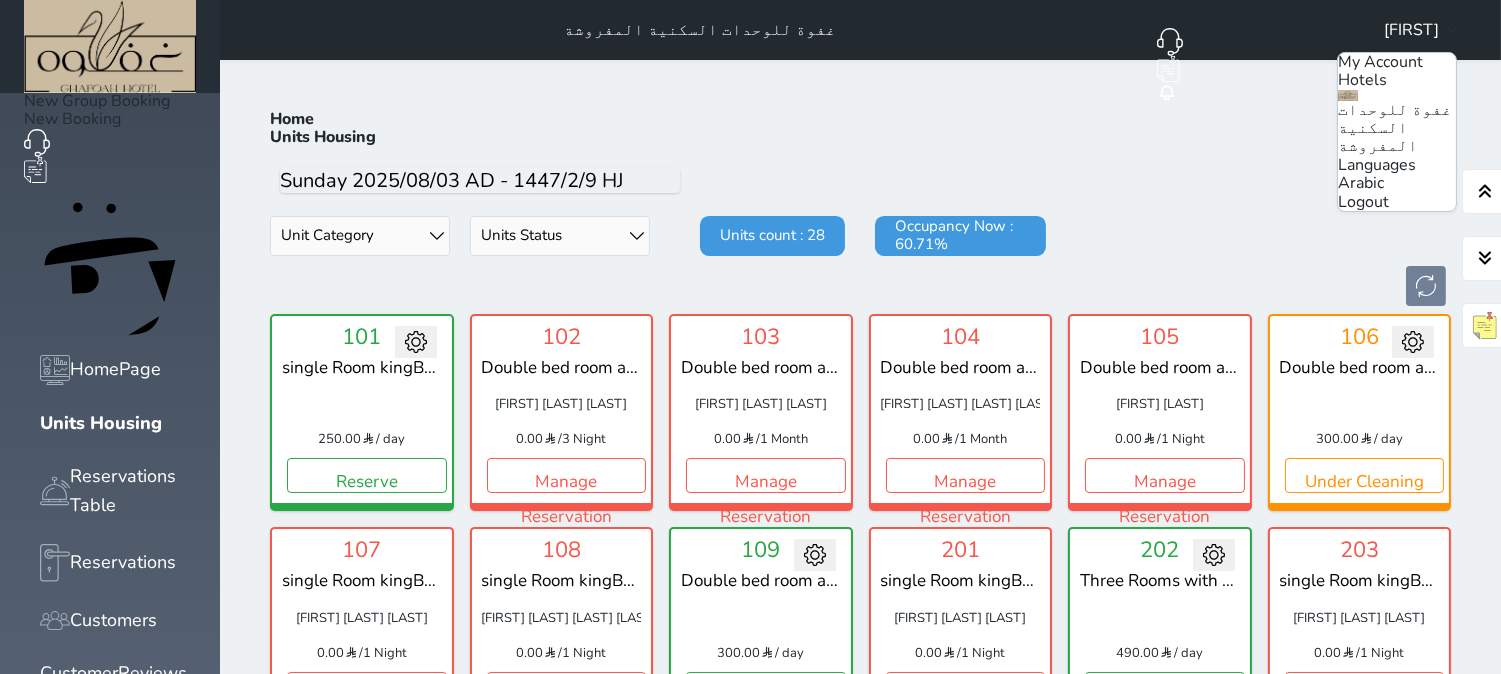 click on "Arabic" at bounding box center [1361, 183] 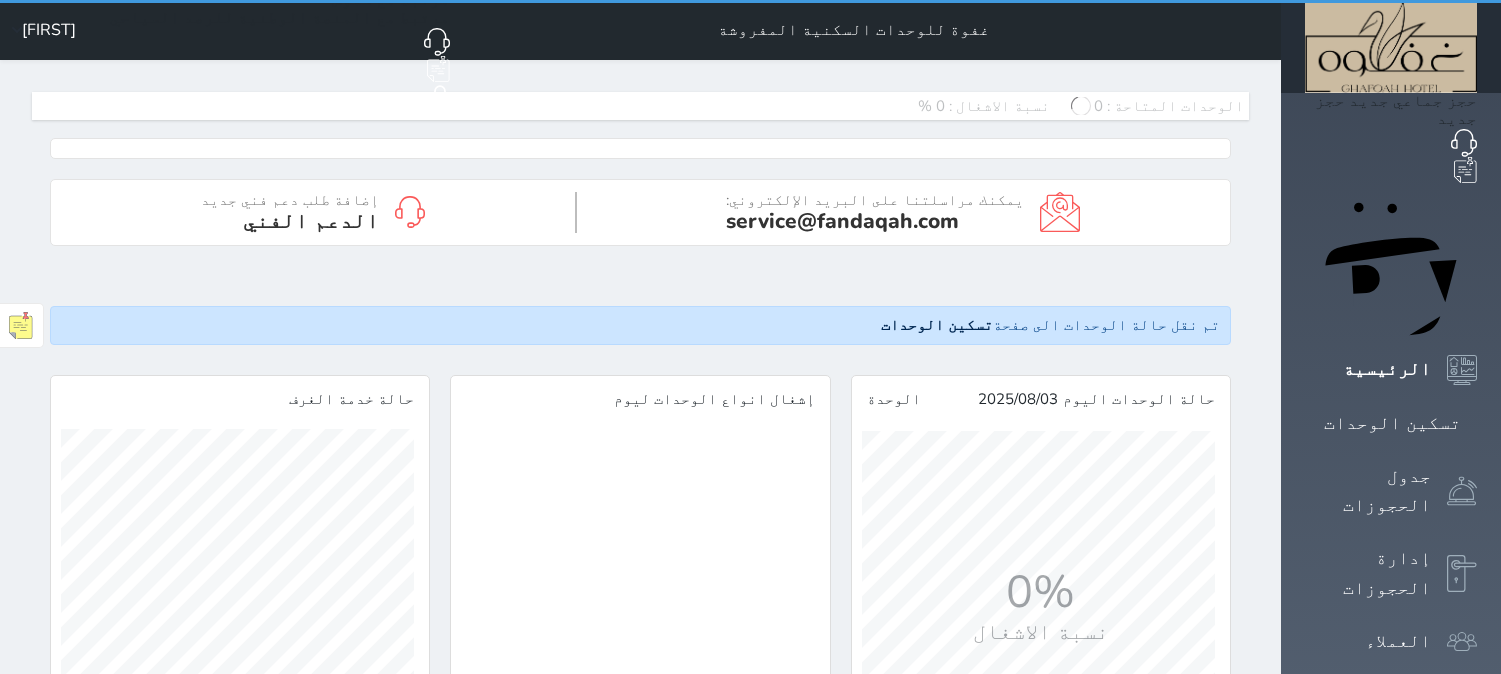 scroll, scrollTop: 0, scrollLeft: 0, axis: both 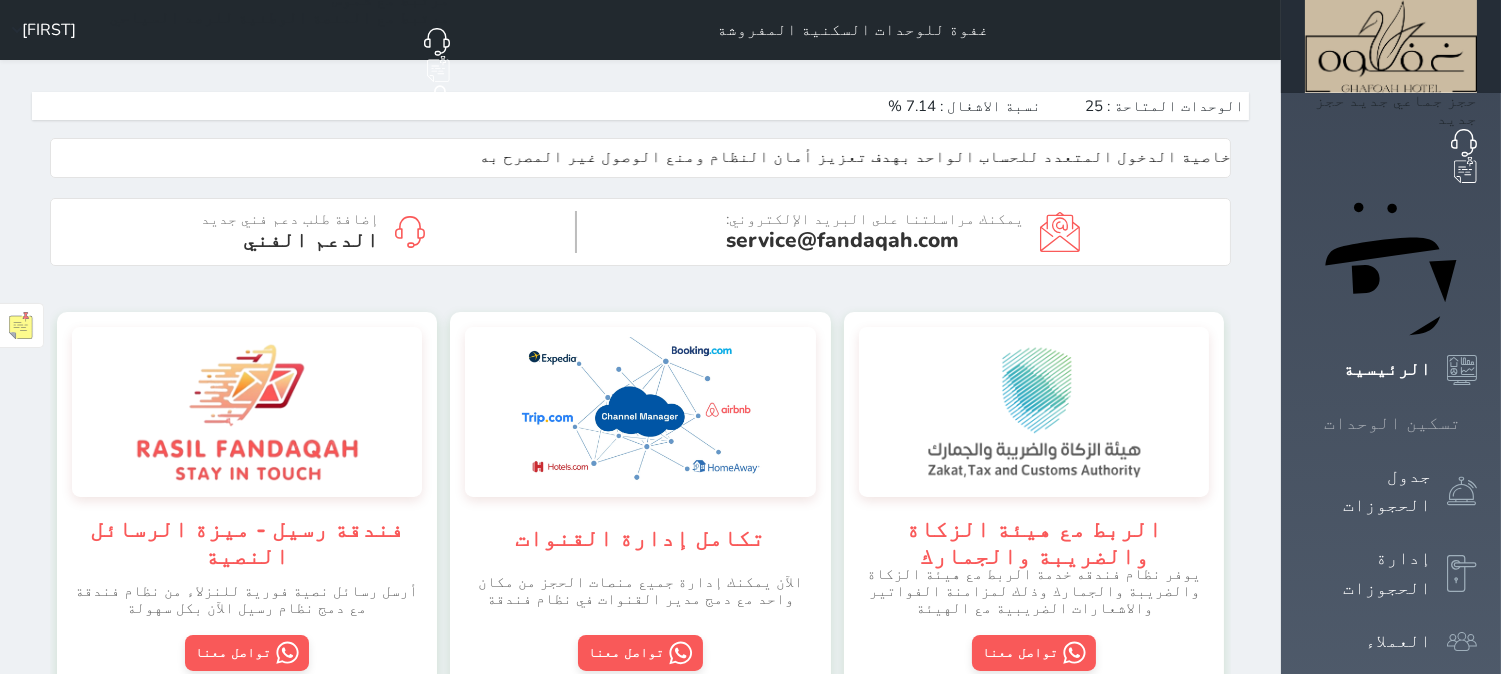 click at bounding box center (1477, 423) 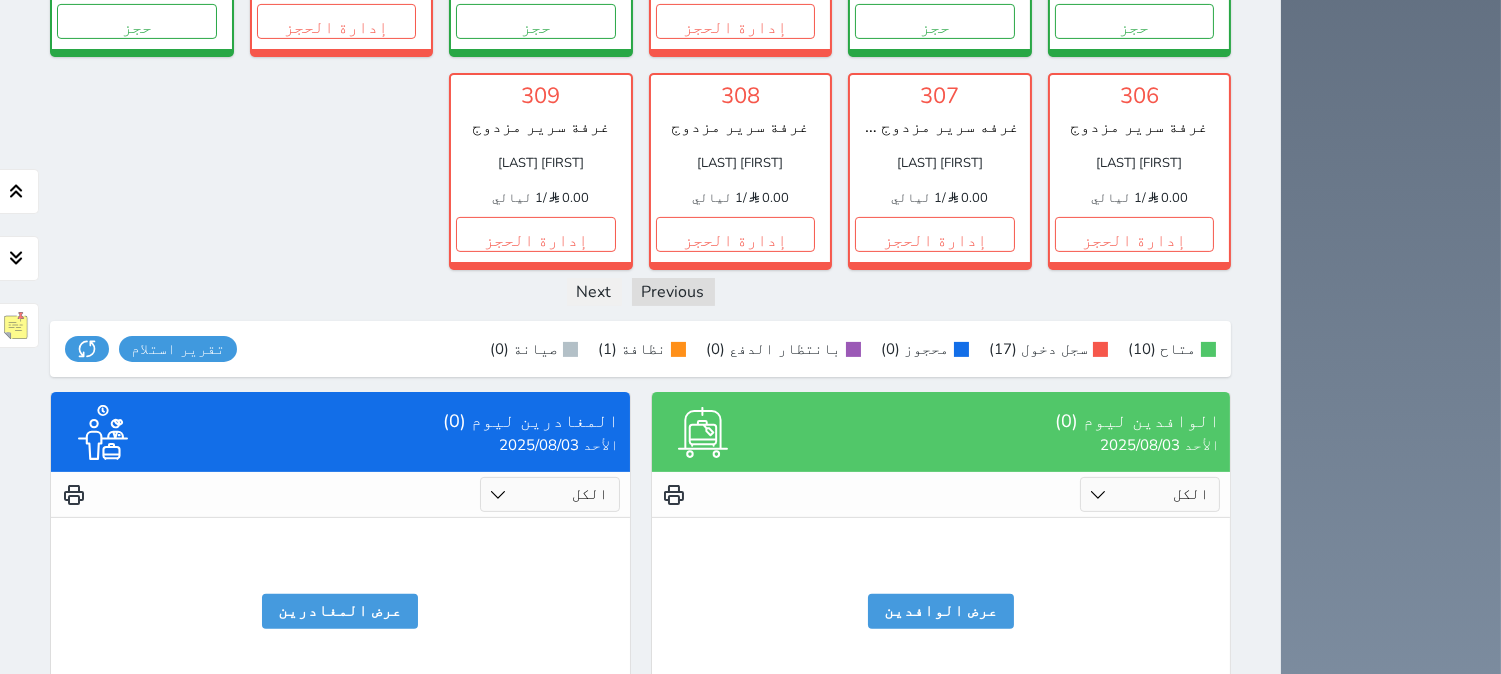 scroll, scrollTop: 95, scrollLeft: 0, axis: vertical 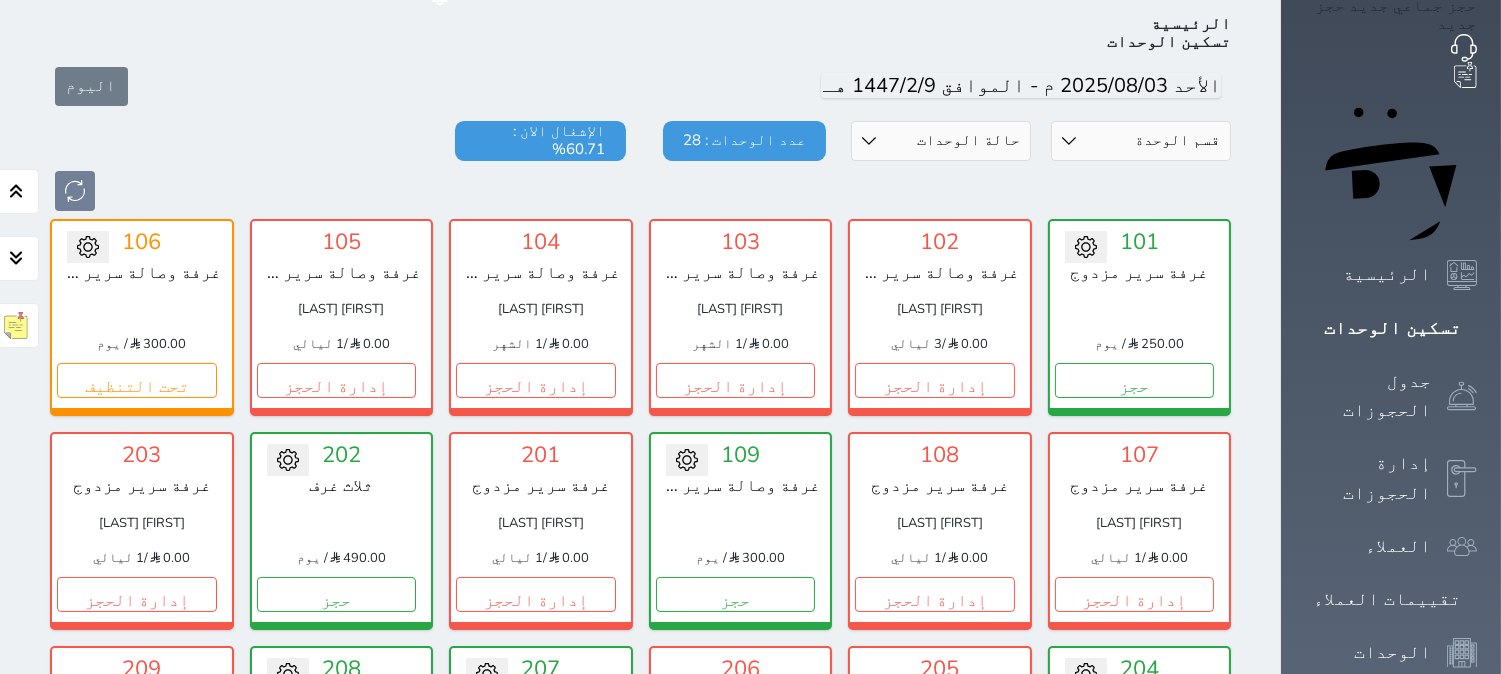 click on "تحويل لمتاح
106   غرفة وصالة سرير مزدوج
300.00
/ يوم             تحت التنظيف" at bounding box center [142, 317] 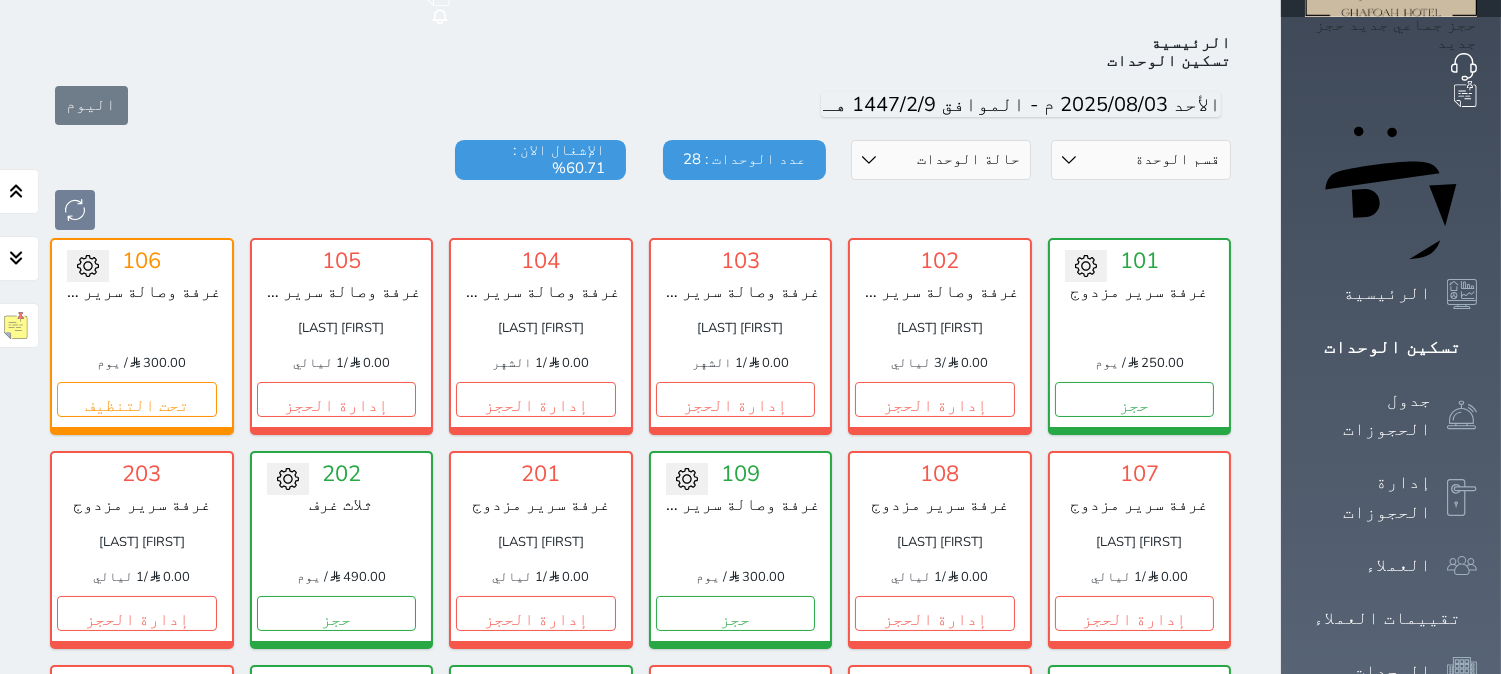 scroll, scrollTop: 0, scrollLeft: 0, axis: both 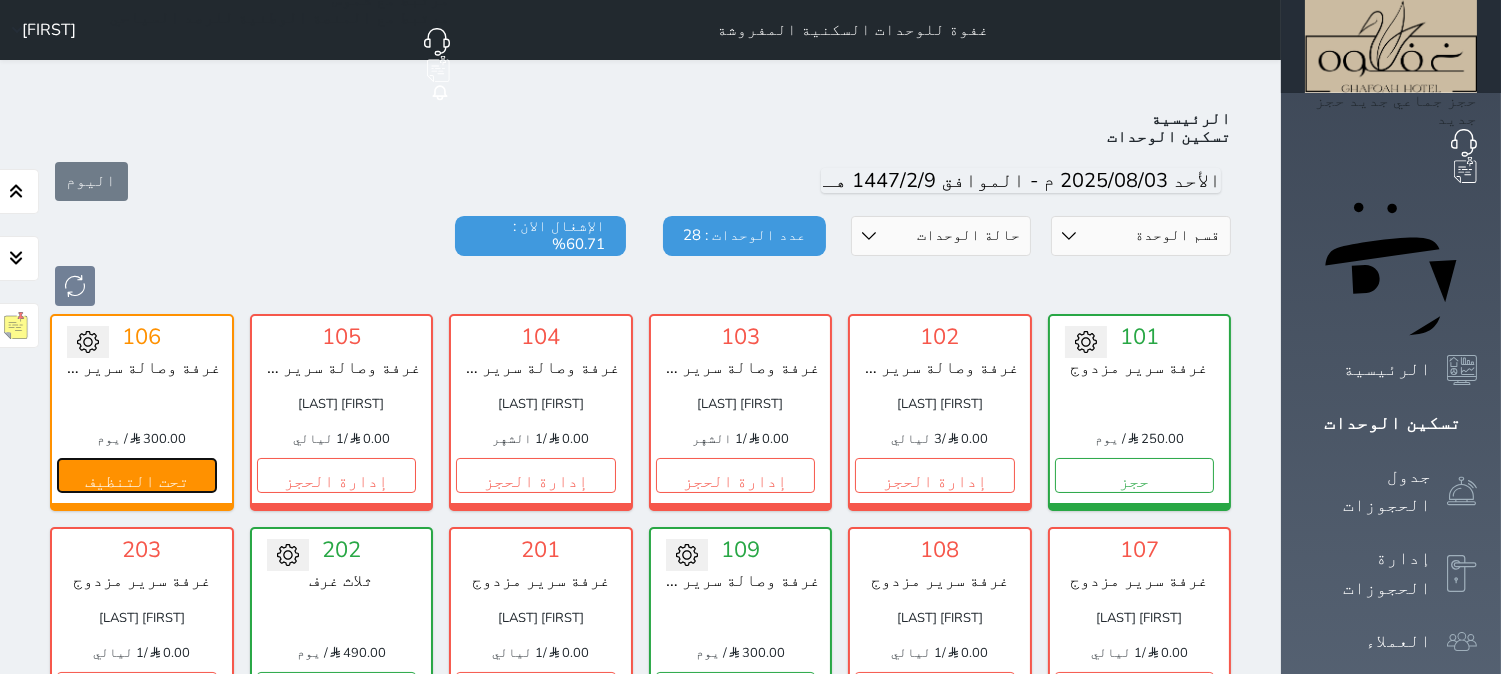 click on "تحت التنظيف" at bounding box center (137, 475) 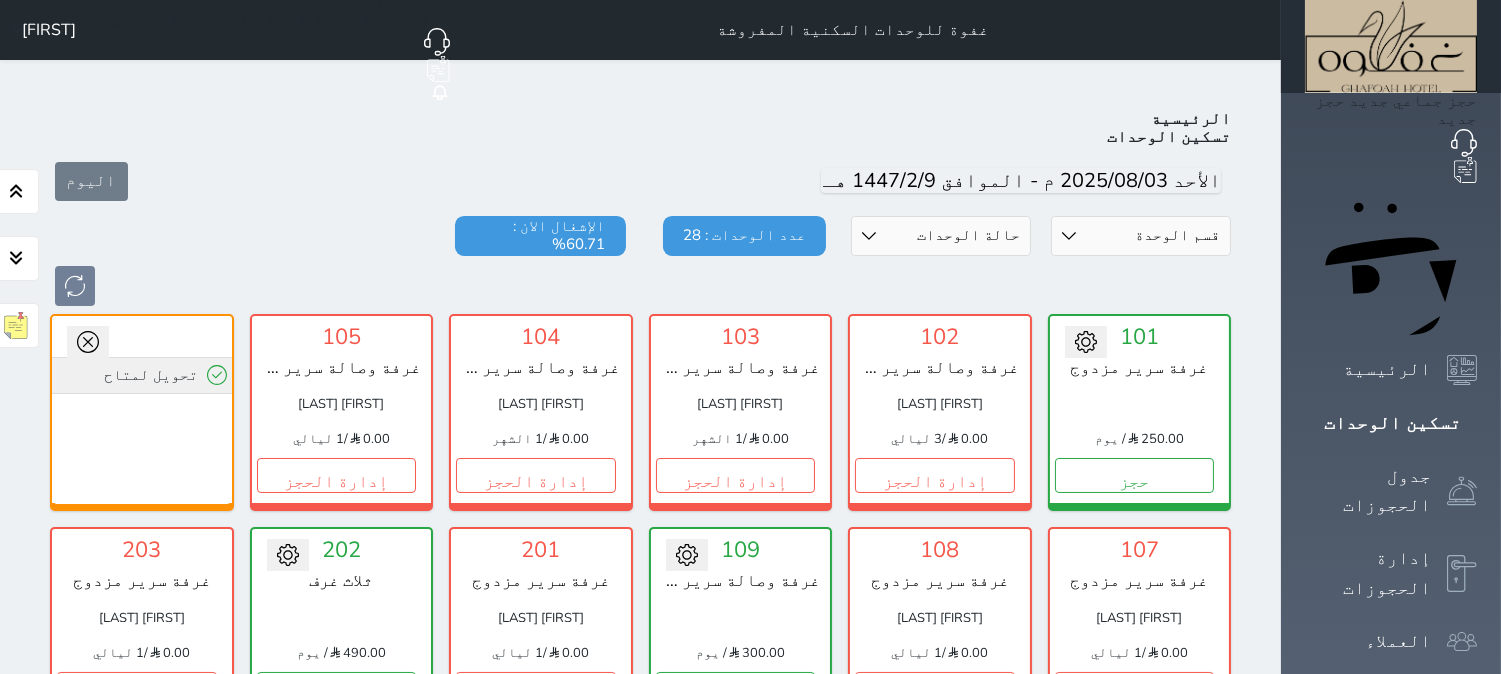 click on "تحويل لمتاح" at bounding box center [142, 375] 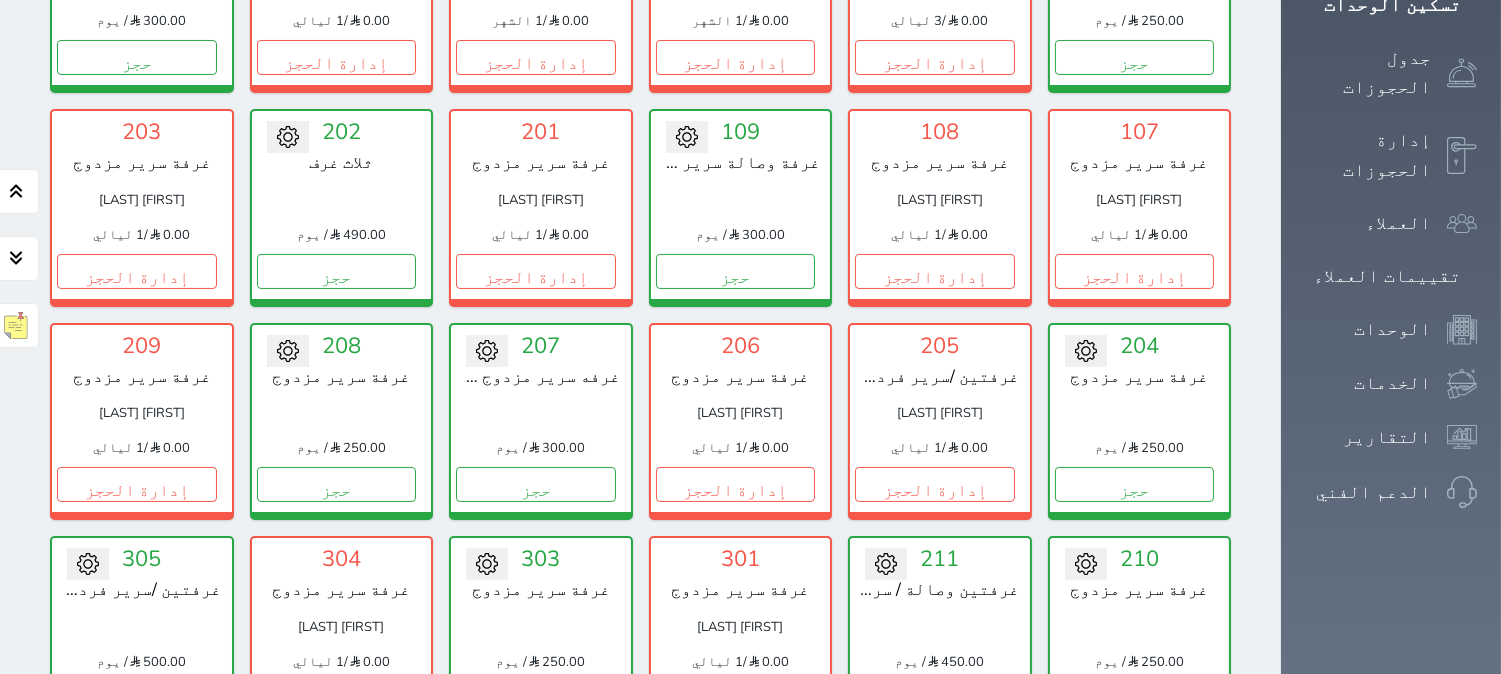scroll, scrollTop: 0, scrollLeft: 0, axis: both 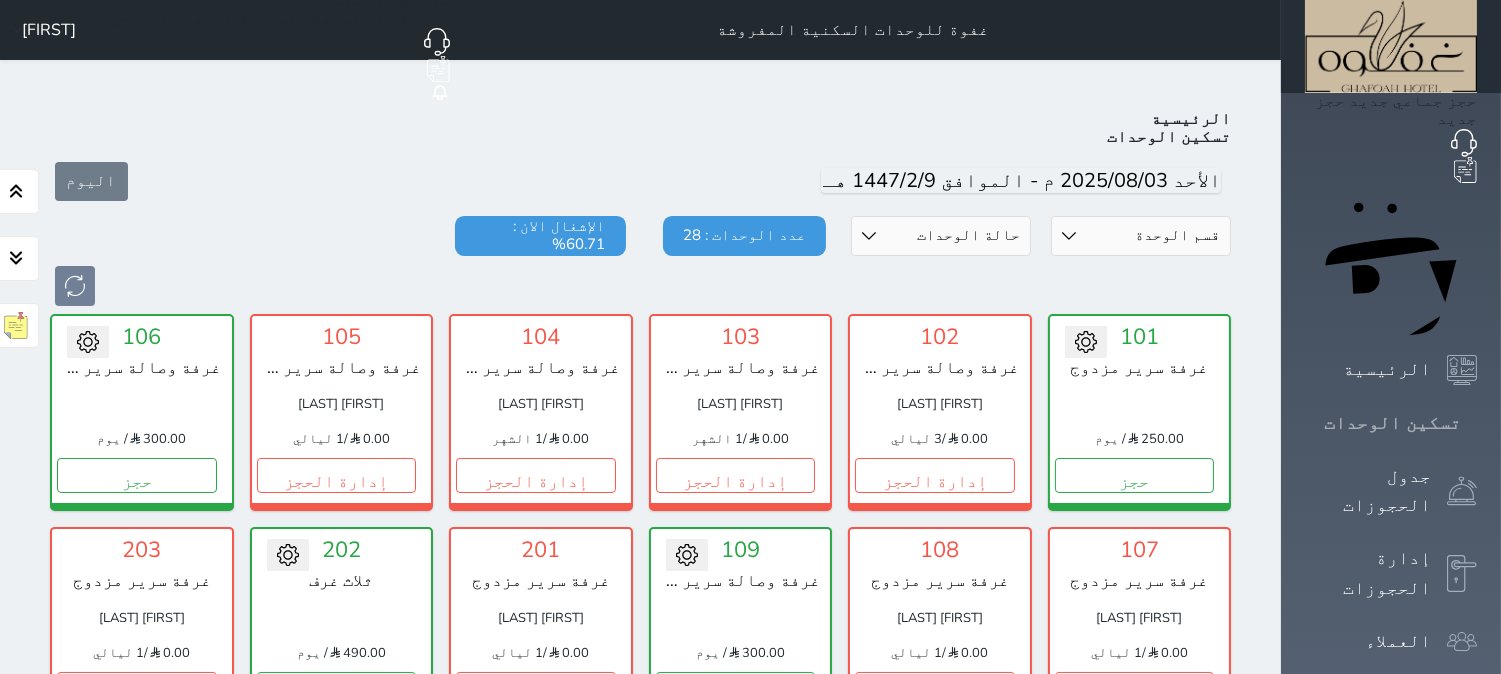 click 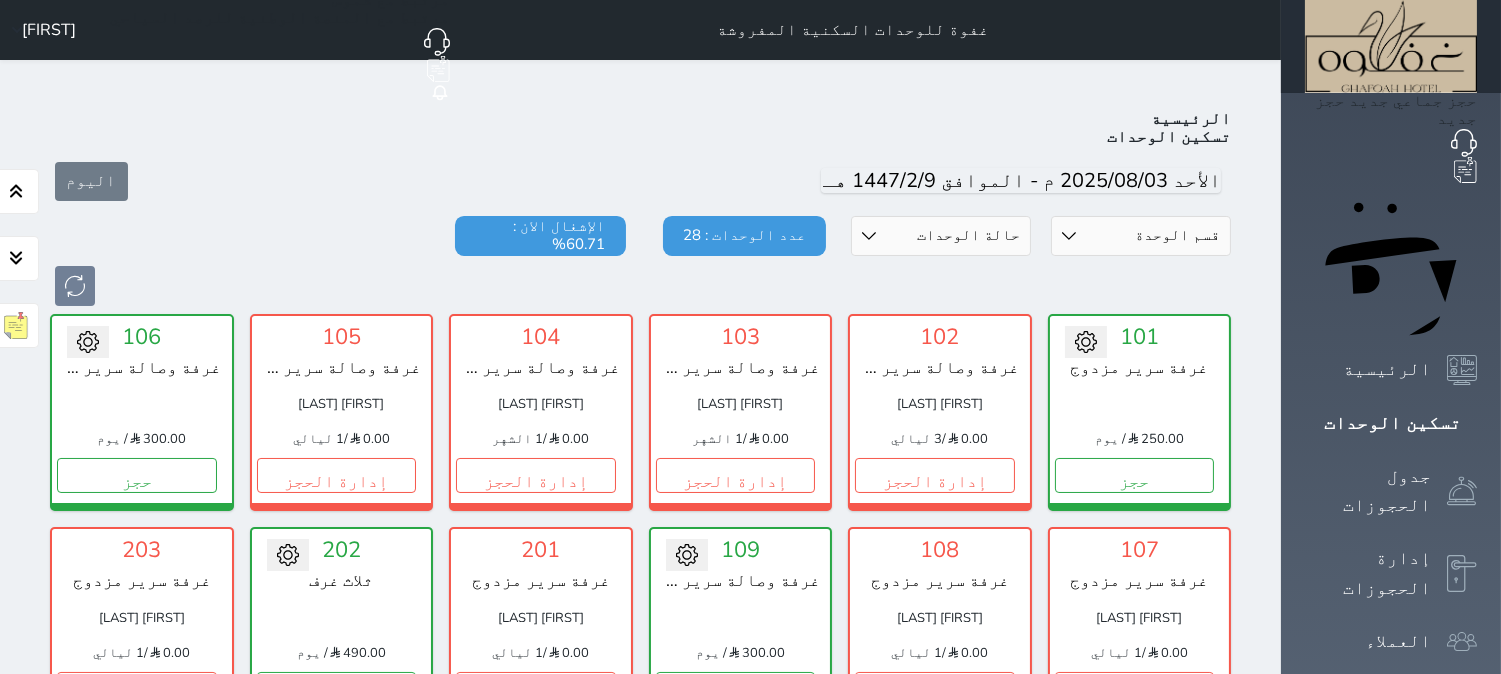 click at bounding box center [640, 286] 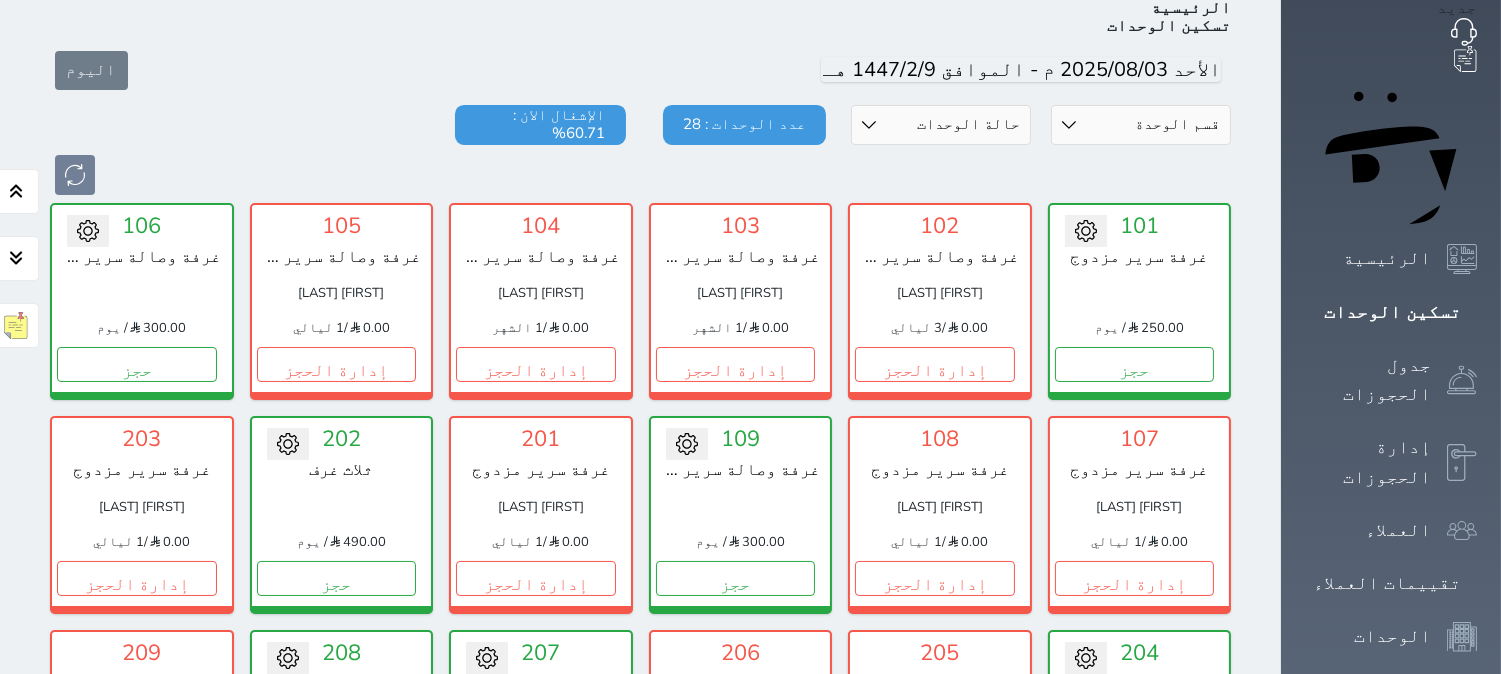 scroll, scrollTop: 0, scrollLeft: 0, axis: both 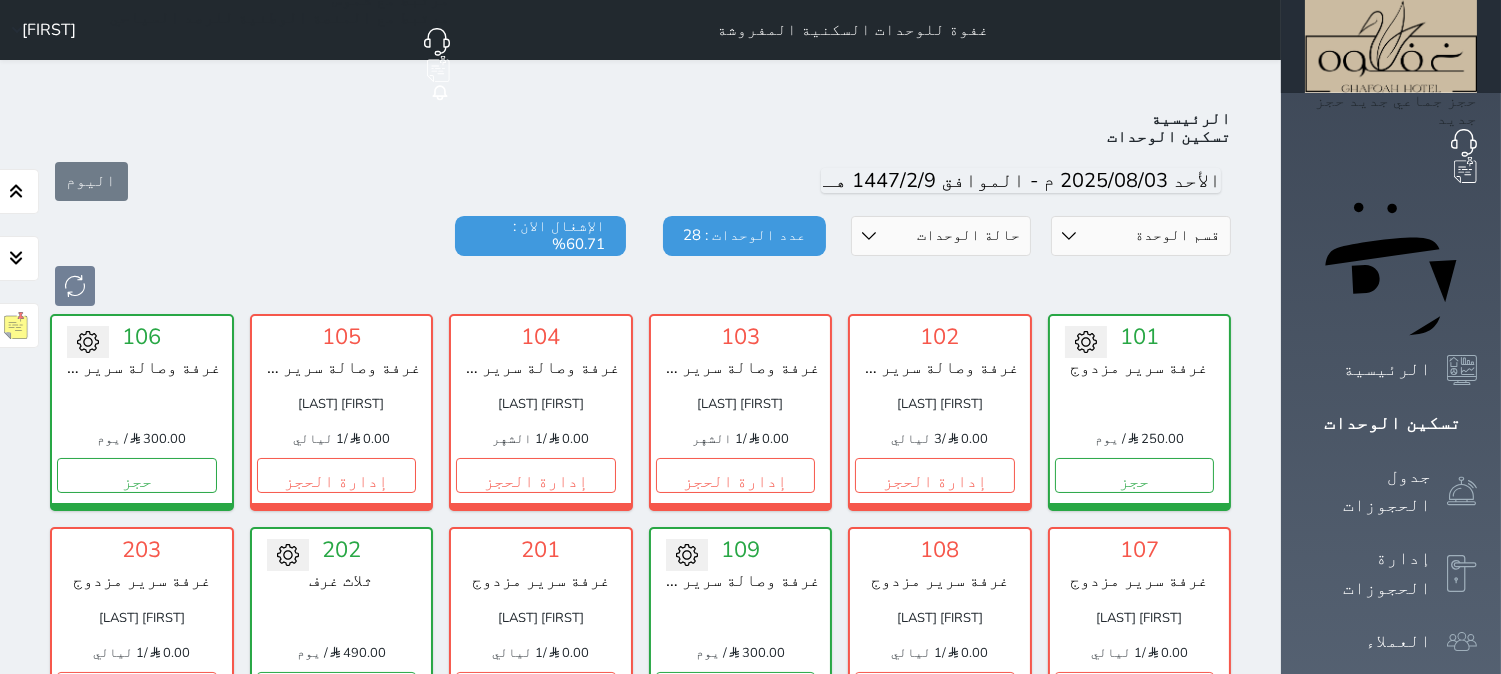 click on "اليوم" at bounding box center [640, 181] 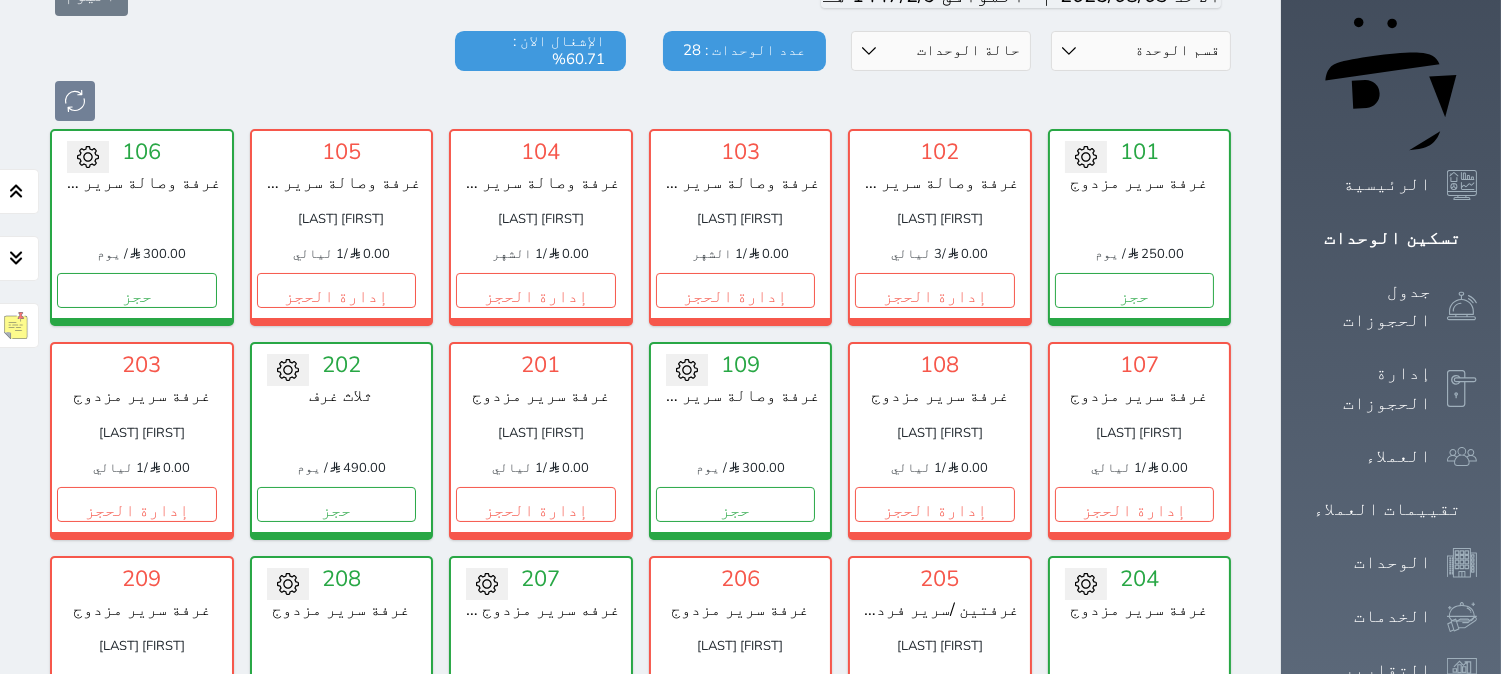 scroll, scrollTop: 0, scrollLeft: 0, axis: both 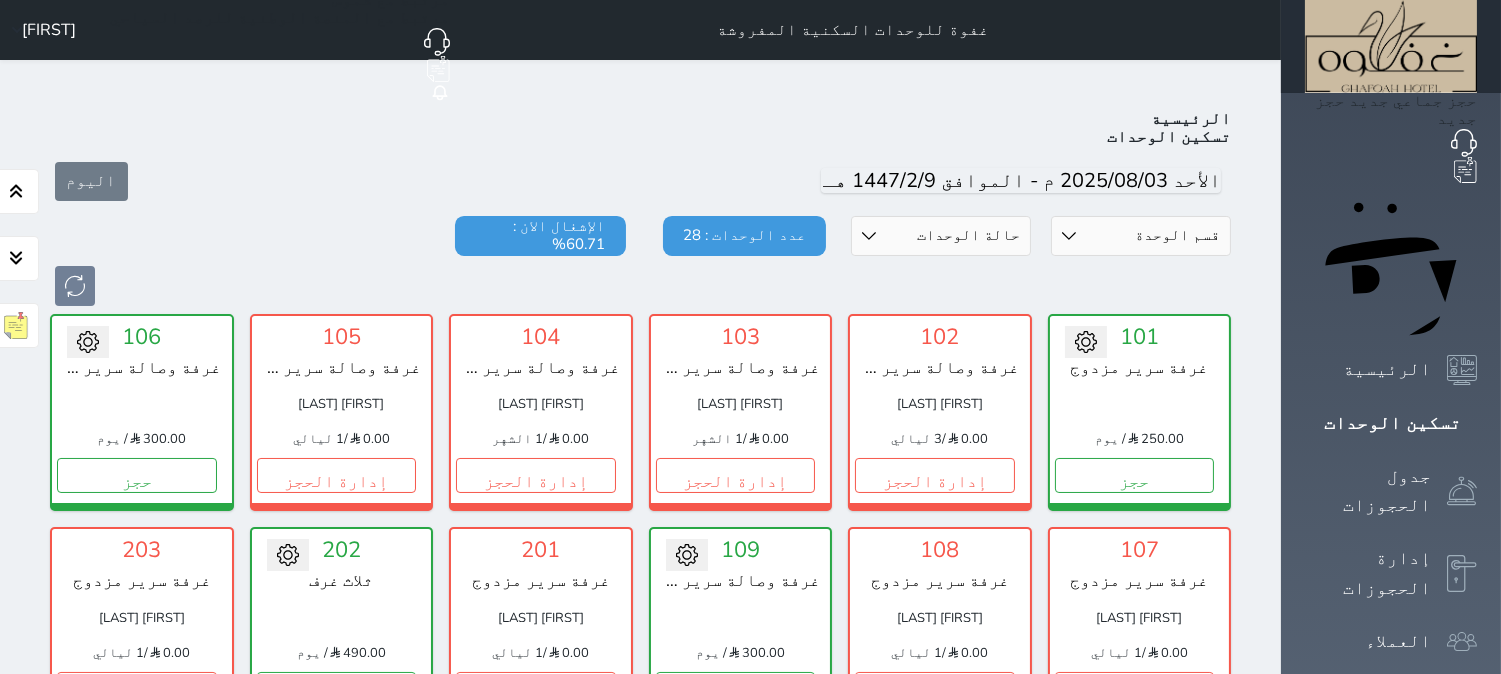 click at bounding box center (741, 618) 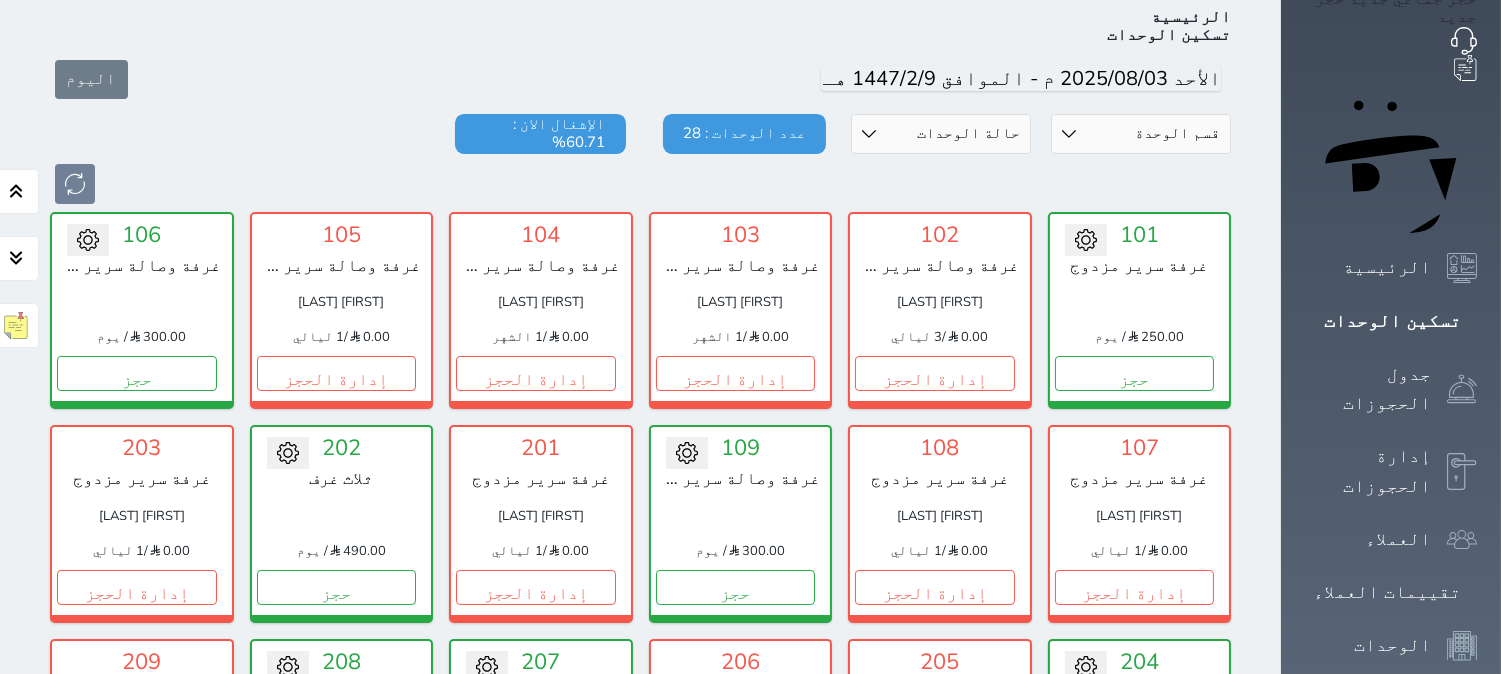 scroll, scrollTop: 95, scrollLeft: 0, axis: vertical 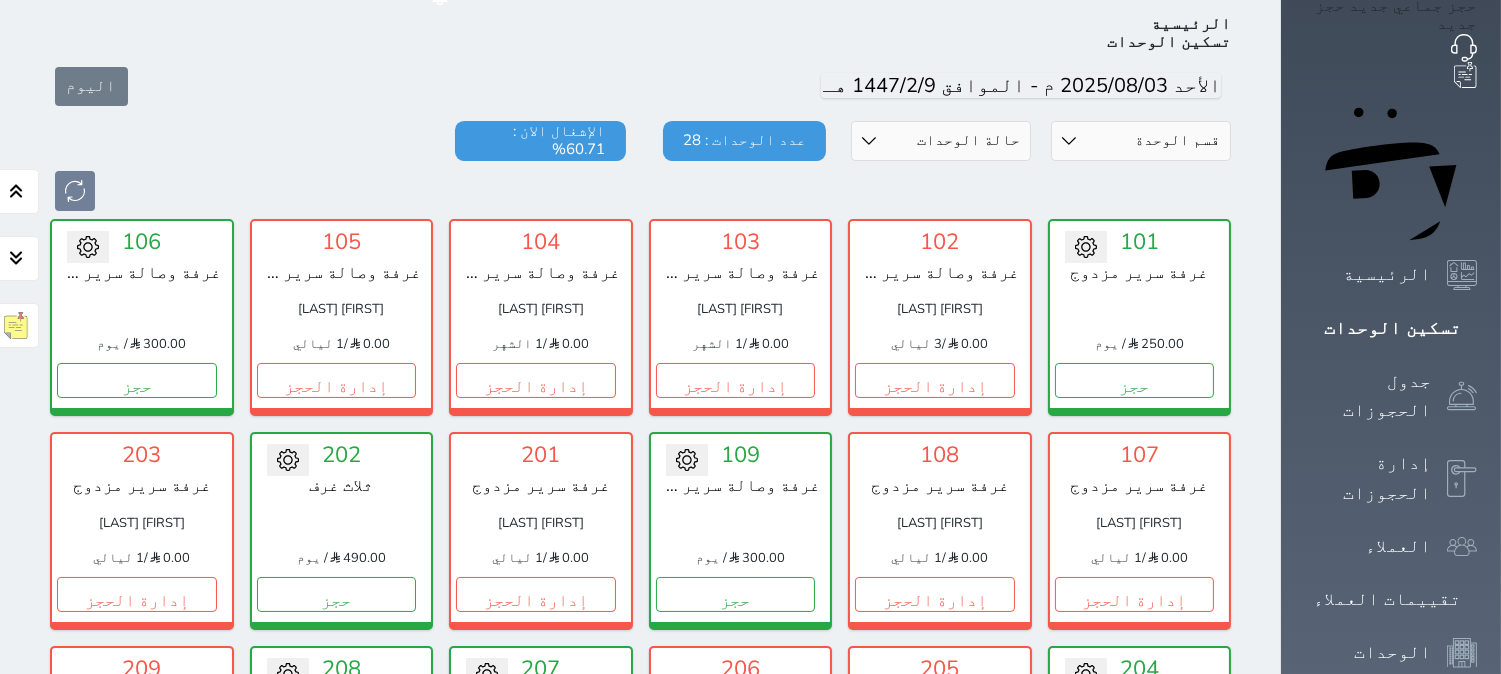click on "قسم الوحدة   غرفتين vip ومطبخ غرفه سرير مزدوج vip ثلاث غرف غرفتين وصالة / سرير فردي 2, سرير مزدوج غرفة وصالة سرير مزدوج غرفة سرير مزدوج   حالة الوحدات متاح تحت التنظيف تحت الصيانة سجل دخول  لم يتم تسجيل الدخول   عدد الوحدات : 28   الإشغال الان : 60.71%" at bounding box center (640, 166) 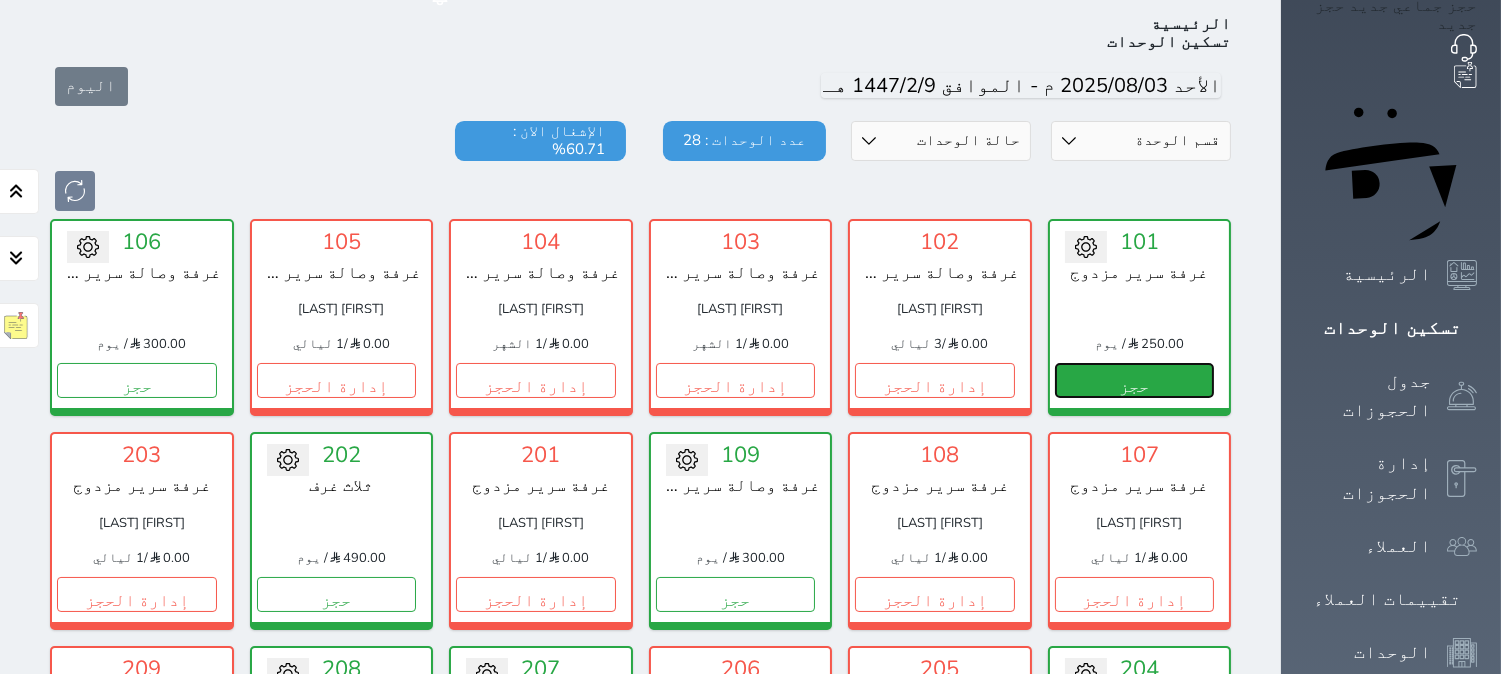click on "حجز" at bounding box center [1135, 380] 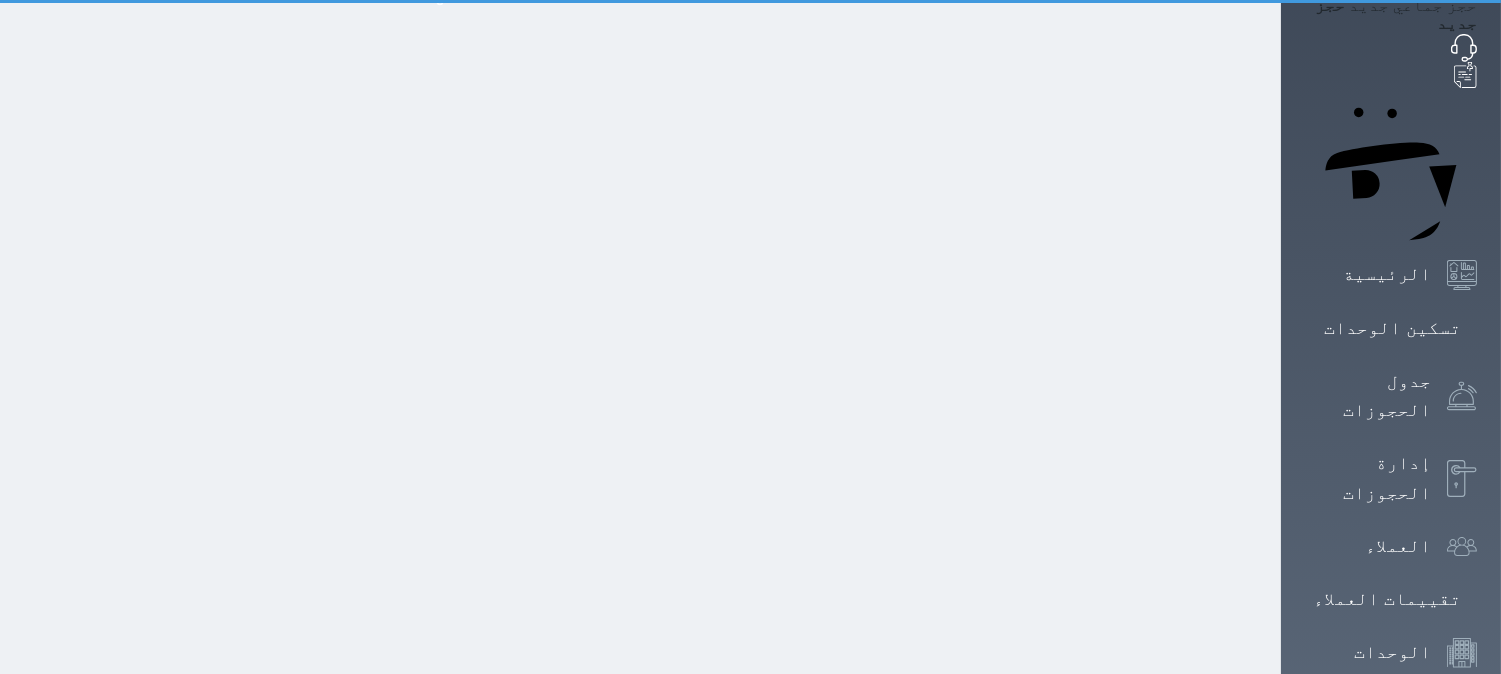 scroll, scrollTop: 0, scrollLeft: 0, axis: both 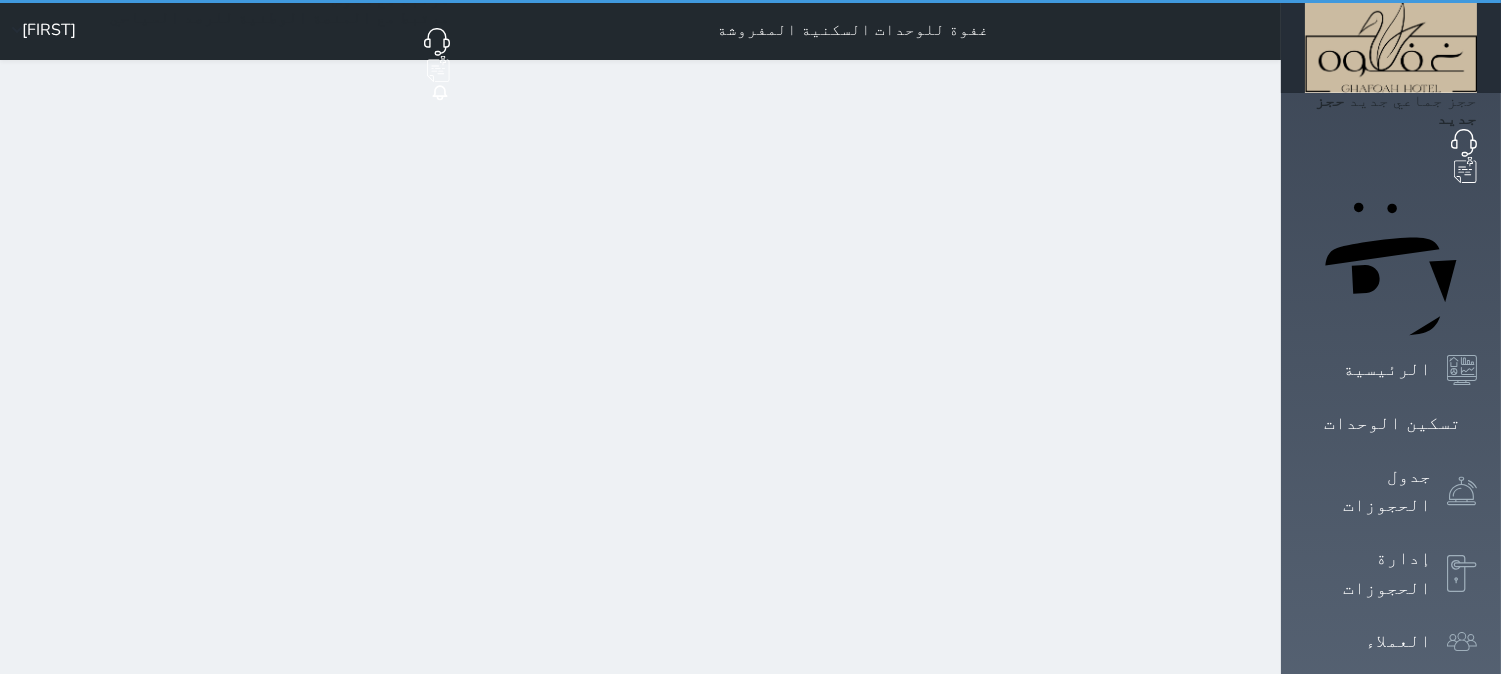 select on "1" 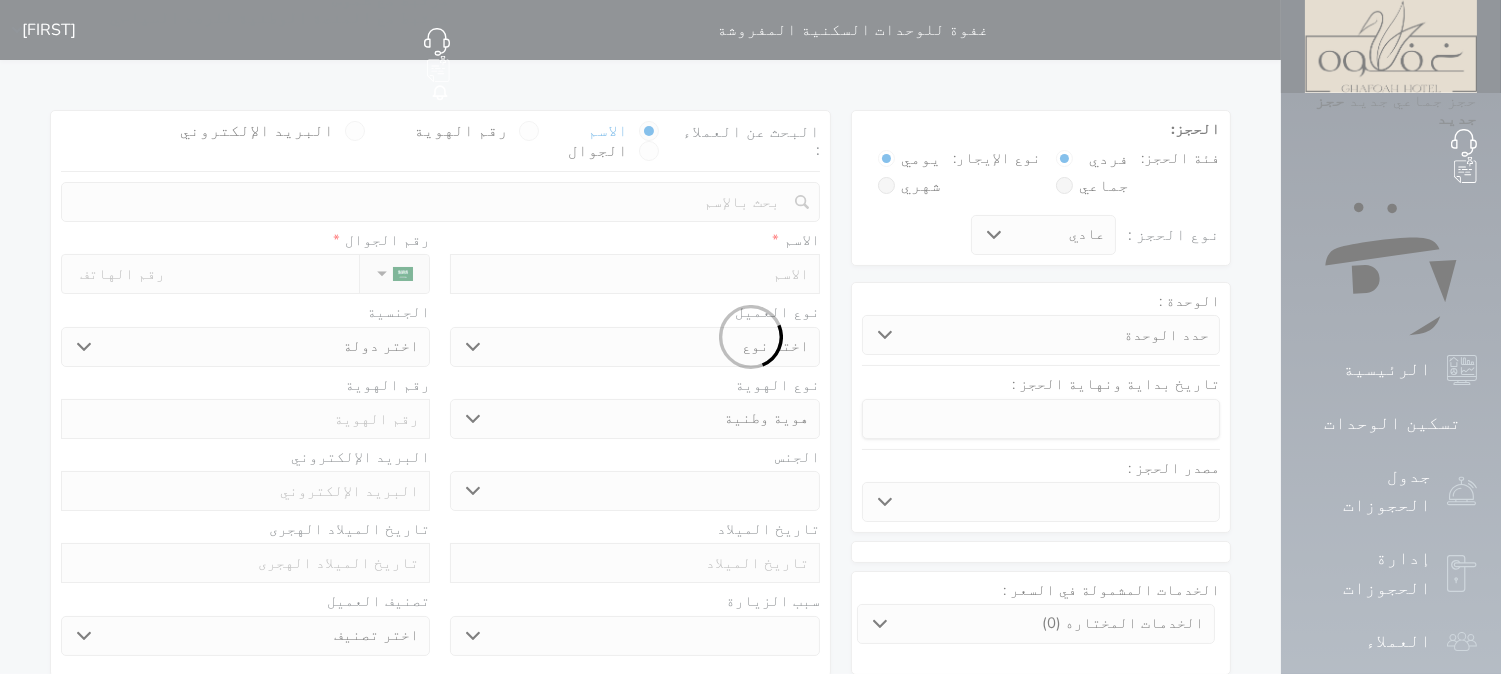 select 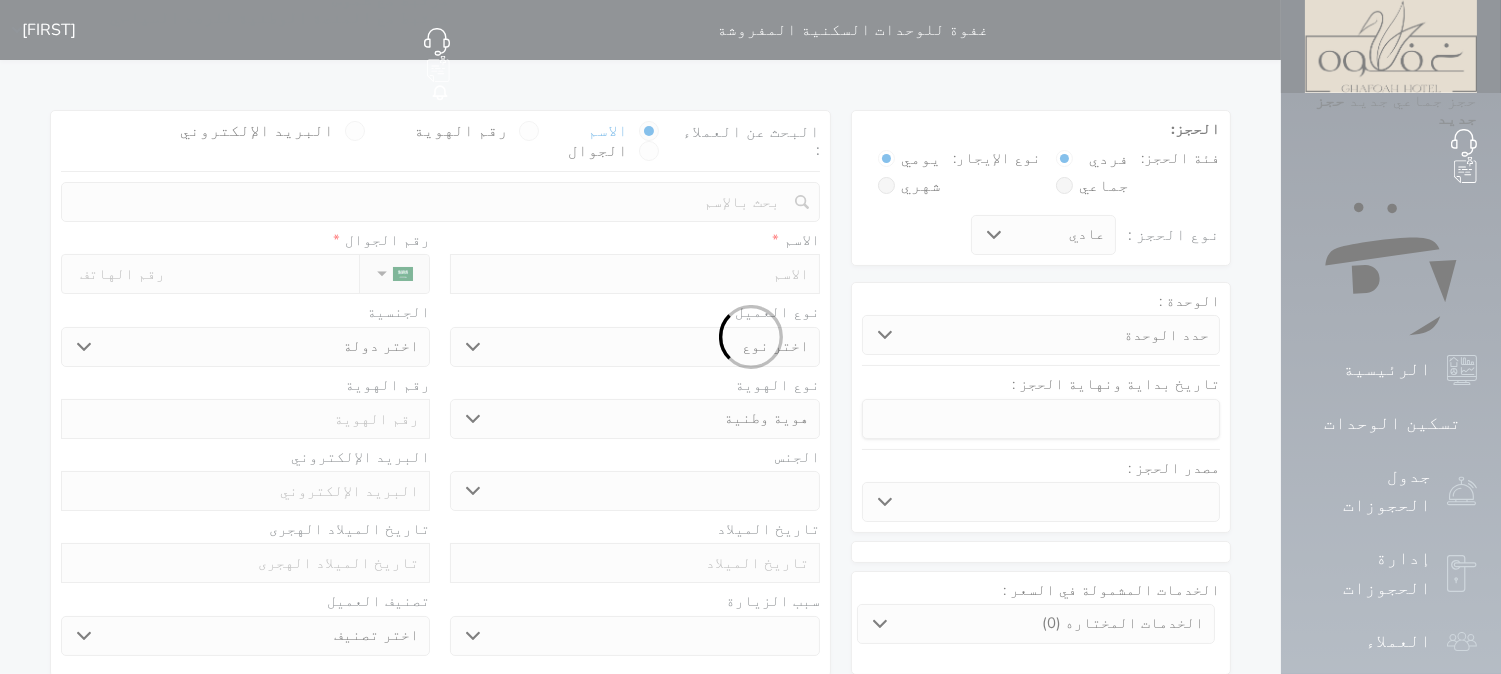 select on "18480" 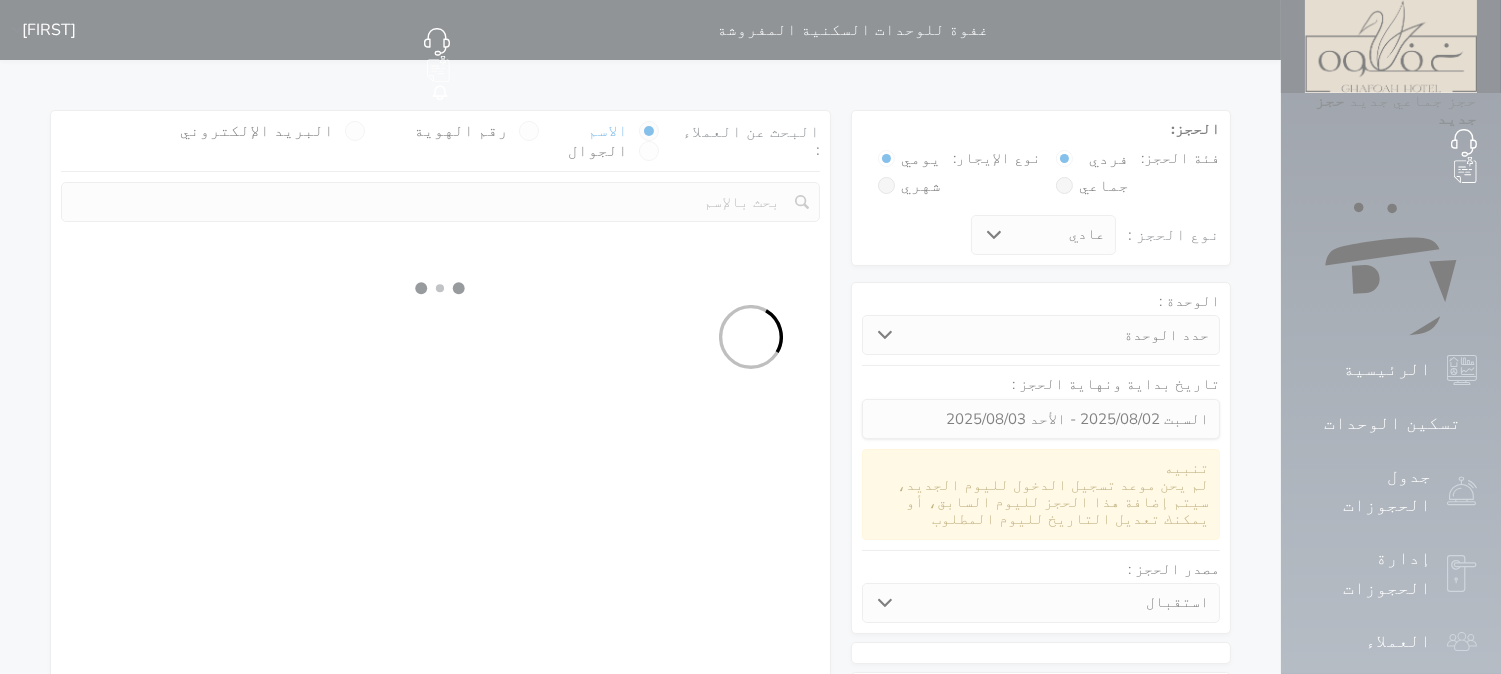 select 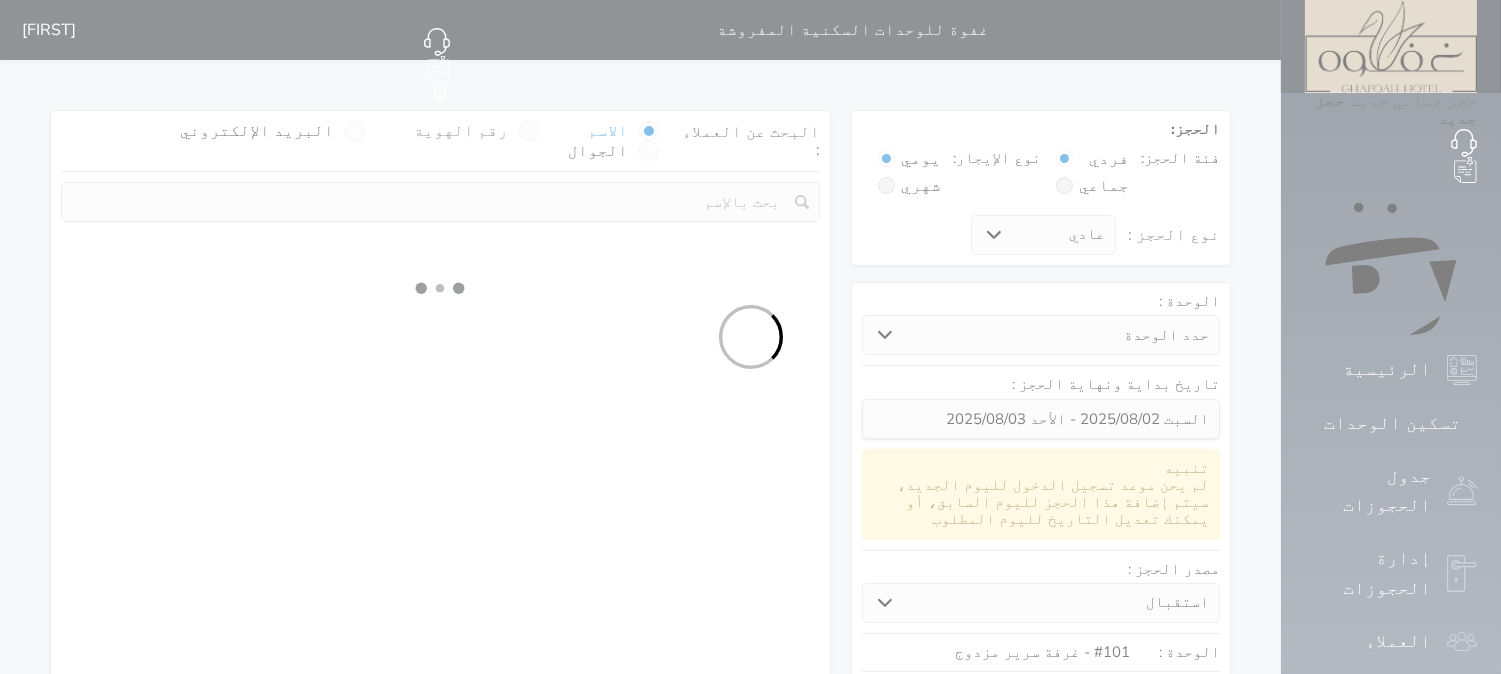 select on "1" 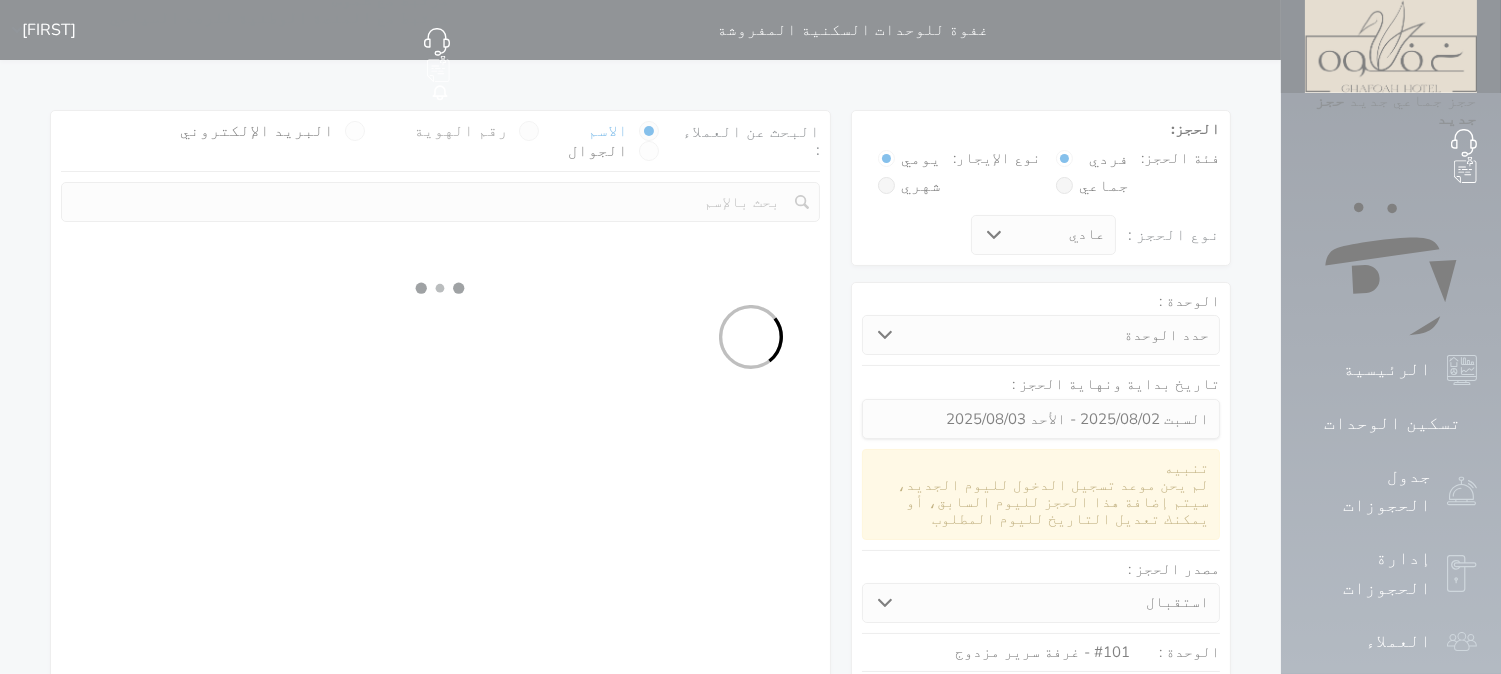 select on "113" 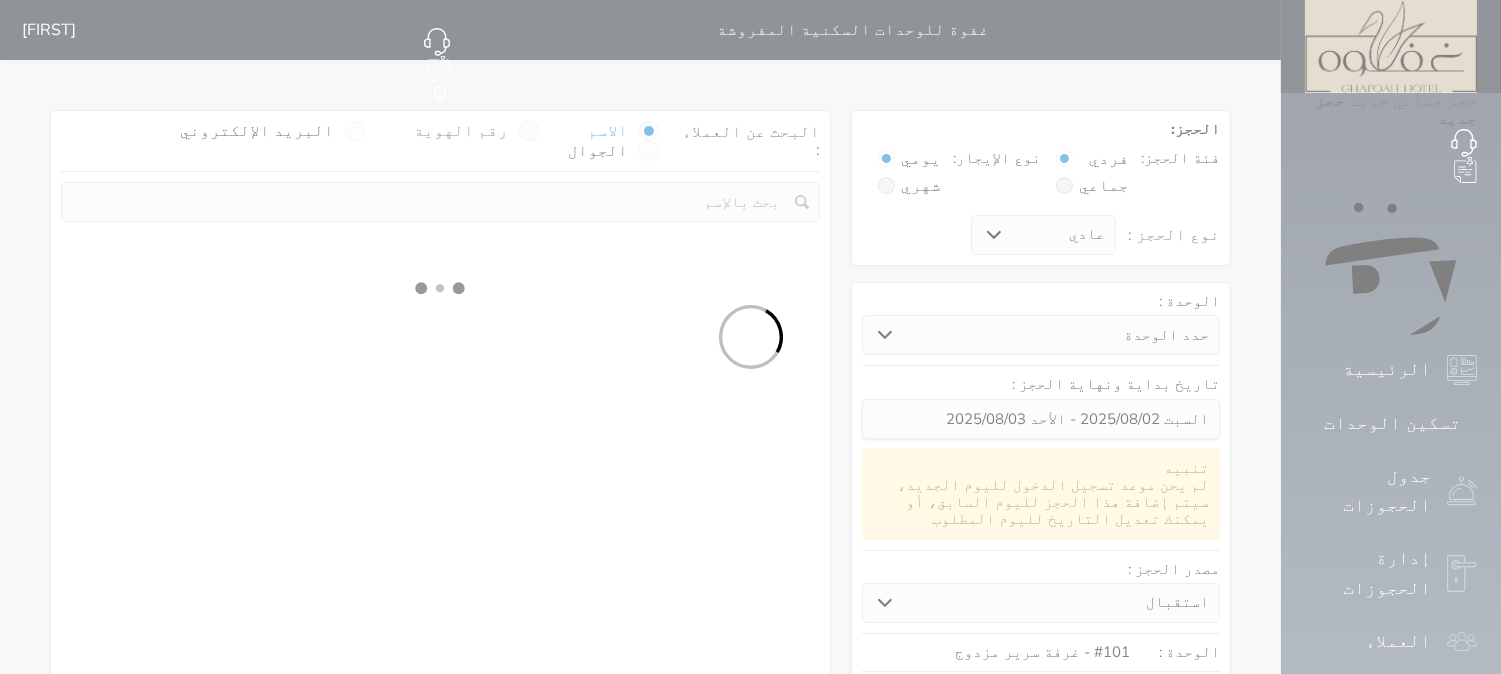 select on "1" 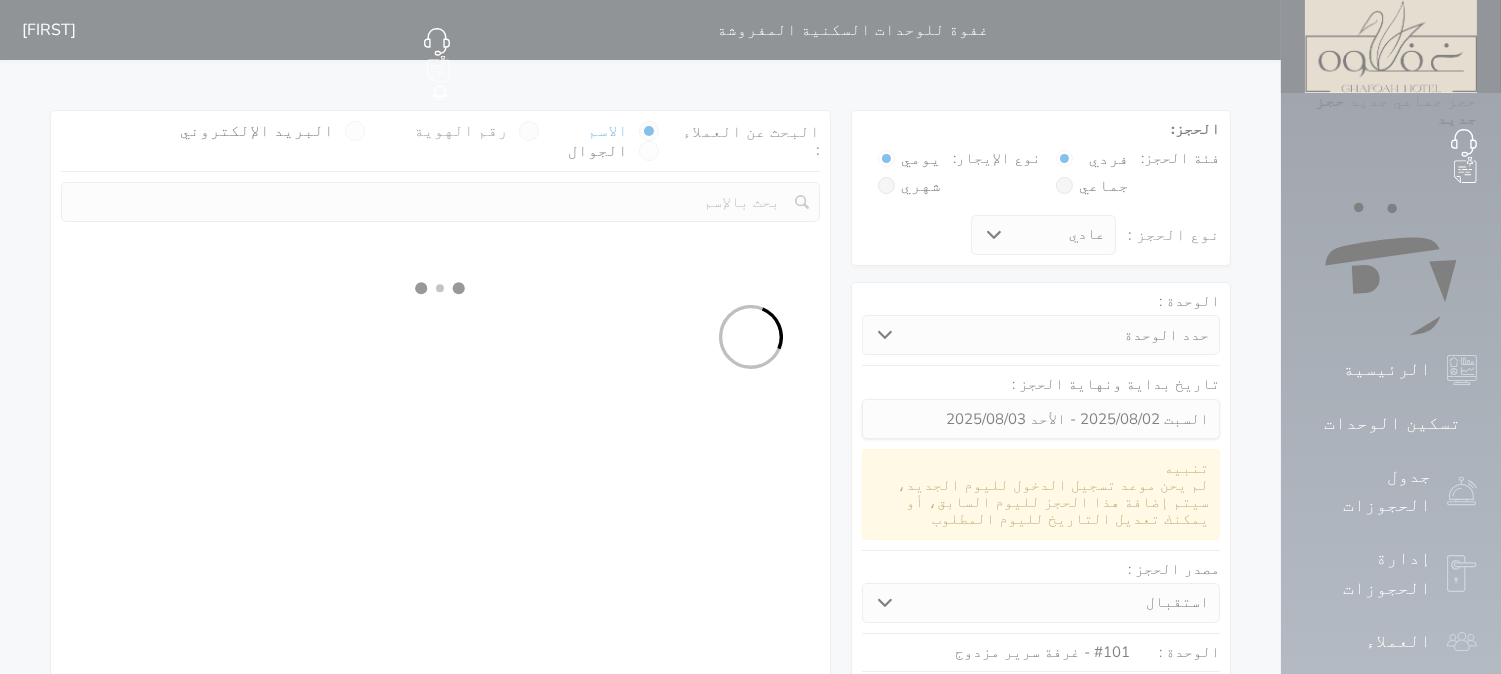 select 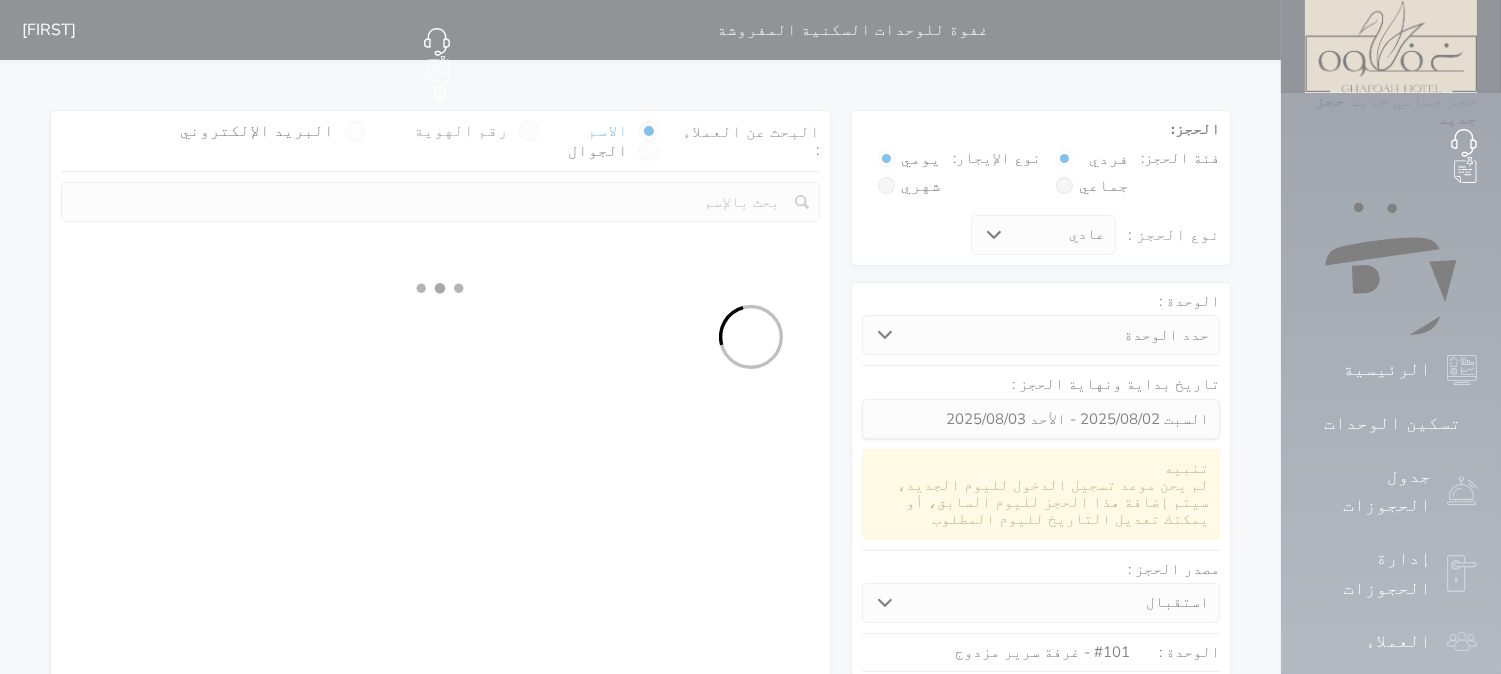 select on "7" 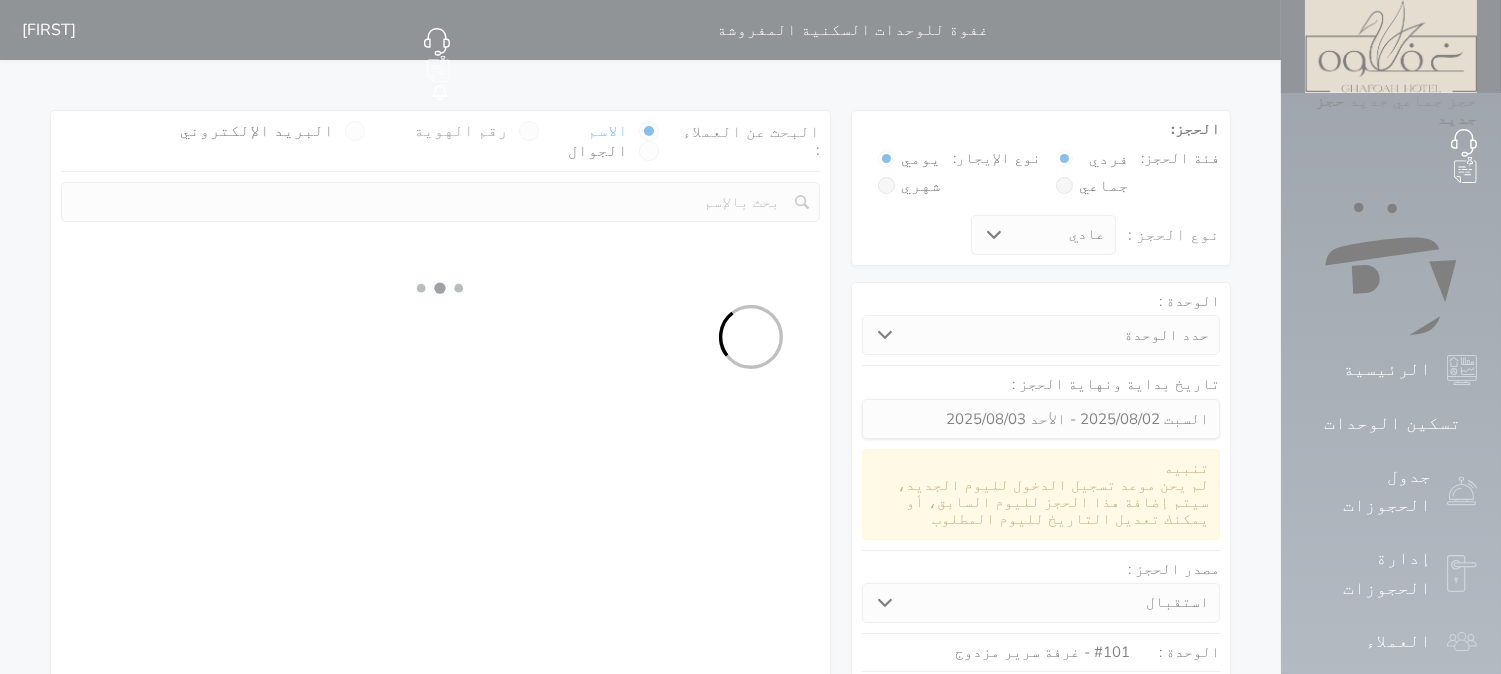 select 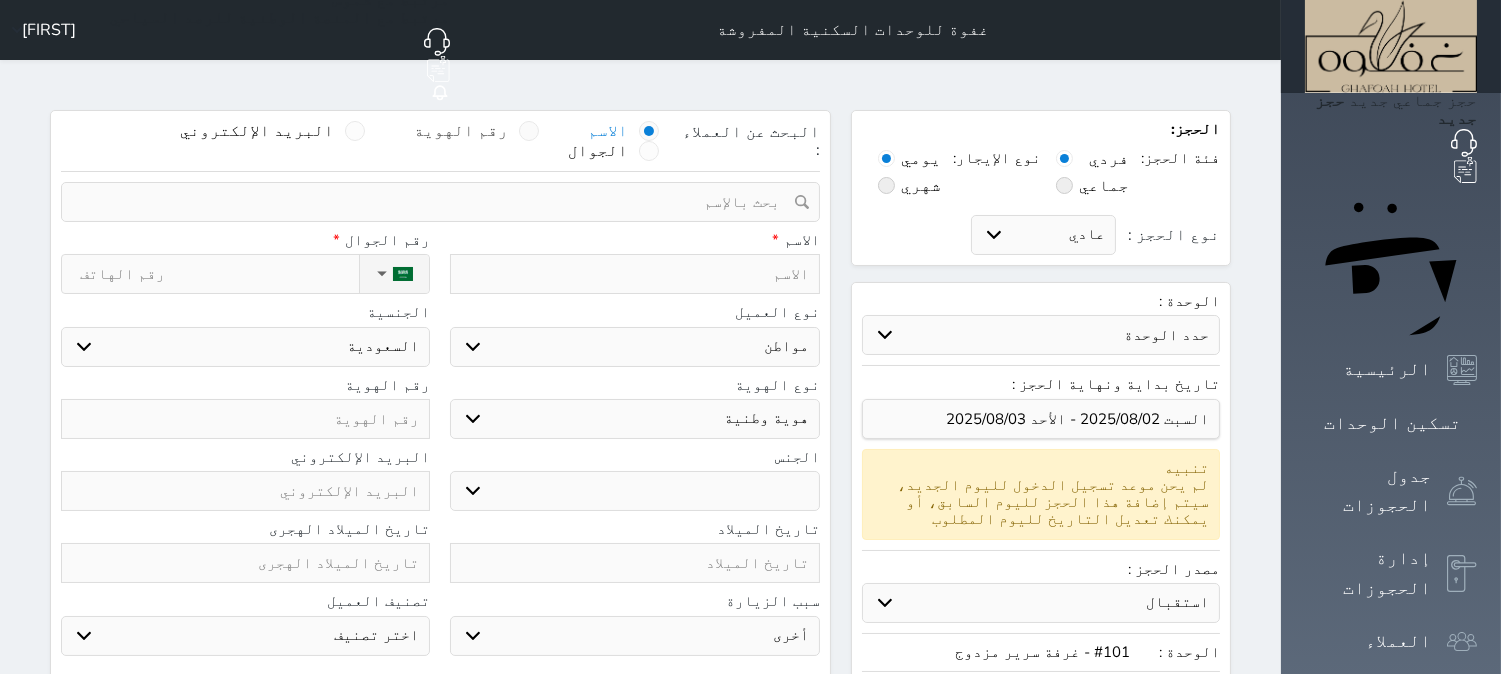 select 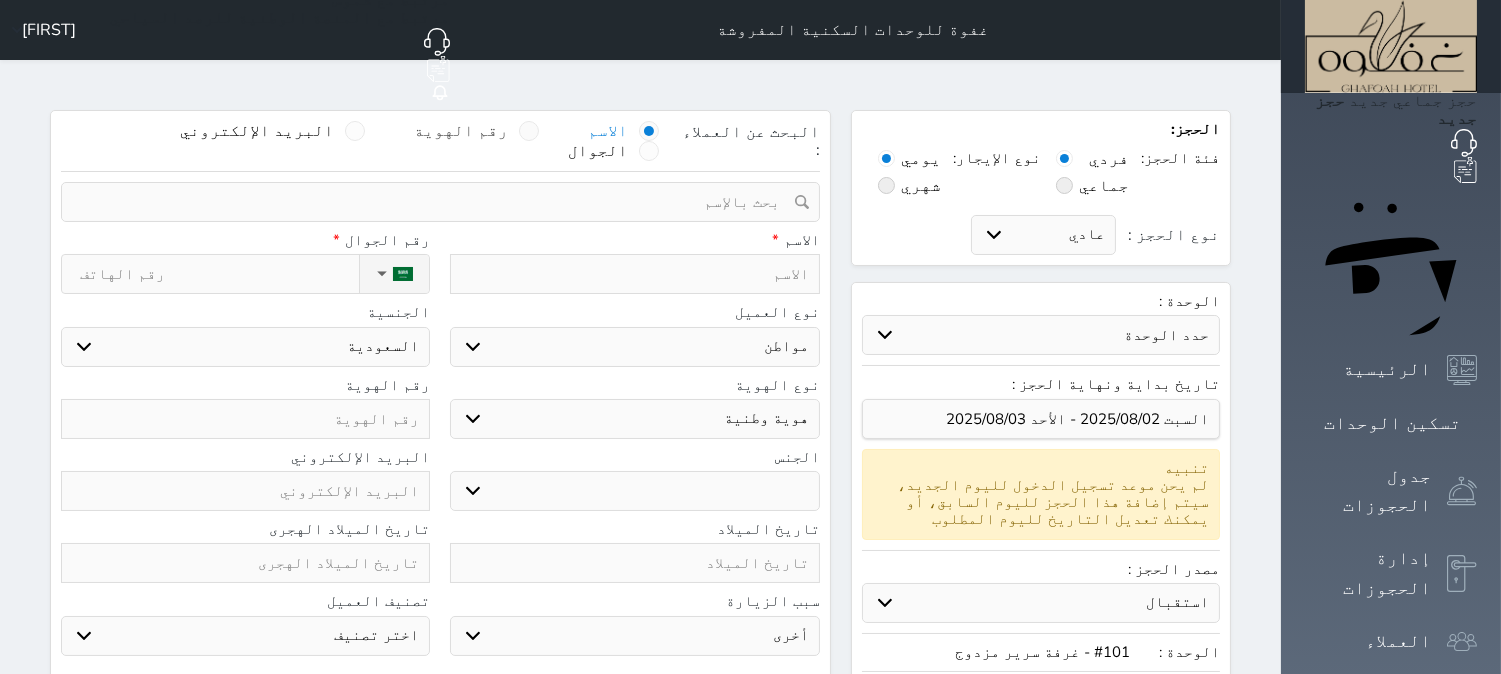 select 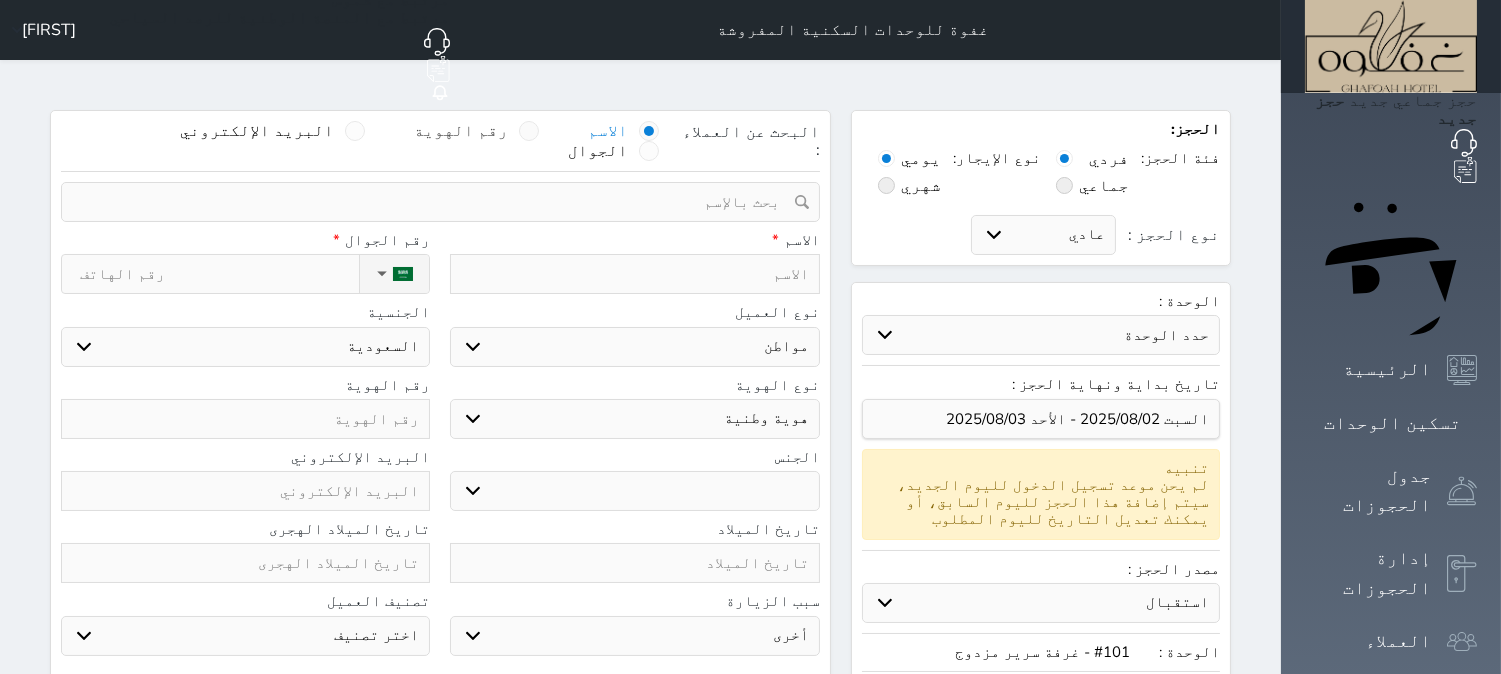 select 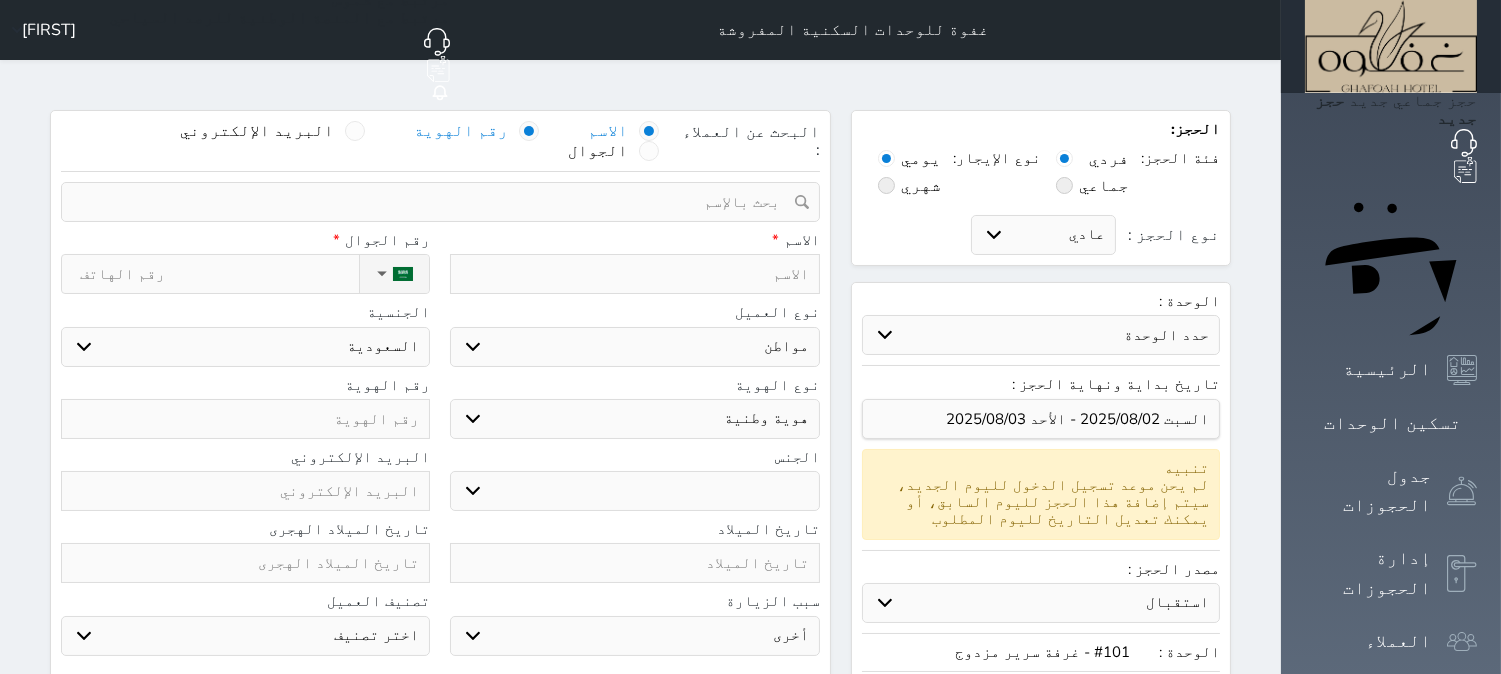 select 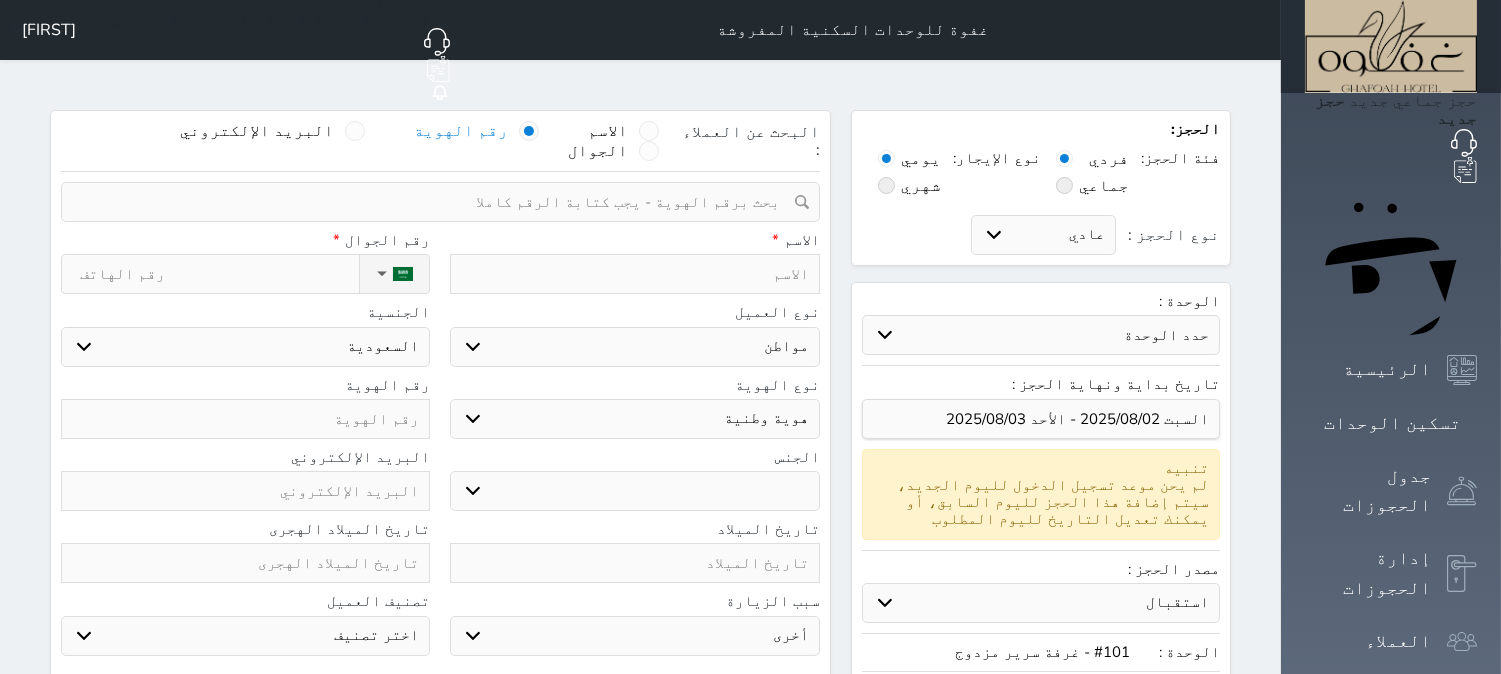 click at bounding box center [433, 202] 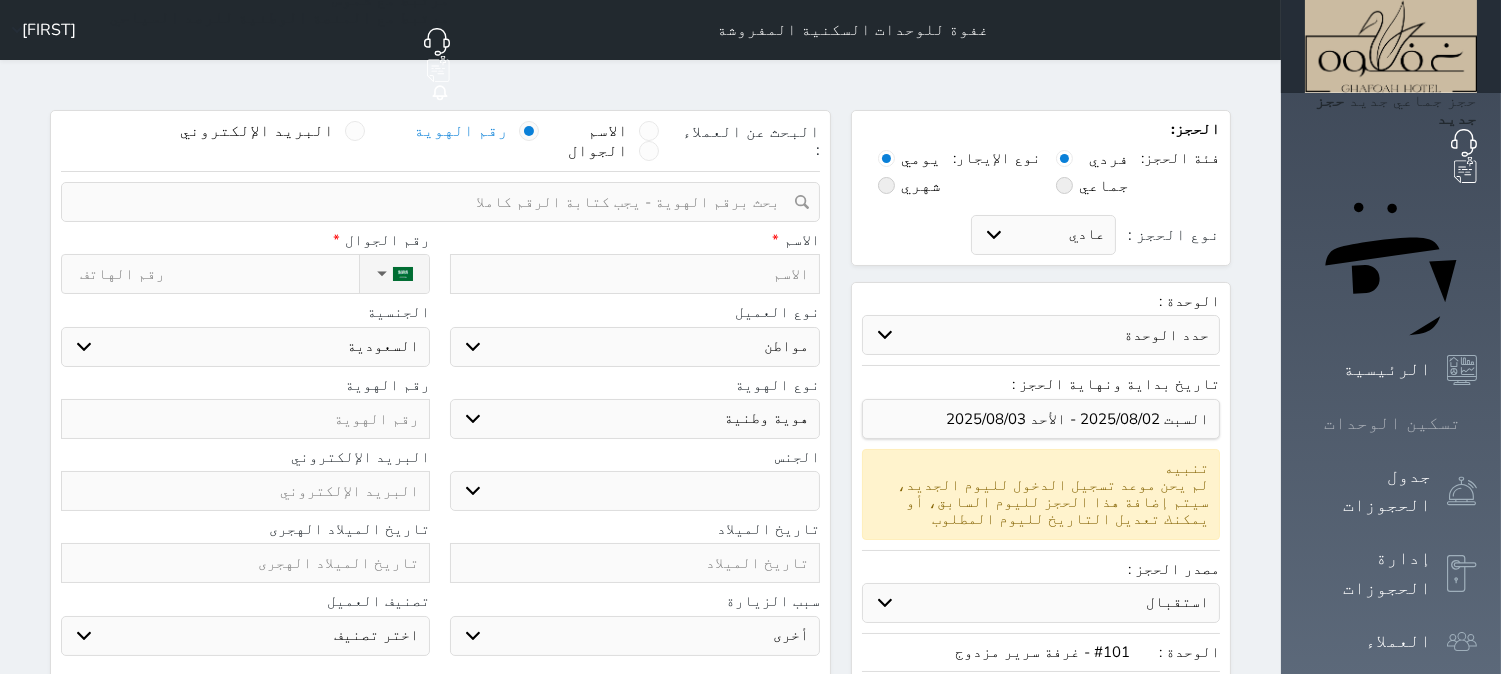 click 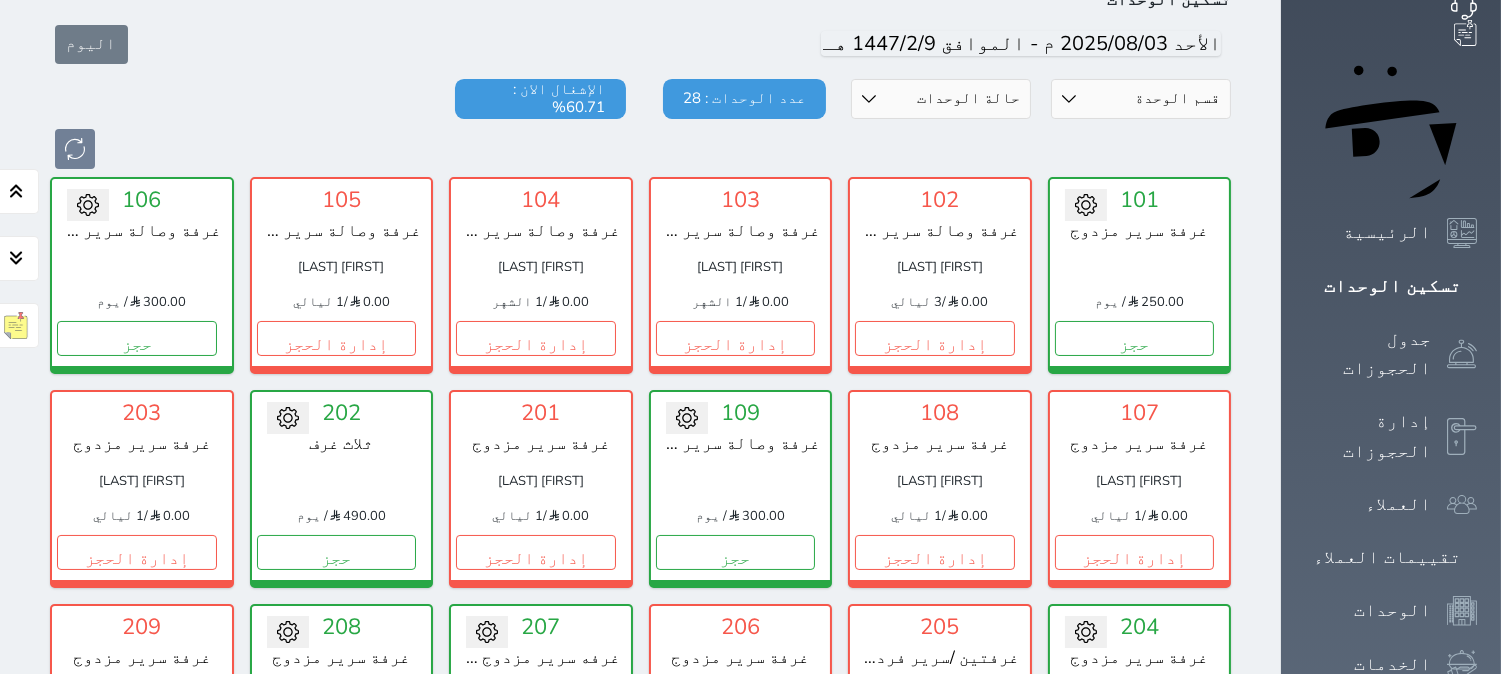 scroll, scrollTop: 0, scrollLeft: 0, axis: both 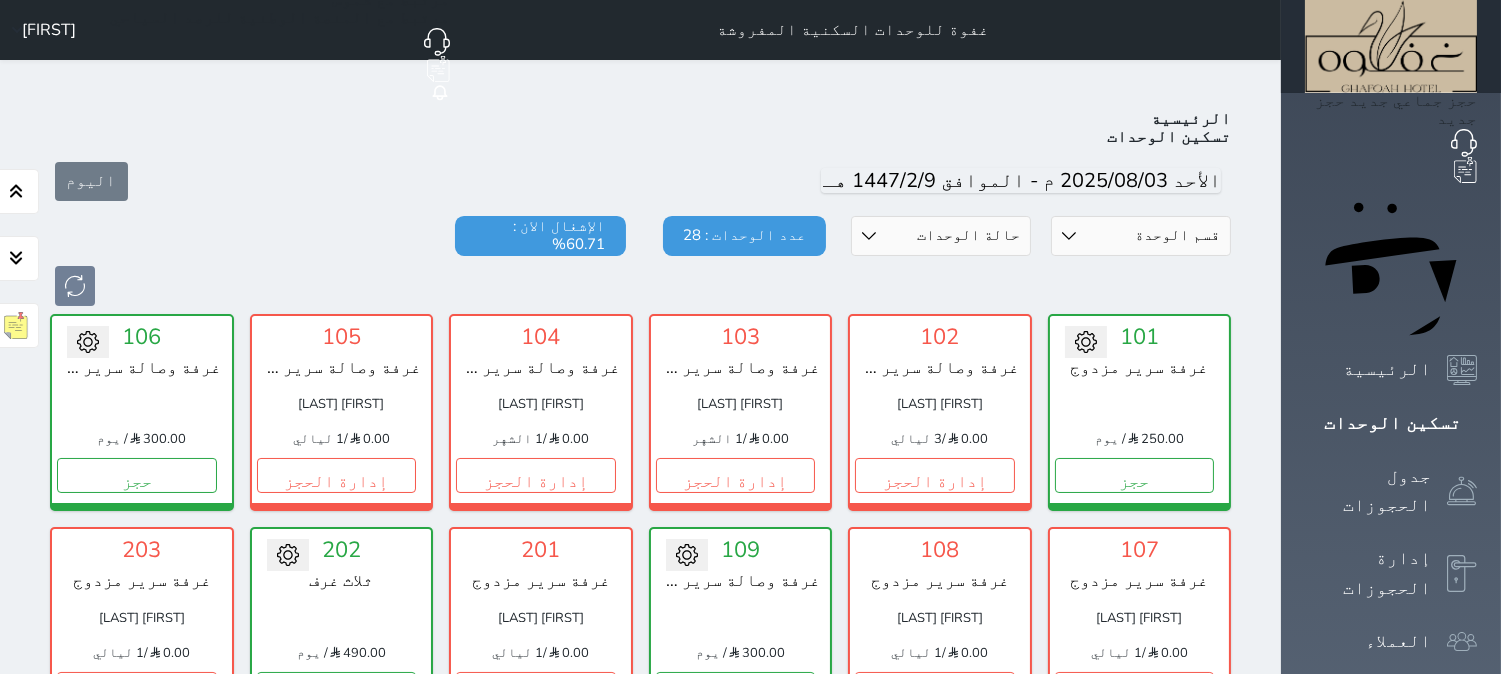 click on "اليوم" at bounding box center (640, 181) 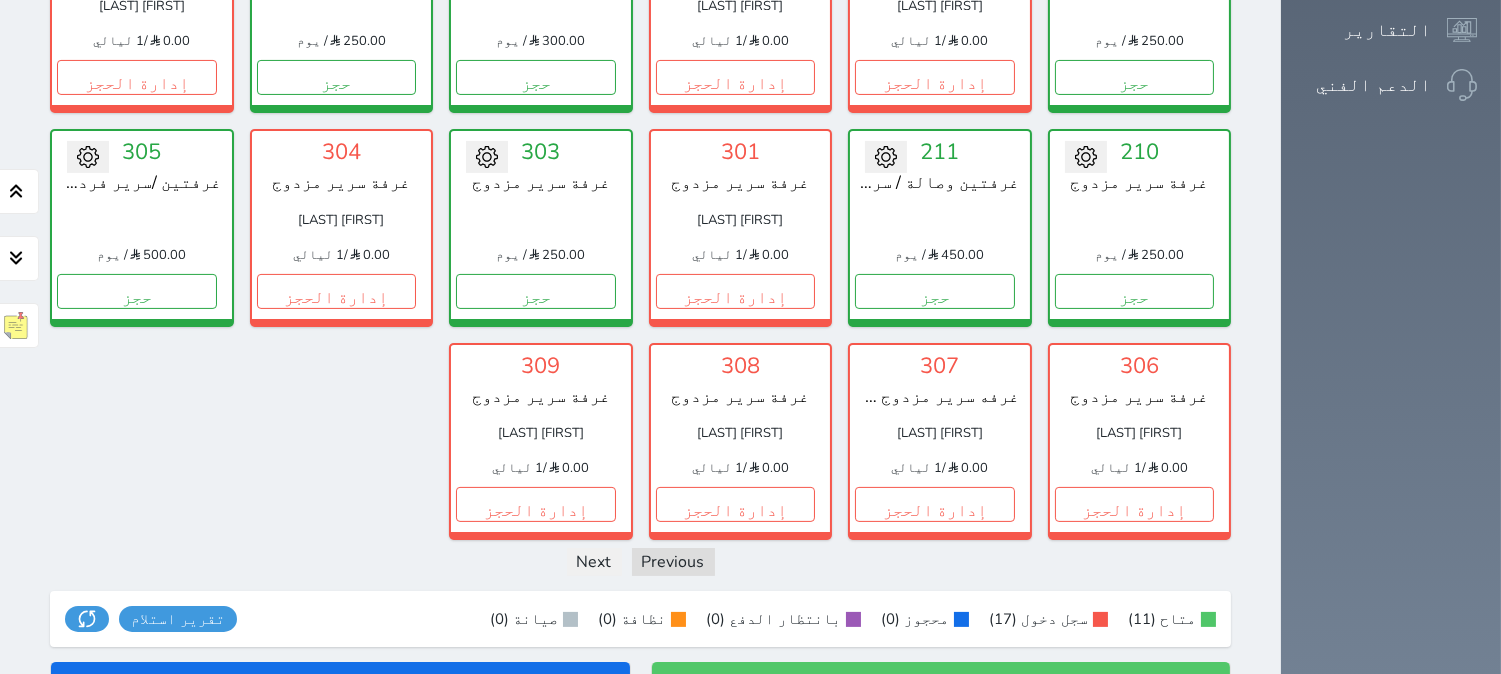 scroll, scrollTop: 888, scrollLeft: 0, axis: vertical 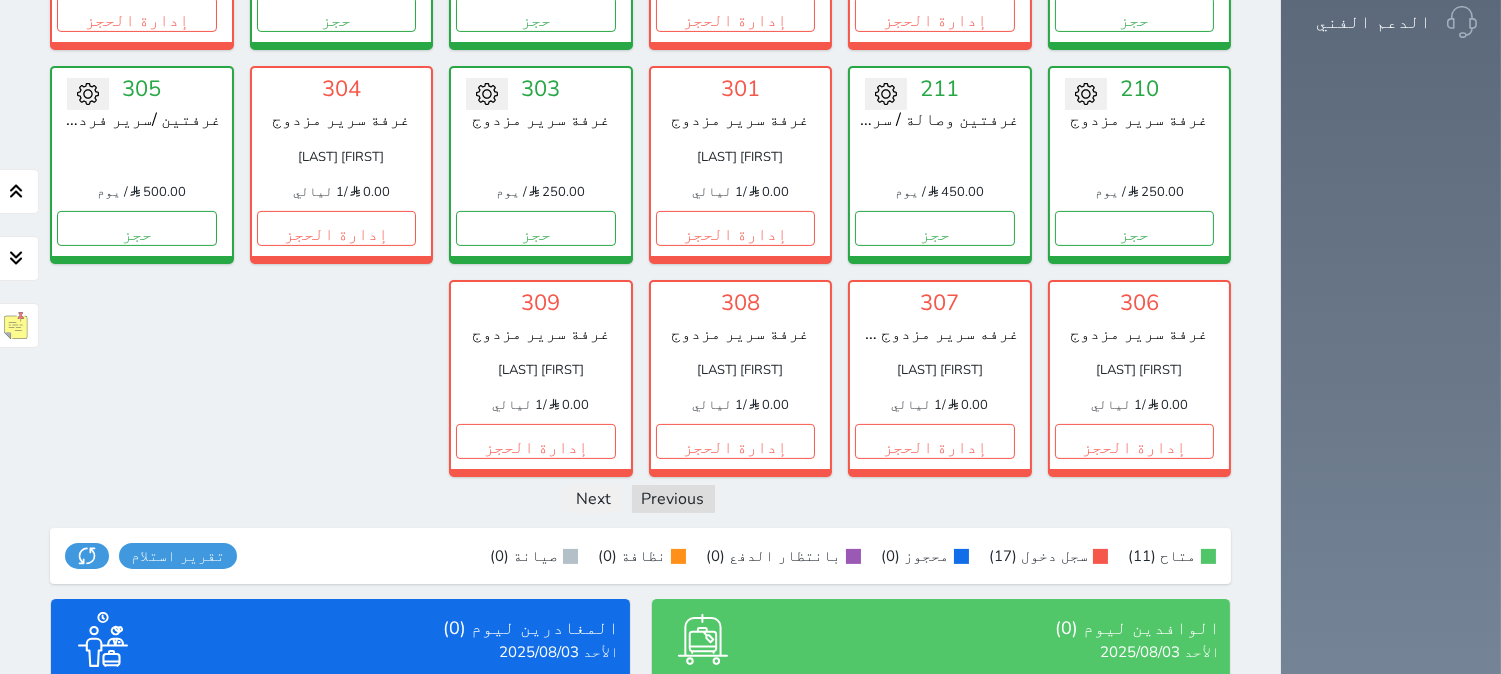click on "تحويل لتحت الصيانة
تحويل لتحت التنظيف
101   غرفة سرير مزدوج
250.00
/ يوم       حجز                   تغيير الحالة الى صيانة                   التاريخ المتوقع للانتهاء       حفظ                   102   غرفة وصالة سرير مزدوج
عبدالكريم بن سيف الشمري
0.00
/   3 ليالي           إدارة الحجز               تغيير الحالة الى صيانة                   التاريخ المتوقع للانتهاء       حفظ                   103   غرفة وصالة سرير مزدوج
محمد عوض السليمي
0.00
/
1 الشهر
إدارة الحجز" at bounding box center [640, -49] 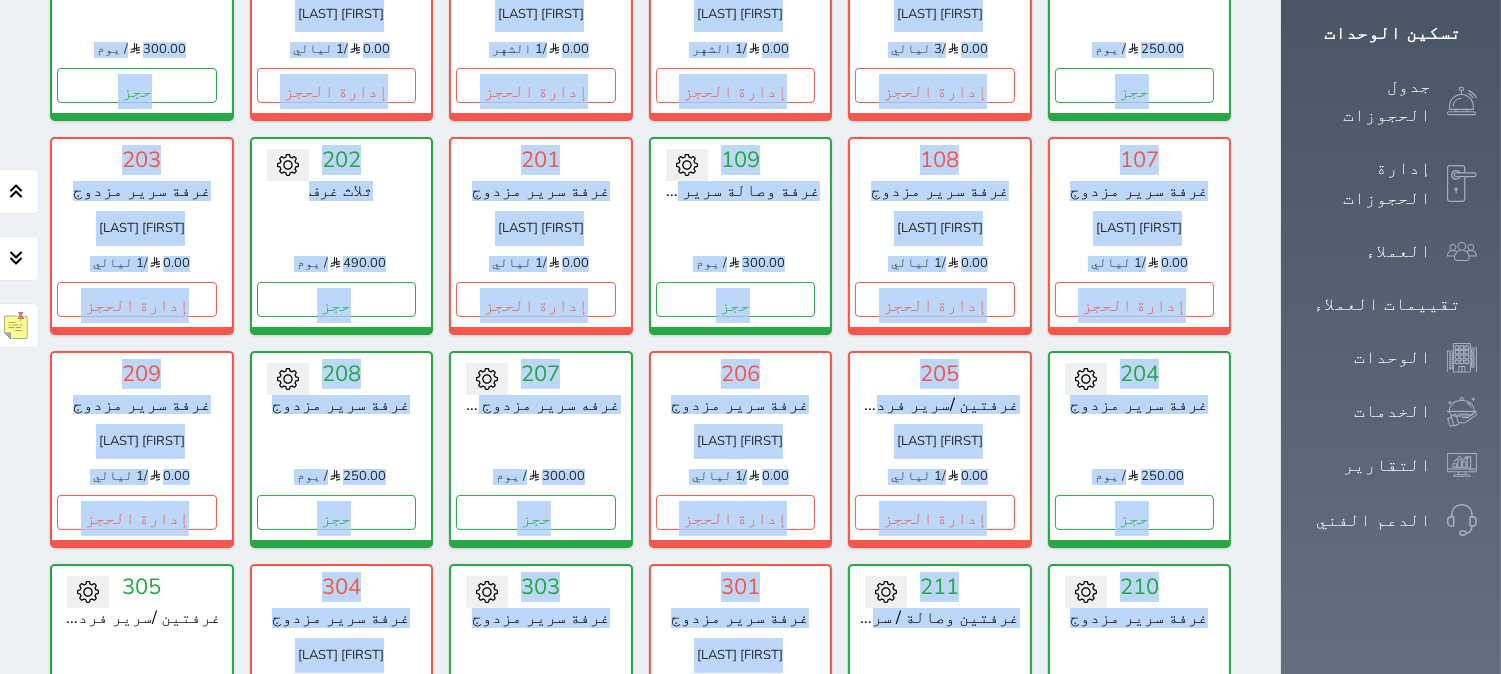 scroll, scrollTop: 0, scrollLeft: 0, axis: both 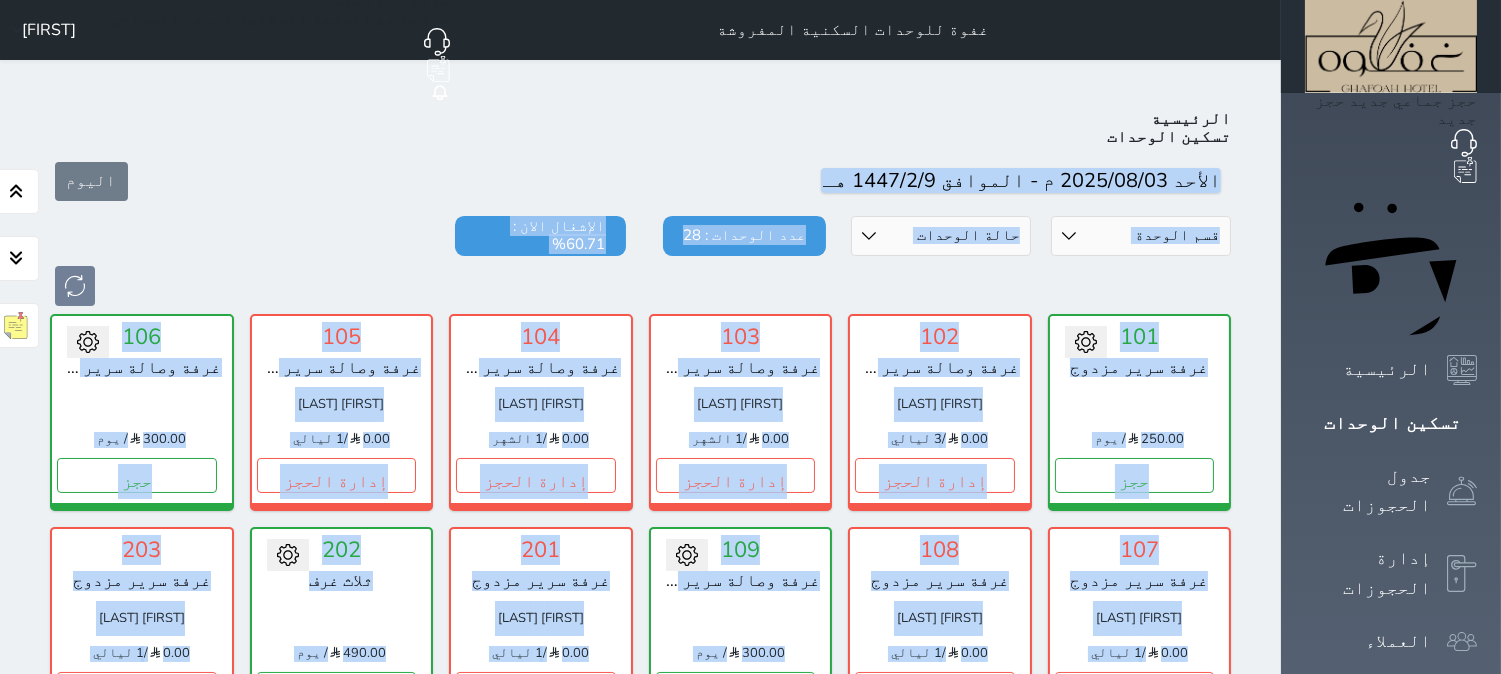 drag, startPoint x: 281, startPoint y: 293, endPoint x: 684, endPoint y: 116, distance: 440.1568 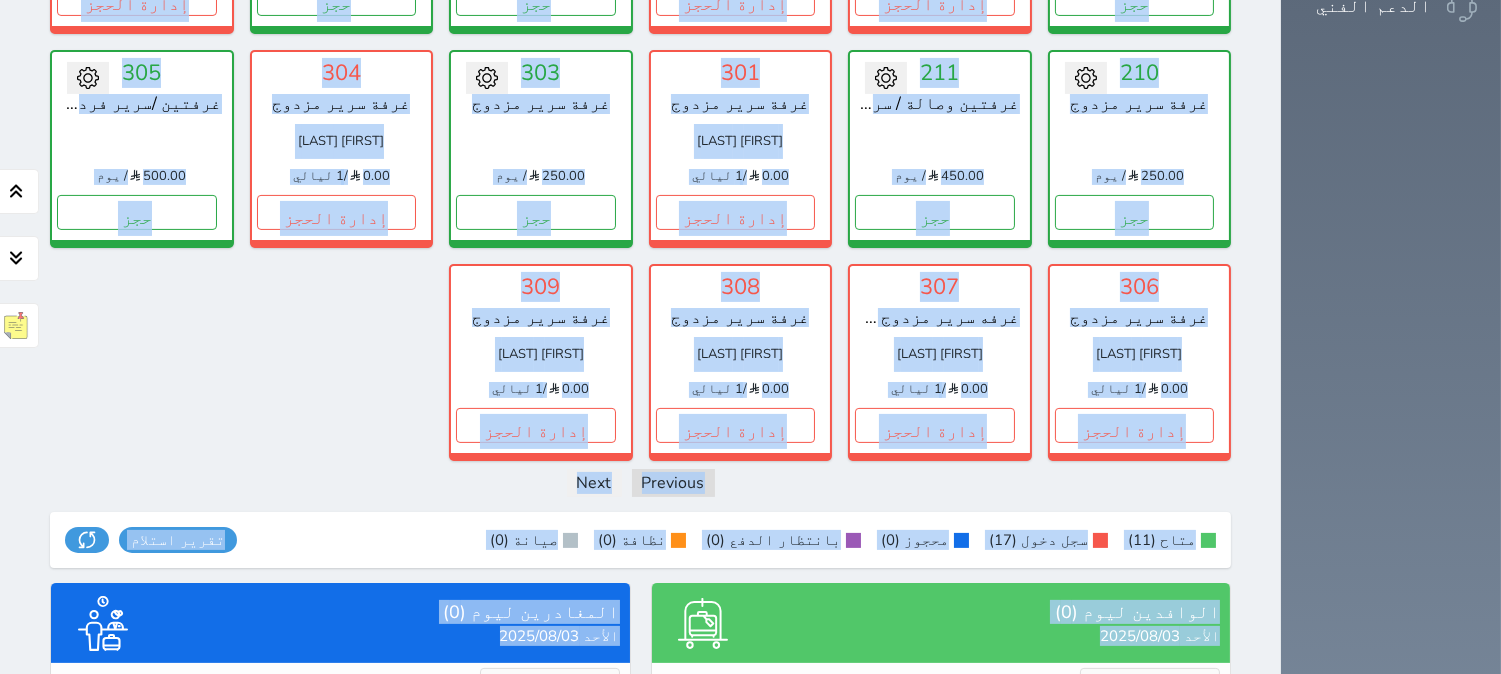 scroll, scrollTop: 1095, scrollLeft: 0, axis: vertical 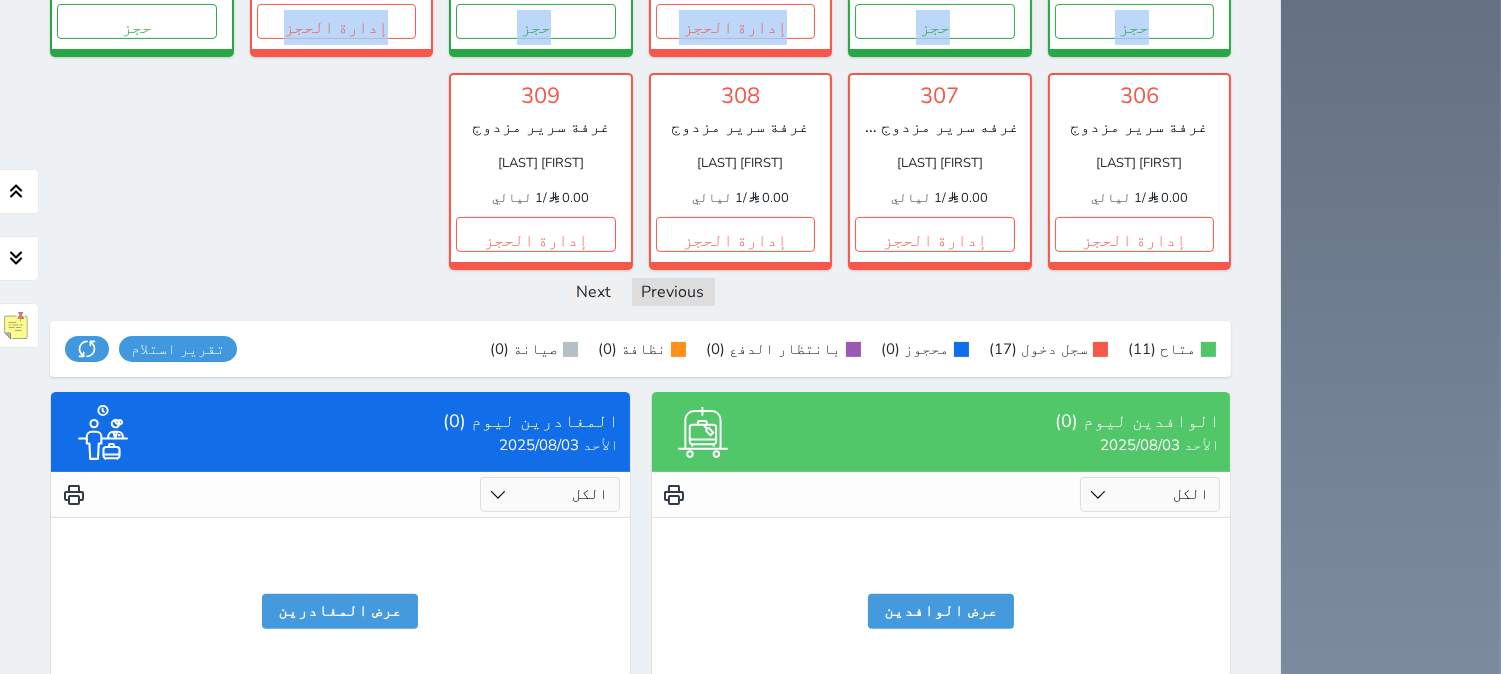 drag, startPoint x: 1072, startPoint y: 62, endPoint x: 294, endPoint y: 88, distance: 778.4343 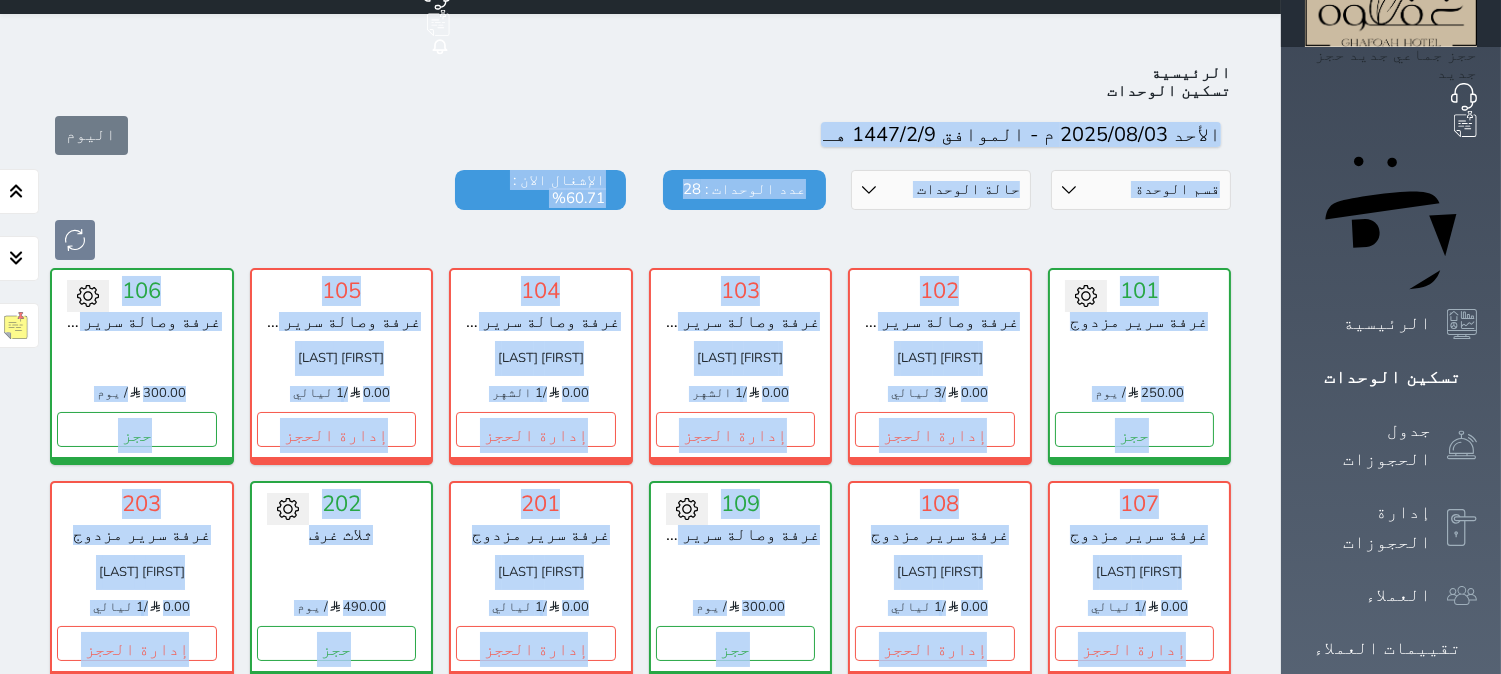 scroll, scrollTop: 0, scrollLeft: 0, axis: both 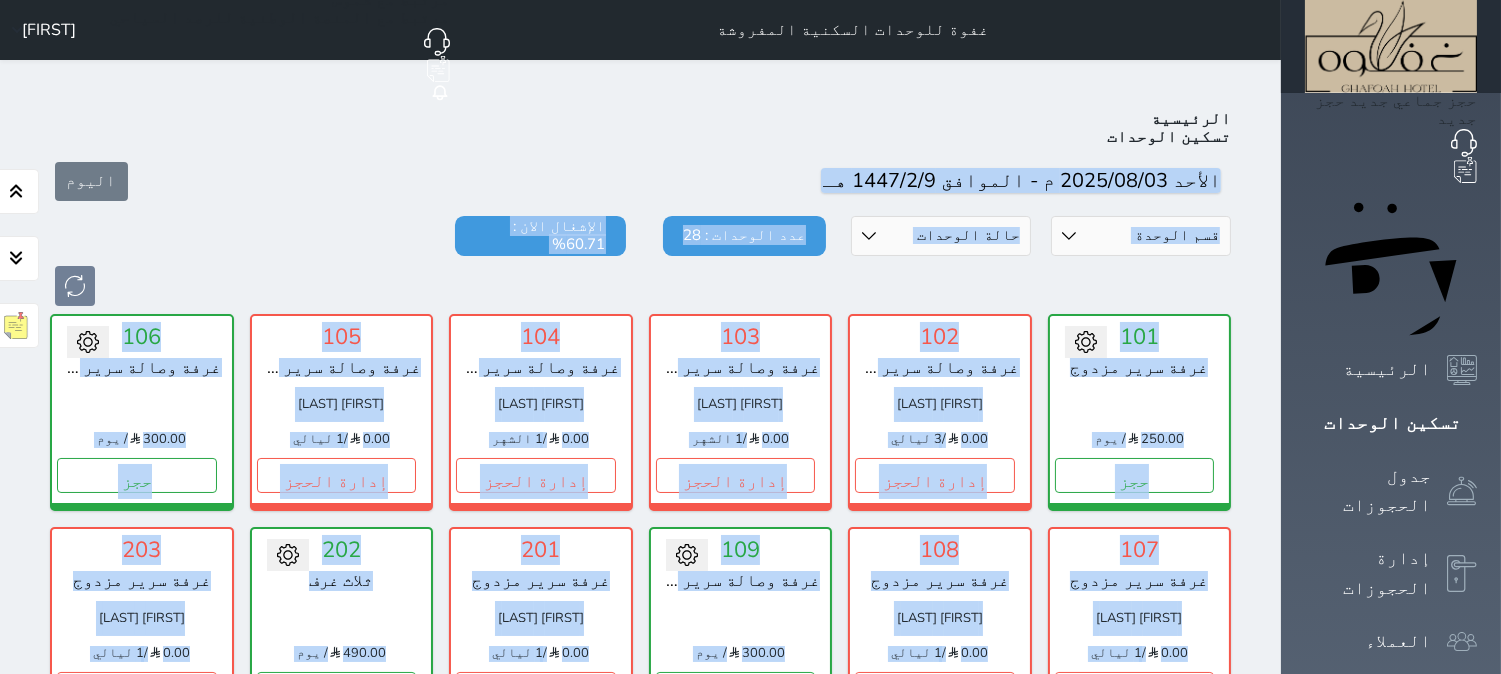 click on "اليوم" at bounding box center [640, 181] 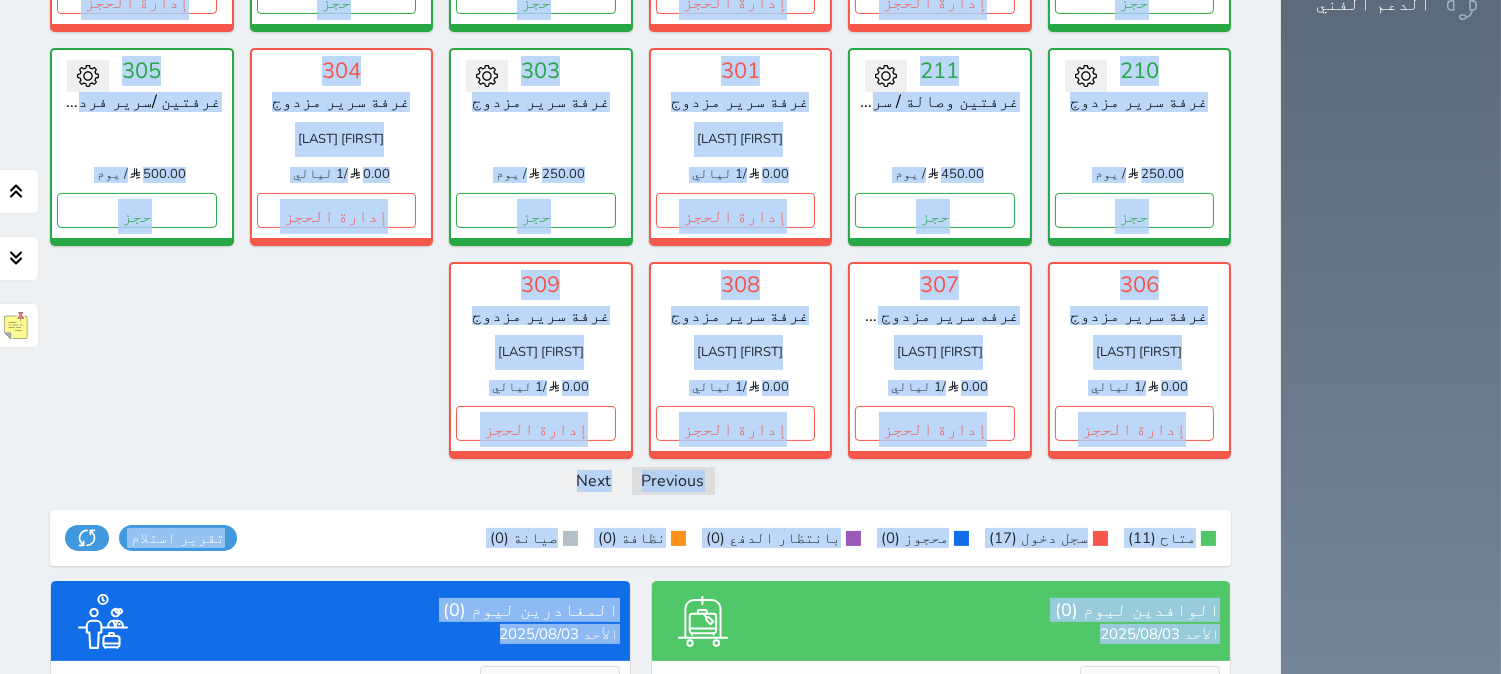 scroll, scrollTop: 1095, scrollLeft: 0, axis: vertical 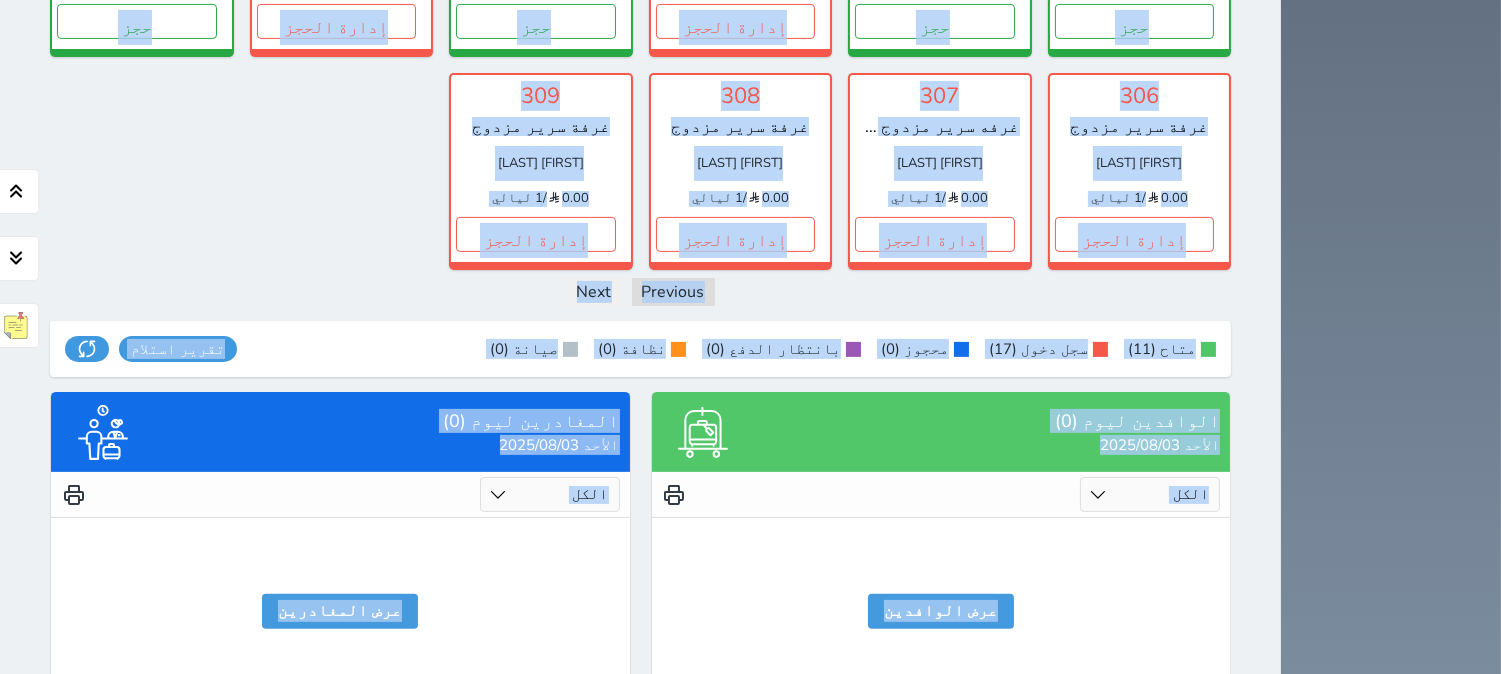 drag, startPoint x: 1333, startPoint y: 73, endPoint x: 0, endPoint y: 711, distance: 1477.8136 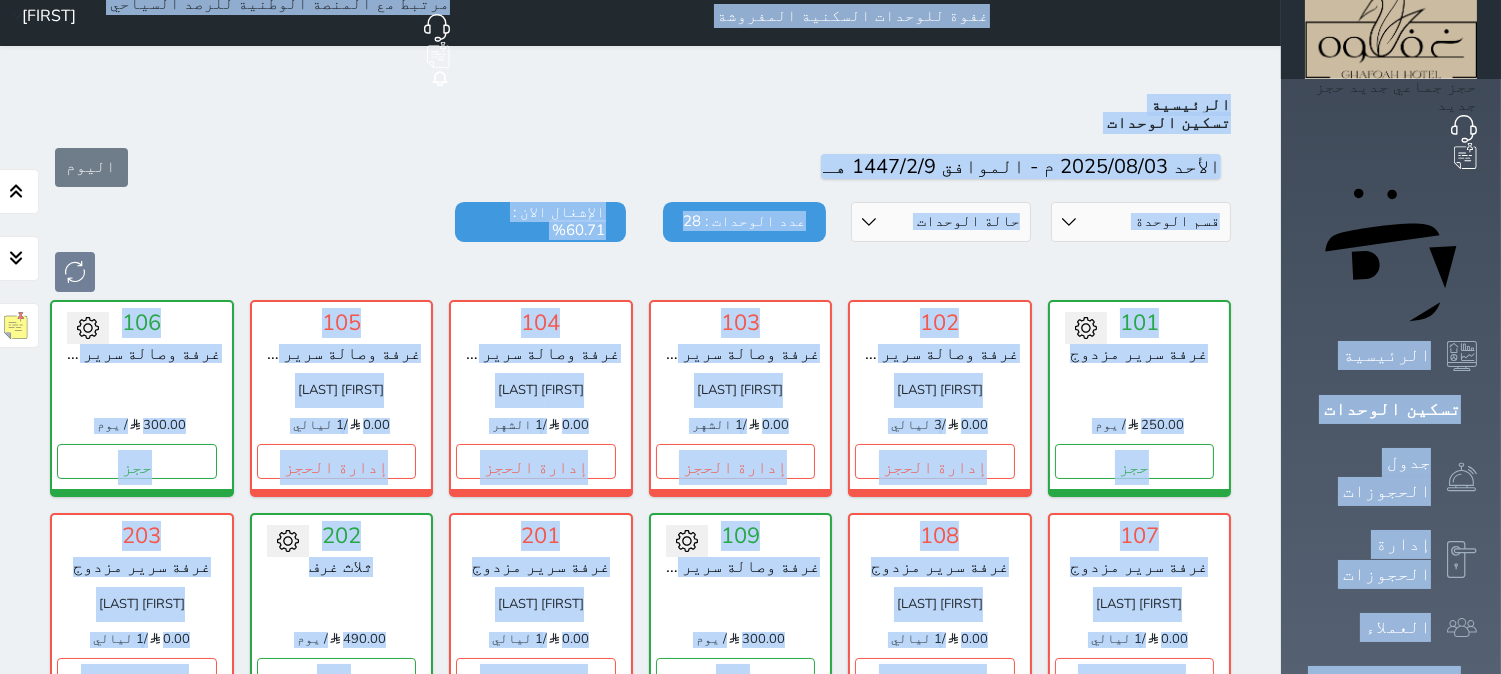scroll, scrollTop: 0, scrollLeft: 0, axis: both 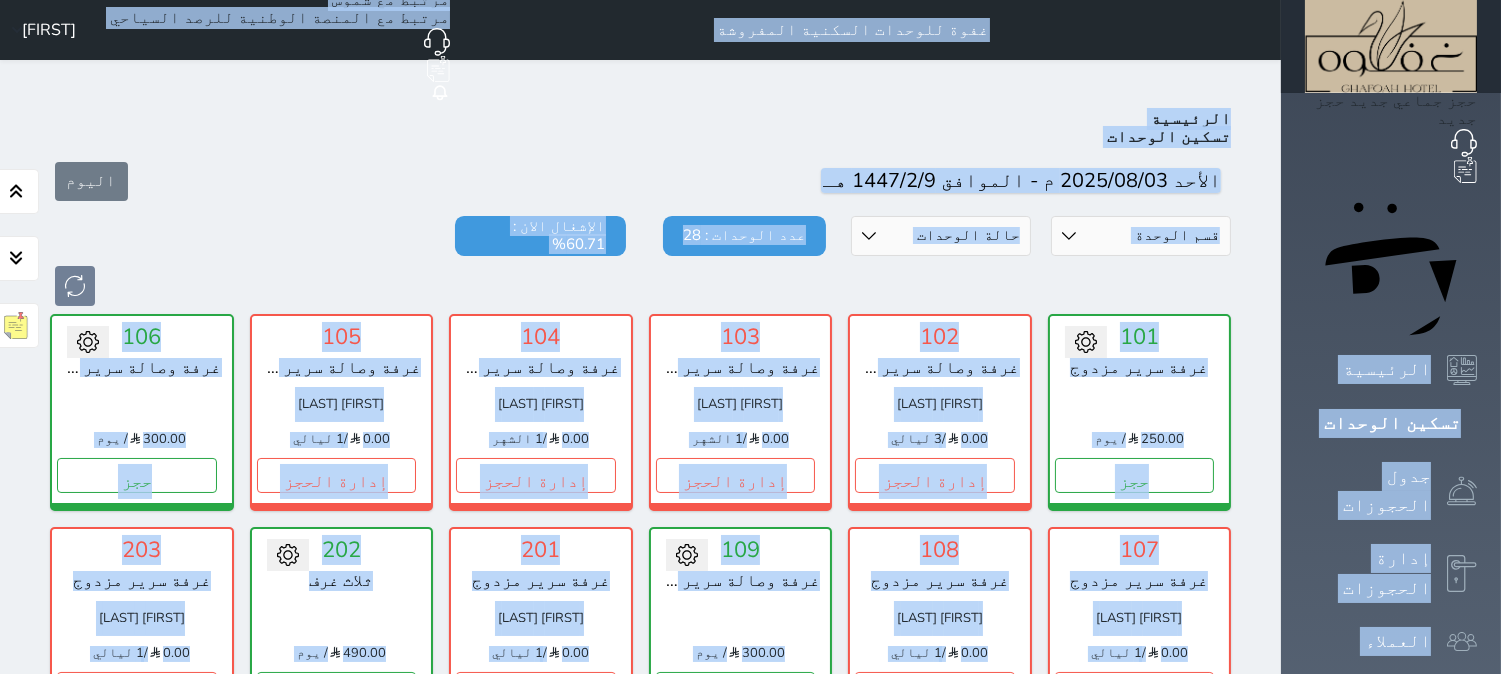 drag, startPoint x: 81, startPoint y: 498, endPoint x: 1516, endPoint y: -62, distance: 1540.3977 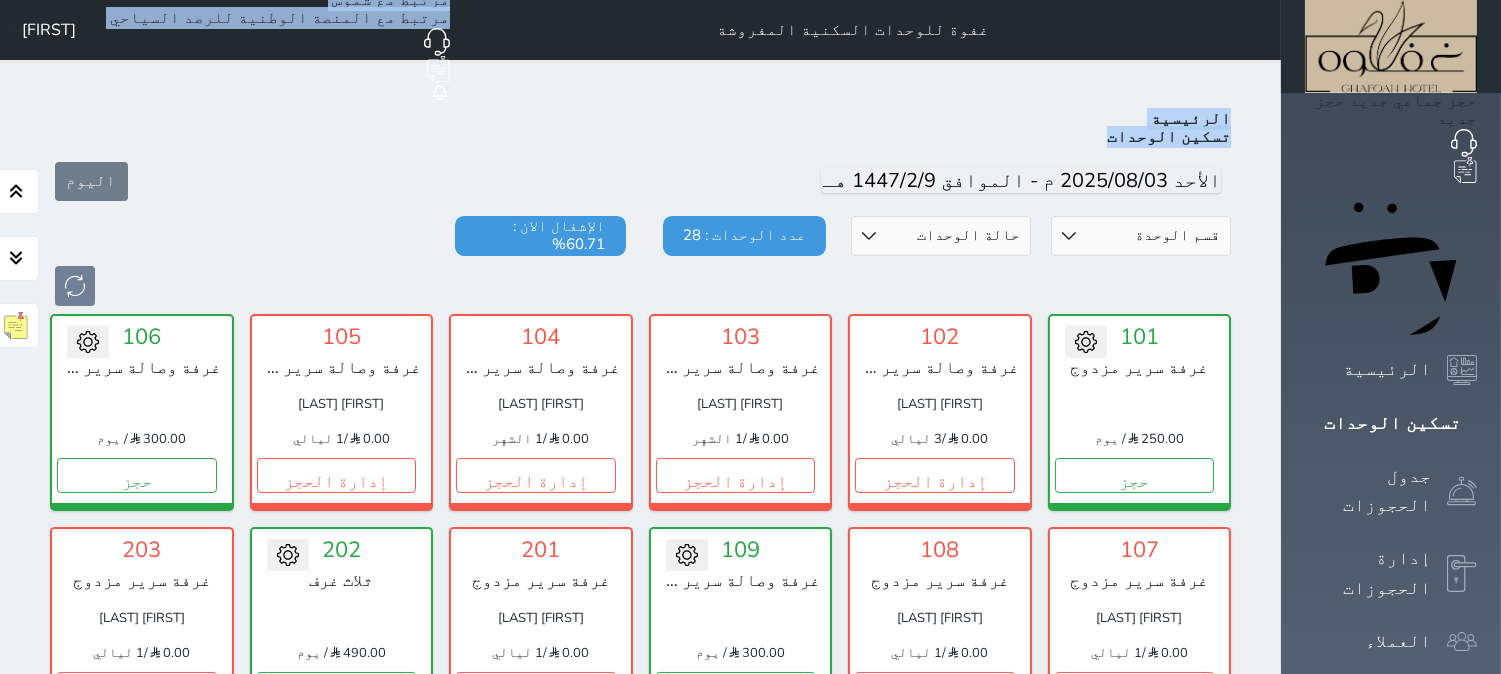 drag, startPoint x: 510, startPoint y: 45, endPoint x: 502, endPoint y: 64, distance: 20.615528 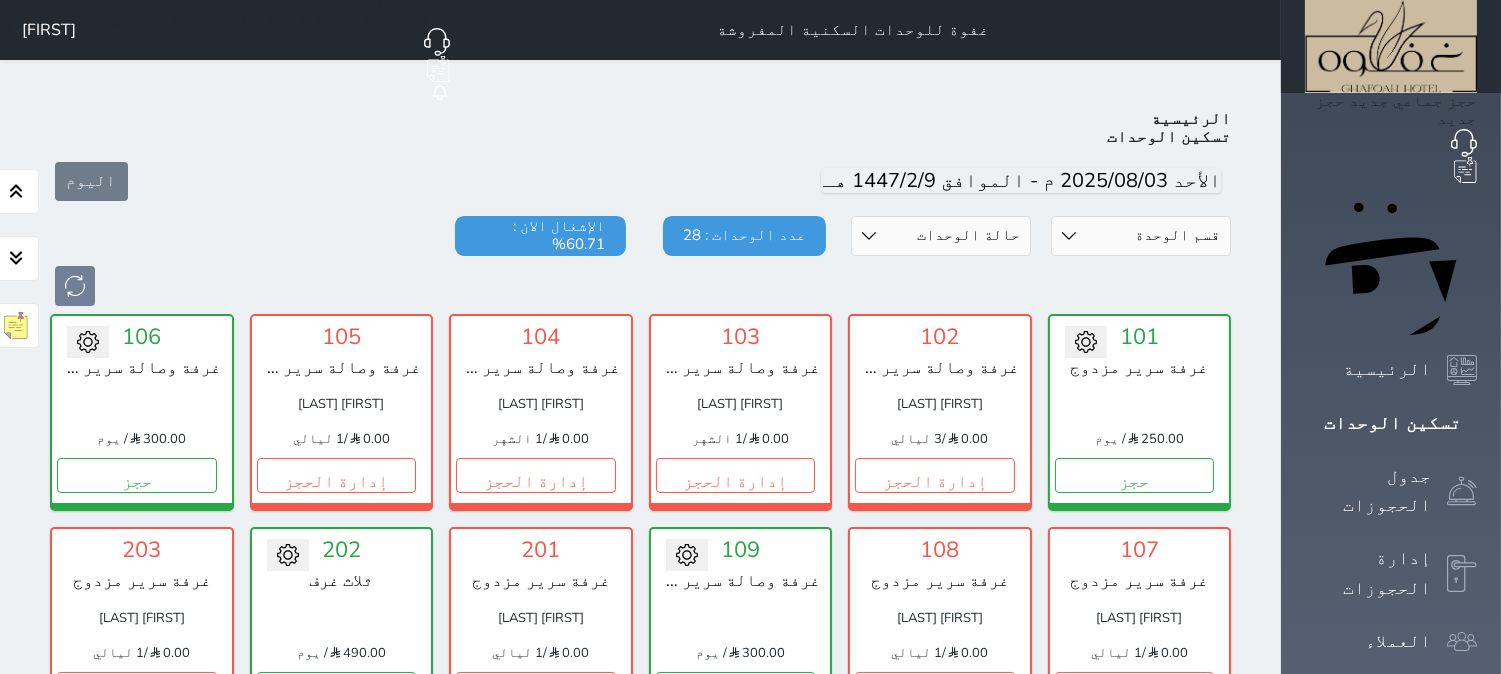 click on "اليوم" at bounding box center (640, 181) 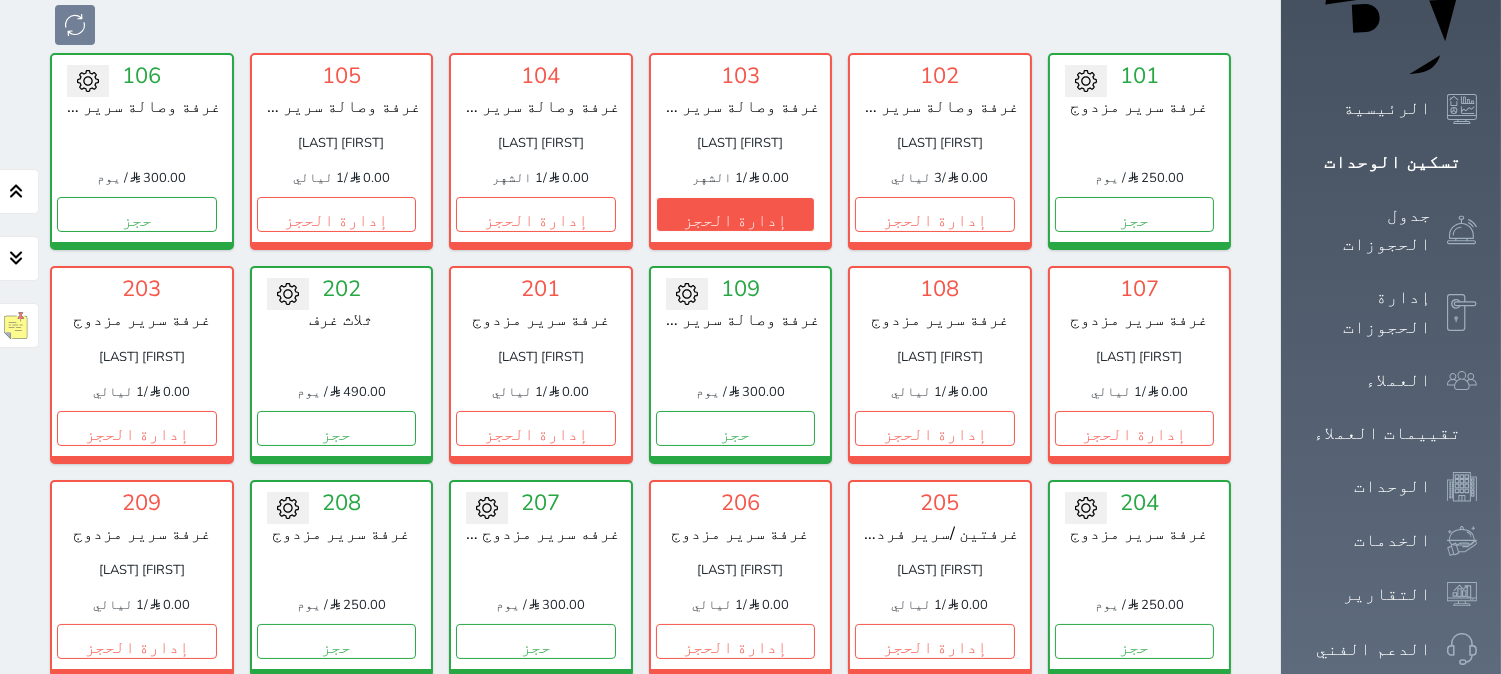 scroll, scrollTop: 0, scrollLeft: 0, axis: both 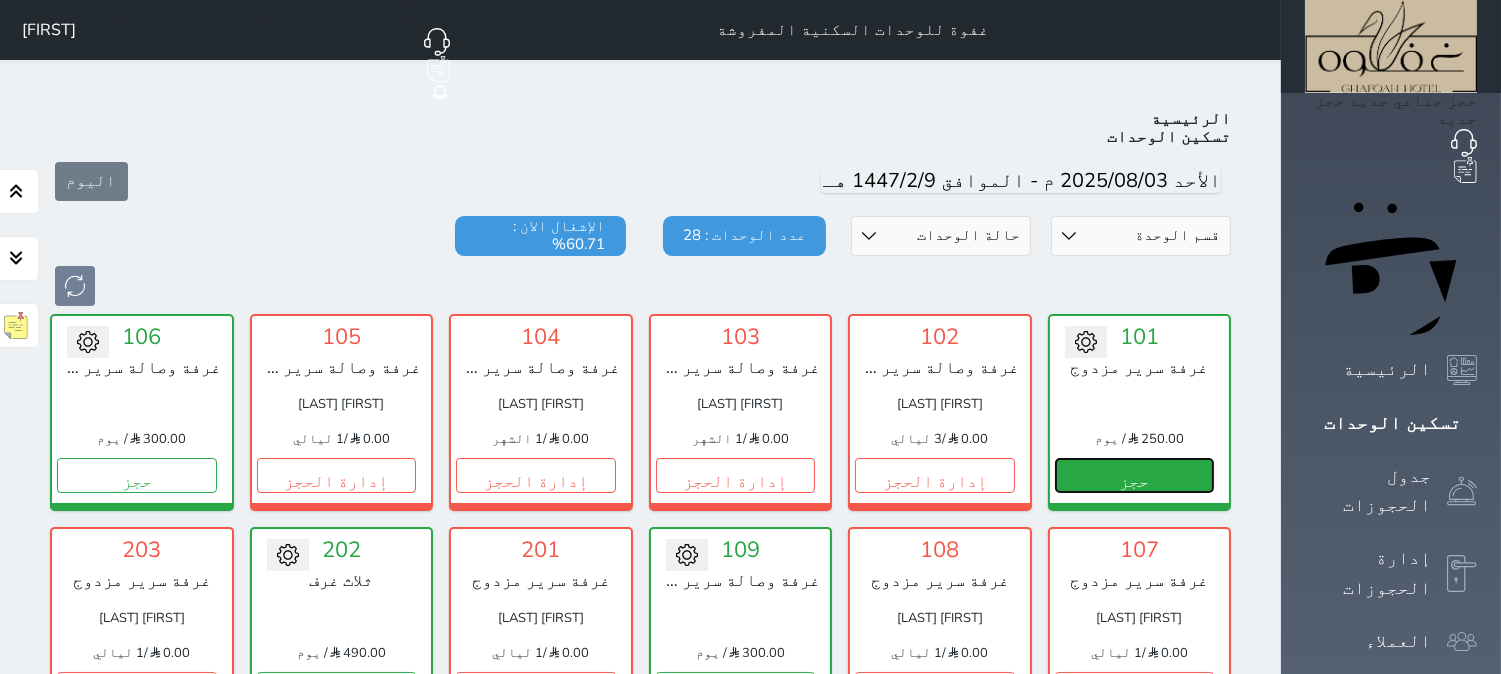 click on "حجز" at bounding box center [1135, 475] 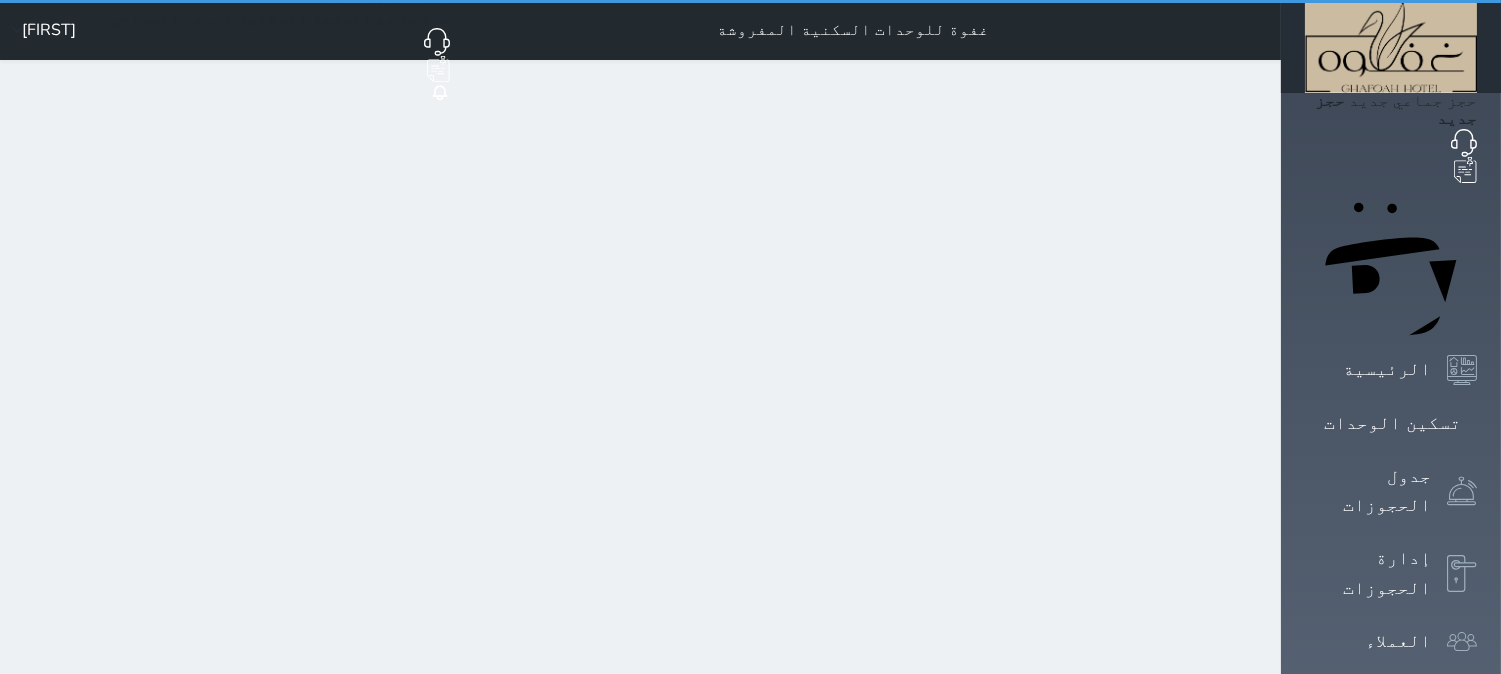 select on "1" 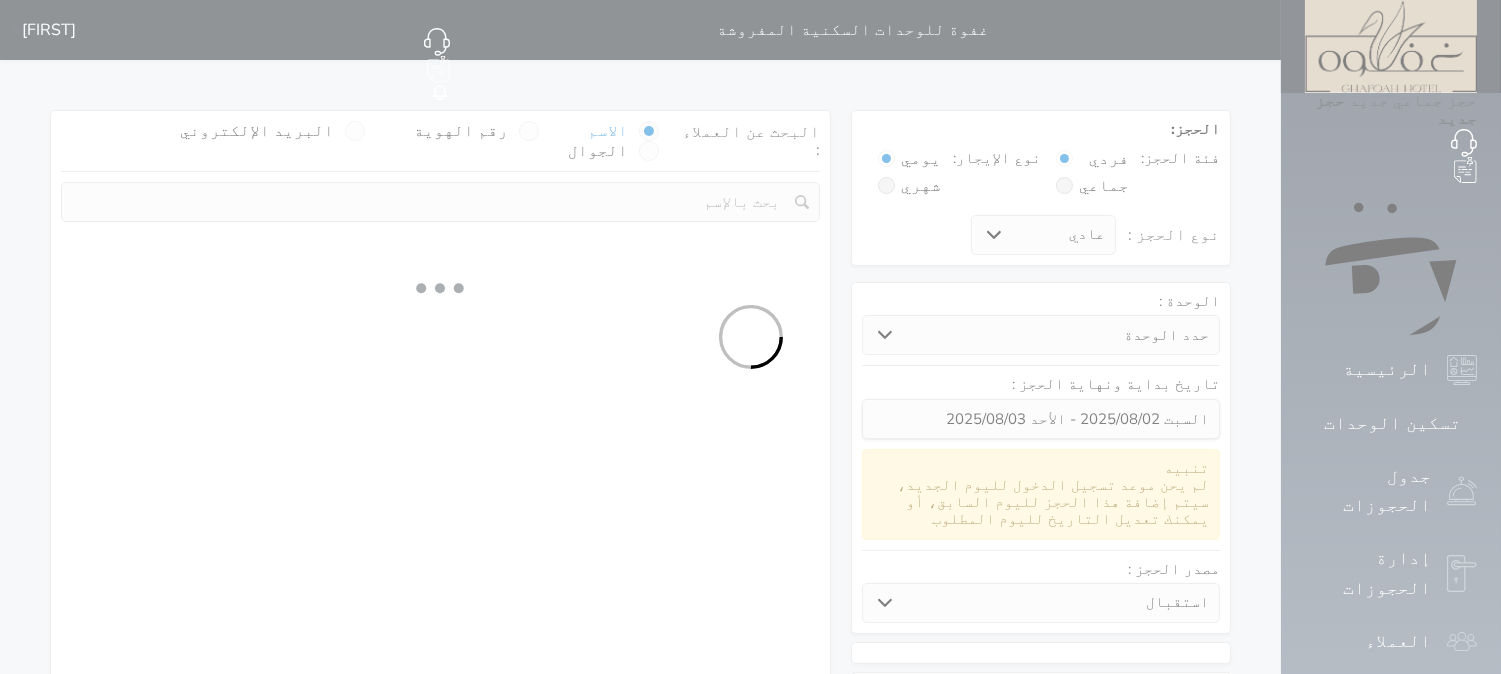 select 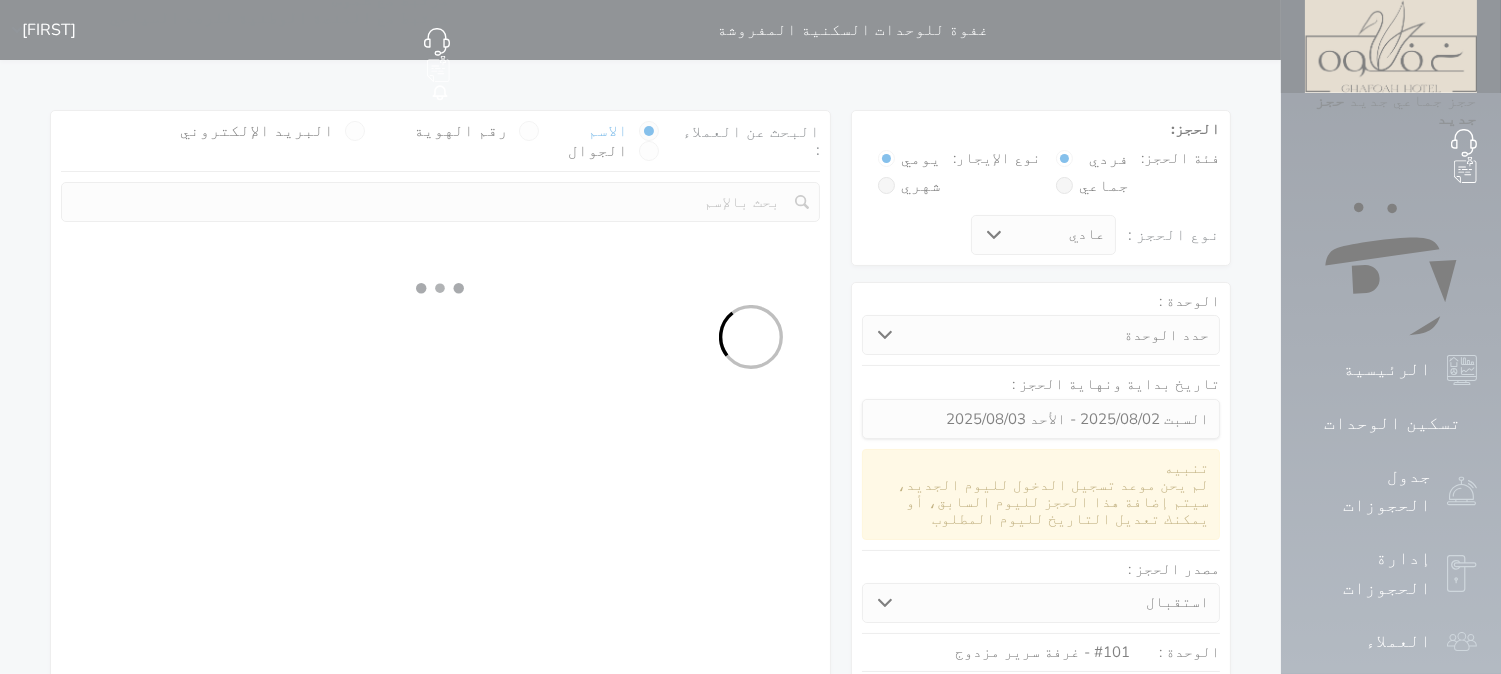 select on "1" 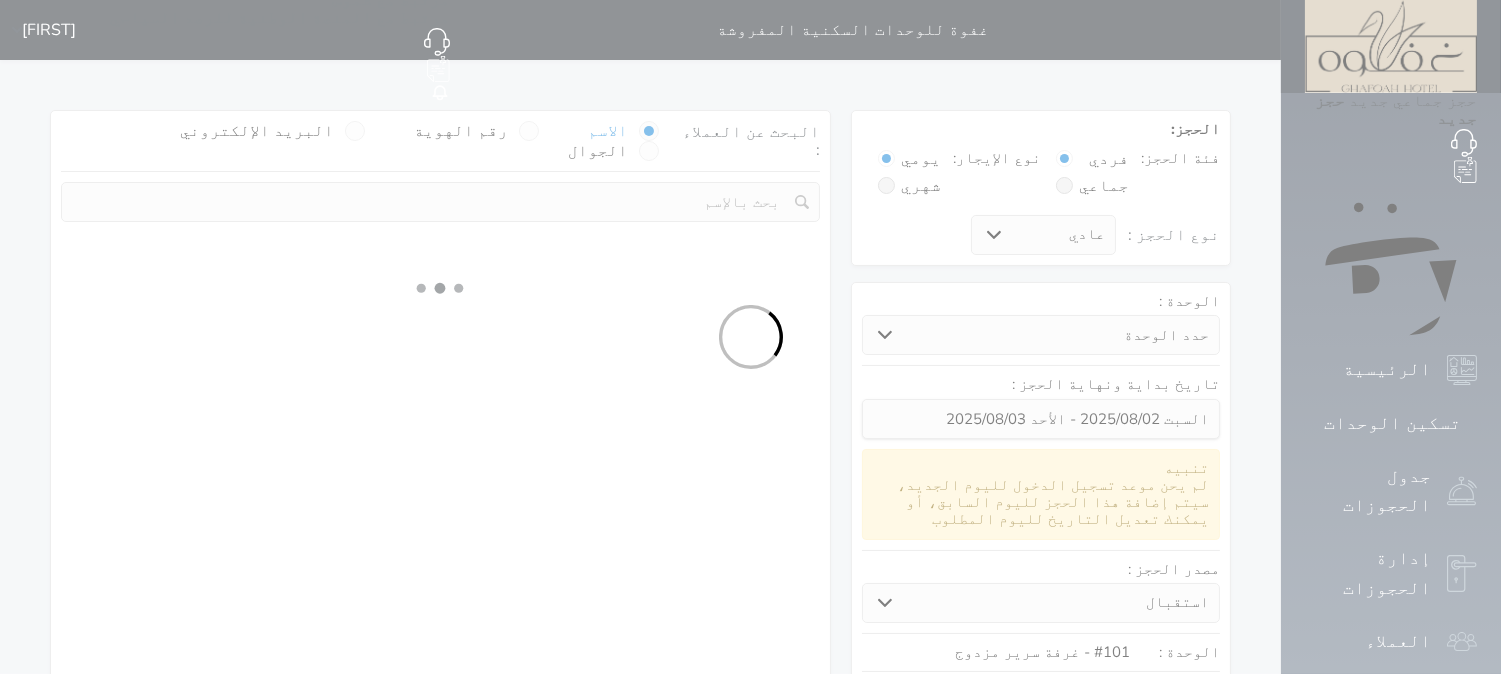 select on "1" 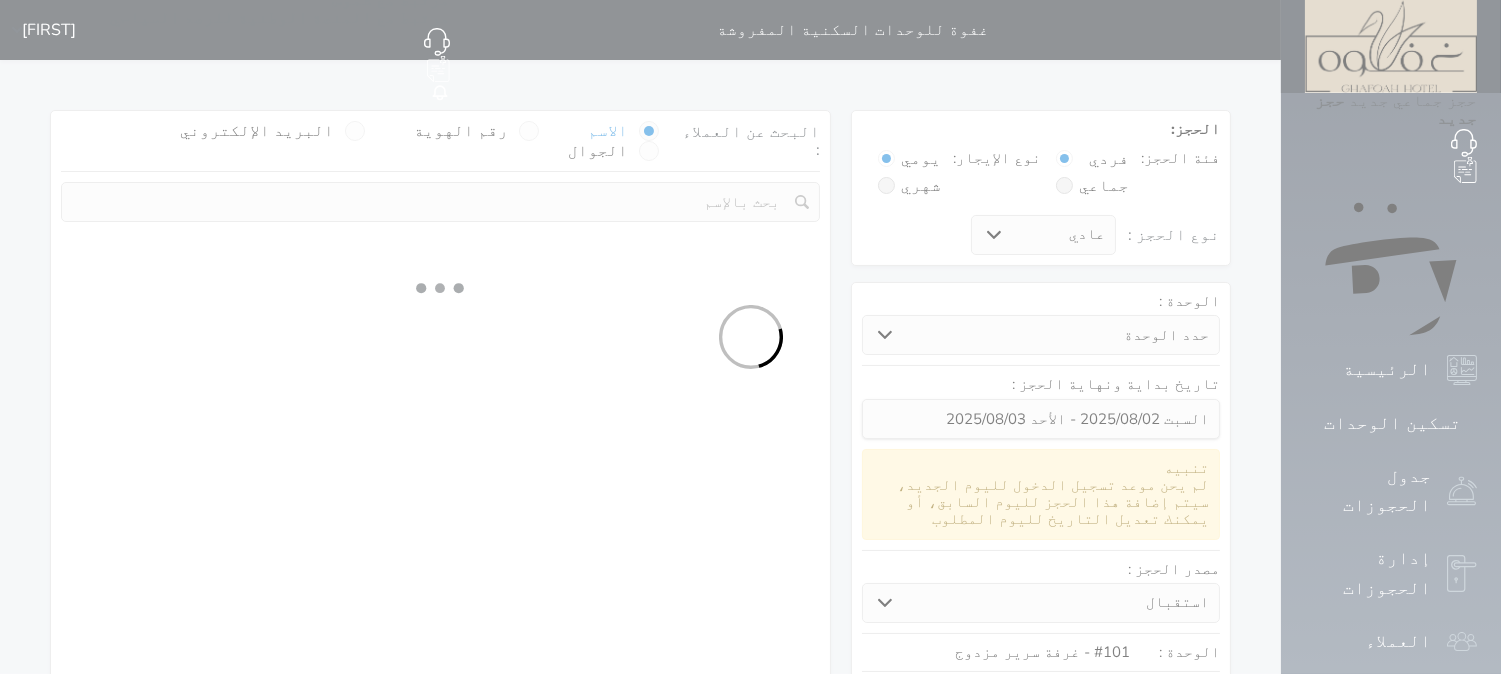 select 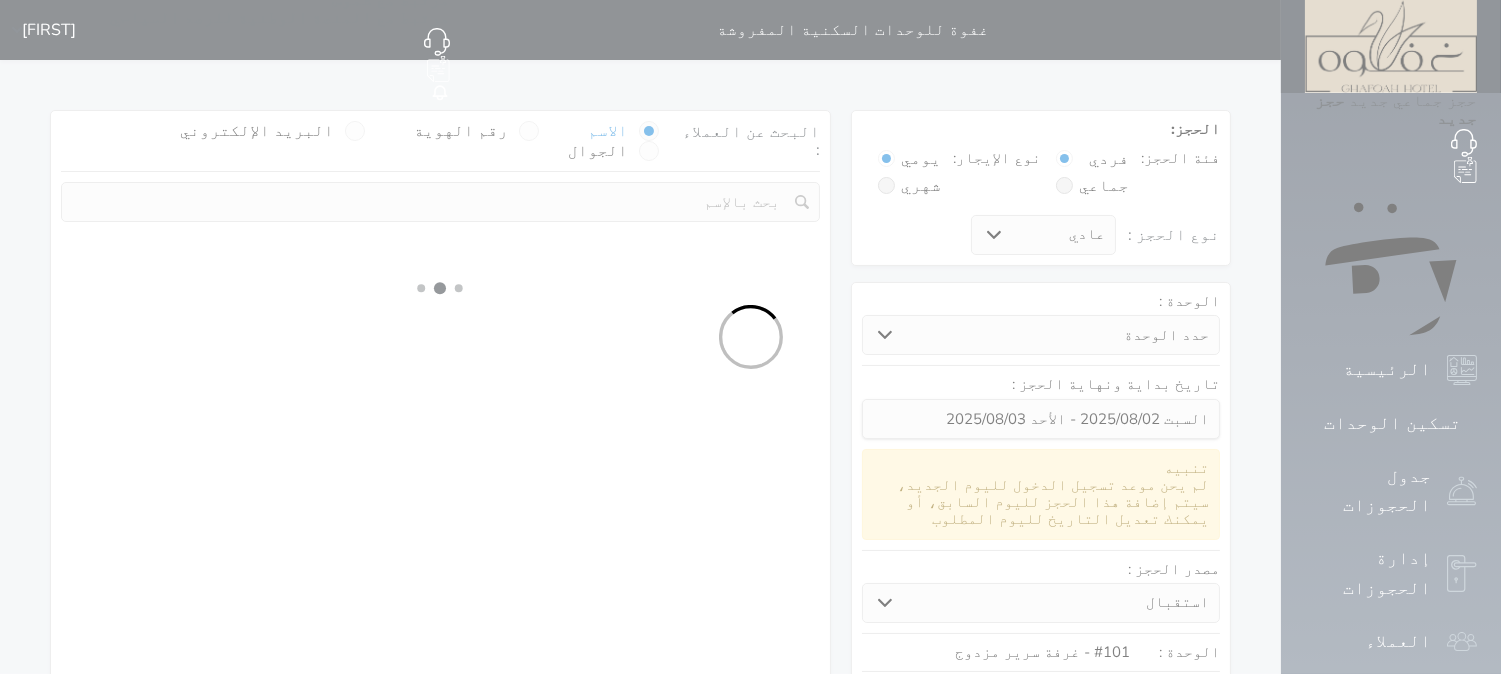 select on "7" 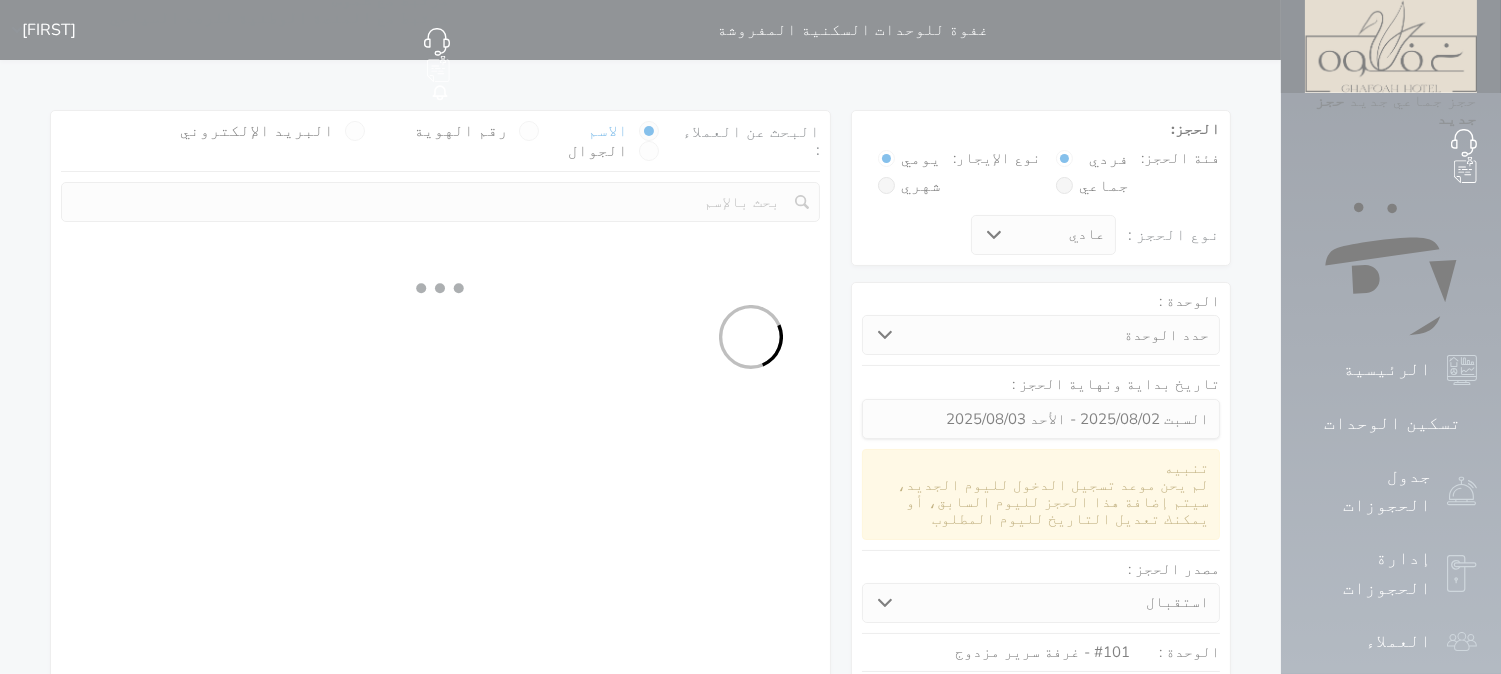 select 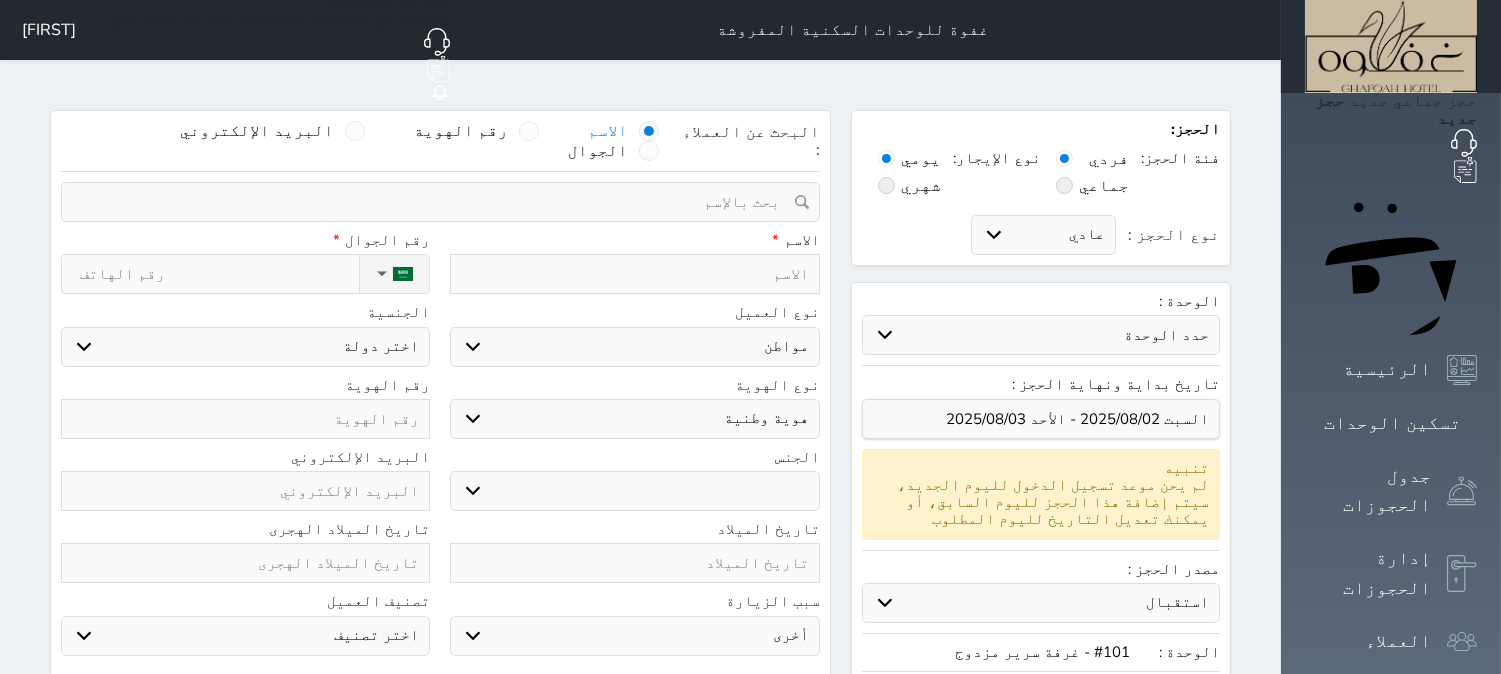 select 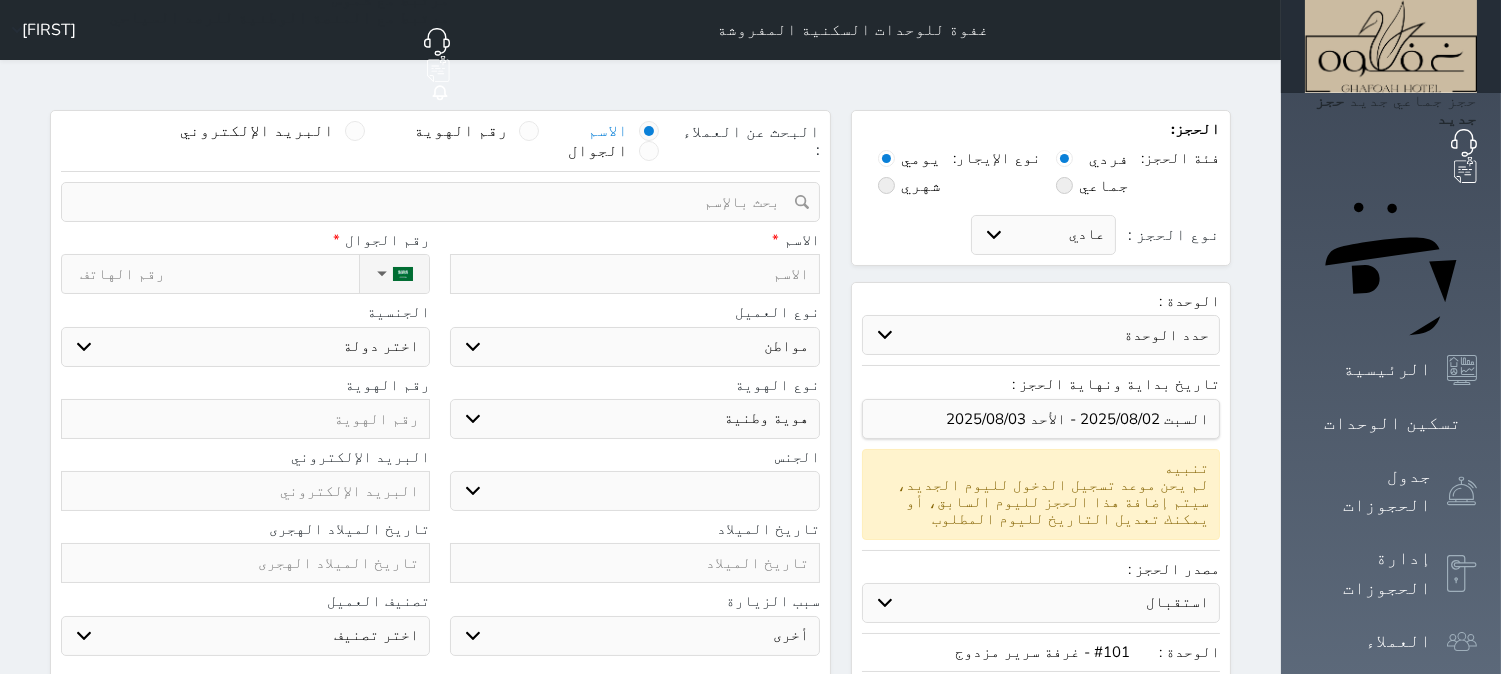 select 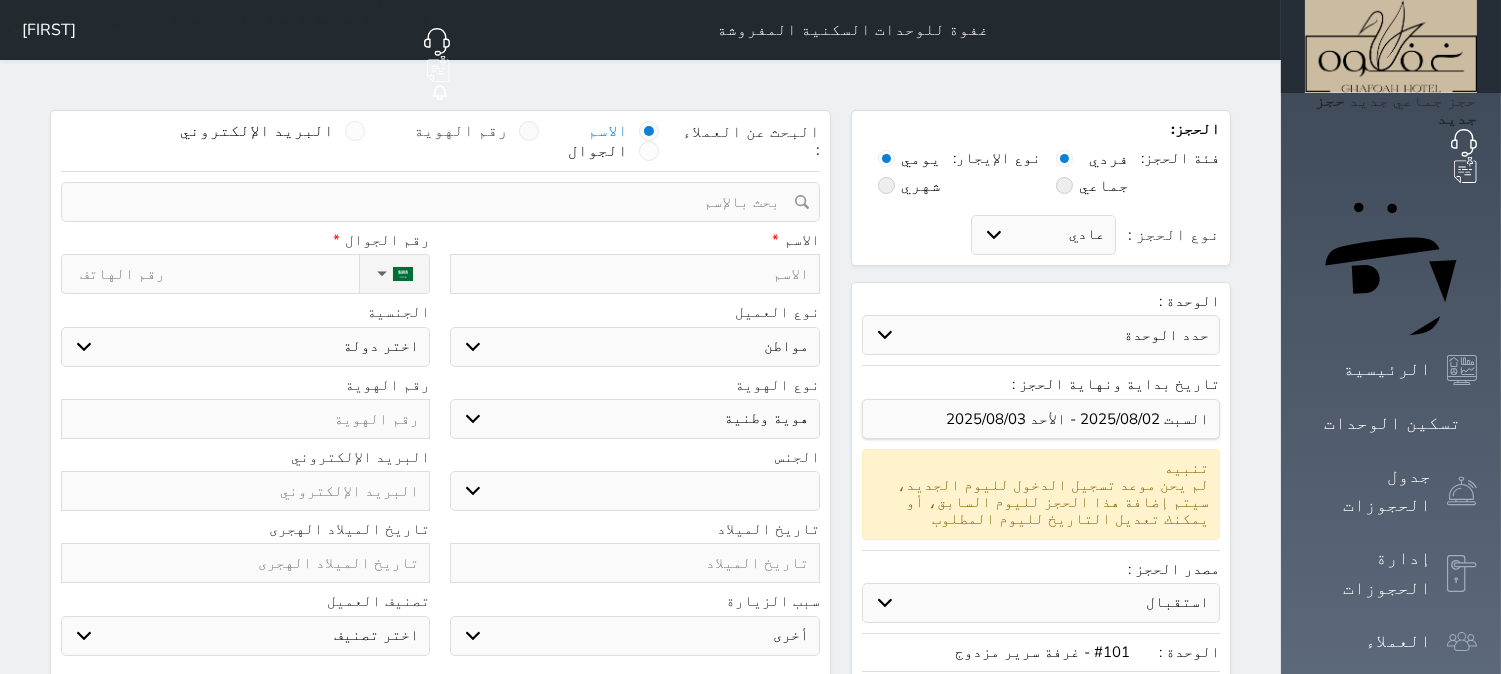 click at bounding box center [529, 131] 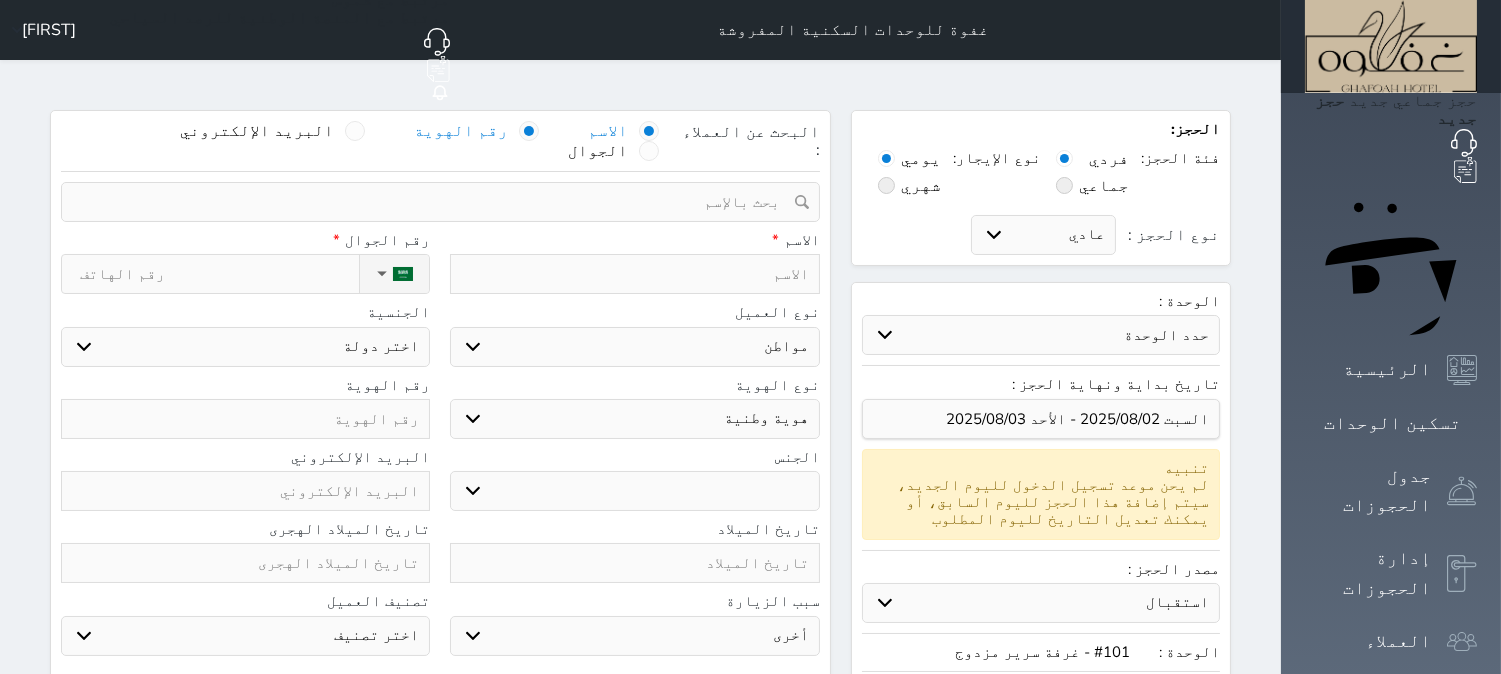 select 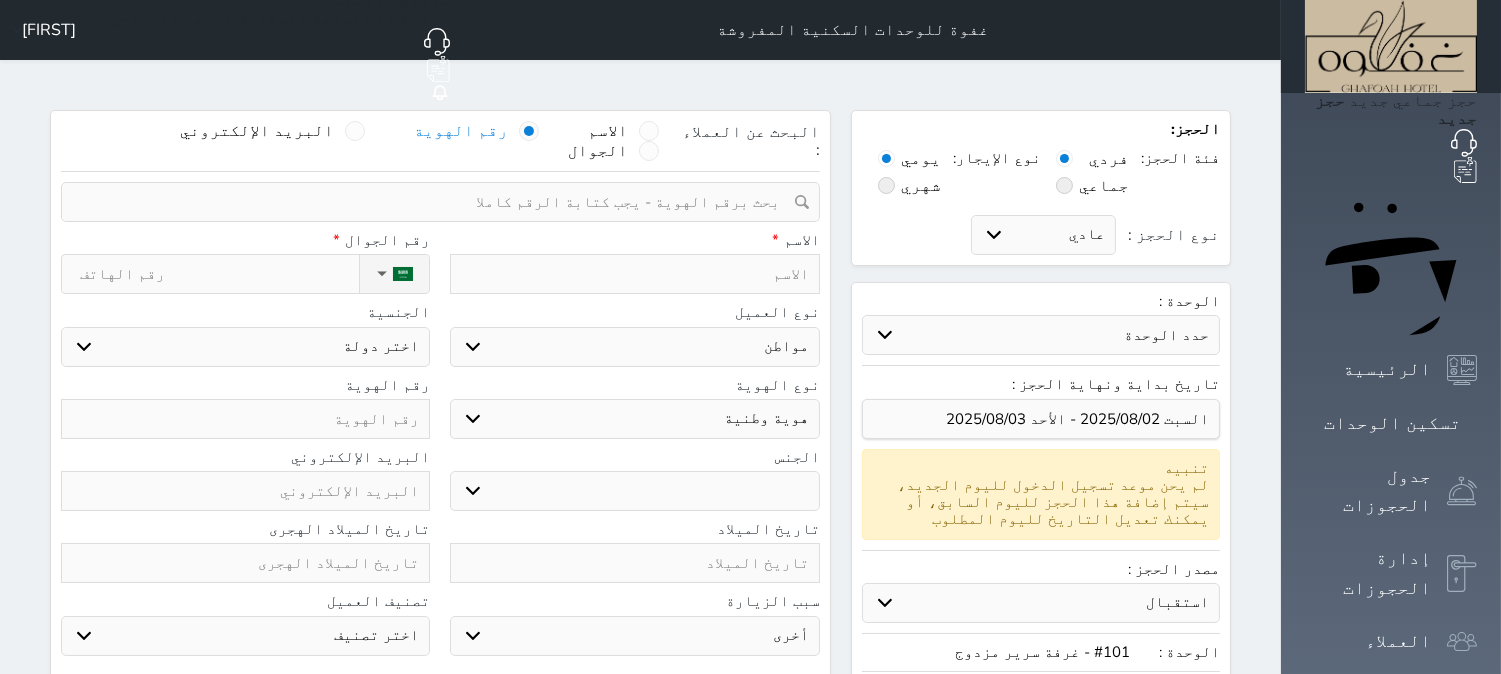 click at bounding box center [433, 202] 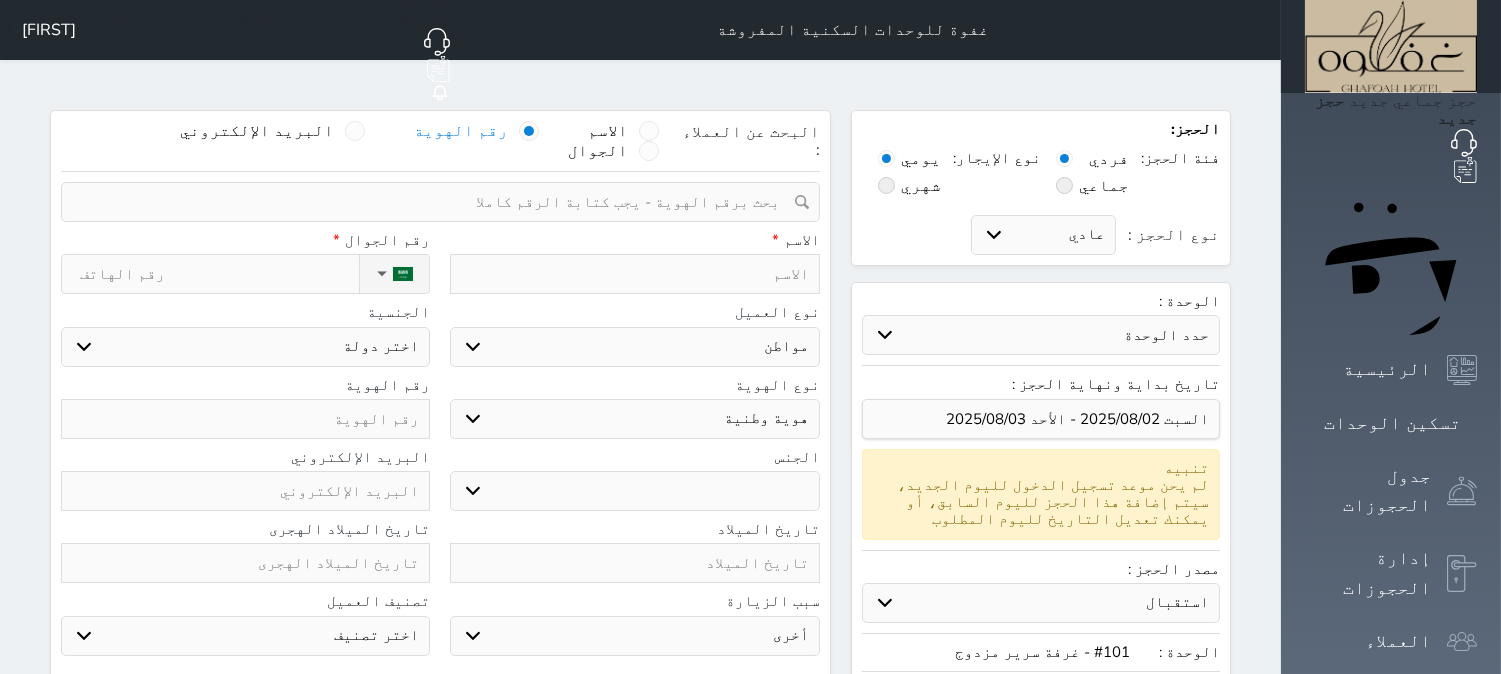 select 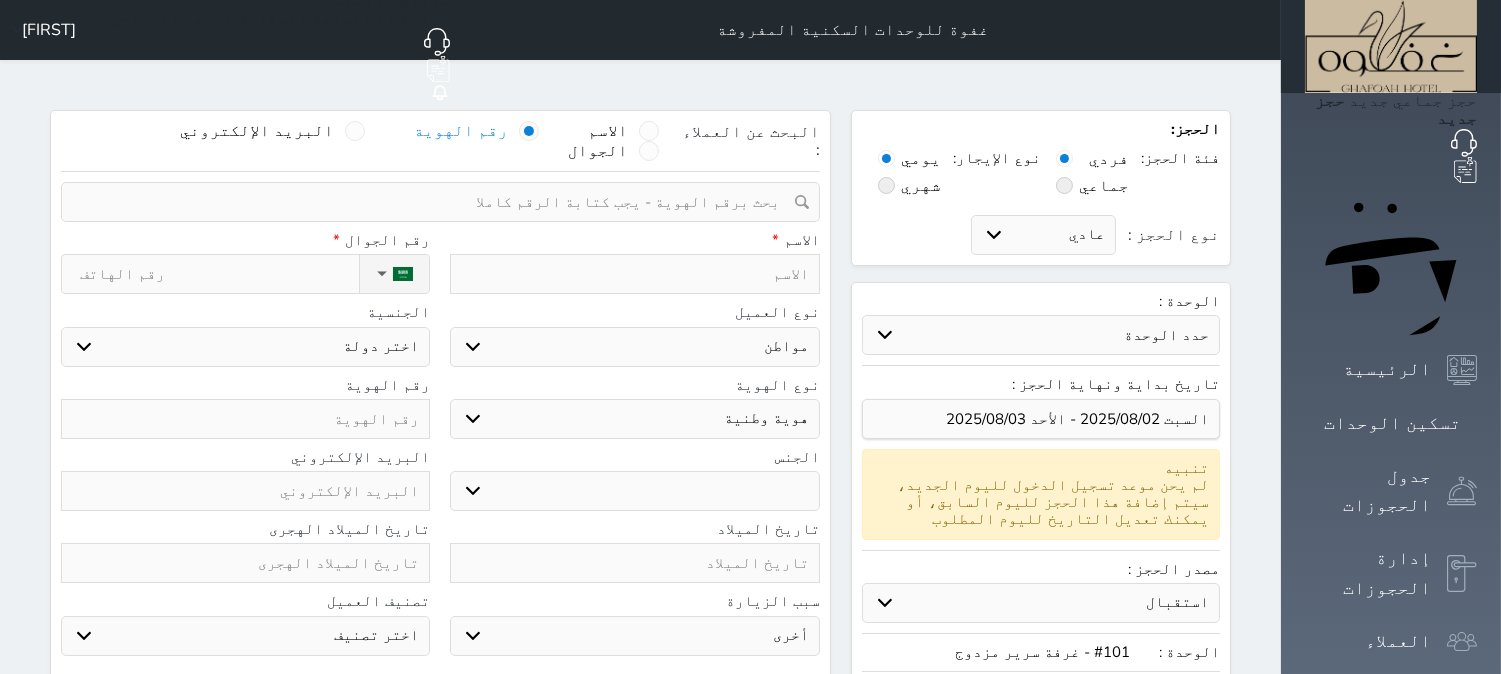 select 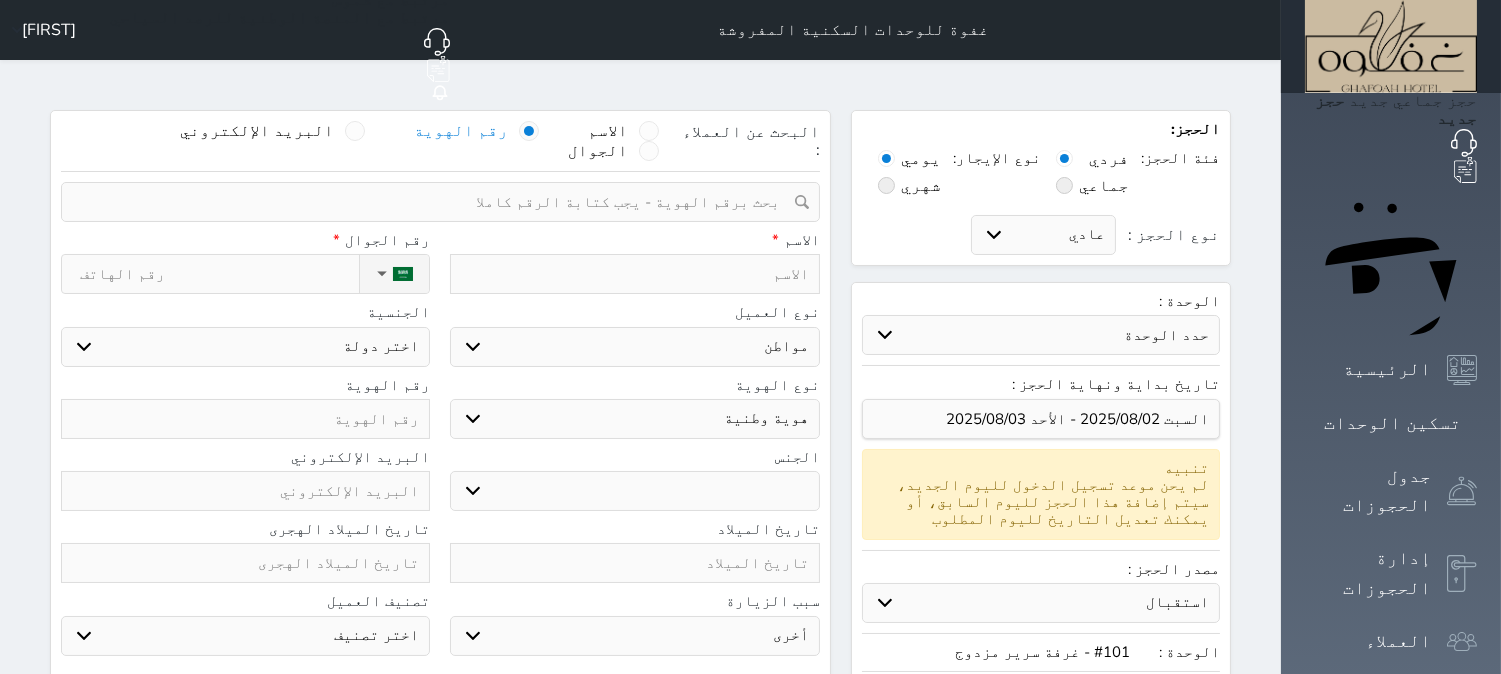select on "113" 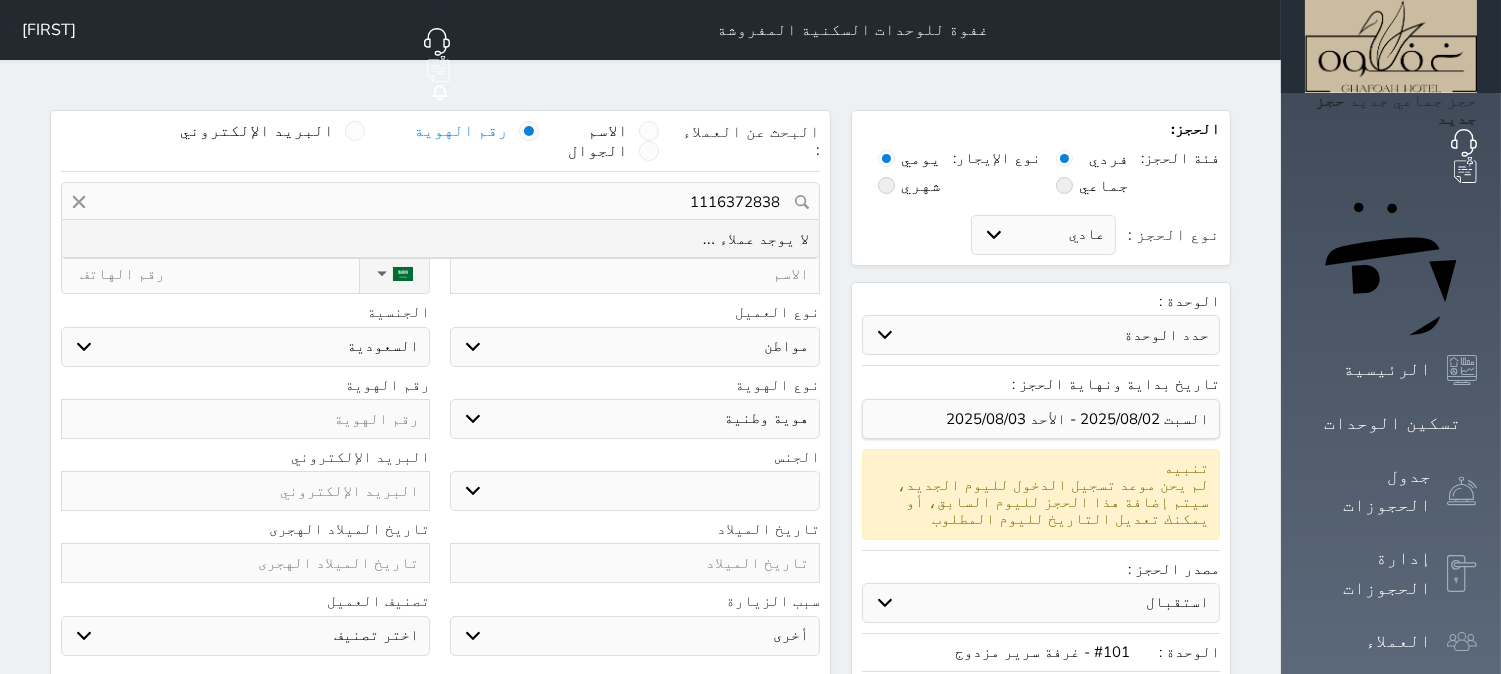 drag, startPoint x: 753, startPoint y: 142, endPoint x: 850, endPoint y: 151, distance: 97.41663 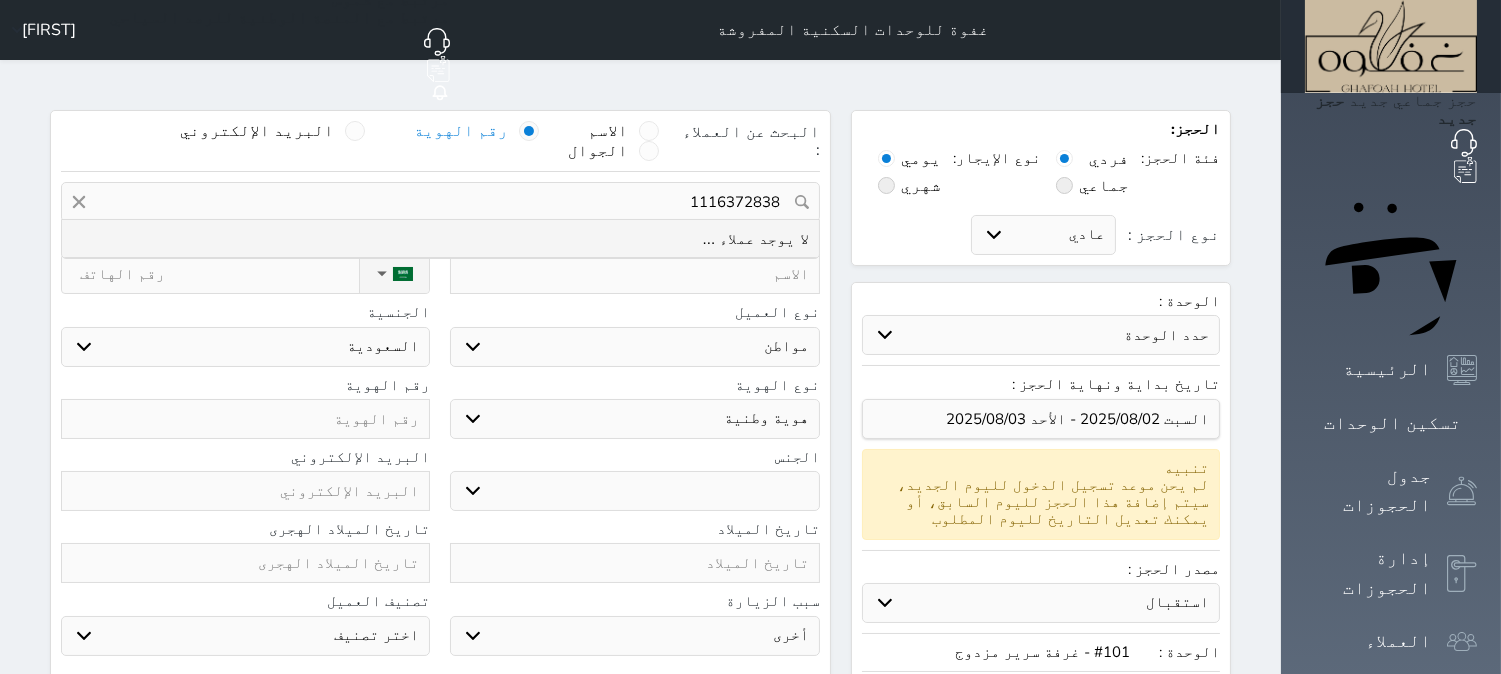 select 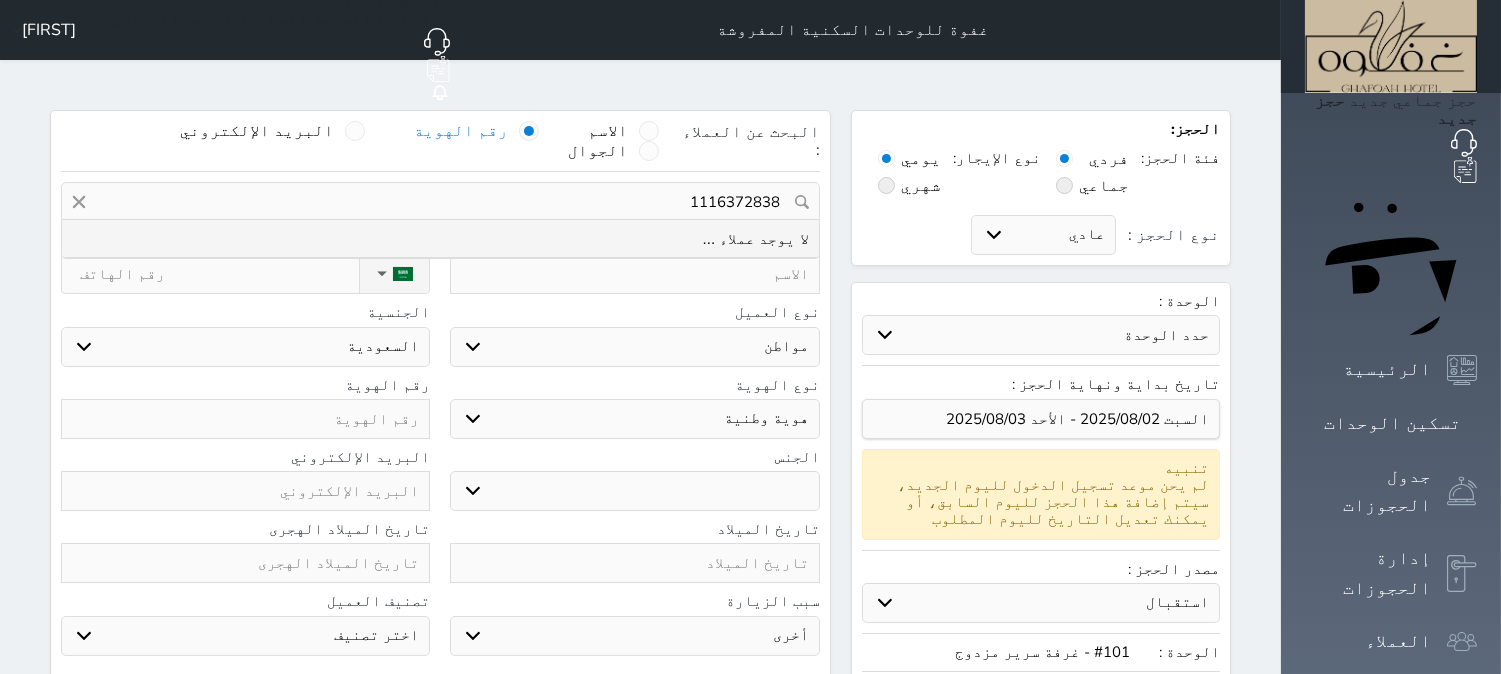 select 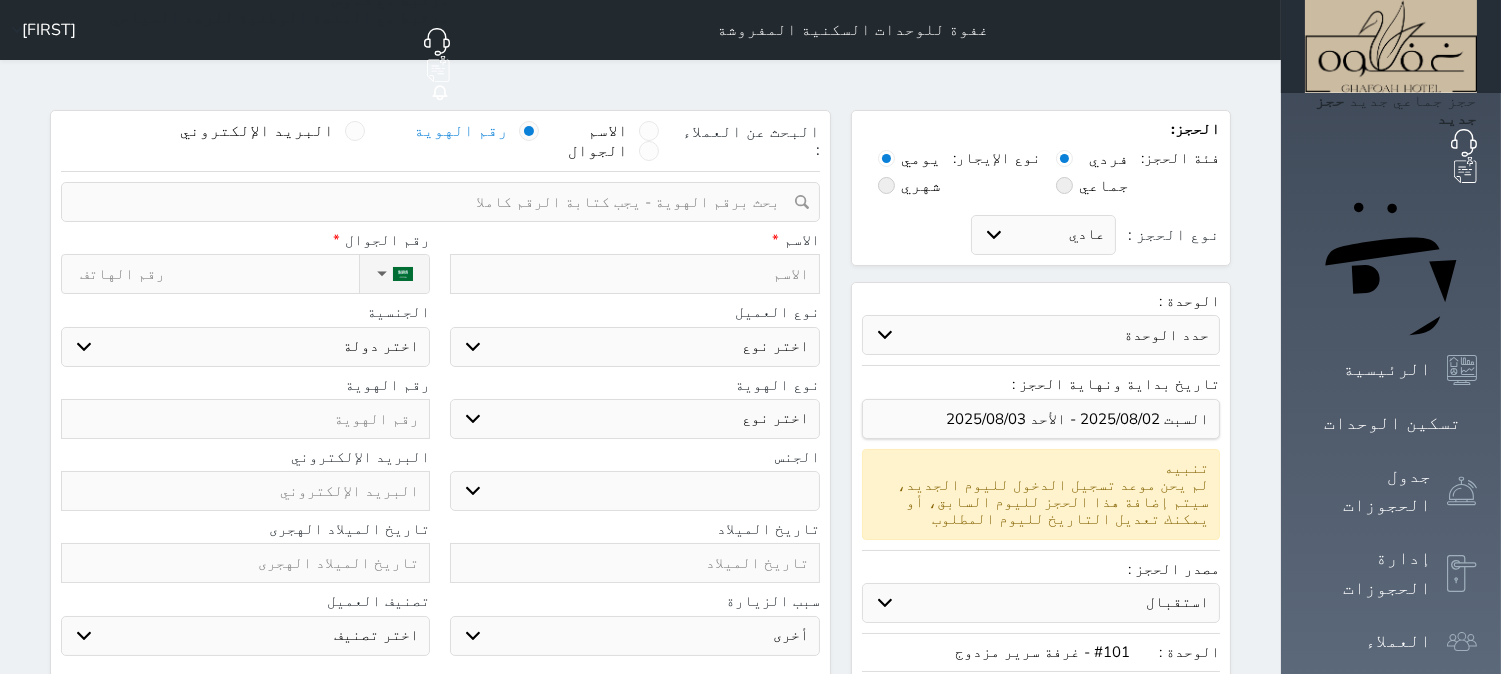 paste on "1116372838" 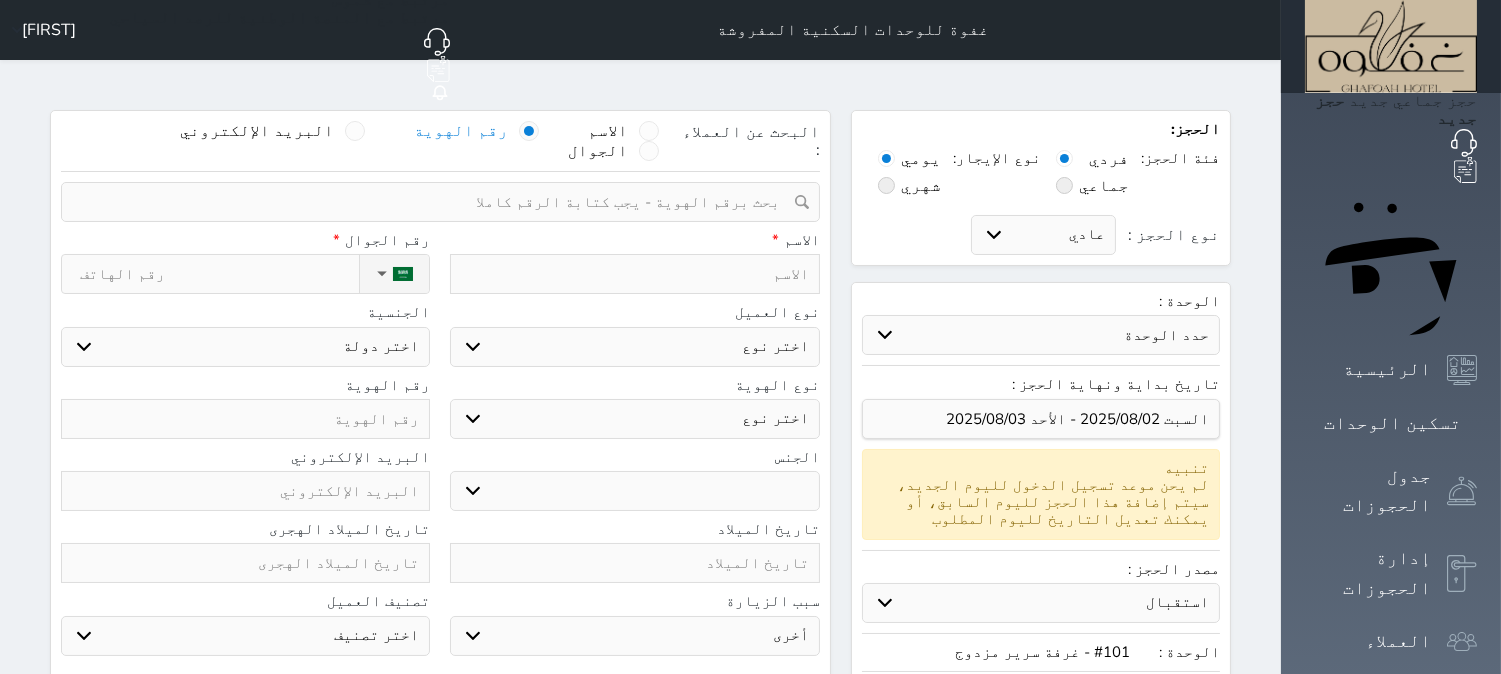 select 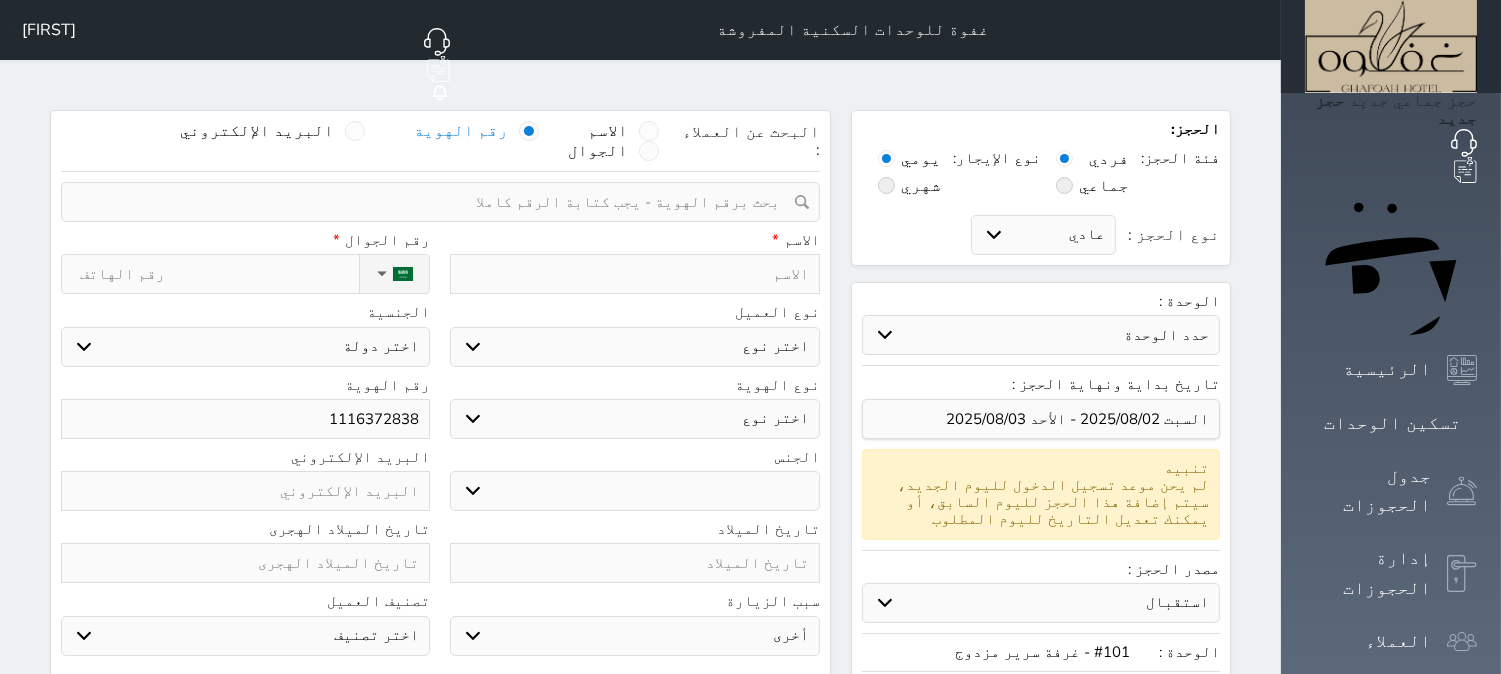 type on "1116372838" 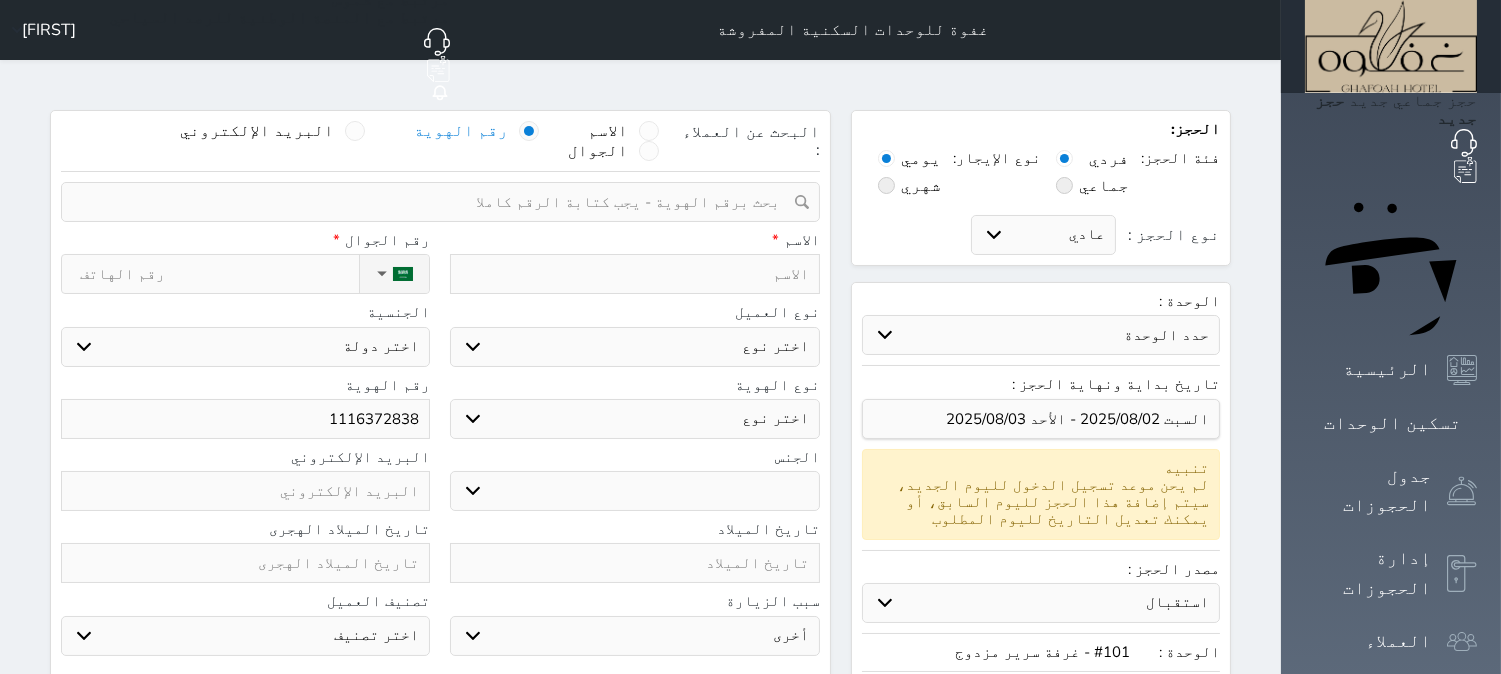 type on "p" 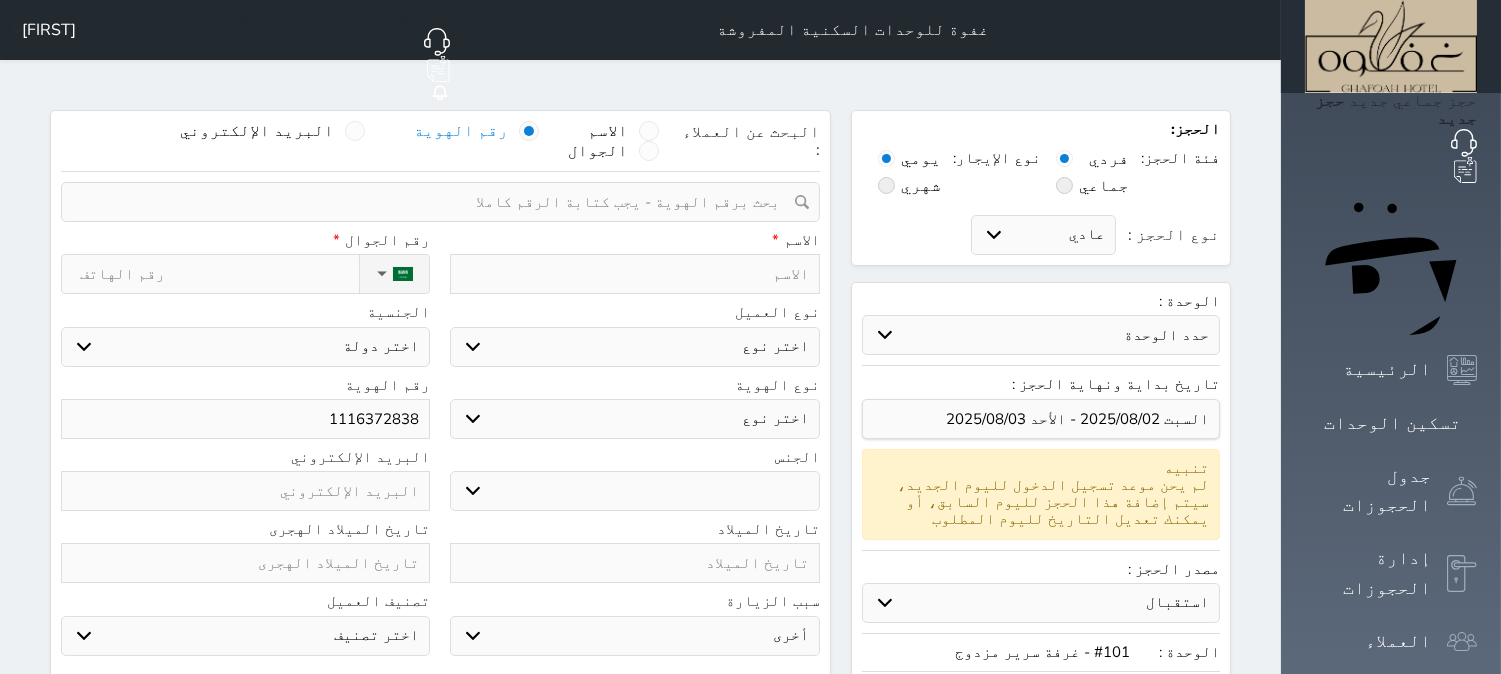 select 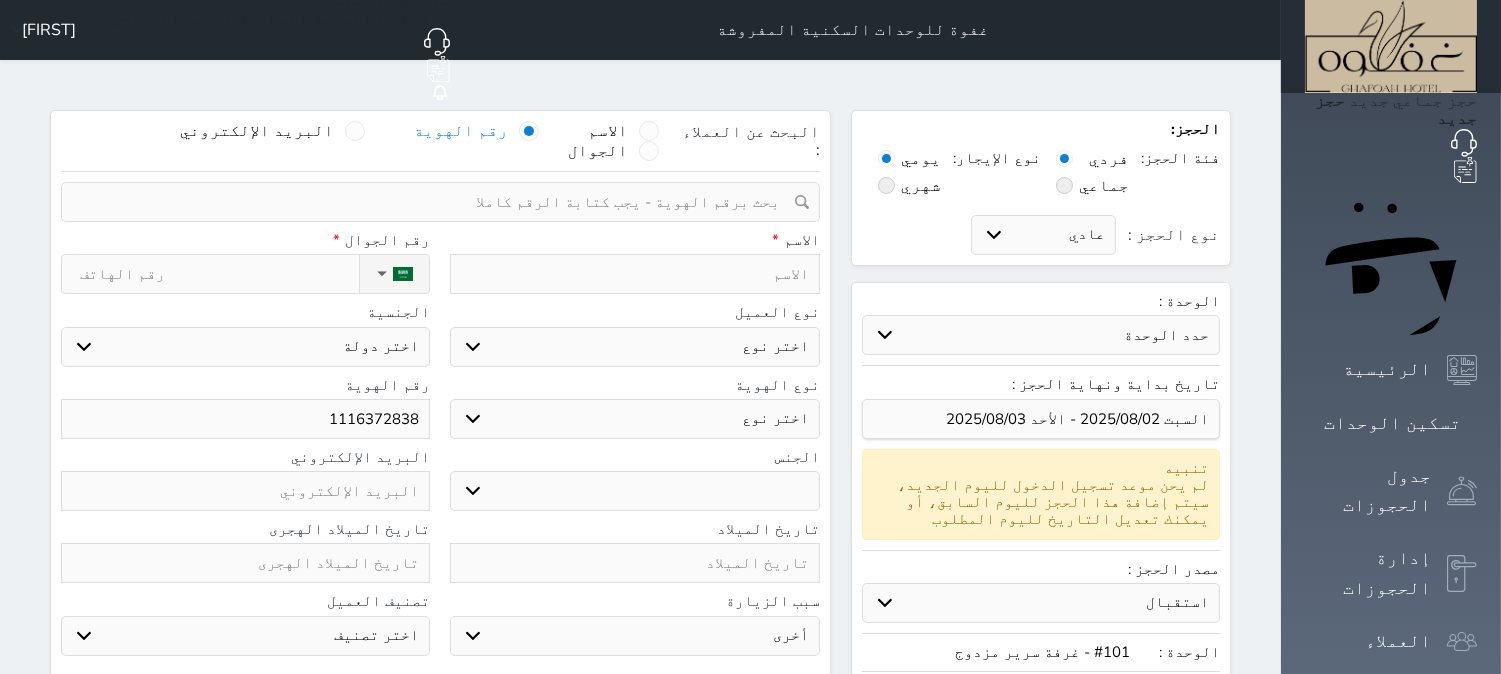 select 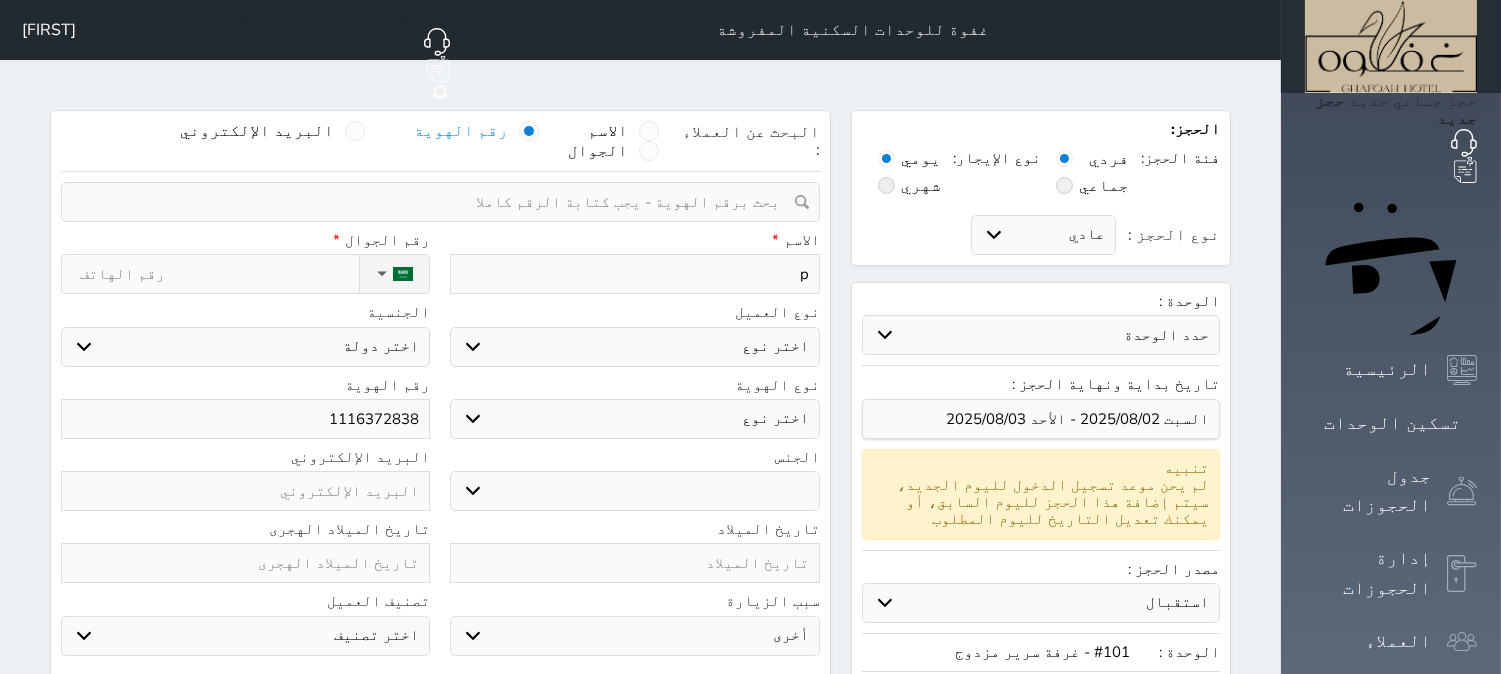 type on "ps" 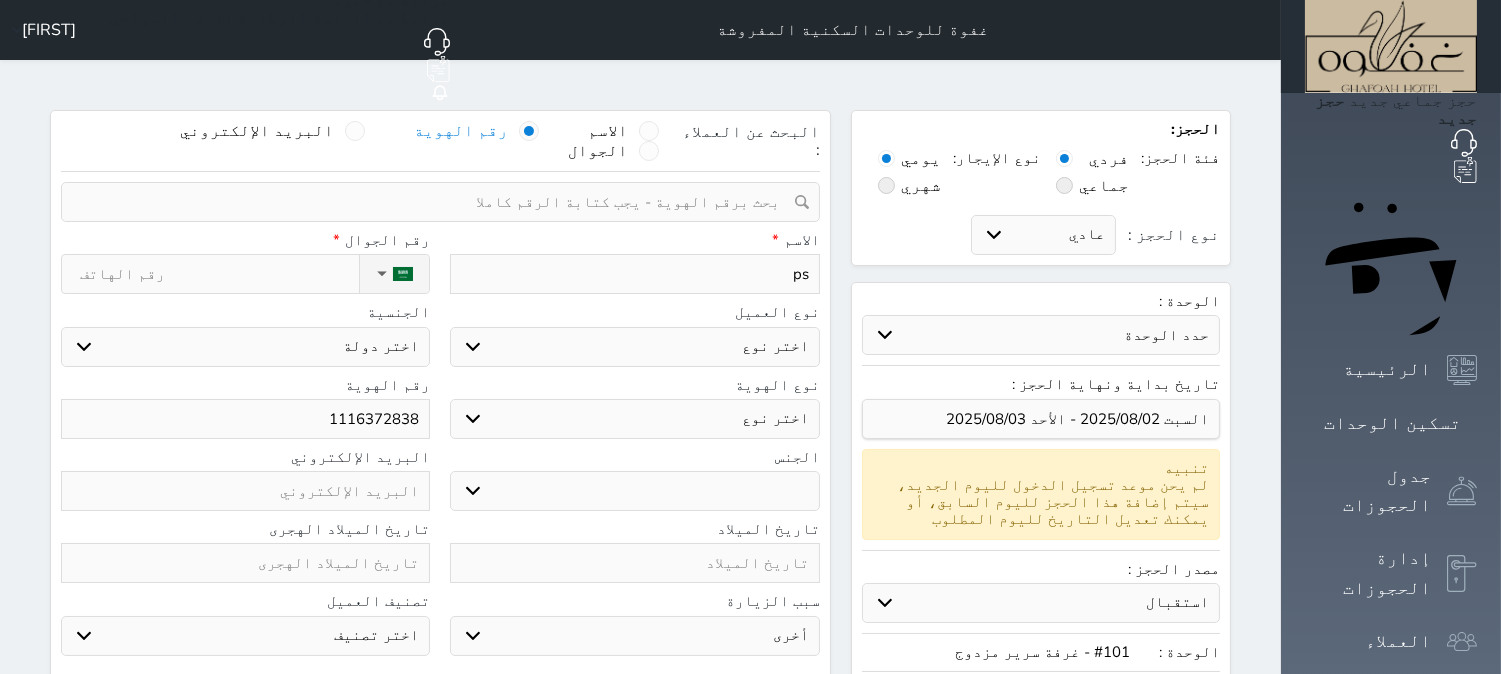 select 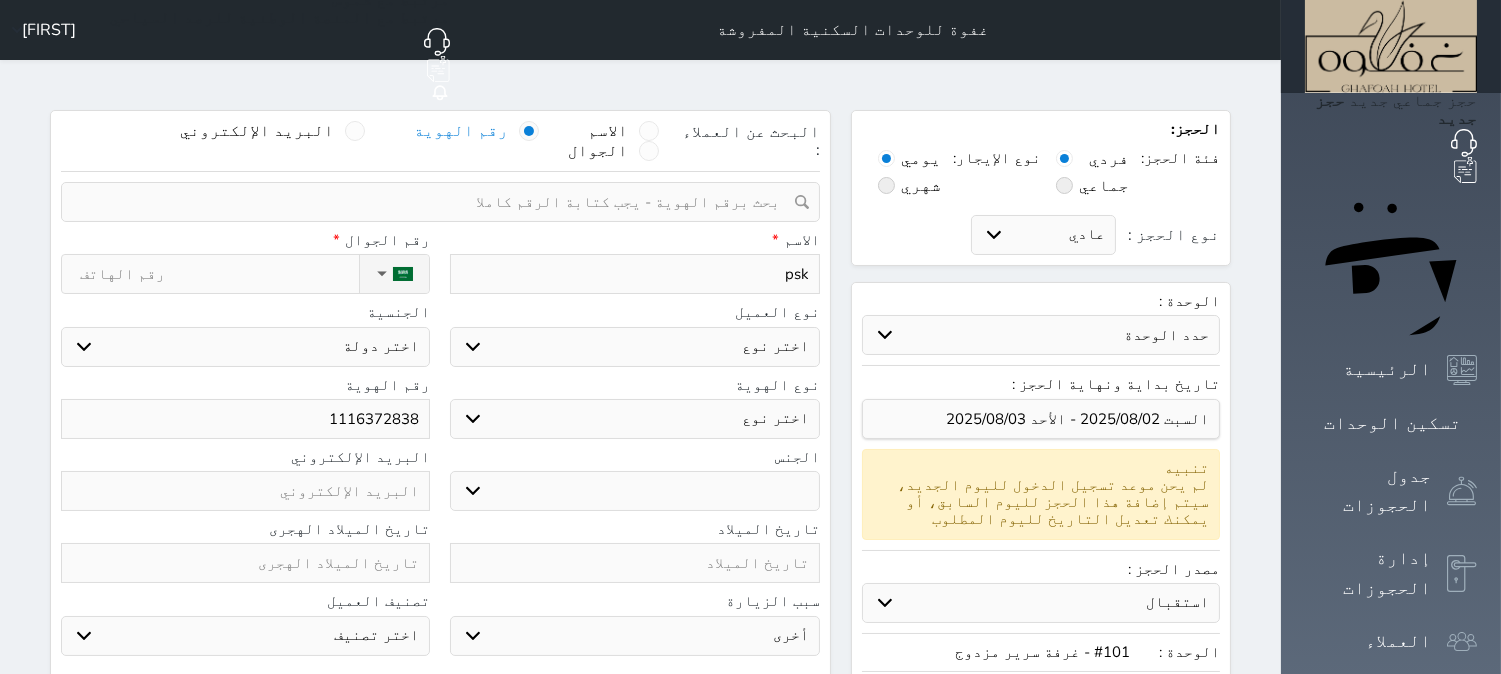 type on "ps" 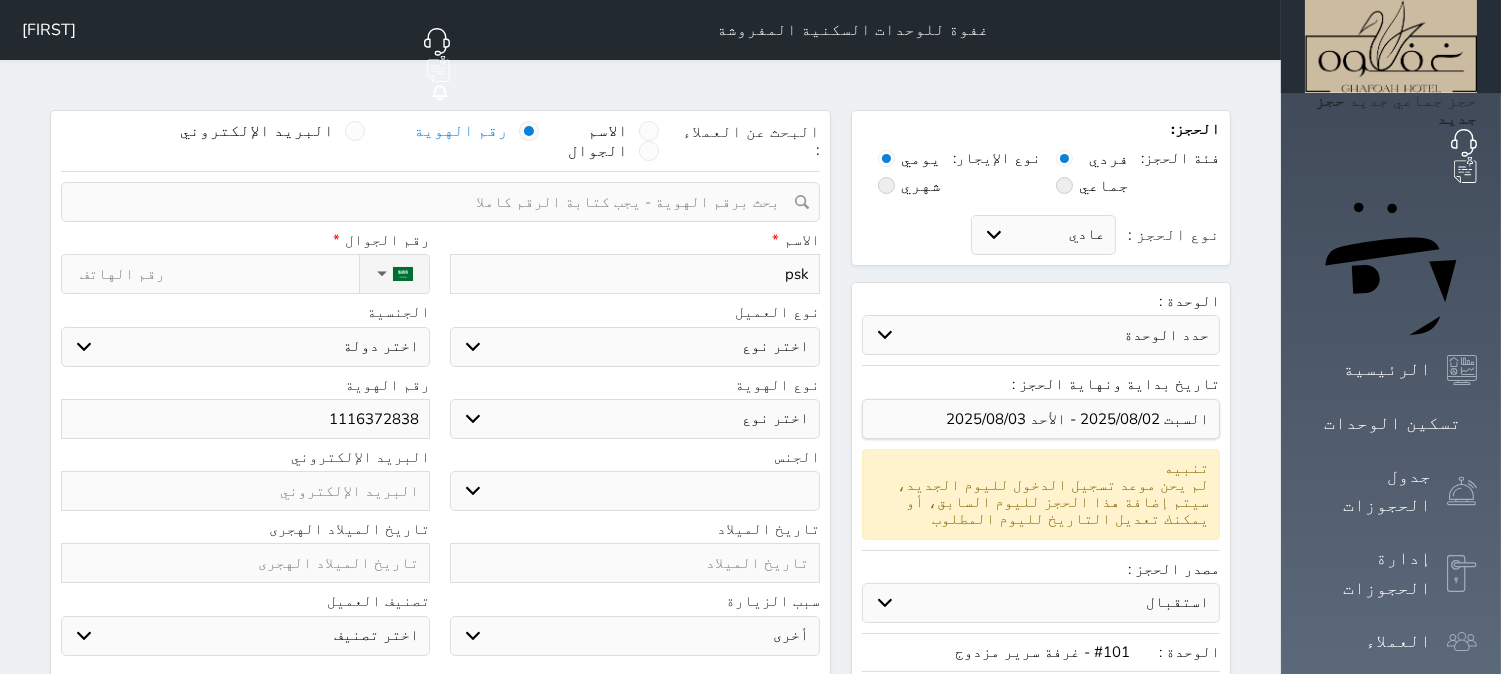 select 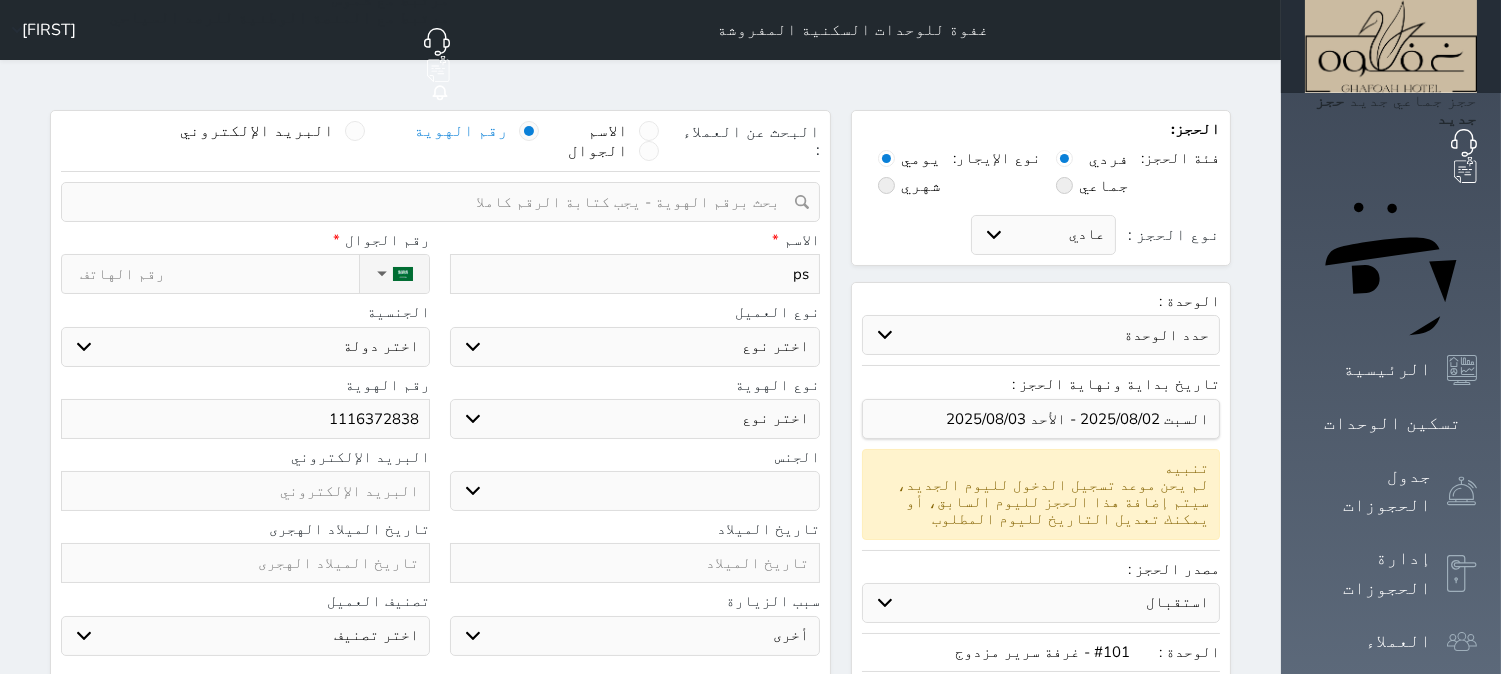type on "p" 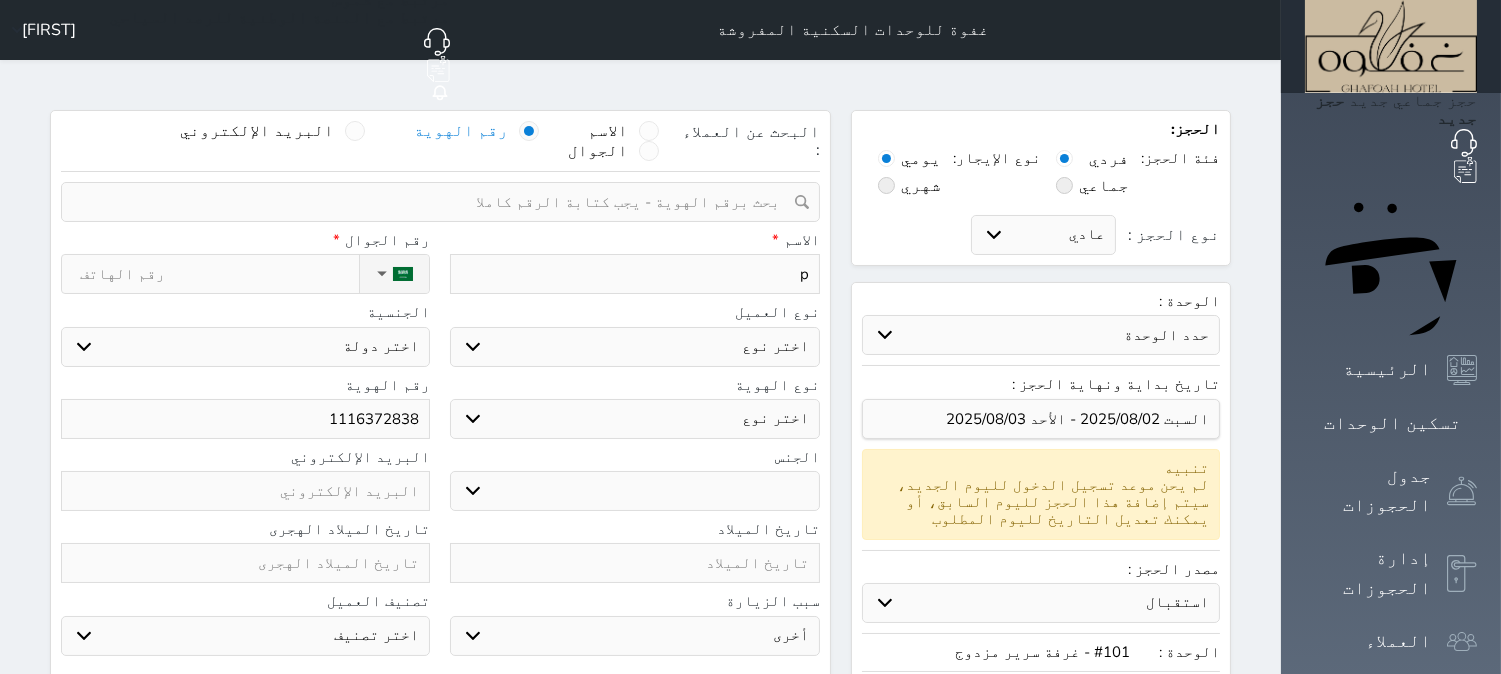 select 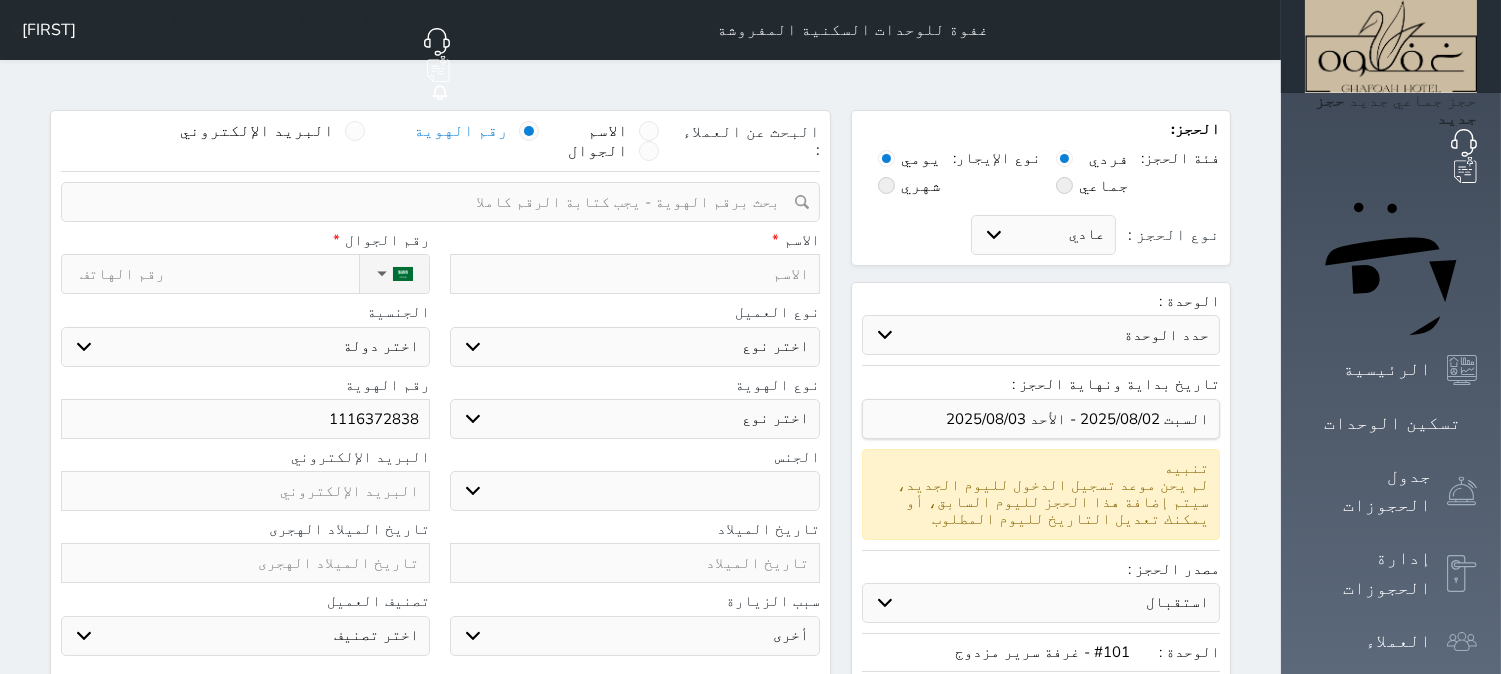 type on "ح" 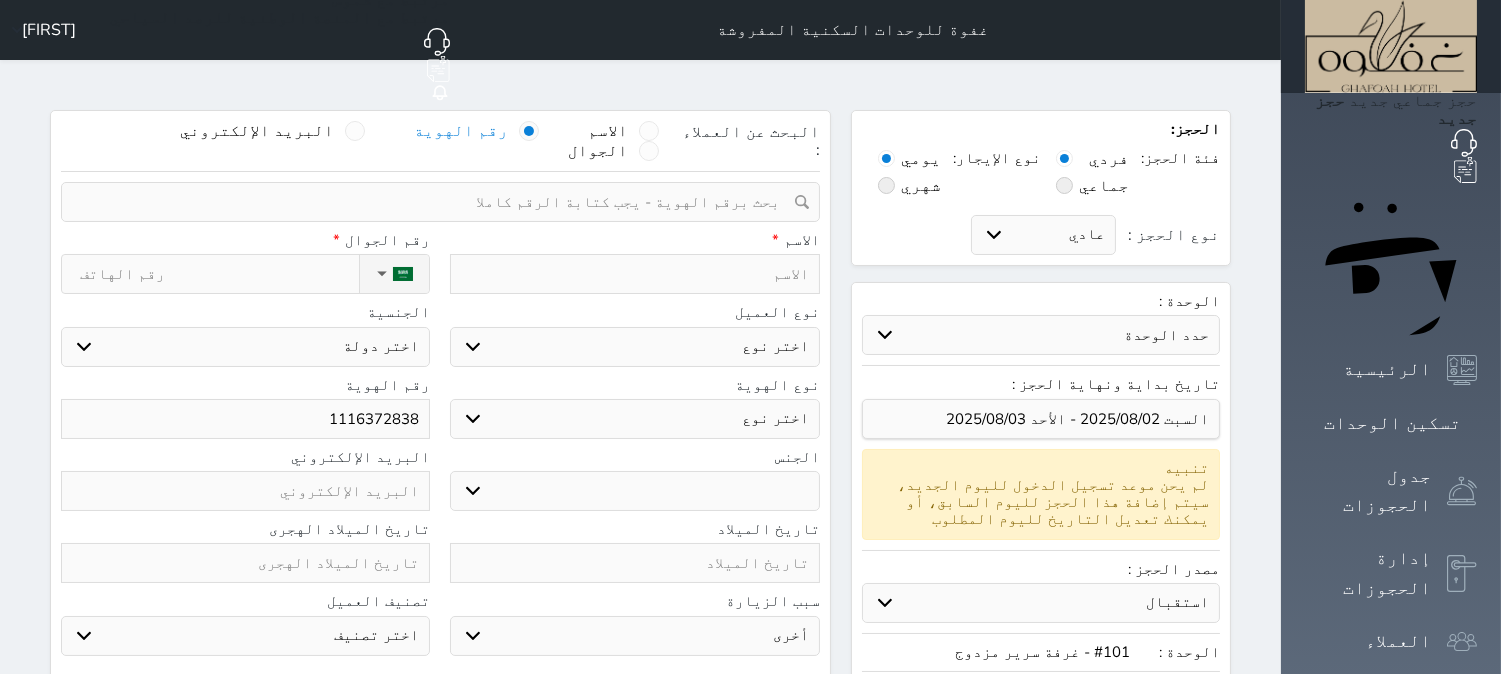 select 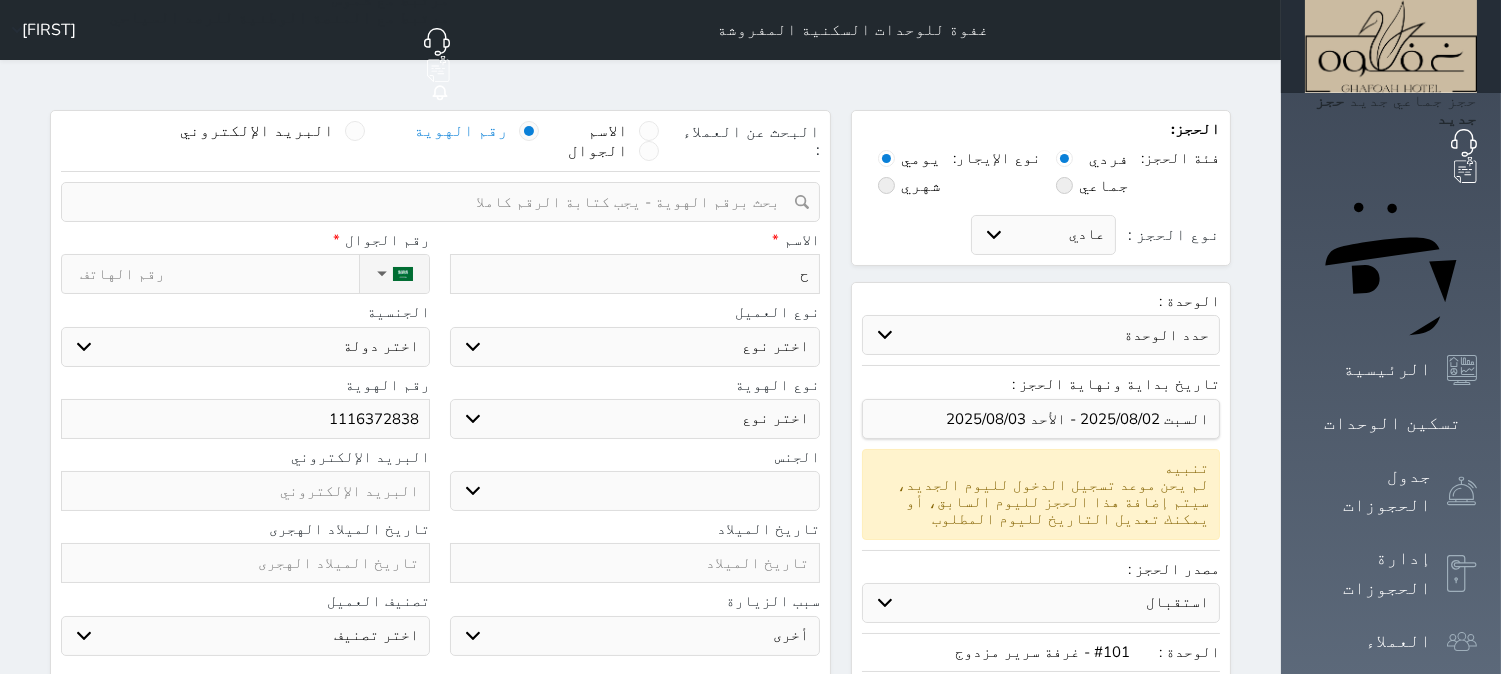 type on "حس" 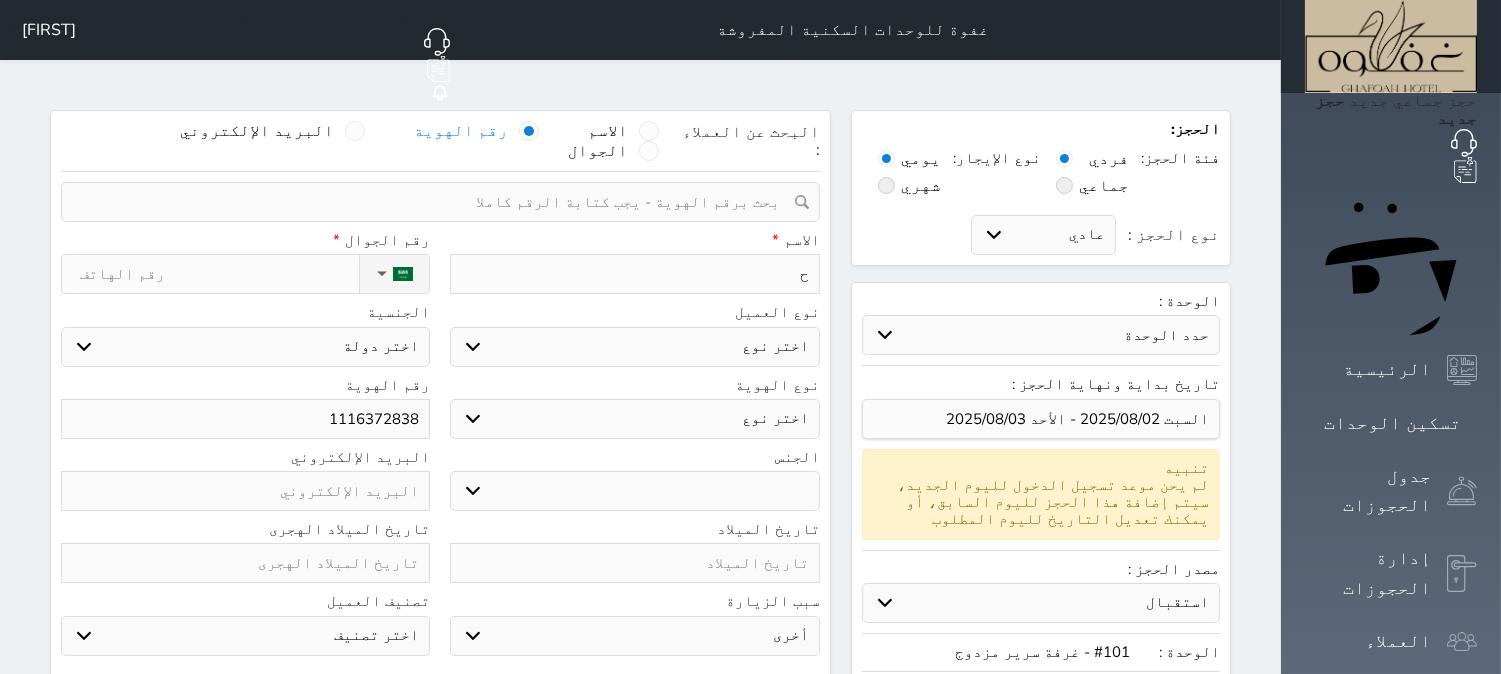 select 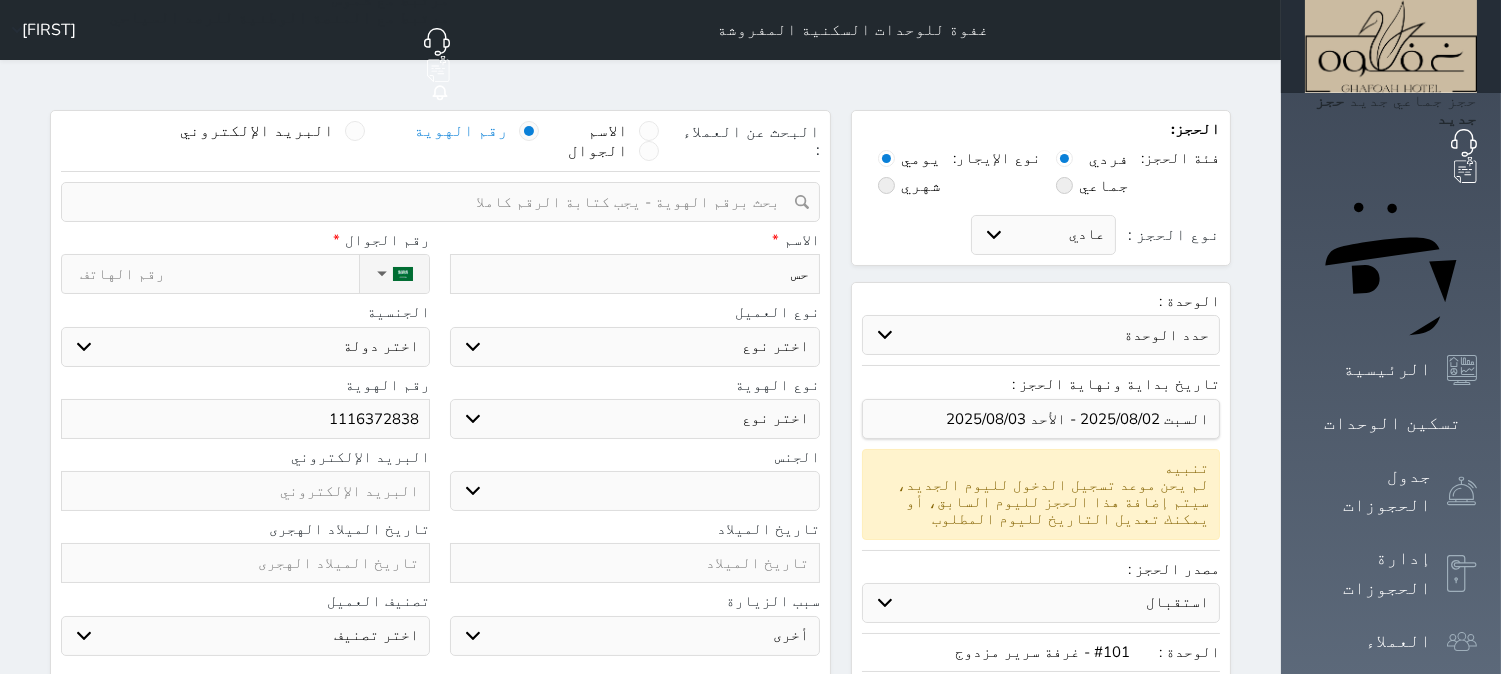 type on "حسن" 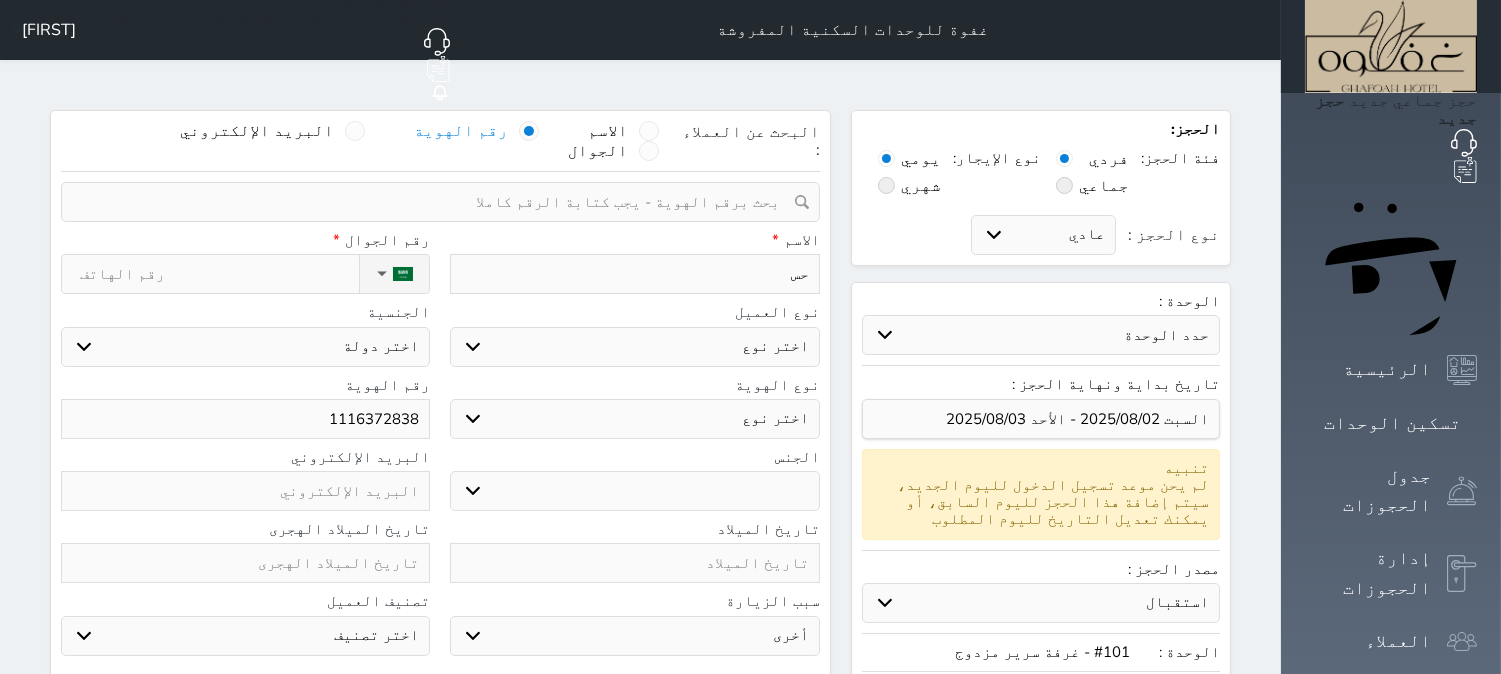 select 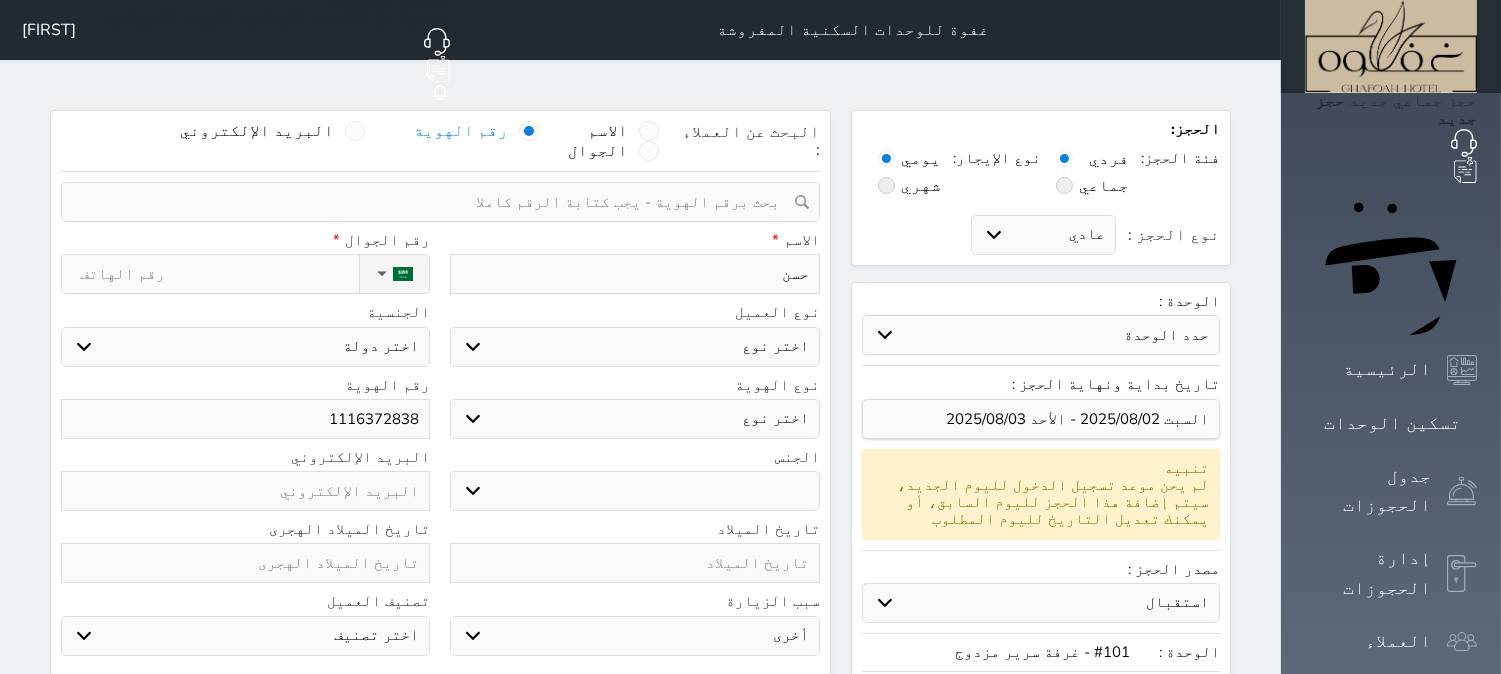 type on "حسن" 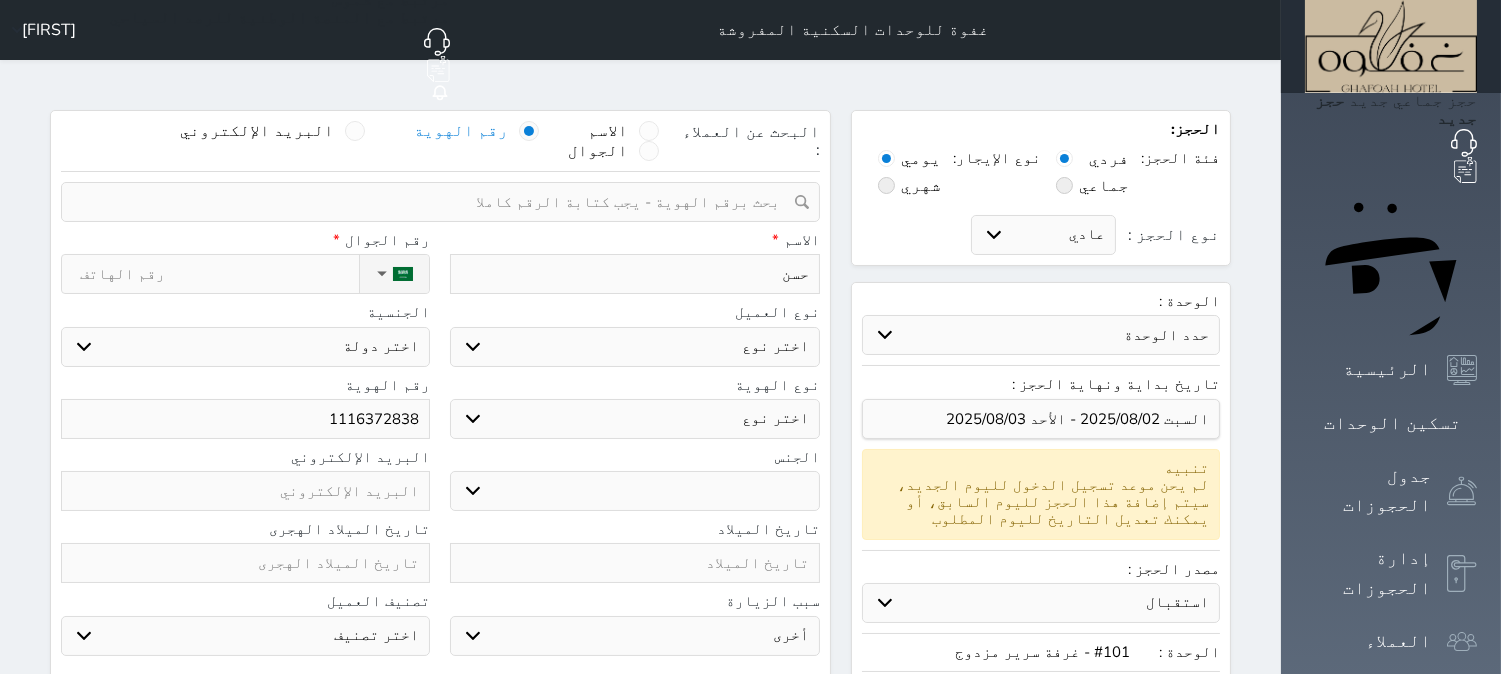 select 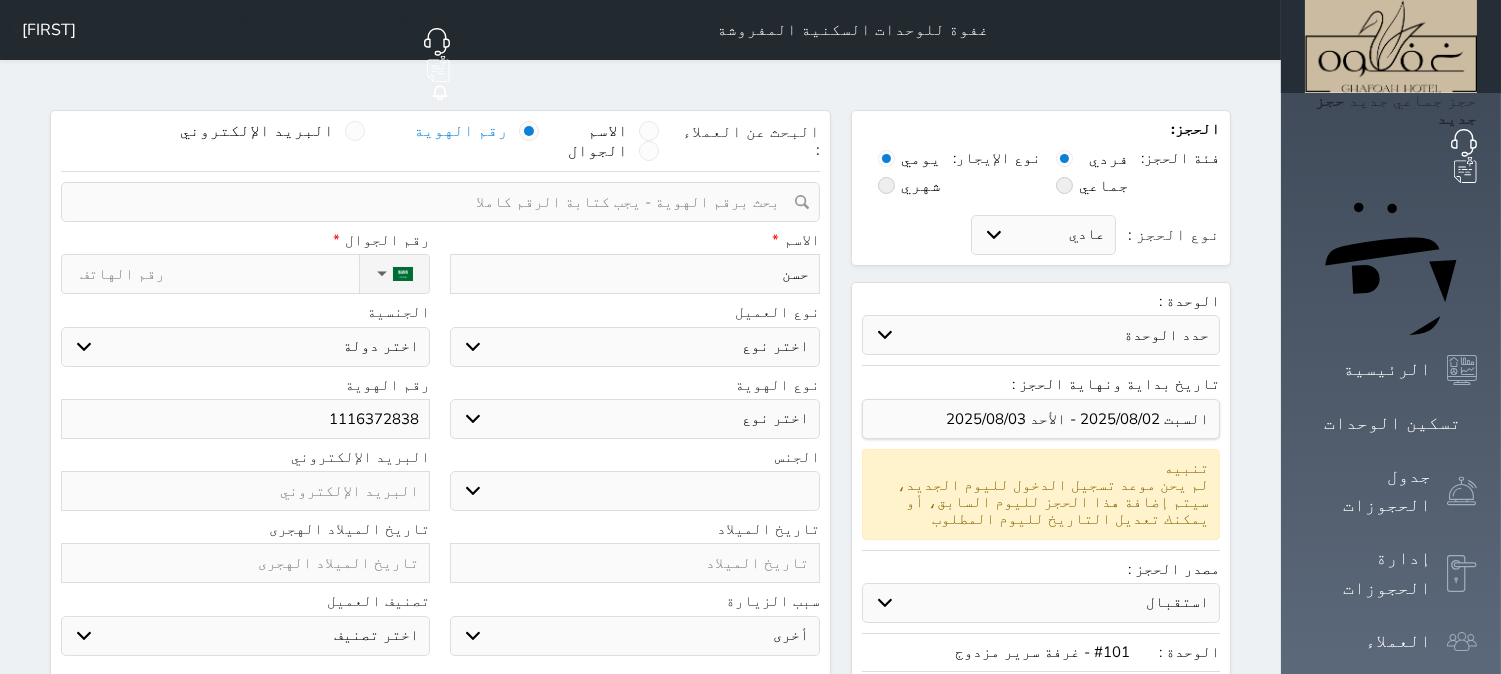 type on "حسن ح" 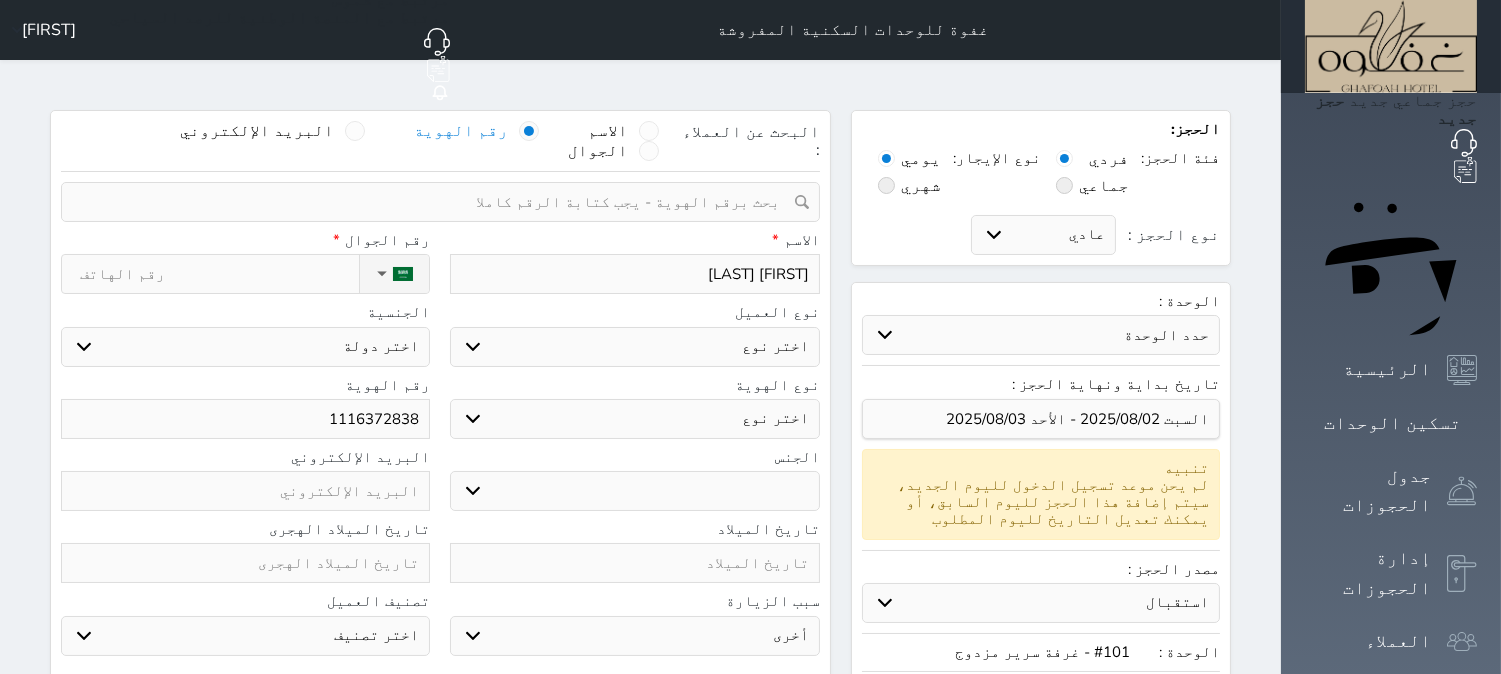 select 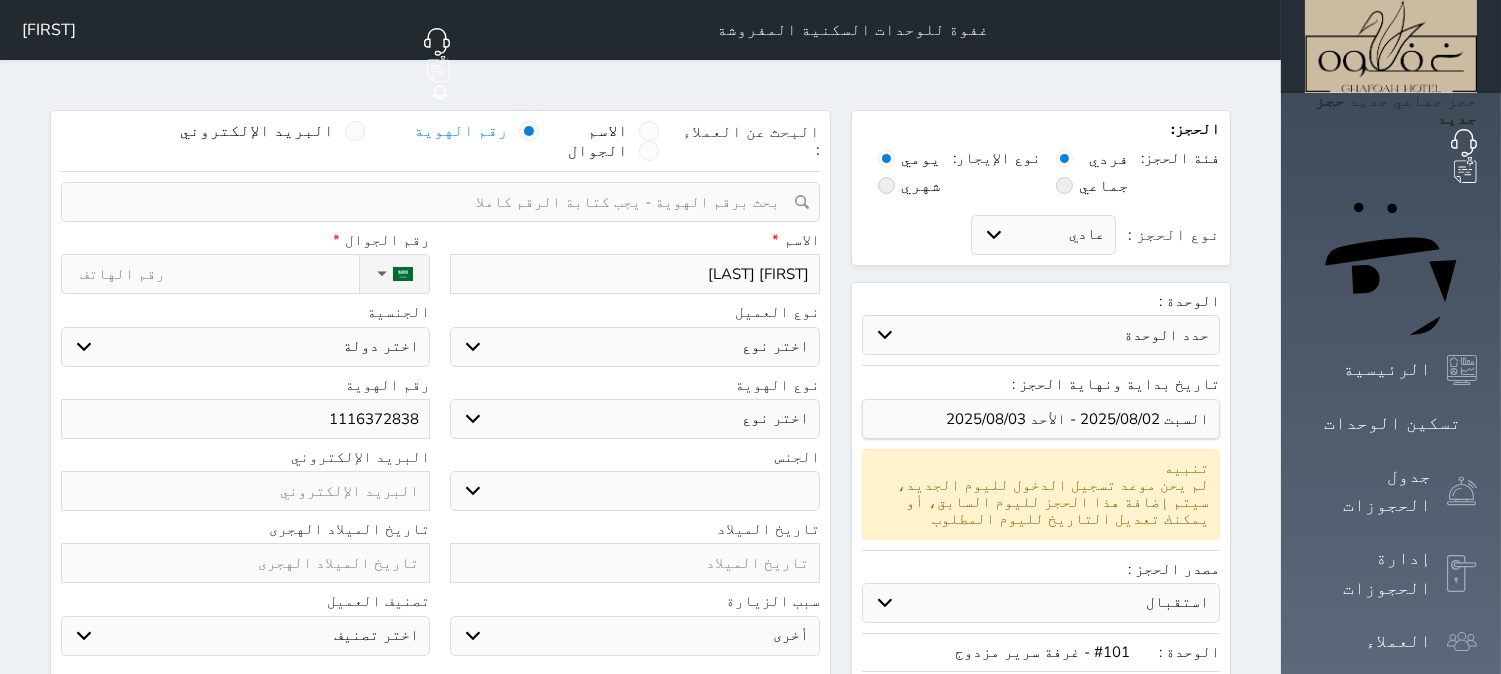 type on "حسن حر" 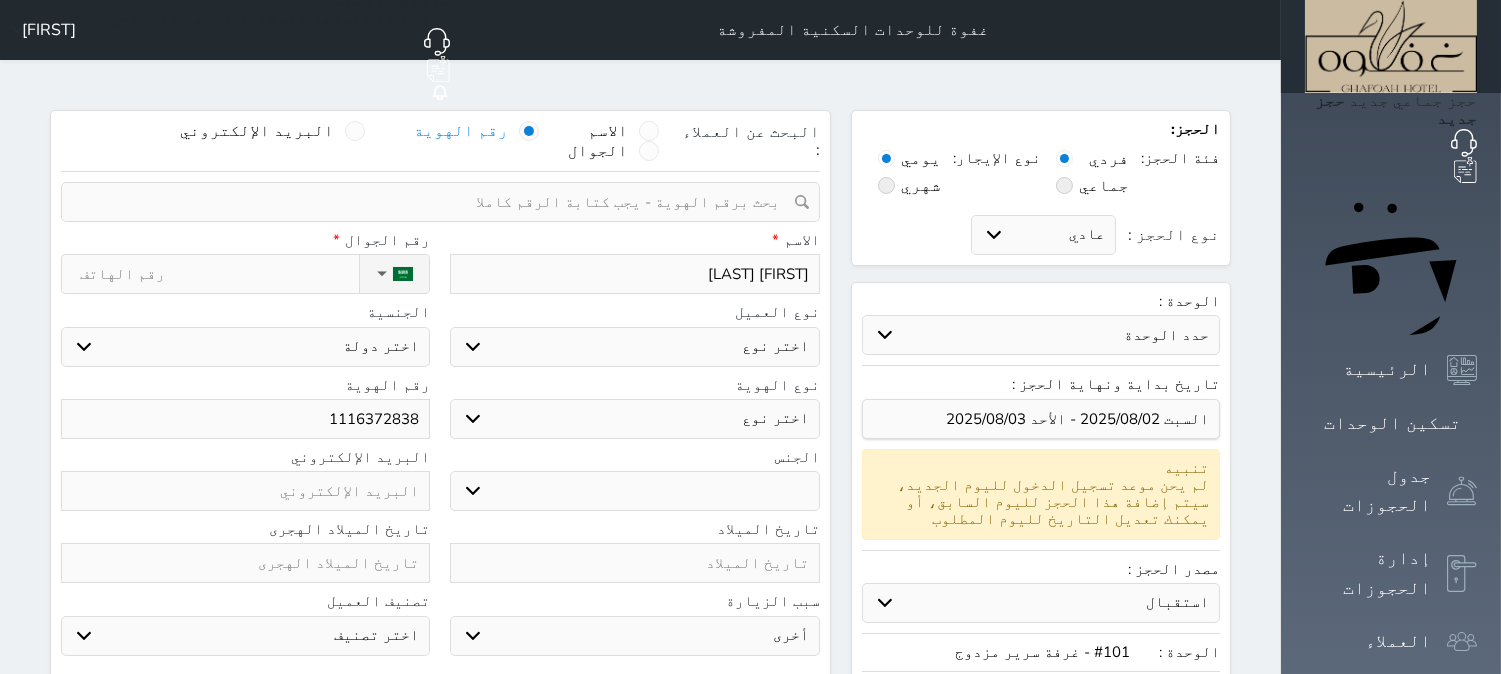 select 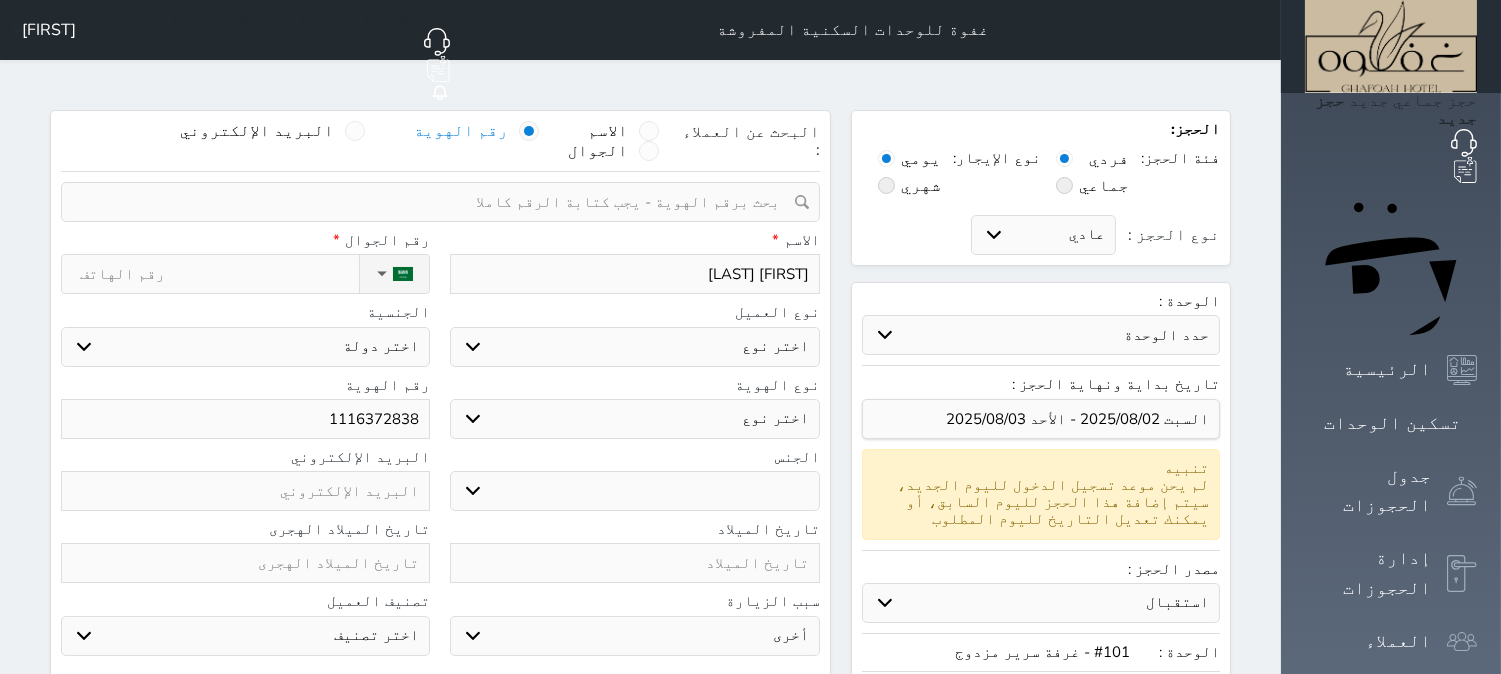 select 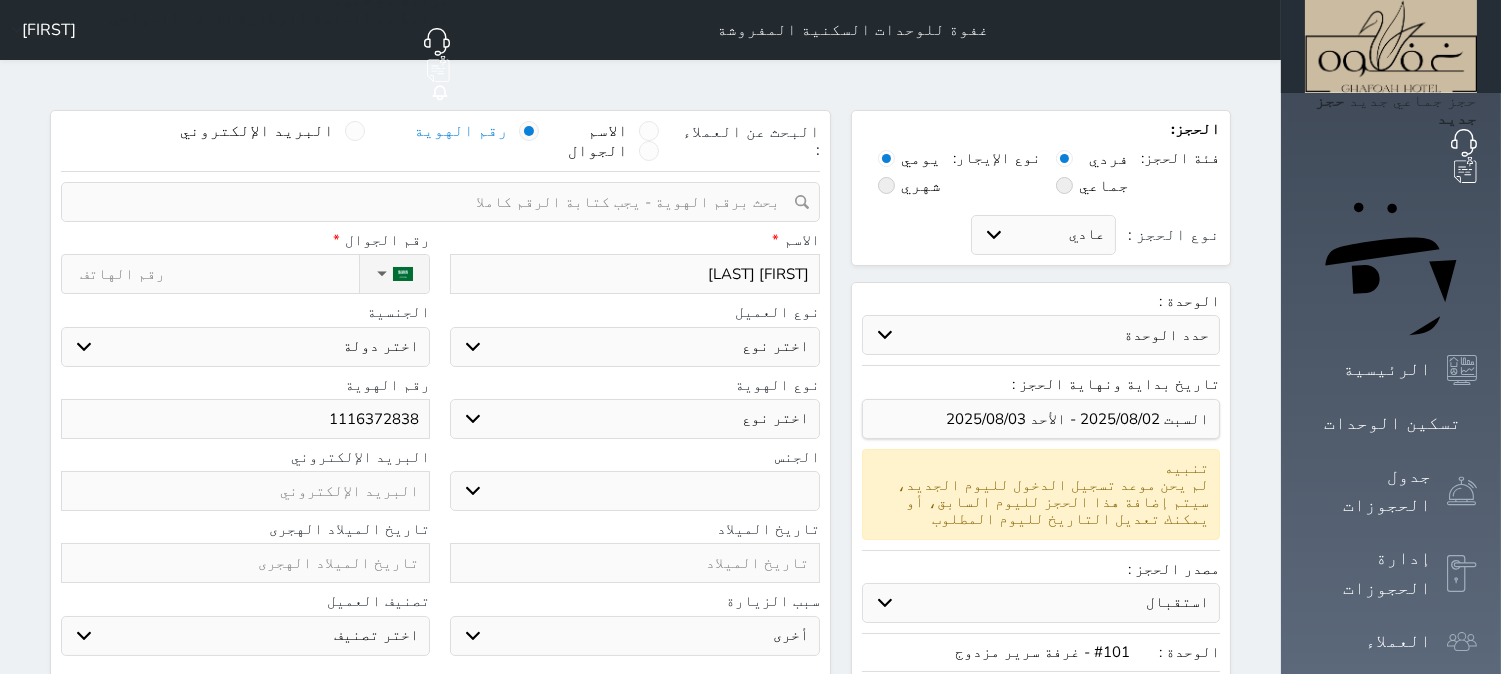 type on "حسن حري" 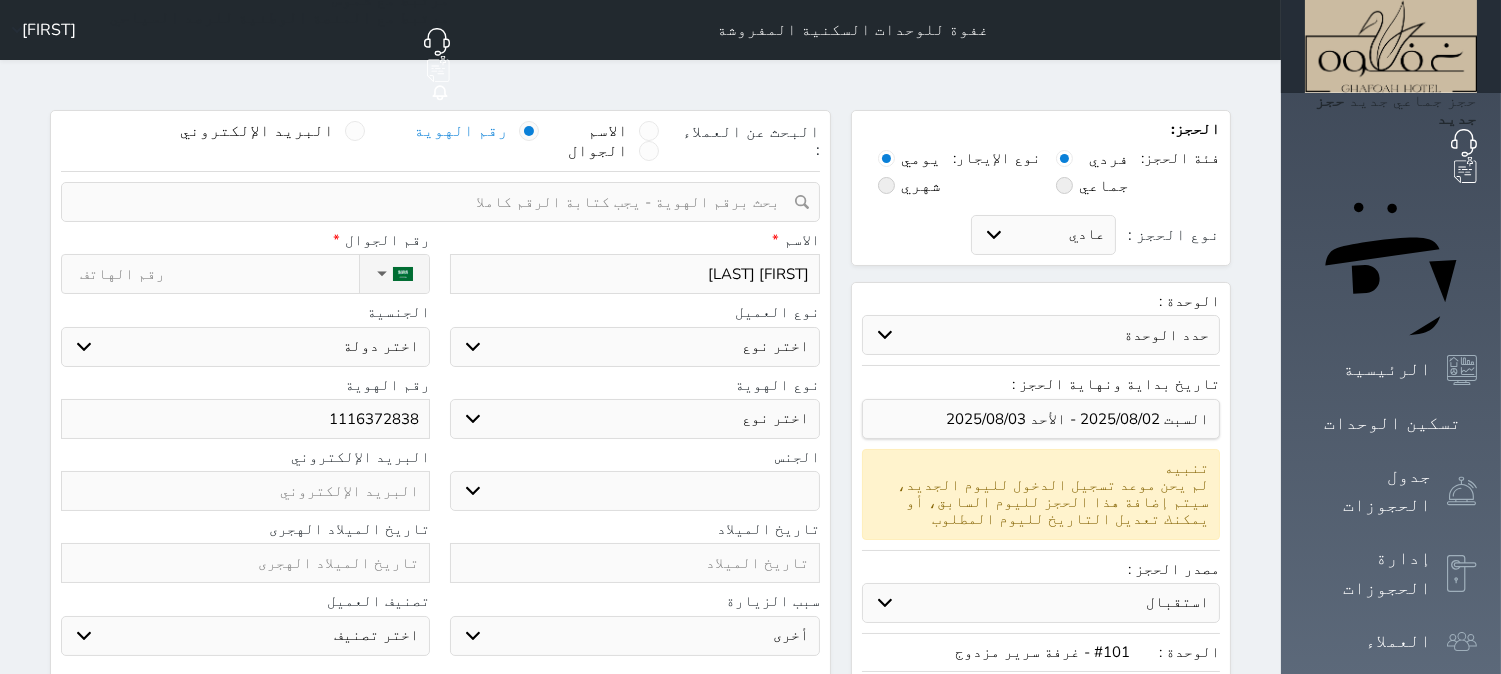 select 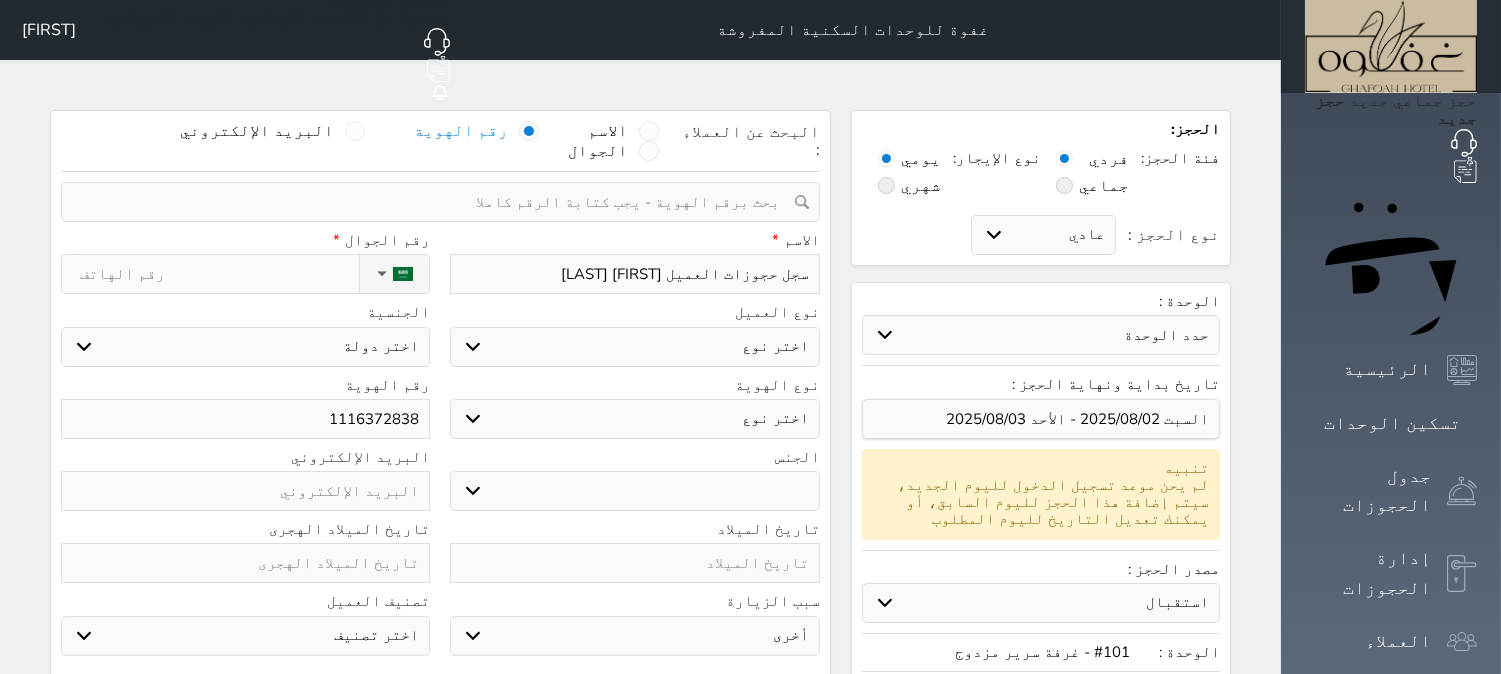 type on "حسن حريز" 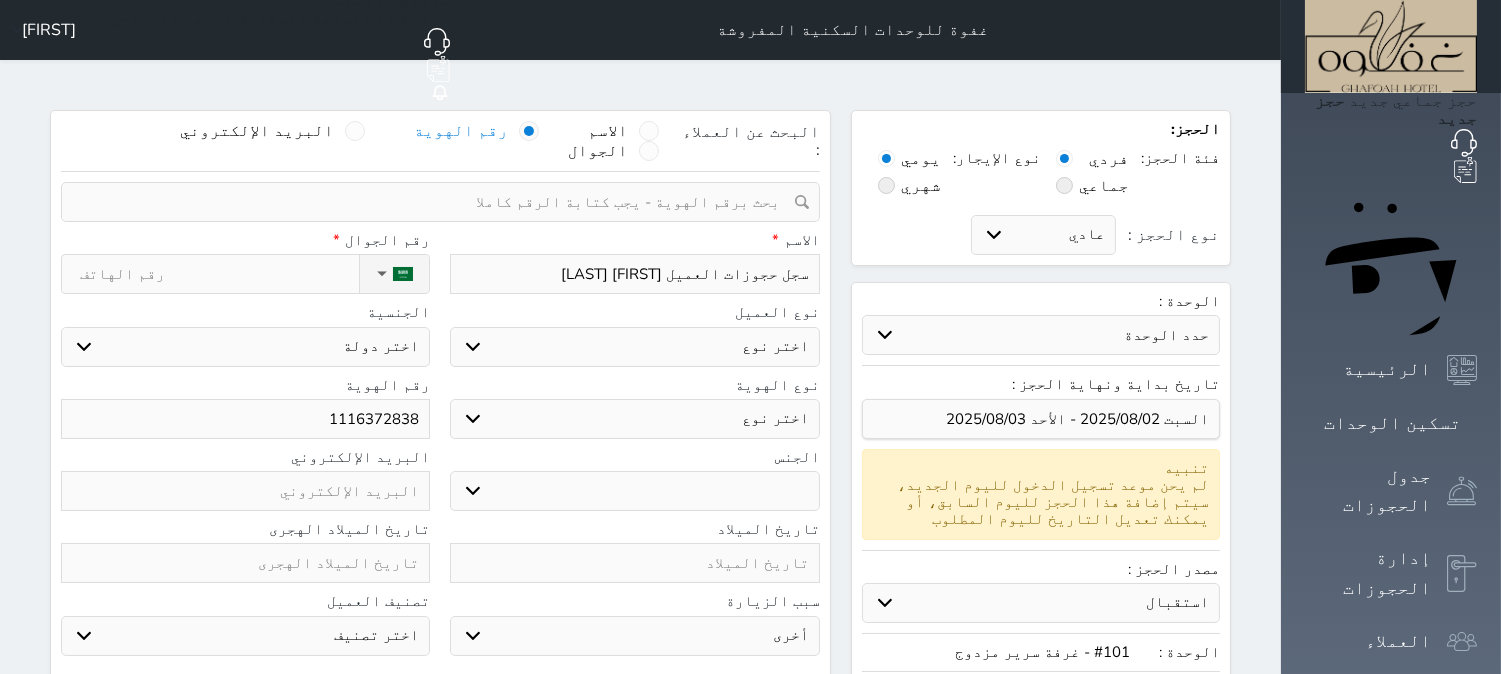 select 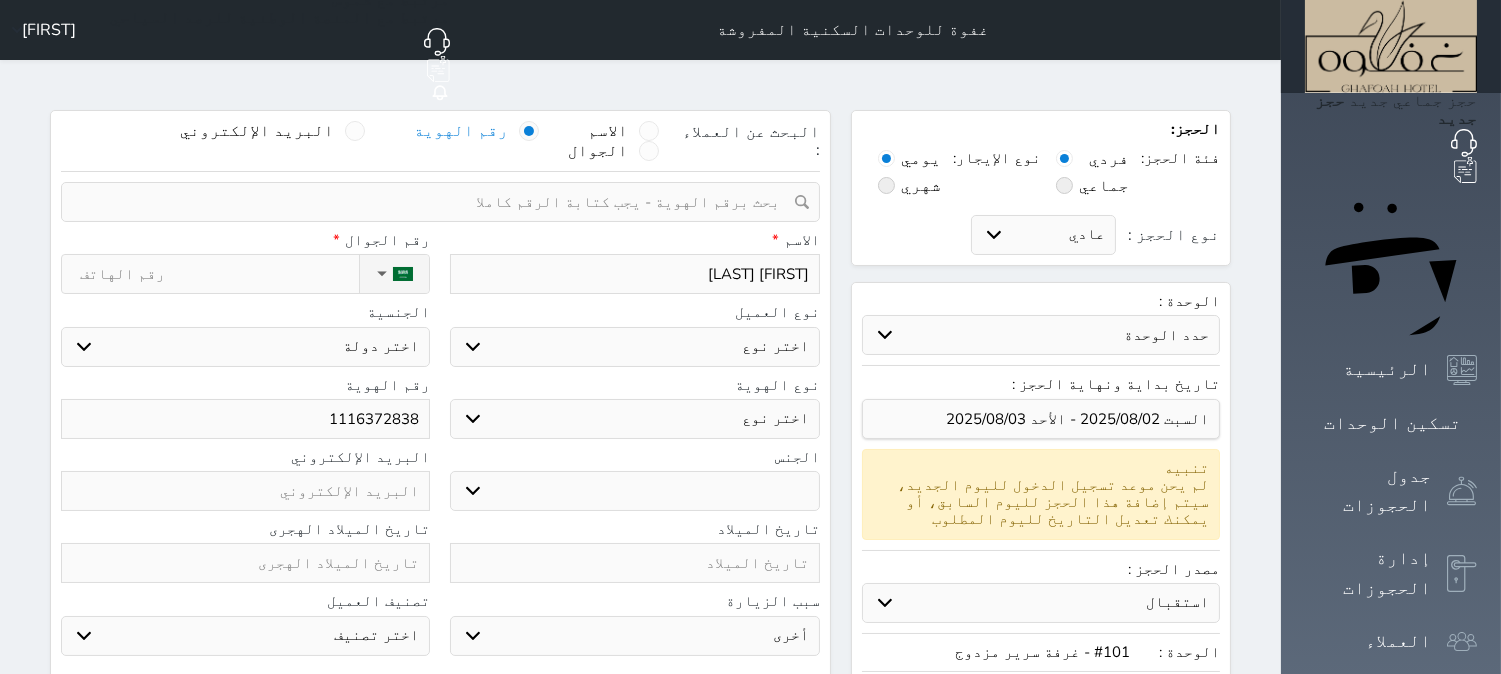 type on "حسن حريز" 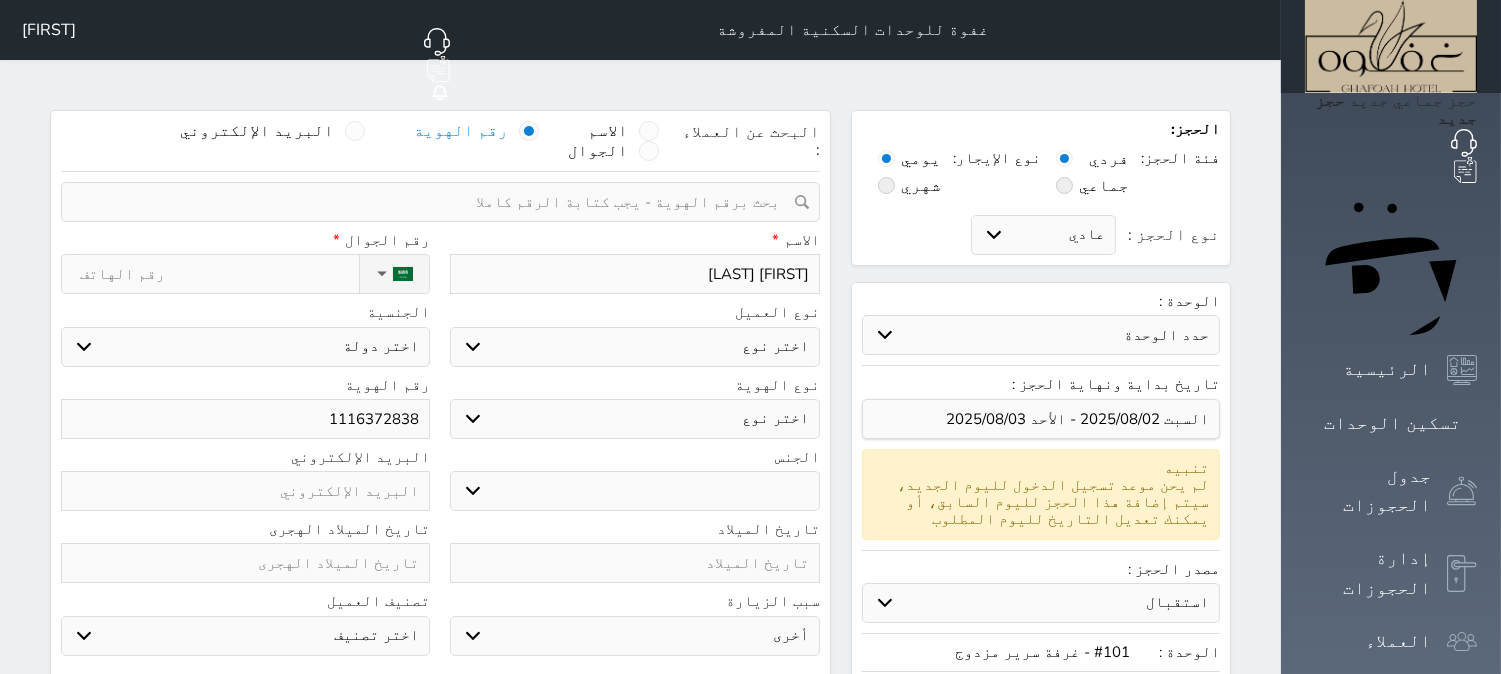 type on "حسن حريز ا" 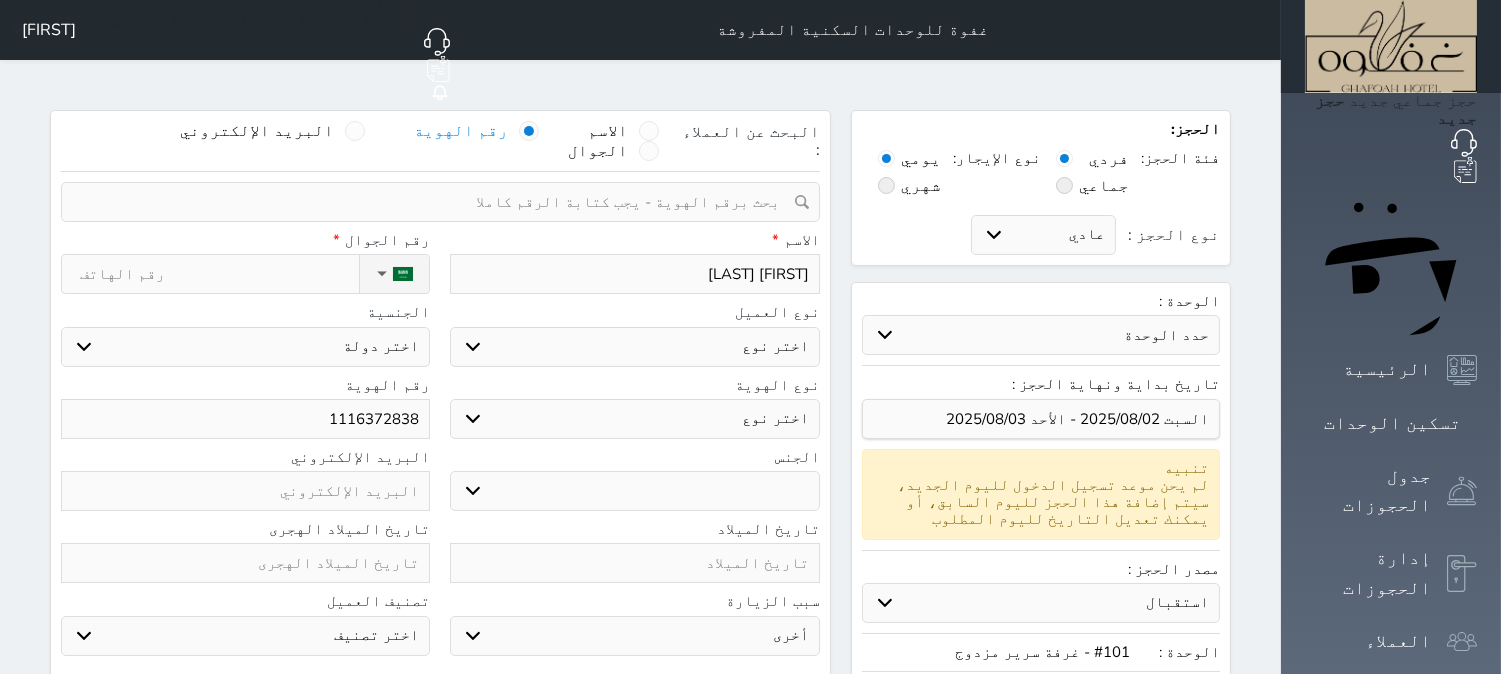 select 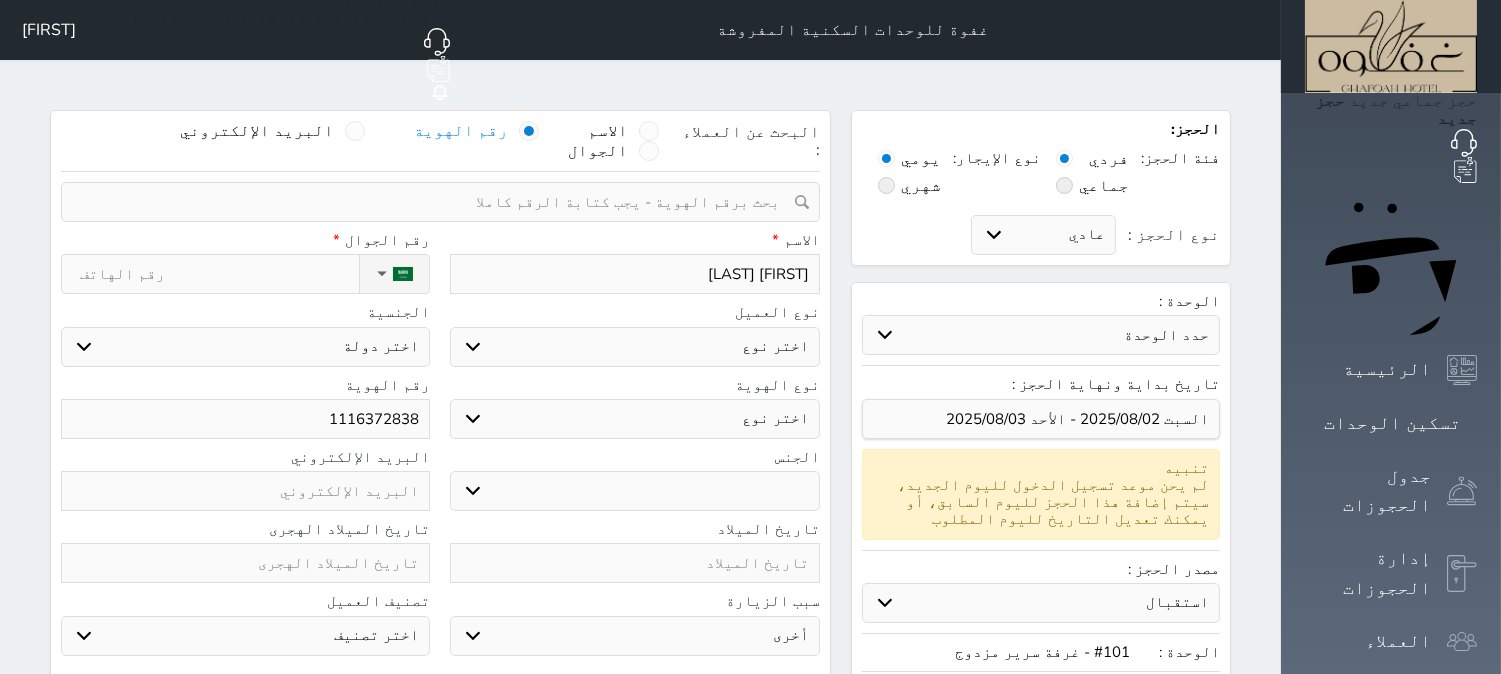 type on "حسن حريز ال" 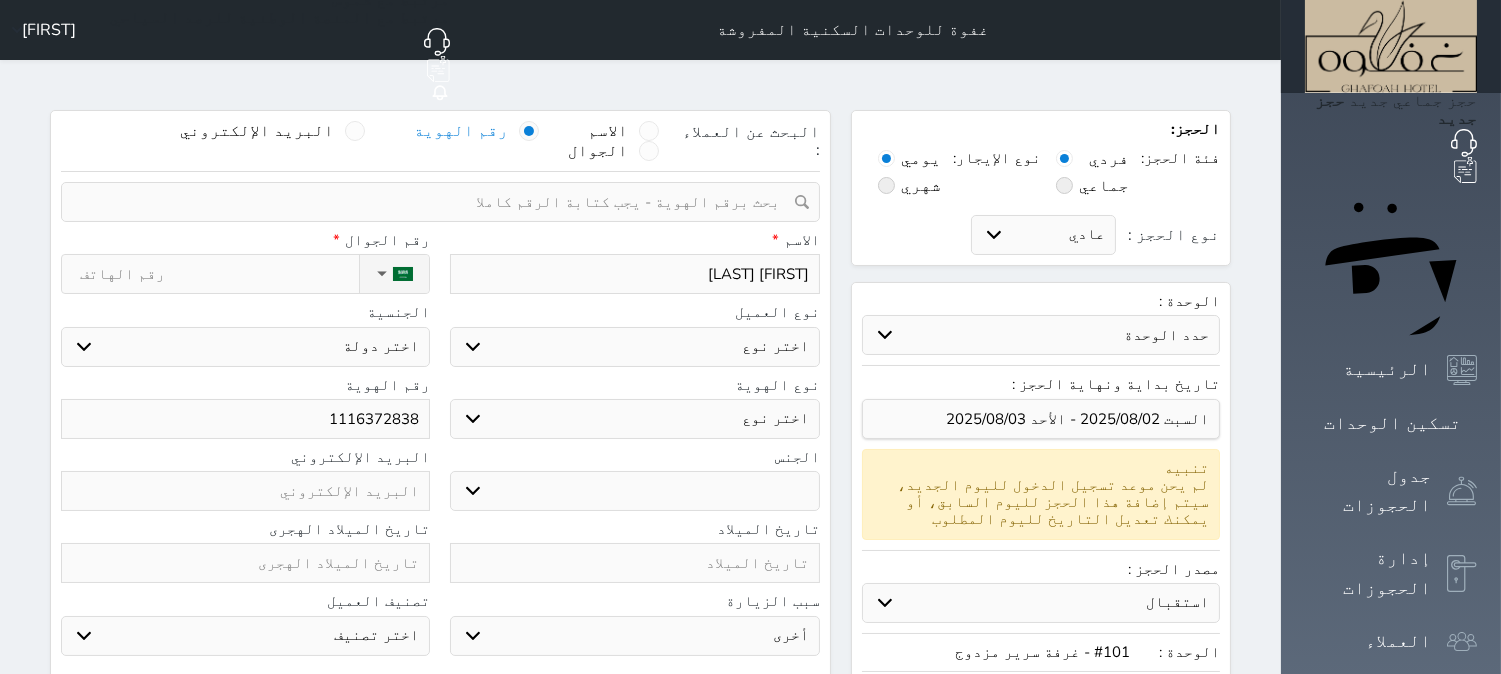 select 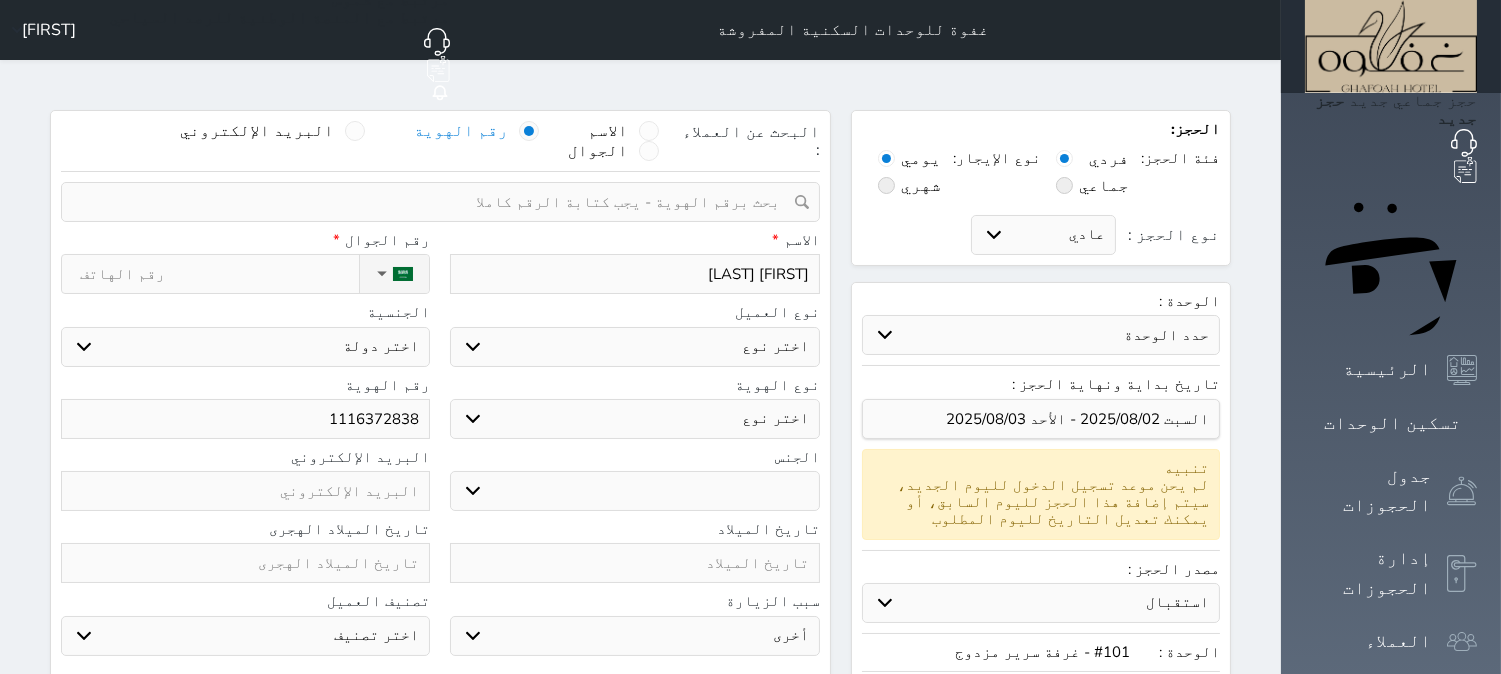 select 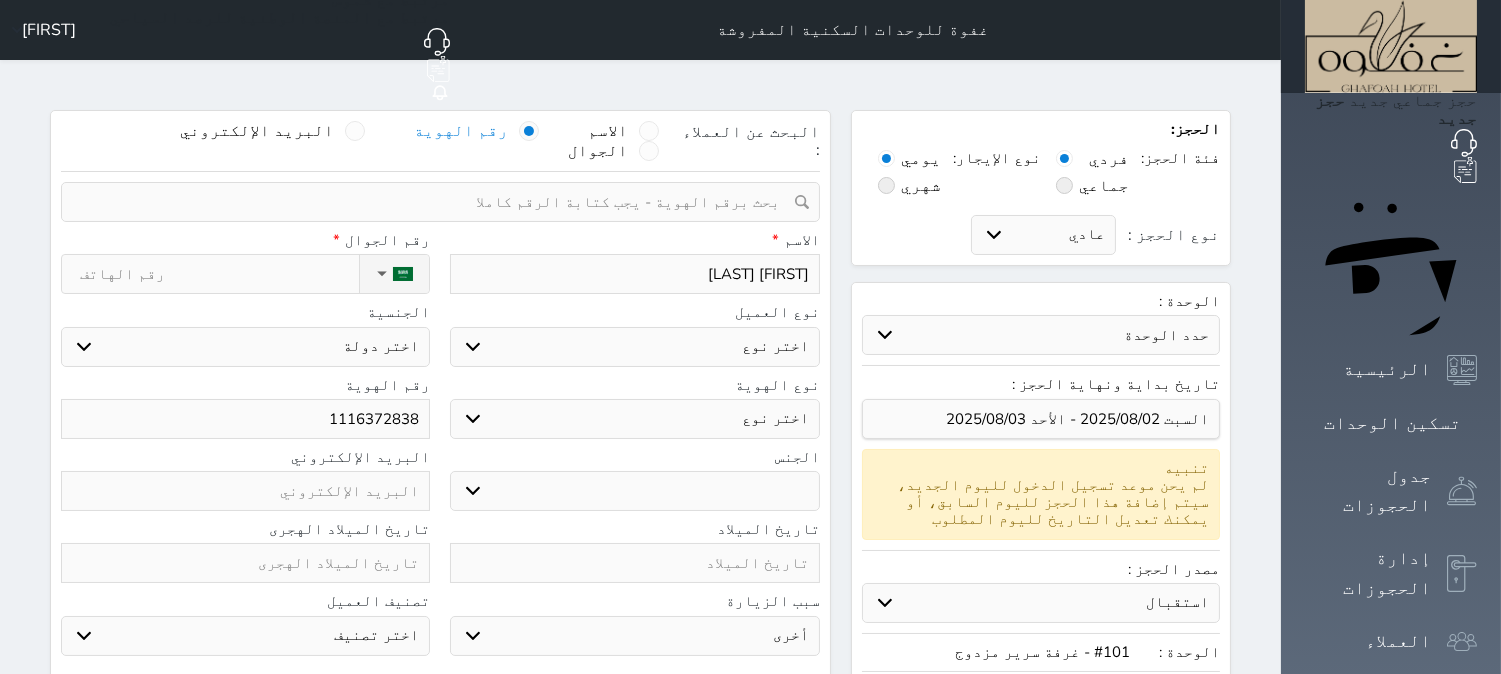 type on "حسن حريز الراش" 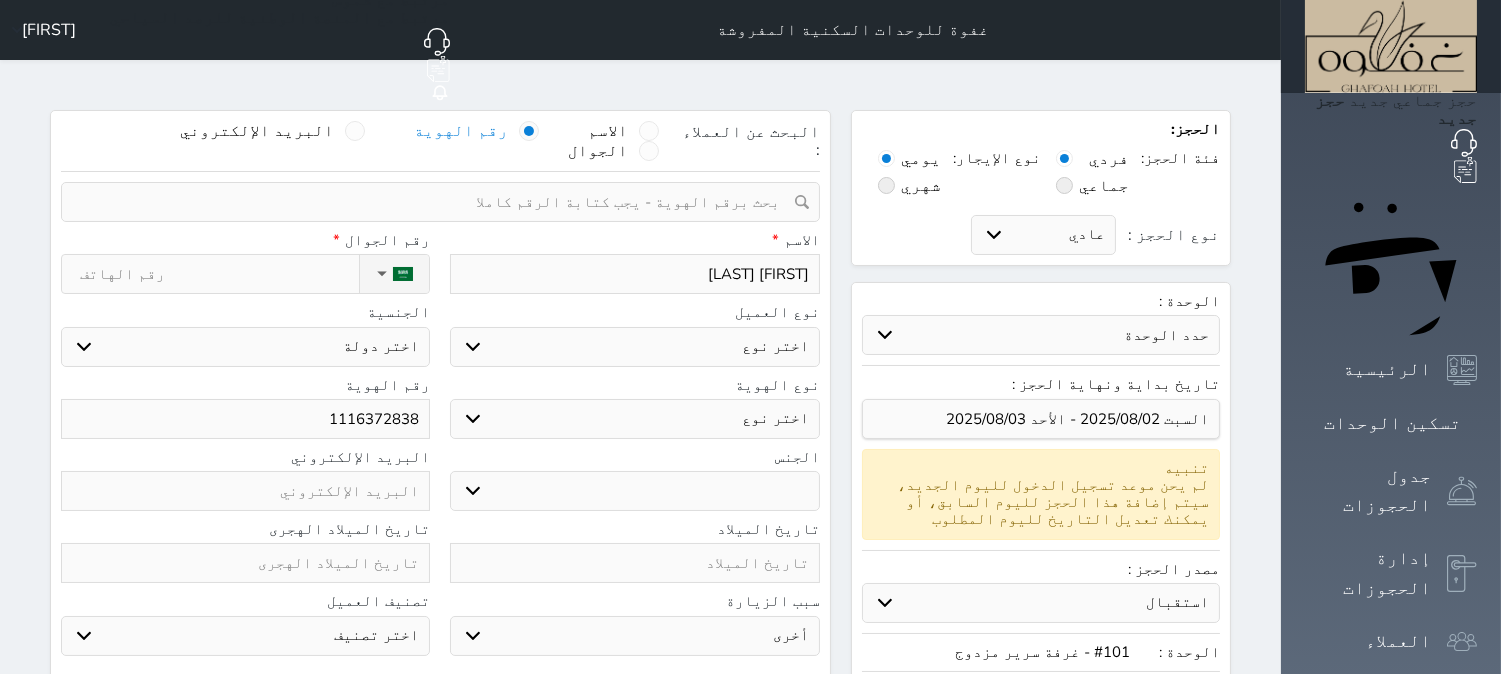 type on "حسن حريز الراشد" 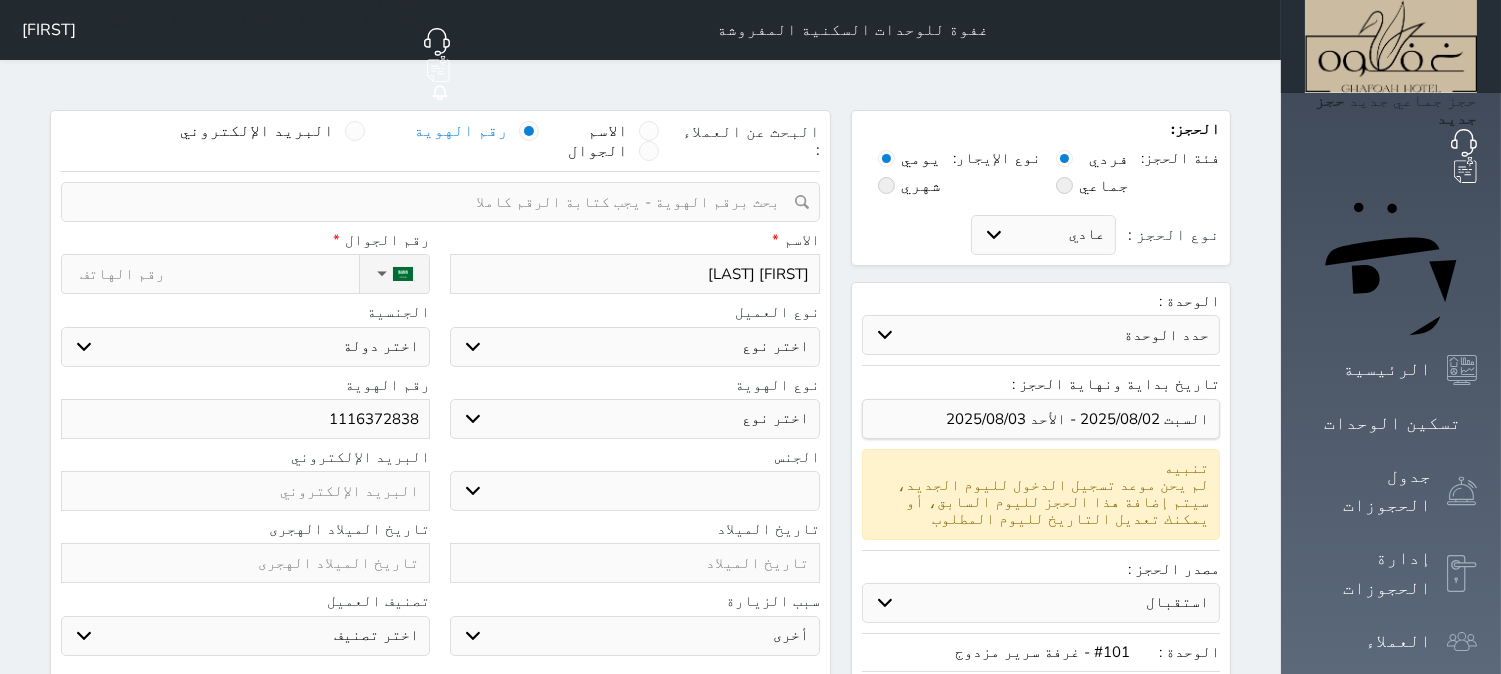 select 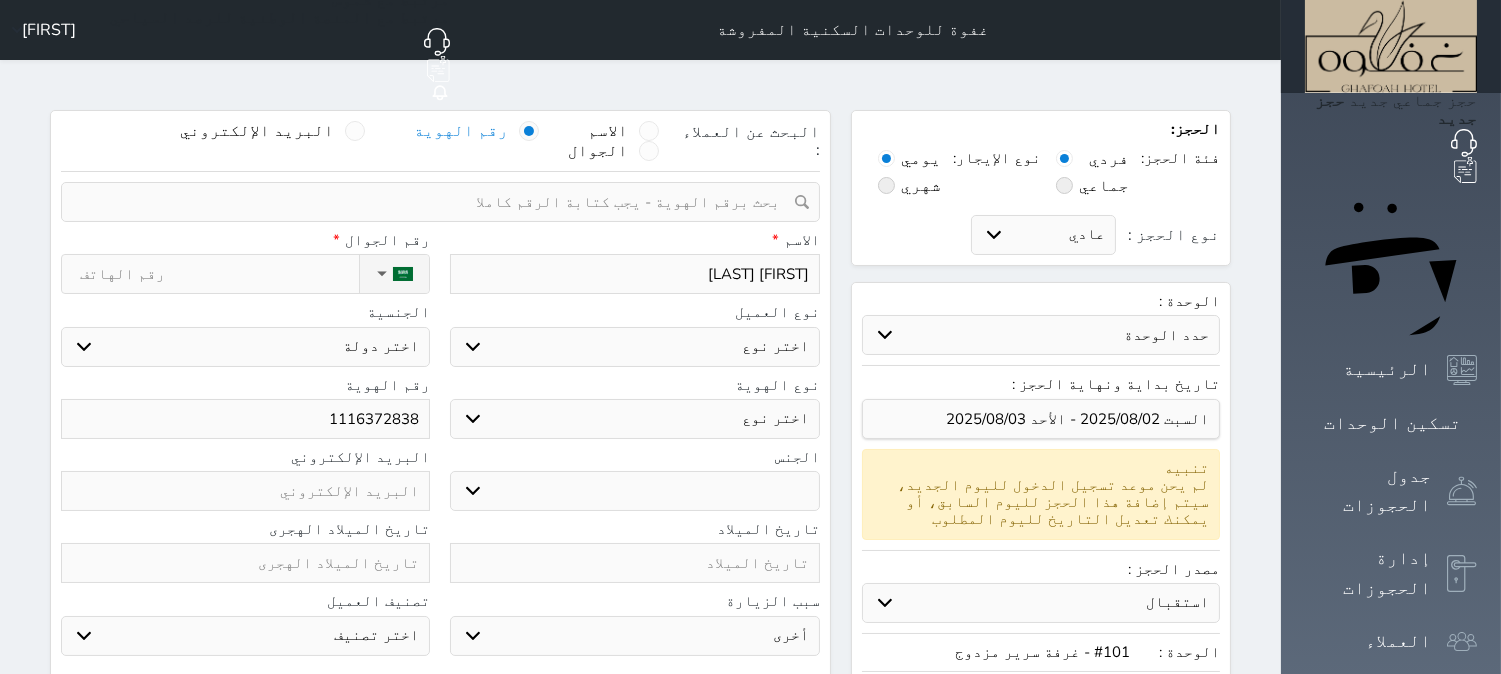 type on "[FIRST] [LAST]" 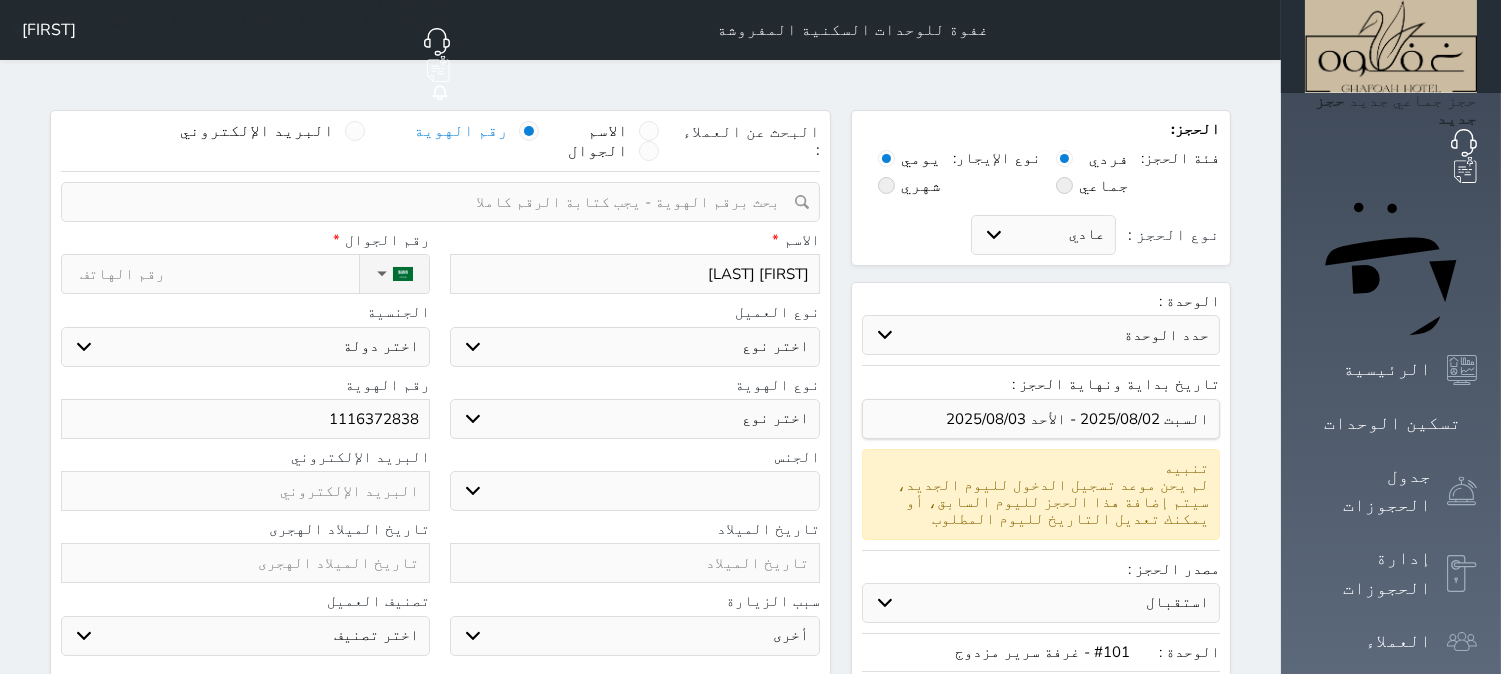 type on "[FIRST] [LAST]" 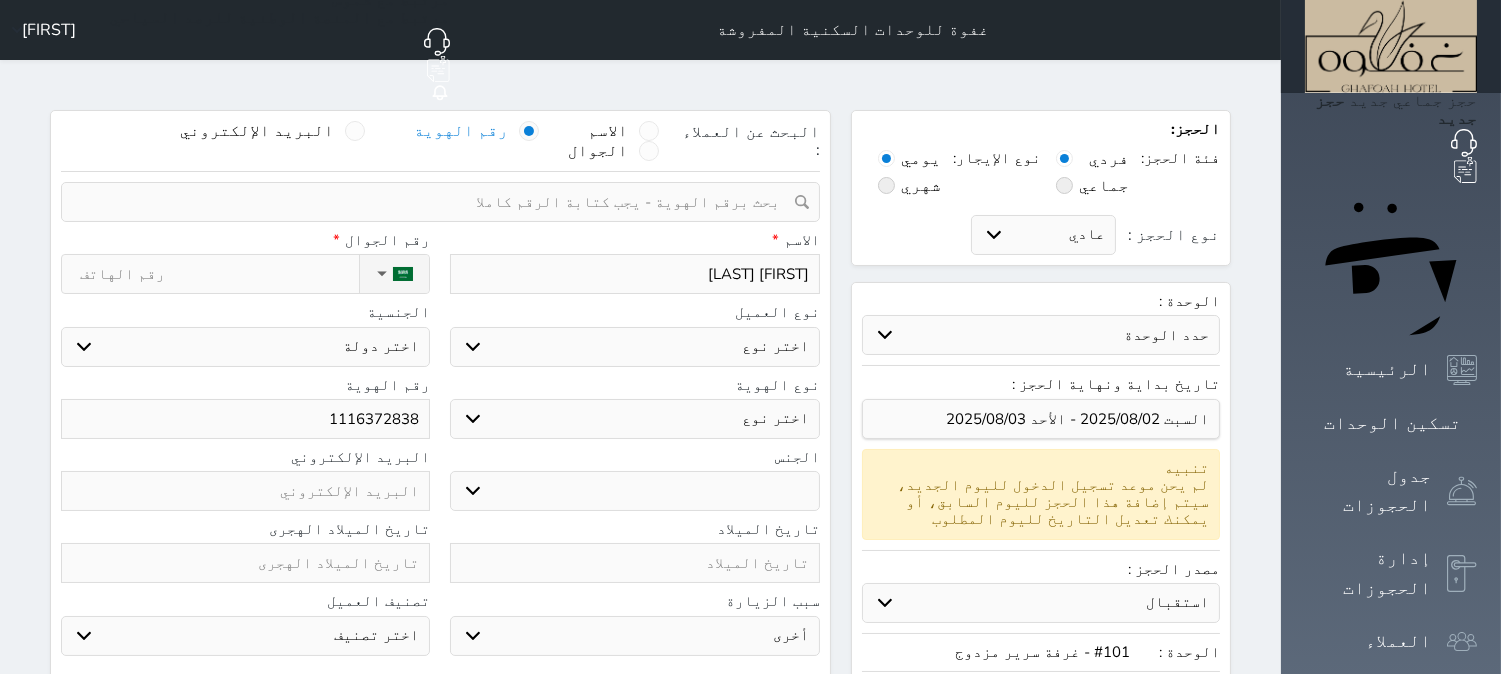 select on "1" 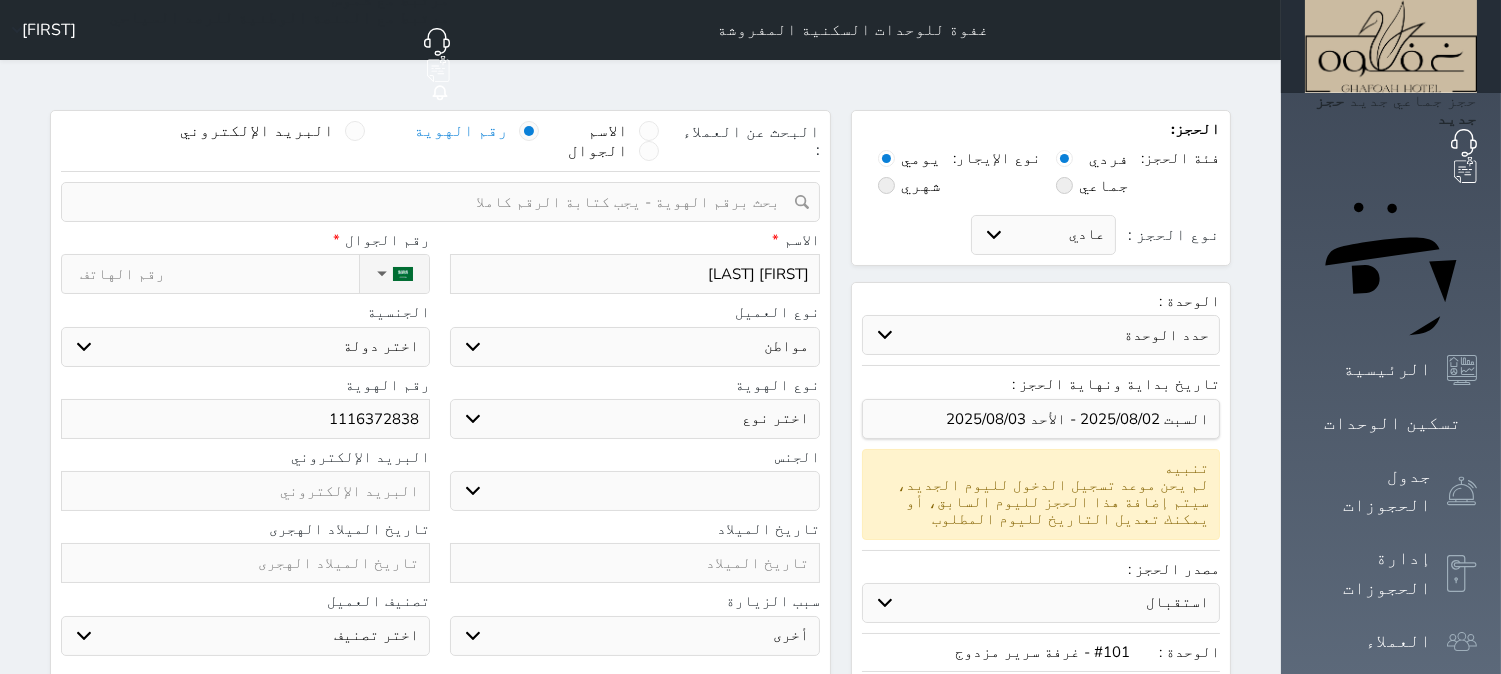 click on "اختر نوع   مواطن مواطن خليجي زائر مقيم" at bounding box center [634, 347] 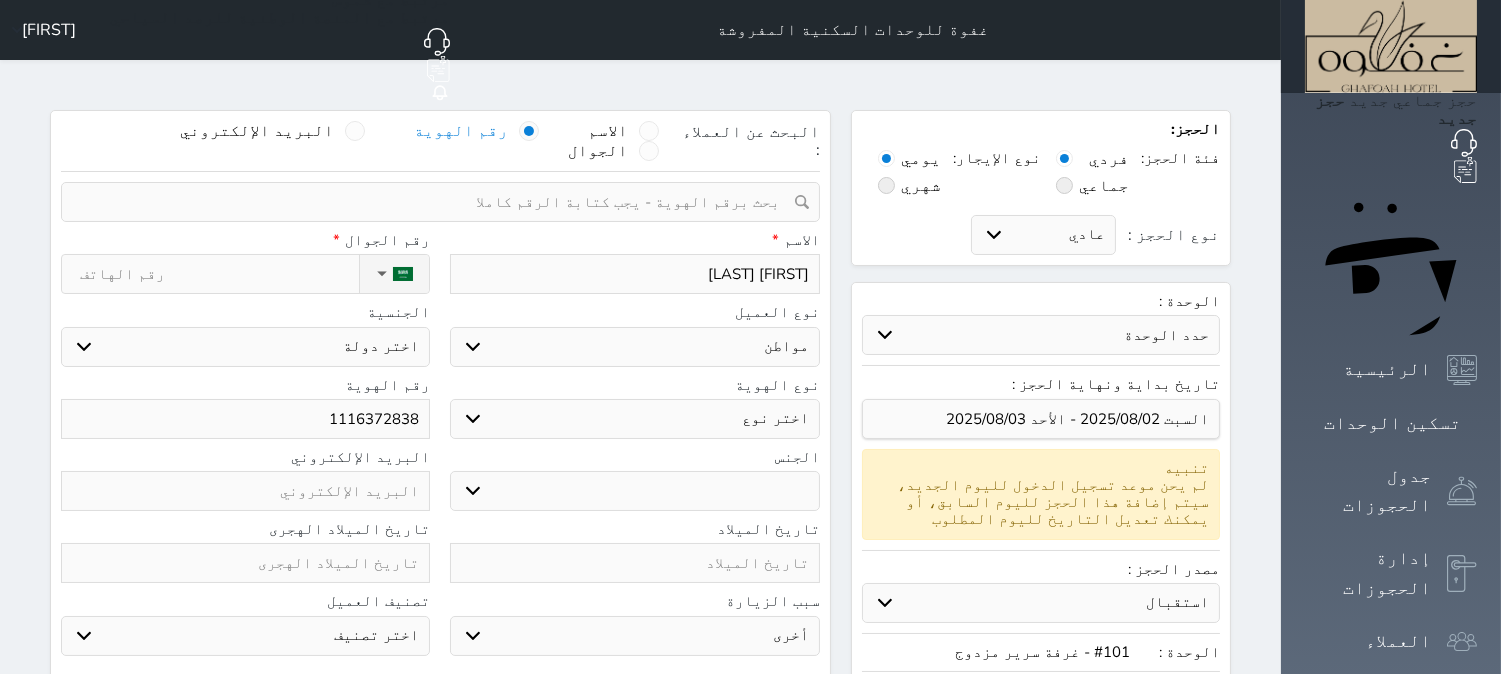 select on "113" 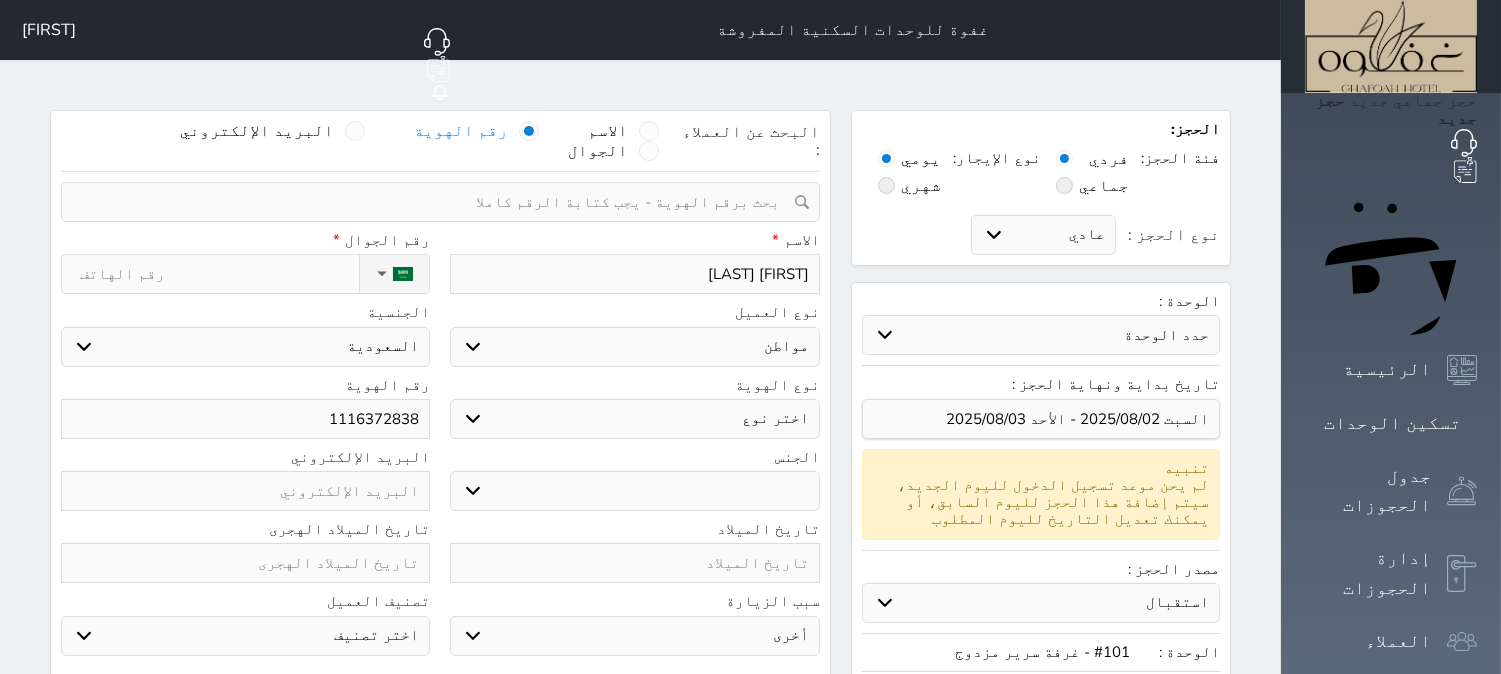 click on "اختر نوع   هوية وطنية هوية عائلية جواز السفر" at bounding box center (634, 419) 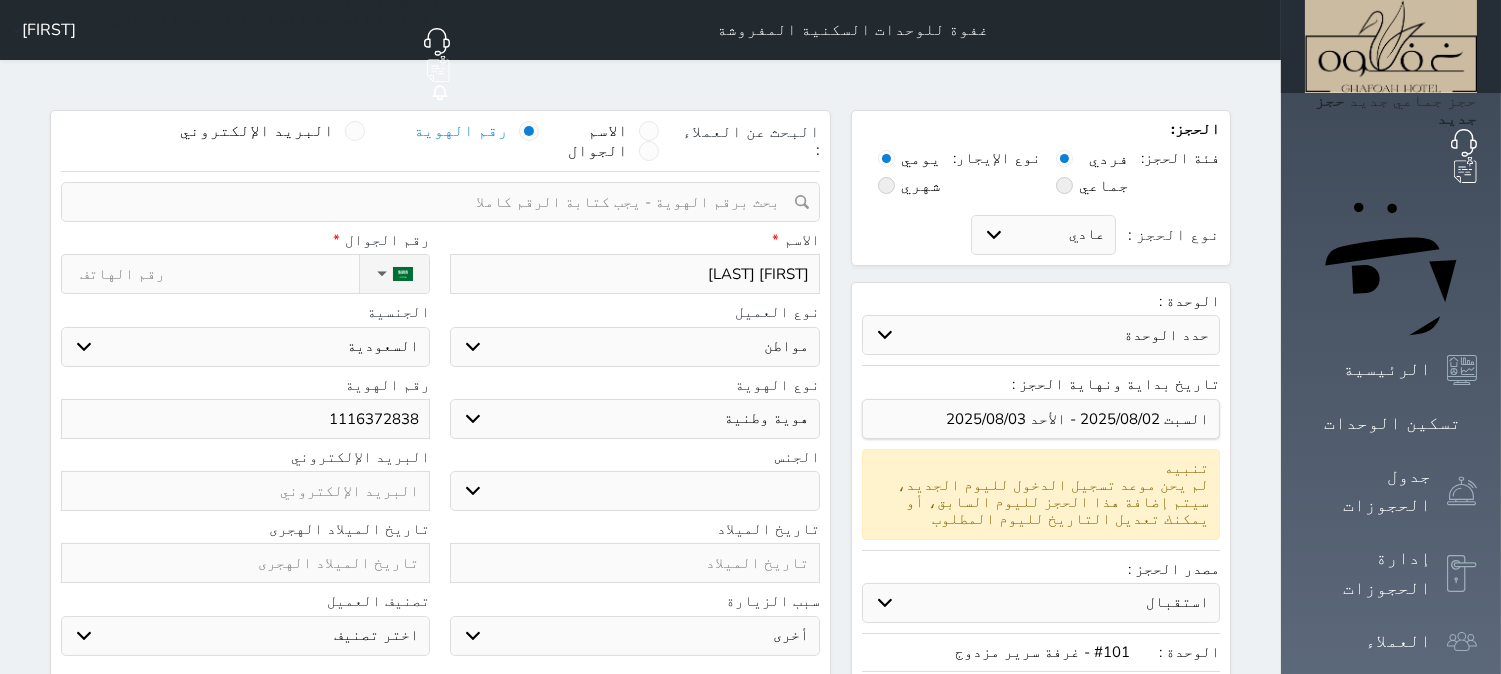 click on "اختر نوع   هوية وطنية هوية عائلية جواز السفر" at bounding box center (634, 419) 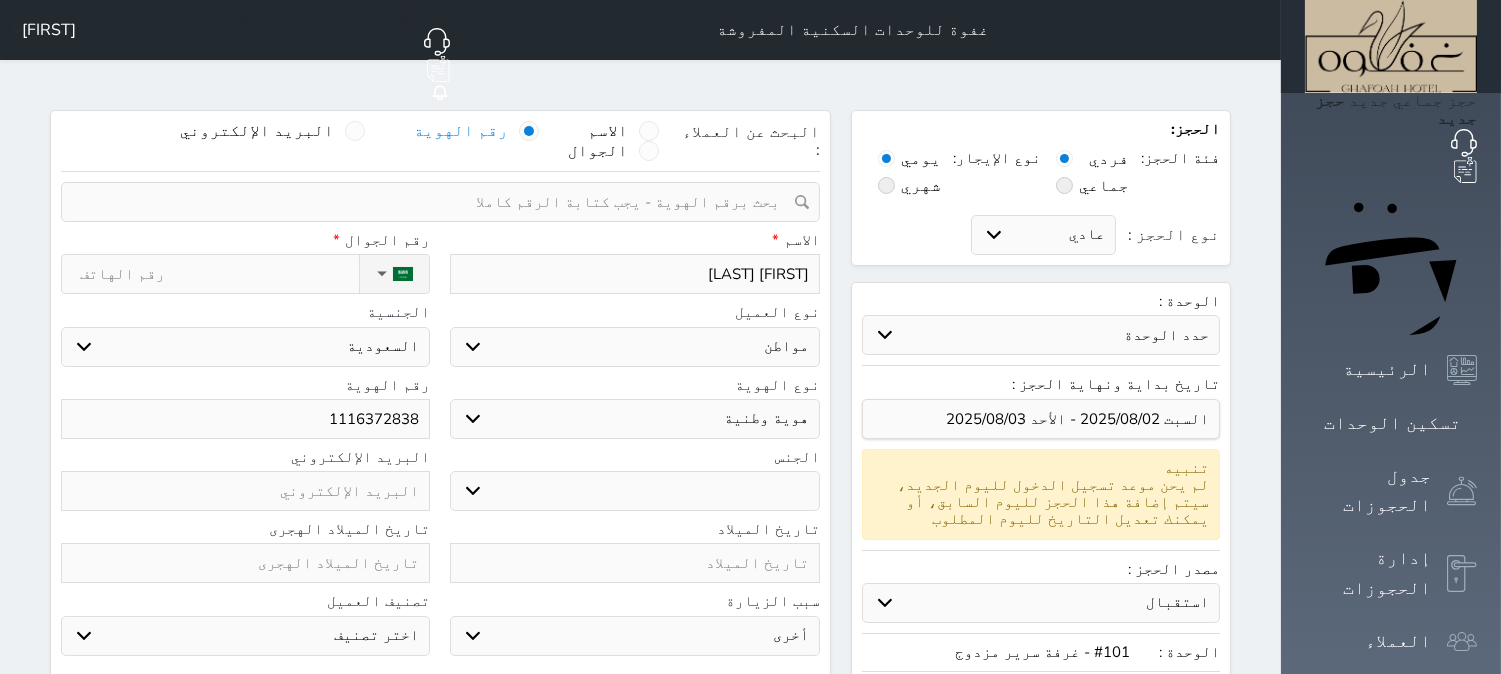 click on "ذكر   انثى" at bounding box center [634, 491] 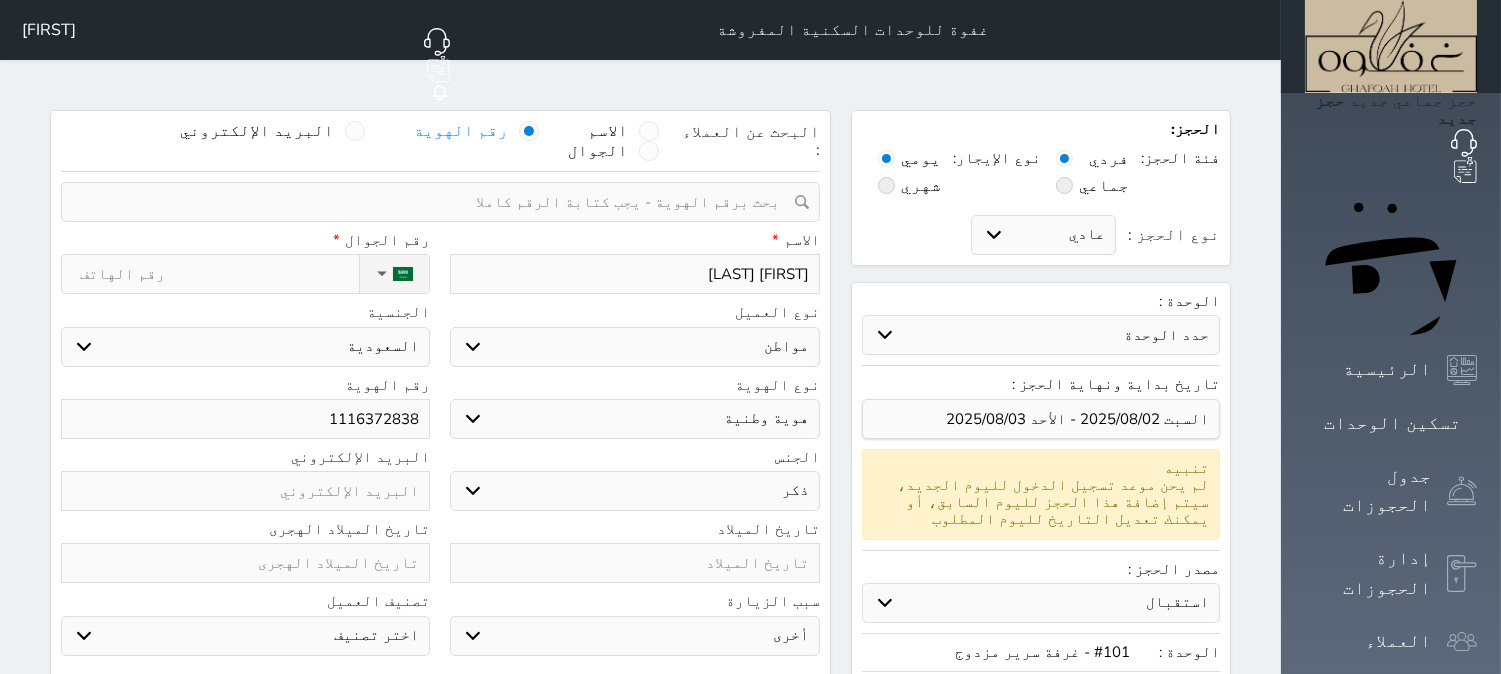 click on "ذكر   انثى" at bounding box center [634, 491] 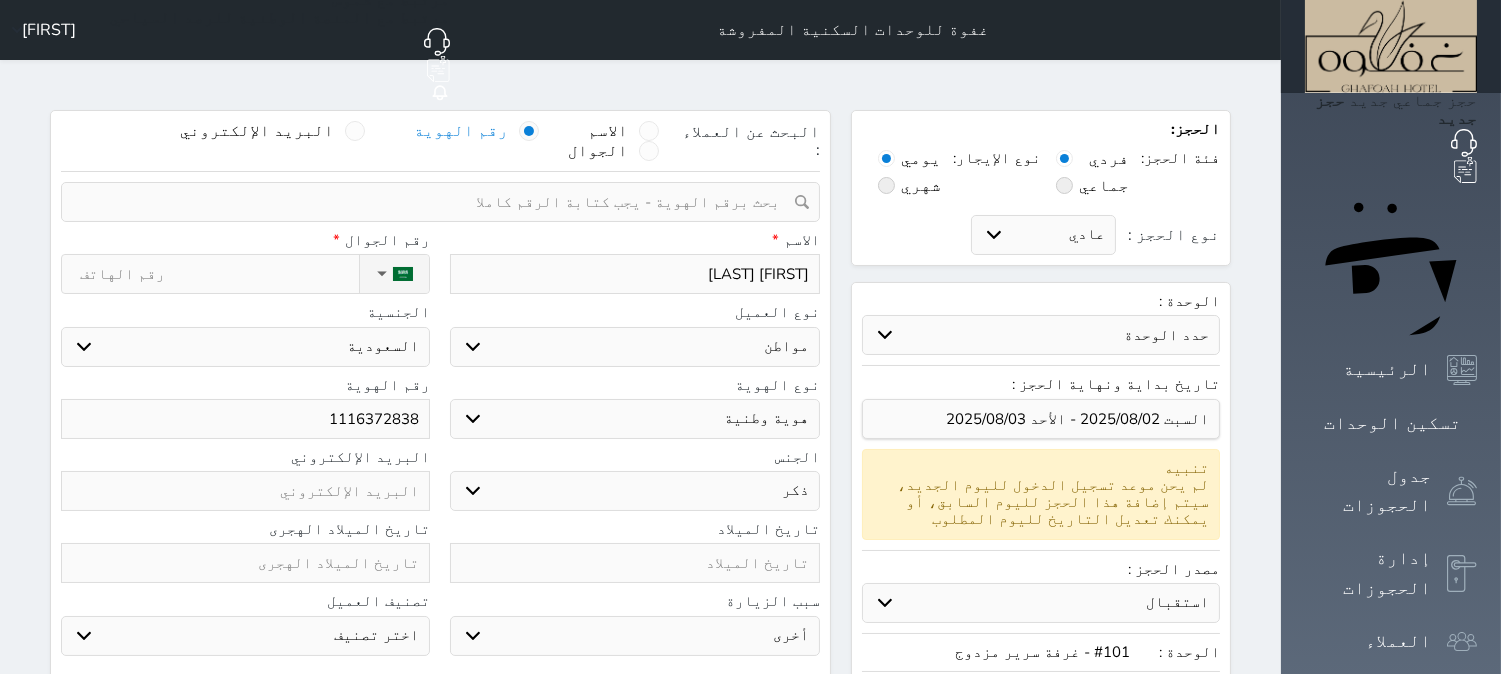 click at bounding box center [634, 563] 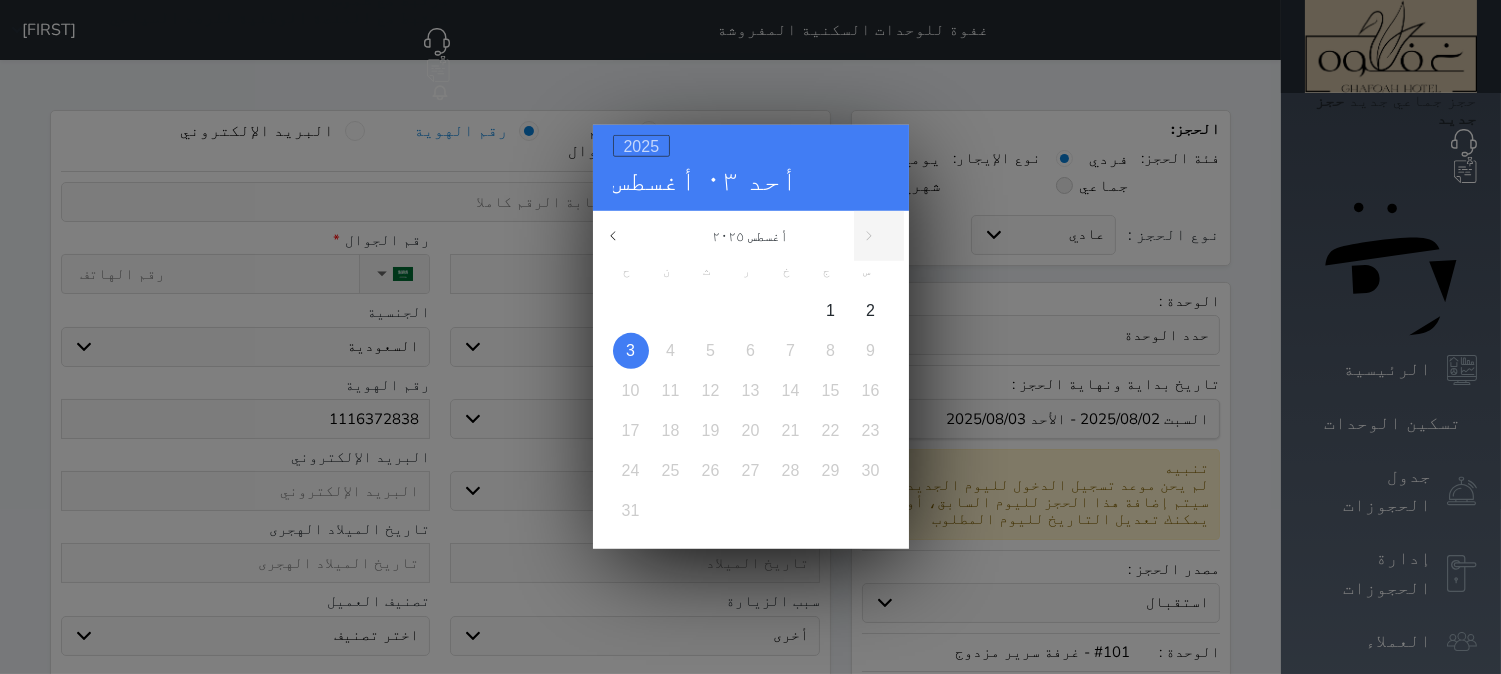 click on "2025" at bounding box center (642, 146) 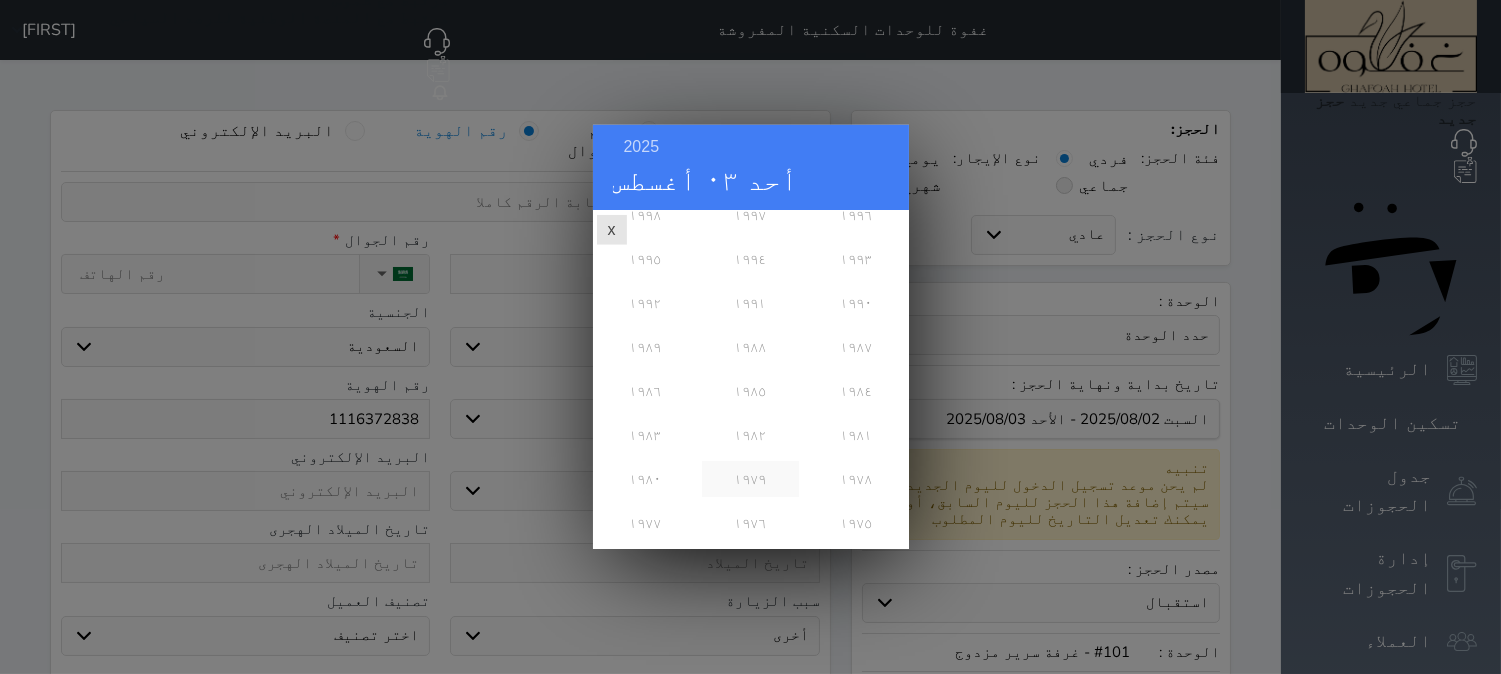 scroll, scrollTop: 555, scrollLeft: 0, axis: vertical 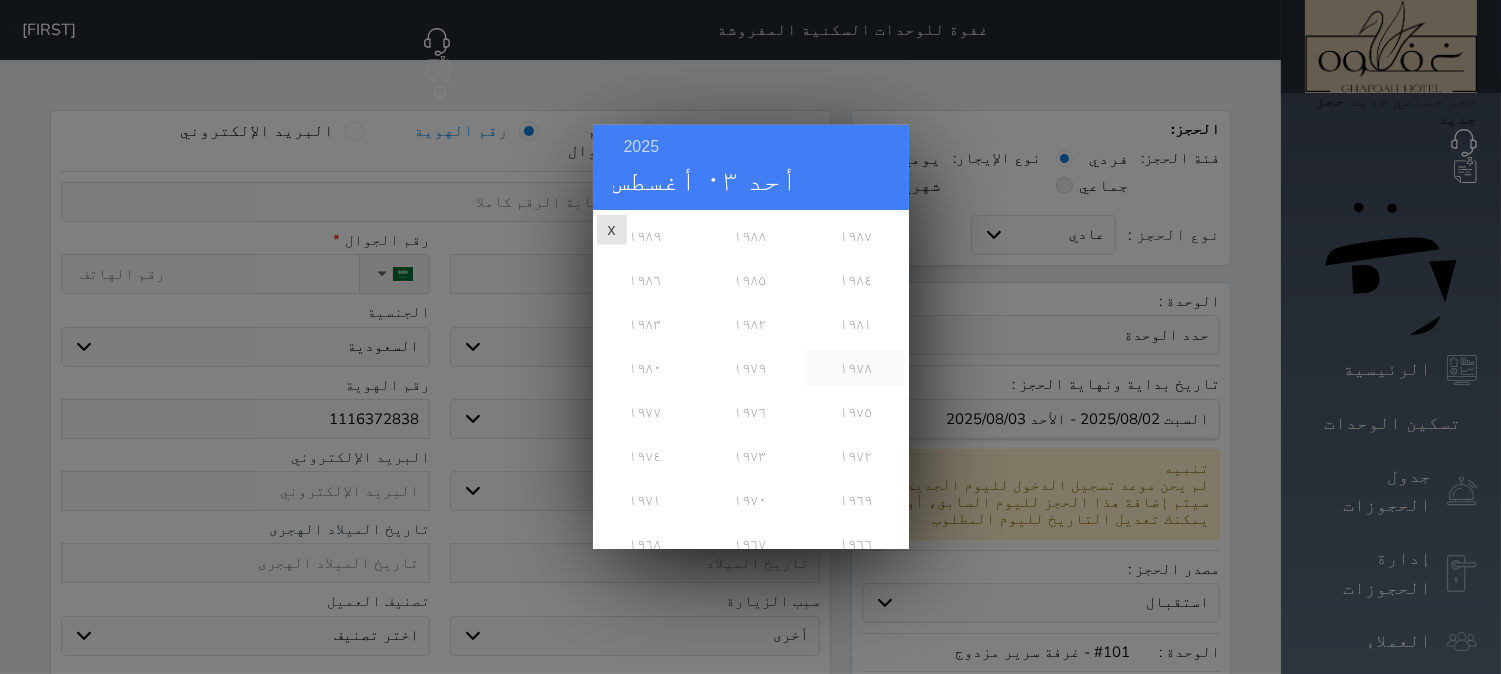 click on "١٩٧٨" at bounding box center (855, 368) 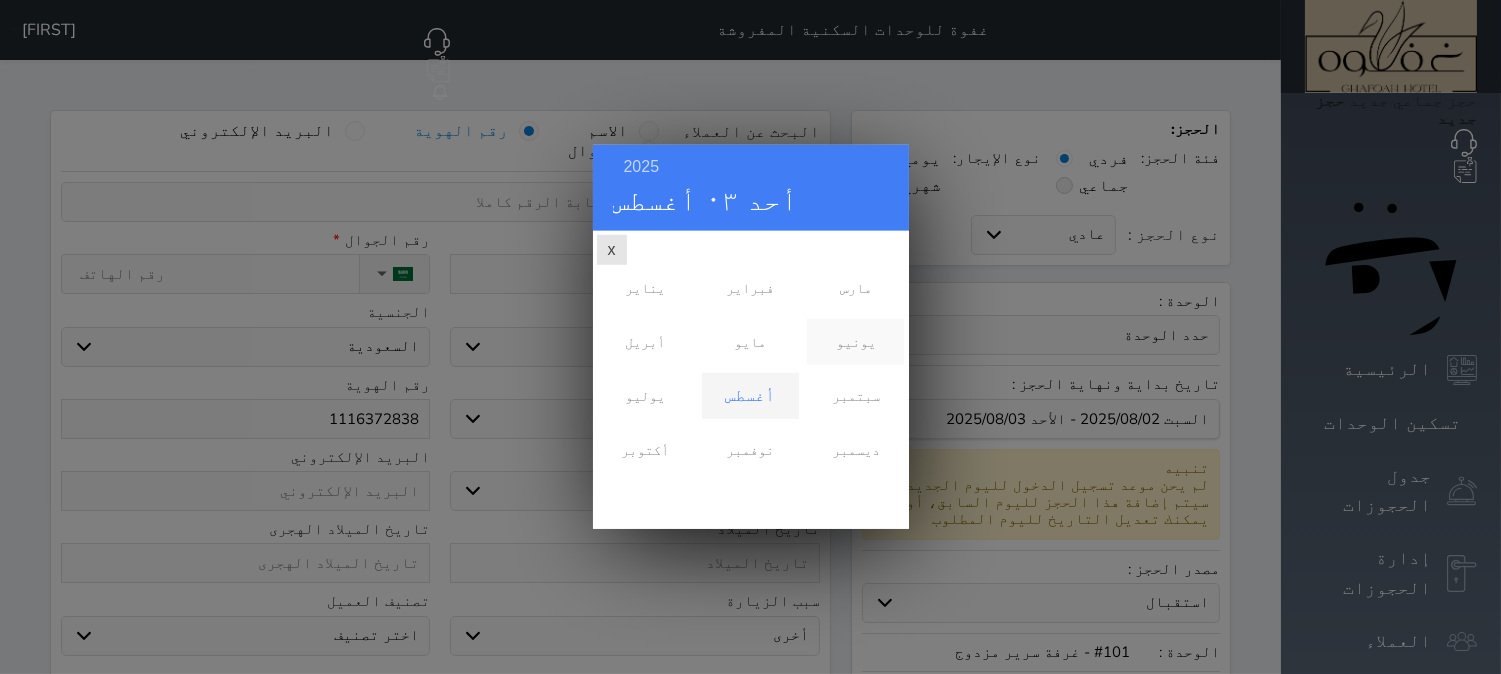 scroll, scrollTop: 0, scrollLeft: 0, axis: both 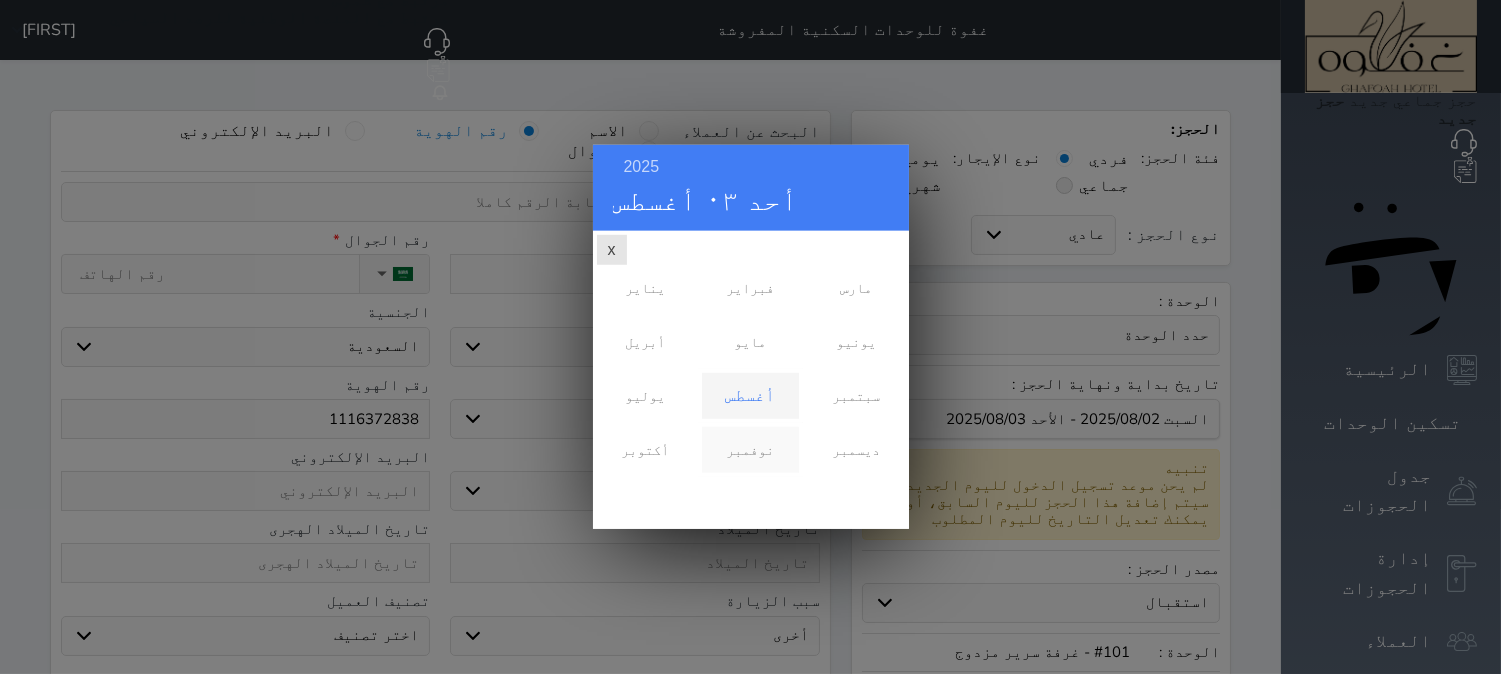 click on "نوفمبر" at bounding box center (750, 450) 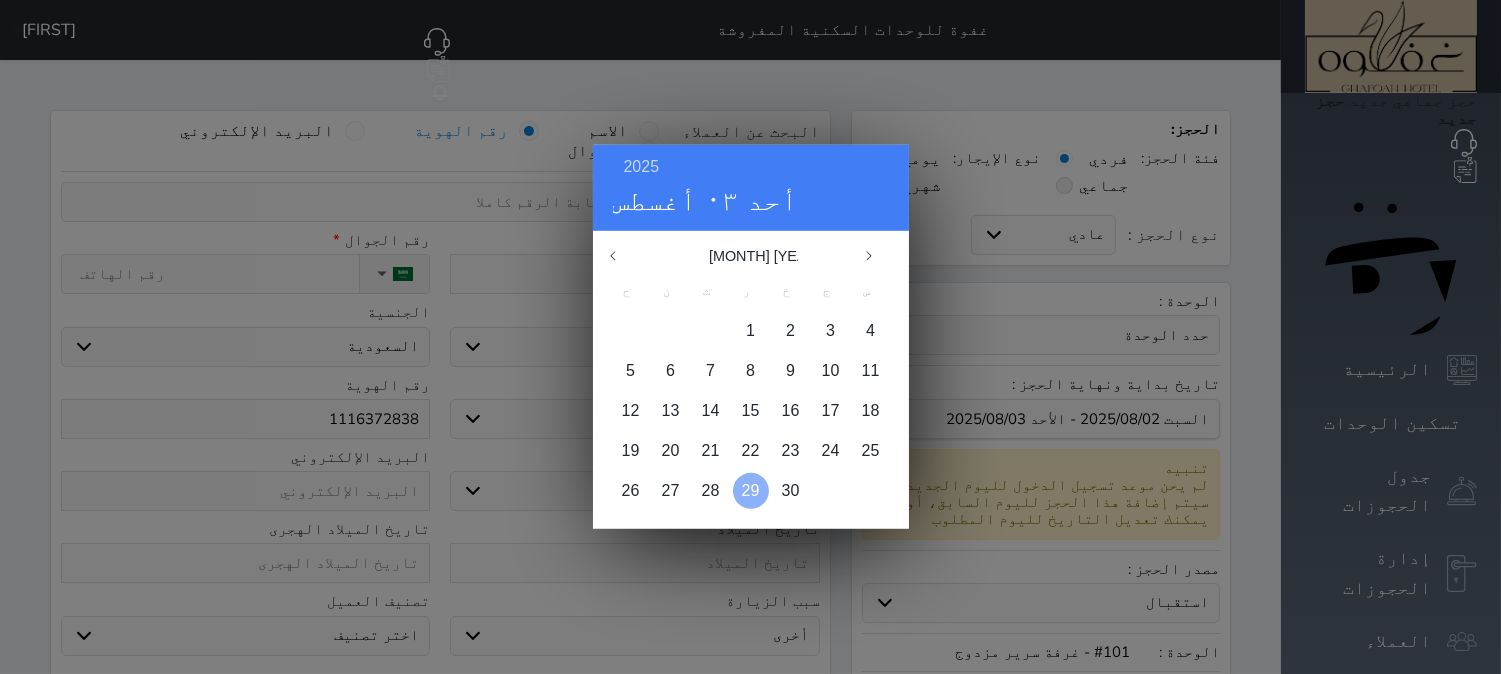 click on "29" at bounding box center (751, 490) 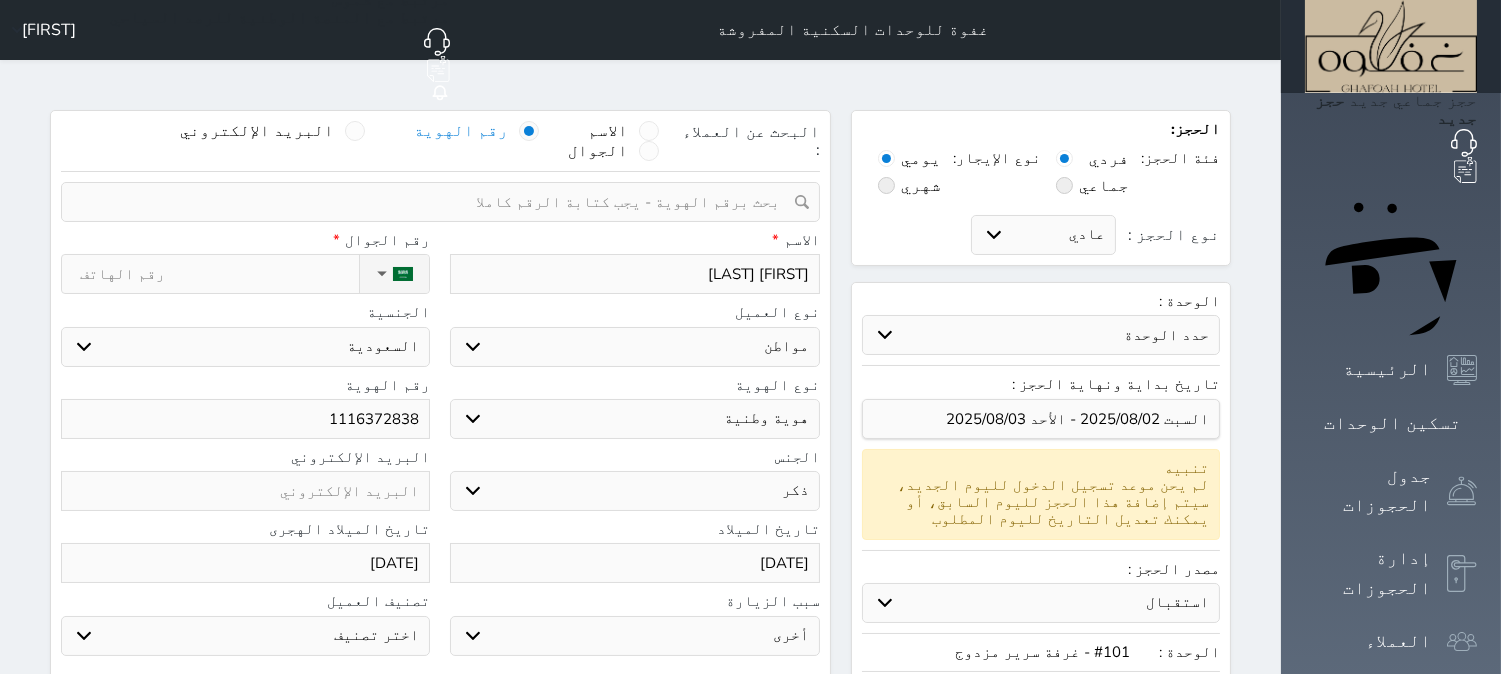 click on "نوع الحجز :" at bounding box center (219, 274) 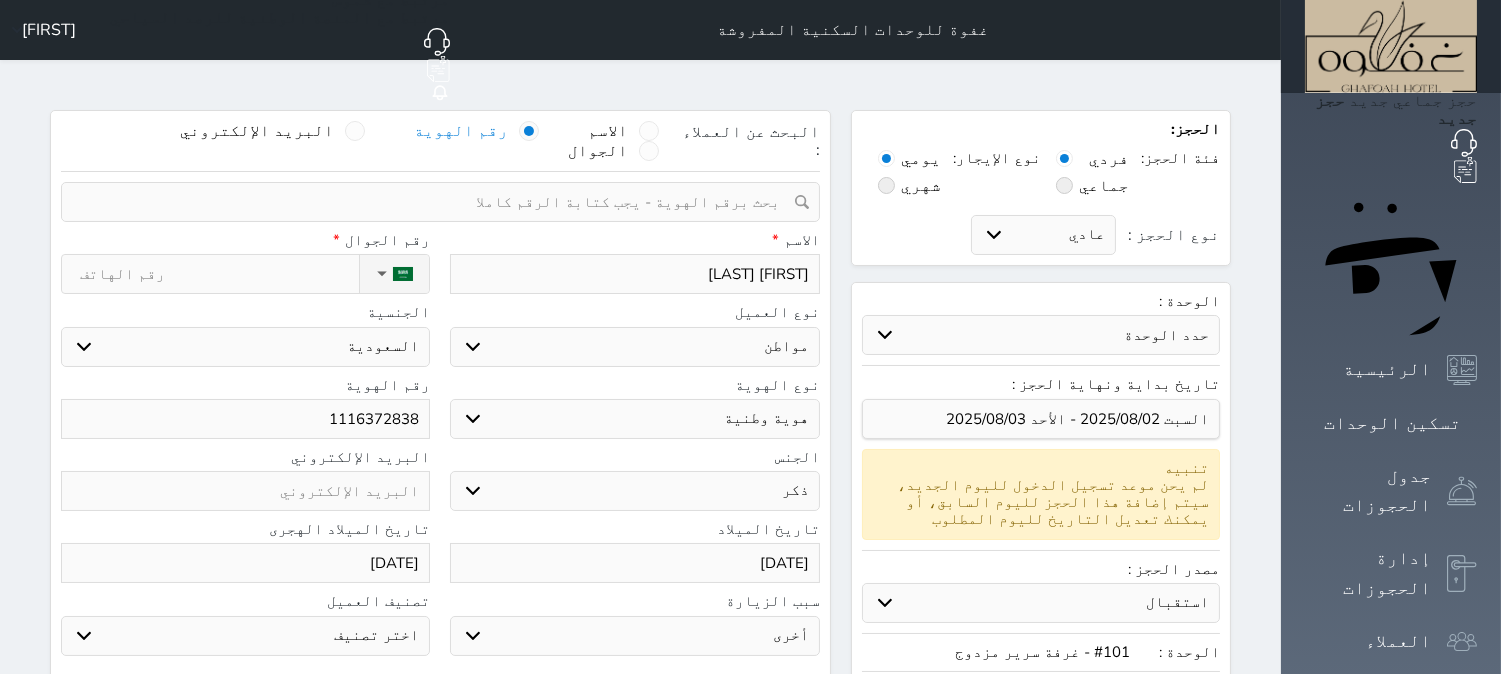 type on "0" 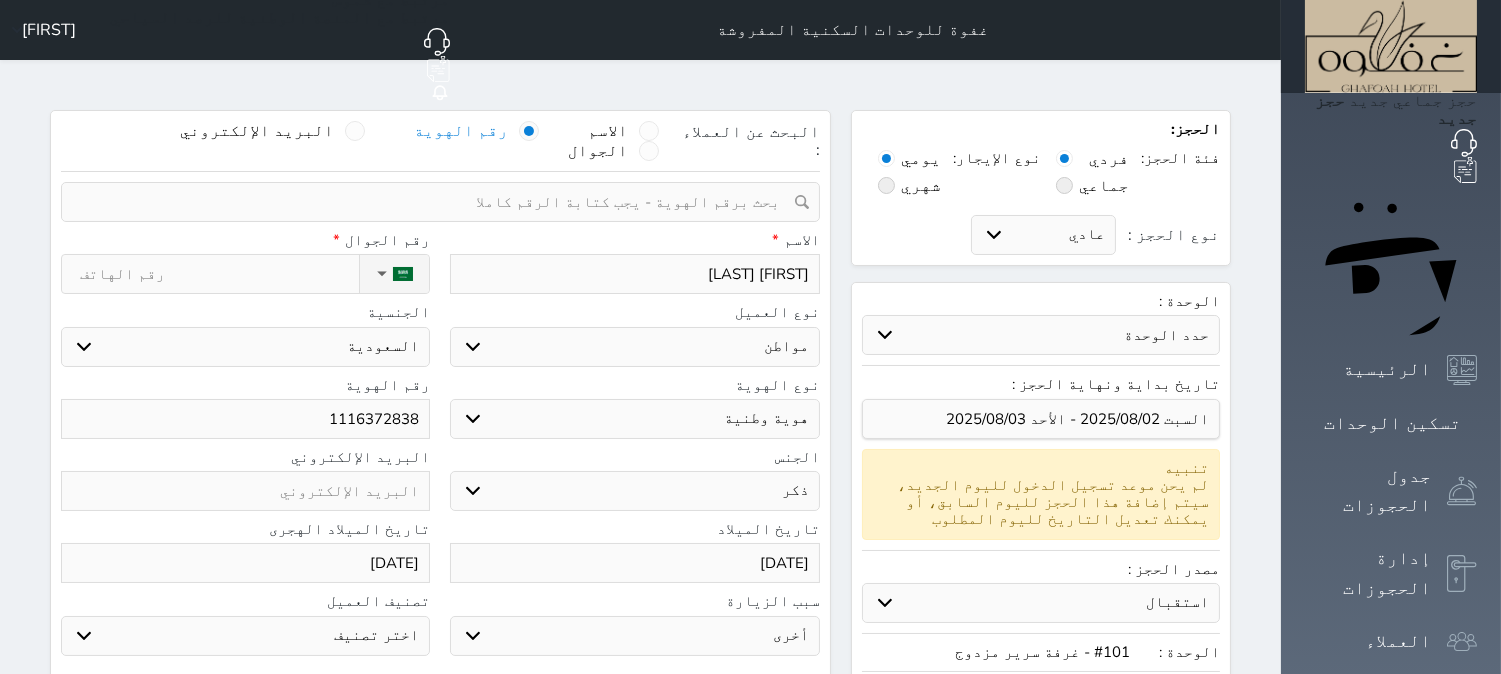 select 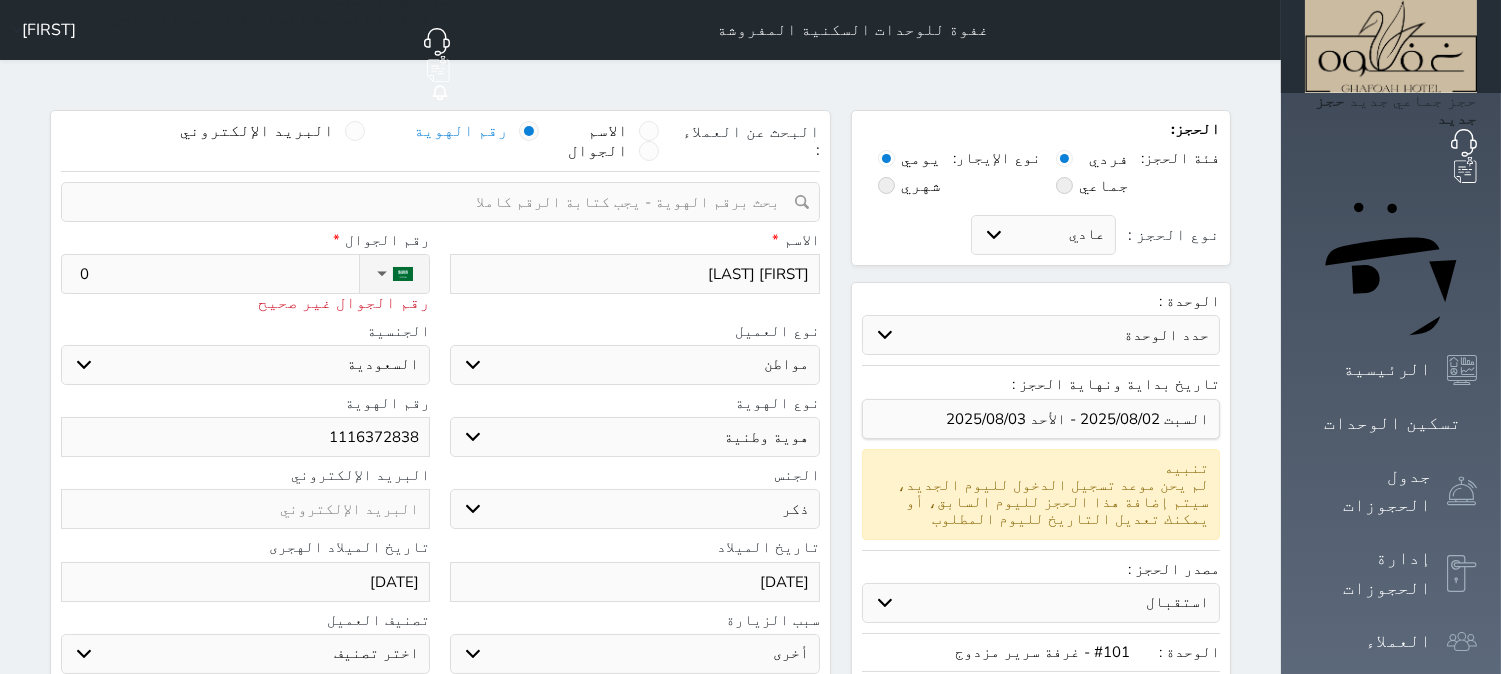 type on "05" 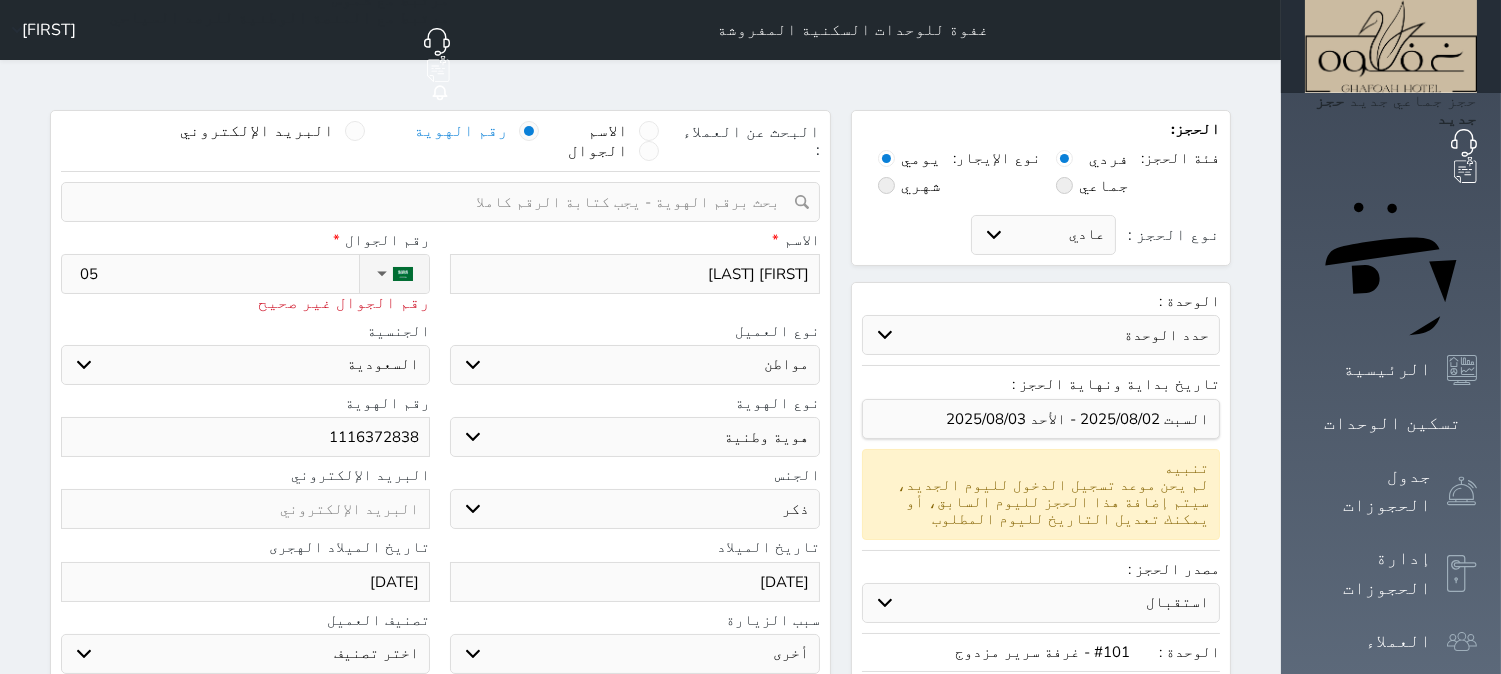 select 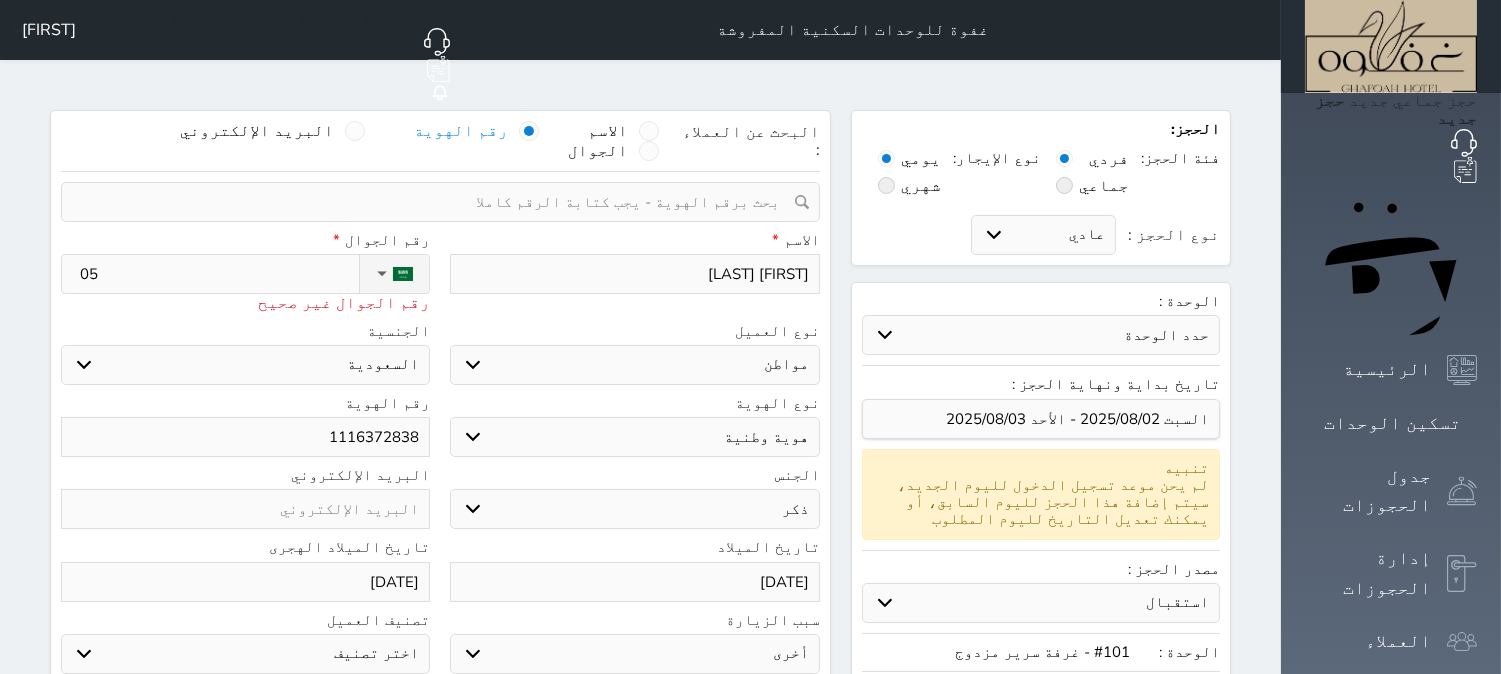 type on "053" 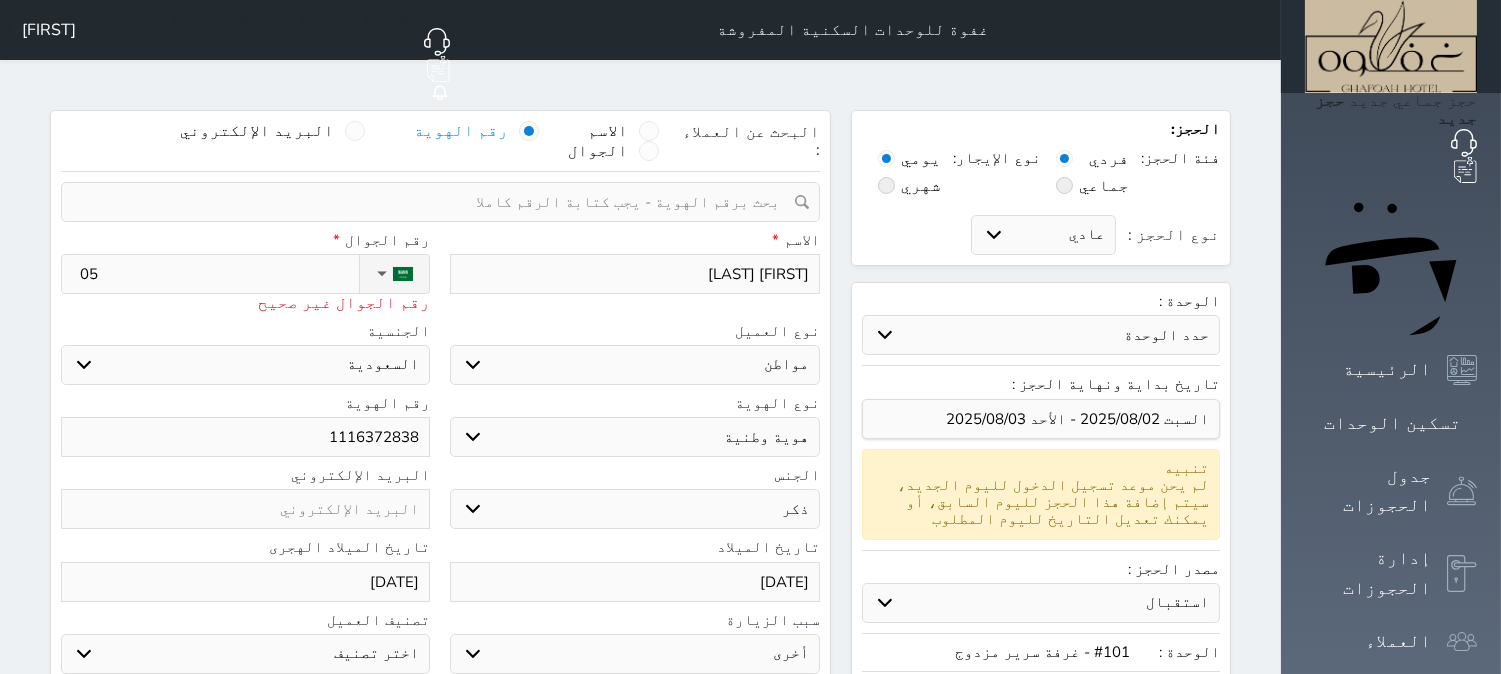 select 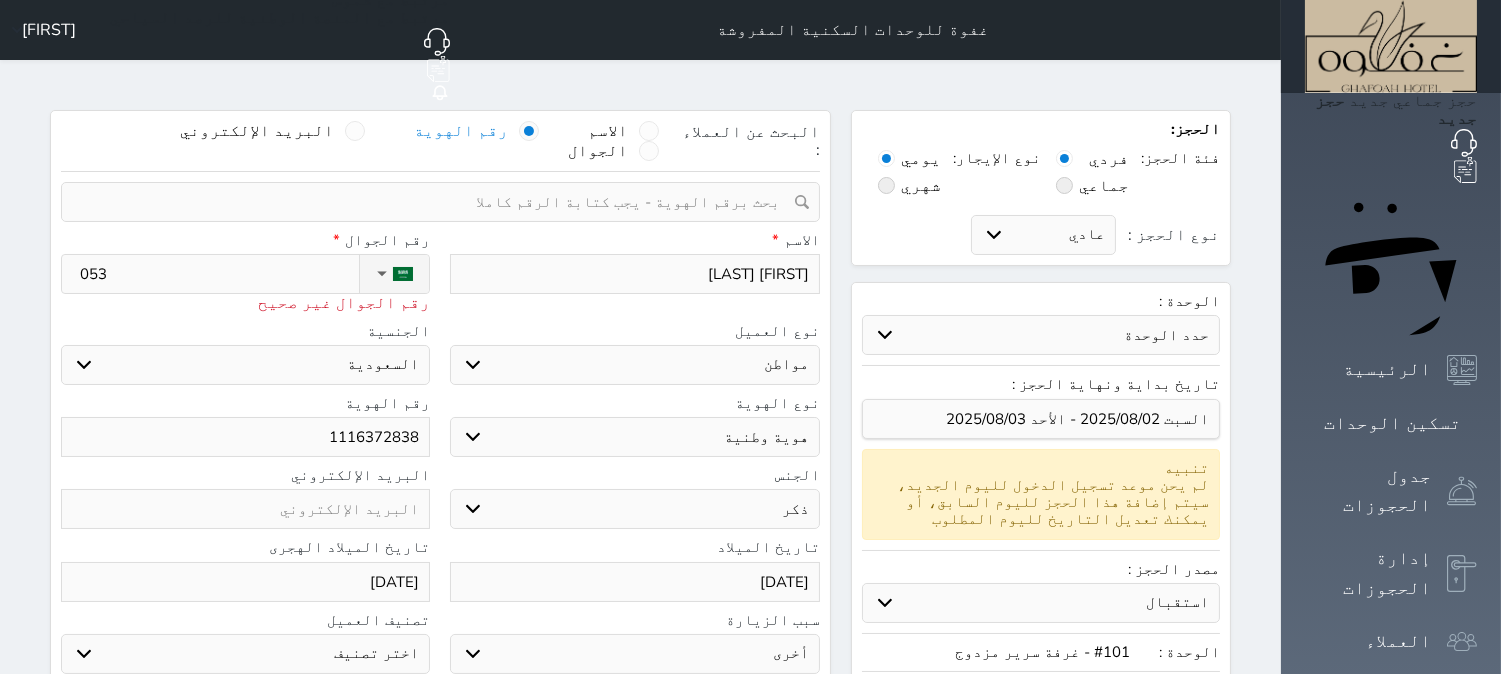 type on "0535" 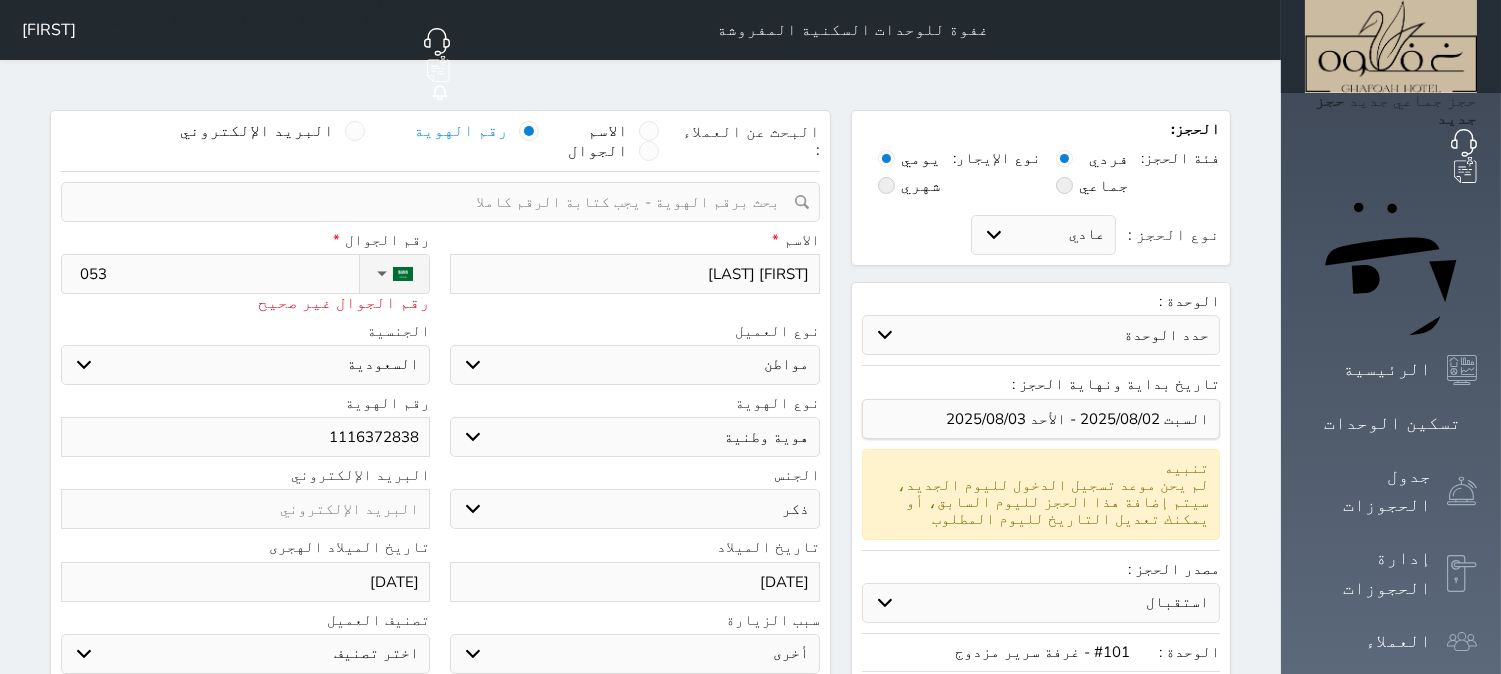 select 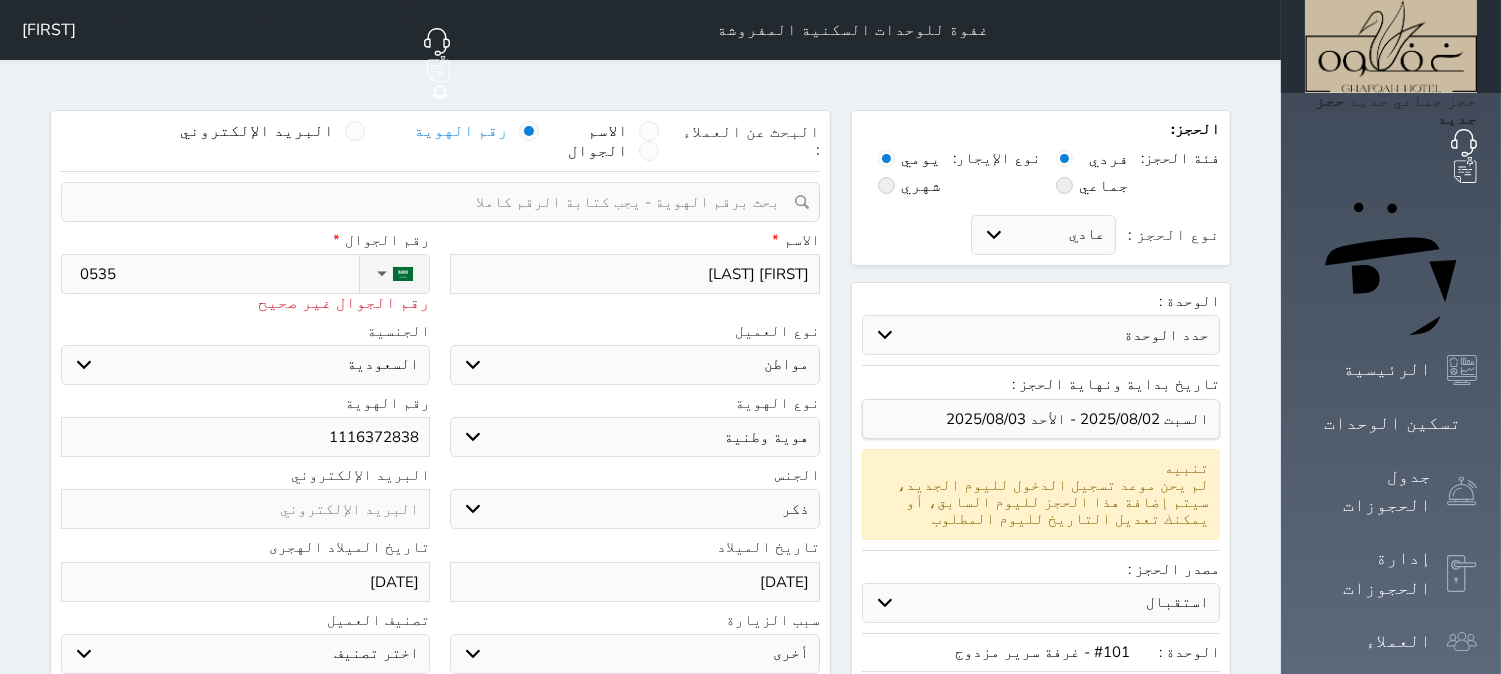 type on "05355" 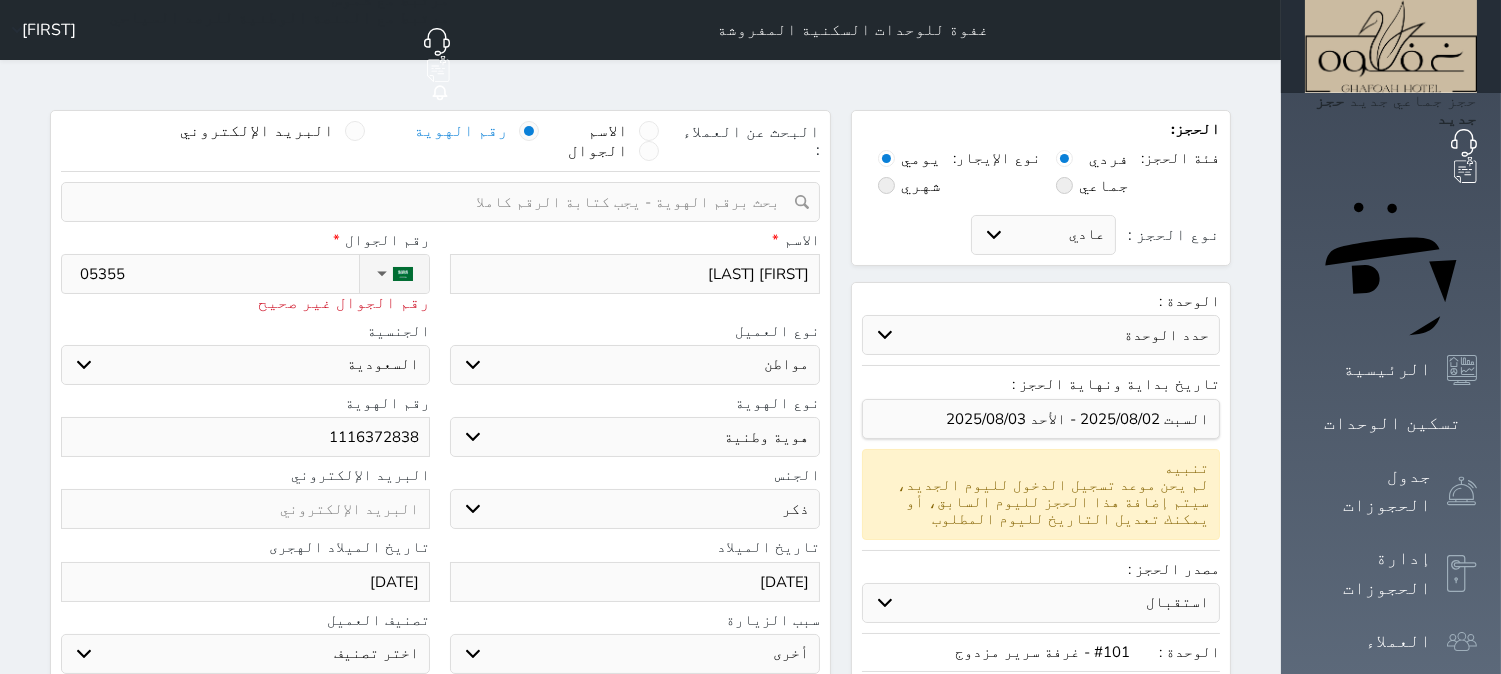 type on "053552" 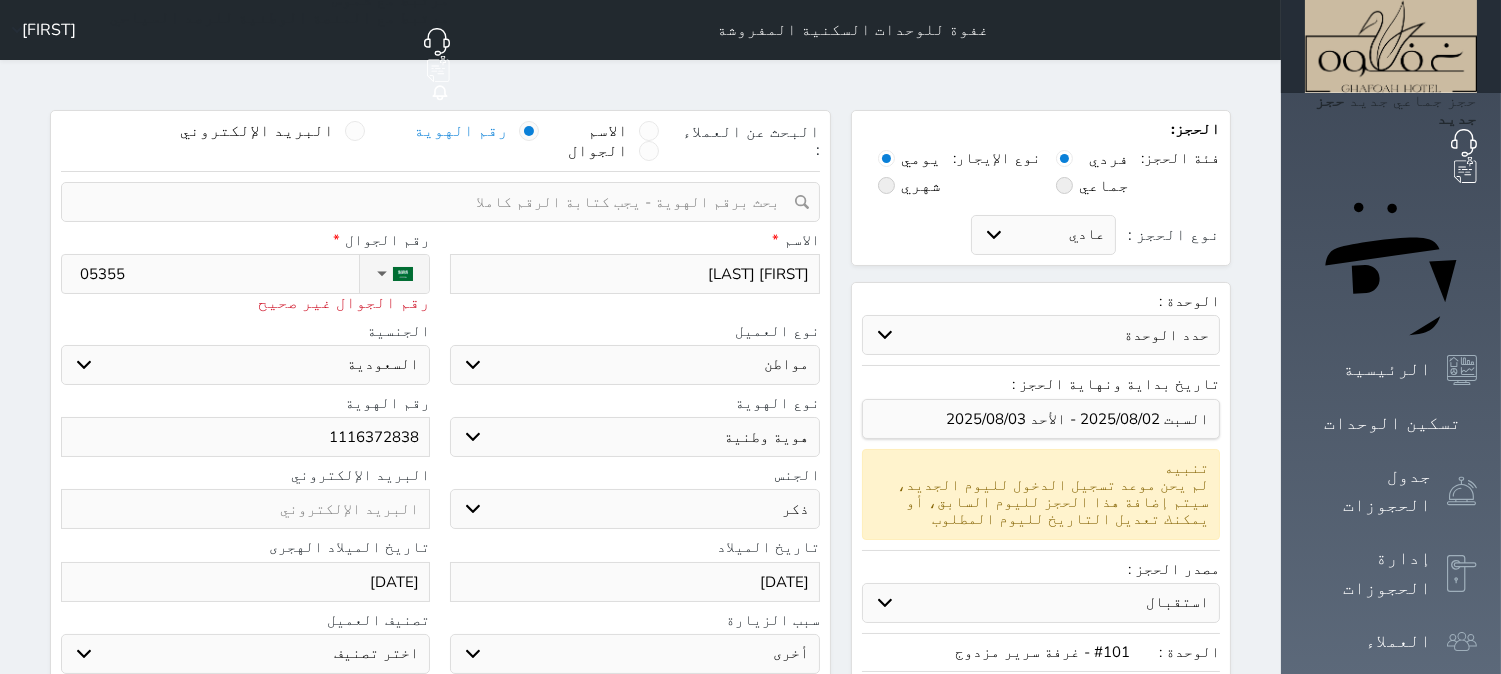 select 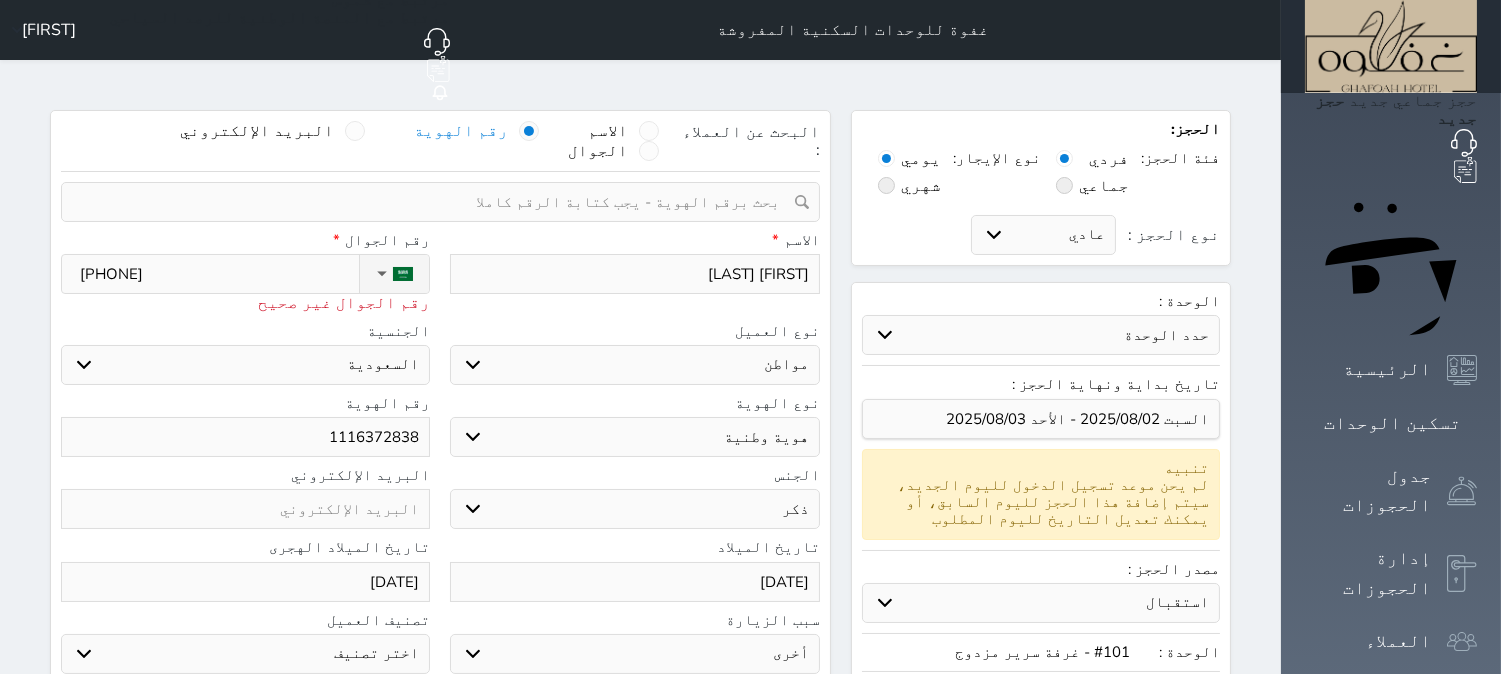 type on "0535520" 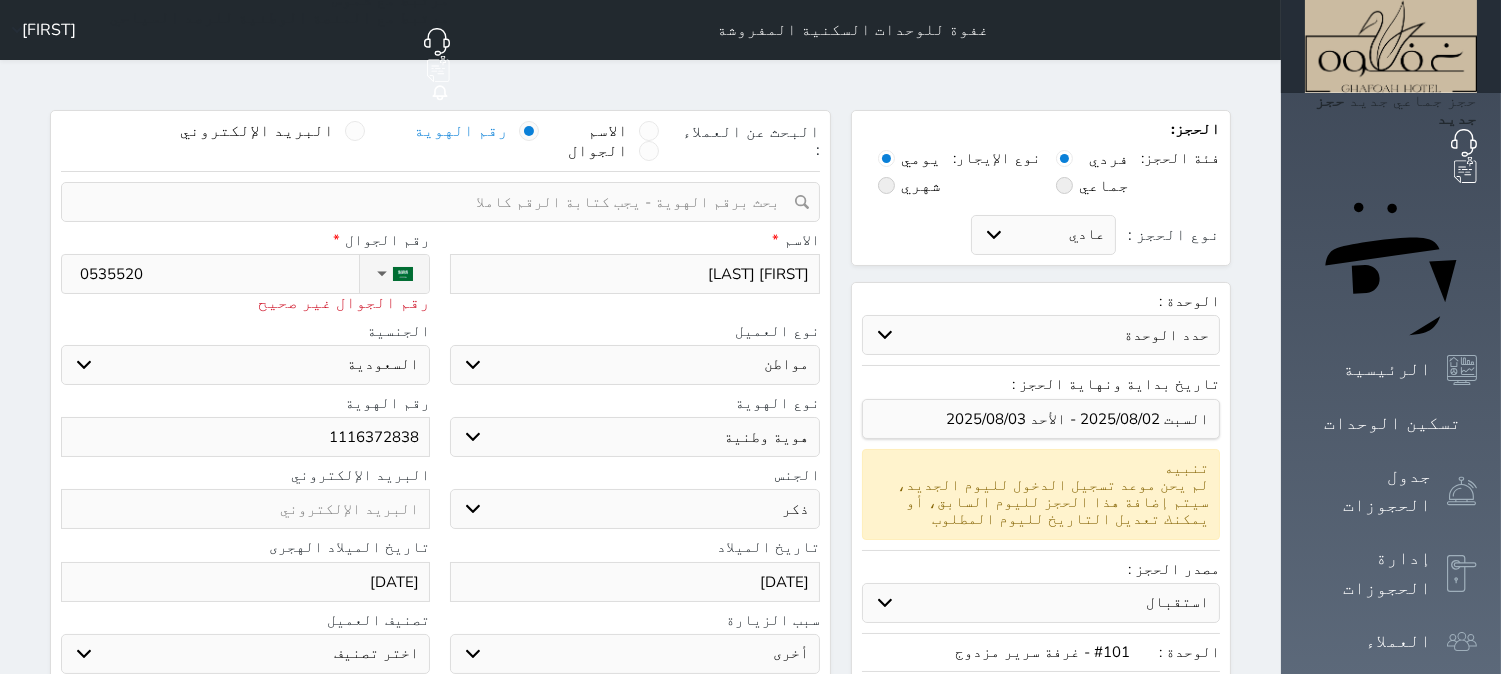 type on "05355200" 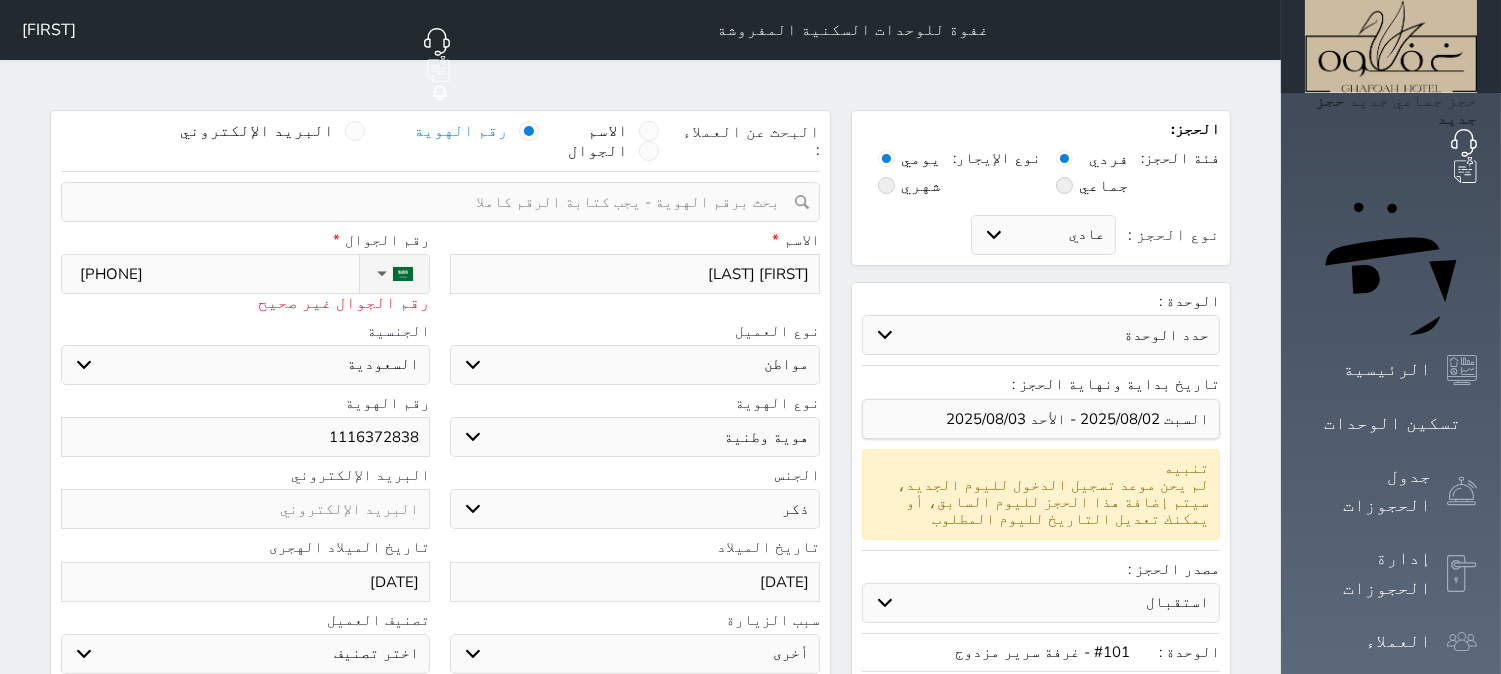 type on "053552004" 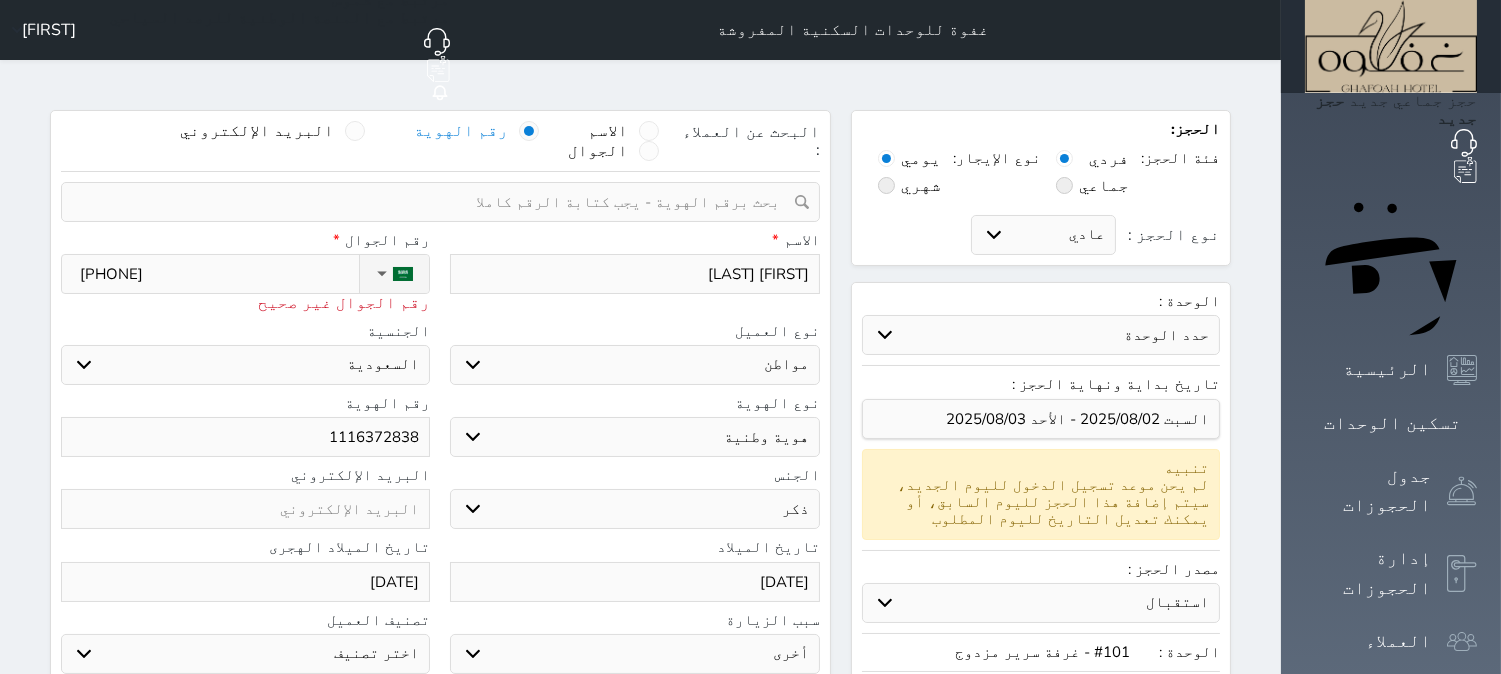 type on "+966 53 552 0045" 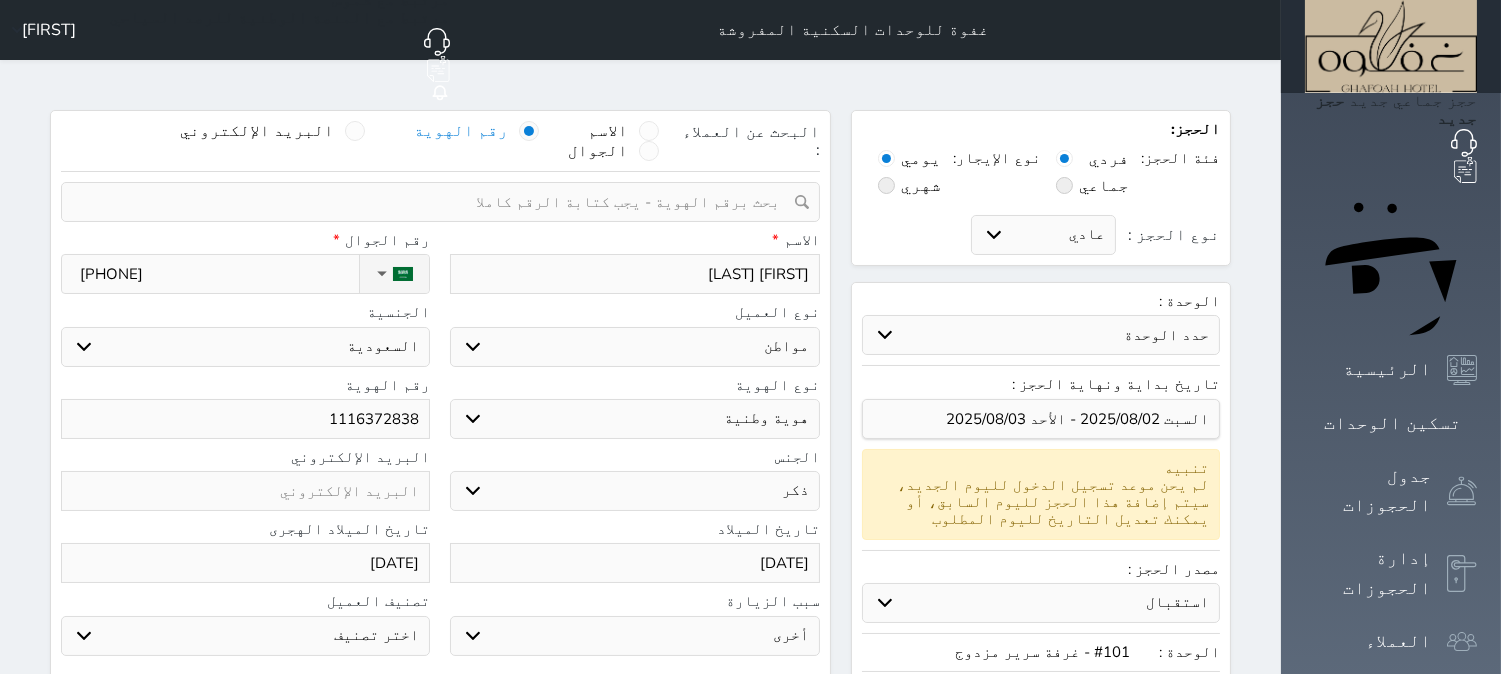 type 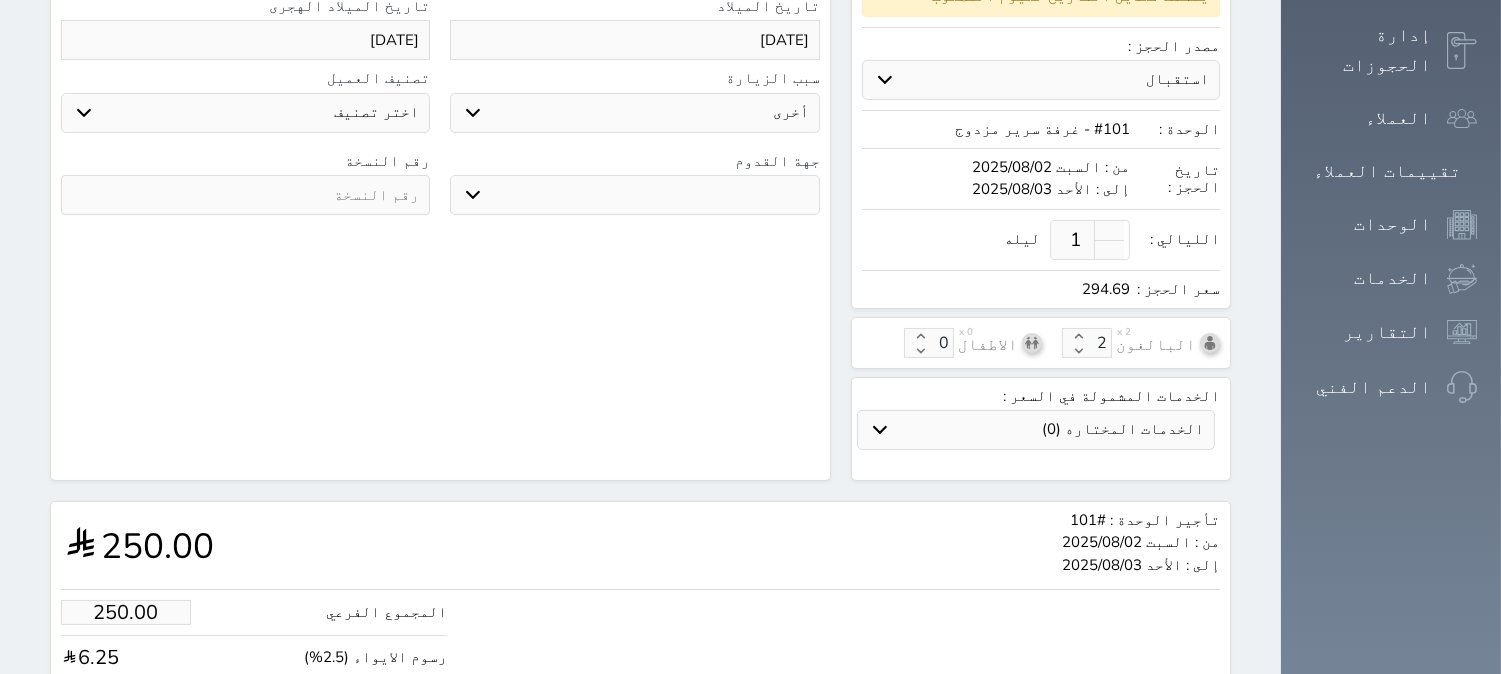 scroll, scrollTop: 555, scrollLeft: 0, axis: vertical 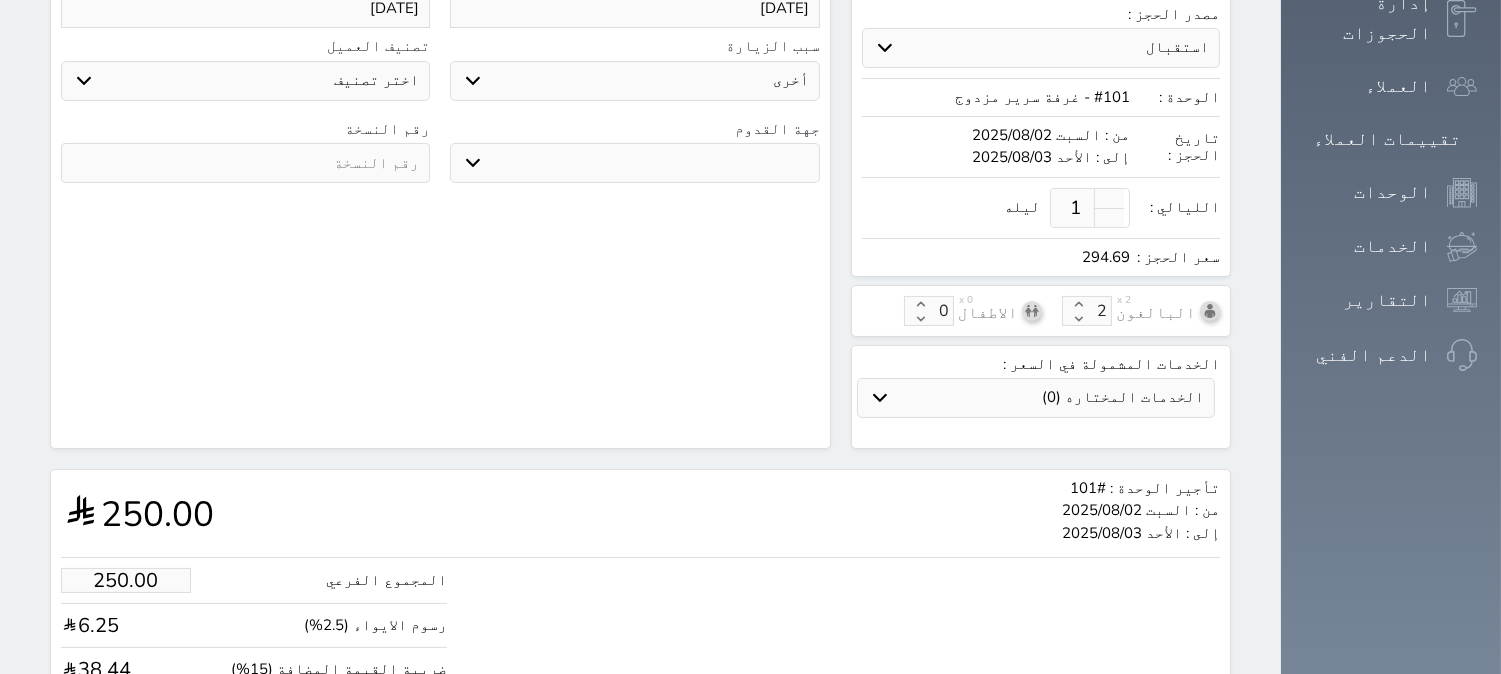 click on "جو بحر ارض" at bounding box center [634, 163] 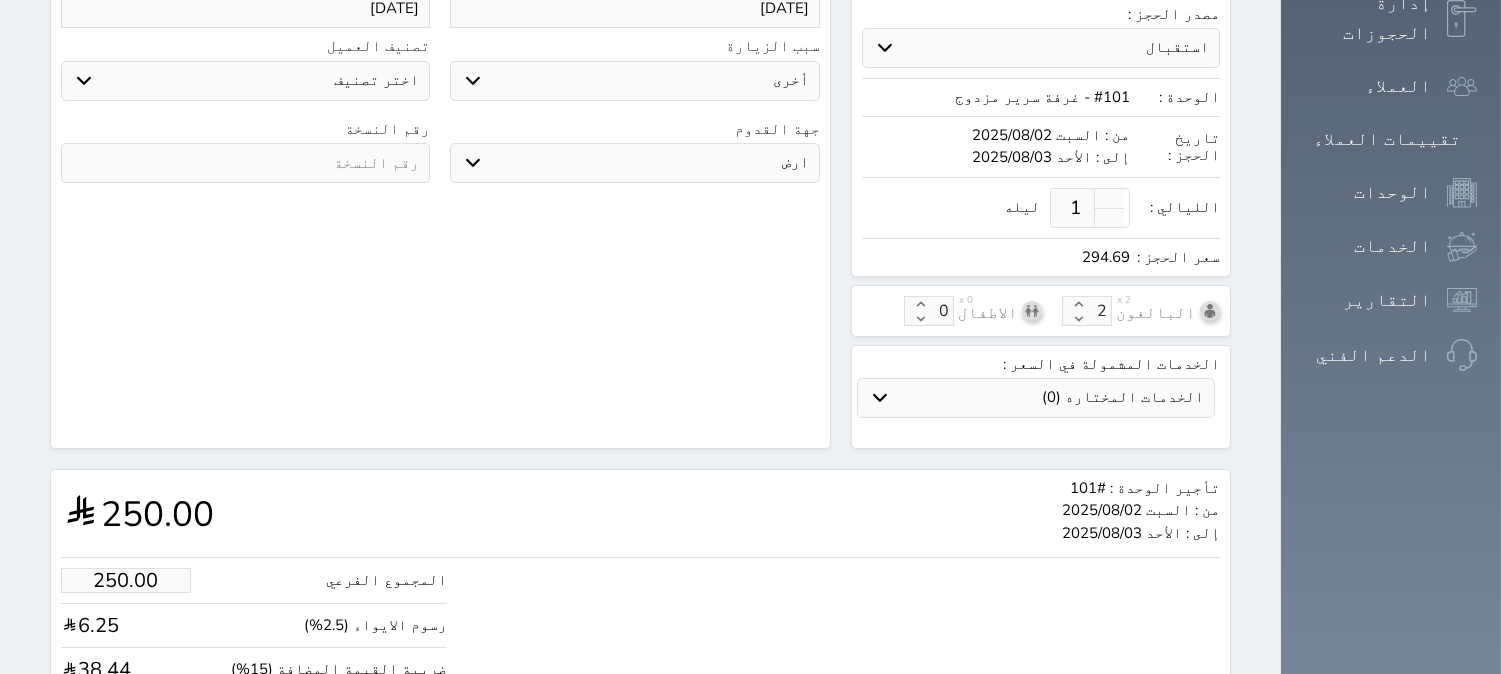 click on "جو بحر ارض" at bounding box center (634, 163) 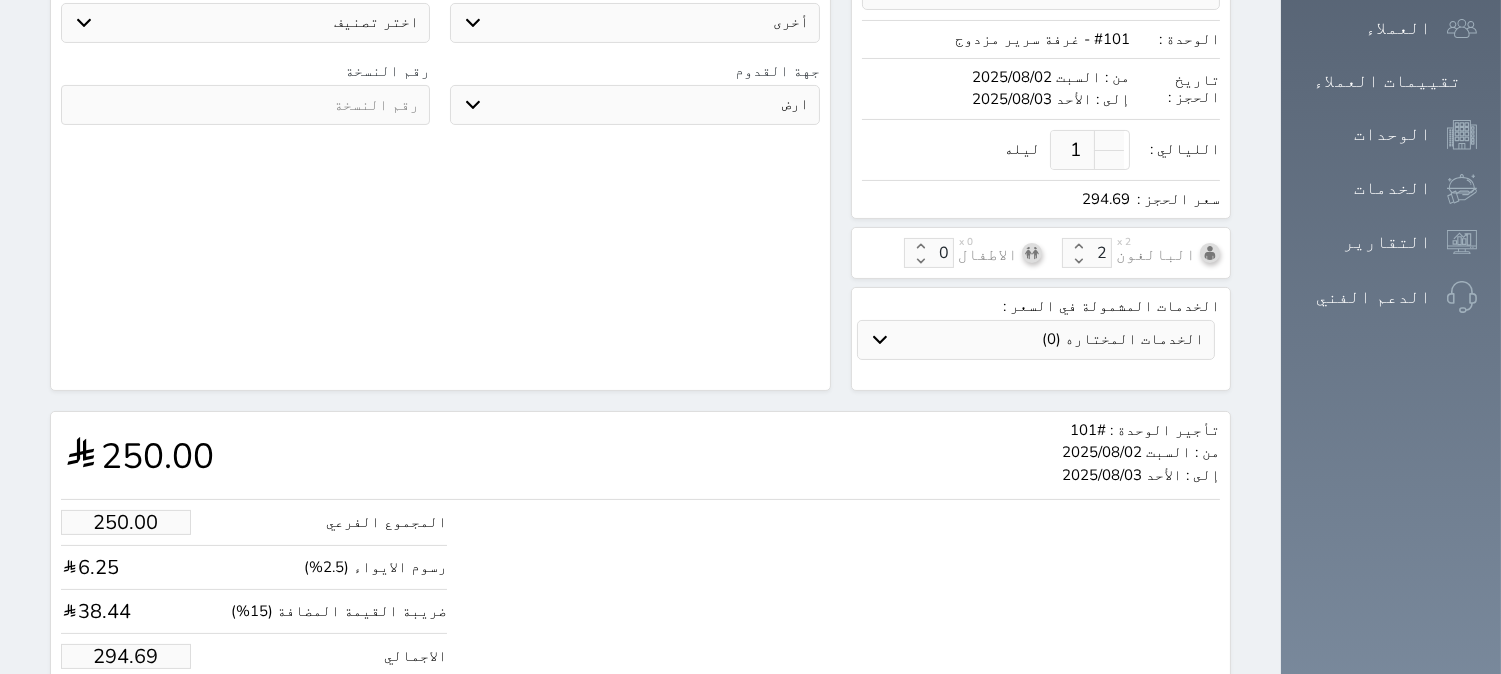 scroll, scrollTop: 644, scrollLeft: 0, axis: vertical 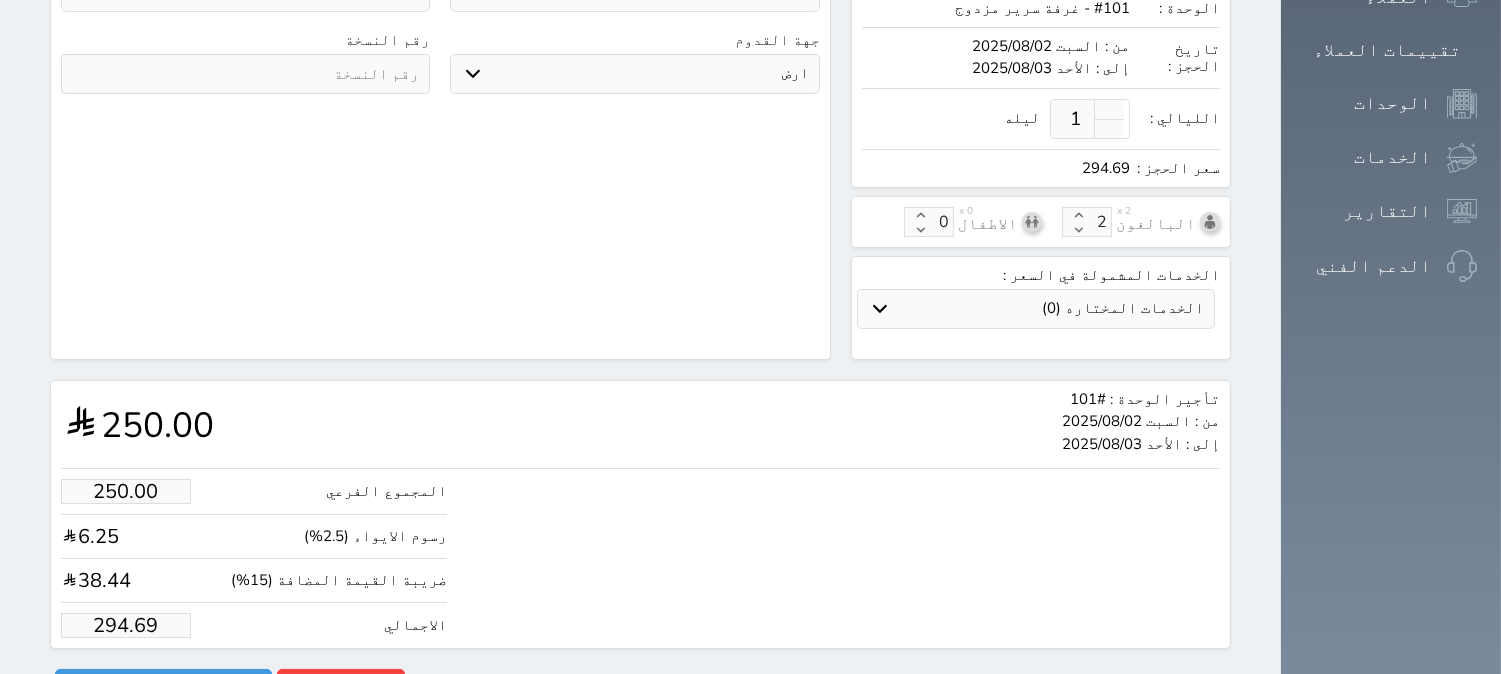 drag, startPoint x: 137, startPoint y: 575, endPoint x: 0, endPoint y: 591, distance: 137.93114 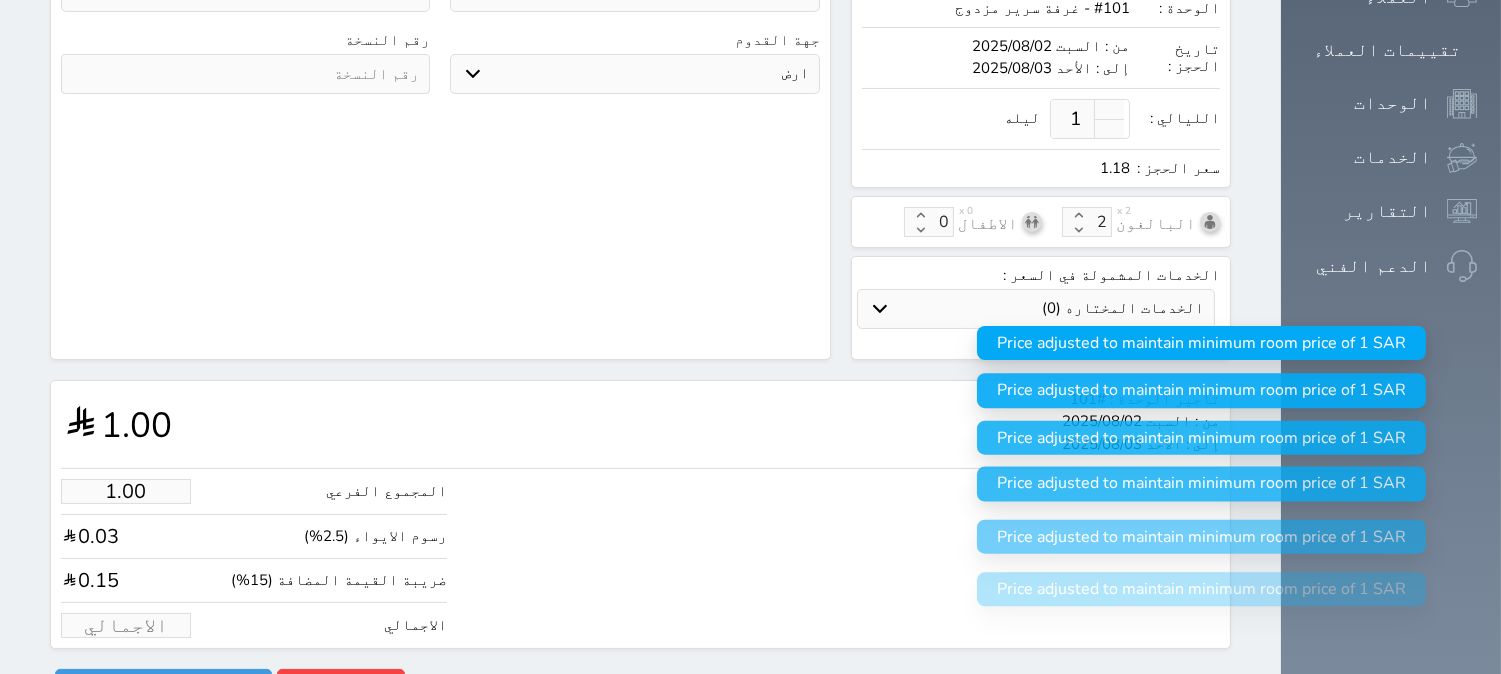 scroll, scrollTop: 0, scrollLeft: 0, axis: both 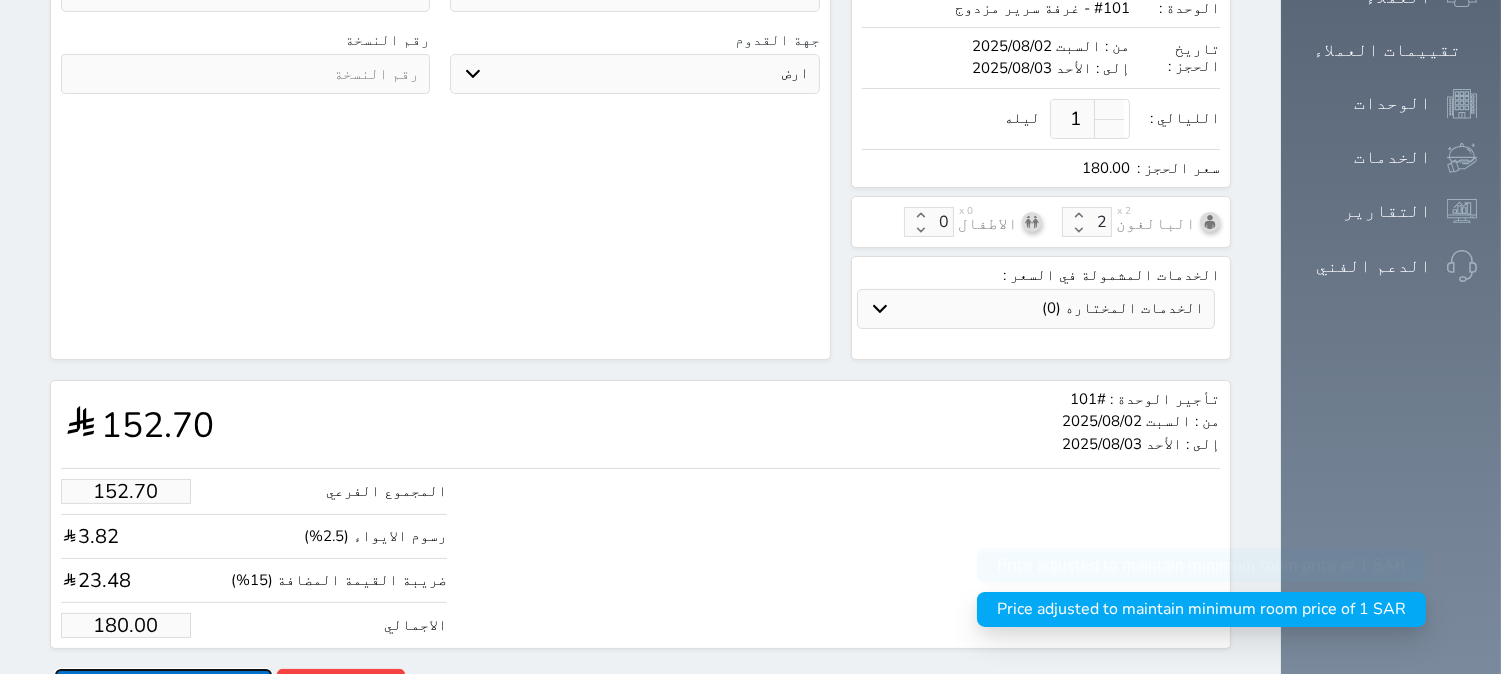 click on "حجز" at bounding box center [163, 686] 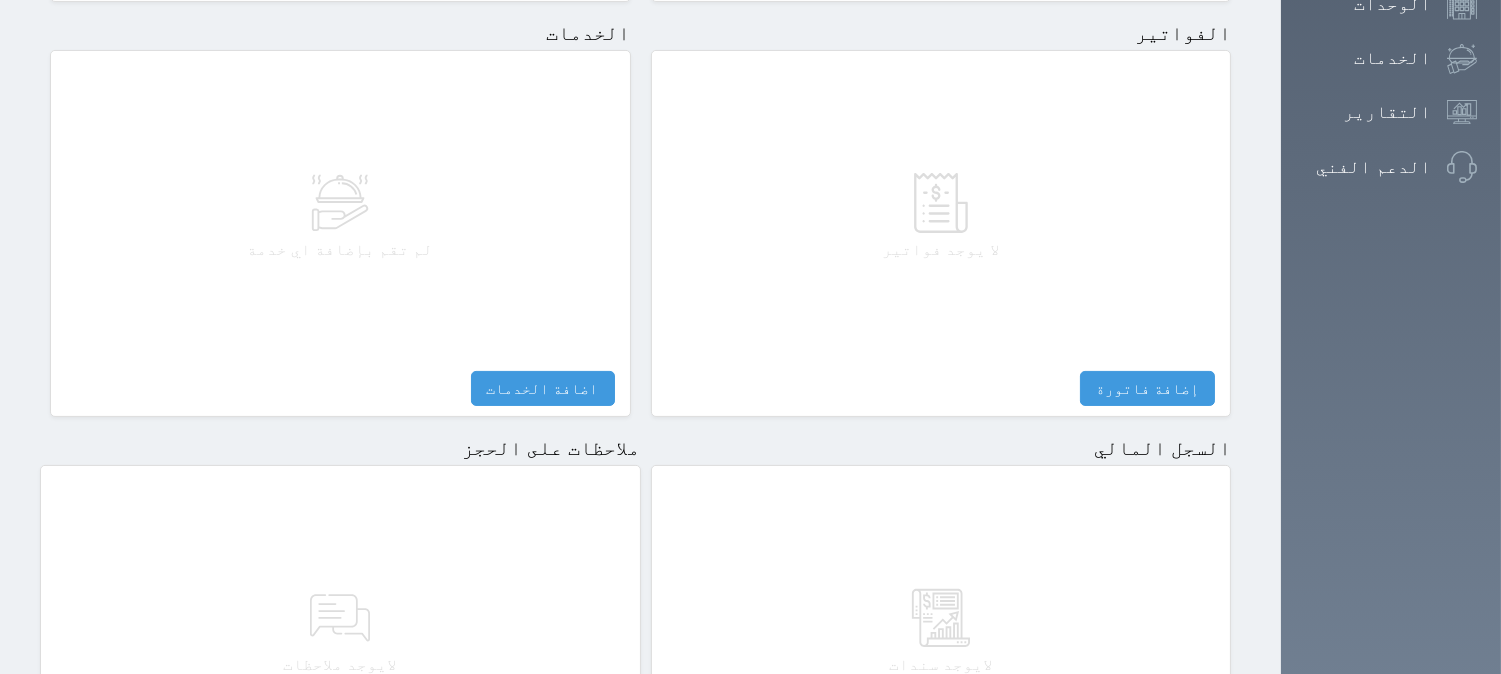 scroll, scrollTop: 888, scrollLeft: 0, axis: vertical 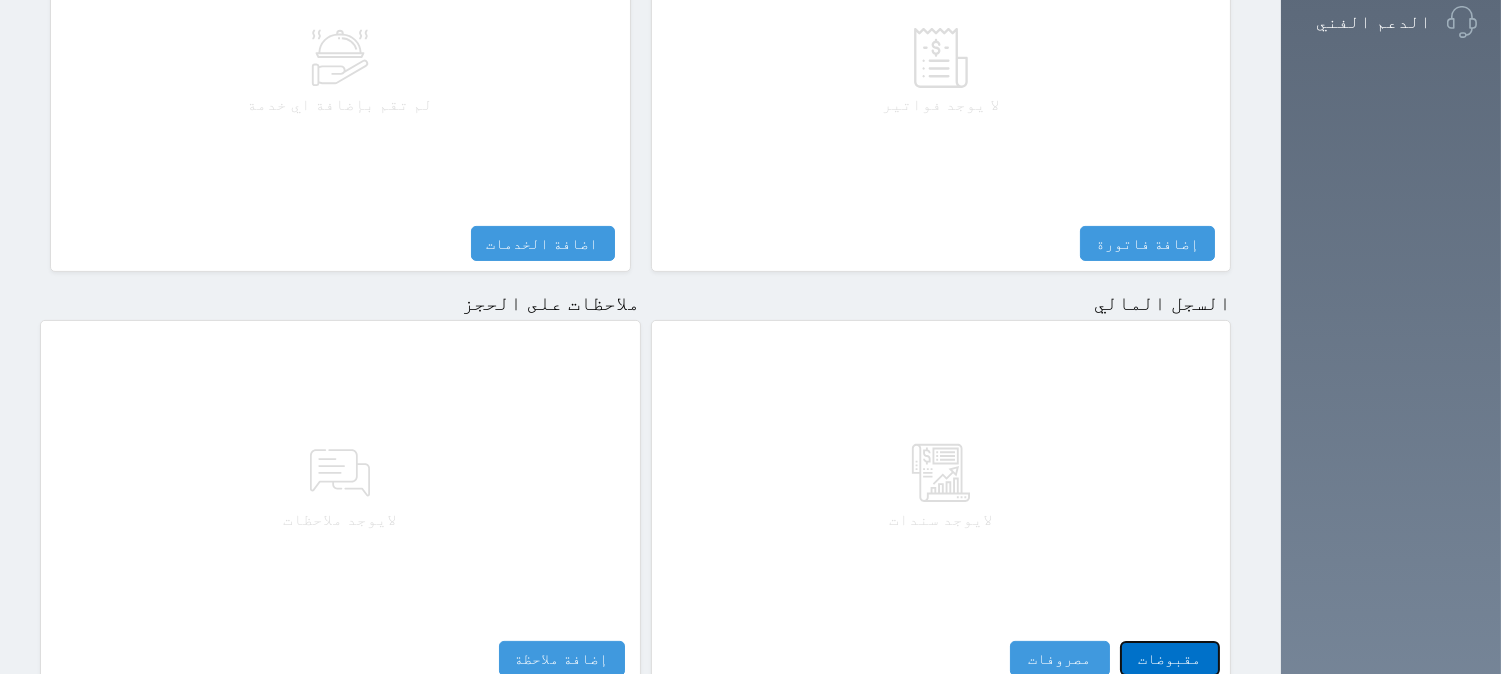 click on "مقبوضات" at bounding box center (1170, 658) 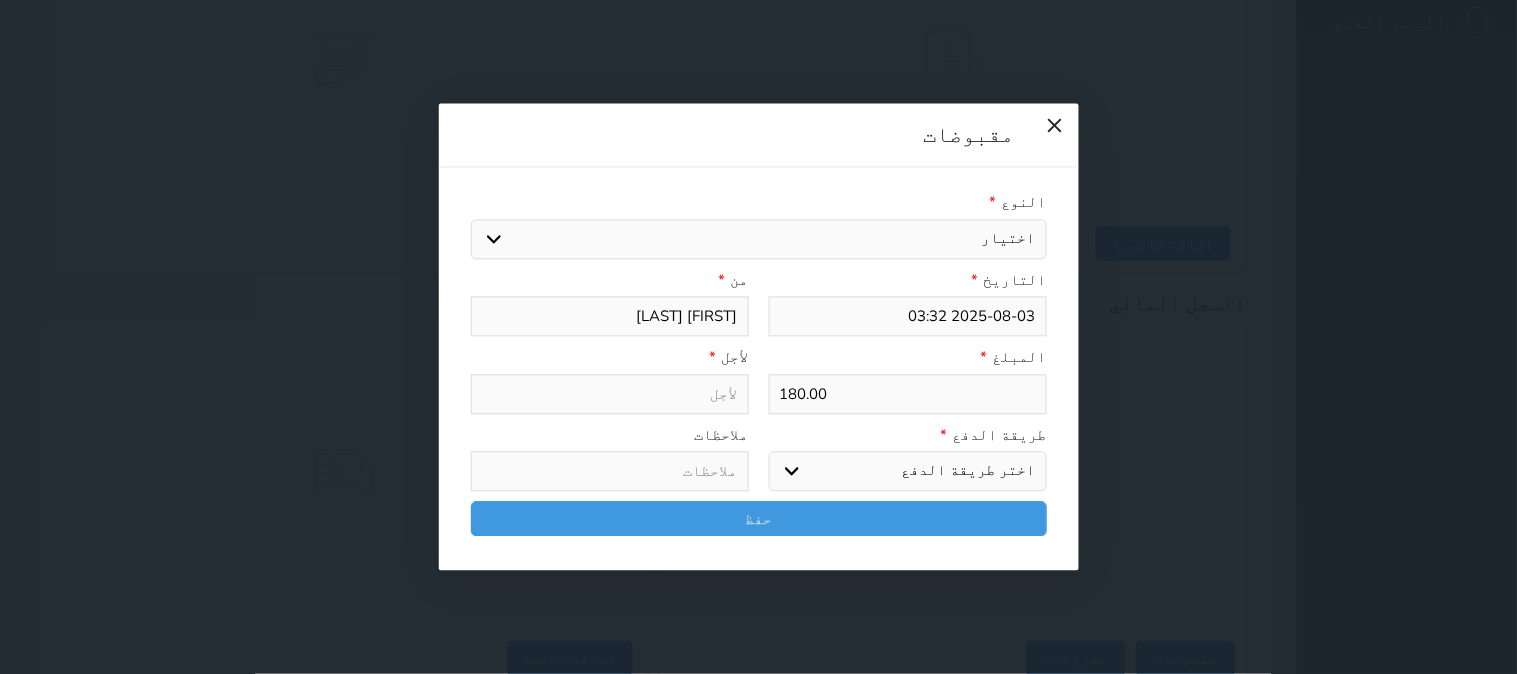click on "اختيار   مقبوضات عامة قيمة إيجار فواتير تامين عربون لا ينطبق آخر مغسلة واي فاي - الإنترنت مواقف السيارات طعام الأغذية والمشروبات مشروبات المشروبات الباردة المشروبات الساخنة الإفطار غداء عشاء مخبز و كعك حمام سباحة الصالة الرياضية سبا و خدمات الجمال اختيار وإسقاط (خدمات النقل) ميني بار كابل - تلفزيون سرير إضافي تصفيف الشعر التسوق خدمات الجولات السياحية المنظمة خدمات الدليل السياحي" at bounding box center [759, 239] 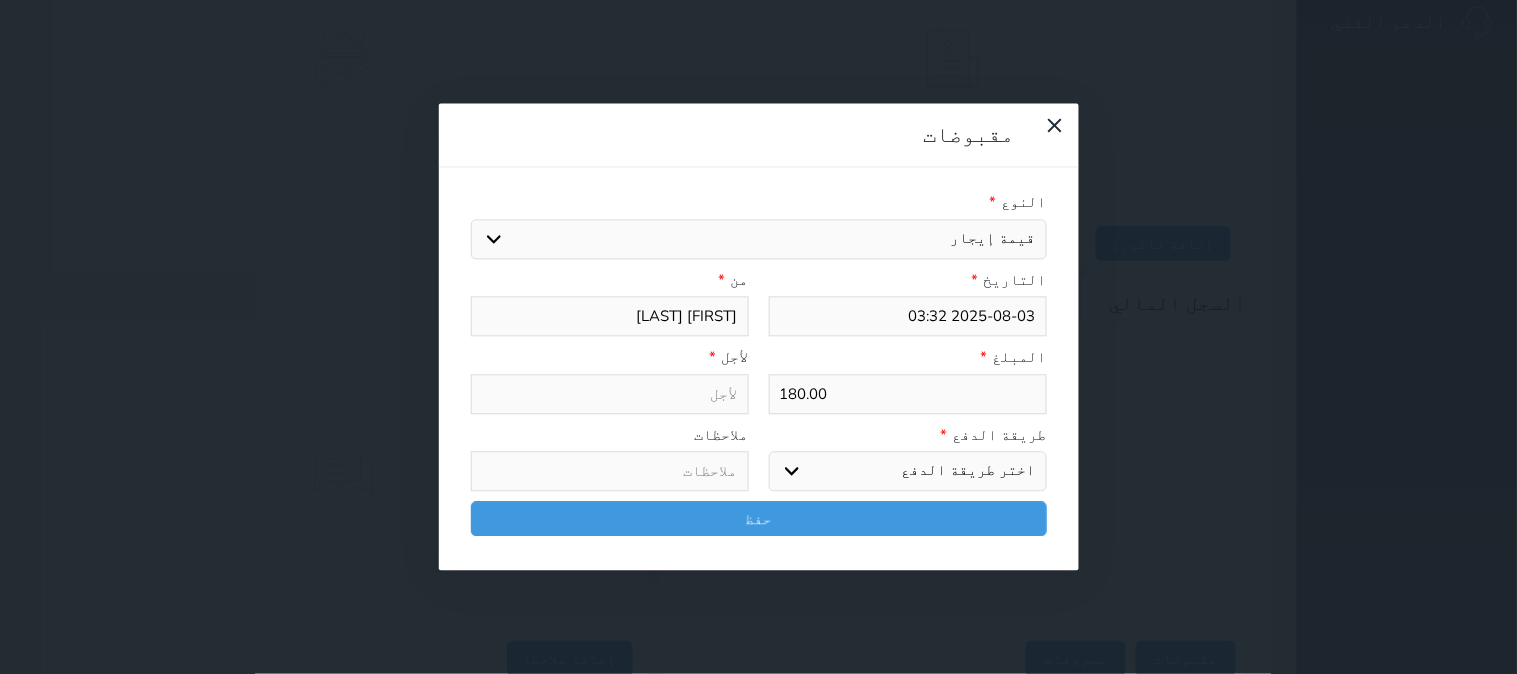 click on "اختيار   مقبوضات عامة قيمة إيجار فواتير تامين عربون لا ينطبق آخر مغسلة واي فاي - الإنترنت مواقف السيارات طعام الأغذية والمشروبات مشروبات المشروبات الباردة المشروبات الساخنة الإفطار غداء عشاء مخبز و كعك حمام سباحة الصالة الرياضية سبا و خدمات الجمال اختيار وإسقاط (خدمات النقل) ميني بار كابل - تلفزيون سرير إضافي تصفيف الشعر التسوق خدمات الجولات السياحية المنظمة خدمات الدليل السياحي" at bounding box center [759, 239] 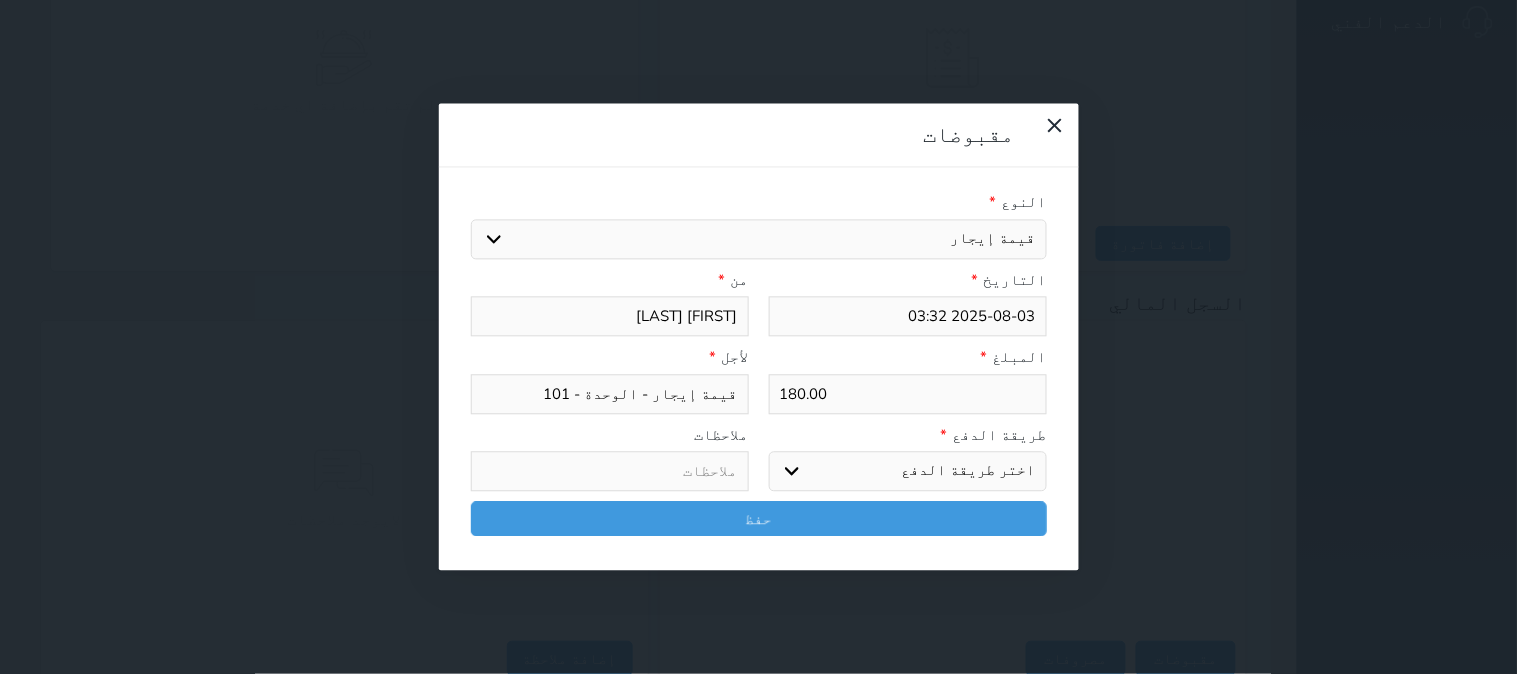 click on "اختر طريقة الدفع   دفع نقدى   تحويل بنكى   مدى   بطاقة ائتمان   آجل" at bounding box center (908, 472) 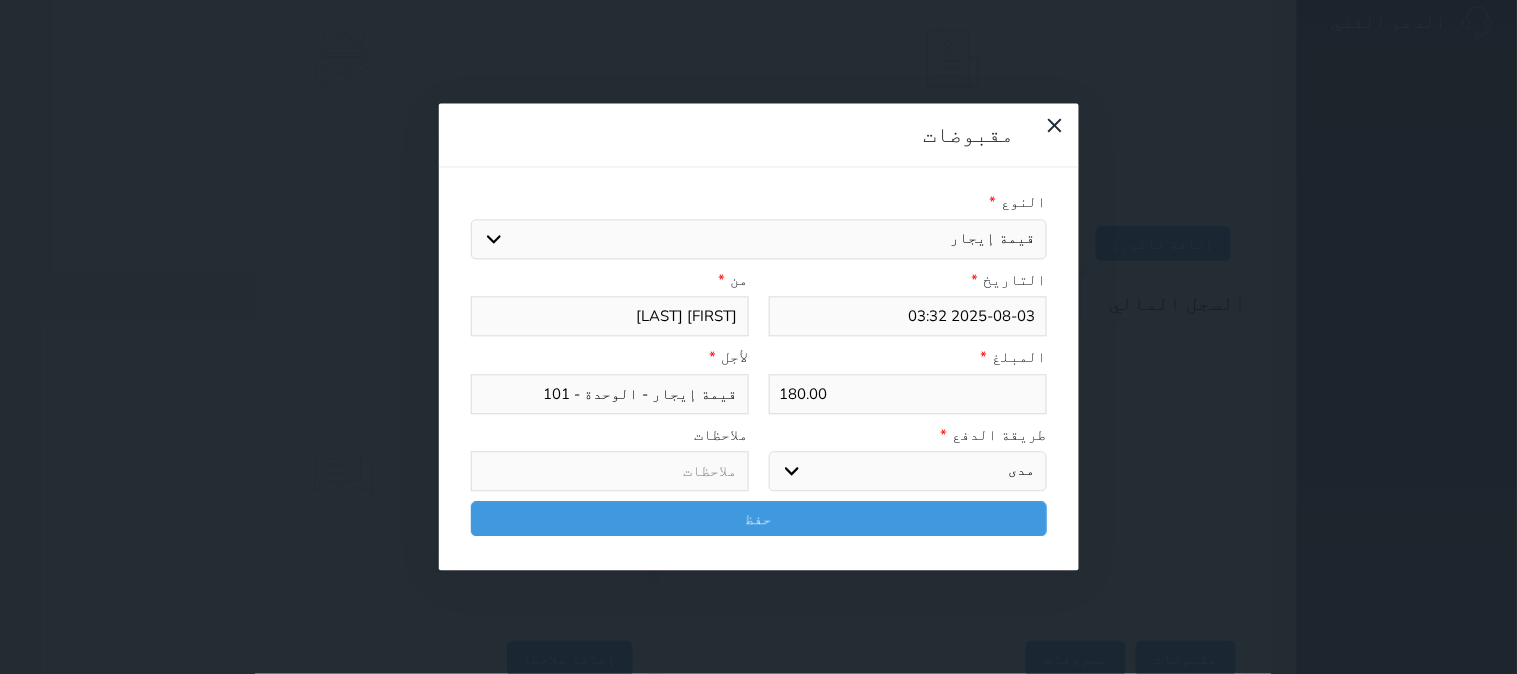 click on "اختر طريقة الدفع   دفع نقدى   تحويل بنكى   مدى   بطاقة ائتمان   آجل" at bounding box center (908, 472) 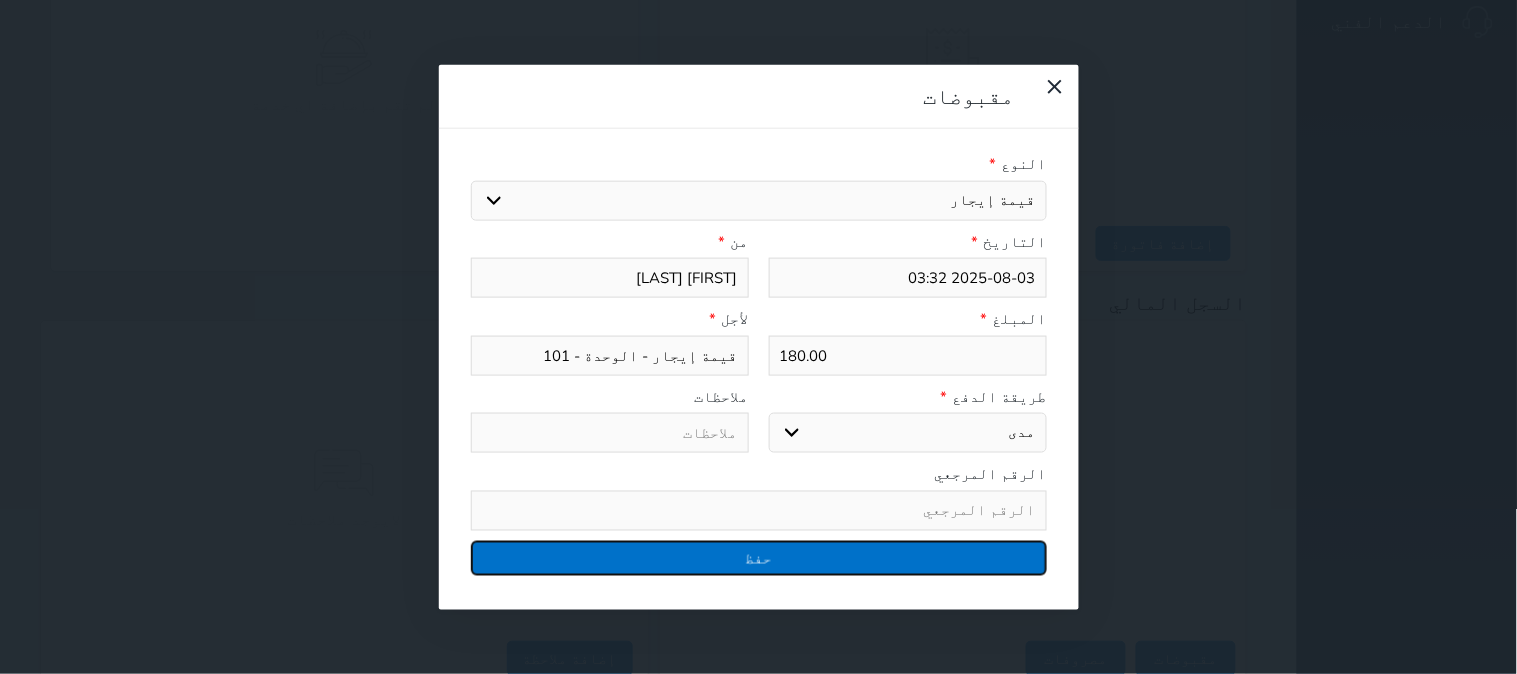 click on "حفظ" at bounding box center [759, 557] 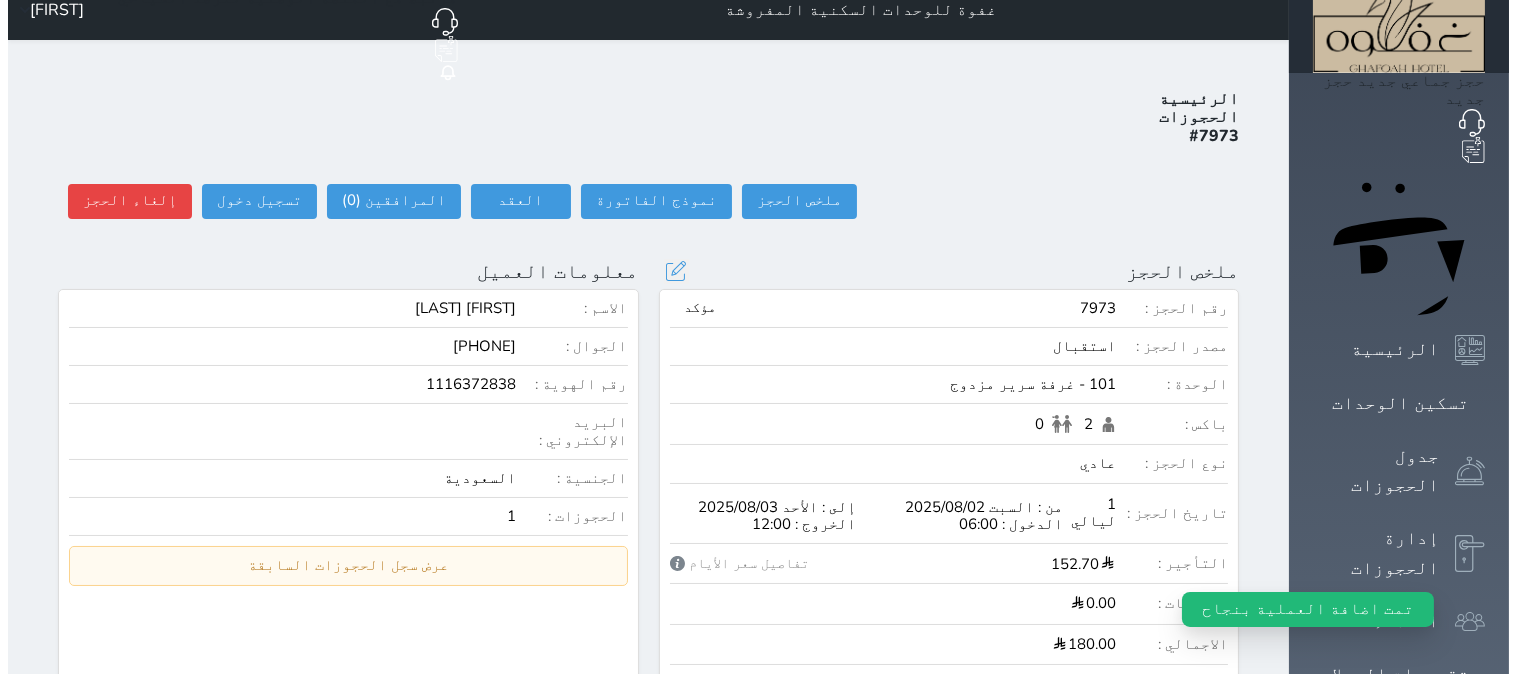 scroll, scrollTop: 0, scrollLeft: 0, axis: both 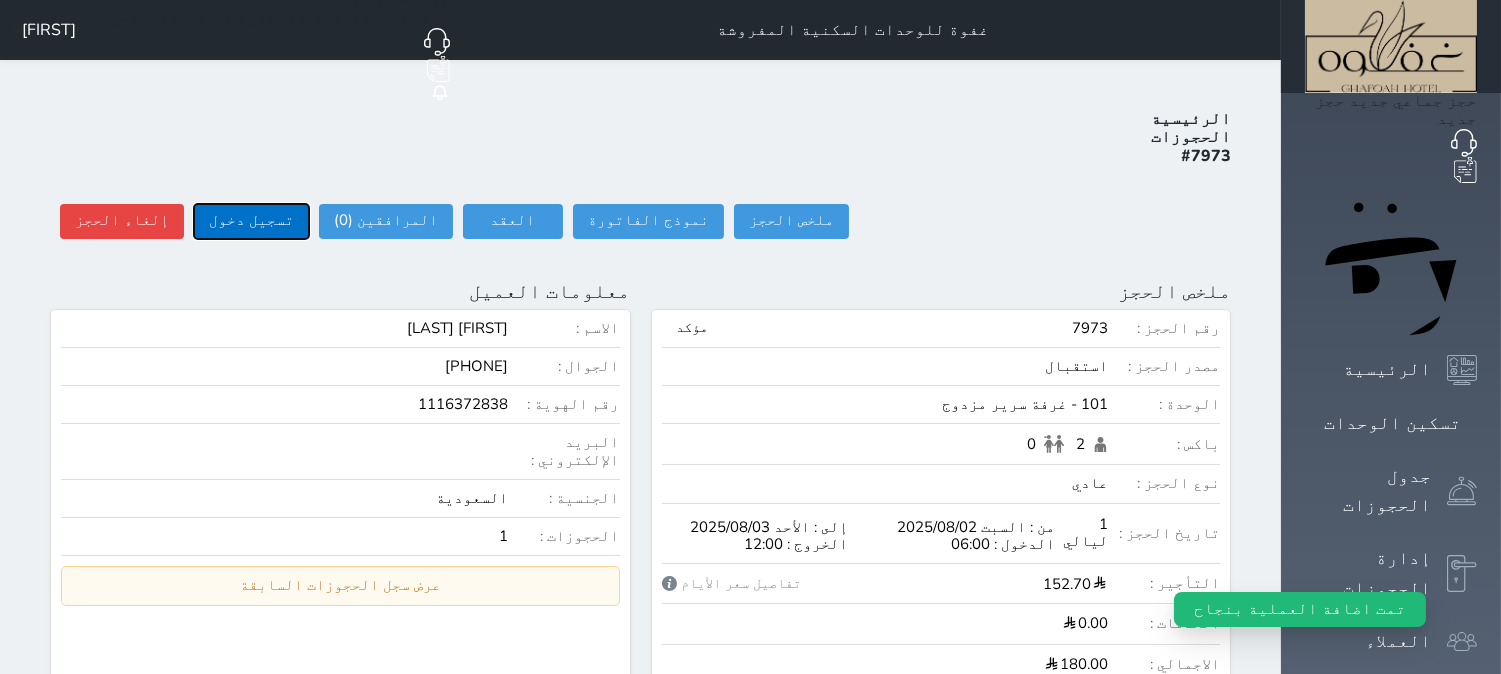 click on "تسجيل دخول" at bounding box center [251, 221] 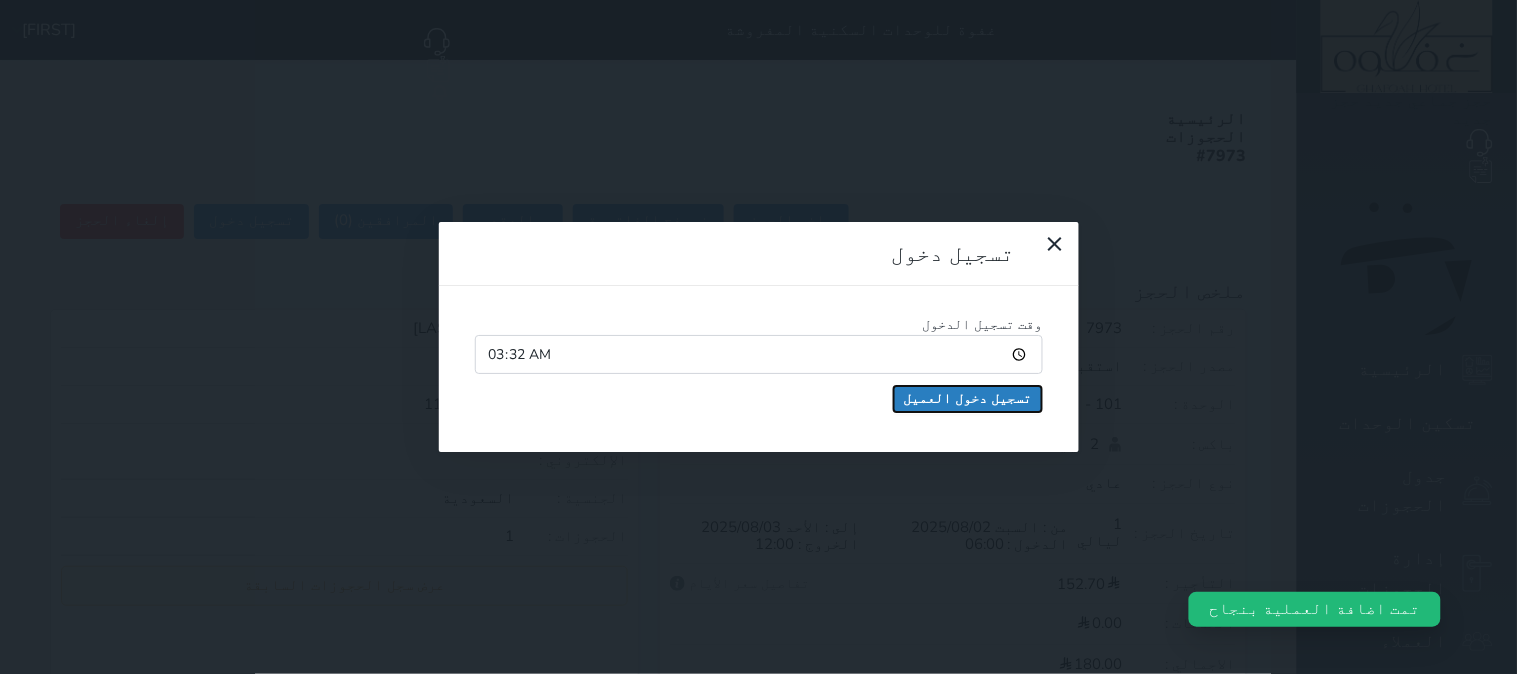 click on "تسجيل دخول العميل" at bounding box center [968, 399] 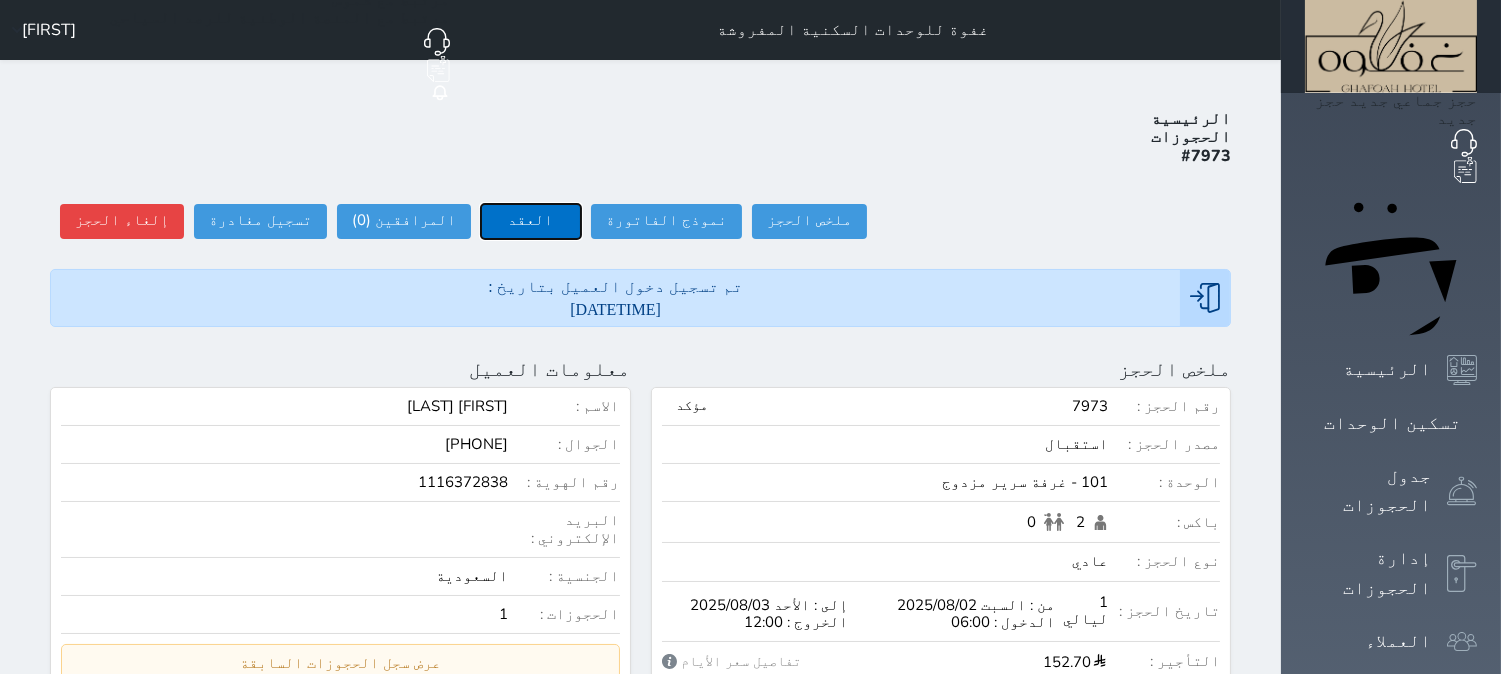 click on "العقد" at bounding box center [531, 221] 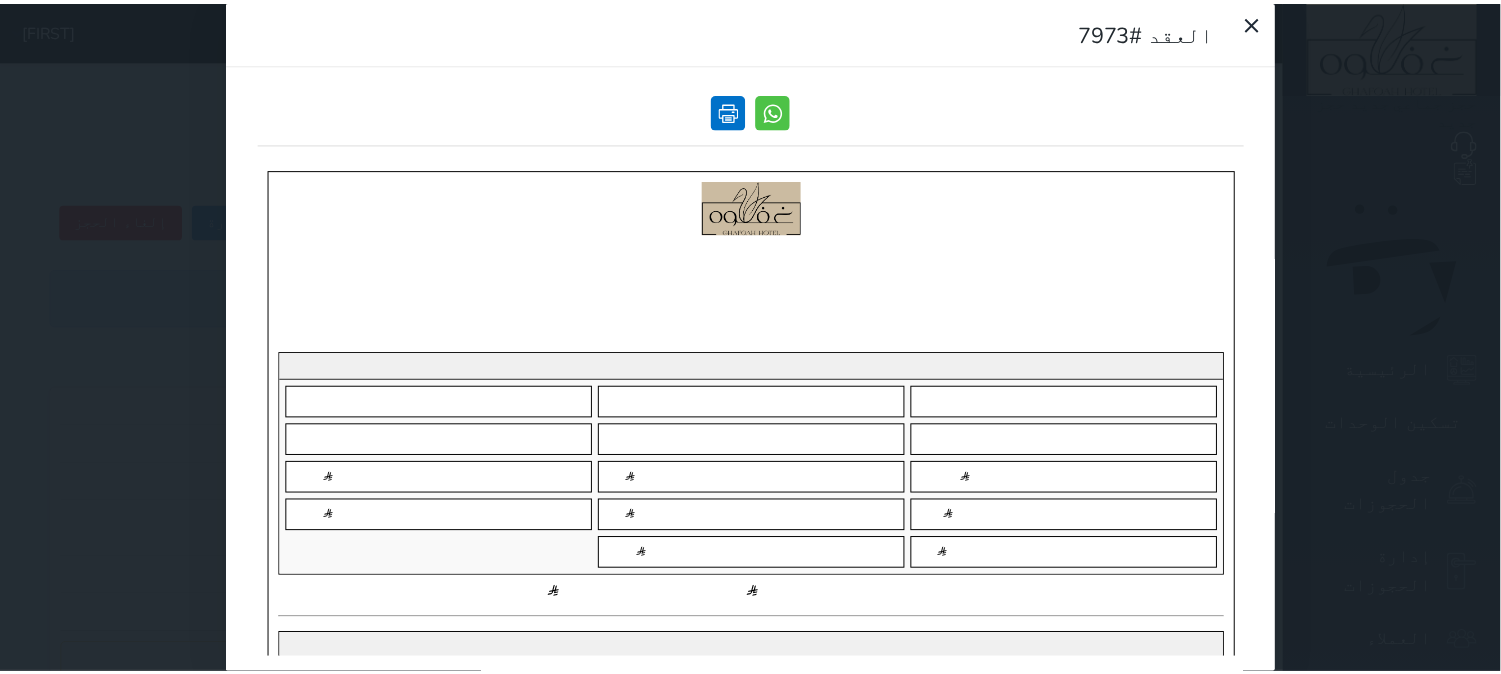 scroll, scrollTop: 0, scrollLeft: 0, axis: both 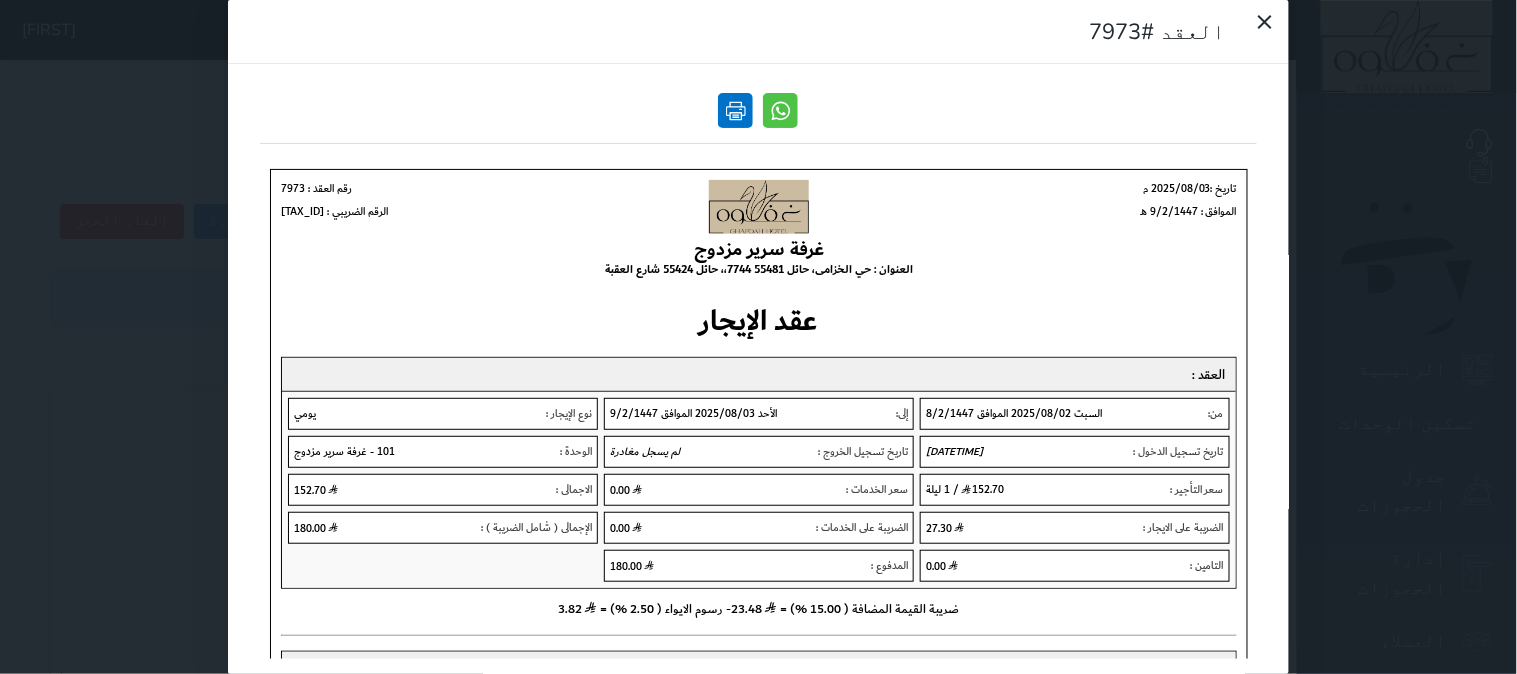 click at bounding box center (736, 110) 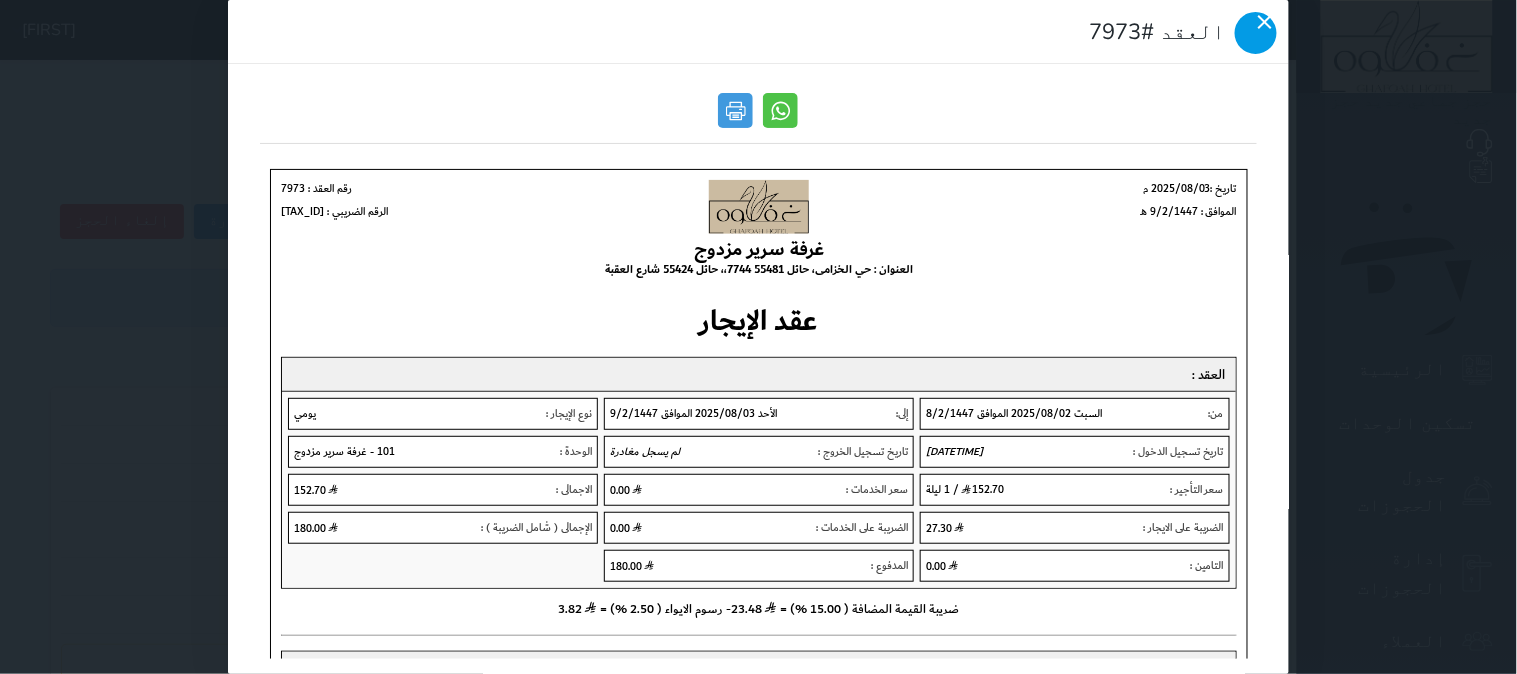 click 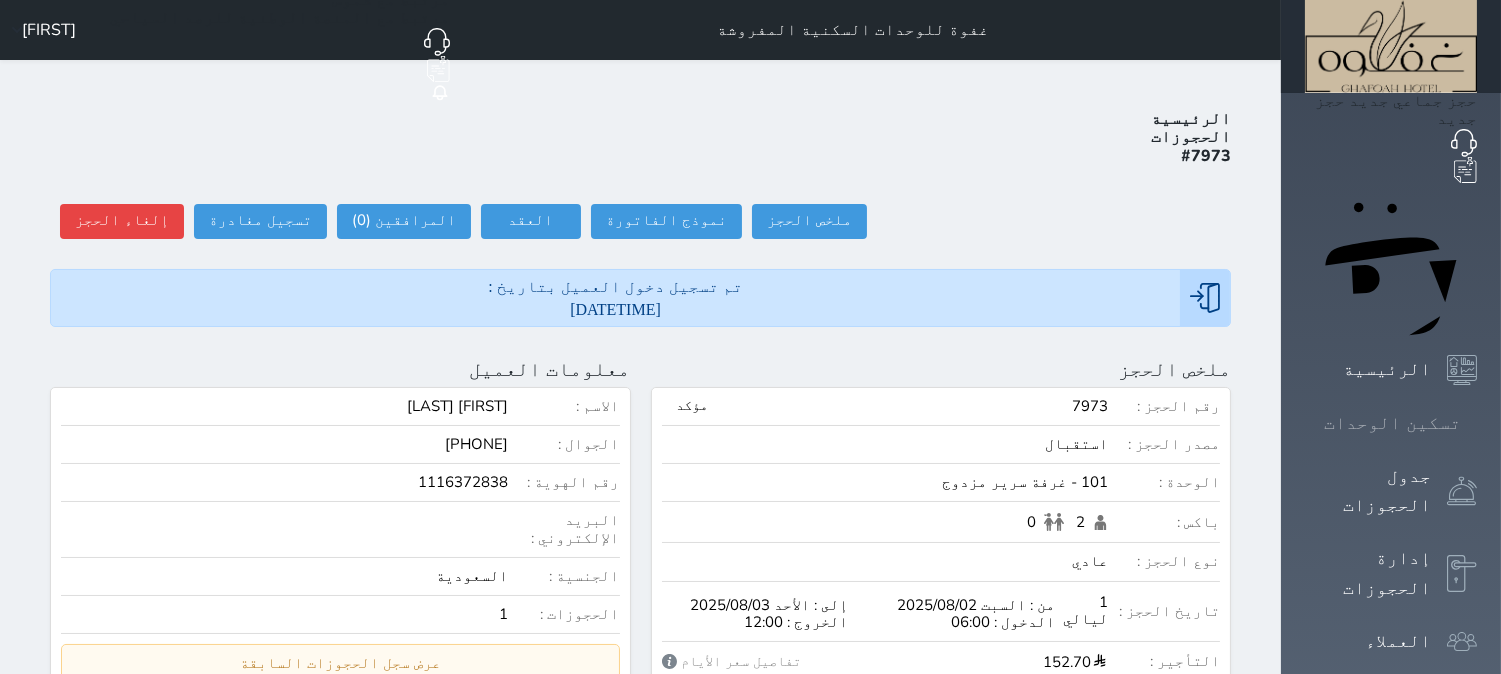 click 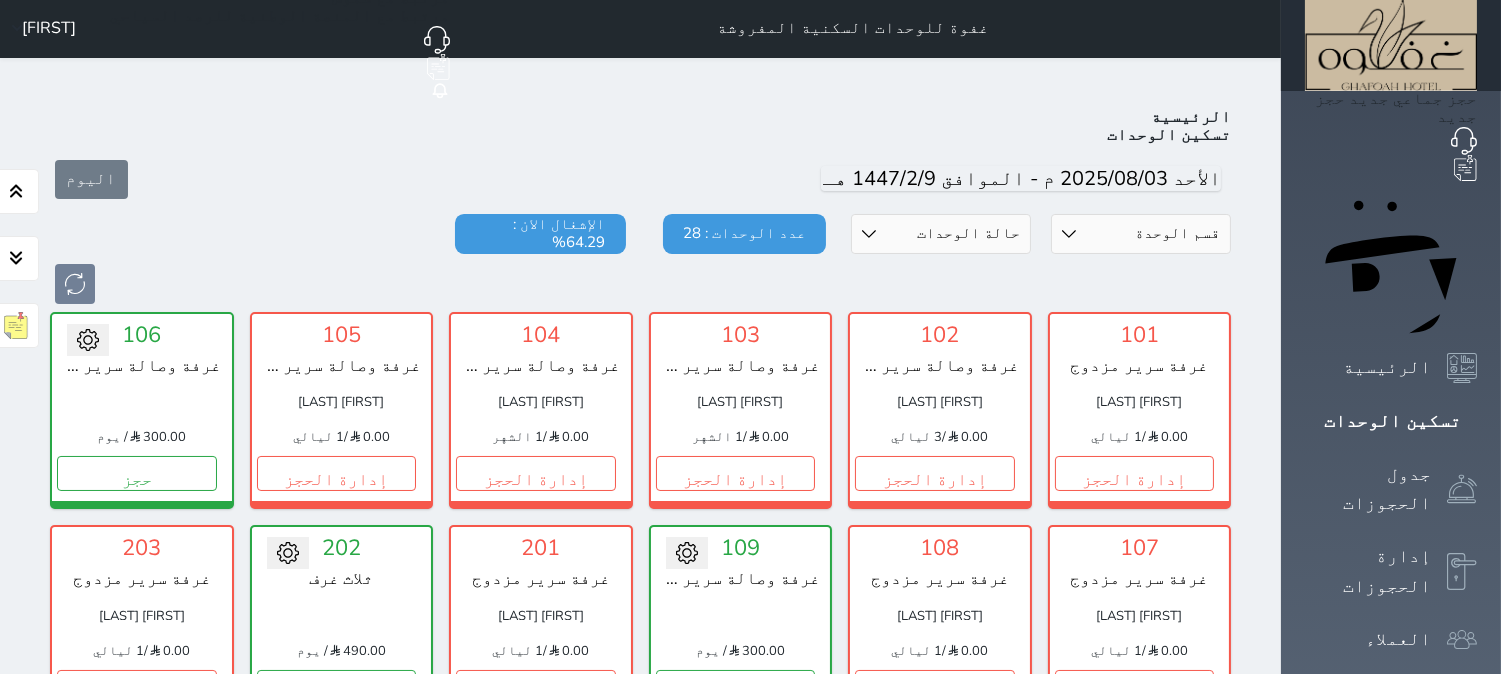 scroll, scrollTop: 0, scrollLeft: 0, axis: both 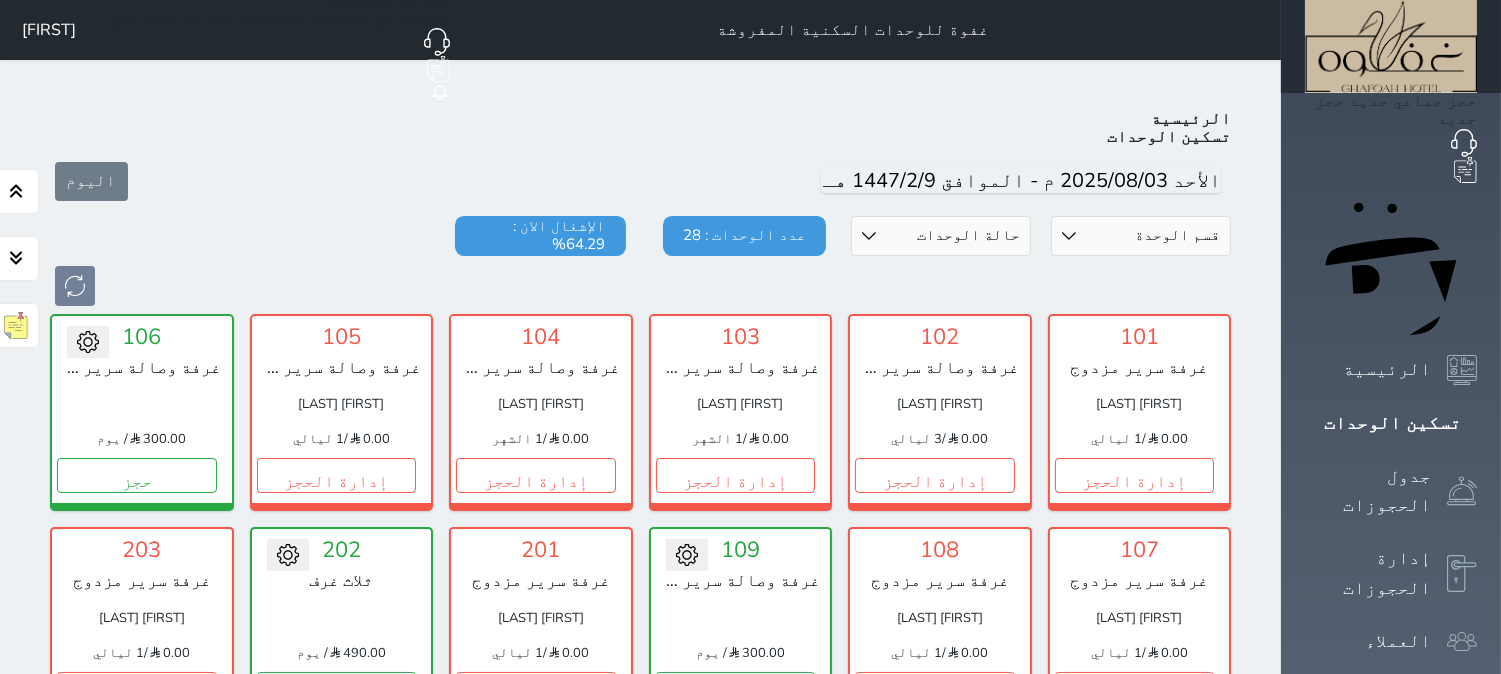 click at bounding box center (640, 286) 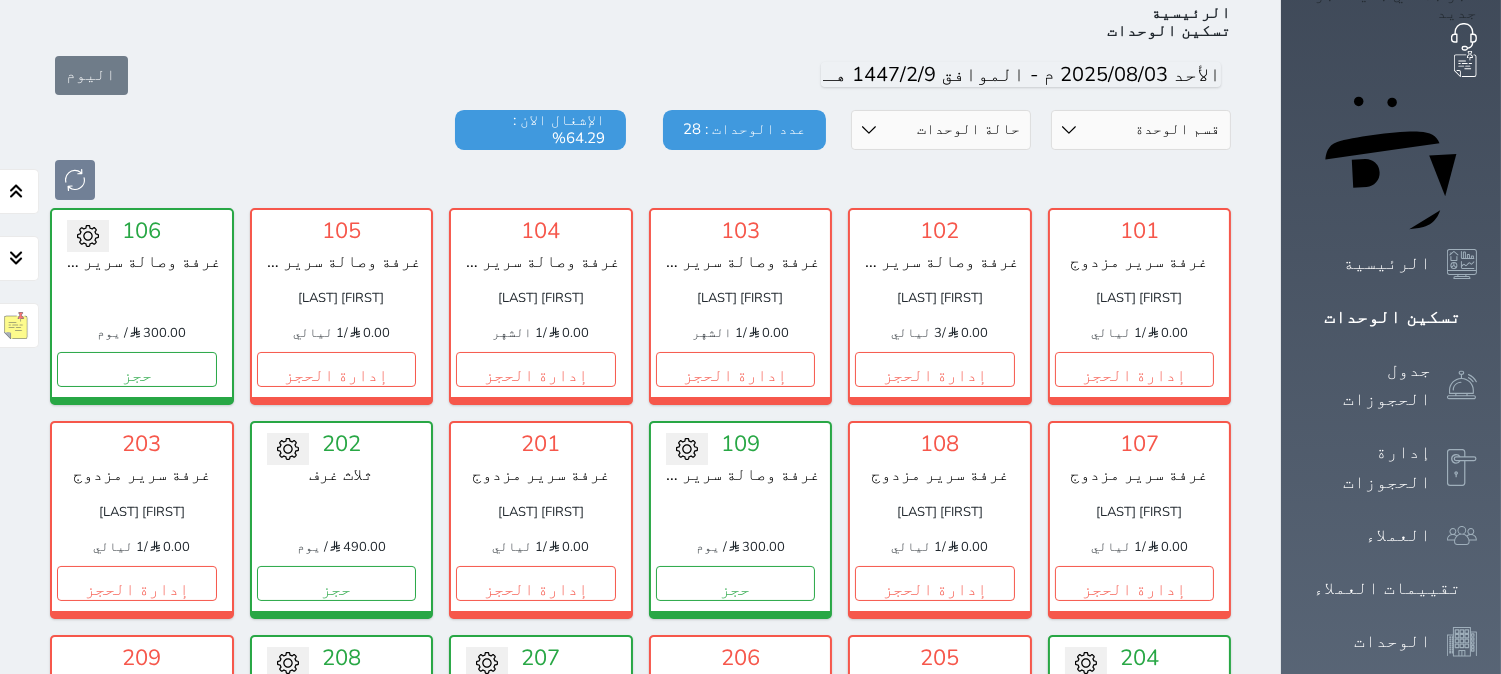 scroll, scrollTop: 0, scrollLeft: 0, axis: both 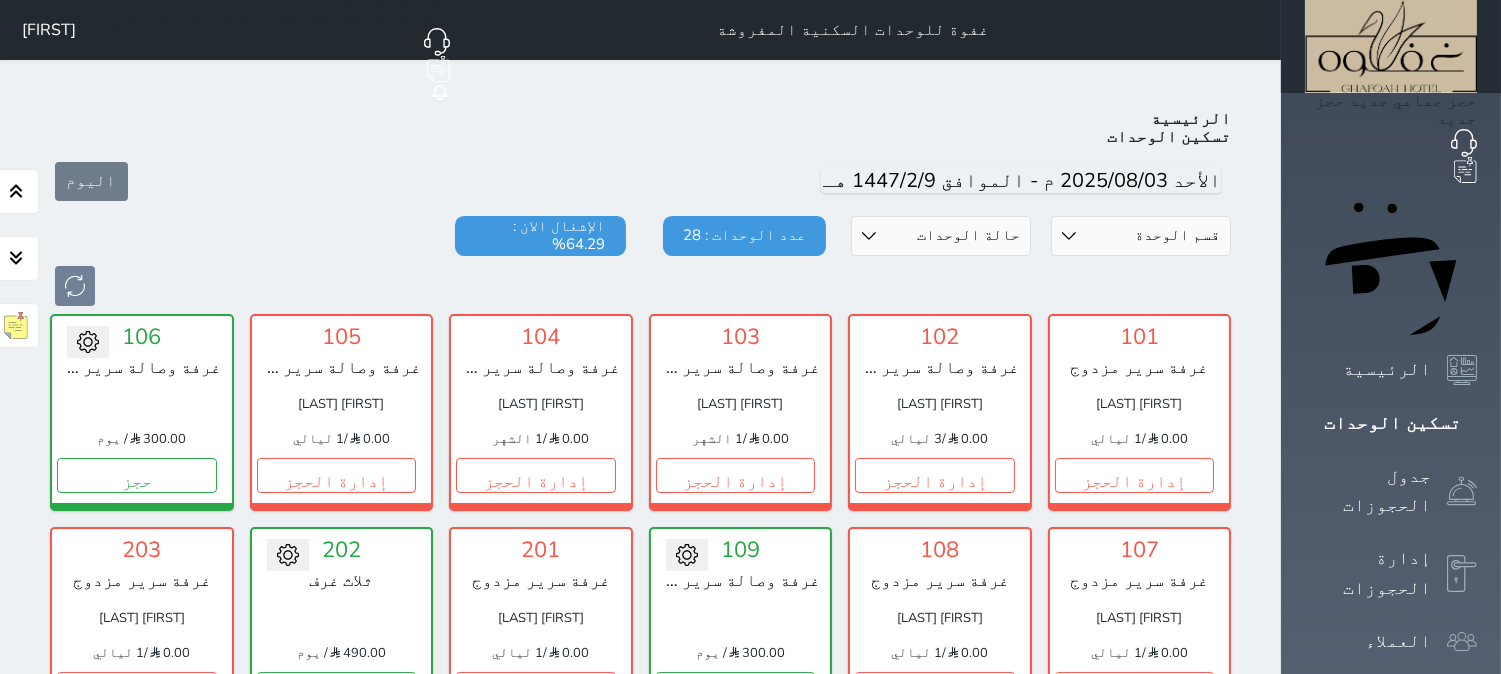 click on "اليوم" at bounding box center [640, 181] 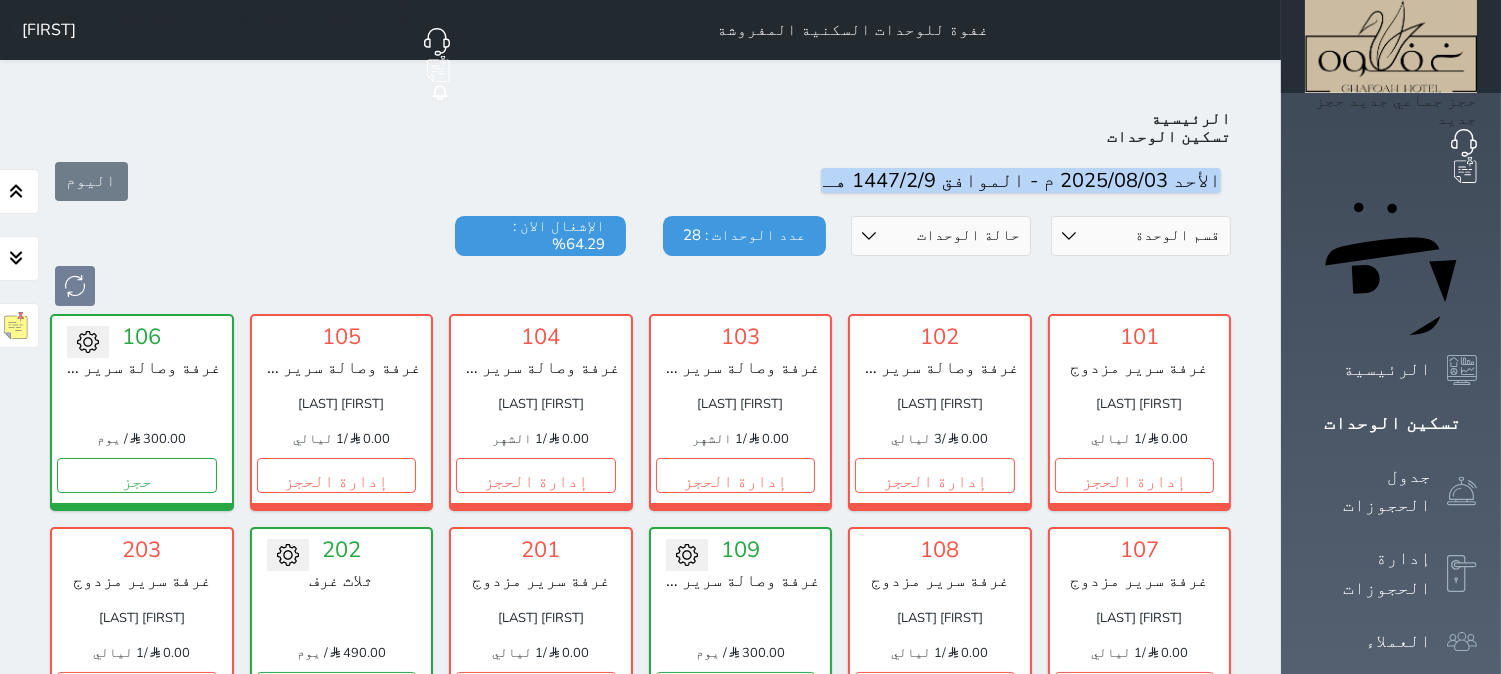 click on "اليوم" at bounding box center [640, 181] 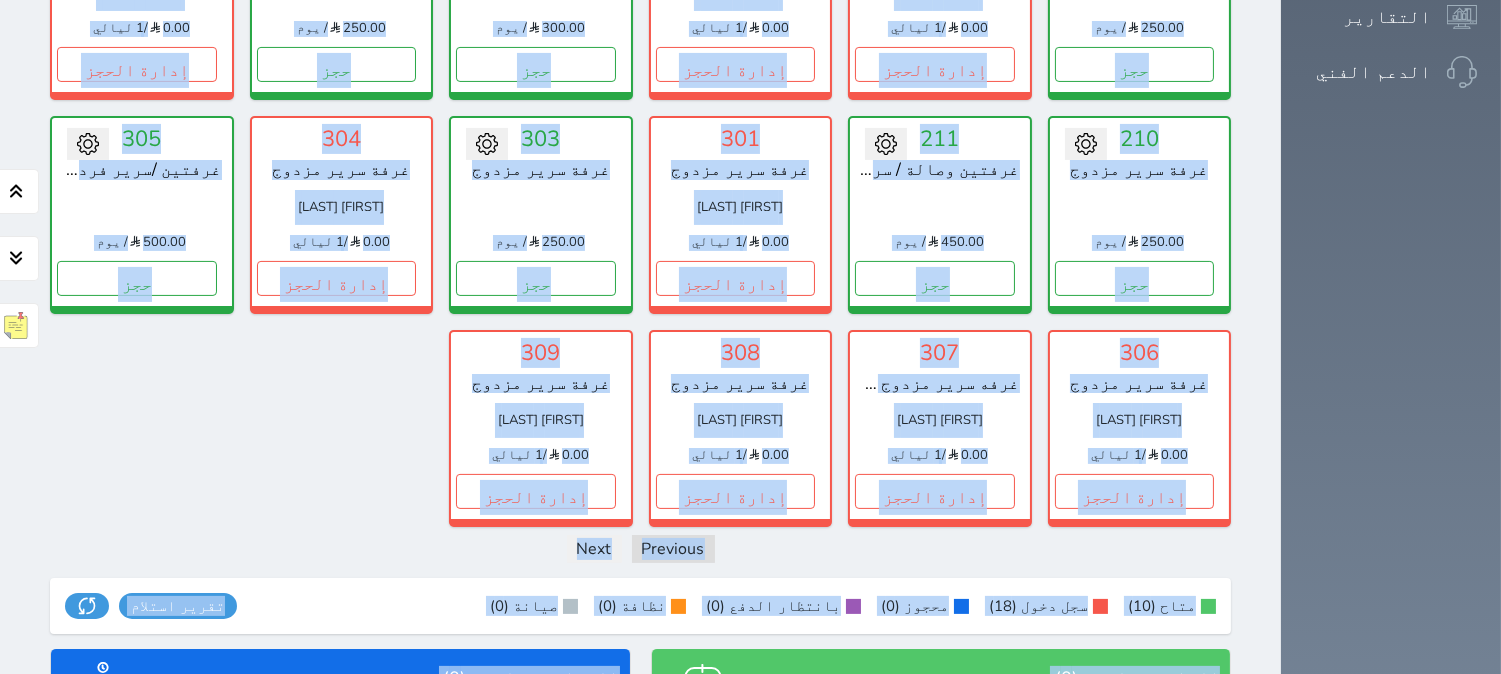 scroll, scrollTop: 1095, scrollLeft: 0, axis: vertical 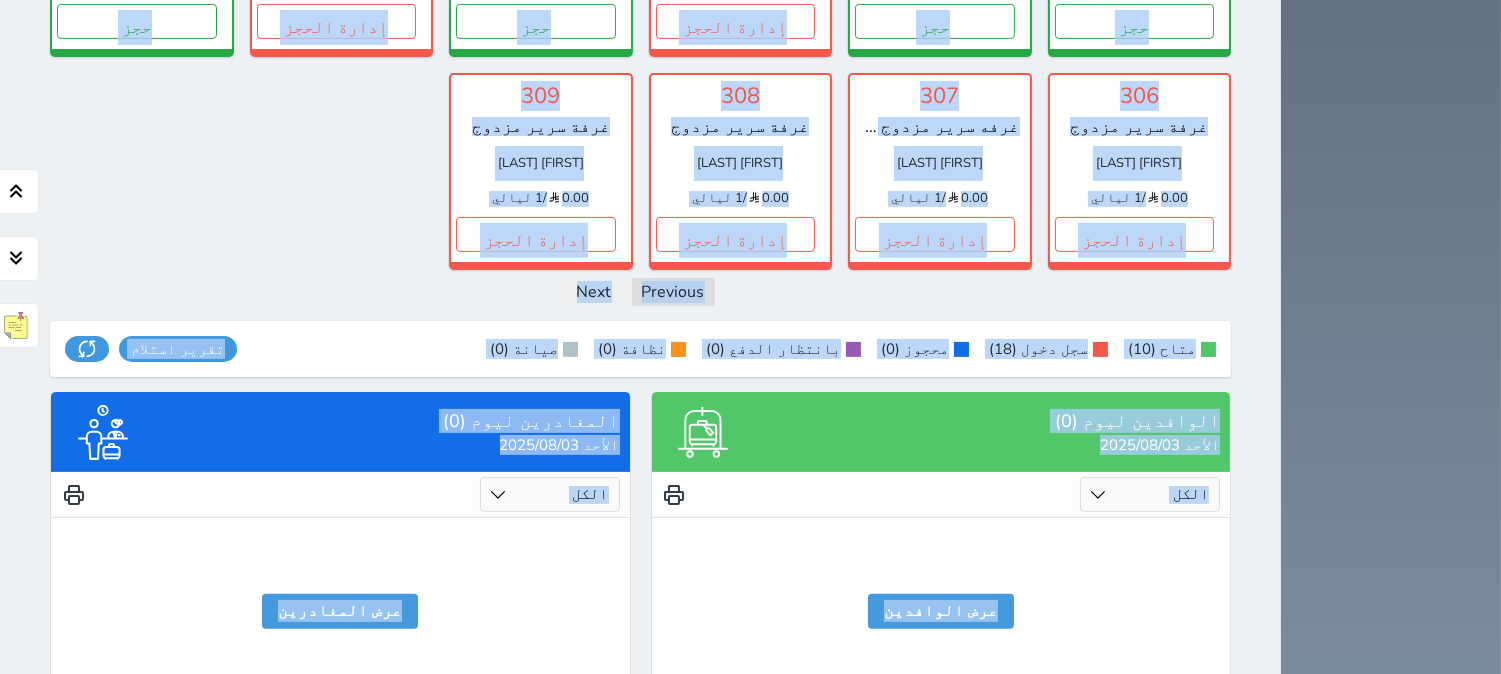 drag, startPoint x: 1004, startPoint y: 81, endPoint x: 82, endPoint y: 603, distance: 1059.5131 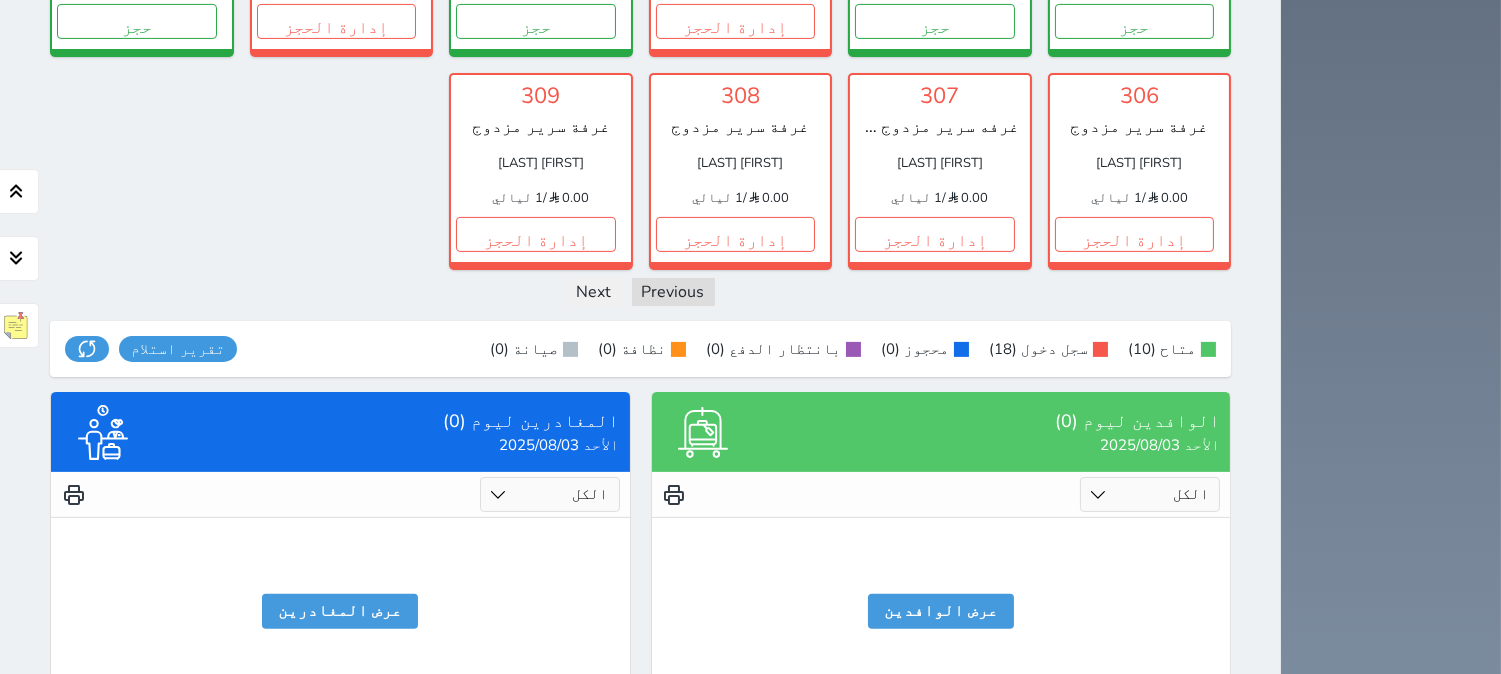 click on "لايوجد عملاء مغادرين   عرض المغادرين" at bounding box center (340, 603) 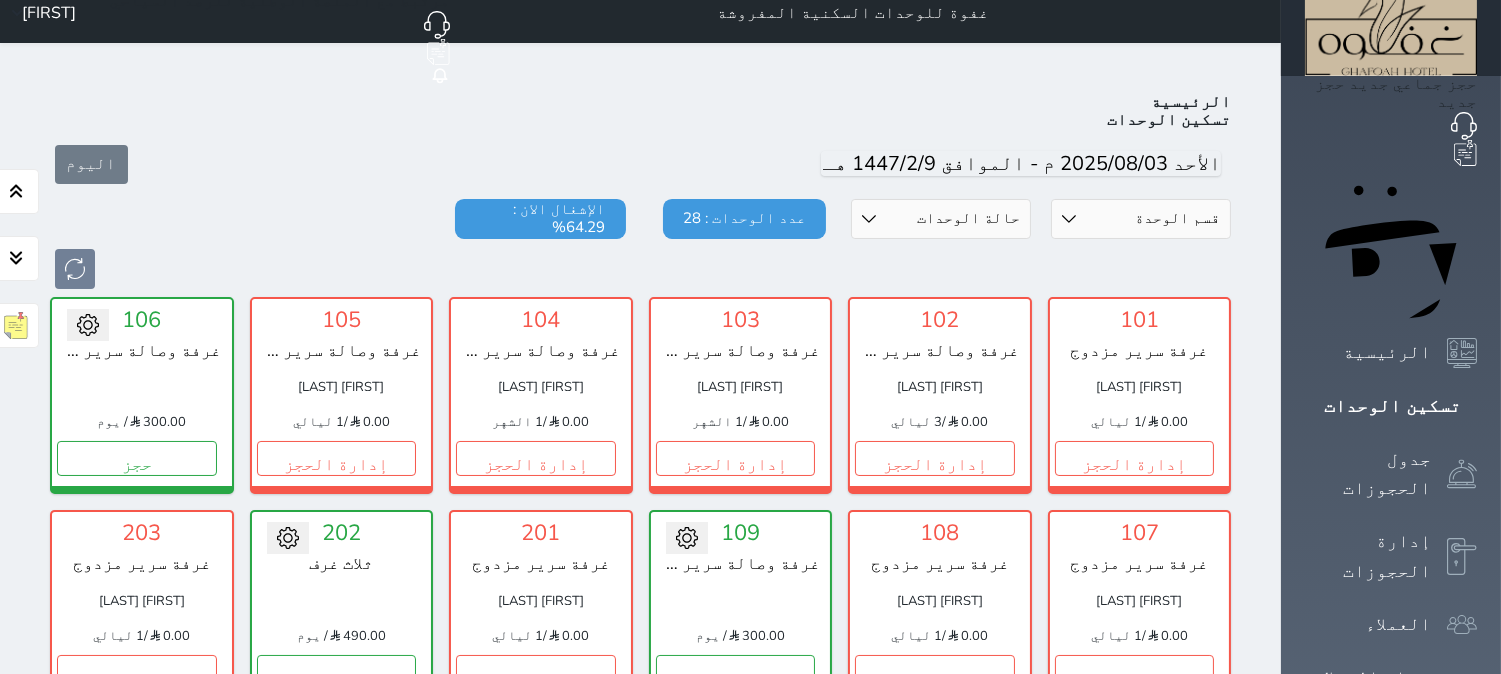 scroll, scrollTop: 0, scrollLeft: 0, axis: both 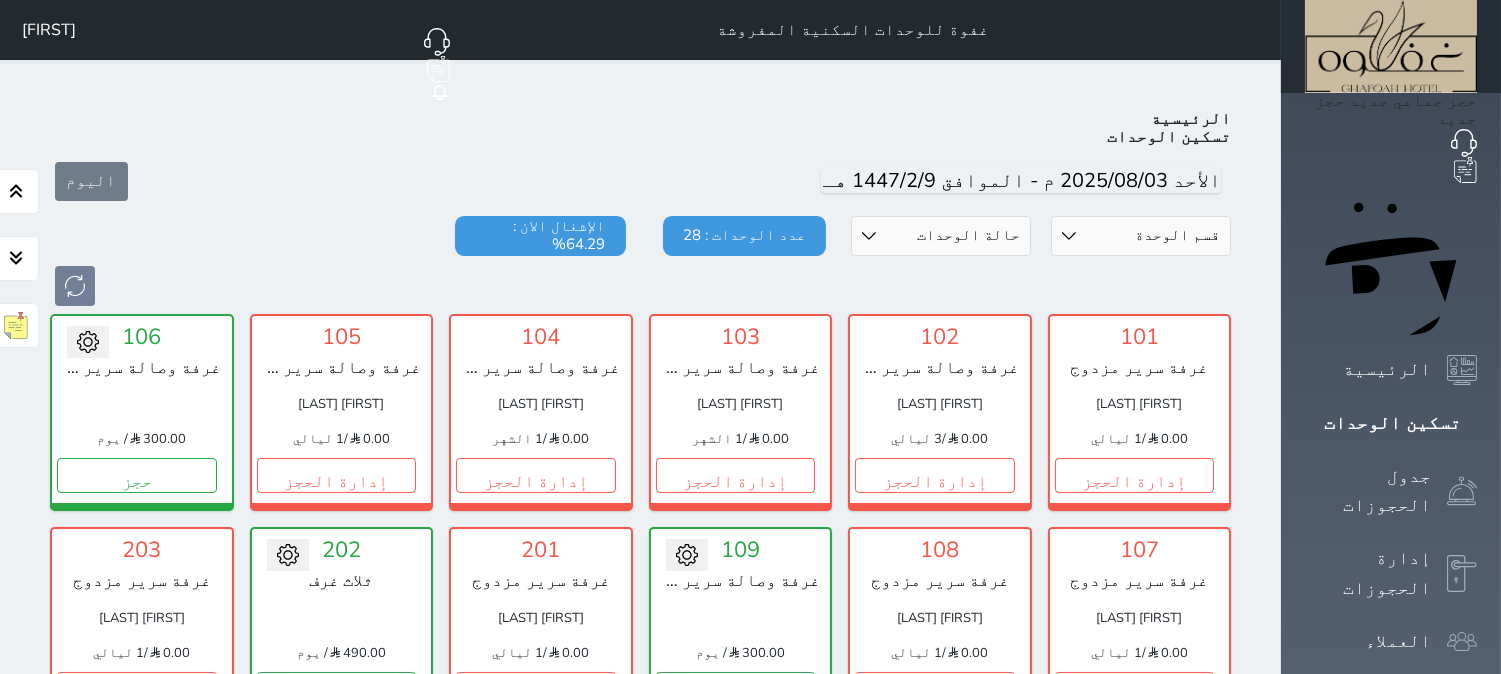 click on "اليوم" at bounding box center [640, 181] 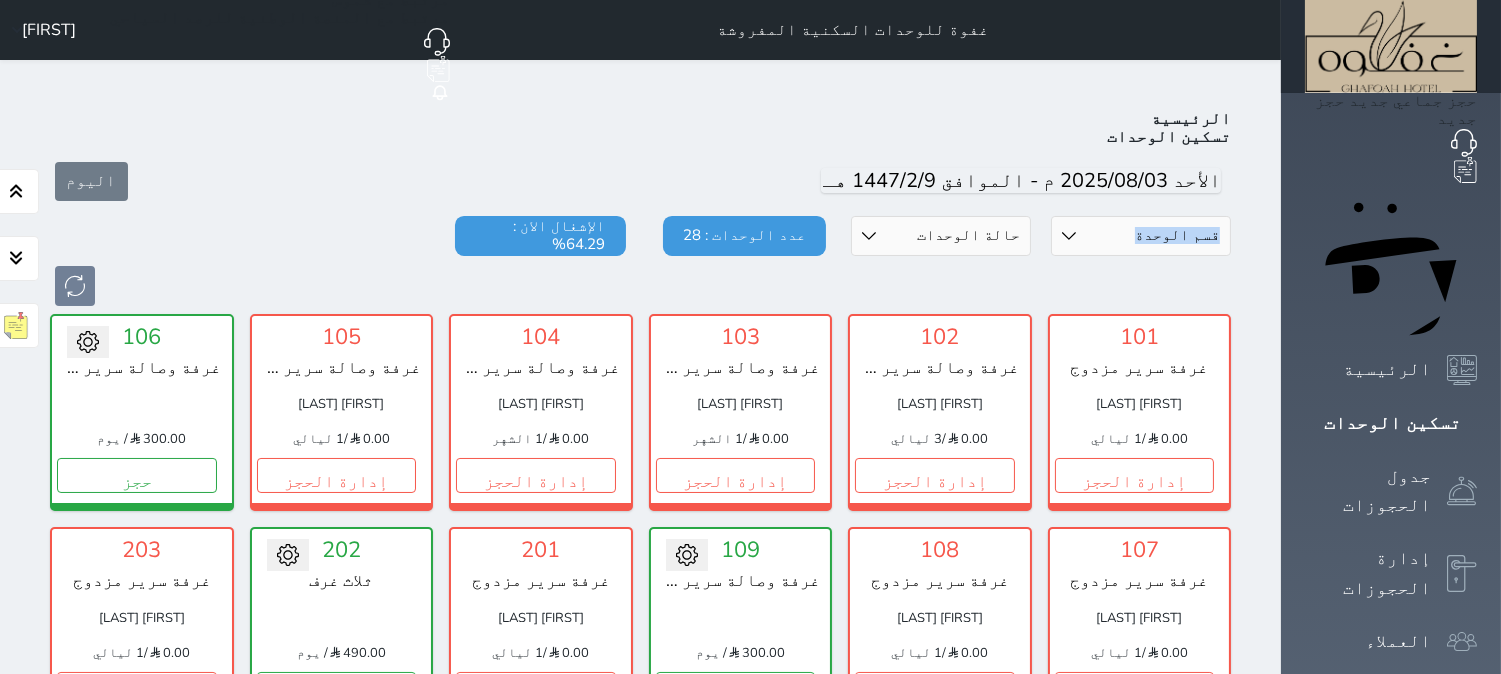 click on "اليوم" at bounding box center (640, 181) 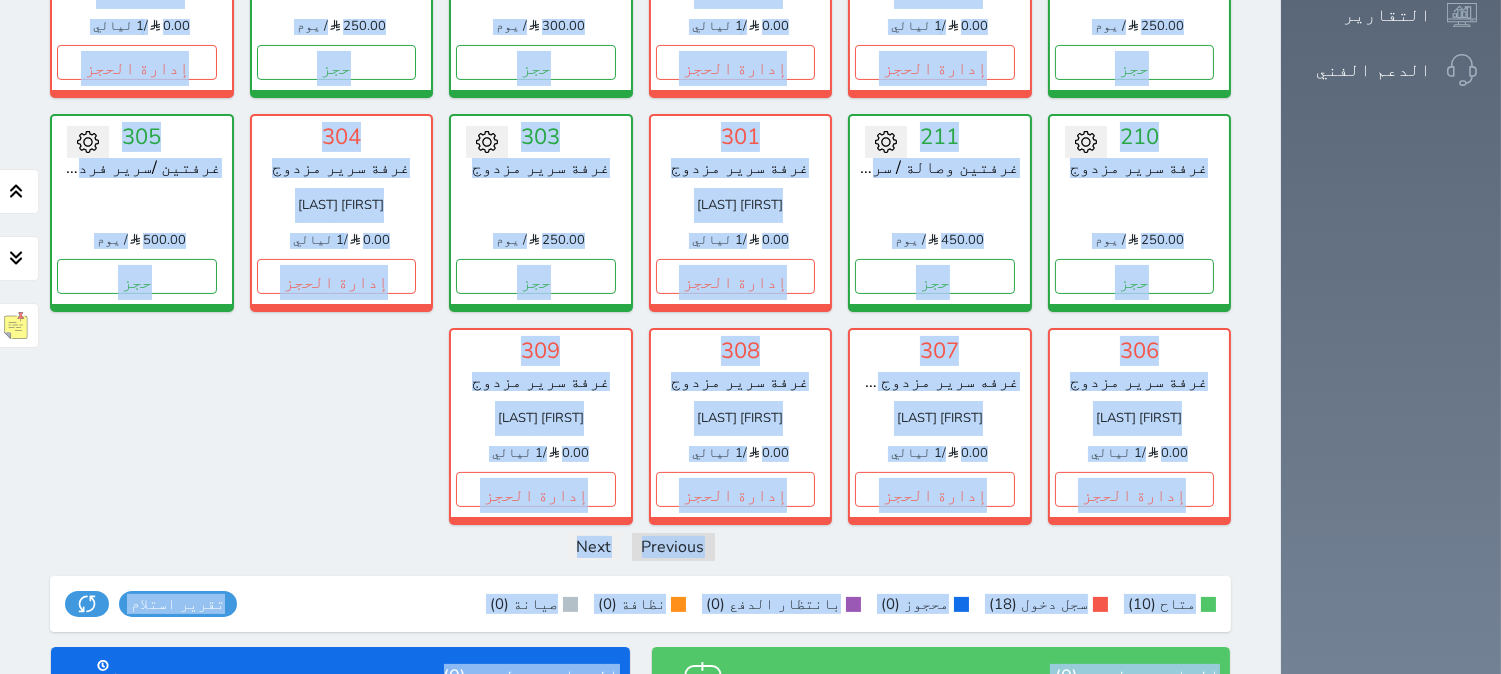 scroll, scrollTop: 1095, scrollLeft: 0, axis: vertical 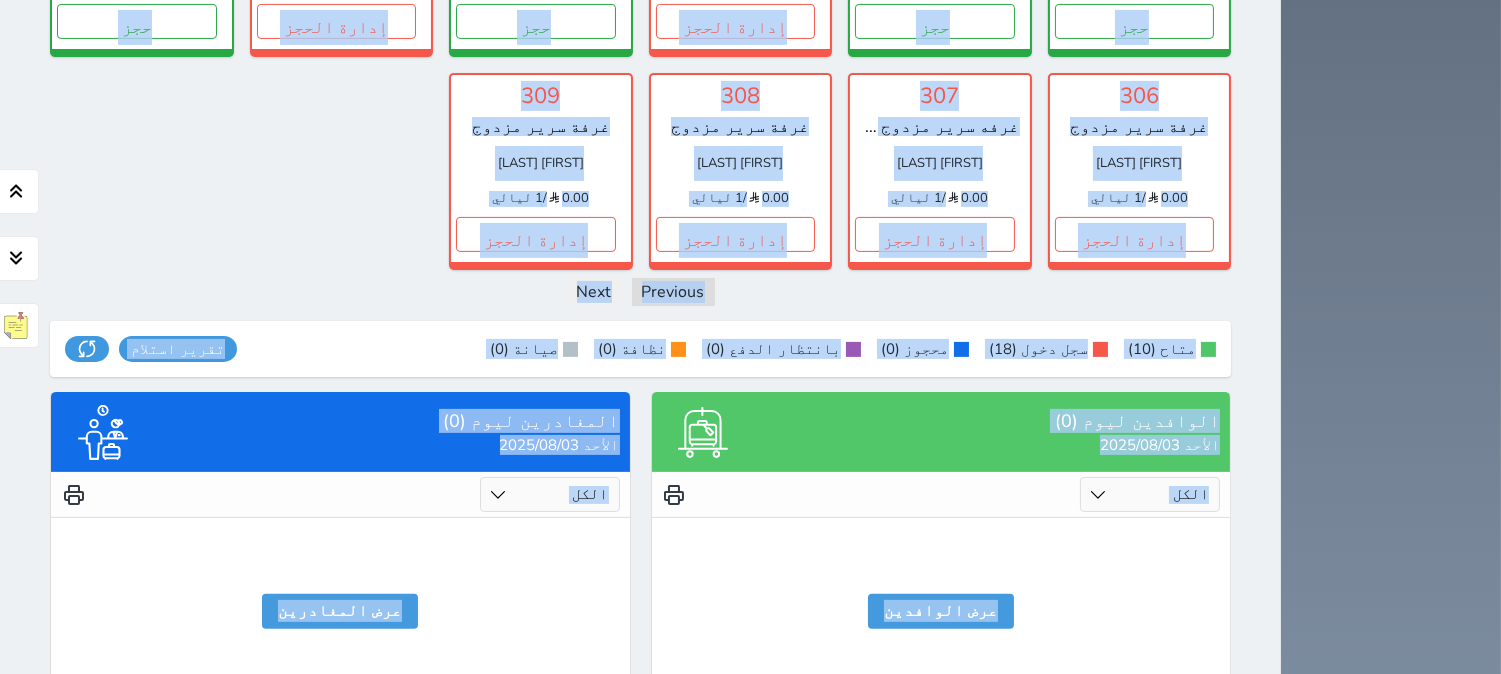 drag, startPoint x: 1330, startPoint y: 73, endPoint x: 145, endPoint y: 717, distance: 1348.6886 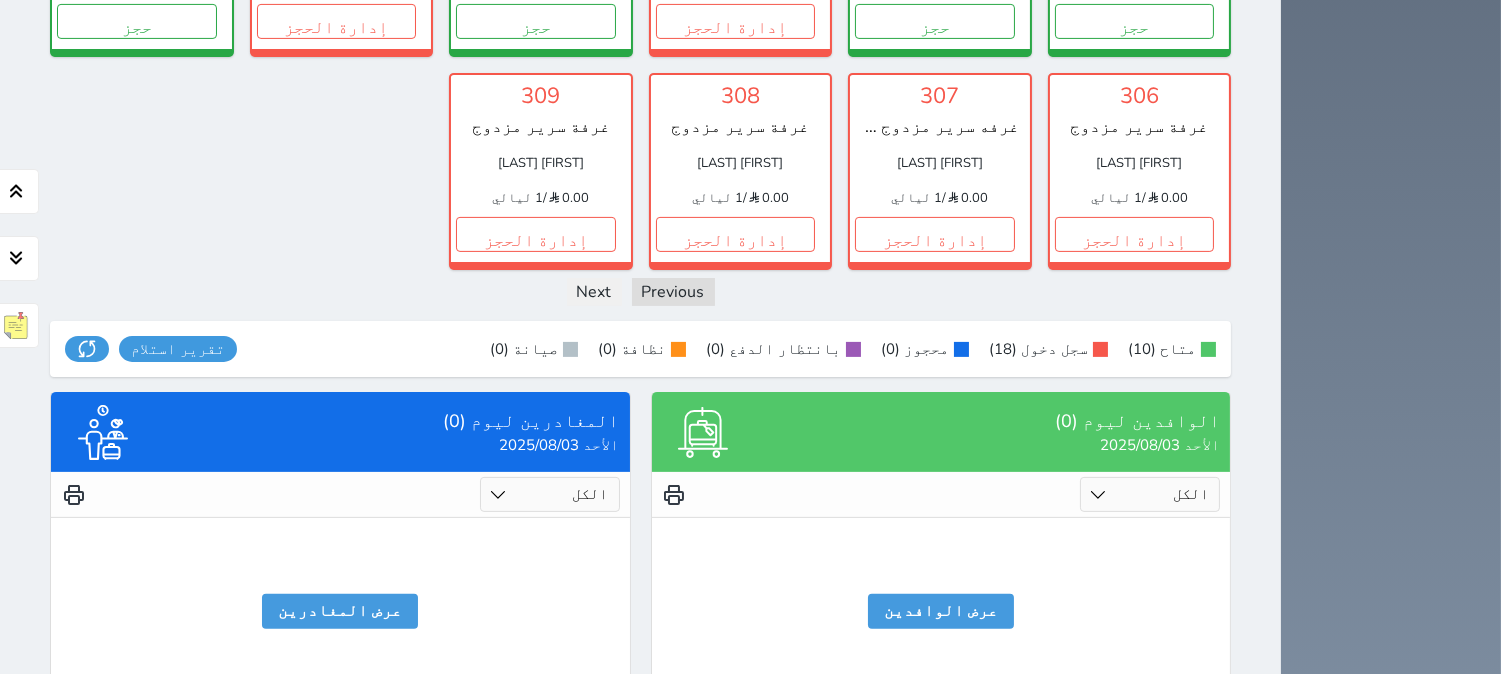 click on "101   غرفة سرير مزدوج
حسن حريز الراشدي
0.00
/   1 ليالي           إدارة الحجز               تغيير الحالة الى صيانة                   التاريخ المتوقع للانتهاء       حفظ                   102   غرفة وصالة سرير مزدوج
عبدالكريم بن سيف الشمري
0.00
/   3 ليالي           إدارة الحجز               تغيير الحالة الى صيانة                   التاريخ المتوقع للانتهاء       حفظ                   103   غرفة وصالة سرير مزدوج
محمد عوض السليمي
0.00
/
1 الشهر
إدارة الحجز               تغيير الحالة الى صيانة" at bounding box center [640, -256] 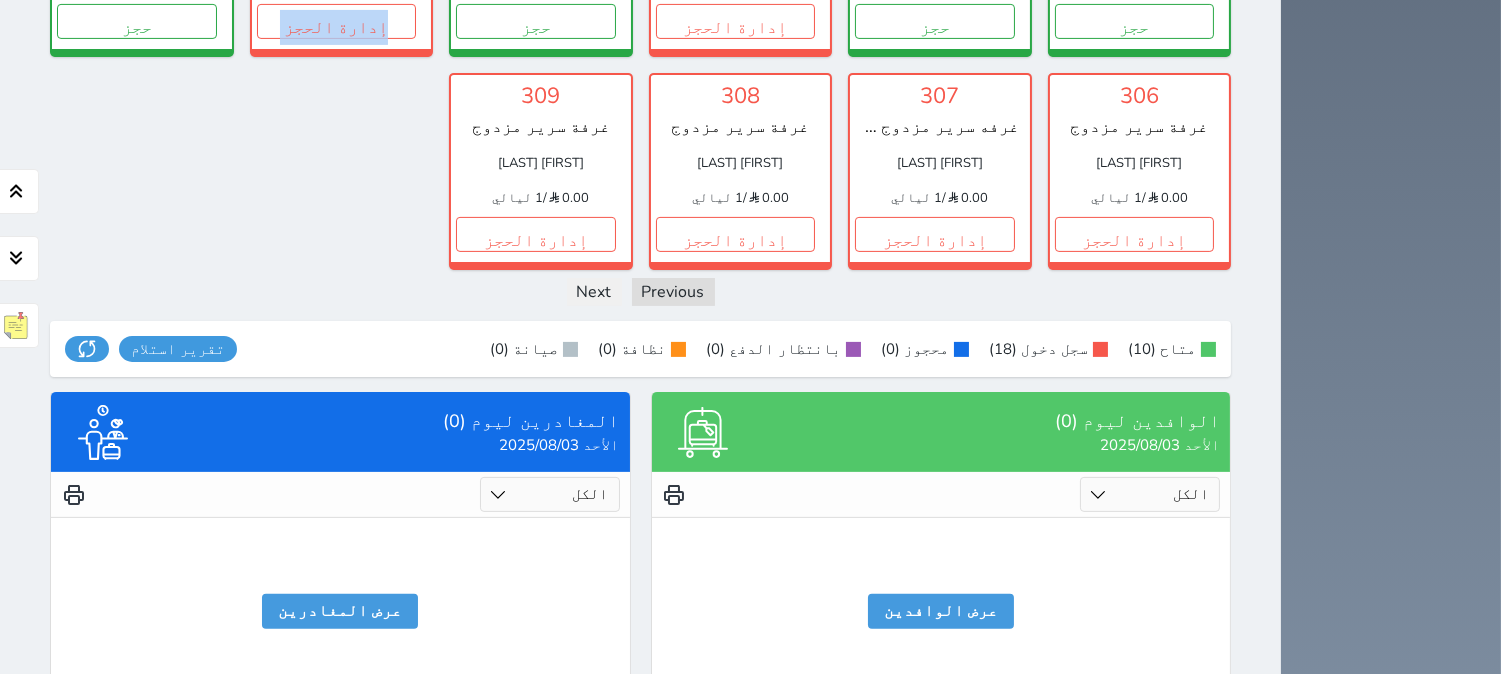 click on "101   غرفة سرير مزدوج
حسن حريز الراشدي
0.00
/   1 ليالي           إدارة الحجز               تغيير الحالة الى صيانة                   التاريخ المتوقع للانتهاء       حفظ                   102   غرفة وصالة سرير مزدوج
عبدالكريم بن سيف الشمري
0.00
/   3 ليالي           إدارة الحجز               تغيير الحالة الى صيانة                   التاريخ المتوقع للانتهاء       حفظ                   103   غرفة وصالة سرير مزدوج
محمد عوض السليمي
0.00
/
1 الشهر
إدارة الحجز               تغيير الحالة الى صيانة" at bounding box center [640, -256] 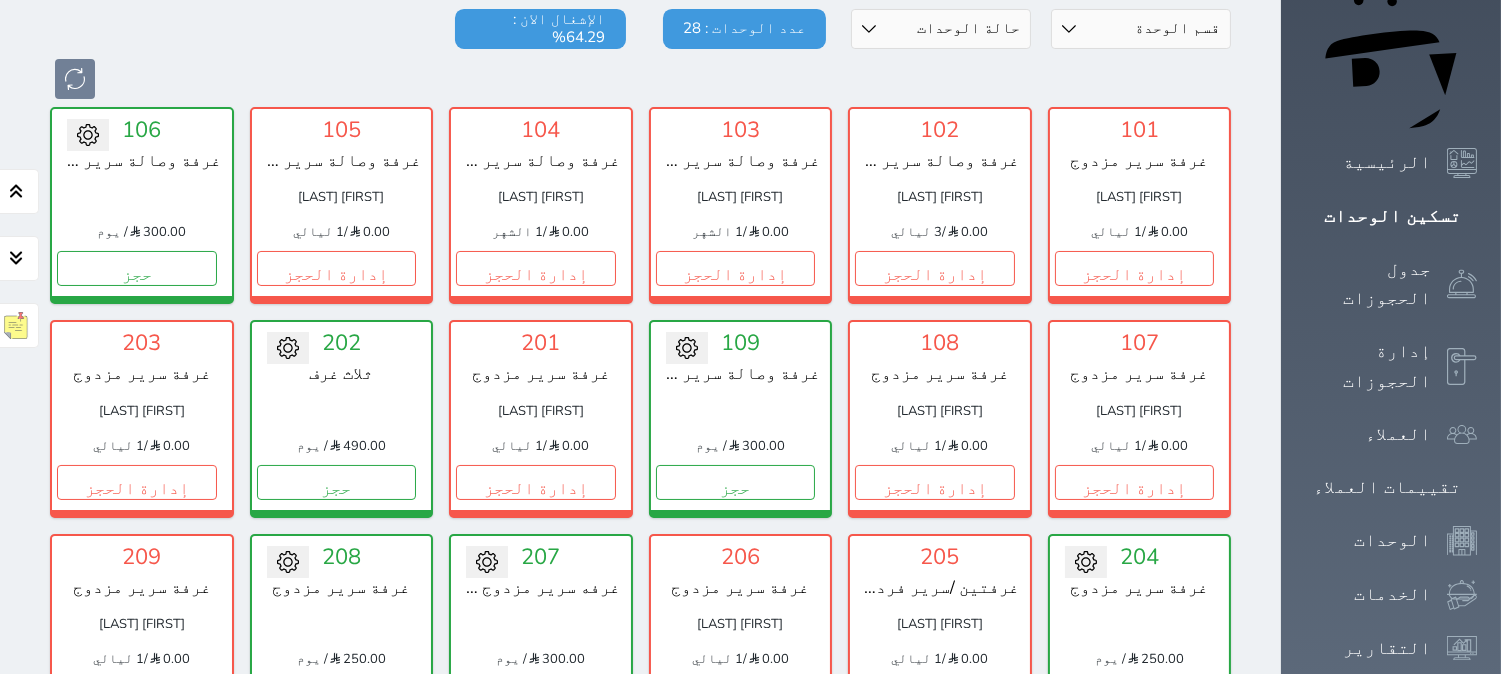 scroll, scrollTop: 206, scrollLeft: 0, axis: vertical 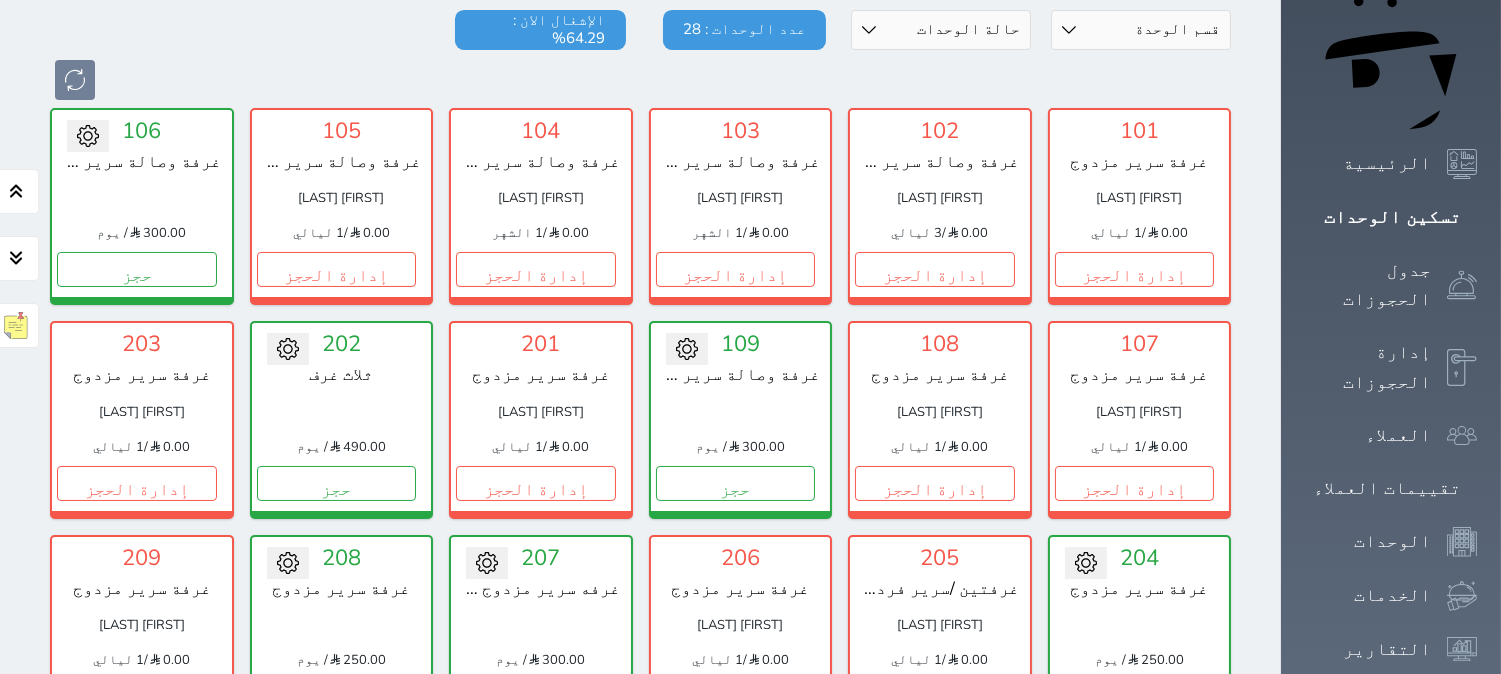 click at bounding box center [342, 412] 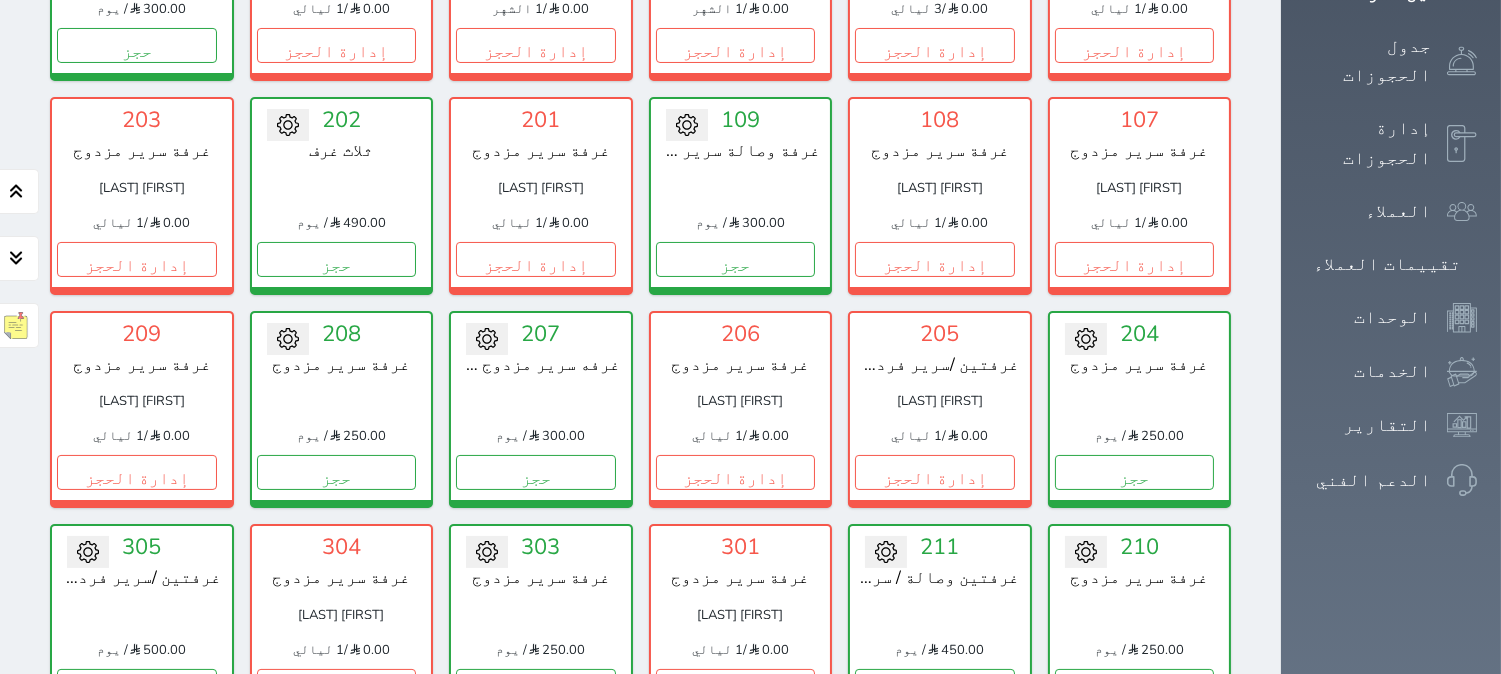 scroll, scrollTop: 317, scrollLeft: 0, axis: vertical 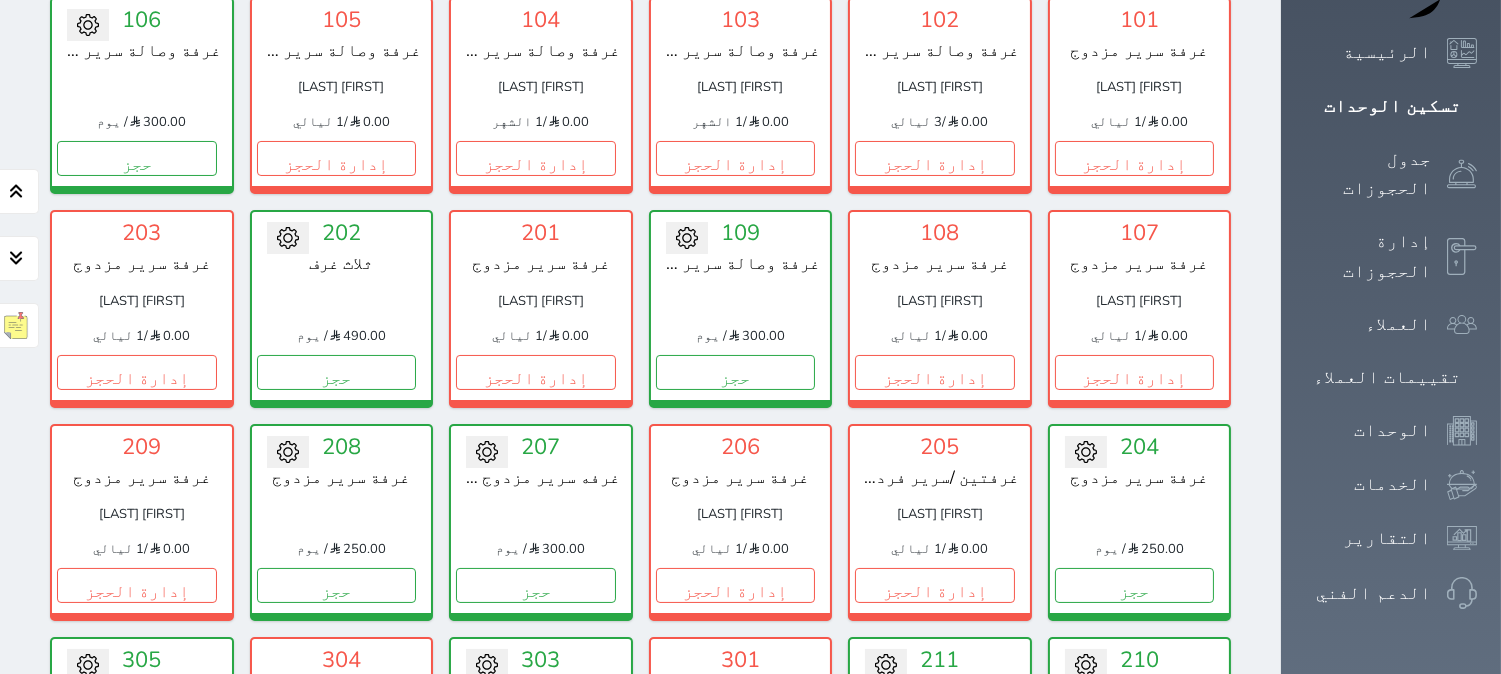 click on "201   غرفة سرير مزدوج
سعد نزال الشمري
0.00
/   1 ليالي           إدارة الحجز               تغيير الحالة الى صيانة                   التاريخ المتوقع للانتهاء       حفظ" at bounding box center (541, 308) 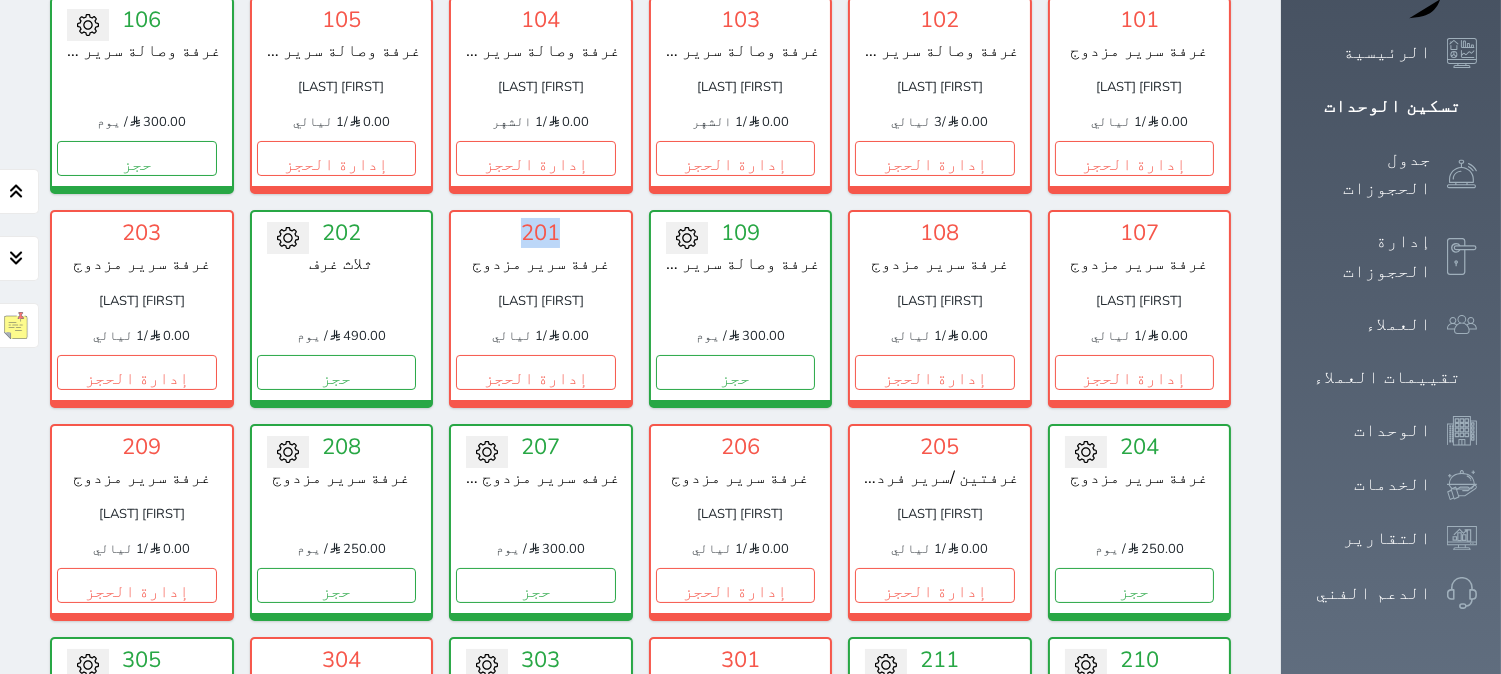 click on "201   غرفة سرير مزدوج
سعد نزال الشمري
0.00
/   1 ليالي           إدارة الحجز               تغيير الحالة الى صيانة                   التاريخ المتوقع للانتهاء       حفظ" at bounding box center (541, 308) 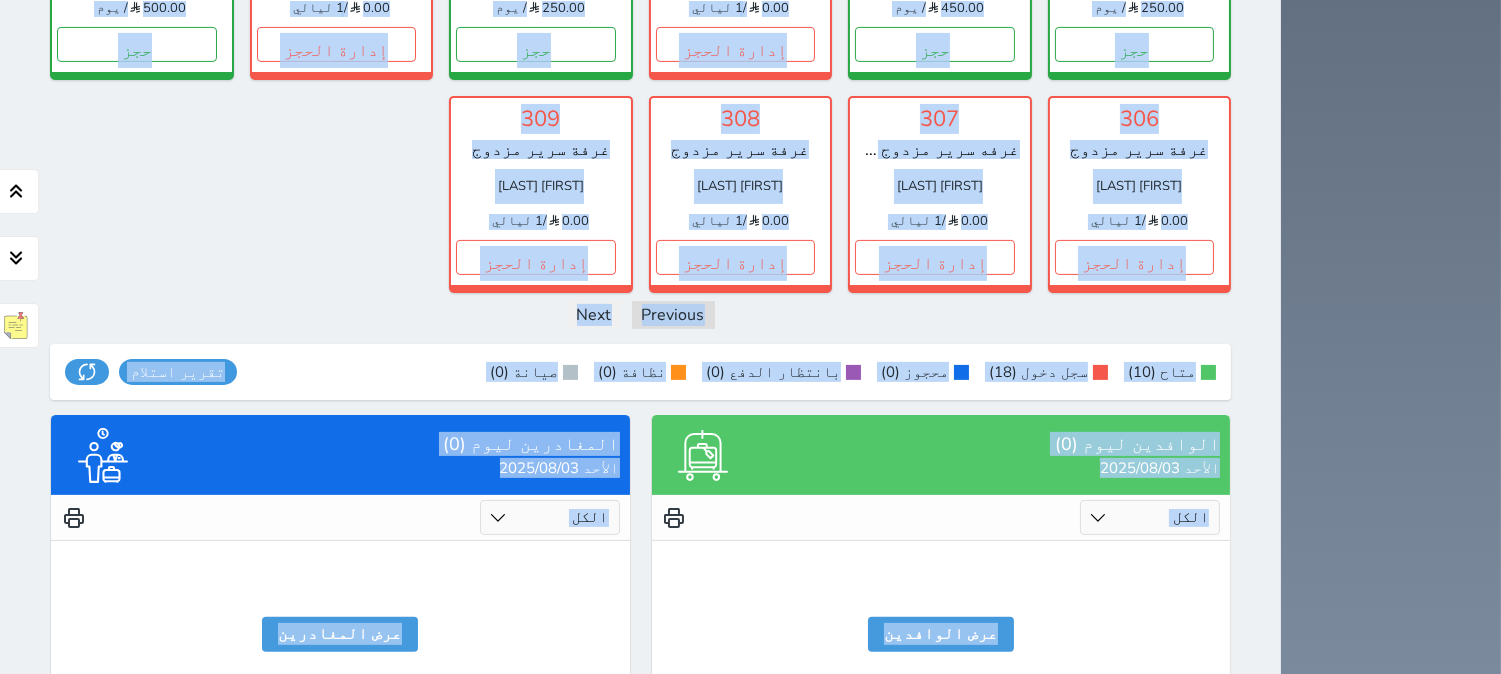 scroll, scrollTop: 1095, scrollLeft: 0, axis: vertical 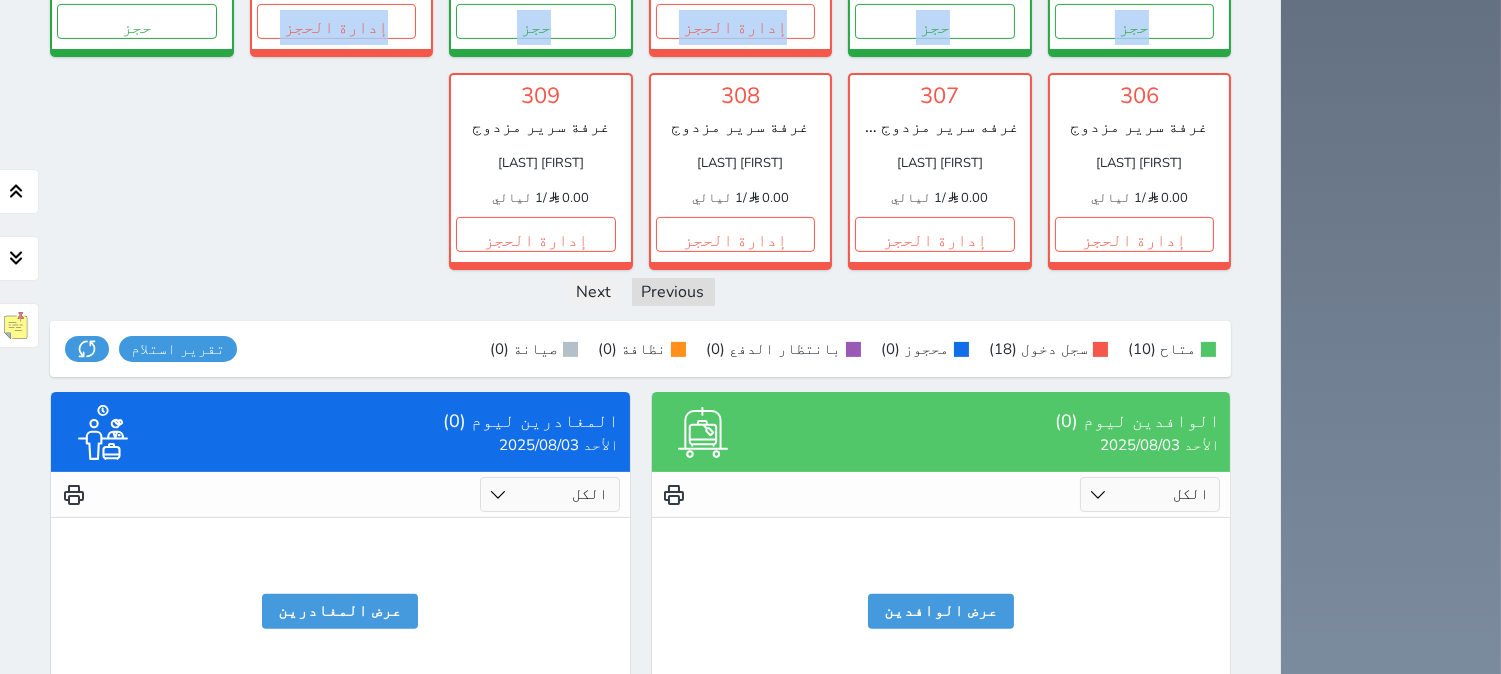 drag, startPoint x: 672, startPoint y: 156, endPoint x: 284, endPoint y: 146, distance: 388.12885 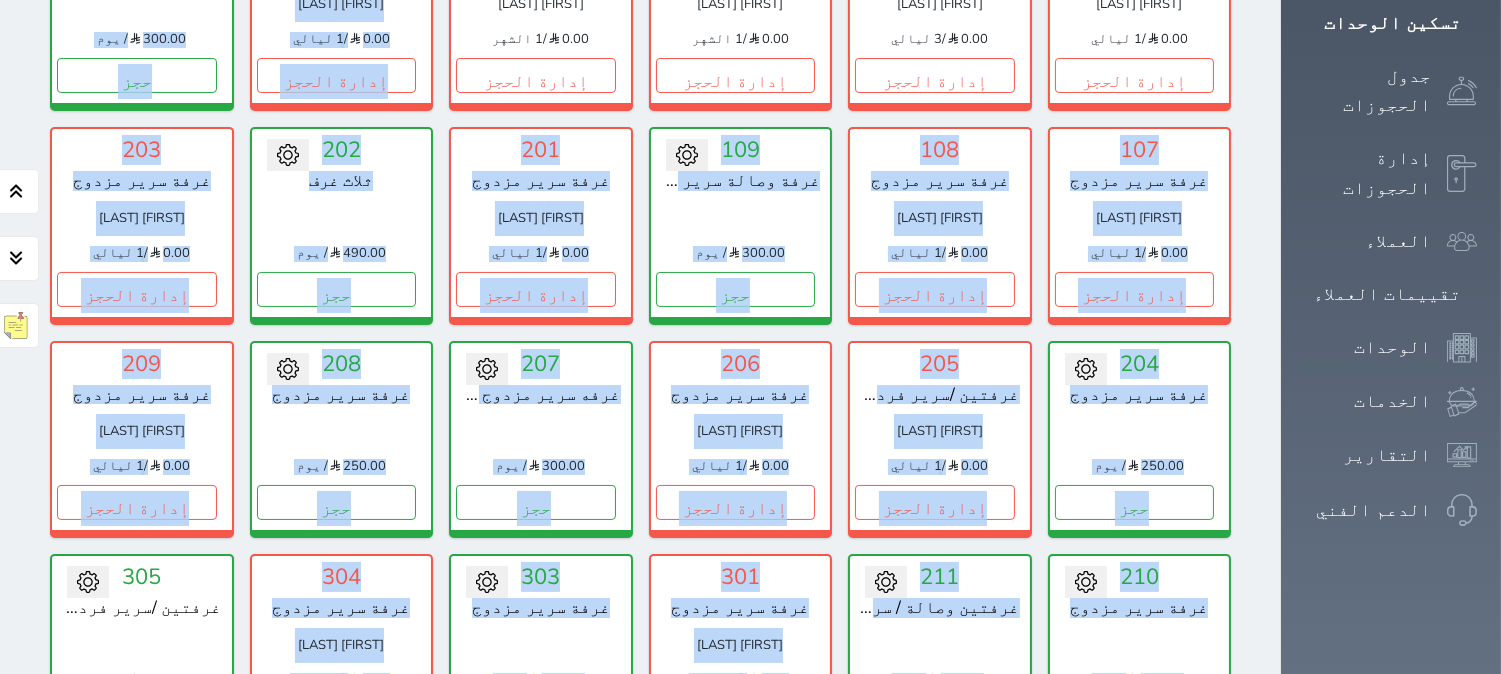 scroll, scrollTop: 0, scrollLeft: 0, axis: both 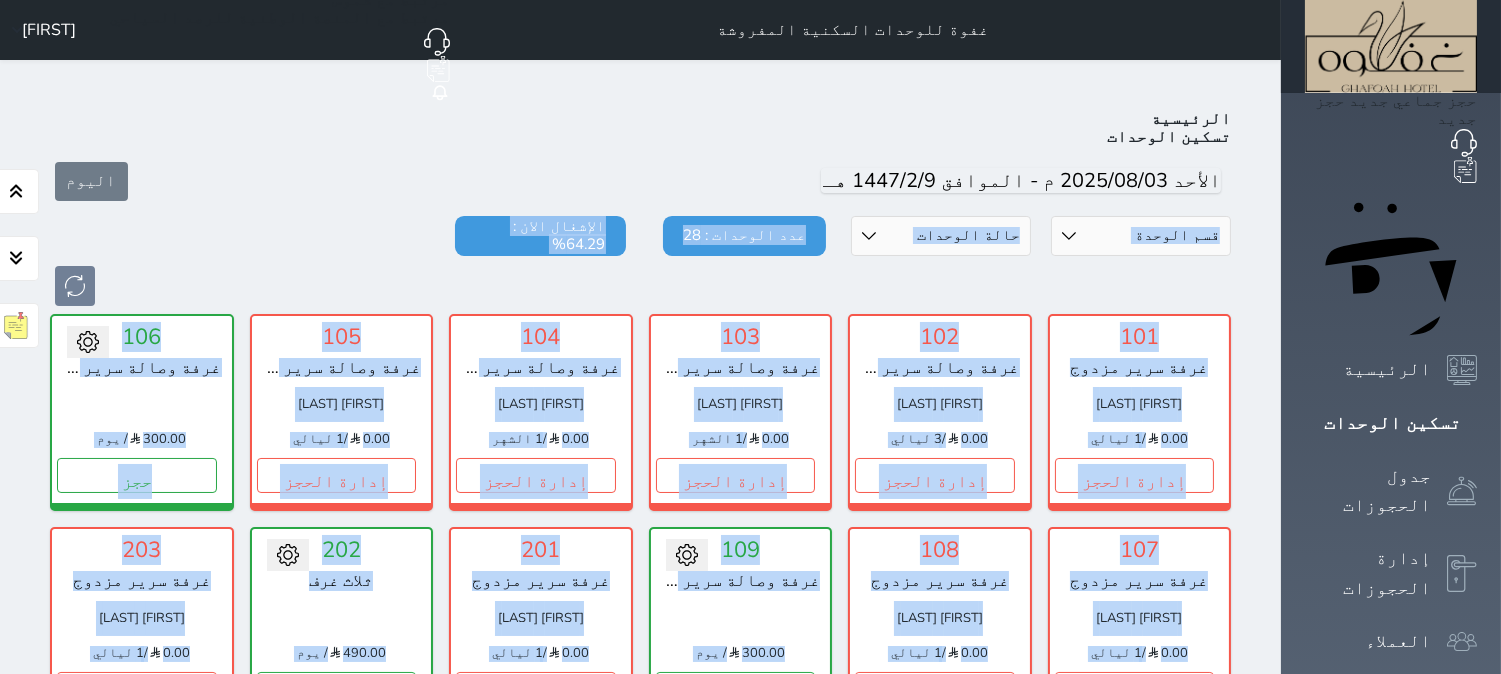 click on "الرئيسية   تسكين الوحدات       اليوم   قسم الوحدة   غرفتين vip ومطبخ غرفه سرير مزدوج vip ثلاث غرف غرفتين وصالة / سرير فردي 2, سرير مزدوج غرفة وصالة سرير مزدوج غرفة سرير مزدوج   حالة الوحدات متاح تحت التنظيف تحت الصيانة سجل دخول  لم يتم تسجيل الدخول   عدد الوحدات : 28   الإشغال الان : 64.29%                             101   غرفة سرير مزدوج
حسن حريز الراشدي
0.00
/   1 ليالي           إدارة الحجز               تغيير الحالة الى صيانة                   التاريخ المتوقع للانتهاء       حفظ                   102   غرفة وصالة سرير مزدوج
عبدالكريم بن سيف الشمري
0.00      /   3 ليالي" at bounding box center [640, 947] 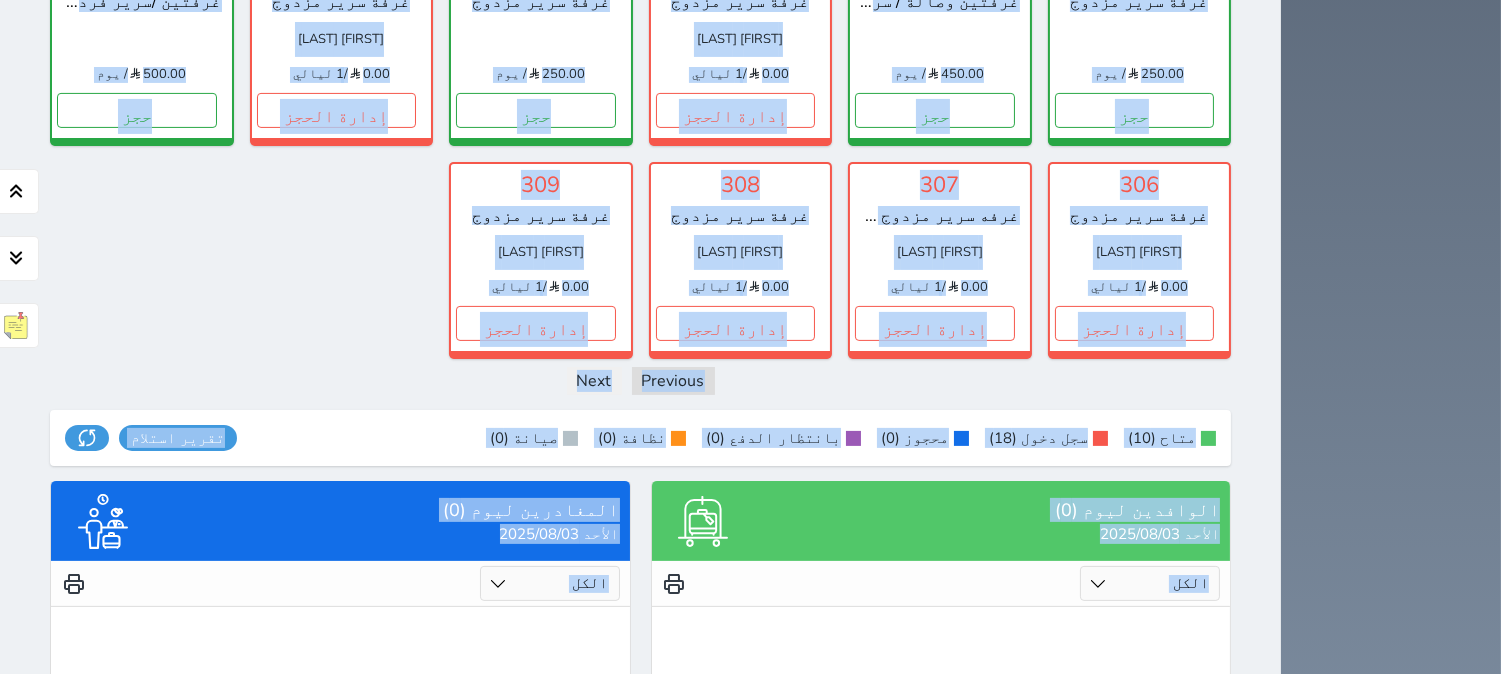 drag, startPoint x: 370, startPoint y: 158, endPoint x: 300, endPoint y: 656, distance: 502.89563 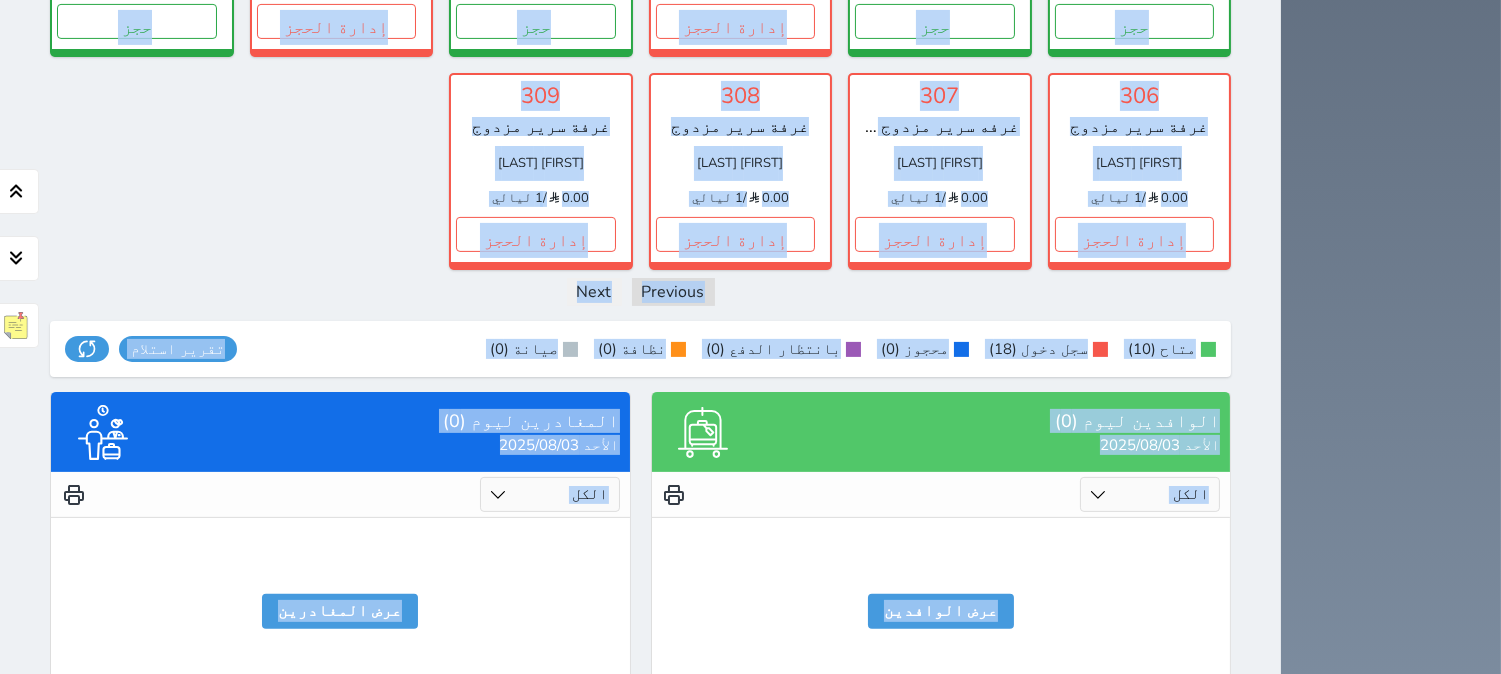click on "101   غرفة سرير مزدوج
حسن حريز الراشدي
0.00
/   1 ليالي           إدارة الحجز               تغيير الحالة الى صيانة                   التاريخ المتوقع للانتهاء       حفظ                   102   غرفة وصالة سرير مزدوج
عبدالكريم بن سيف الشمري
0.00
/   3 ليالي           إدارة الحجز               تغيير الحالة الى صيانة                   التاريخ المتوقع للانتهاء       حفظ                   103   غرفة وصالة سرير مزدوج
محمد عوض السليمي
0.00
/
1 الشهر
إدارة الحجز               تغيير الحالة الى صيانة" at bounding box center [640, -256] 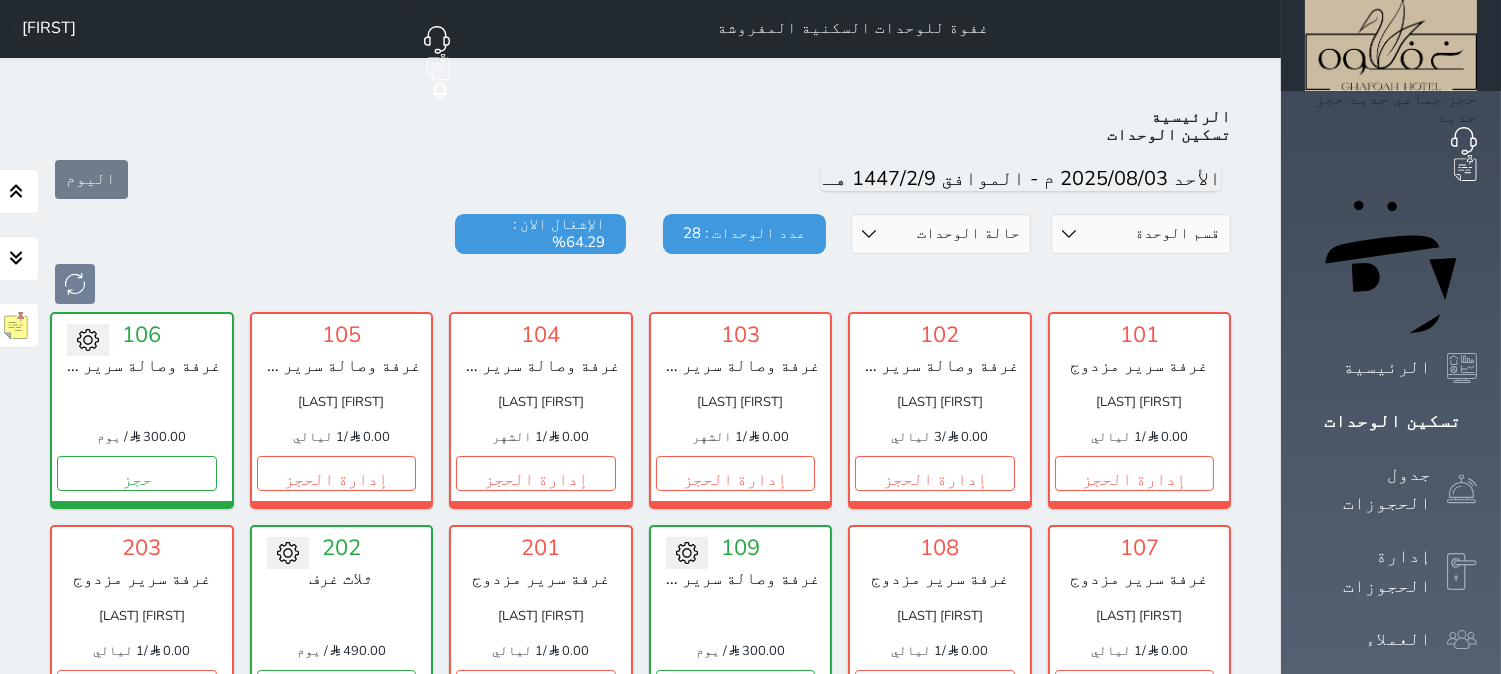 scroll, scrollTop: 0, scrollLeft: 0, axis: both 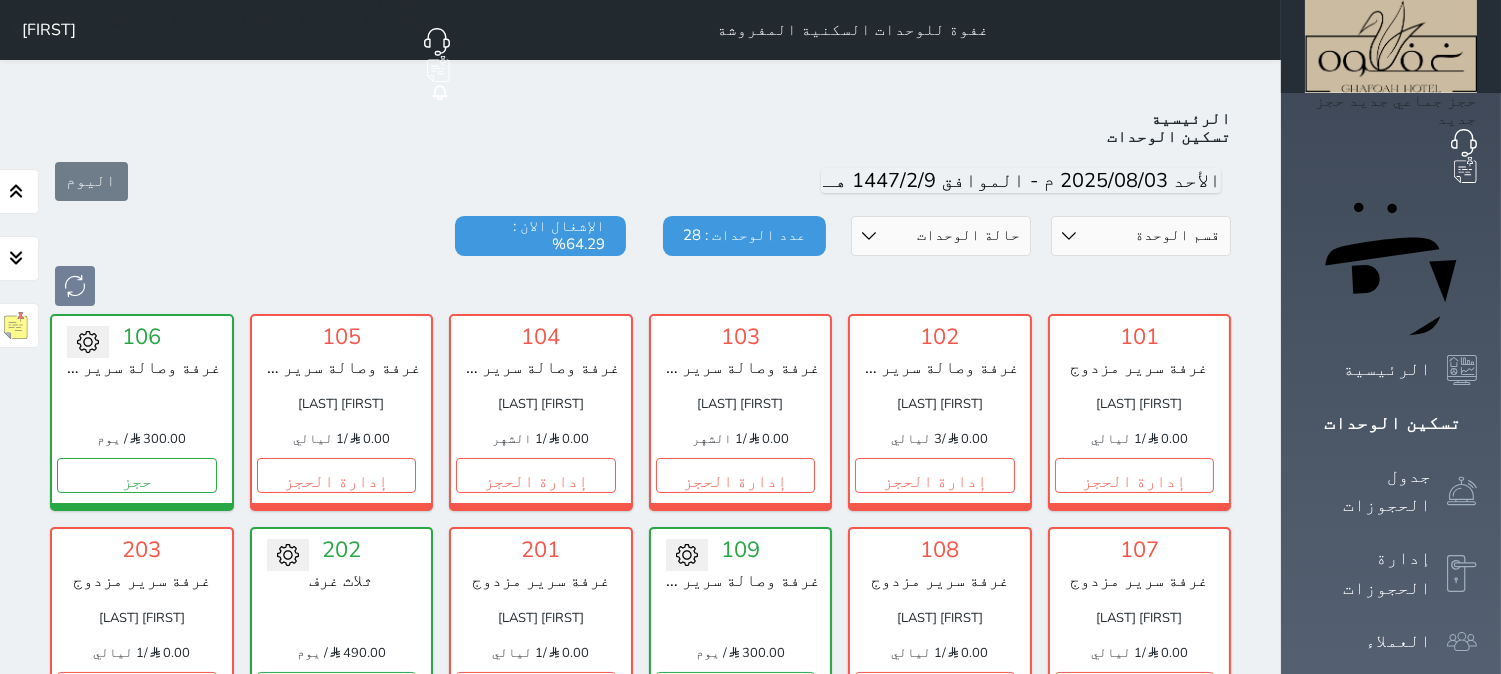 click on "اليوم" at bounding box center (640, 181) 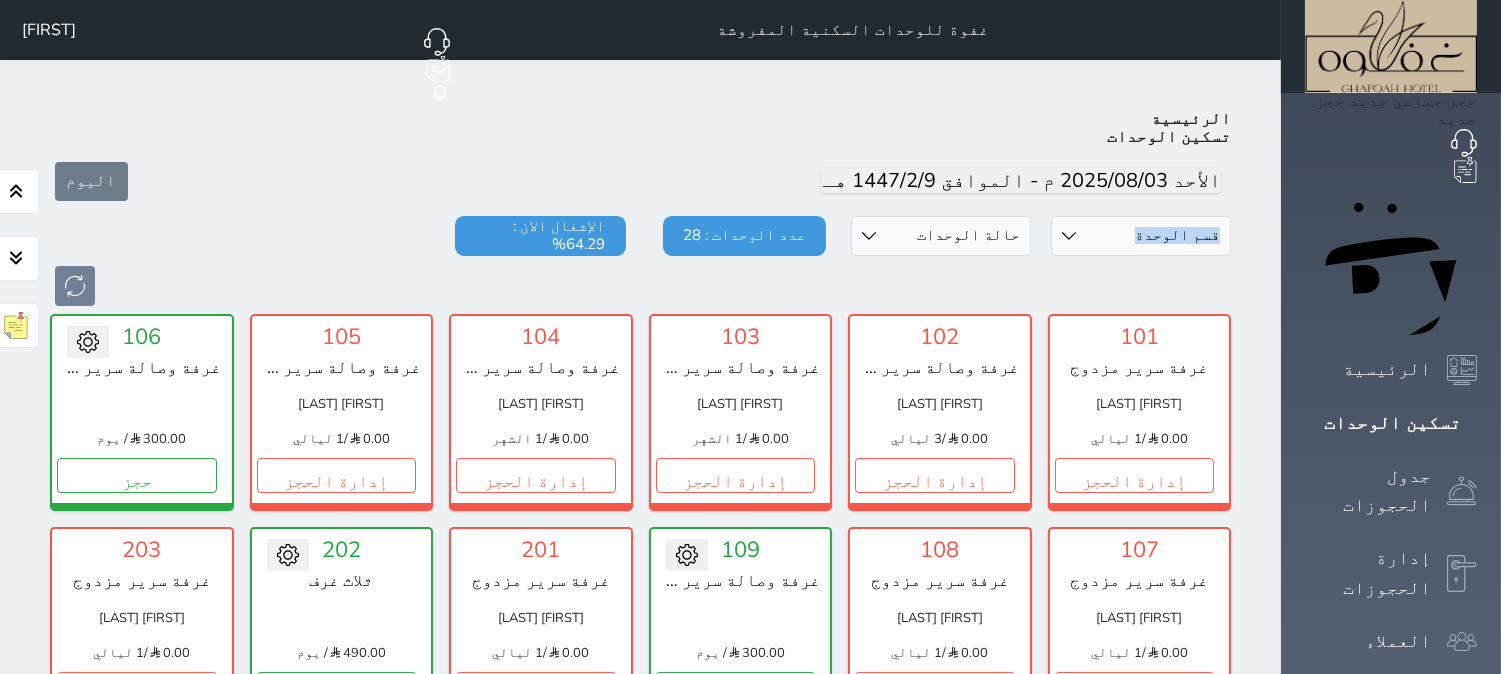 click on "اليوم" at bounding box center (640, 181) 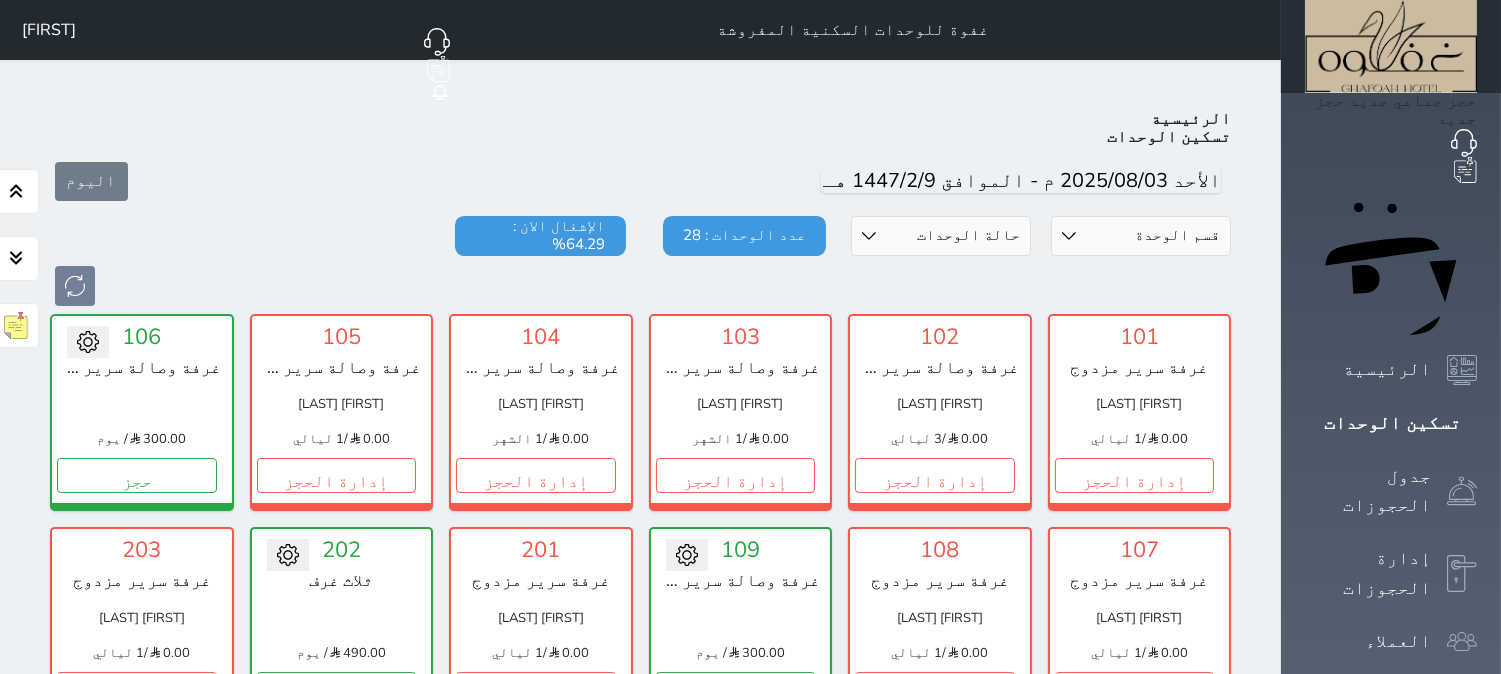 click on "اليوم" at bounding box center (640, 181) 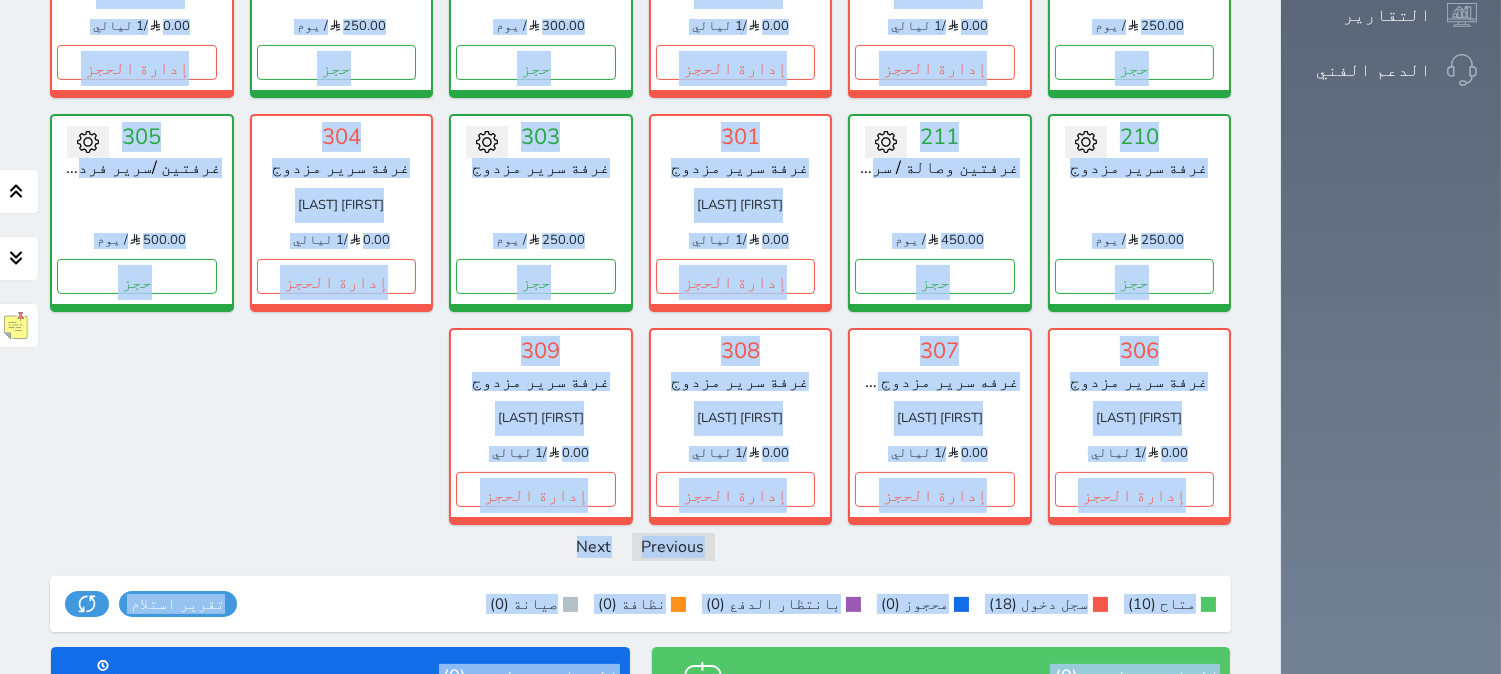 scroll, scrollTop: 1095, scrollLeft: 0, axis: vertical 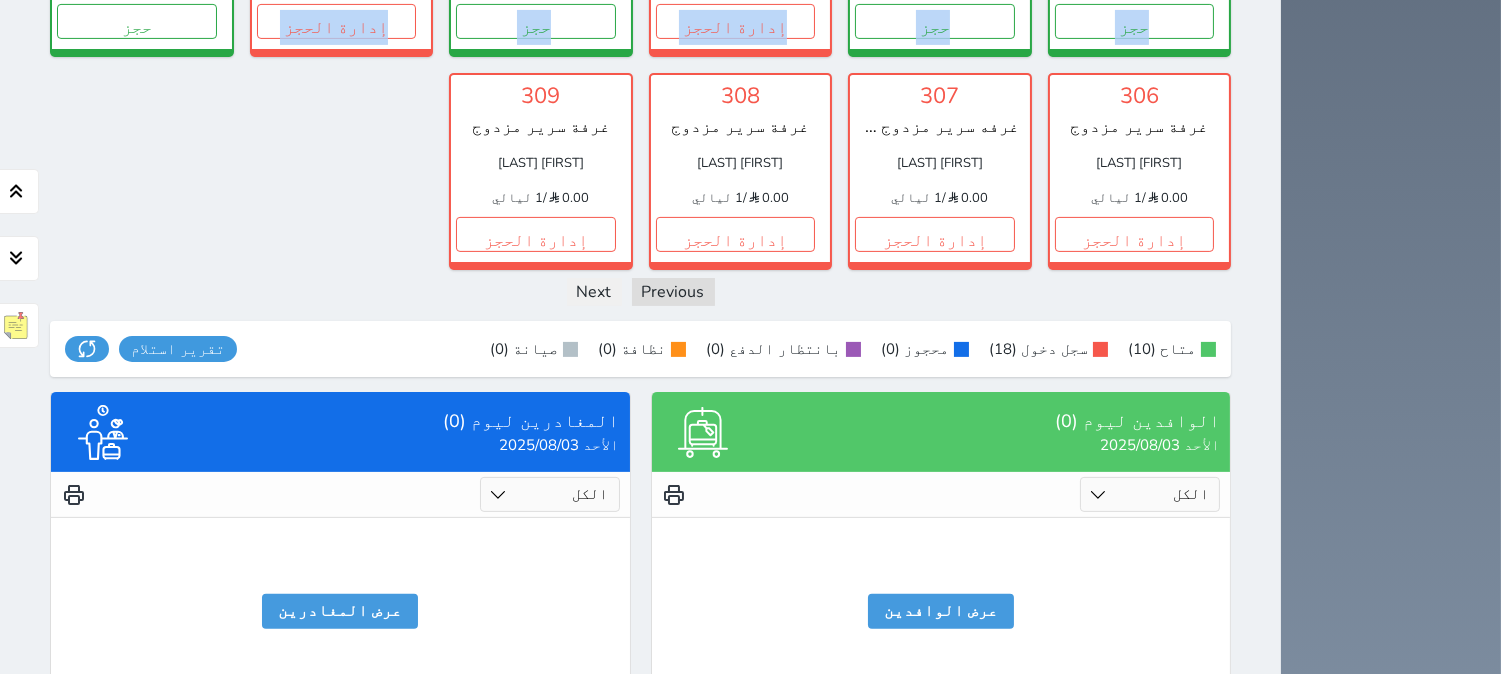 drag, startPoint x: 313, startPoint y: 111, endPoint x: 180, endPoint y: 142, distance: 136.565 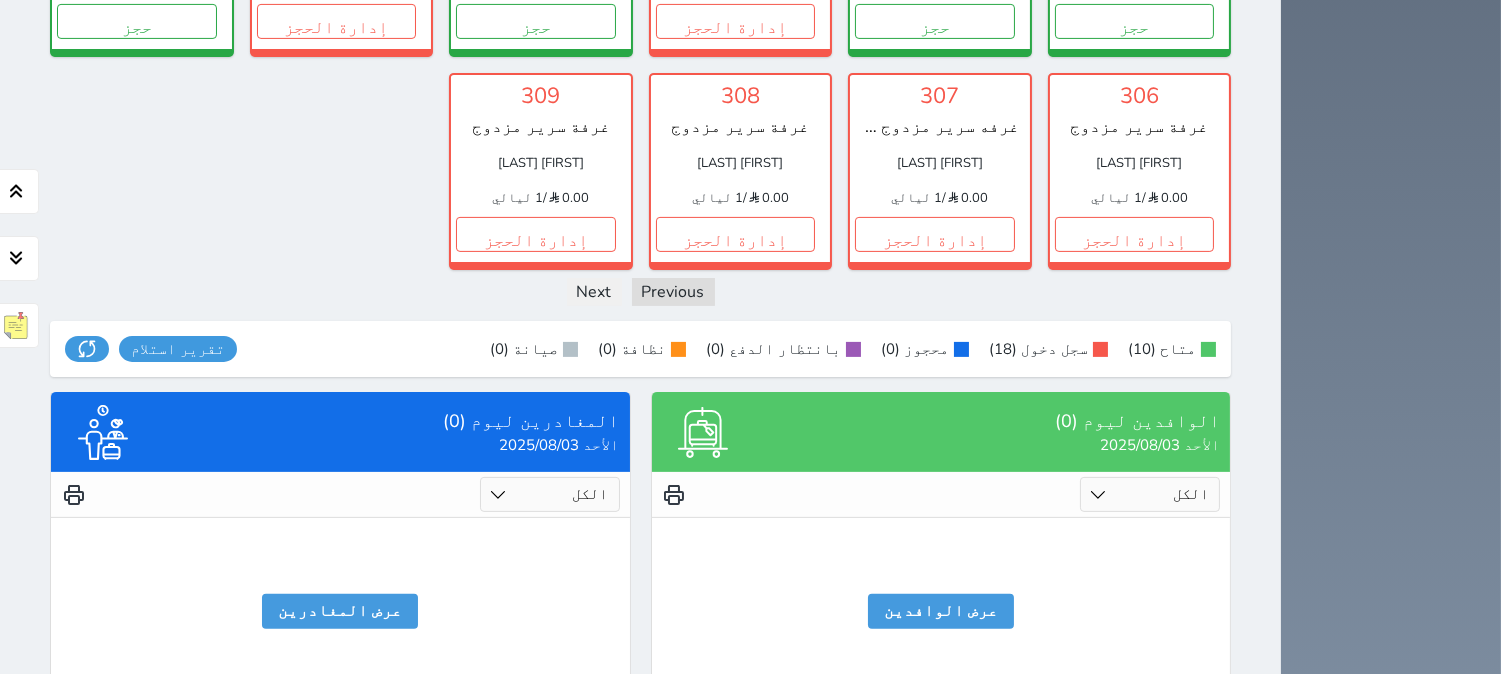 click on "101   غرفة سرير مزدوج
حسن حريز الراشدي
0.00
/   1 ليالي           إدارة الحجز               تغيير الحالة الى صيانة                   التاريخ المتوقع للانتهاء       حفظ                   102   غرفة وصالة سرير مزدوج
عبدالكريم بن سيف الشمري
0.00
/   3 ليالي           إدارة الحجز               تغيير الحالة الى صيانة                   التاريخ المتوقع للانتهاء       حفظ                   103   غرفة وصالة سرير مزدوج
محمد عوض السليمي
0.00
/
1 الشهر
إدارة الحجز               تغيير الحالة الى صيانة" at bounding box center (640, -256) 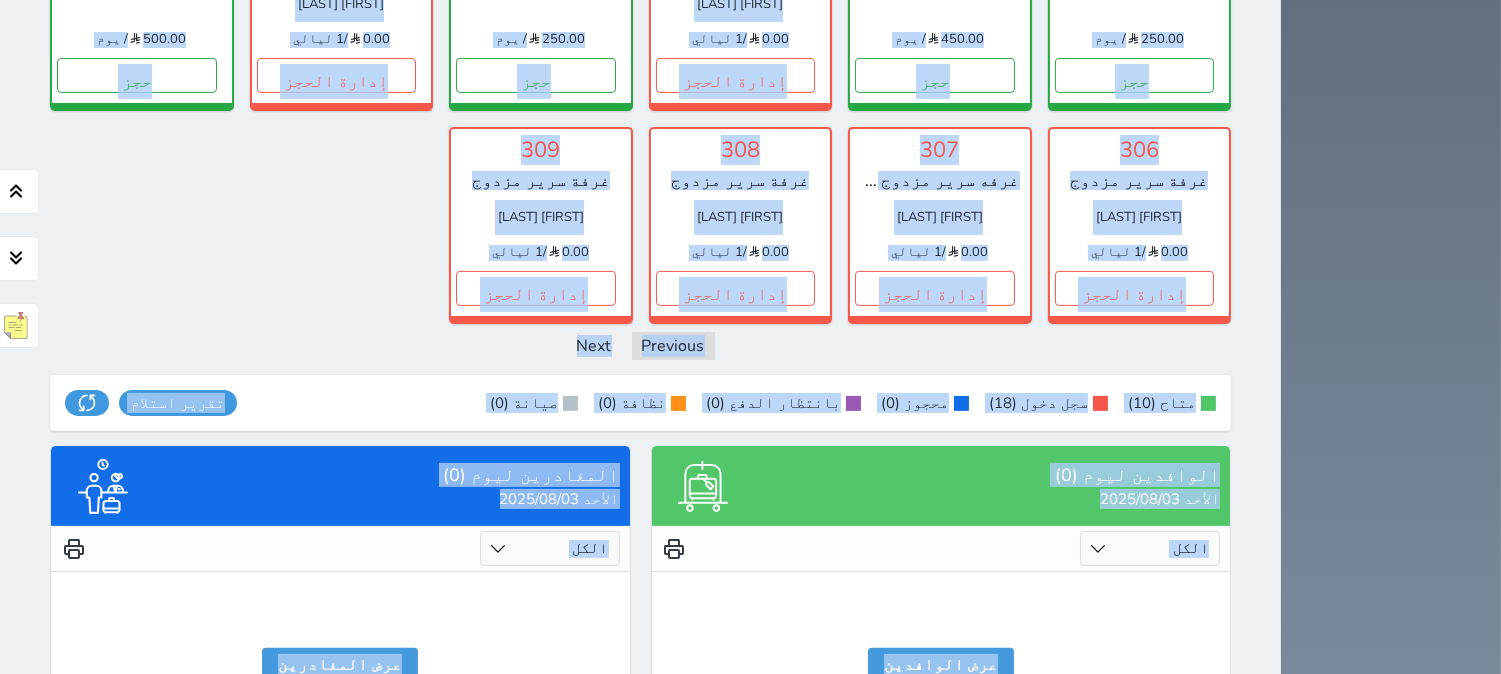 scroll, scrollTop: 1095, scrollLeft: 0, axis: vertical 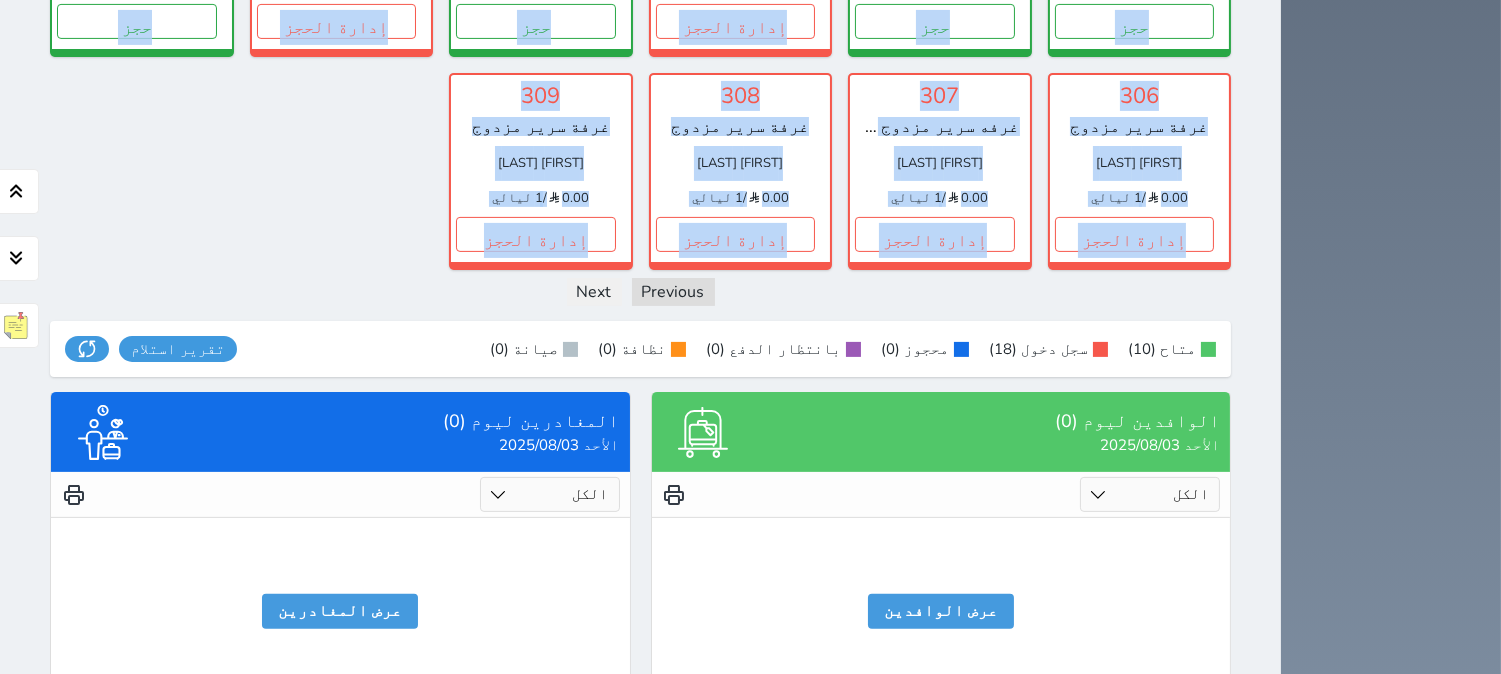 drag, startPoint x: 261, startPoint y: 136, endPoint x: 313, endPoint y: 163, distance: 58.59181 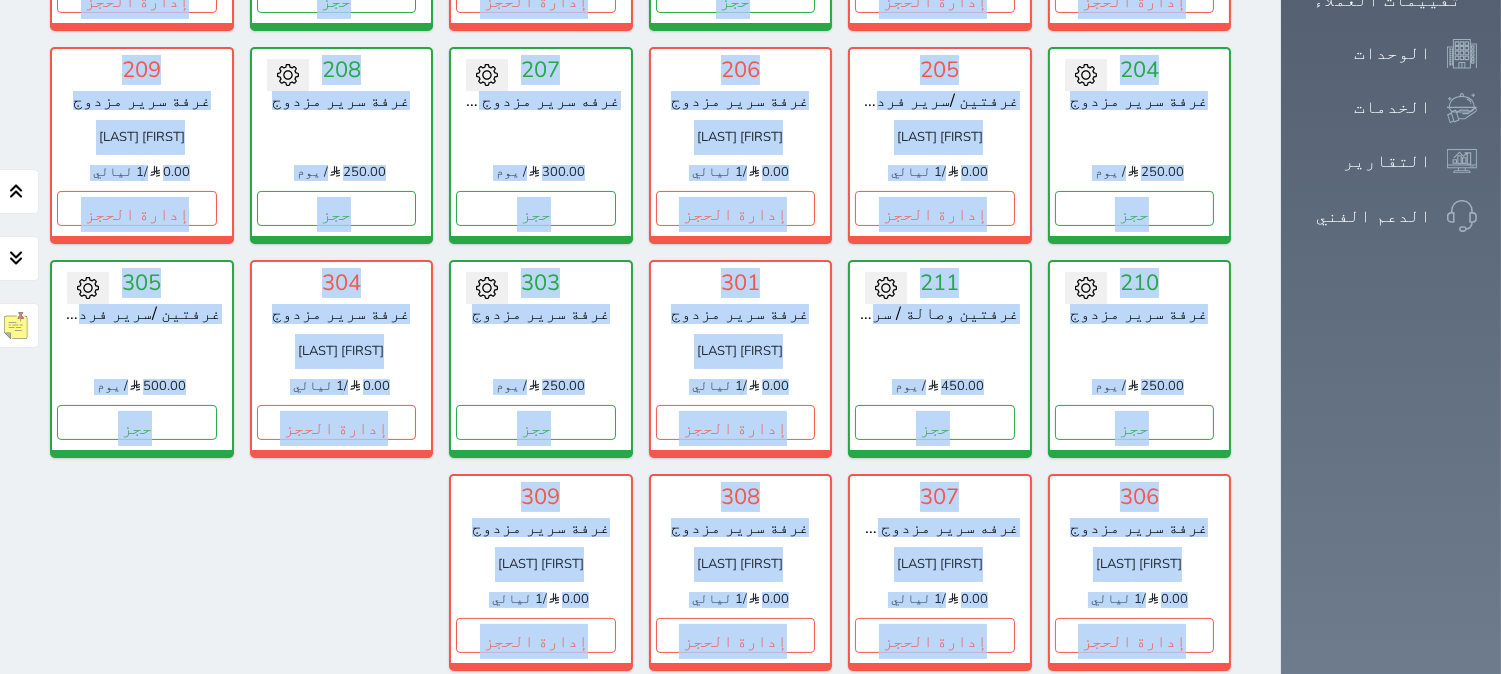 scroll, scrollTop: 1095, scrollLeft: 0, axis: vertical 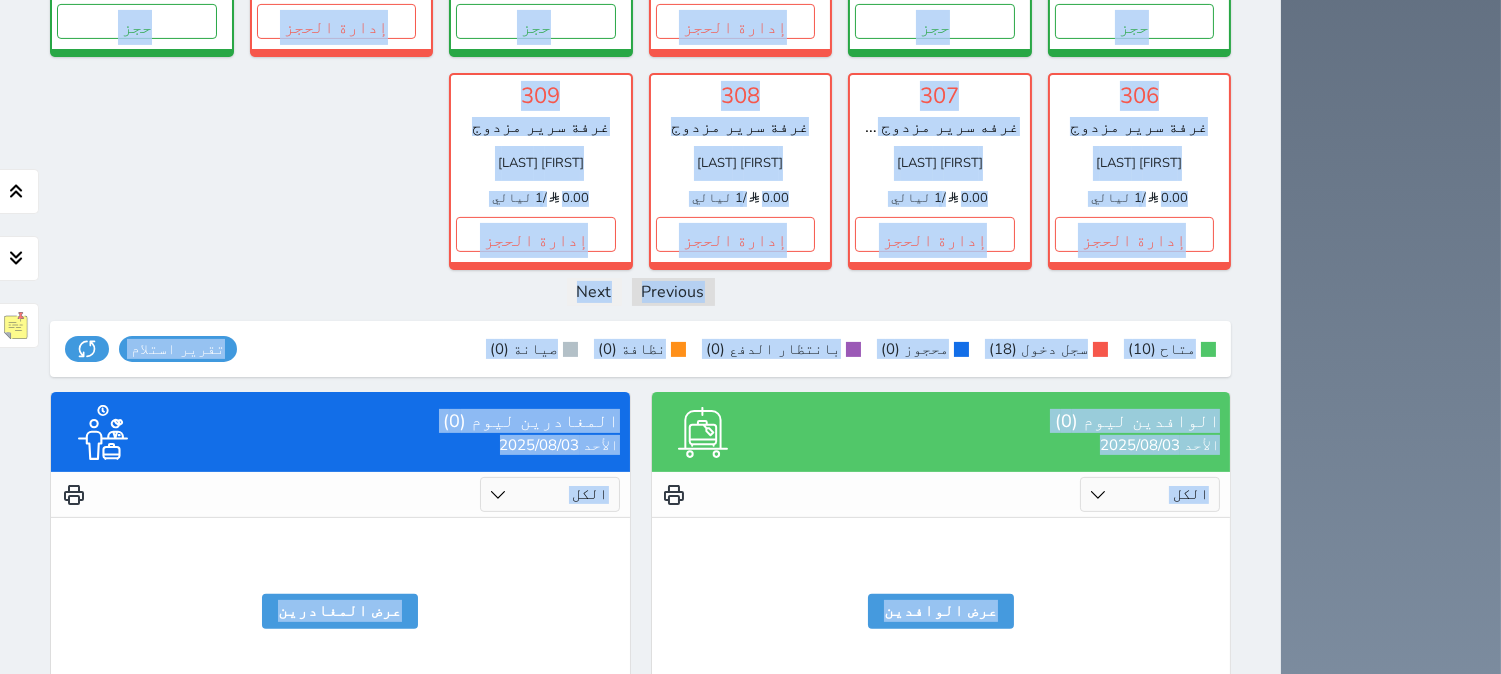 drag, startPoint x: 1307, startPoint y: 228, endPoint x: 157, endPoint y: 697, distance: 1241.9585 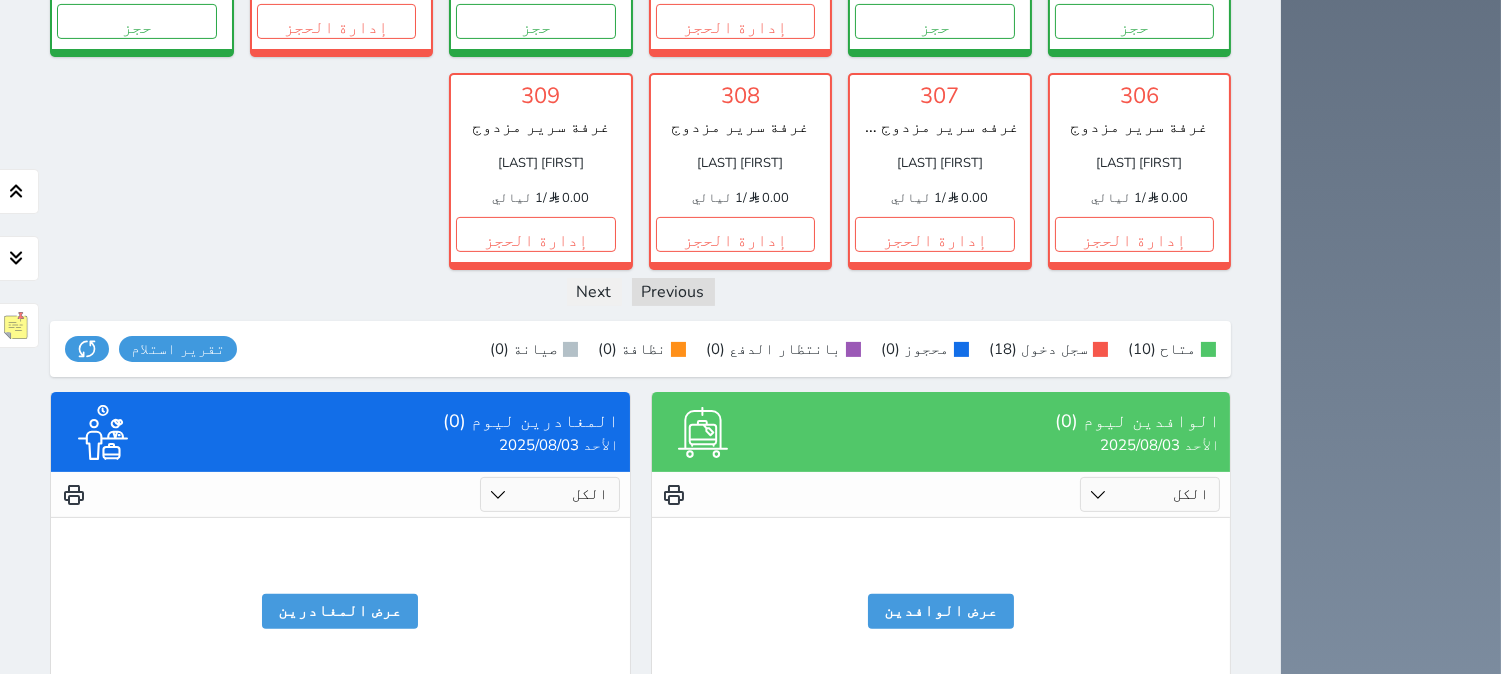 click on "101   غرفة سرير مزدوج
حسن حريز الراشدي
0.00
/   1 ليالي           إدارة الحجز               تغيير الحالة الى صيانة                   التاريخ المتوقع للانتهاء       حفظ                   102   غرفة وصالة سرير مزدوج
عبدالكريم بن سيف الشمري
0.00
/   3 ليالي           إدارة الحجز               تغيير الحالة الى صيانة                   التاريخ المتوقع للانتهاء       حفظ                   103   غرفة وصالة سرير مزدوج
محمد عوض السليمي
0.00
/
1 الشهر
إدارة الحجز               تغيير الحالة الى صيانة" at bounding box center [640, -256] 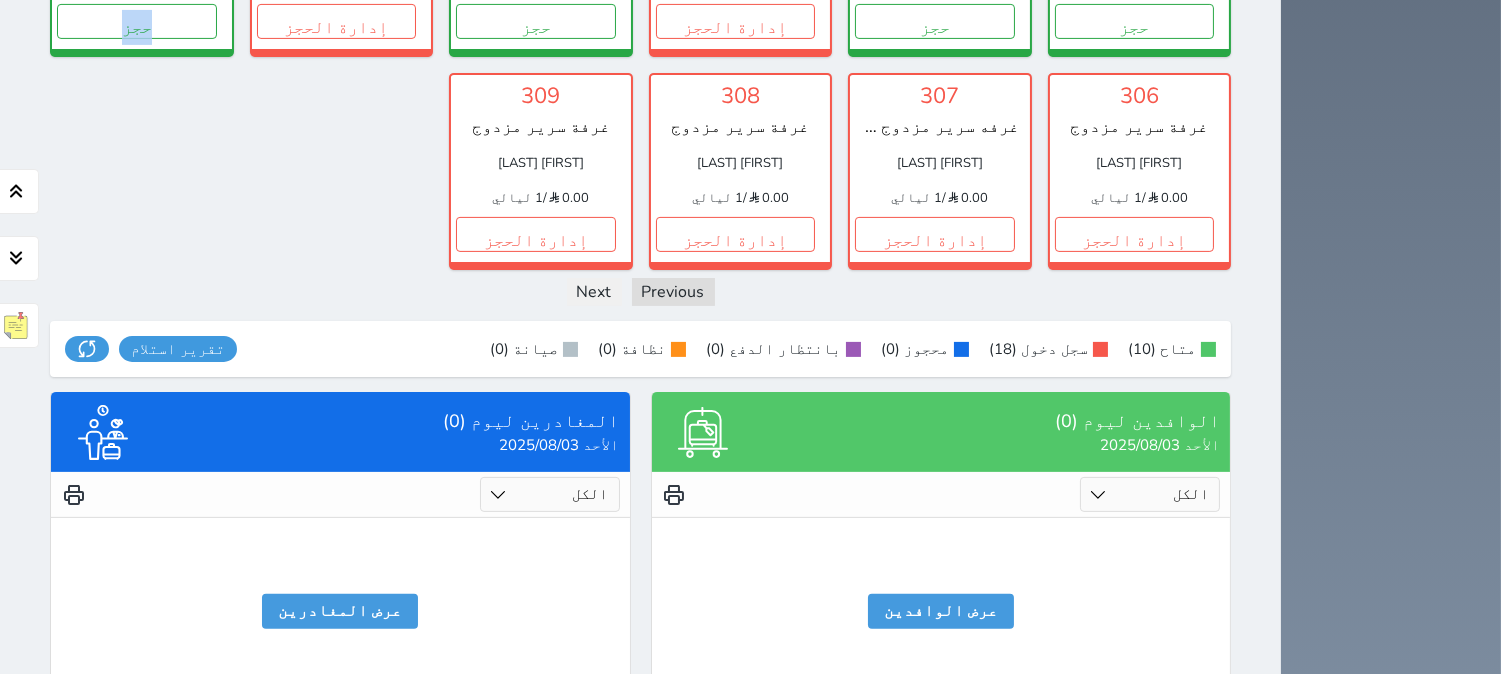 drag, startPoint x: 213, startPoint y: 218, endPoint x: 246, endPoint y: 176, distance: 53.413483 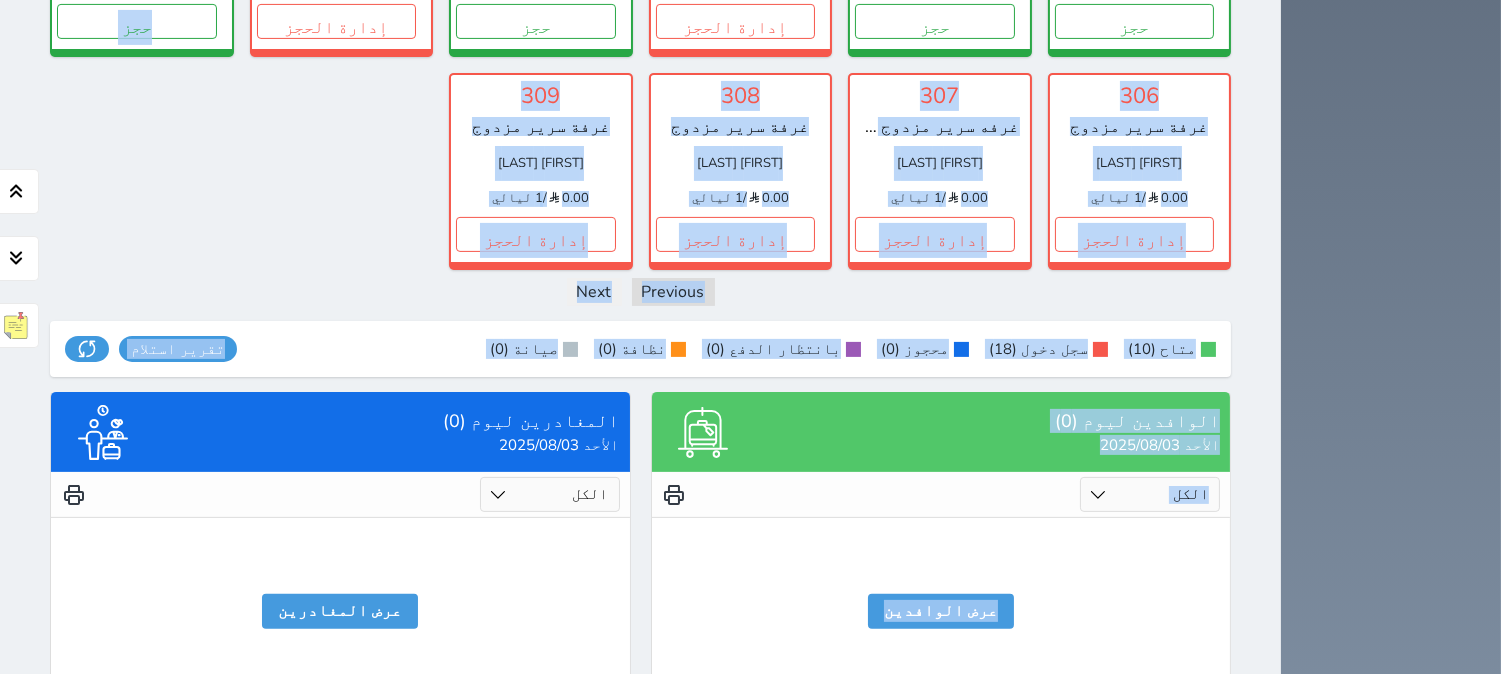 drag, startPoint x: 267, startPoint y: 127, endPoint x: 792, endPoint y: 548, distance: 672.9532 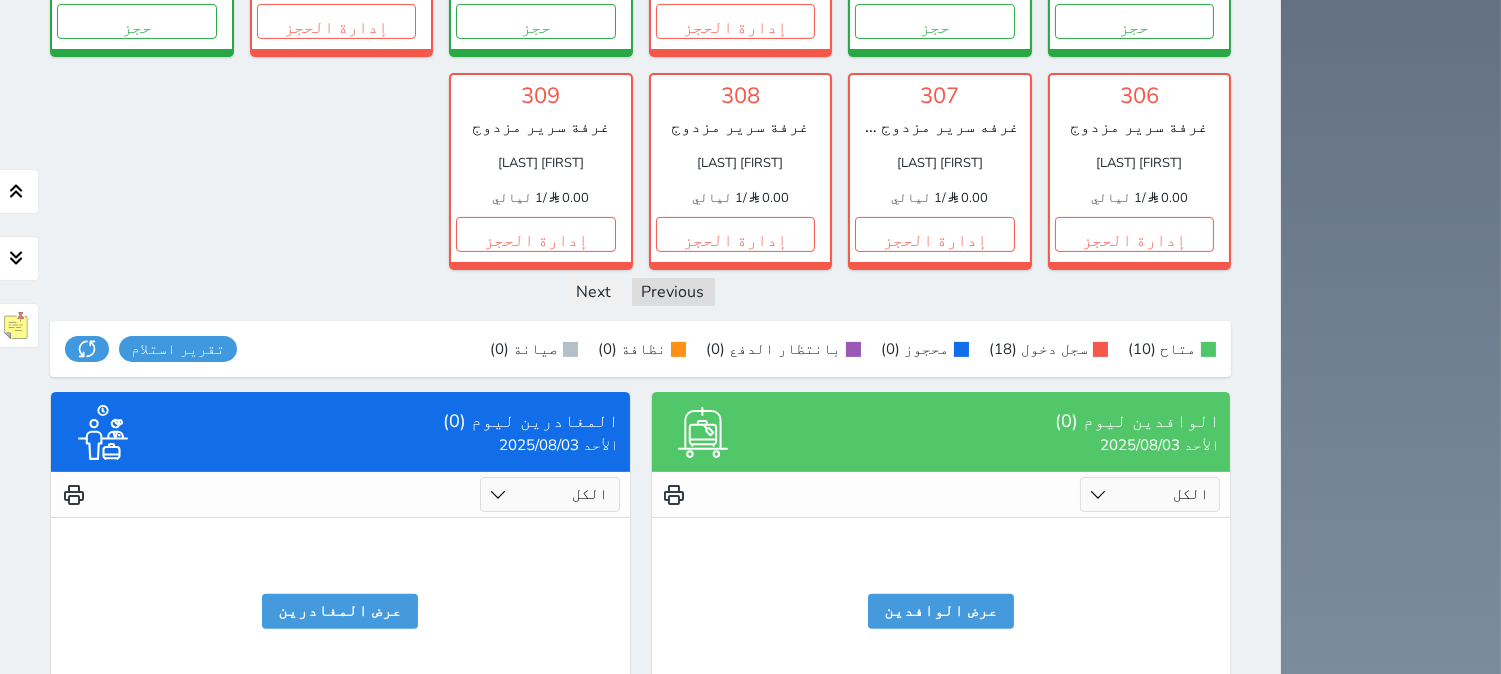 click on "لايوجد عملاء وافدين   عرض الوافدين" at bounding box center [941, 603] 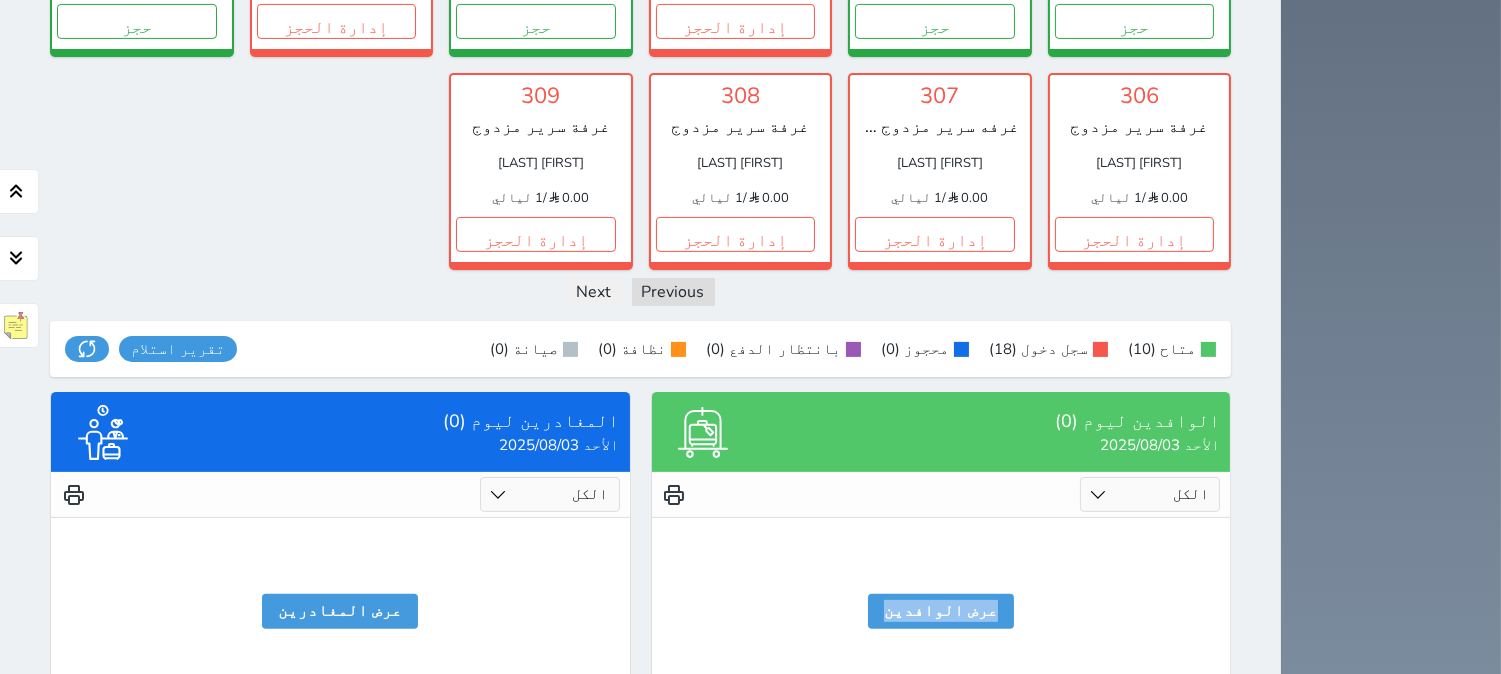 click on "الكل   لم يسجل دخول   تم الدخول" at bounding box center [1150, 494] 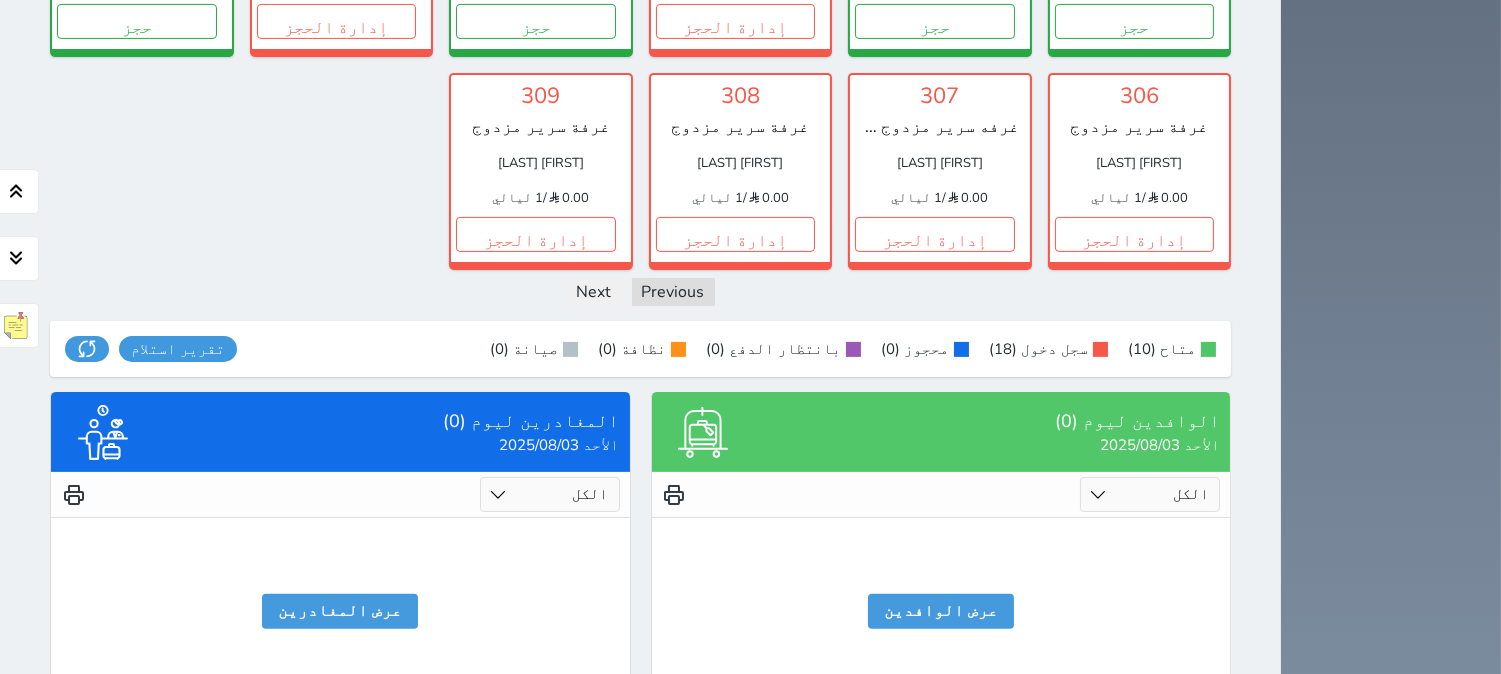 click on "لايوجد عملاء وافدين   عرض الوافدين" at bounding box center (941, 603) 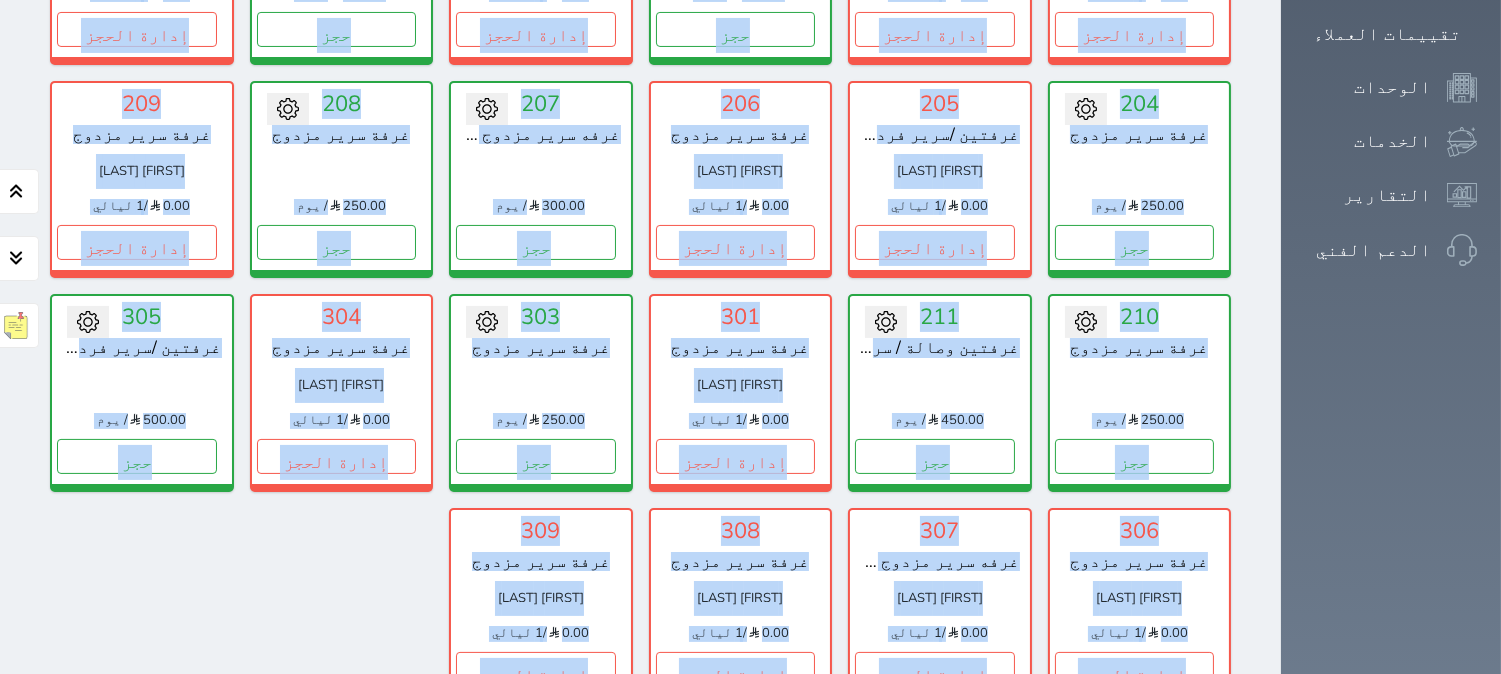 scroll, scrollTop: 1095, scrollLeft: 0, axis: vertical 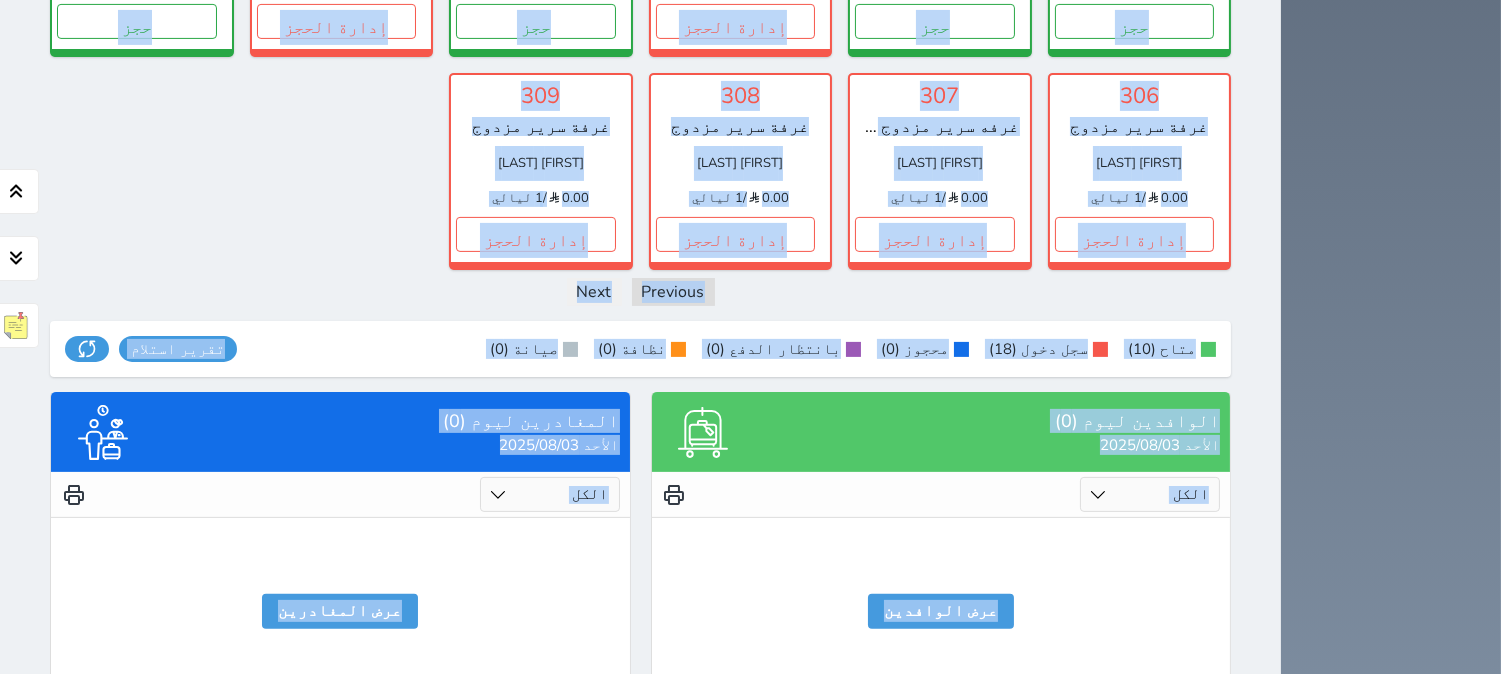 drag, startPoint x: 1332, startPoint y: 68, endPoint x: 126, endPoint y: 657, distance: 1342.1464 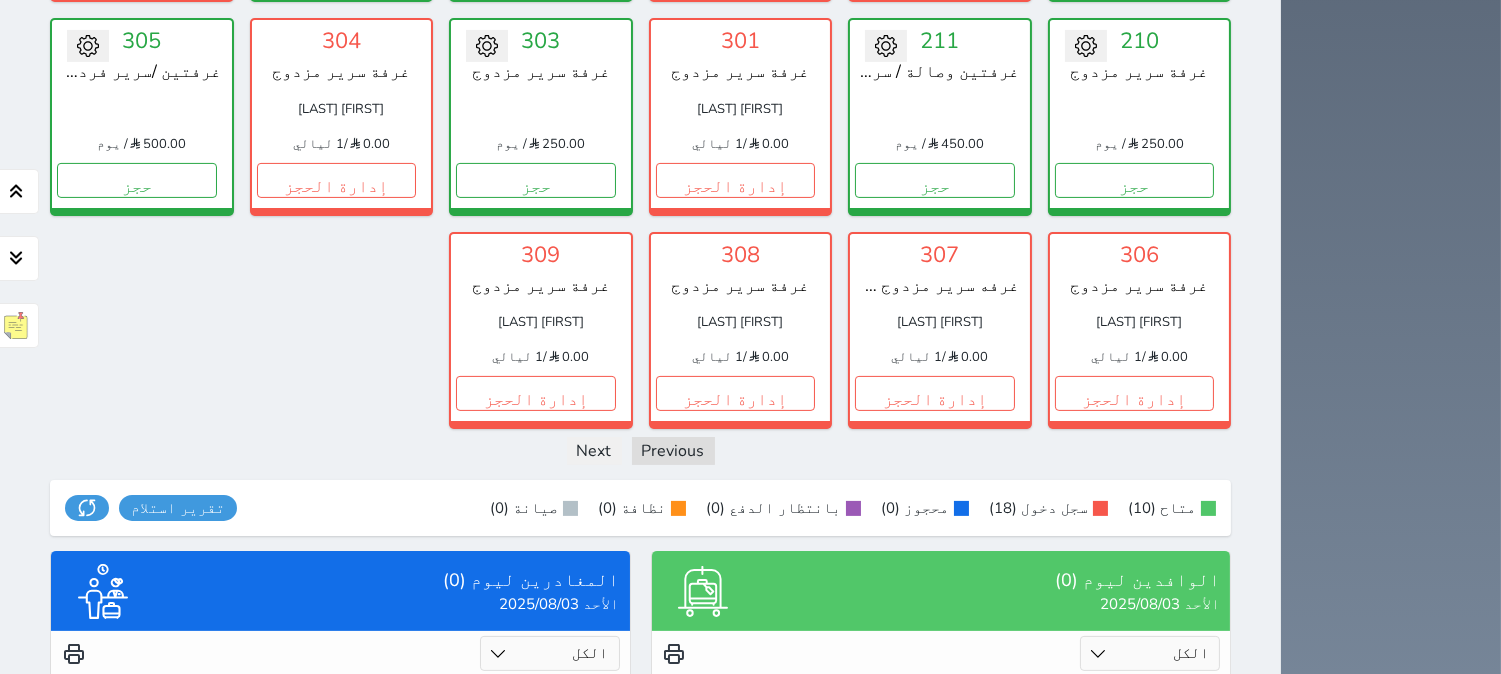 scroll, scrollTop: 1034, scrollLeft: 0, axis: vertical 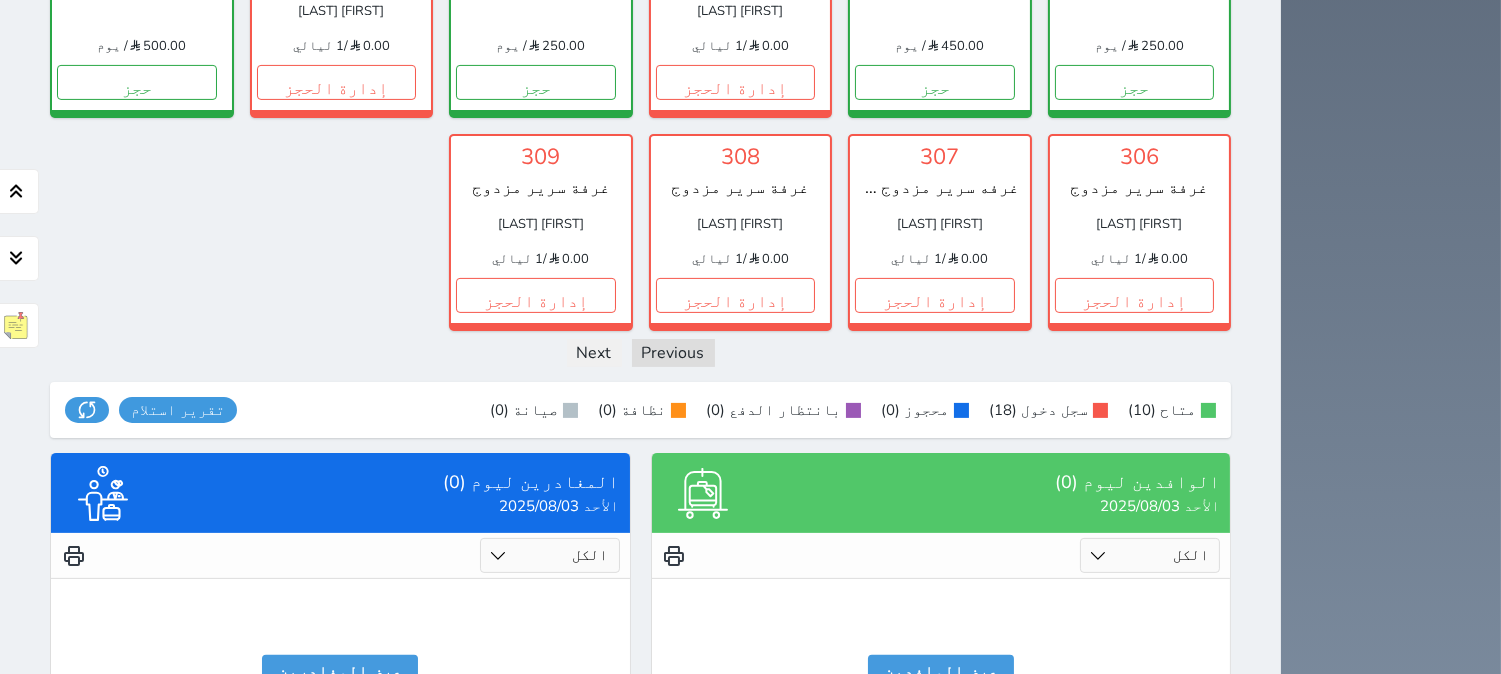 click on "306" at bounding box center [1140, 157] 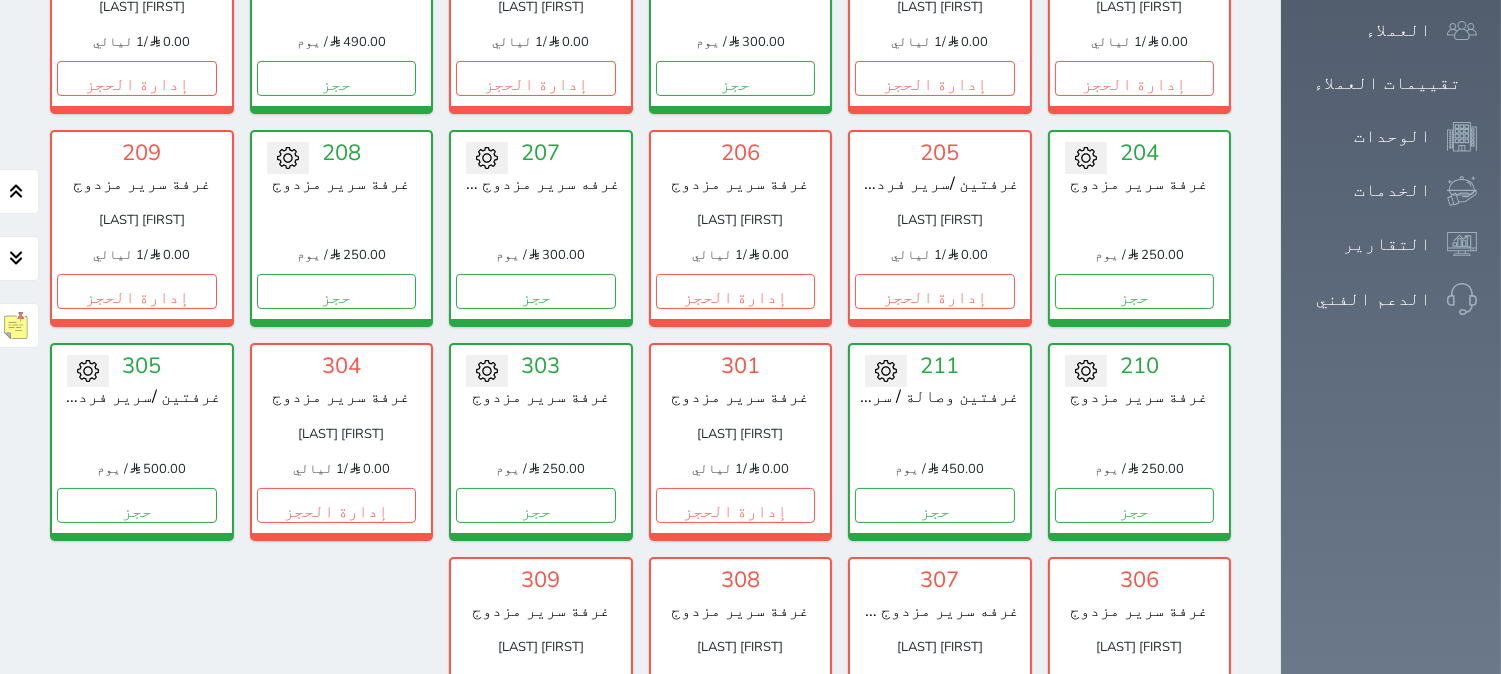 scroll, scrollTop: 666, scrollLeft: 0, axis: vertical 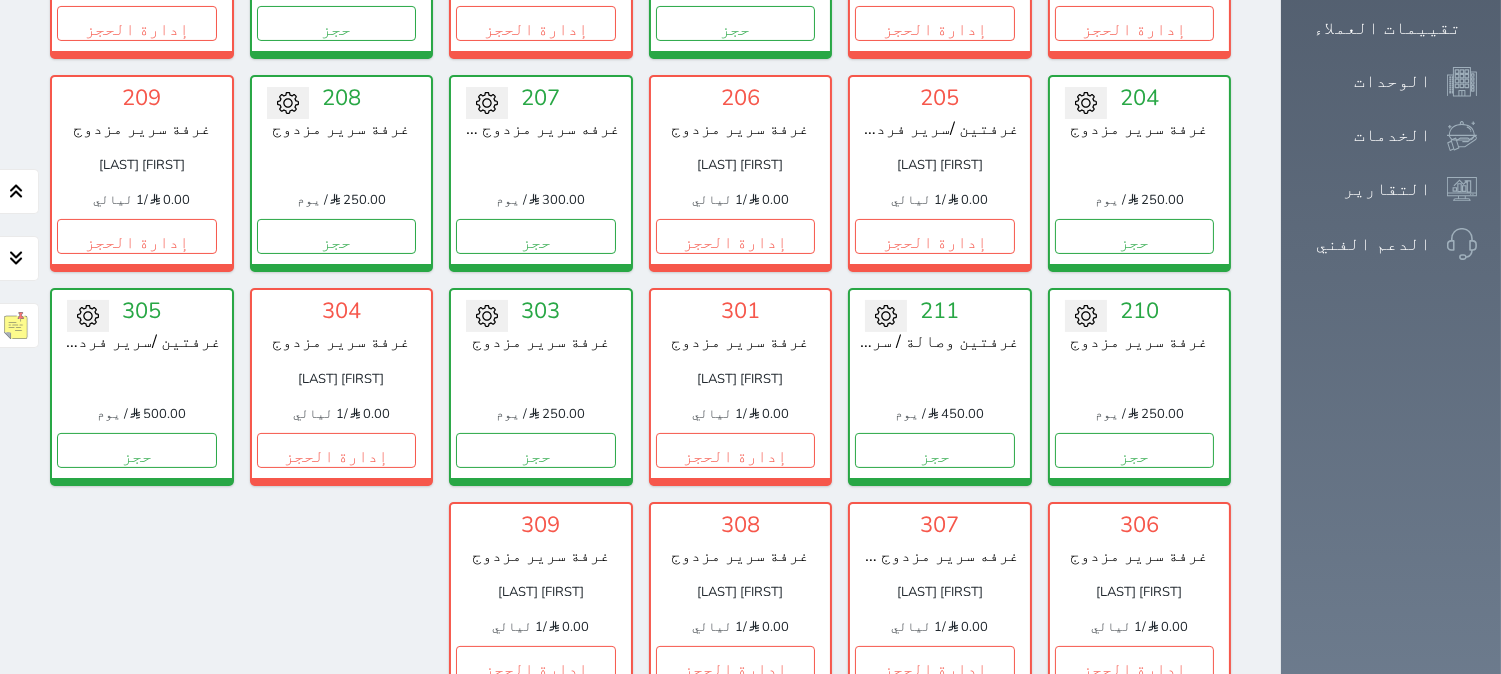 drag, startPoint x: 1011, startPoint y: 311, endPoint x: 361, endPoint y: 584, distance: 705.0028 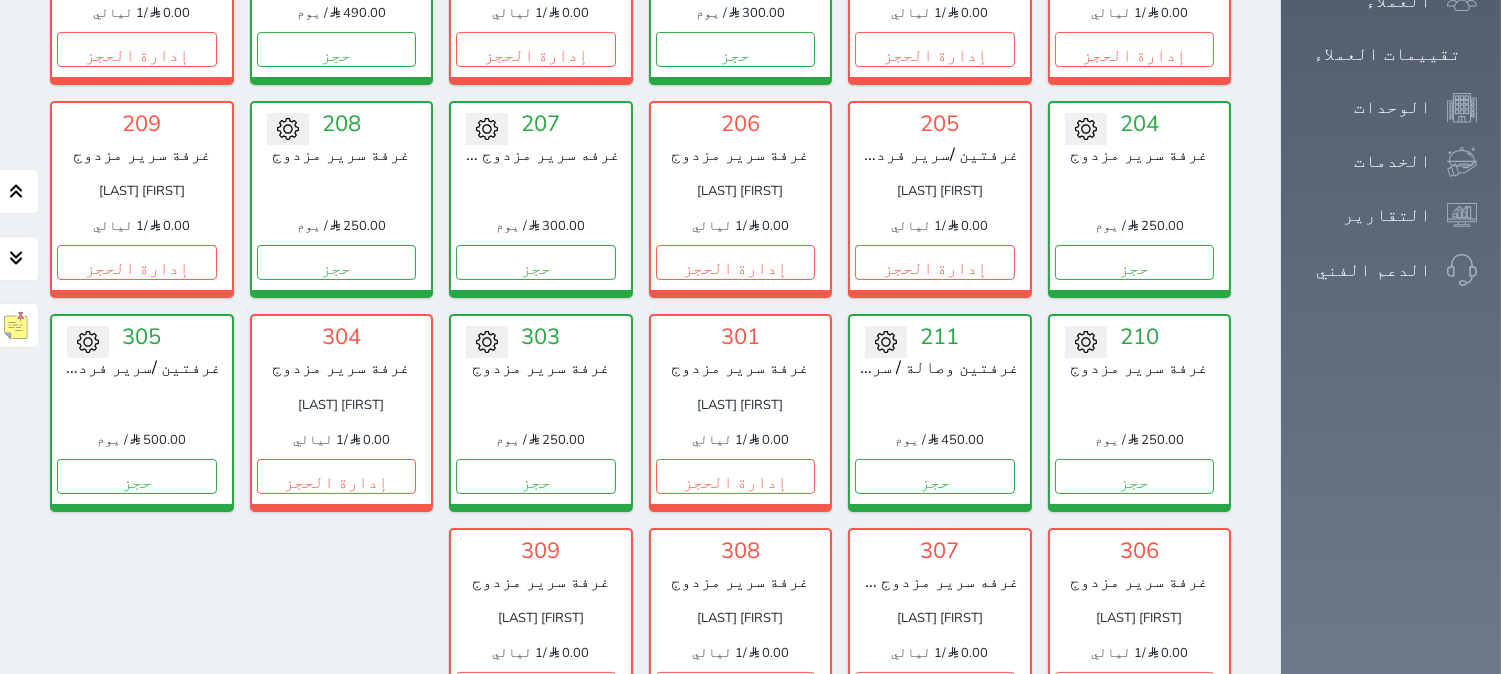 scroll, scrollTop: 666, scrollLeft: 0, axis: vertical 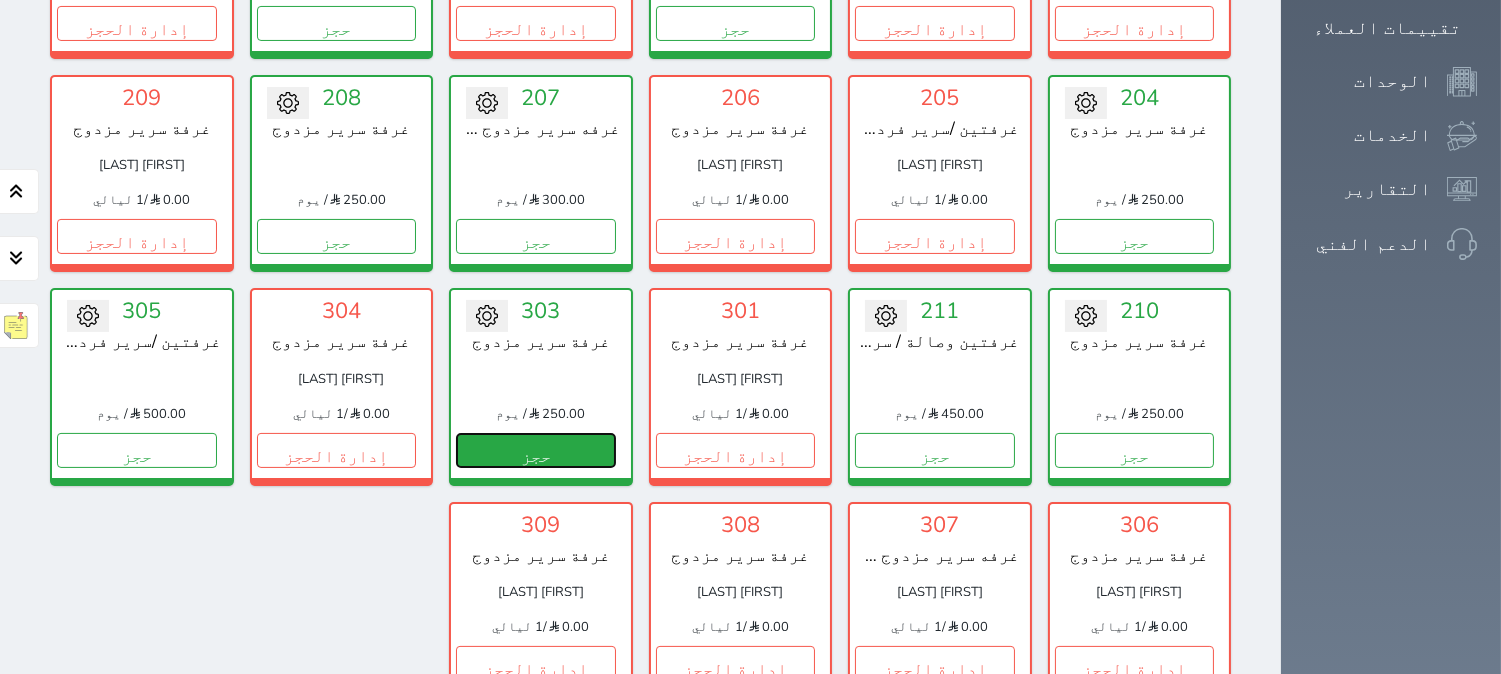 click on "حجز" at bounding box center [536, 450] 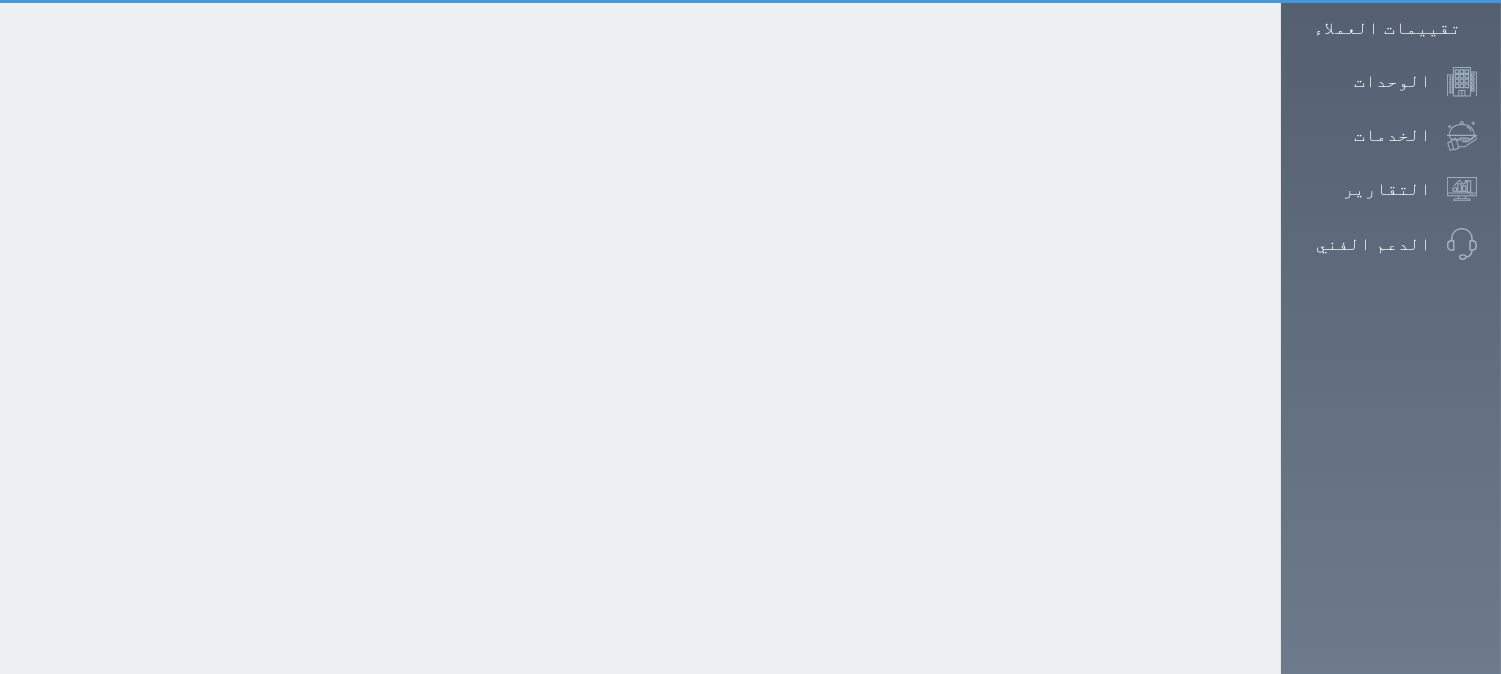 scroll, scrollTop: 0, scrollLeft: 0, axis: both 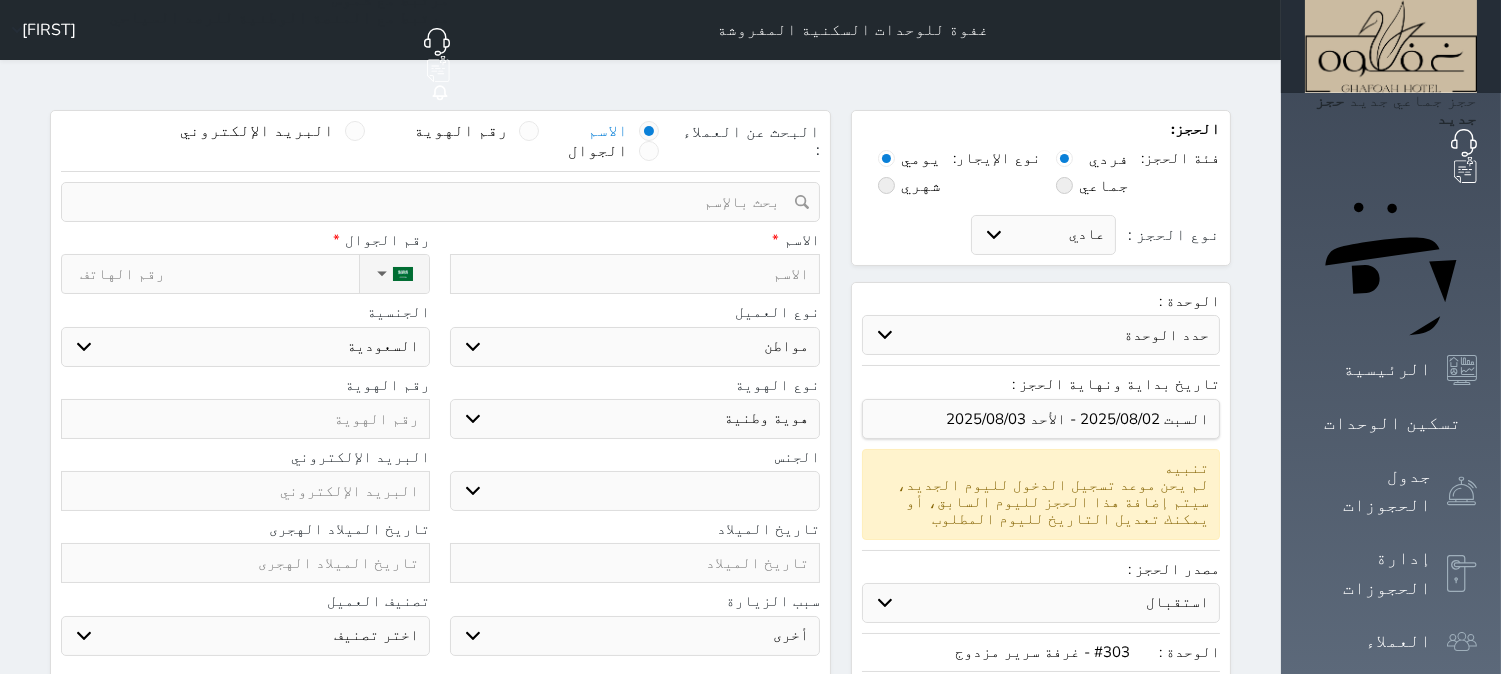 click on "[FIRST]" at bounding box center [40, 30] 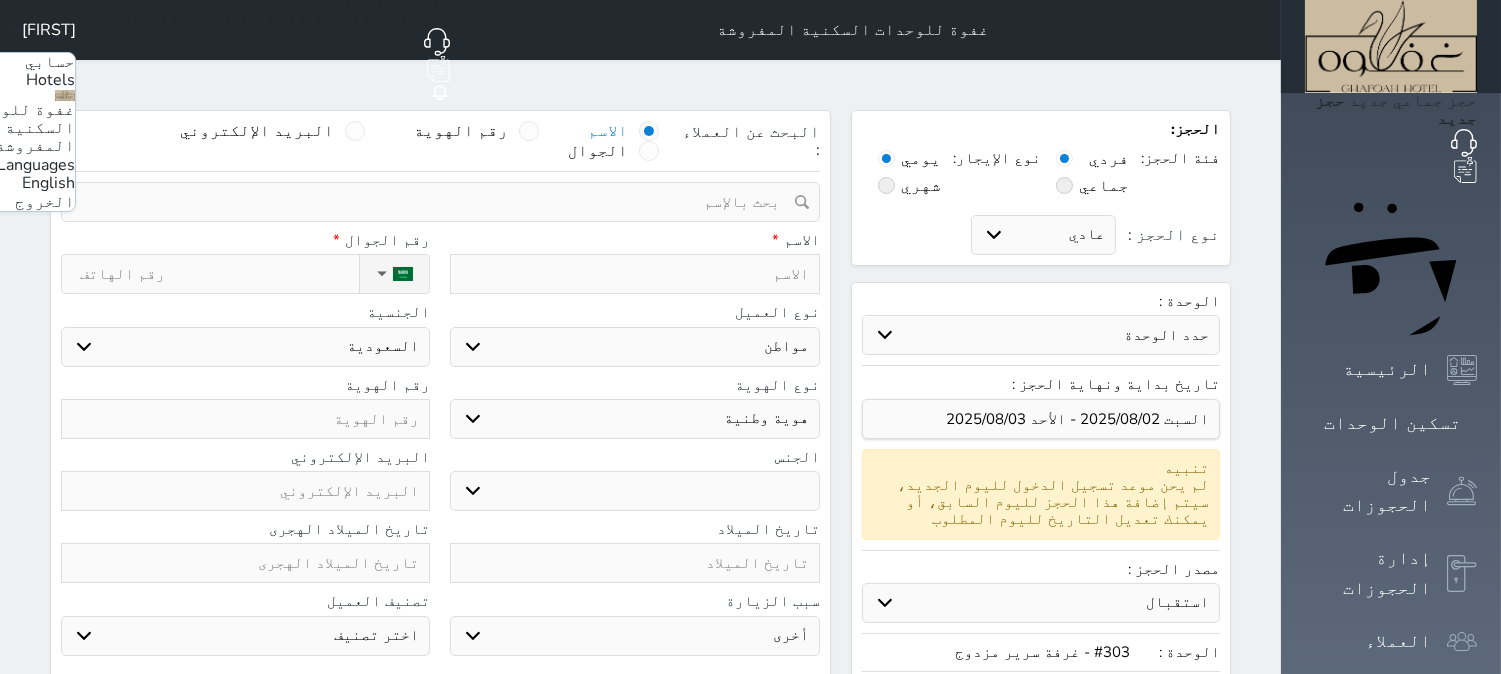 click on "English" at bounding box center (48, 183) 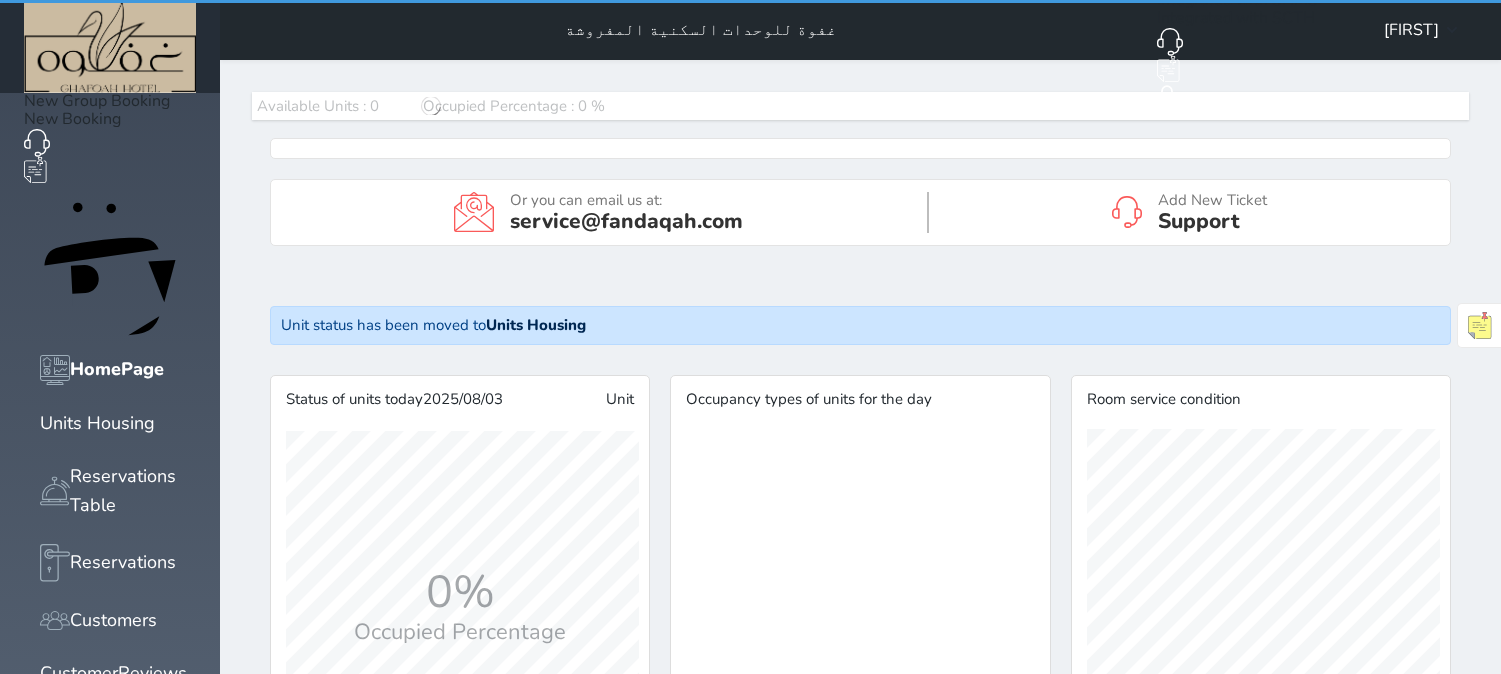 scroll, scrollTop: 0, scrollLeft: 0, axis: both 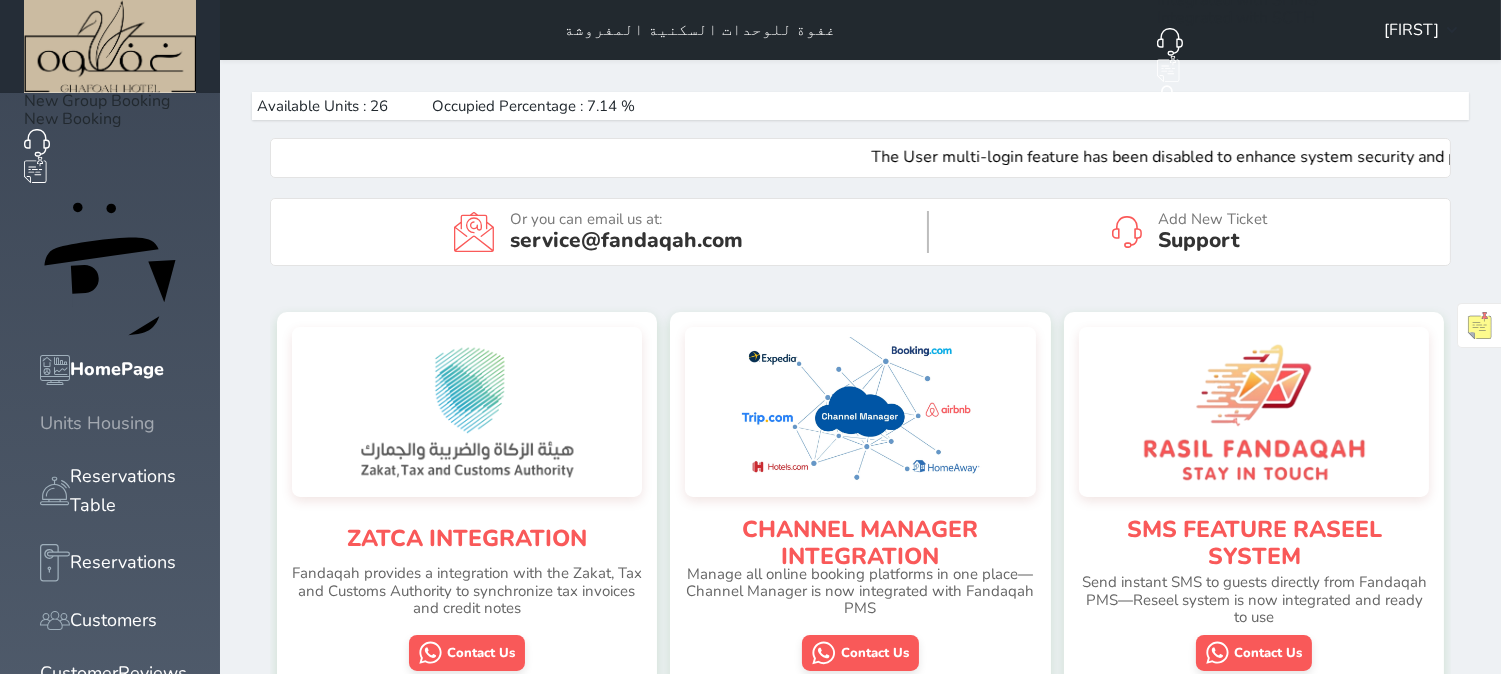 click on "Units Housing" at bounding box center [97, 423] 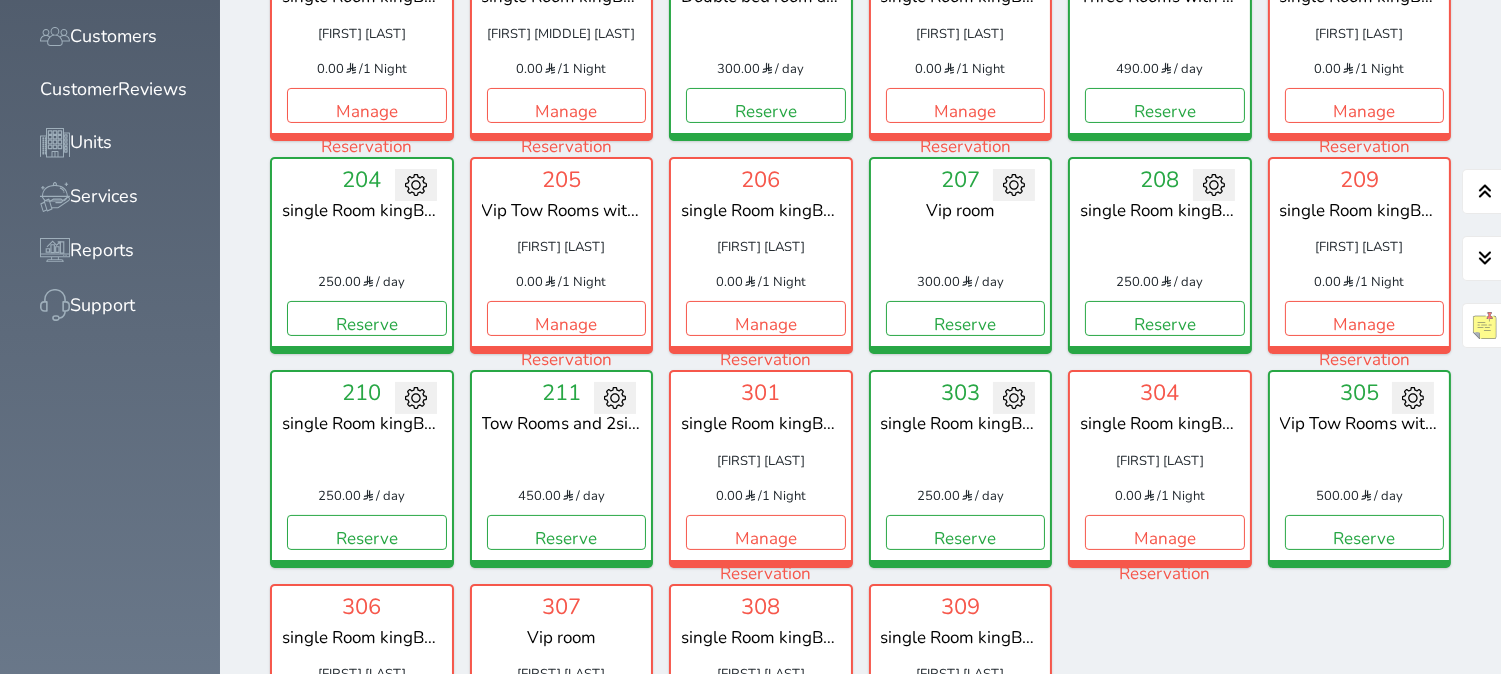 scroll, scrollTop: 633, scrollLeft: 0, axis: vertical 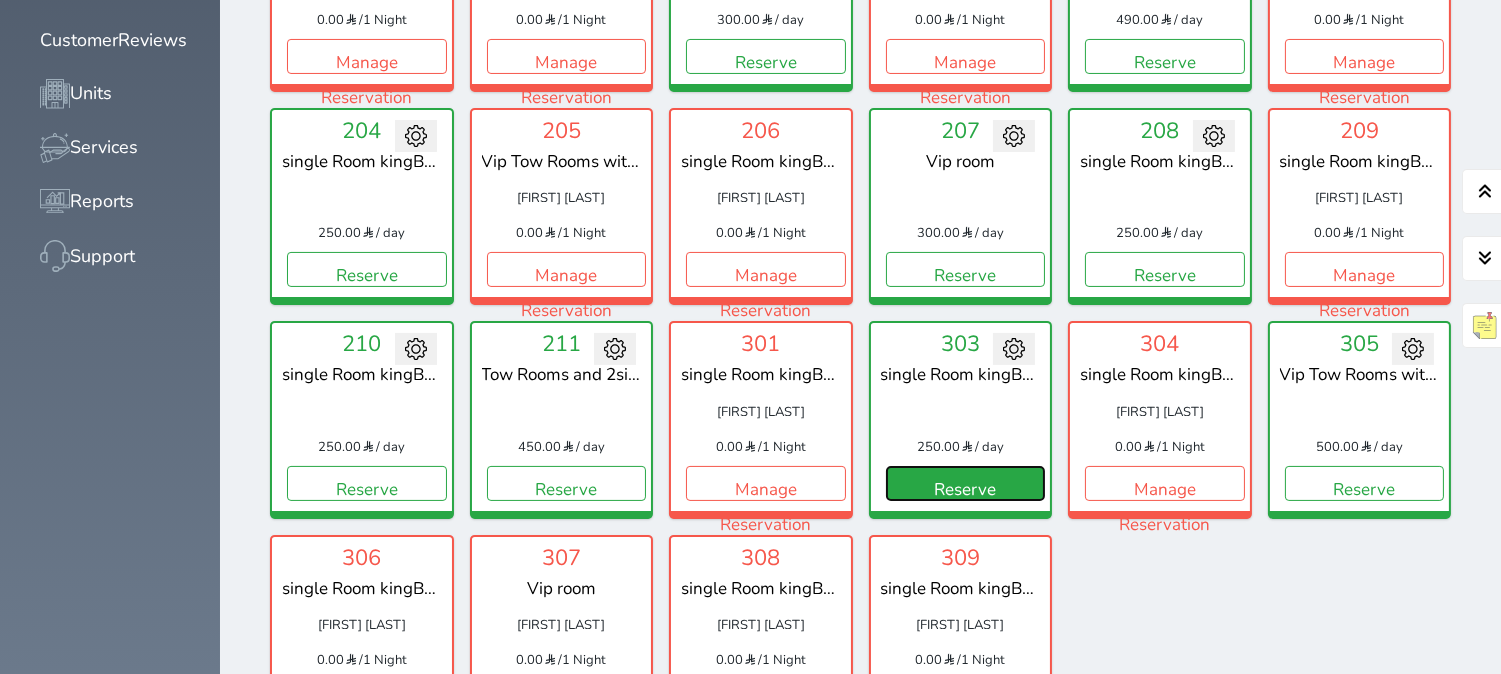 click on "Reserve" at bounding box center (966, 483) 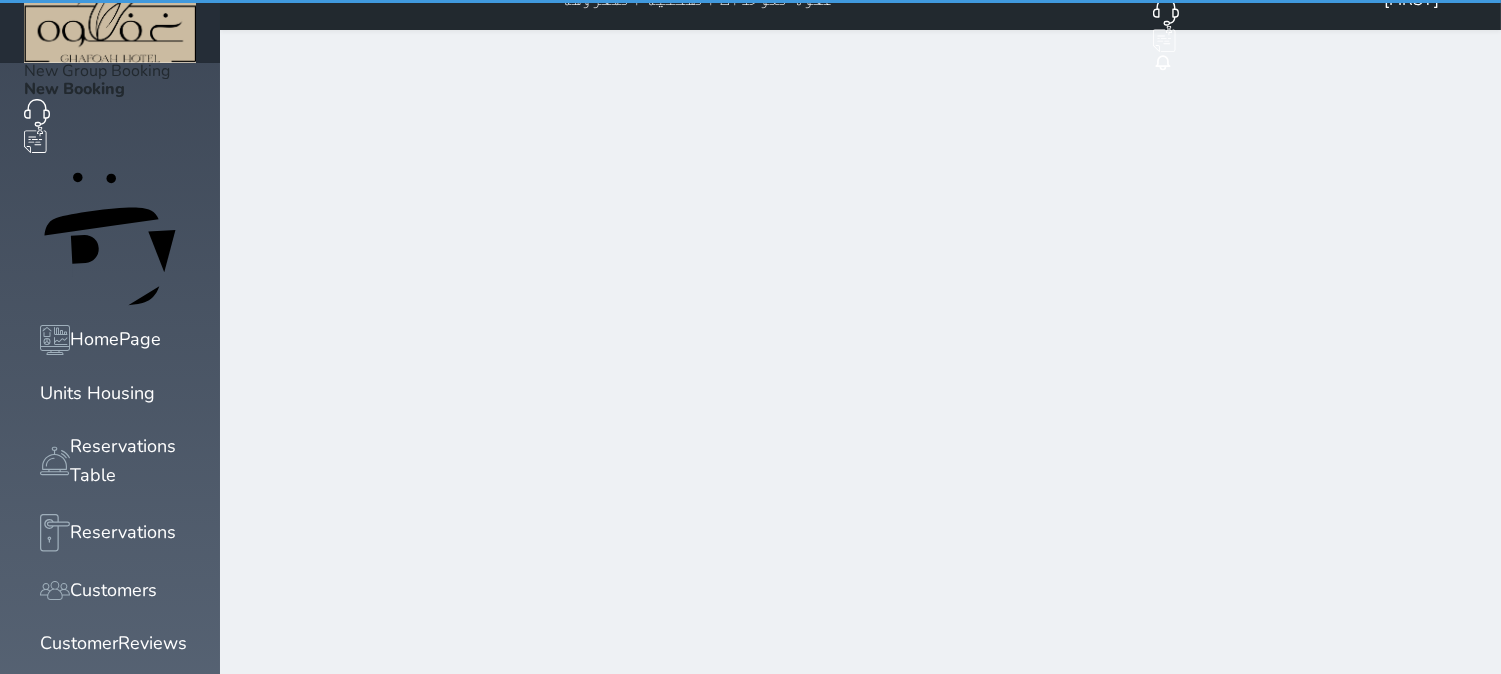 scroll, scrollTop: 0, scrollLeft: 0, axis: both 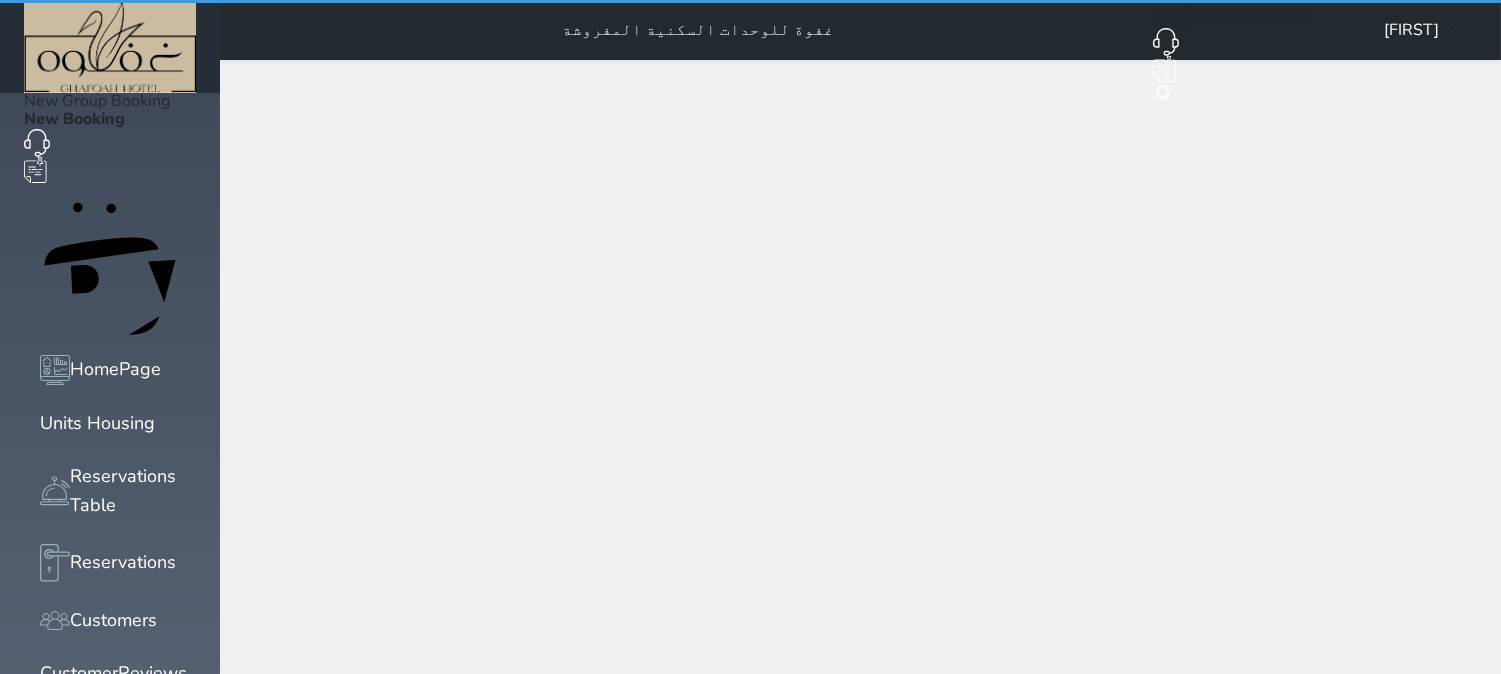 select on "1" 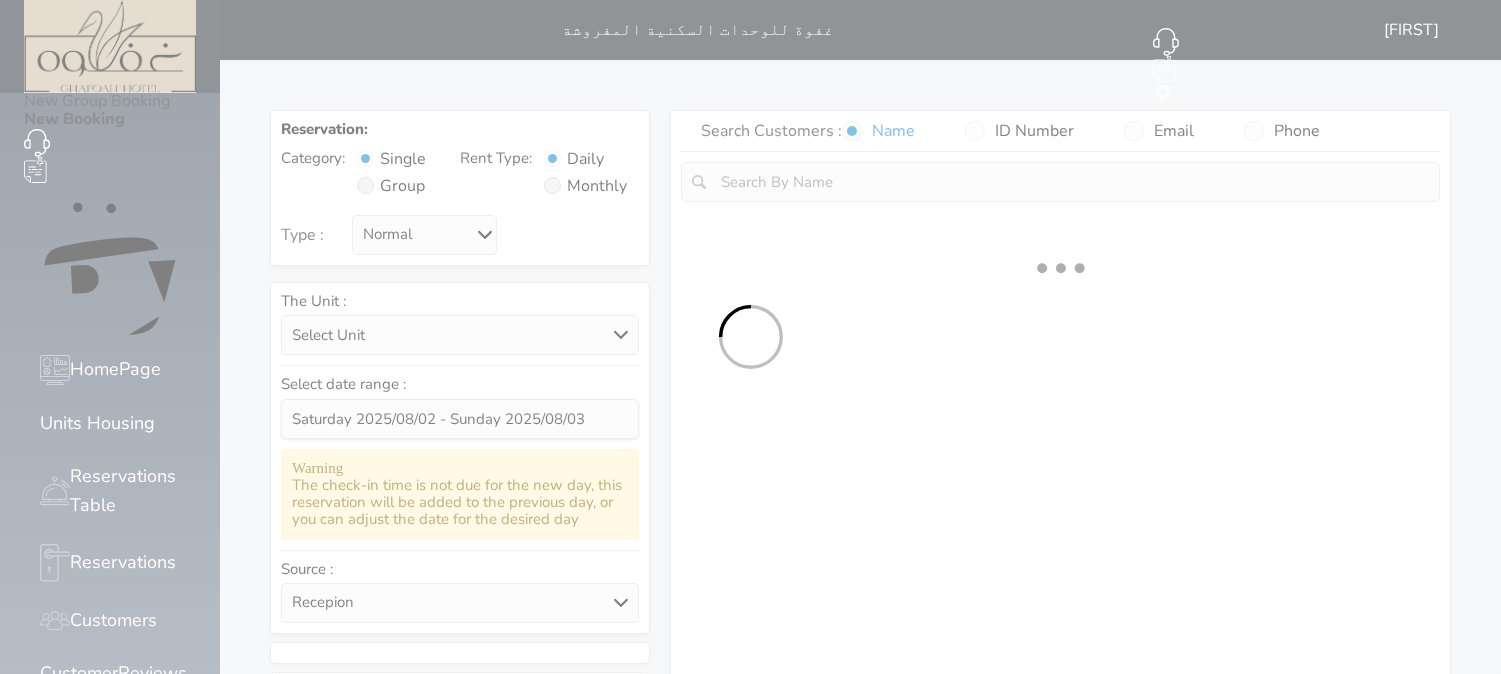 select 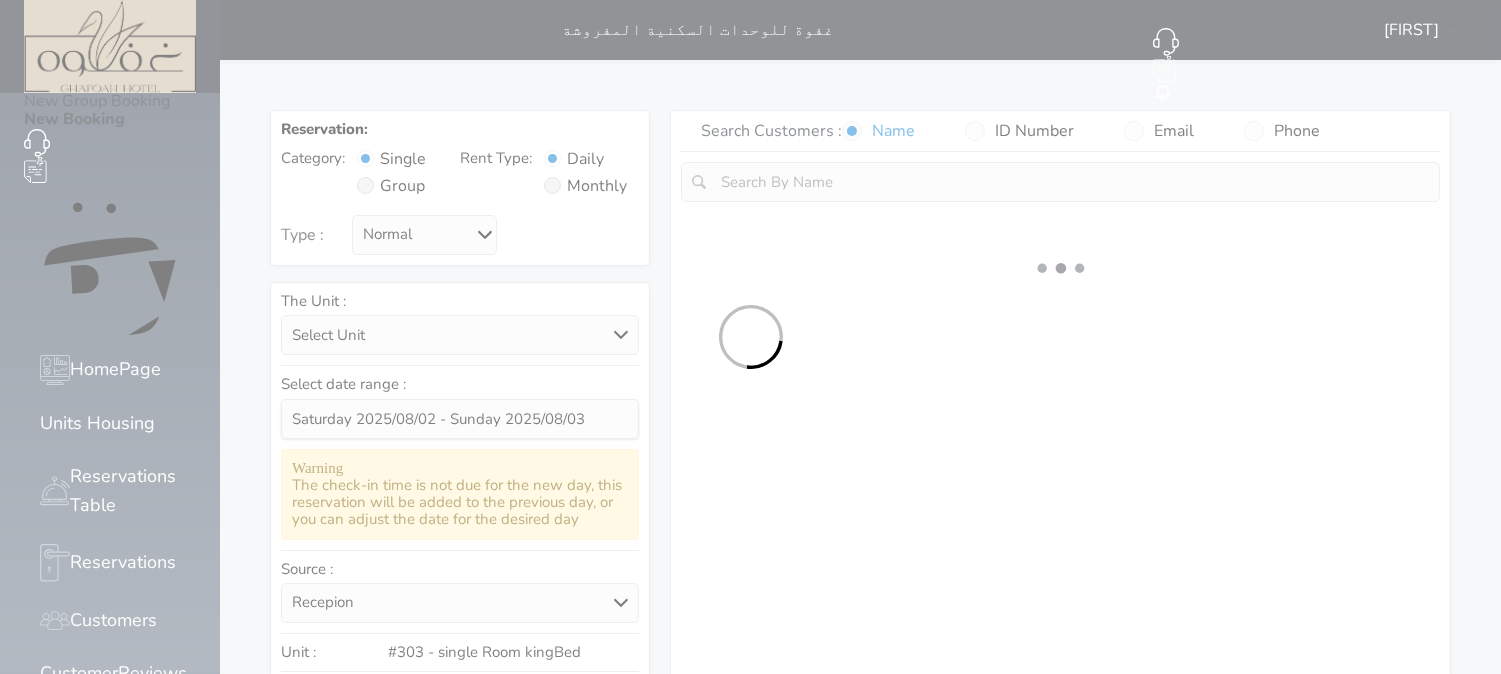 select on "1" 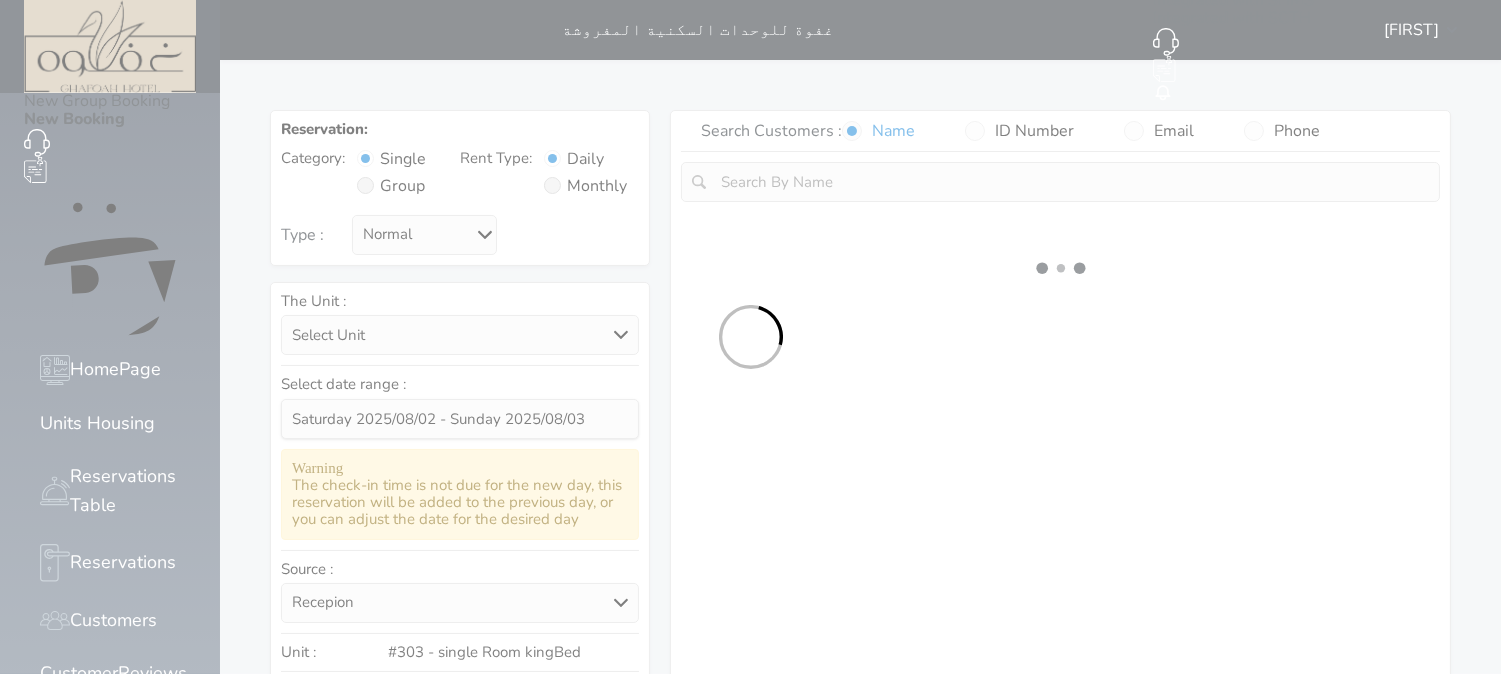 select on "113" 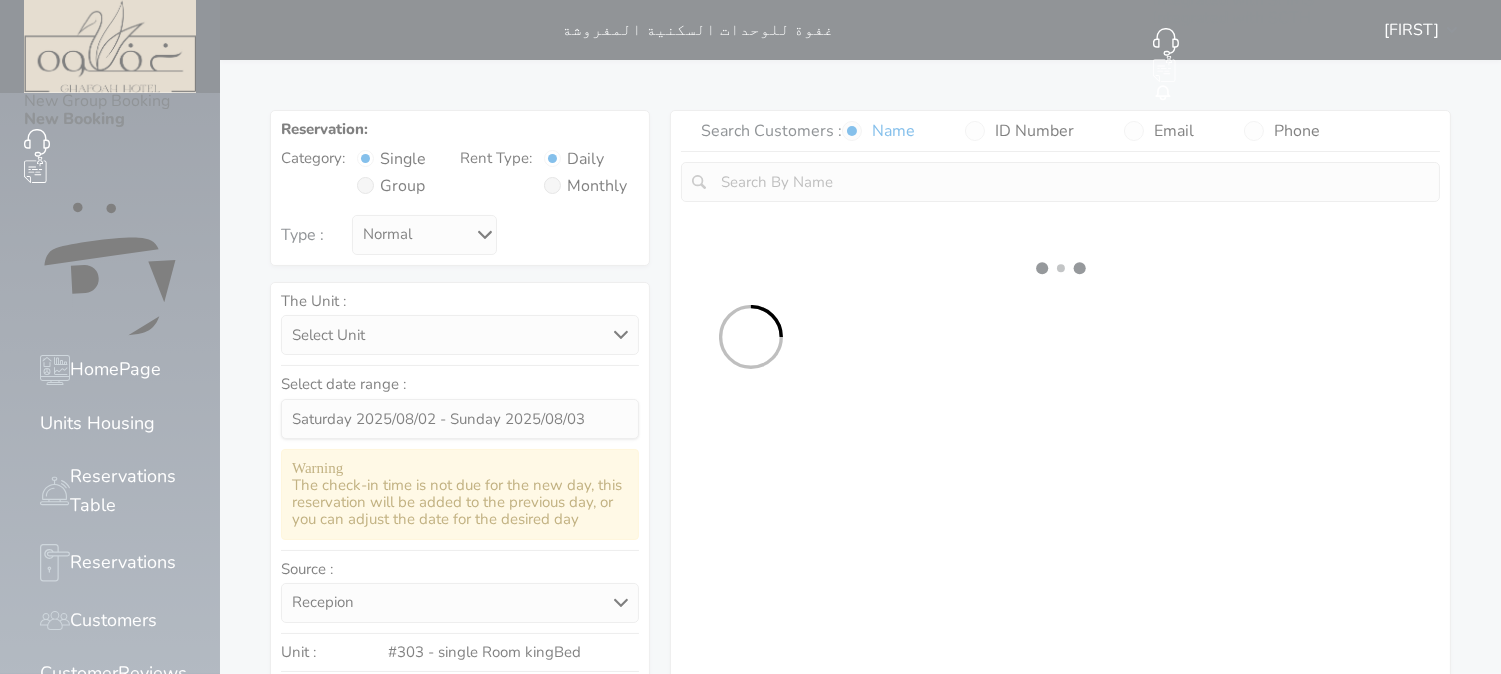 select on "1" 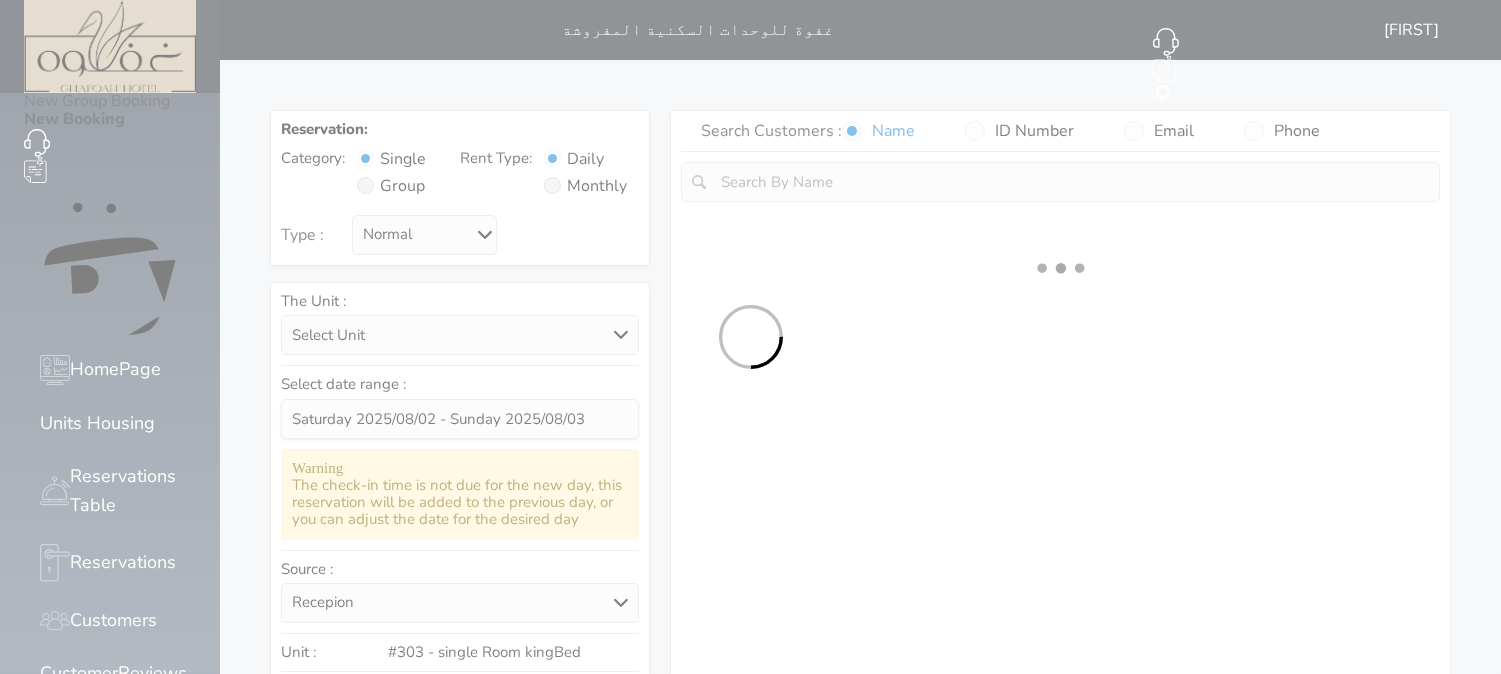 select 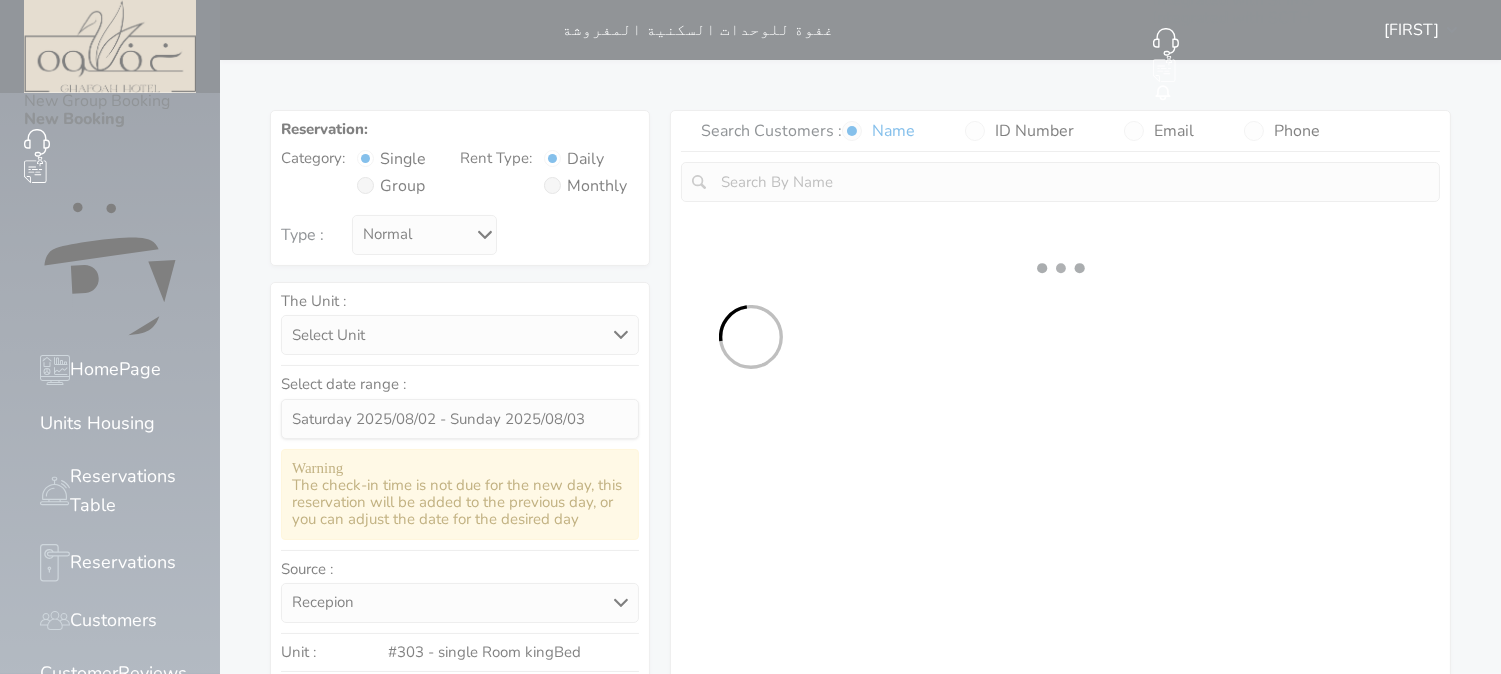 select on "7" 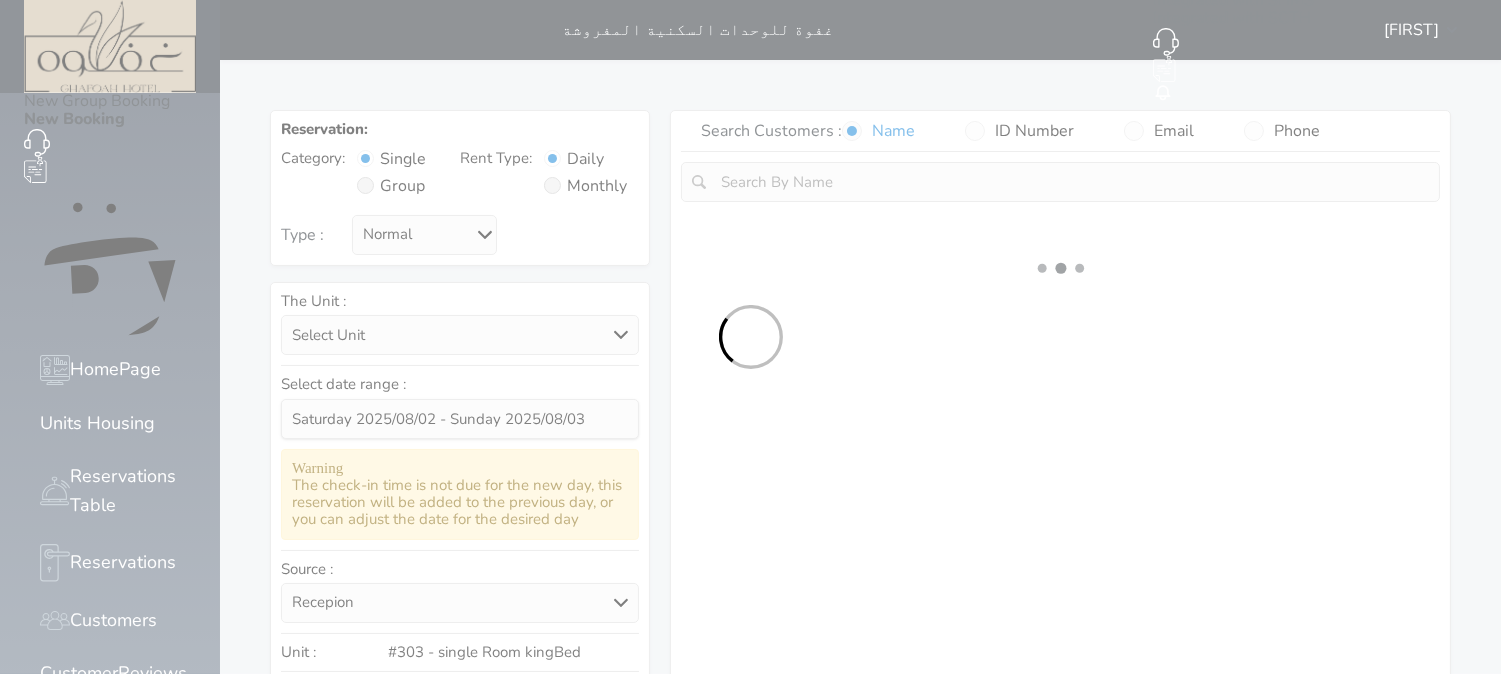 select 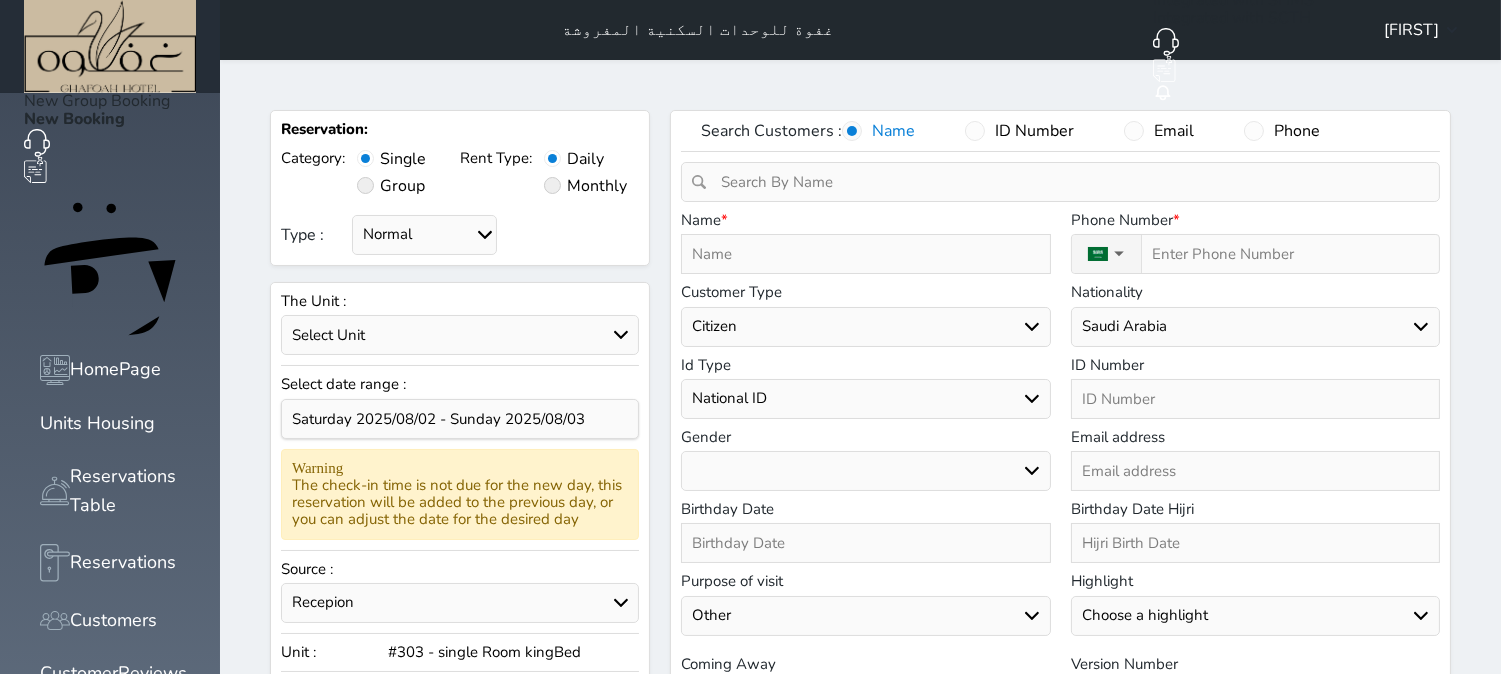 select 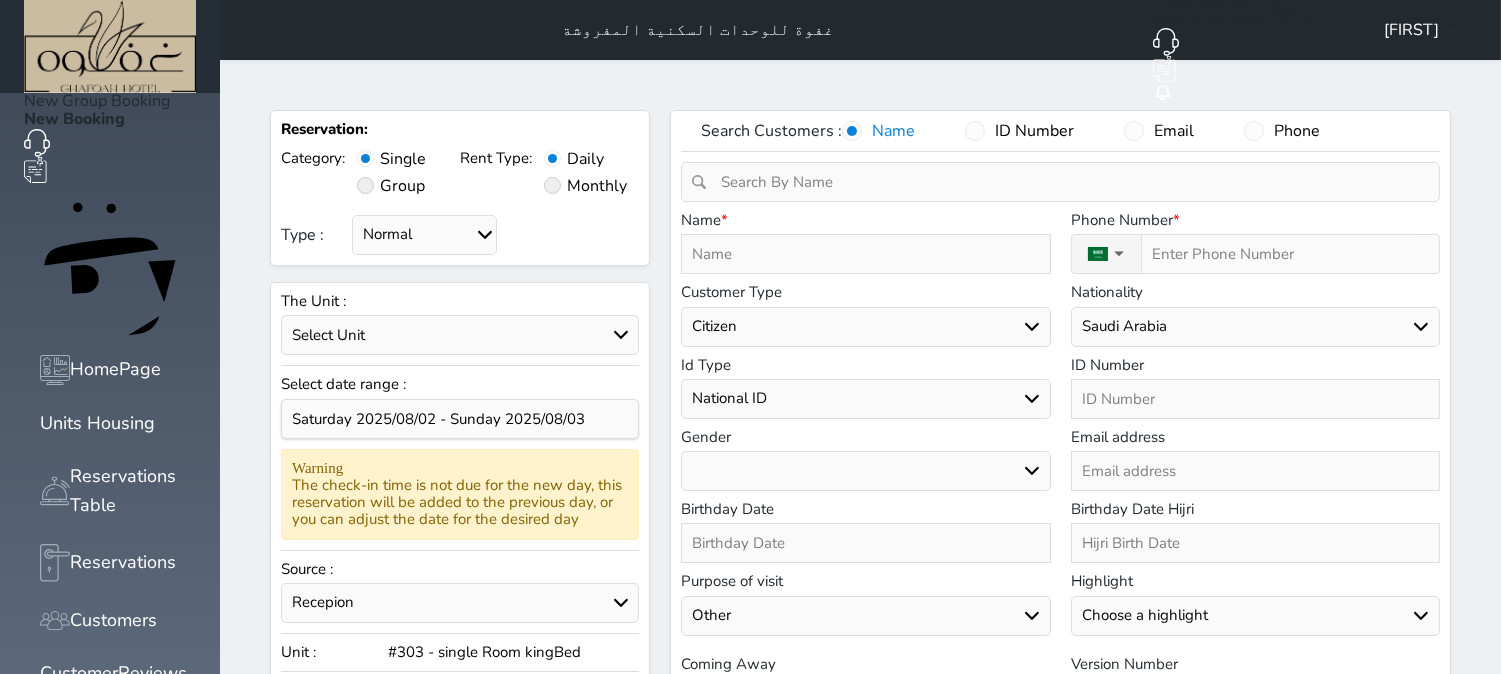 select 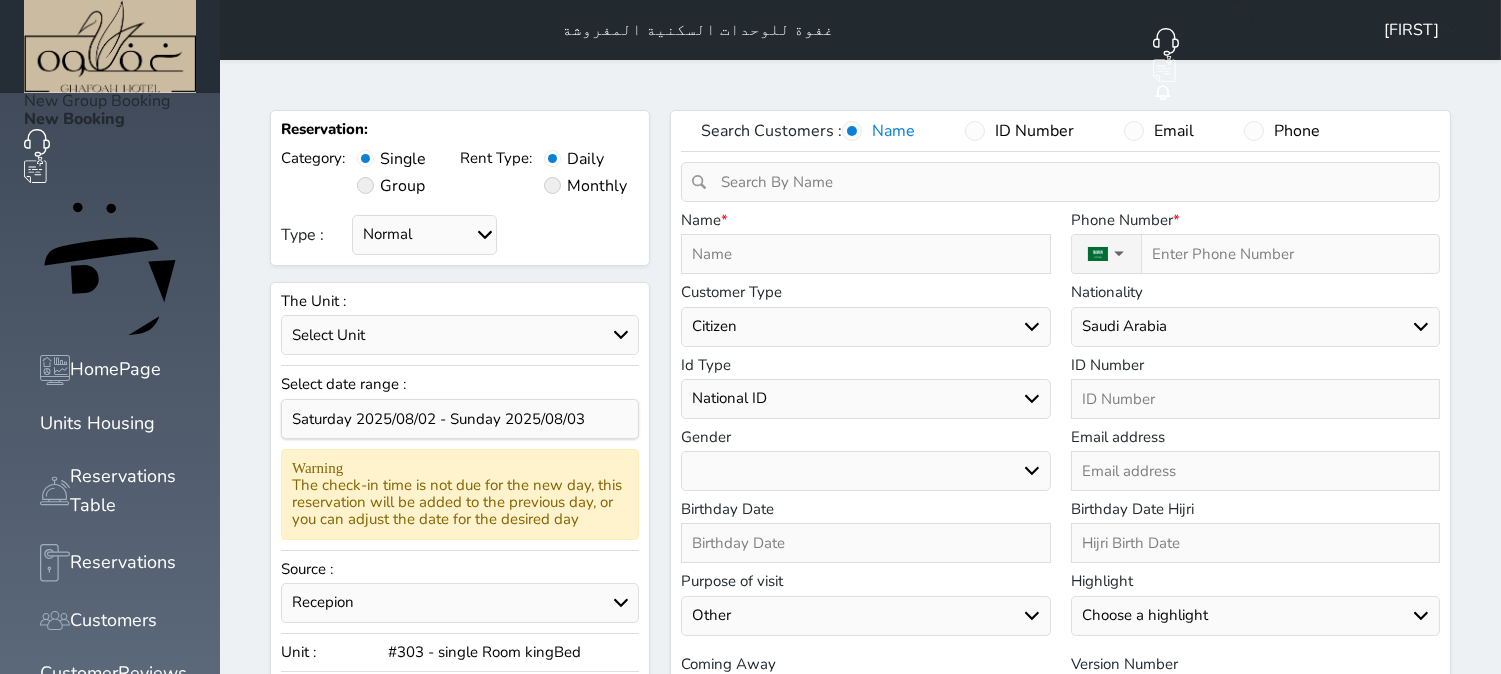 select 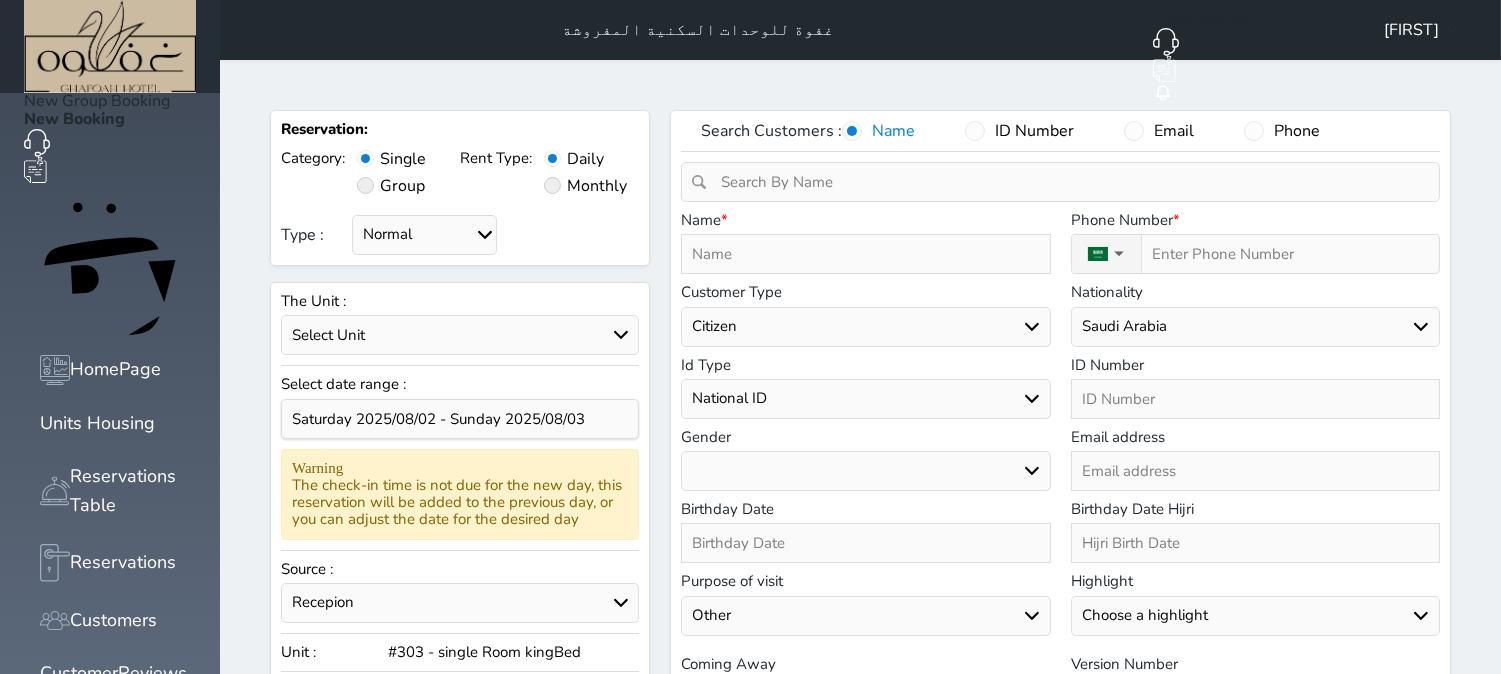 select 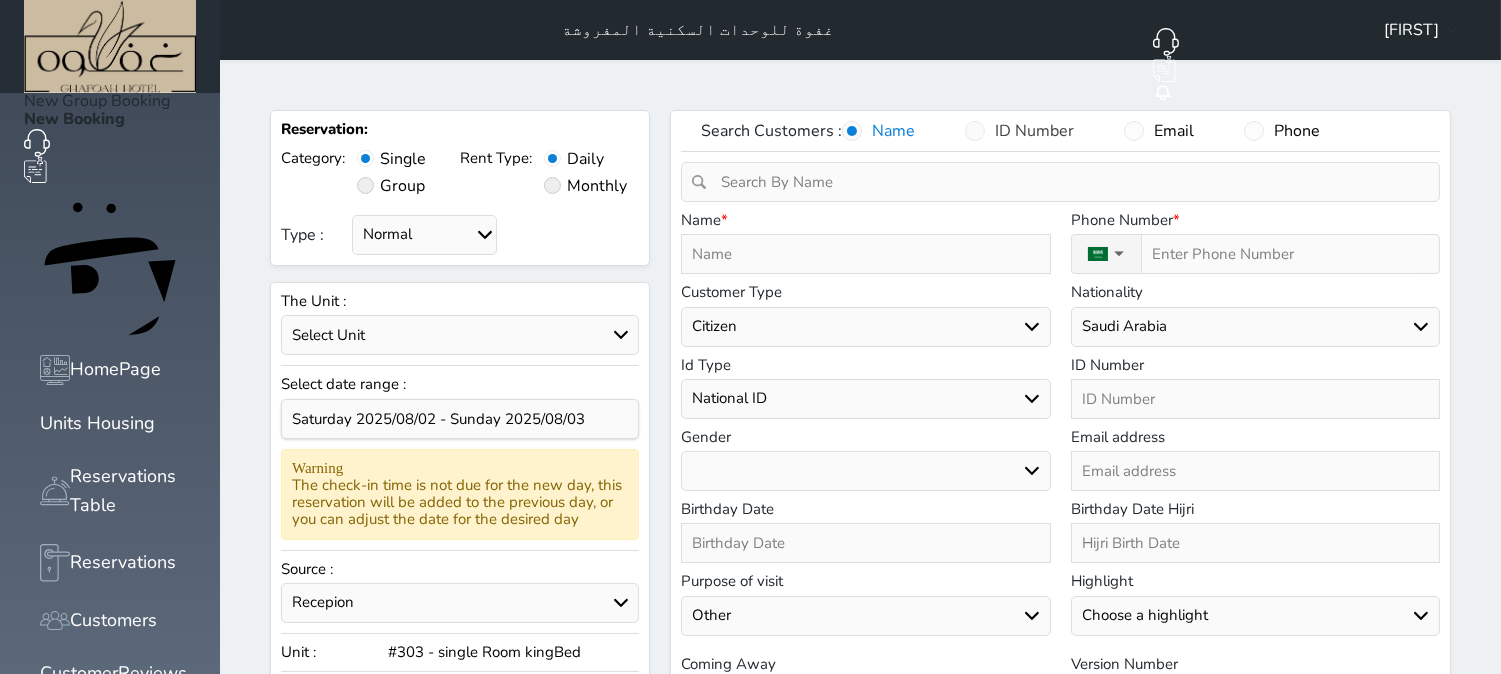 click at bounding box center (975, 131) 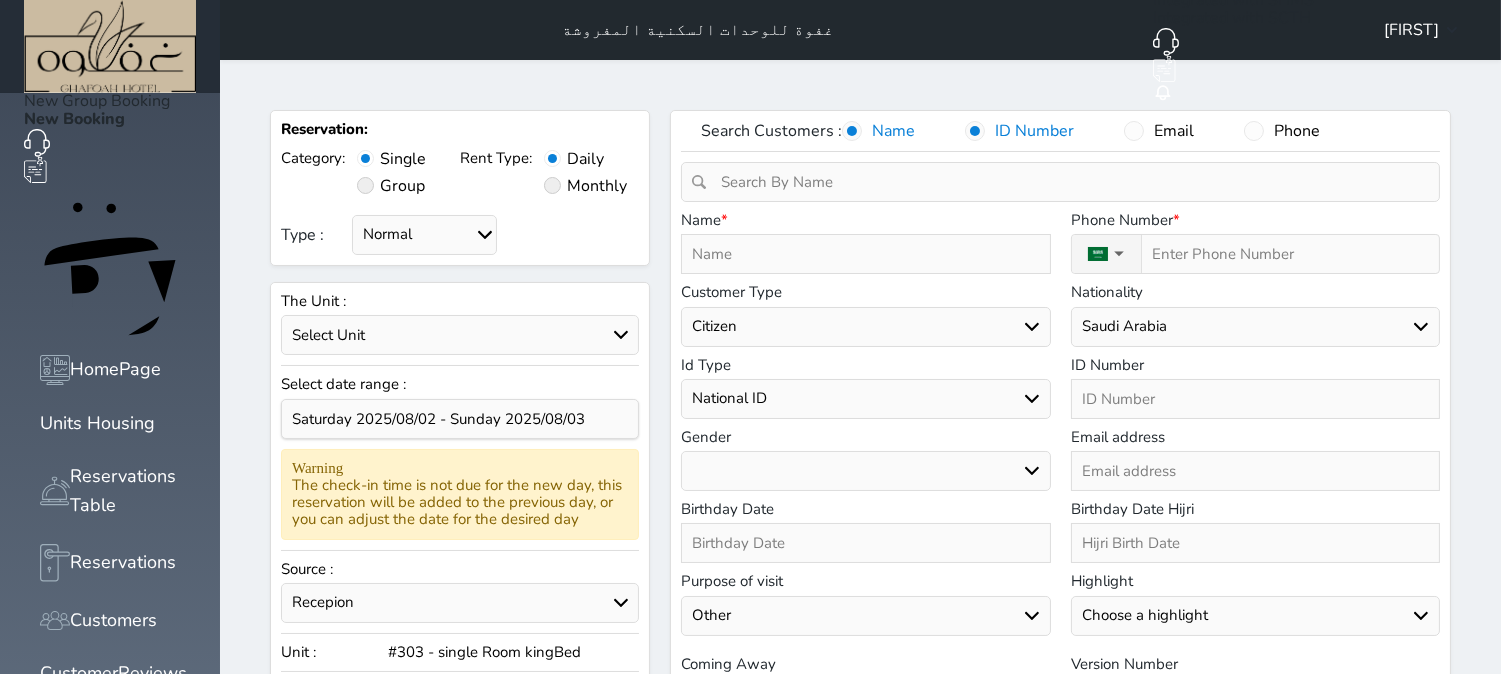 select 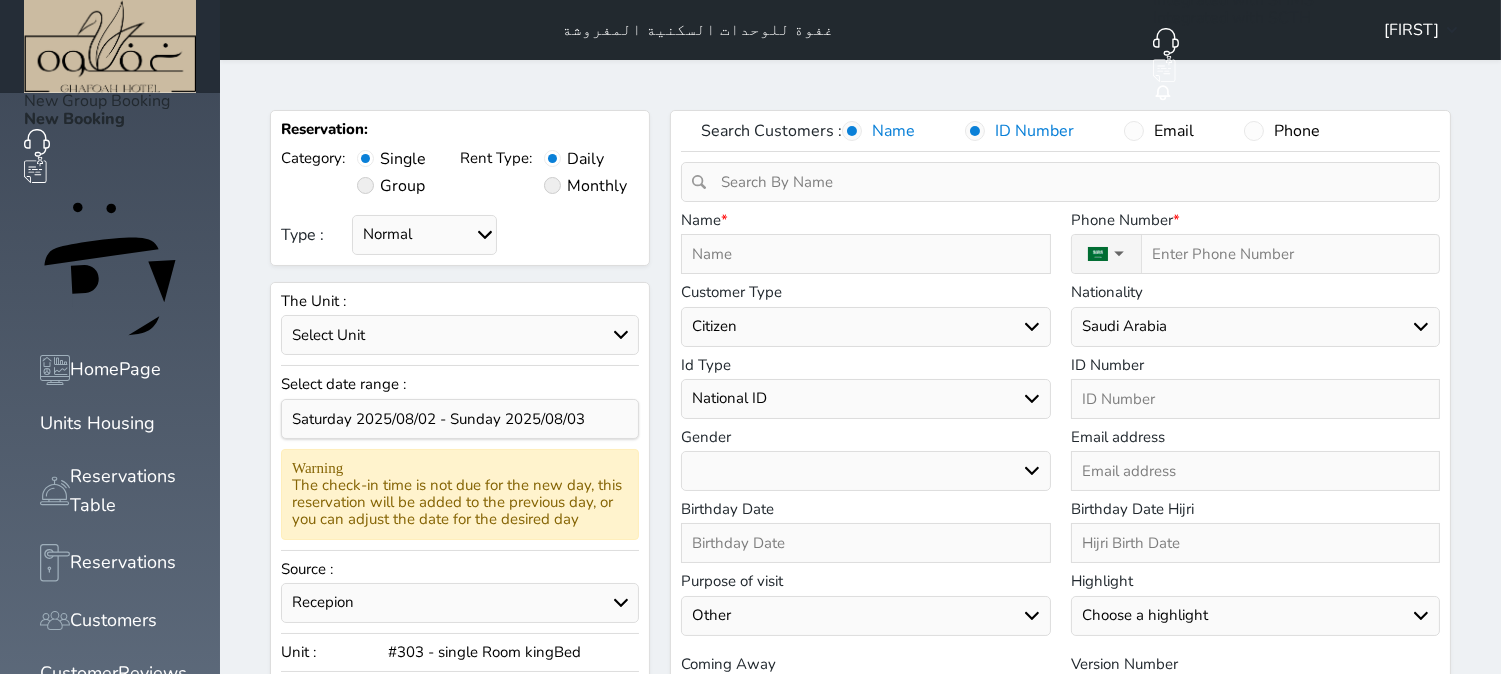 select 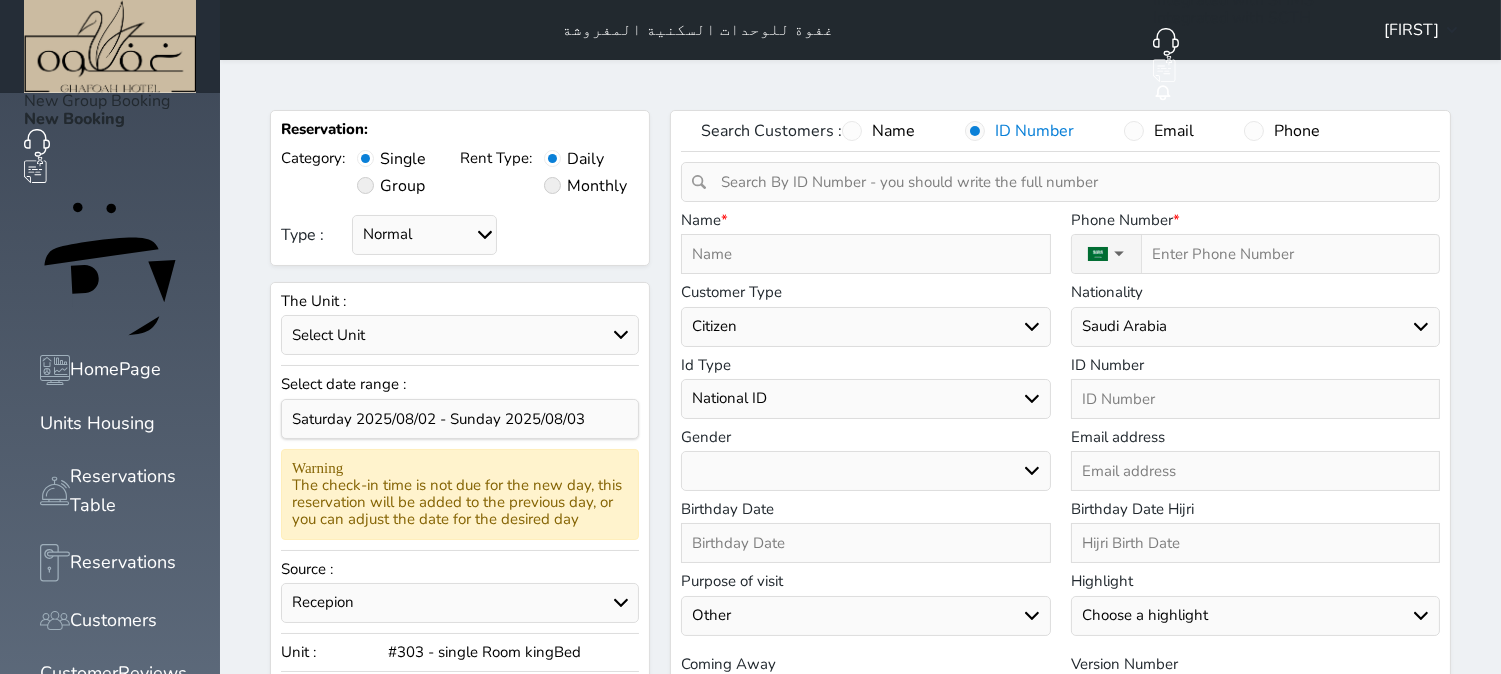 click at bounding box center [1067, 182] 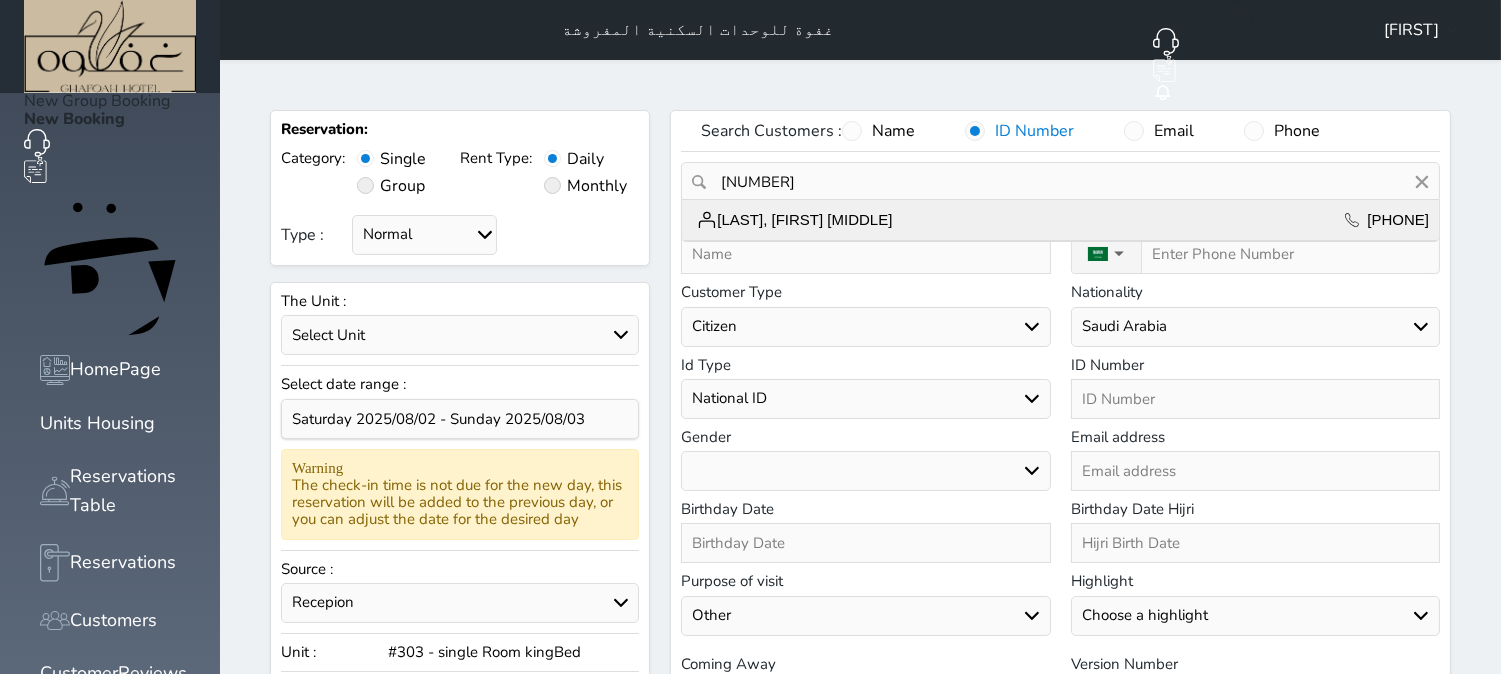 click on "[LAST], [FIRST] [MIDDLE]   [PHONE]" at bounding box center (1060, 220) 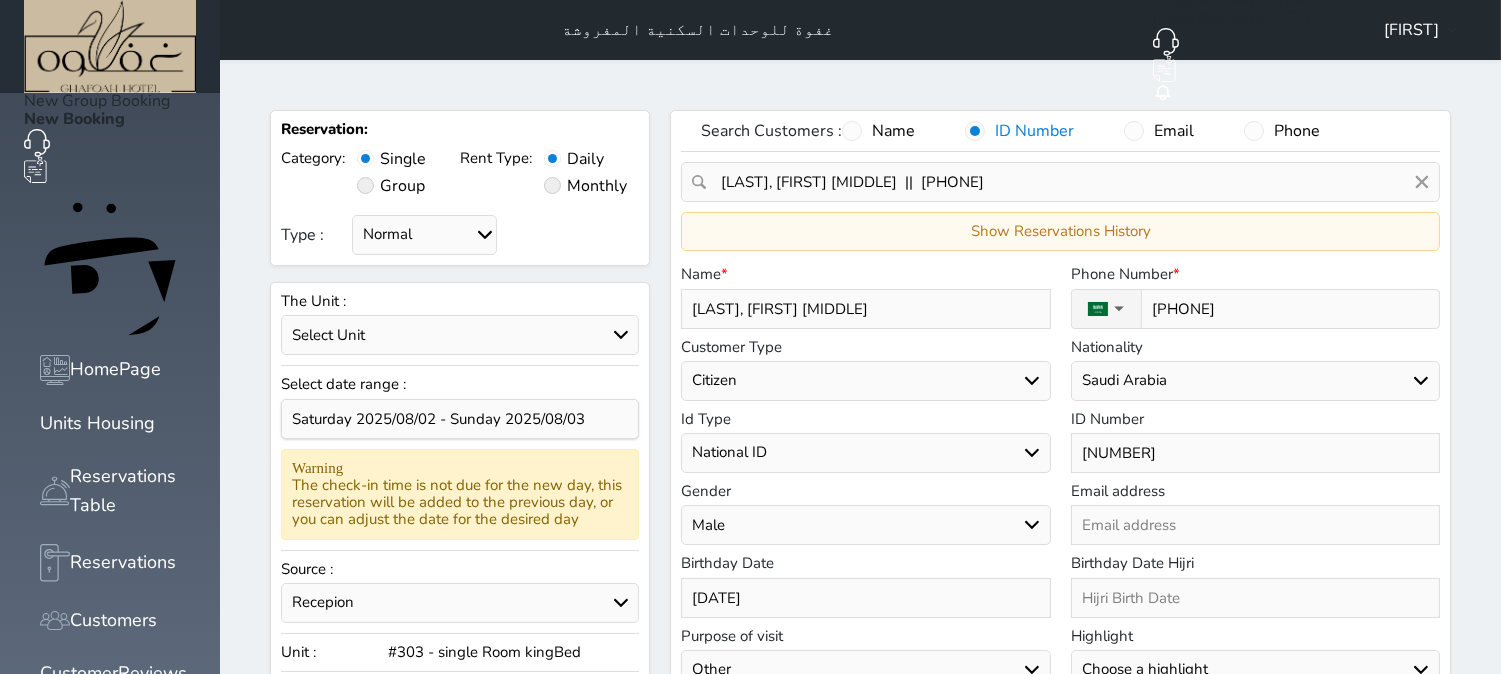 drag, startPoint x: 1256, startPoint y: 280, endPoint x: 1045, endPoint y: 256, distance: 212.36055 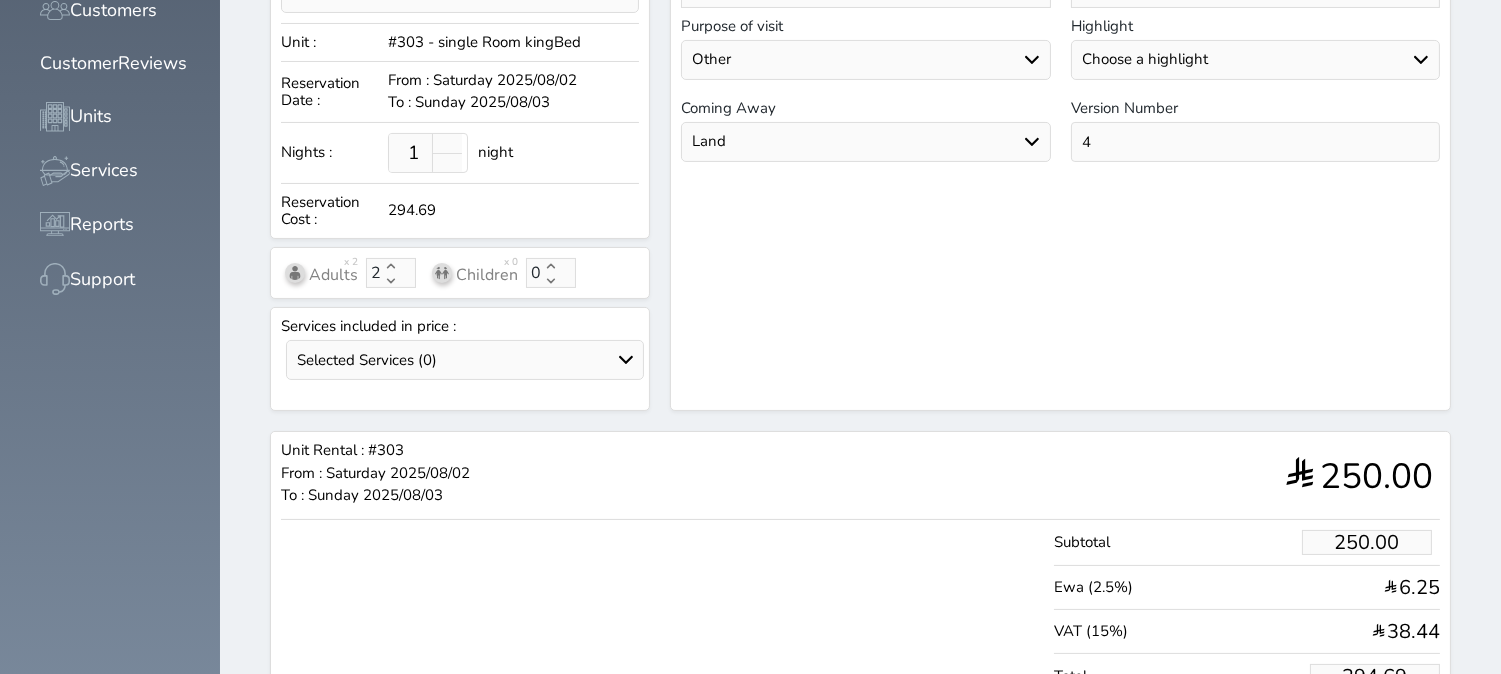 scroll, scrollTop: 662, scrollLeft: 0, axis: vertical 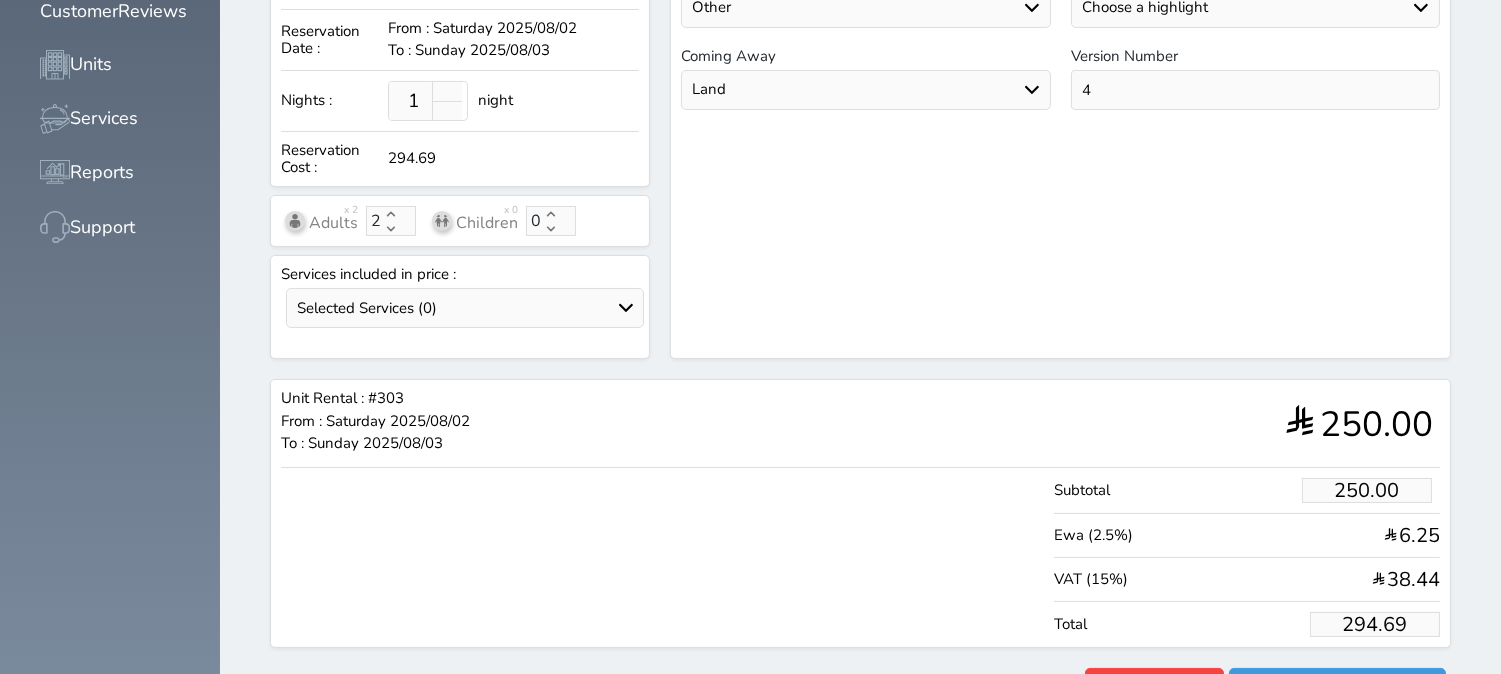 type on "+966 59 089 0183" 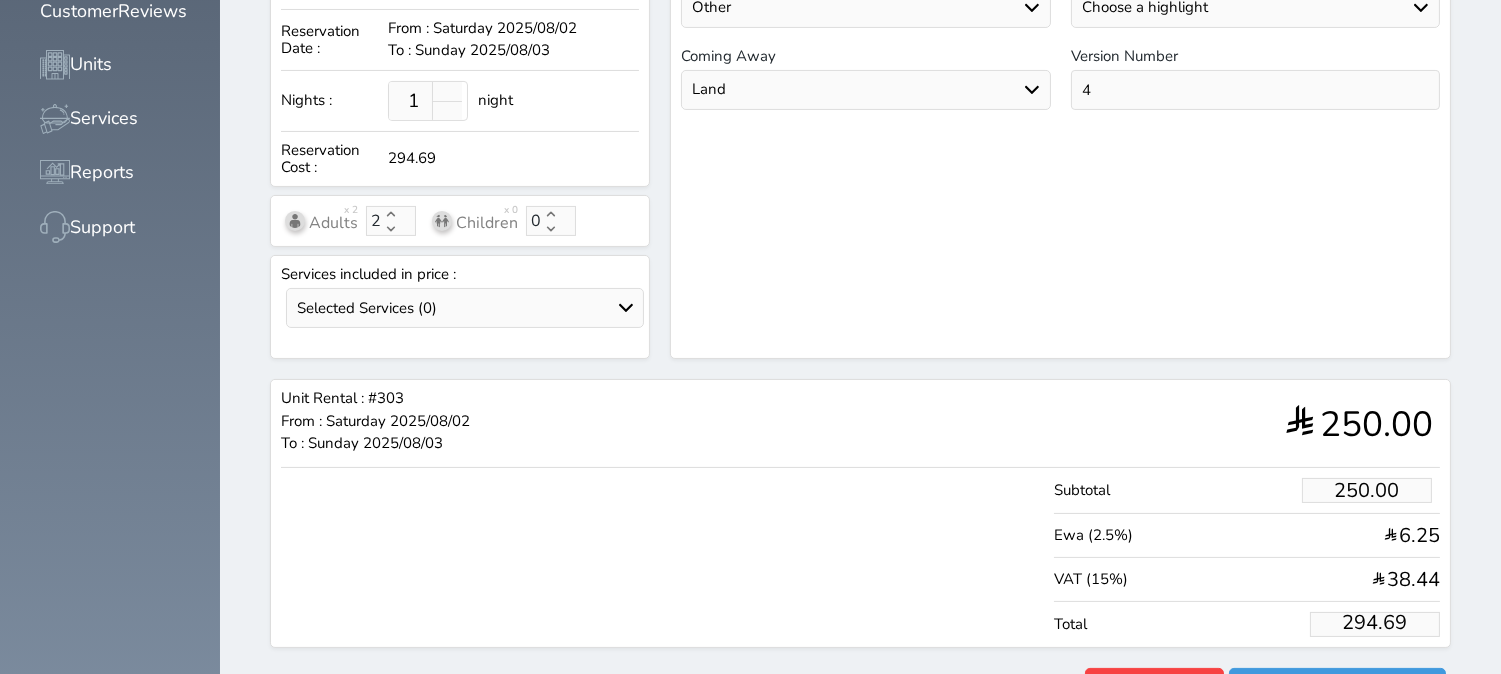 drag, startPoint x: 1447, startPoint y: 575, endPoint x: 1110, endPoint y: 553, distance: 337.71735 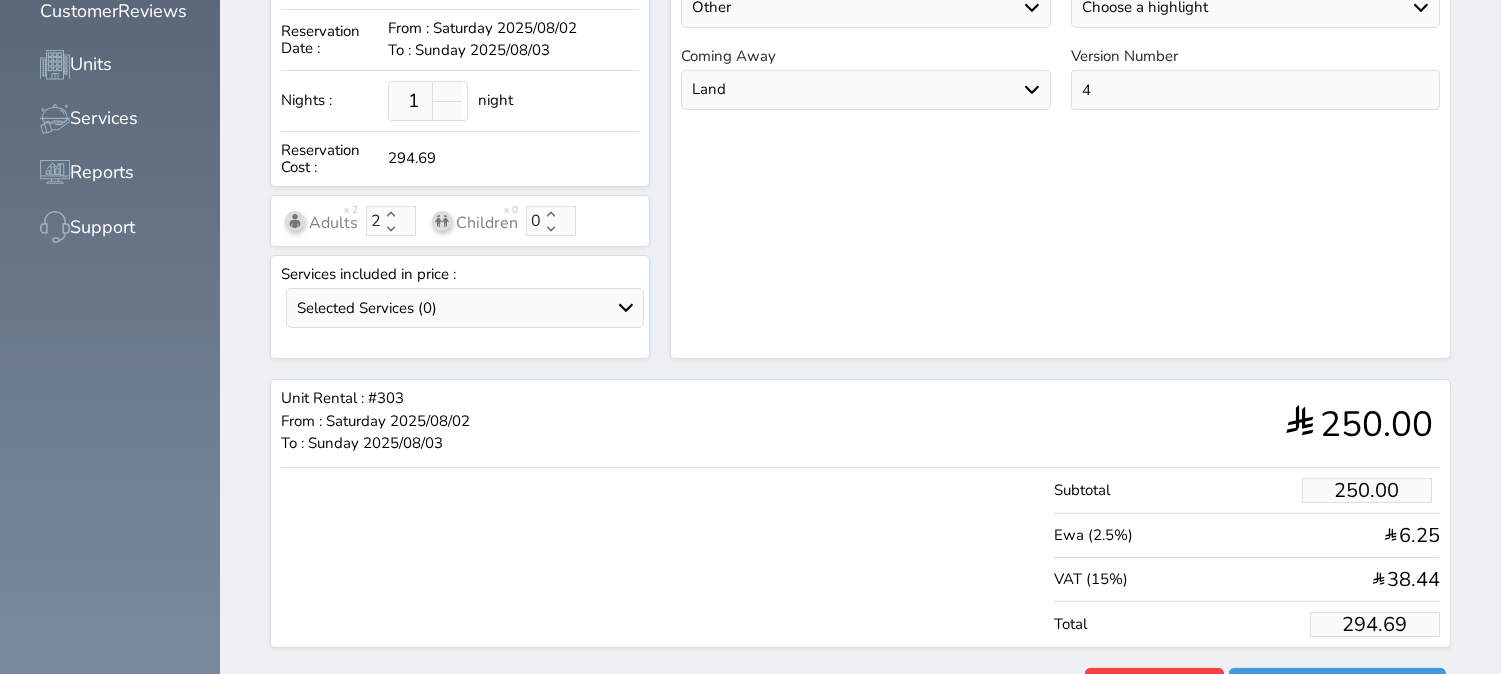 type on "1.00" 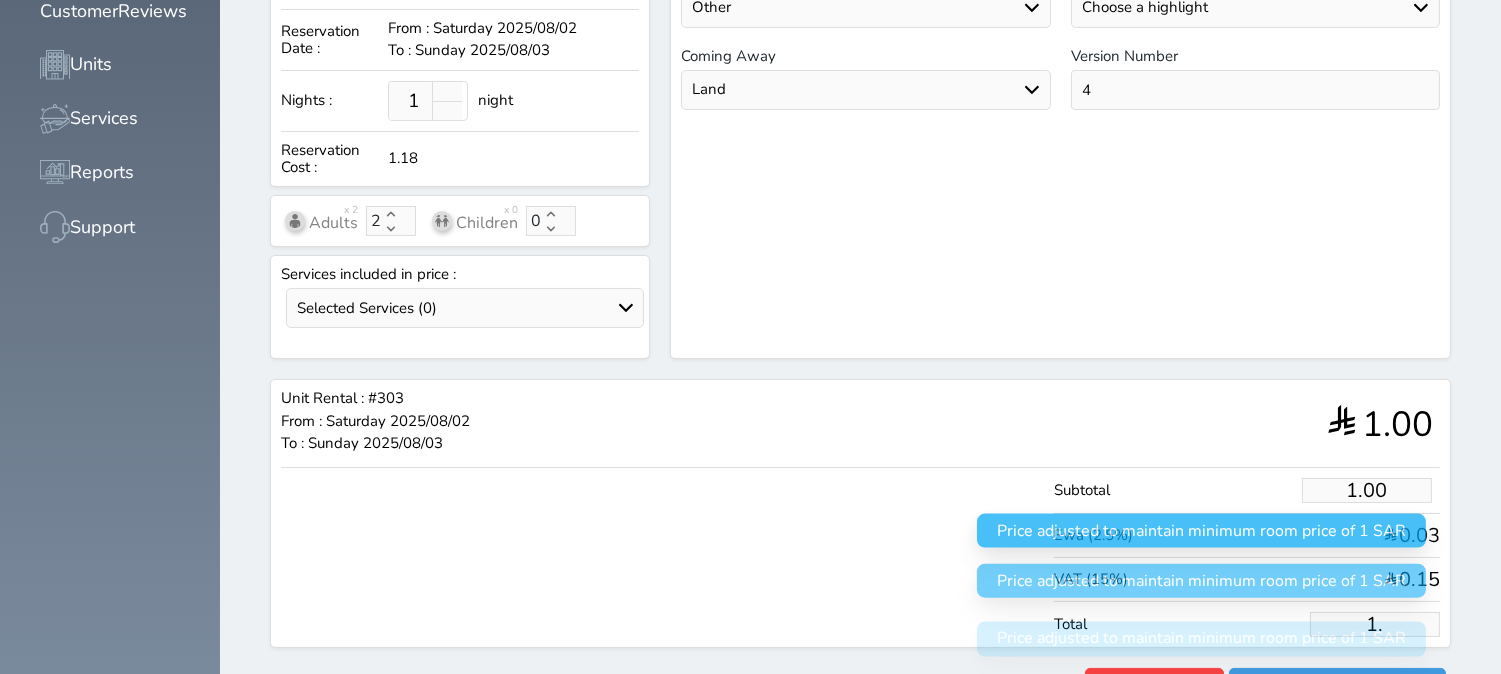 type on "1" 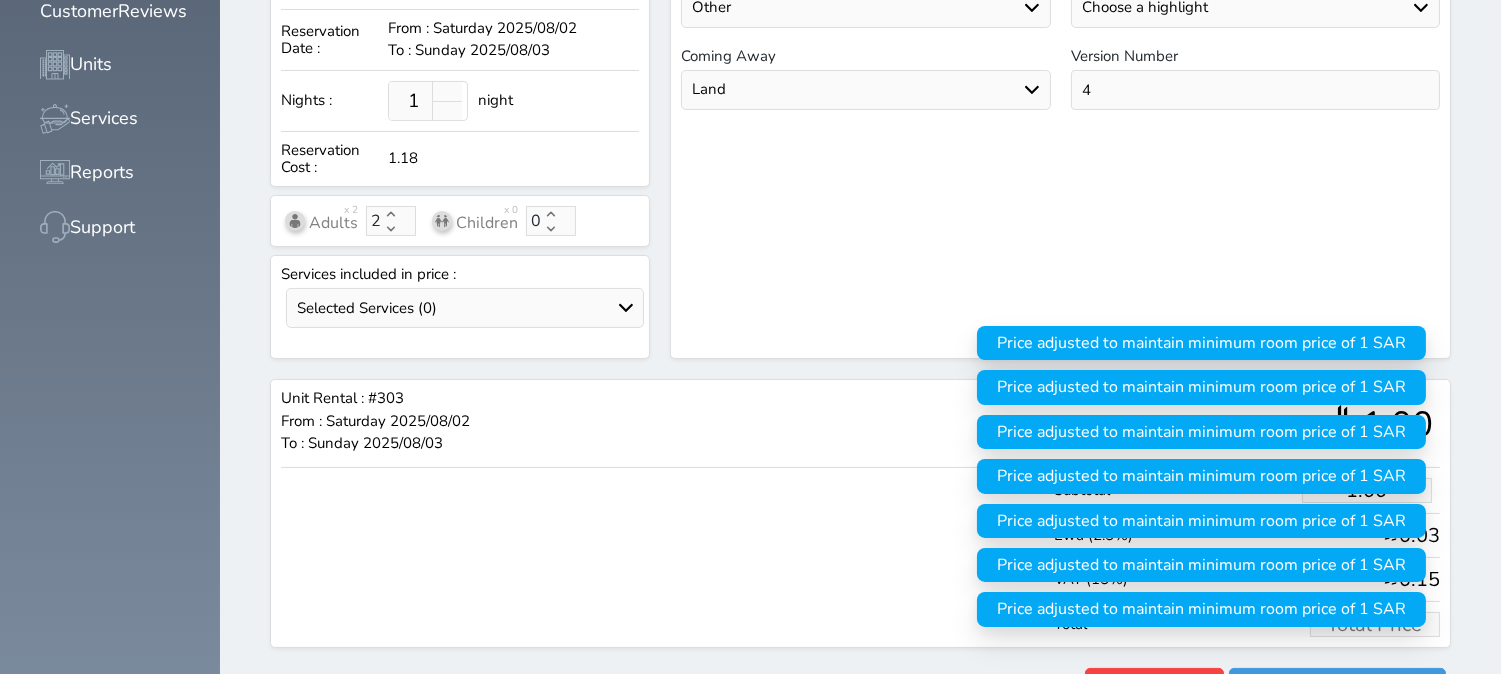 type on "1" 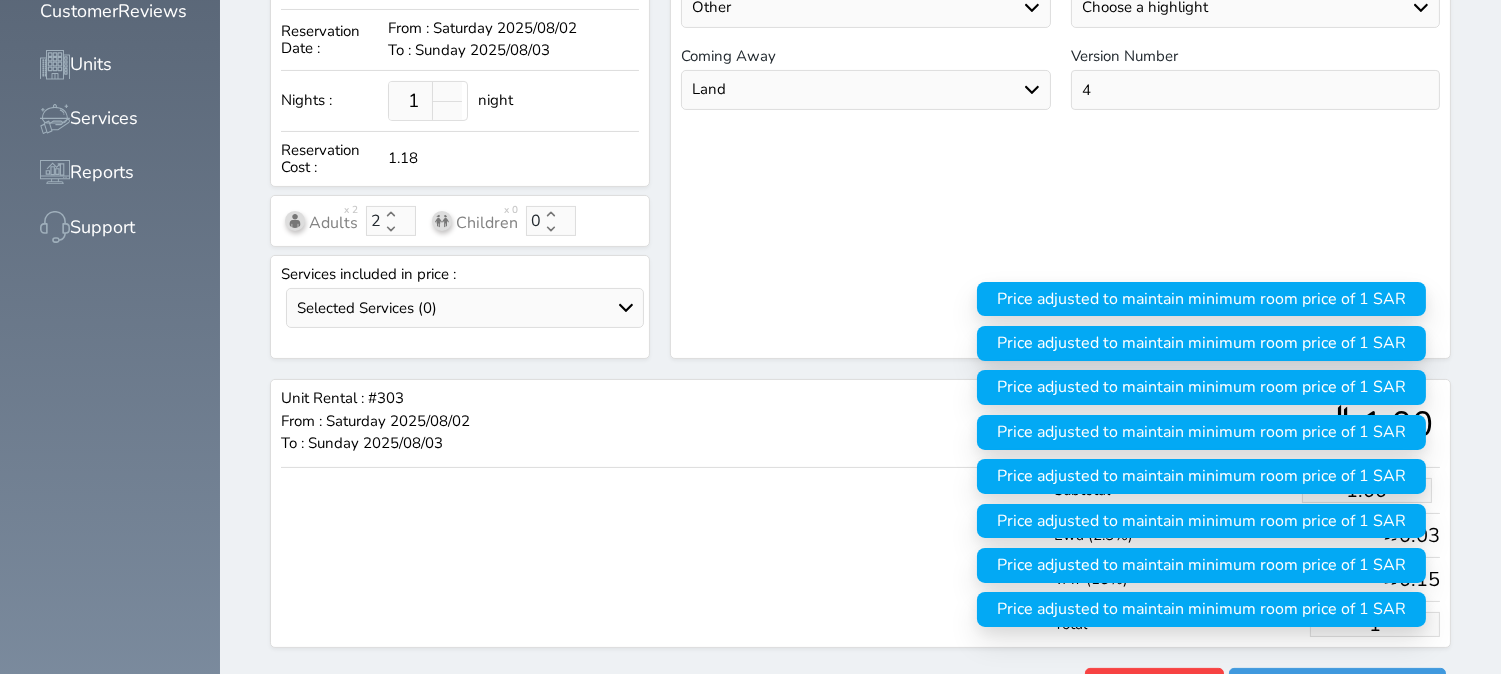 type on "15.27" 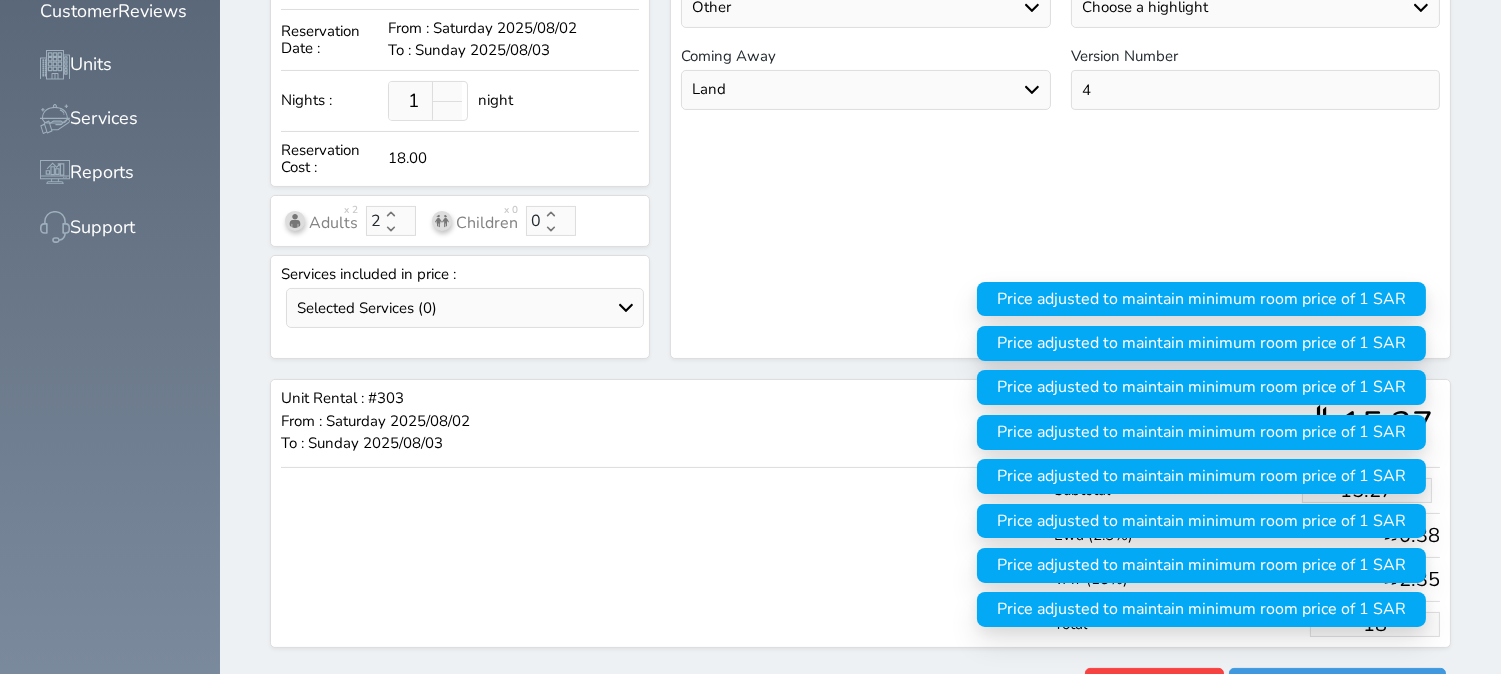 type on "152.70" 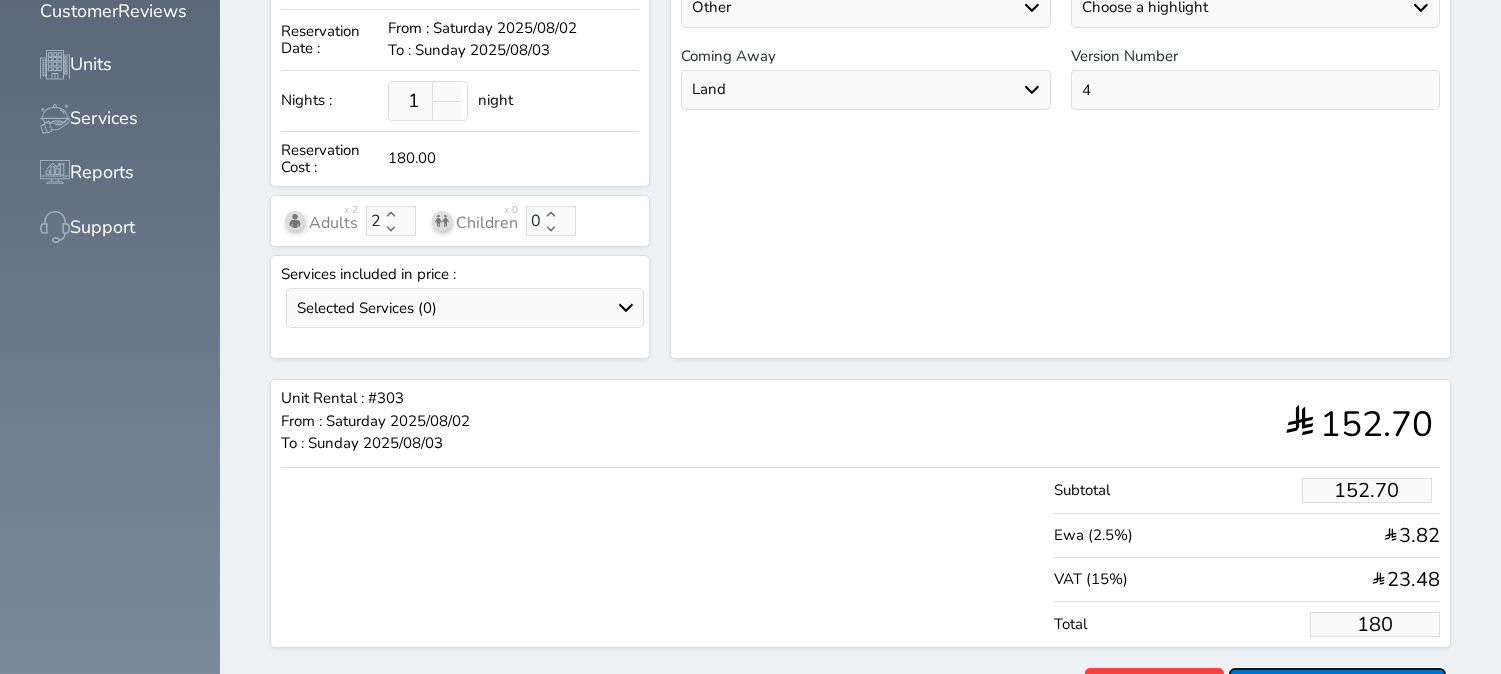 type on "180.00" 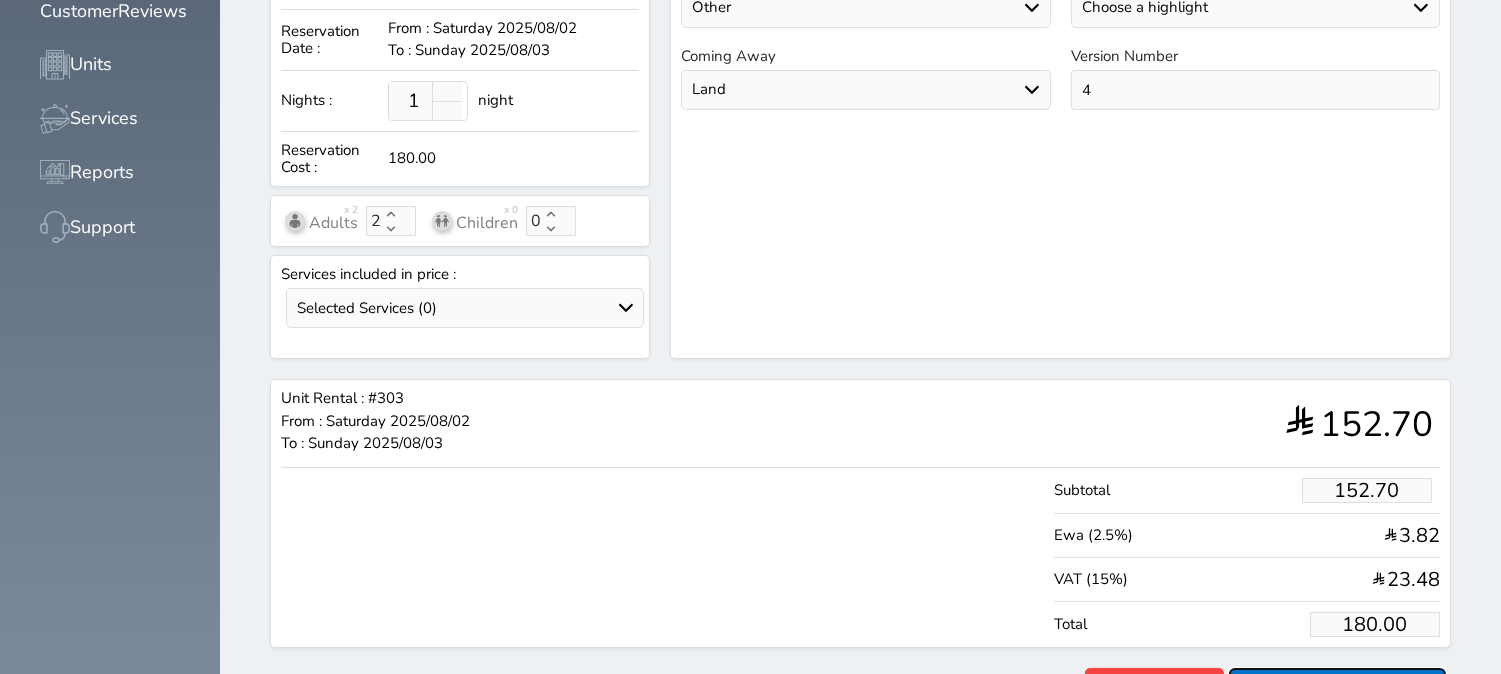 click on "Reserve" at bounding box center (1337, 685) 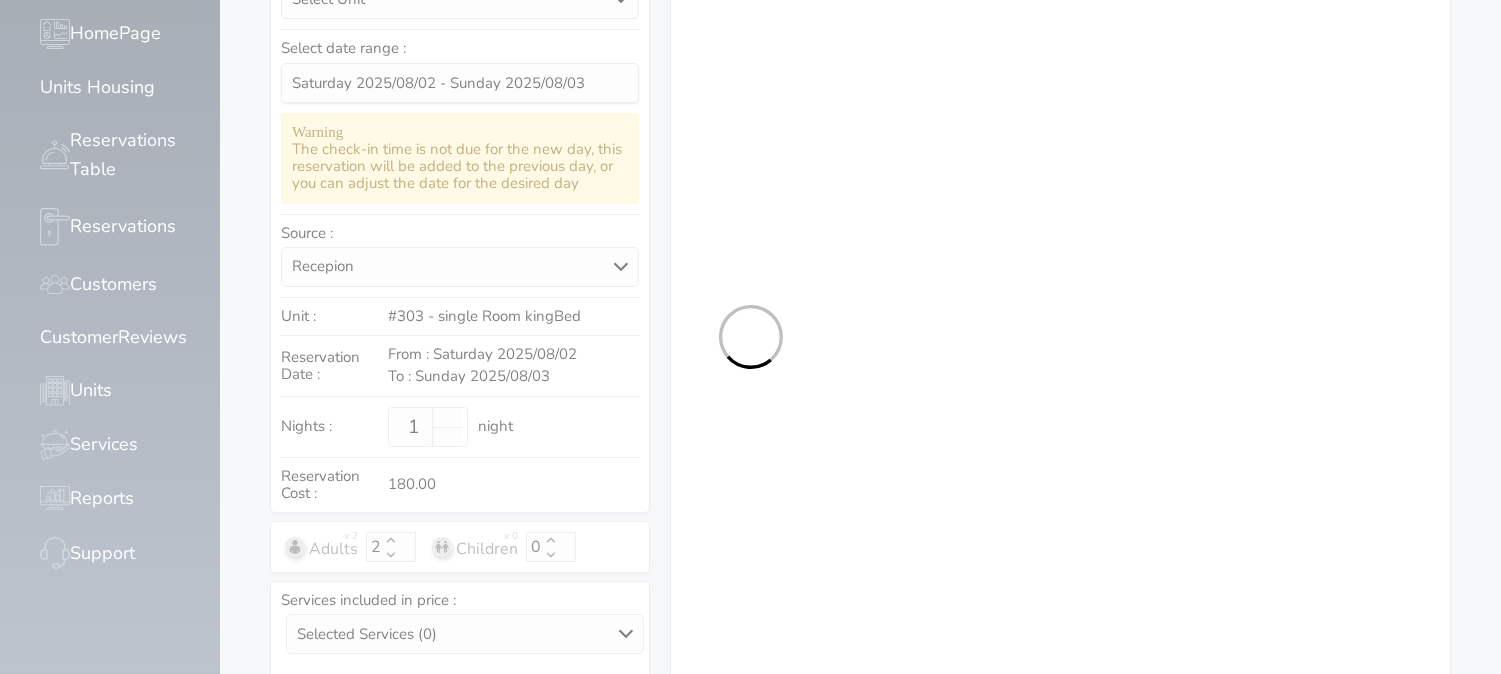 select on "1" 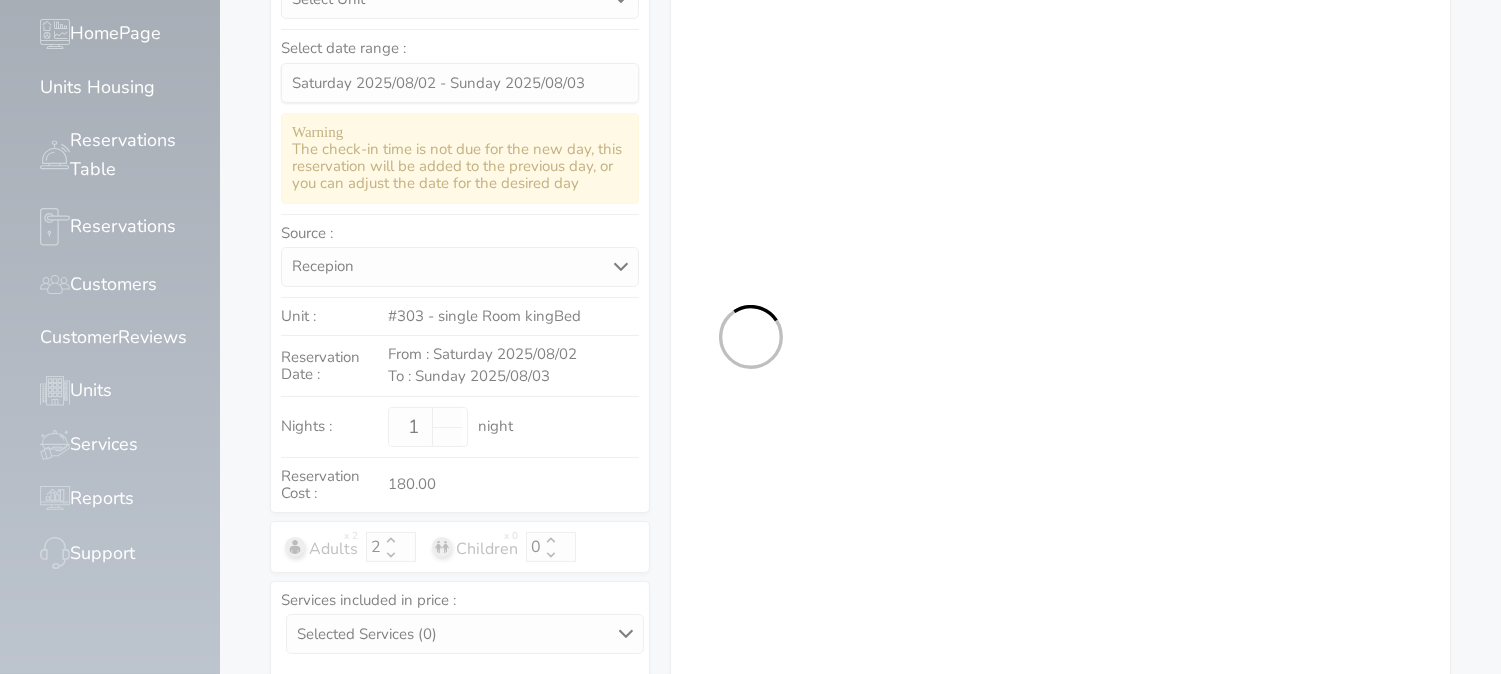 select on "113" 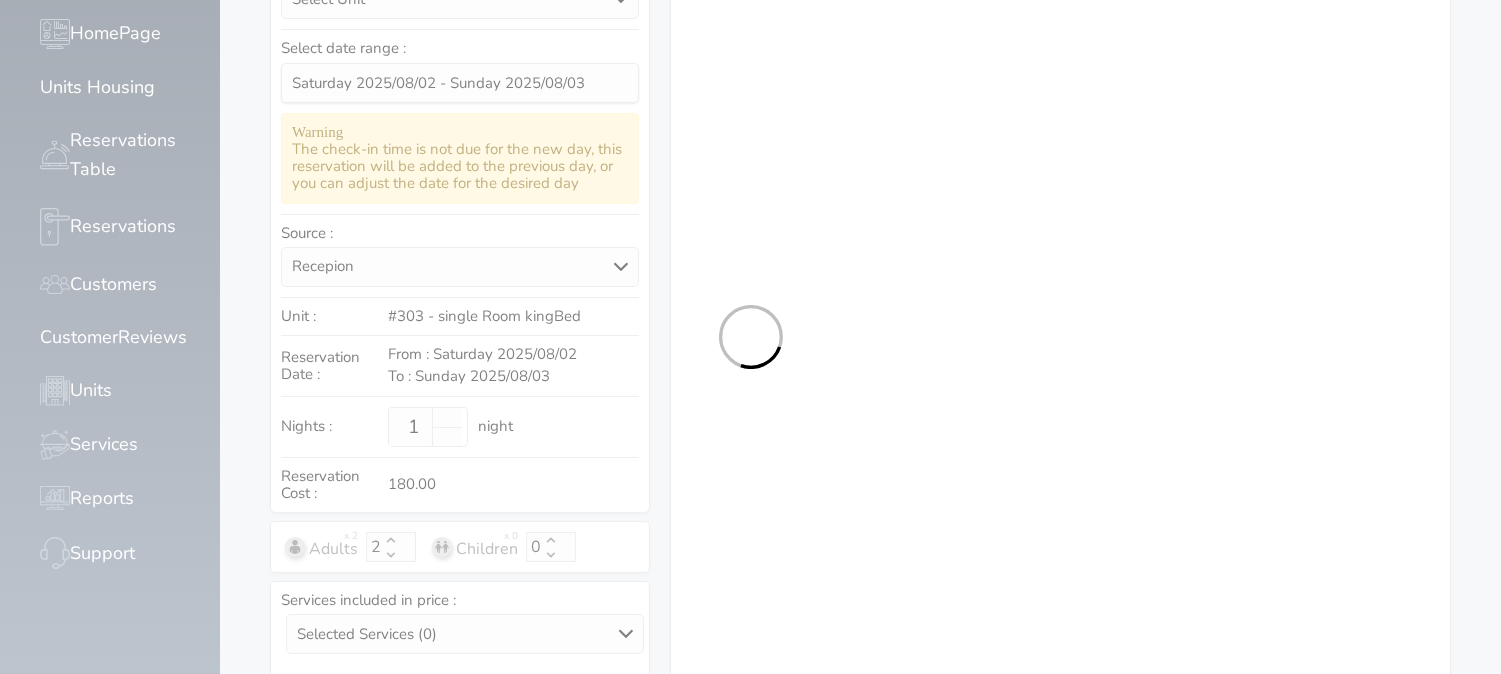 select on "1" 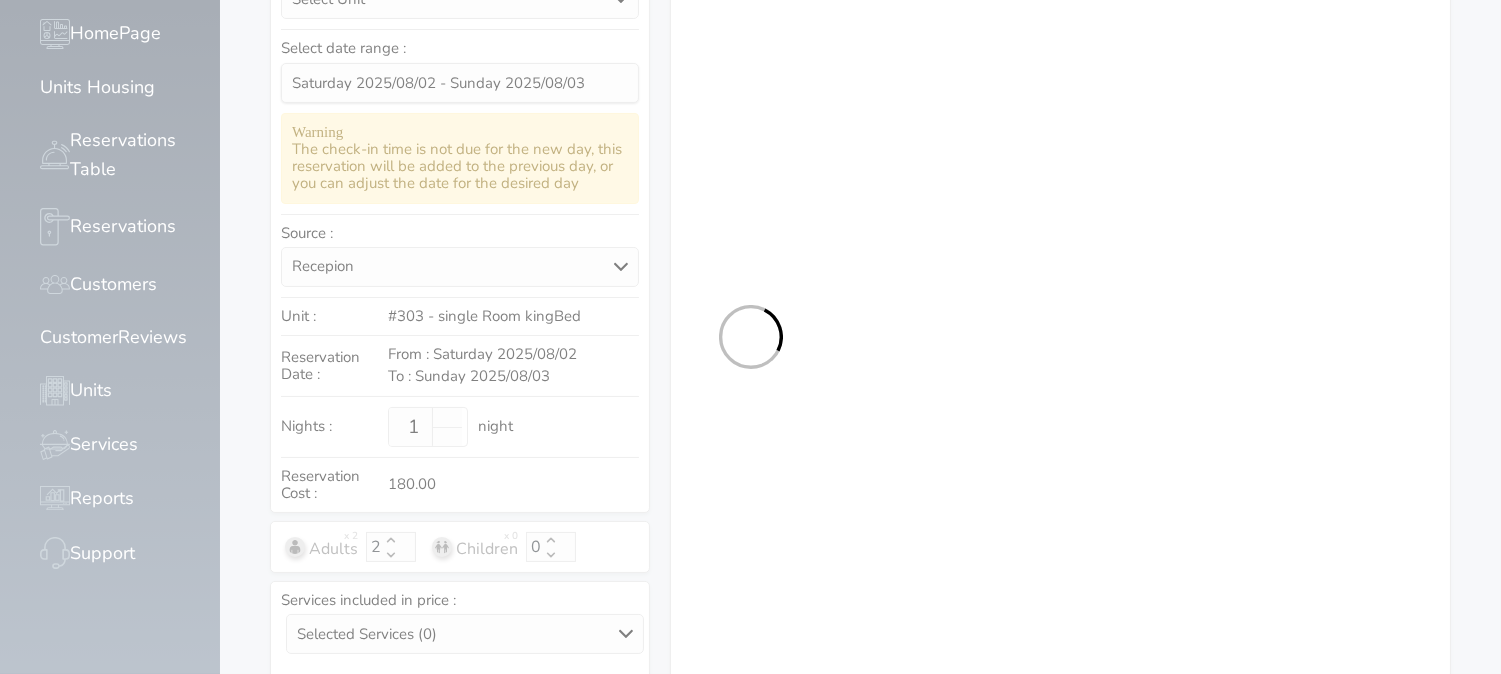 select on "7" 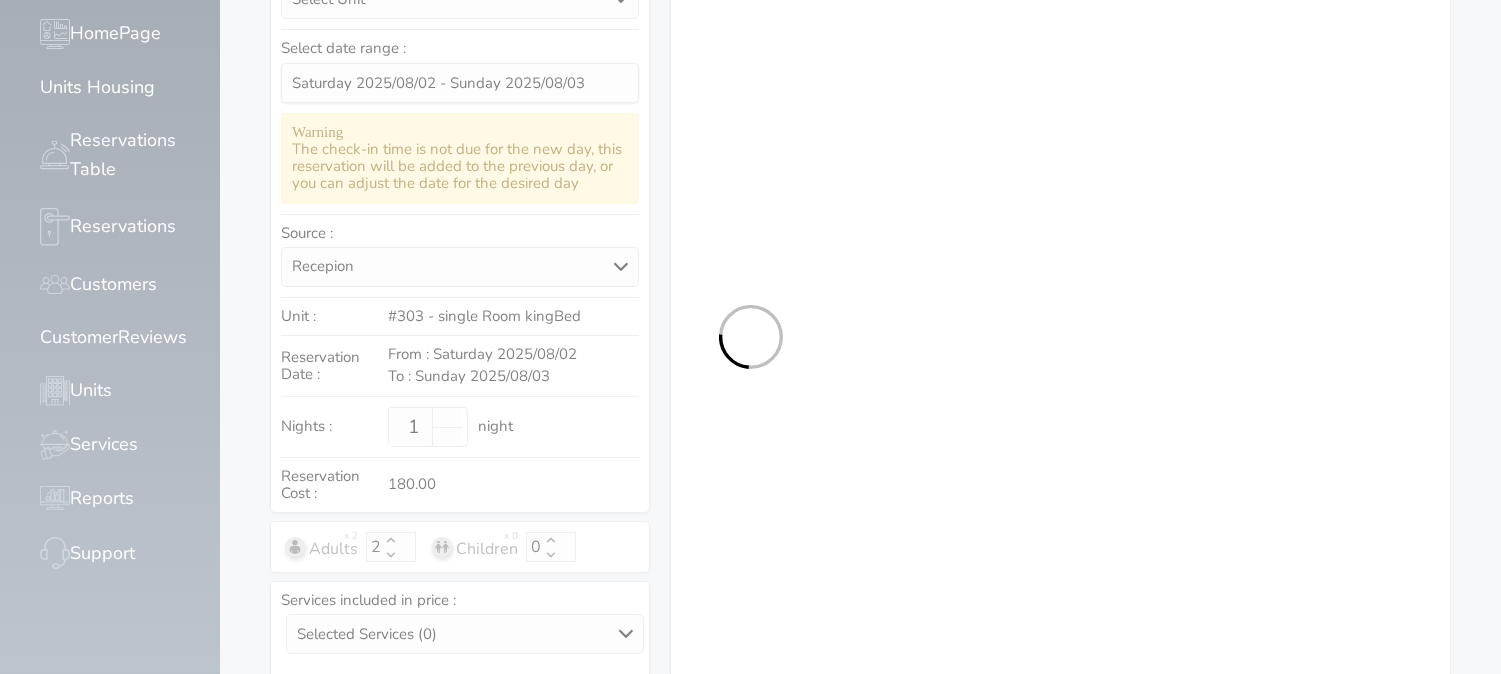 select on "9" 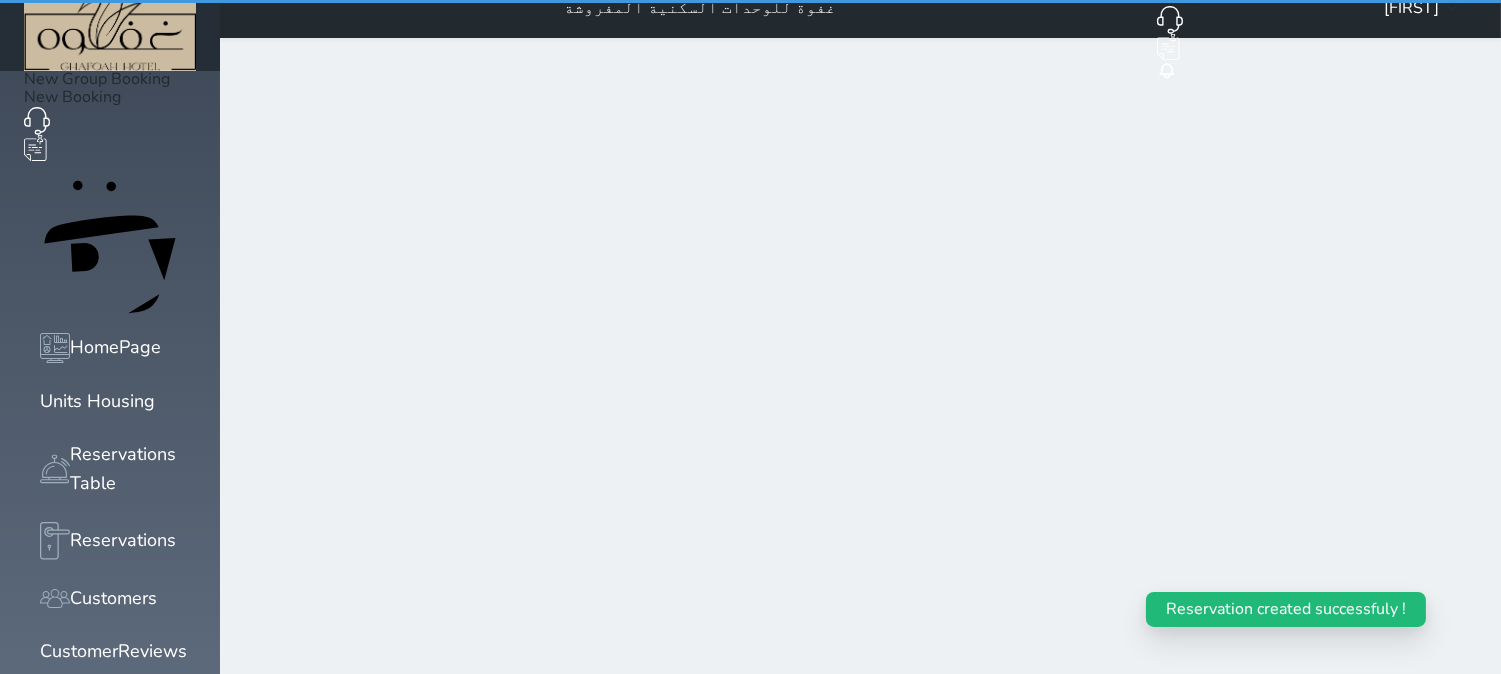 scroll, scrollTop: 0, scrollLeft: 0, axis: both 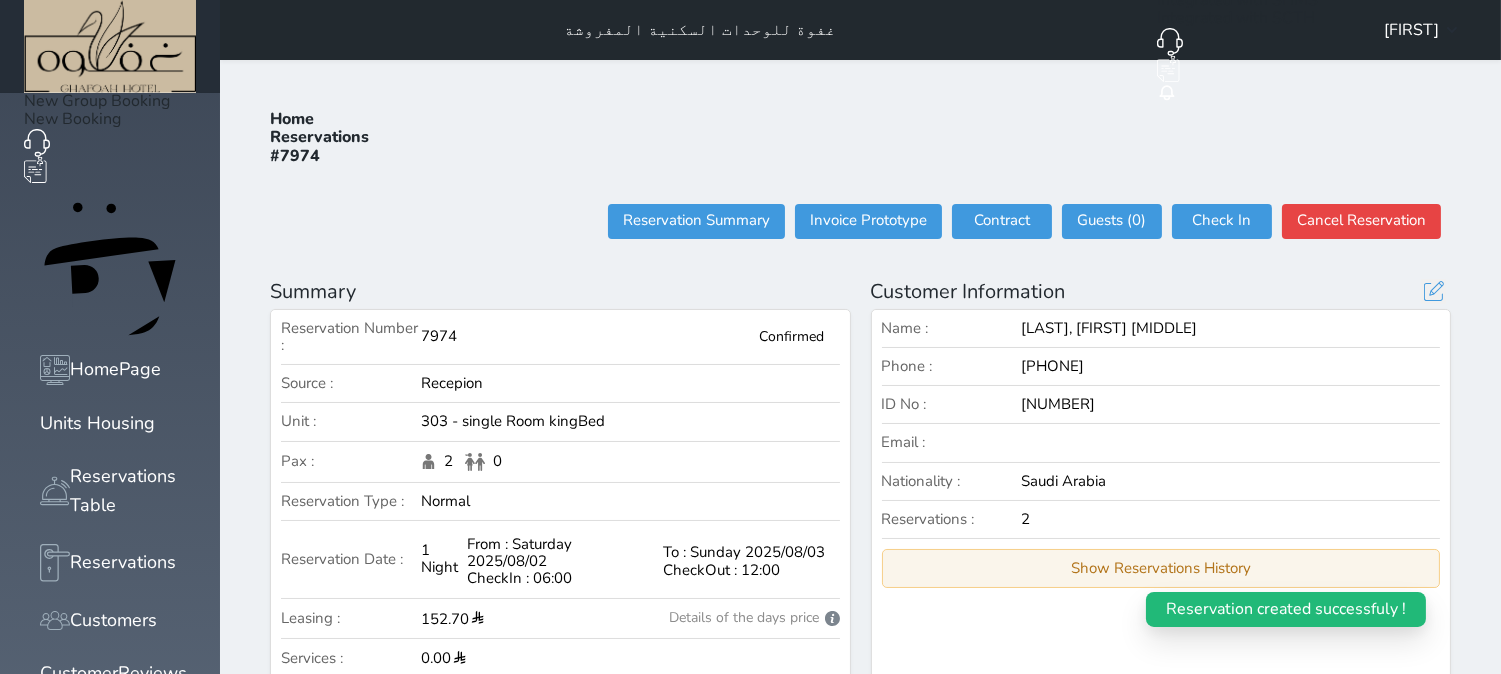 click on "Show Reservations History" at bounding box center (1161, 568) 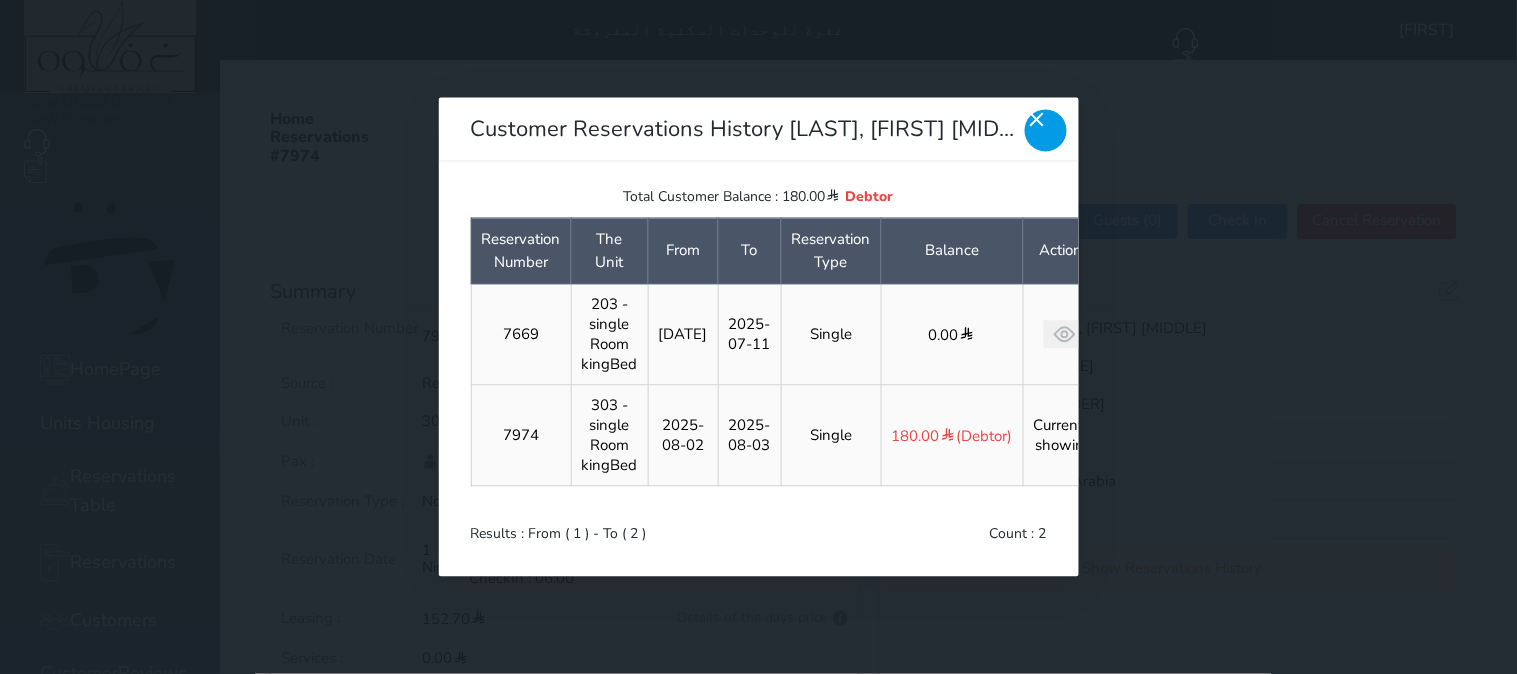 click 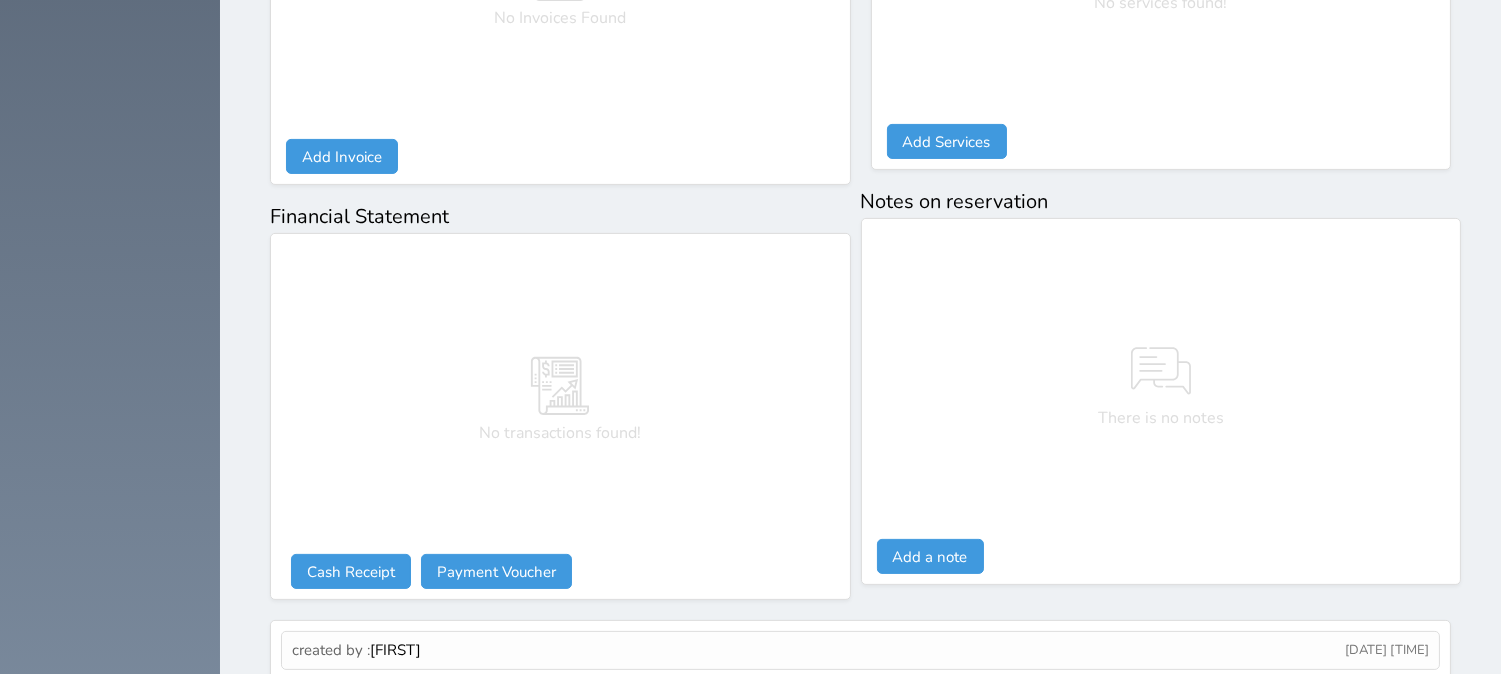 scroll, scrollTop: 1028, scrollLeft: 0, axis: vertical 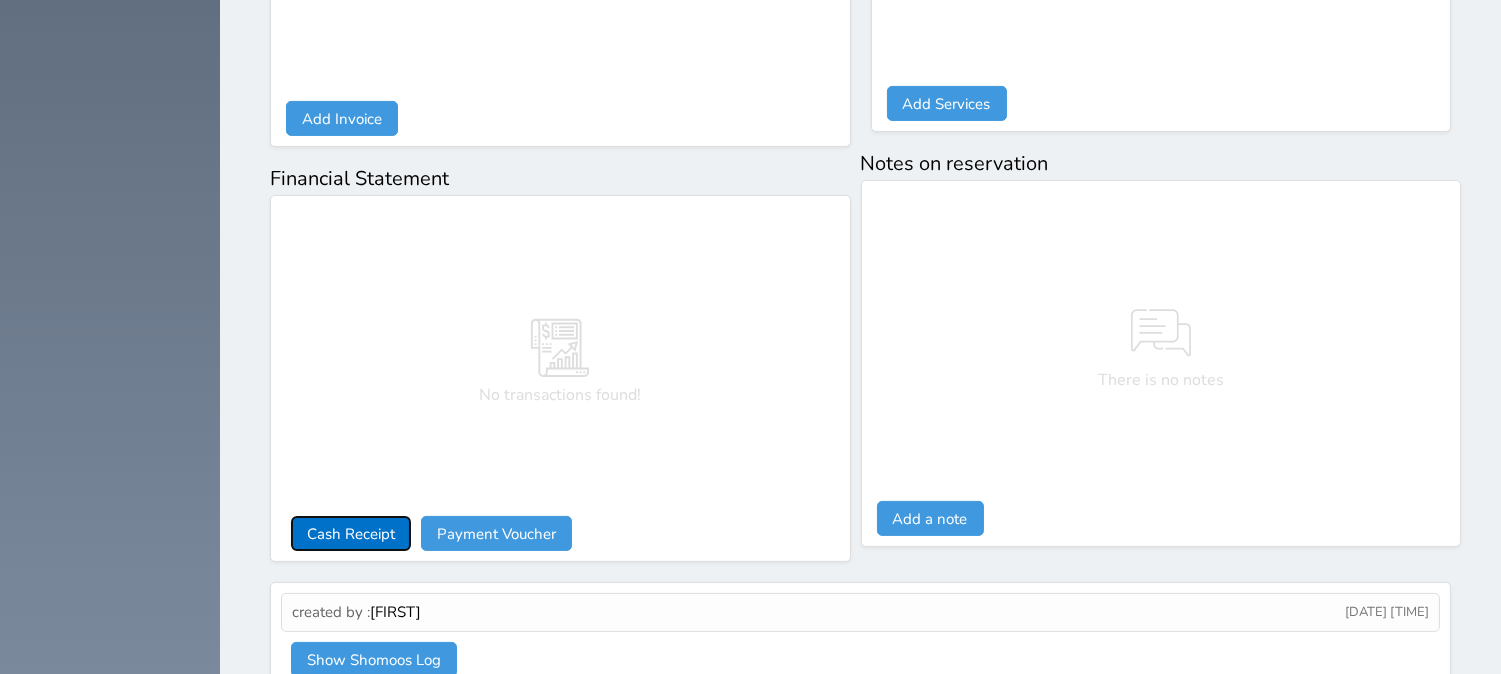 click on "Cash Receipt" at bounding box center (351, 533) 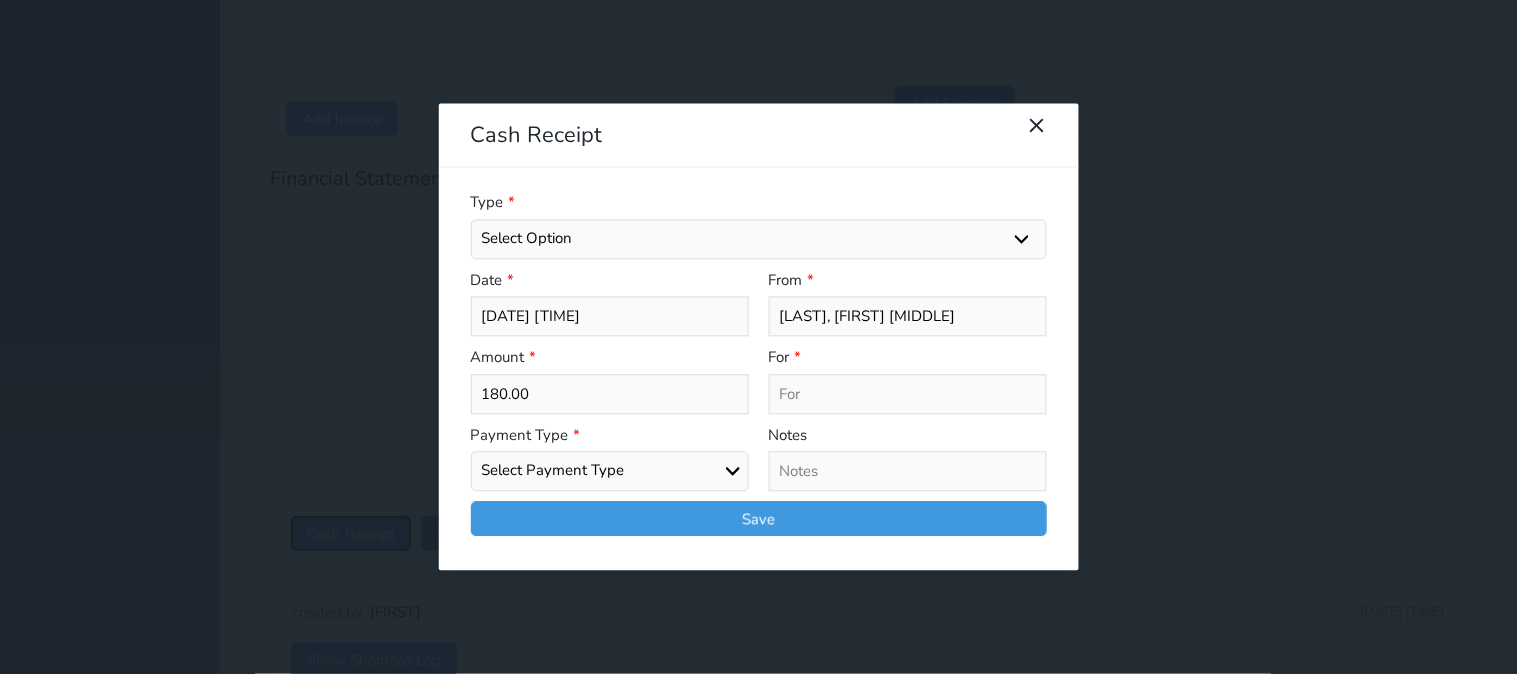 select 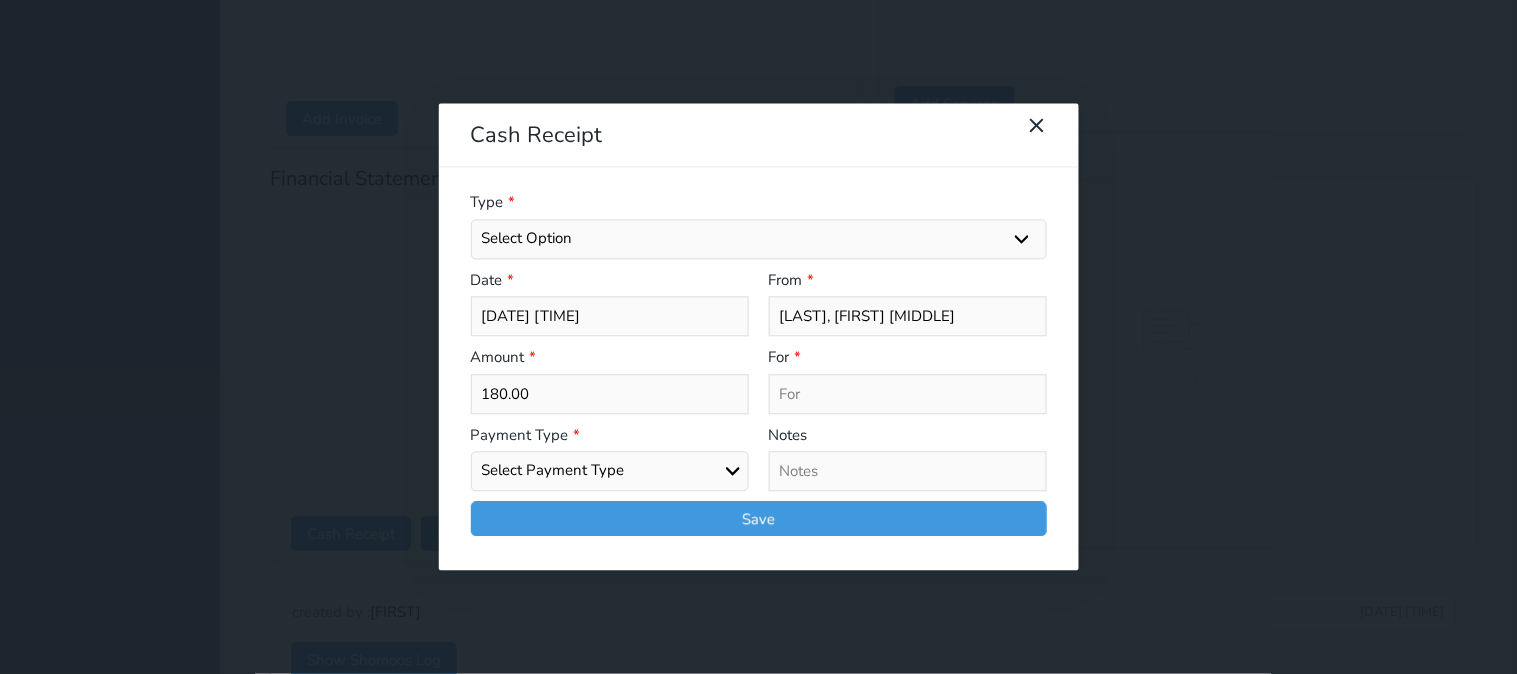 click on "Select Option   General receipts Rent value Bills insurance Retainer Not Applicable Other Laundry Wifi - Internet Car Parking Food Food & Beverages Beverages Cold Drinks Hot Drinks Breakfast Lunch Dinner Bakery & Cakes Swimming pool Gym SPA & Beauty Services Pick & Drop (Transport Services) Minibar Cable - TV Extra Bed Hairdresser Shopping Organized Tours Services Tour Guide Services" at bounding box center (759, 239) 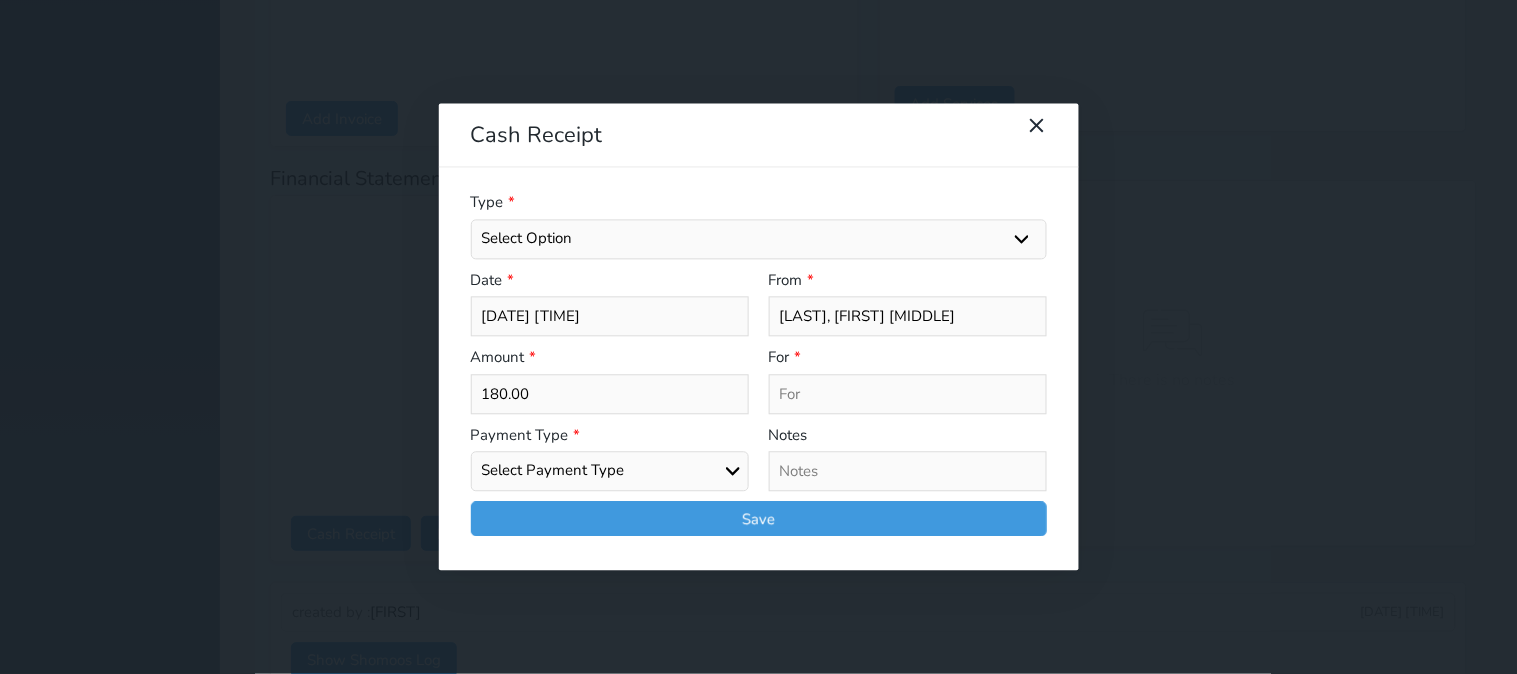 select on "90710" 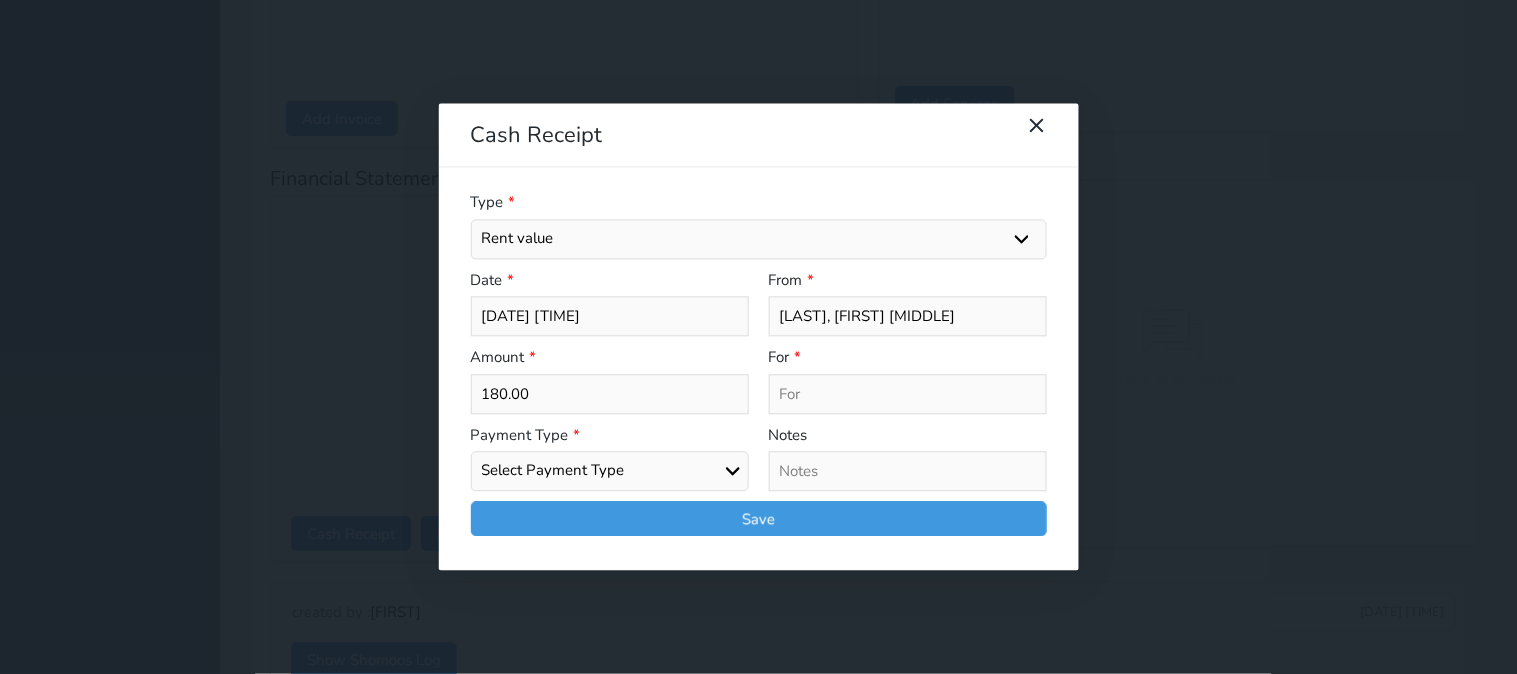 click on "Select Option   General receipts Rent value Bills insurance Retainer Not Applicable Other Laundry Wifi - Internet Car Parking Food Food & Beverages Beverages Cold Drinks Hot Drinks Breakfast Lunch Dinner Bakery & Cakes Swimming pool Gym SPA & Beauty Services Pick & Drop (Transport Services) Minibar Cable - TV Extra Bed Hairdresser Shopping Organized Tours Services Tour Guide Services" at bounding box center [759, 239] 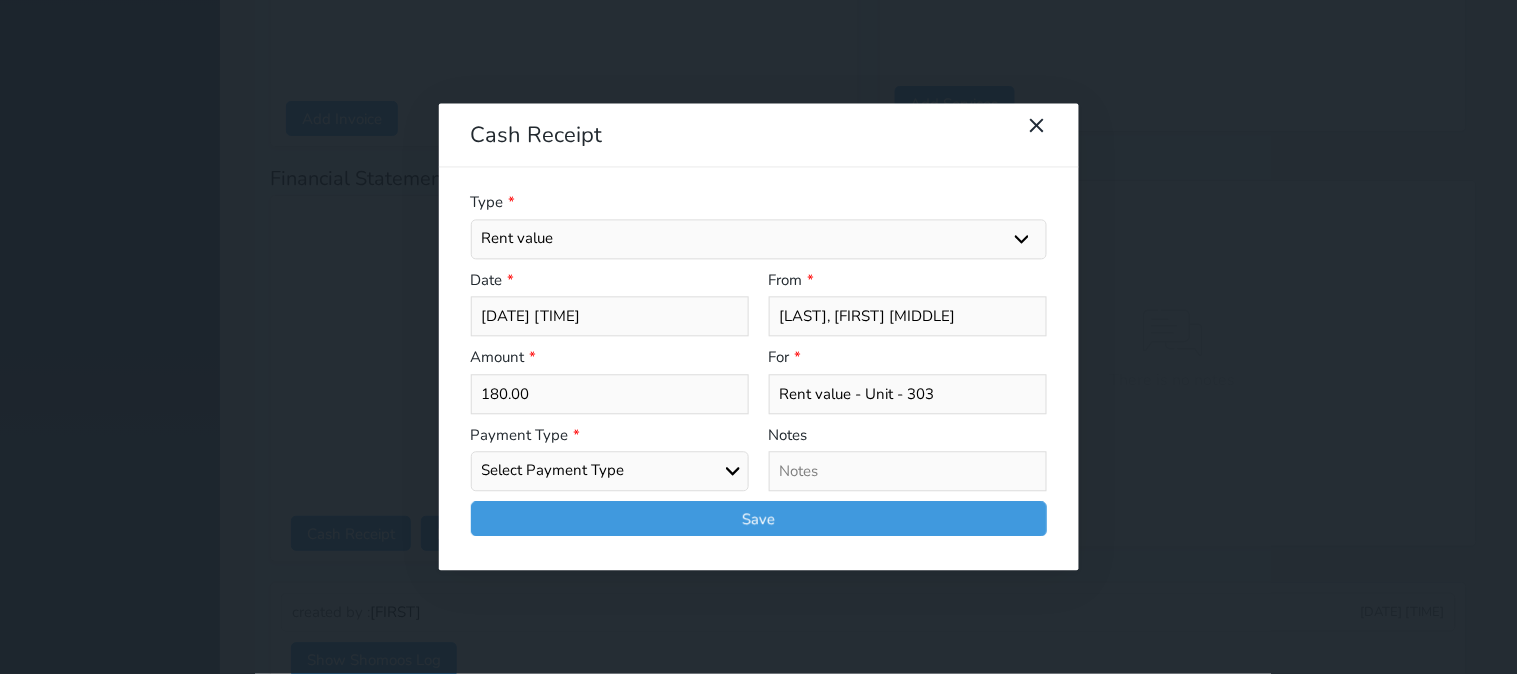click on "Select Payment Type   Cash   Bank Transfer   Mada   Credit Card   Credit Payment" at bounding box center (610, 472) 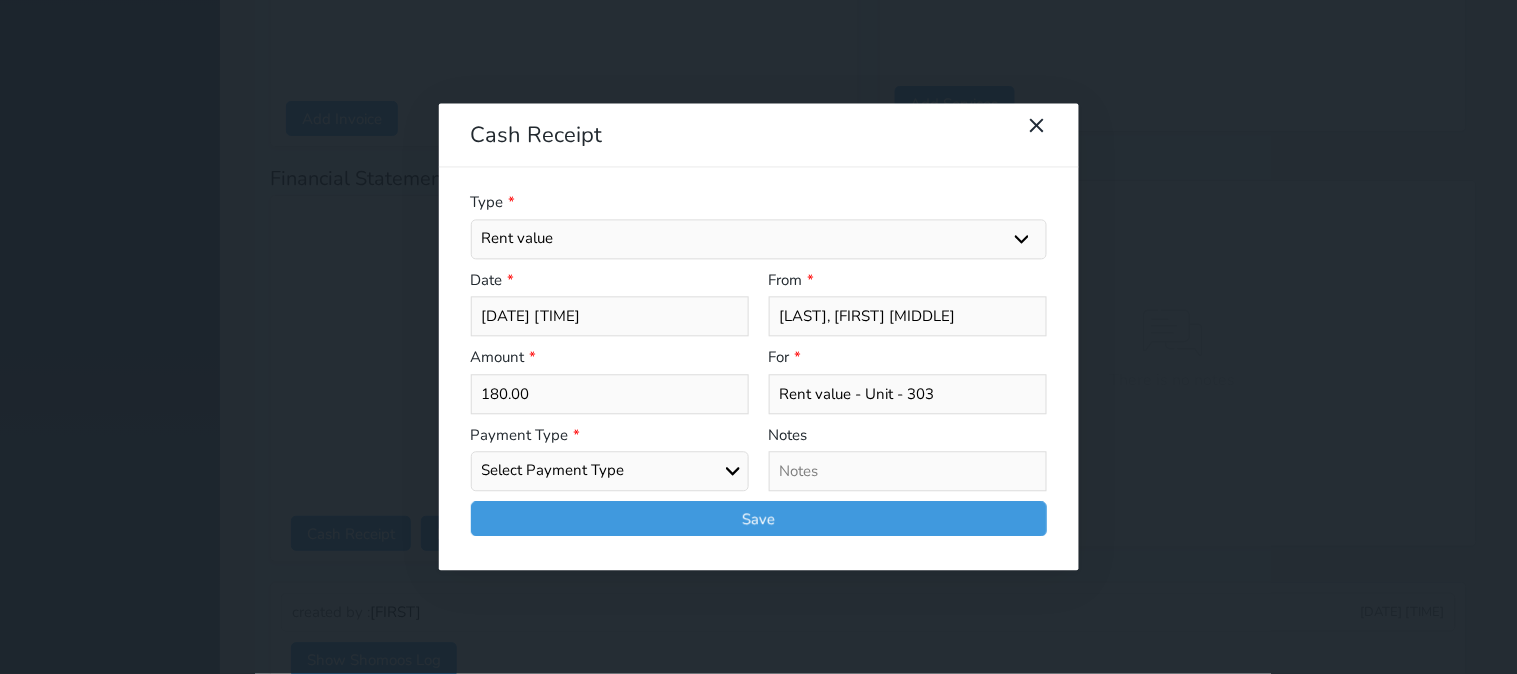 select on "mada" 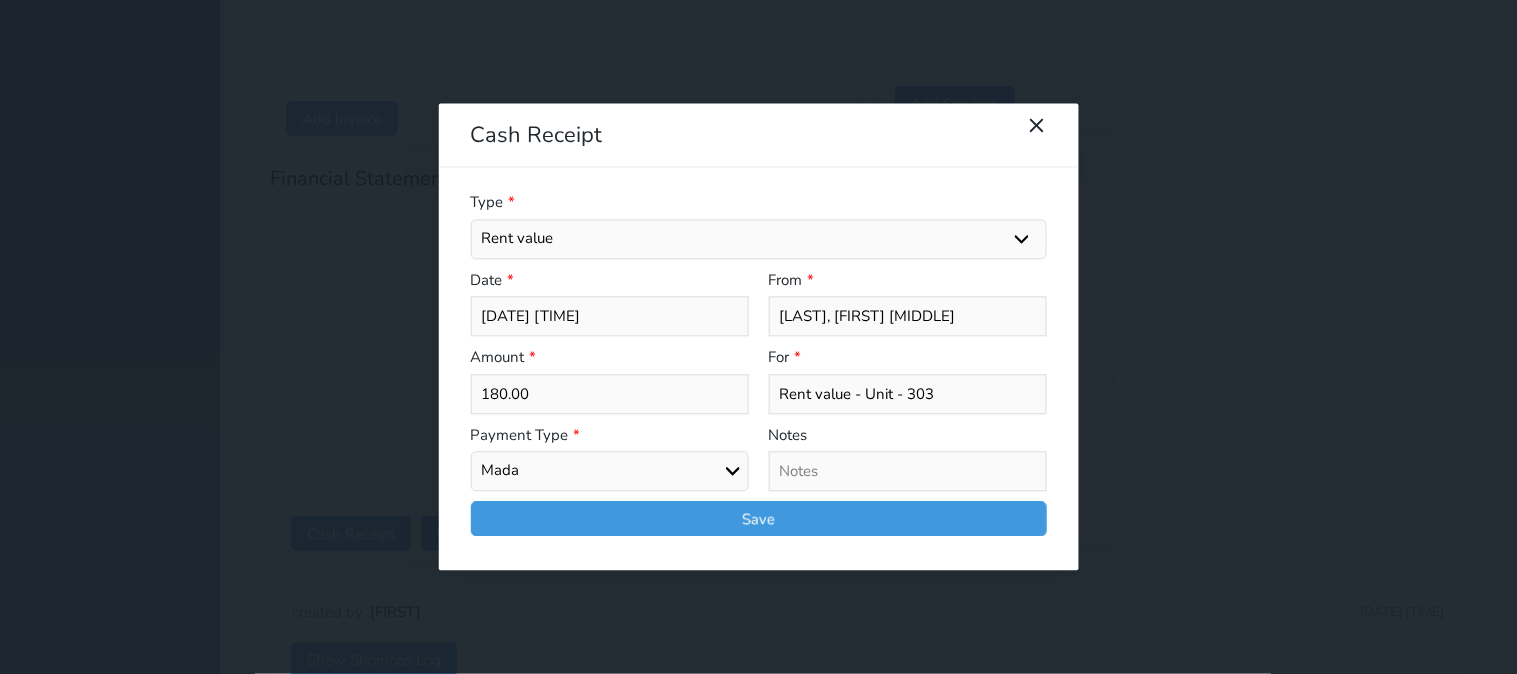 click on "Select Payment Type   Cash   Bank Transfer   Mada   Credit Card   Credit Payment" at bounding box center (610, 472) 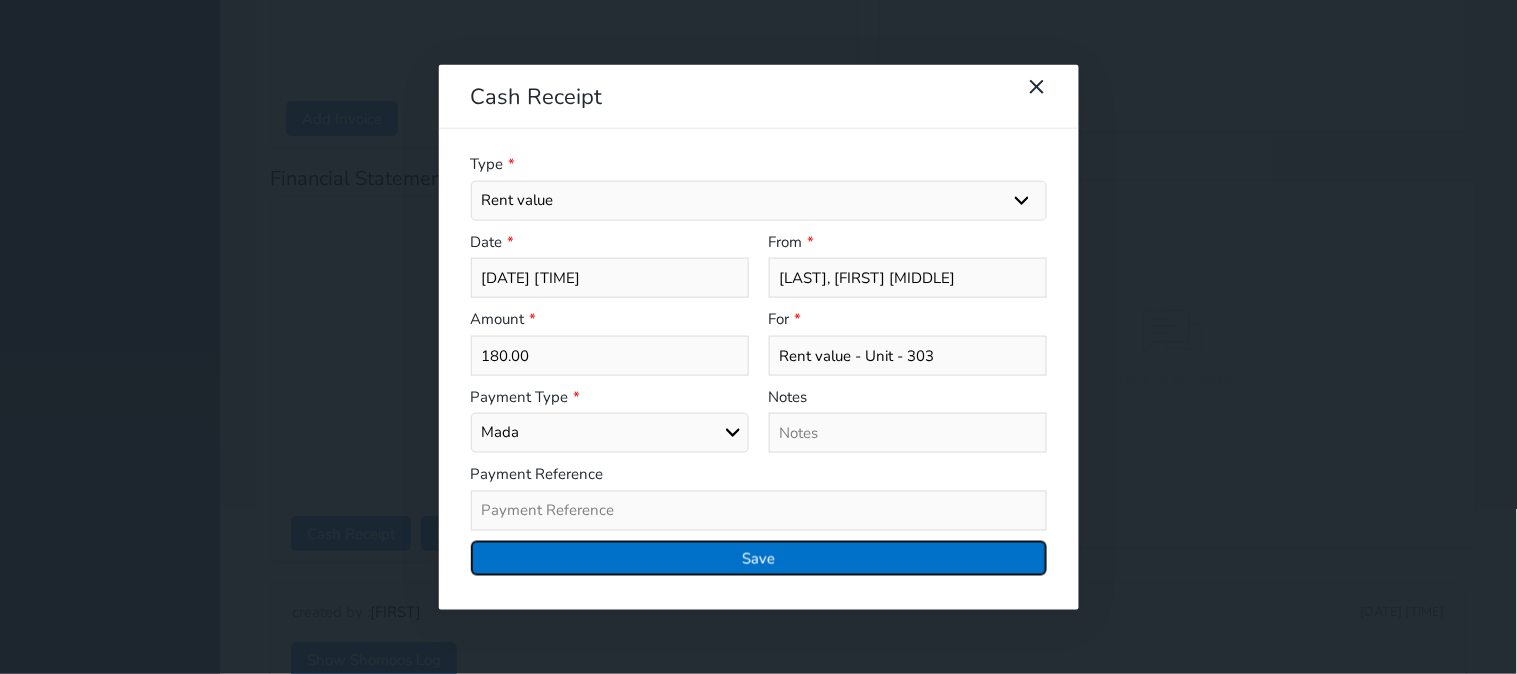 click on "Save" at bounding box center [759, 557] 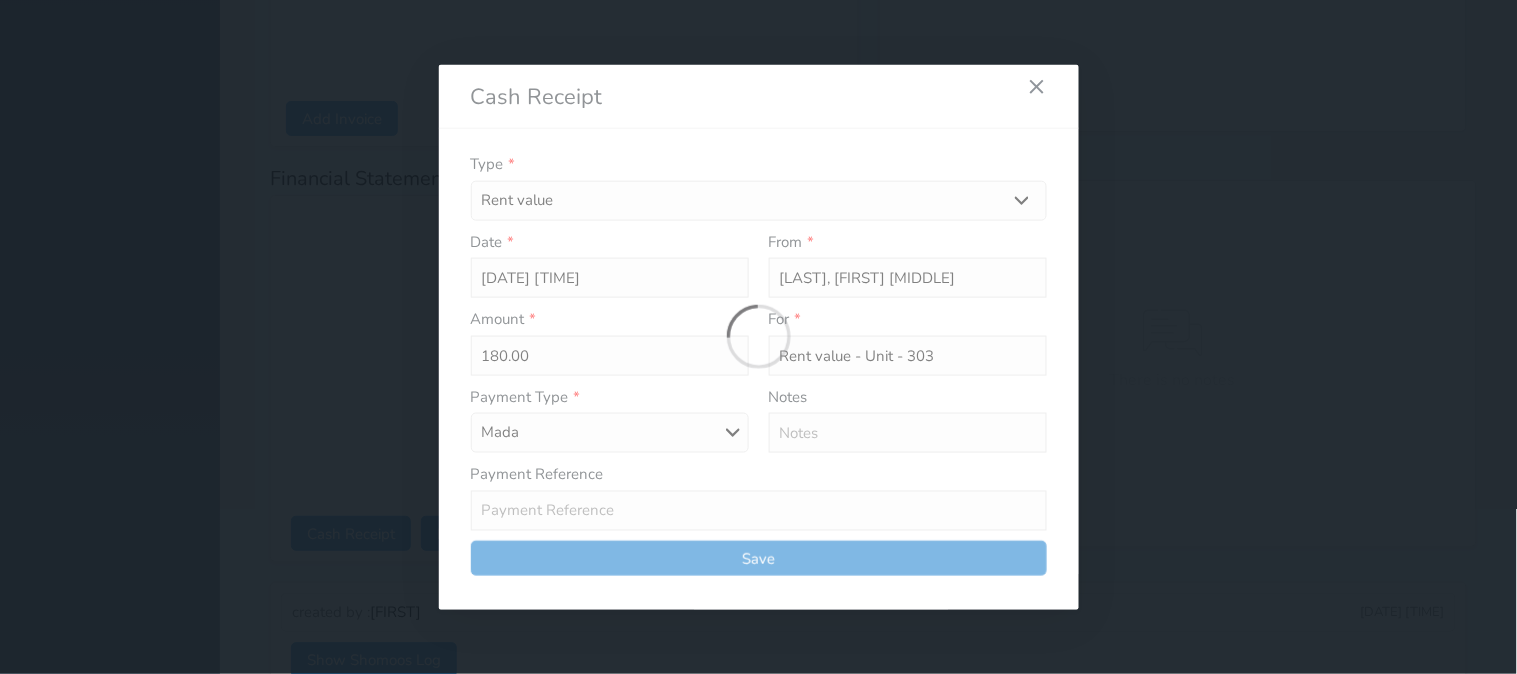 select 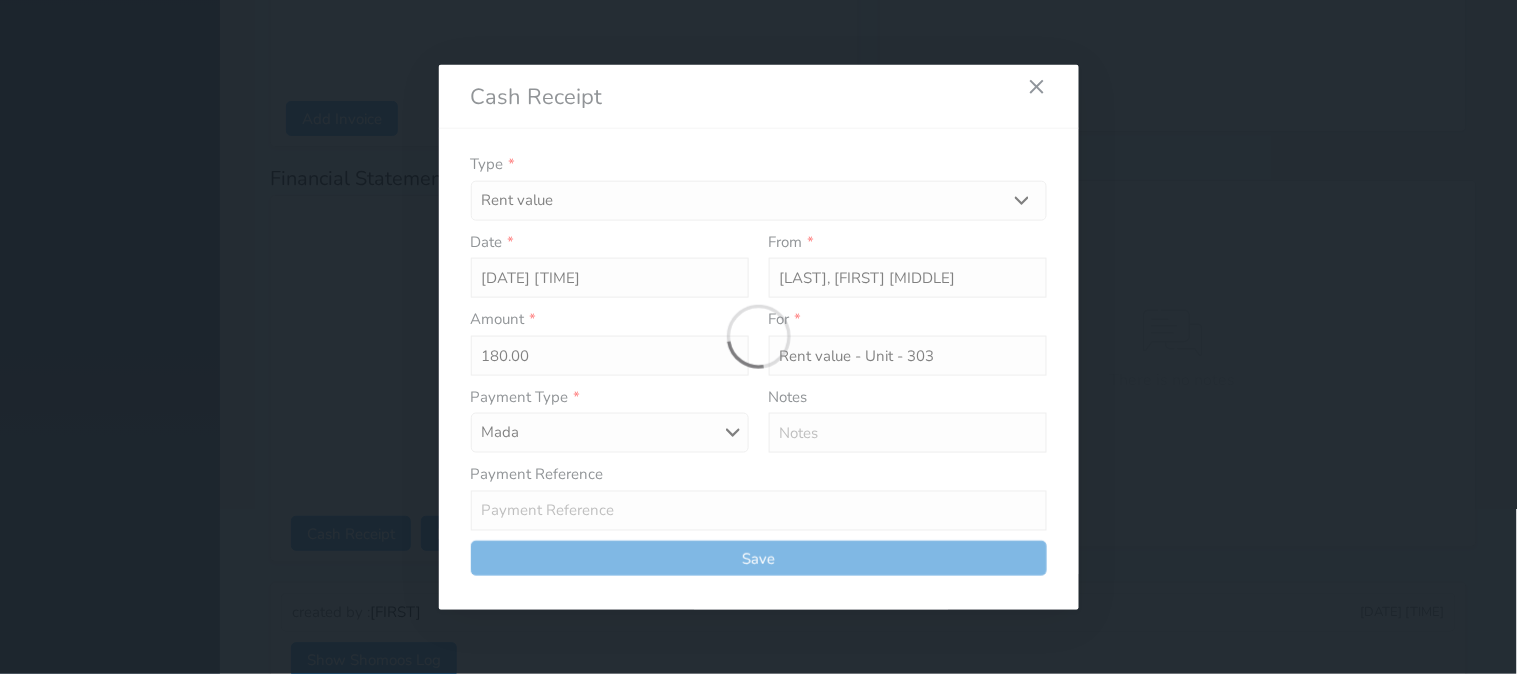 type 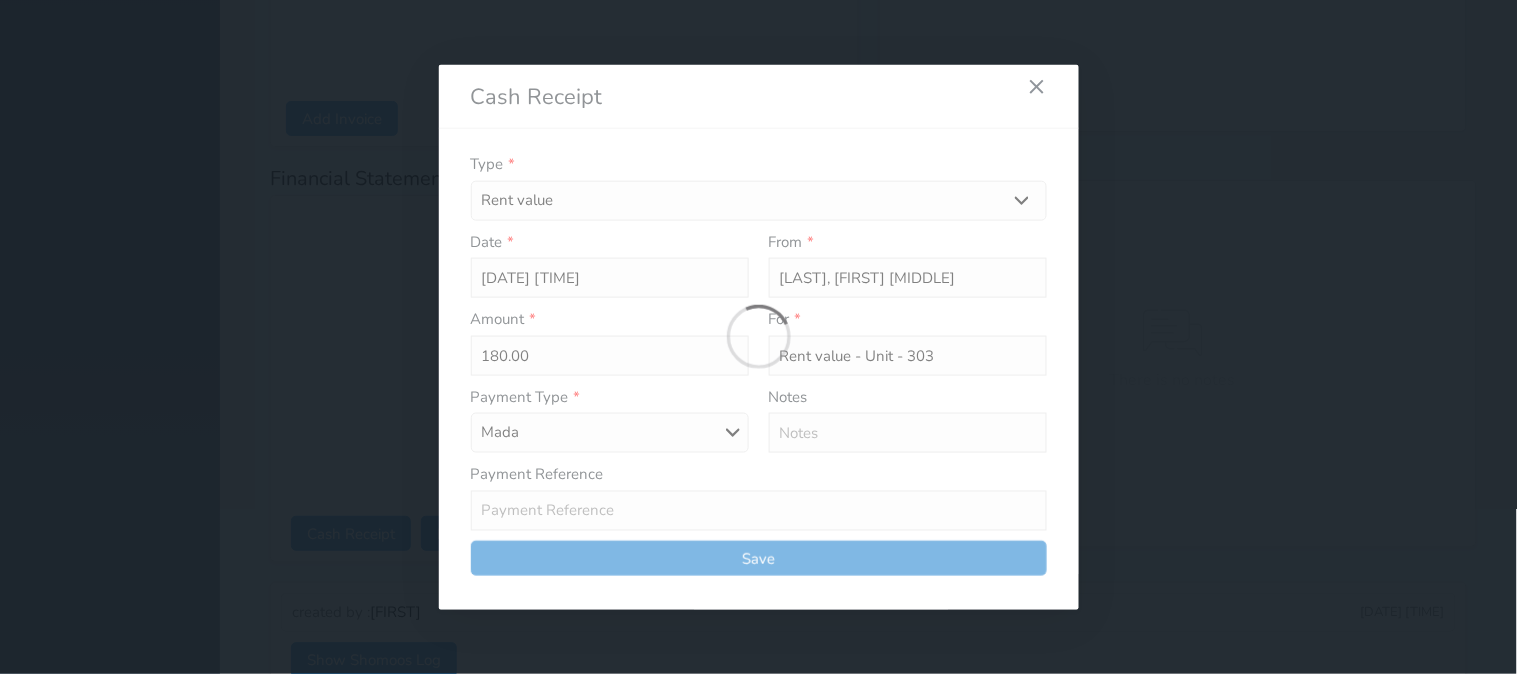 type on "0" 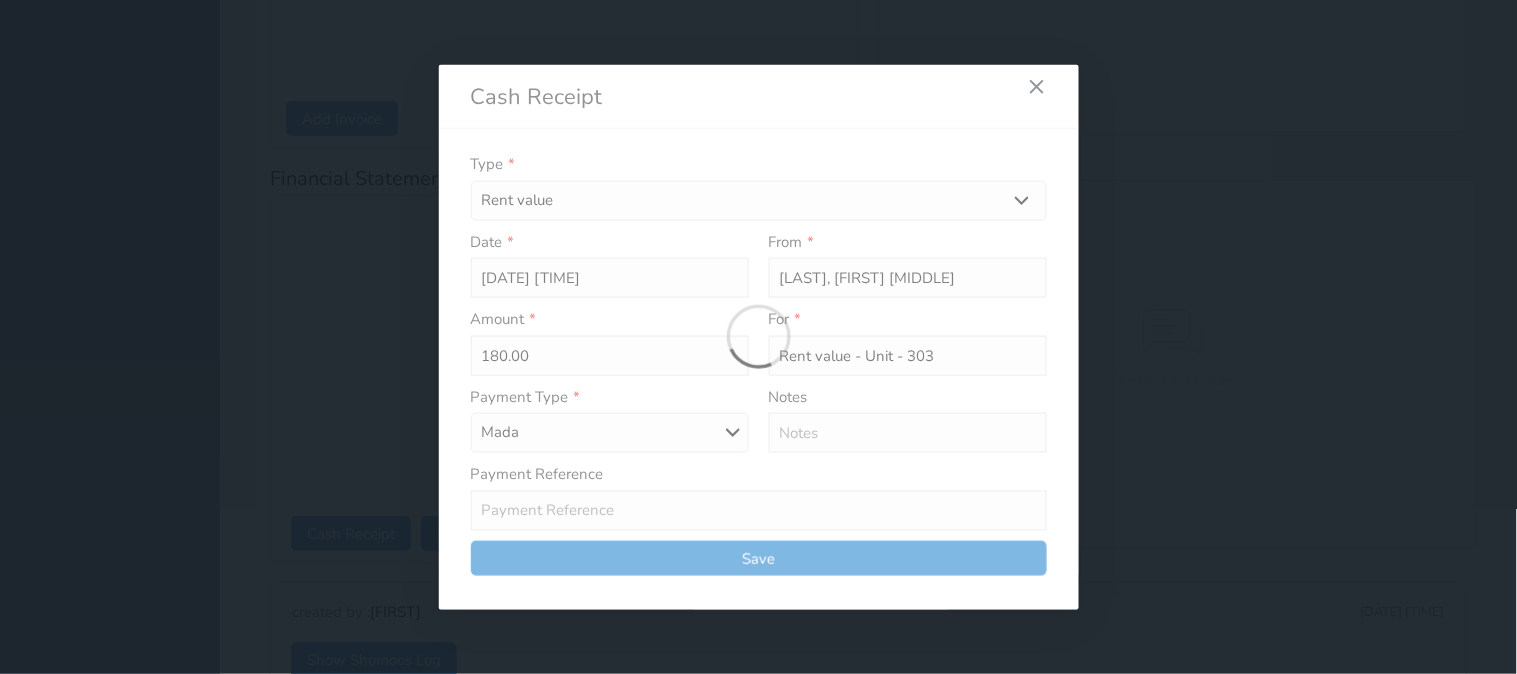 select 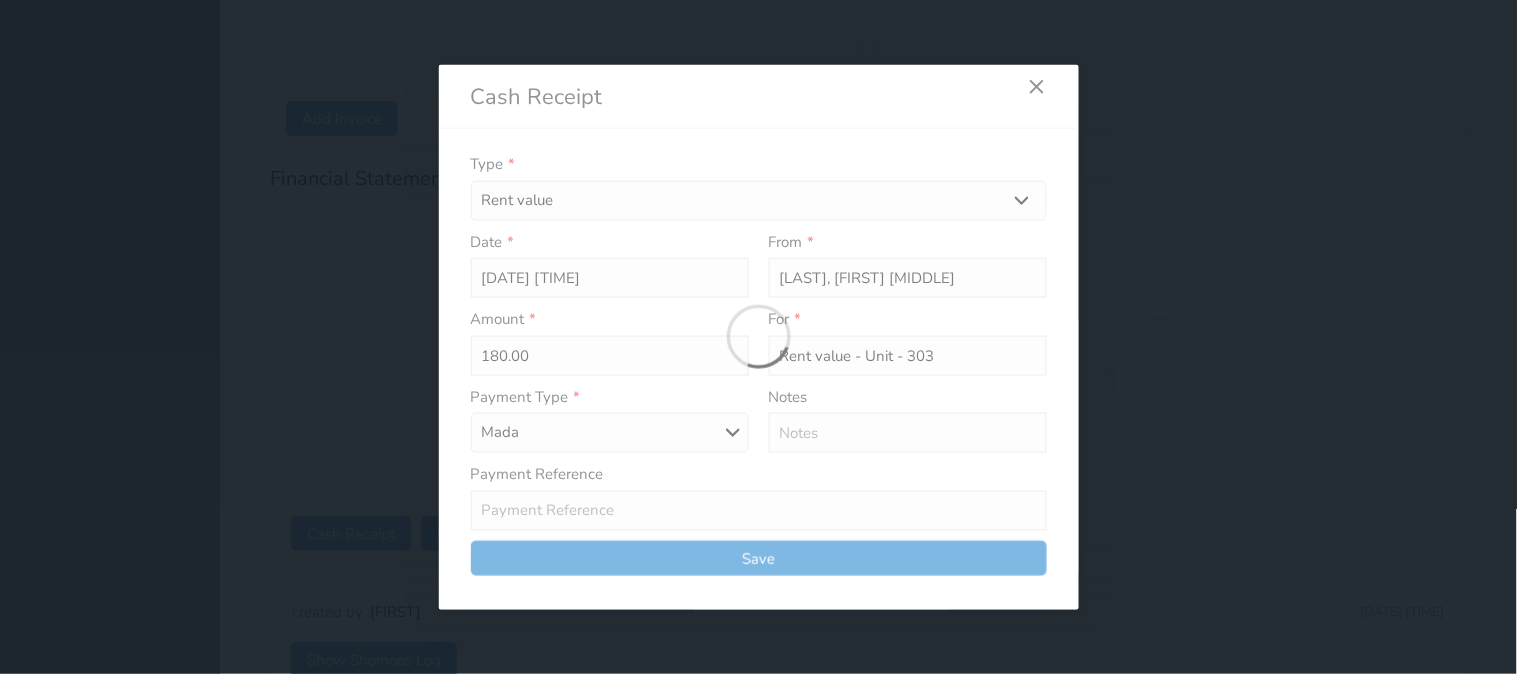 type on "0" 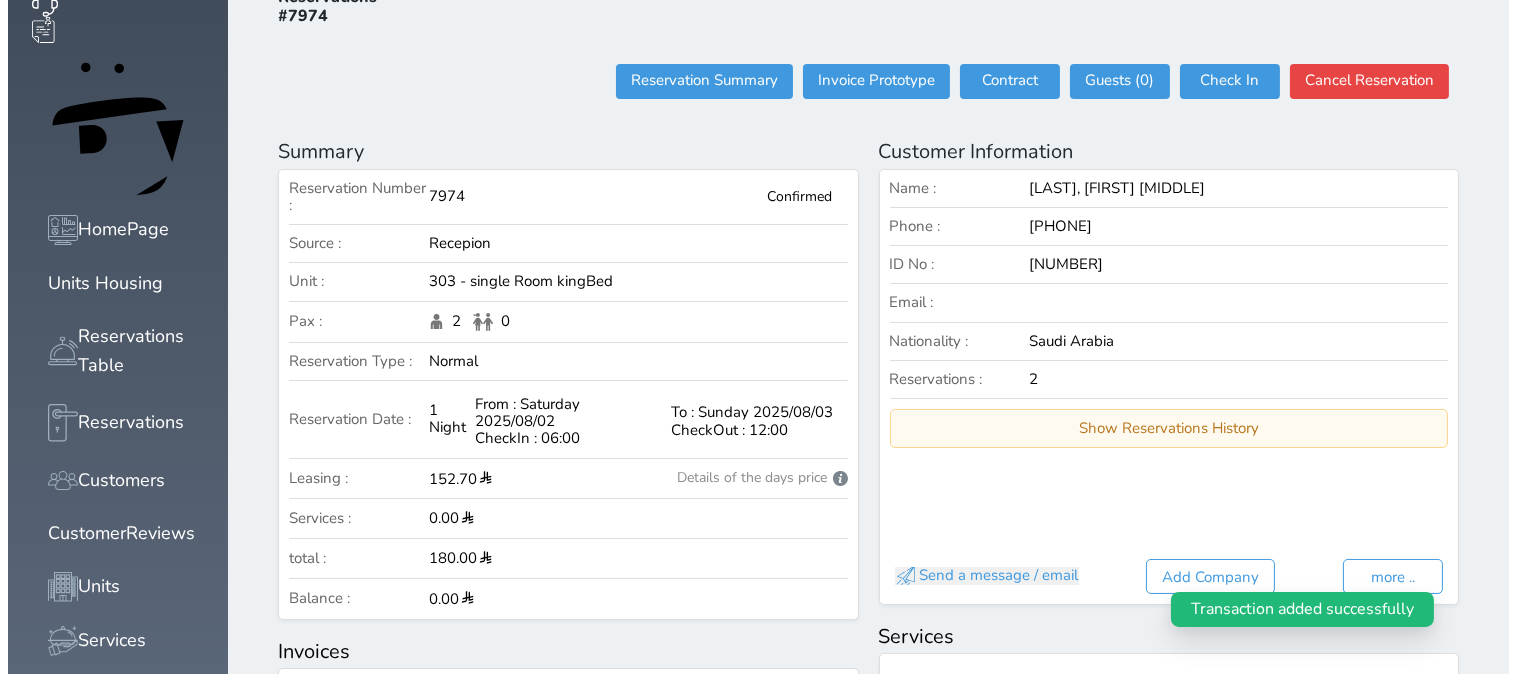 scroll, scrollTop: 0, scrollLeft: 0, axis: both 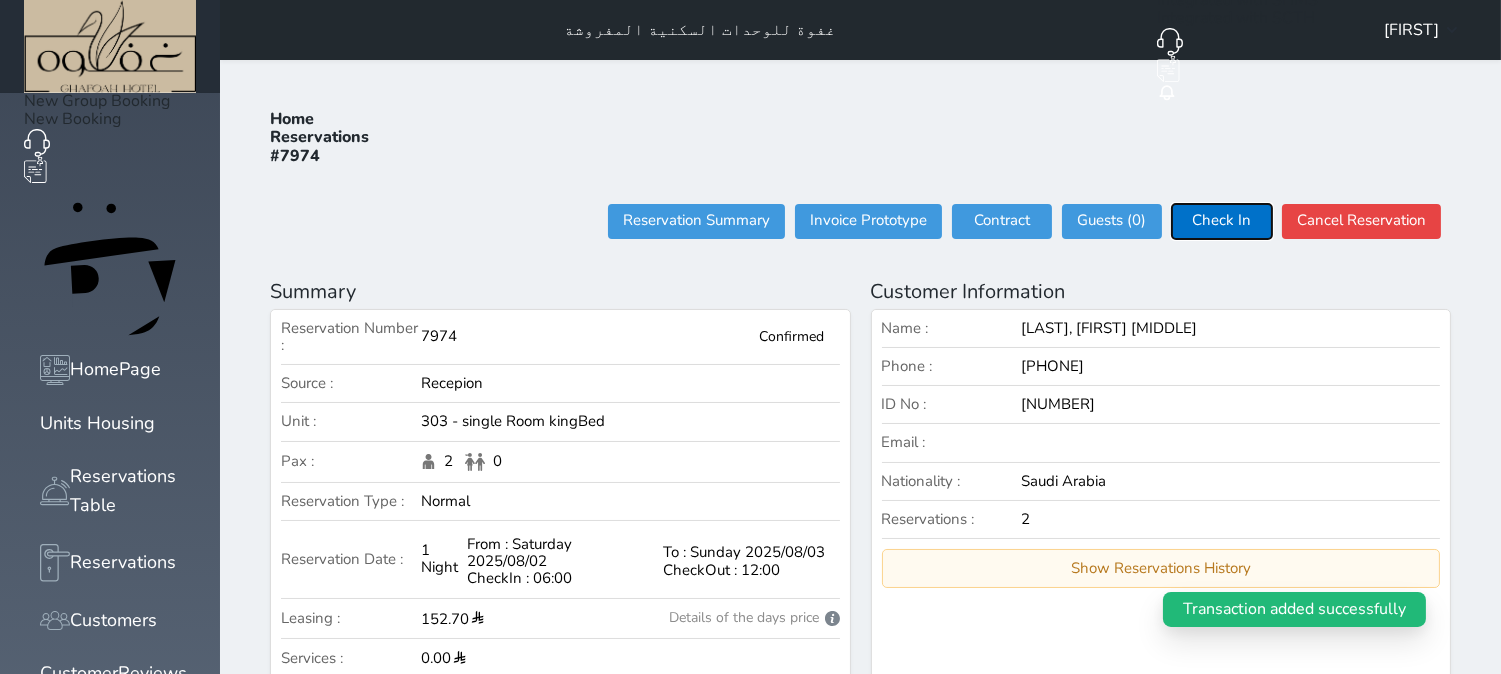 click on "Check In" at bounding box center [1222, 221] 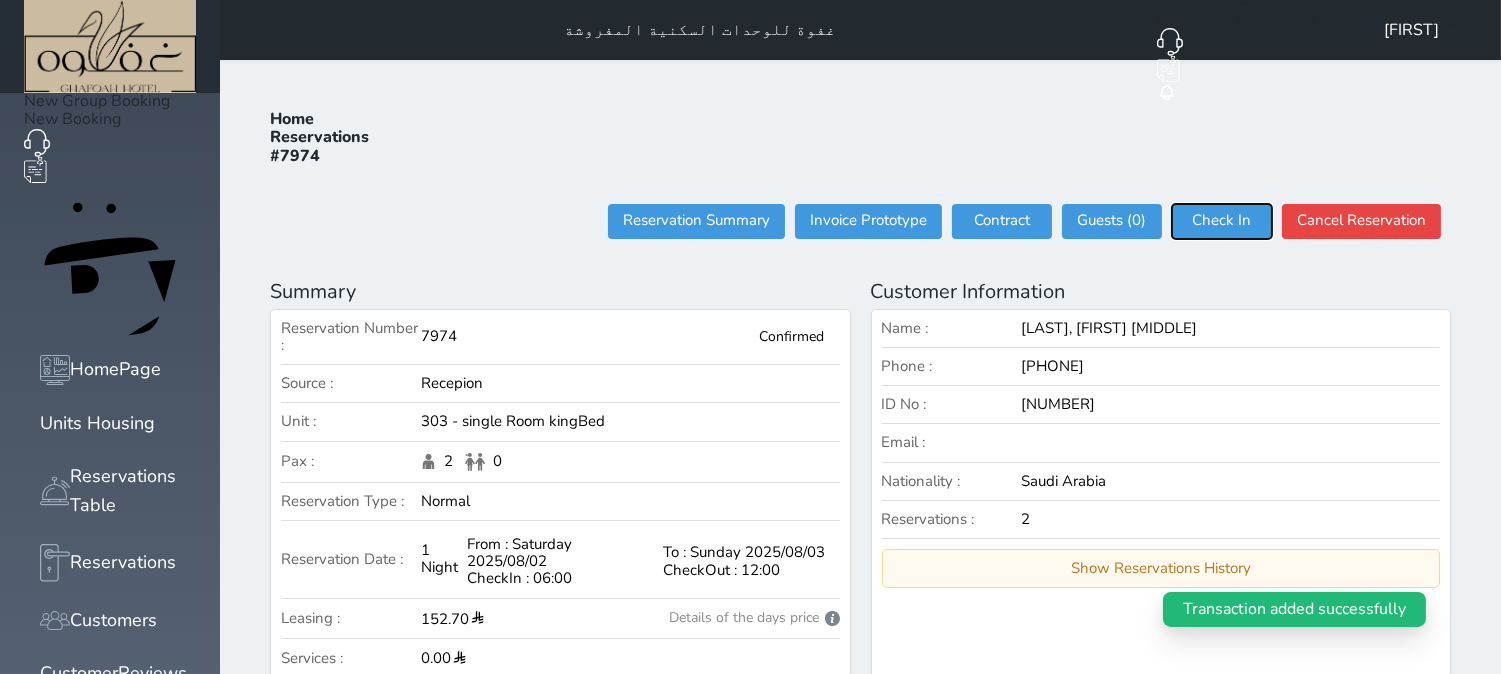 type on "06:01" 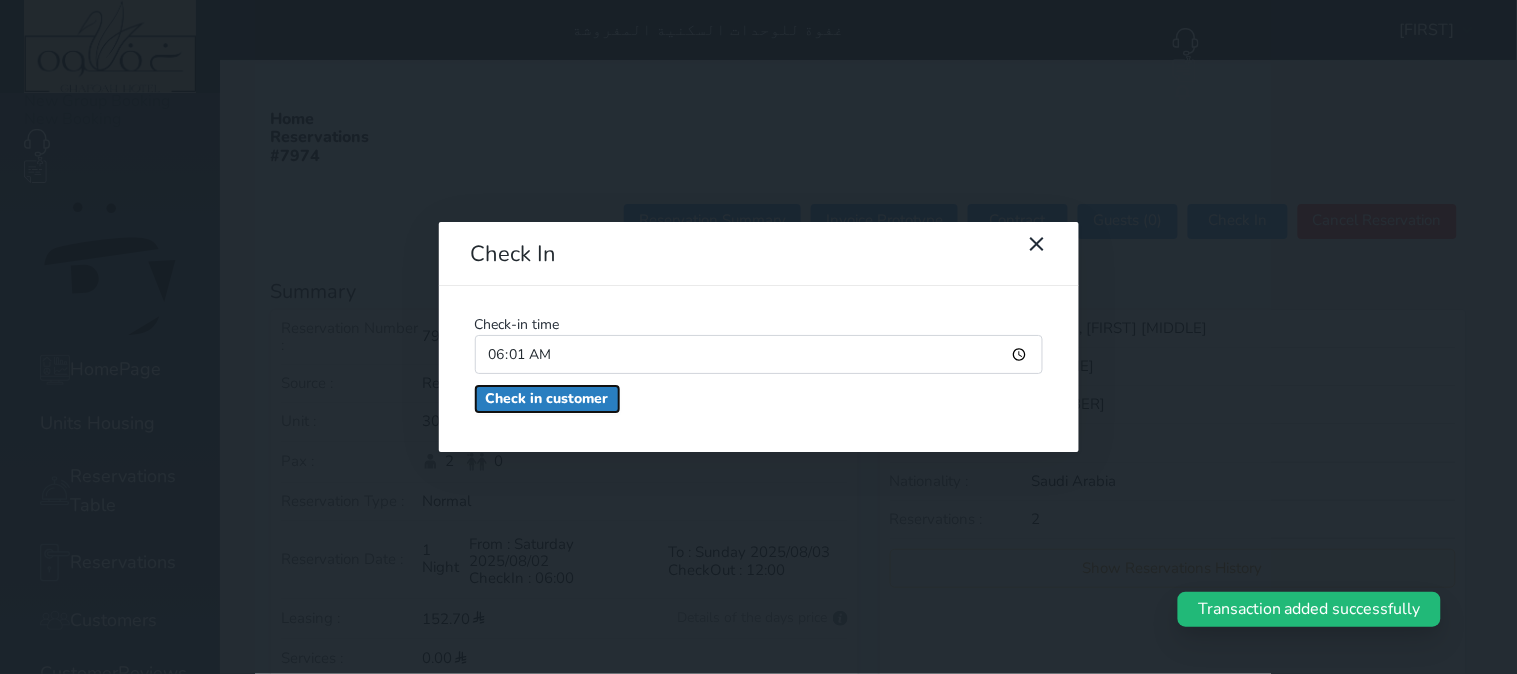 click on "Check in customer" at bounding box center (547, 399) 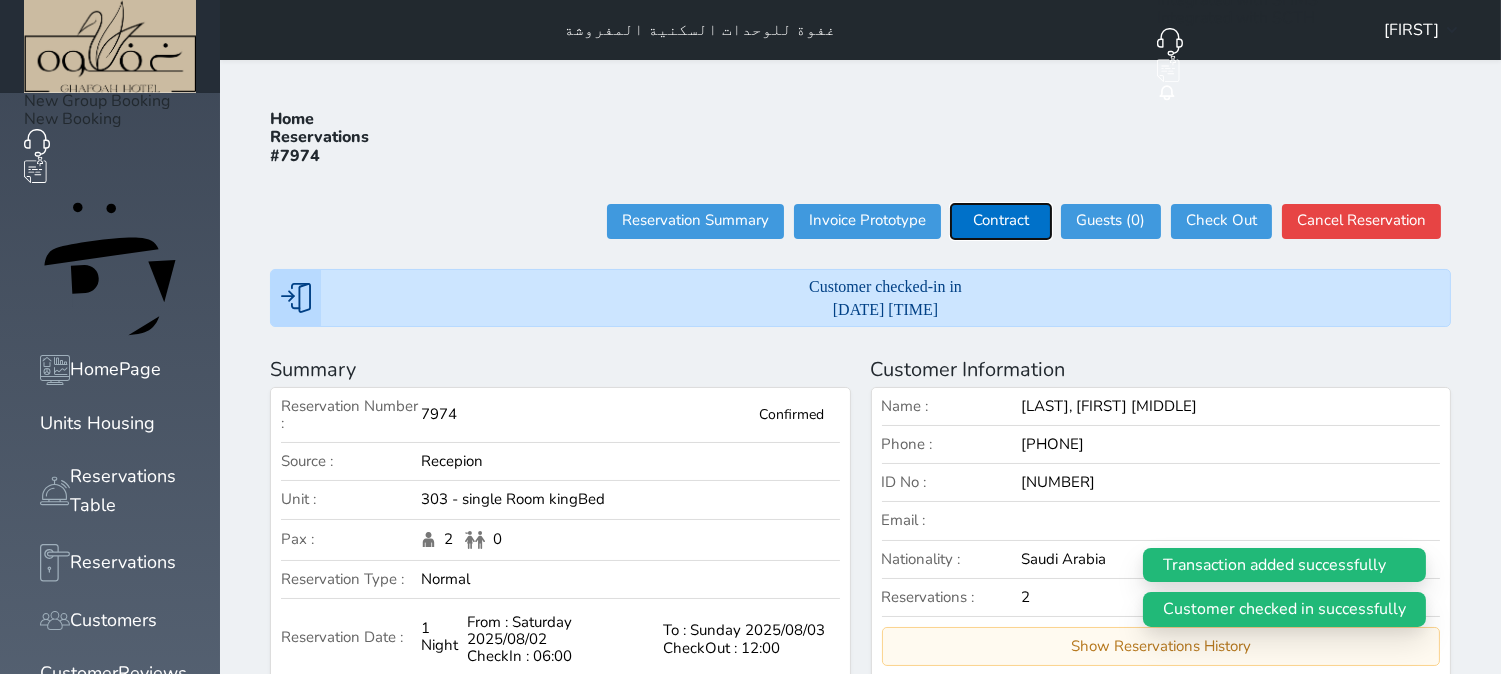 click on "Contract" at bounding box center [1001, 221] 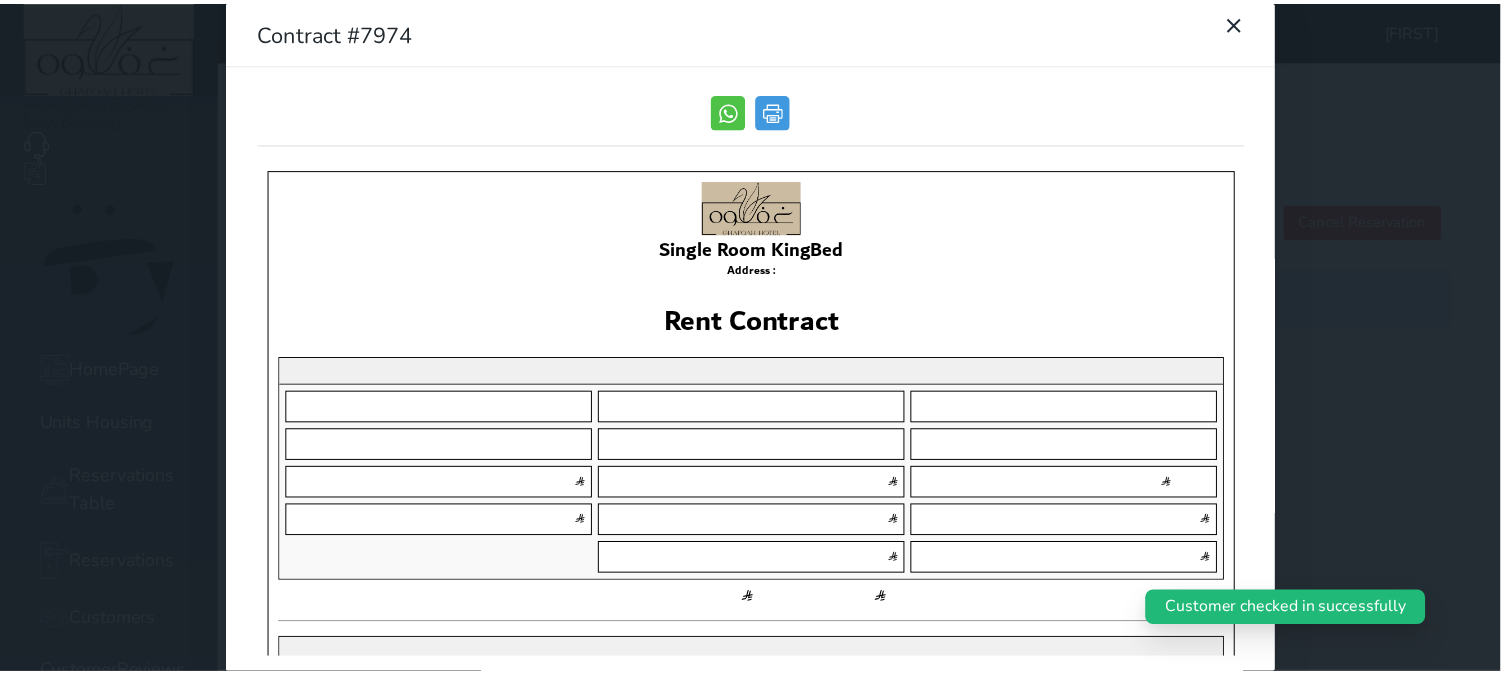 scroll, scrollTop: 0, scrollLeft: 0, axis: both 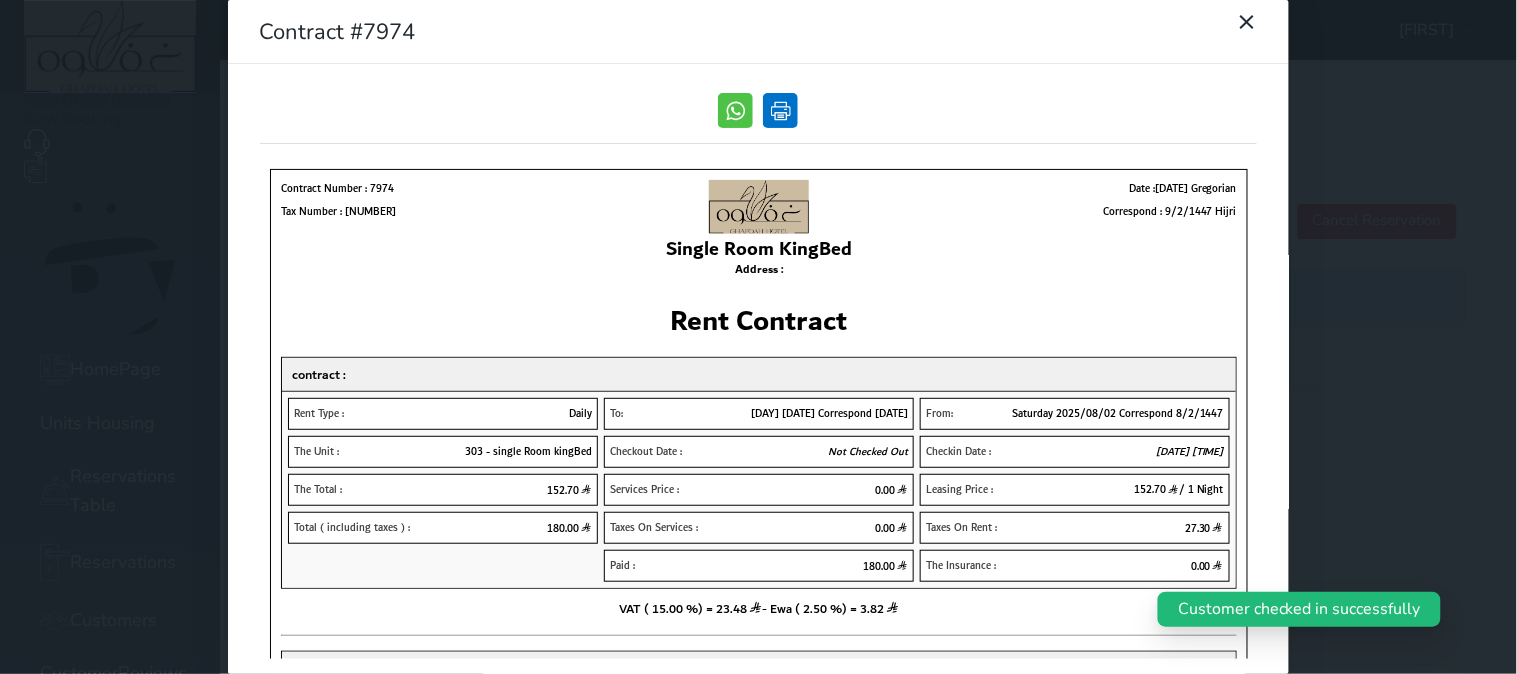 click at bounding box center (780, 110) 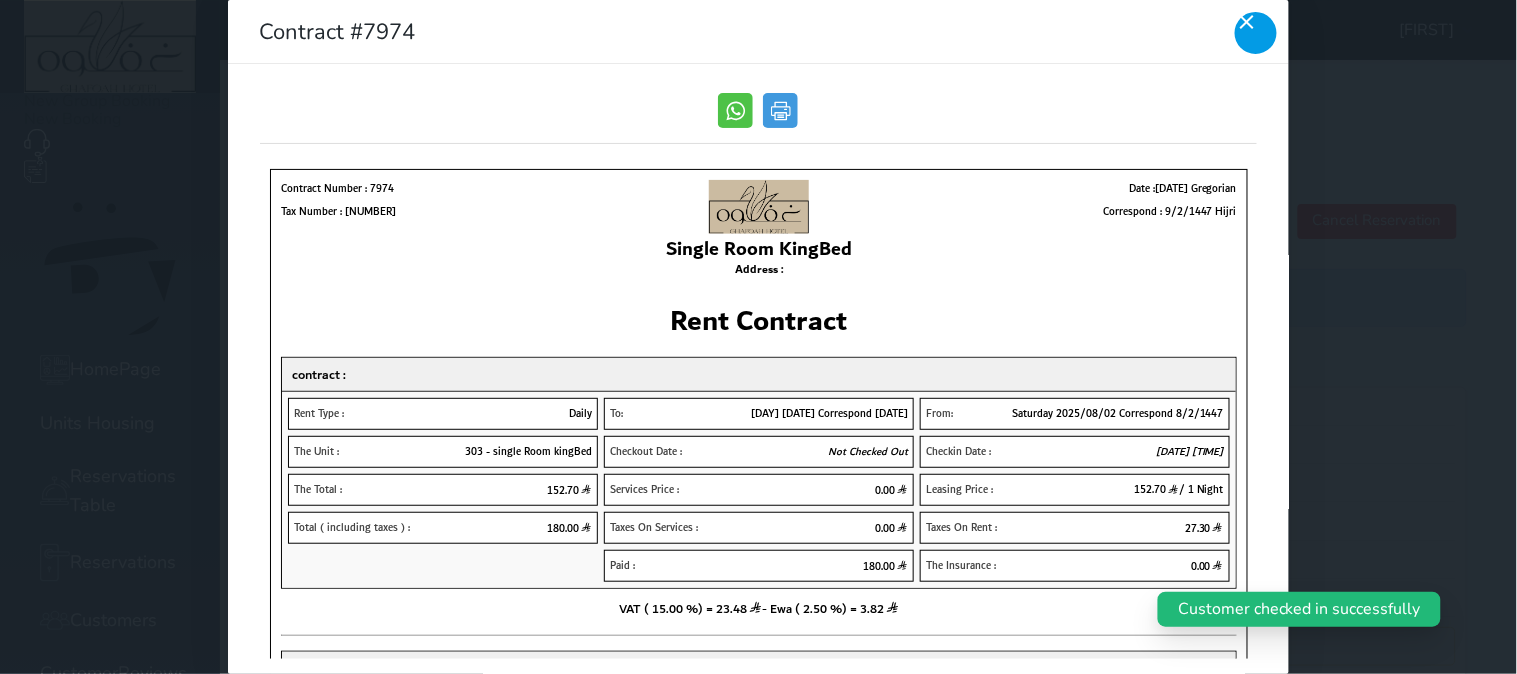 click 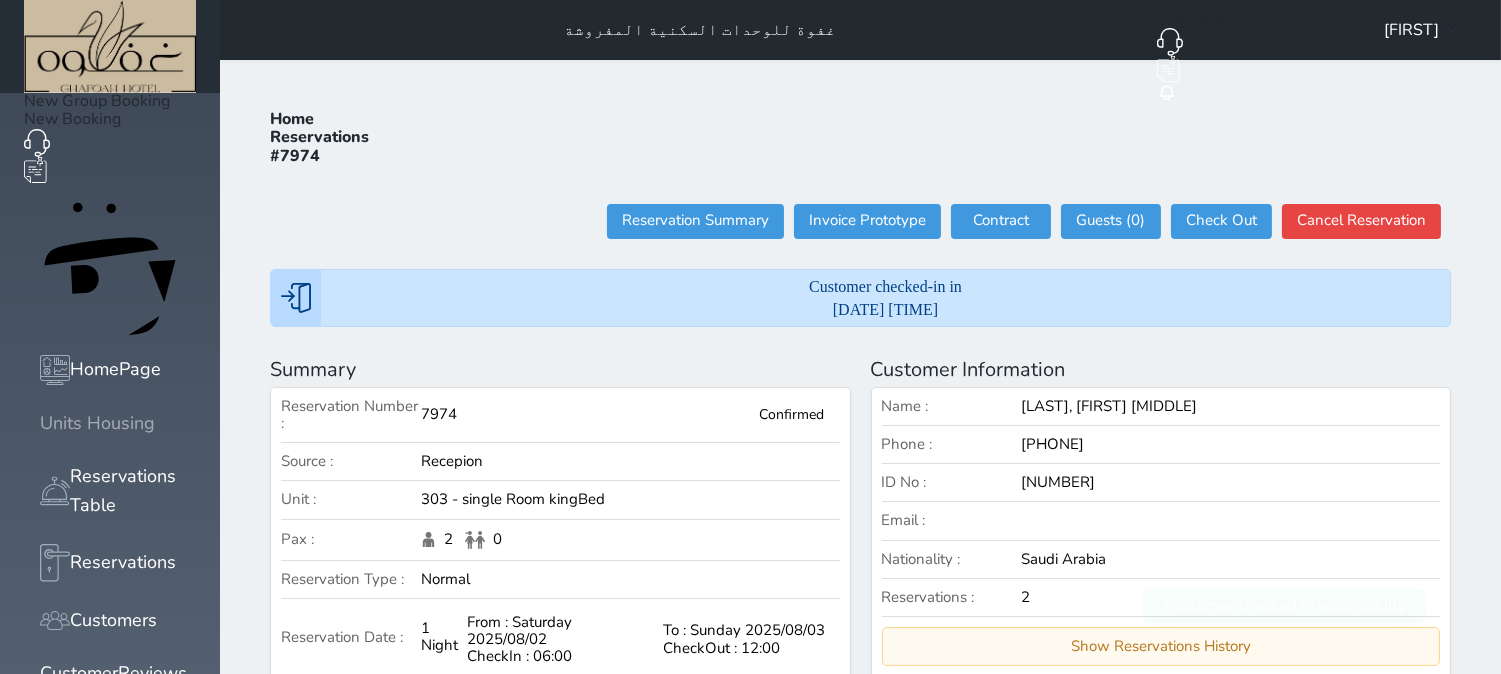 click on "Units Housing" at bounding box center (97, 423) 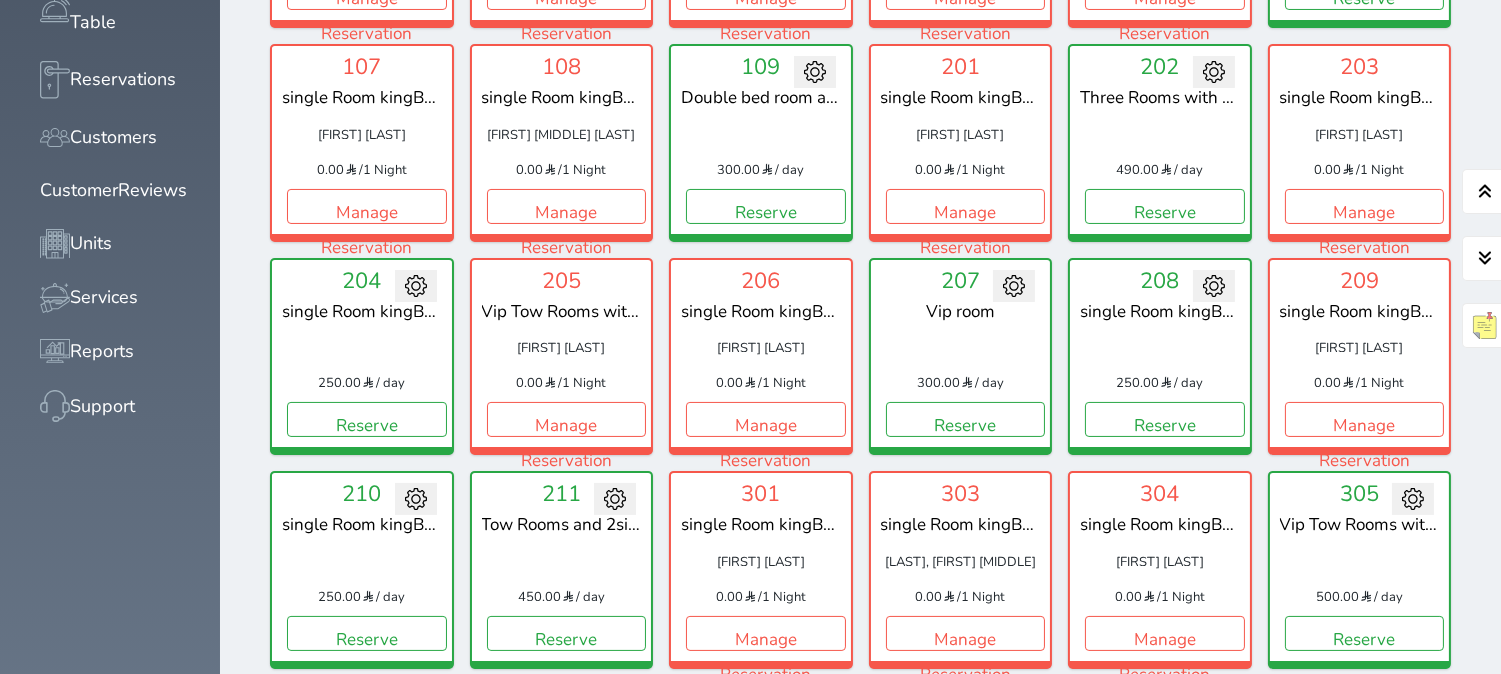 scroll, scrollTop: 522, scrollLeft: 0, axis: vertical 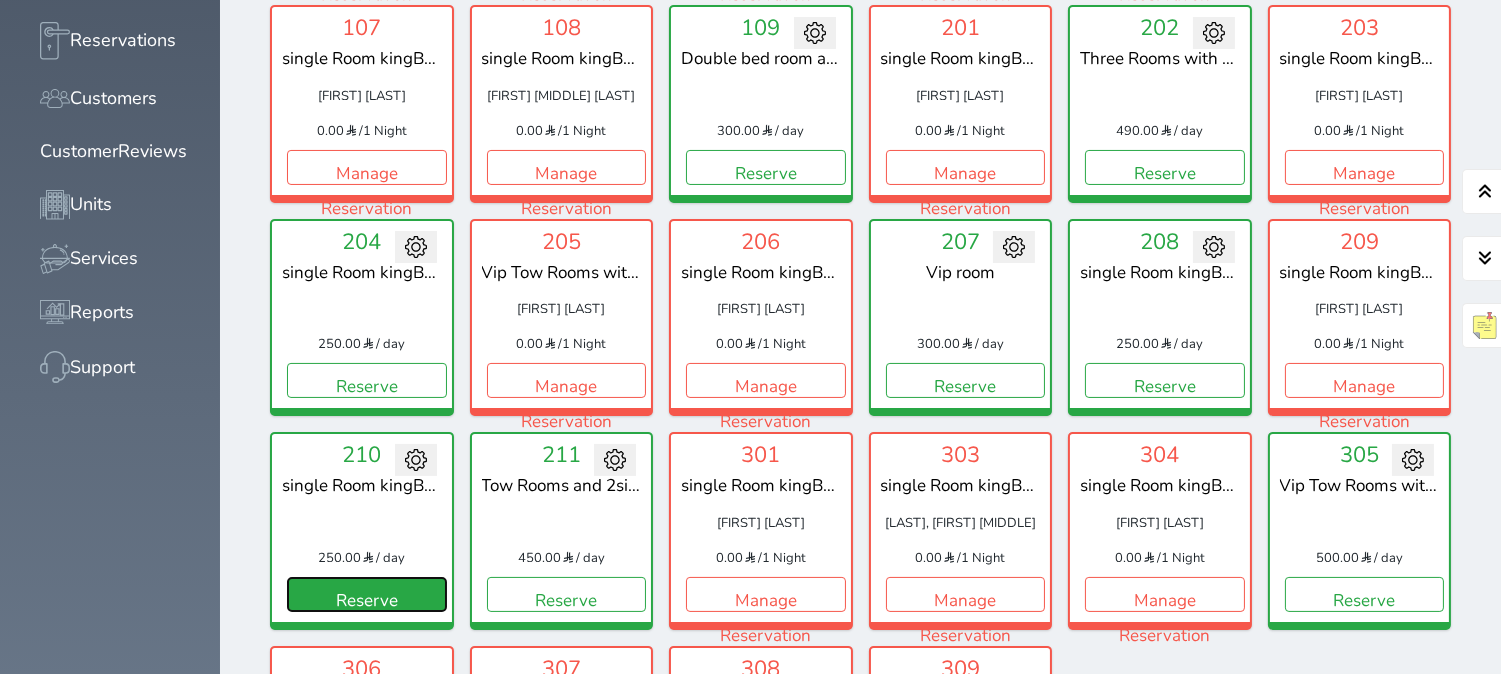 click on "Reserve" at bounding box center (367, 594) 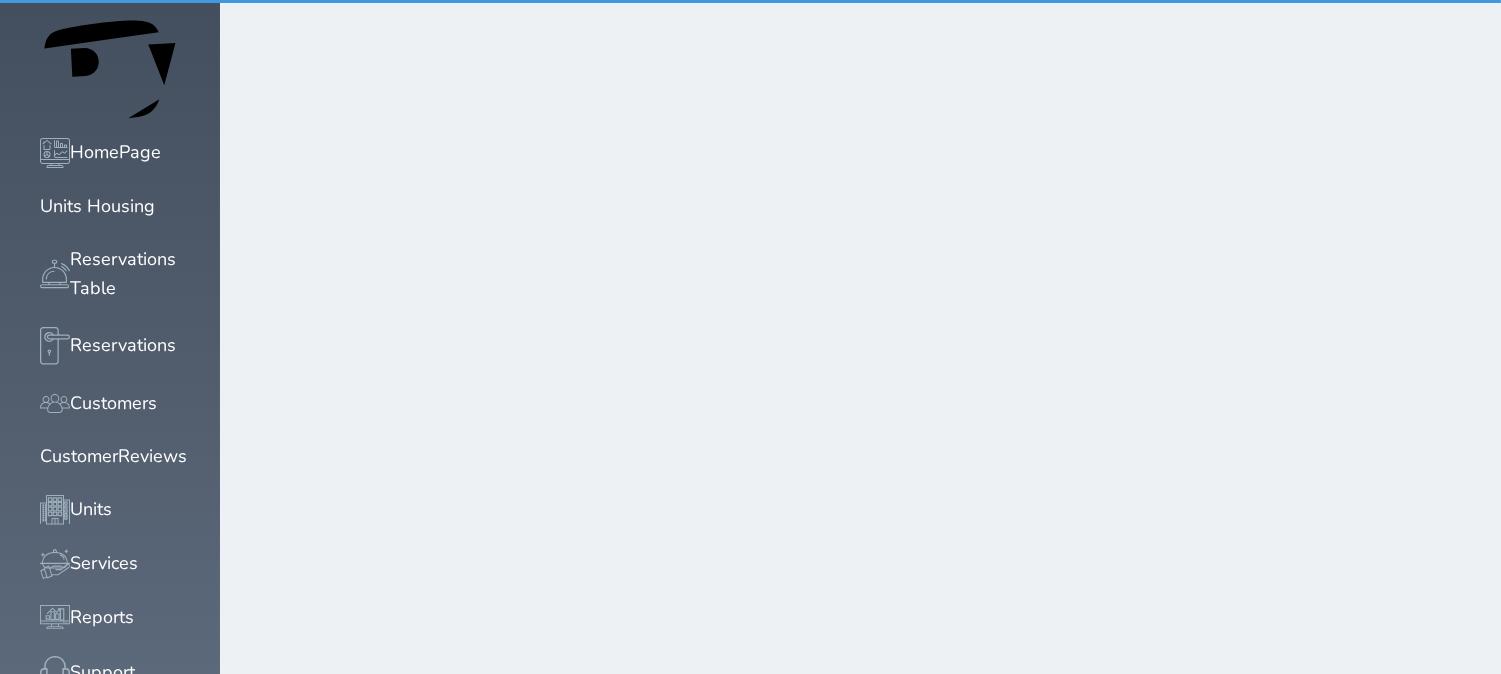 scroll, scrollTop: 0, scrollLeft: 0, axis: both 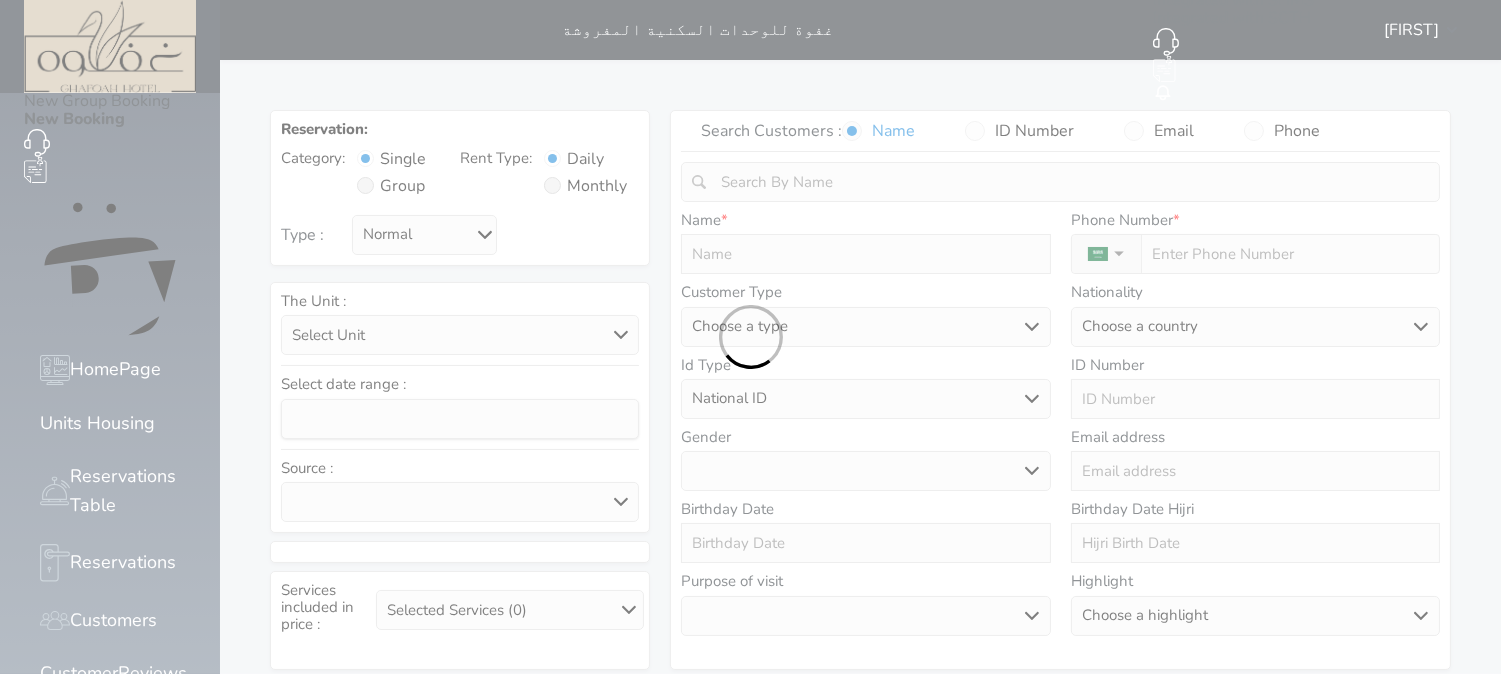select 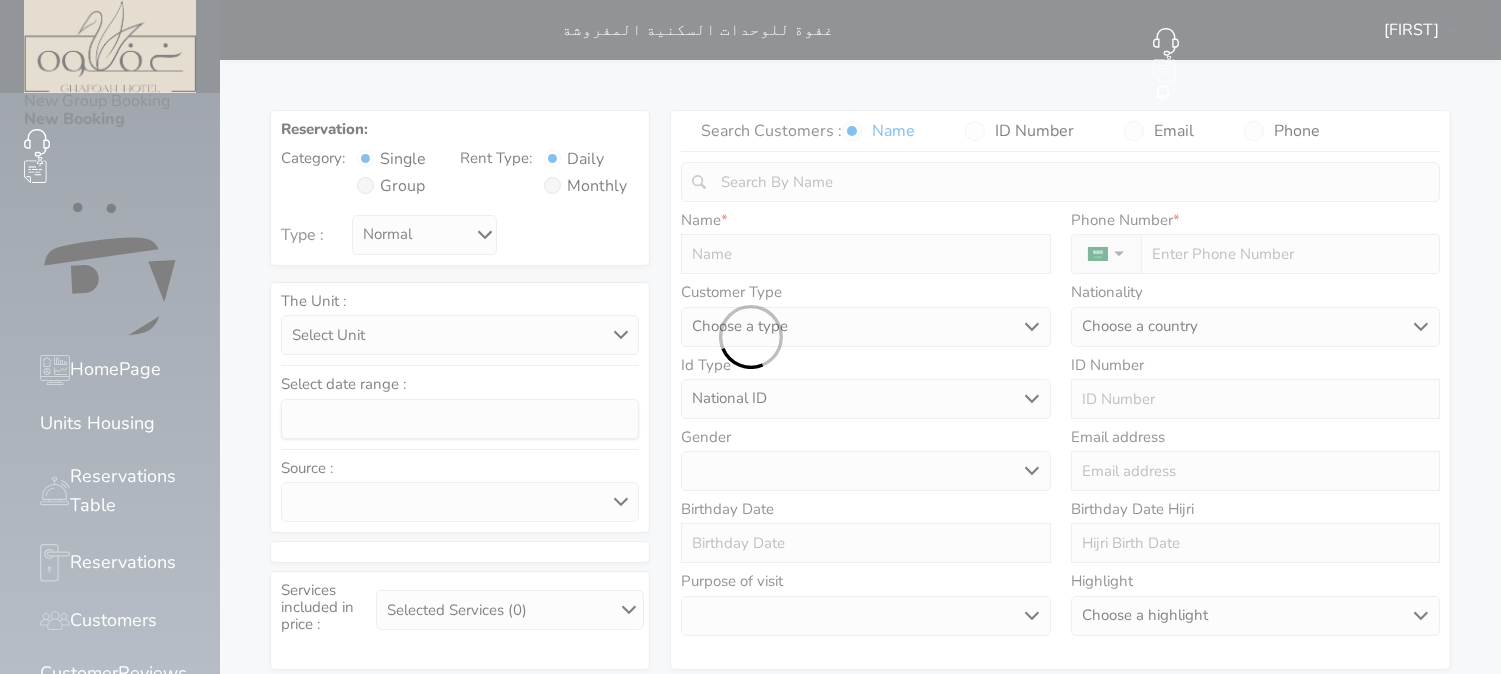 select 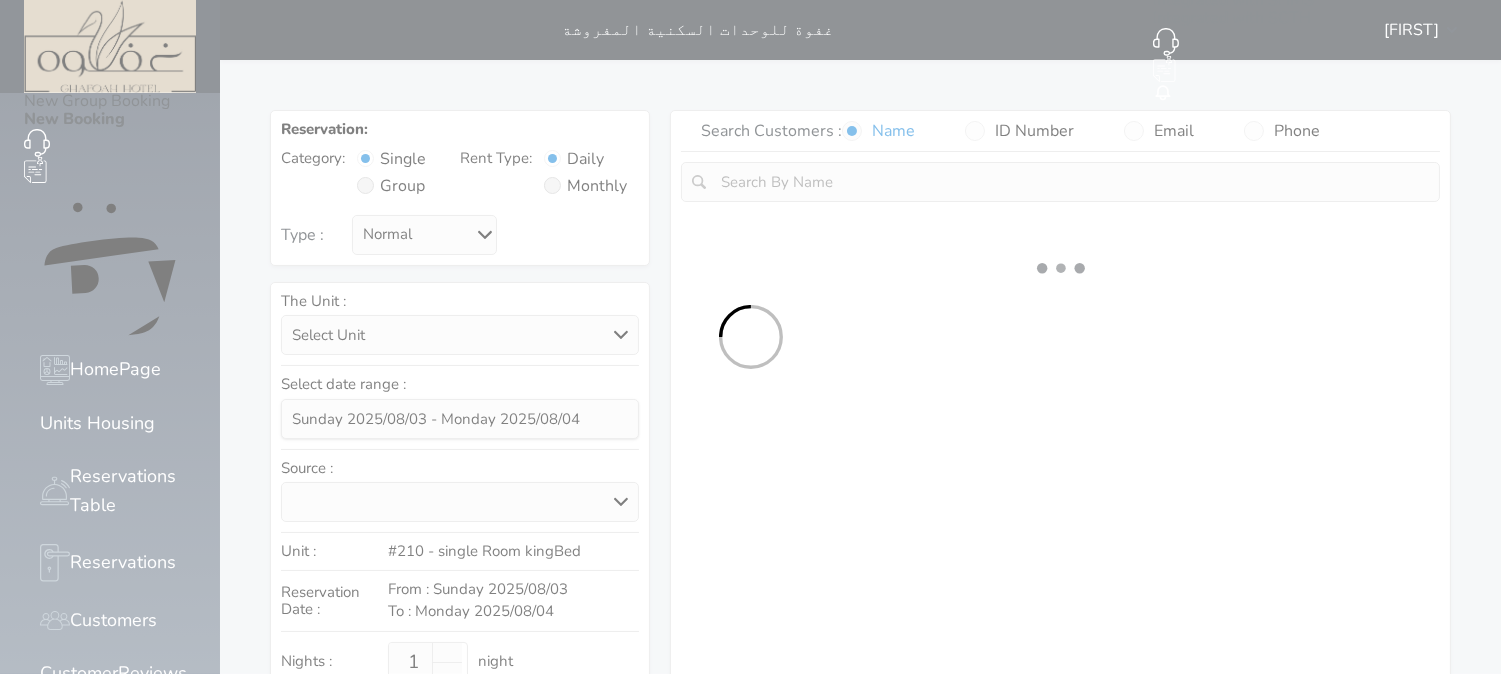 select 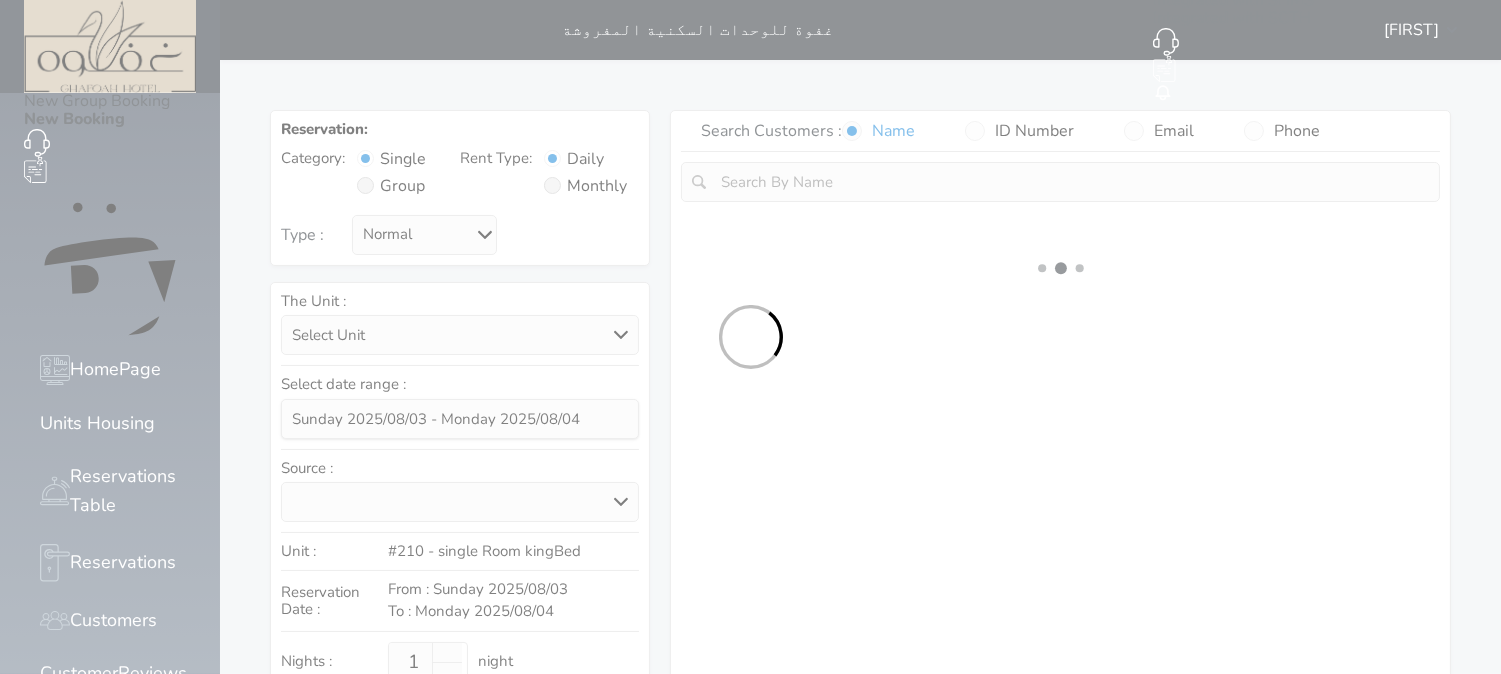 select on "1" 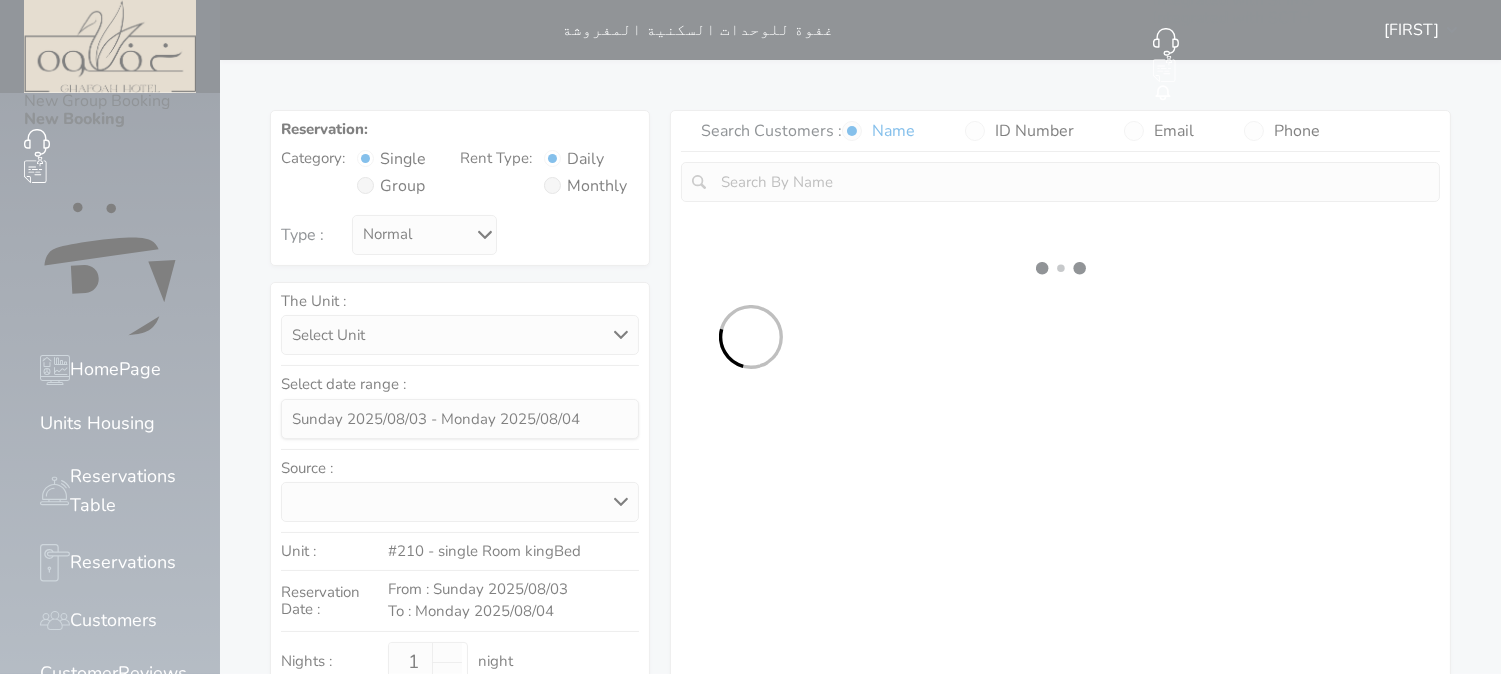 select on "113" 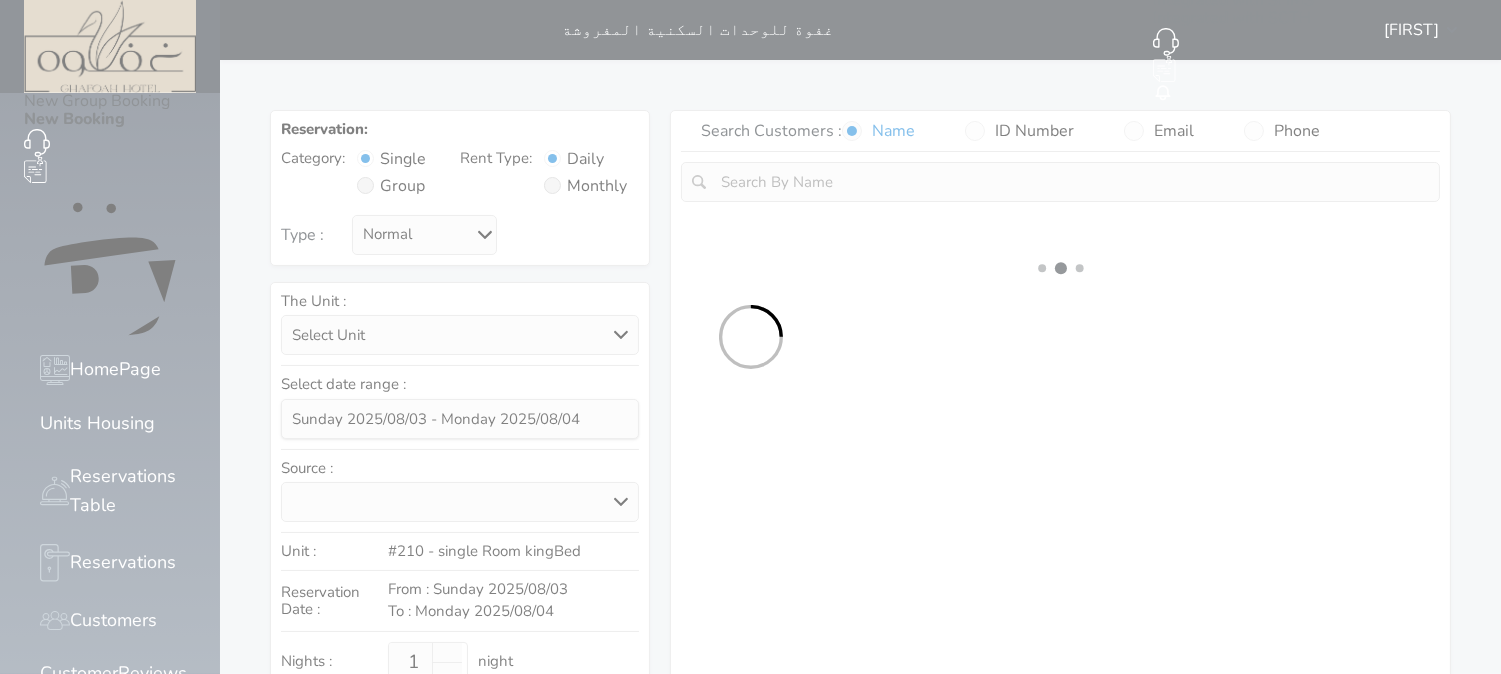 select on "1" 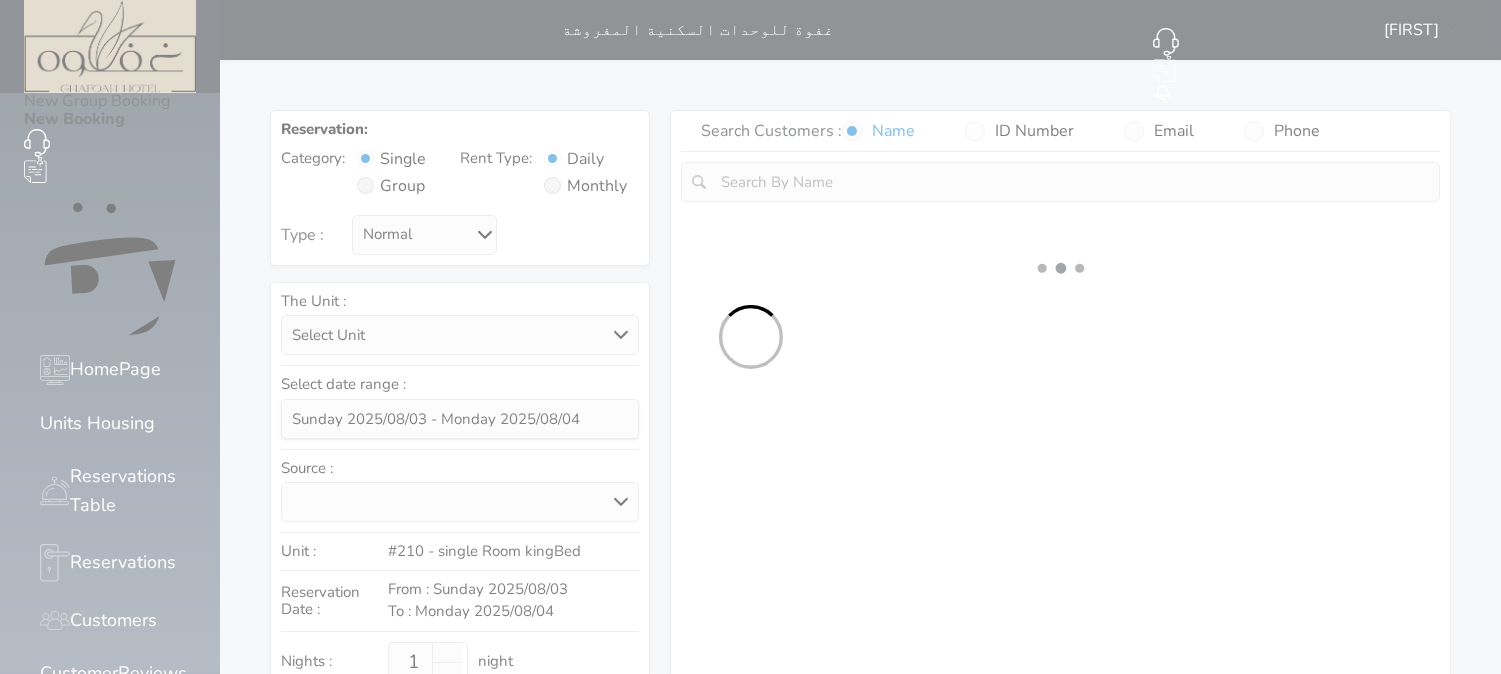 select 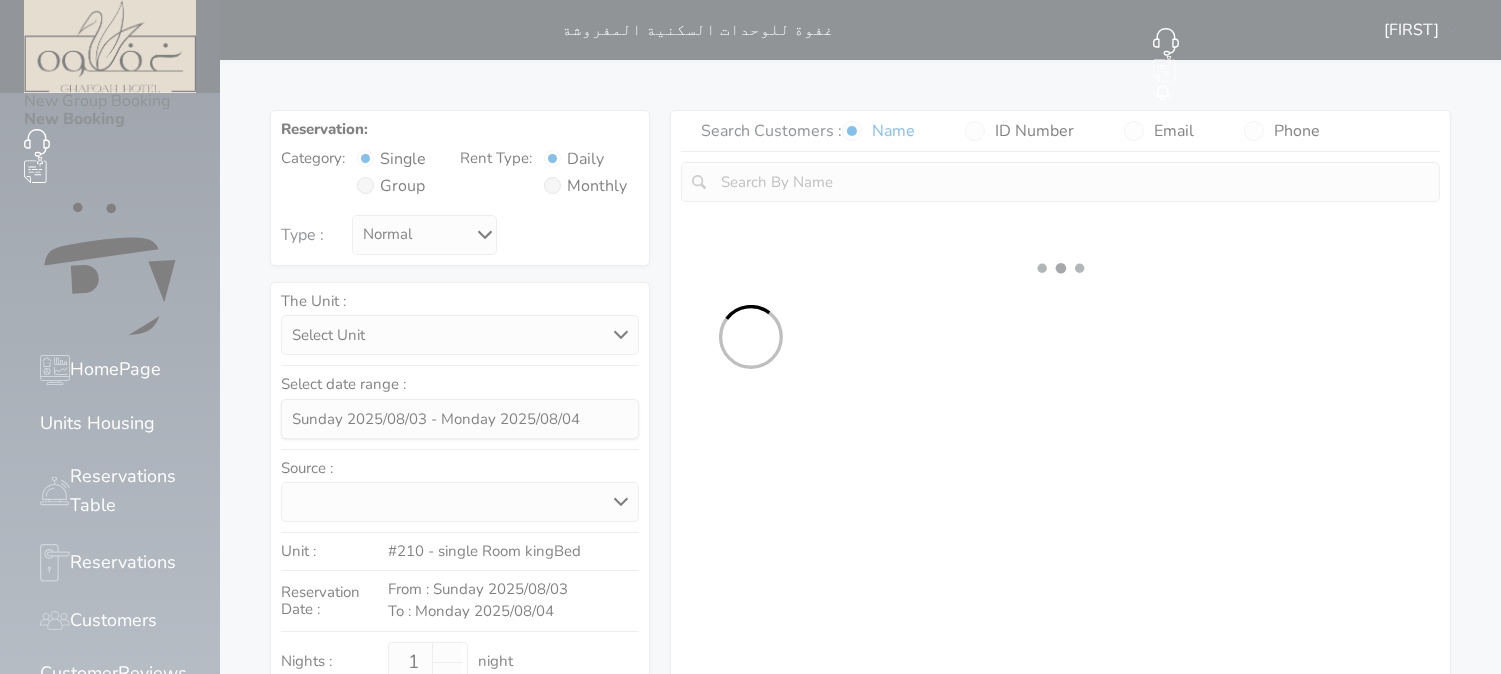 select on "7" 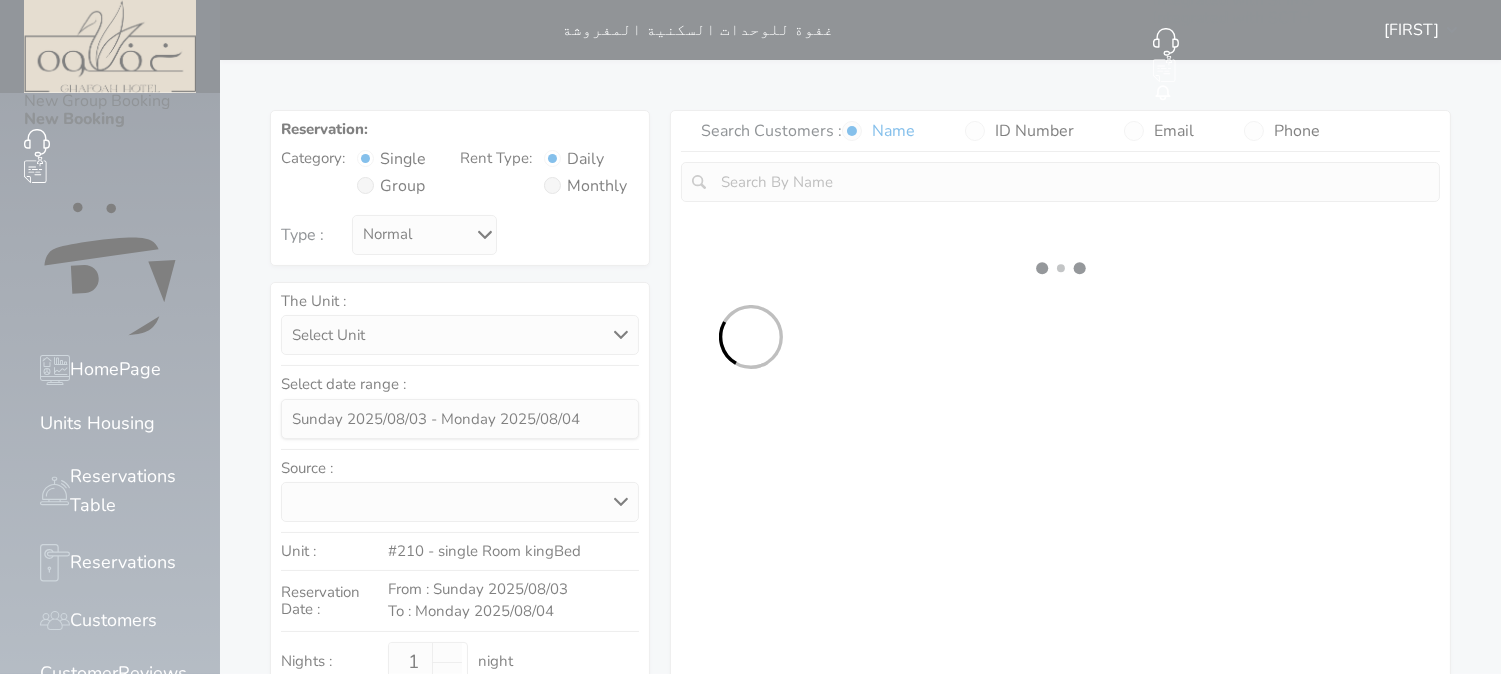 select 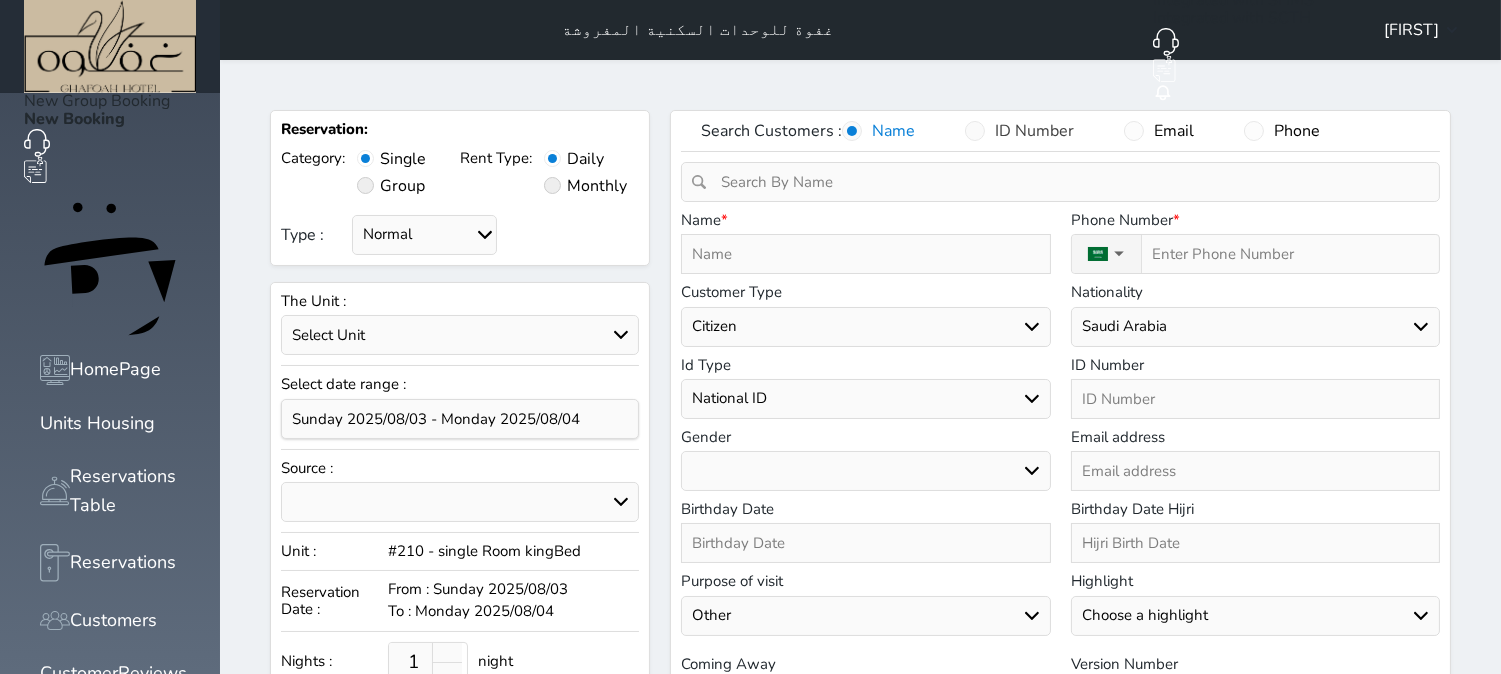 select 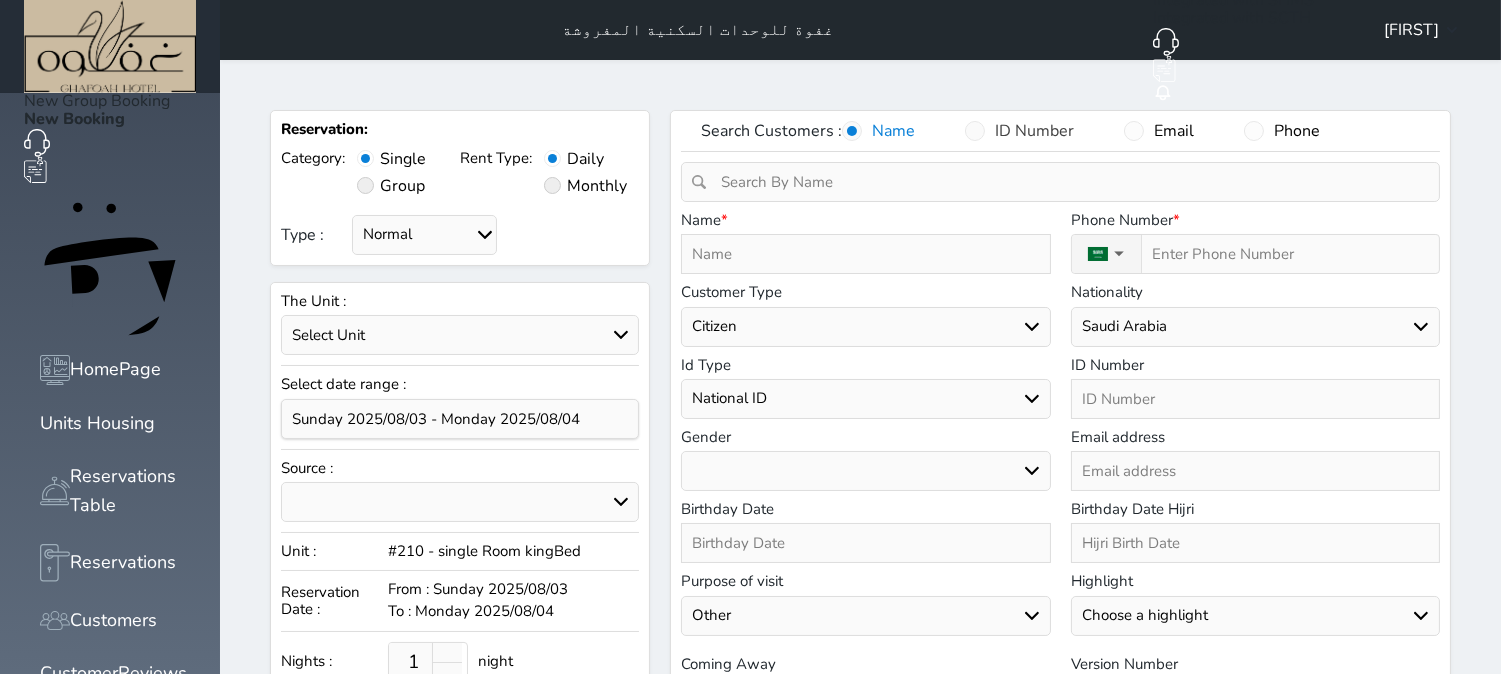 select 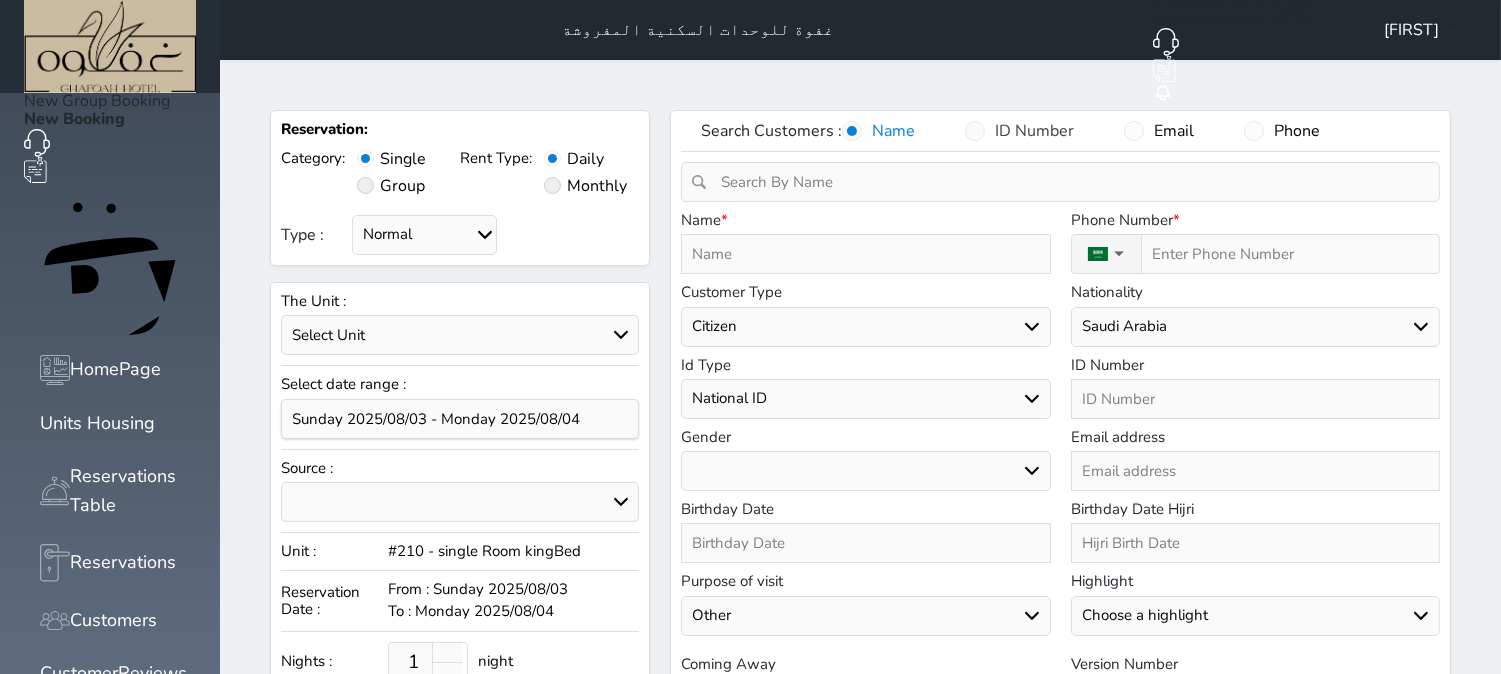 click at bounding box center (975, 131) 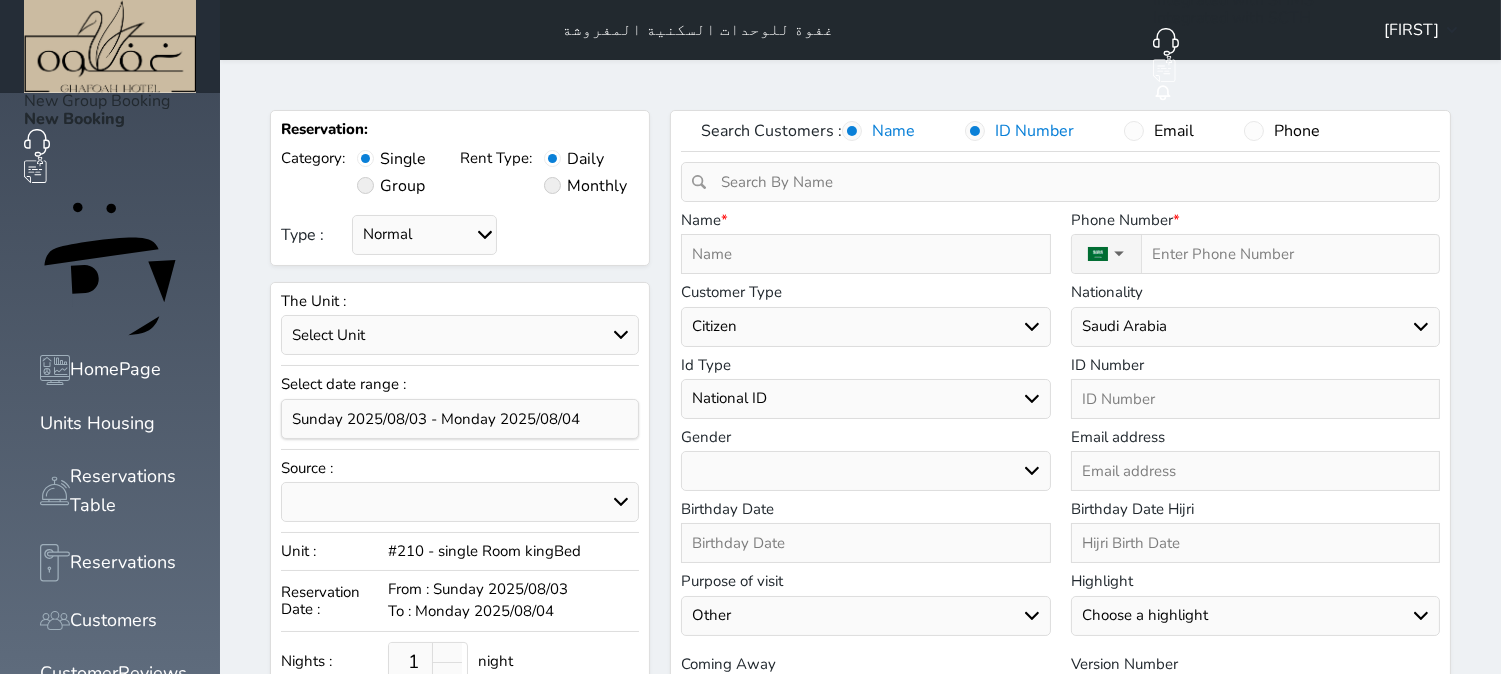 select 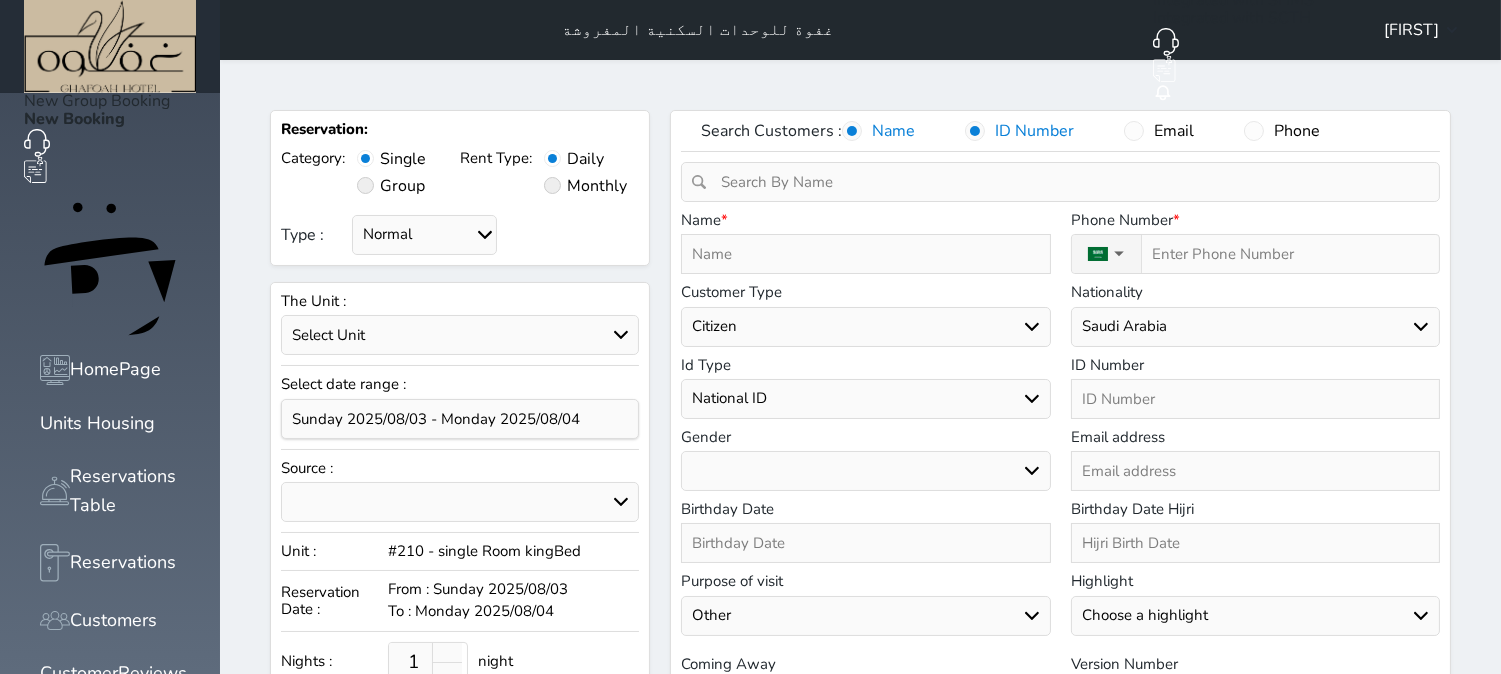 select 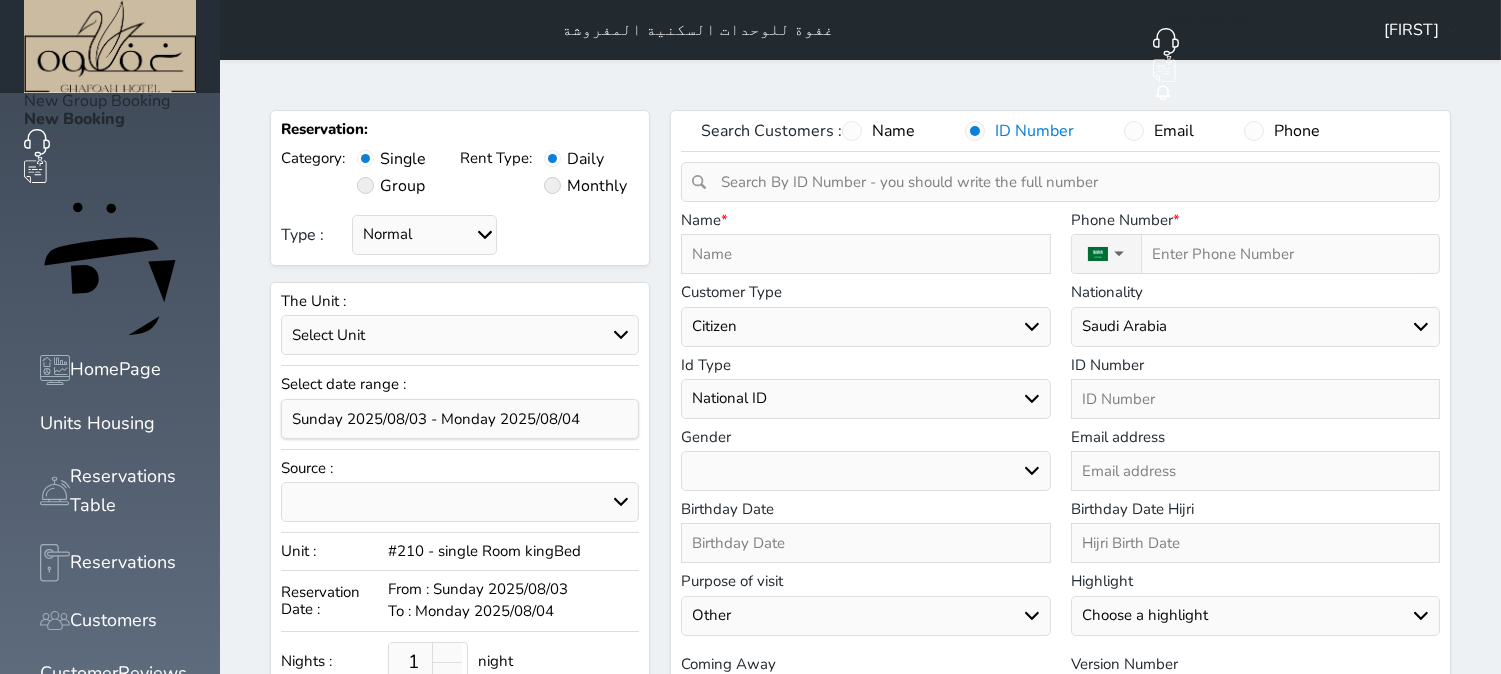 click at bounding box center (1067, 182) 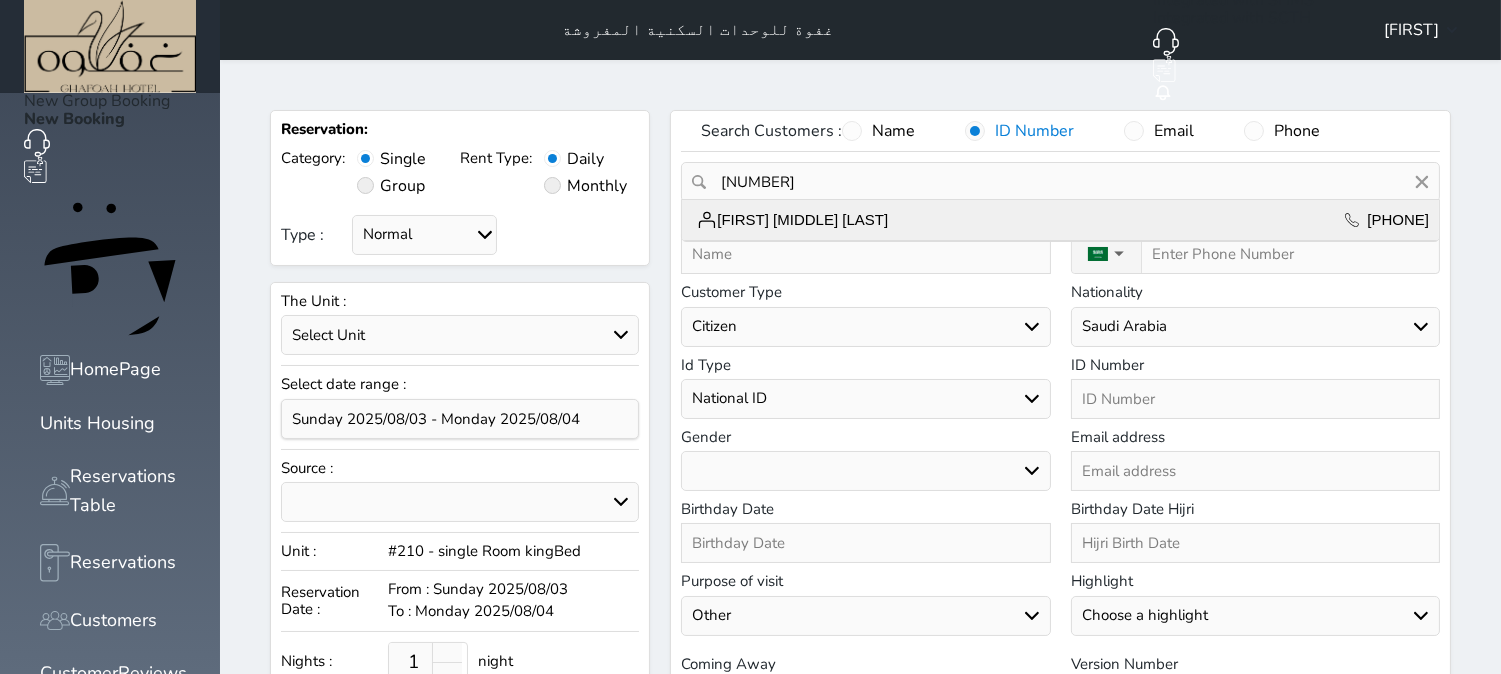 click on "عواد حلو الاسلمي الشمري   +966531467075" at bounding box center (1060, 220) 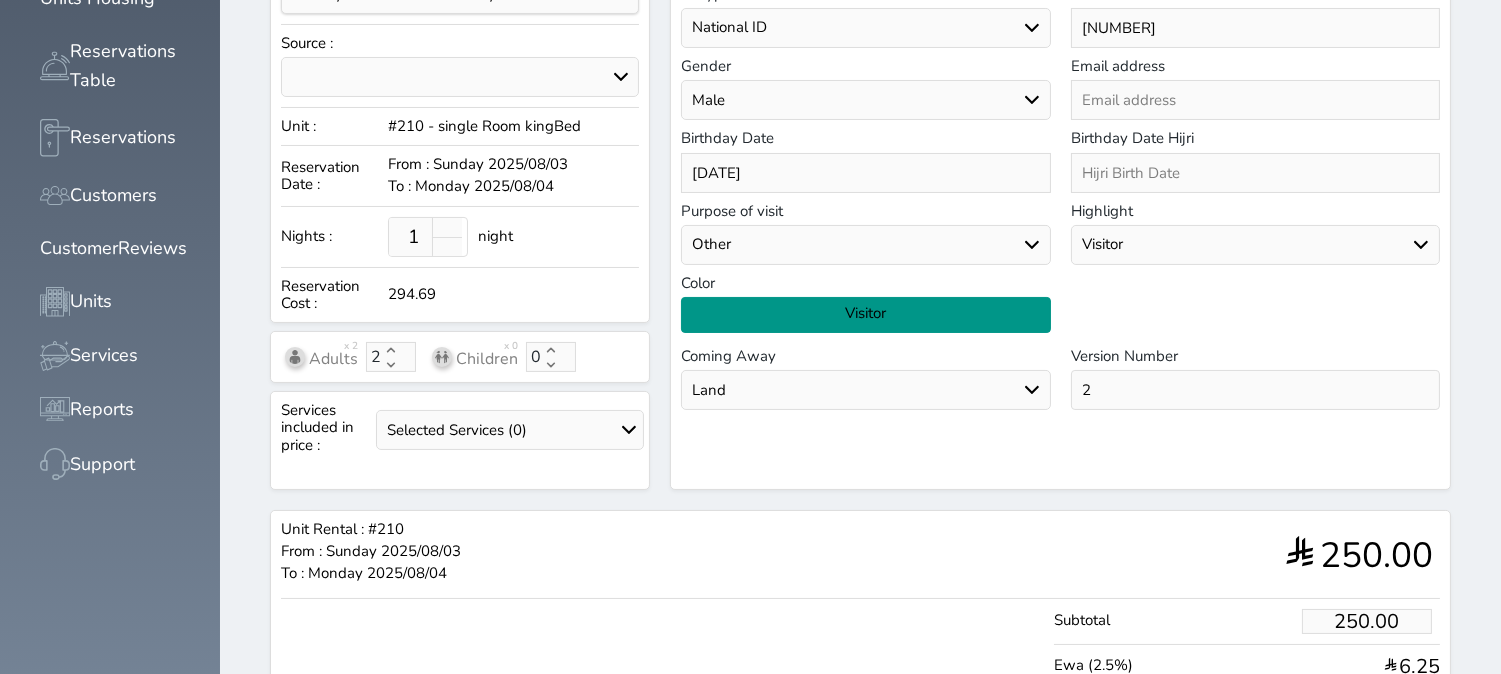 scroll, scrollTop: 555, scrollLeft: 0, axis: vertical 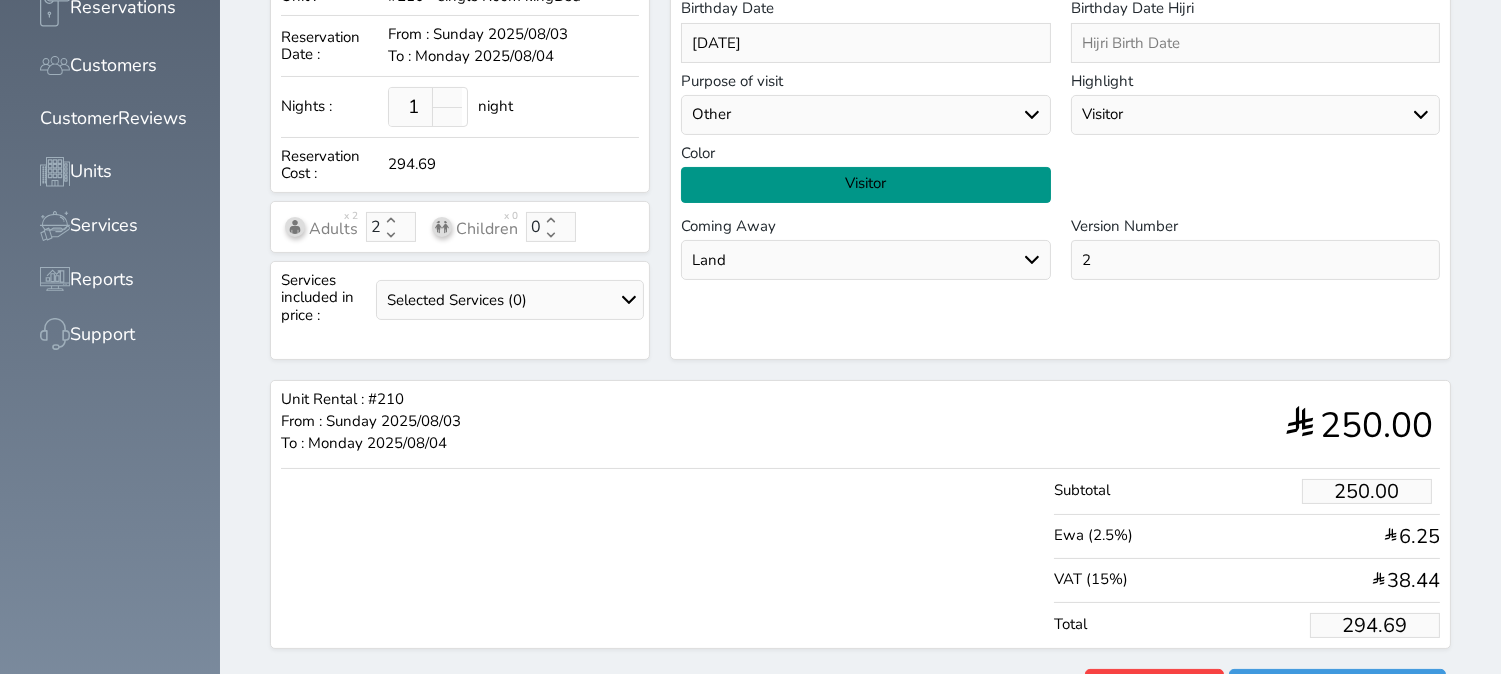 drag, startPoint x: 1443, startPoint y: 577, endPoint x: 1276, endPoint y: 582, distance: 167.07483 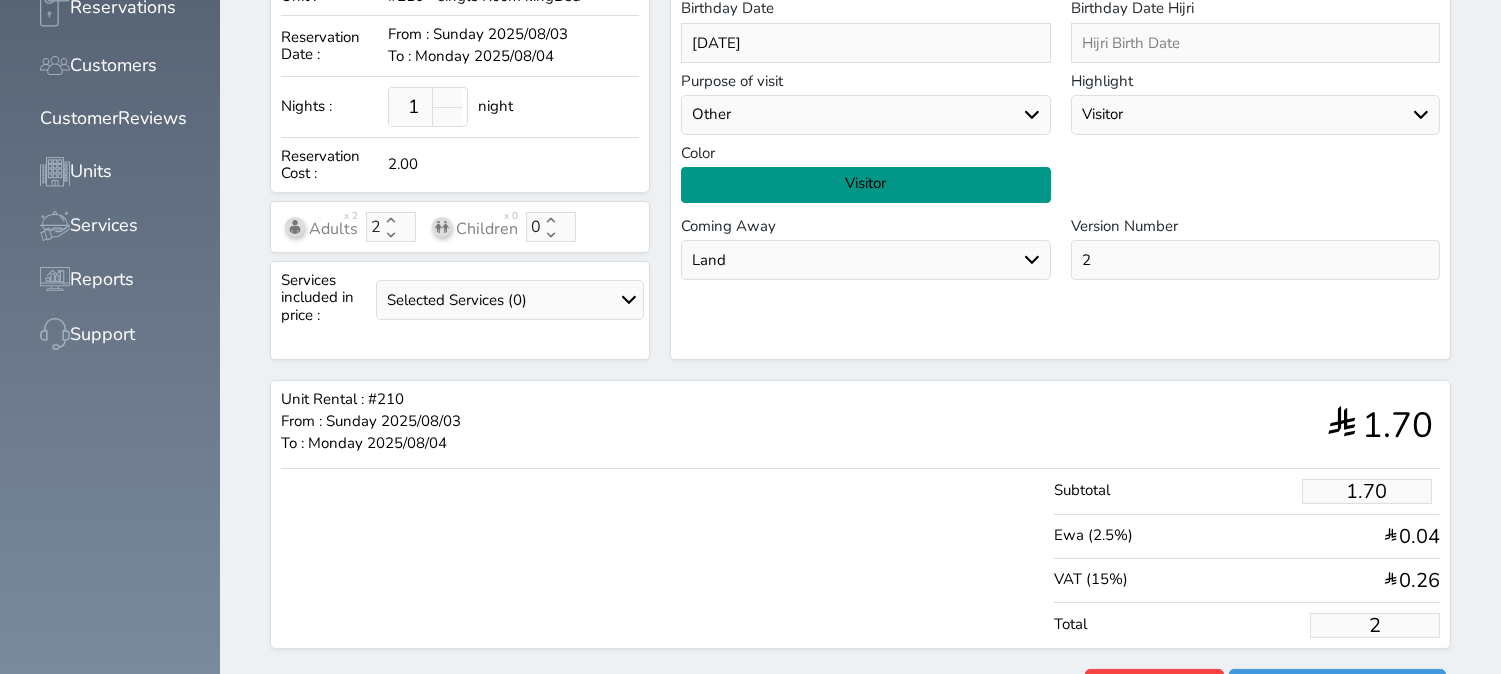type on "16.97" 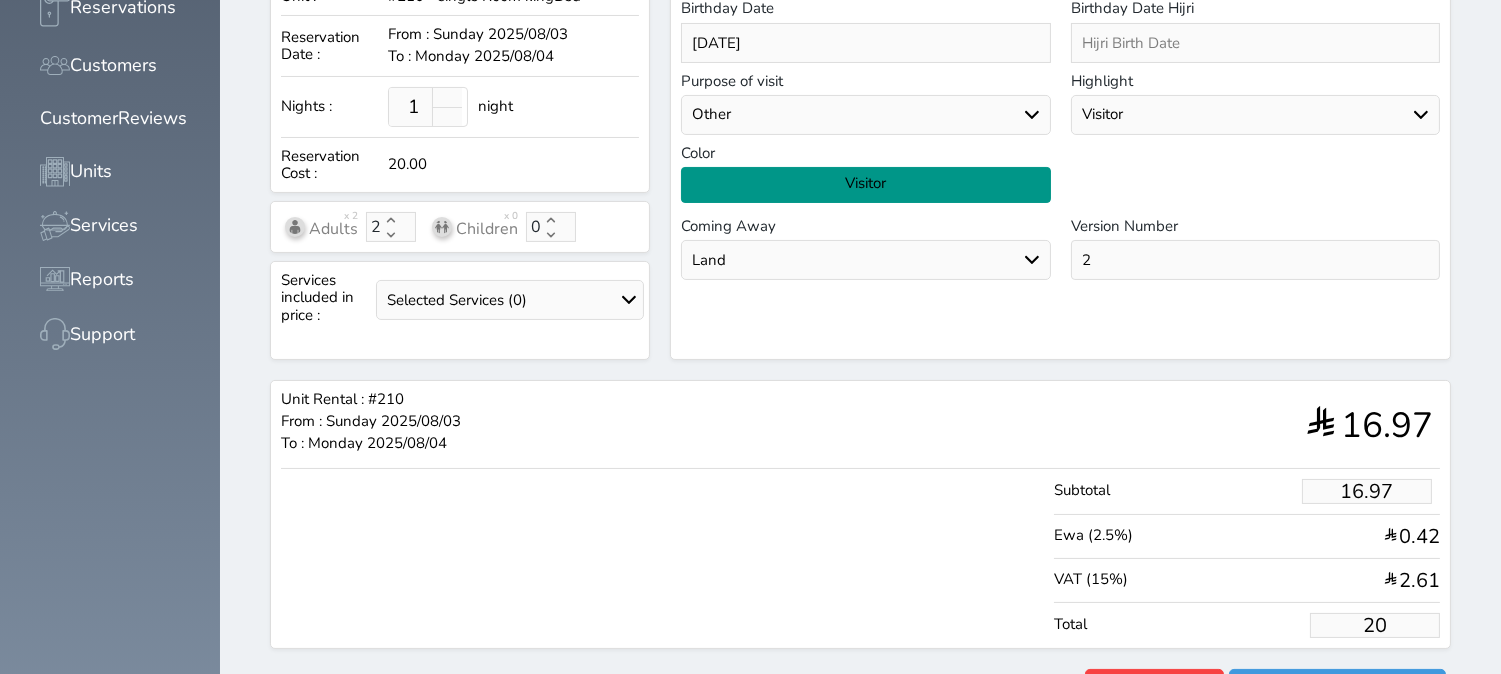 type on "169.67" 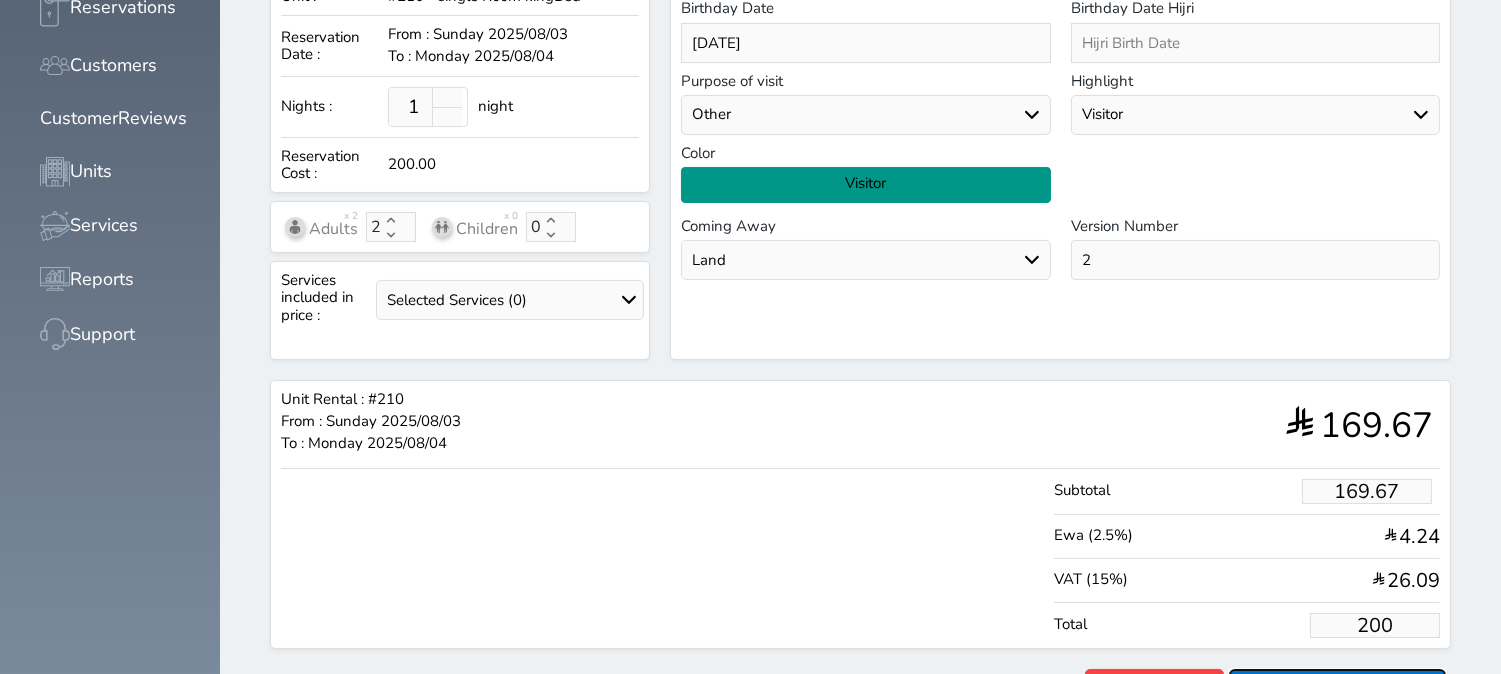 type on "200.00" 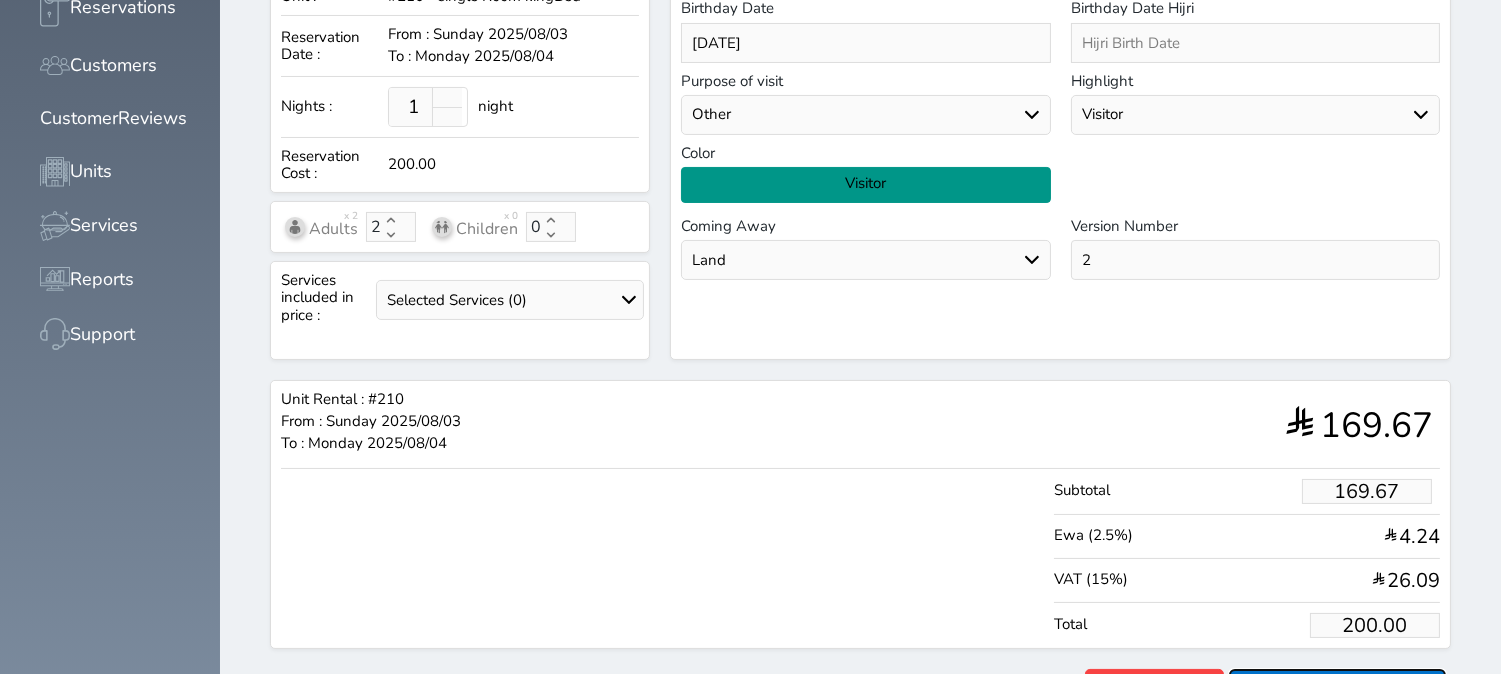 click on "Reserve" at bounding box center [1337, 686] 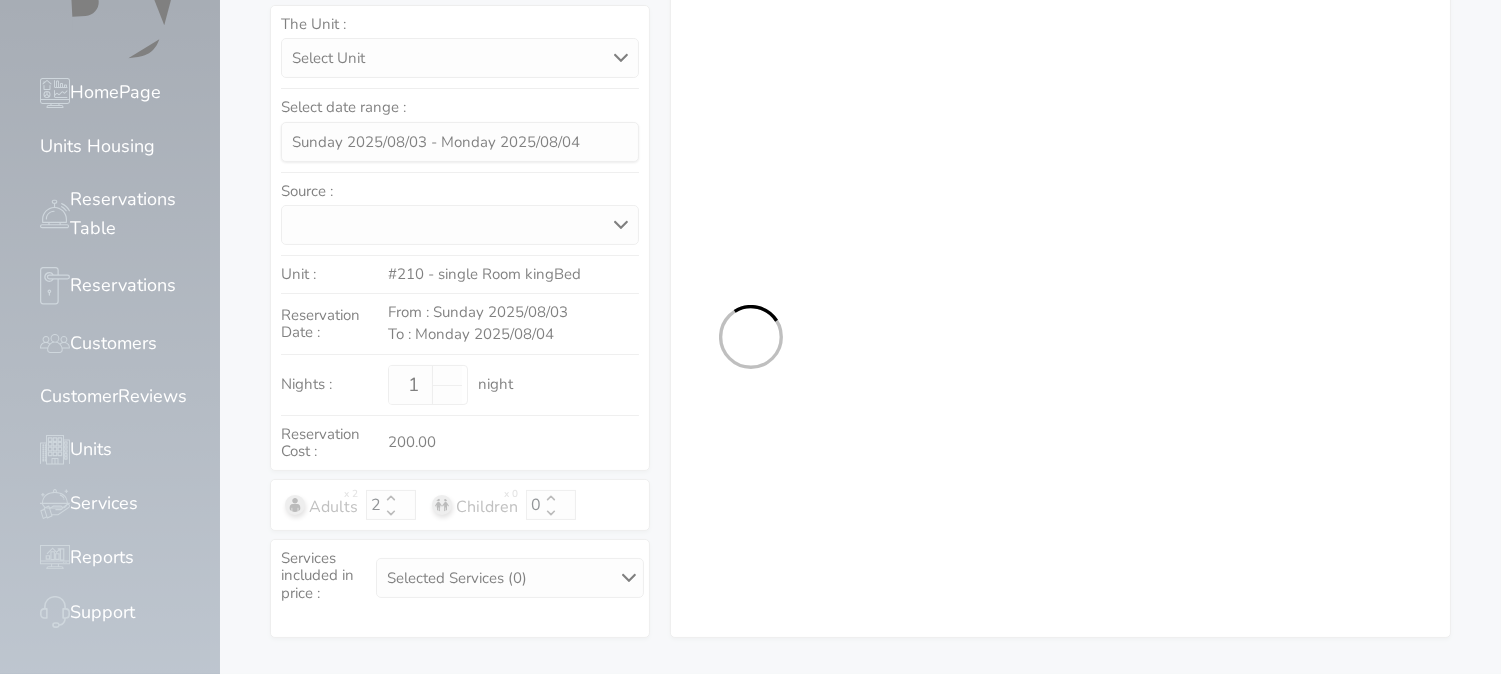 select on "1" 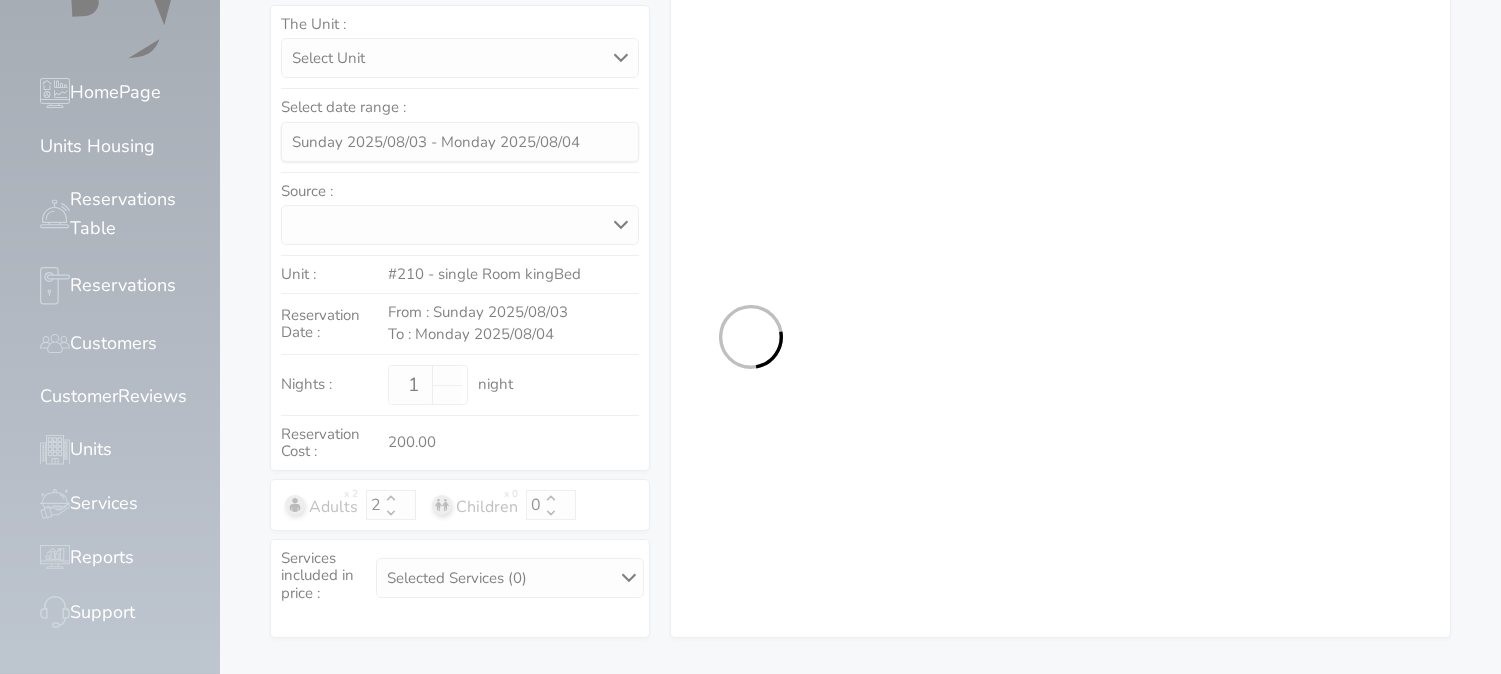 select on "113" 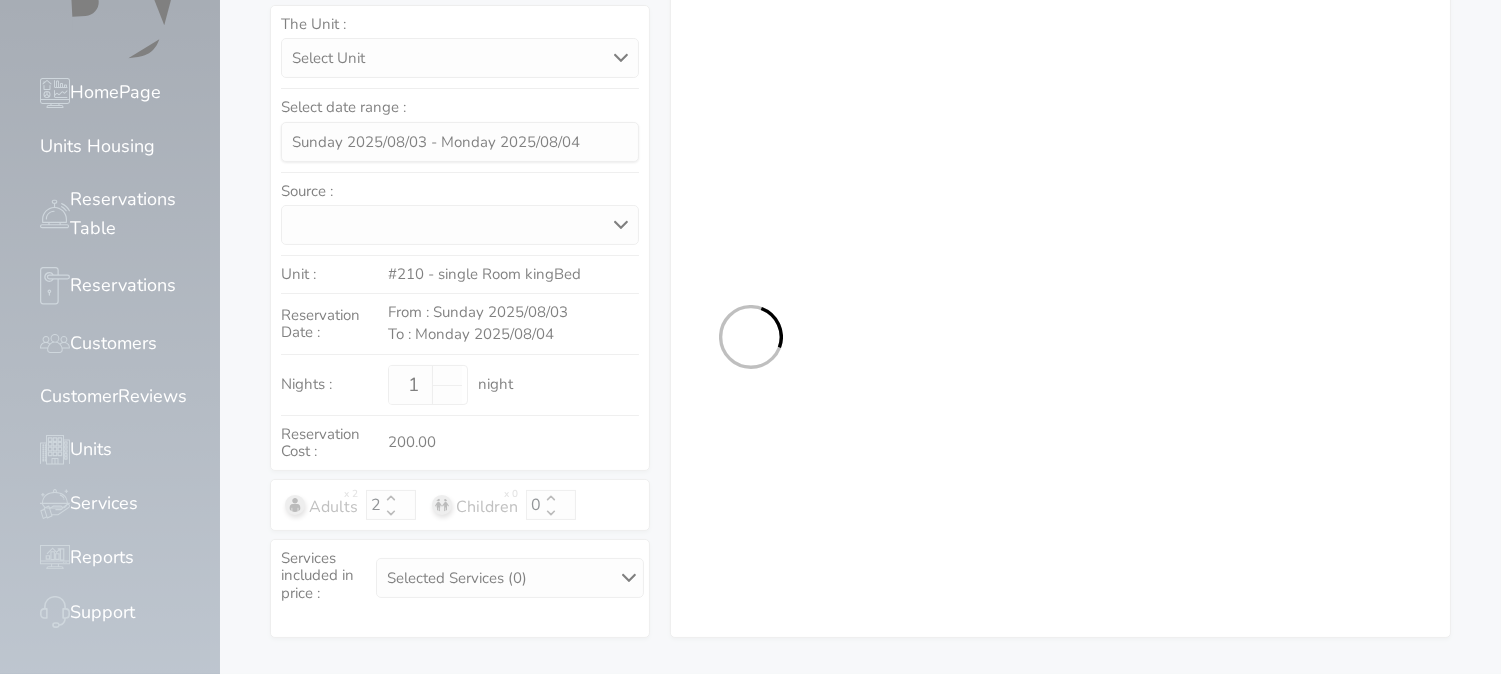 select on "1" 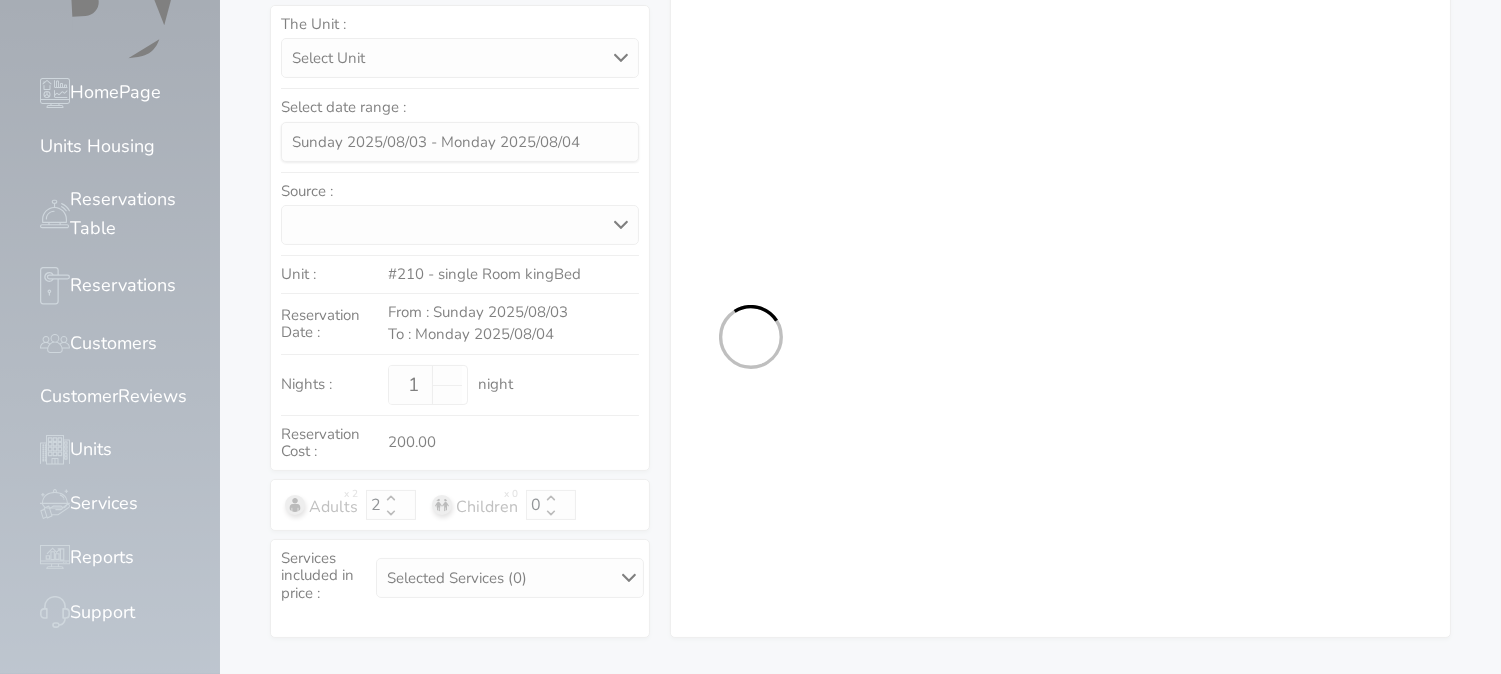 select on "7" 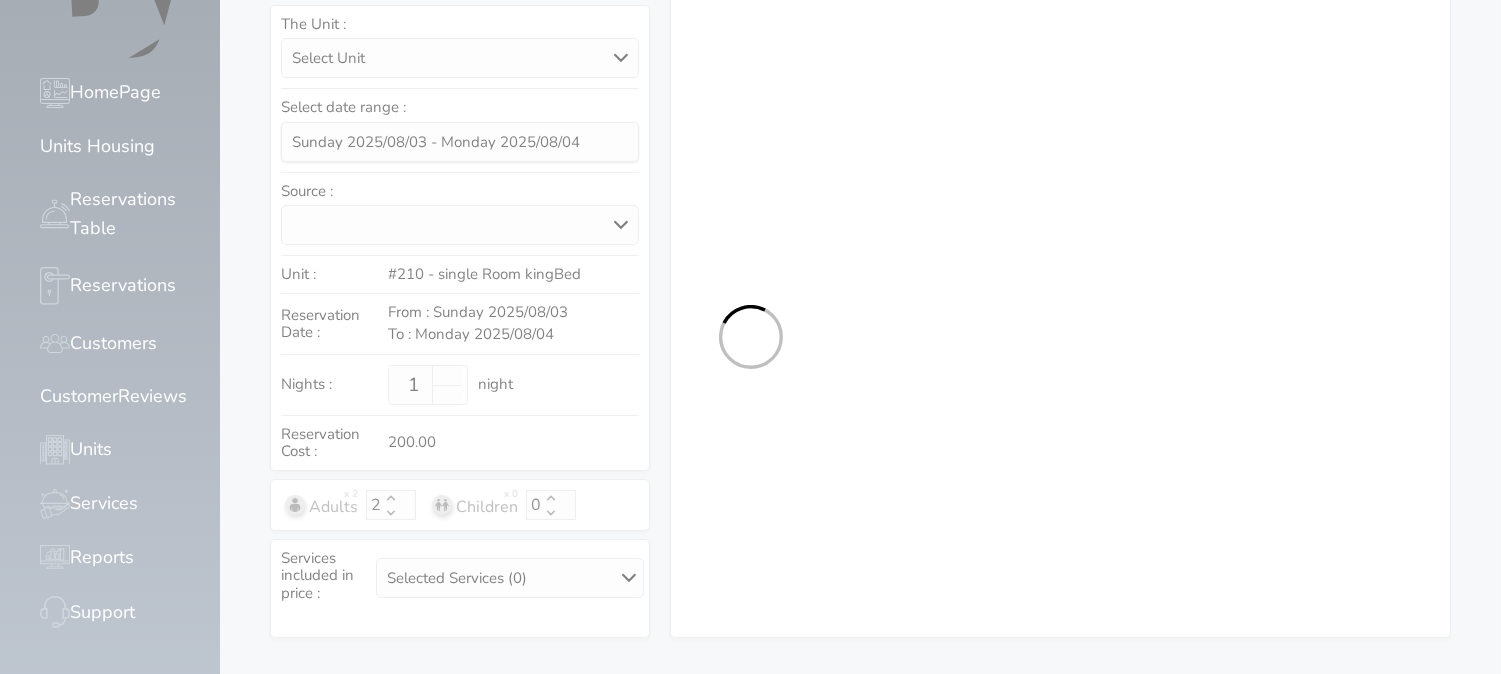 select on "7136" 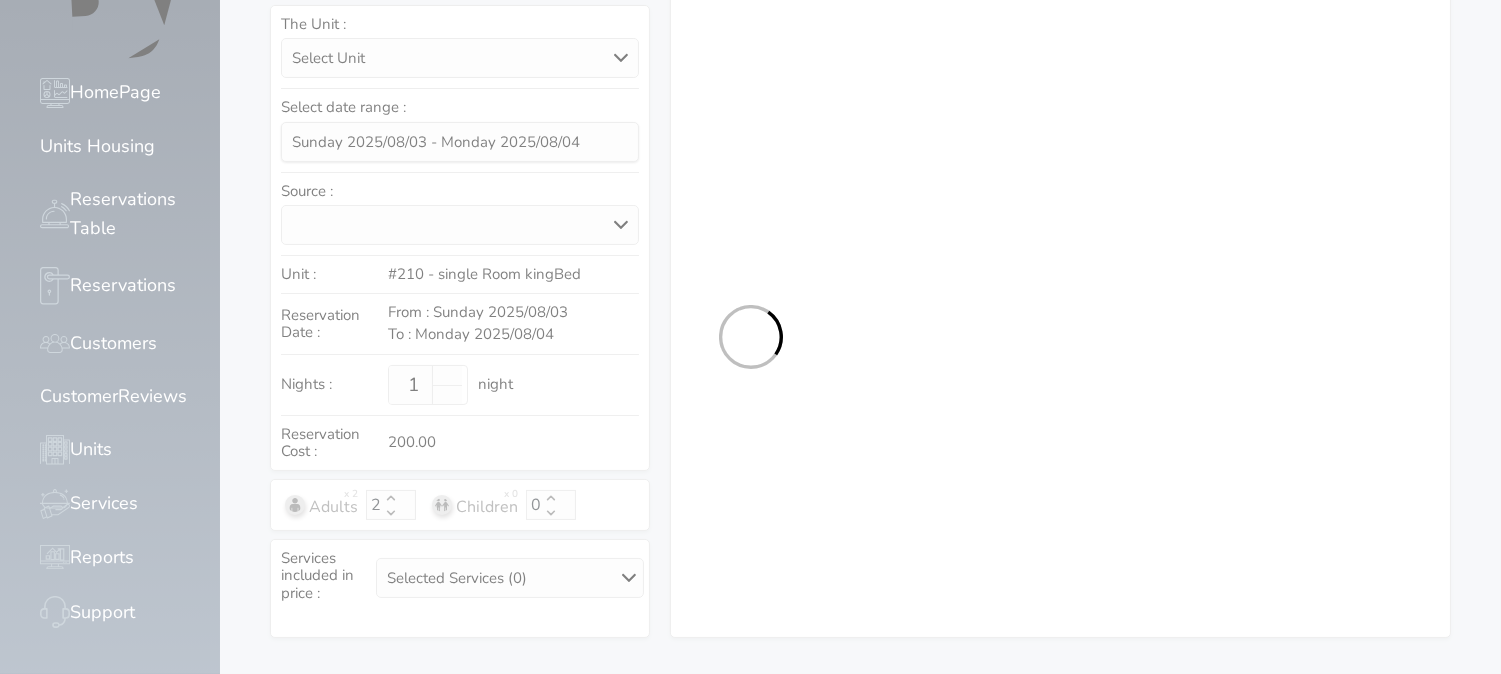 select on "9" 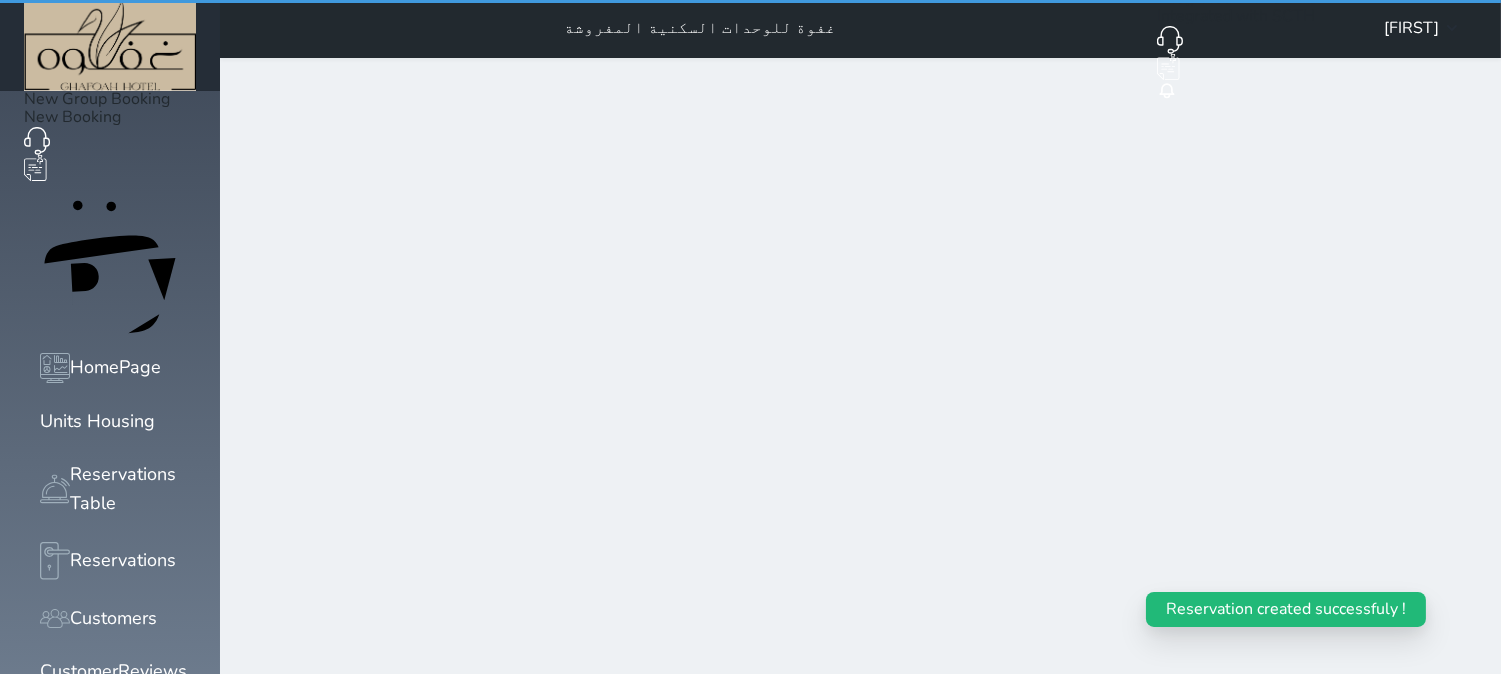 scroll, scrollTop: 0, scrollLeft: 0, axis: both 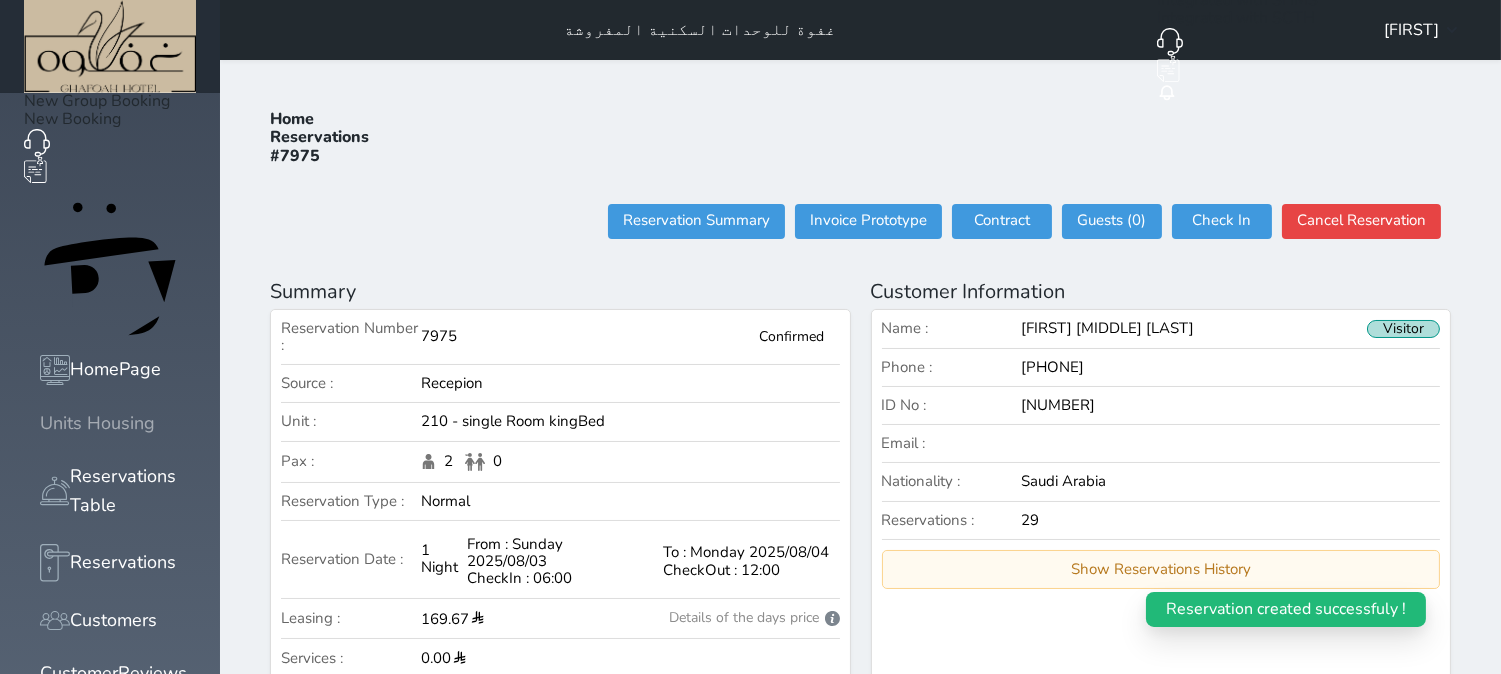 click at bounding box center (40, 423) 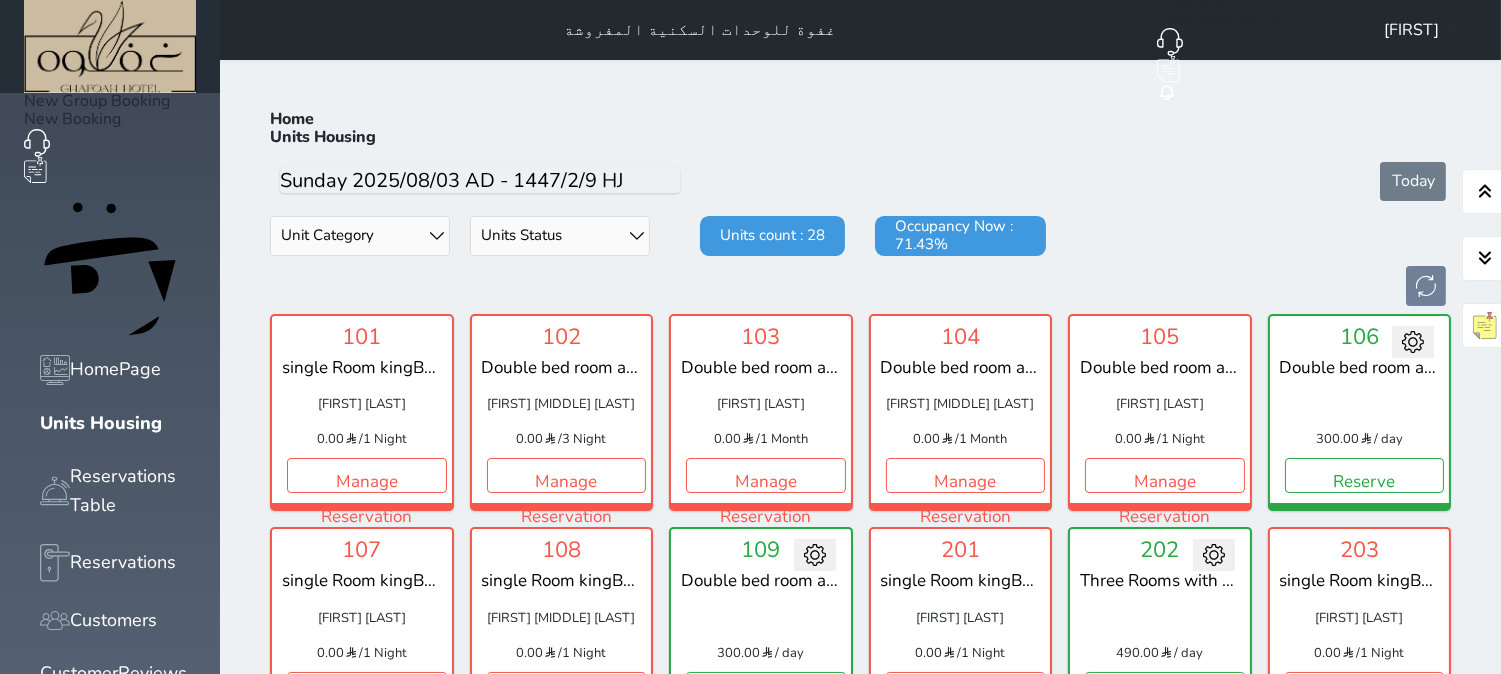scroll, scrollTop: 77, scrollLeft: 0, axis: vertical 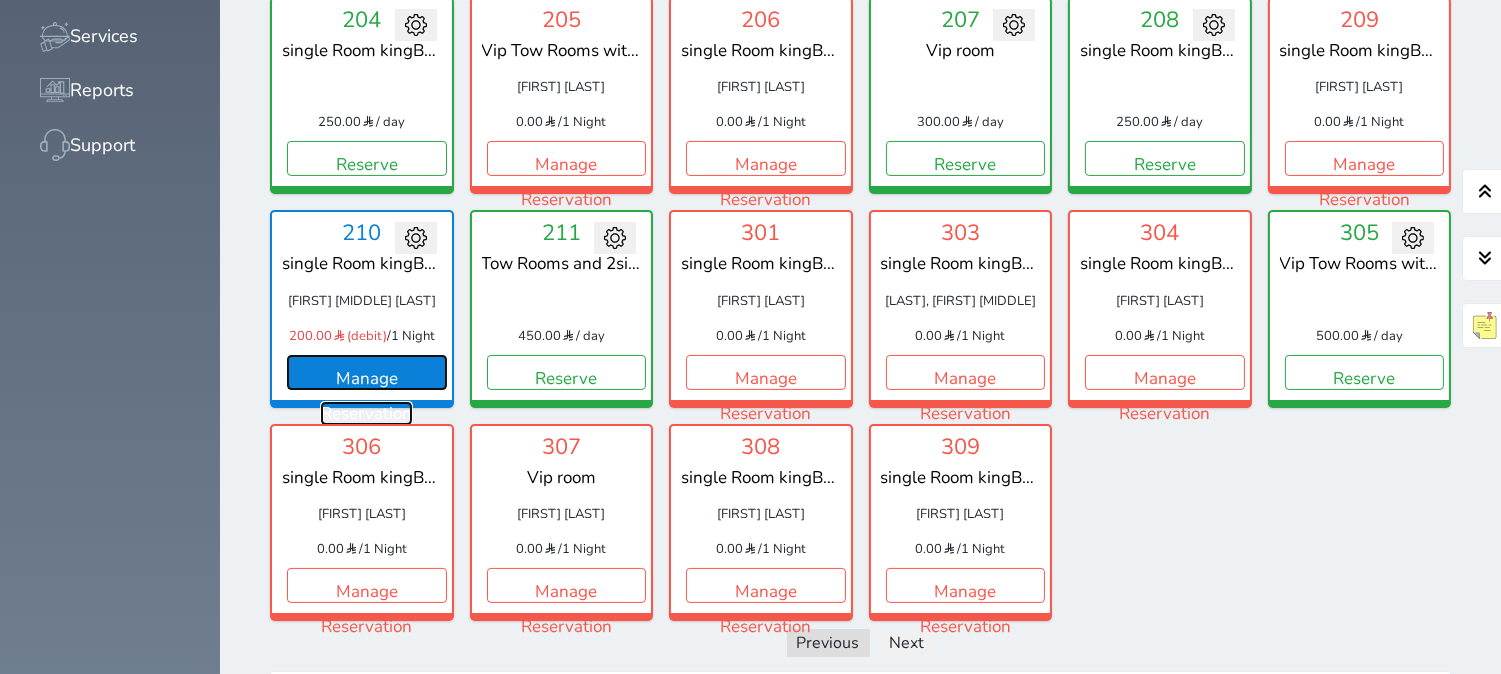 click on "Manage Reservation" at bounding box center (367, 372) 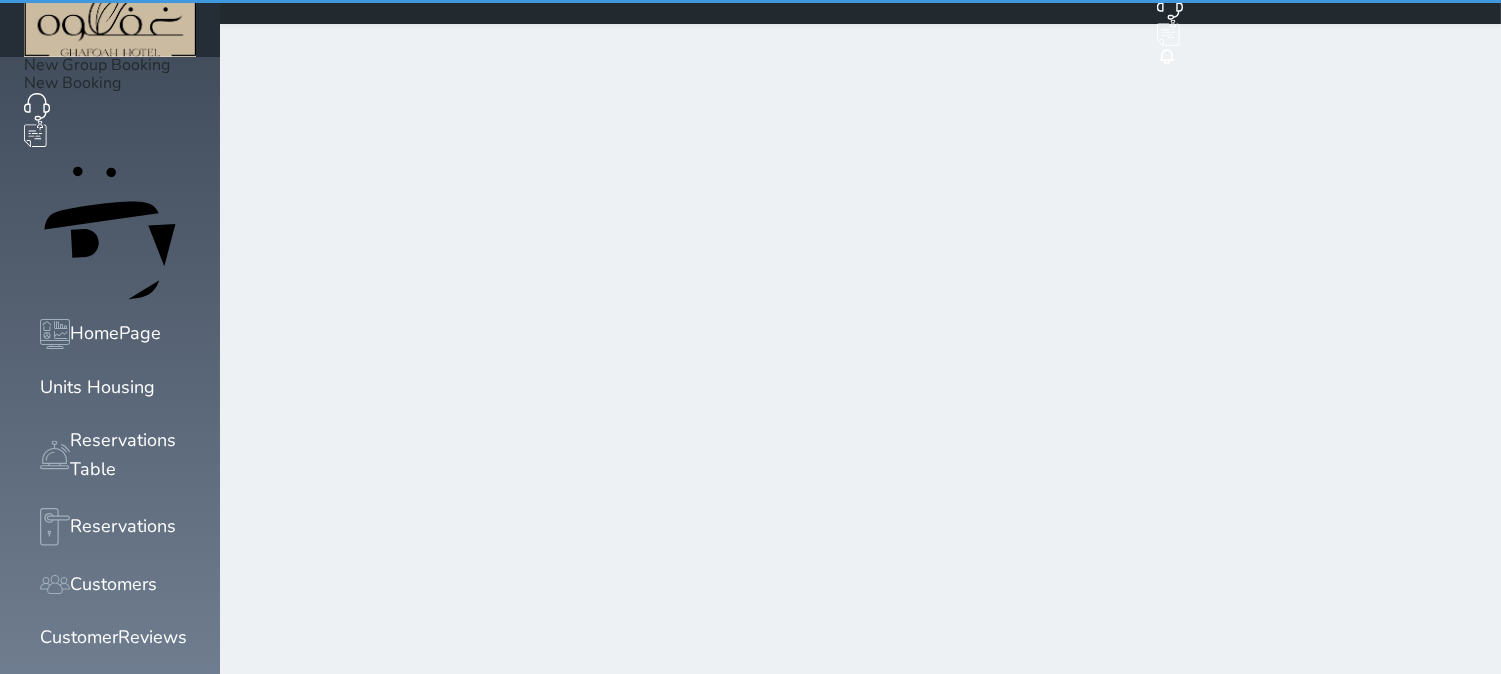 scroll, scrollTop: 0, scrollLeft: 0, axis: both 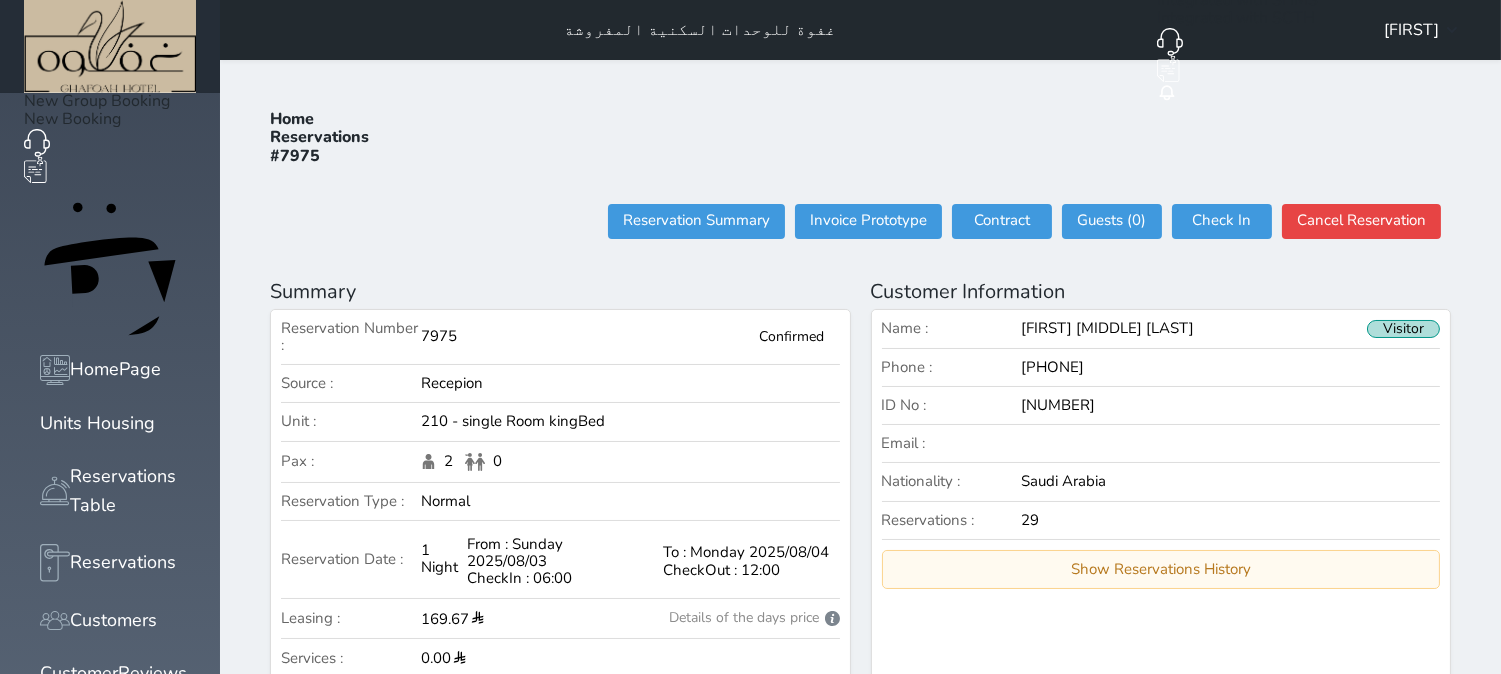 select 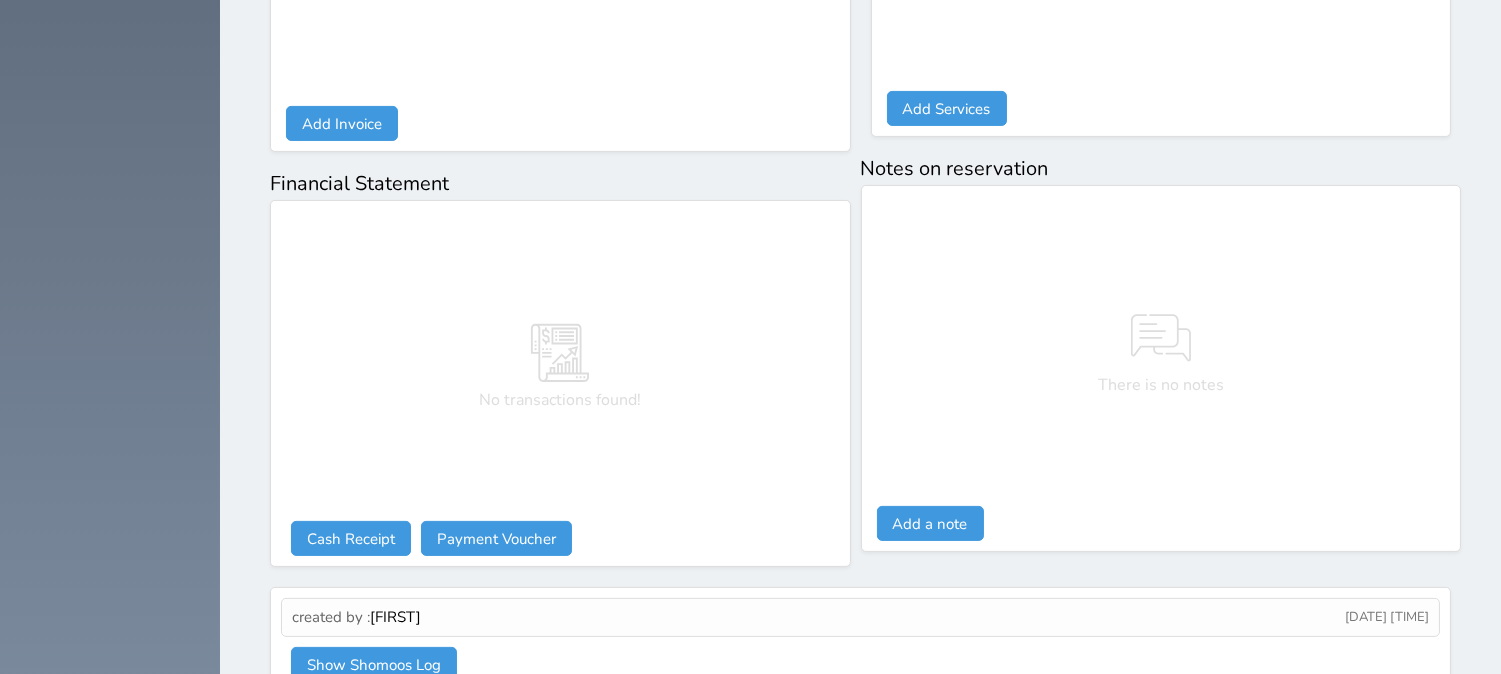 scroll, scrollTop: 1028, scrollLeft: 0, axis: vertical 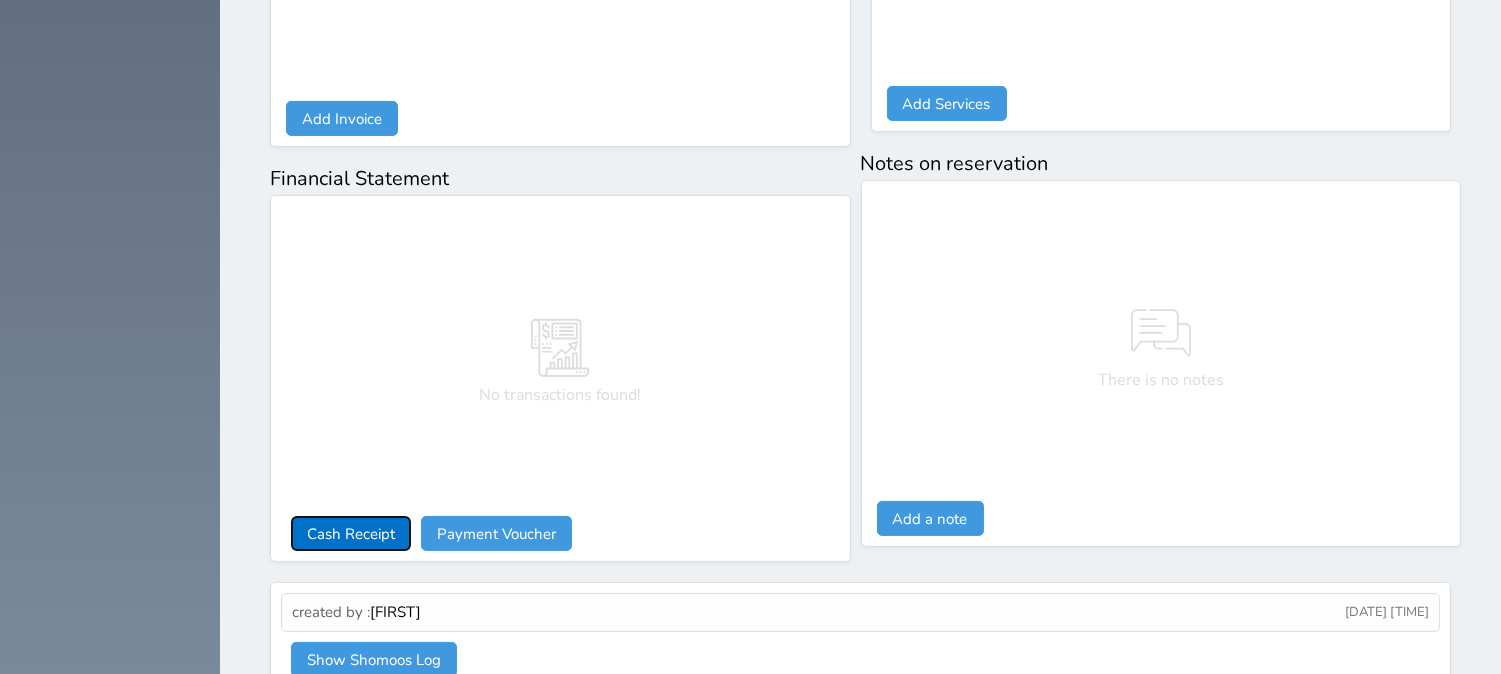 click on "Cash Receipt" at bounding box center (351, 533) 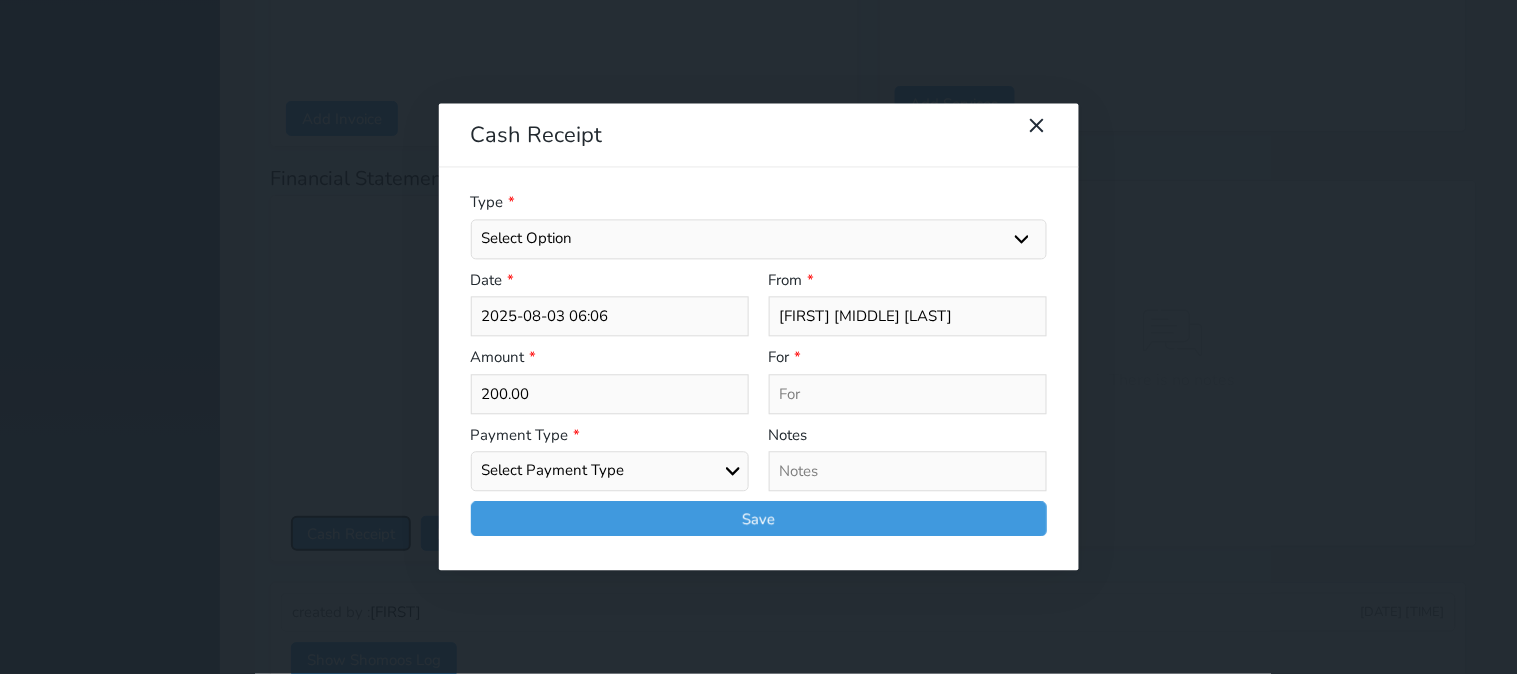 select 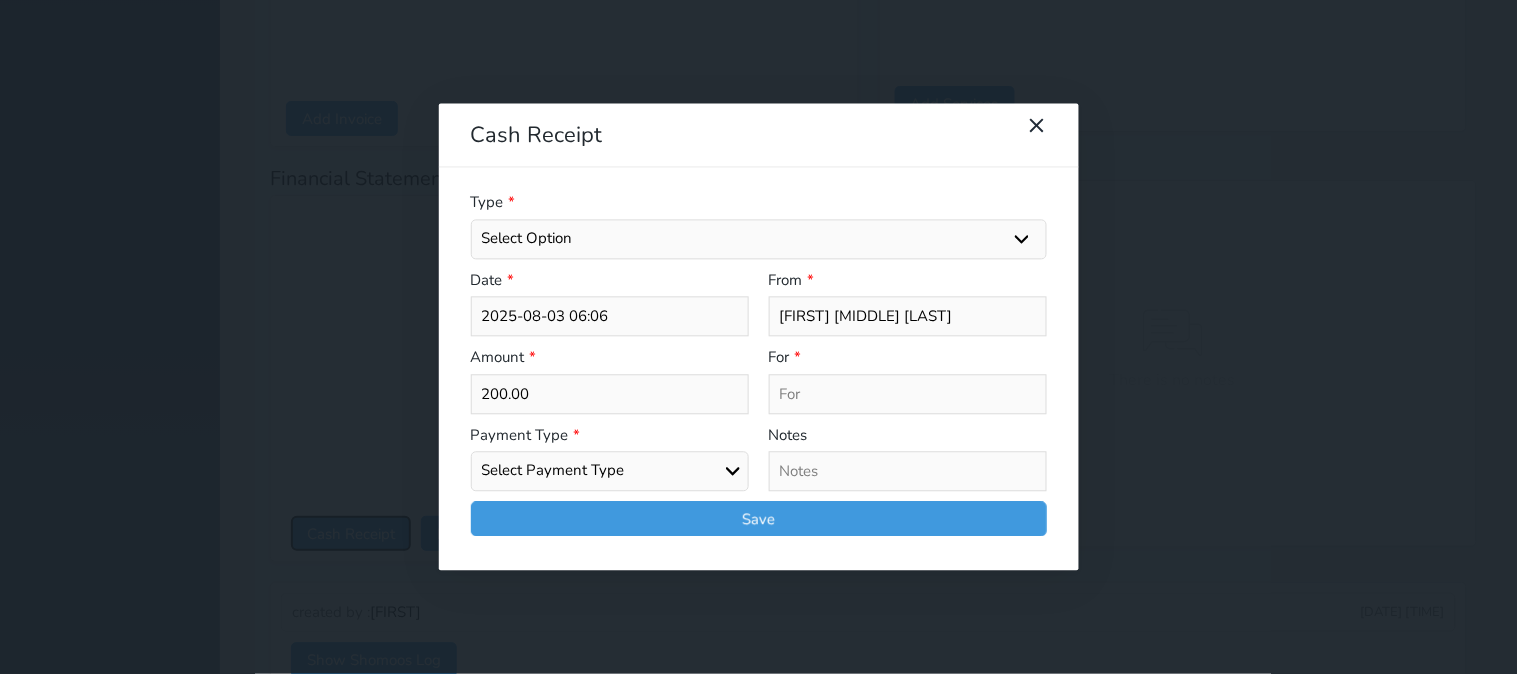 type on "2025-08-03 06:05" 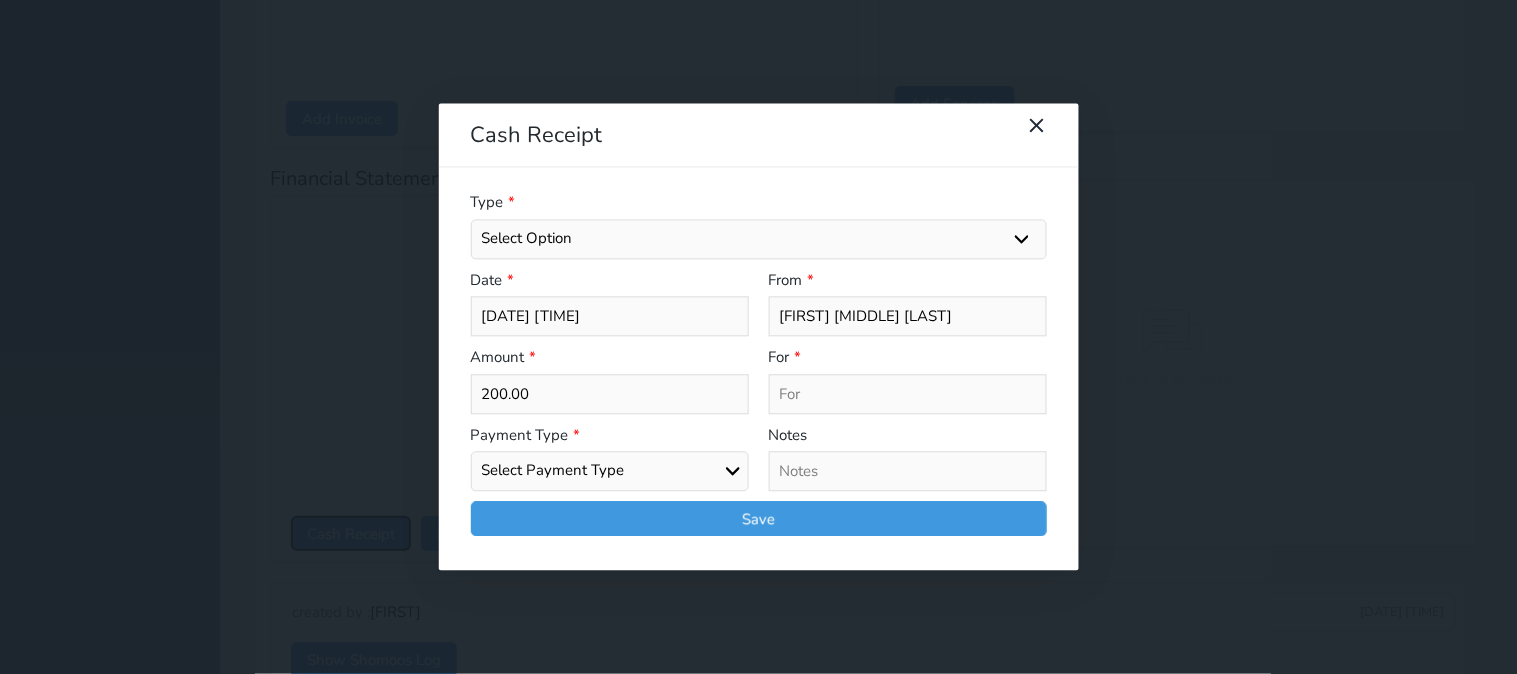 select 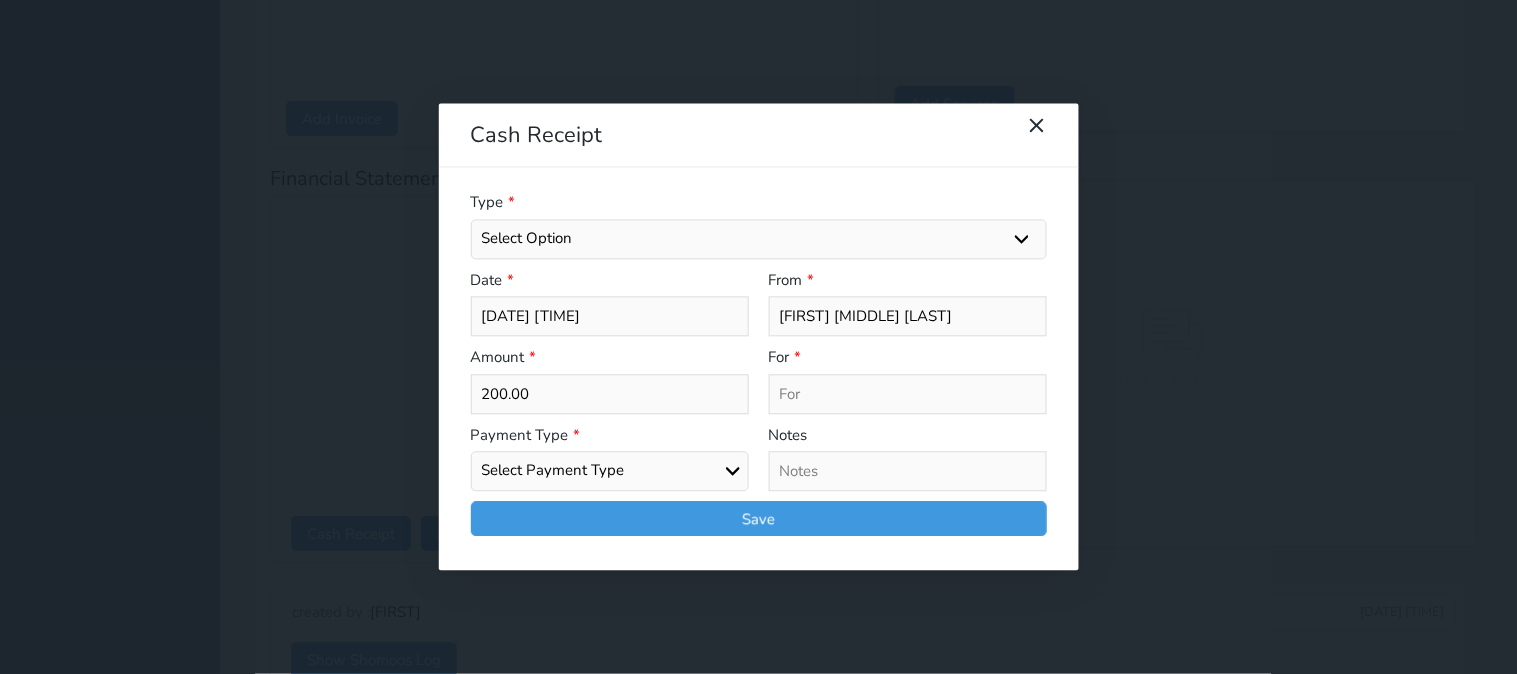 click on "Select Option   General receipts Rent value Bills insurance Retainer Not Applicable Other Laundry Wifi - Internet Car Parking Food Food & Beverages Beverages Cold Drinks Hot Drinks Breakfast Lunch Dinner Bakery & Cakes Swimming pool Gym SPA & Beauty Services Pick & Drop (Transport Services) Minibar Cable - TV Extra Bed Hairdresser Shopping Organized Tours Services Tour Guide Services" at bounding box center [759, 239] 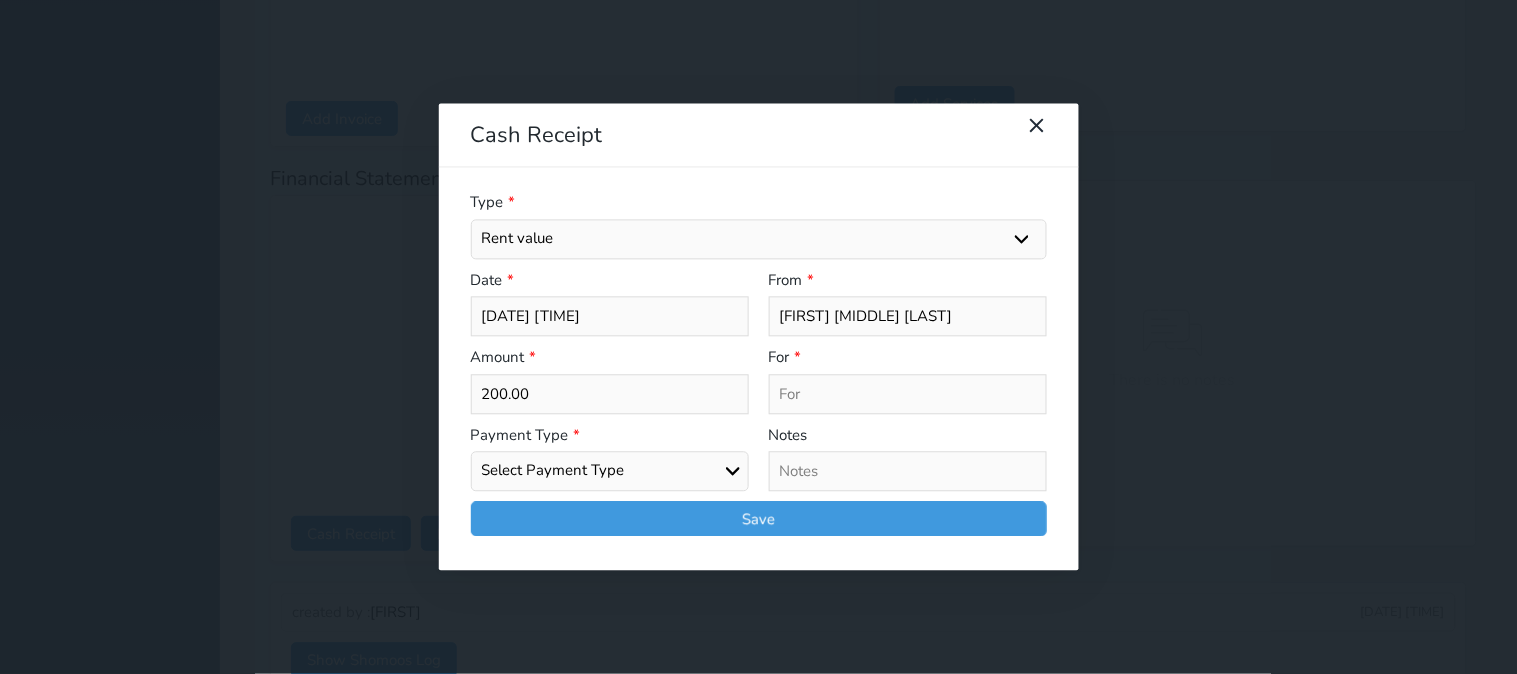 click on "Select Option   General receipts Rent value Bills insurance Retainer Not Applicable Other Laundry Wifi - Internet Car Parking Food Food & Beverages Beverages Cold Drinks Hot Drinks Breakfast Lunch Dinner Bakery & Cakes Swimming pool Gym SPA & Beauty Services Pick & Drop (Transport Services) Minibar Cable - TV Extra Bed Hairdresser Shopping Organized Tours Services Tour Guide Services" at bounding box center (759, 239) 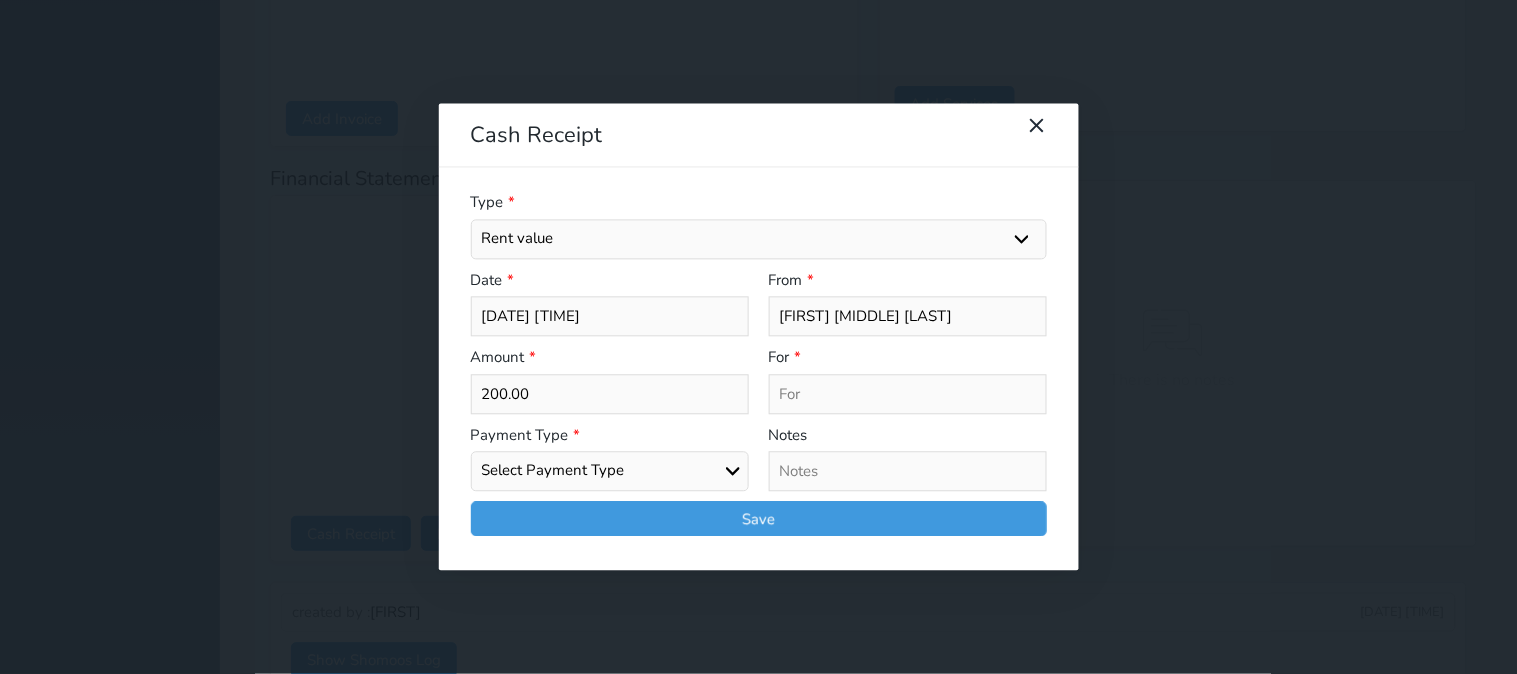 type on "Rent value - Unit - 210" 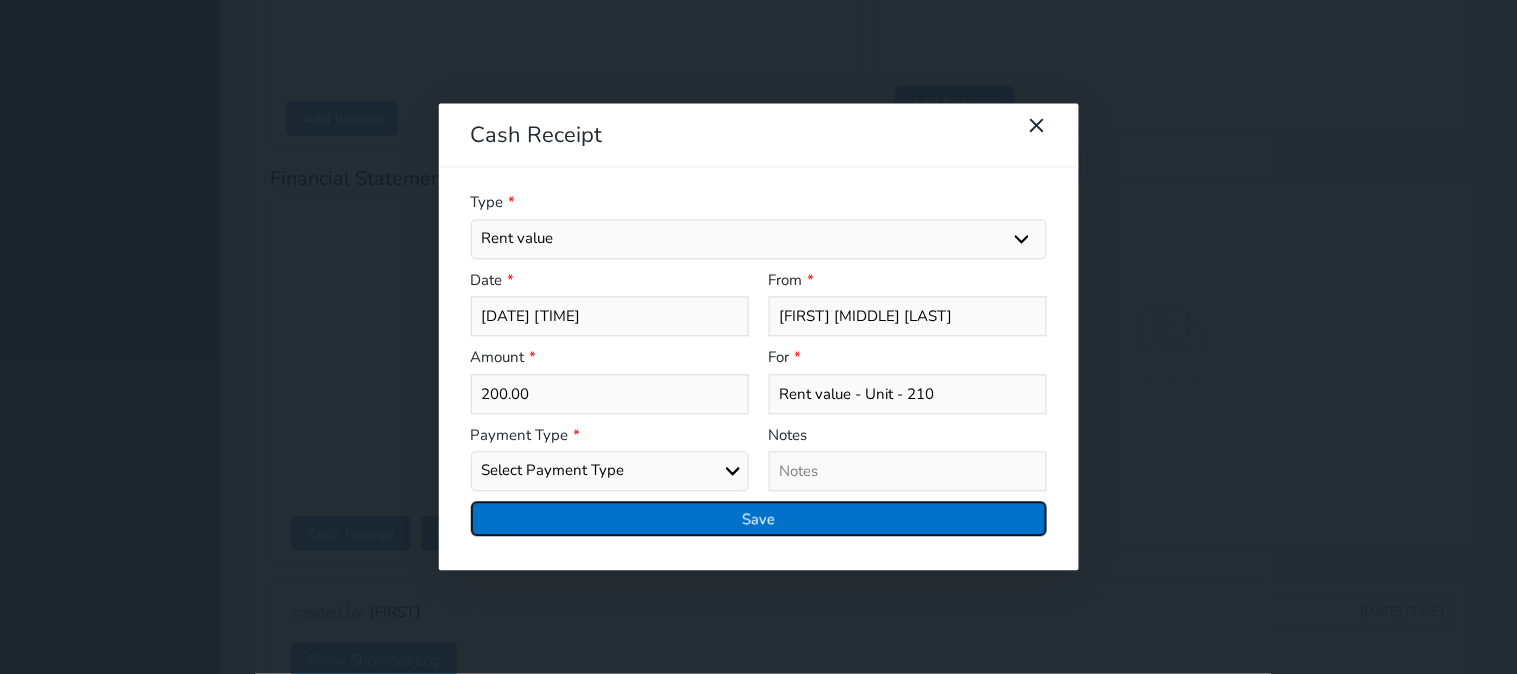 click on "Save" at bounding box center [759, 519] 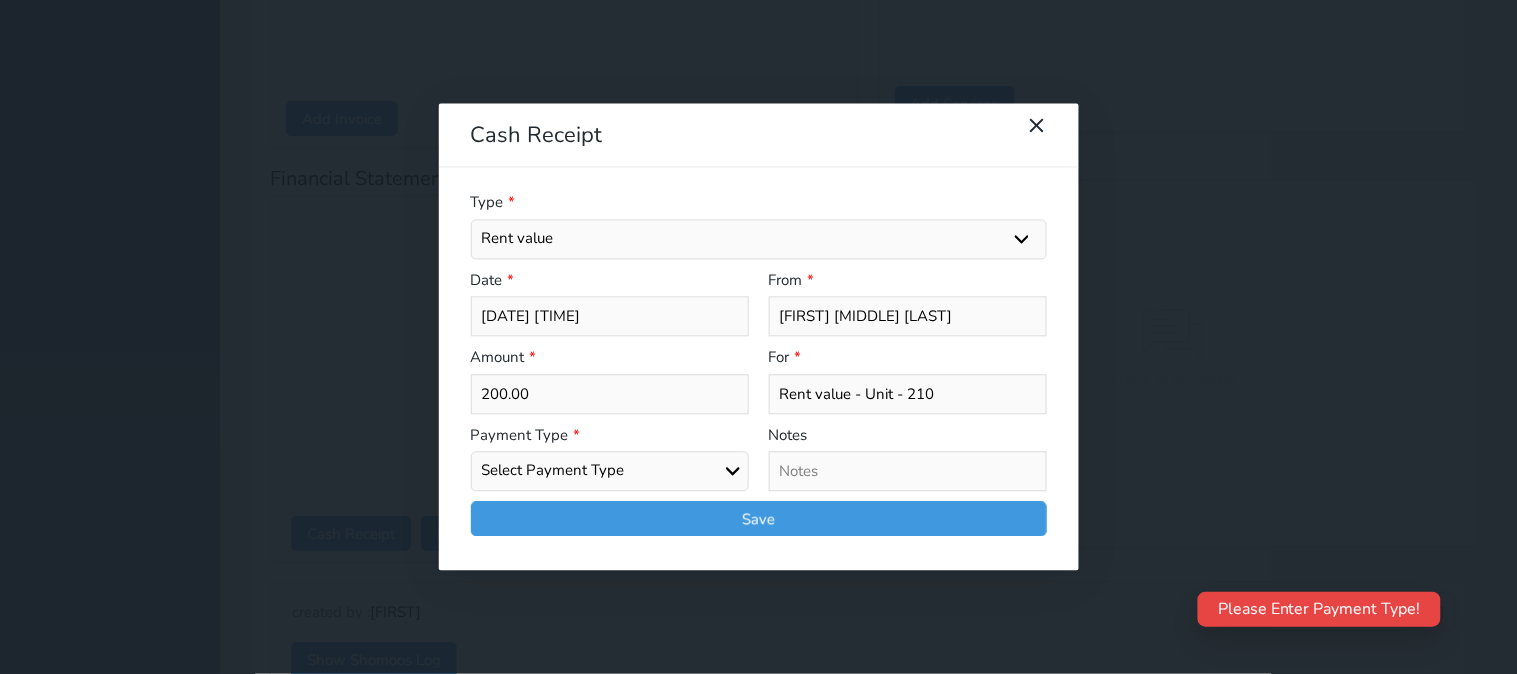 click on "Select Payment Type   Cash   Bank Transfer   Mada   Credit Card   Credit Payment" at bounding box center (610, 472) 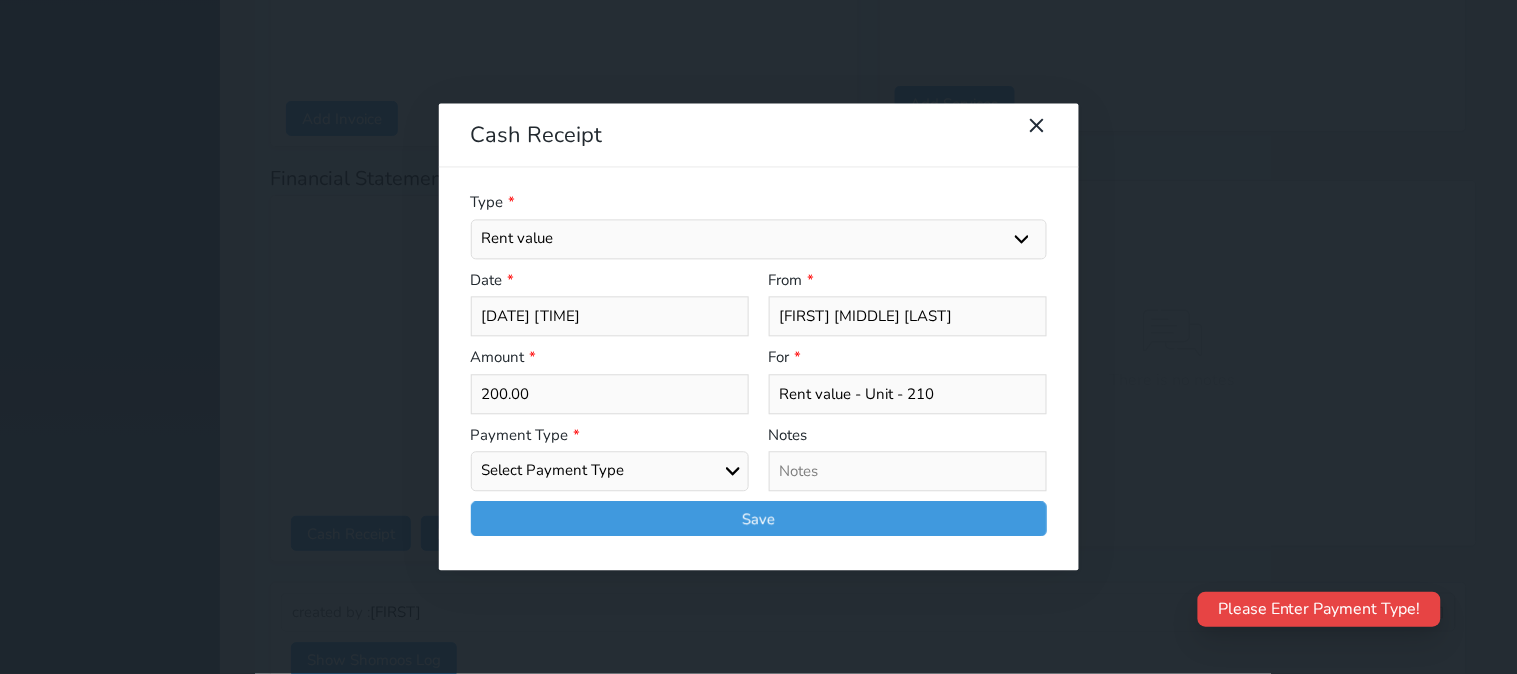 select on "mada" 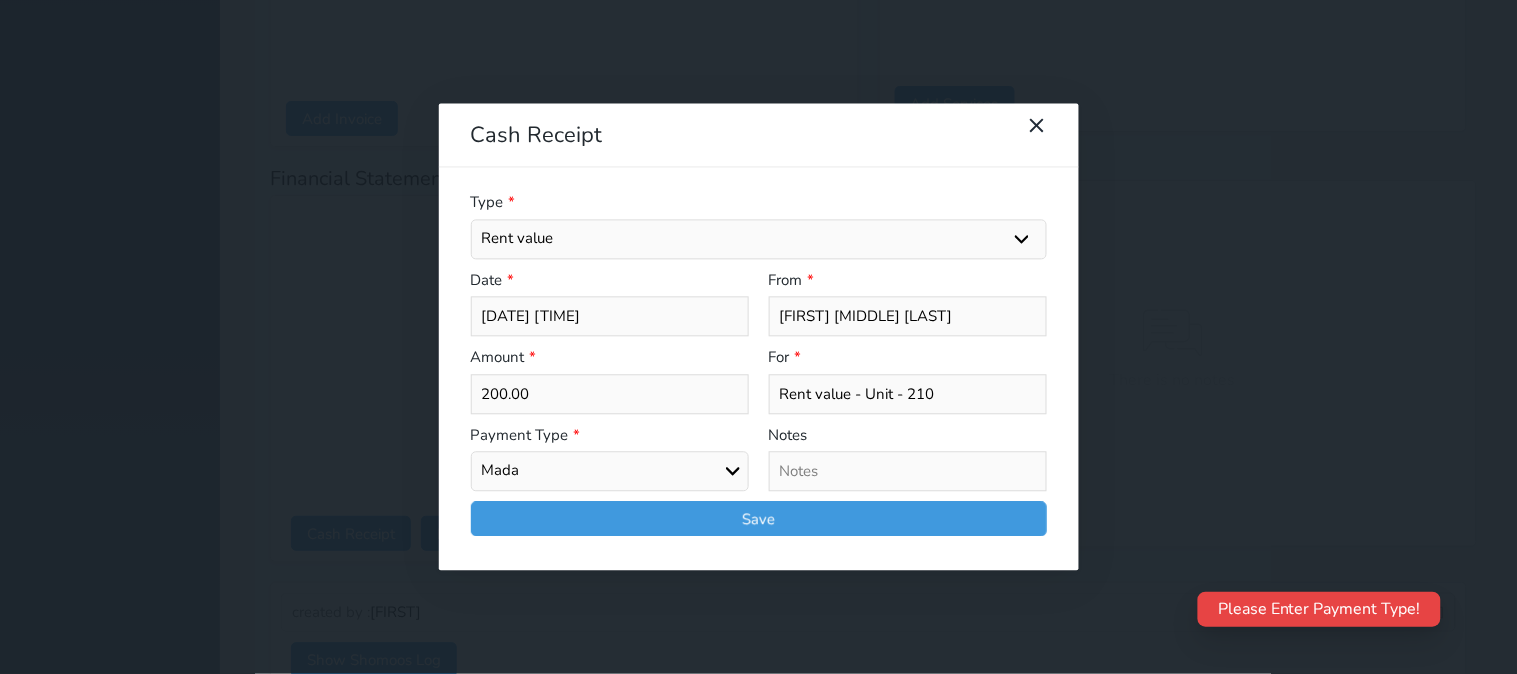 click on "Select Payment Type   Cash   Bank Transfer   Mada   Credit Card   Credit Payment" at bounding box center [610, 472] 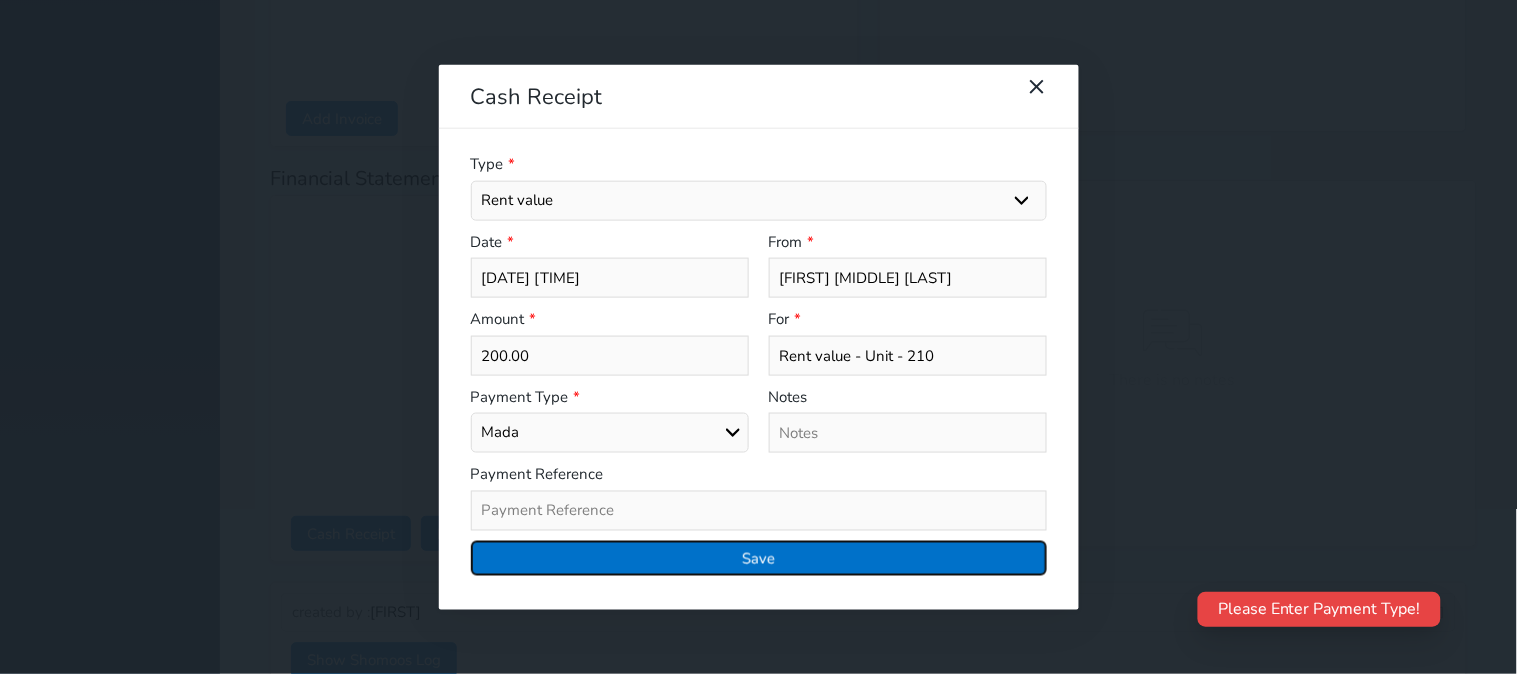 click on "Save" at bounding box center (759, 557) 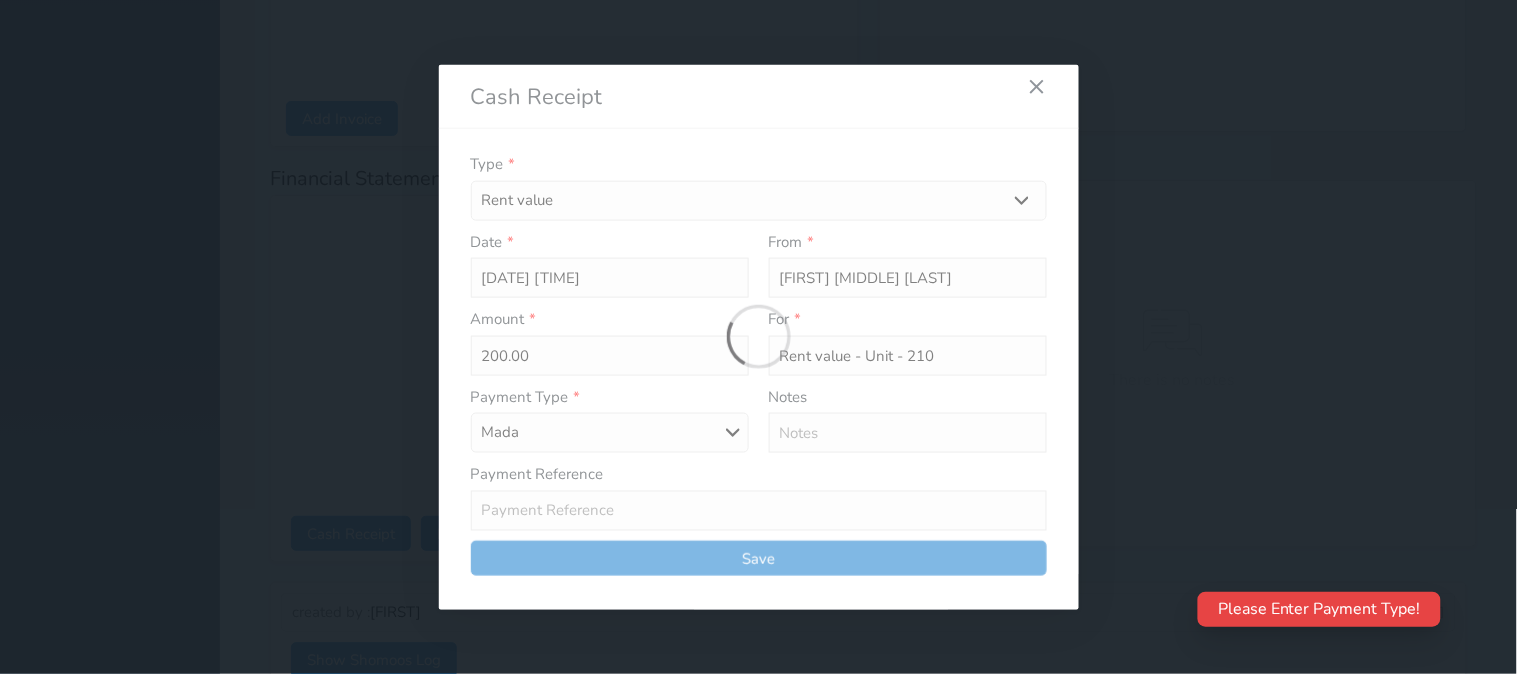 select 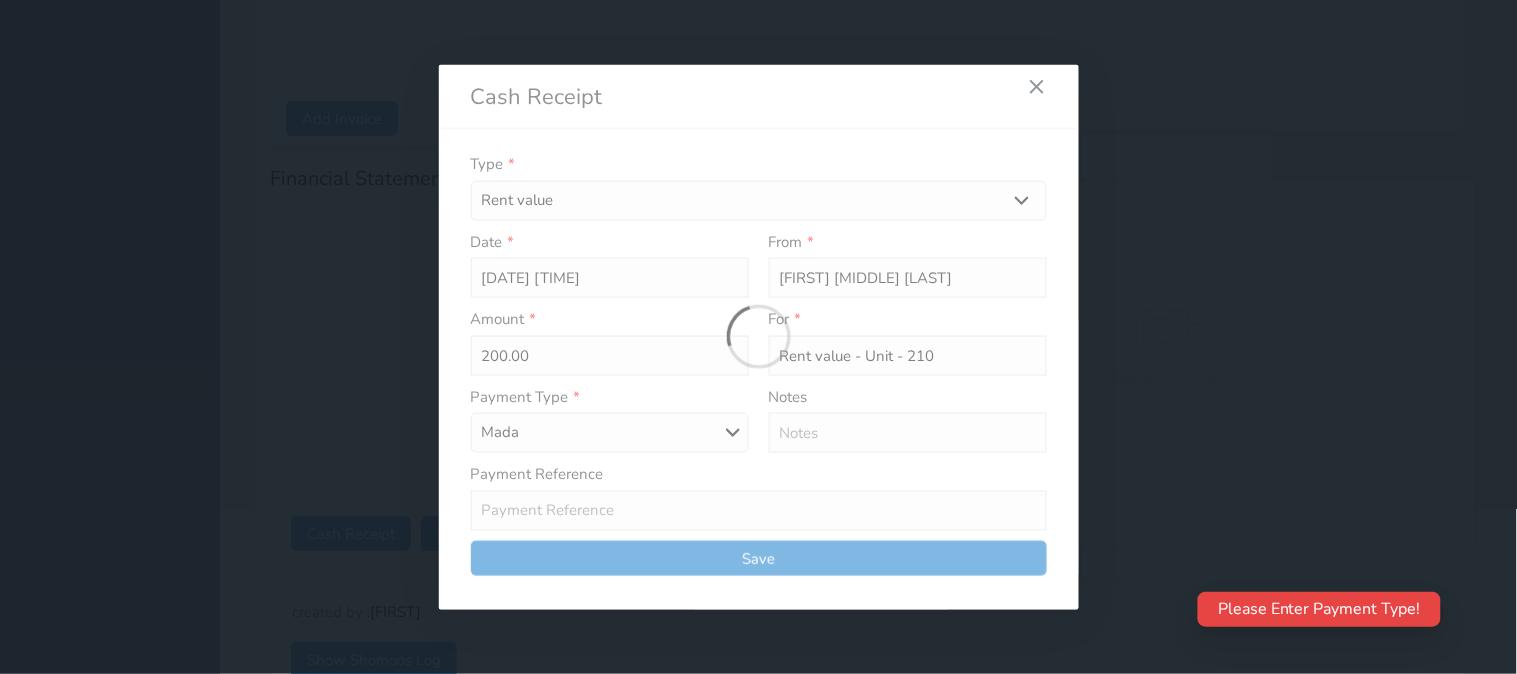 type 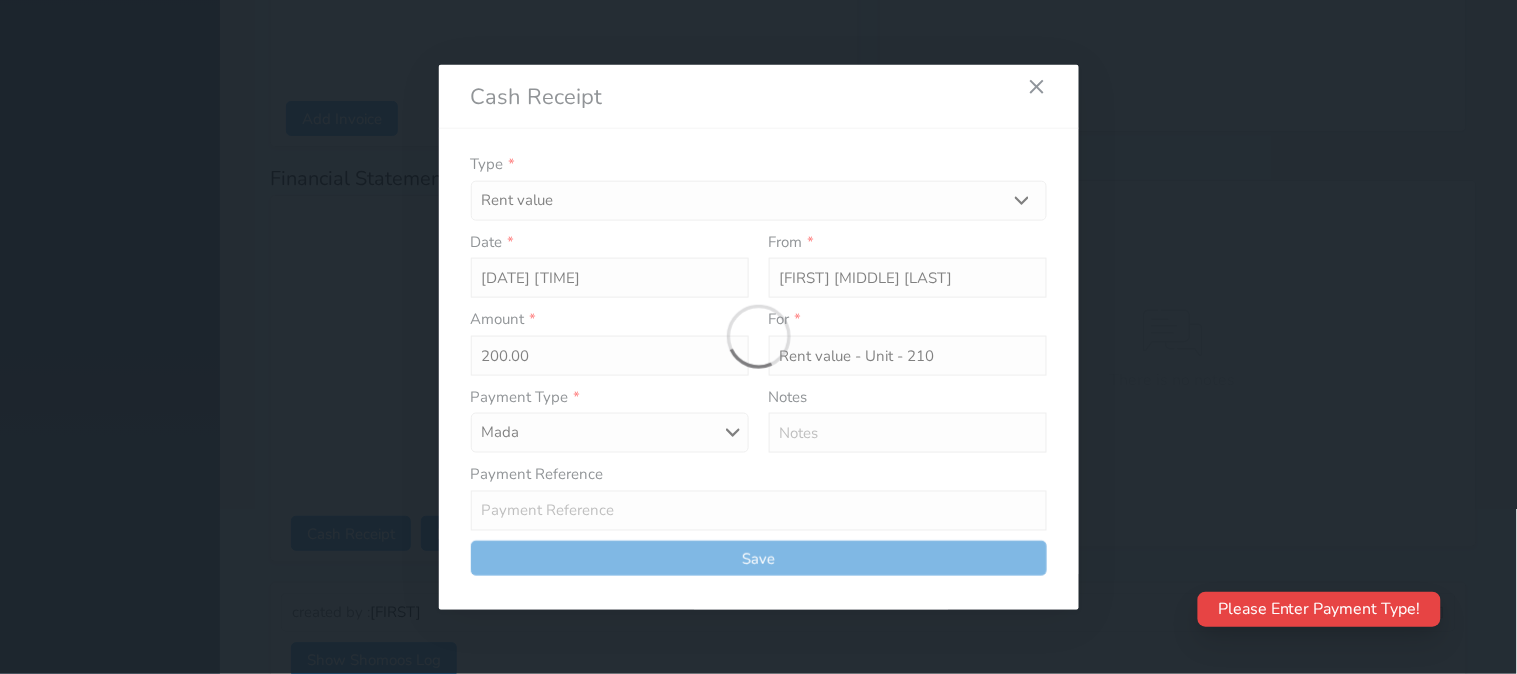 type on "0" 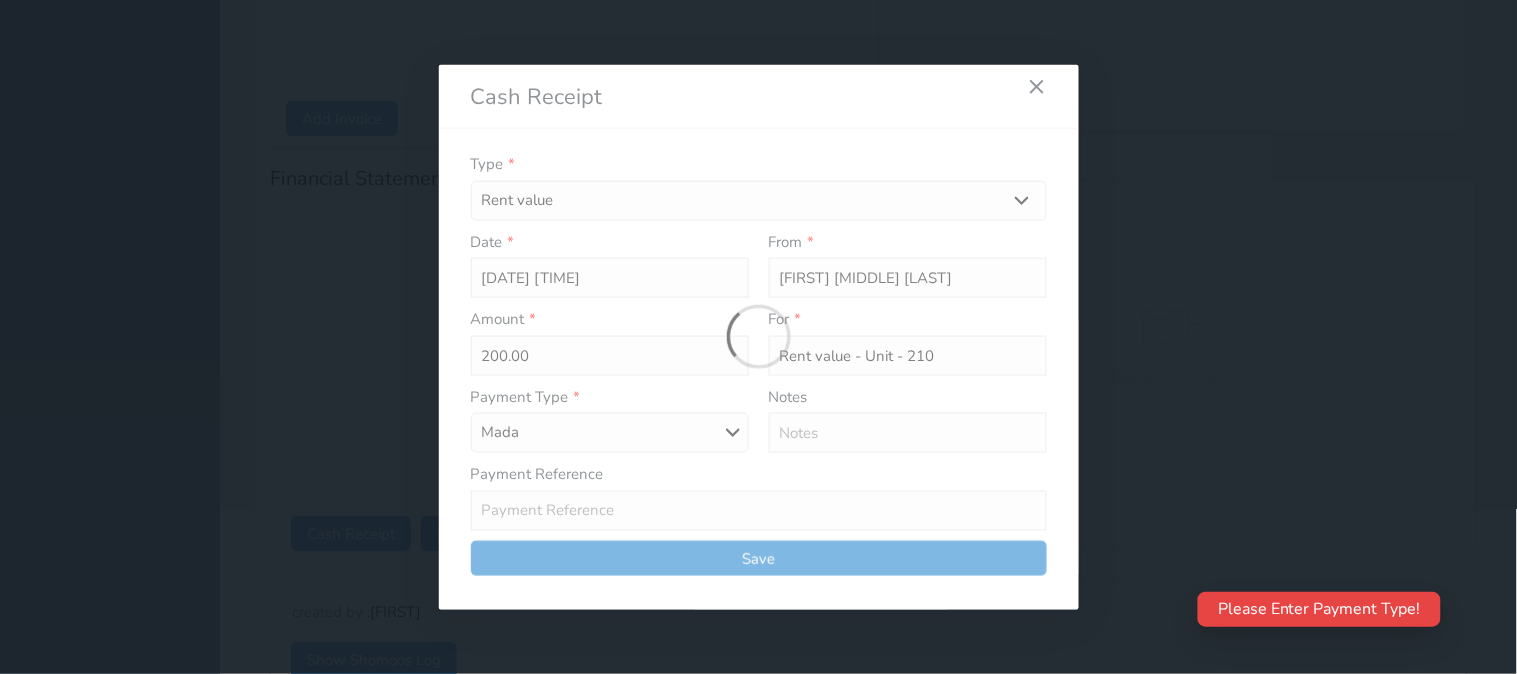 select 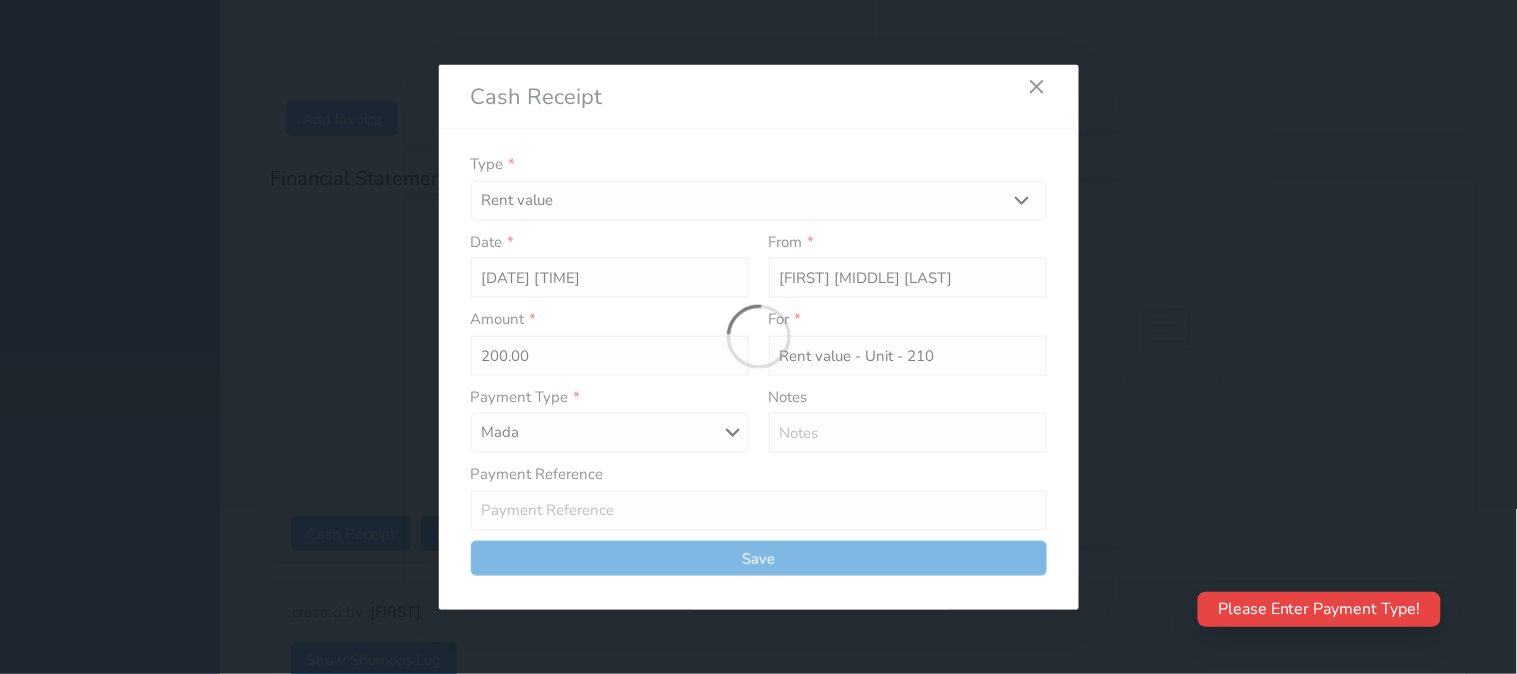 type on "0" 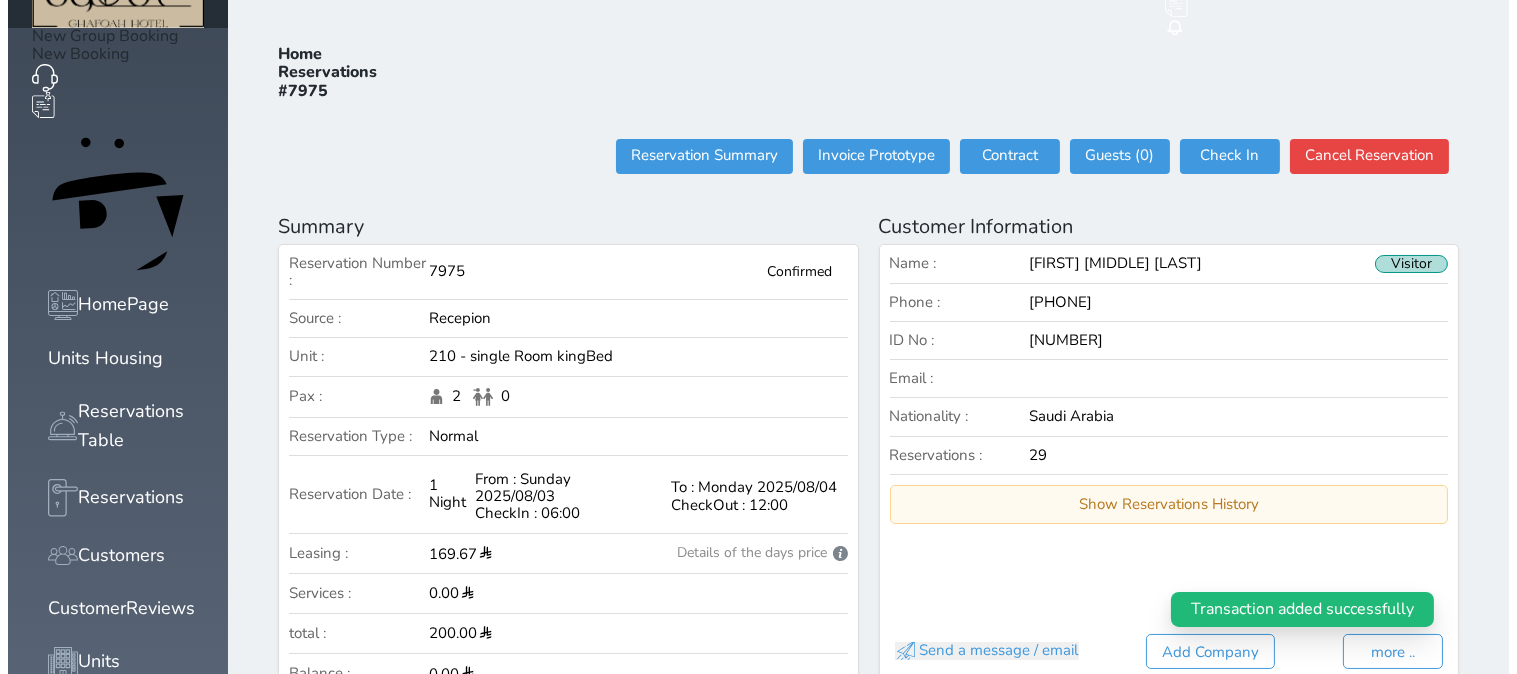 scroll, scrollTop: 0, scrollLeft: 0, axis: both 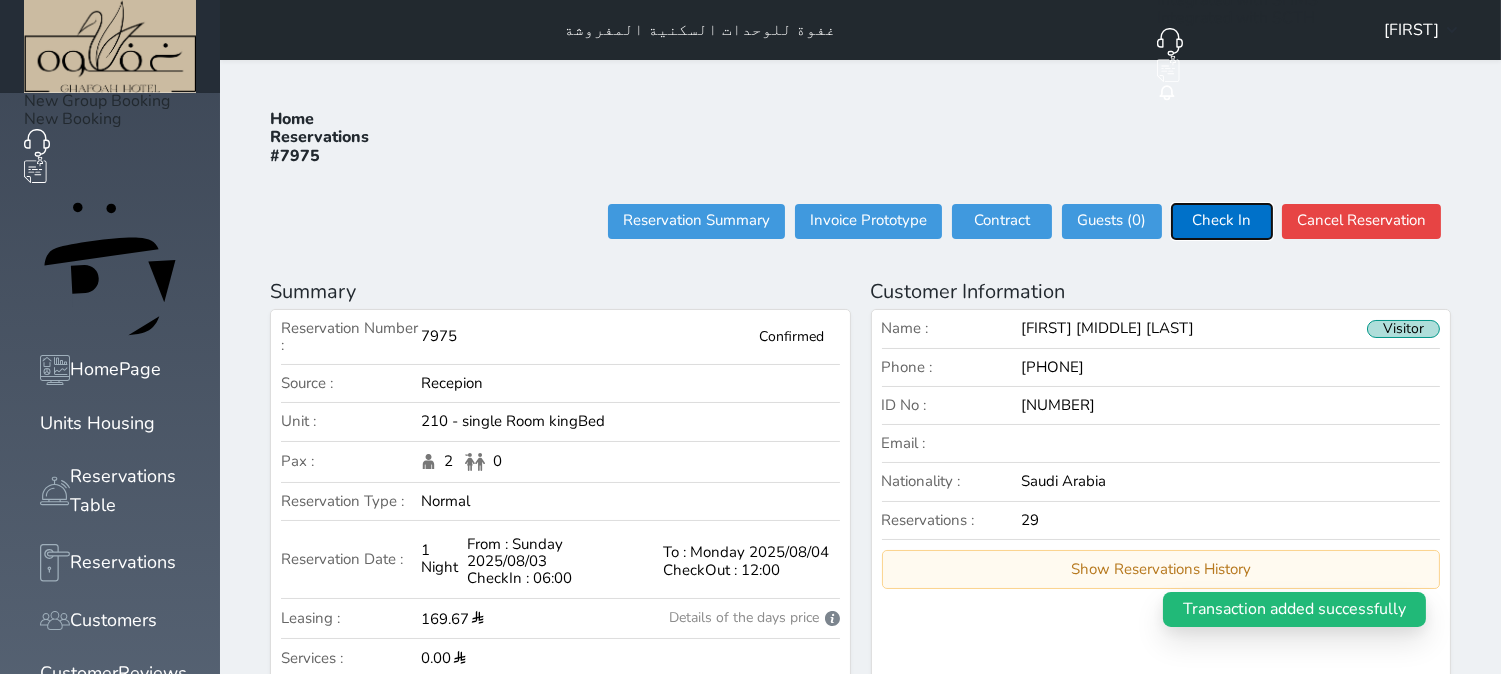 click on "Check In" at bounding box center (1222, 221) 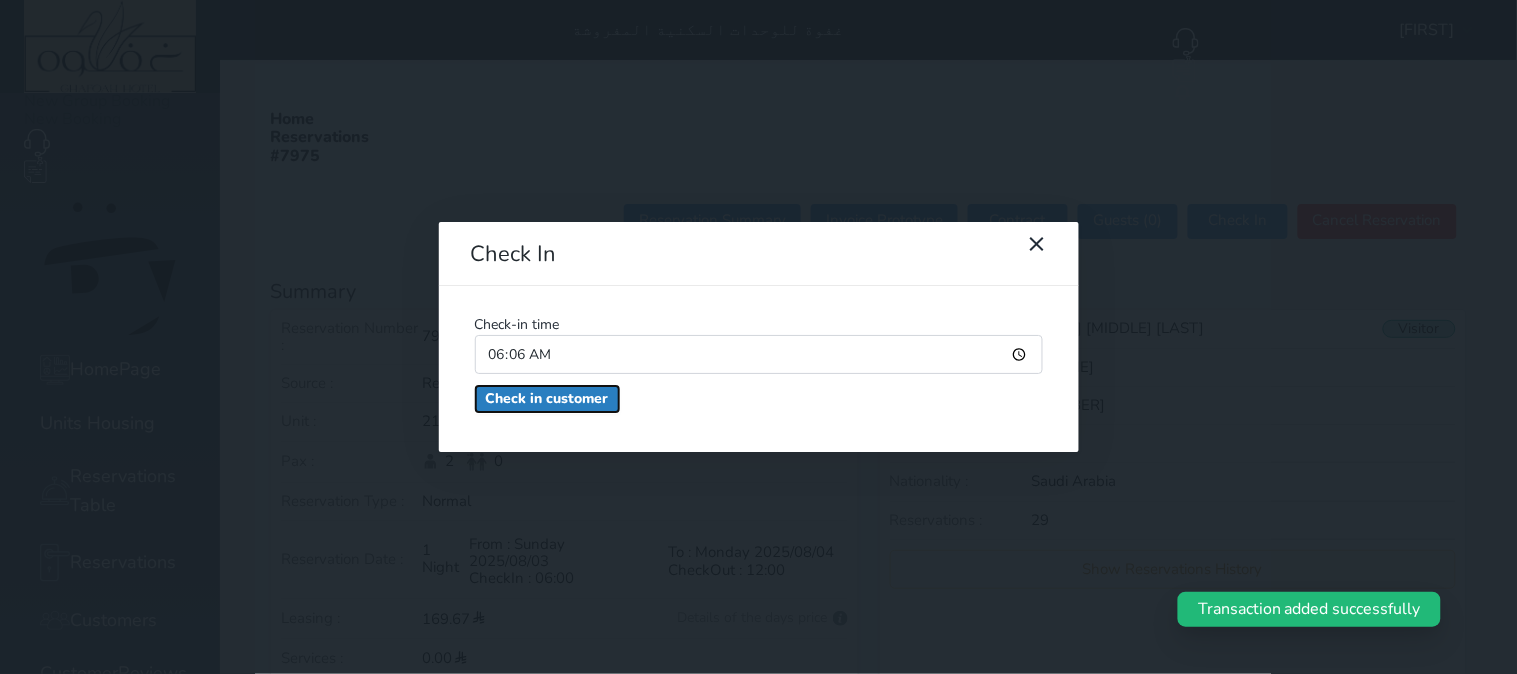 click on "Check in customer" at bounding box center (547, 399) 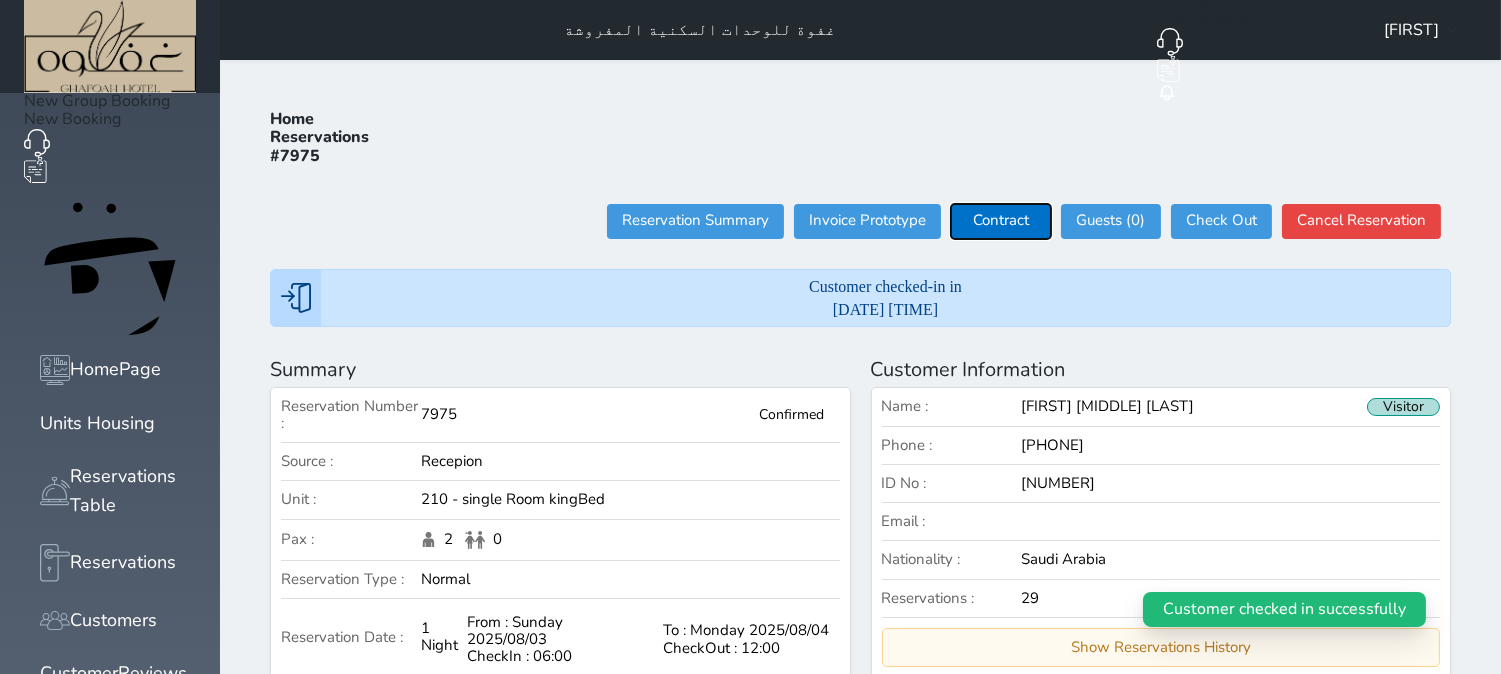 click on "Contract" at bounding box center [1001, 221] 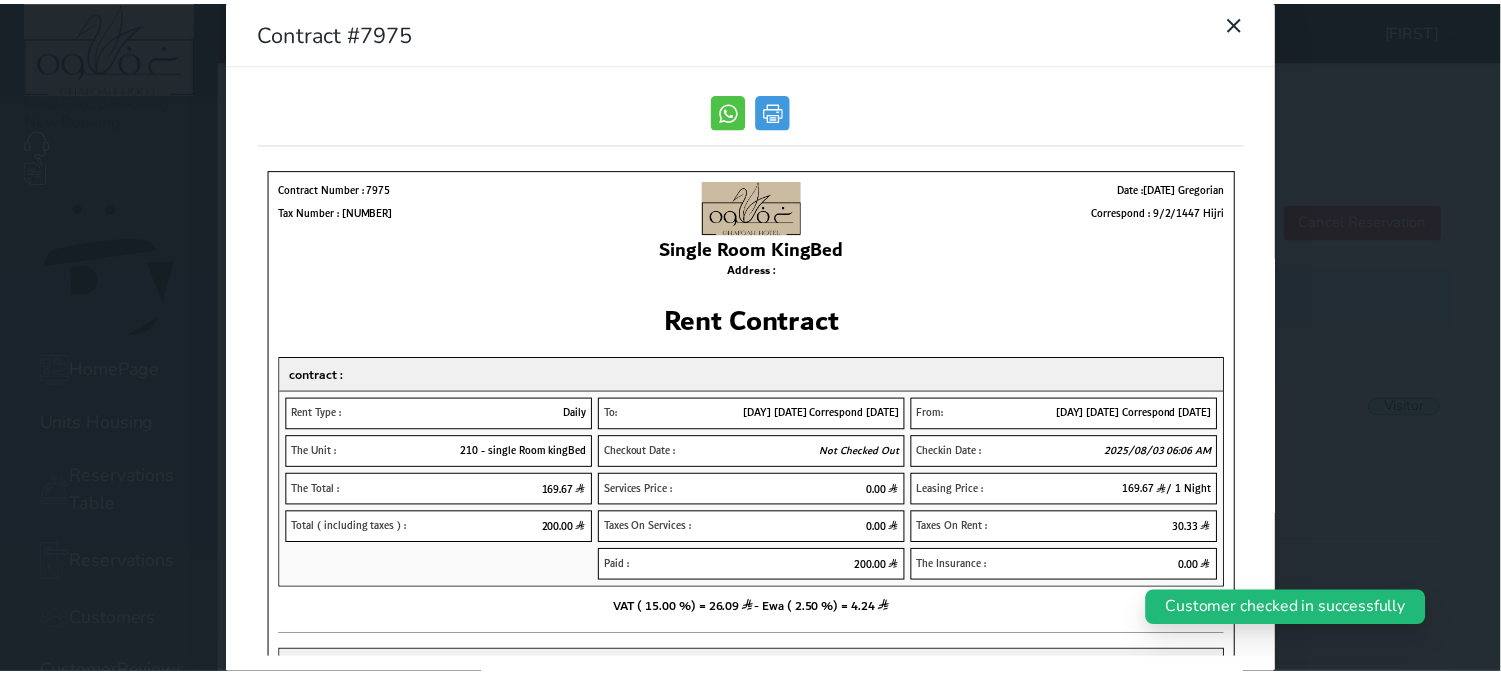scroll, scrollTop: 0, scrollLeft: 0, axis: both 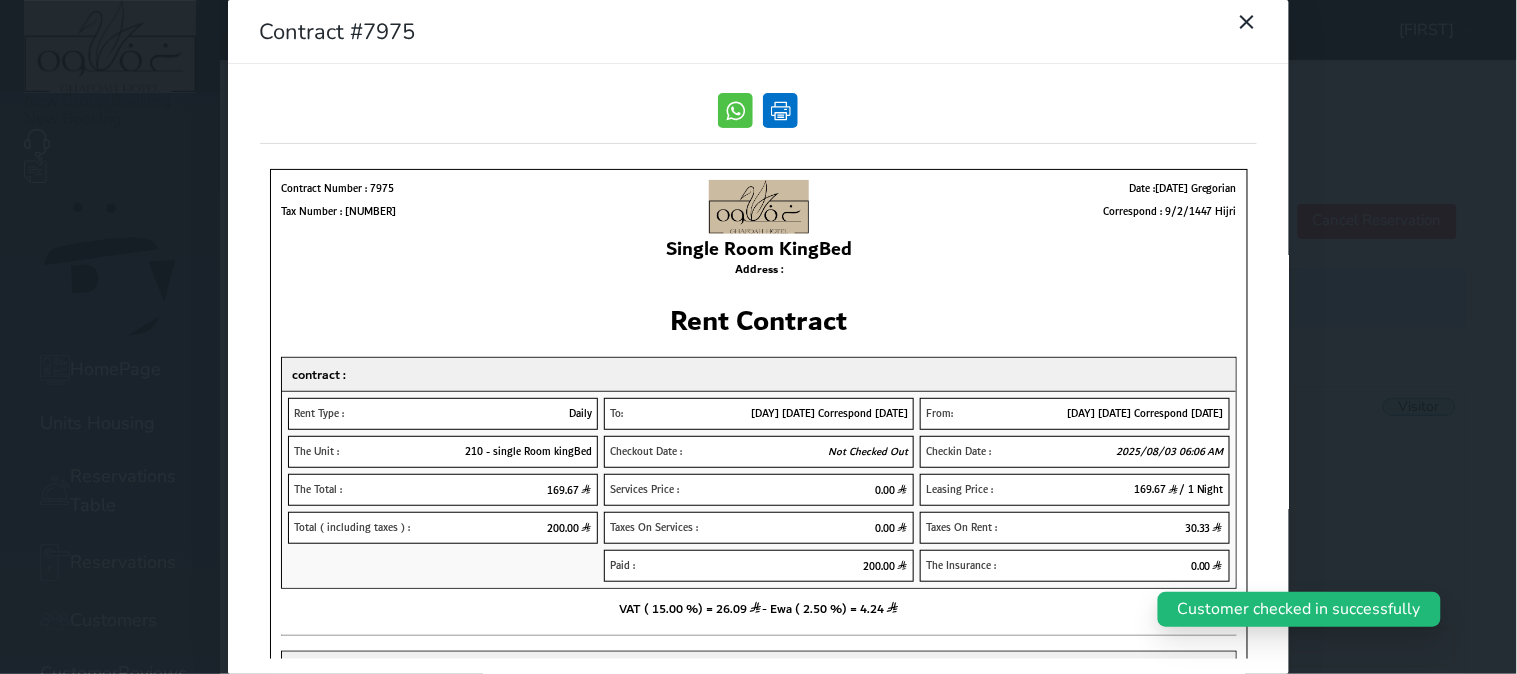 click at bounding box center [780, 110] 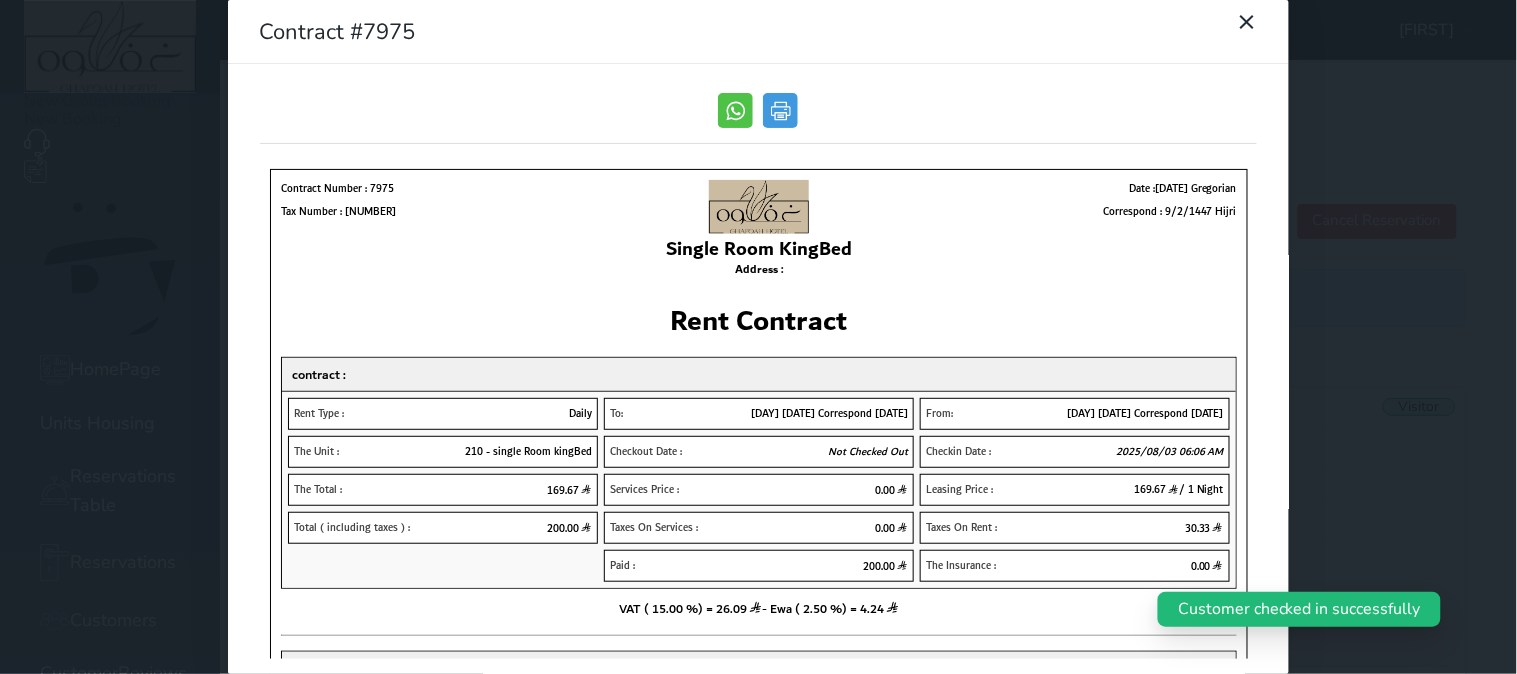 click on "Contract #7975" at bounding box center (743, 32) 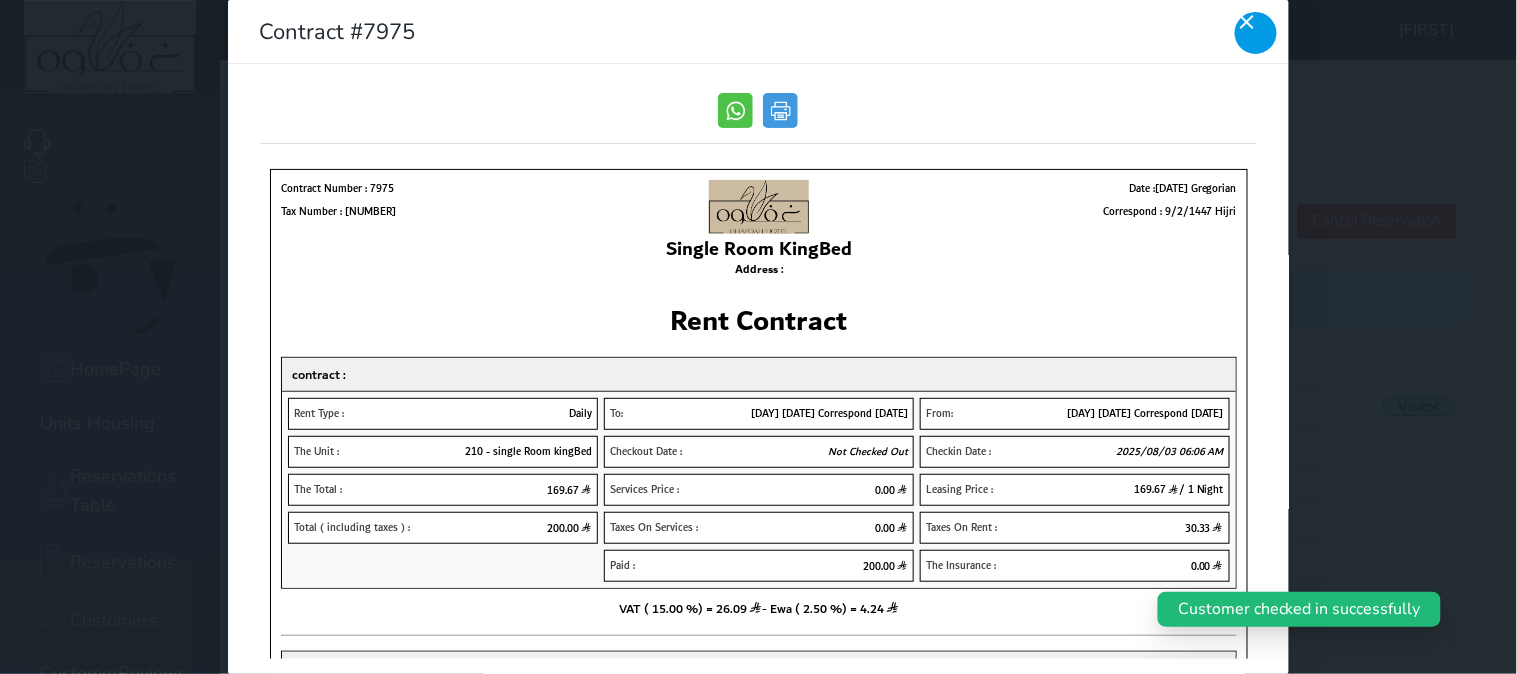 click 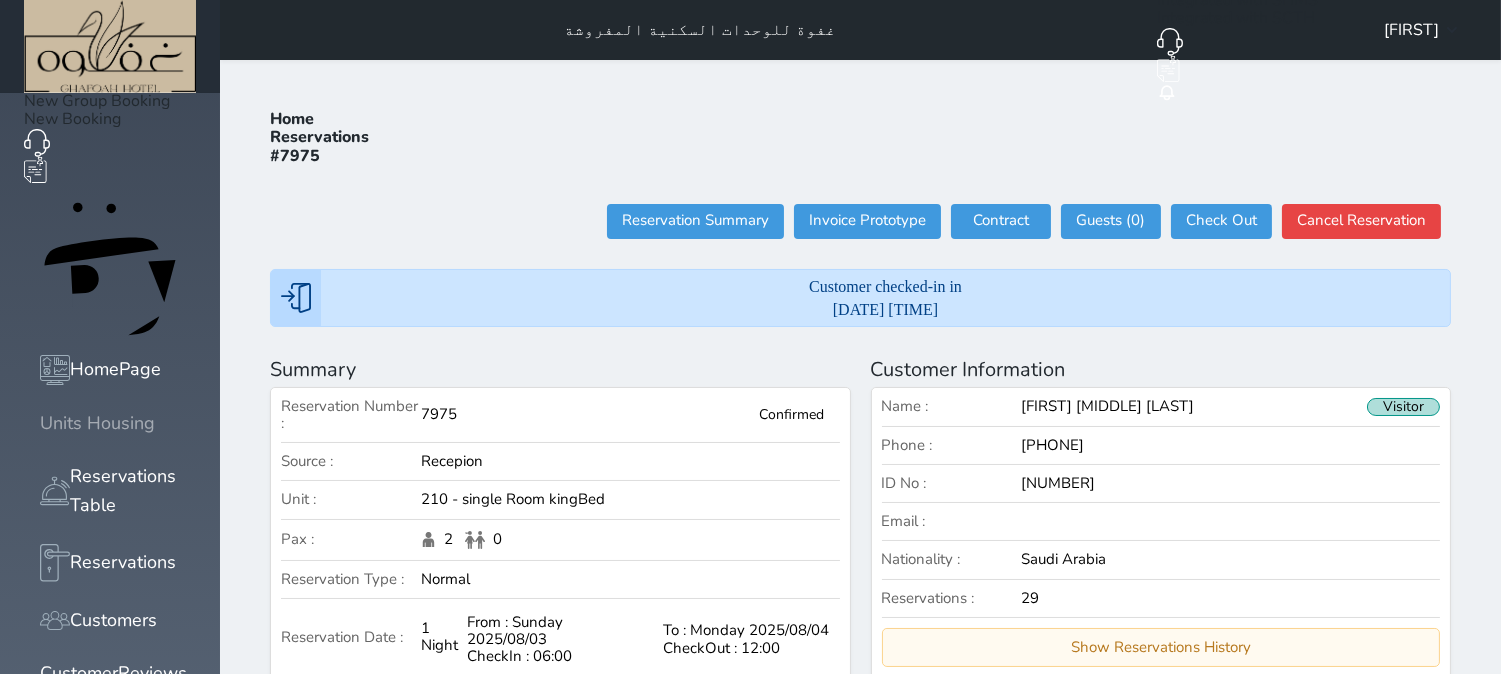click 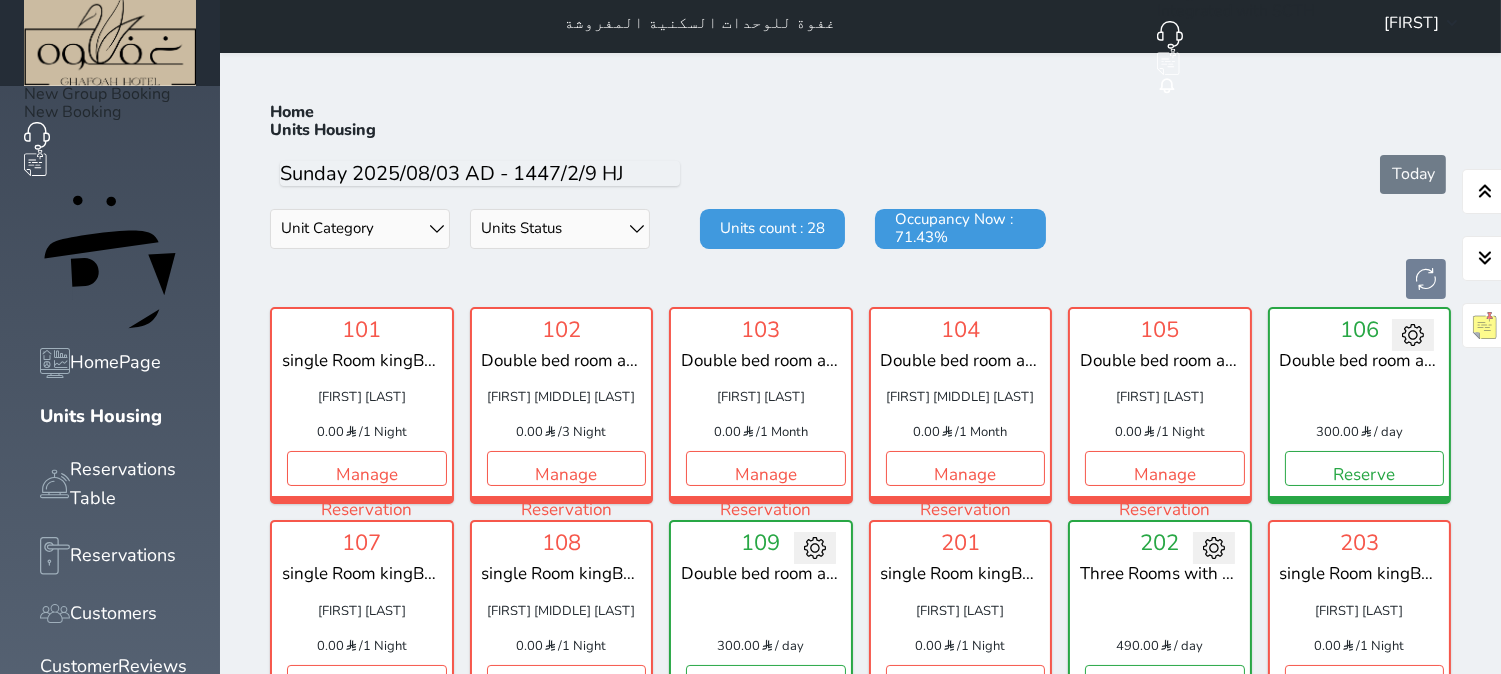 scroll, scrollTop: 0, scrollLeft: 0, axis: both 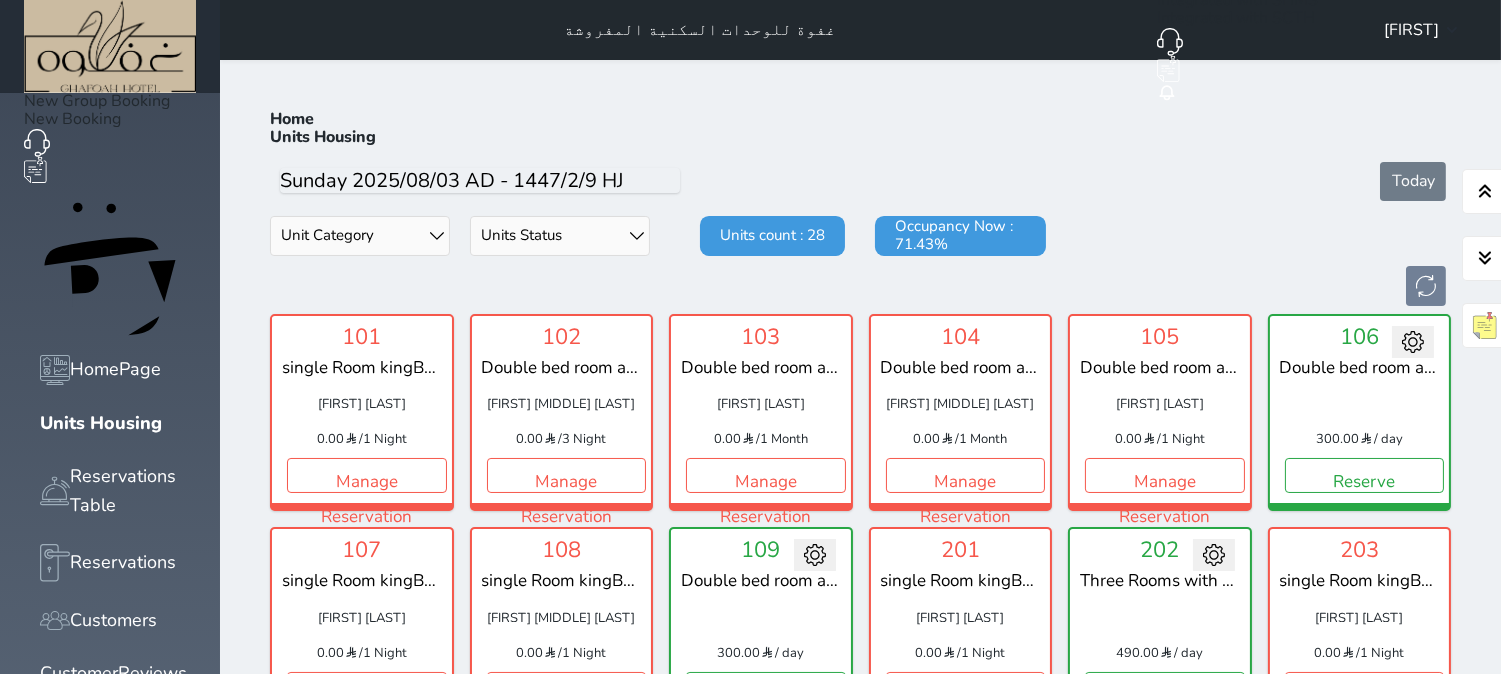 click on "[FIRST]" at bounding box center (1411, 30) 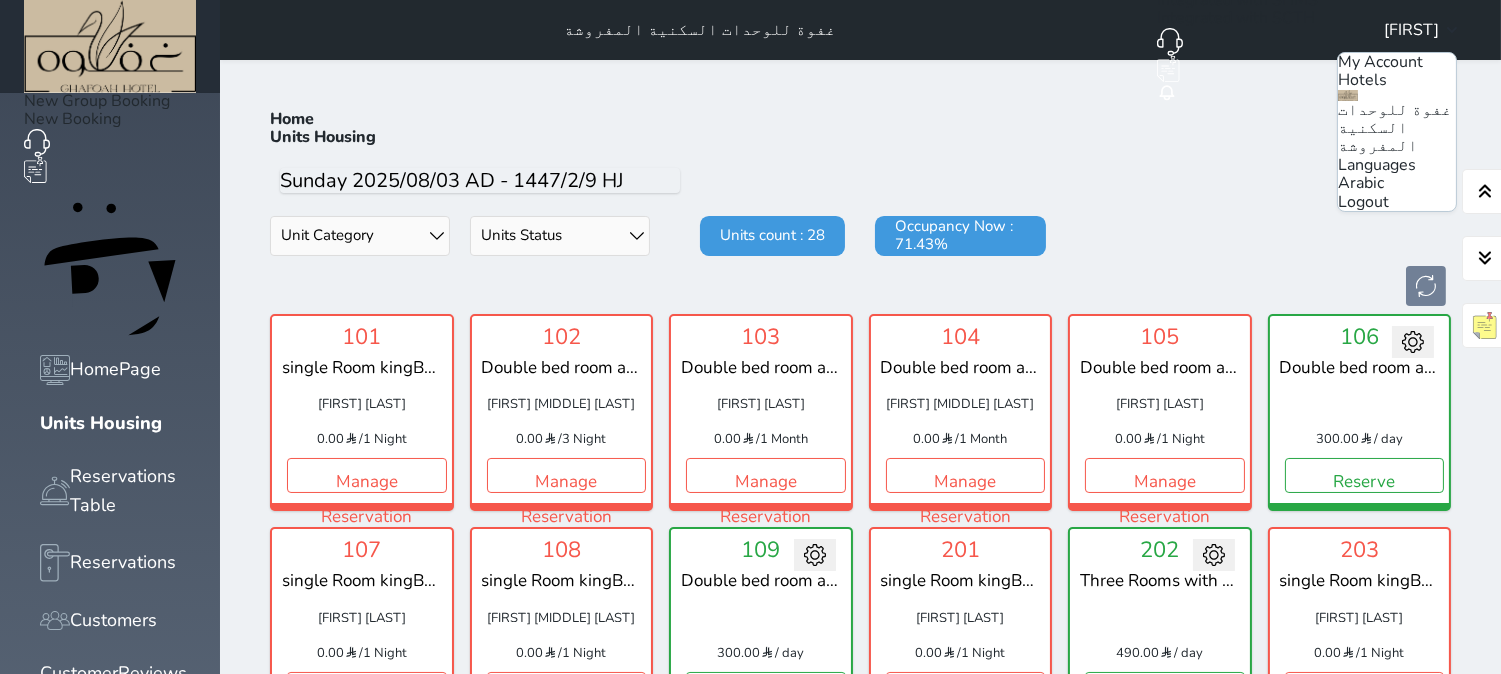 click on "Arabic" at bounding box center (1361, 183) 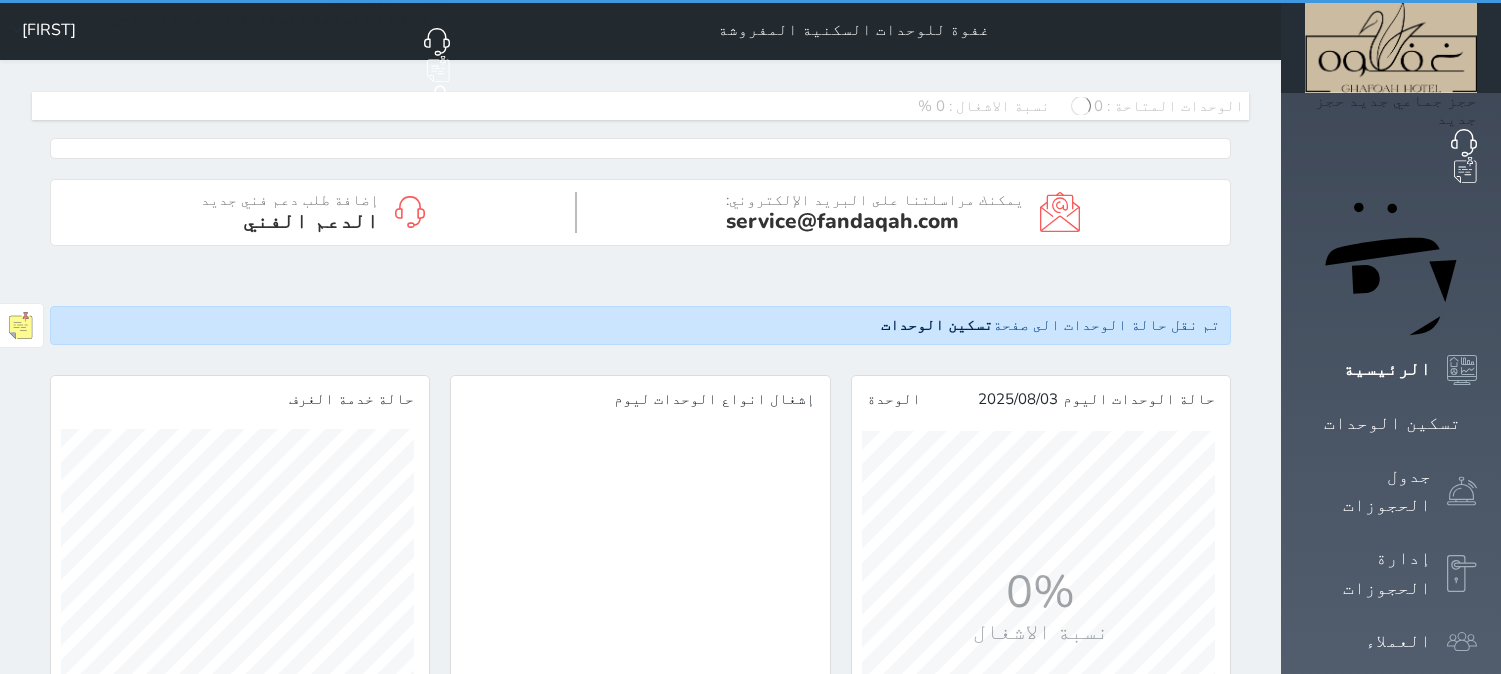 scroll, scrollTop: 0, scrollLeft: 0, axis: both 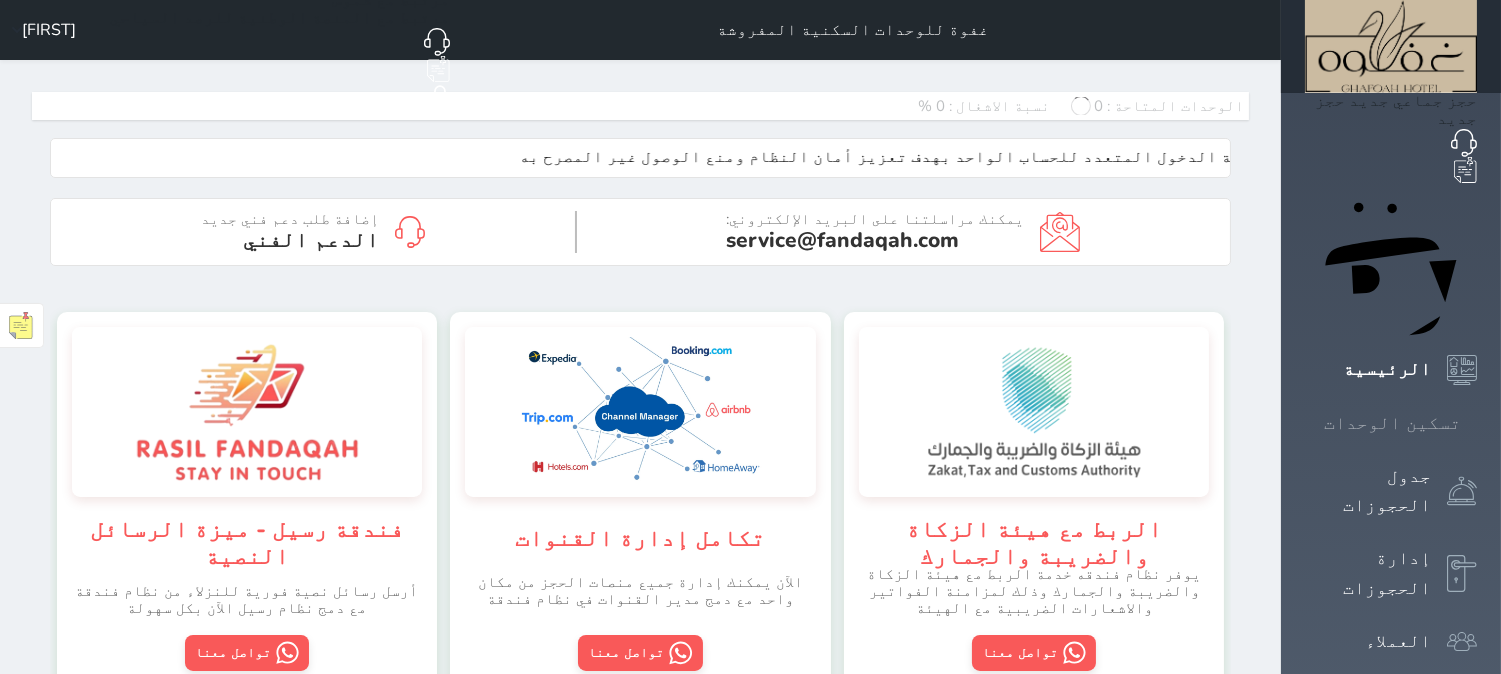 click 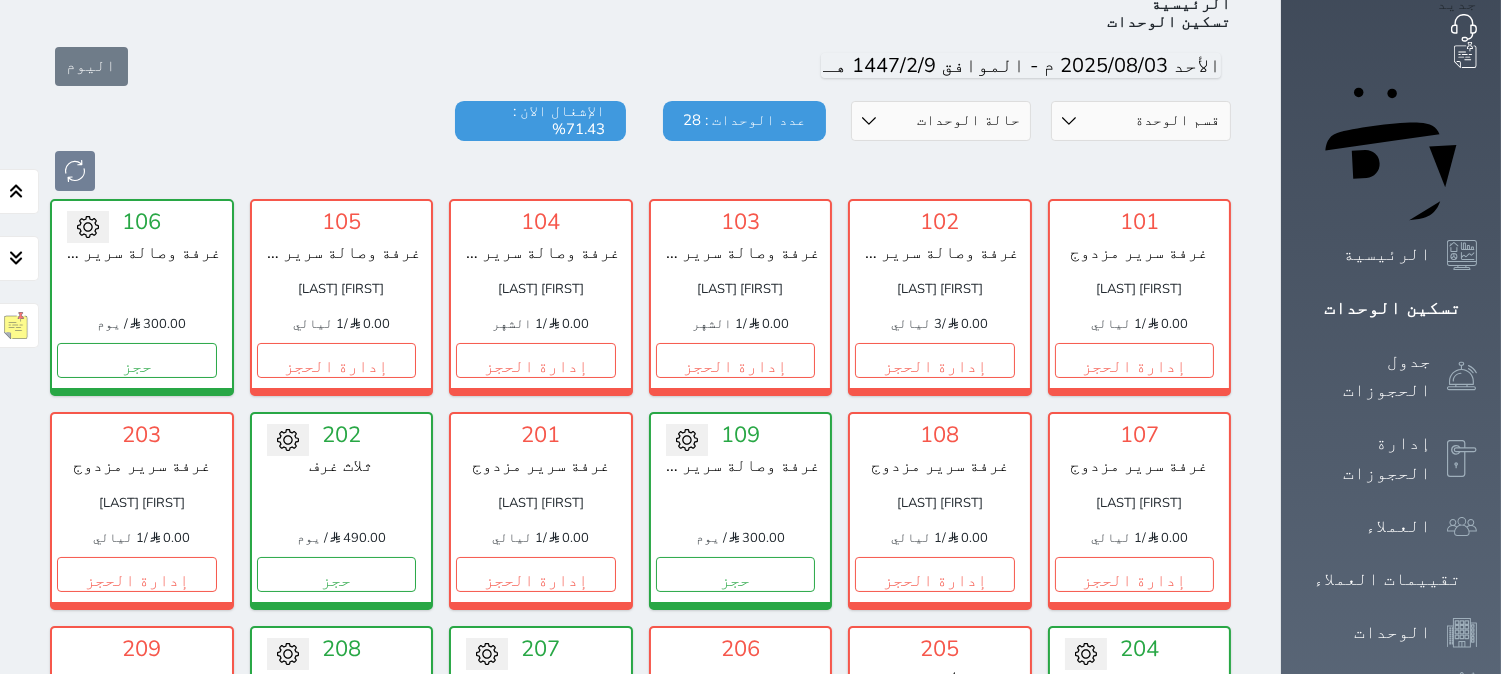 scroll, scrollTop: 0, scrollLeft: 0, axis: both 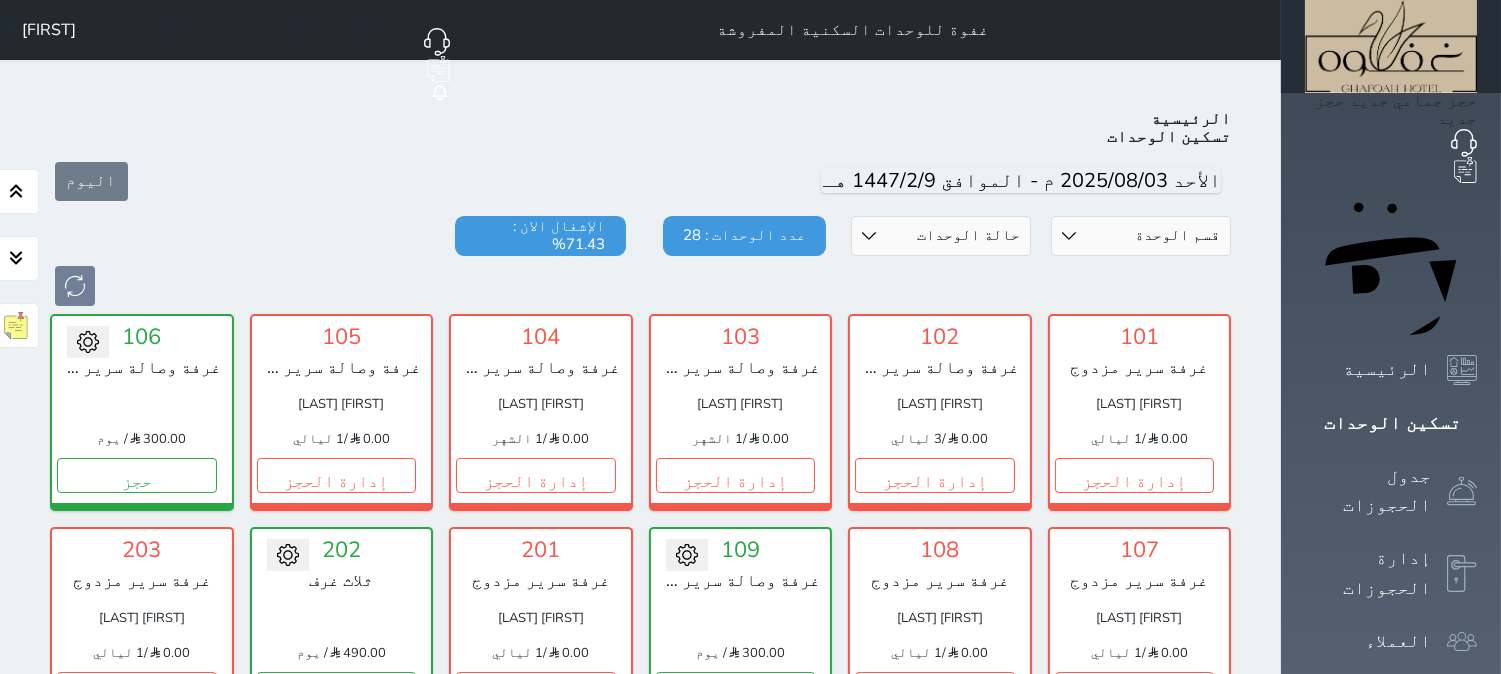 click on "قسم الوحدة غرفتين vip ومطبخ غرفه سرير مزدوج vip ثلاث غرف غرفتين وصالة / سرير فردي 2, سرير مزدوج غرفة وصالة سرير مزدوج غرفة سرير مزدوج حالة الوحدات متاح تحت التنظيف تحت الصيانة سجل دخول لم يتم تسجيل الدخول عدد الوحدات : 28 الإشغال الان : 71.43%" at bounding box center (640, 261) 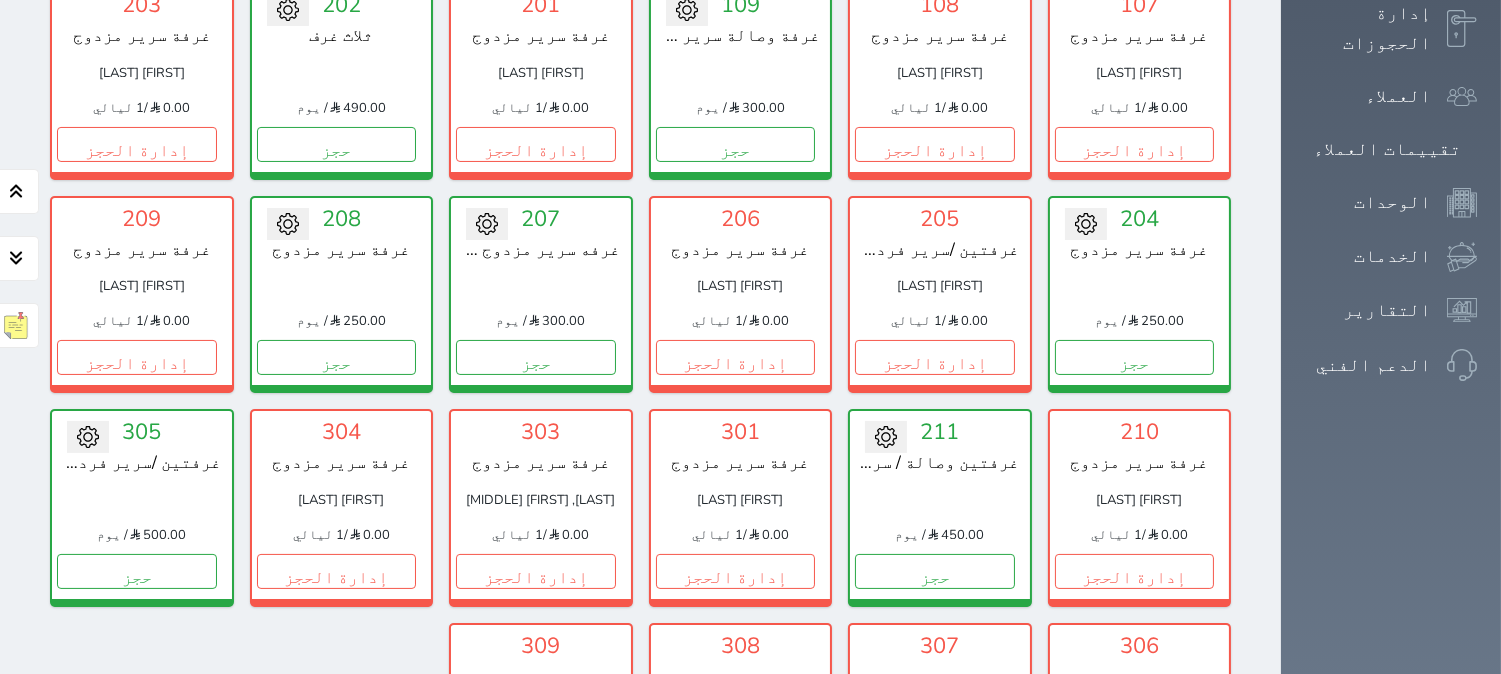 scroll, scrollTop: 555, scrollLeft: 0, axis: vertical 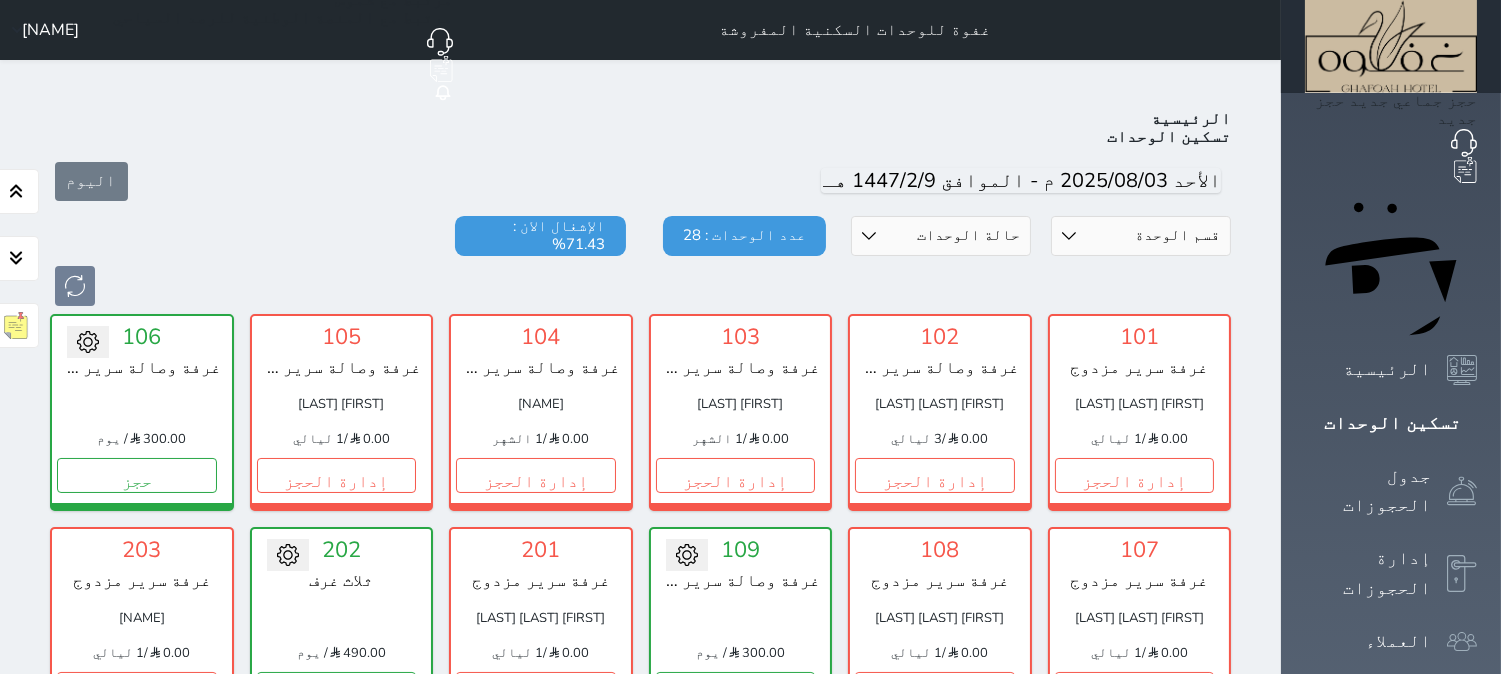 click on "قسم الوحدة   غرفتين vip ومطبخ غرفه سرير مزدوج vip ثلاث غرف غرفتين وصالة / سرير فردي 2, سرير مزدوج غرفة وصالة سرير مزدوج غرفة سرير مزدوج   حالة الوحدات متاح تحت التنظيف تحت الصيانة سجل دخول  لم يتم تسجيل الدخول   عدد الوحدات : [NUMBER]   الإشغال الان : [PERCENTAGE]%" at bounding box center (640, 261) 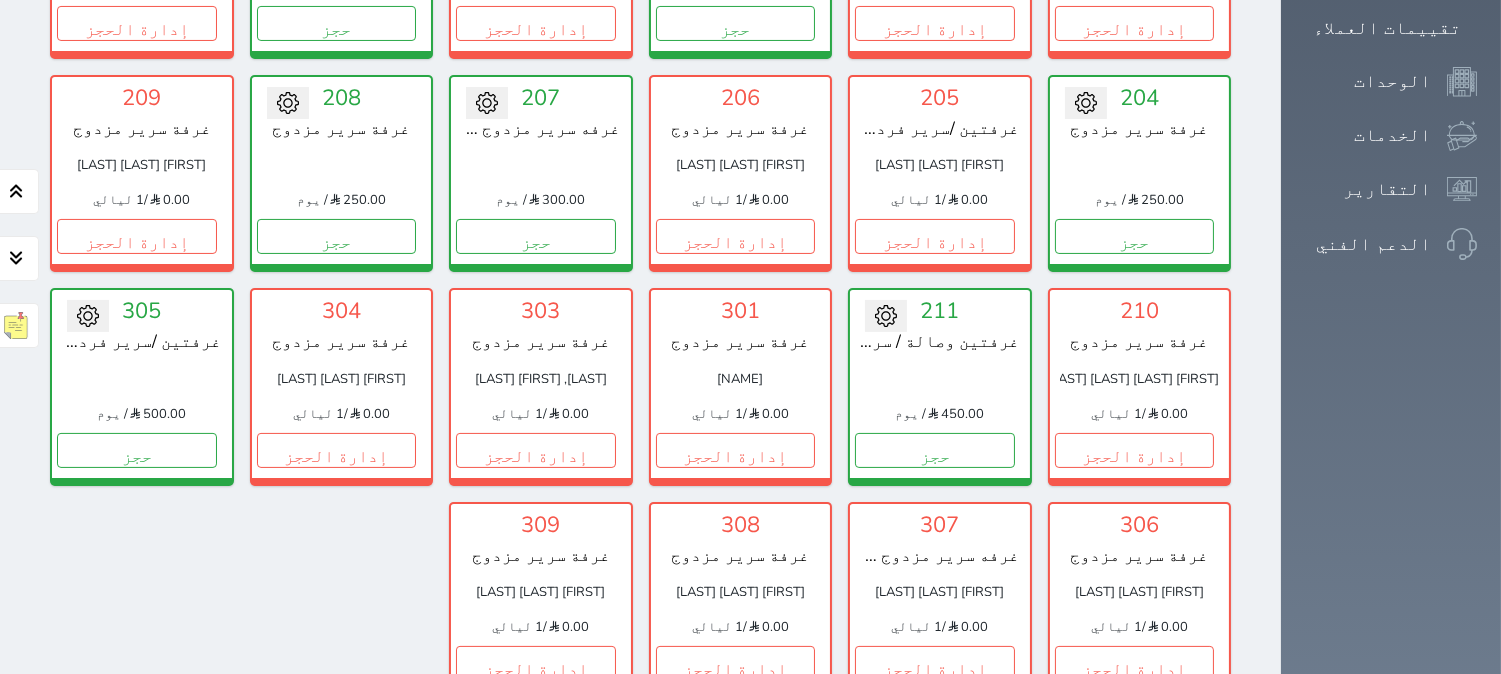 scroll, scrollTop: 444, scrollLeft: 0, axis: vertical 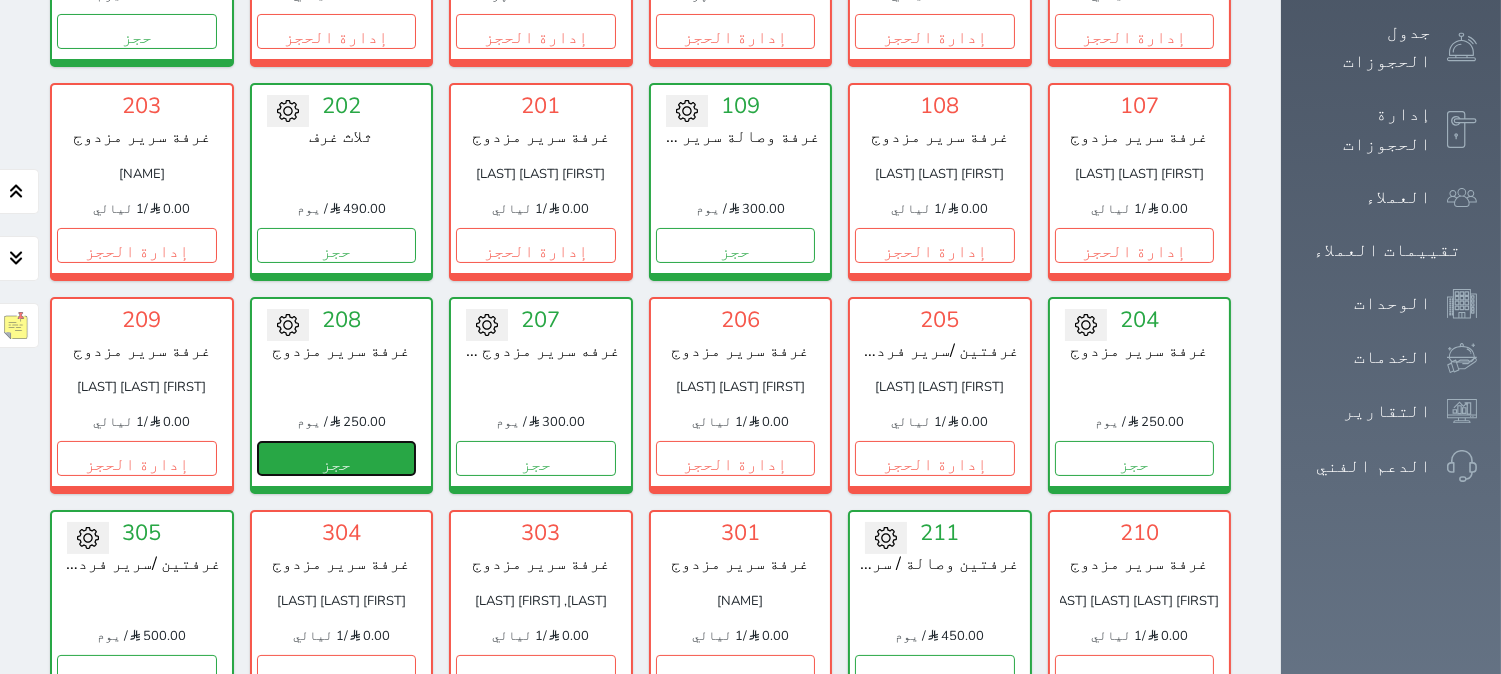 click on "حجز" at bounding box center (337, 458) 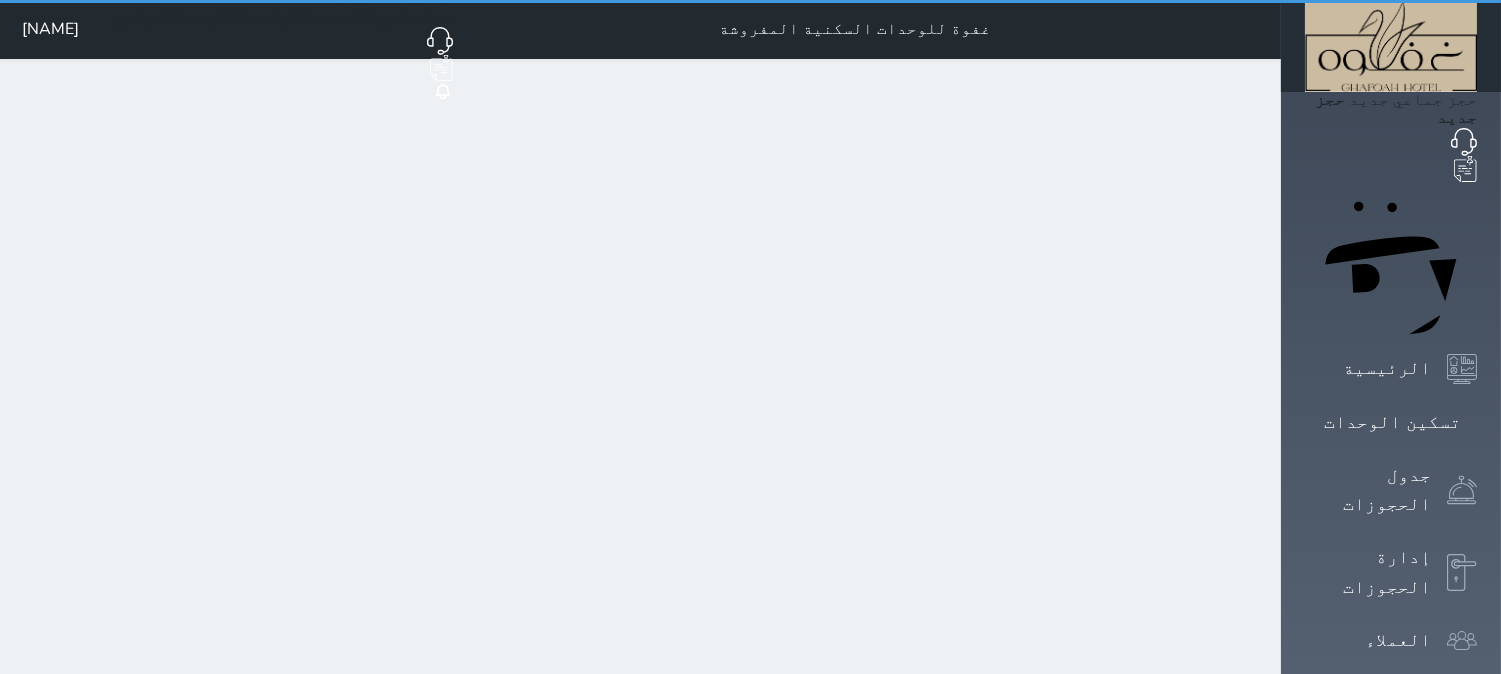 scroll, scrollTop: 0, scrollLeft: 0, axis: both 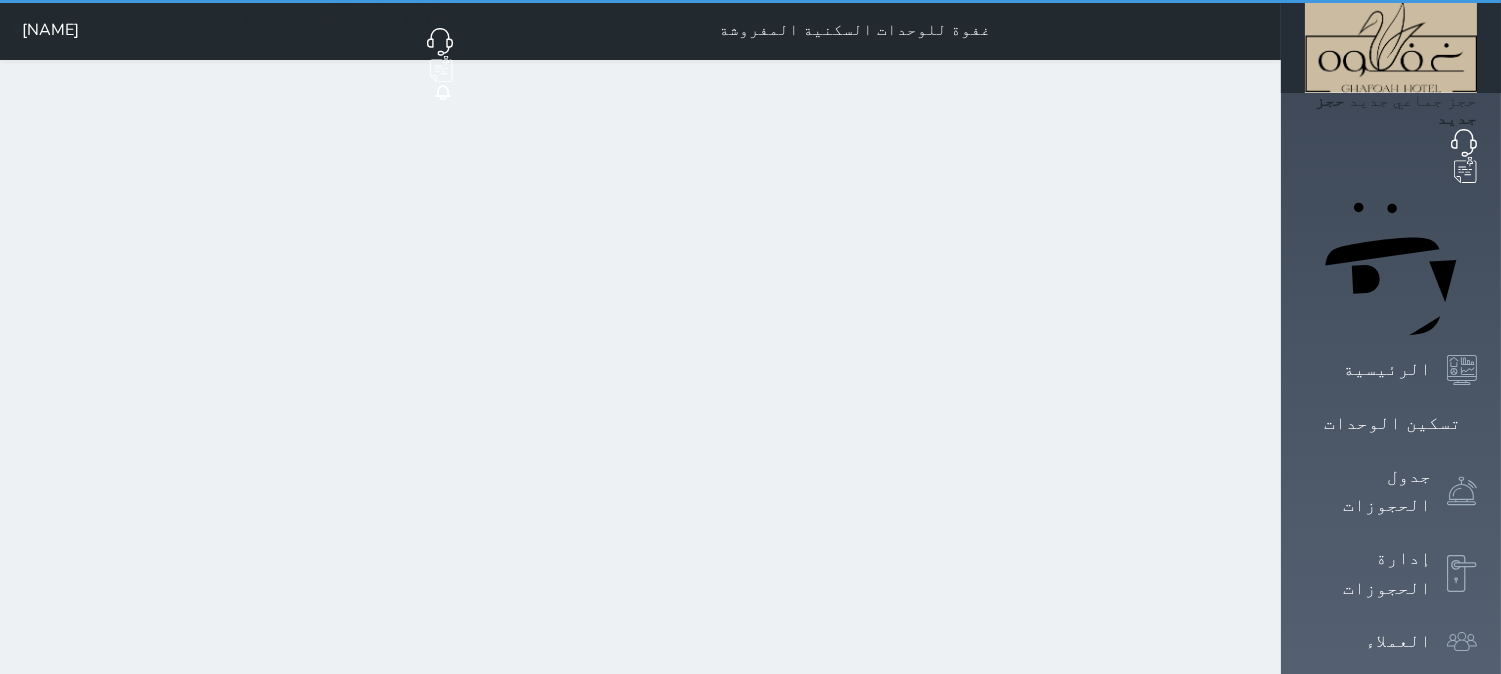 select on "1" 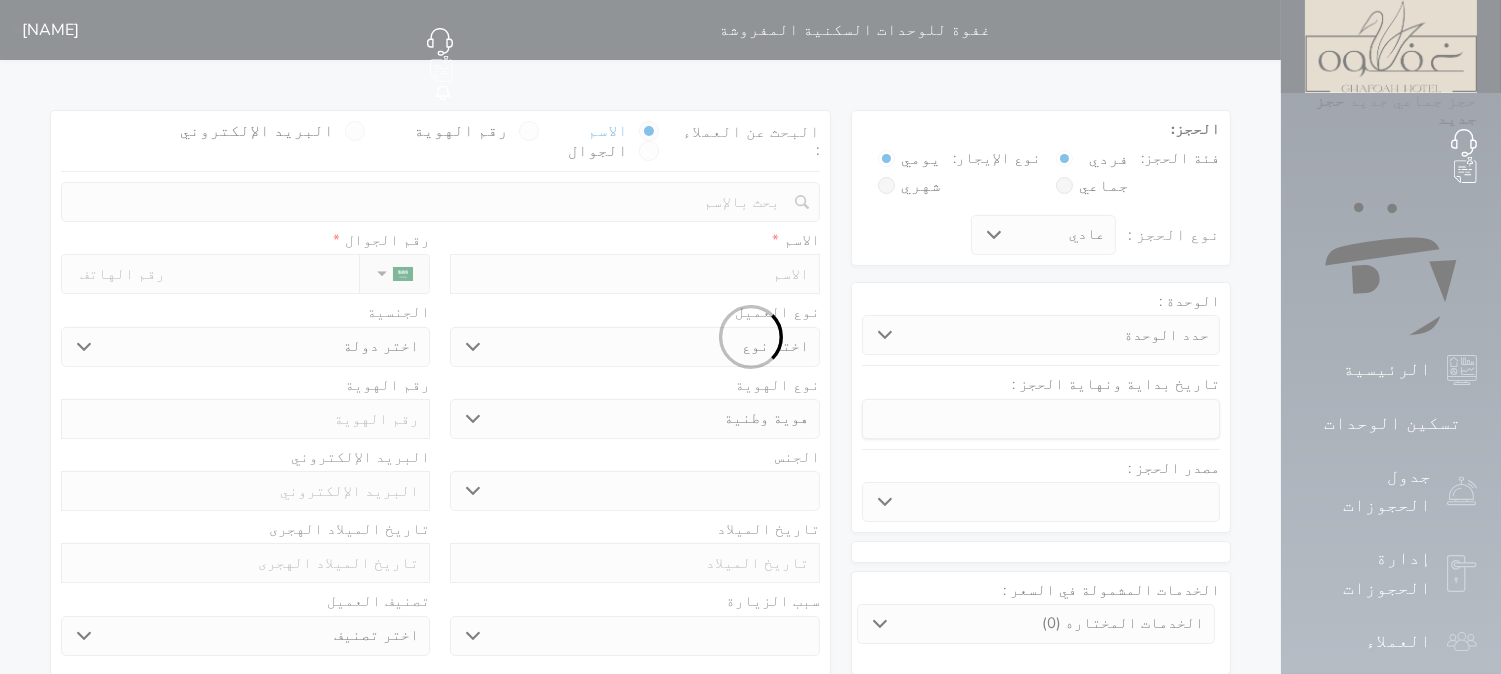select 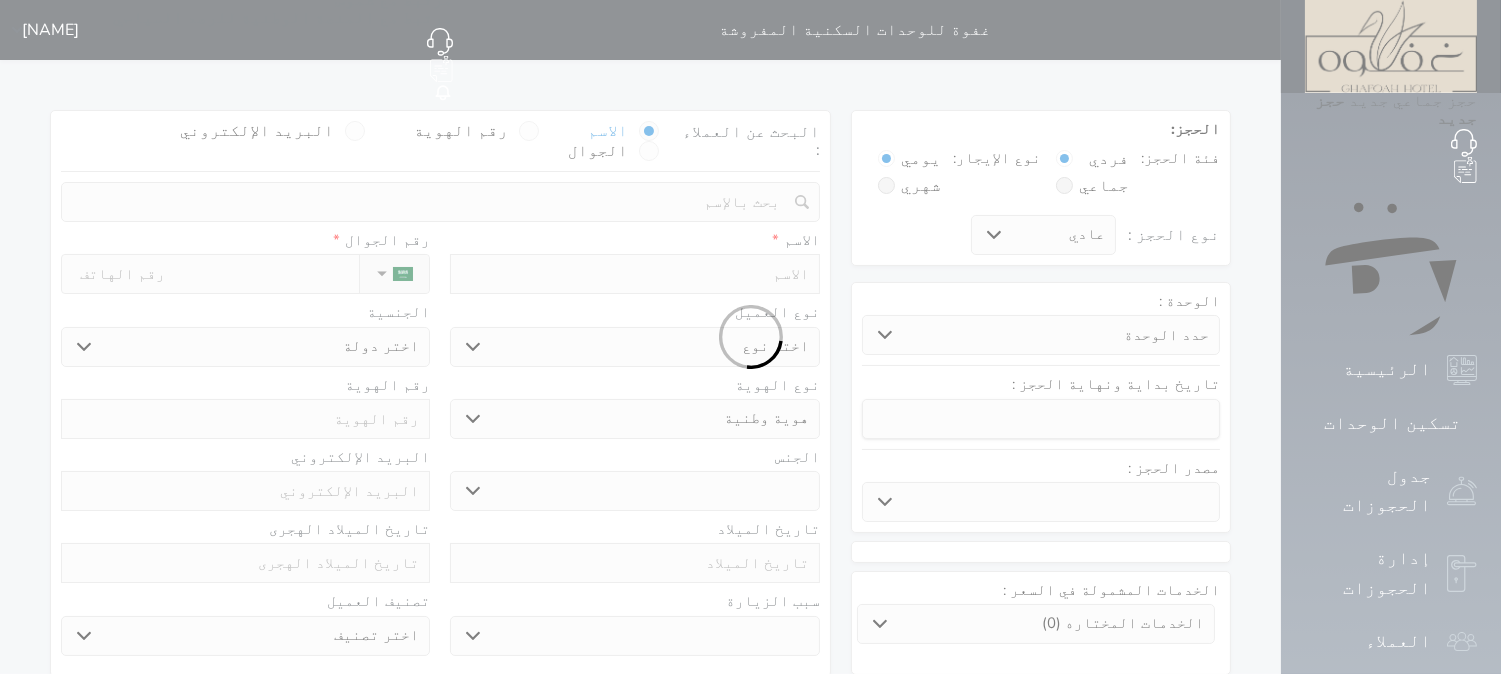 select 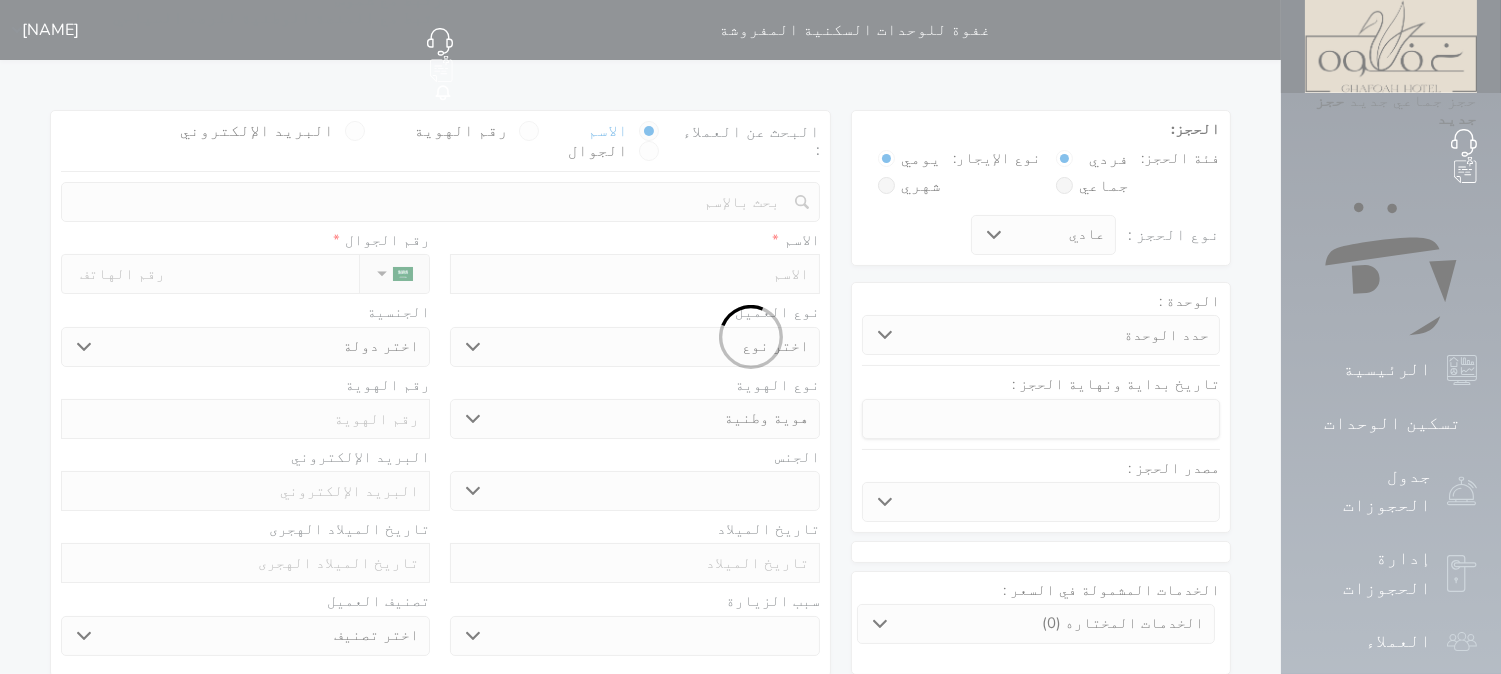 select 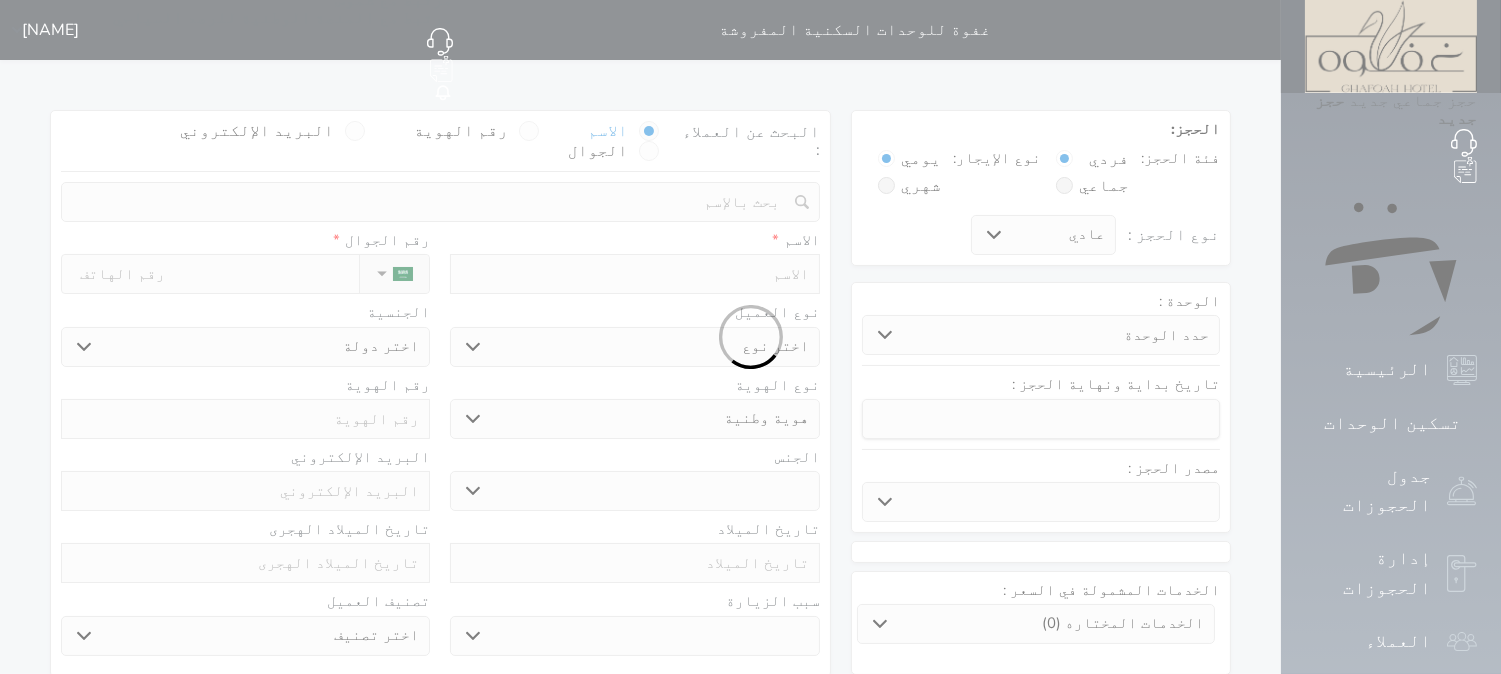 select 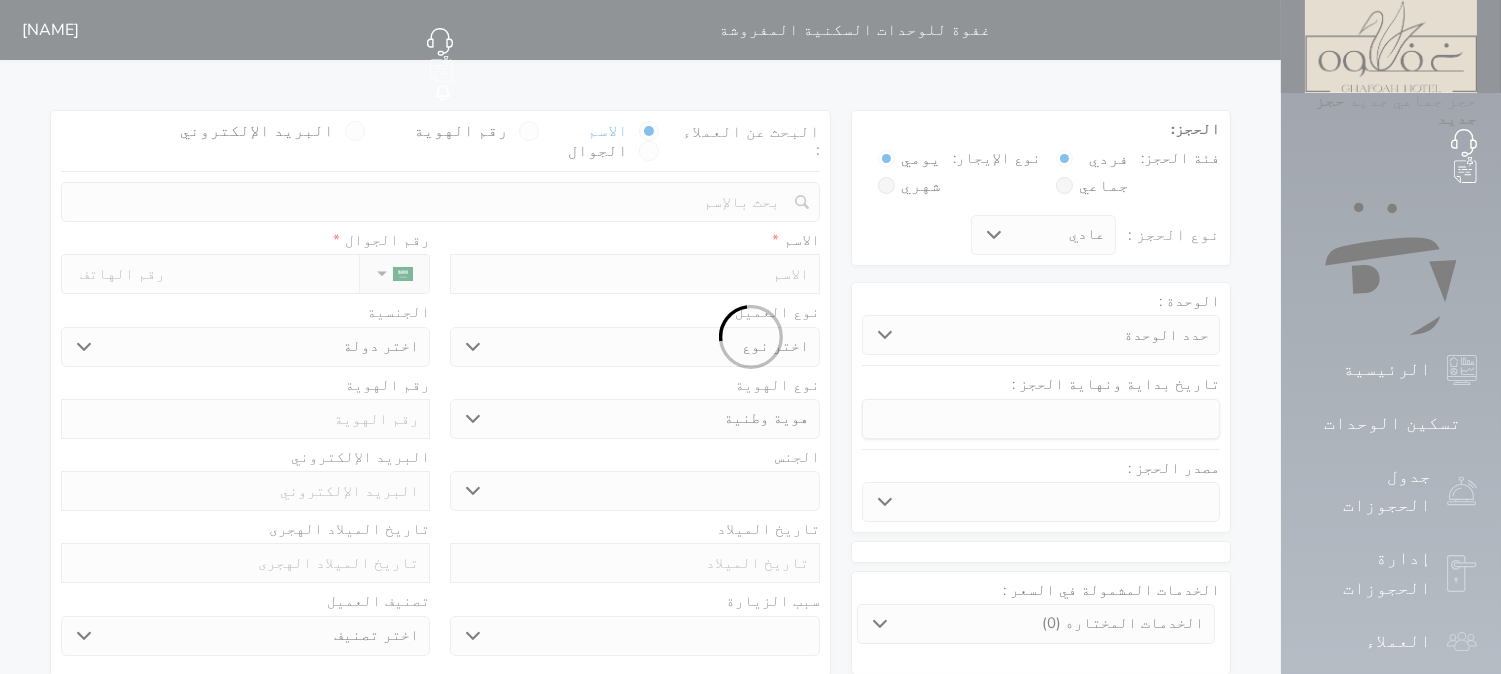 select 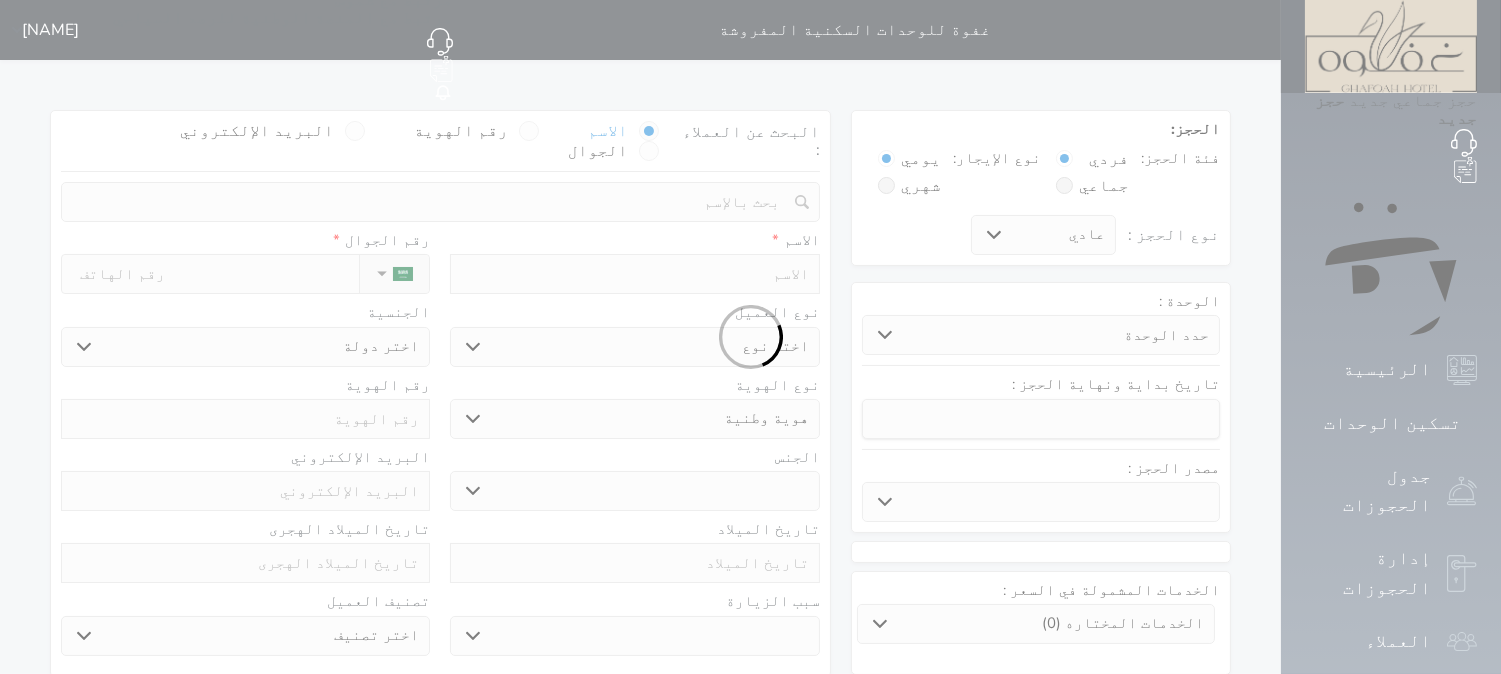 select 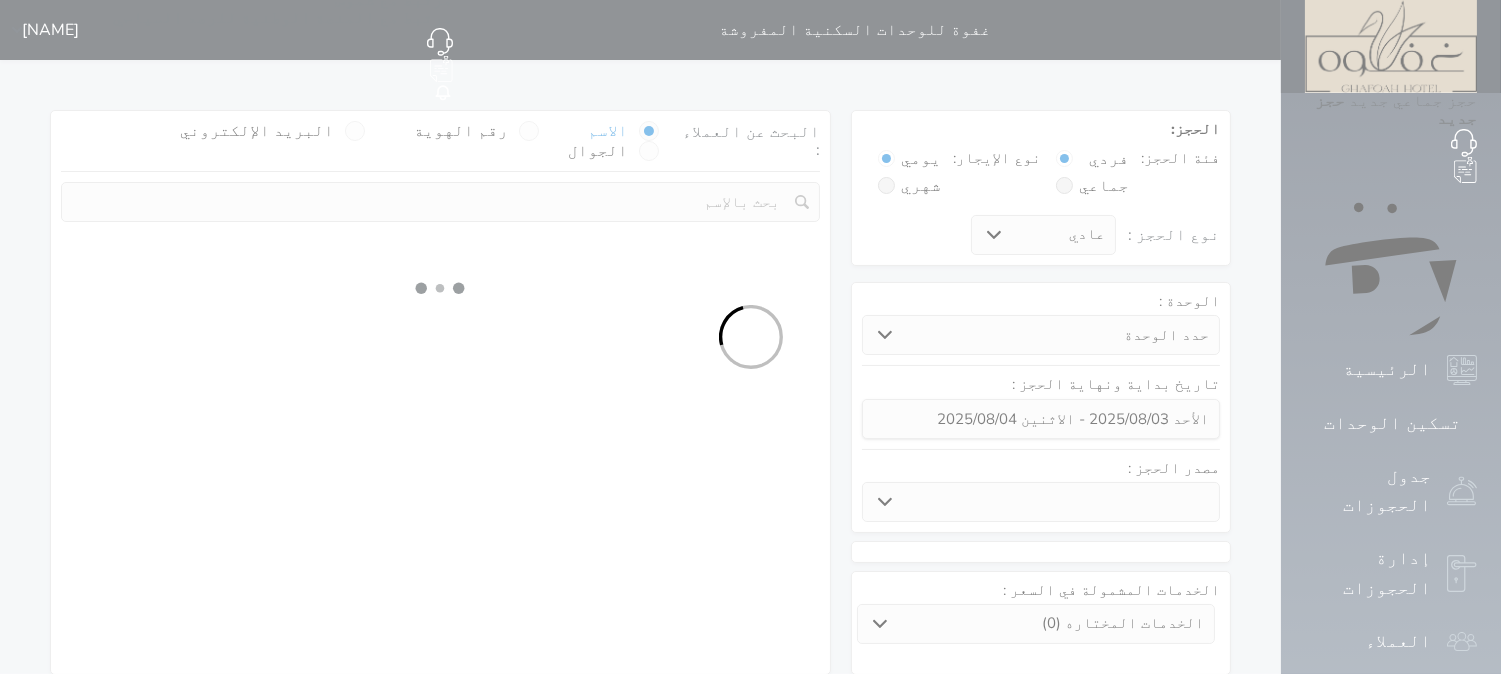 select 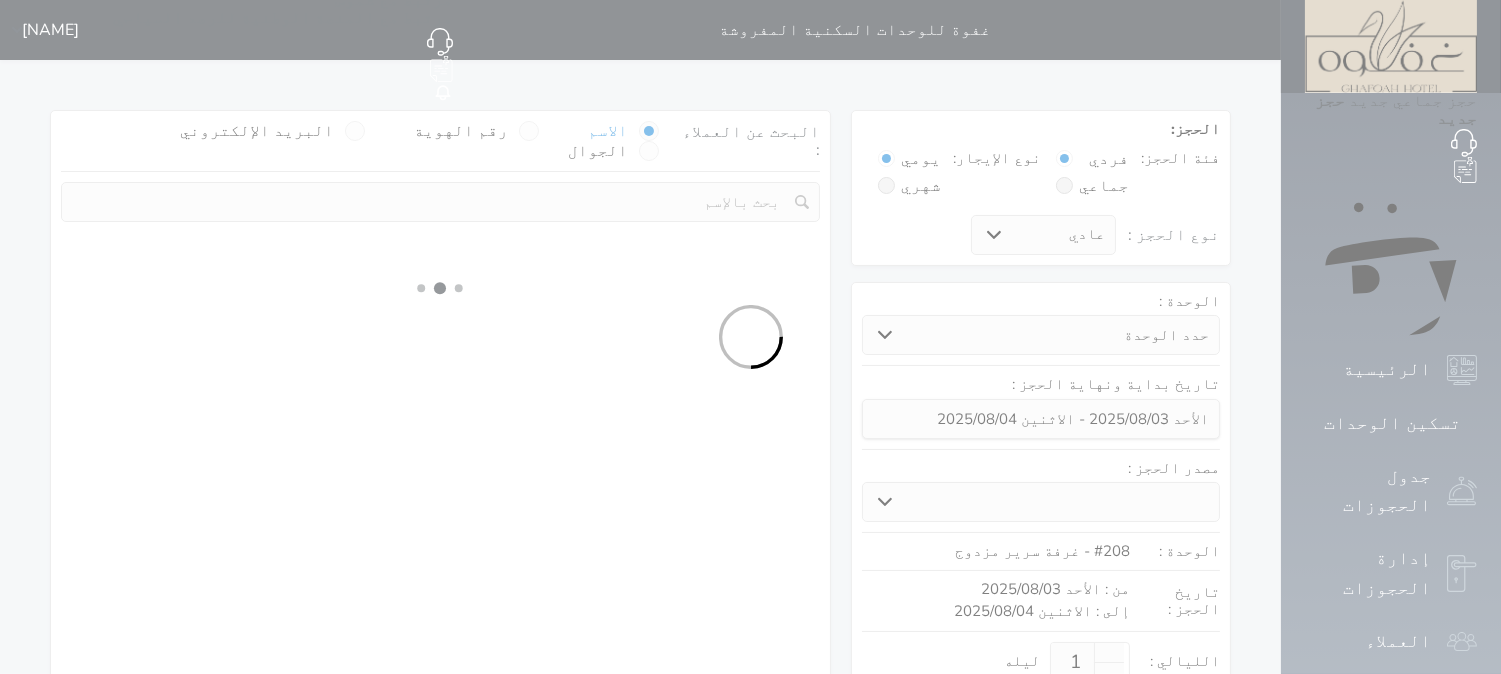 select on "1" 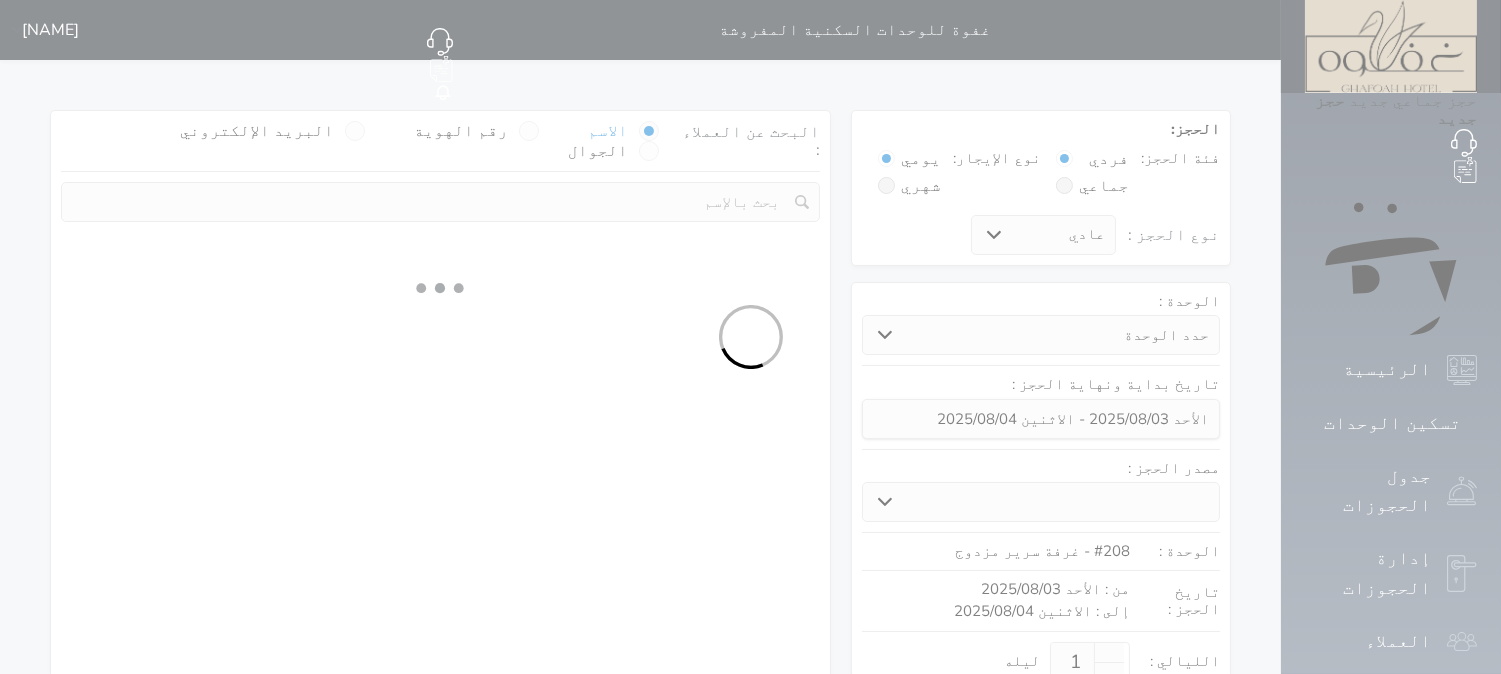 select on "113" 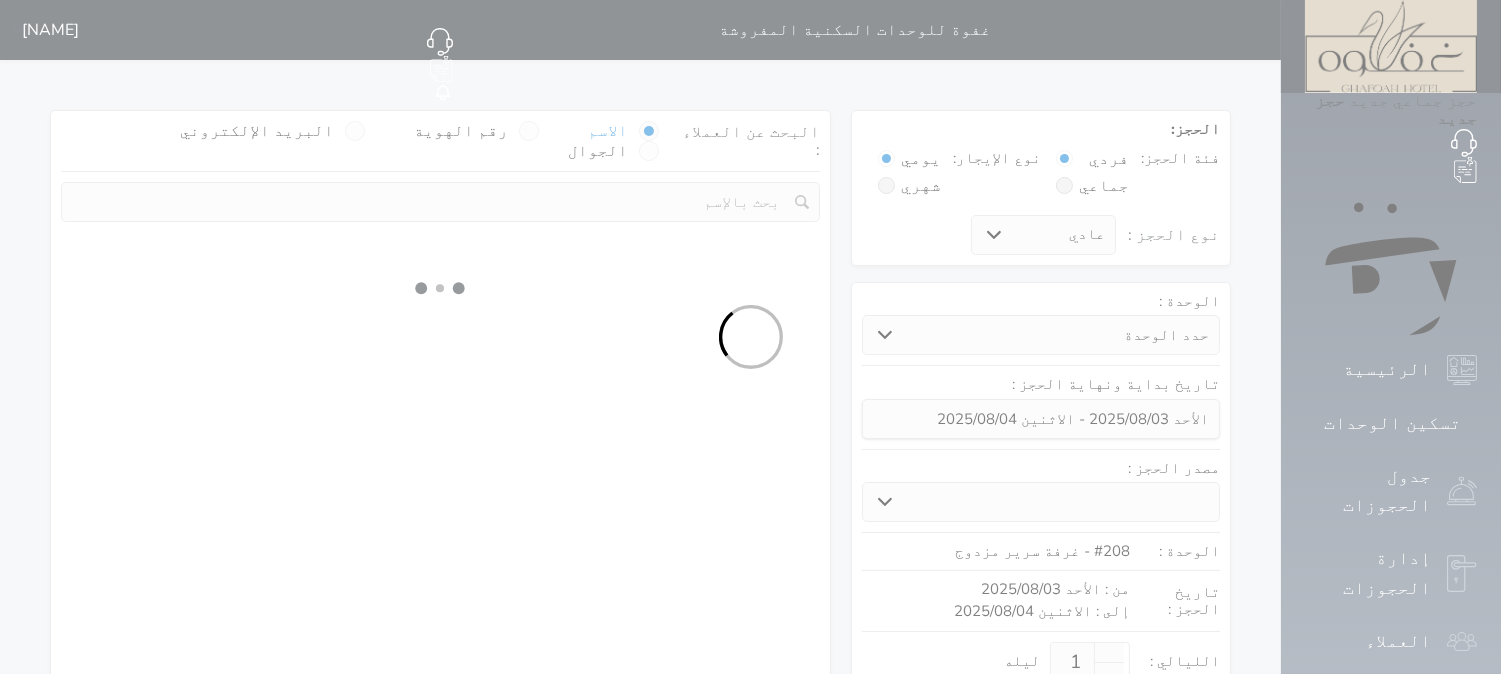 select on "1" 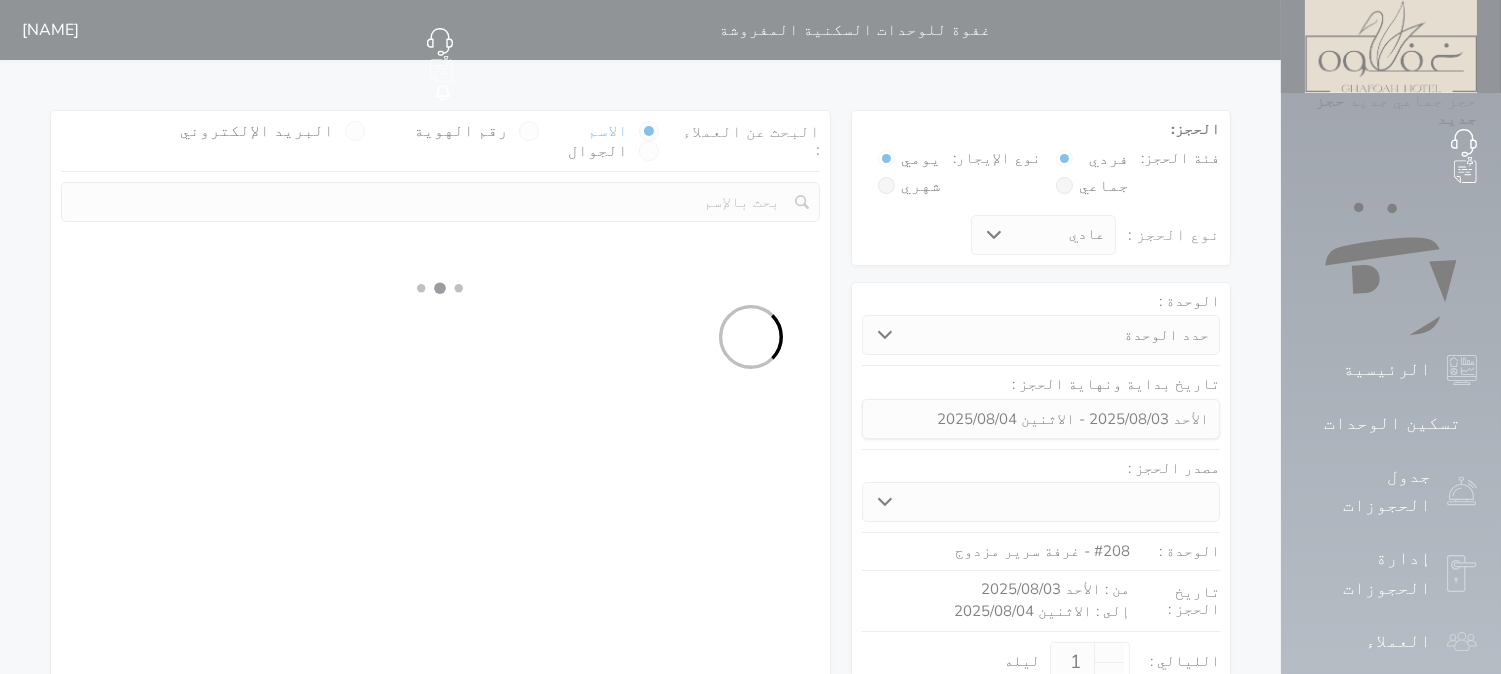 select 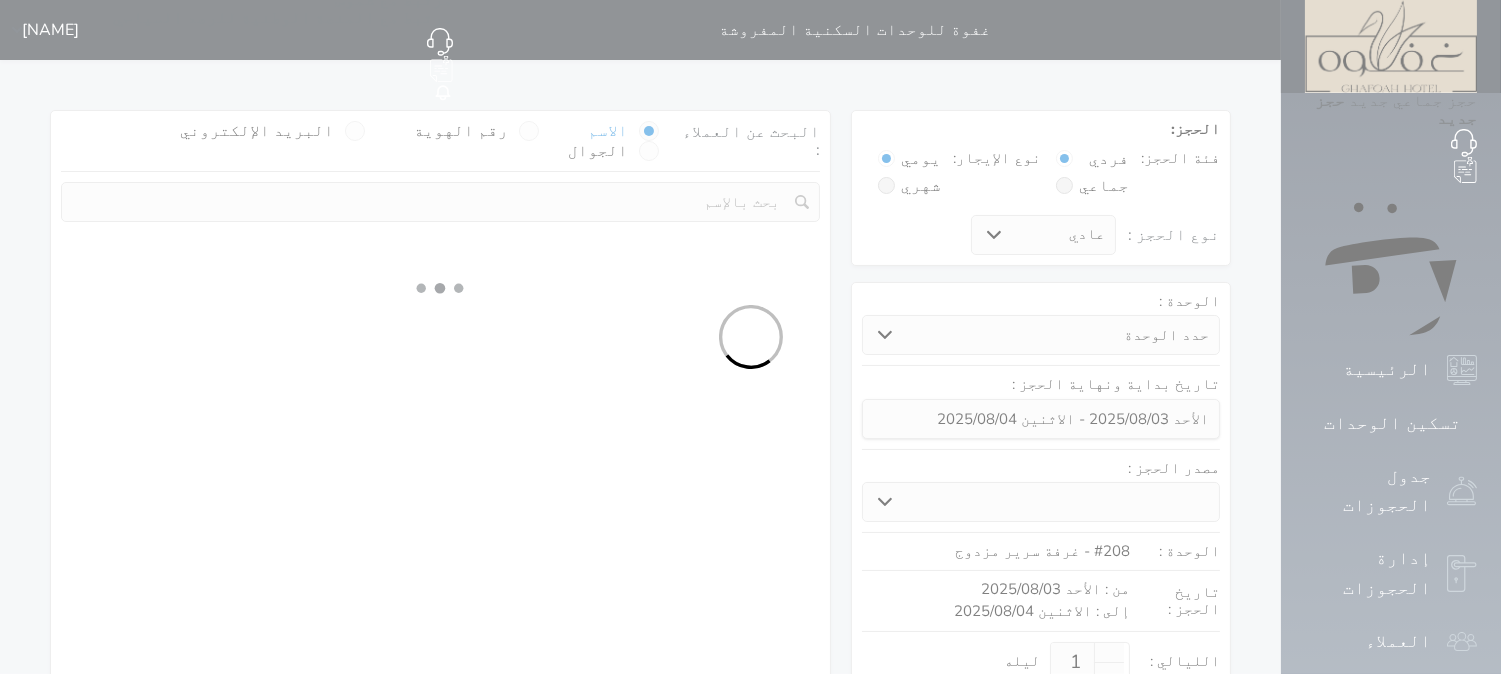 select on "7" 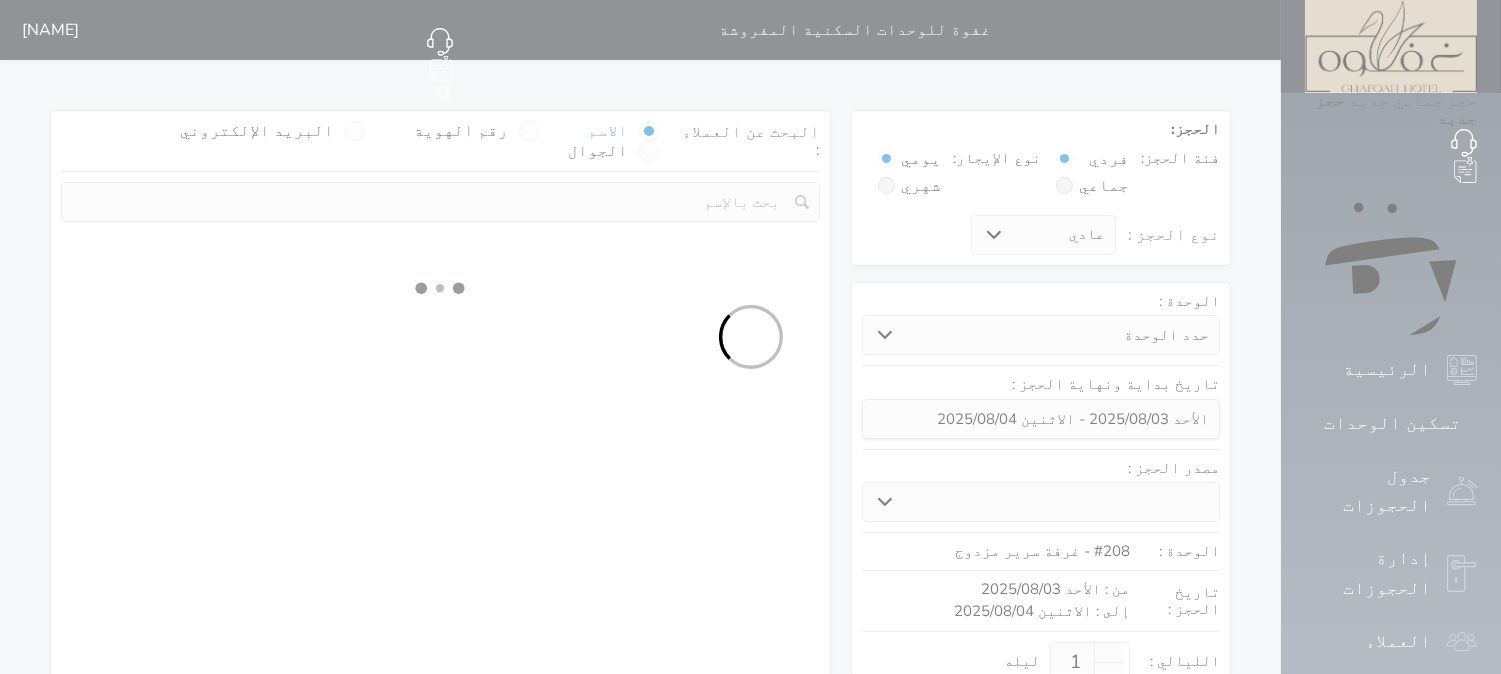 select 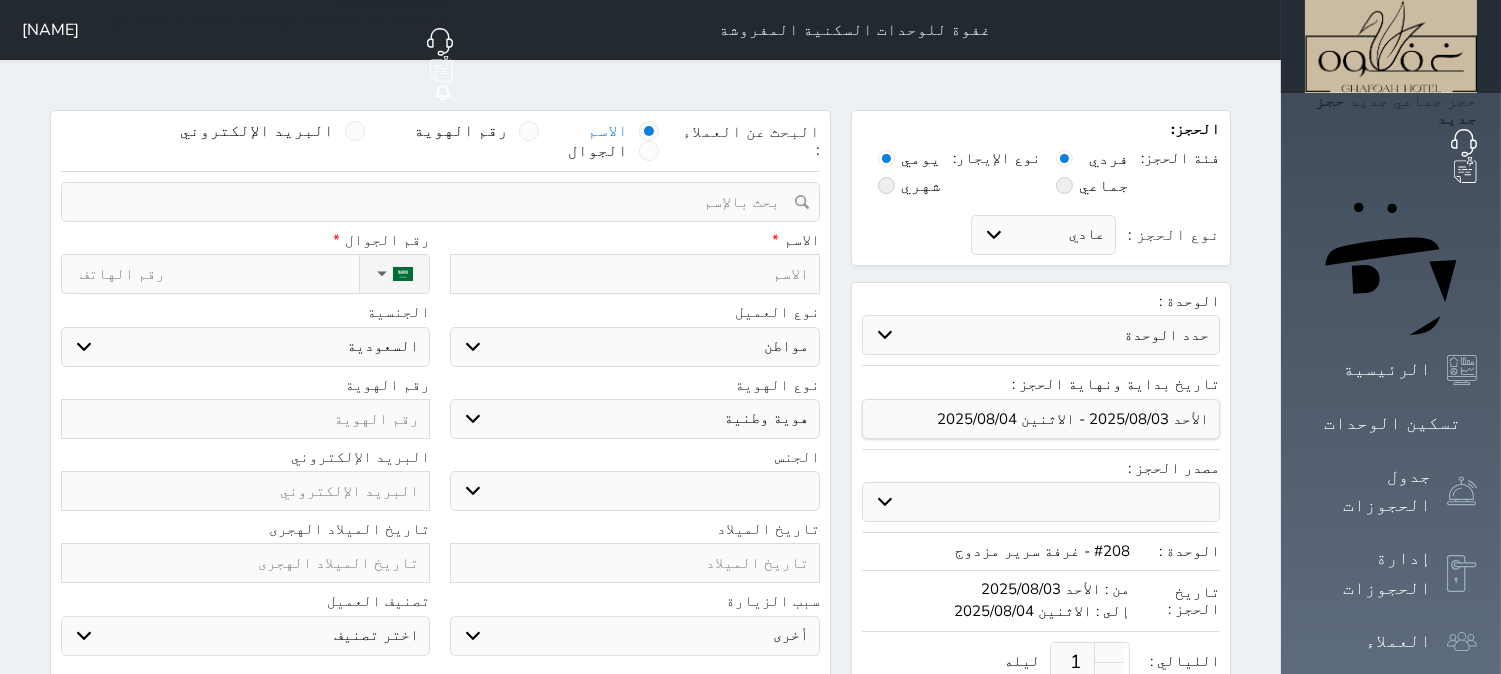 select 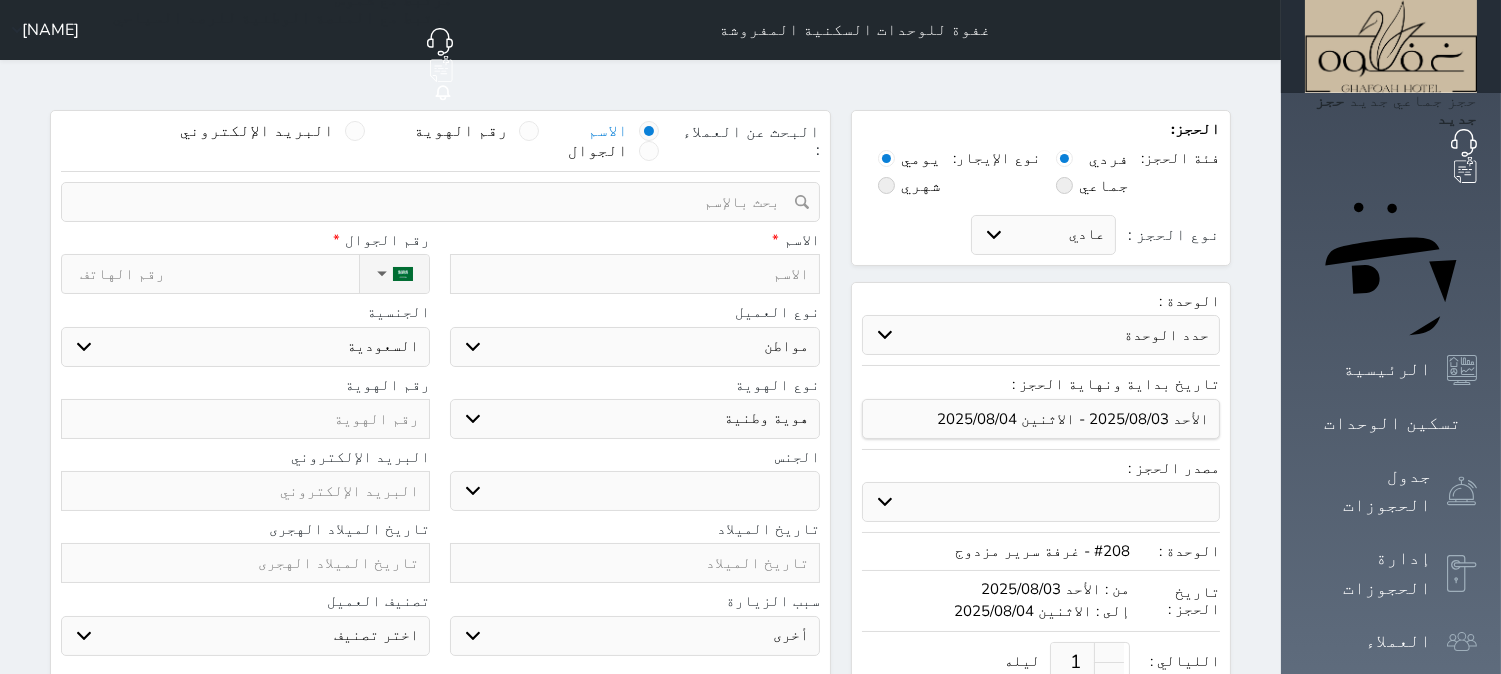 select 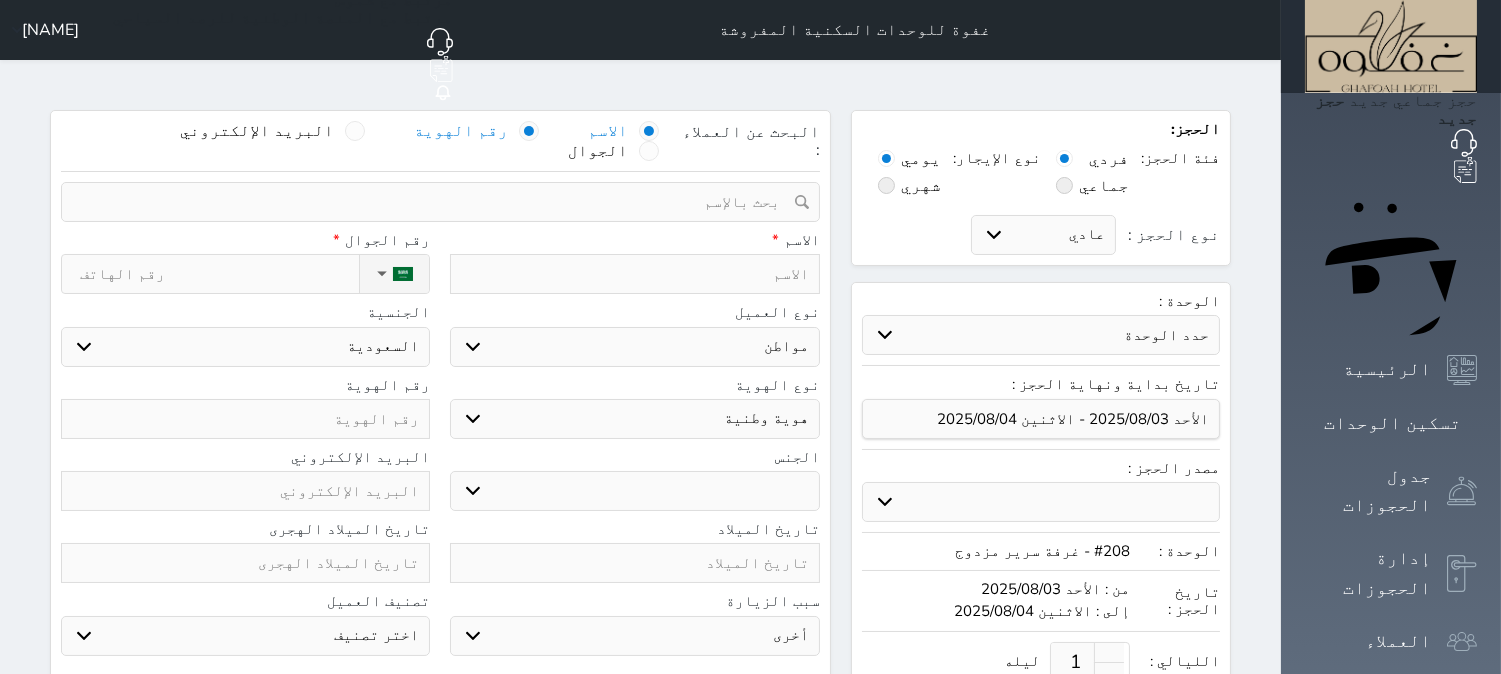 select 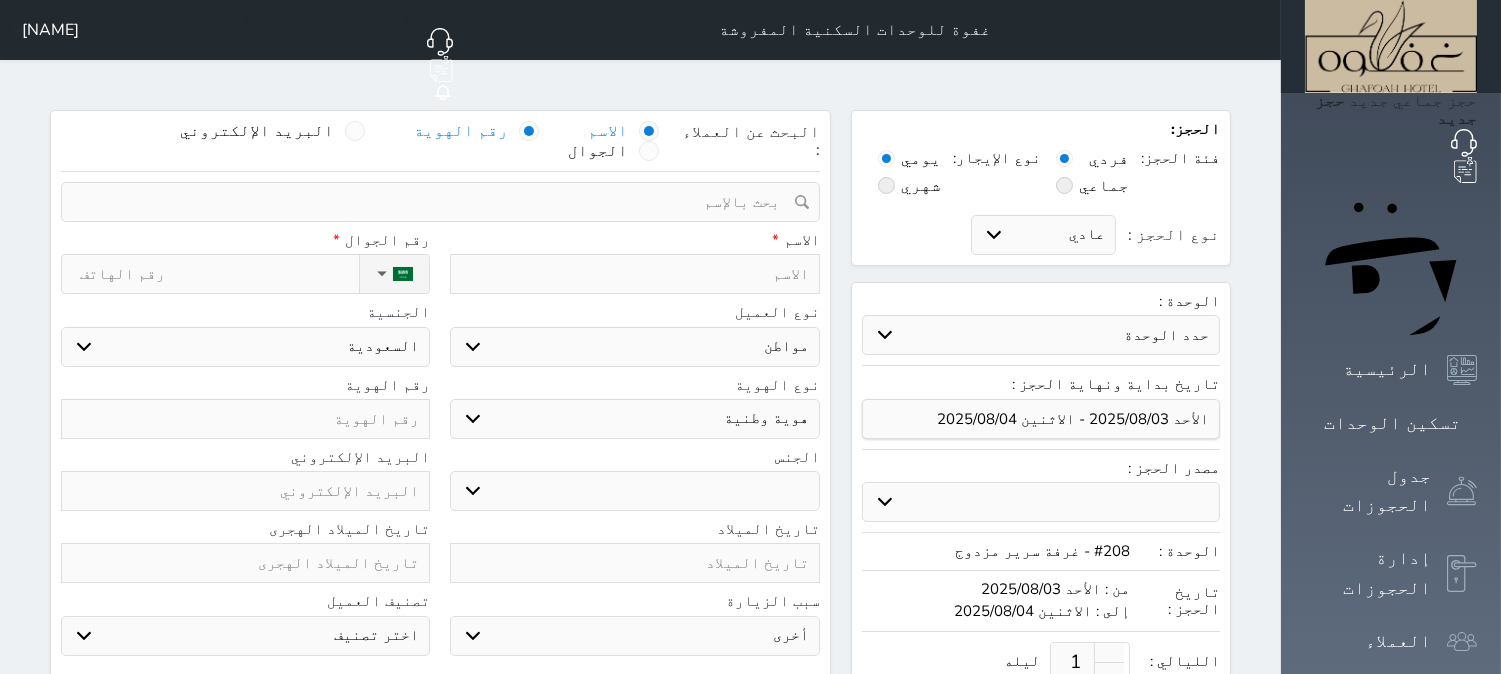 select 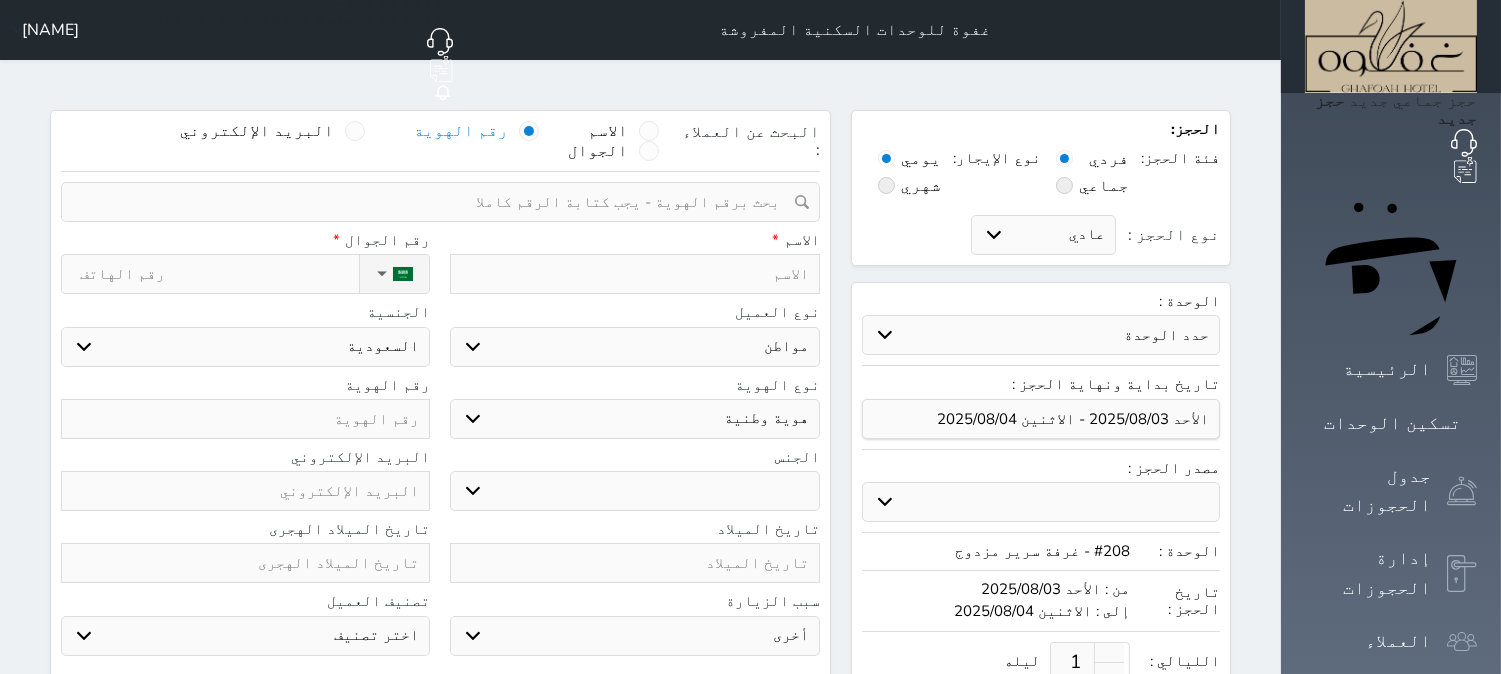 select 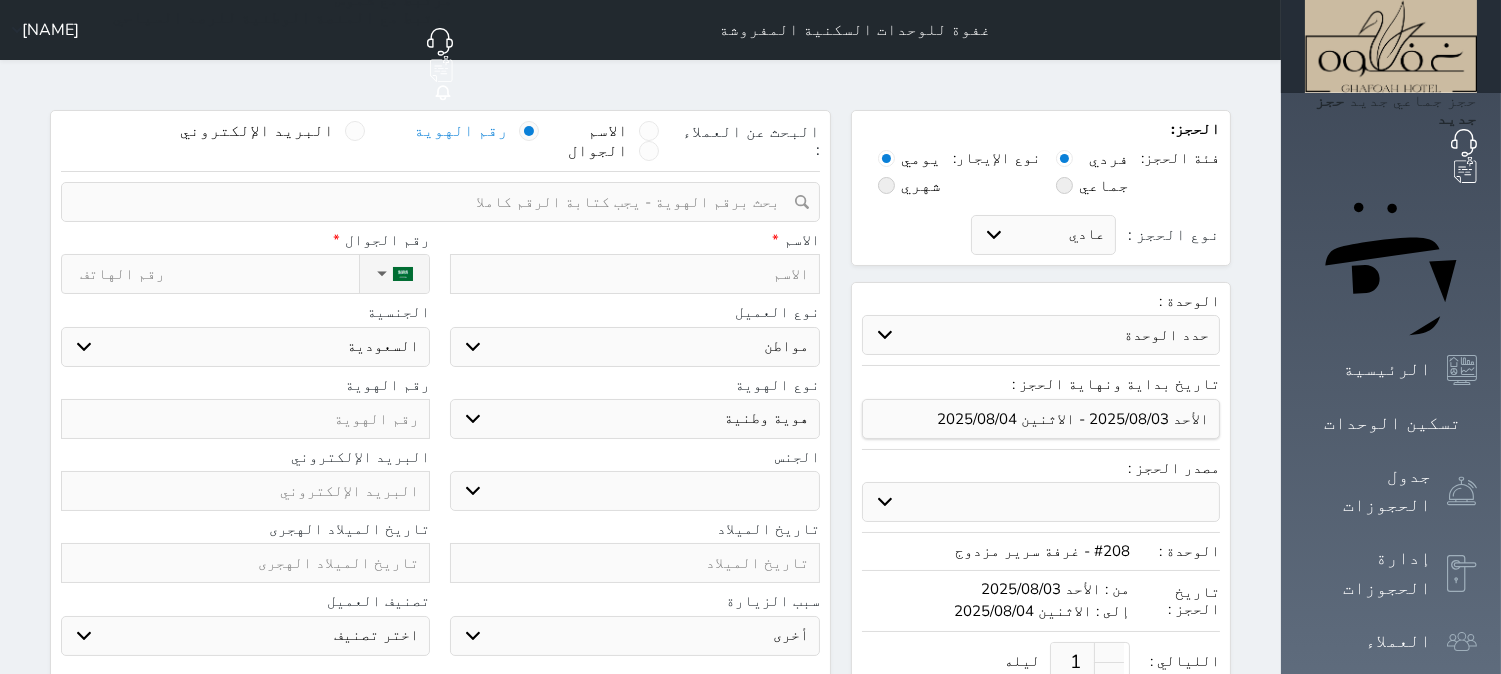 click at bounding box center (433, 202) 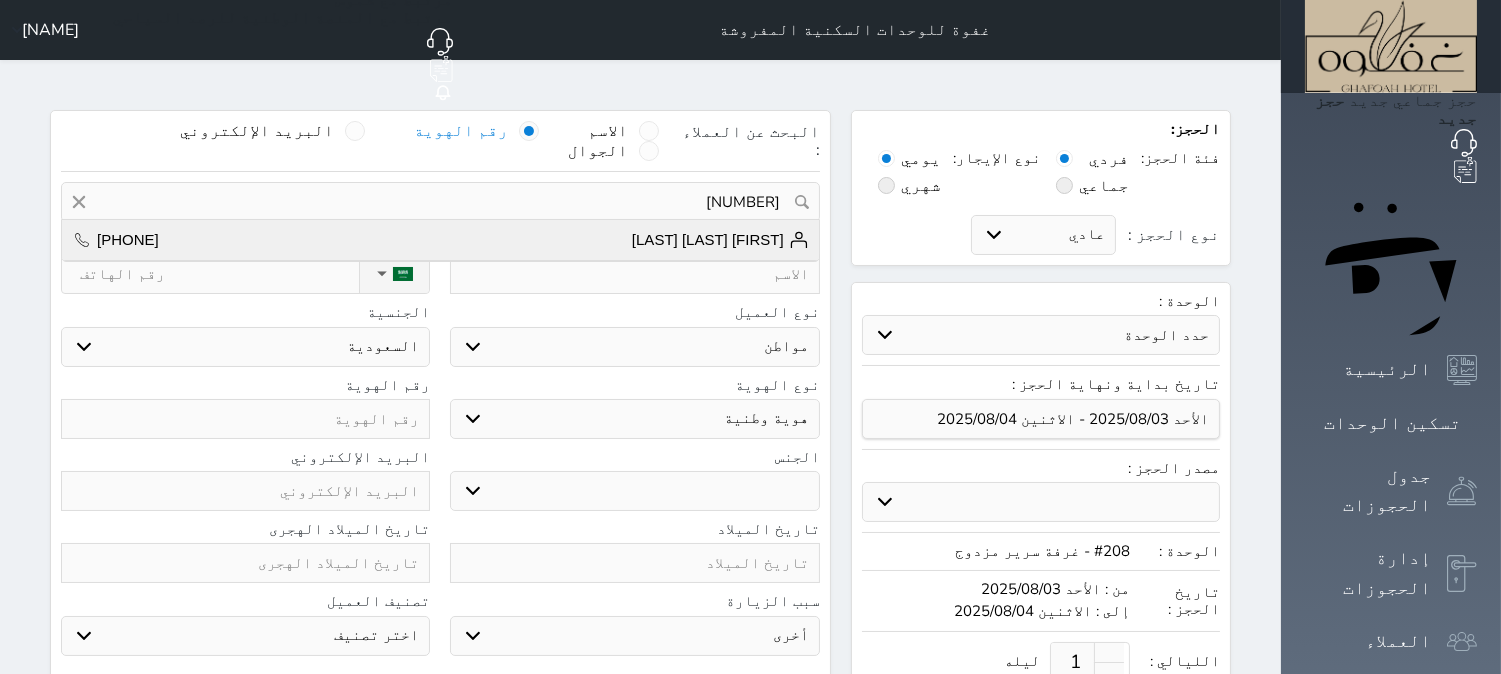 click on "[NAME] [PHONE]" at bounding box center (440, 240) 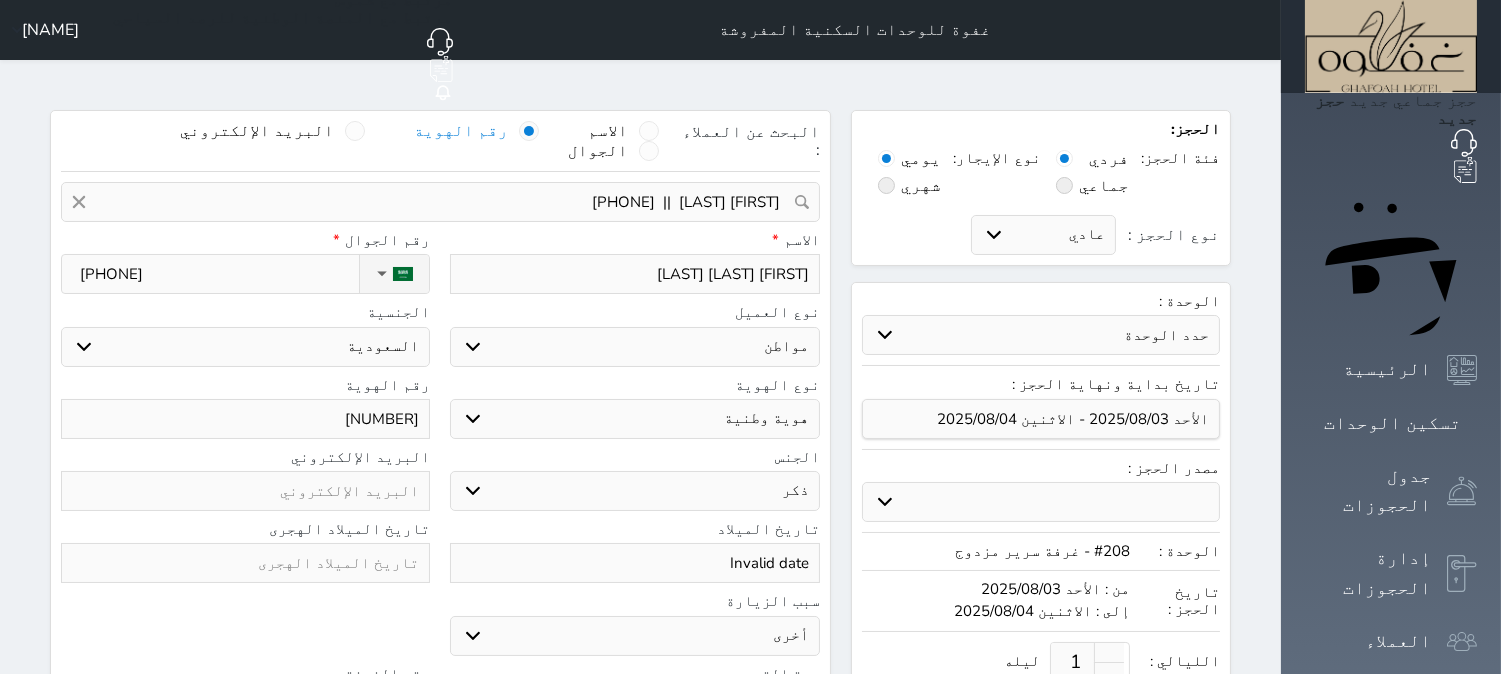 click on "[FIRST] [LAST] [LAST]" at bounding box center (634, 274) 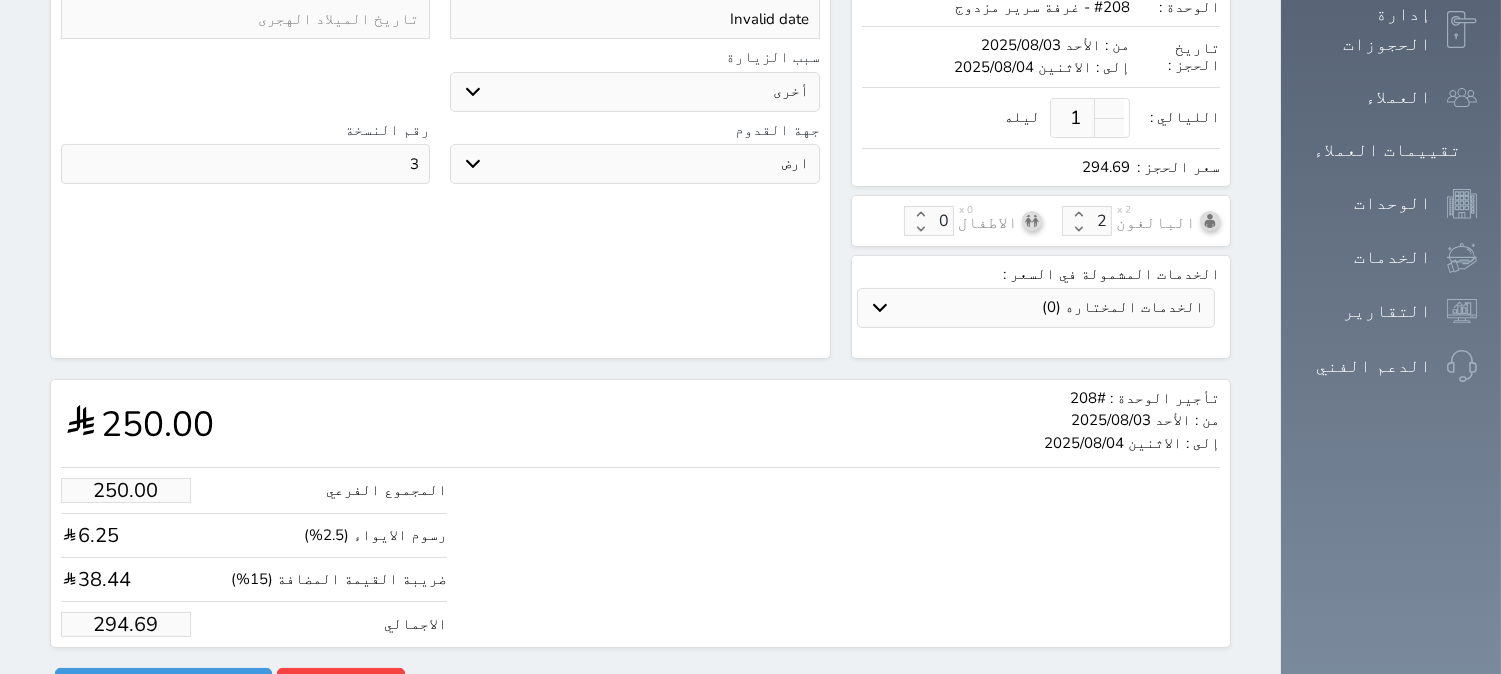 scroll, scrollTop: 561, scrollLeft: 0, axis: vertical 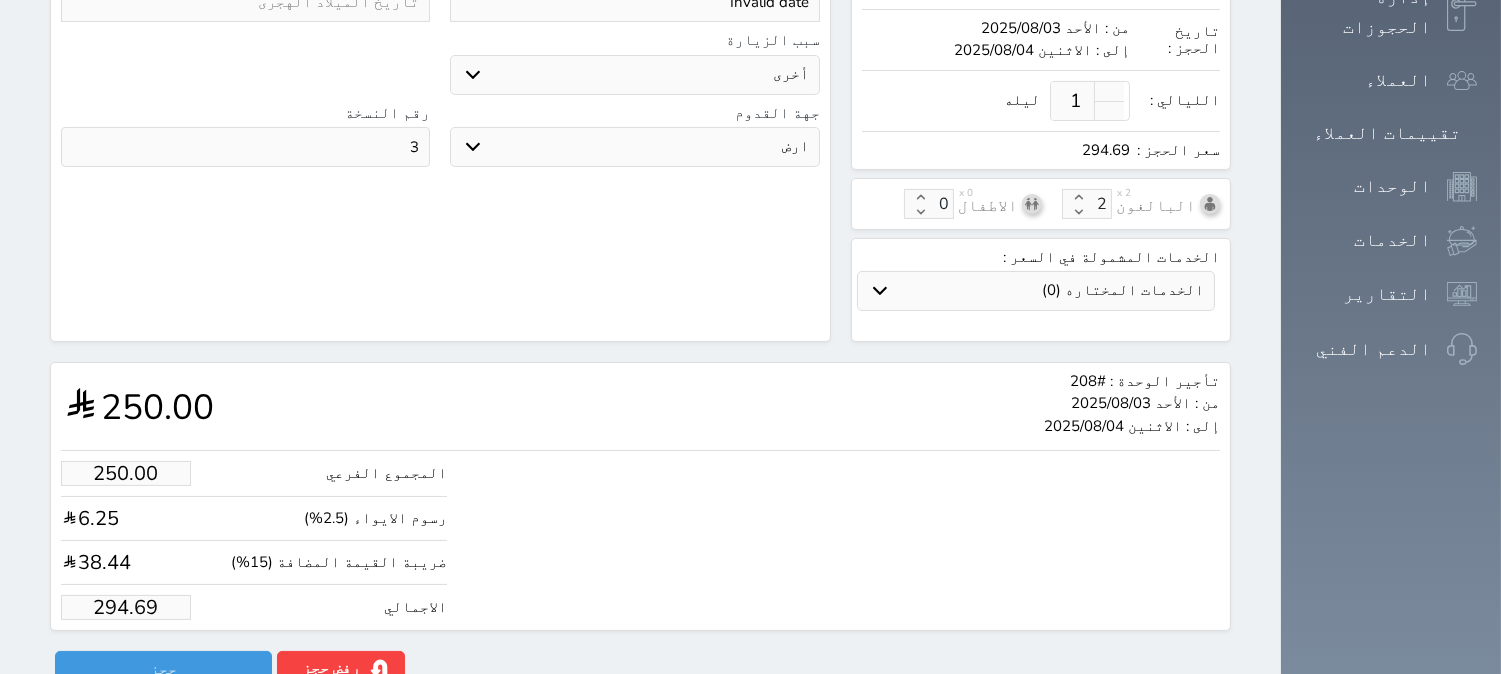 type on "[FIRST] [LAST] [LAST]" 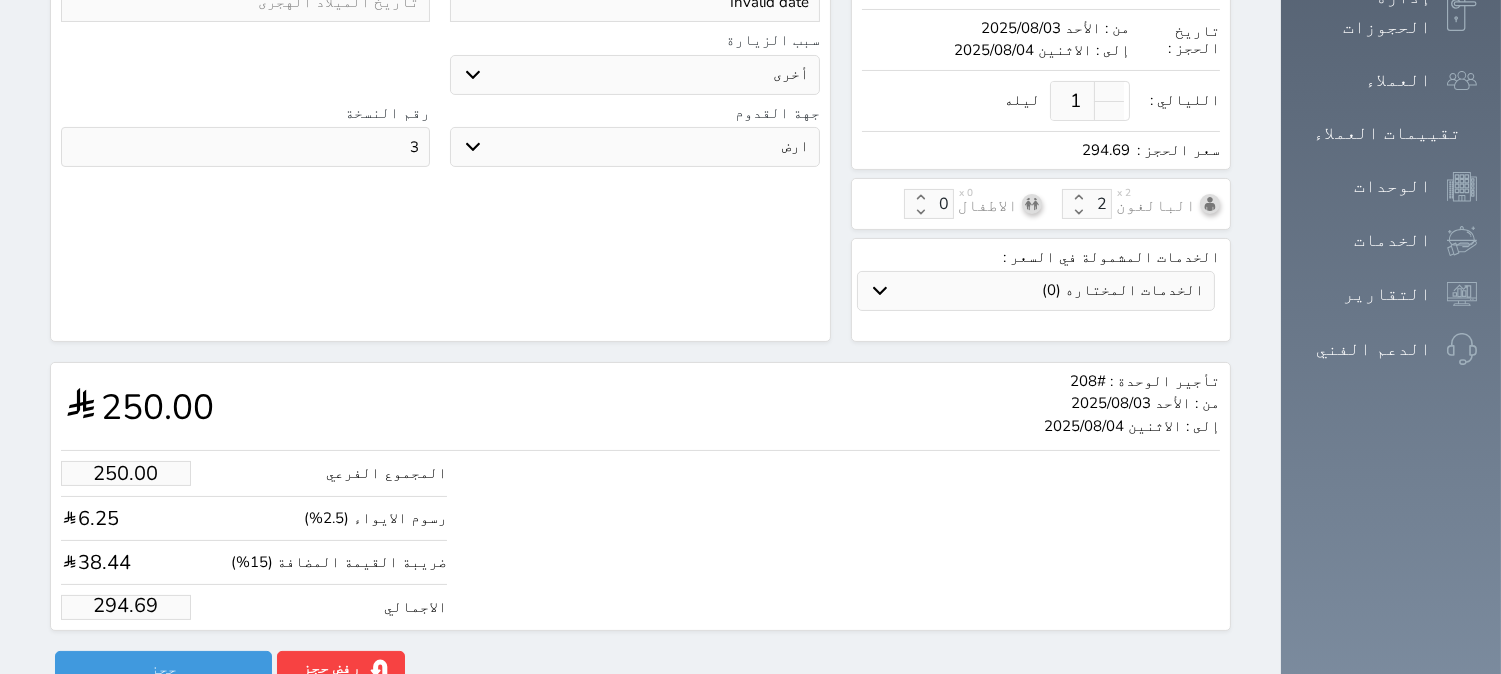 drag, startPoint x: 133, startPoint y: 586, endPoint x: 15, endPoint y: 593, distance: 118.20744 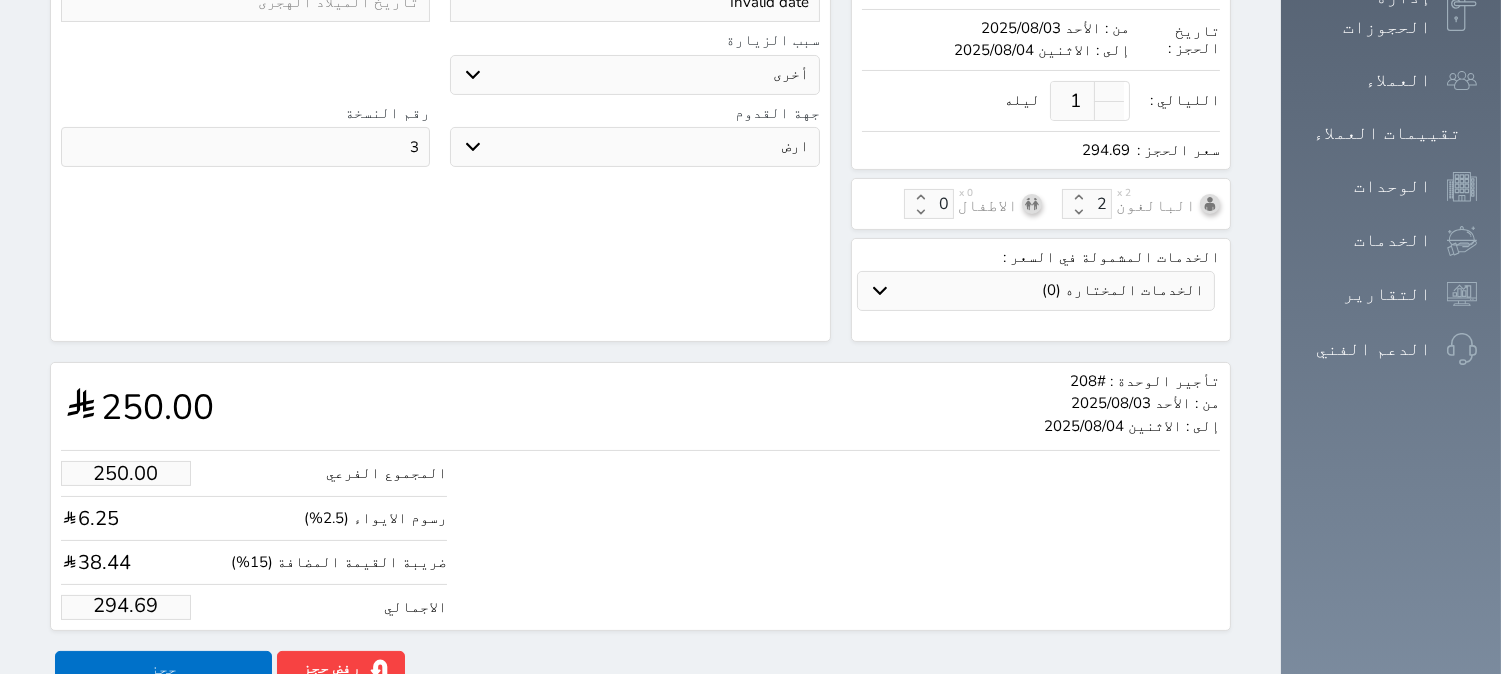 type on "1.00" 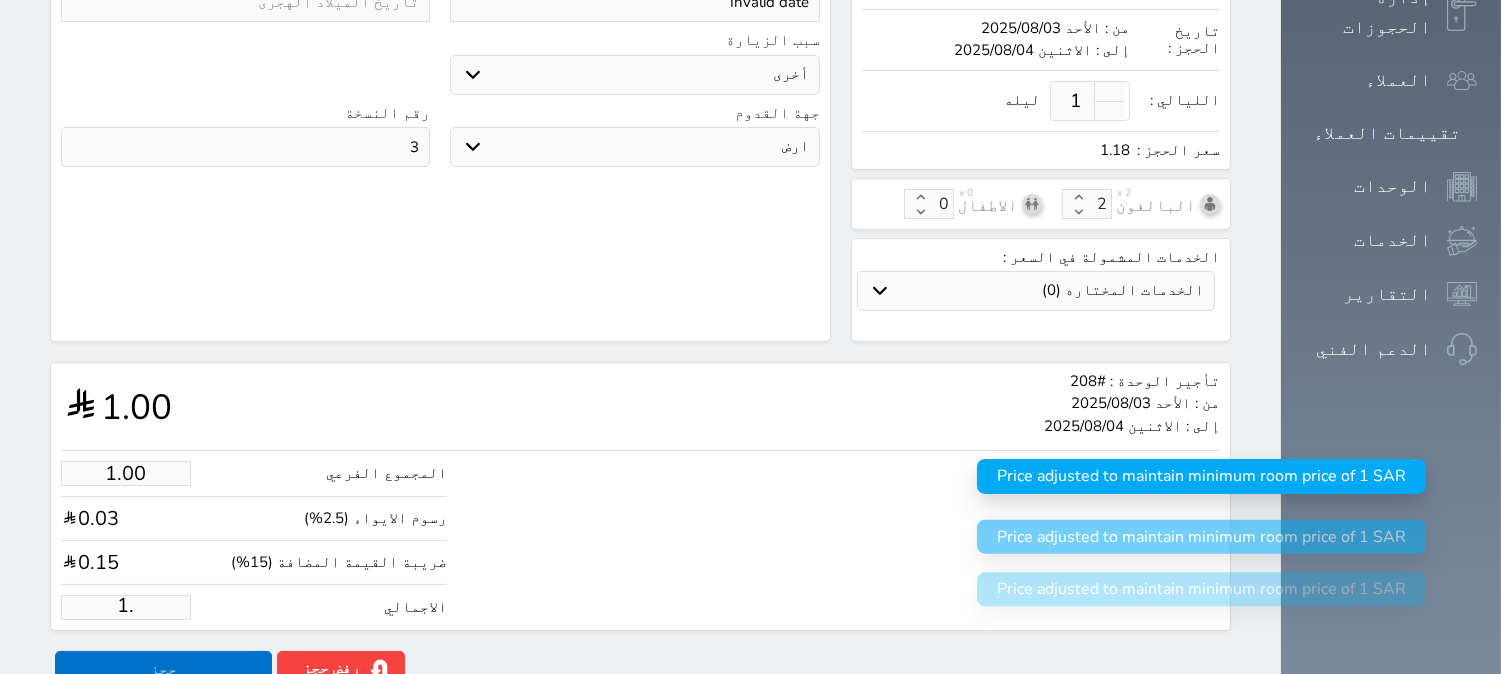 type on "1" 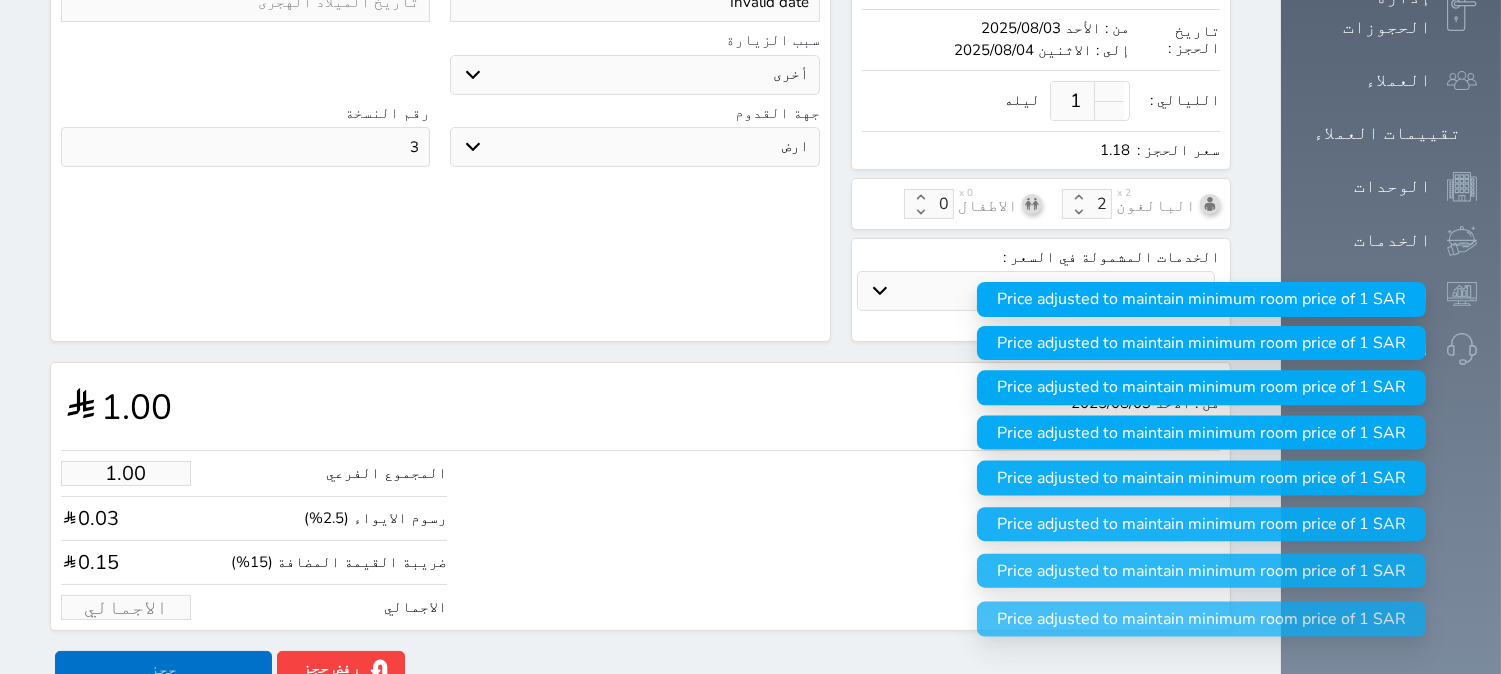 scroll, scrollTop: 0, scrollLeft: 0, axis: both 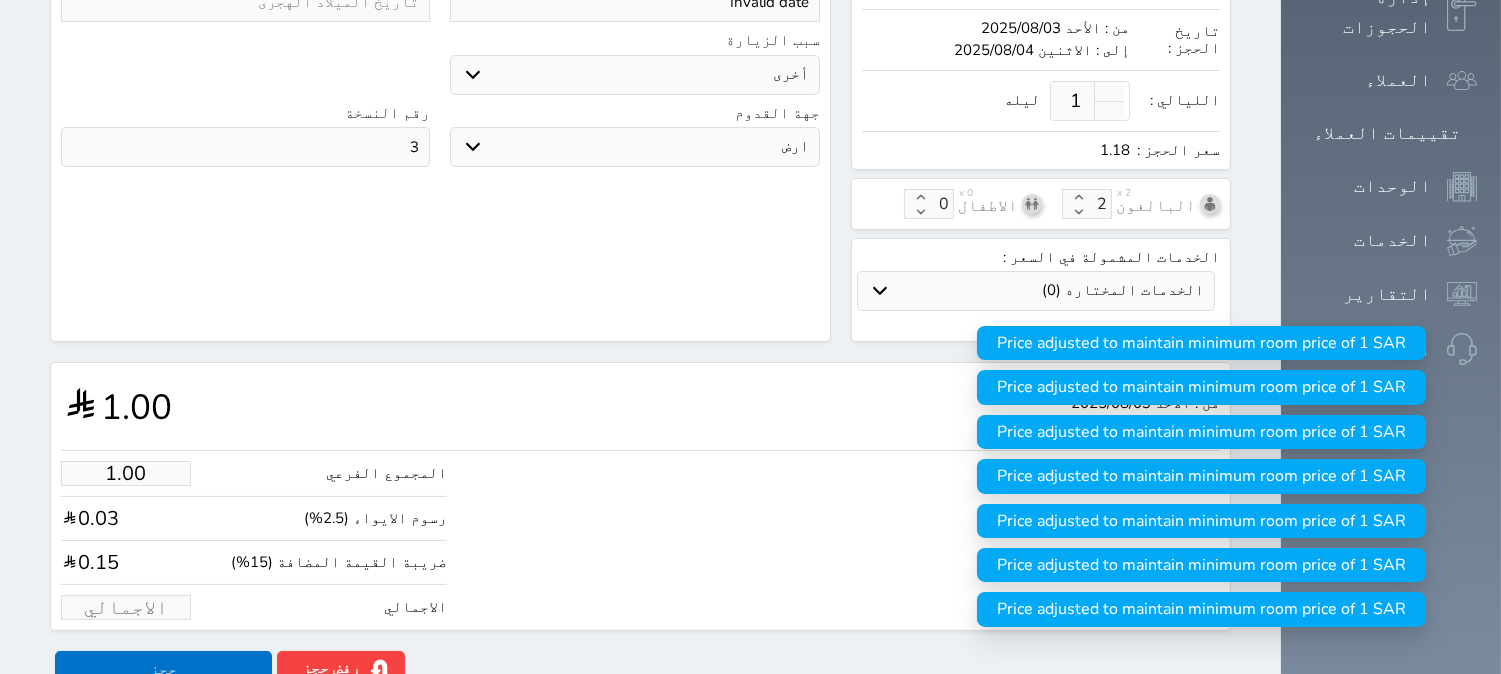 type on "1" 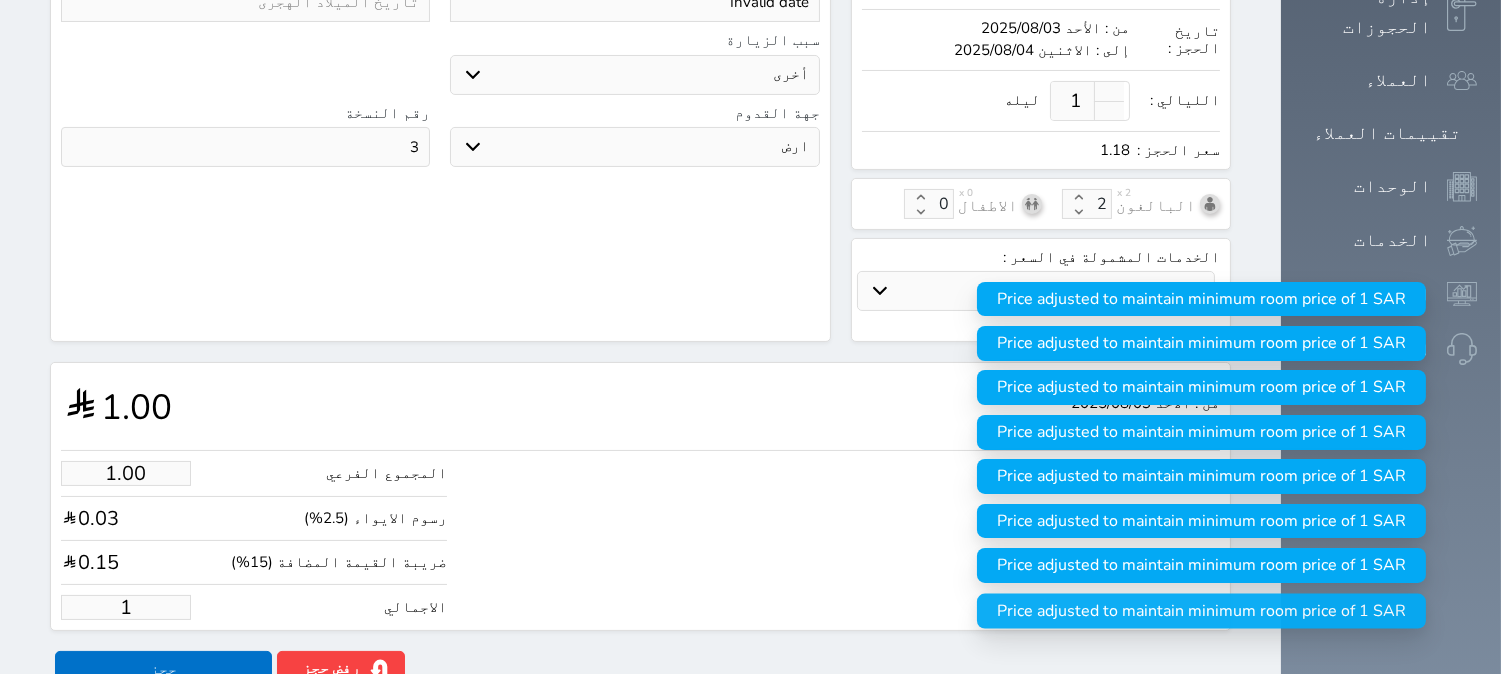 type on "15.27" 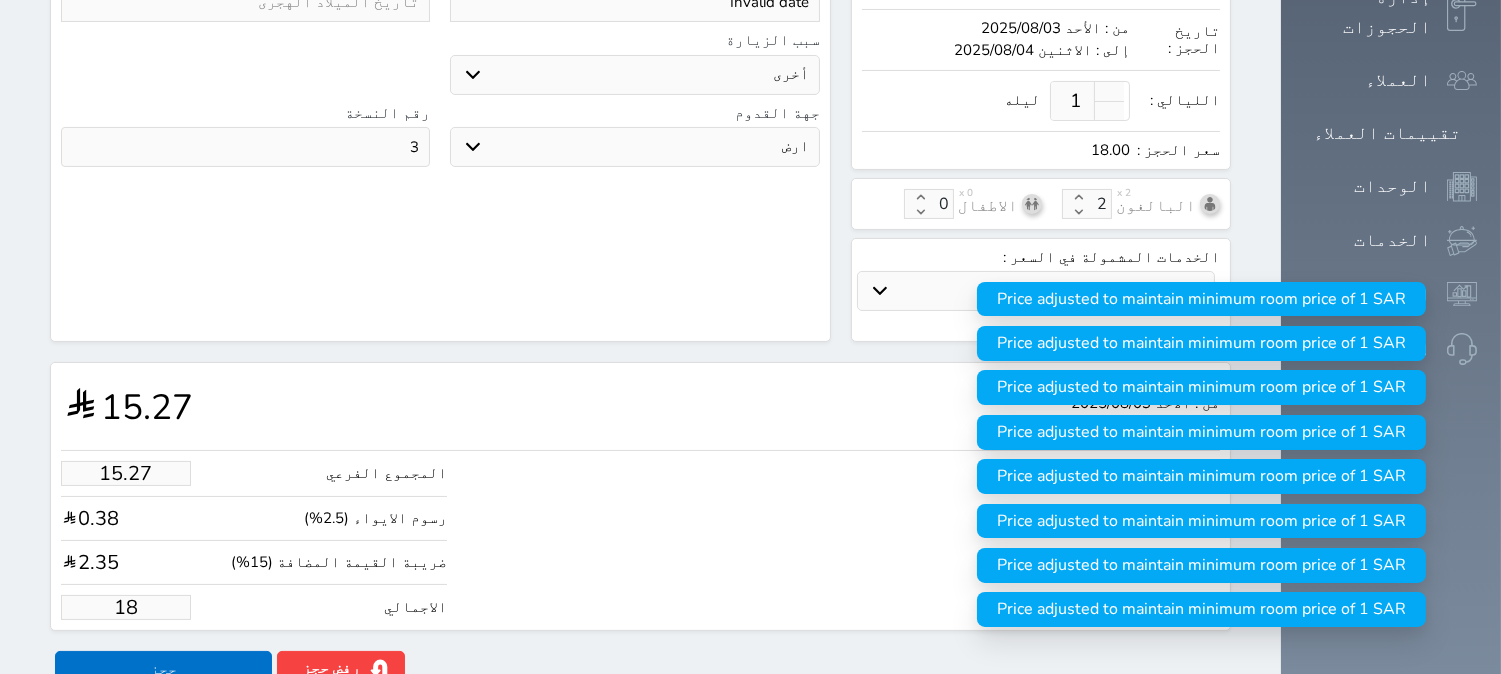 type on "152.70" 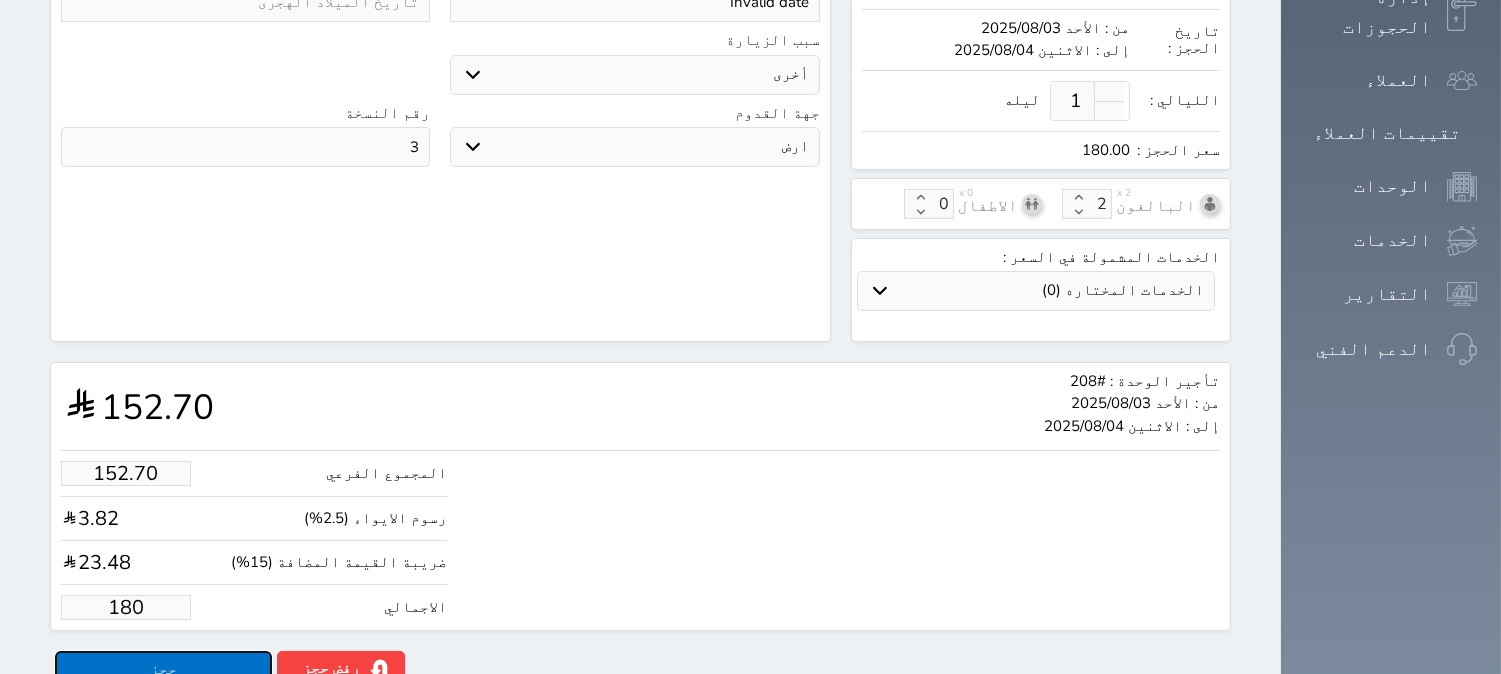 type on "180.00" 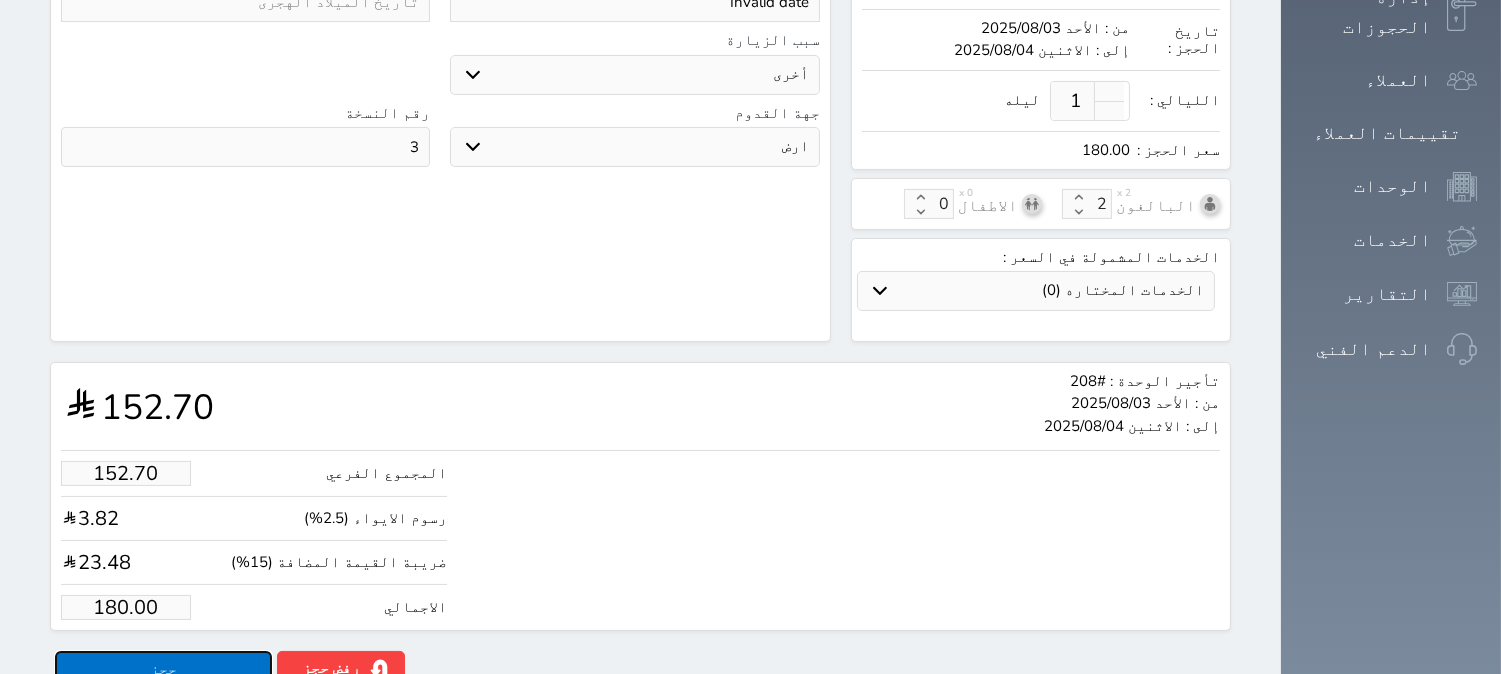 click on "حجز" at bounding box center [163, 668] 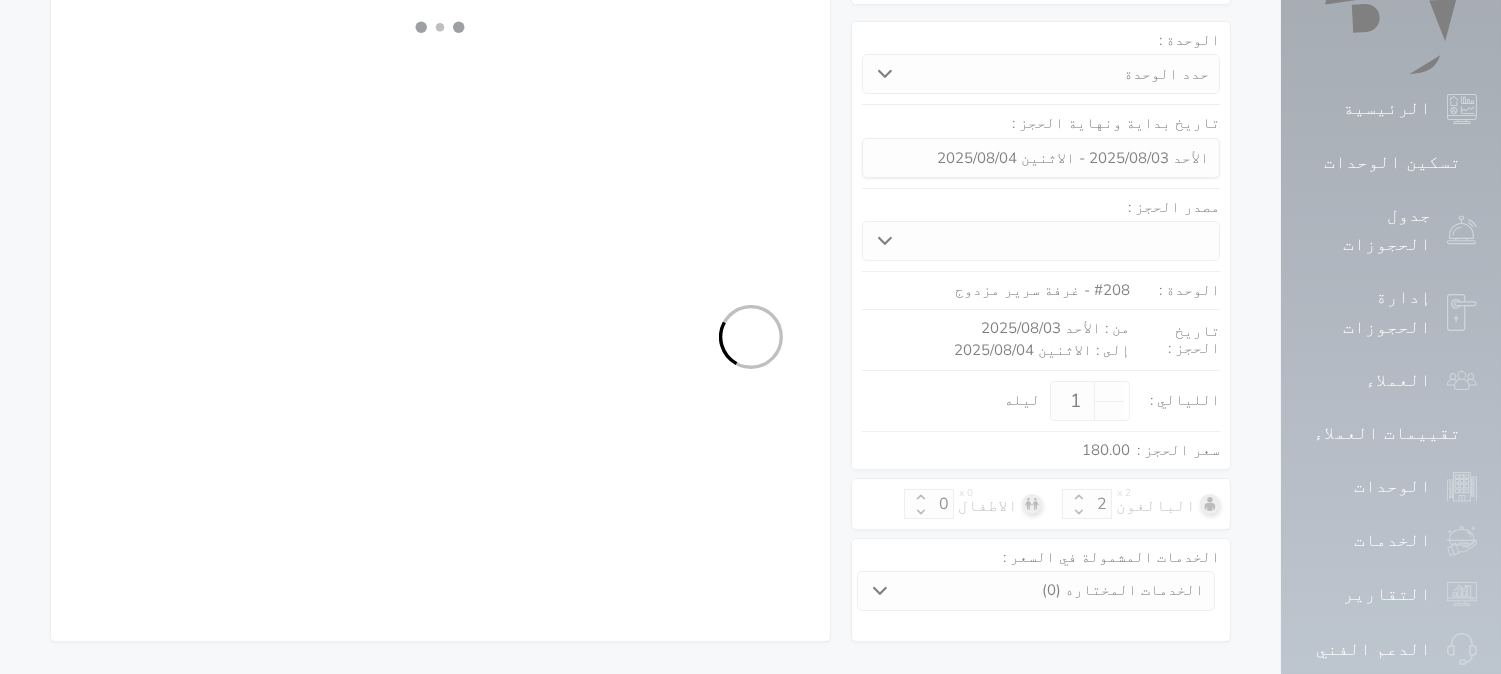 select on "1" 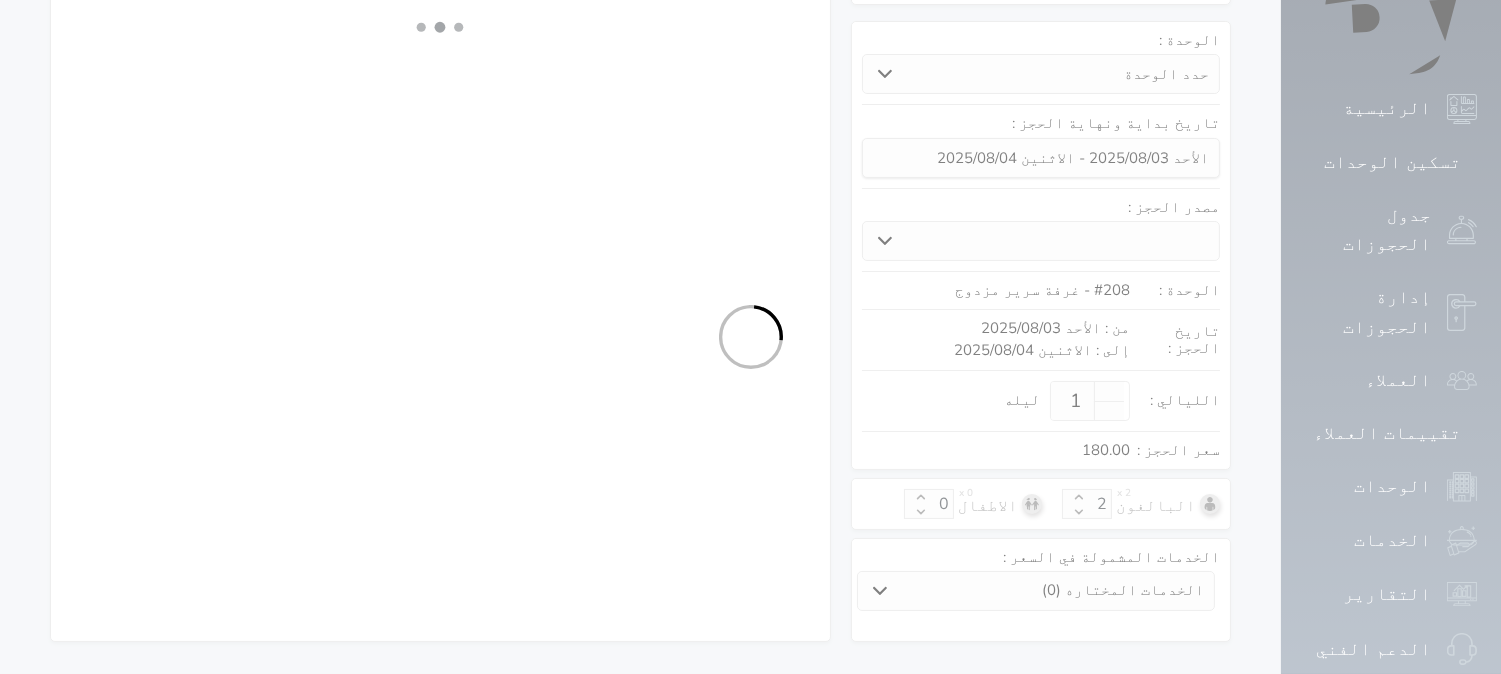 select on "113" 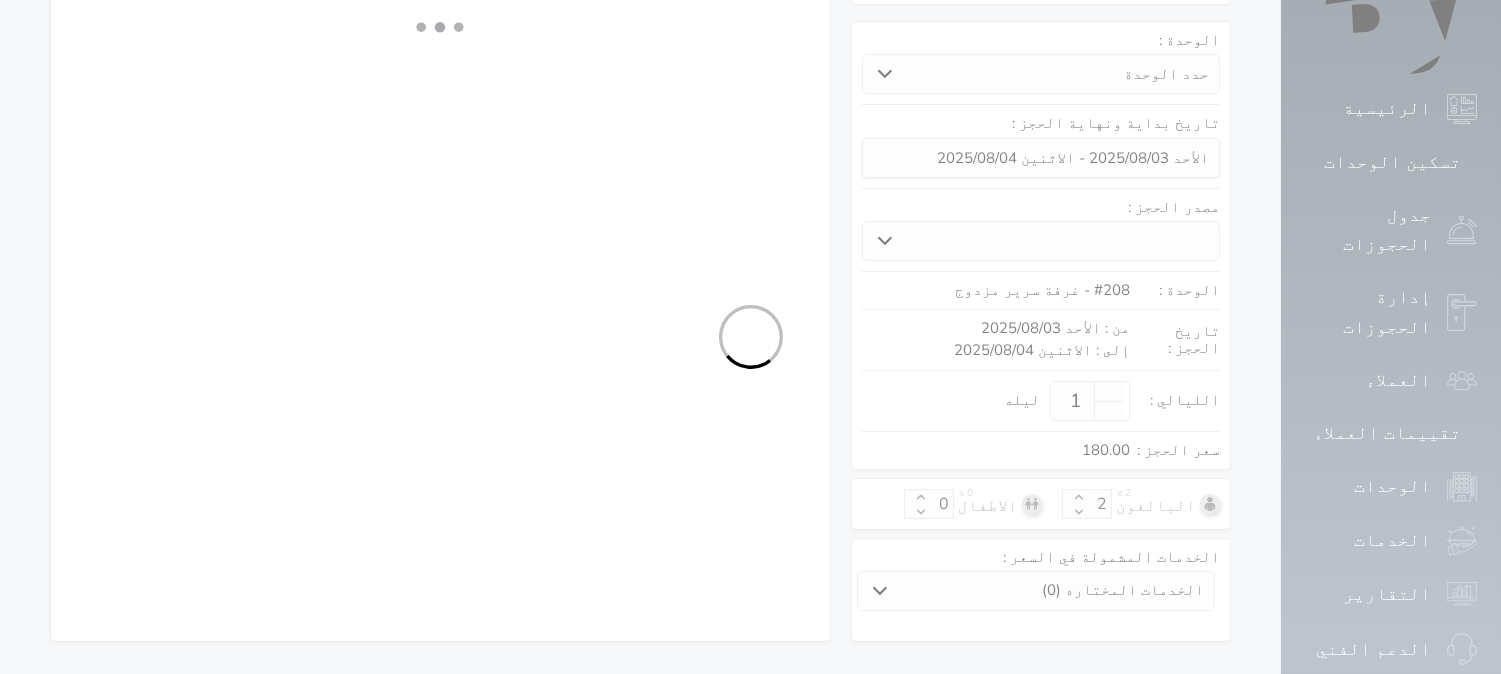 select on "1" 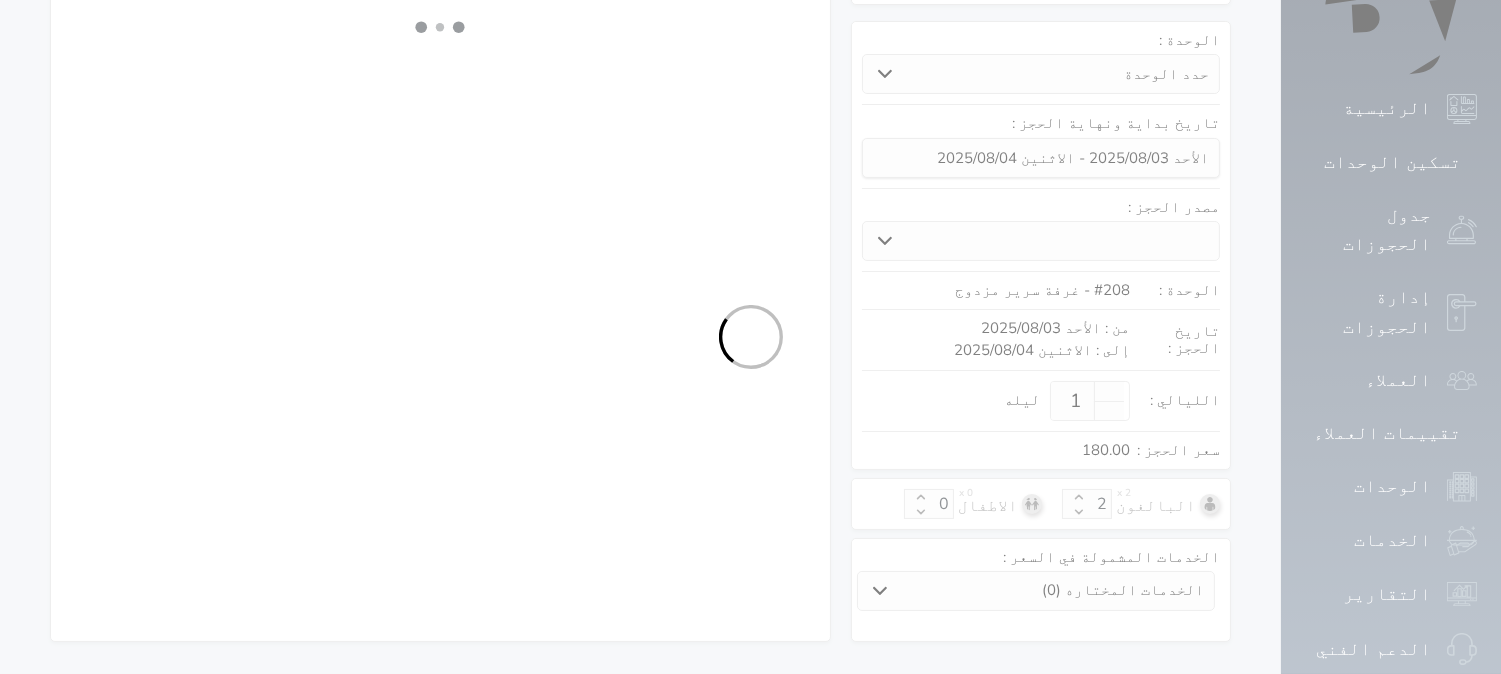 select on "7" 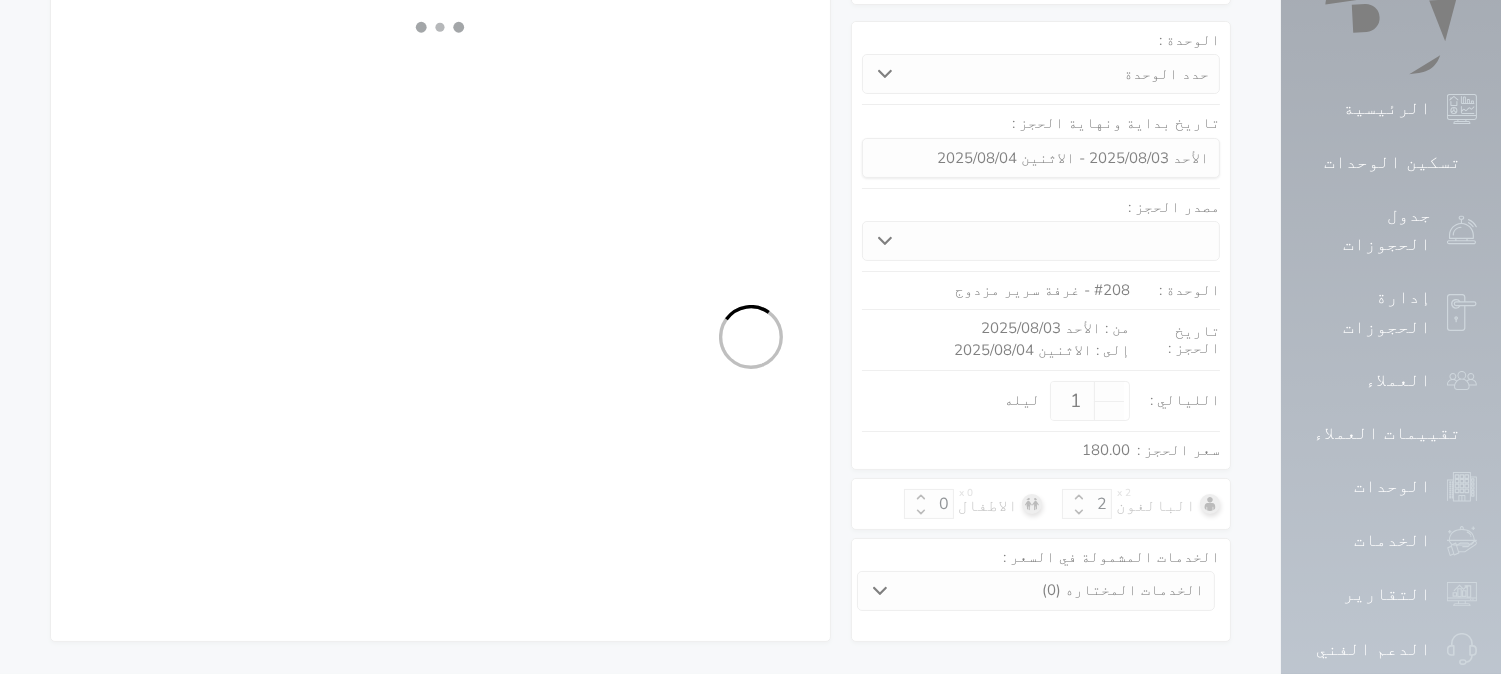 select on "9" 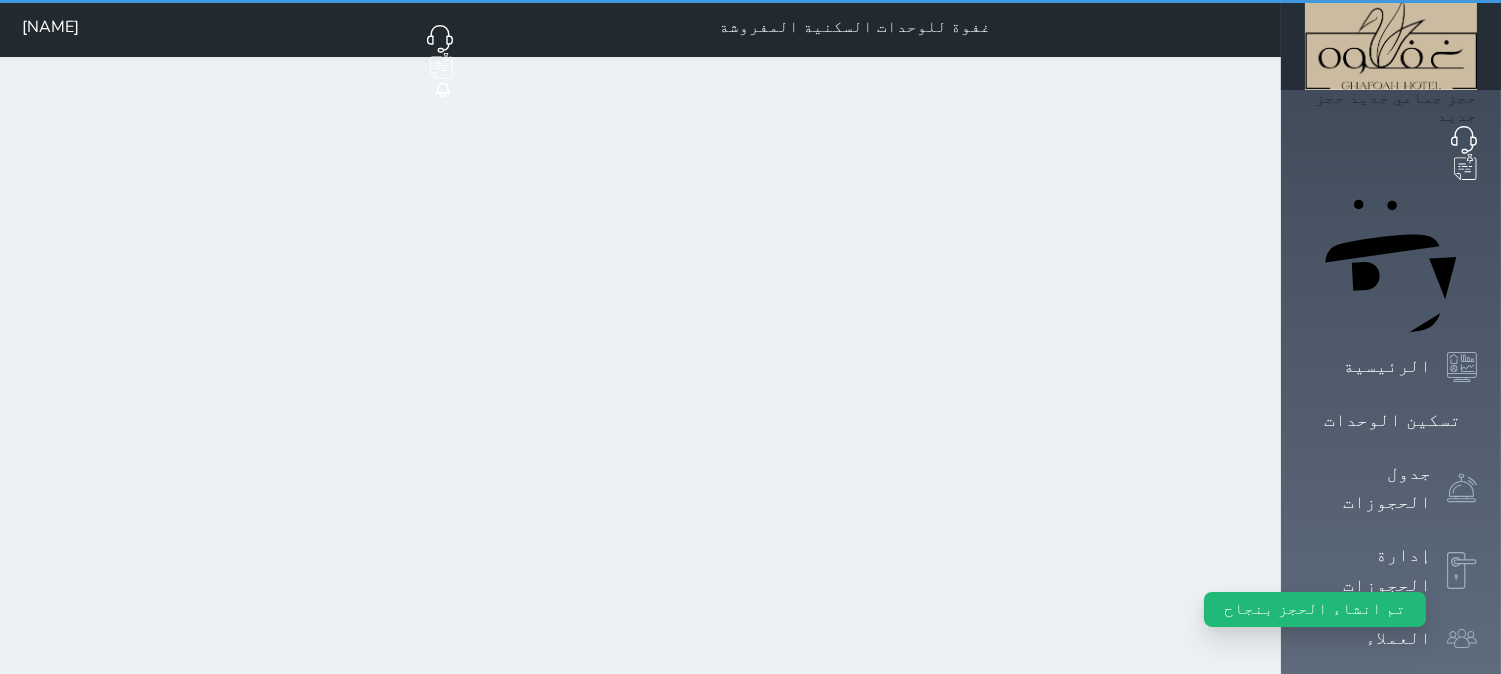 scroll, scrollTop: 0, scrollLeft: 0, axis: both 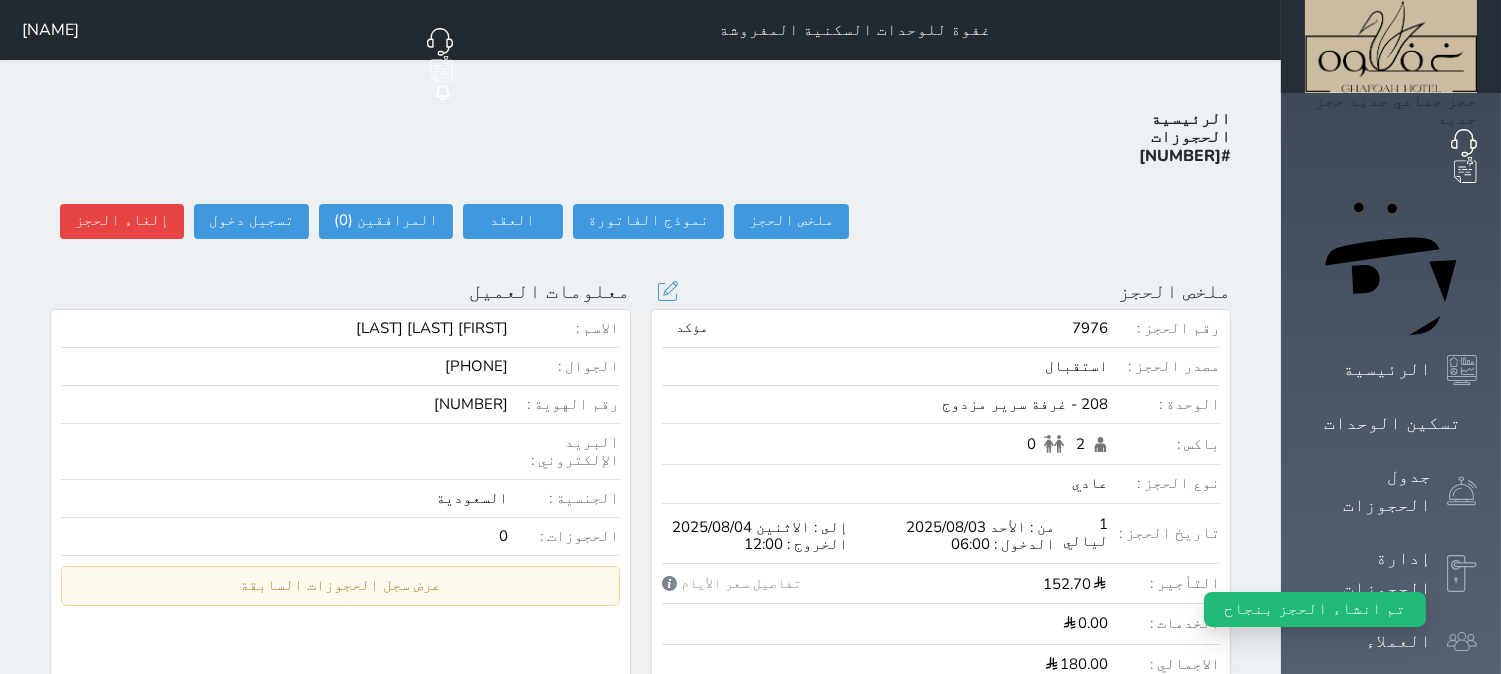 select 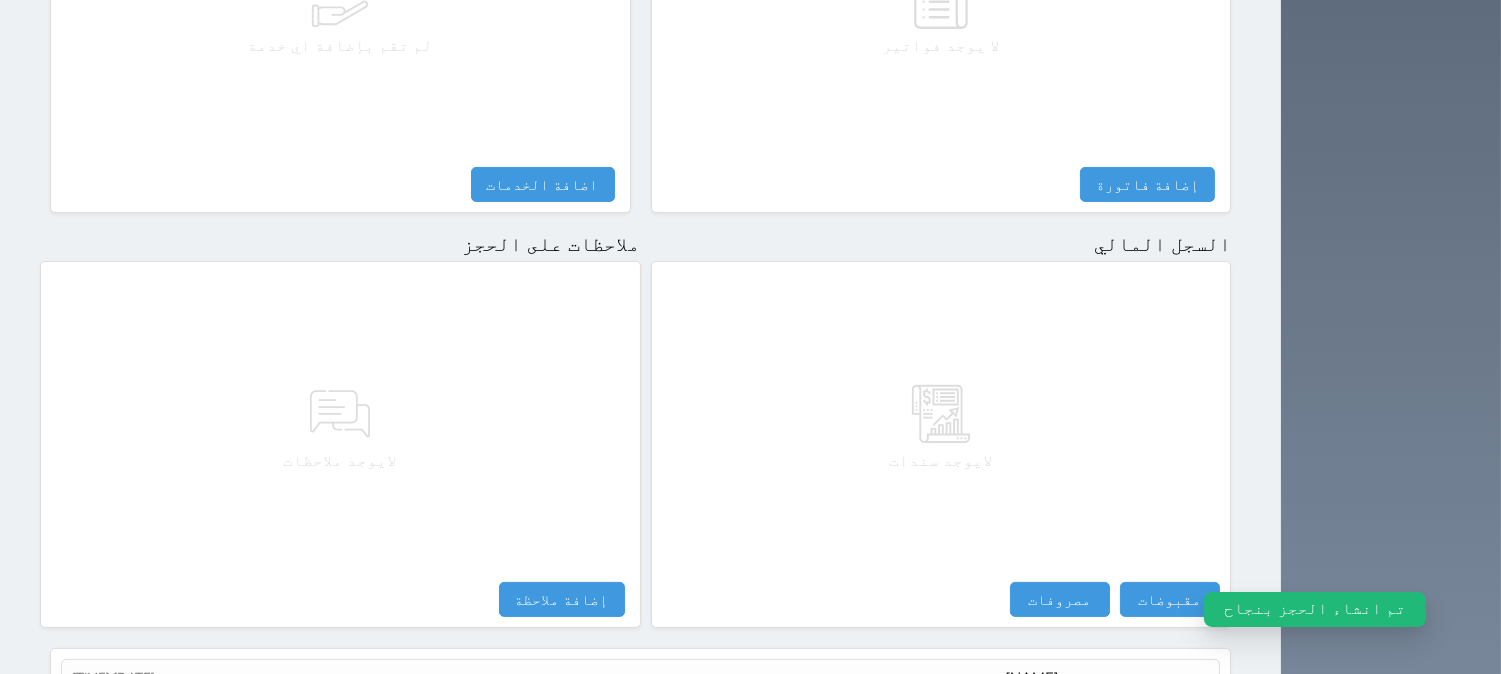 scroll, scrollTop: 1000, scrollLeft: 0, axis: vertical 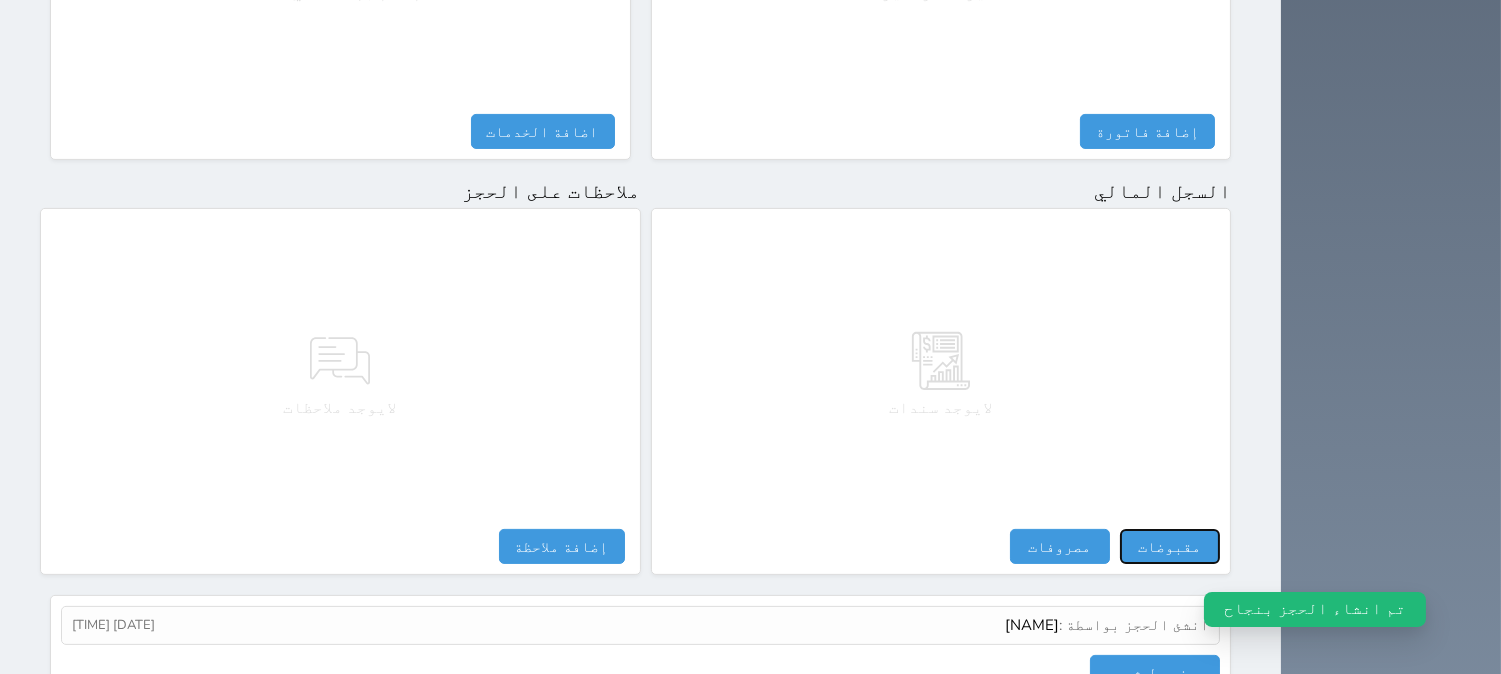 click on "مقبوضات" at bounding box center (1170, 546) 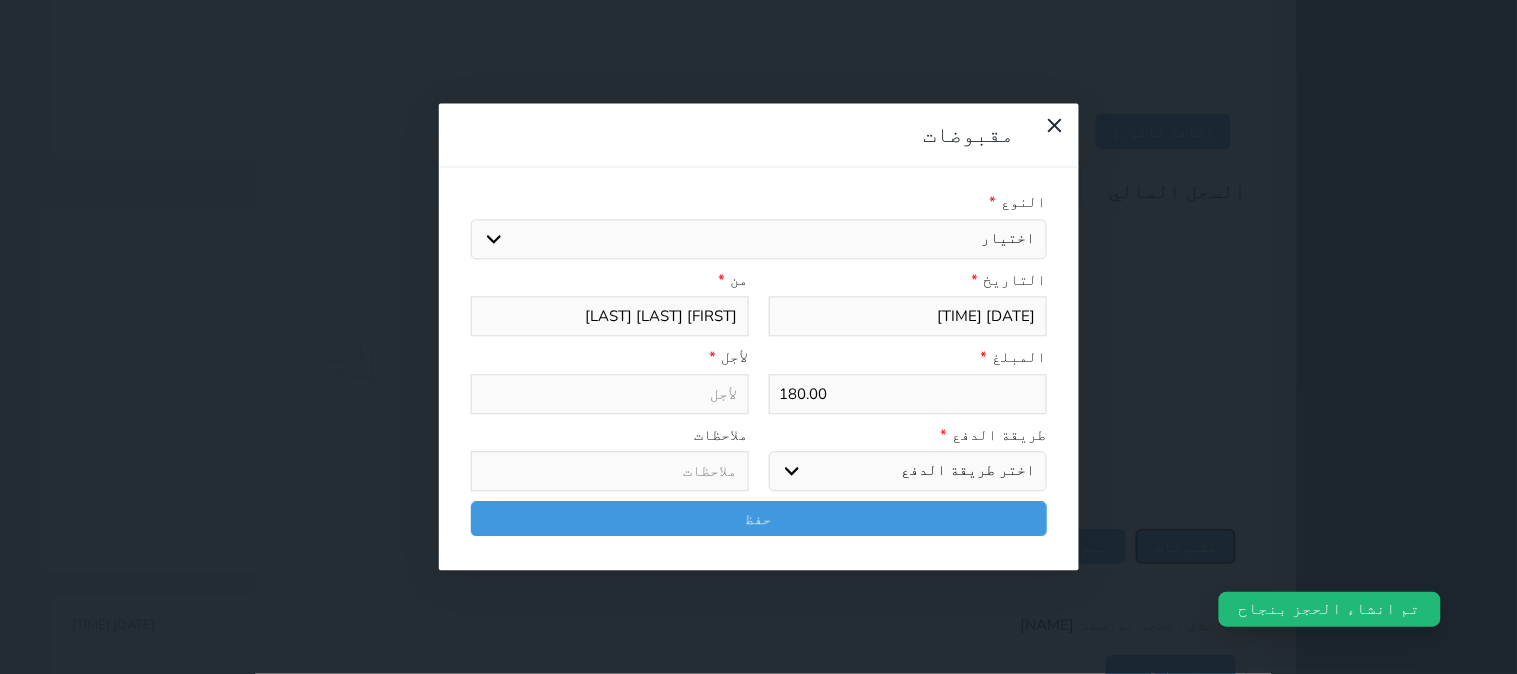 select 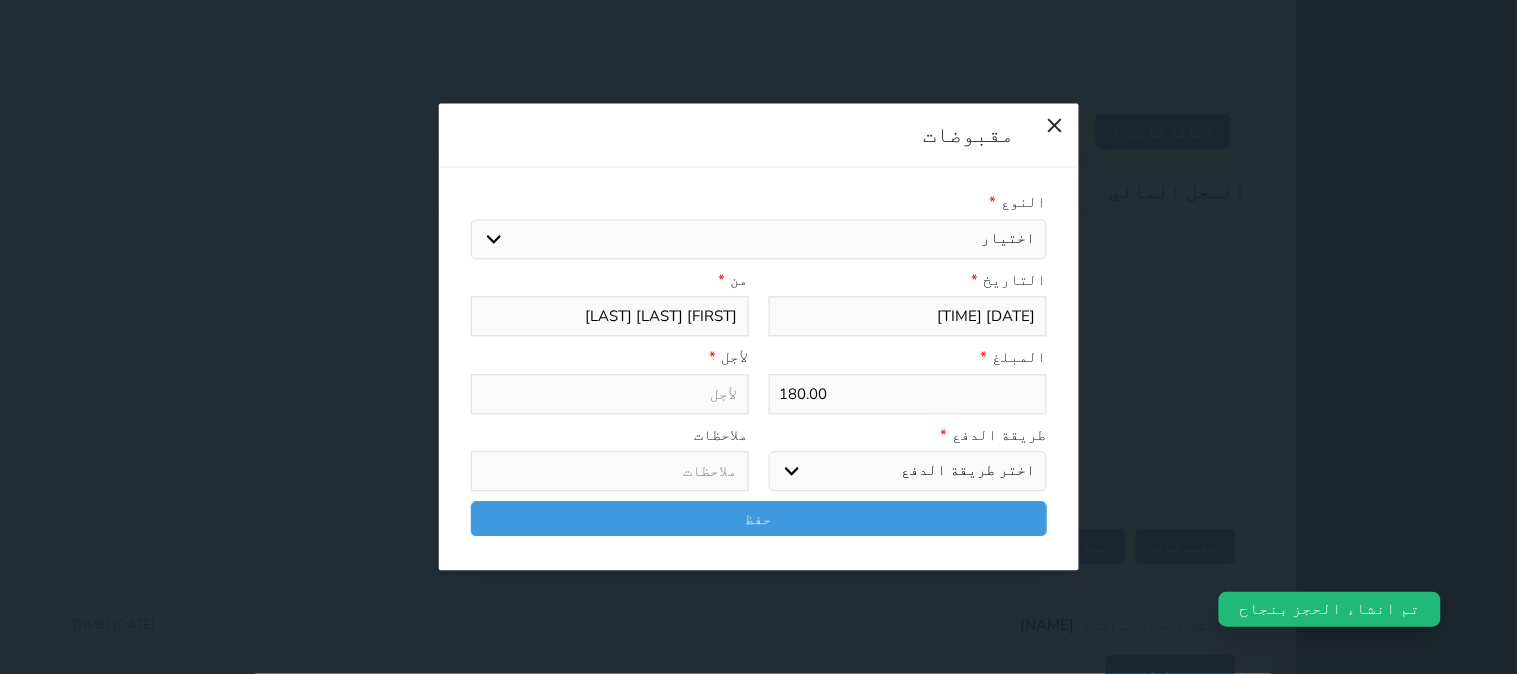 click on "اختيار   مقبوضات عامة قيمة إيجار فواتير تامين عربون لا ينطبق آخر مغسلة واي فاي - الإنترنت مواقف السيارات طعام الأغذية والمشروبات مشروبات المشروبات الباردة المشروبات الساخنة الإفطار غداء عشاء مخبز و كعك حمام سباحة الصالة الرياضية سبا و خدمات الجمال اختيار وإسقاط (خدمات النقل) ميني بار كابل - تلفزيون سرير إضافي تصفيف الشعر التسوق خدمات الجولات السياحية المنظمة خدمات الدليل السياحي" at bounding box center [759, 239] 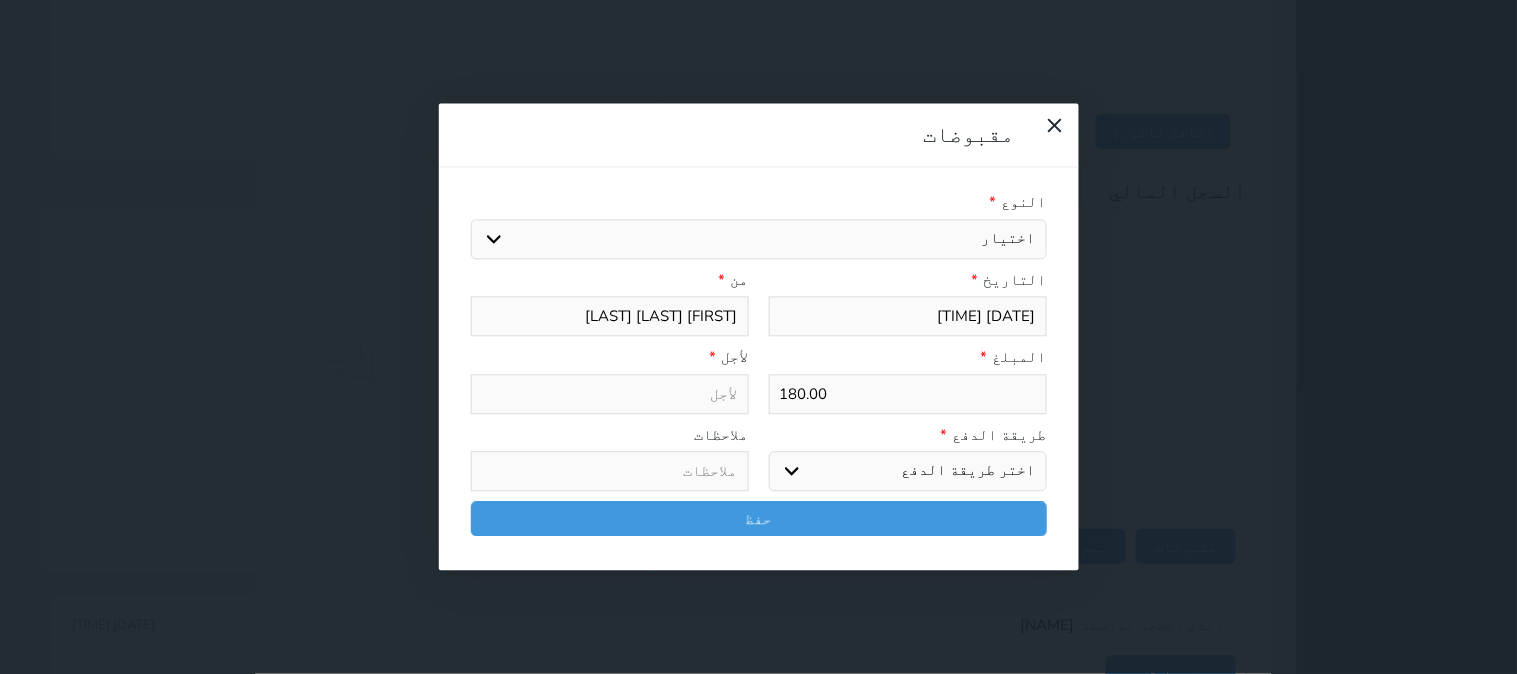 select on "90710" 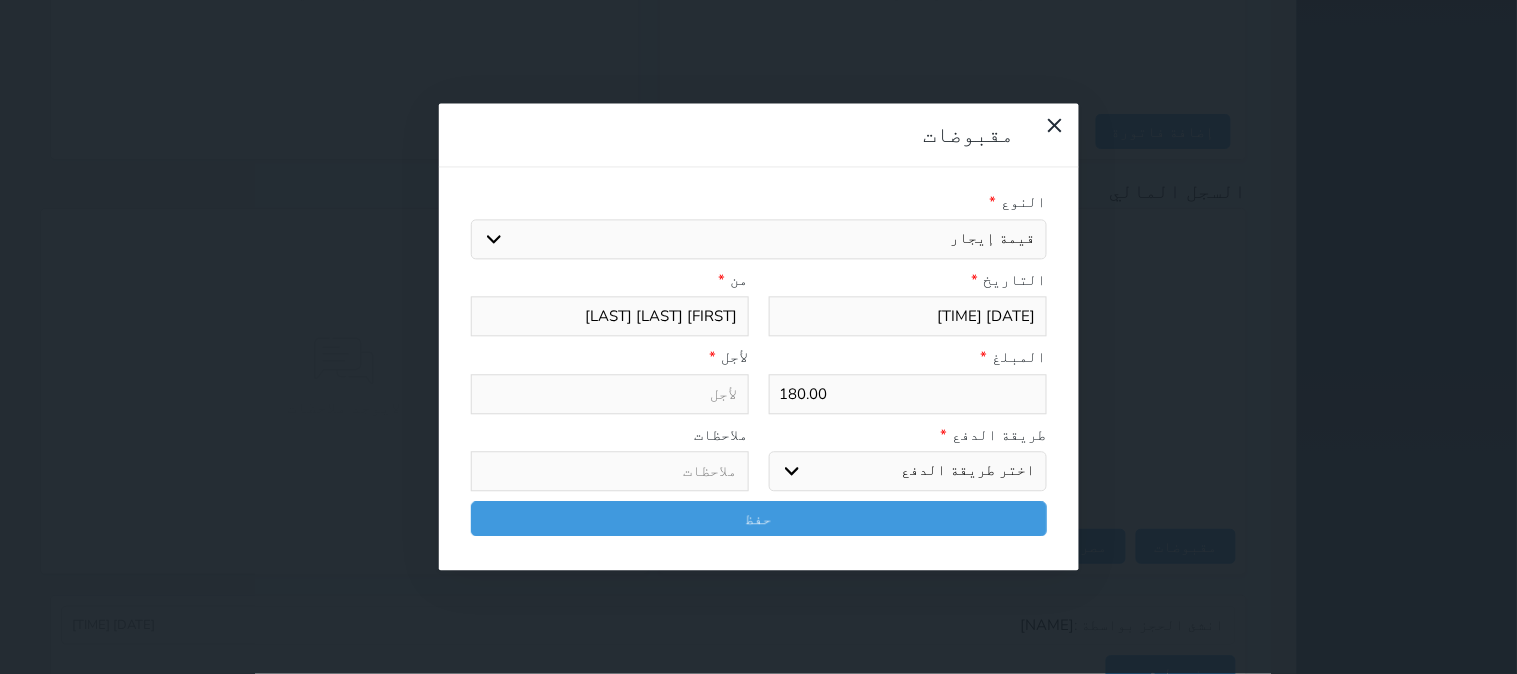 click on "اختيار   مقبوضات عامة قيمة إيجار فواتير تامين عربون لا ينطبق آخر مغسلة واي فاي - الإنترنت مواقف السيارات طعام الأغذية والمشروبات مشروبات المشروبات الباردة المشروبات الساخنة الإفطار غداء عشاء مخبز و كعك حمام سباحة الصالة الرياضية سبا و خدمات الجمال اختيار وإسقاط (خدمات النقل) ميني بار كابل - تلفزيون سرير إضافي تصفيف الشعر التسوق خدمات الجولات السياحية المنظمة خدمات الدليل السياحي" at bounding box center (759, 239) 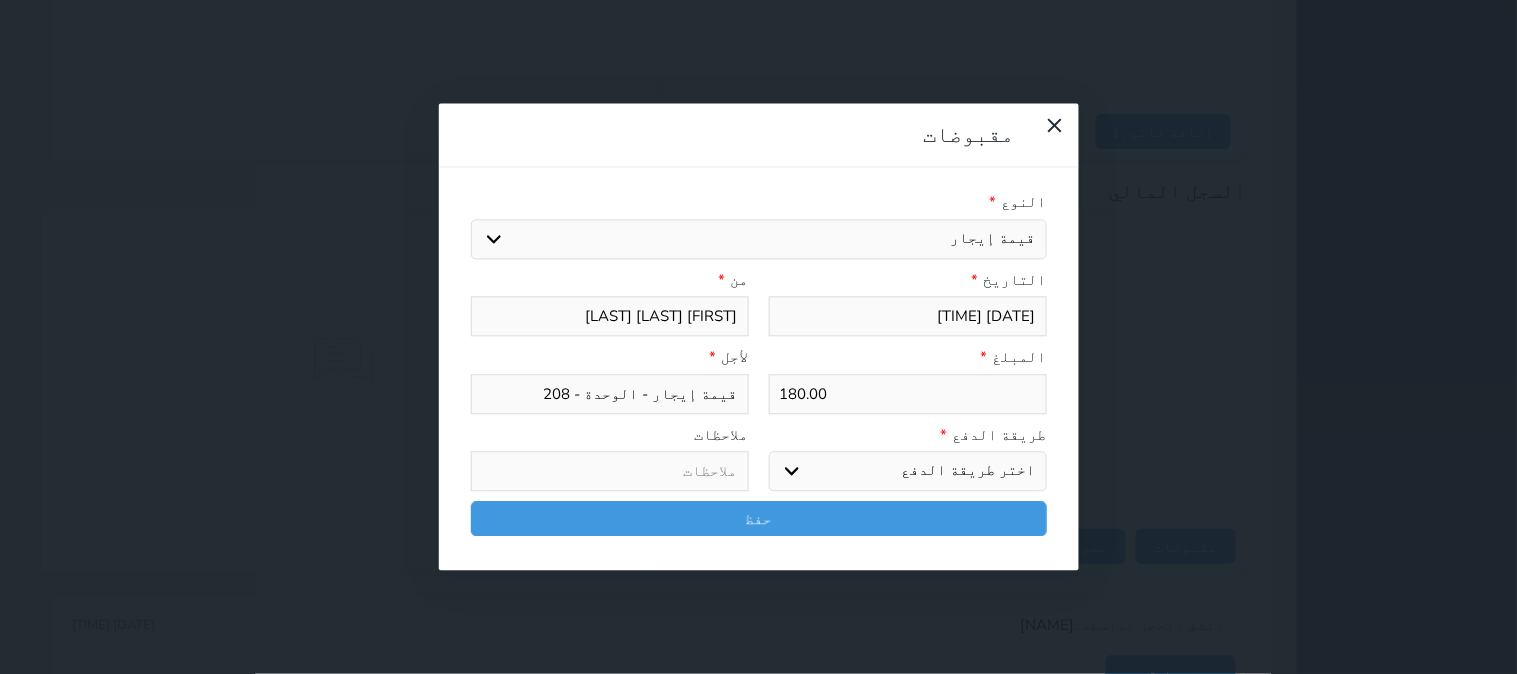 click on "اختر طريقة الدفع   دفع نقدى   تحويل بنكى   مدى   بطاقة ائتمان   آجل" at bounding box center [908, 472] 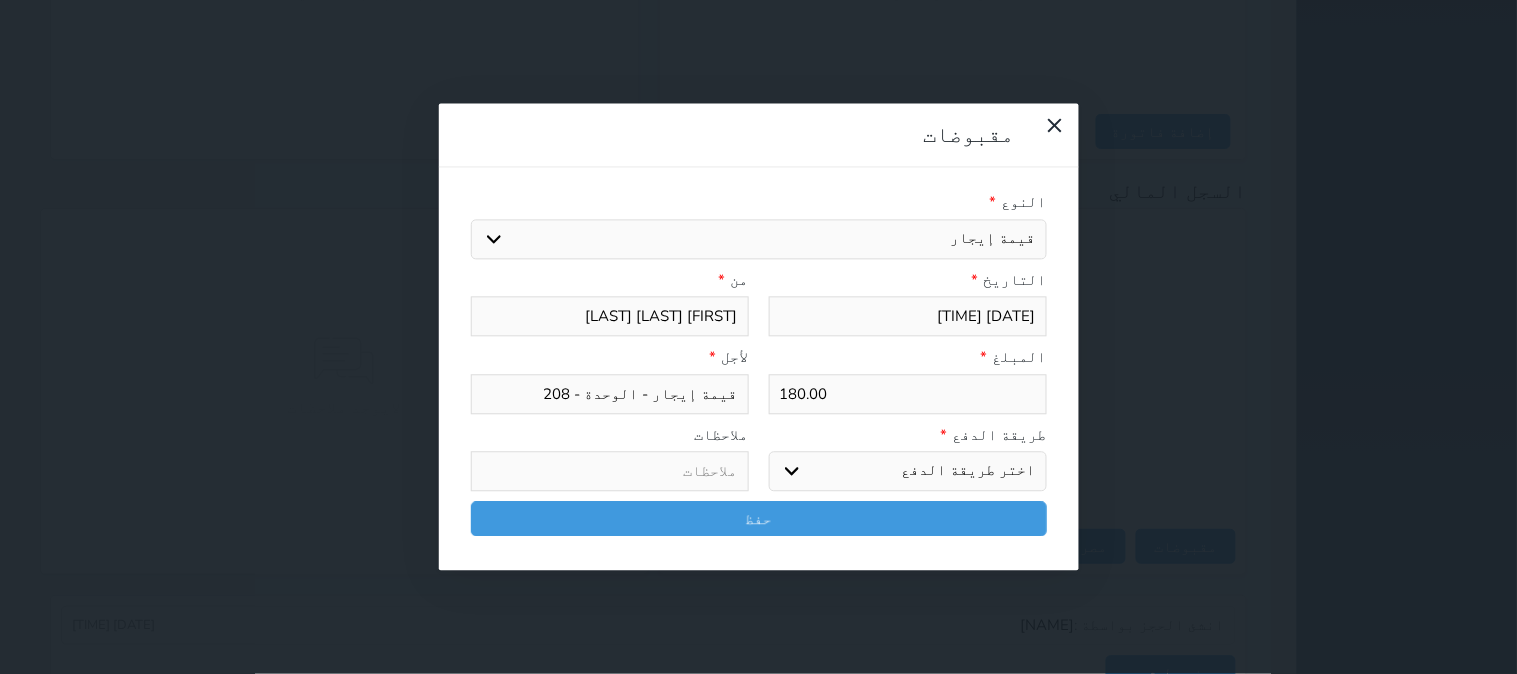 select on "mada" 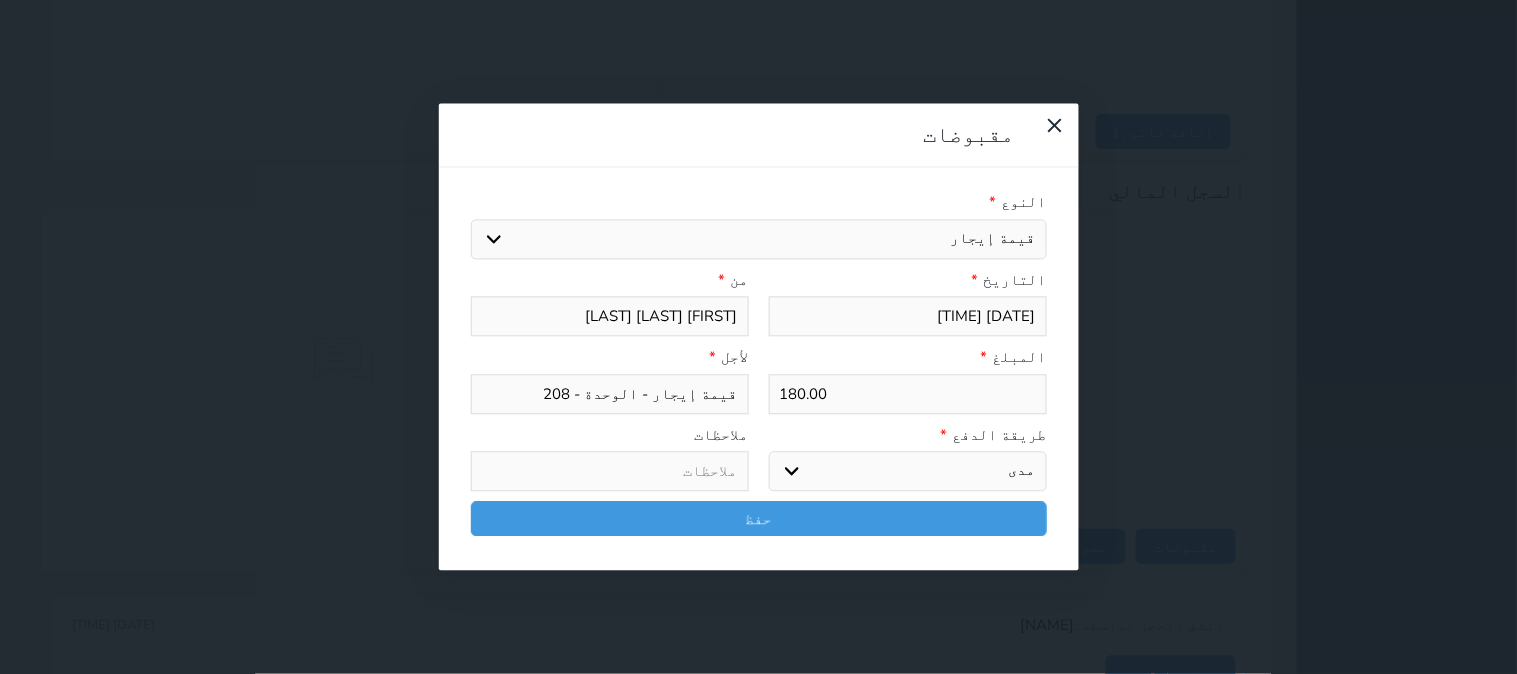click on "اختر طريقة الدفع   دفع نقدى   تحويل بنكى   مدى   بطاقة ائتمان   آجل" at bounding box center [908, 472] 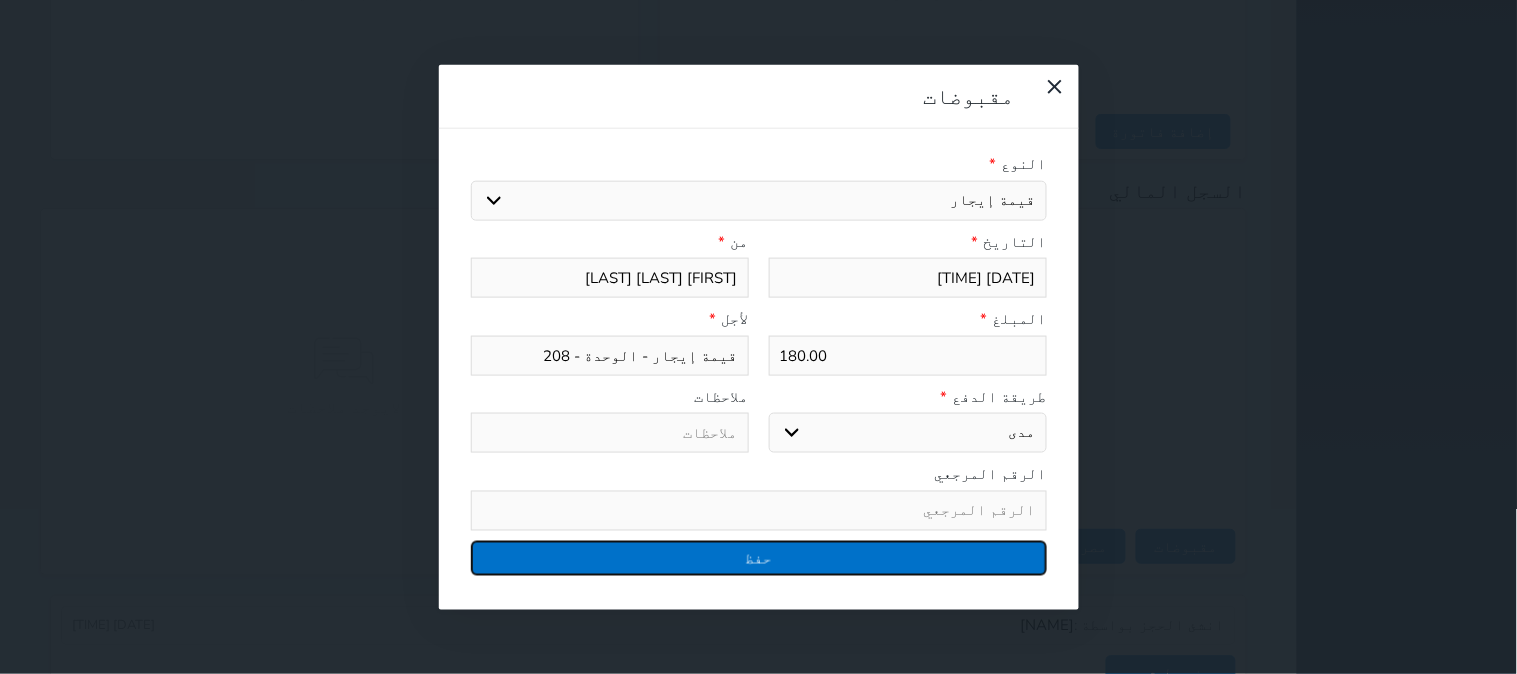 click on "حفظ" at bounding box center [759, 557] 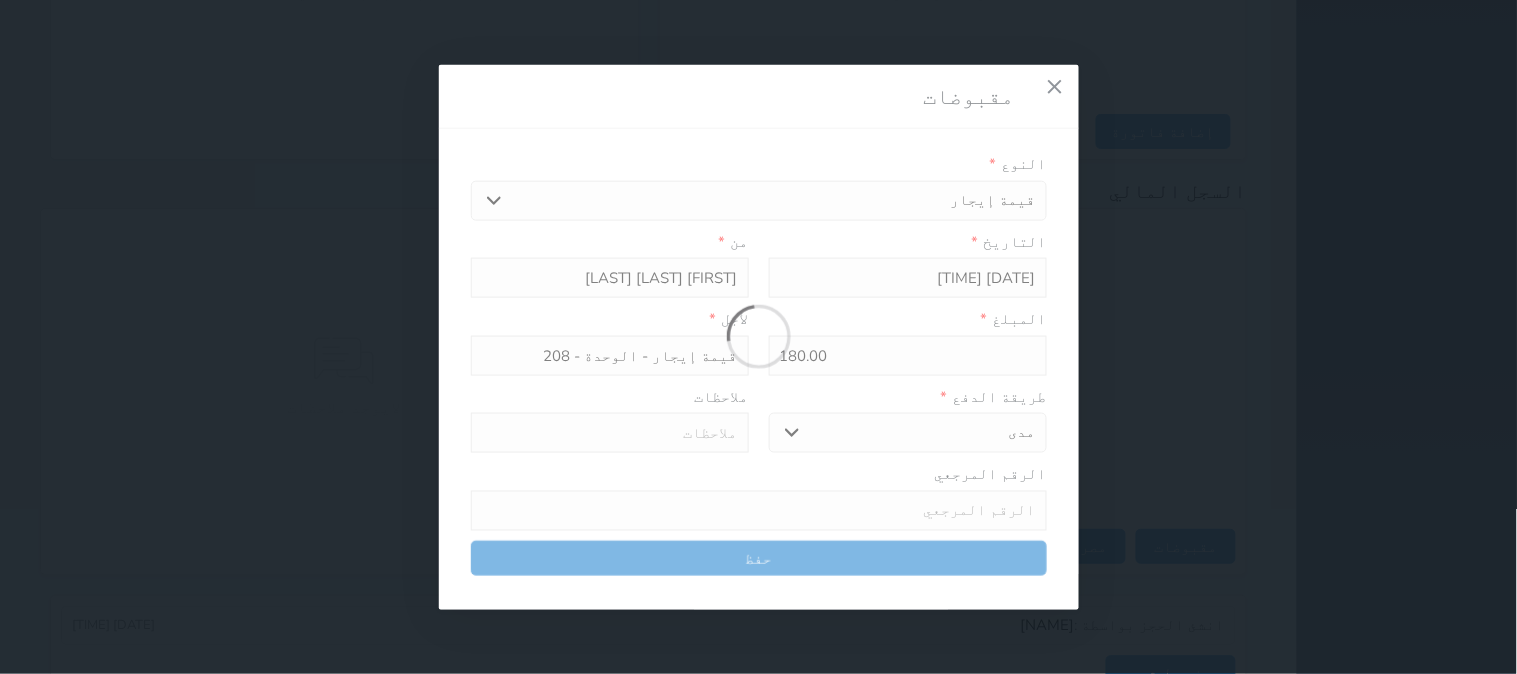 select 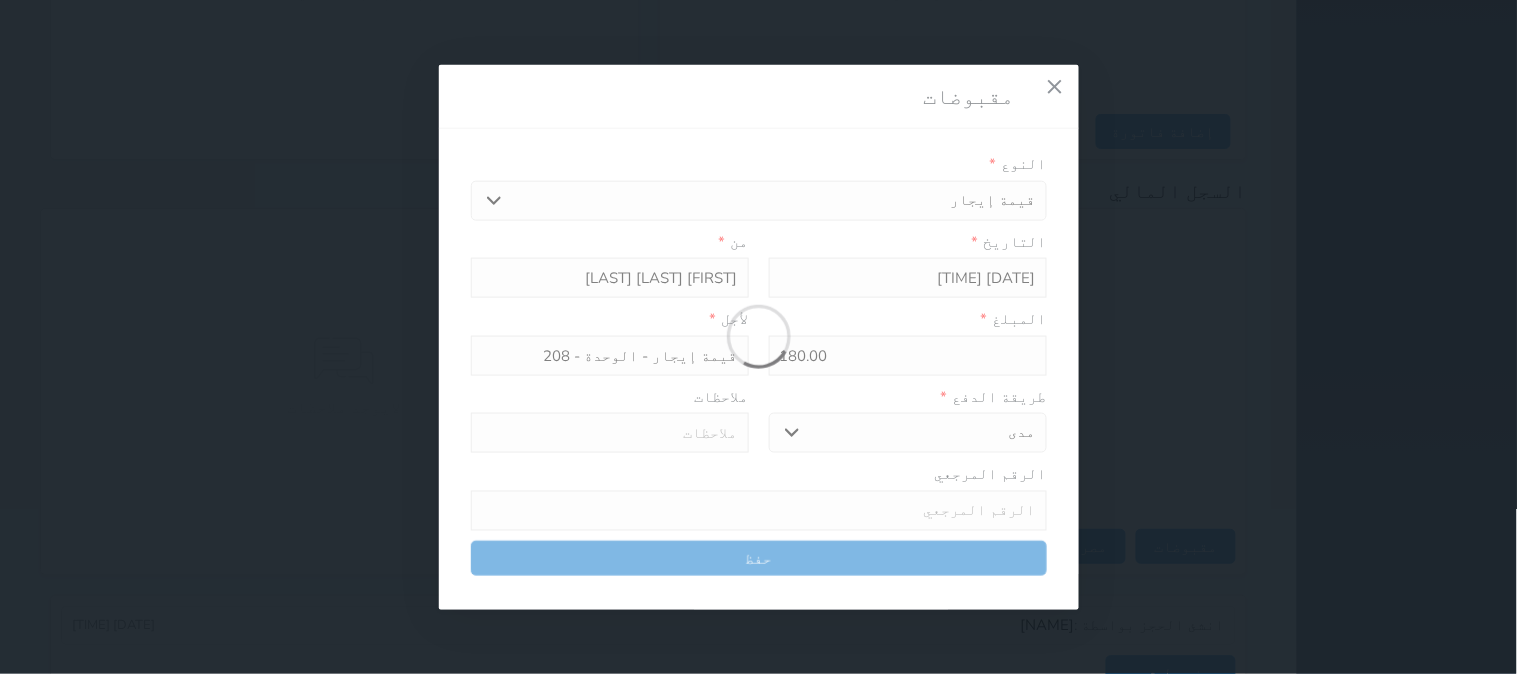type 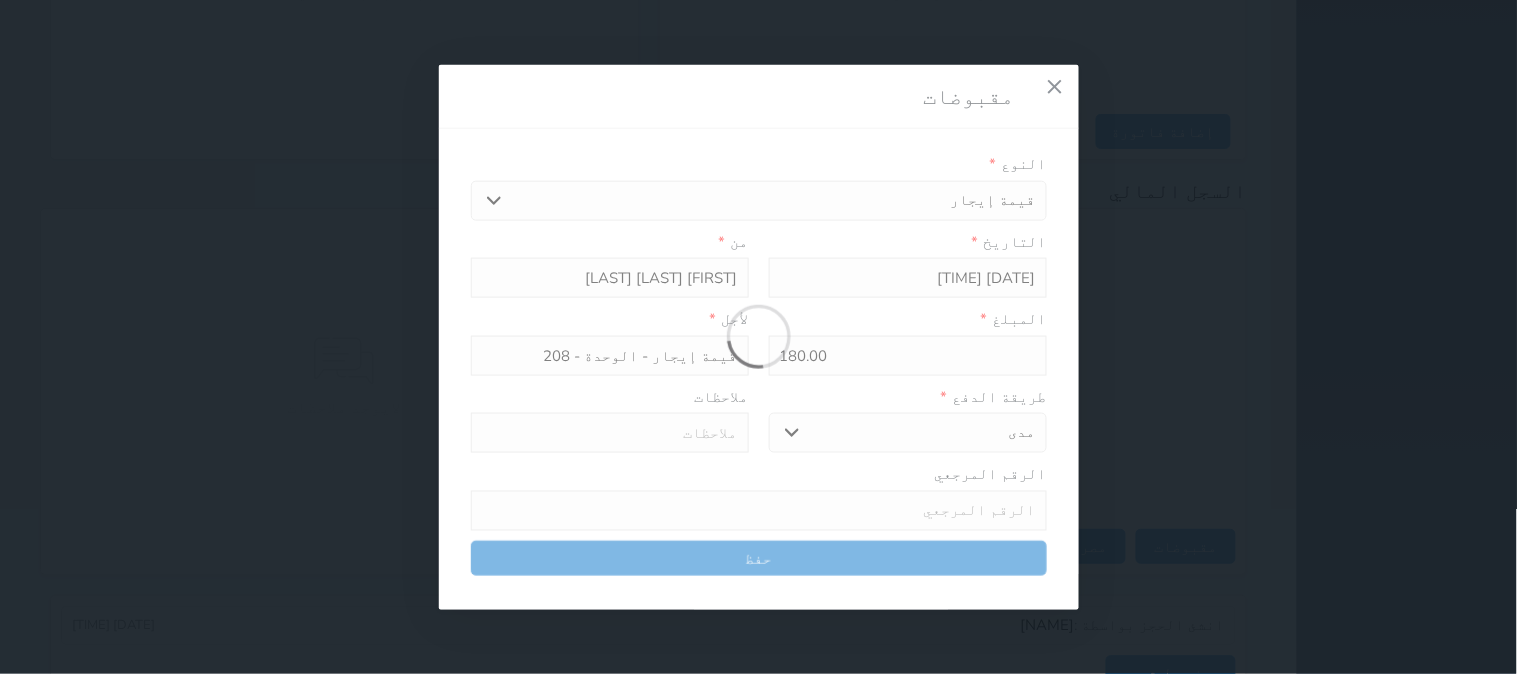 type on "0" 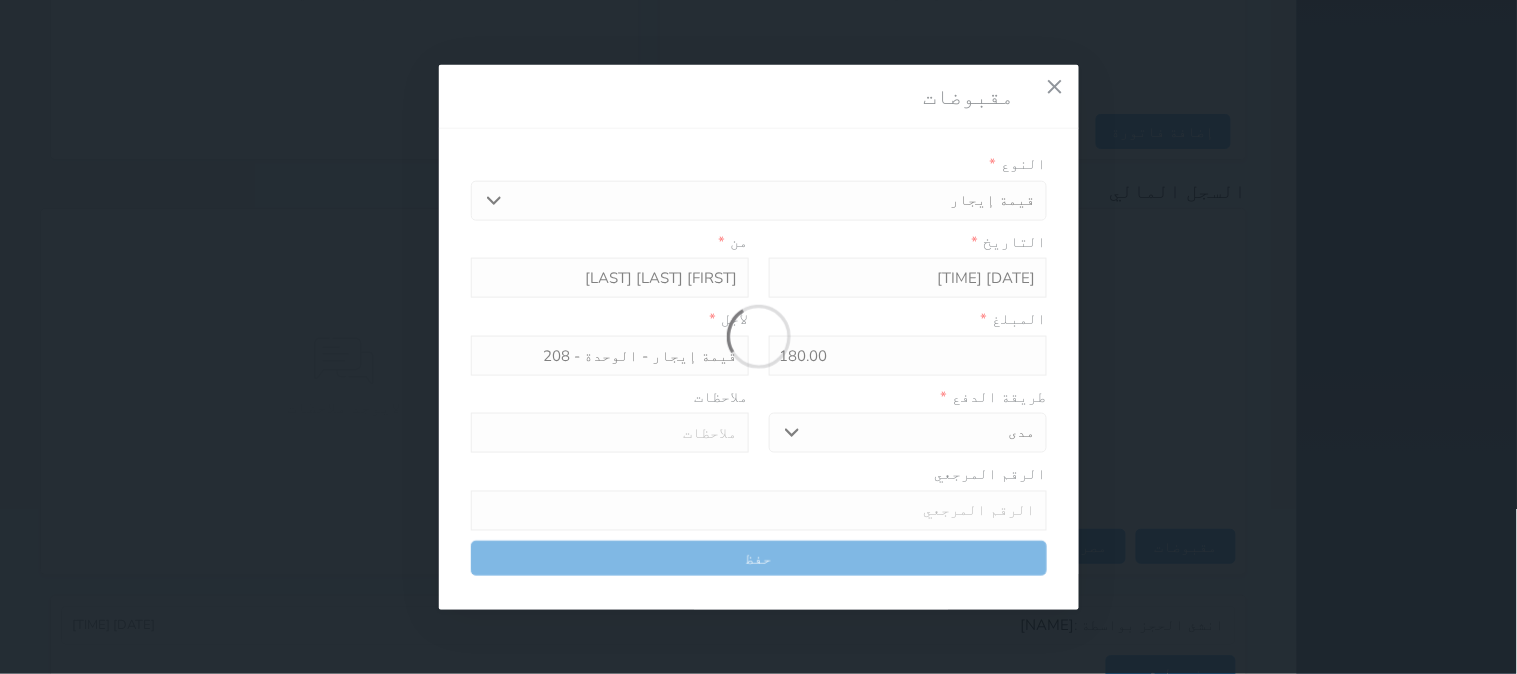 select 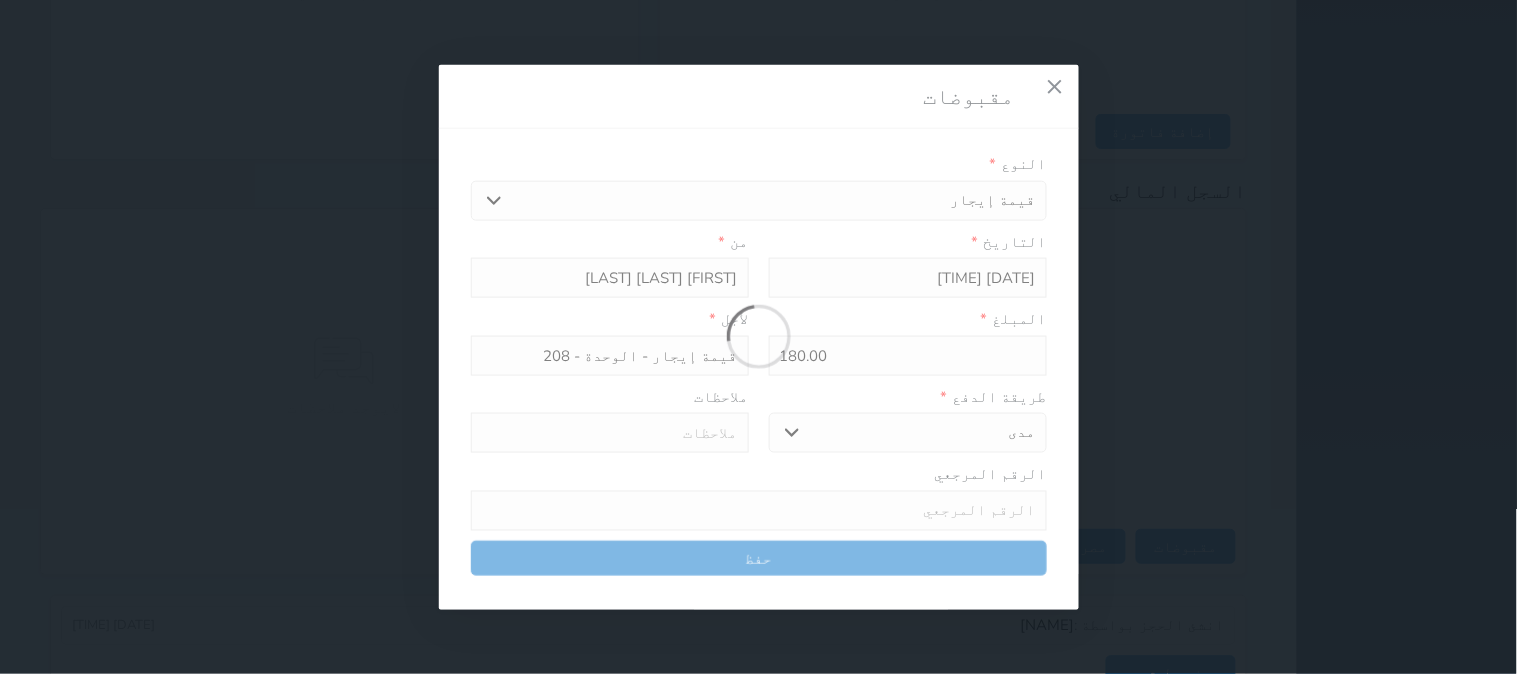 type on "0" 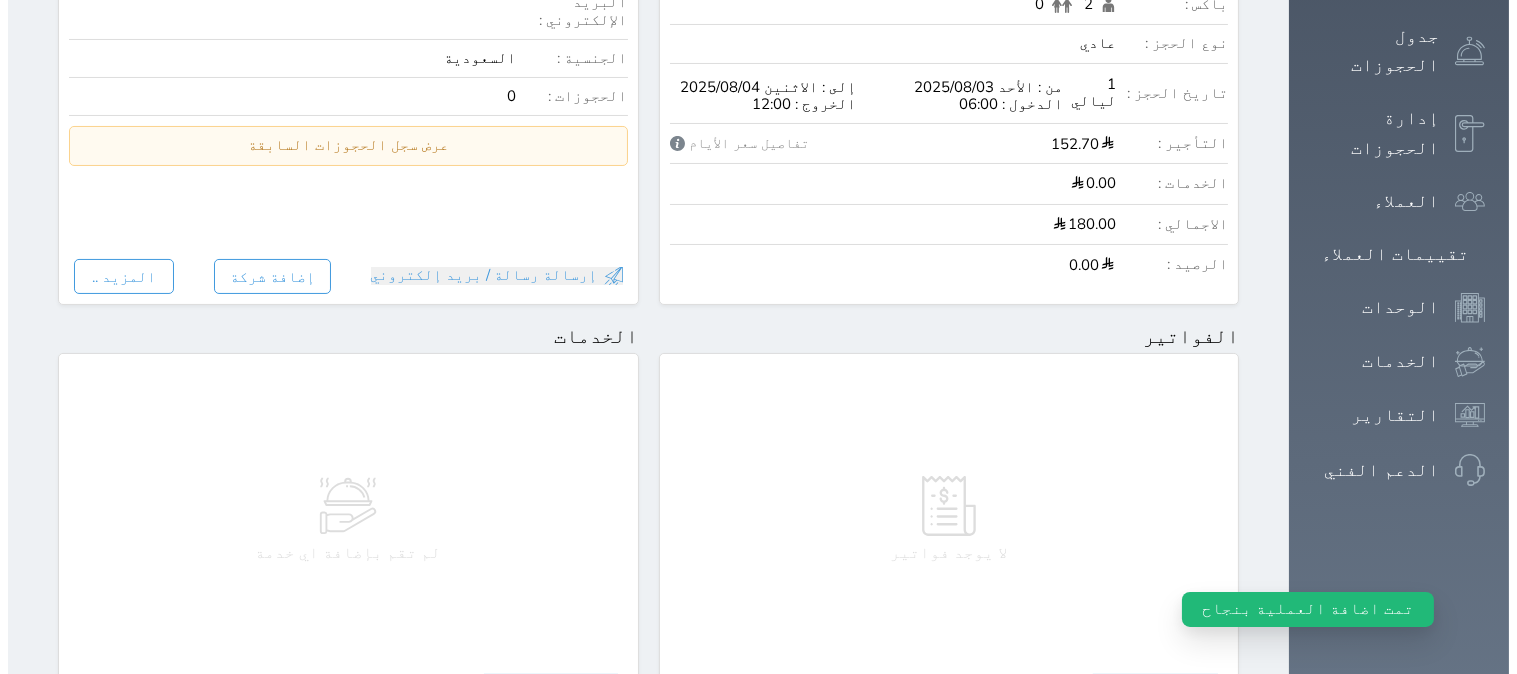 scroll, scrollTop: 0, scrollLeft: 0, axis: both 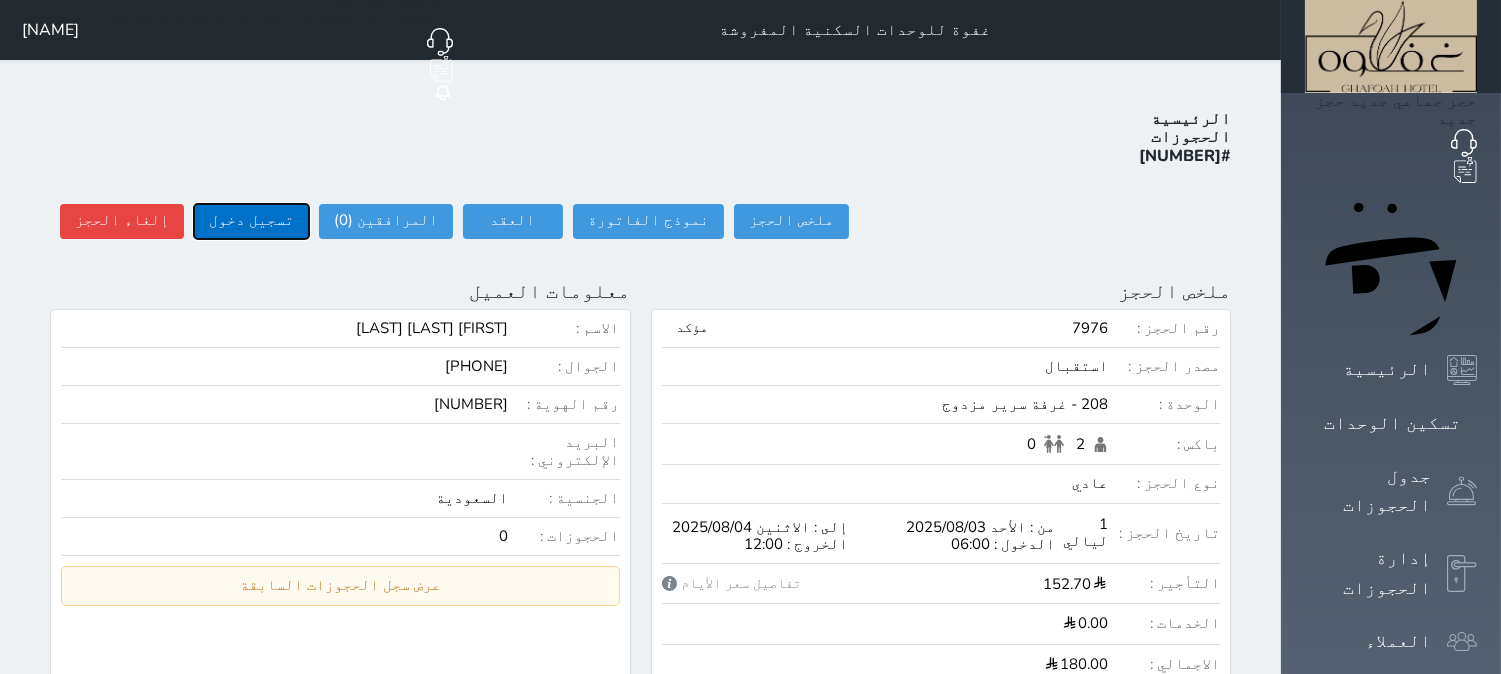 click on "تسجيل دخول" at bounding box center (251, 221) 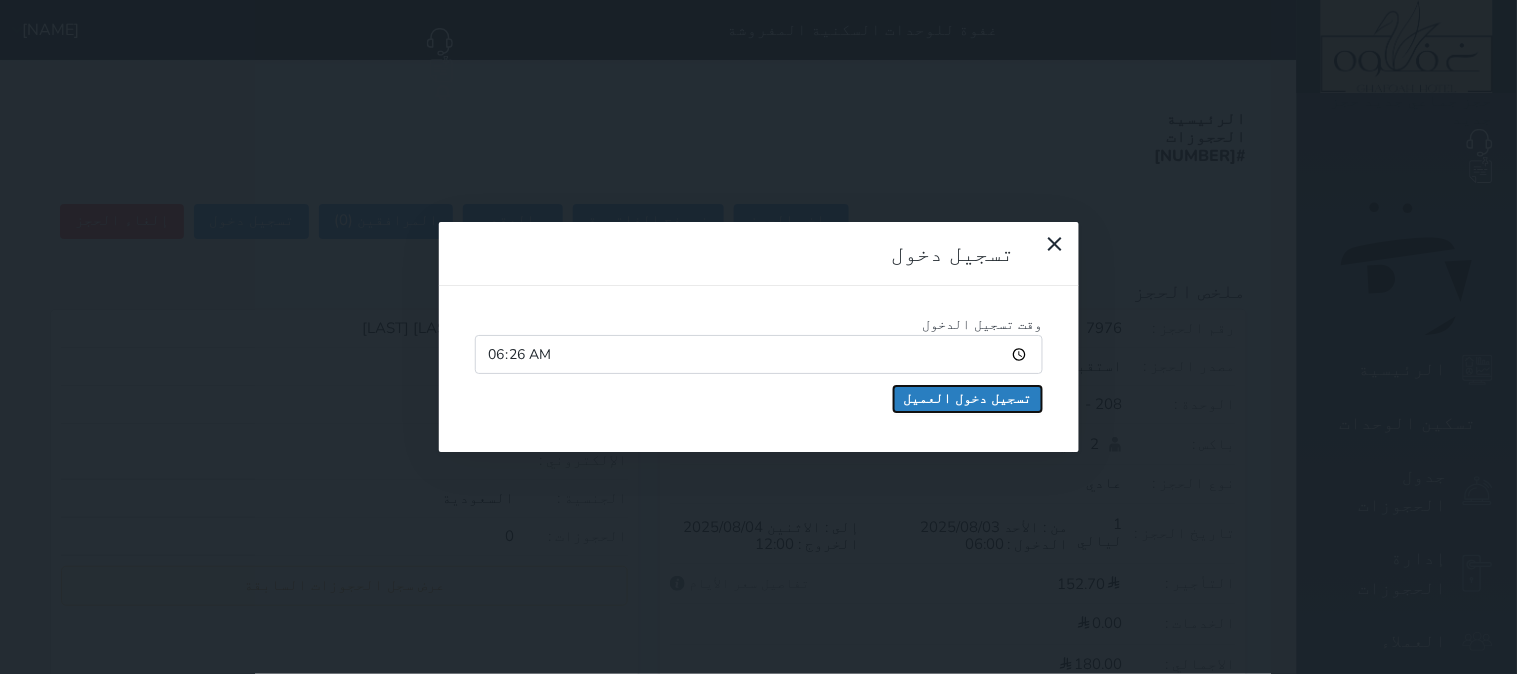 click on "تسجيل دخول العميل" at bounding box center (968, 399) 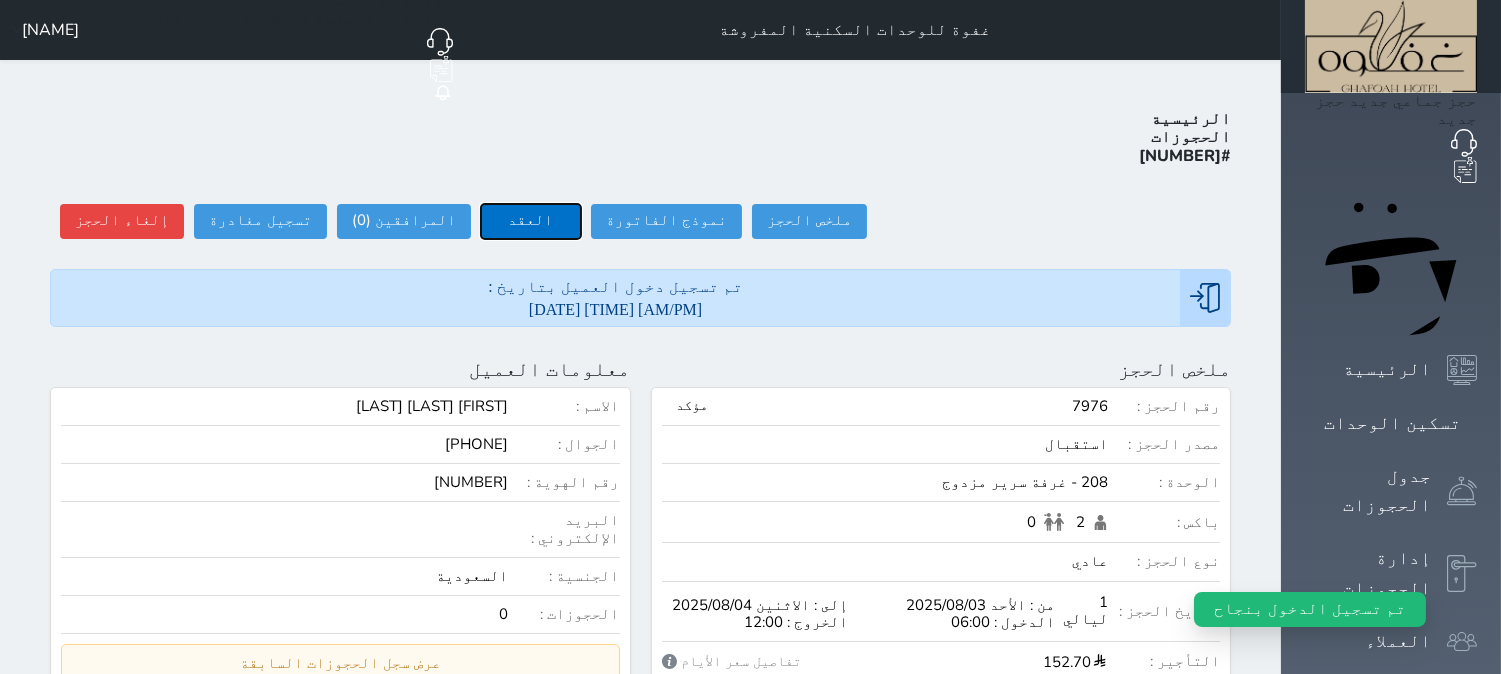 click on "العقد" at bounding box center [531, 221] 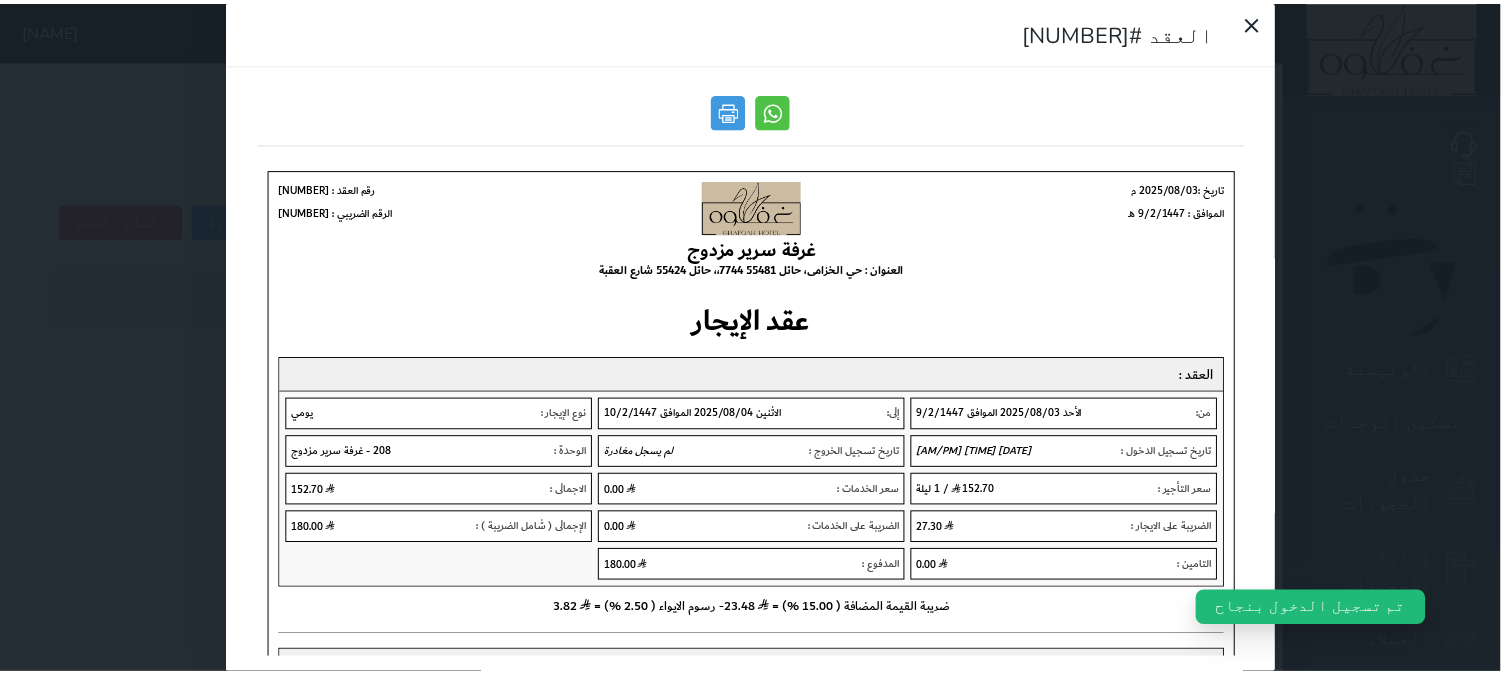 scroll, scrollTop: 0, scrollLeft: 0, axis: both 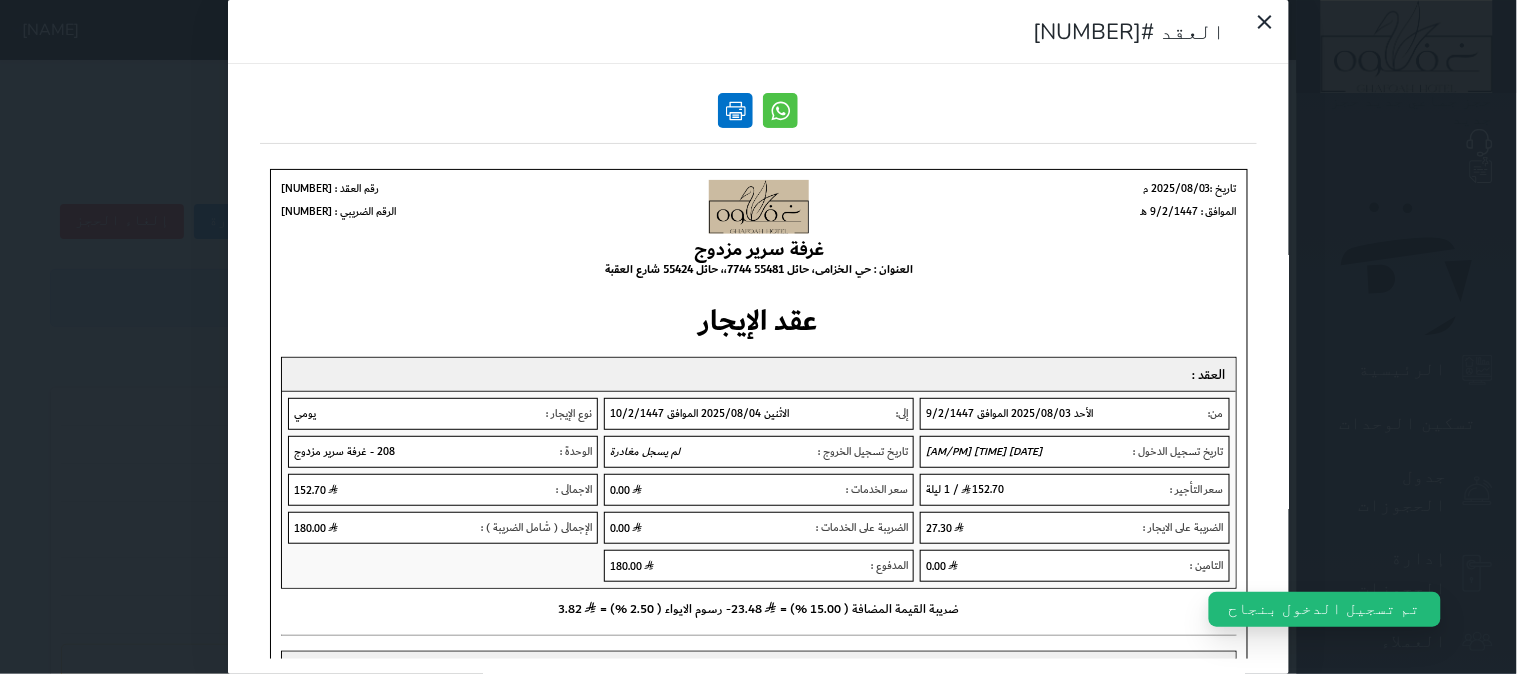 click at bounding box center [736, 110] 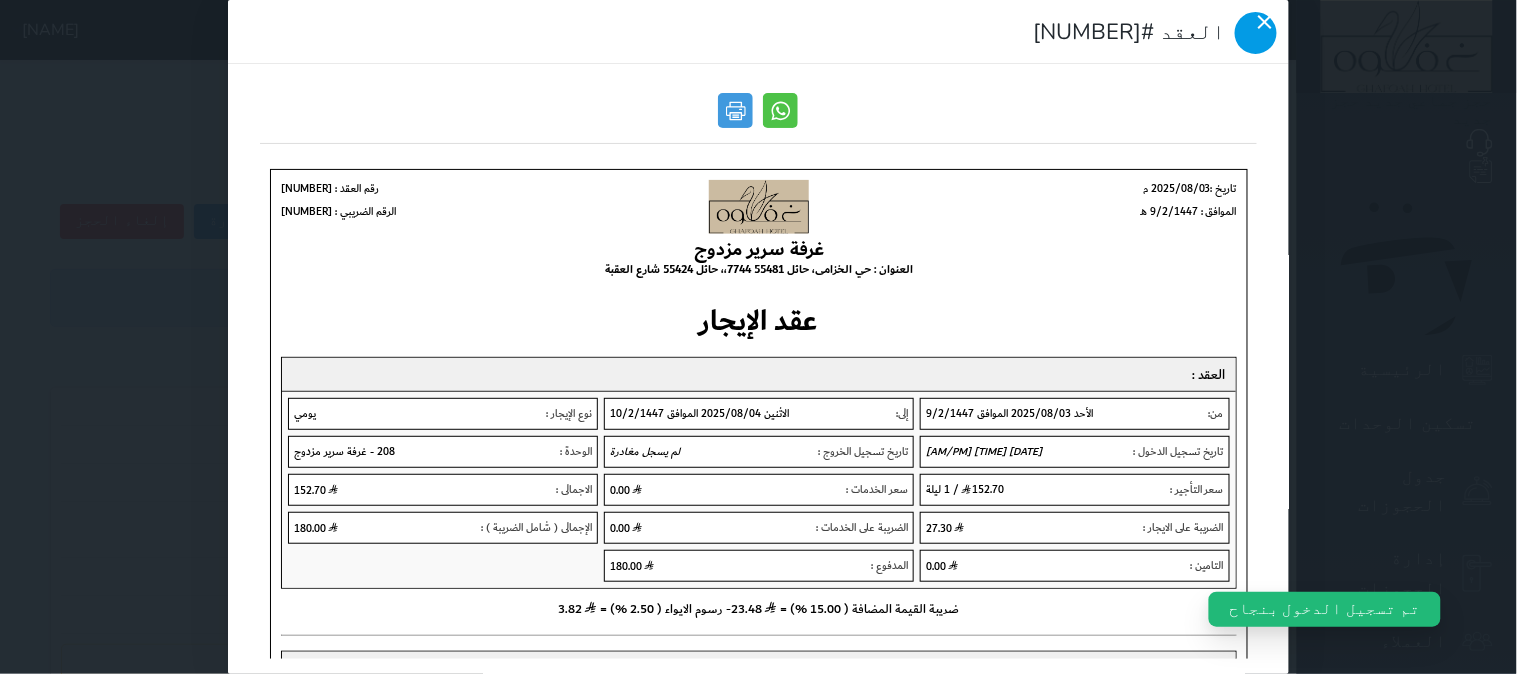 click at bounding box center (1256, 33) 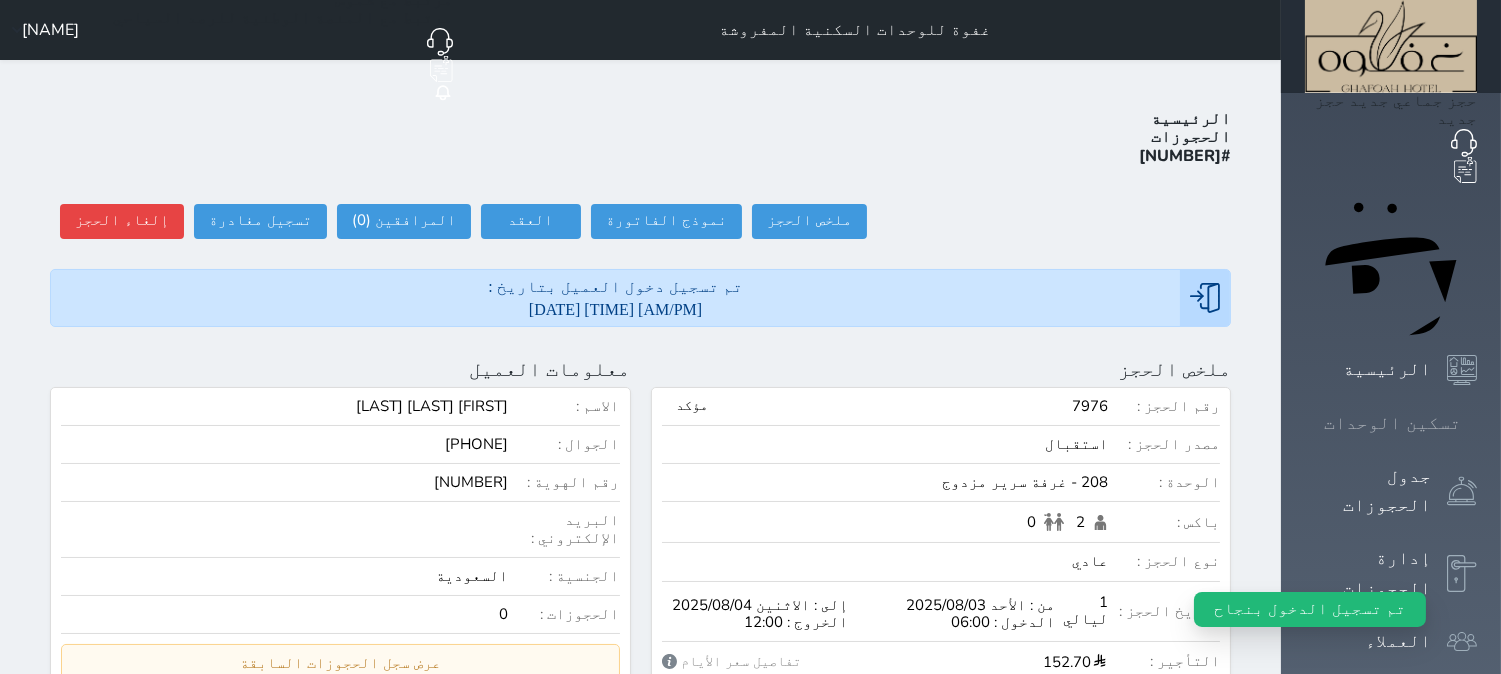 click on "تسكين الوحدات" at bounding box center [1392, 423] 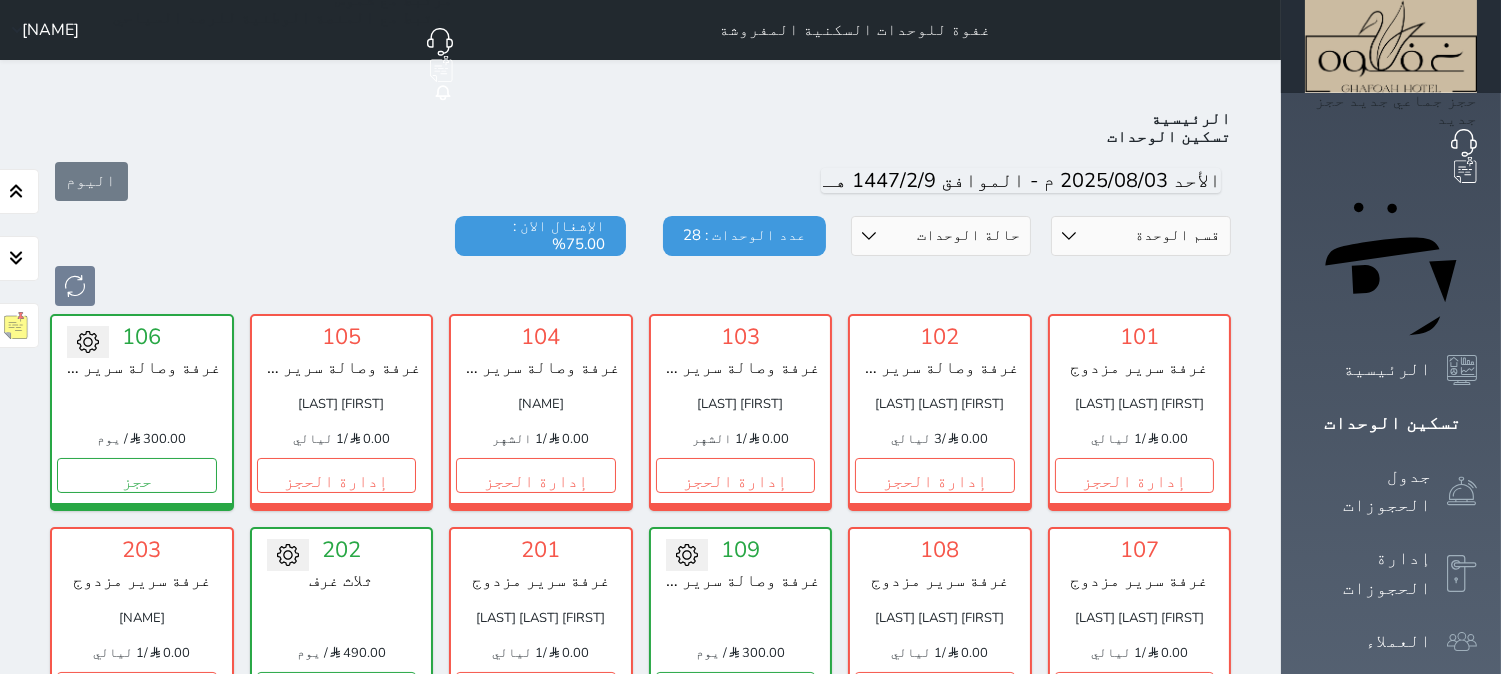 scroll, scrollTop: 77, scrollLeft: 0, axis: vertical 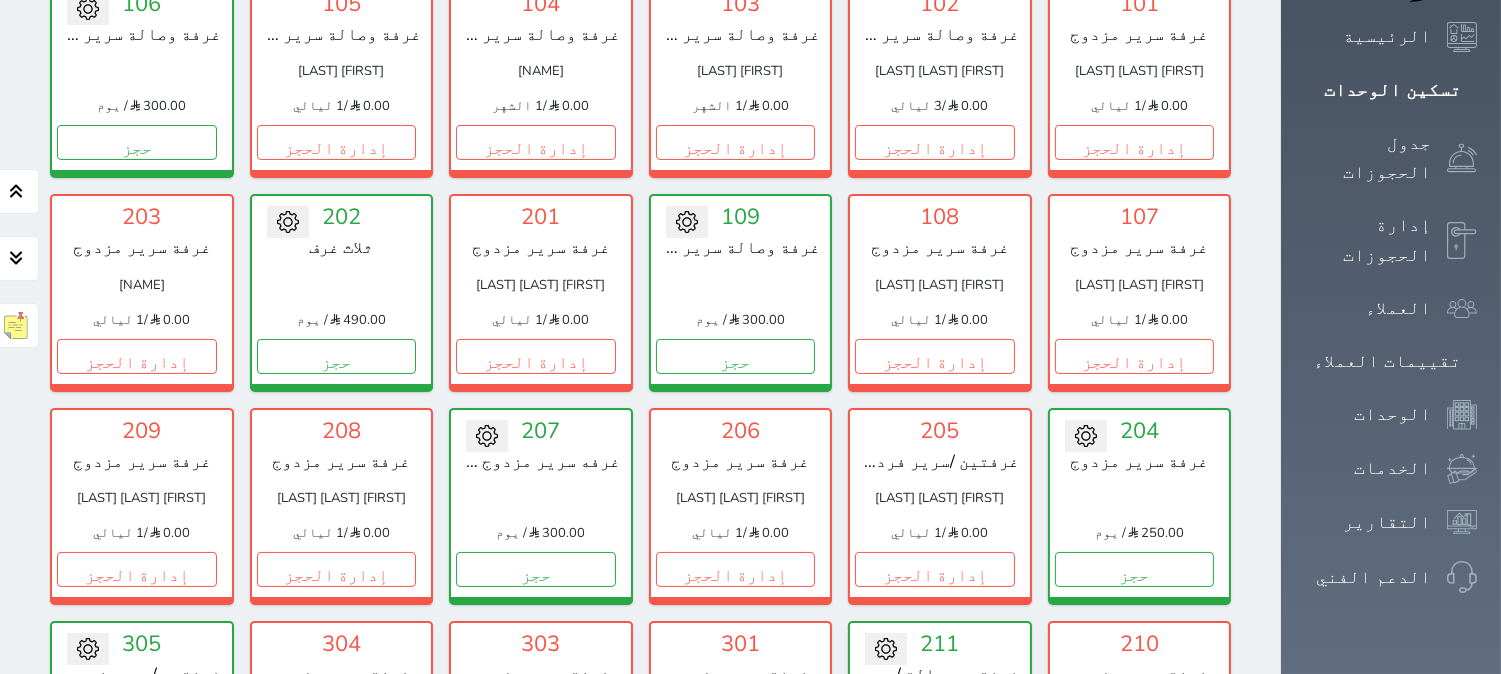 click at bounding box center (541, 498) 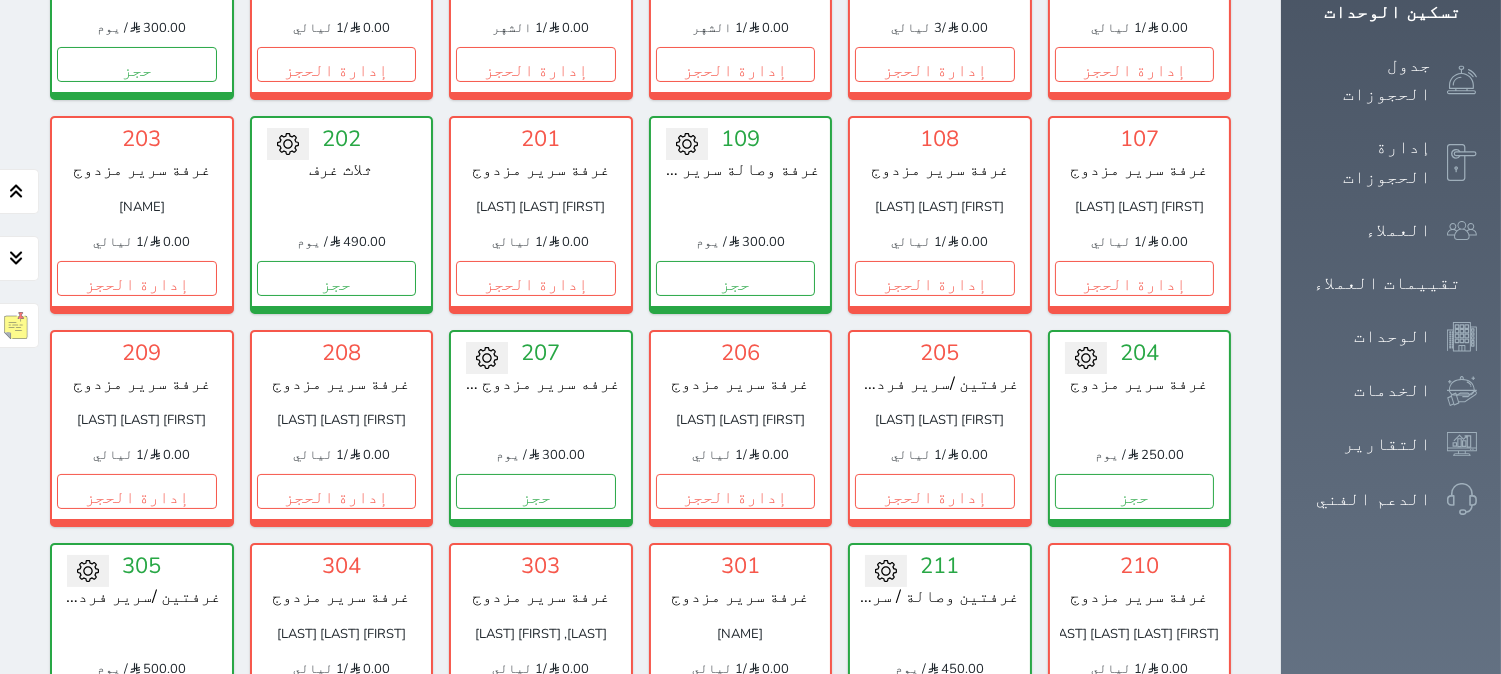 scroll, scrollTop: 444, scrollLeft: 0, axis: vertical 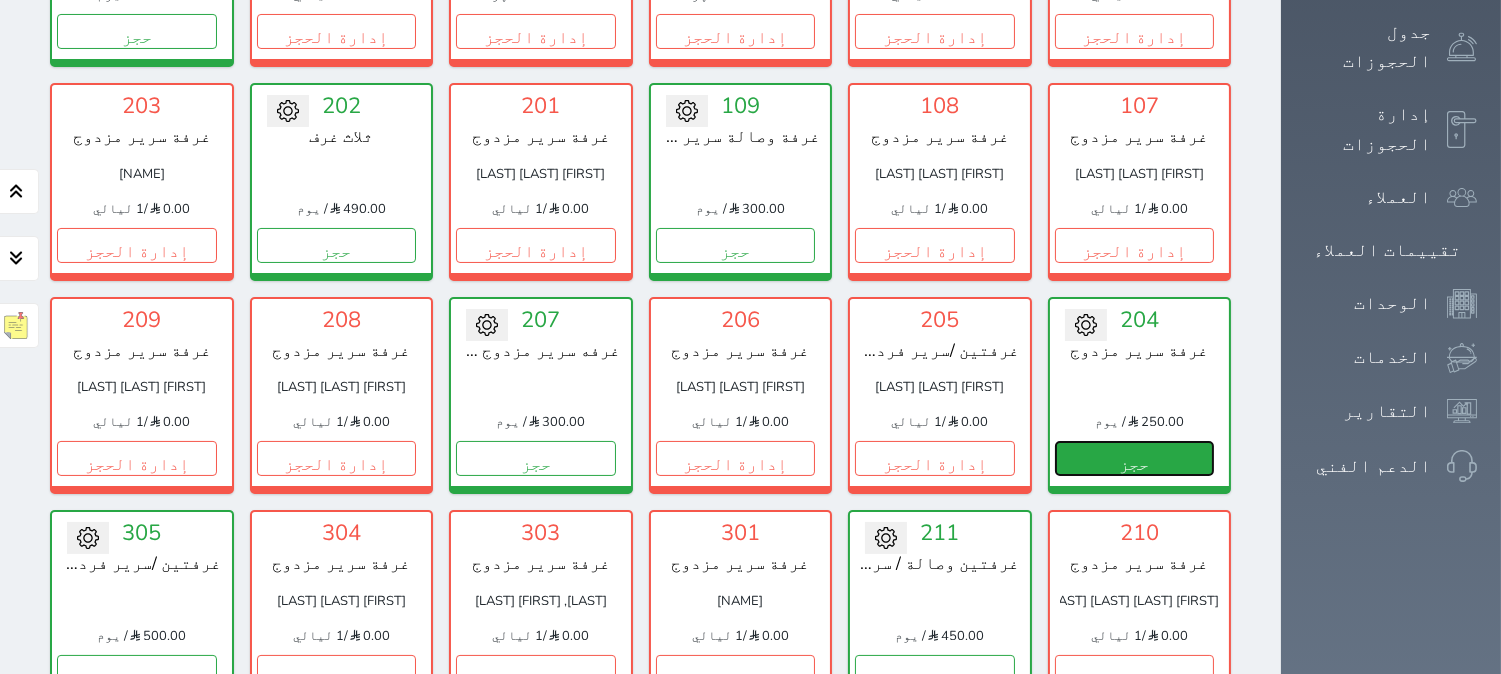 click on "حجز" at bounding box center (1135, 458) 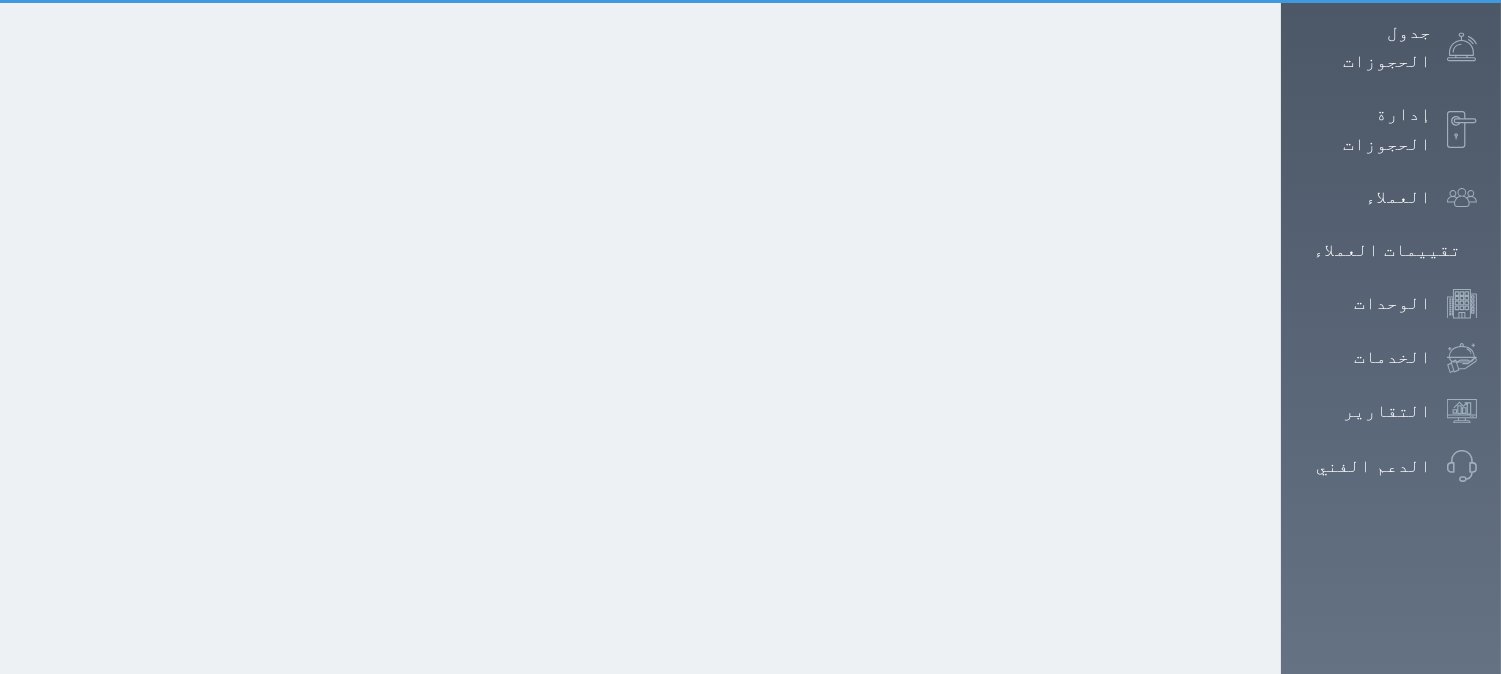 scroll, scrollTop: 0, scrollLeft: 0, axis: both 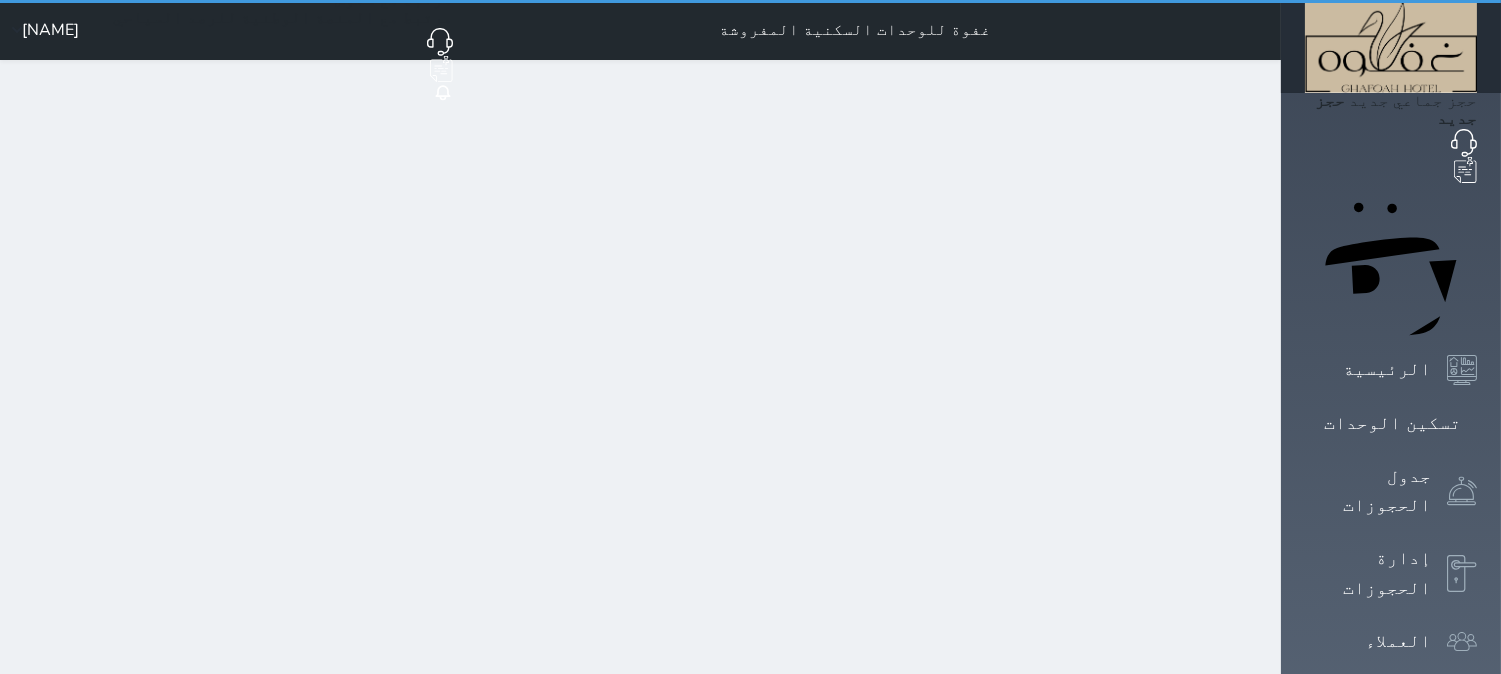 select on "1" 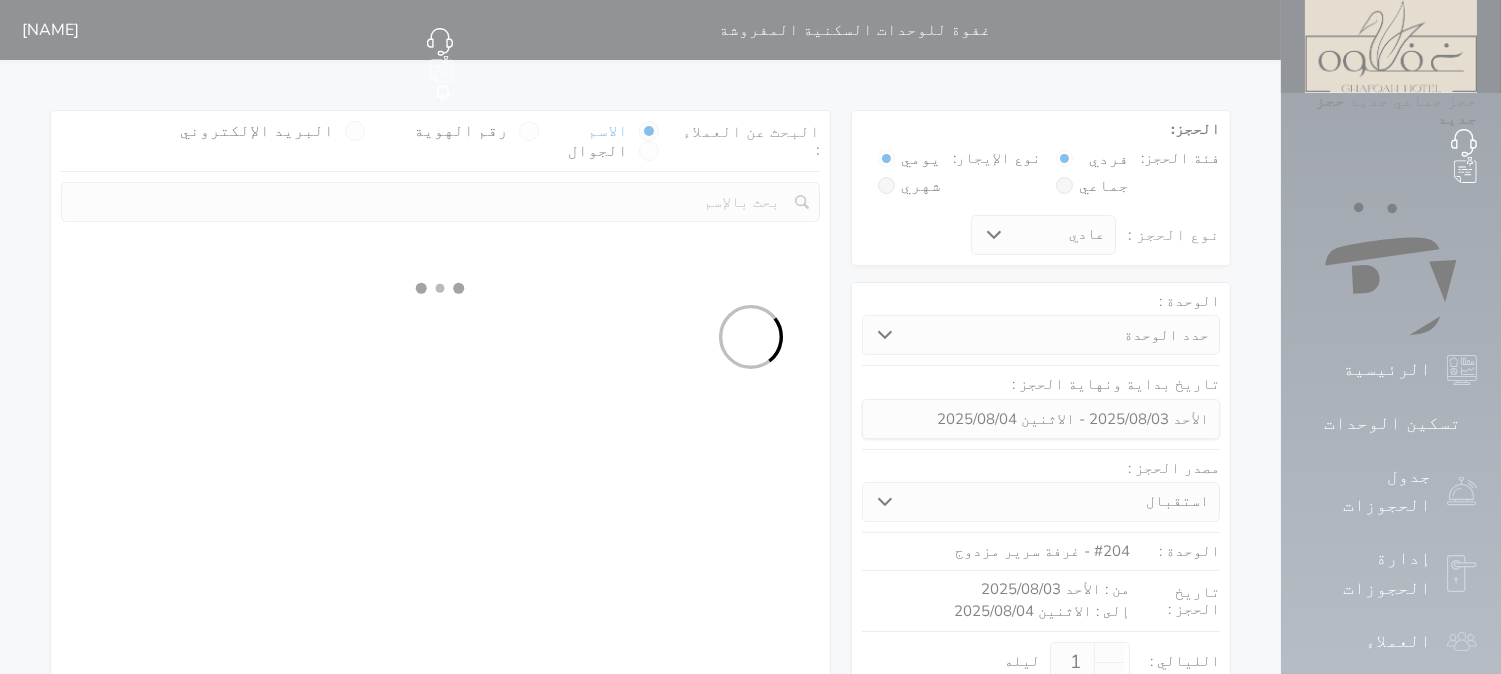 select on "31611" 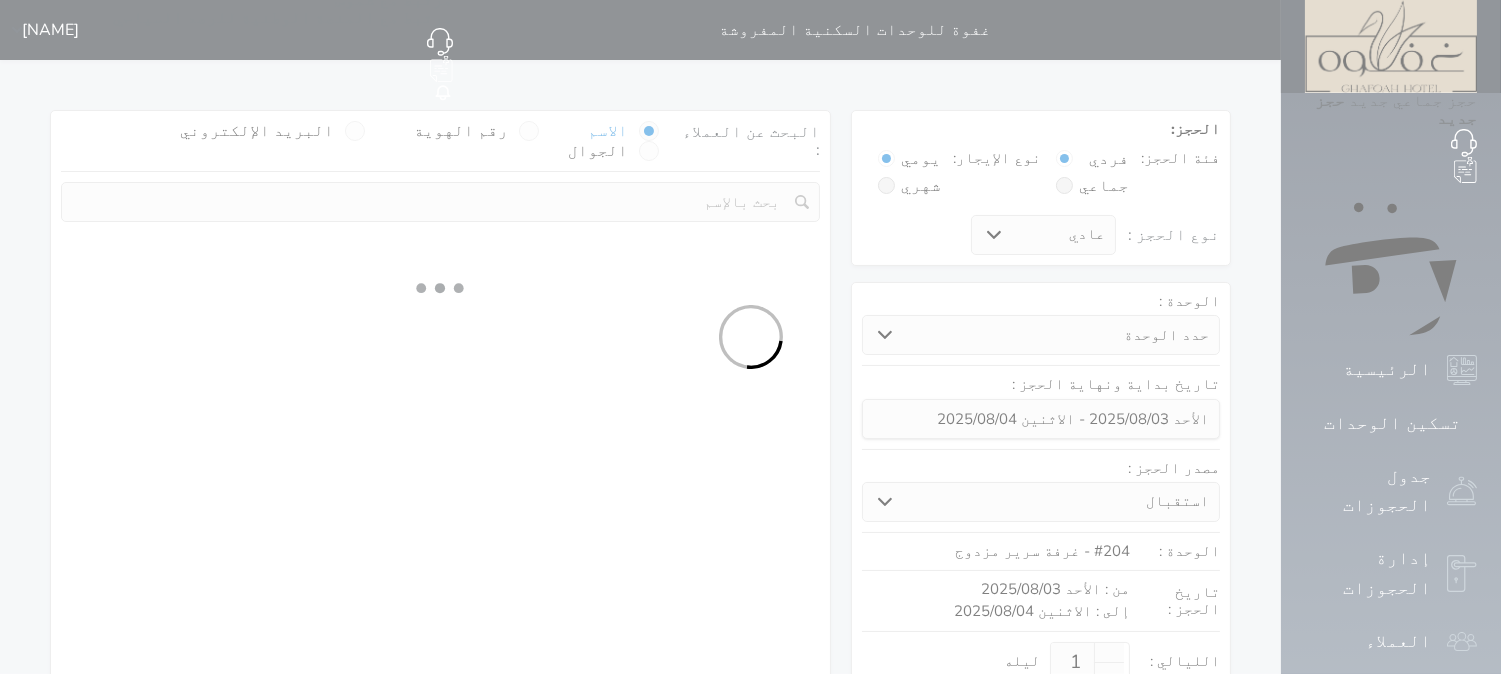 select on "1" 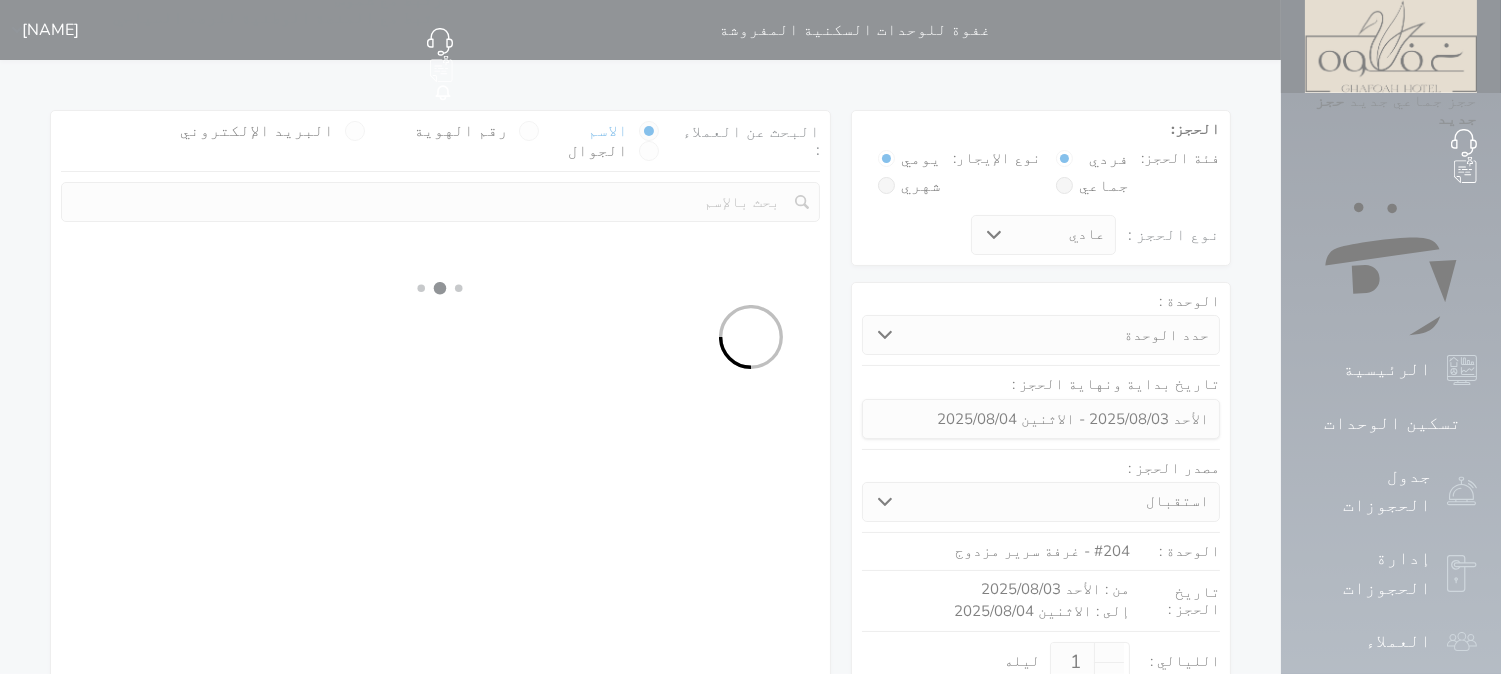 select on "113" 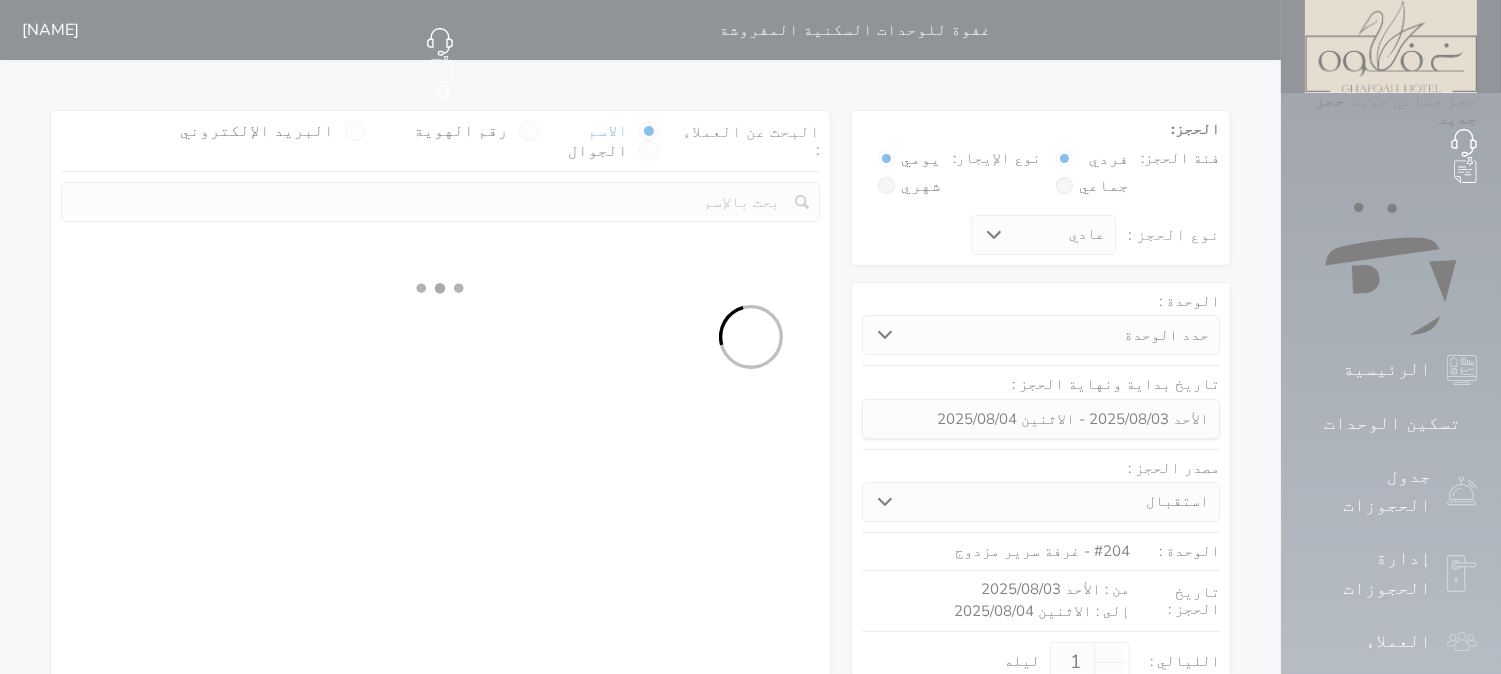 select on "1" 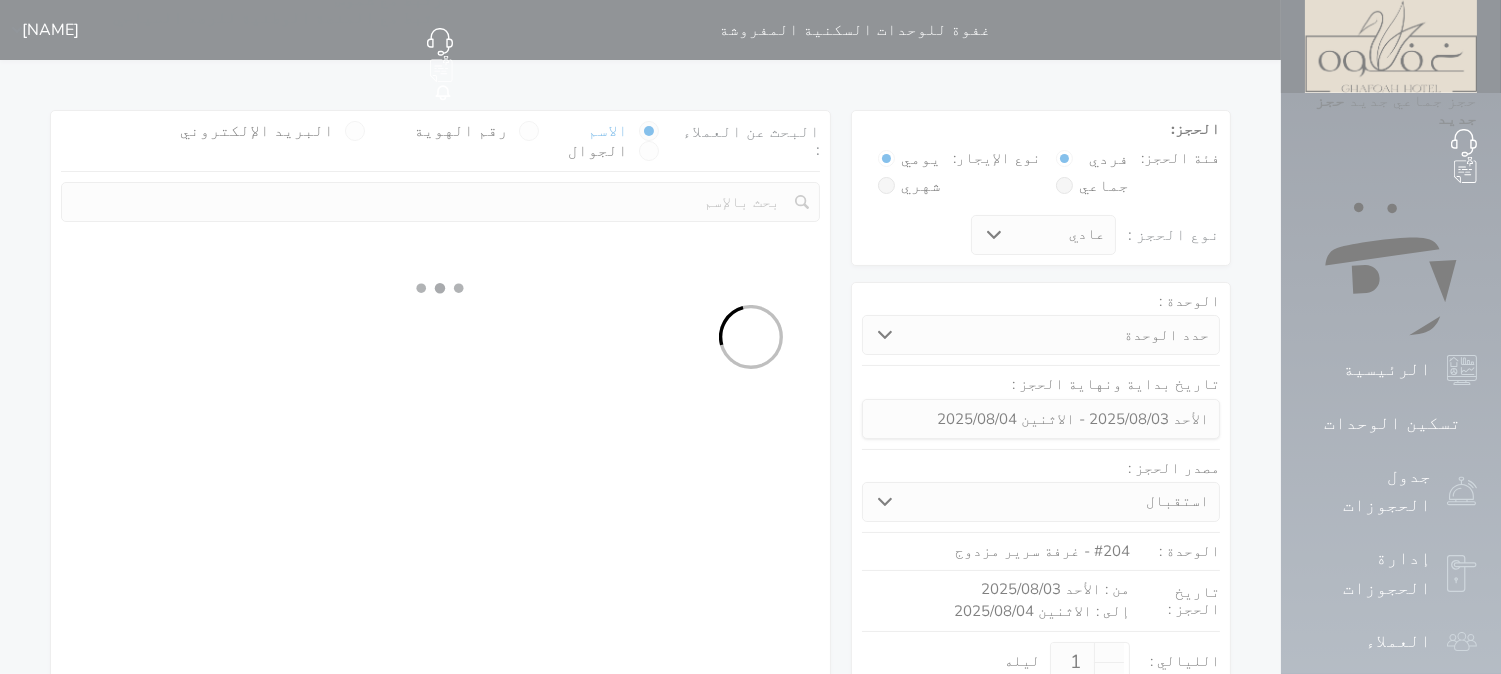 select 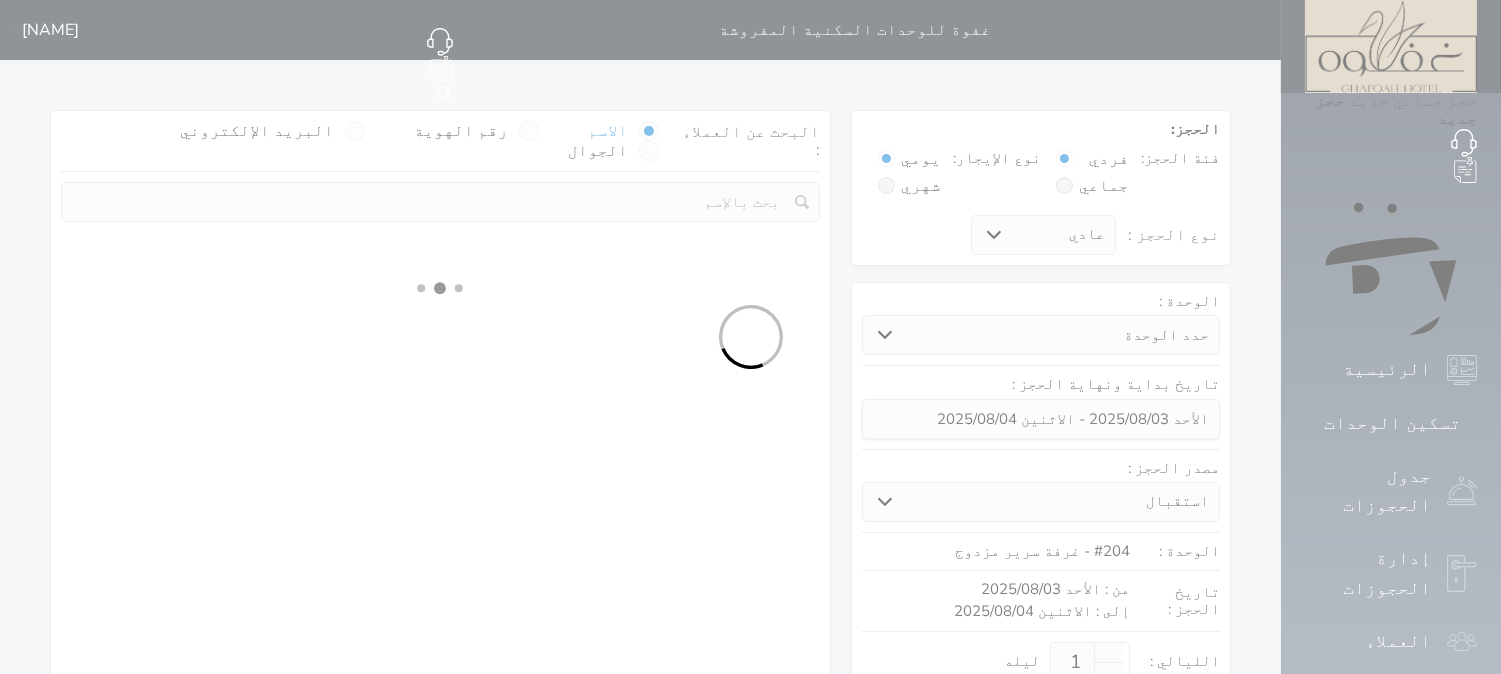 select on "7" 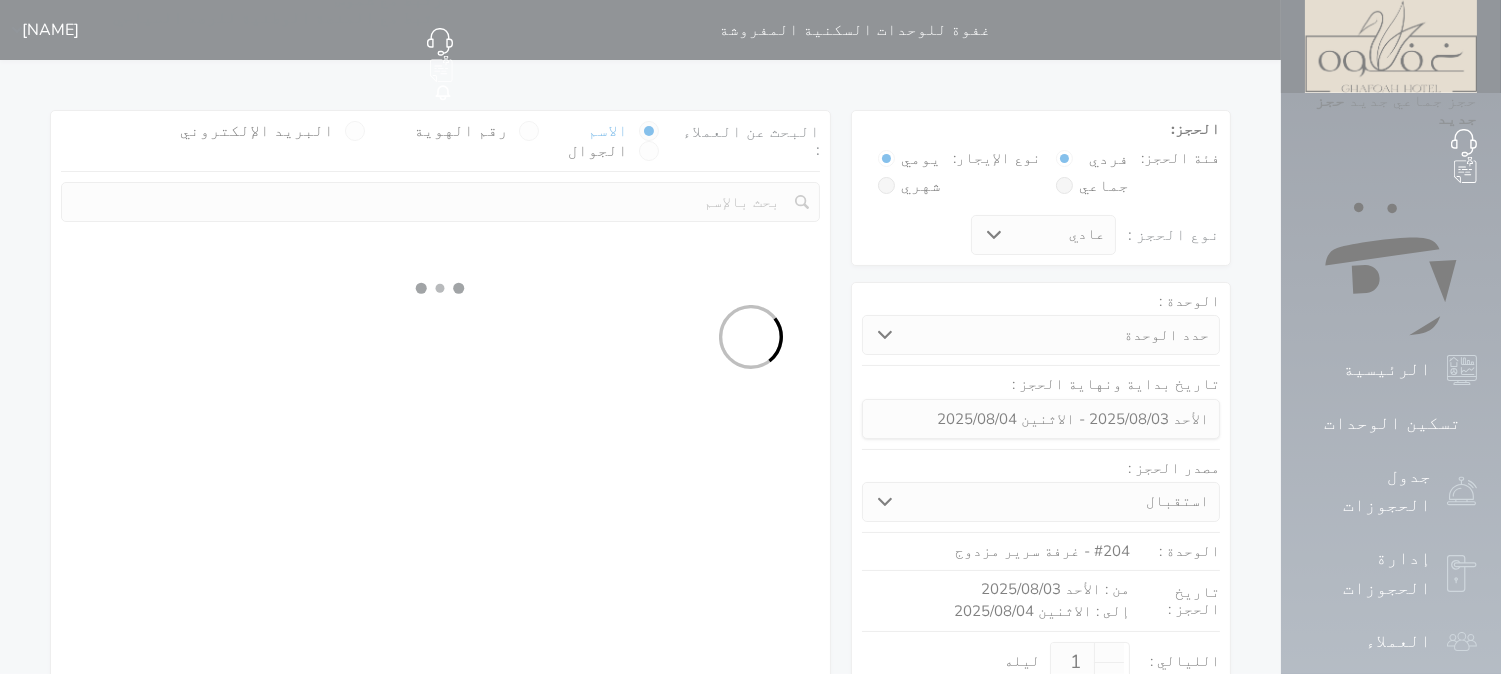 select 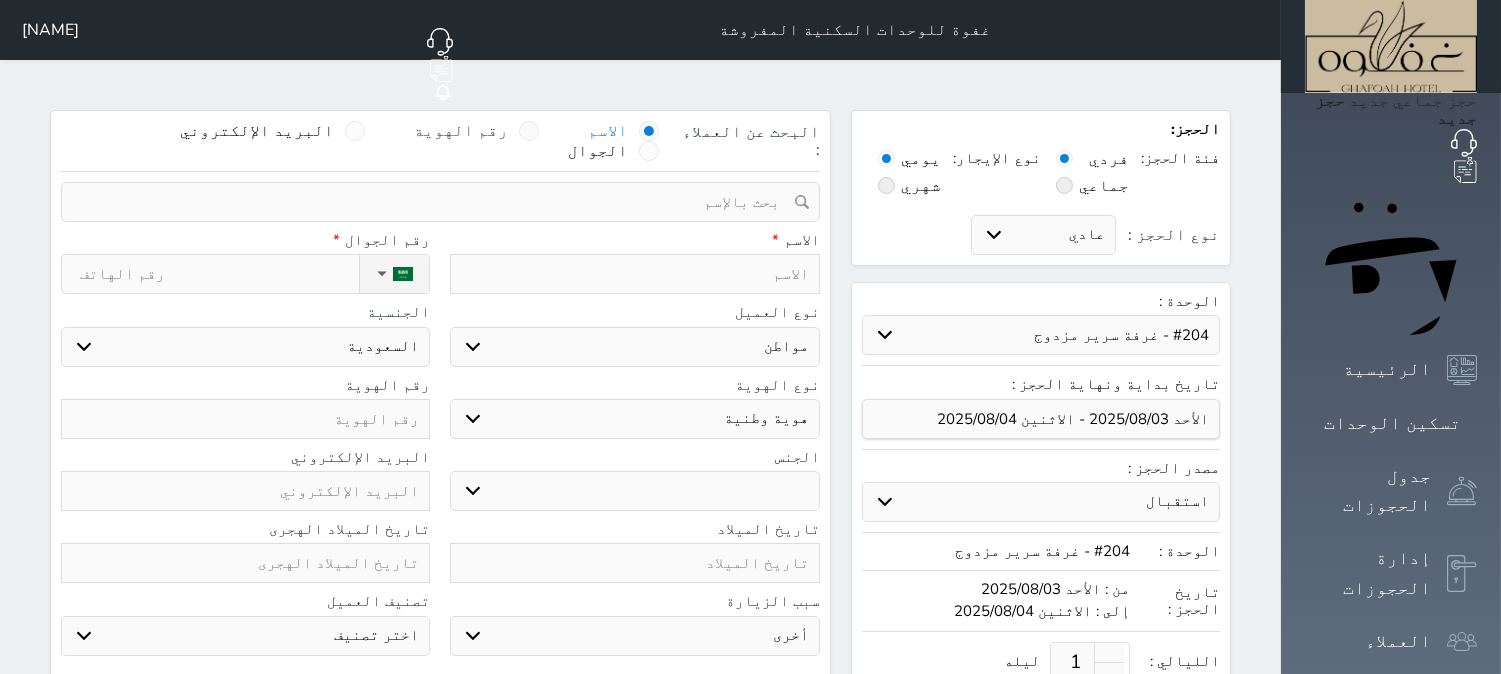 select 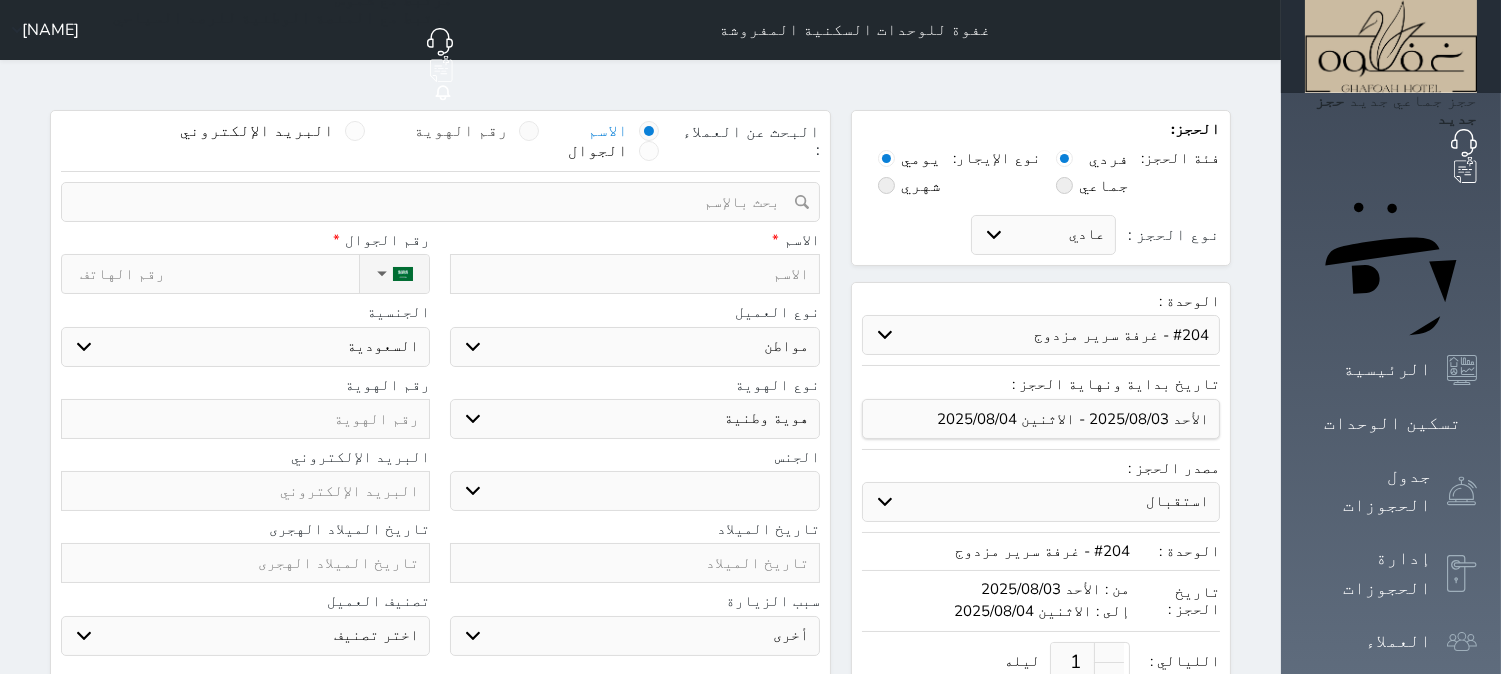 select 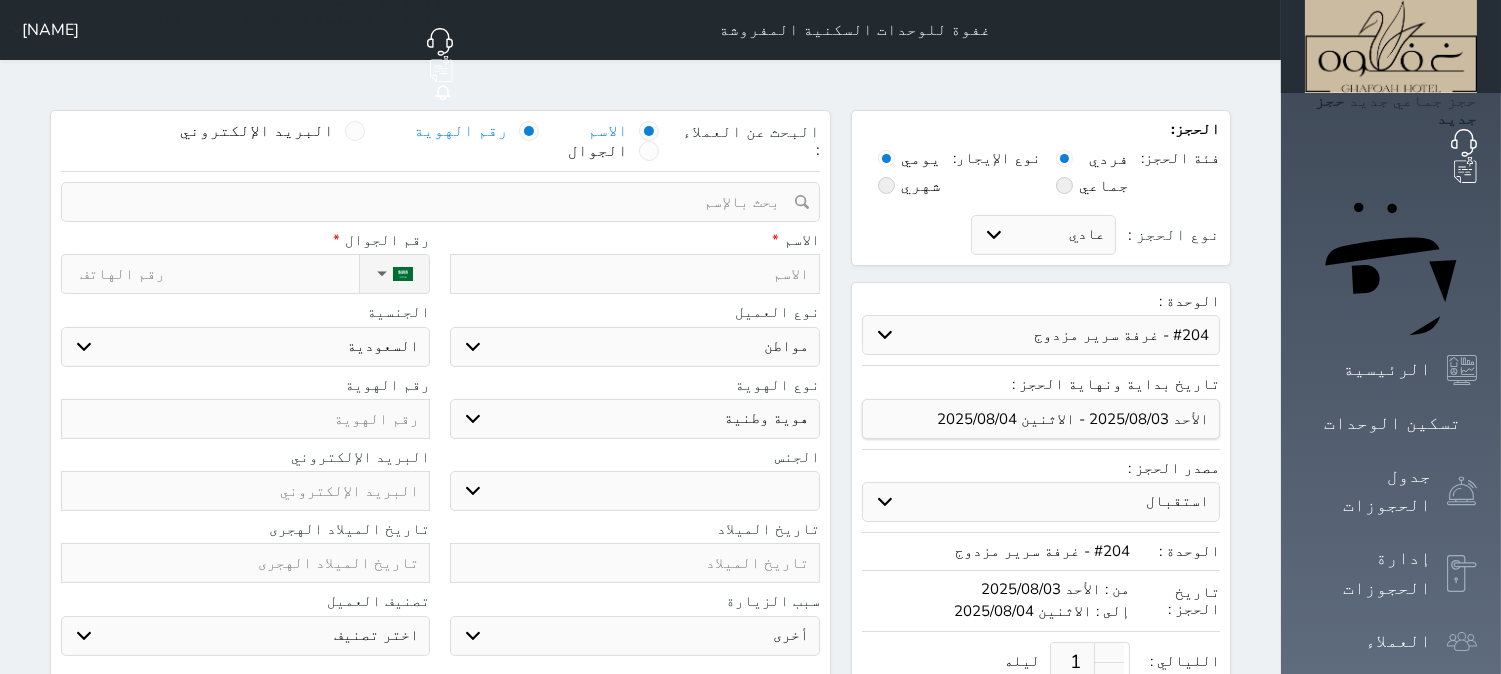 select 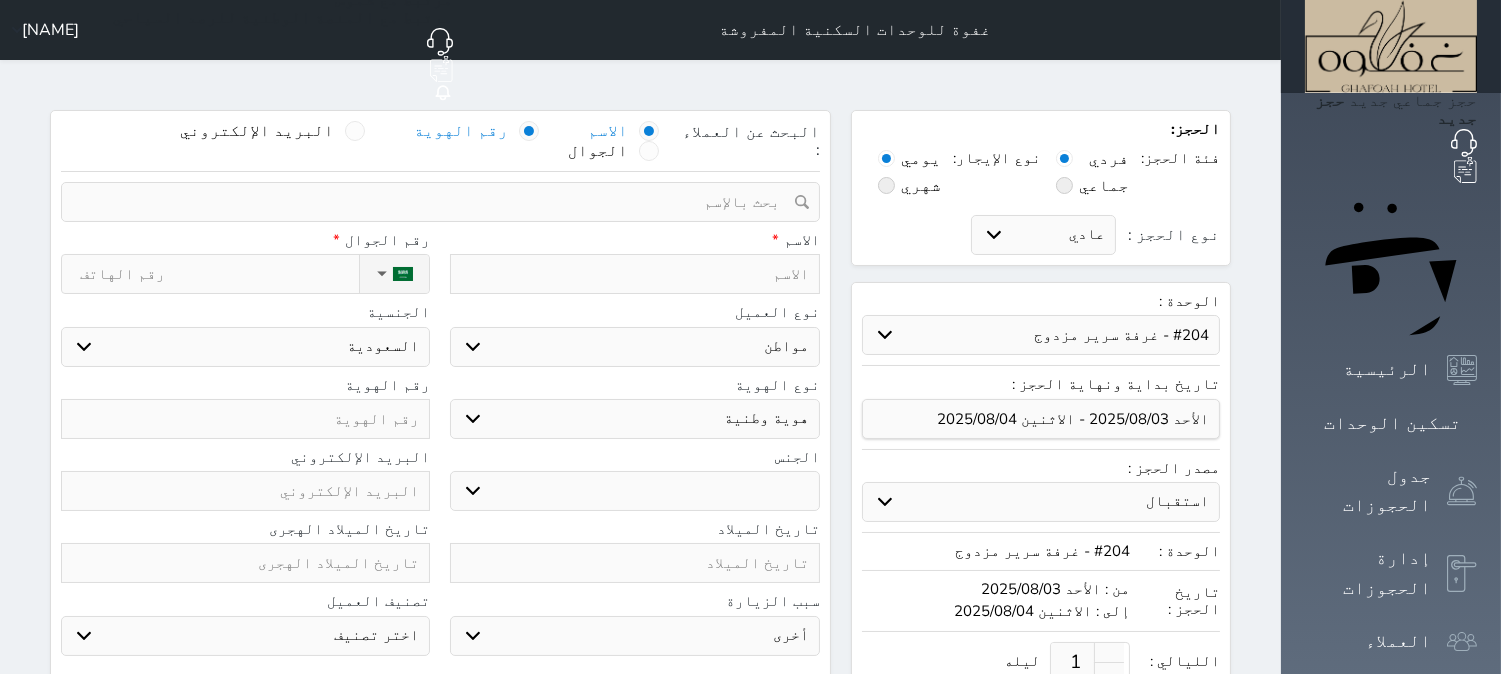 select 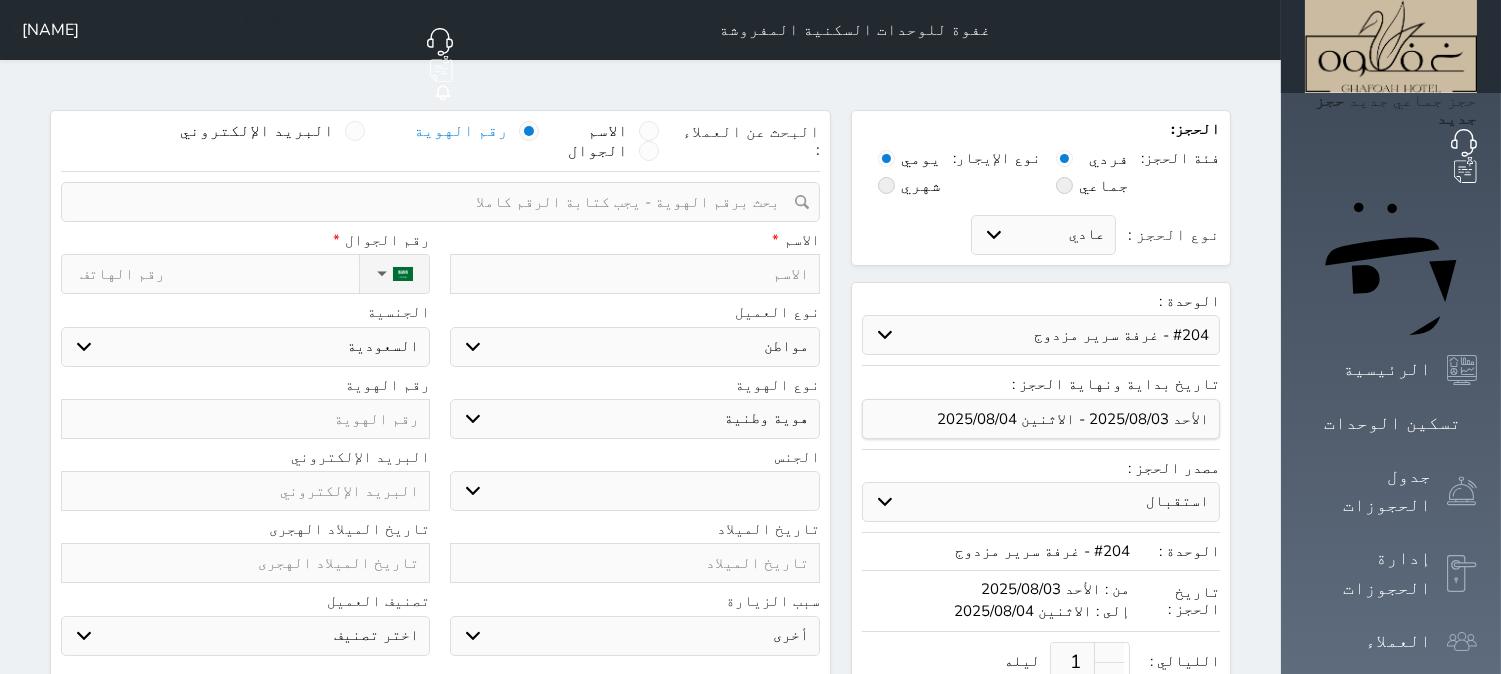 click at bounding box center (433, 202) 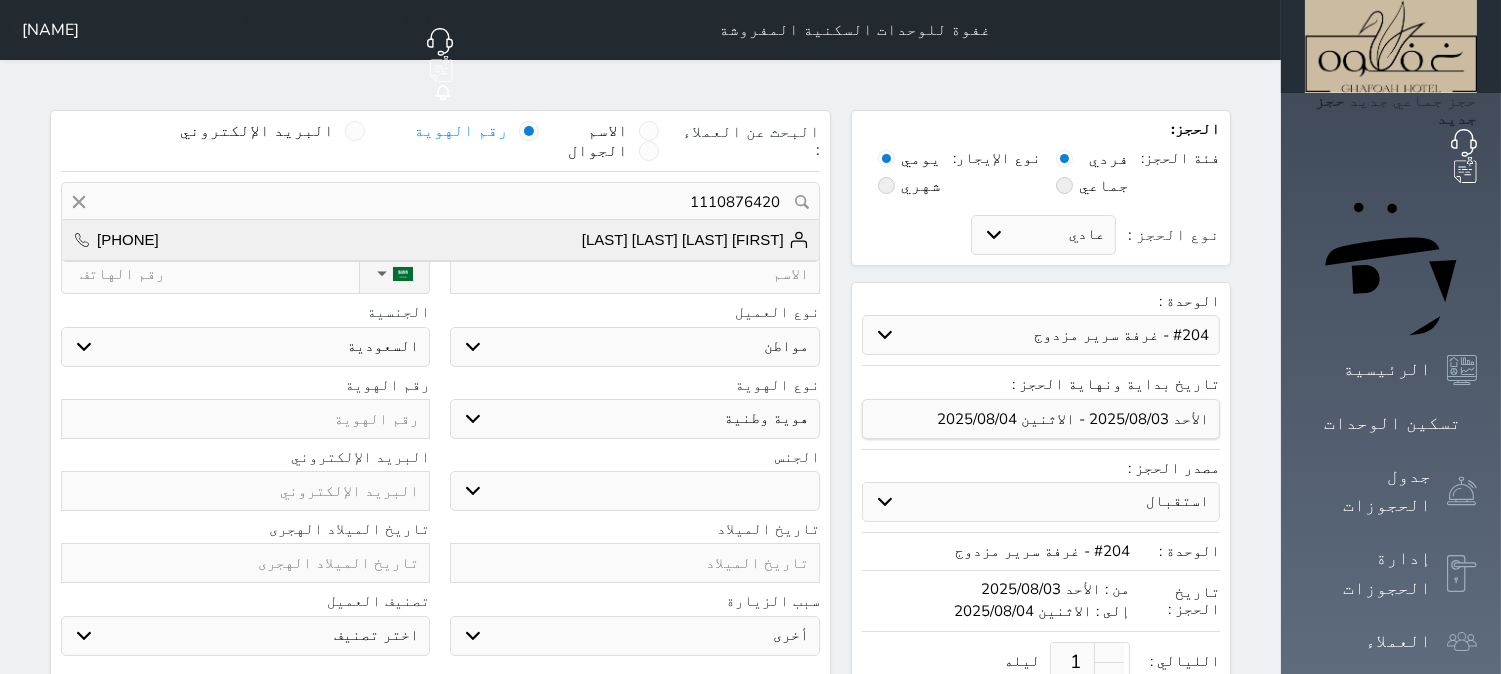 click on "[FIRST] [LAST] [LAST]" at bounding box center (695, 240) 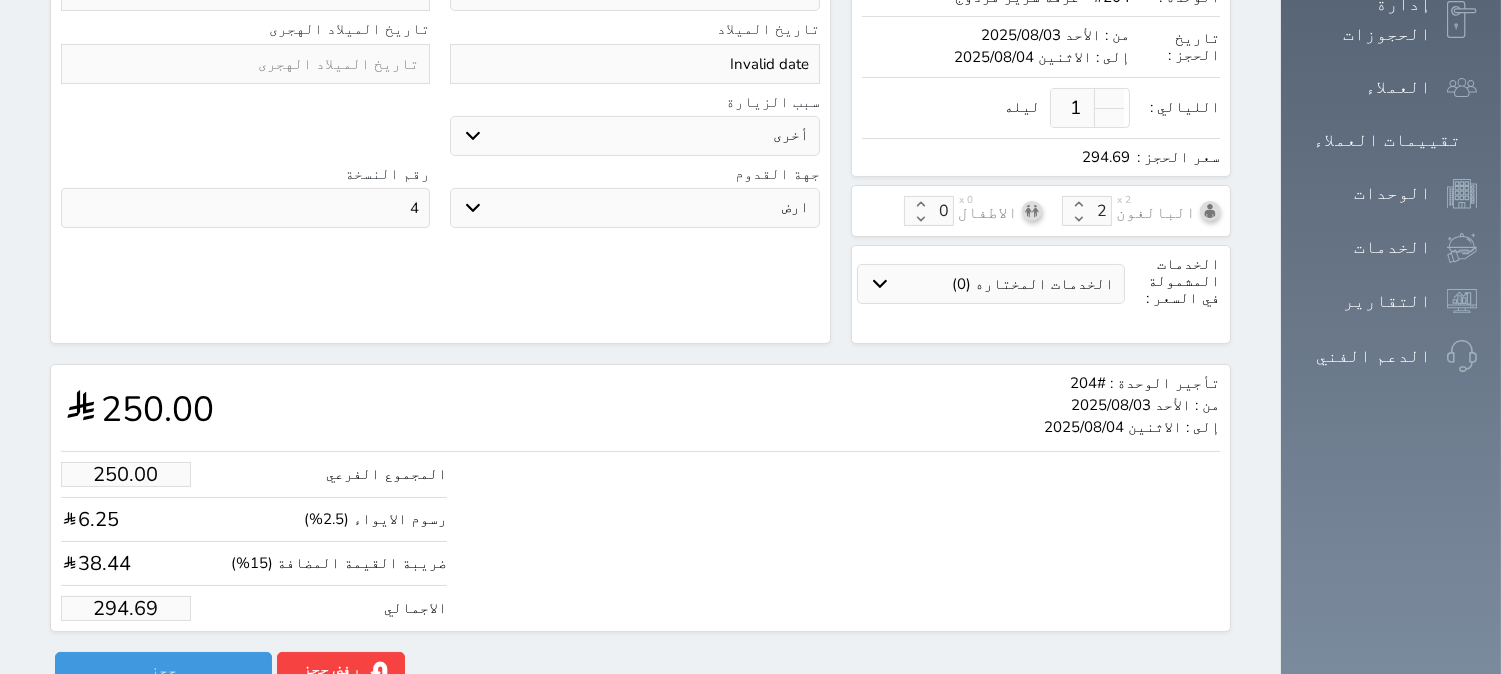 scroll, scrollTop: 555, scrollLeft: 0, axis: vertical 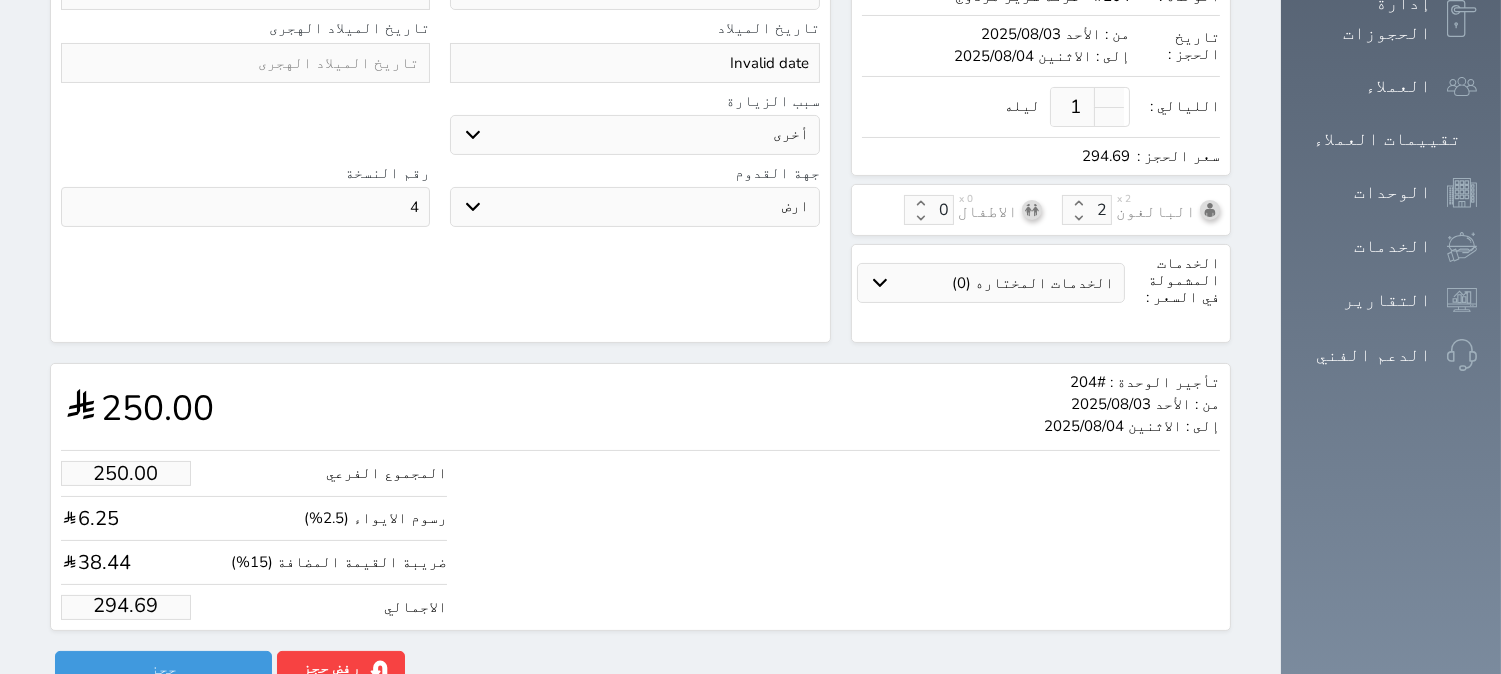 drag, startPoint x: 135, startPoint y: 581, endPoint x: 0, endPoint y: 602, distance: 136.62357 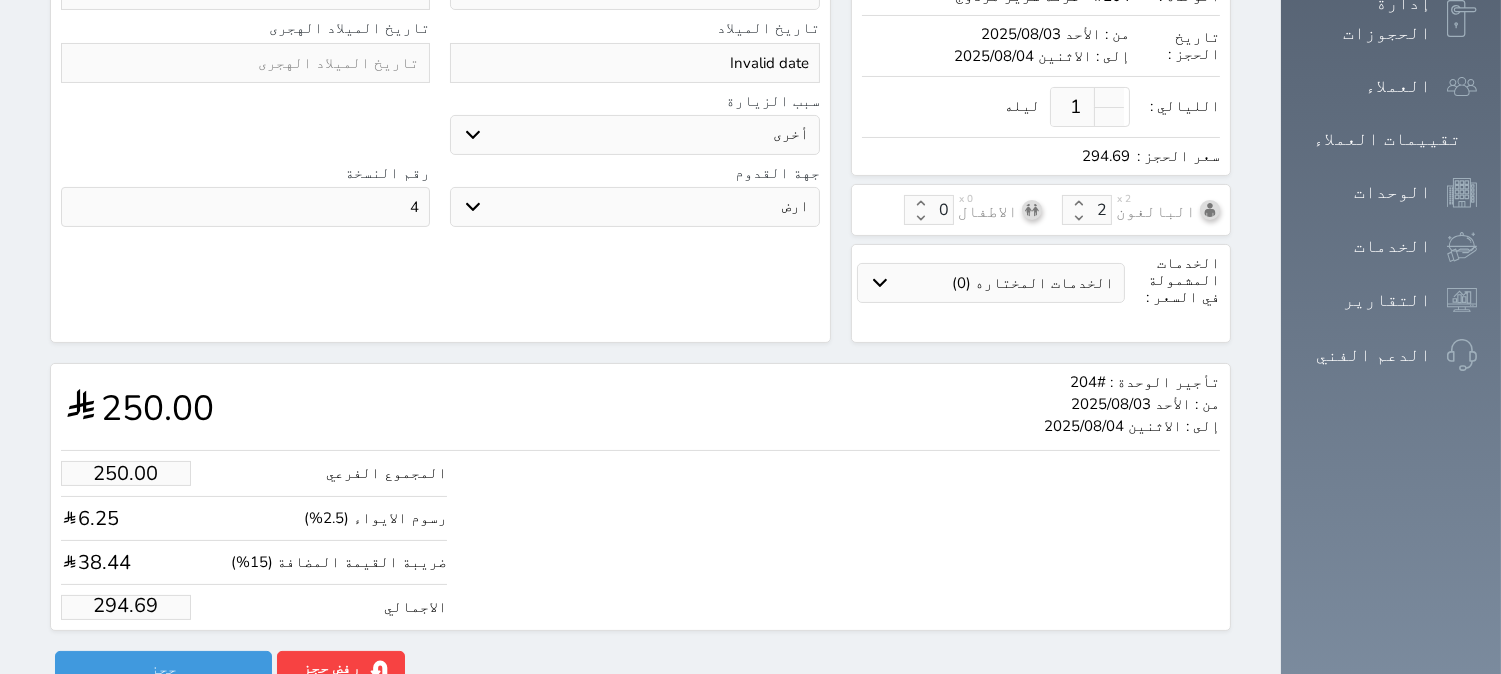 type on "1.00" 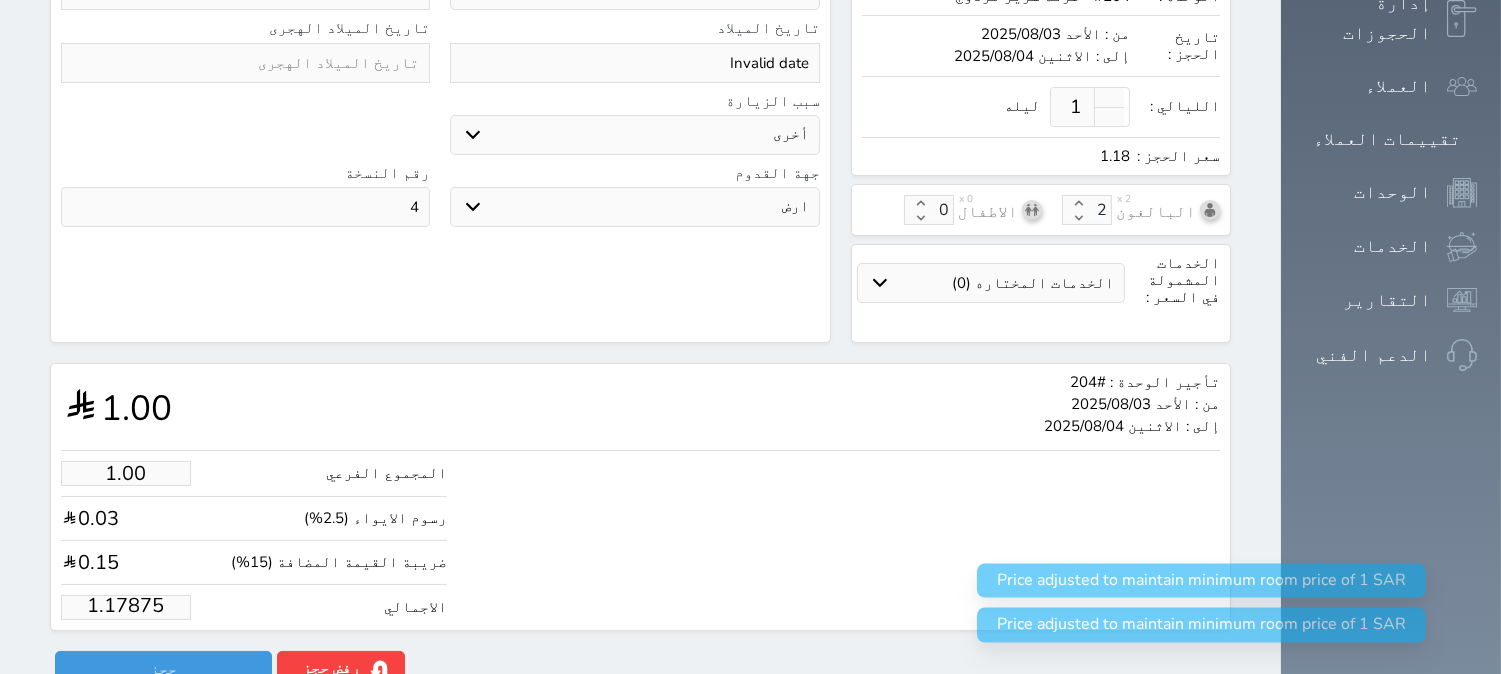 scroll, scrollTop: 0, scrollLeft: 0, axis: both 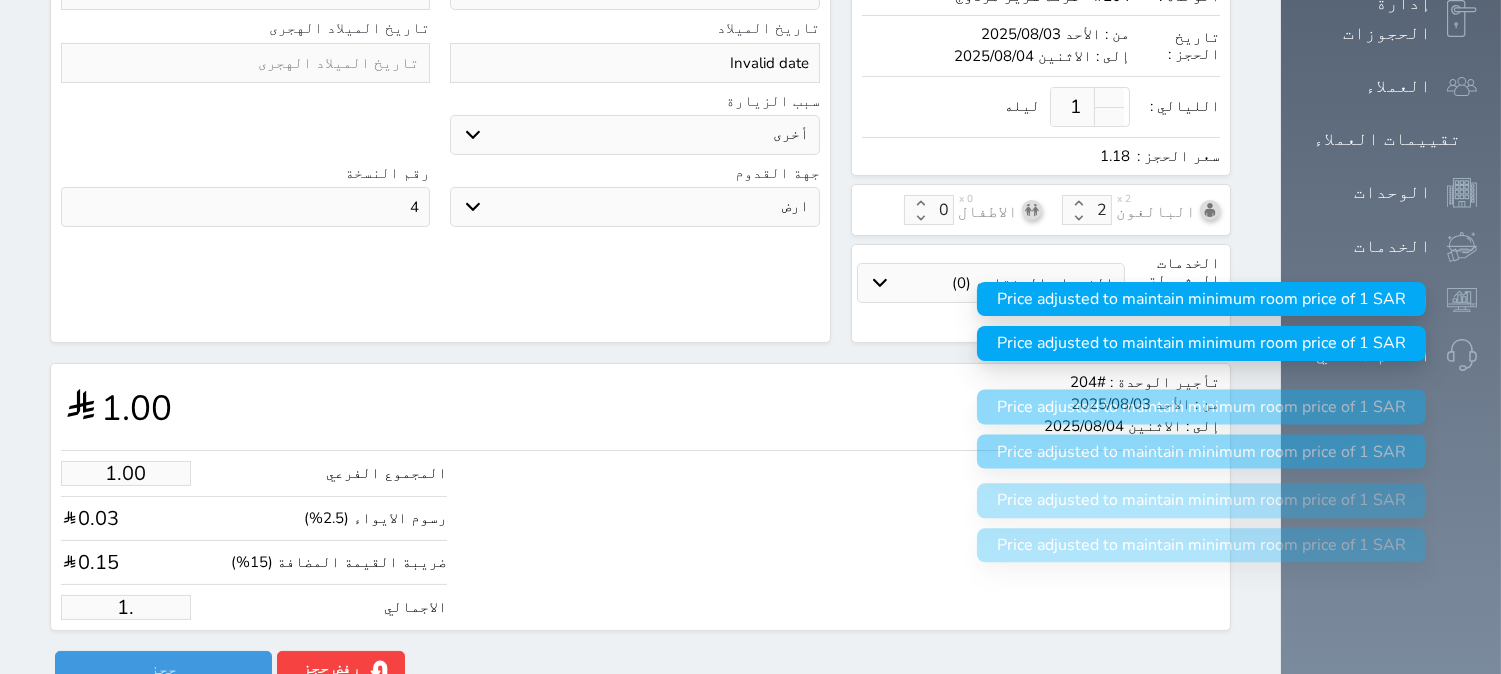 type on "1" 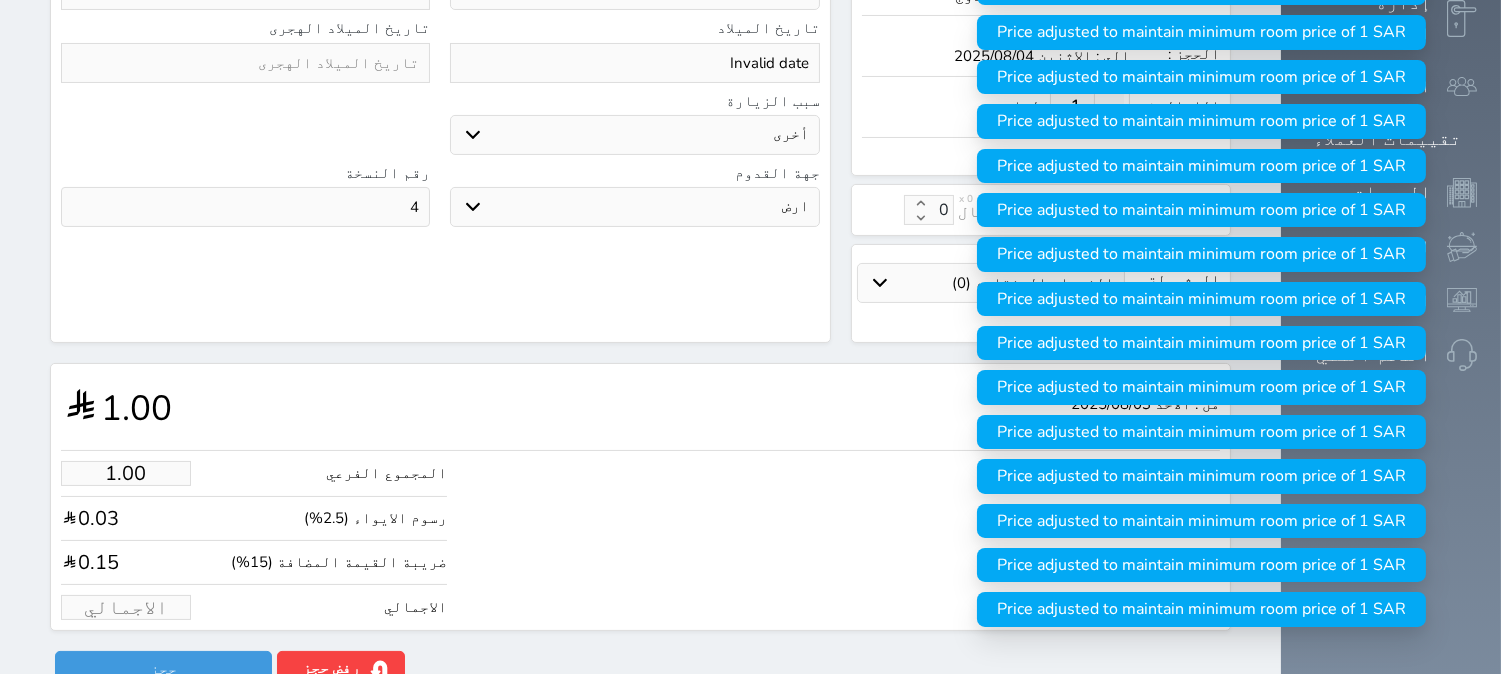 type on "1" 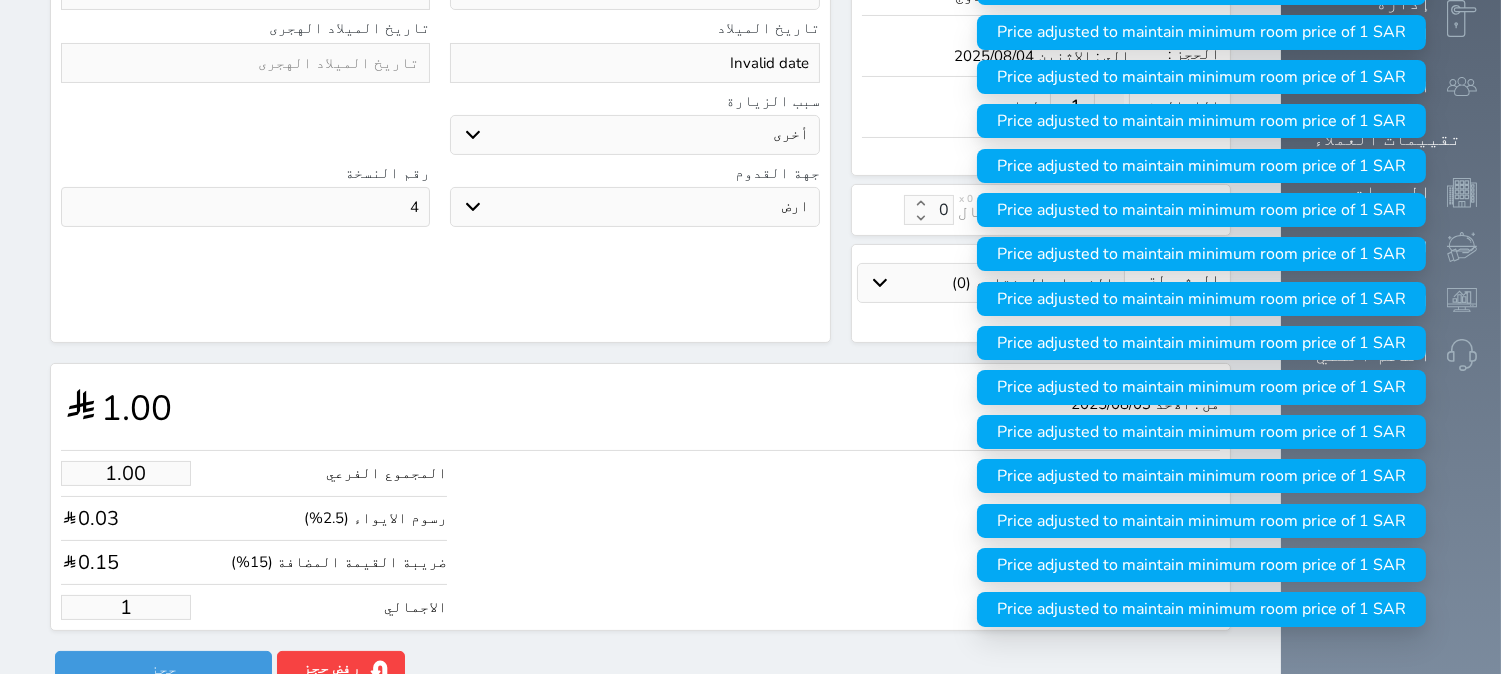 type on "15.27" 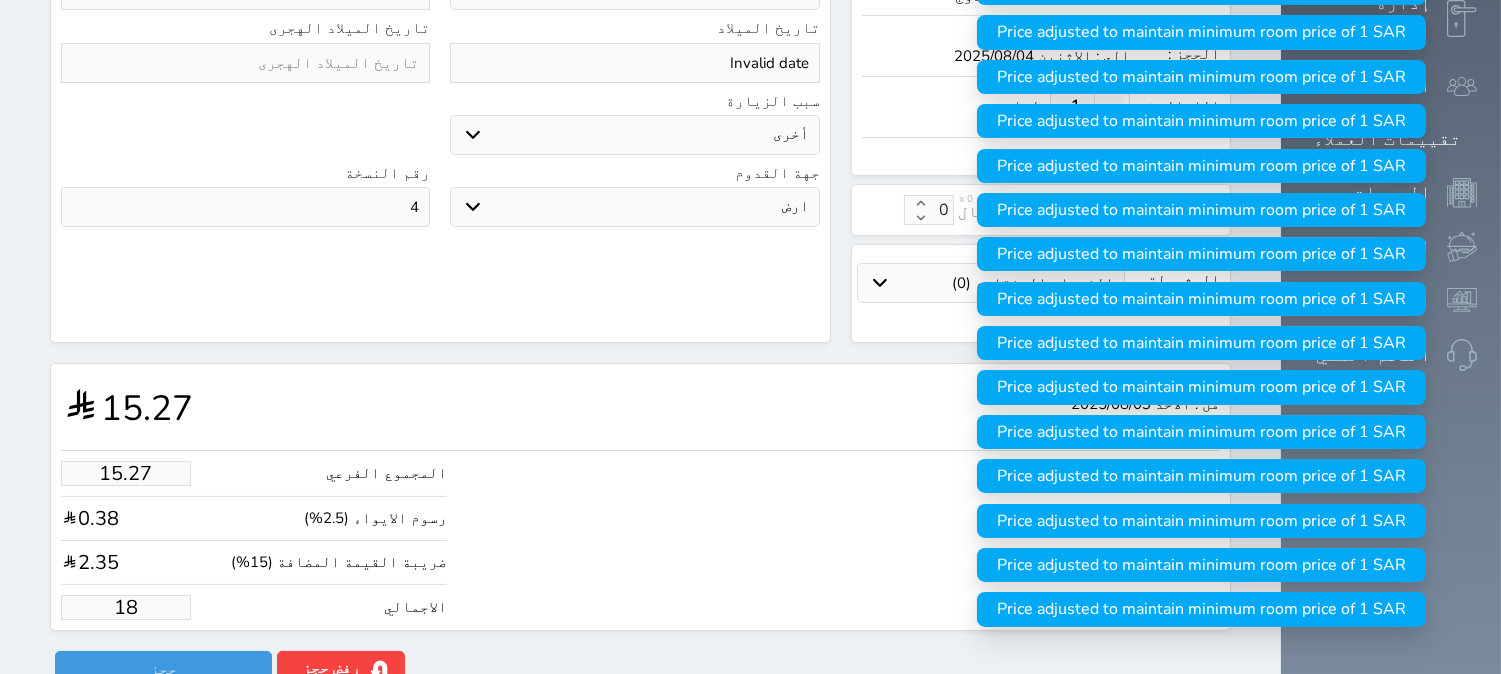 type on "152.70" 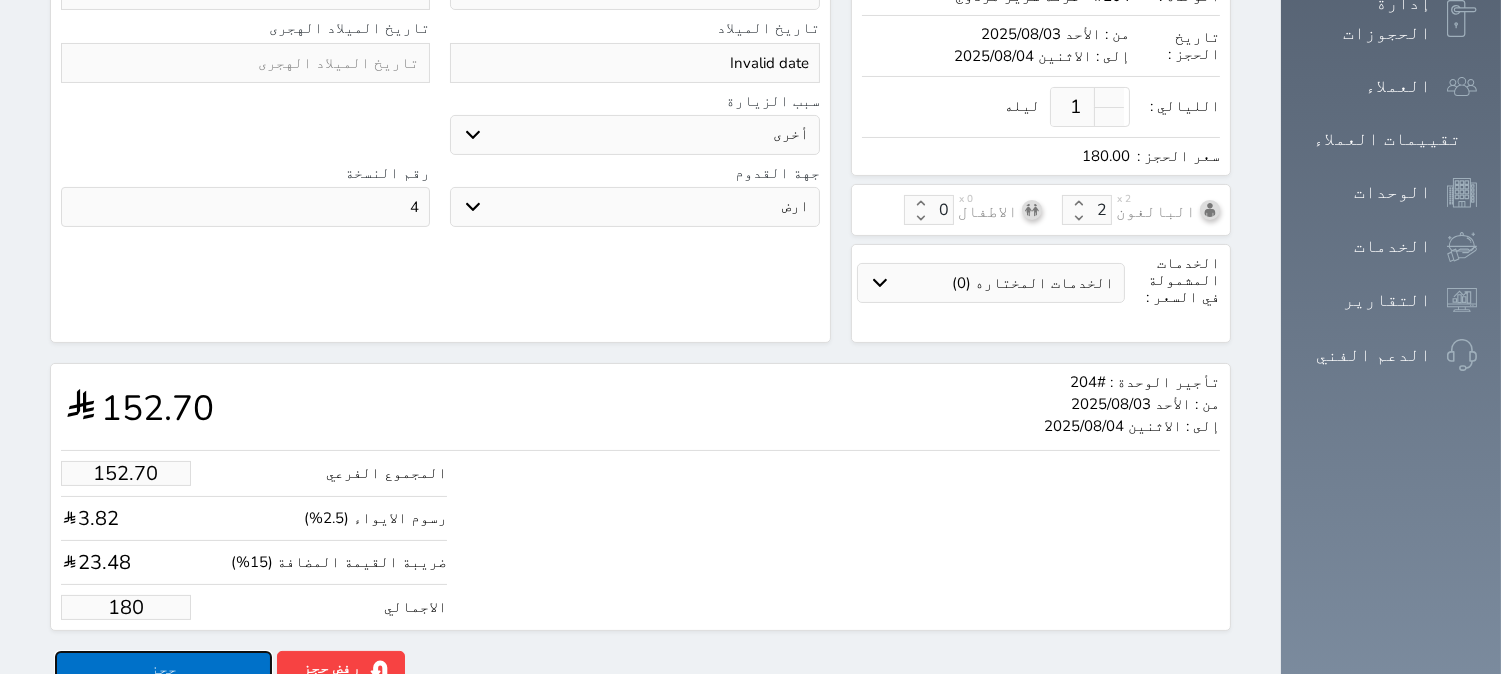 type on "180.00" 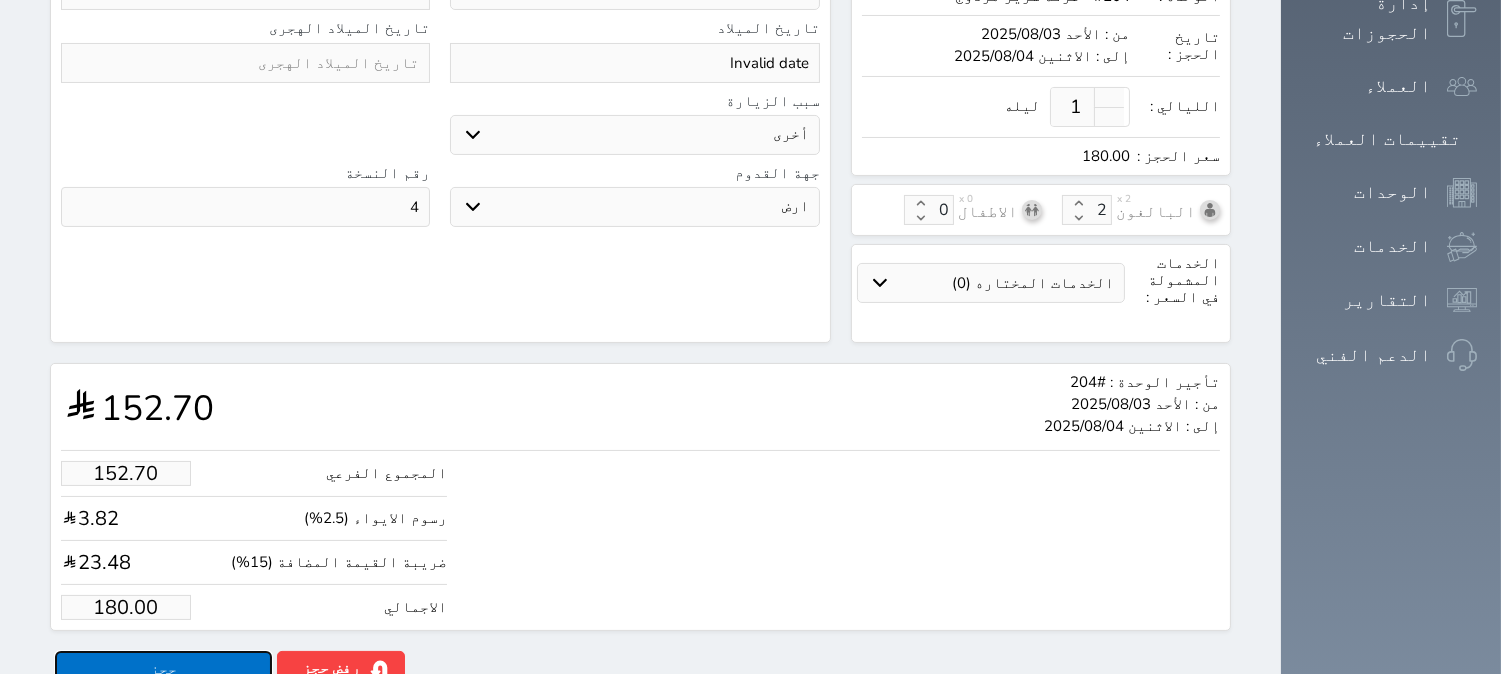 click on "حجز" at bounding box center [163, 668] 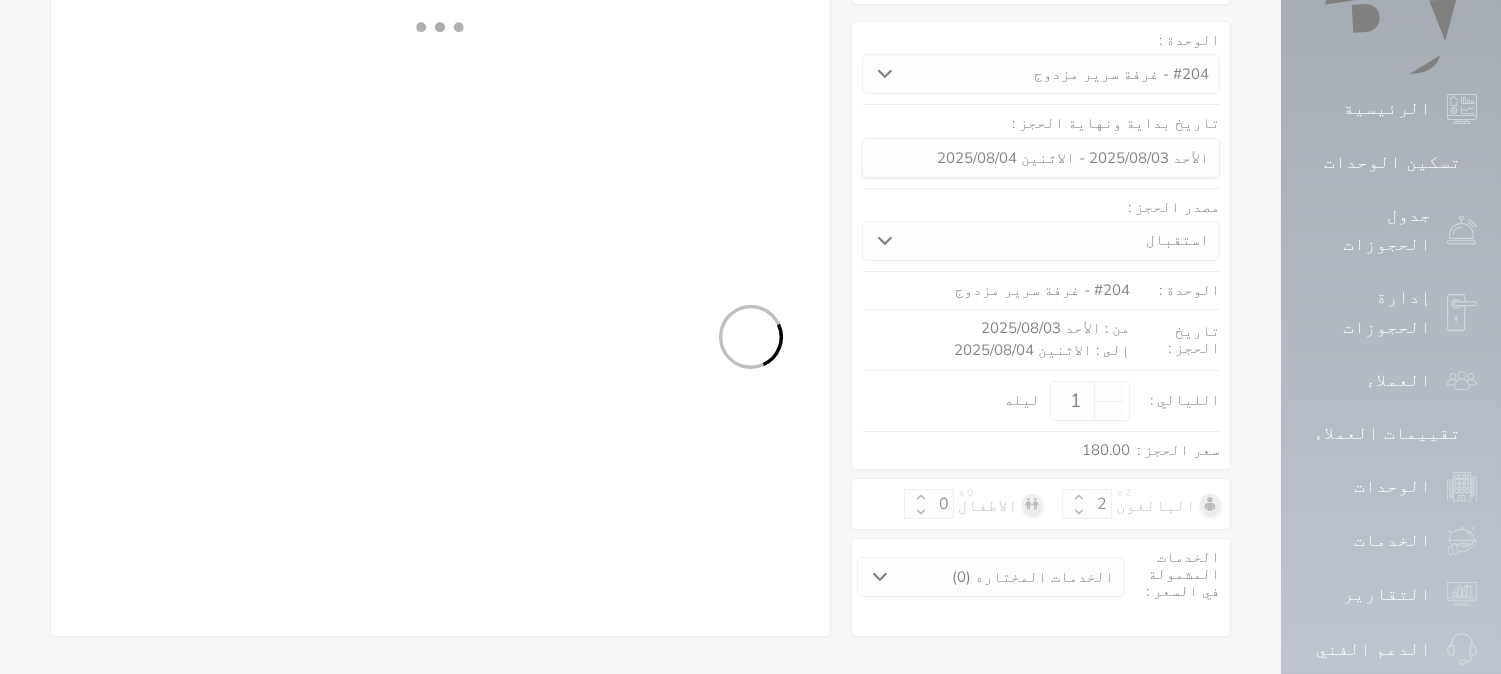 select on "1" 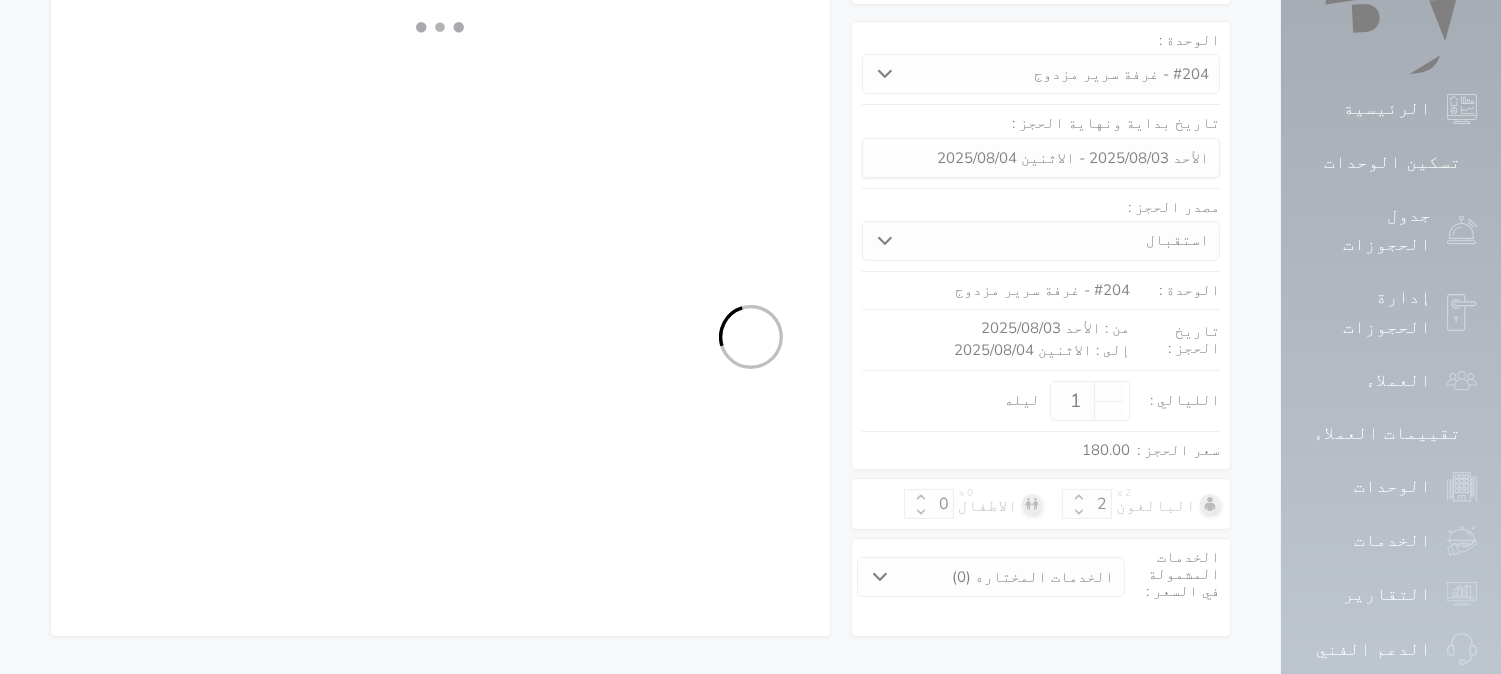 select on "113" 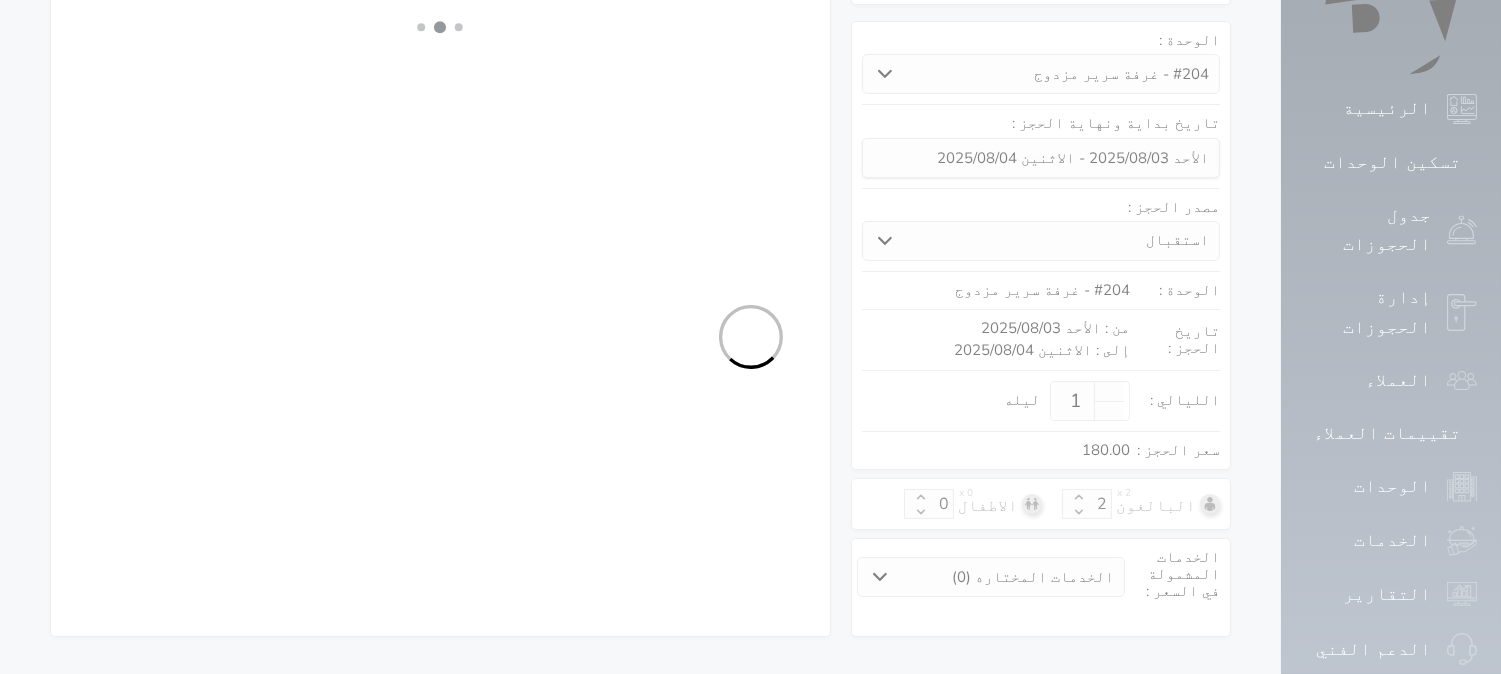 select on "1" 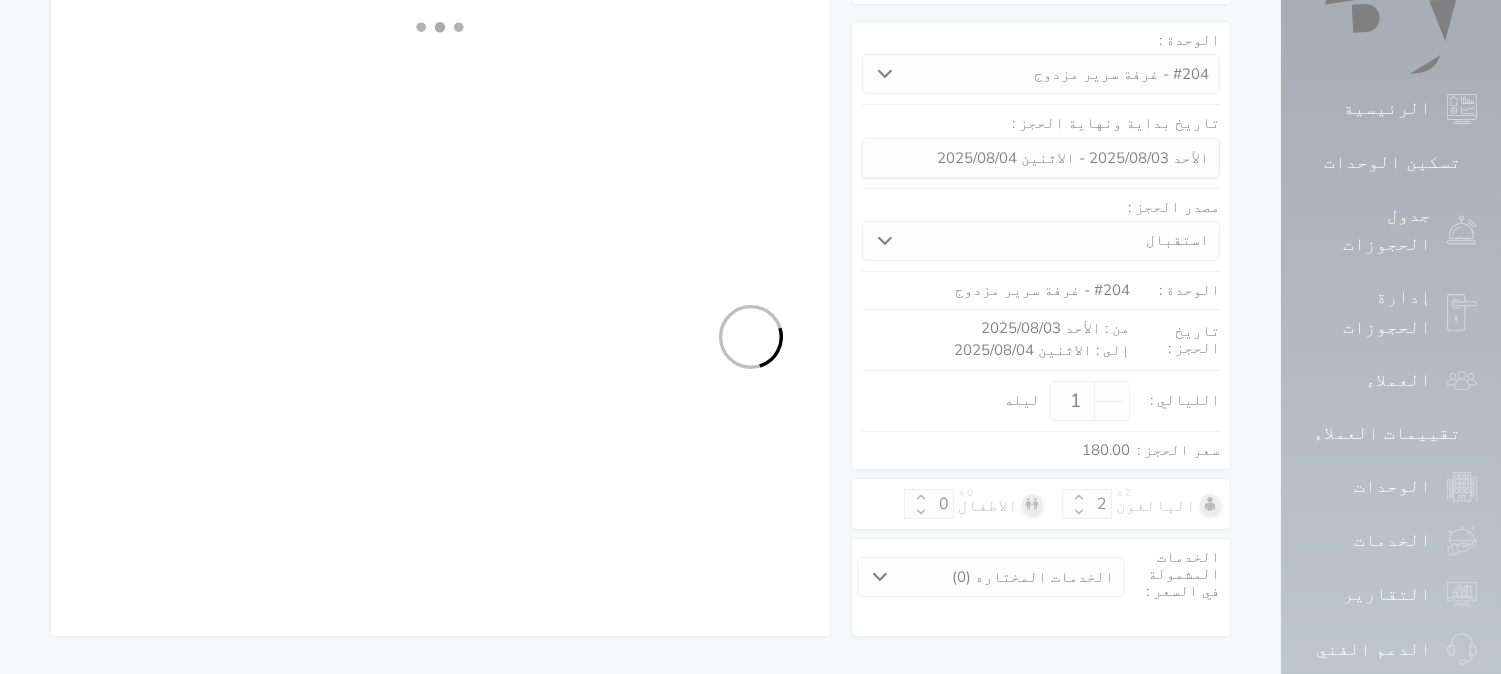 select on "7" 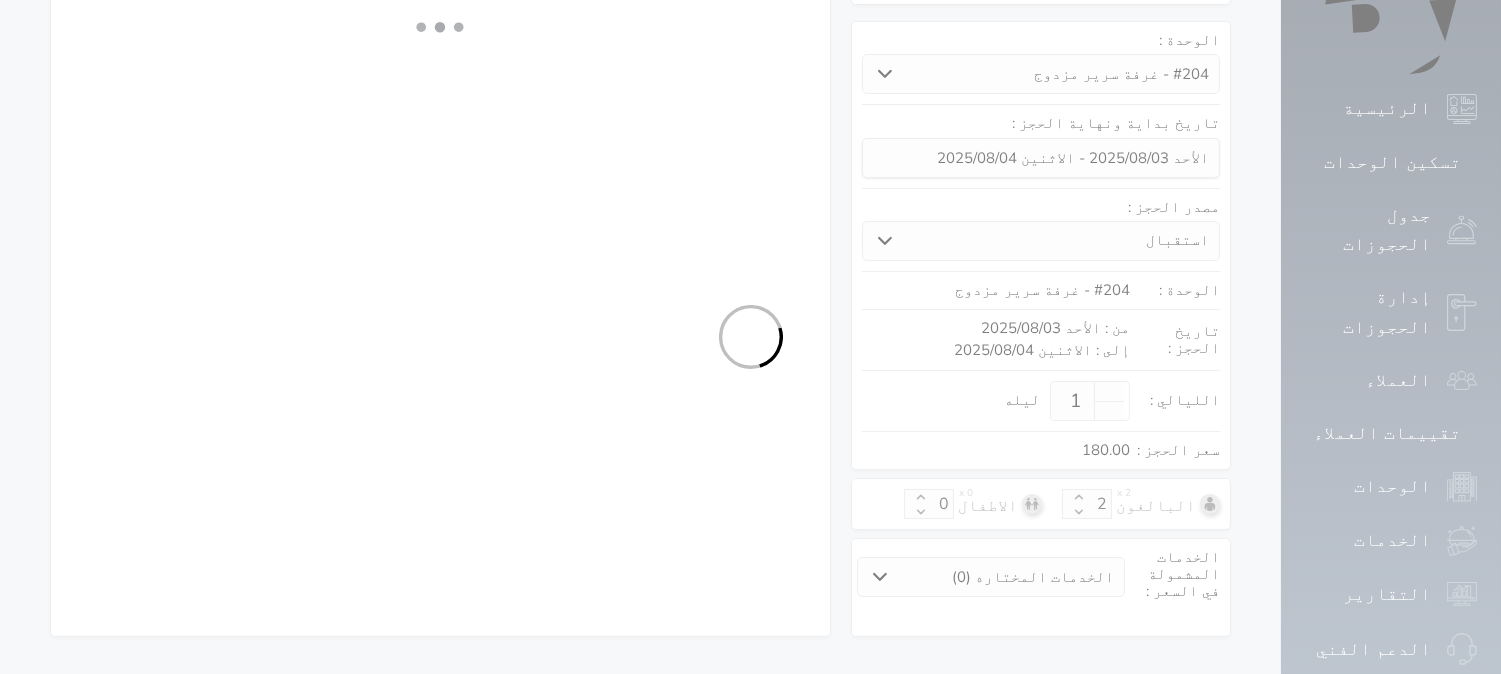 select on "9" 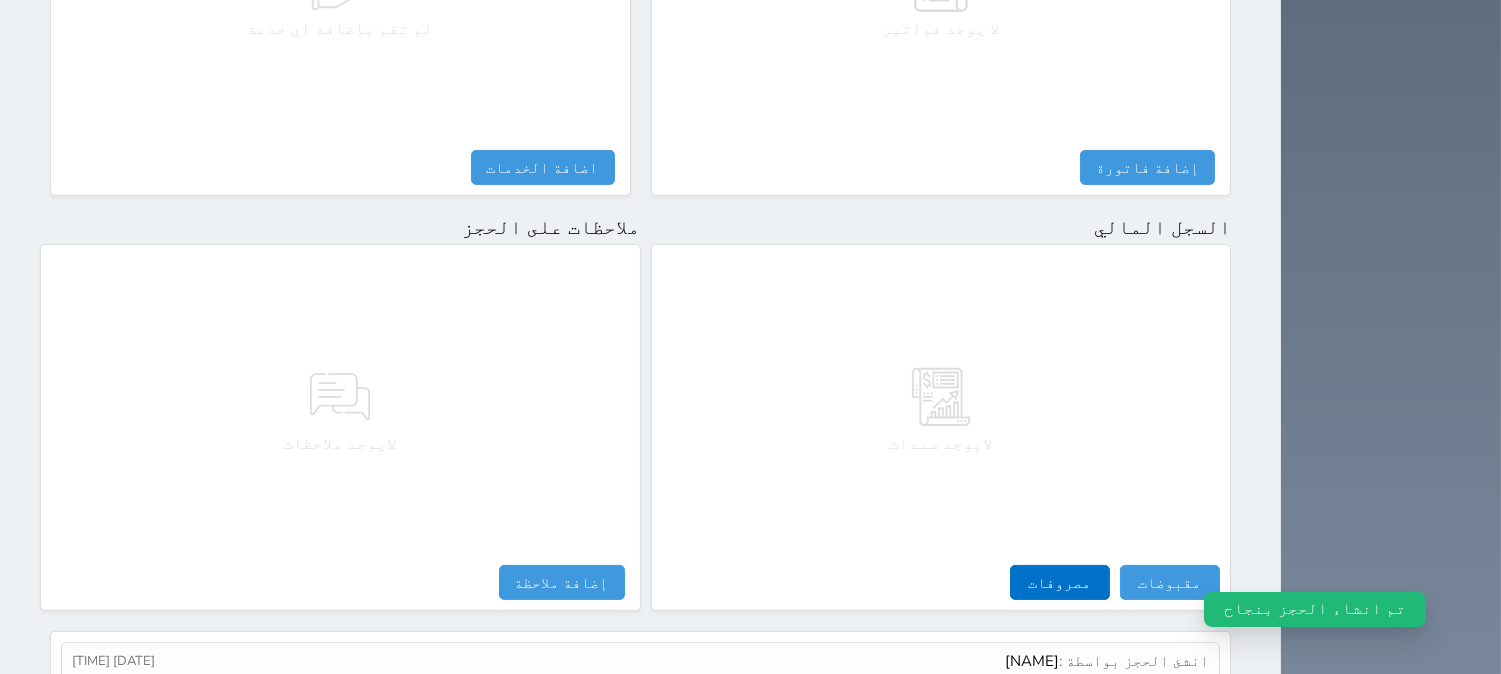 scroll, scrollTop: 1028, scrollLeft: 0, axis: vertical 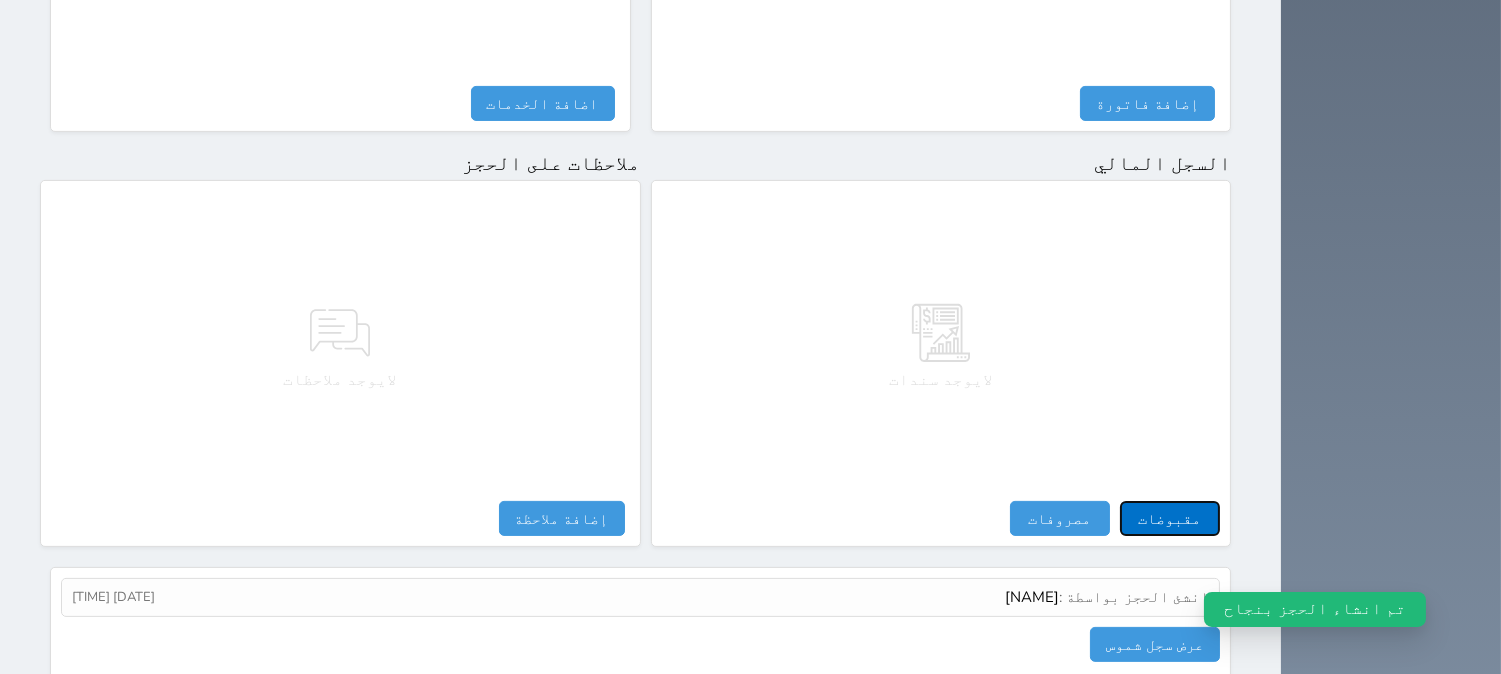 click on "مقبوضات" at bounding box center [1170, 518] 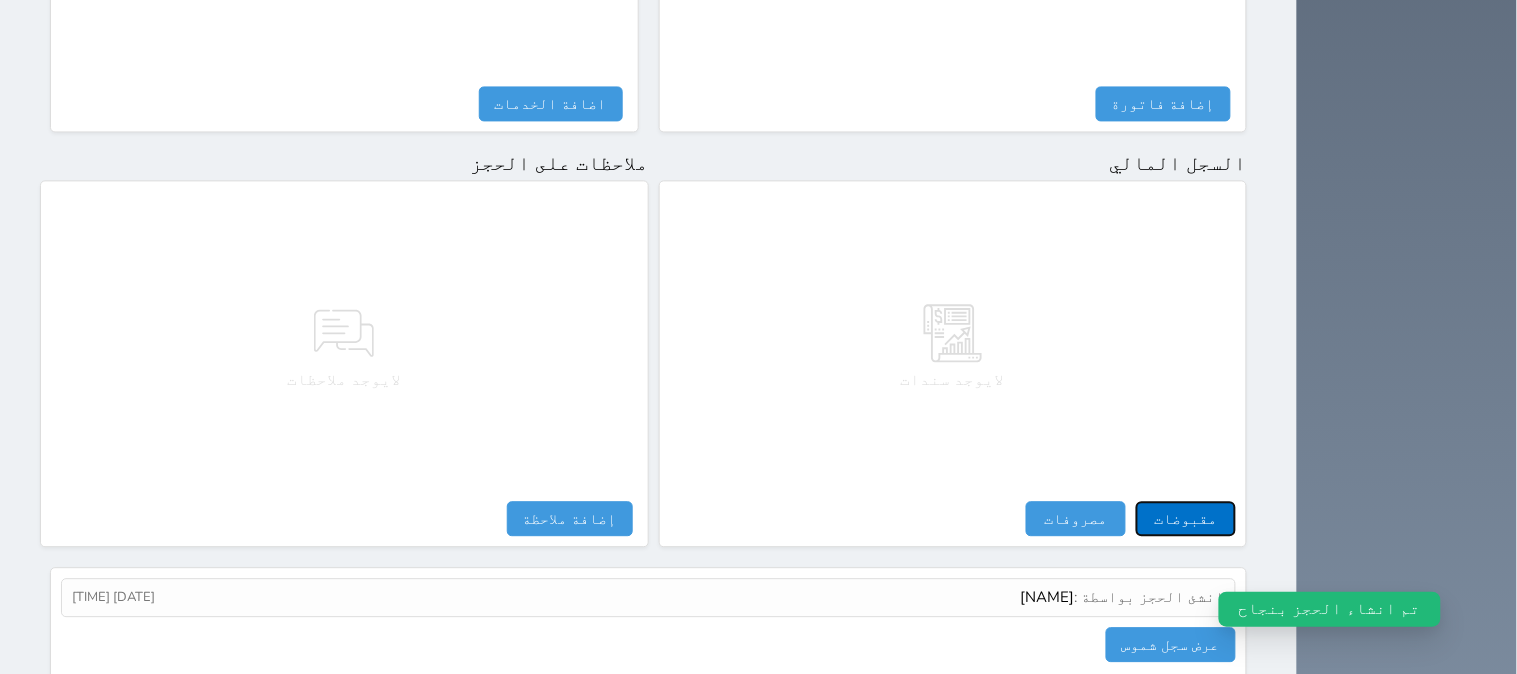 select 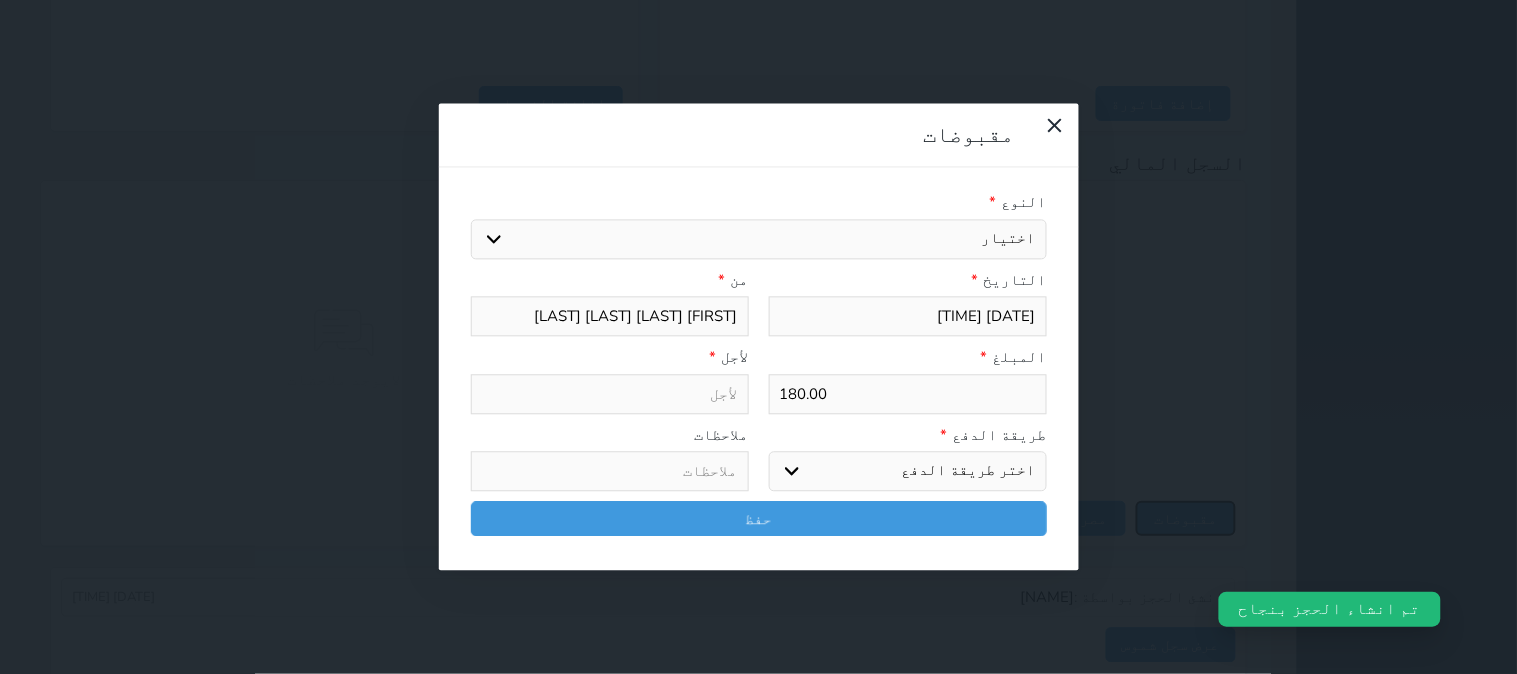 select 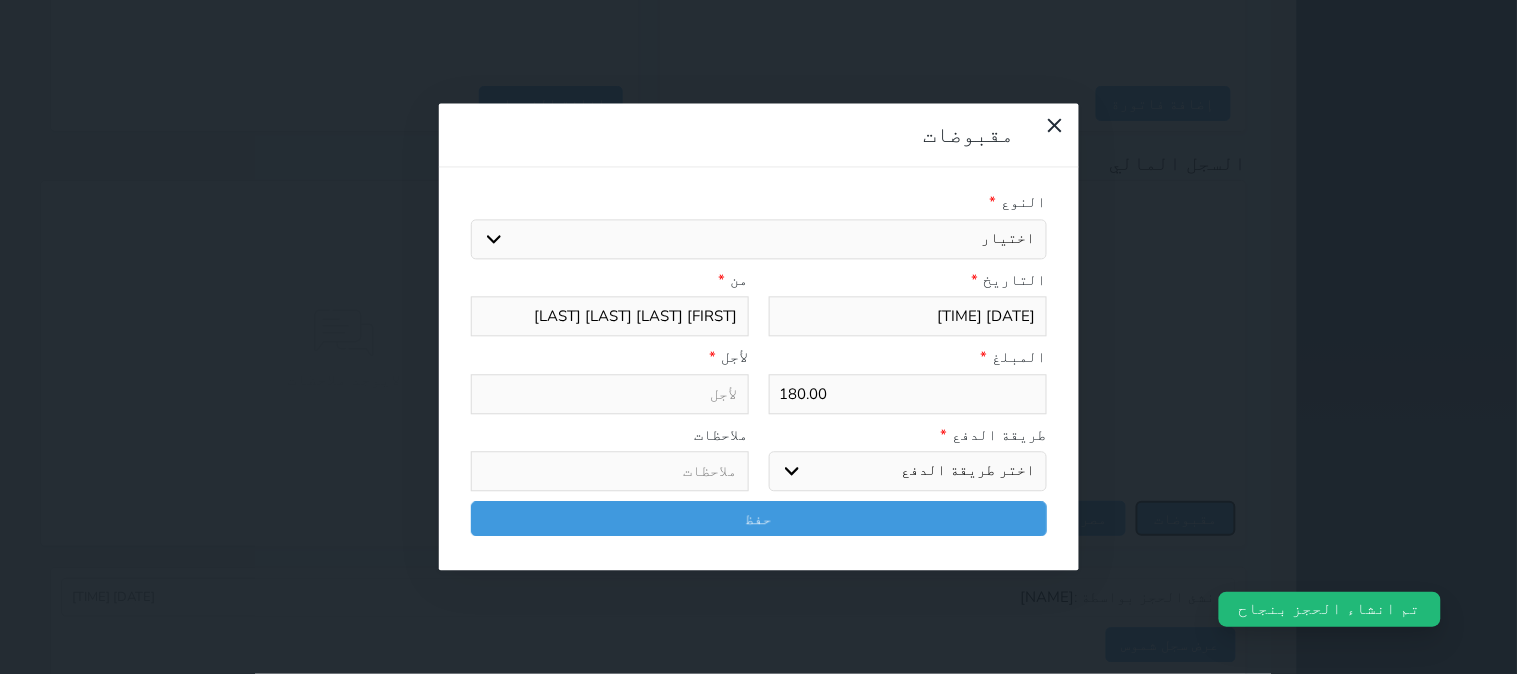 select 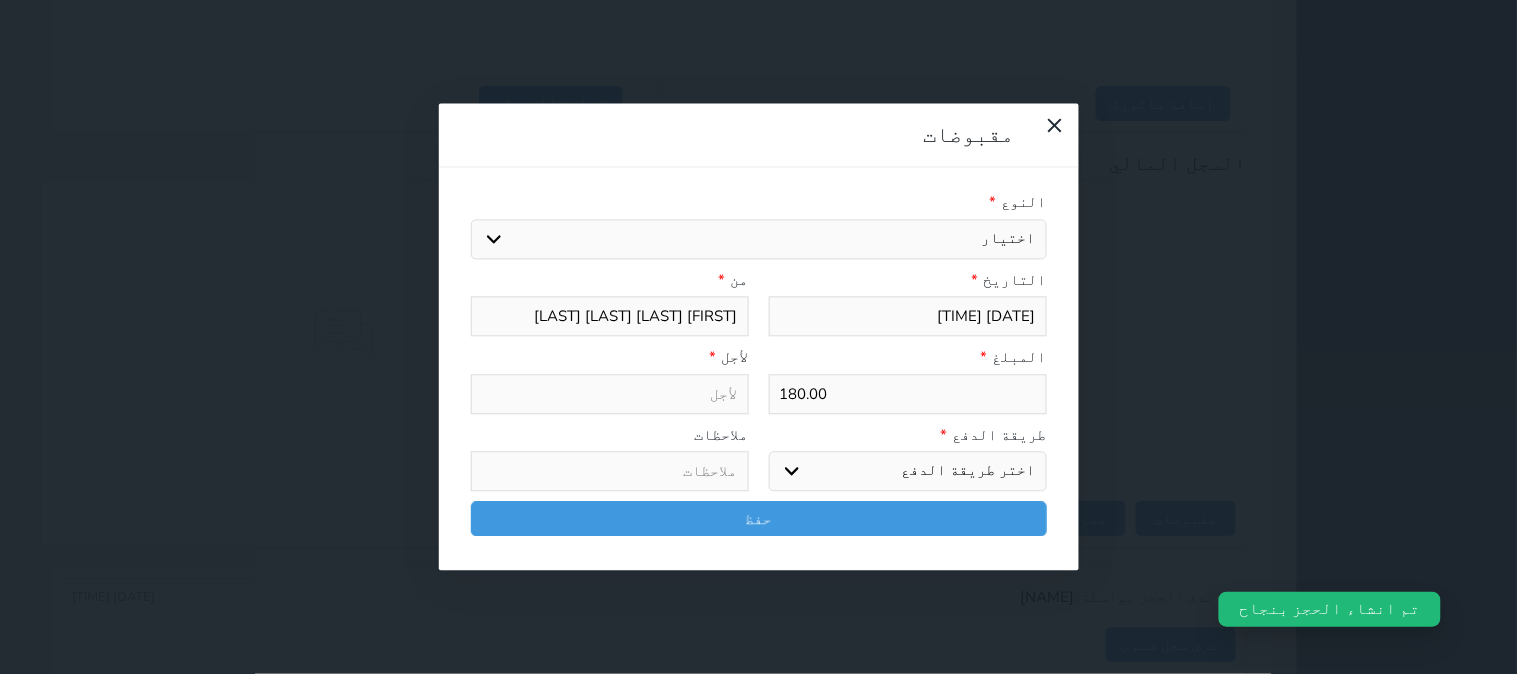 click on "اختيار   مقبوضات عامة قيمة إيجار فواتير تامين عربون لا ينطبق آخر مغسلة واي فاي - الإنترنت مواقف السيارات طعام الأغذية والمشروبات مشروبات المشروبات الباردة المشروبات الساخنة الإفطار غداء عشاء مخبز و كعك حمام سباحة الصالة الرياضية سبا و خدمات الجمال اختيار وإسقاط (خدمات النقل) ميني بار كابل - تلفزيون سرير إضافي تصفيف الشعر التسوق خدمات الجولات السياحية المنظمة خدمات الدليل السياحي" at bounding box center (759, 239) 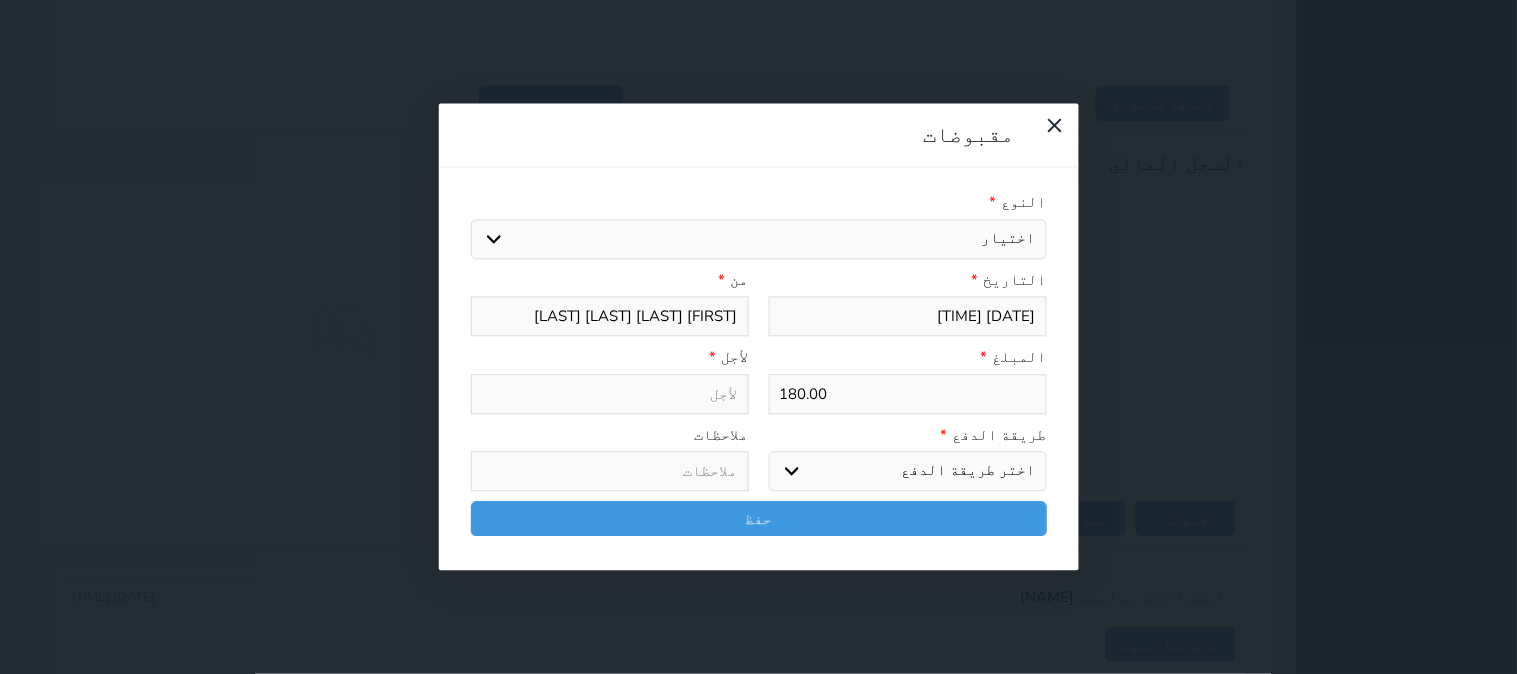 select on "90710" 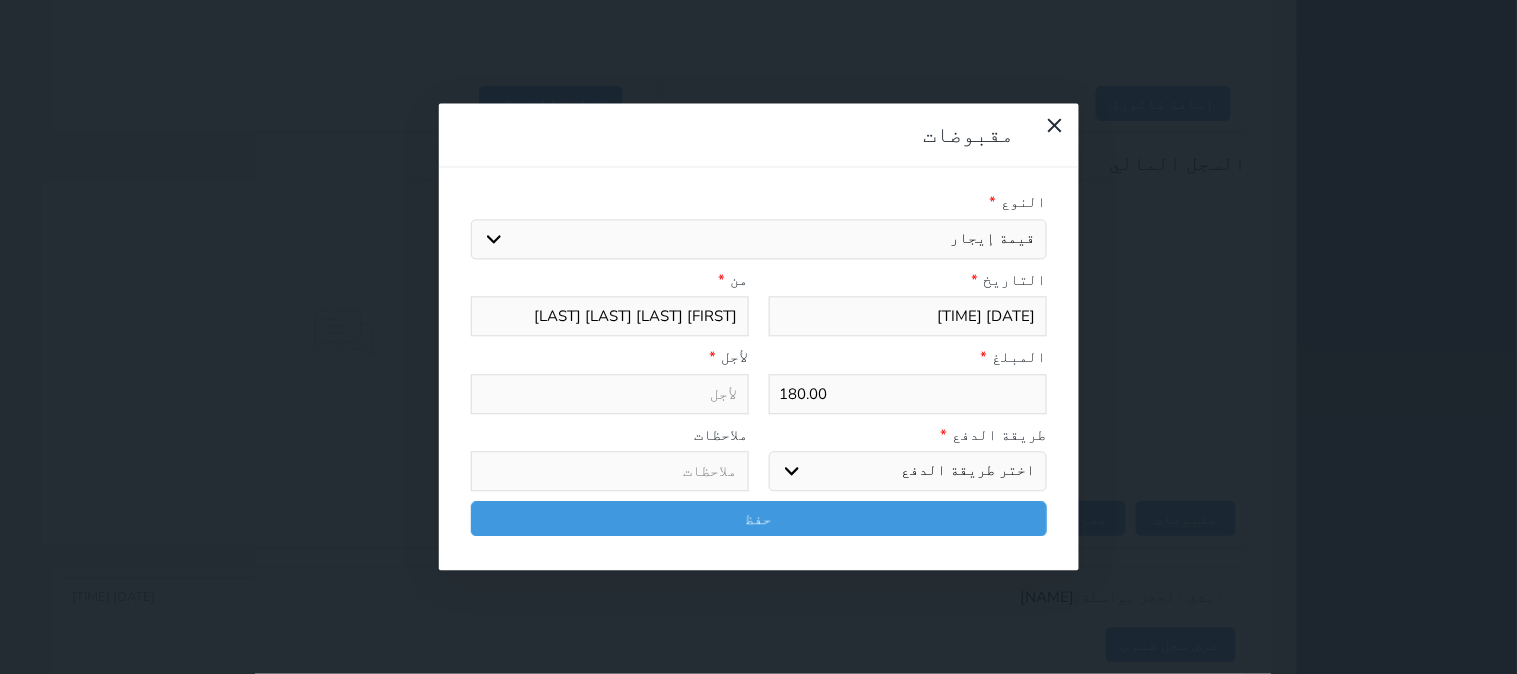 click on "اختيار   مقبوضات عامة قيمة إيجار فواتير تامين عربون لا ينطبق آخر مغسلة واي فاي - الإنترنت مواقف السيارات طعام الأغذية والمشروبات مشروبات المشروبات الباردة المشروبات الساخنة الإفطار غداء عشاء مخبز و كعك حمام سباحة الصالة الرياضية سبا و خدمات الجمال اختيار وإسقاط (خدمات النقل) ميني بار كابل - تلفزيون سرير إضافي تصفيف الشعر التسوق خدمات الجولات السياحية المنظمة خدمات الدليل السياحي" at bounding box center (759, 239) 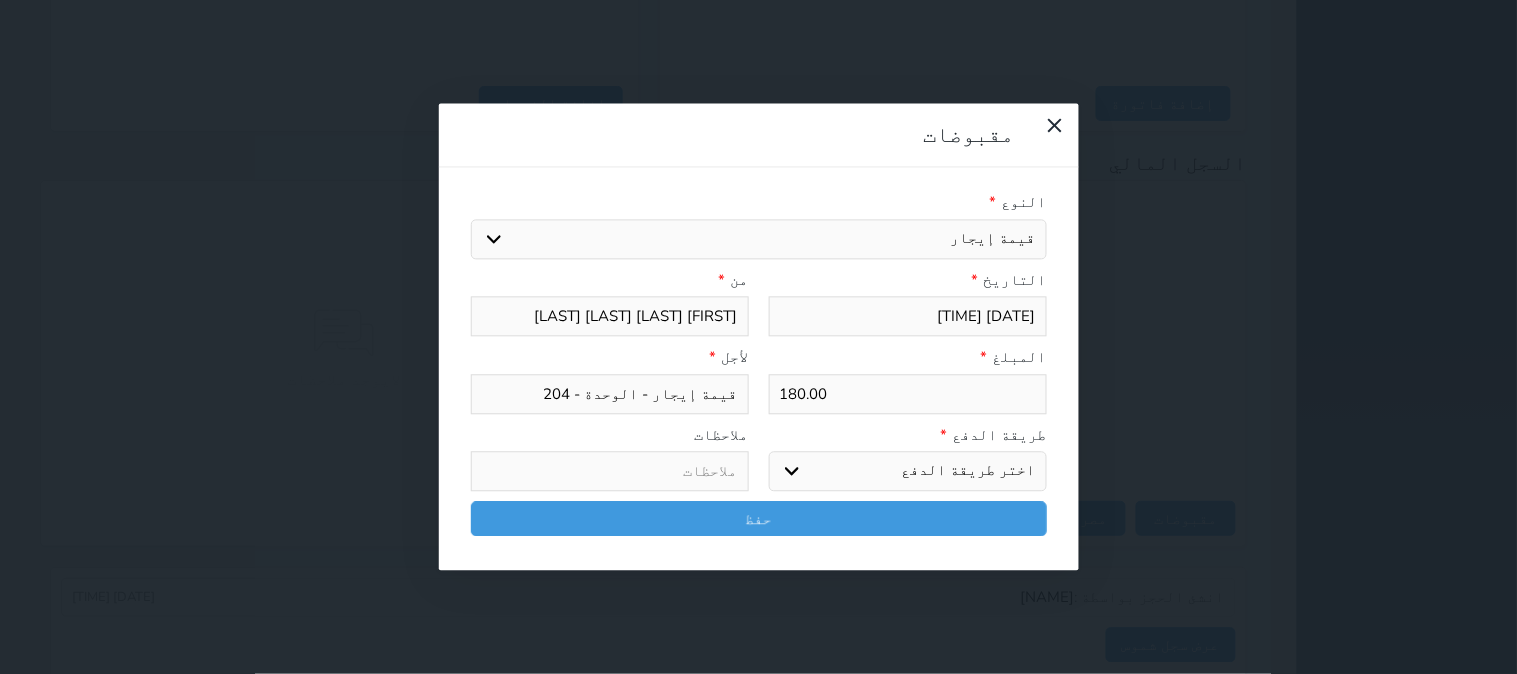 click on "اختر طريقة الدفع   دفع نقدى   تحويل بنكى   مدى   بطاقة ائتمان   آجل" at bounding box center (908, 472) 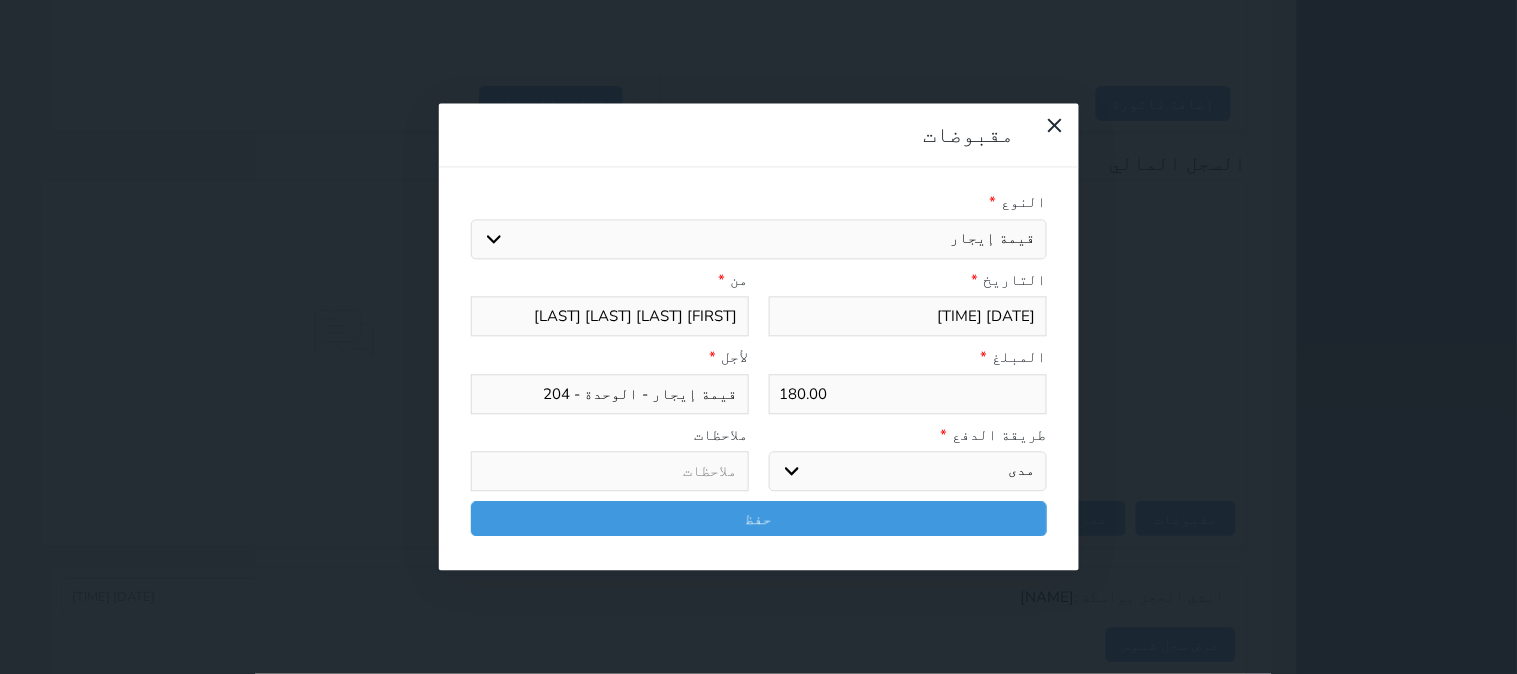 click on "اختر طريقة الدفع   دفع نقدى   تحويل بنكى   مدى   بطاقة ائتمان   آجل" at bounding box center (908, 472) 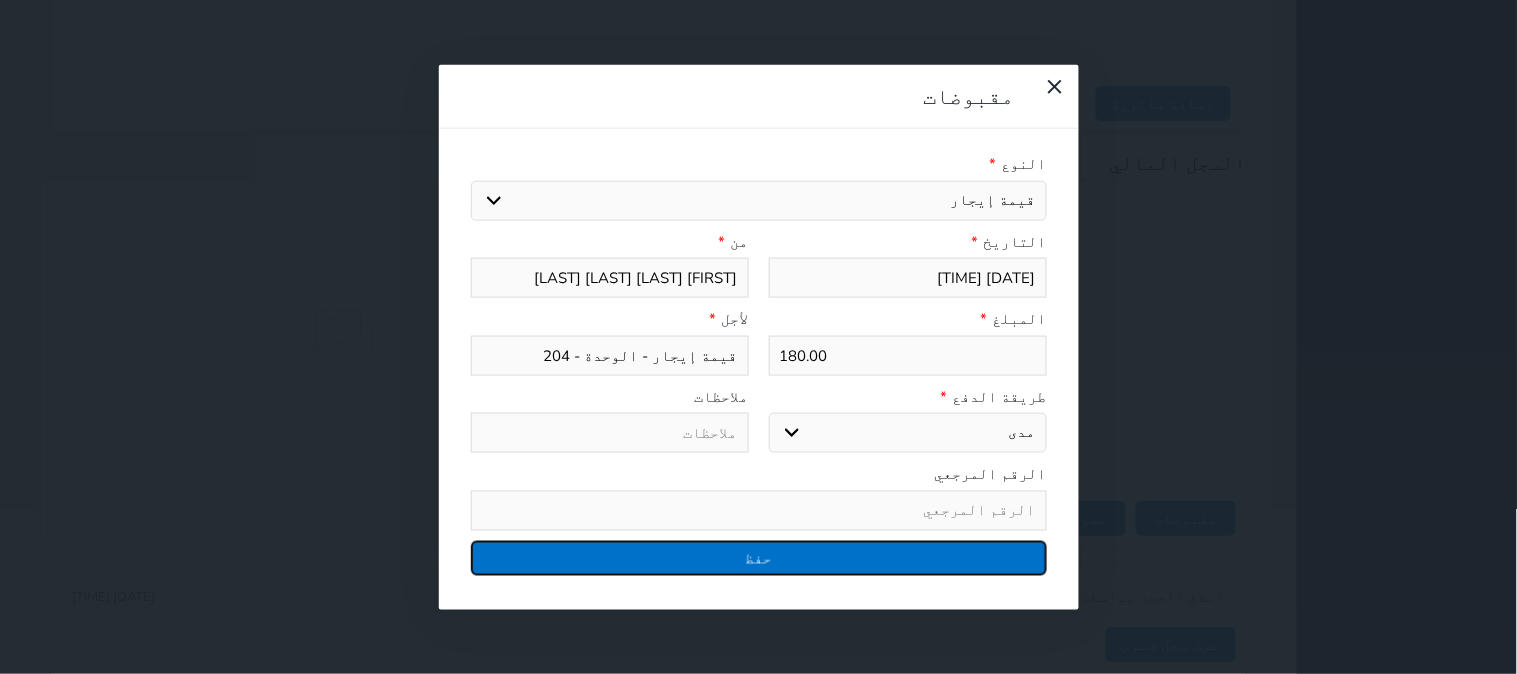 click on "حفظ" at bounding box center [759, 557] 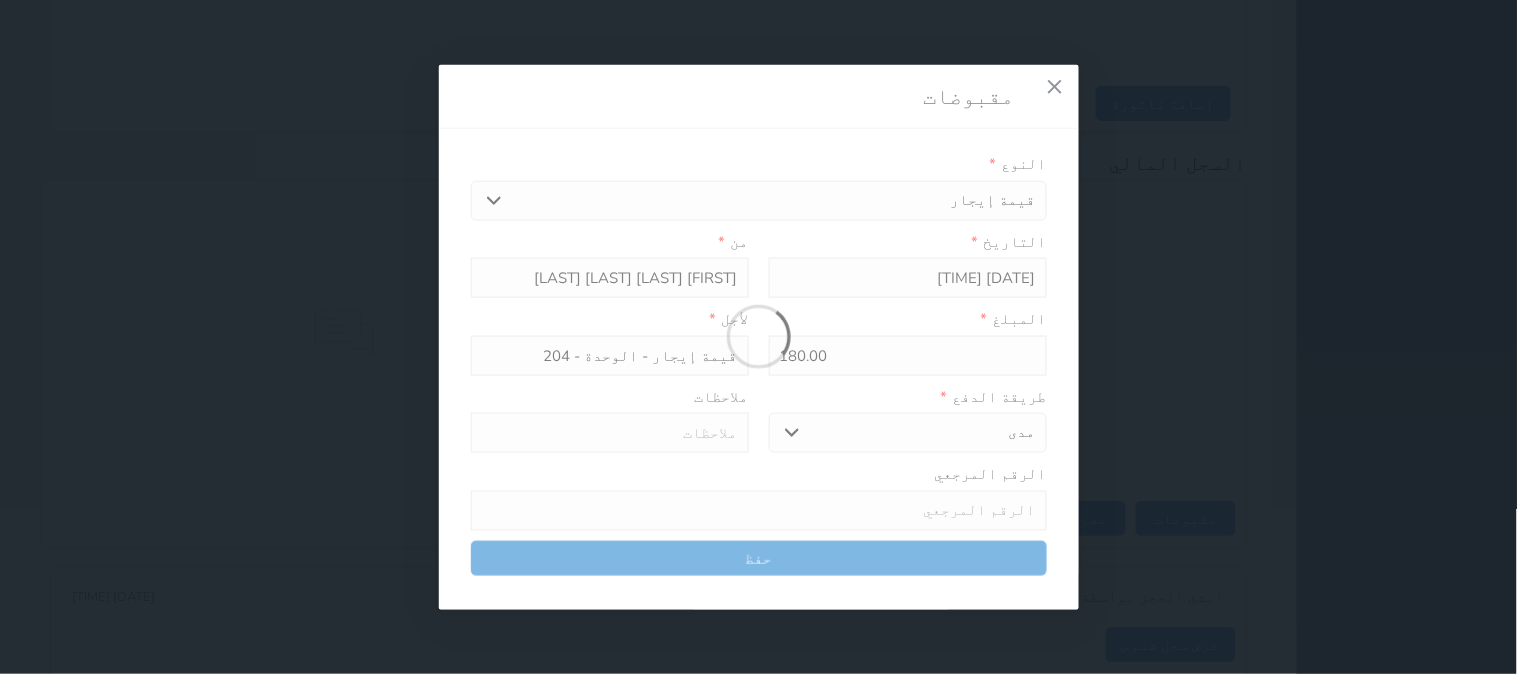 select 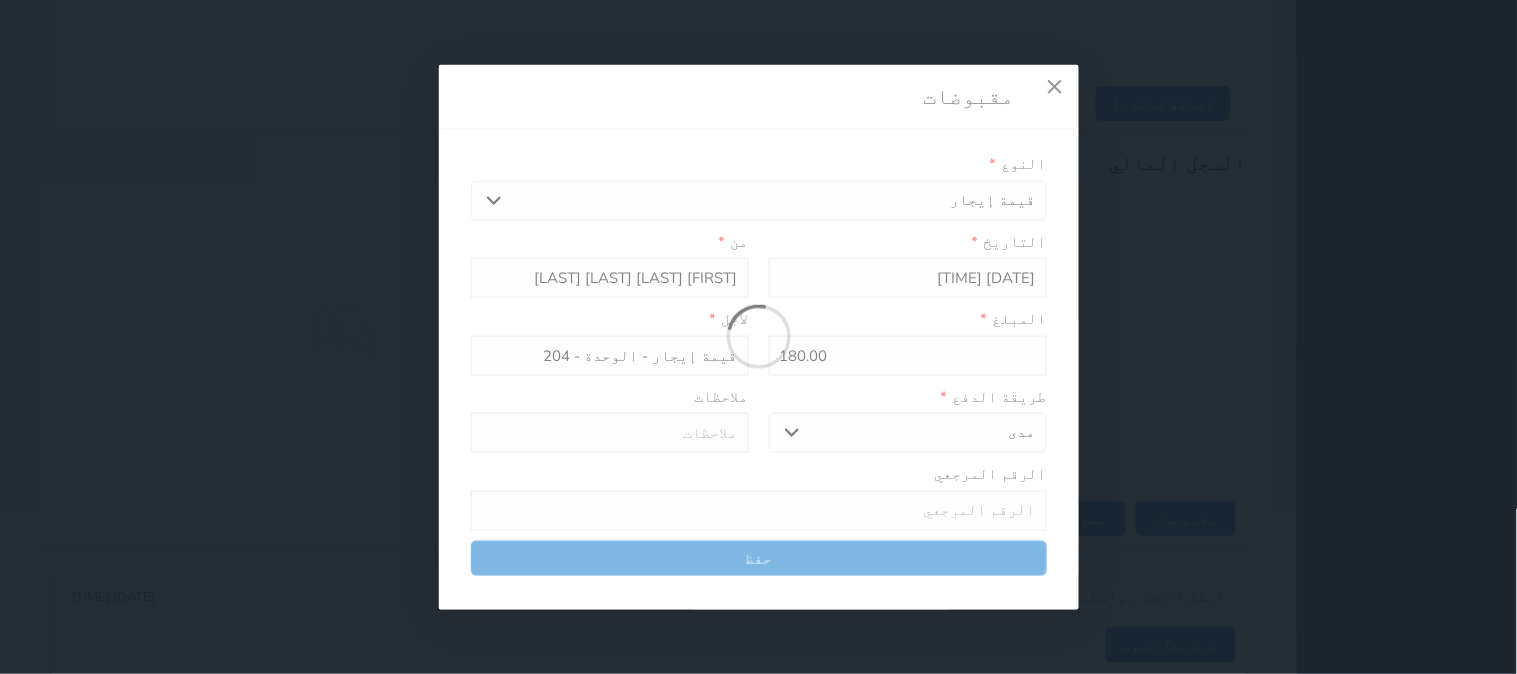 type 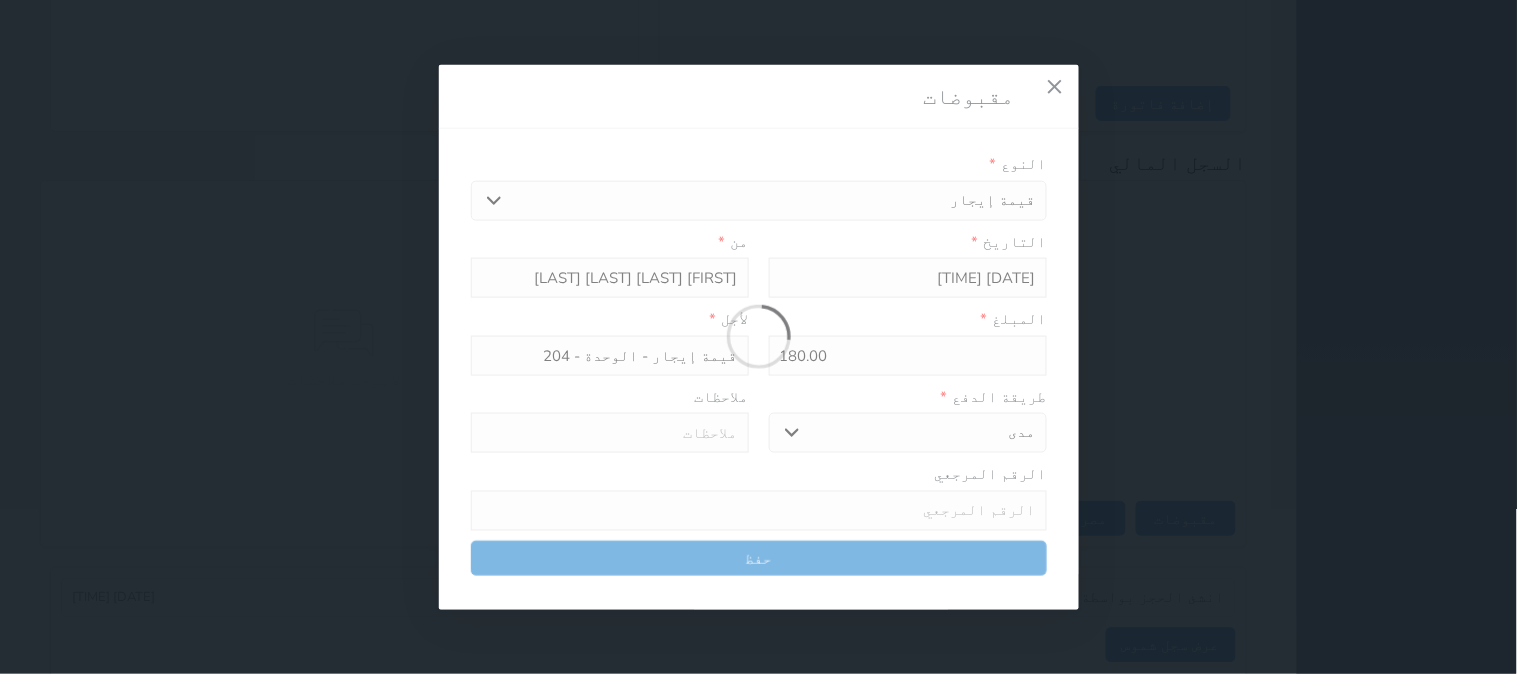 type on "0" 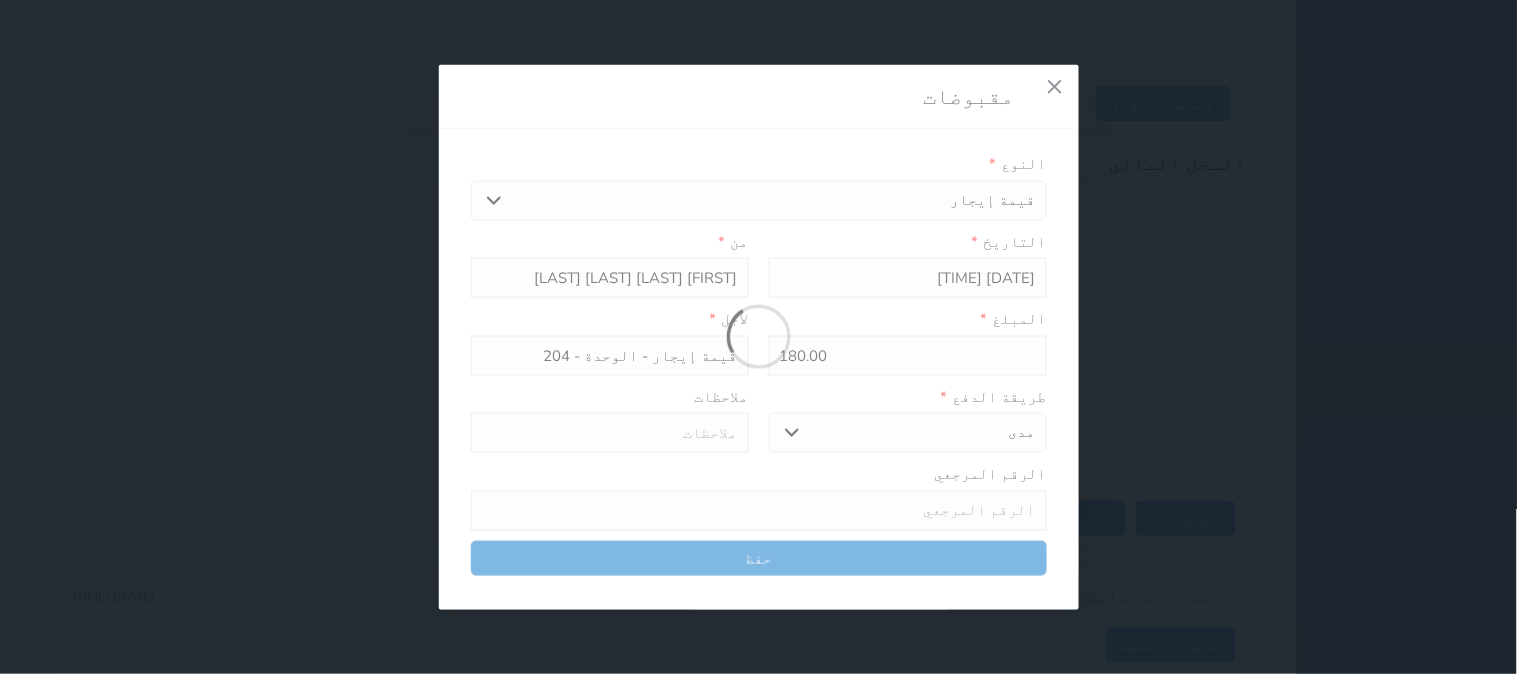 select 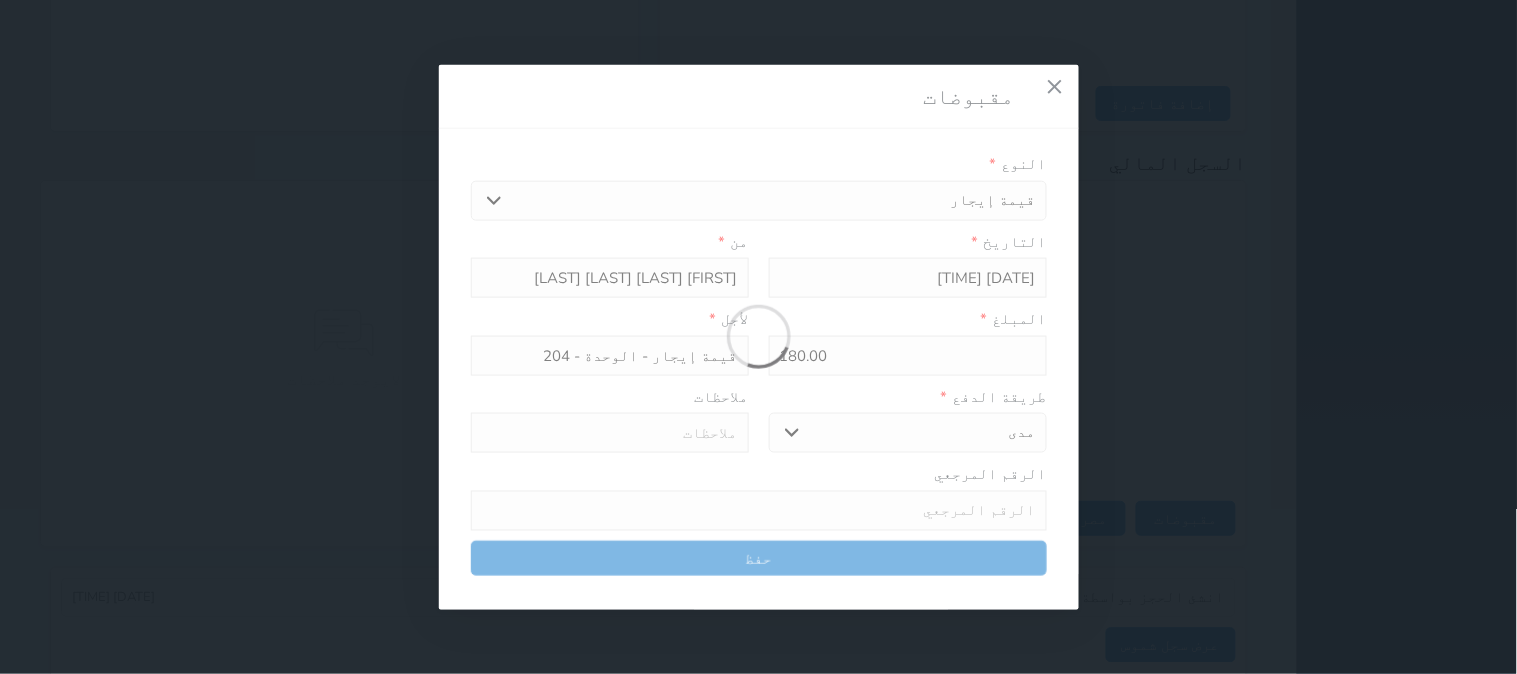 type on "0" 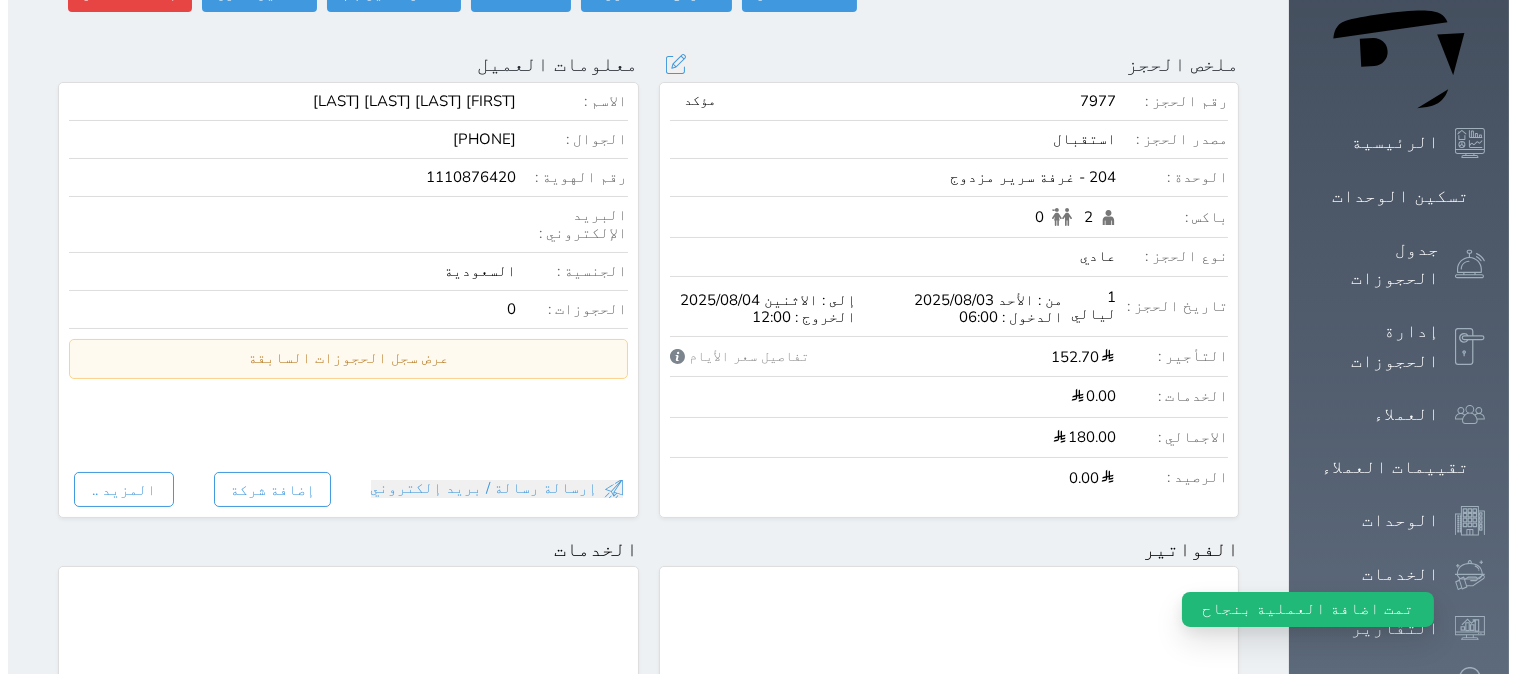 scroll, scrollTop: 0, scrollLeft: 0, axis: both 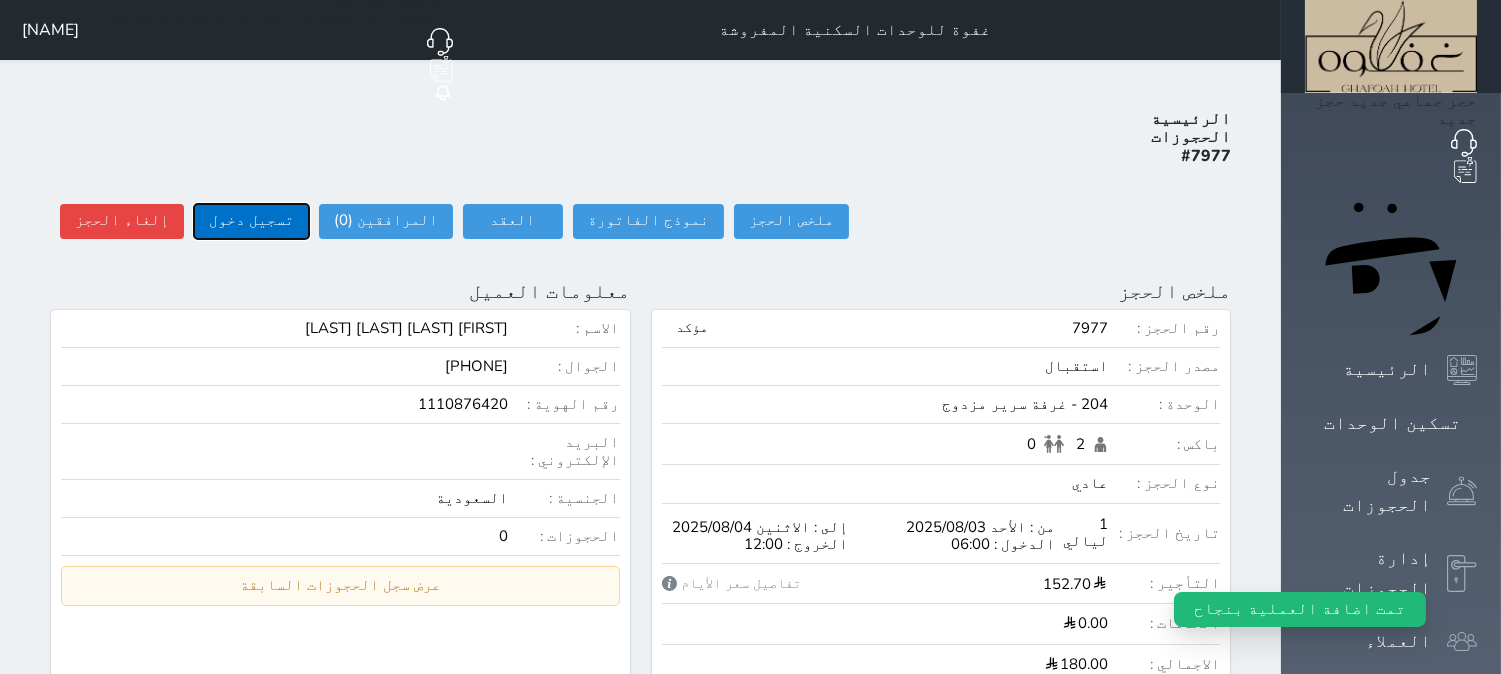 click on "تسجيل دخول" at bounding box center [251, 221] 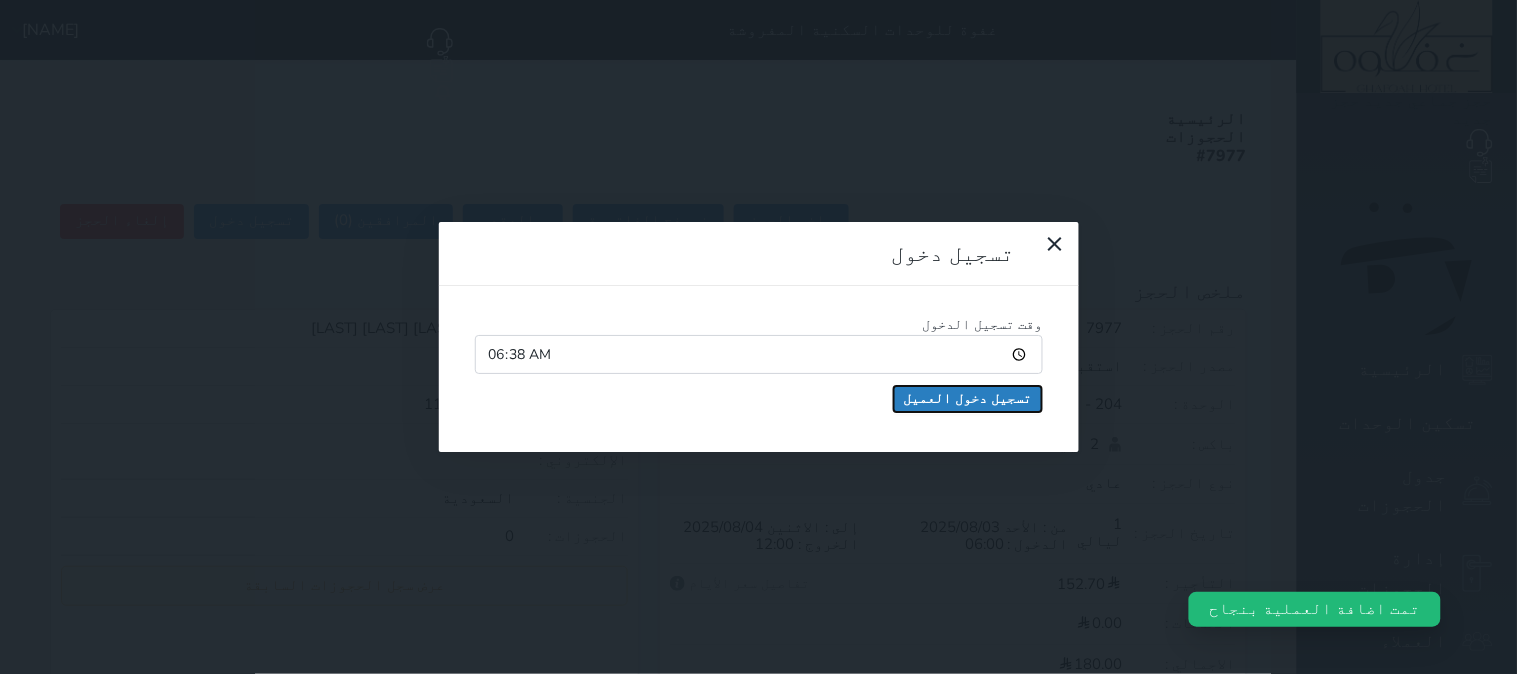 click on "تسجيل دخول العميل" at bounding box center (968, 399) 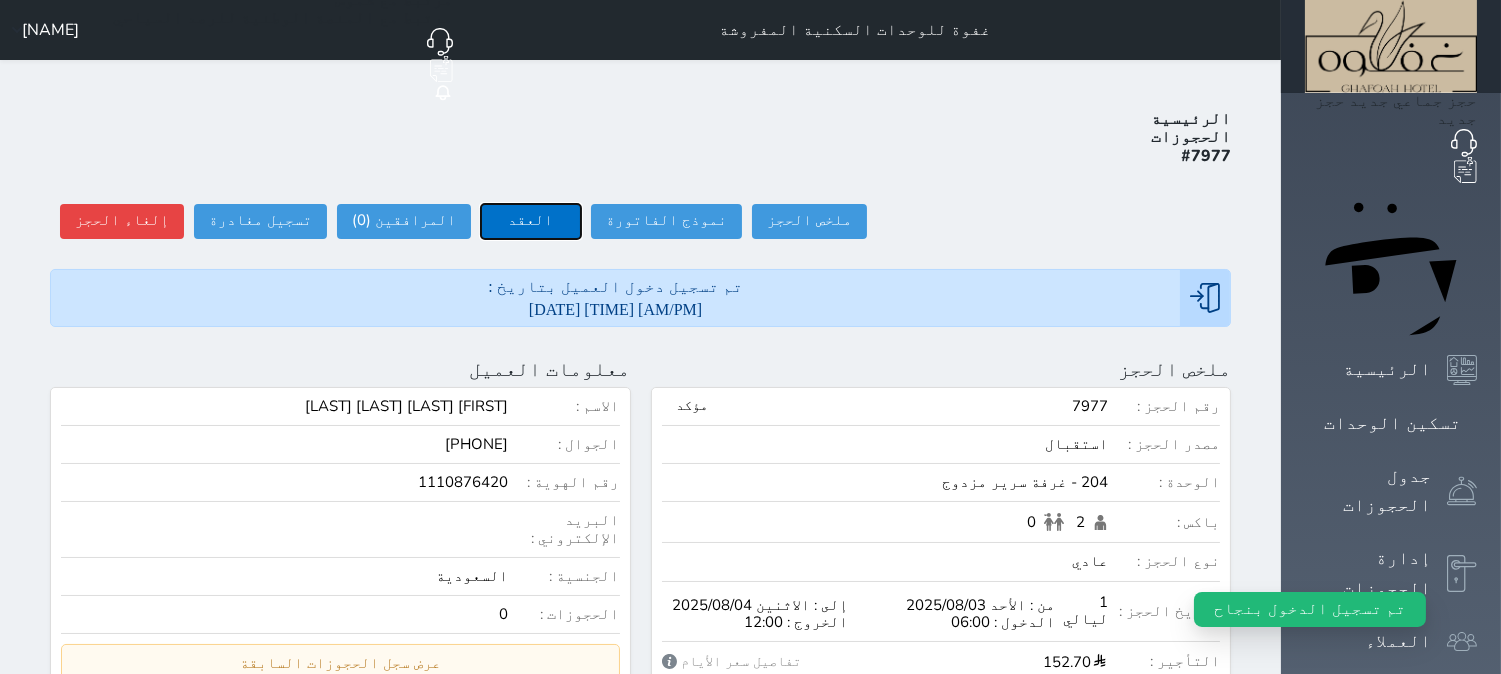 click on "العقد" at bounding box center [531, 221] 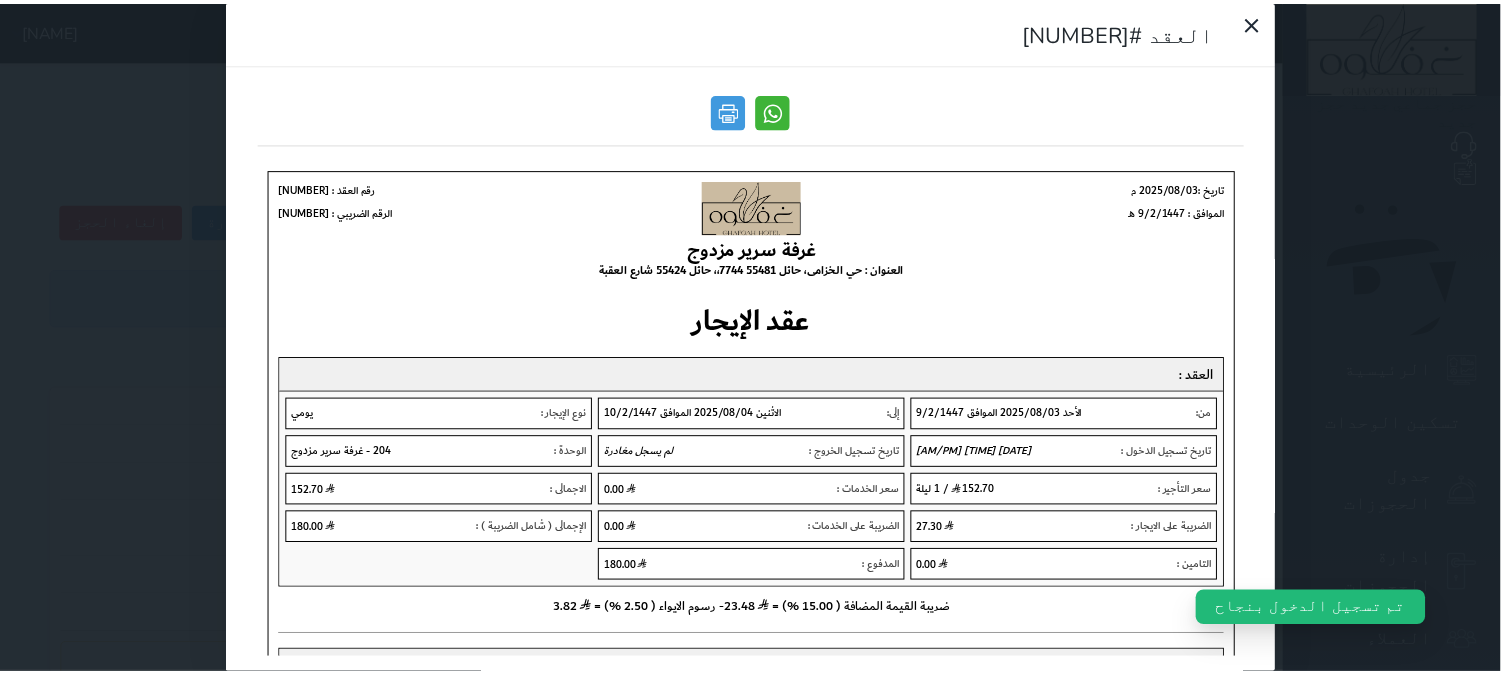 scroll, scrollTop: 0, scrollLeft: 0, axis: both 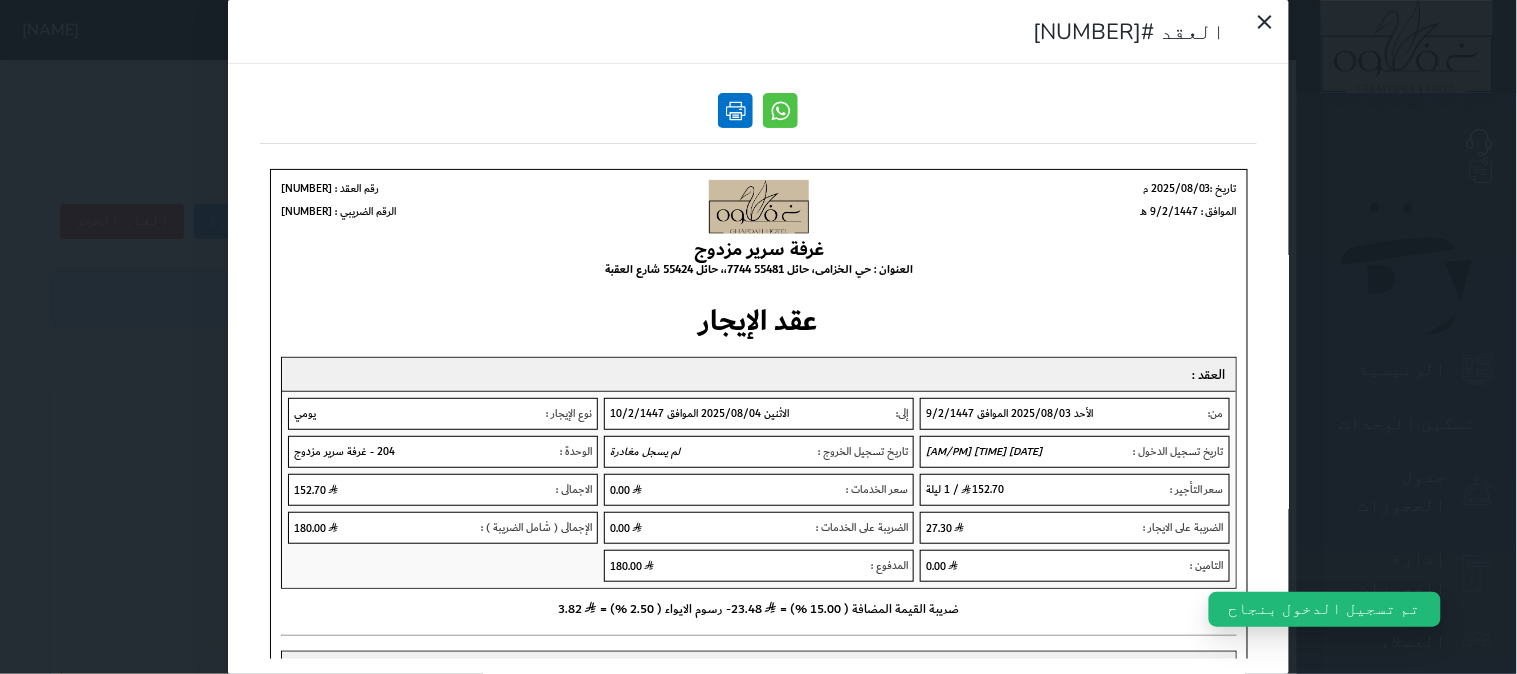 click at bounding box center (736, 110) 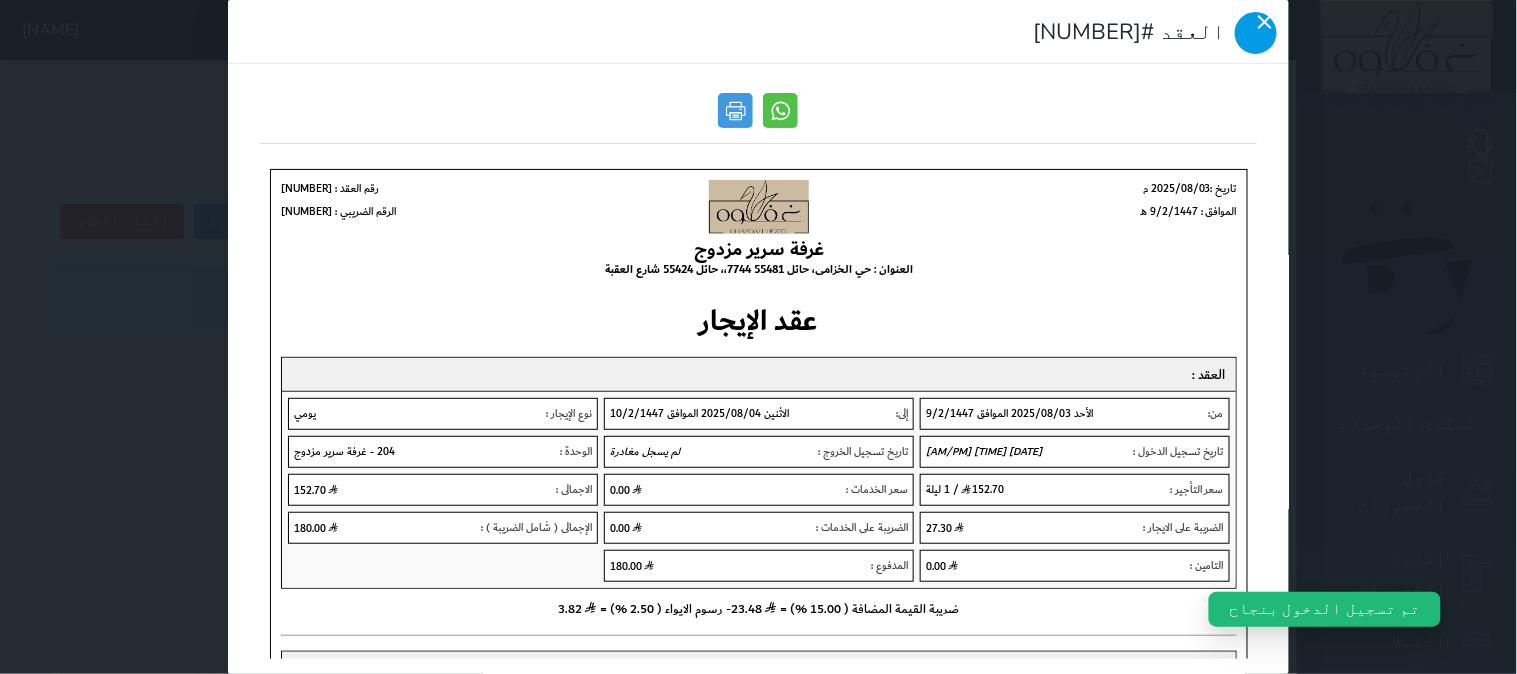 click 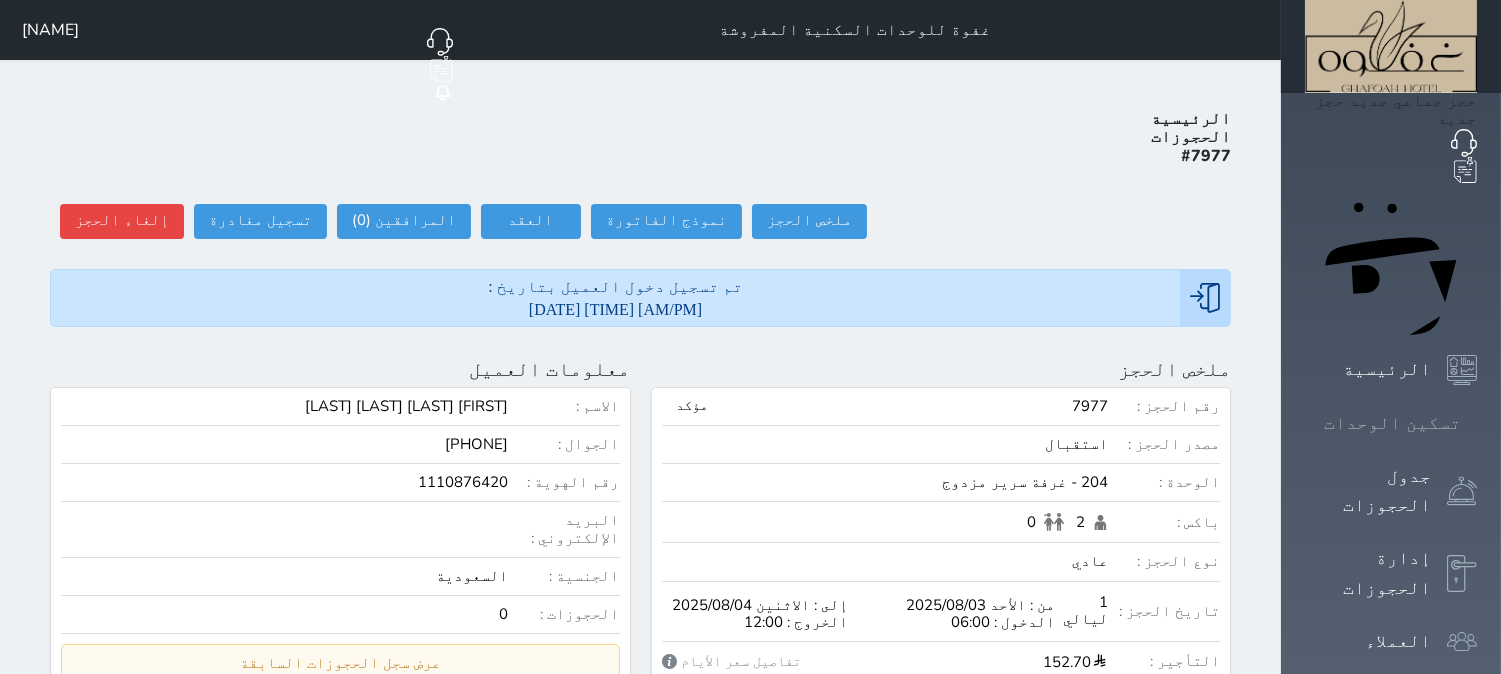 click on "تسكين الوحدات" at bounding box center (1392, 423) 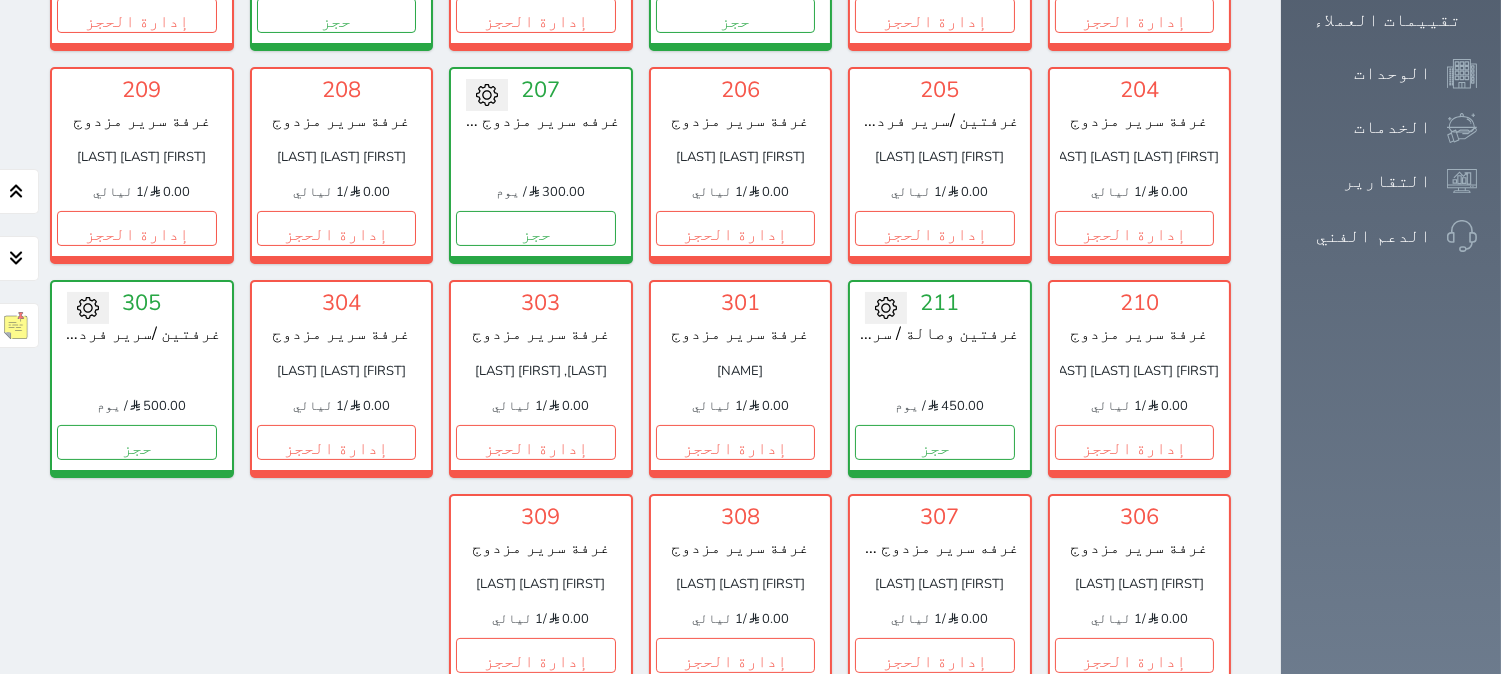scroll, scrollTop: 666, scrollLeft: 0, axis: vertical 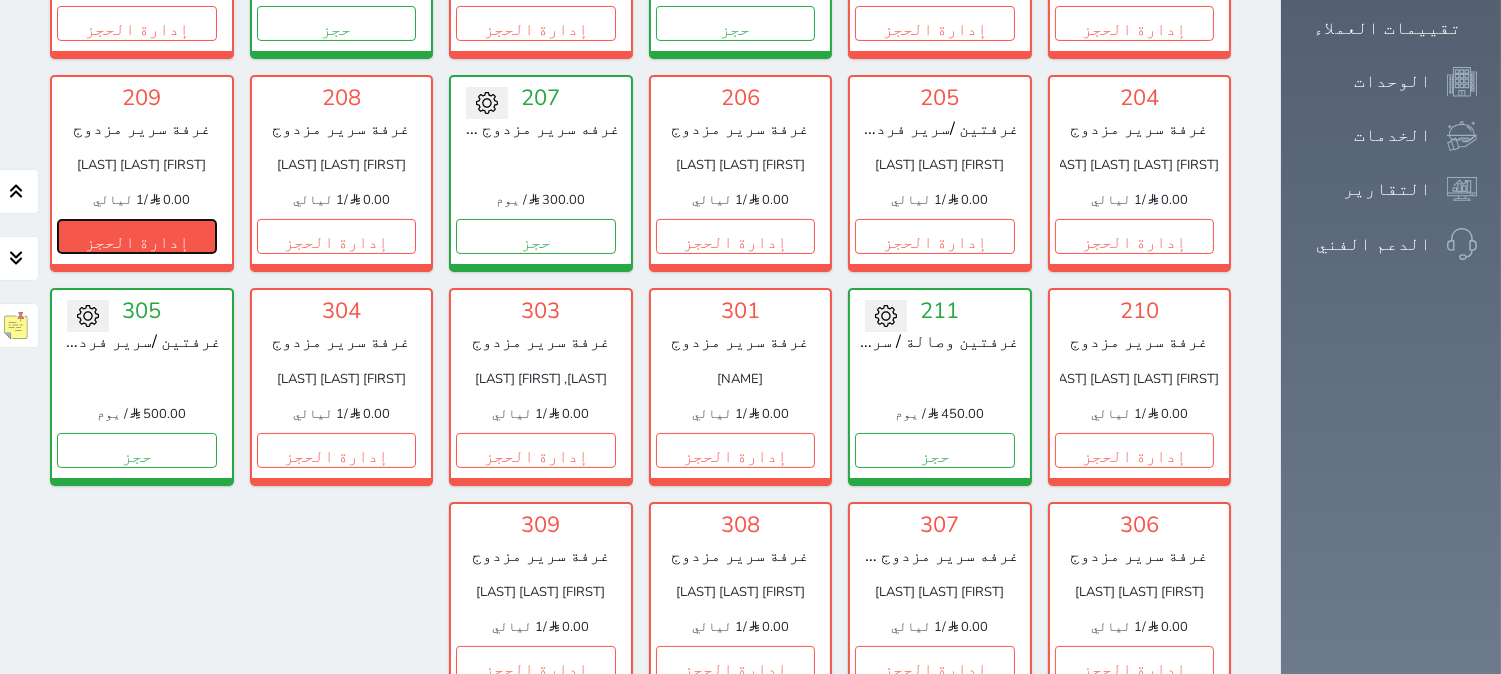 click on "إدارة الحجز" at bounding box center (137, 236) 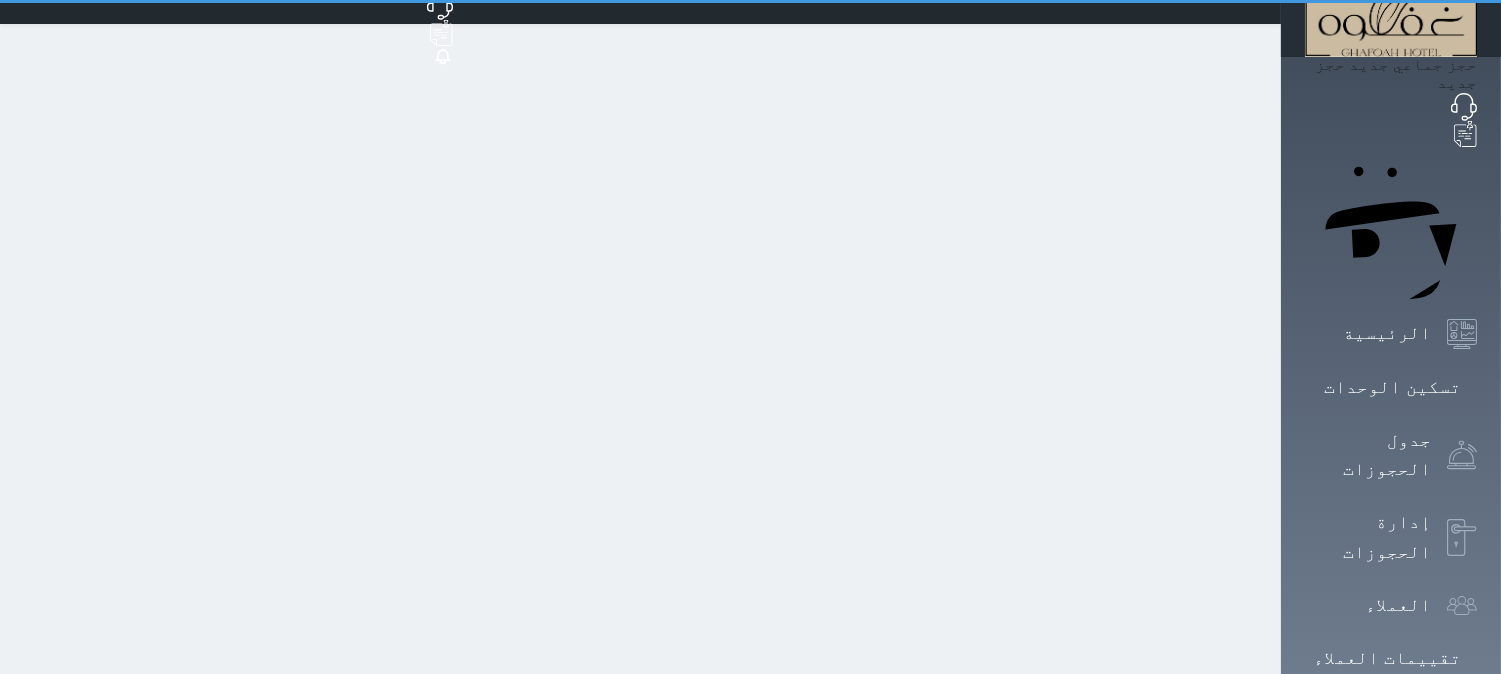 scroll, scrollTop: 0, scrollLeft: 0, axis: both 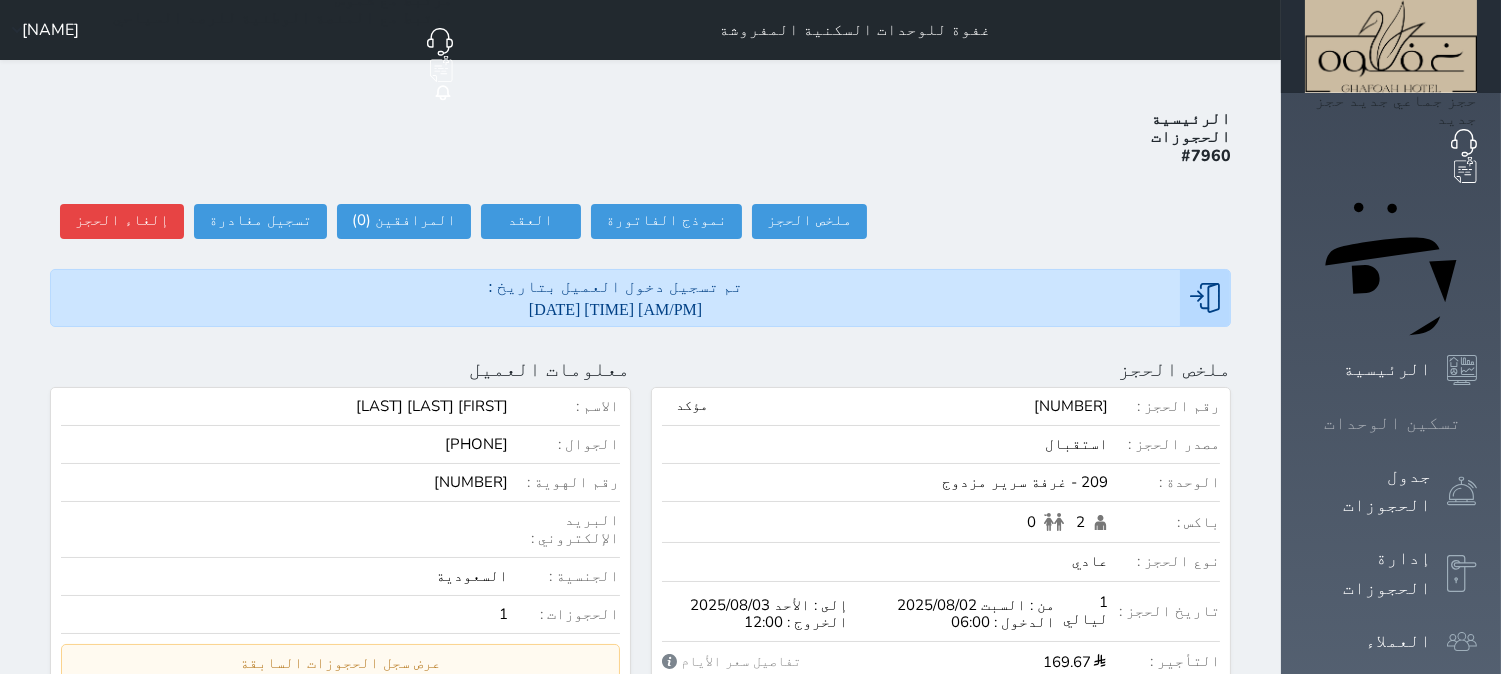 click on "تسكين الوحدات" at bounding box center (1392, 423) 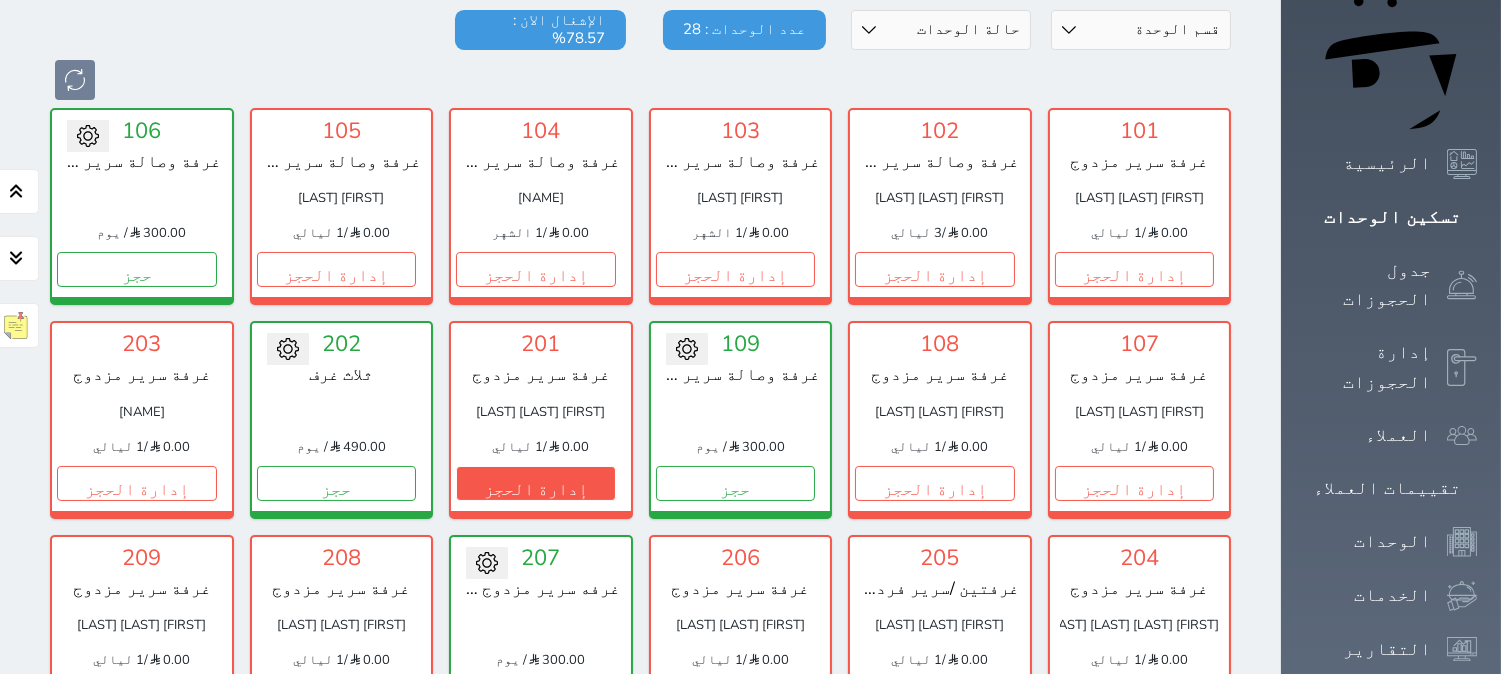 scroll, scrollTop: 77, scrollLeft: 0, axis: vertical 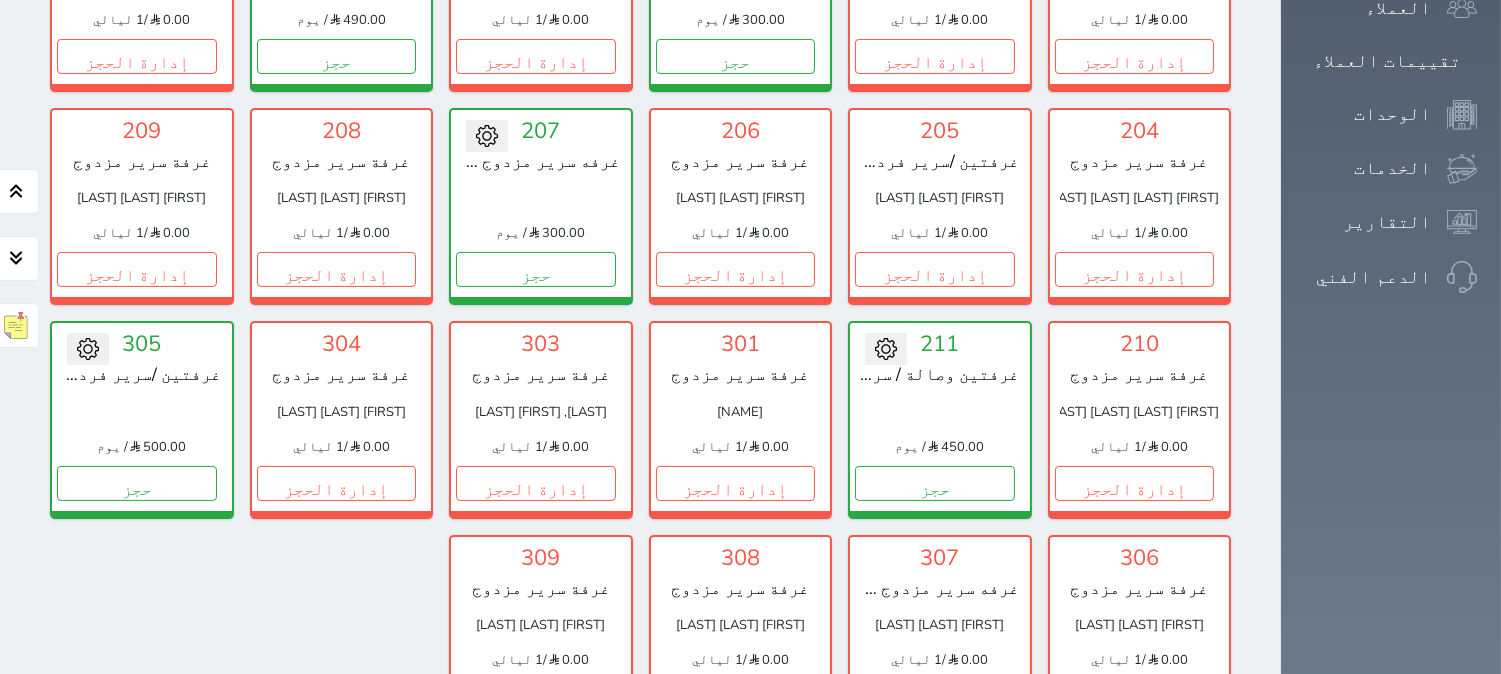 click on "101   غرفة سرير مزدوج
حسن حريز الراشدي
0.00
/   1 ليالي           إدارة الحجز               تغيير الحالة الى صيانة                   التاريخ المتوقع للانتهاء       حفظ                   102   غرفة وصالة سرير مزدوج
عبدالكريم بن سيف الشمري
0.00
/   3 ليالي           إدارة الحجز               تغيير الحالة الى صيانة                   التاريخ المتوقع للانتهاء       حفظ                   103   غرفة وصالة سرير مزدوج
محمد عوض السليمي
0.00
/
1 الشهر
إدارة الحجز               تغيير الحالة الى صيانة" at bounding box center (640, 206) 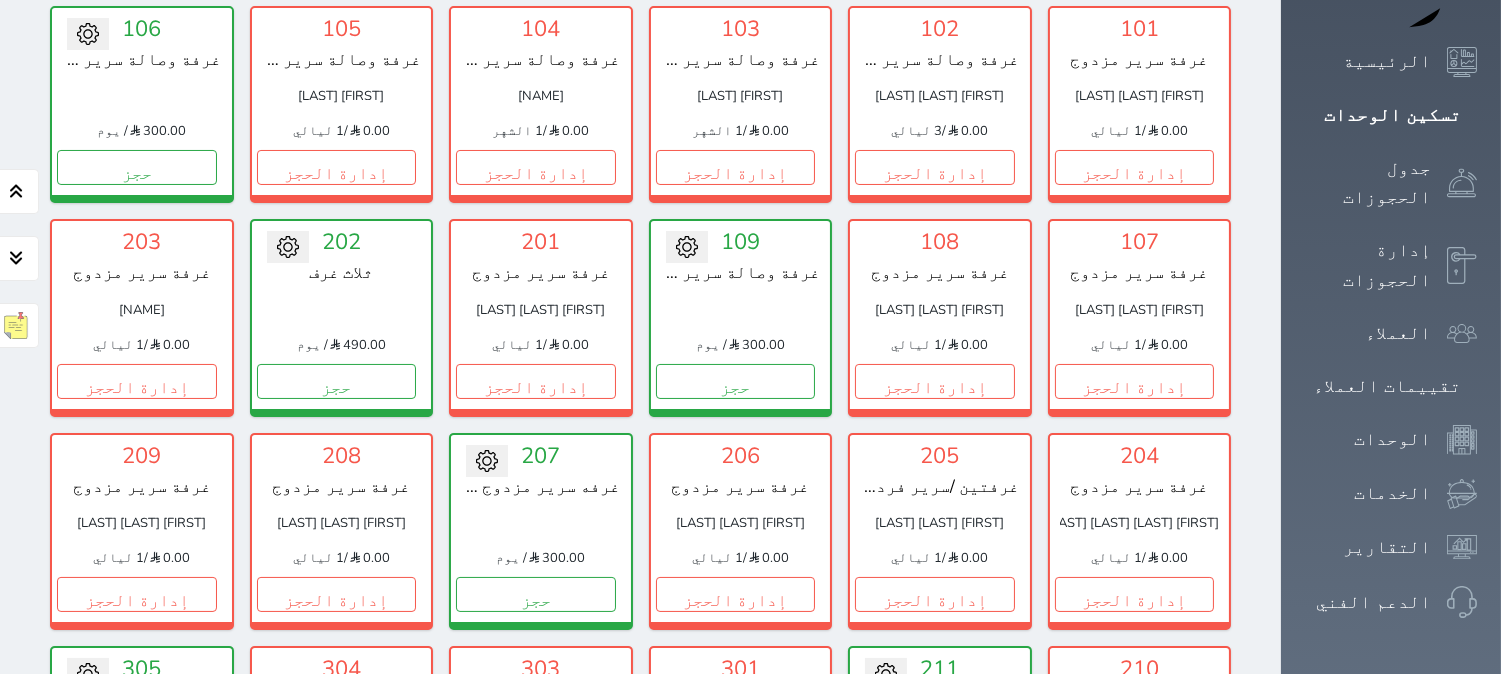 scroll, scrollTop: 666, scrollLeft: 0, axis: vertical 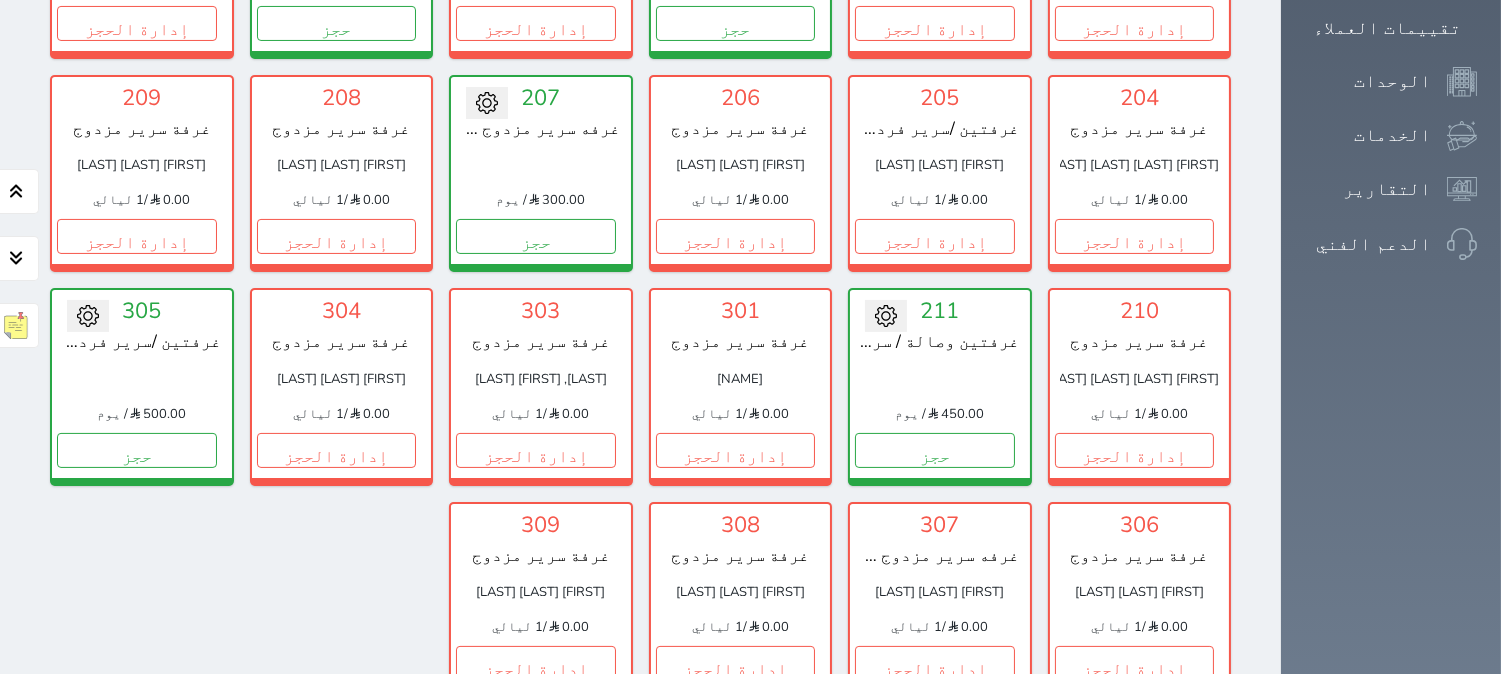 click on "101   غرفة سرير مزدوج
حسن حريز الراشدي
0.00
/   1 ليالي           إدارة الحجز               تغيير الحالة الى صيانة                   التاريخ المتوقع للانتهاء       حفظ                   102   غرفة وصالة سرير مزدوج
عبدالكريم بن سيف الشمري
0.00
/   3 ليالي           إدارة الحجز               تغيير الحالة الى صيانة                   التاريخ المتوقع للانتهاء       حفظ                   103   غرفة وصالة سرير مزدوج
محمد عوض السليمي
0.00
/
1 الشهر
إدارة الحجز               تغيير الحالة الى صيانة" at bounding box center (640, 173) 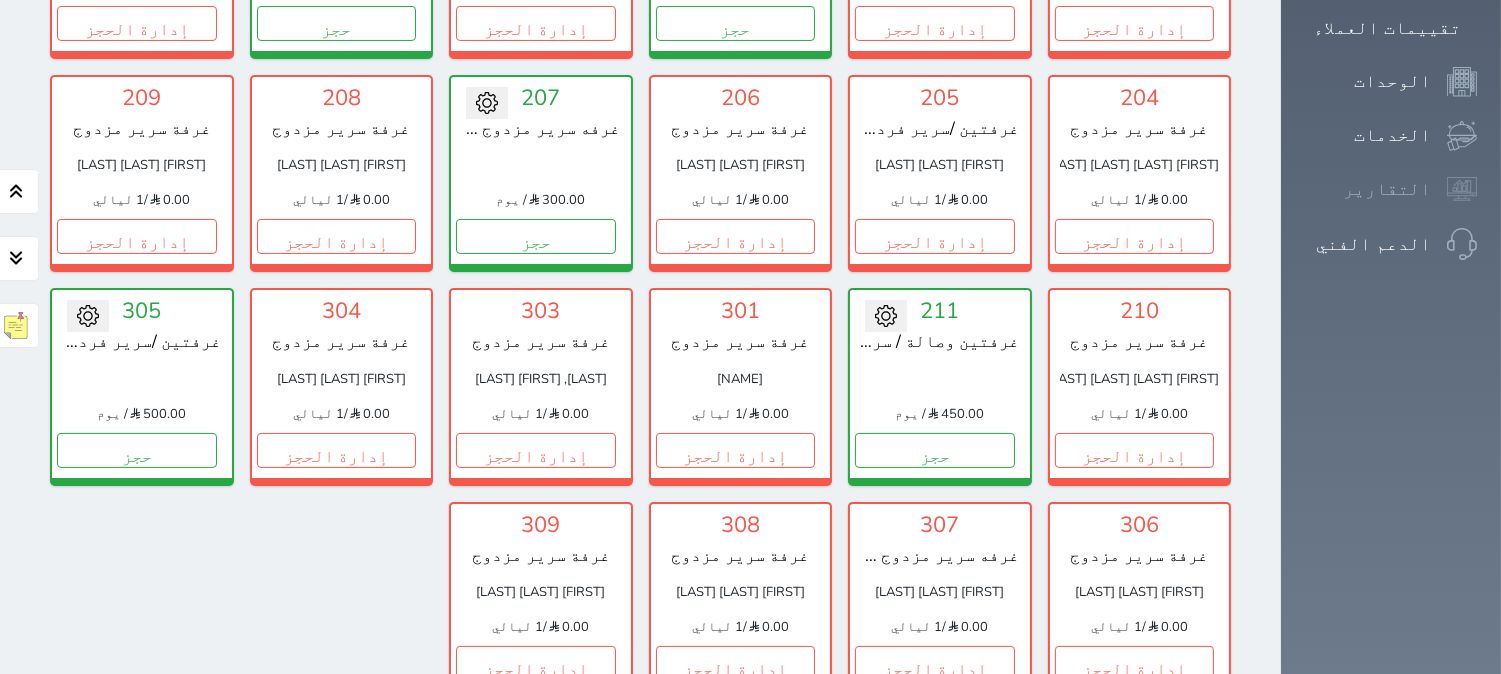 click on "التقارير" at bounding box center (1391, 189) 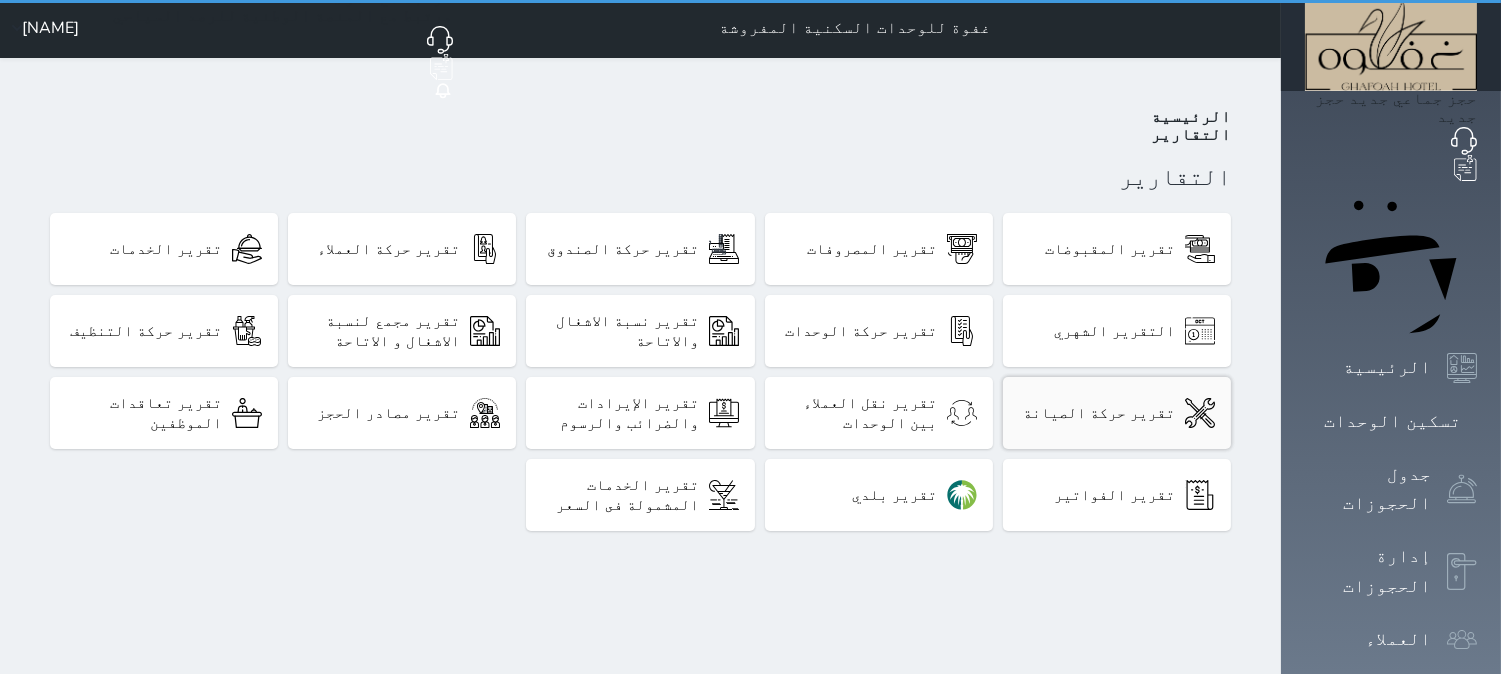 scroll, scrollTop: 0, scrollLeft: 0, axis: both 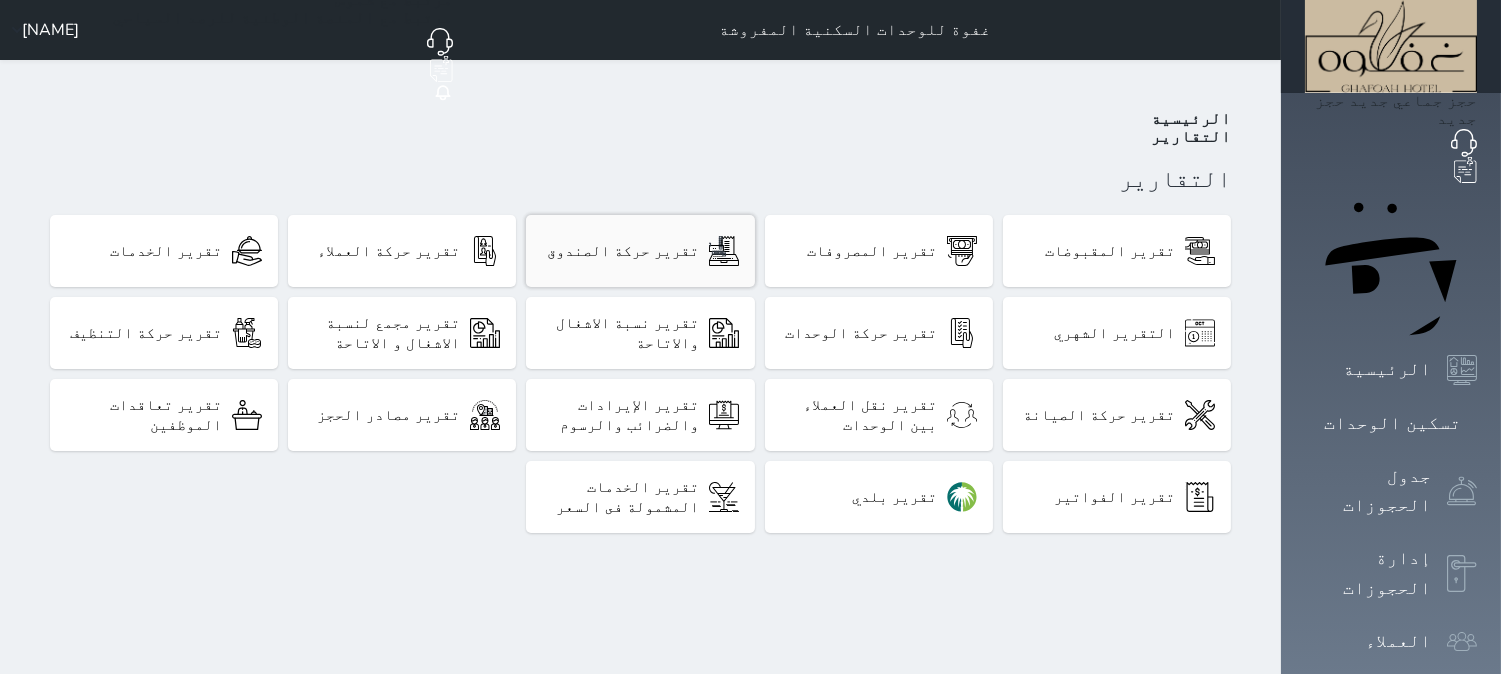 click on "تقرير حركة الصندوق" at bounding box center [640, 251] 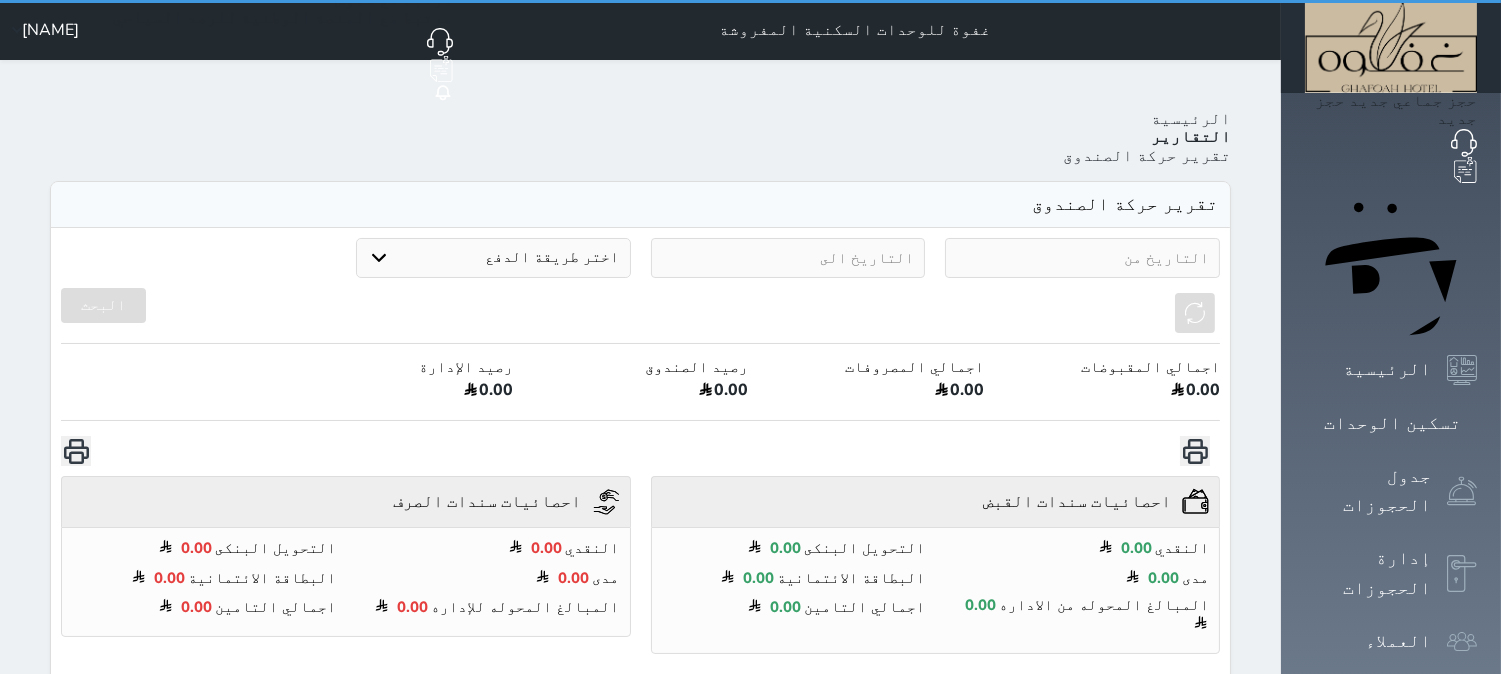 select on "7" 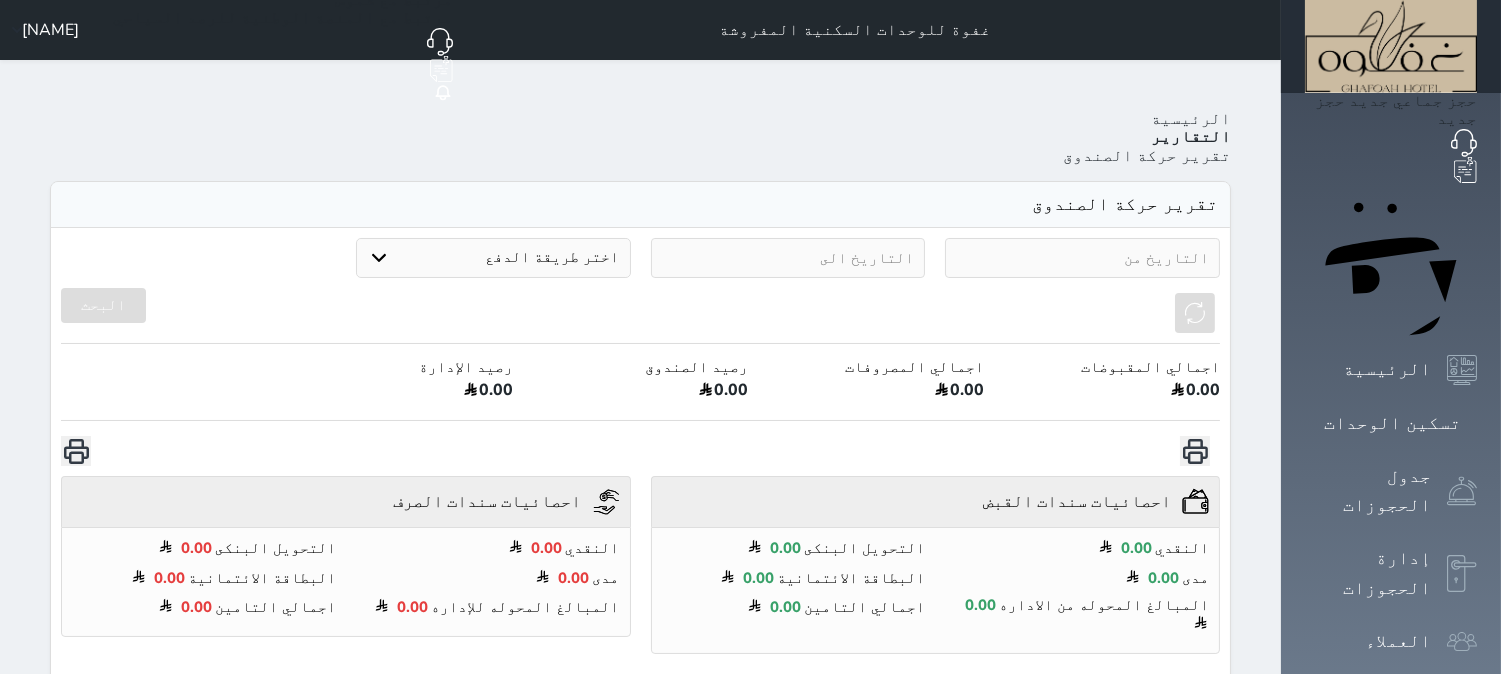 click at bounding box center [1082, 258] 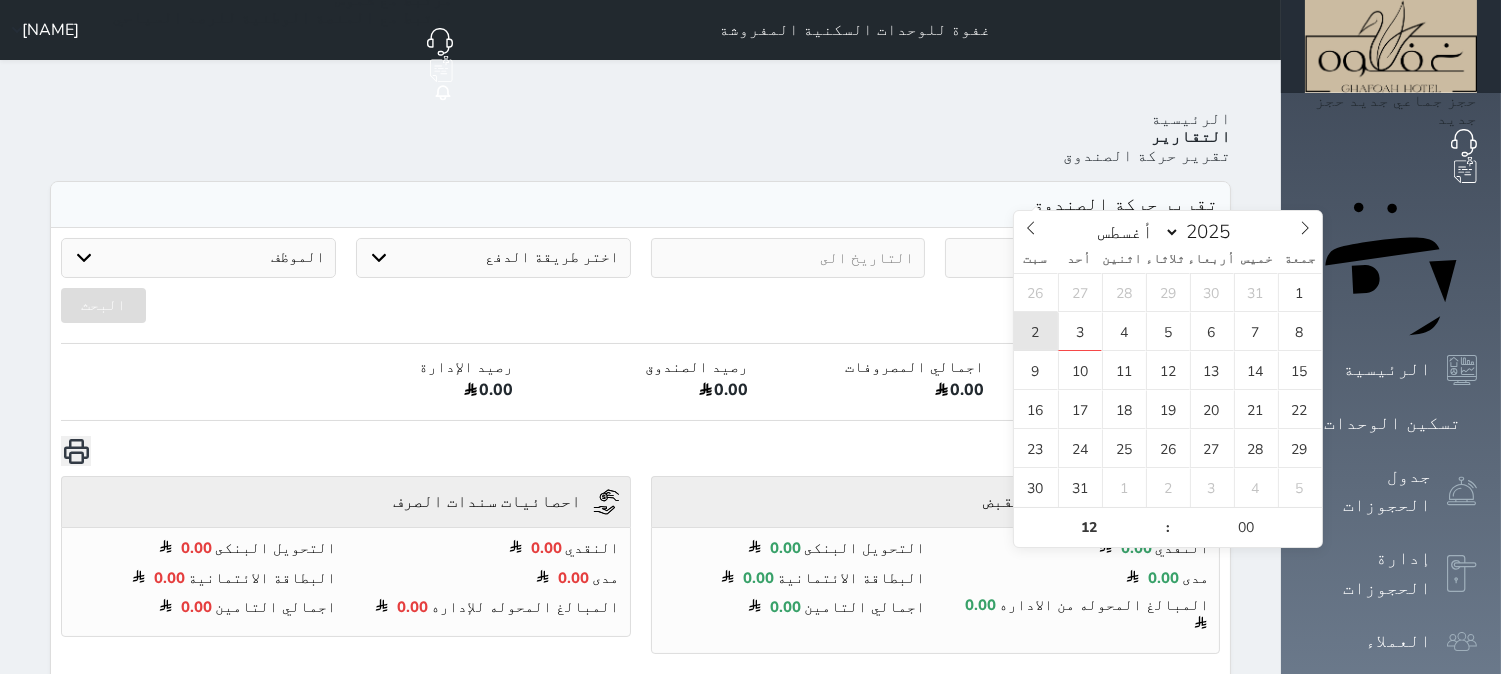 click on "2" at bounding box center [1036, 331] 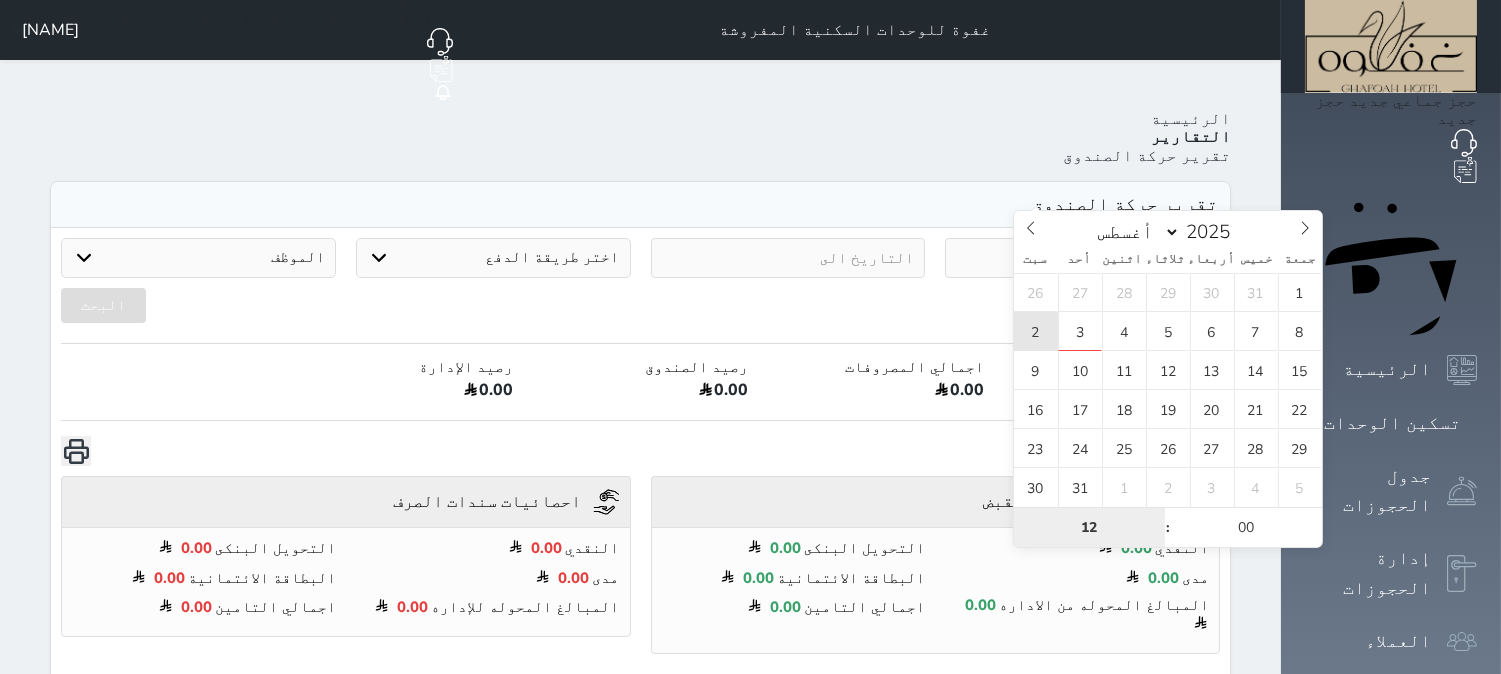 type on "2025-08-02 12:00" 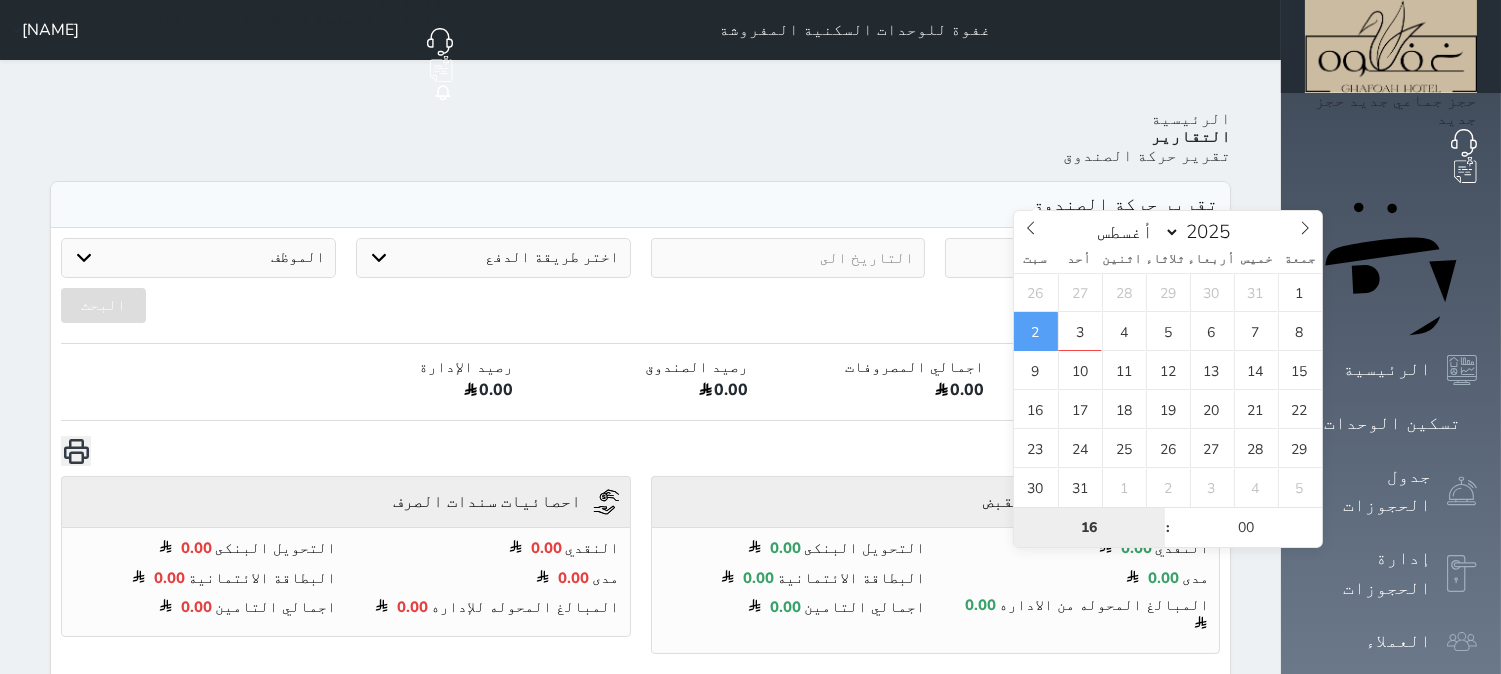 type on "16" 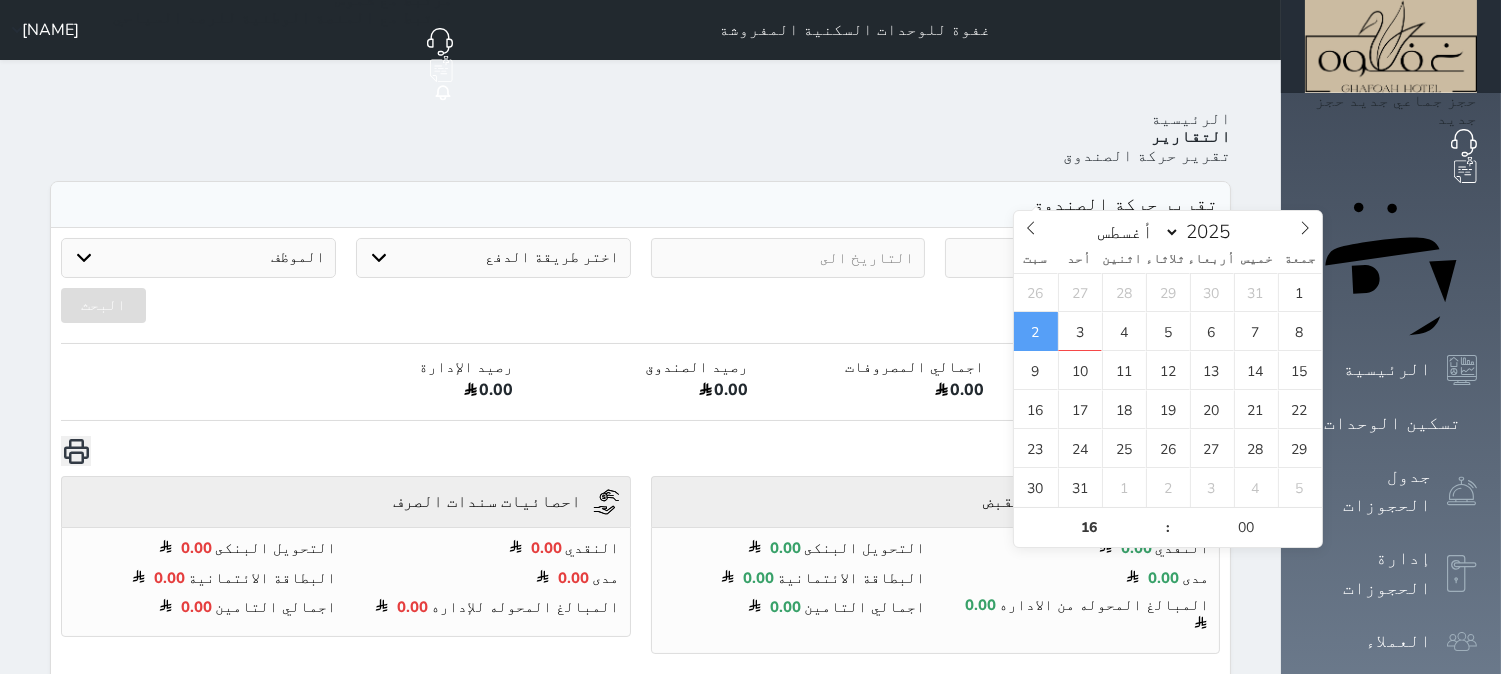 type on "2025-08-02 16:00" 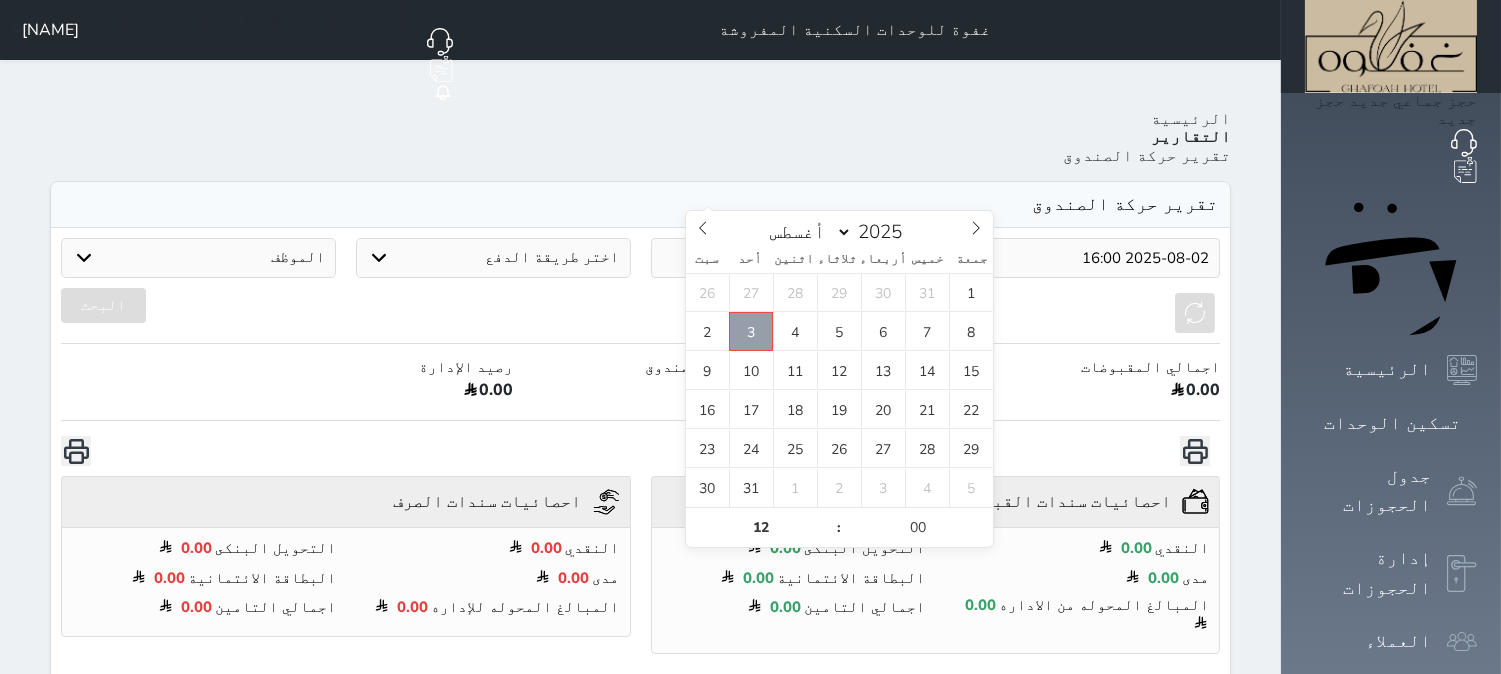 click on "3" at bounding box center [751, 331] 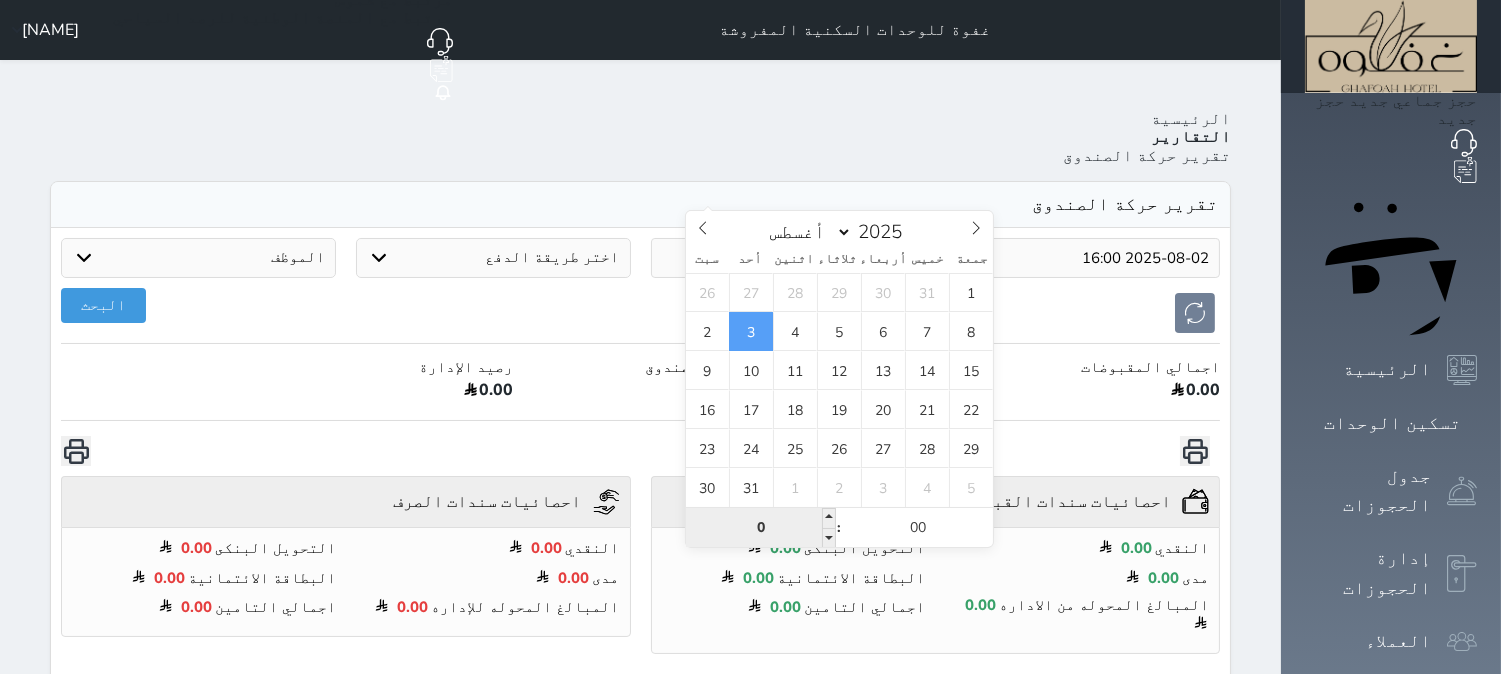 type on "07" 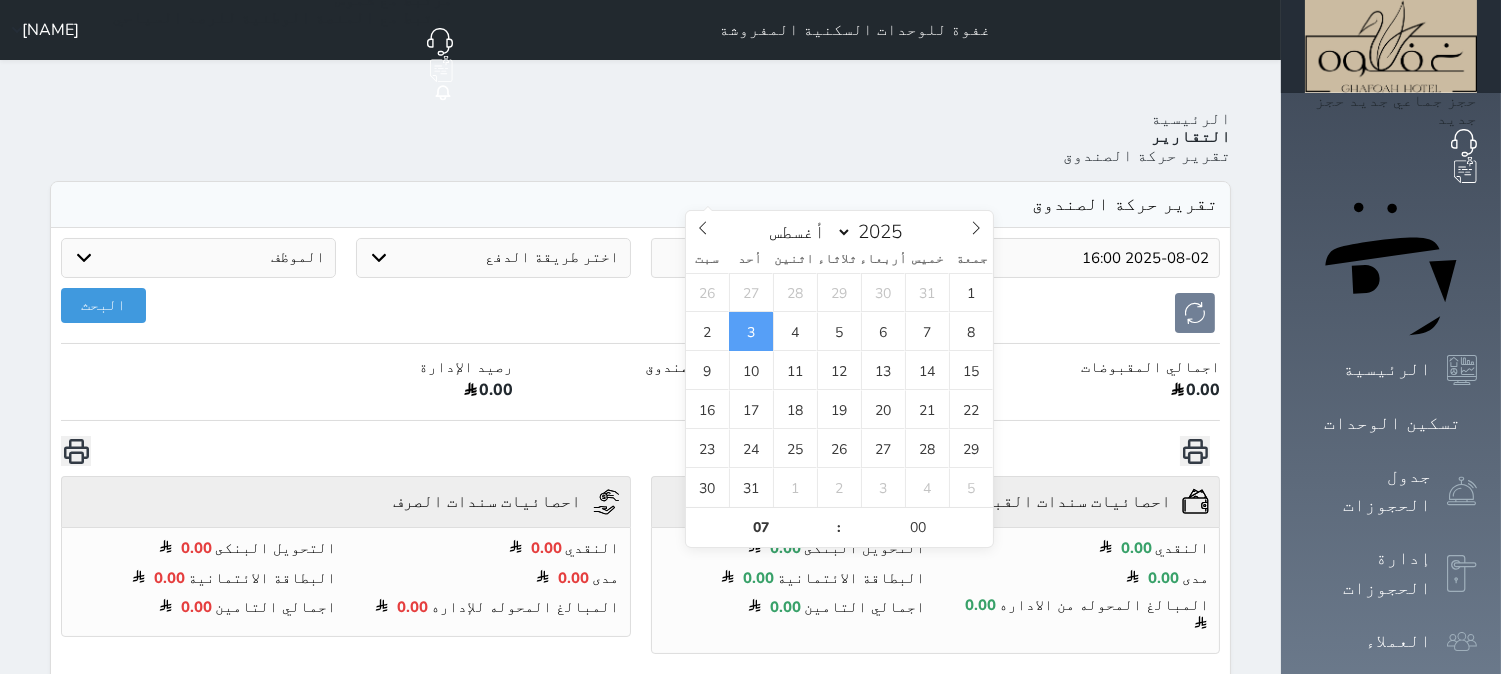 type on "2025-08-03 07:00" 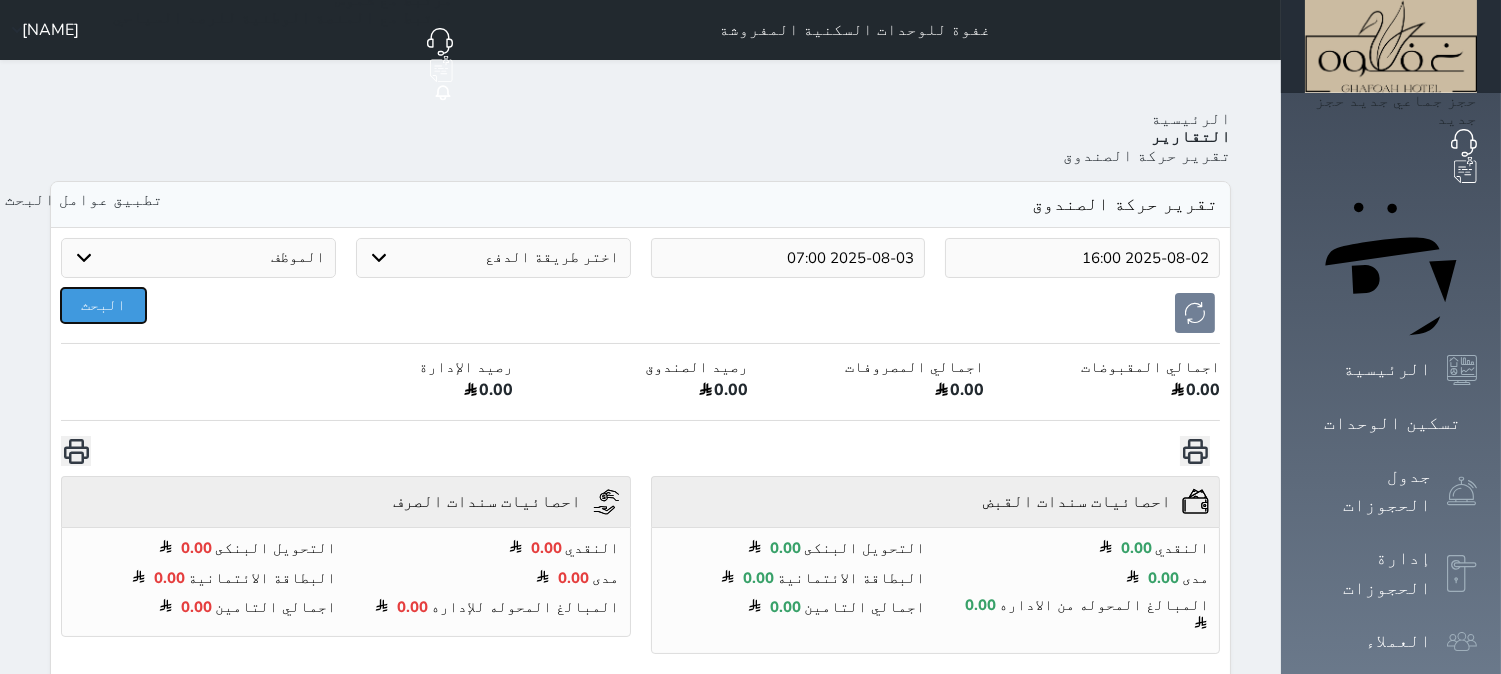 click on "البحث" at bounding box center [103, 305] 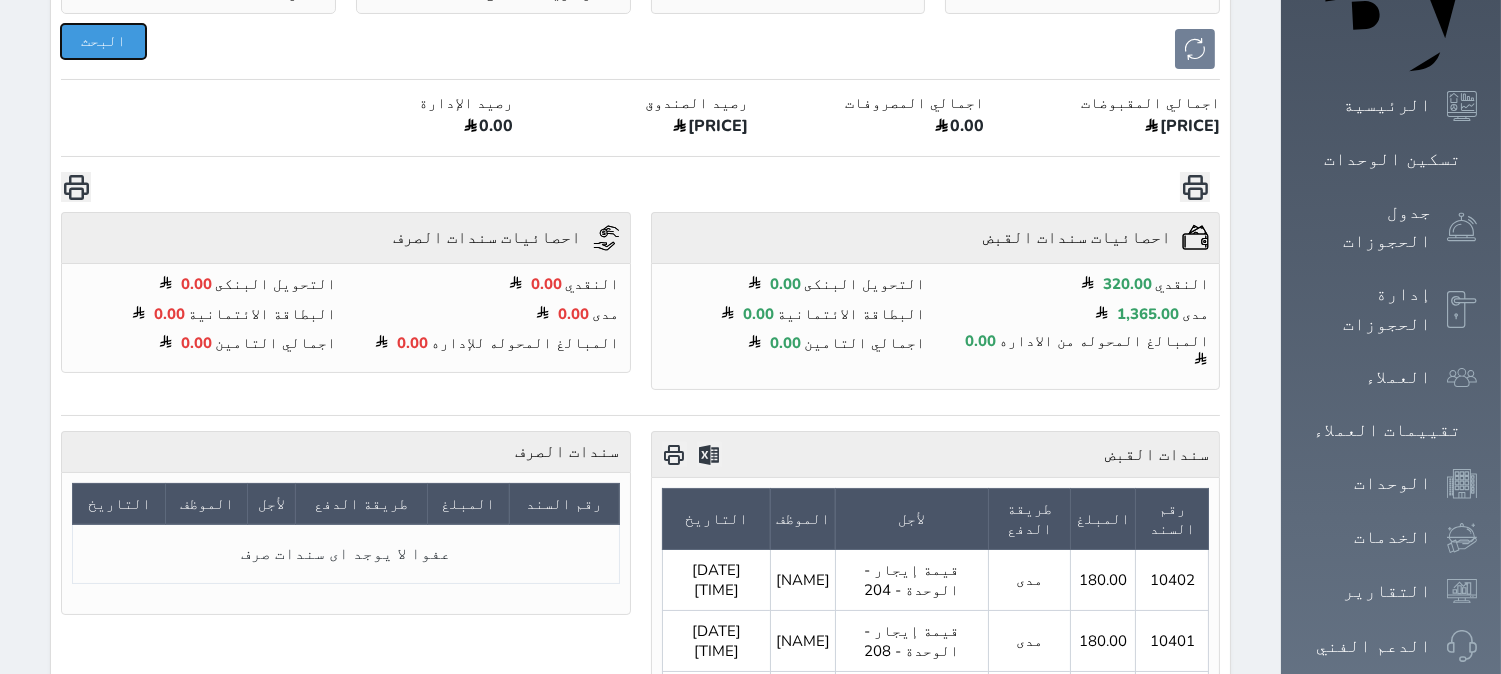 scroll, scrollTop: 333, scrollLeft: 0, axis: vertical 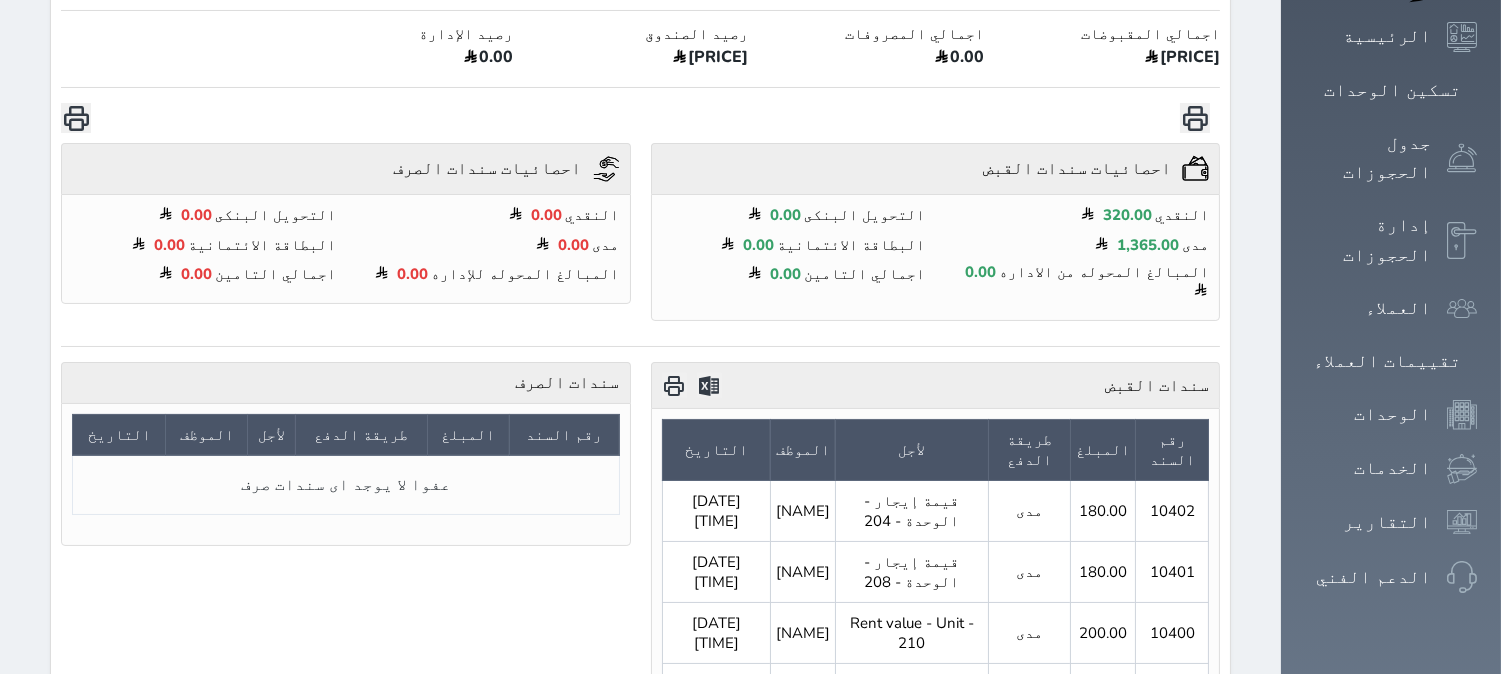 click at bounding box center [674, 385] 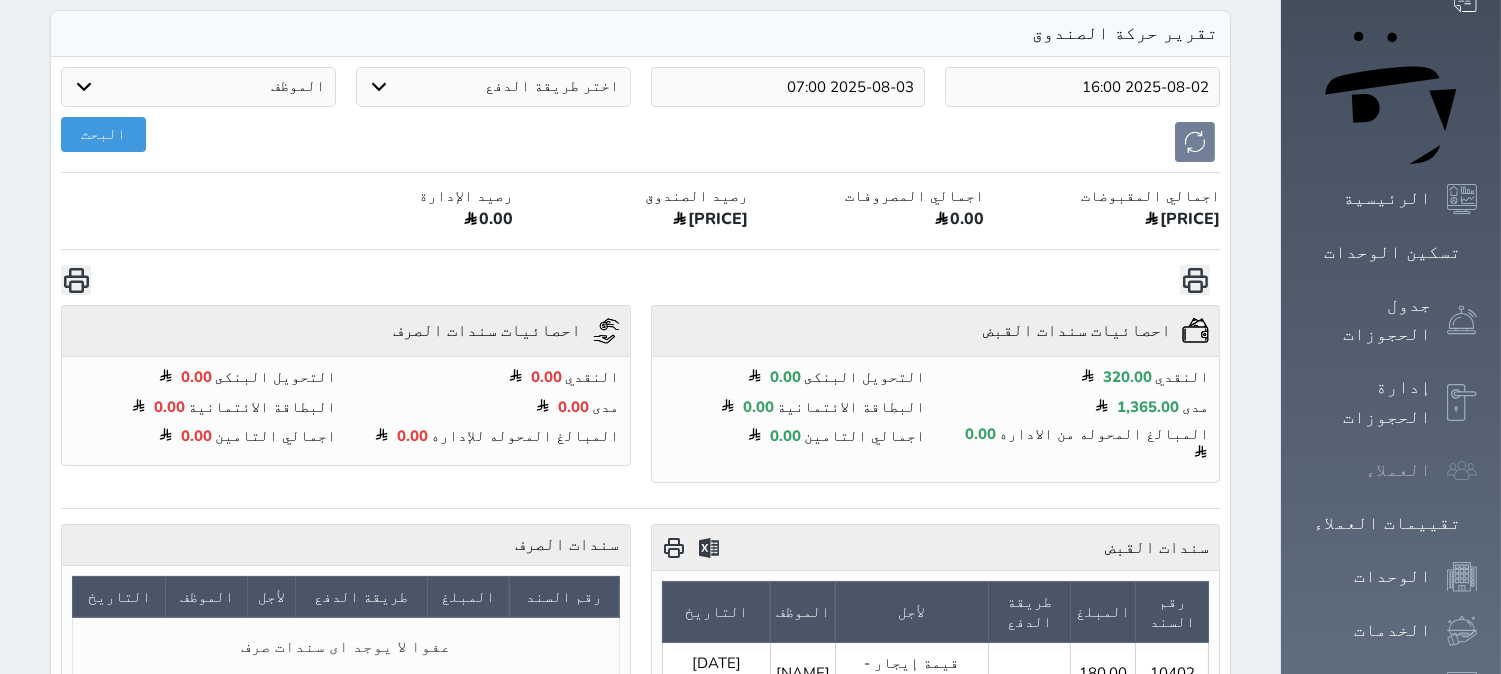 scroll, scrollTop: 0, scrollLeft: 0, axis: both 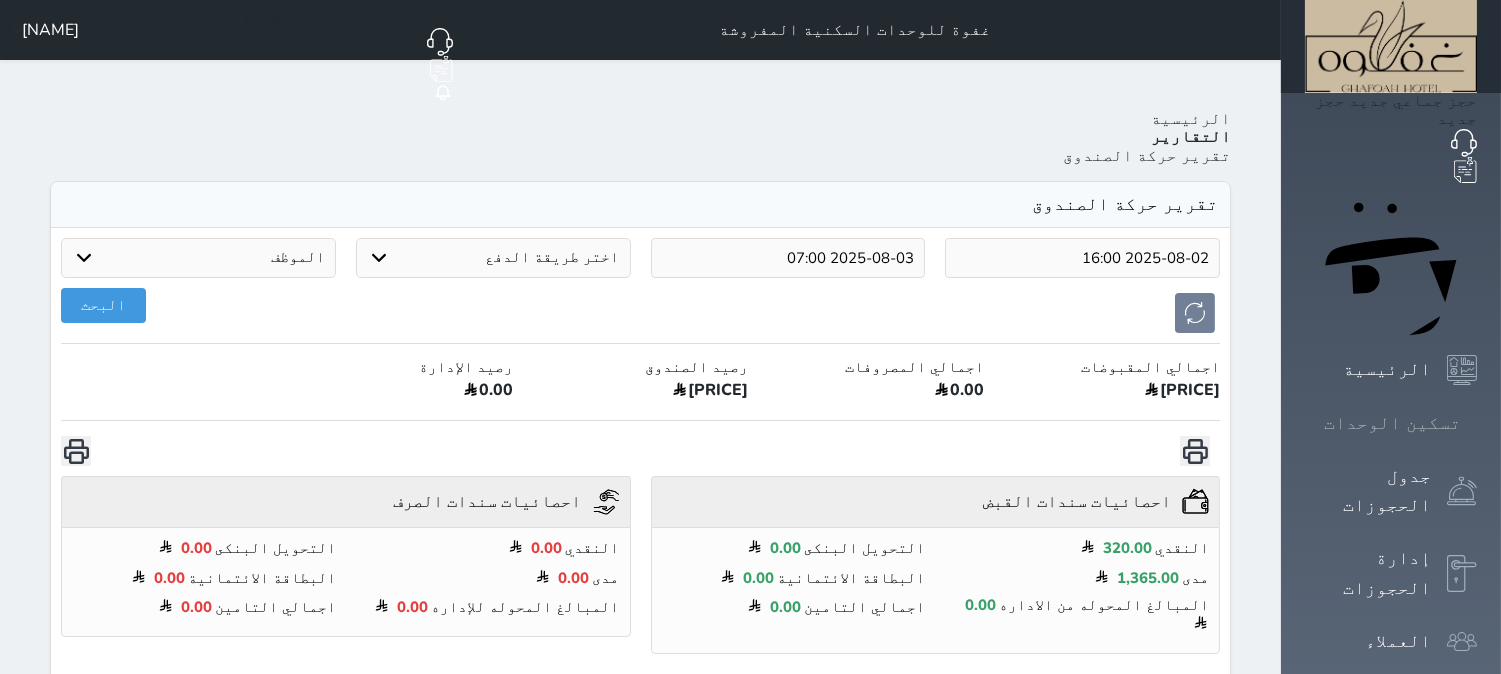 click 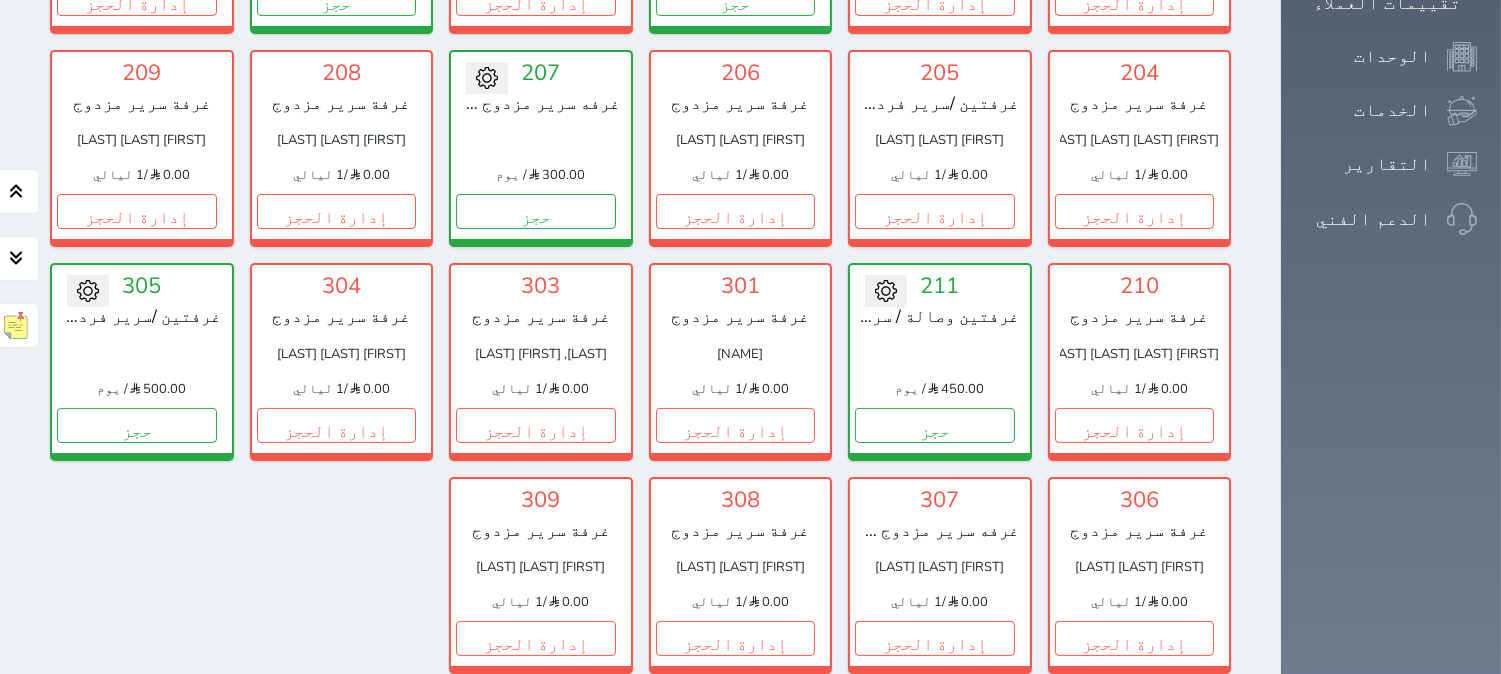 scroll, scrollTop: 744, scrollLeft: 0, axis: vertical 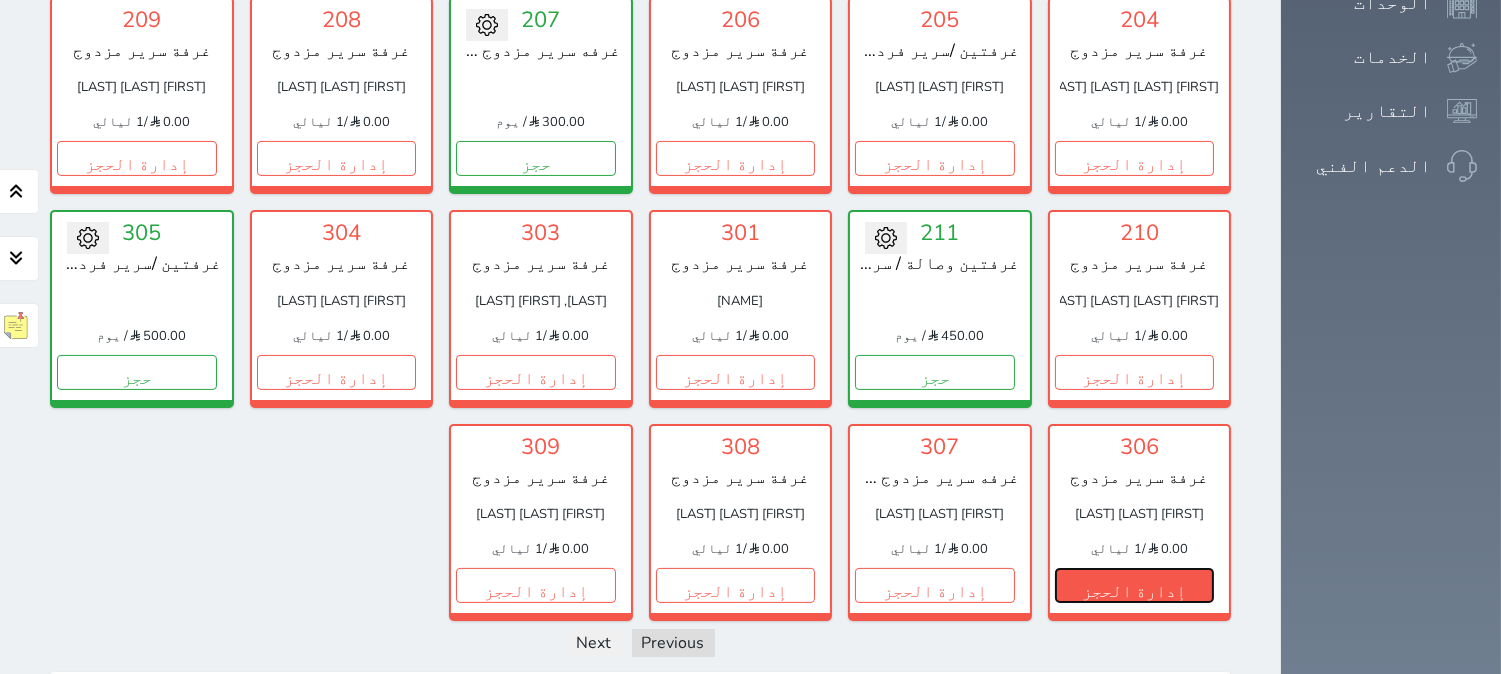click on "إدارة الحجز" at bounding box center (1135, 585) 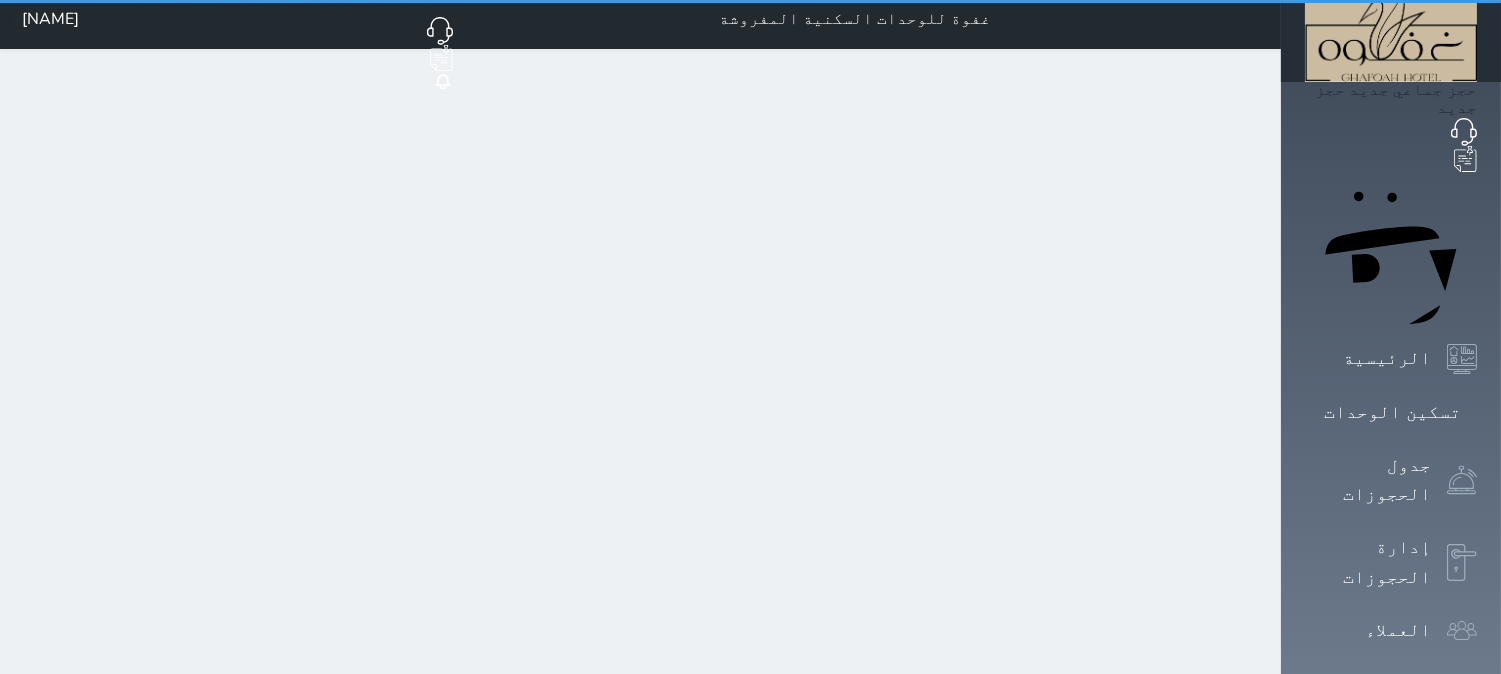 scroll, scrollTop: 0, scrollLeft: 0, axis: both 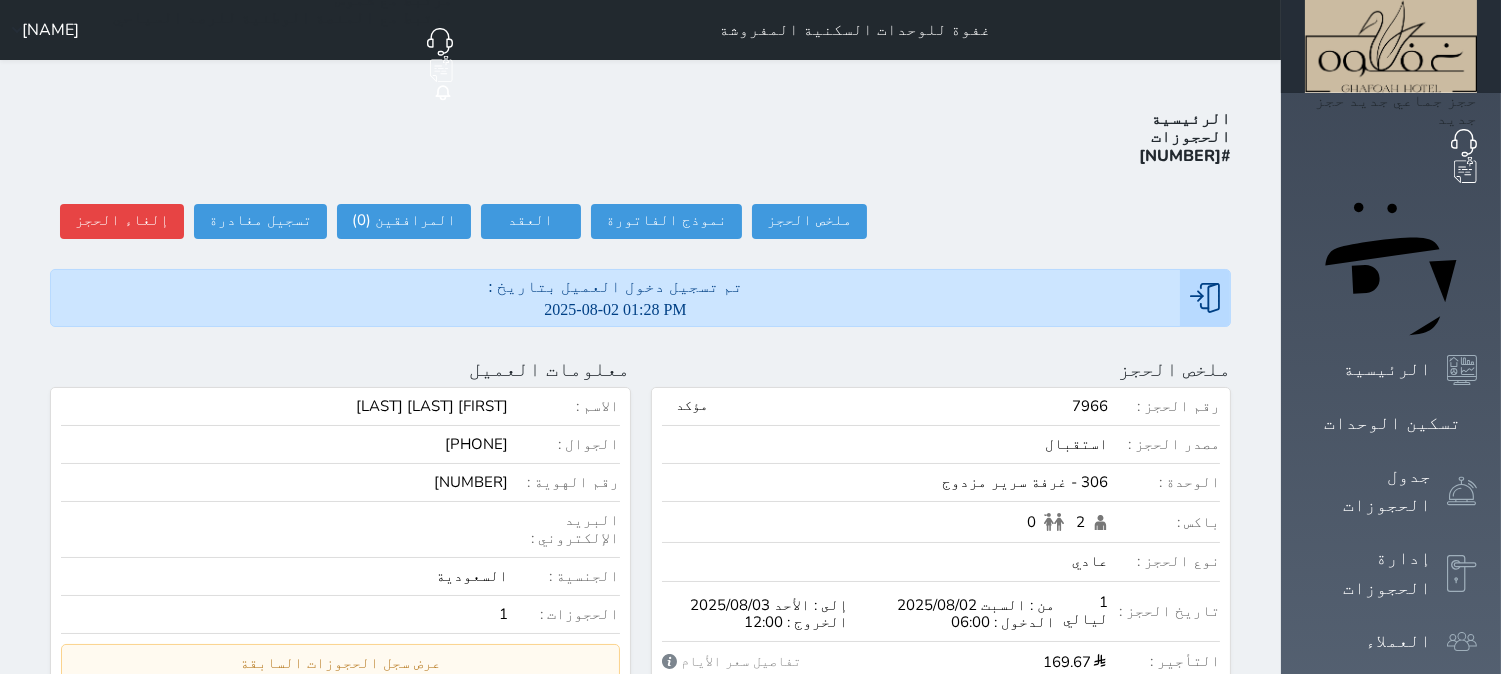 click on "الرئيسية   الحجوزات   #7966         ملخص الحجز         ملخص الحجز #7966                           نموذج الفاتورة           العقد         العقد #7966                                   العقود الموقعه #7966
العقود الموقعه (0)
#   تاريخ التوقيع   الاجرائات       المرافقين (0)         المرافقين                 البحث عن المرافقين :        الاسم       رقم الهوية       البريد الإلكتروني       الجوال           تغيير العميل              الاسم *     الجنس    اختر الجنس   ذكر انثى   تاريخ الميلاد *         تاريخ الميلاد الهجرى         صلة القرابة
اختر صلة القرابة   ابن ابنه زوجة اخ اخت اب ام زوج أخرى   نوع العميل *   اختر نوع   مواطن مواطن خليجي   *" at bounding box center (640, 960) 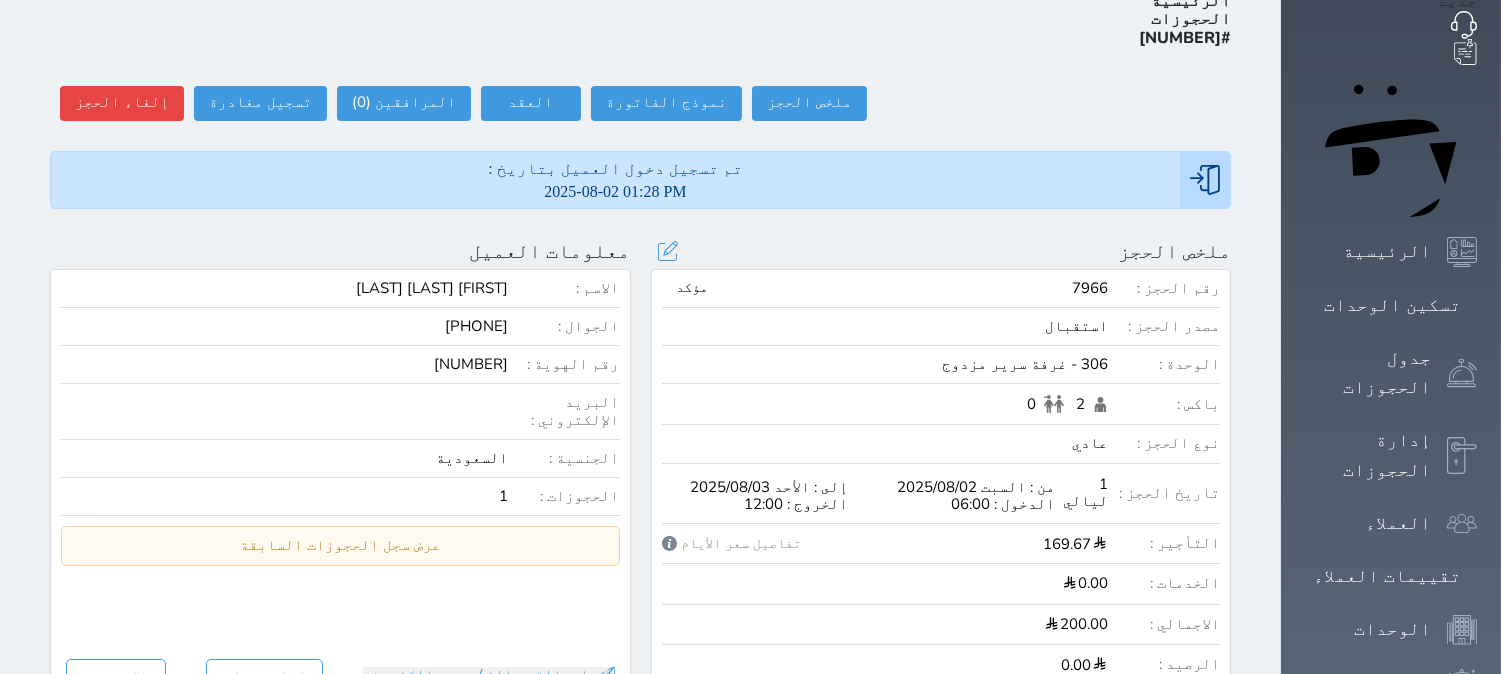 scroll, scrollTop: 0, scrollLeft: 0, axis: both 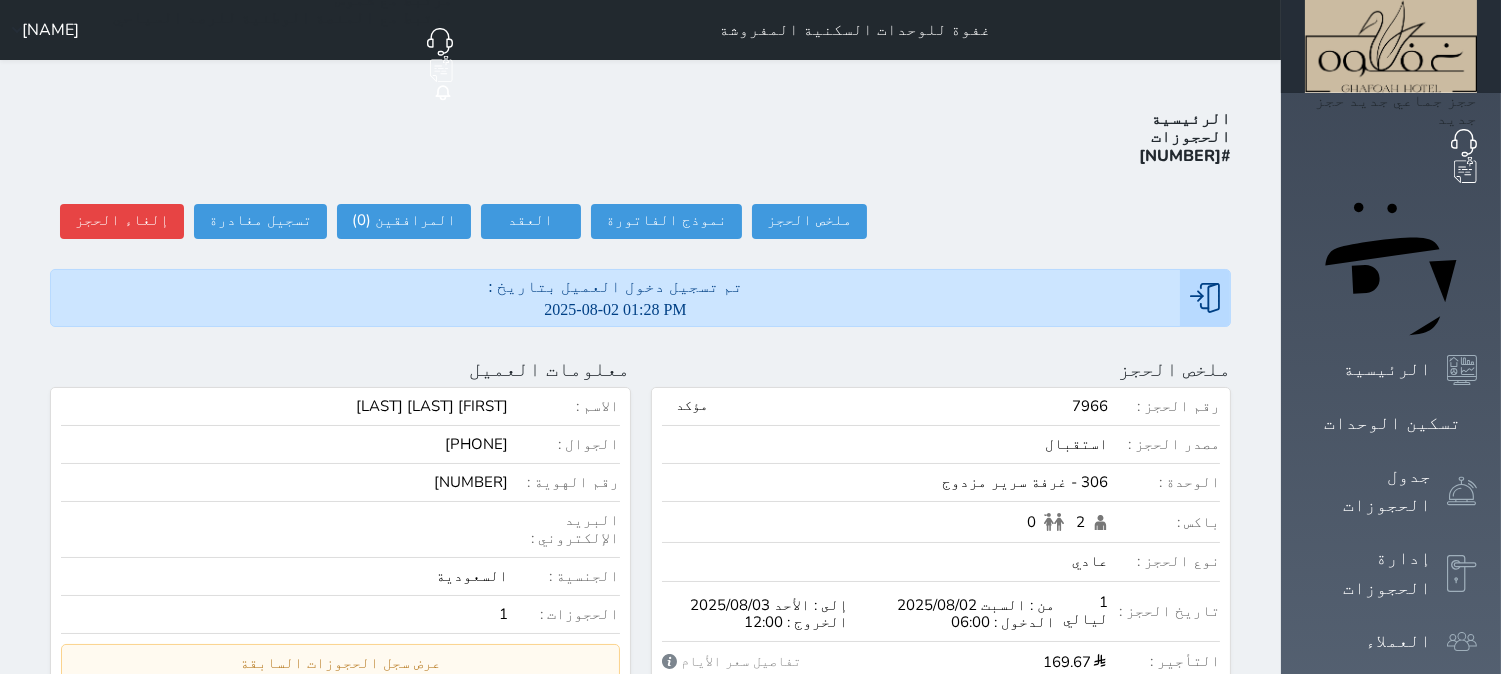 click on "ملخص الحجز           تحديث الحجز                       نوع الإيجار :     يومي     تاريخ بداية ونهاية الحجز :     الوحدة :   306 غرفة سرير مزدوج     ( يمكنك نقل العميل لوحدة أخري بشرط توافر الوحدة بالتواريخ المحددة )   مصدر الحجز :       سعر الحجز :           الليالي :     1     ليله    الخدمات المشمولة في السعر :   الخدمات المختاره (0)  تحديد الكل  ×  فطار   عدد باكس           البالغون     2                             الاطفال     0               نوع الحجز :
عادي
إقامة مجانية
إستخدام داخلي
إستخدام يومي
تحديث الحجز       رقم الحجز :" at bounding box center [941, 1005] 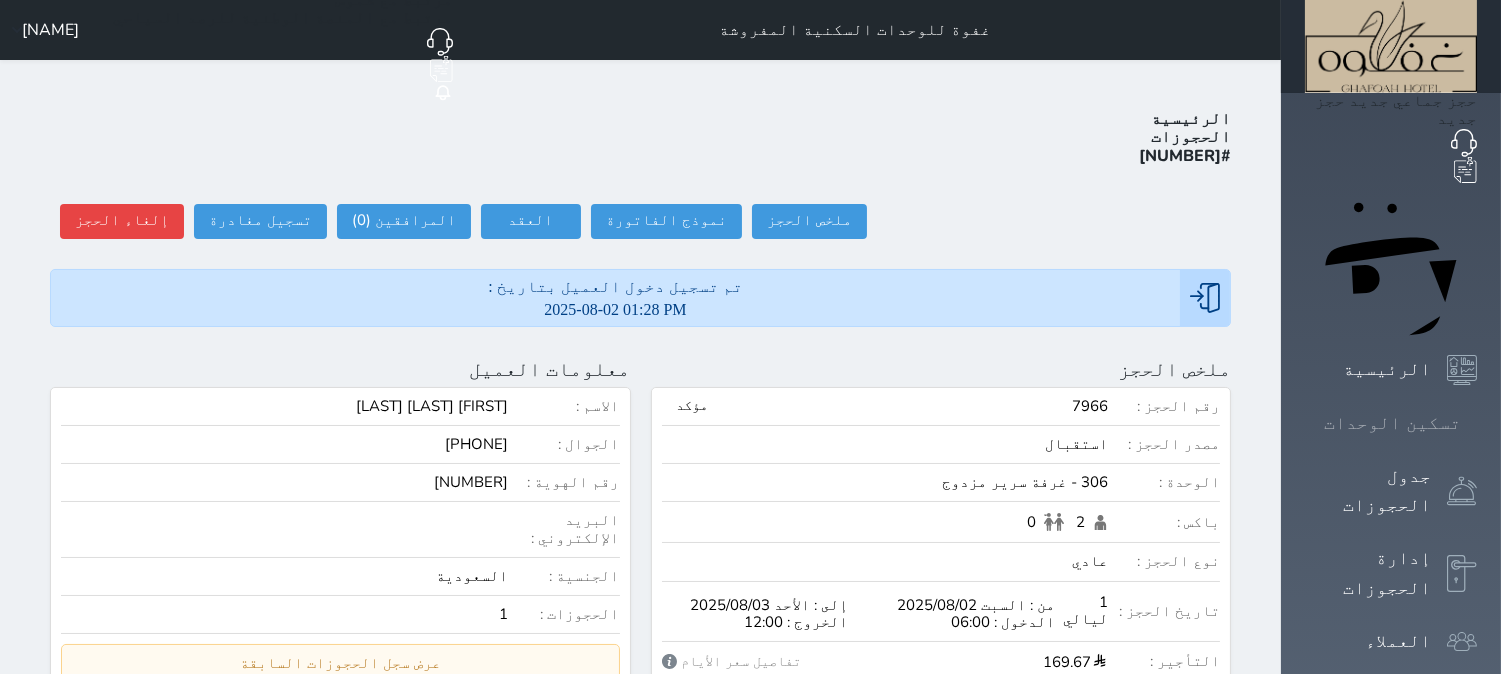 click 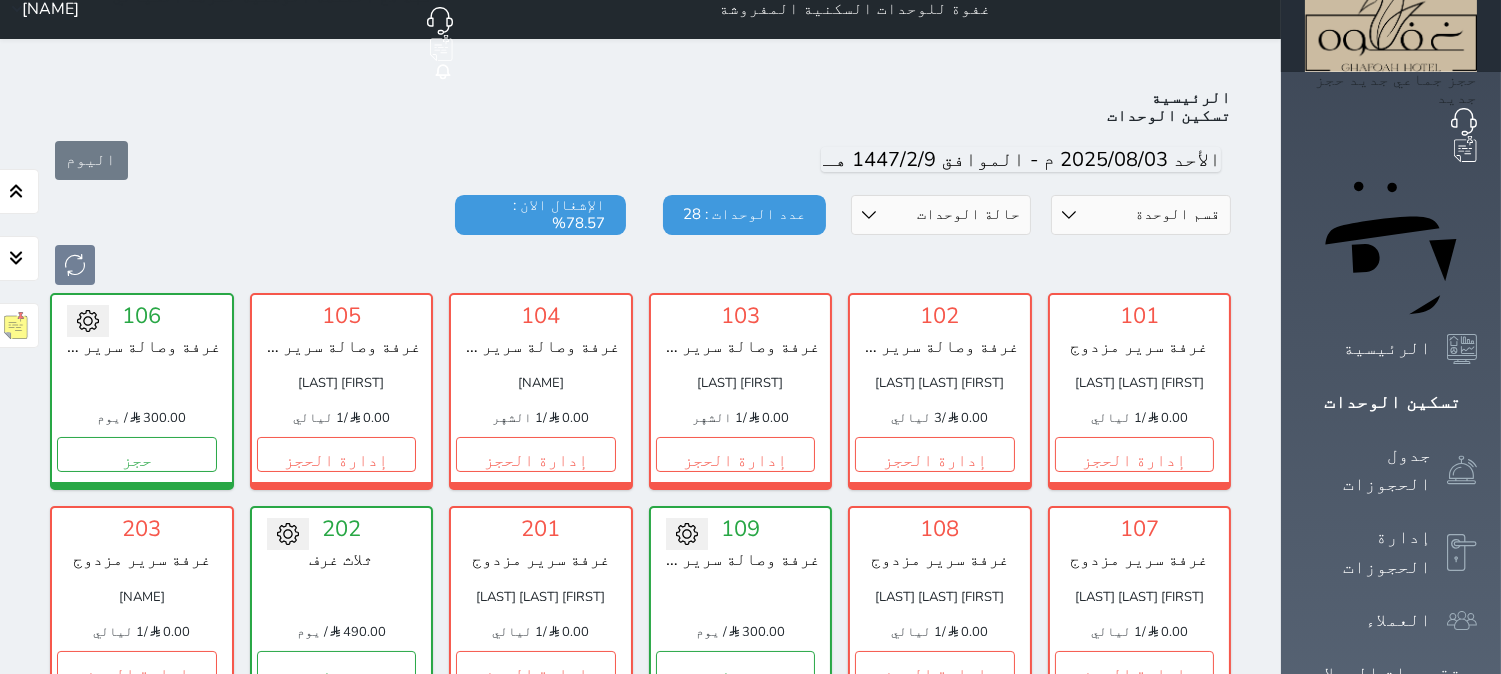 scroll, scrollTop: 77, scrollLeft: 0, axis: vertical 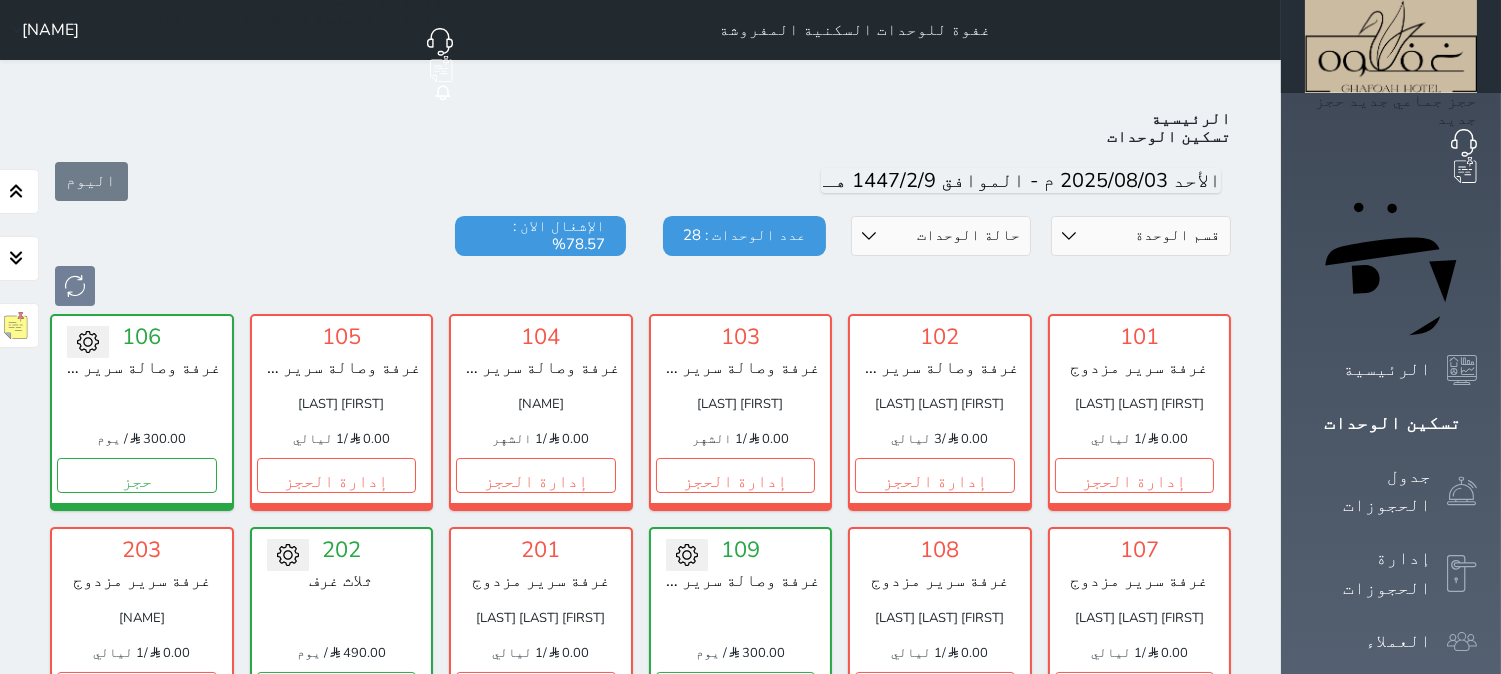 click on "اليوم" at bounding box center (640, 181) 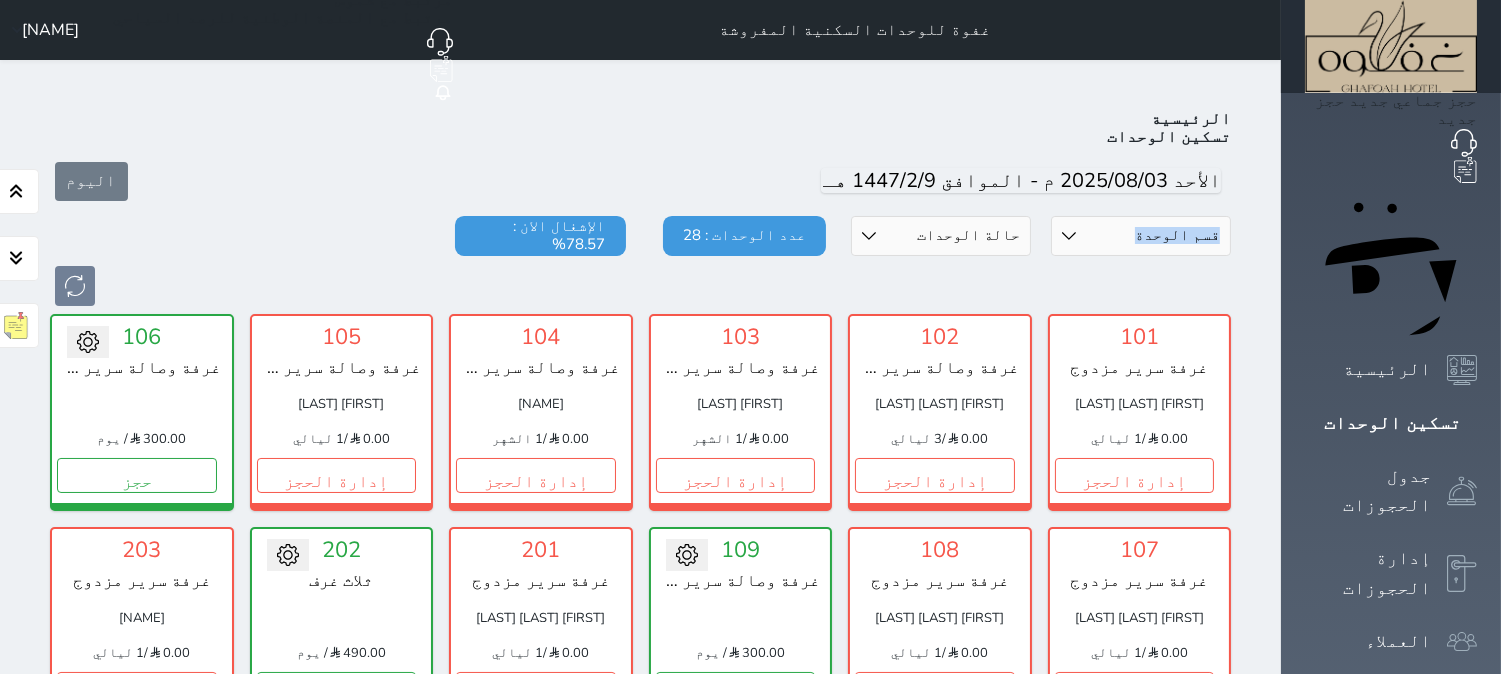 click on "اليوم" at bounding box center [640, 181] 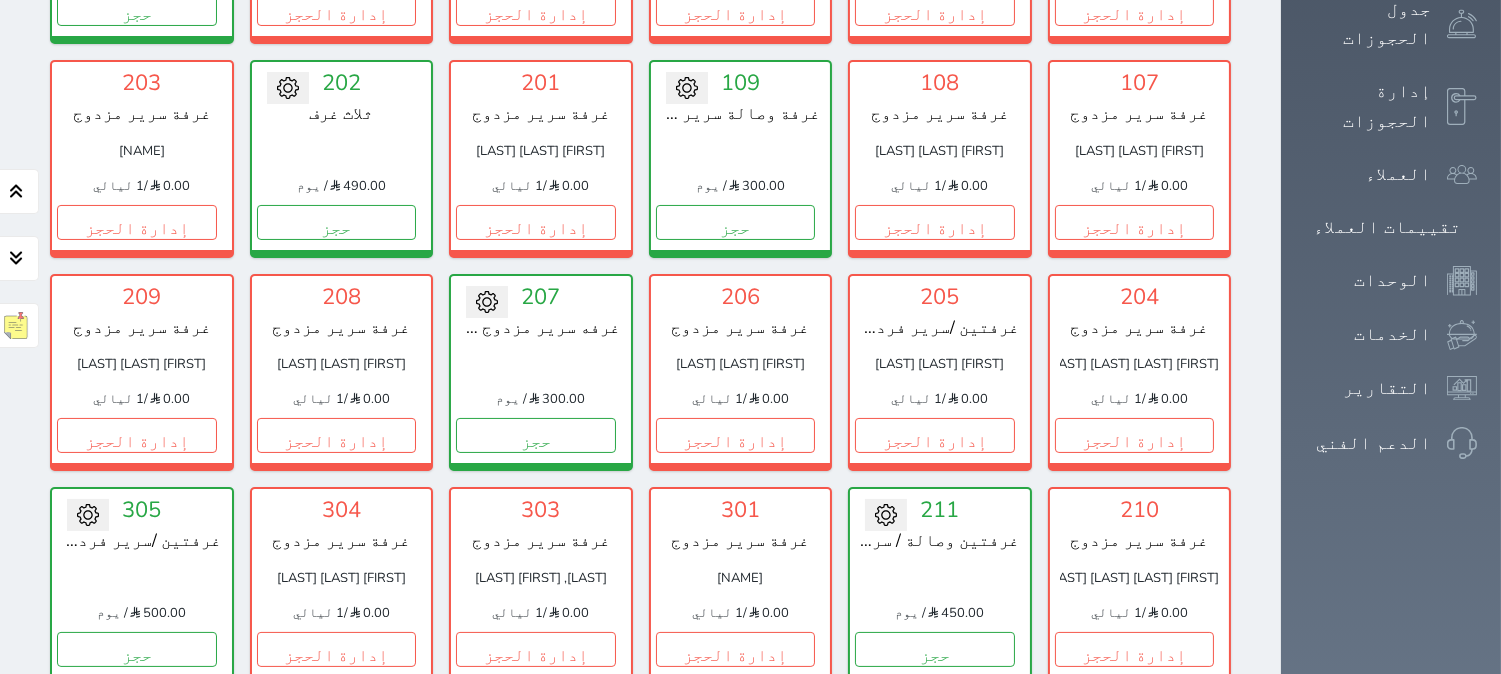 scroll, scrollTop: 428, scrollLeft: 0, axis: vertical 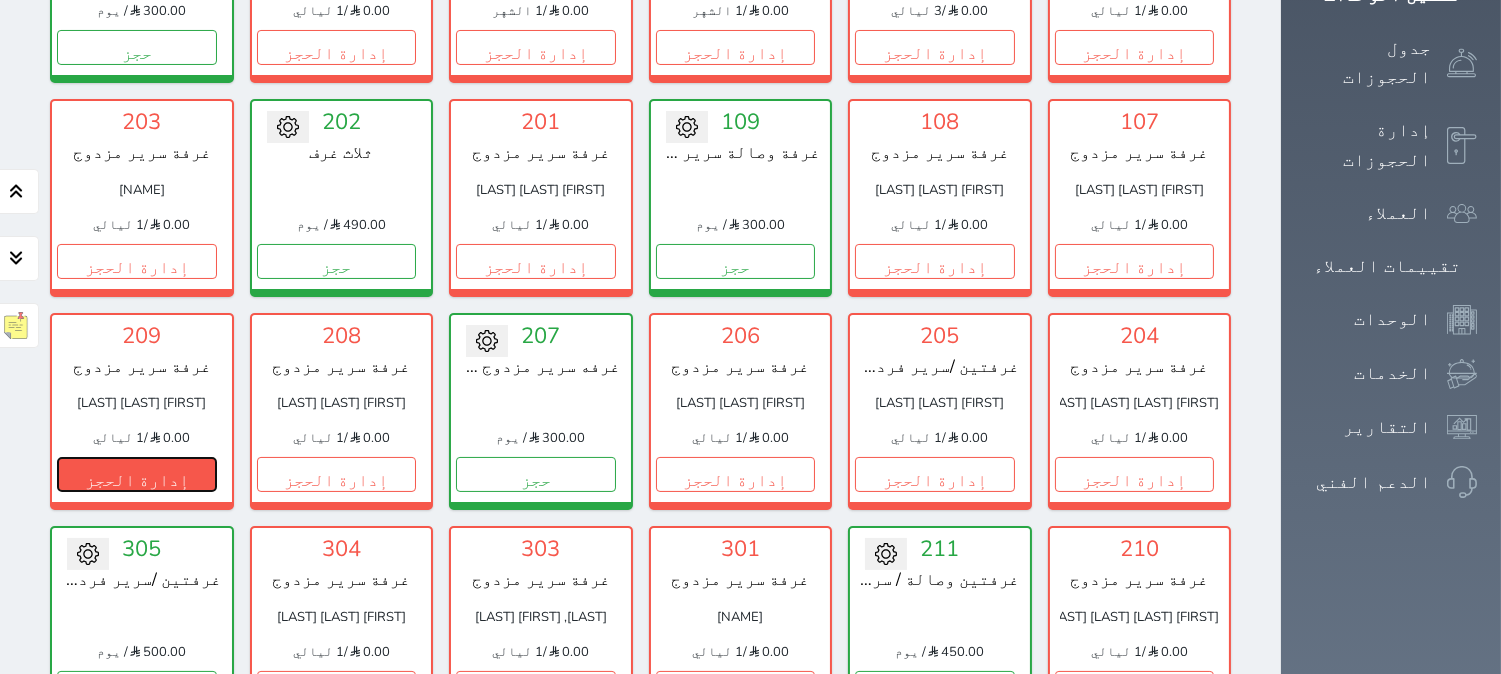 click on "إدارة الحجز" at bounding box center (137, 474) 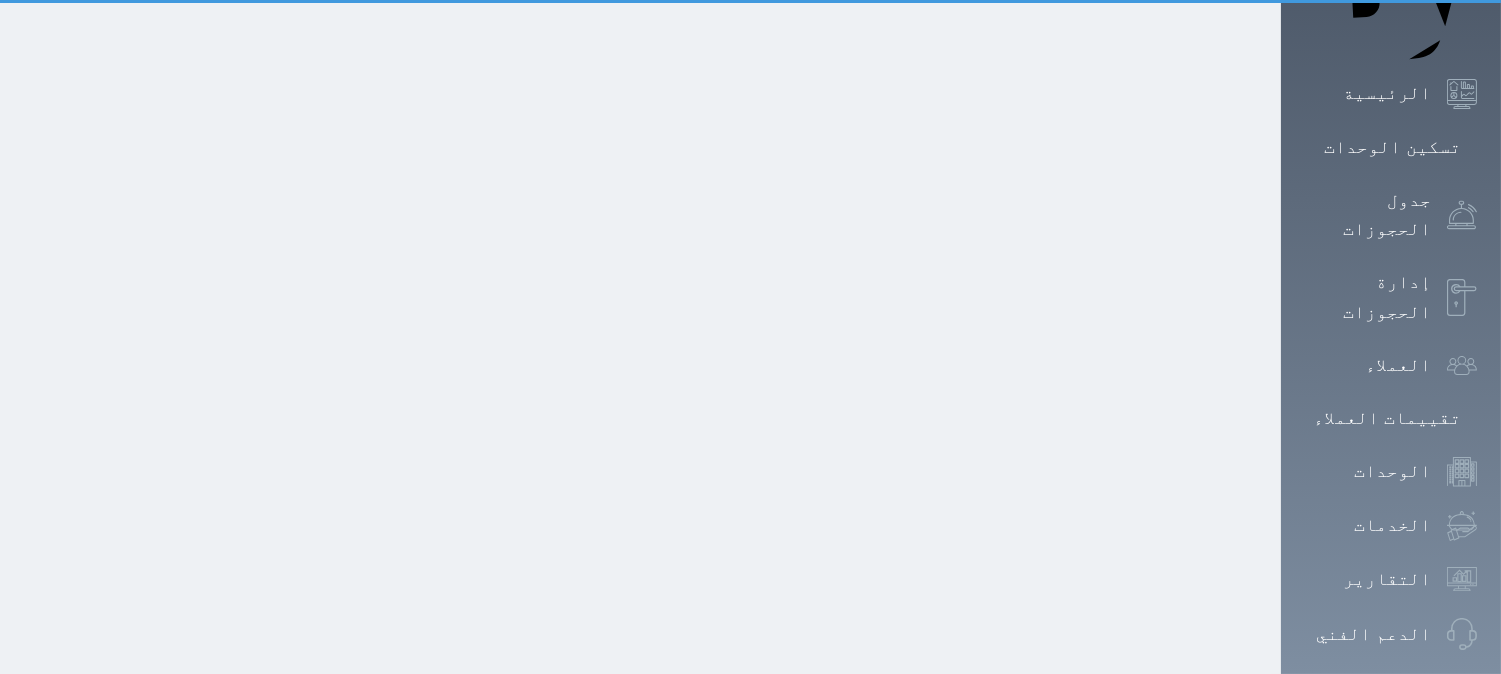 scroll, scrollTop: 0, scrollLeft: 0, axis: both 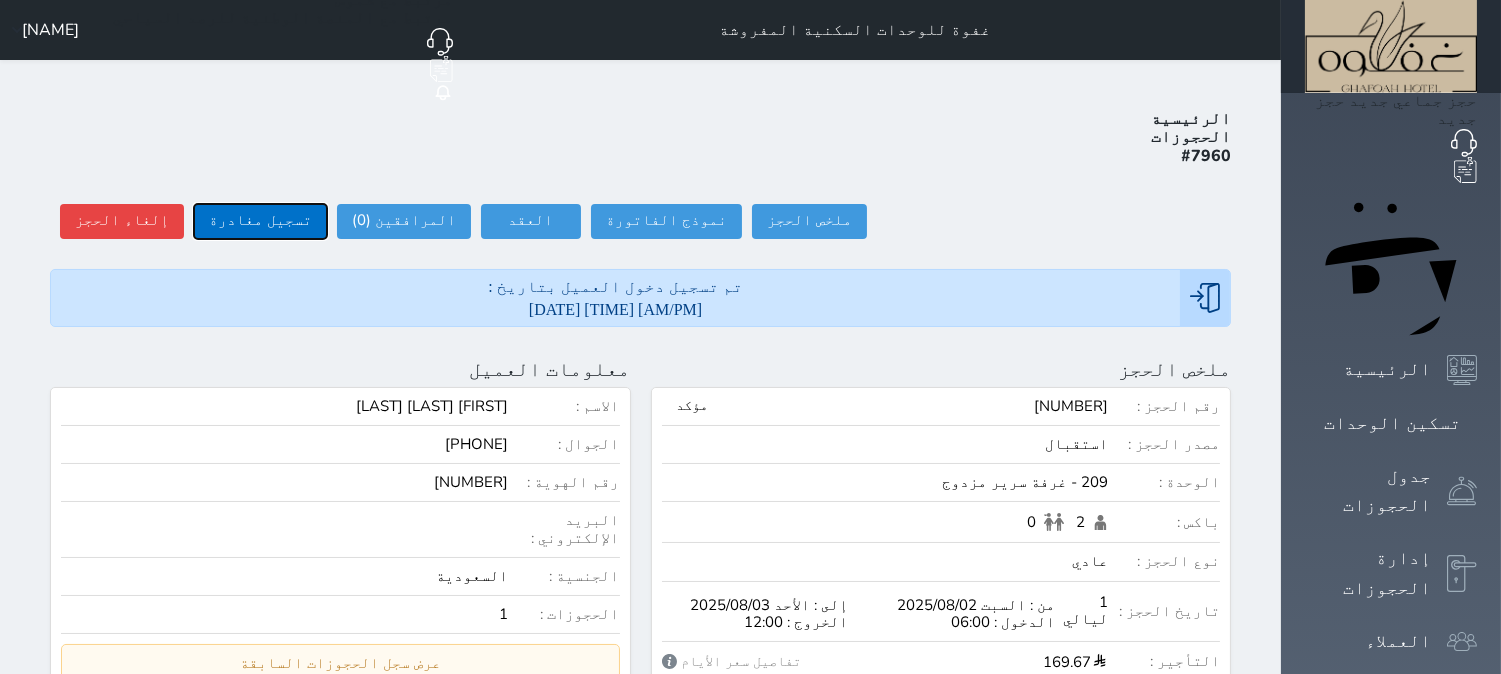 click on "تسجيل مغادرة" at bounding box center [260, 221] 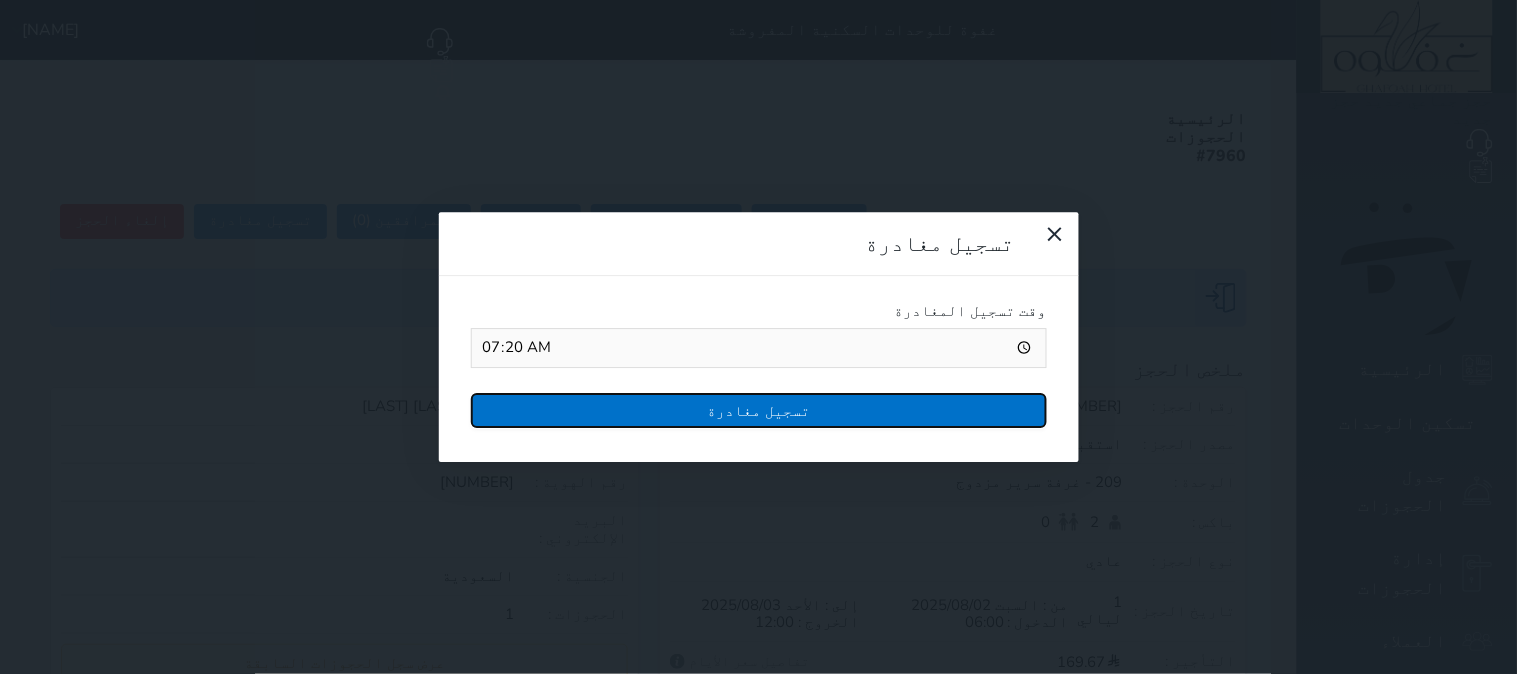 click on "تسجيل مغادرة" at bounding box center [759, 410] 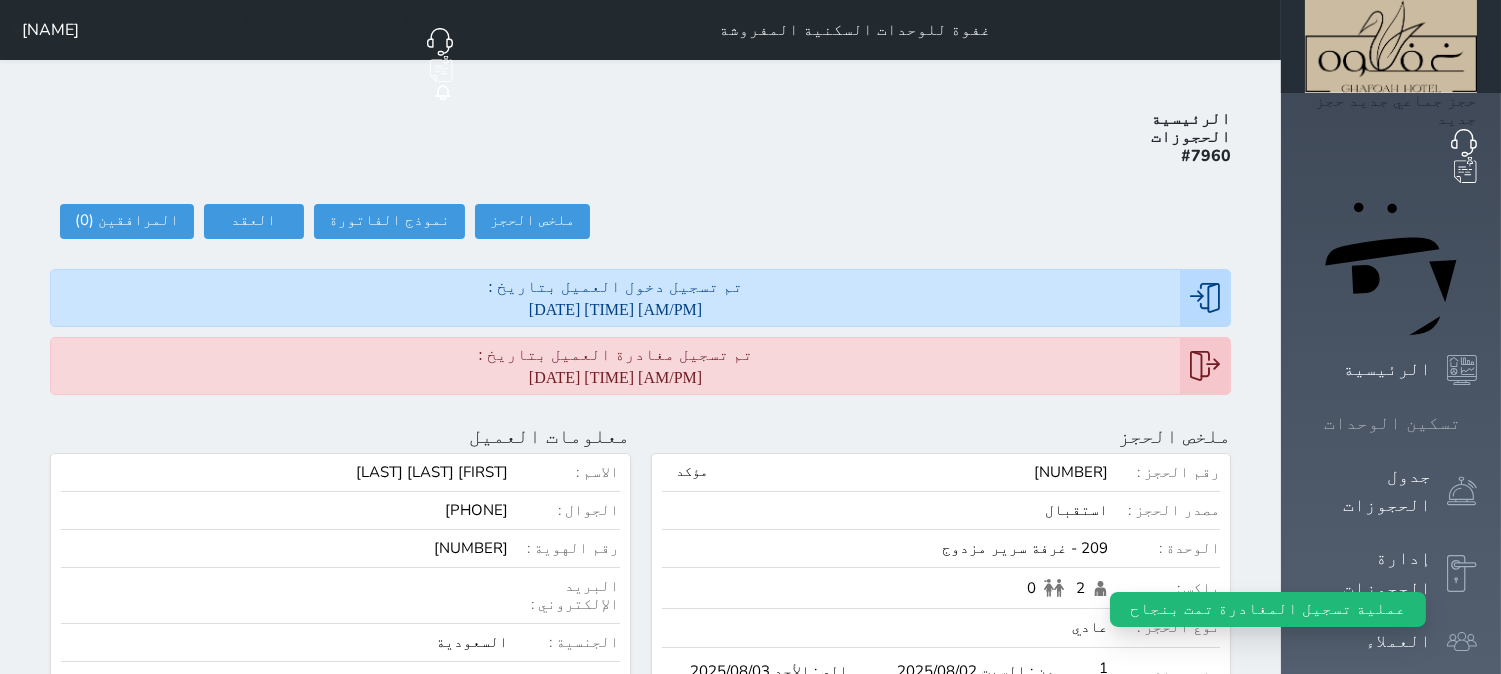 click on "تسكين الوحدات" at bounding box center [1392, 423] 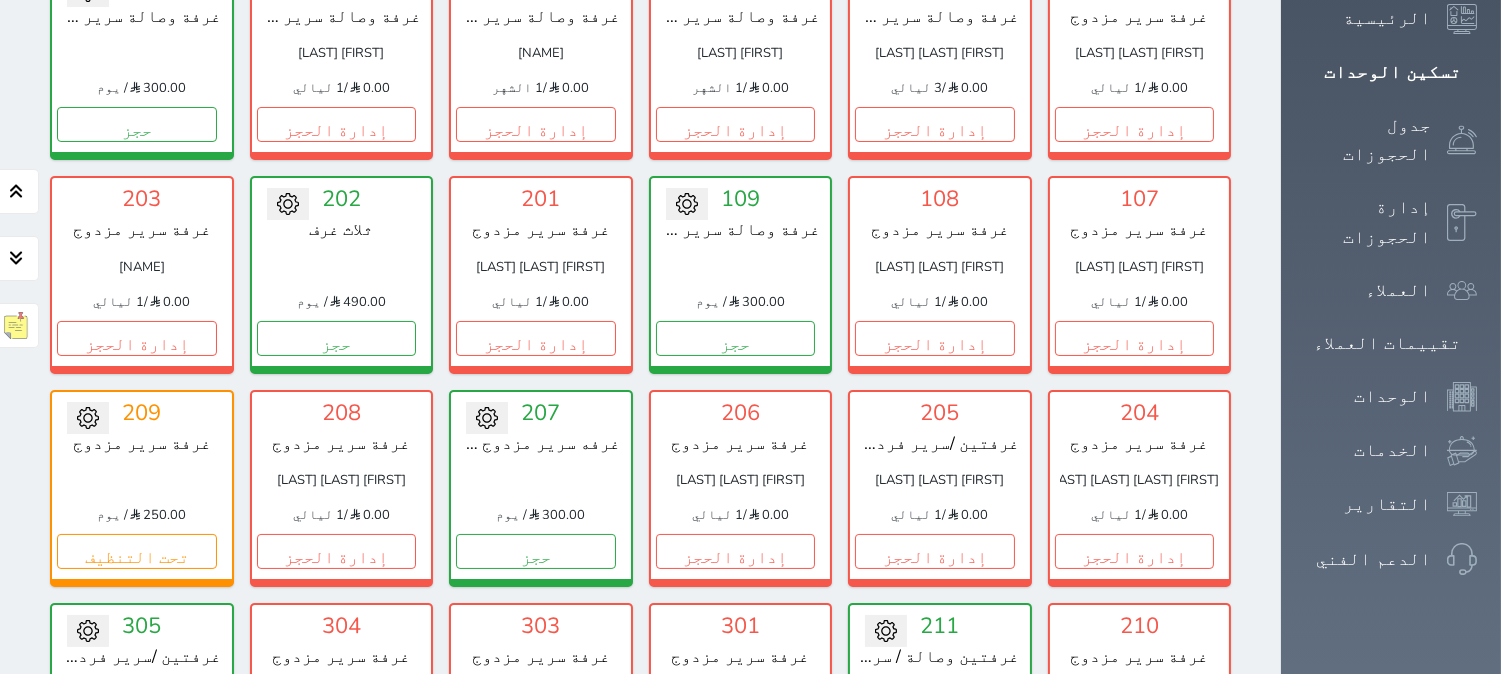 scroll, scrollTop: 411, scrollLeft: 0, axis: vertical 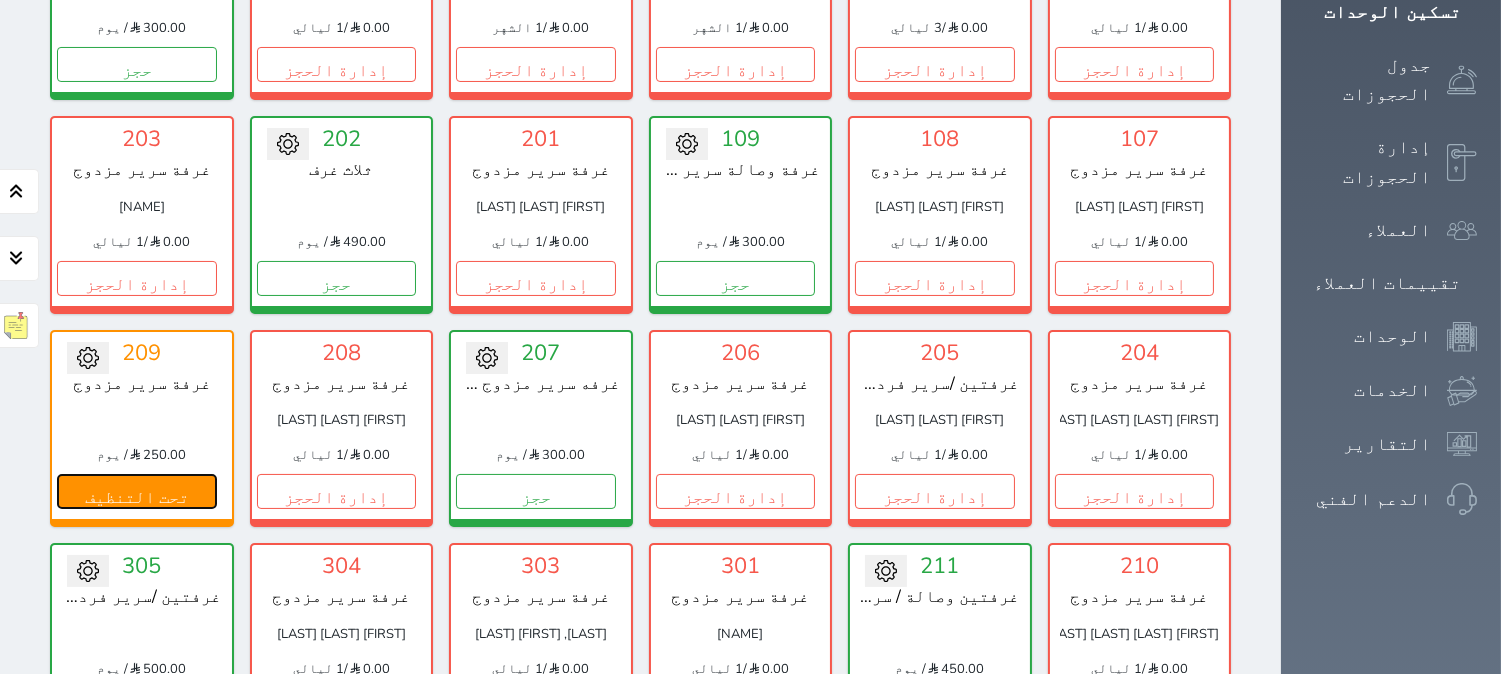 click on "تحت التنظيف" at bounding box center [137, 491] 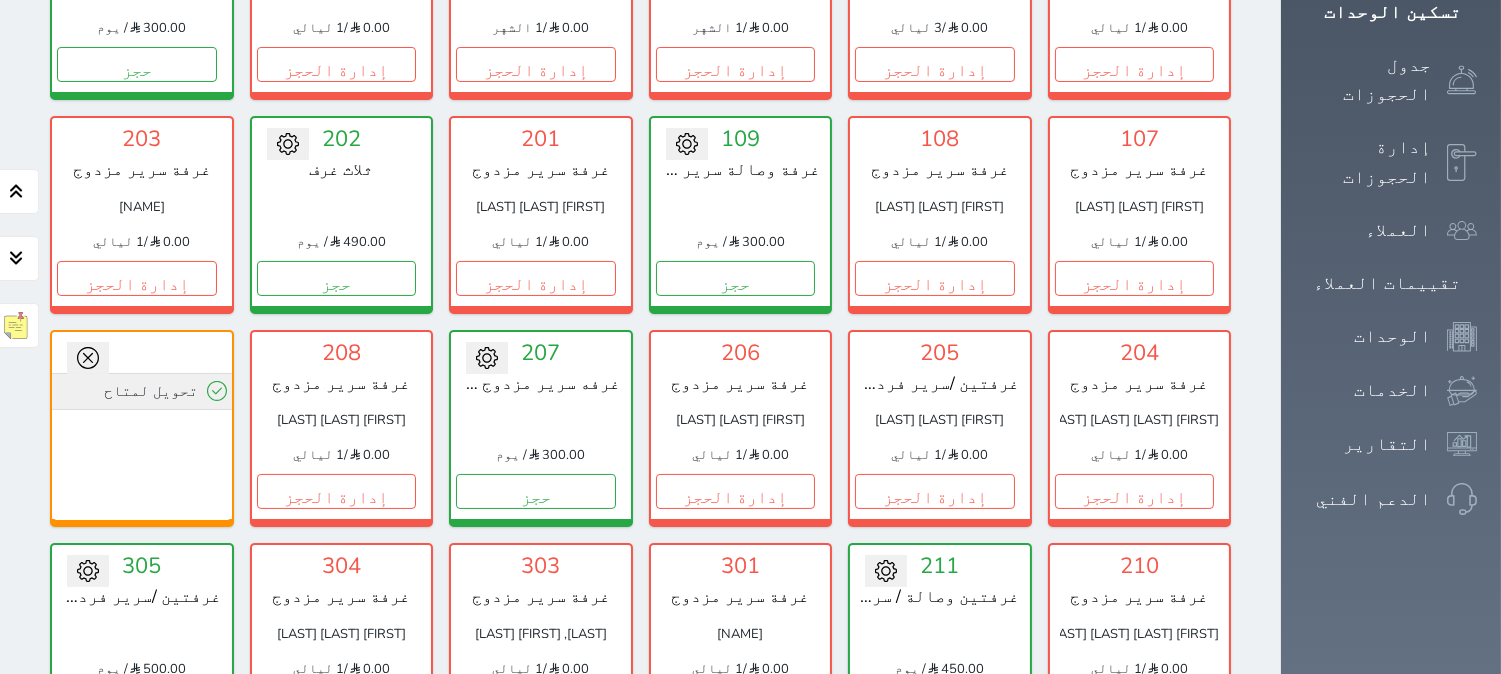 click on "تحويل لمتاح" at bounding box center [142, 391] 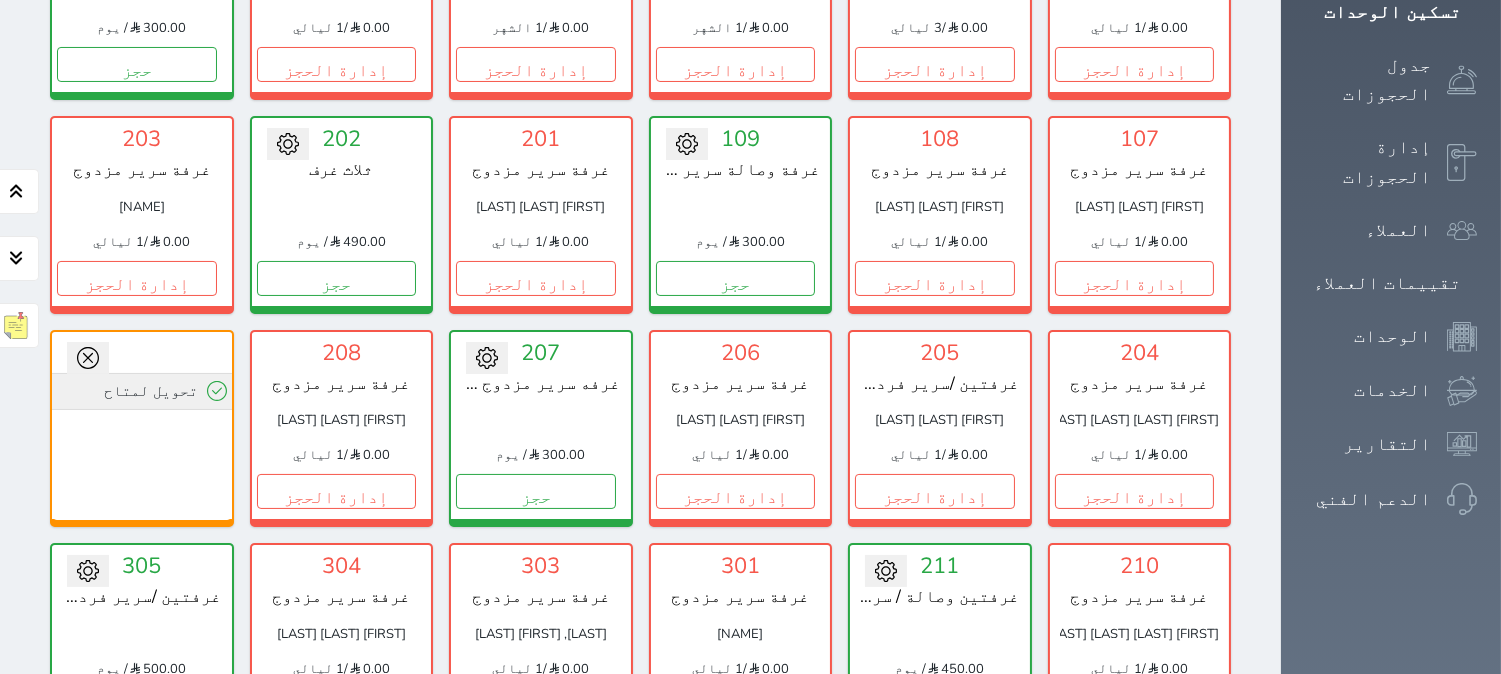 click on "تحويل لمتاح" at bounding box center [142, 391] 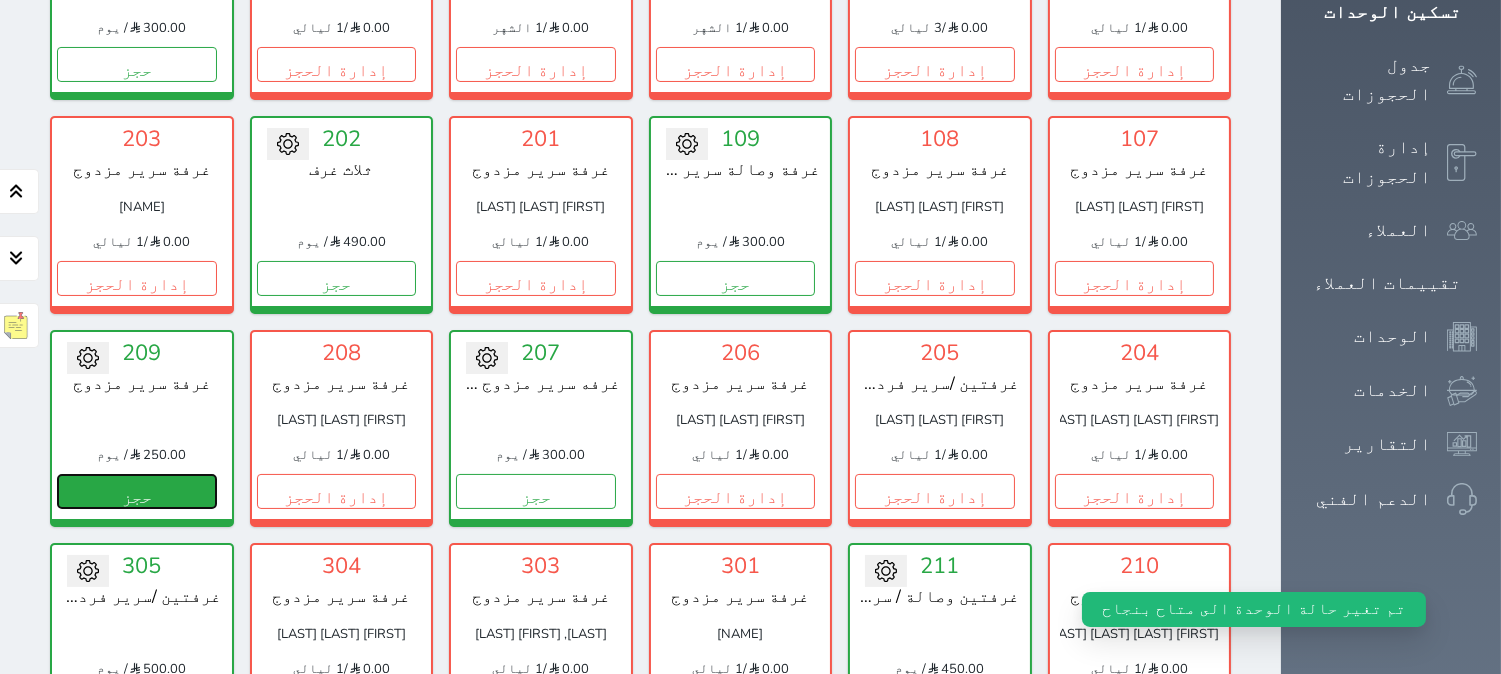 click on "حجز" at bounding box center (137, 491) 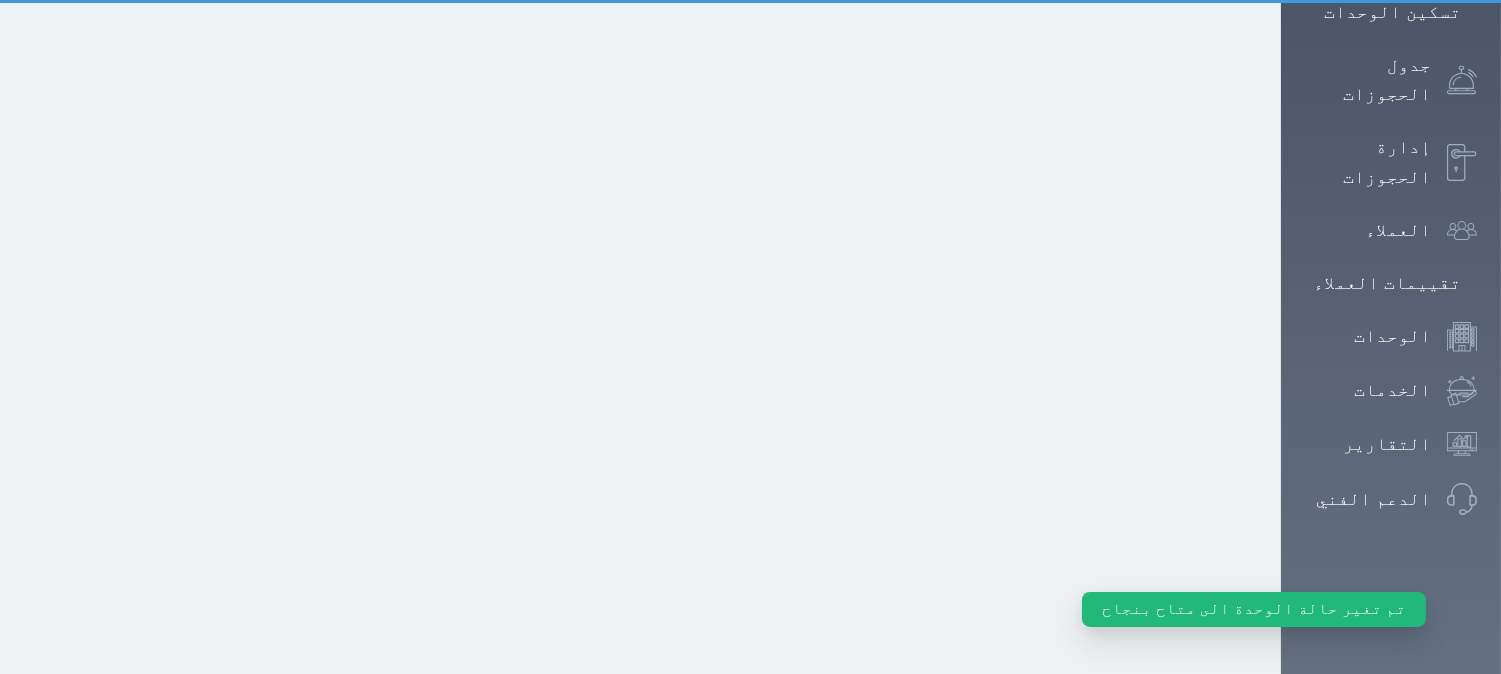 scroll, scrollTop: 268, scrollLeft: 0, axis: vertical 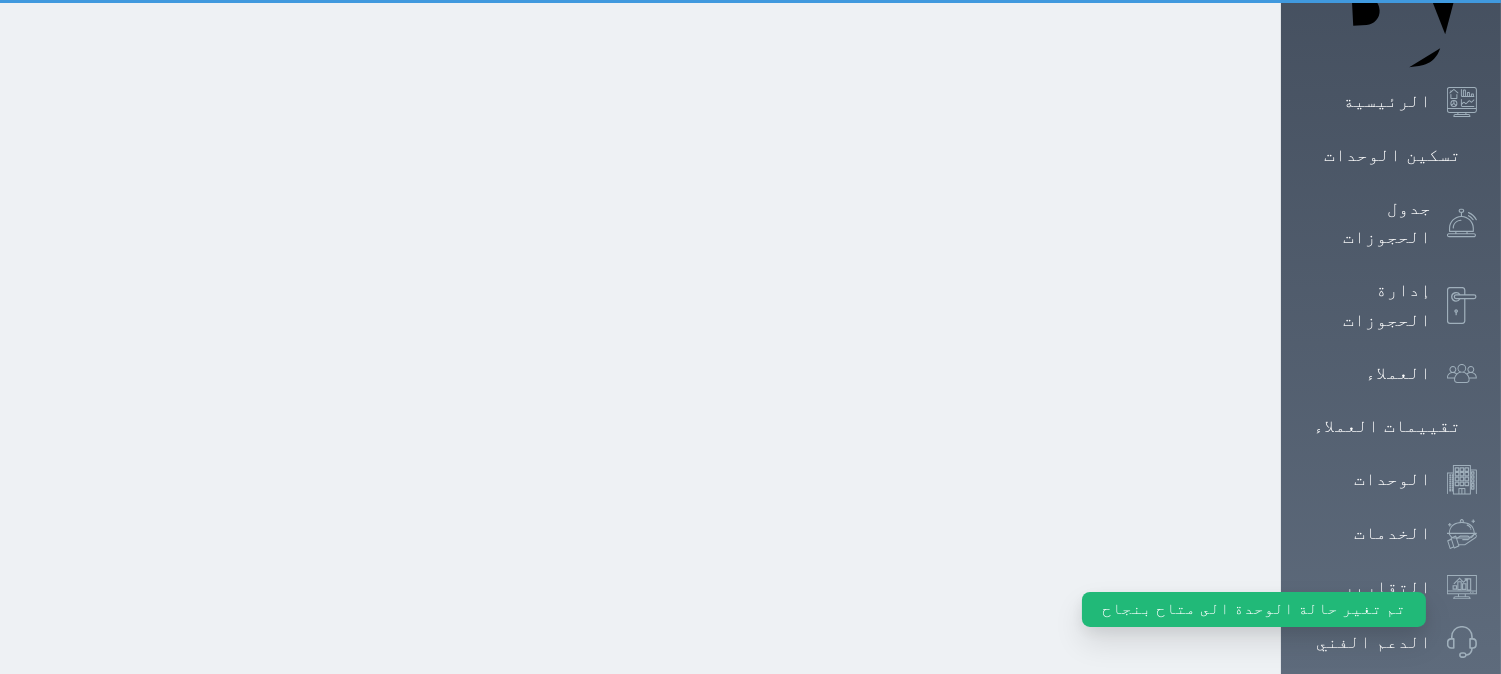 select on "1" 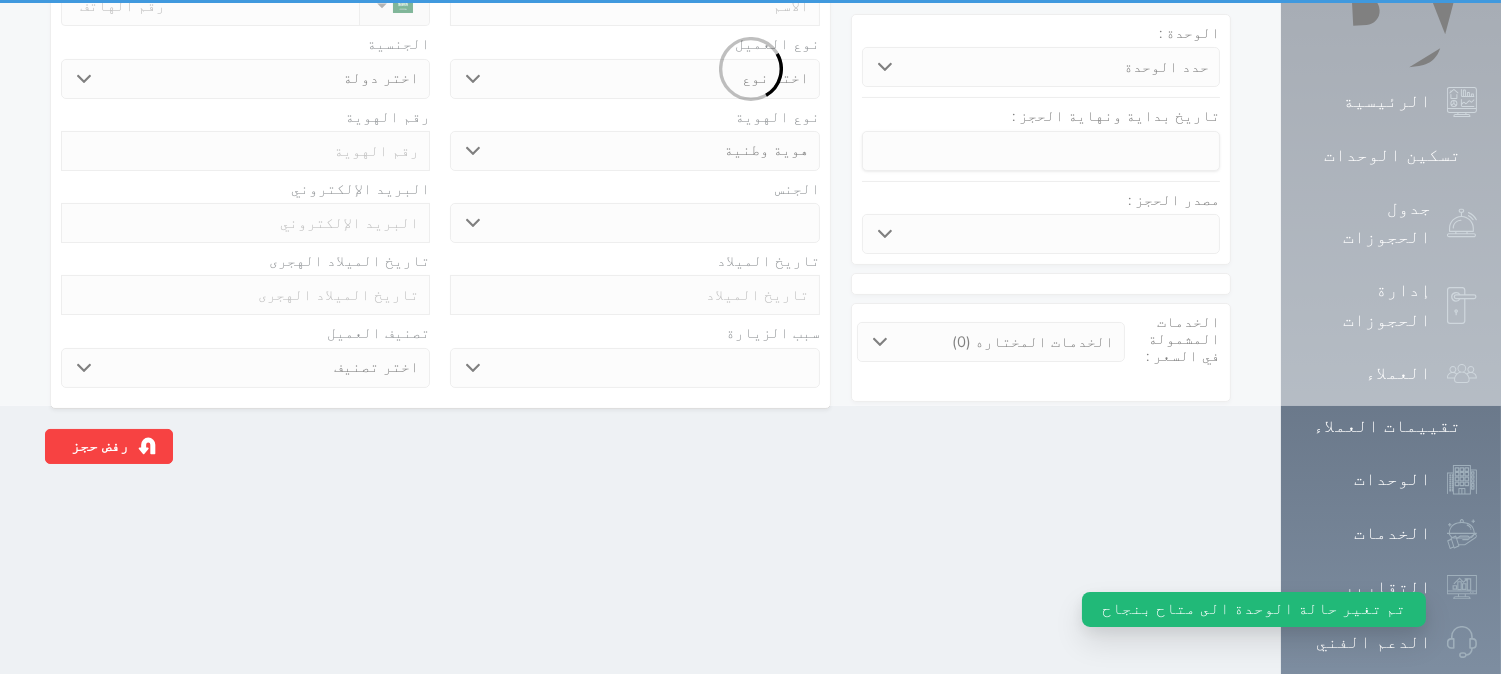 scroll, scrollTop: 0, scrollLeft: 0, axis: both 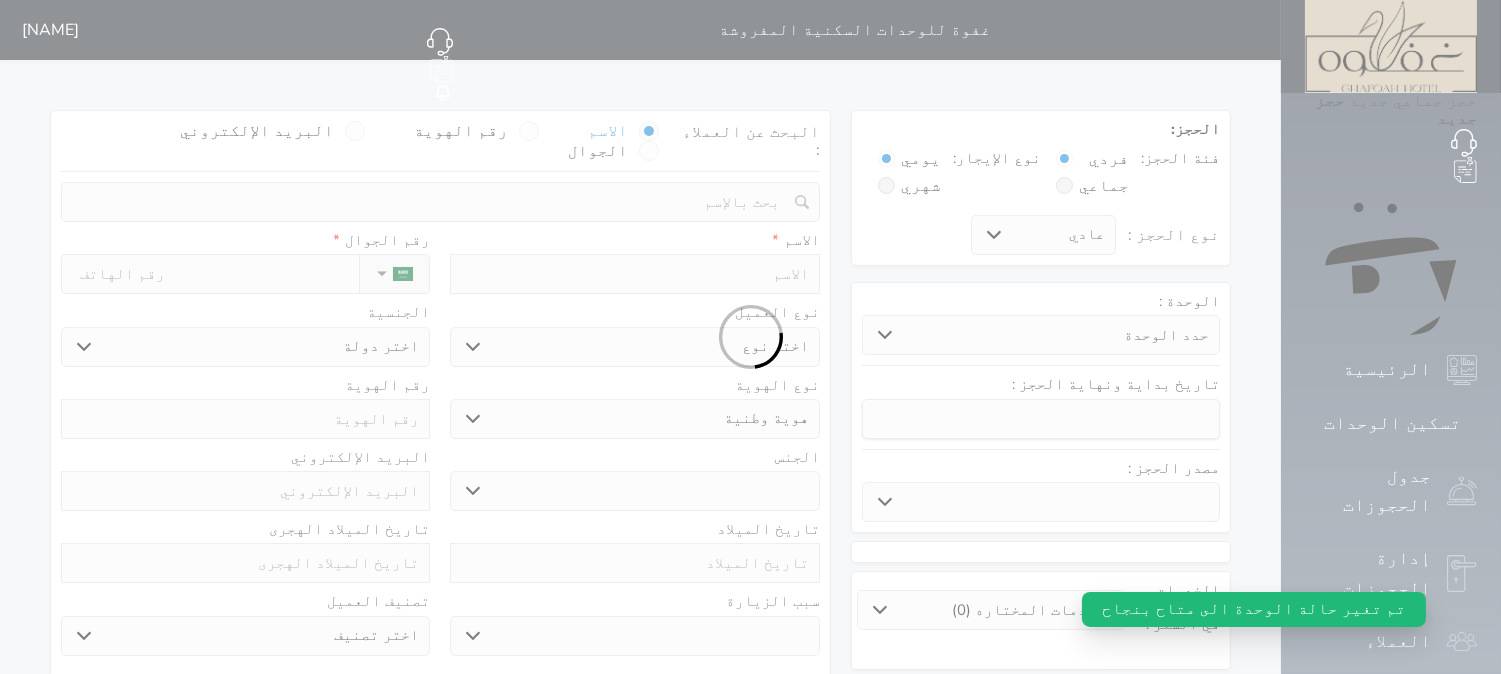 select 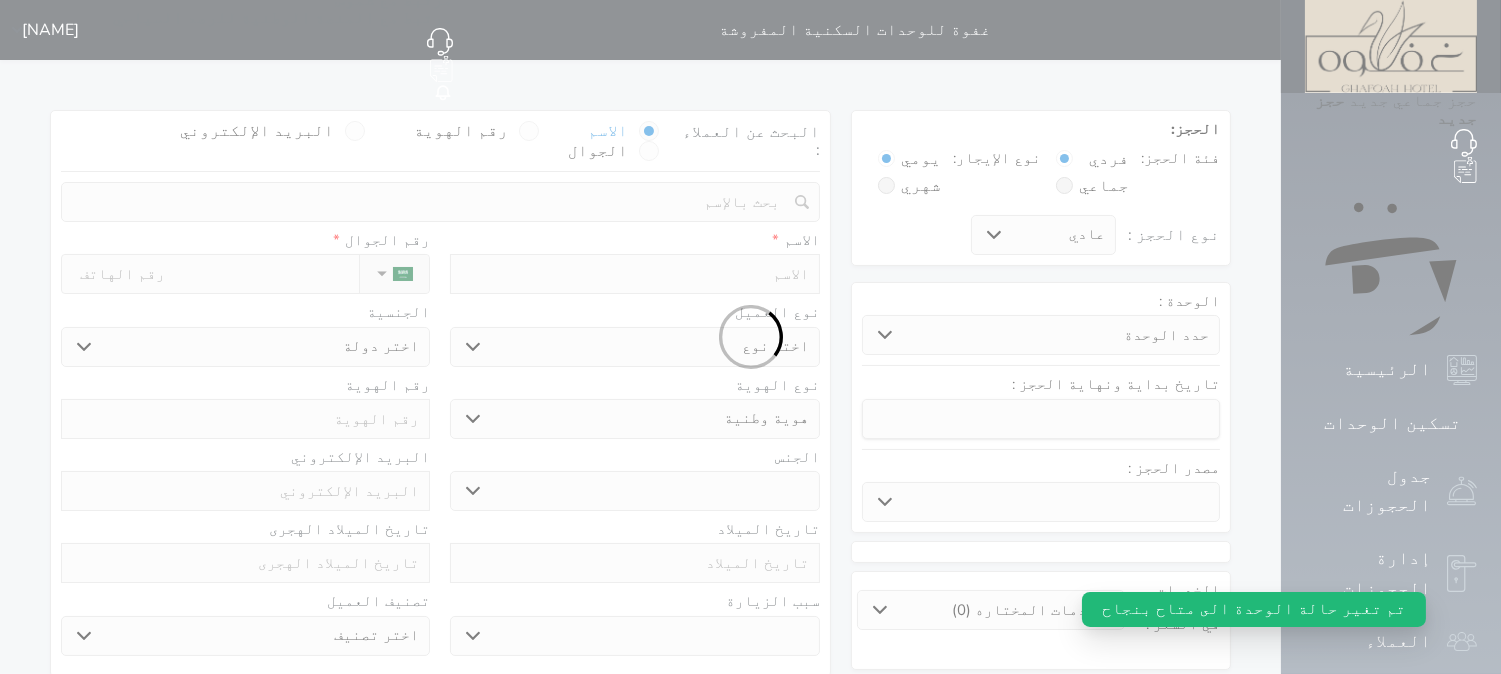 select 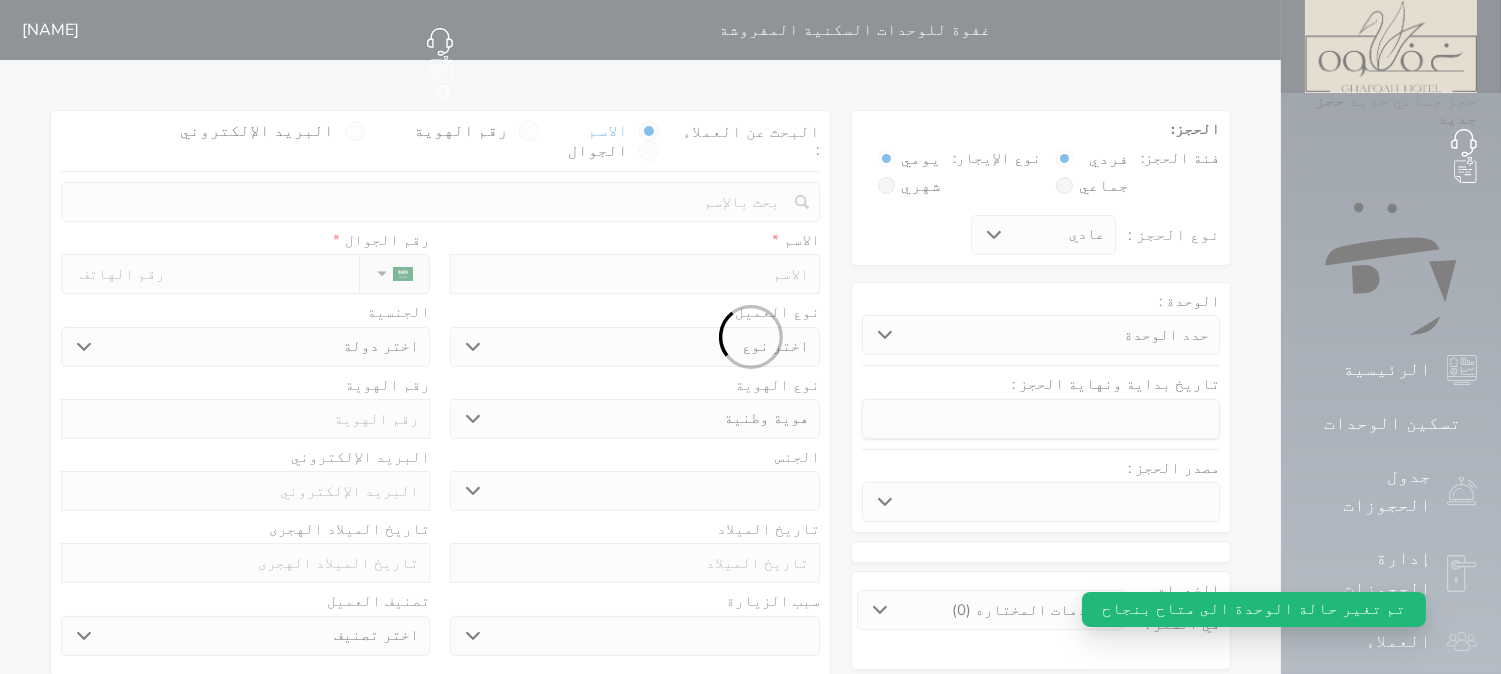select 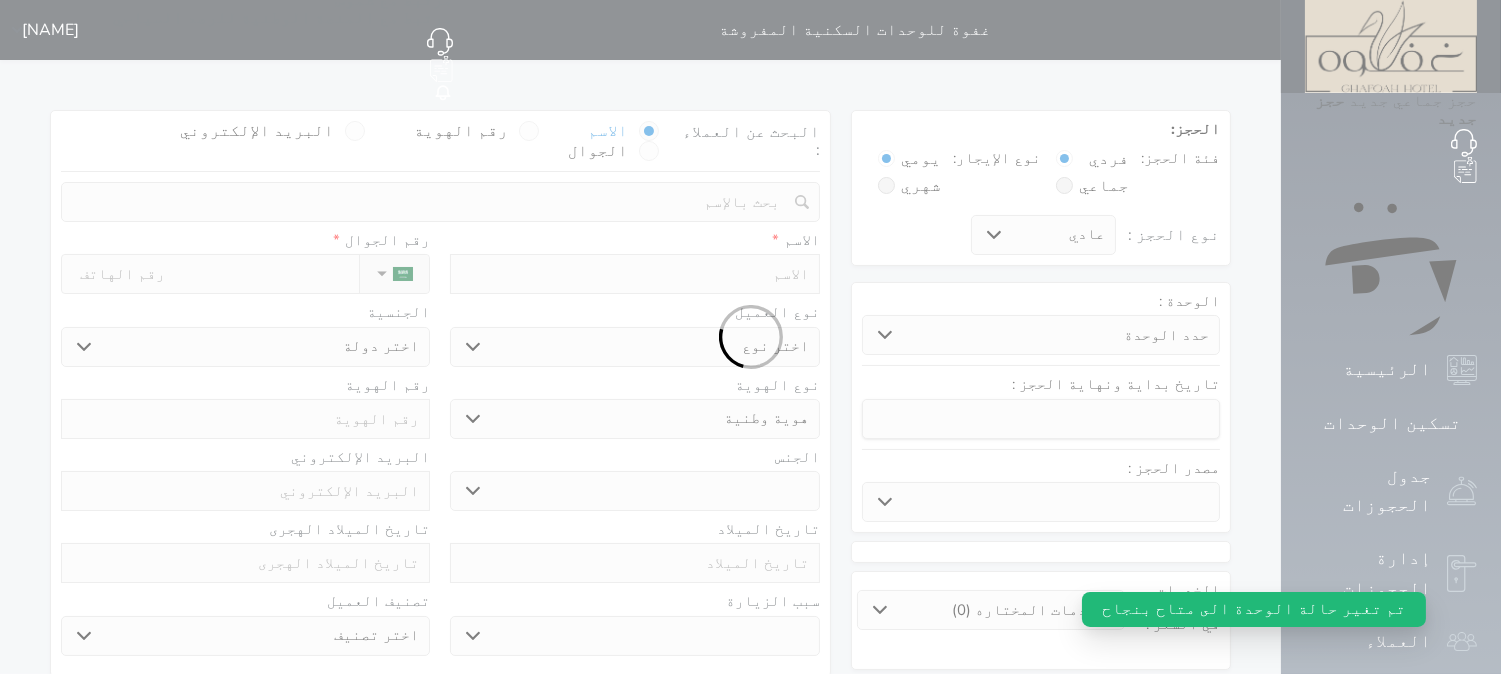 select 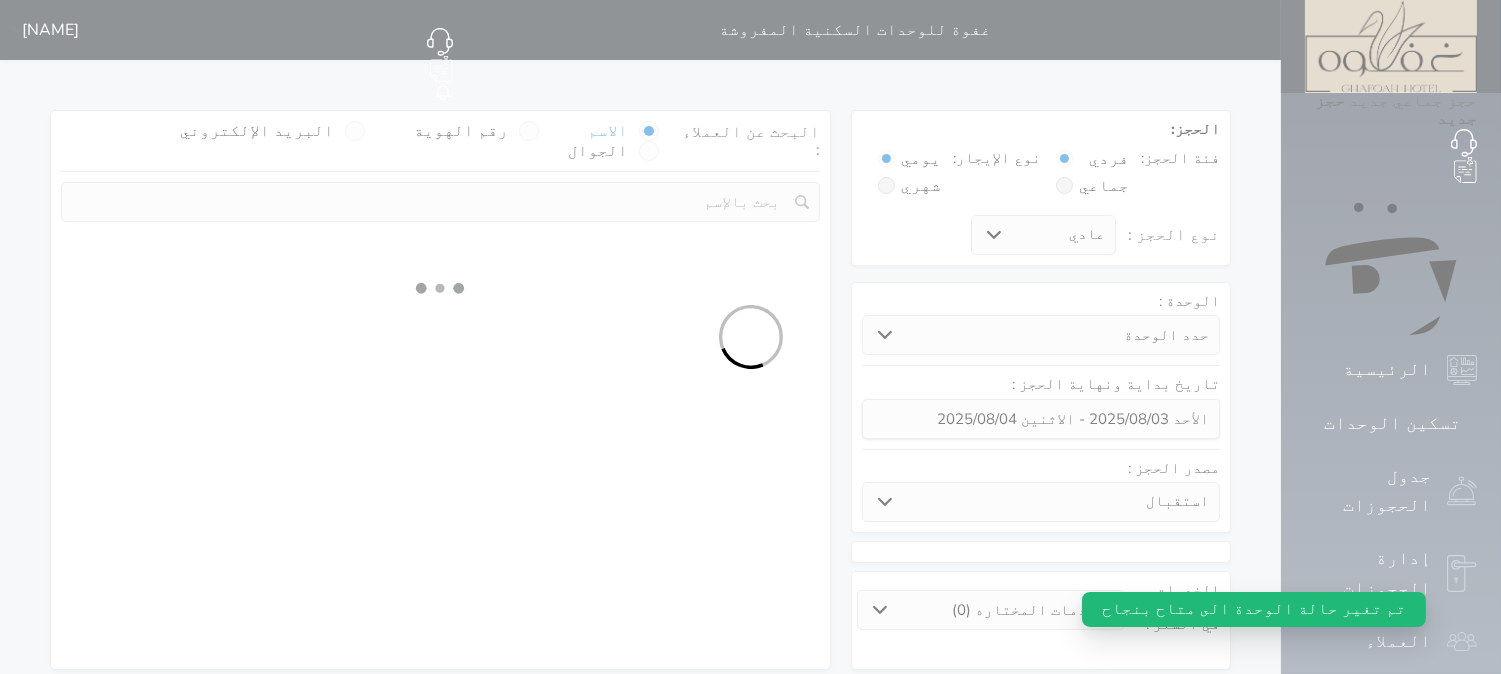 select 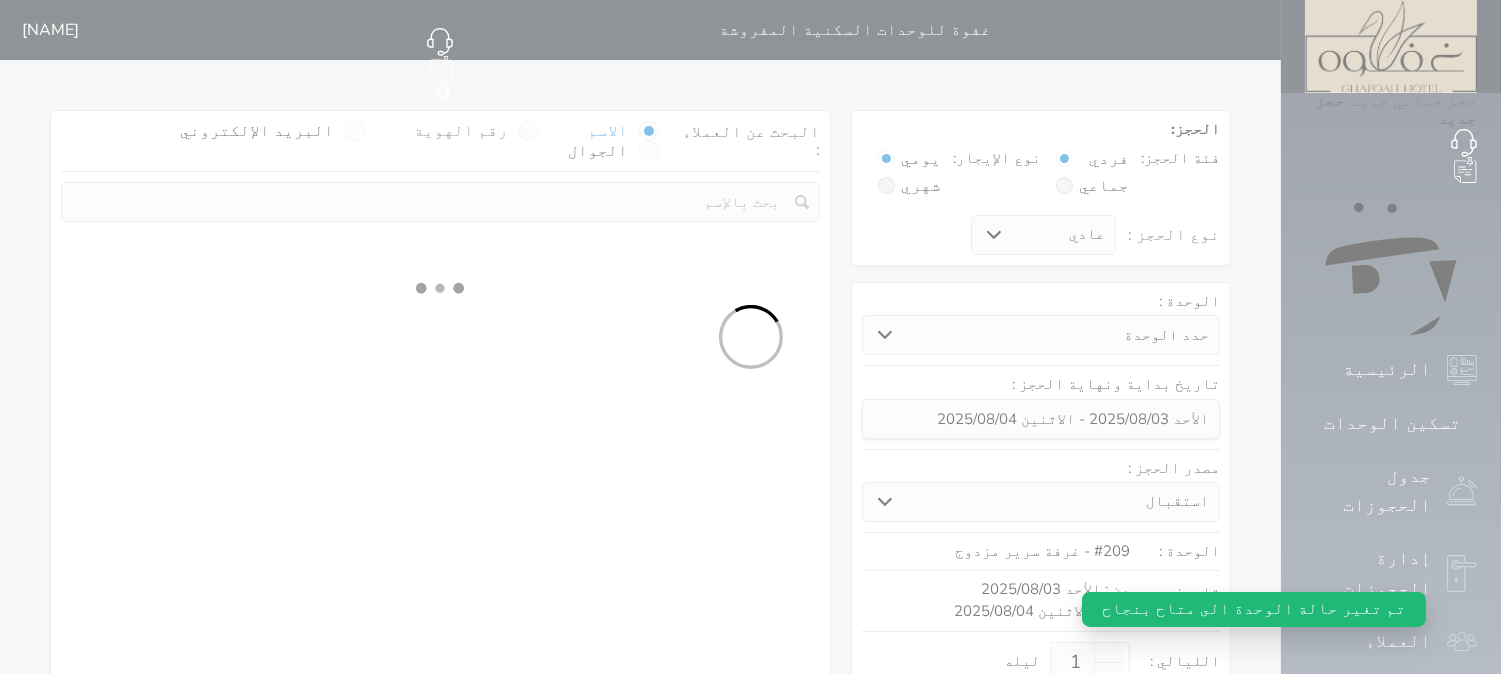 select on "1" 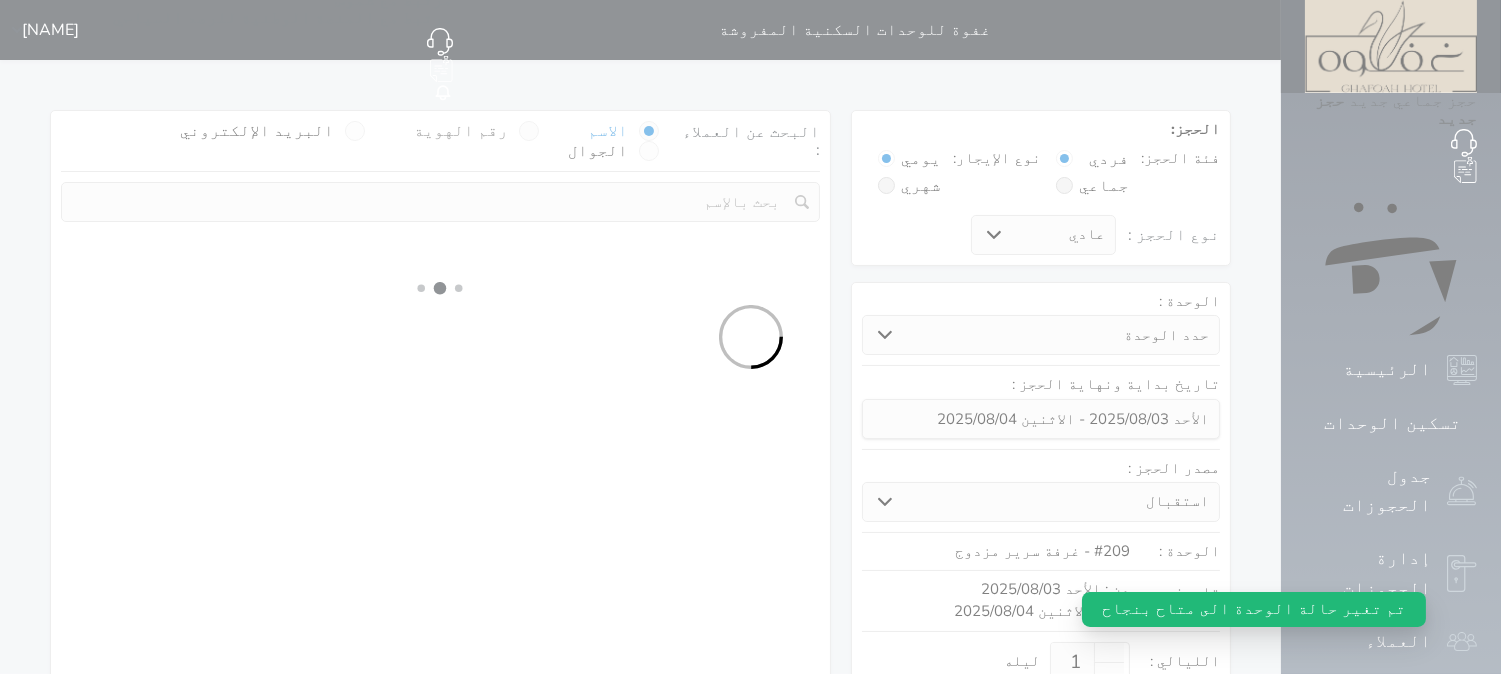 select on "113" 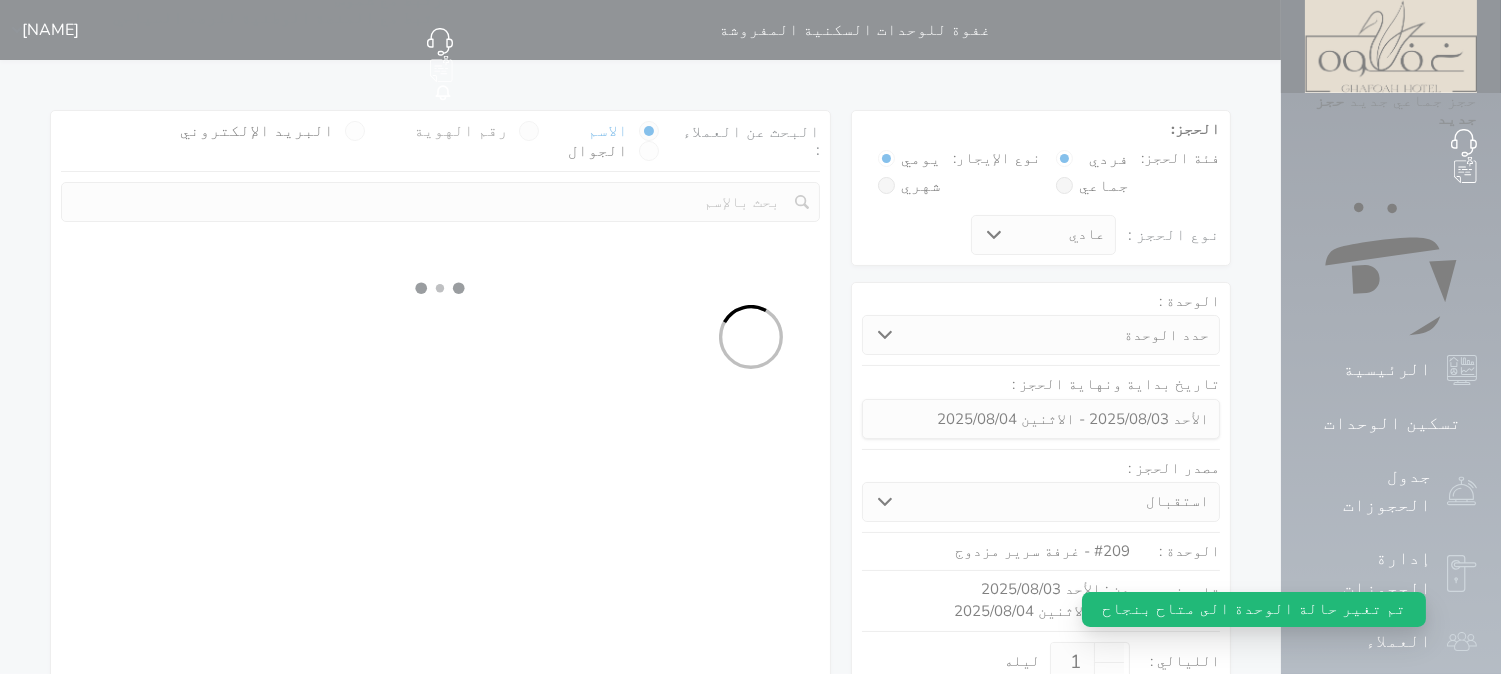 select on "1" 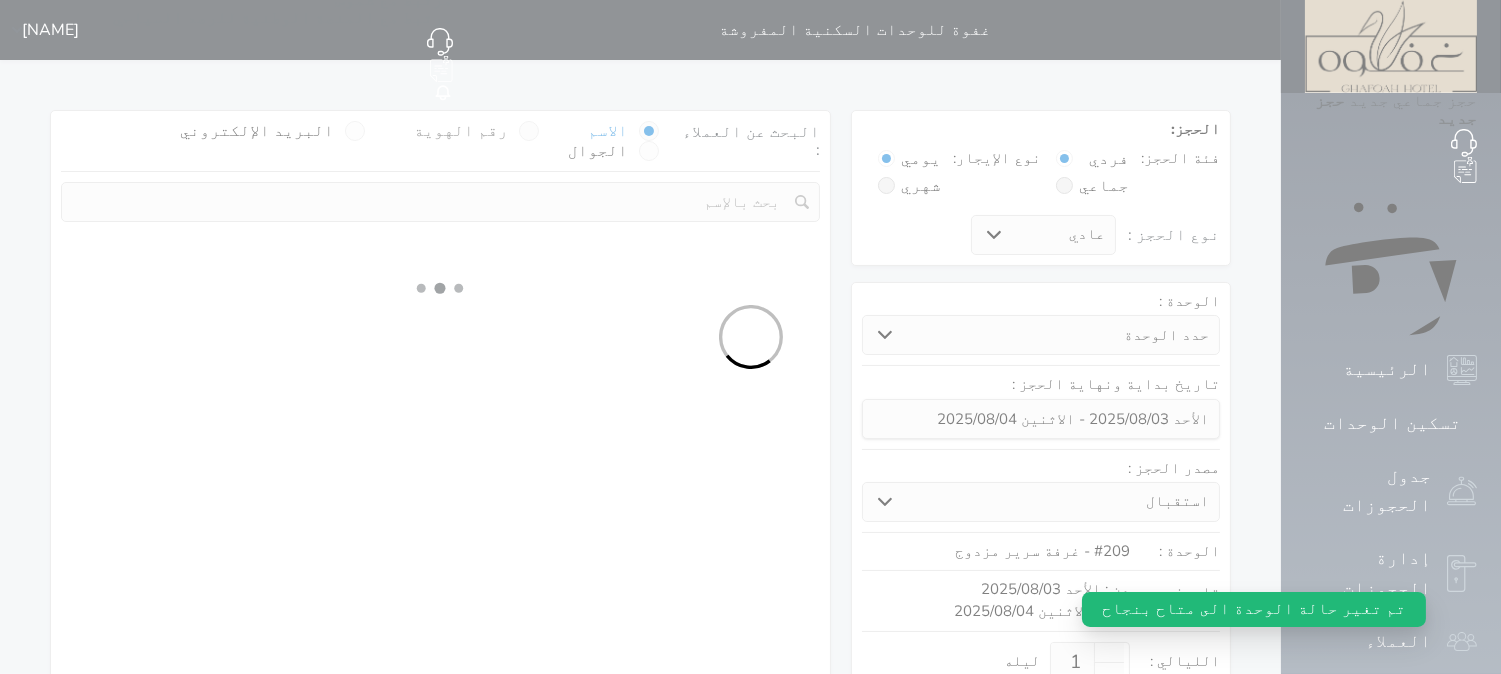 select 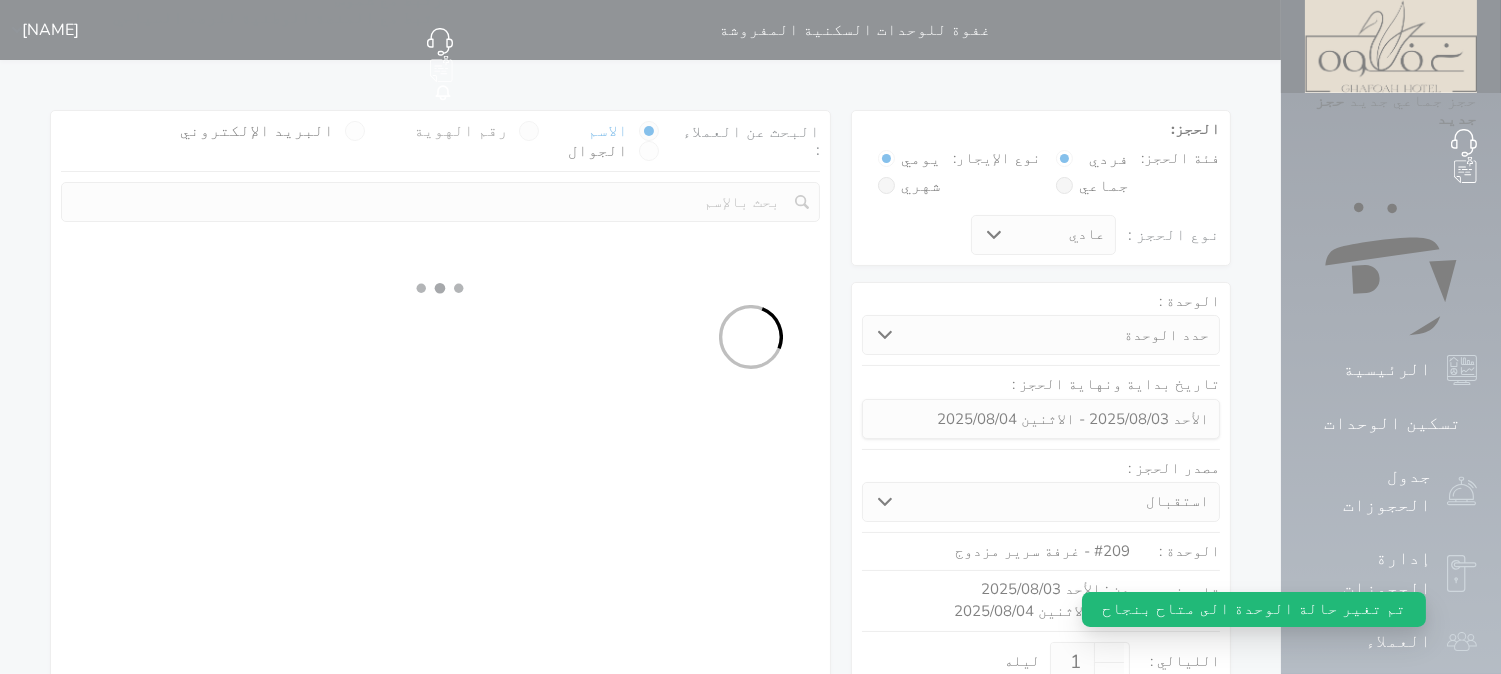 select on "7" 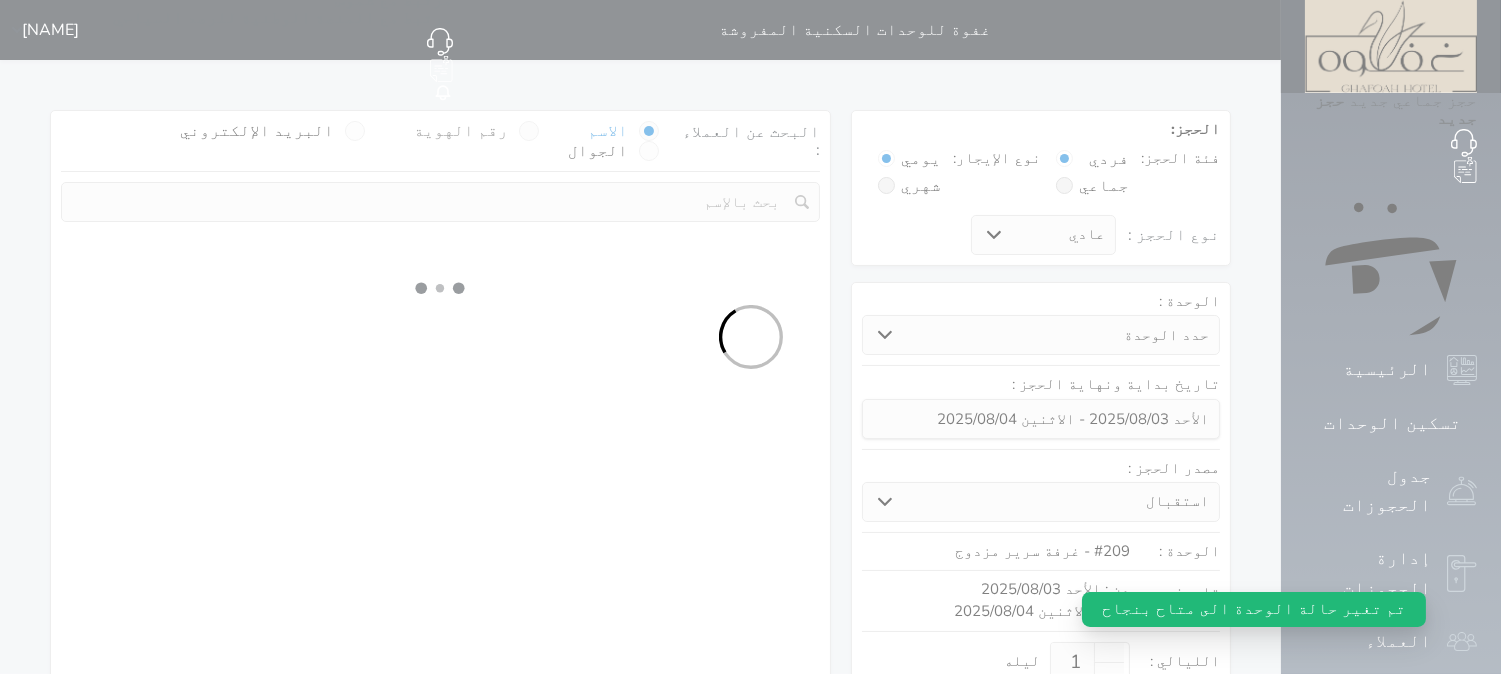 select 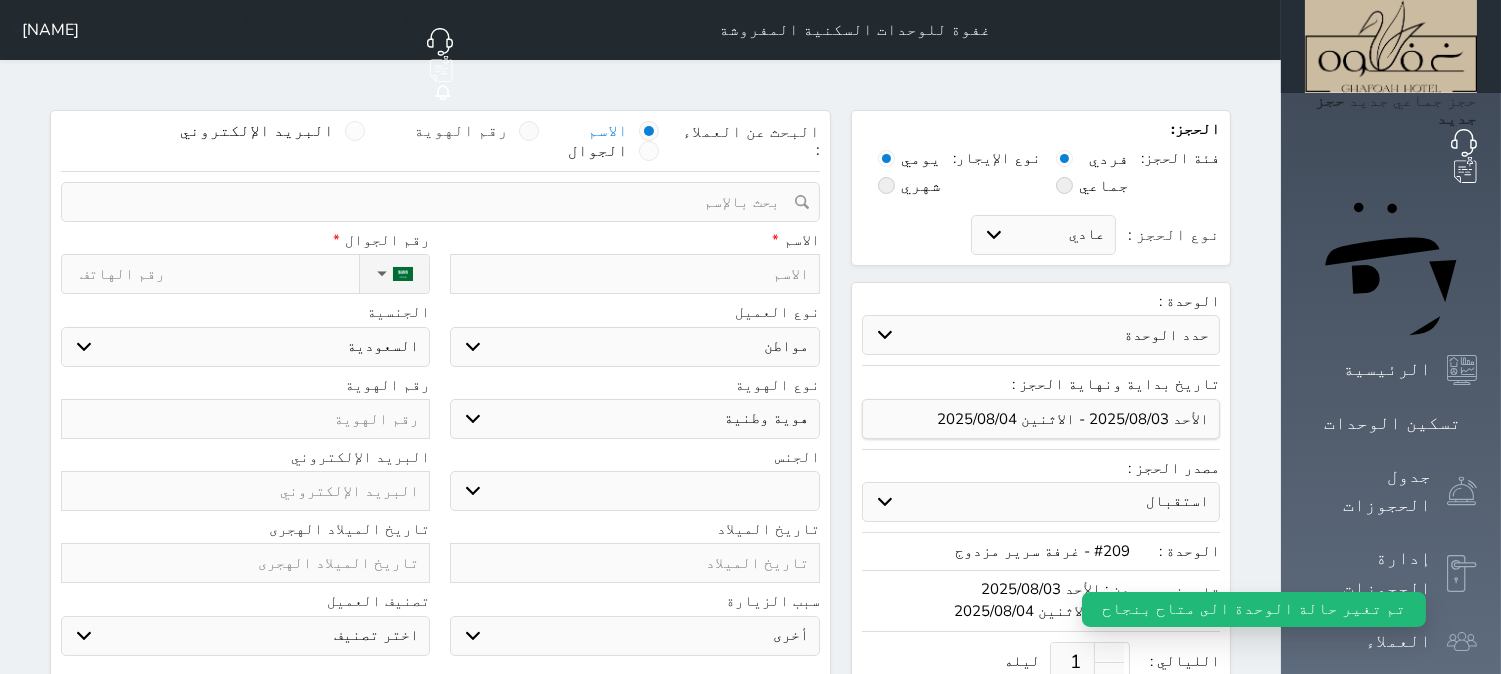 click at bounding box center (529, 131) 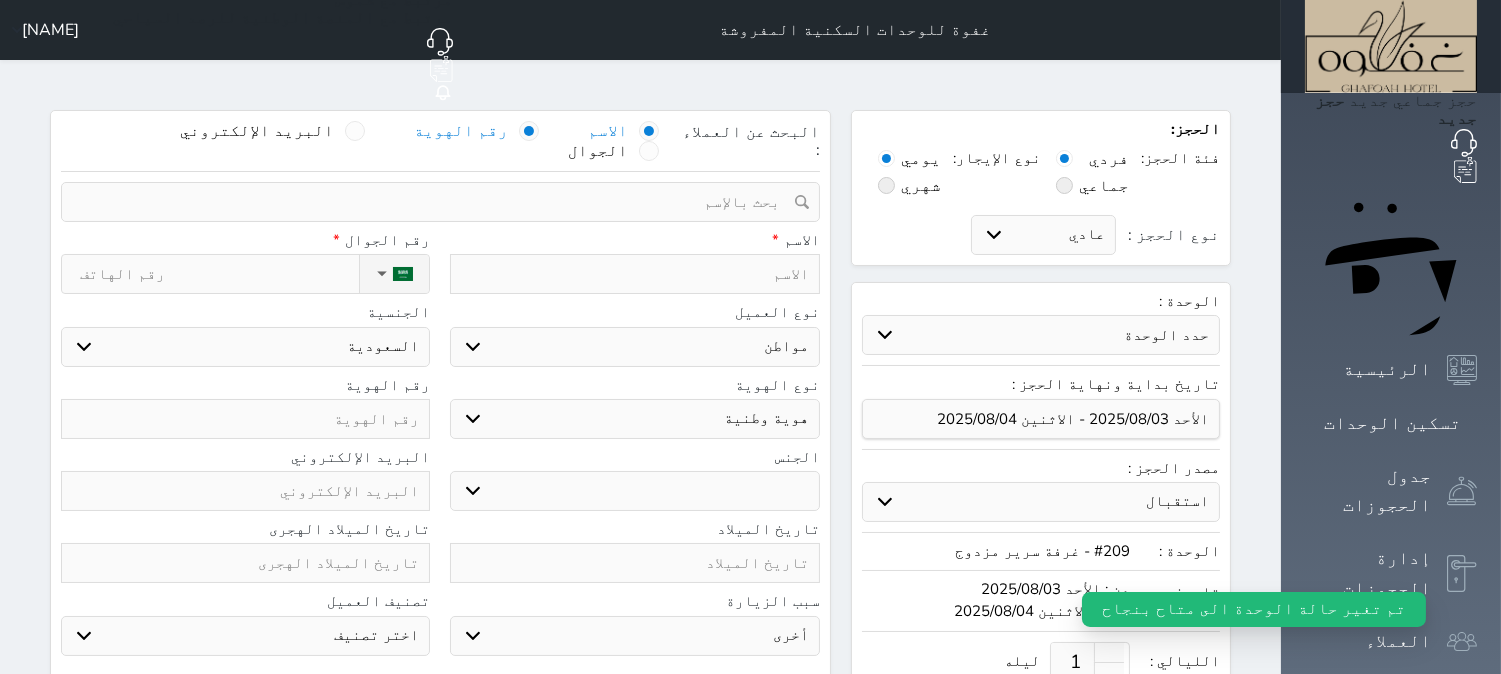 select 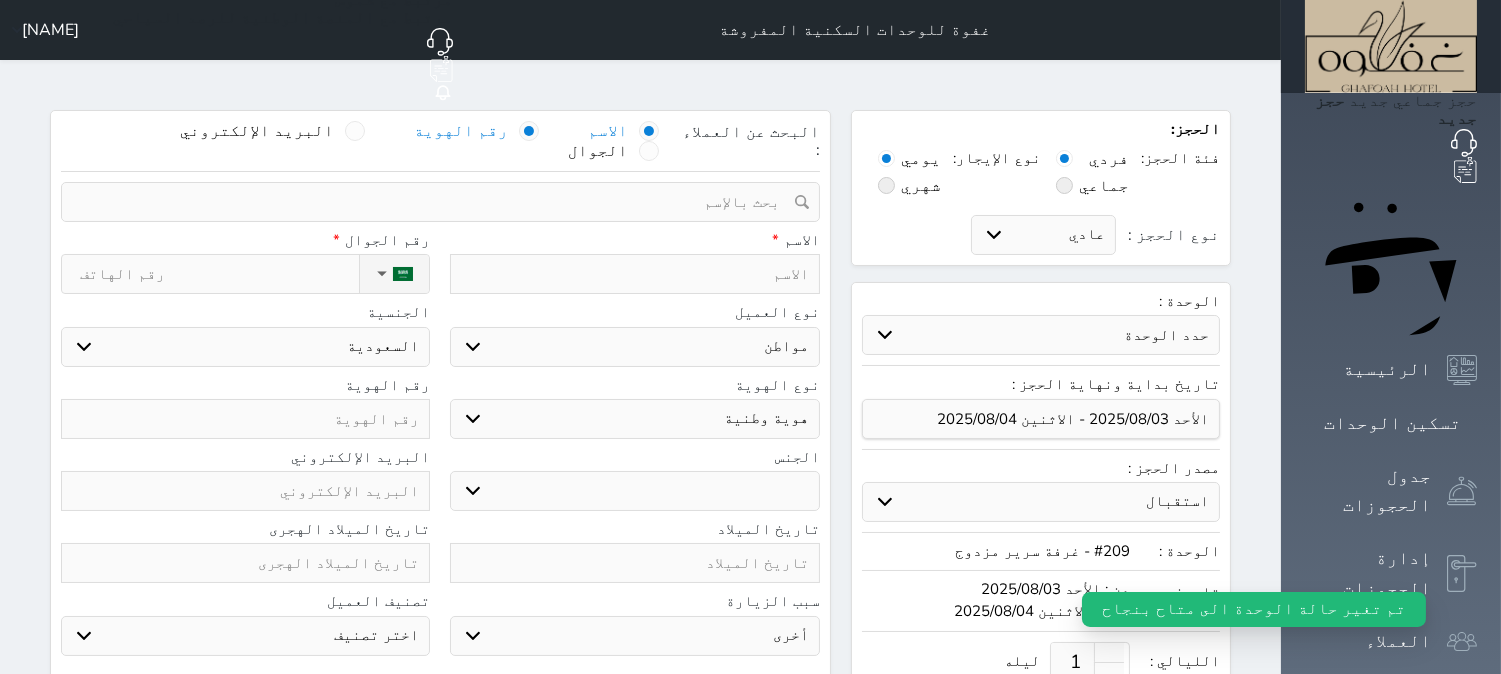 select 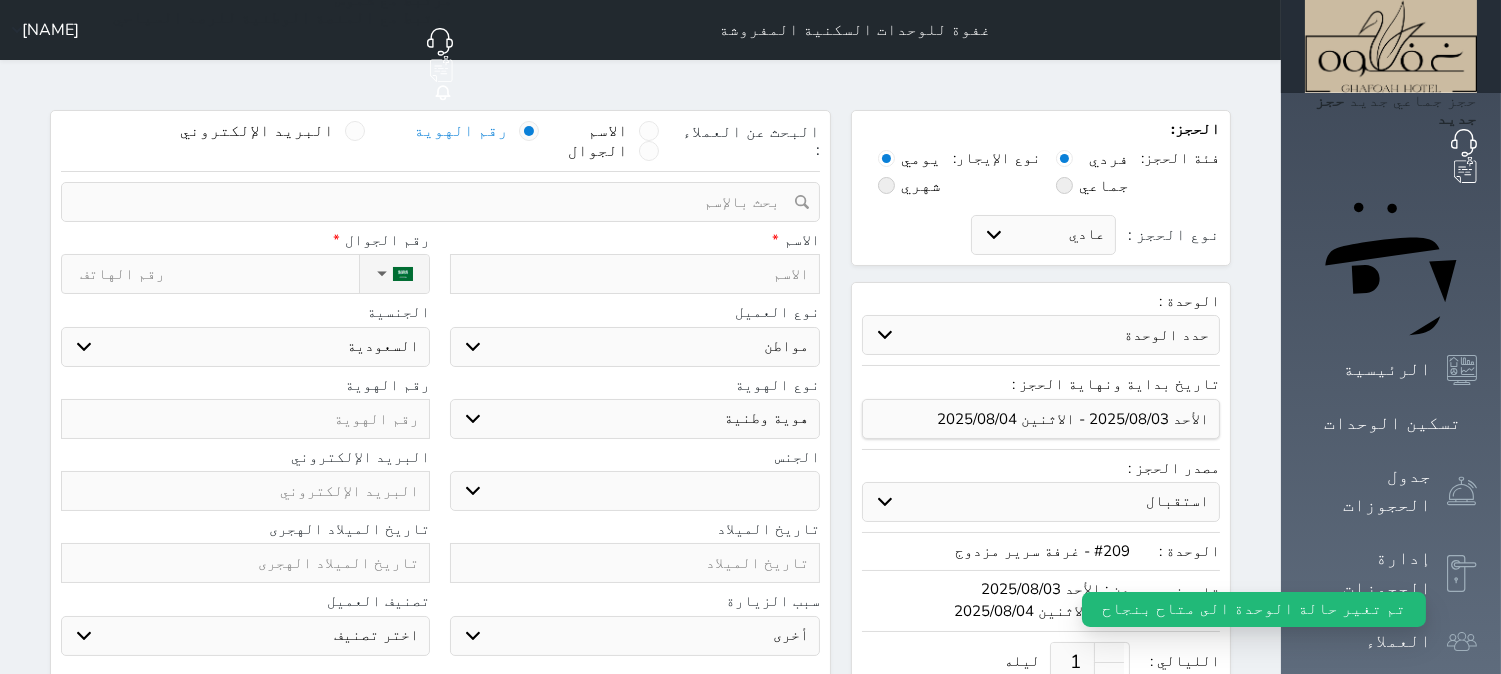 select 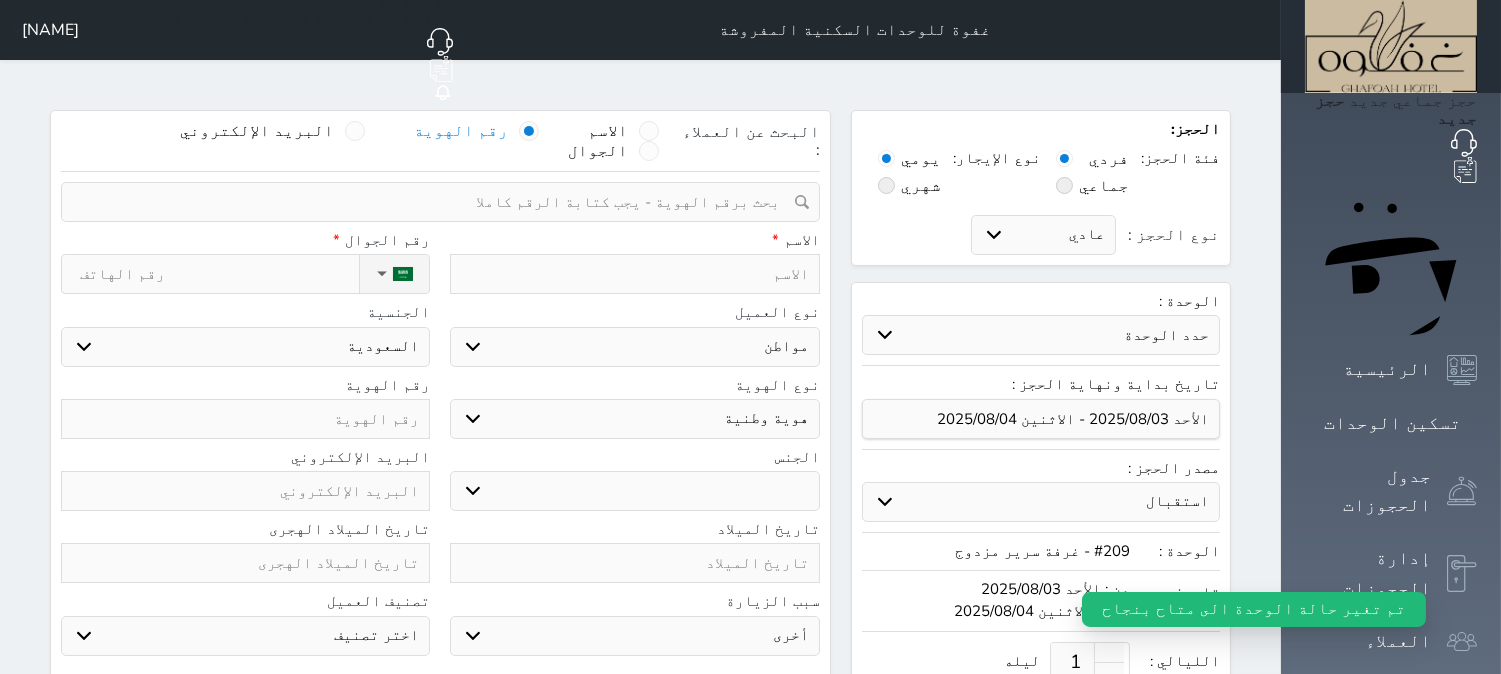 select 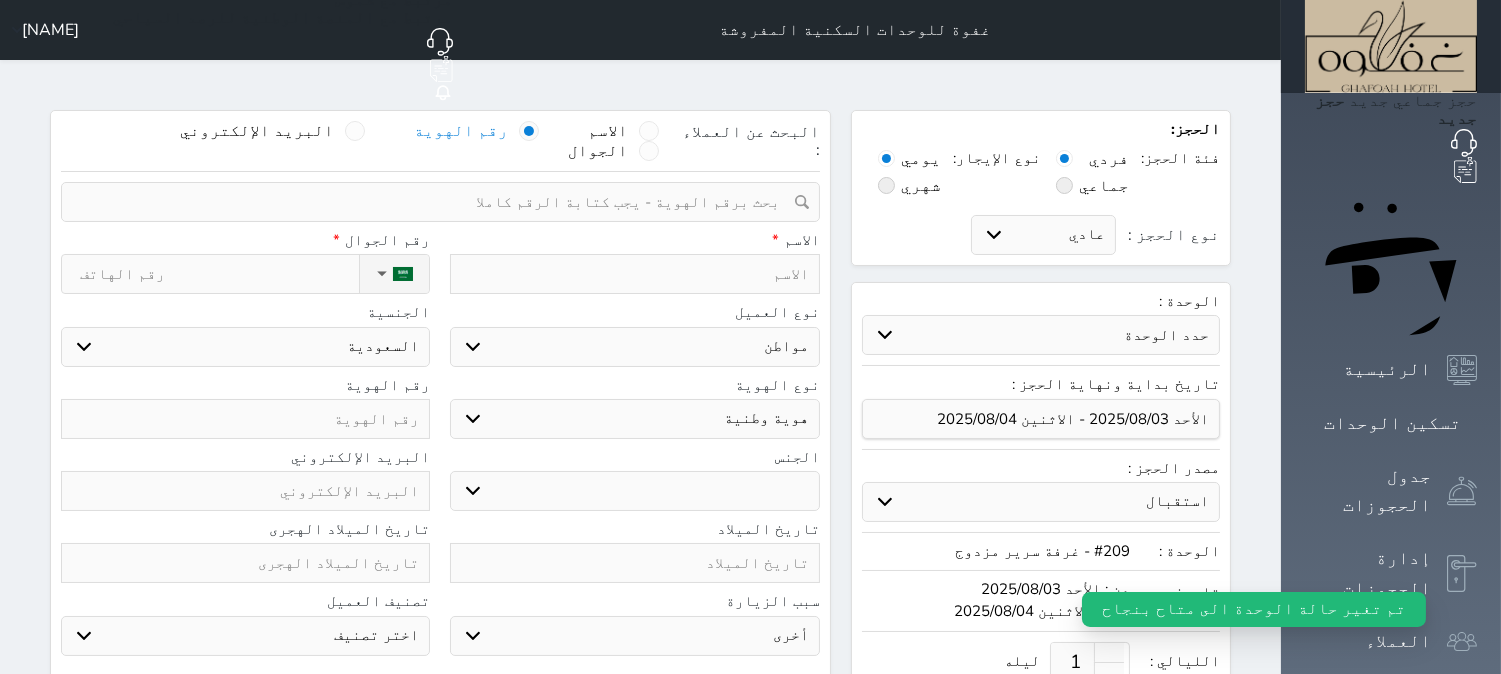 click at bounding box center (433, 202) 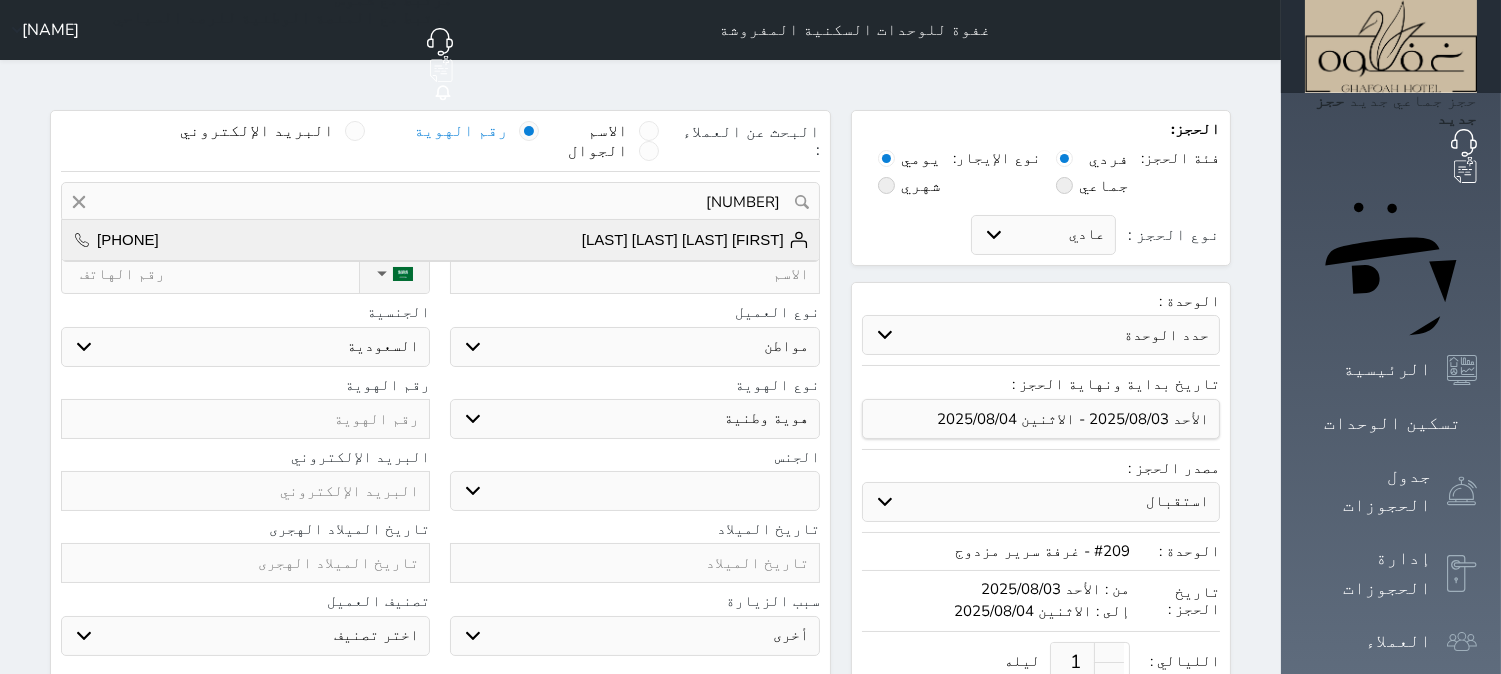 click on "[FIRST] [MIDDLE] [LAST]" at bounding box center [695, 240] 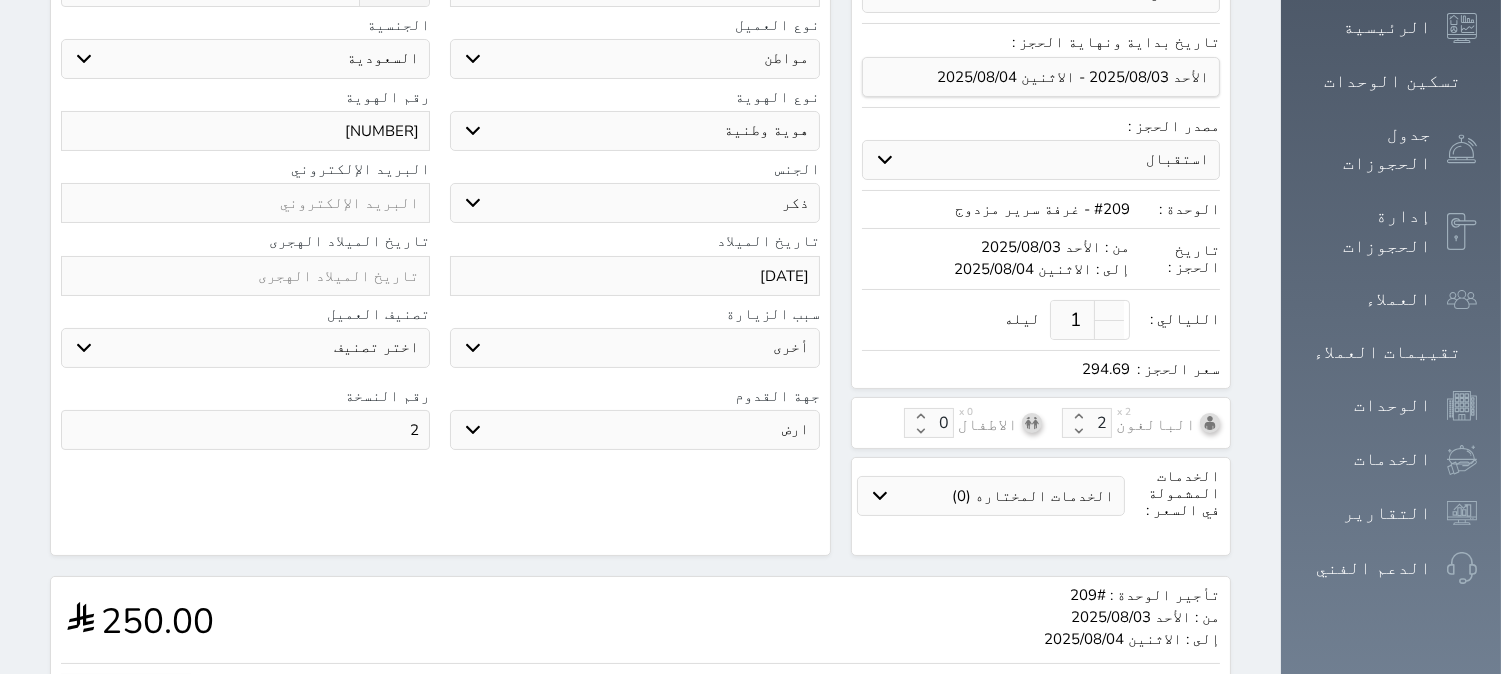 scroll, scrollTop: 555, scrollLeft: 0, axis: vertical 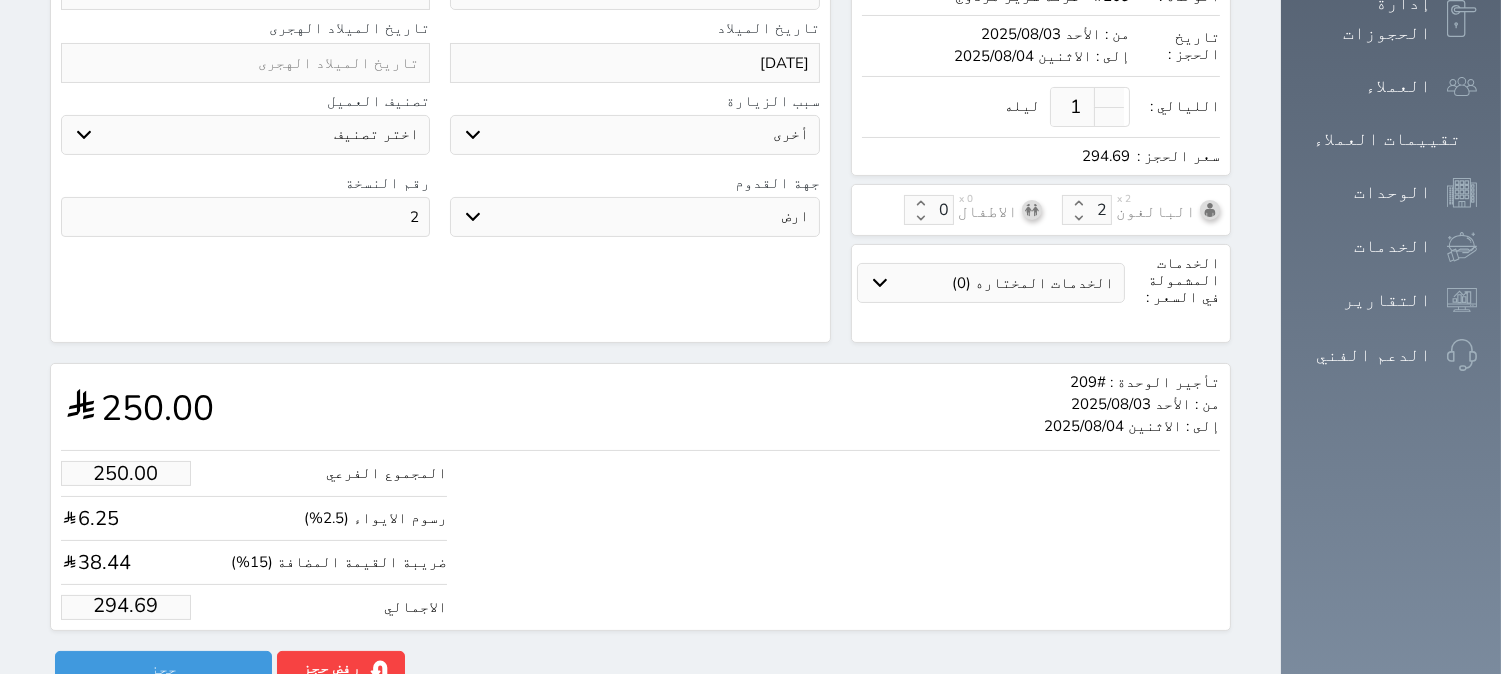 drag, startPoint x: 146, startPoint y: 577, endPoint x: 4, endPoint y: 593, distance: 142.89856 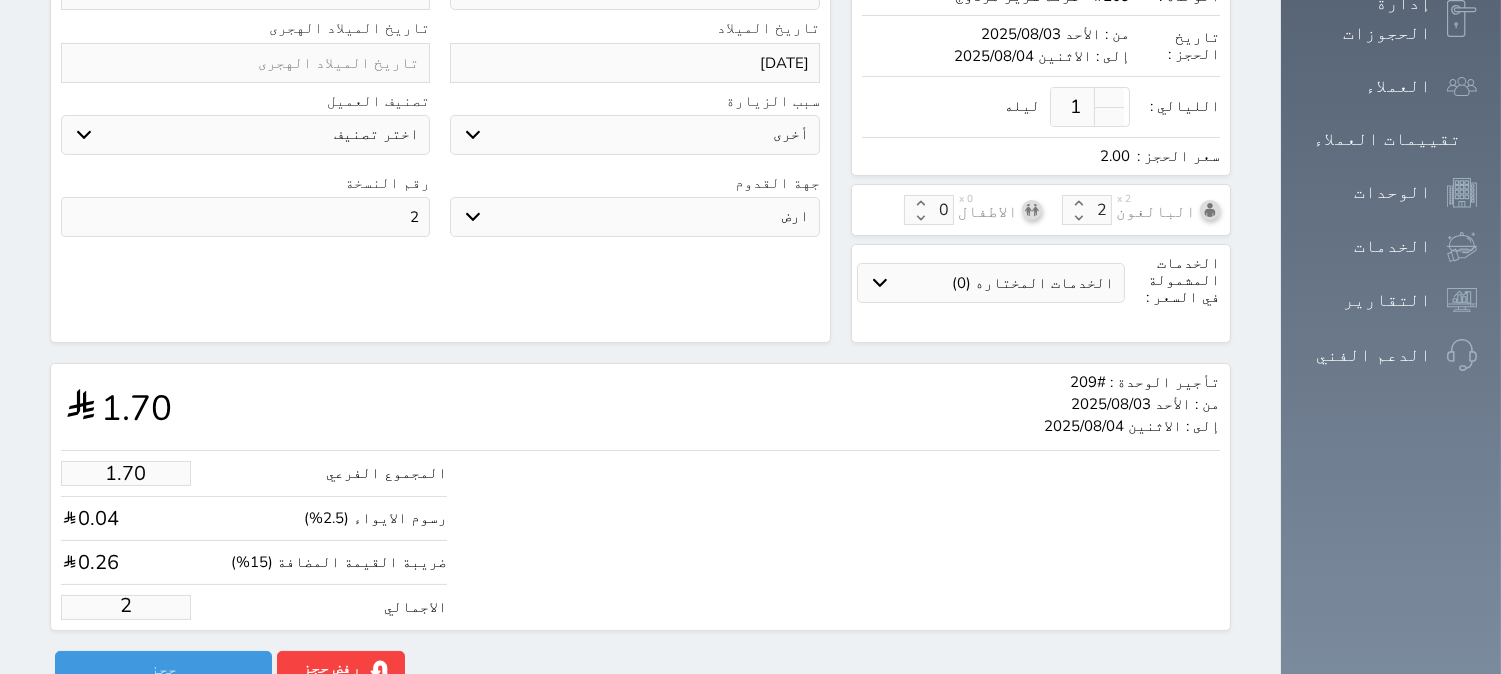 type on "16.97" 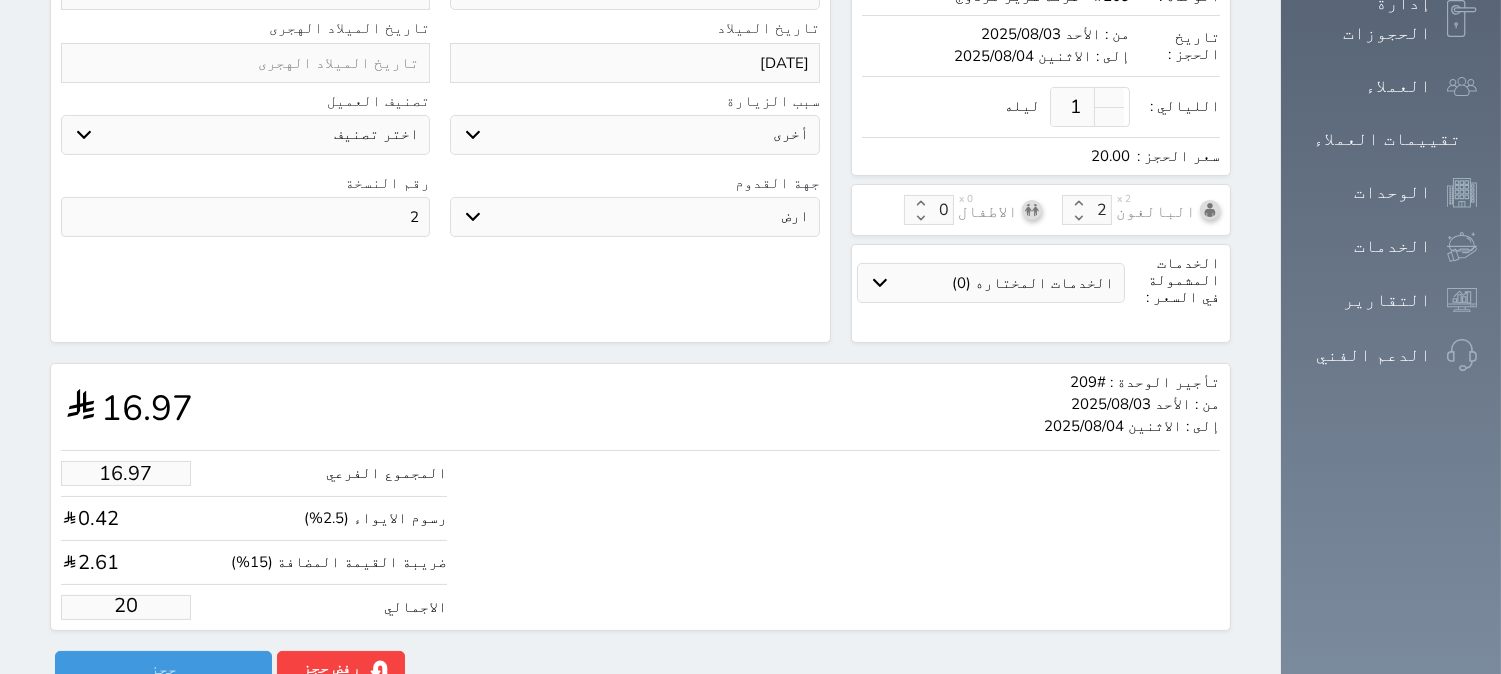 type on "169.67" 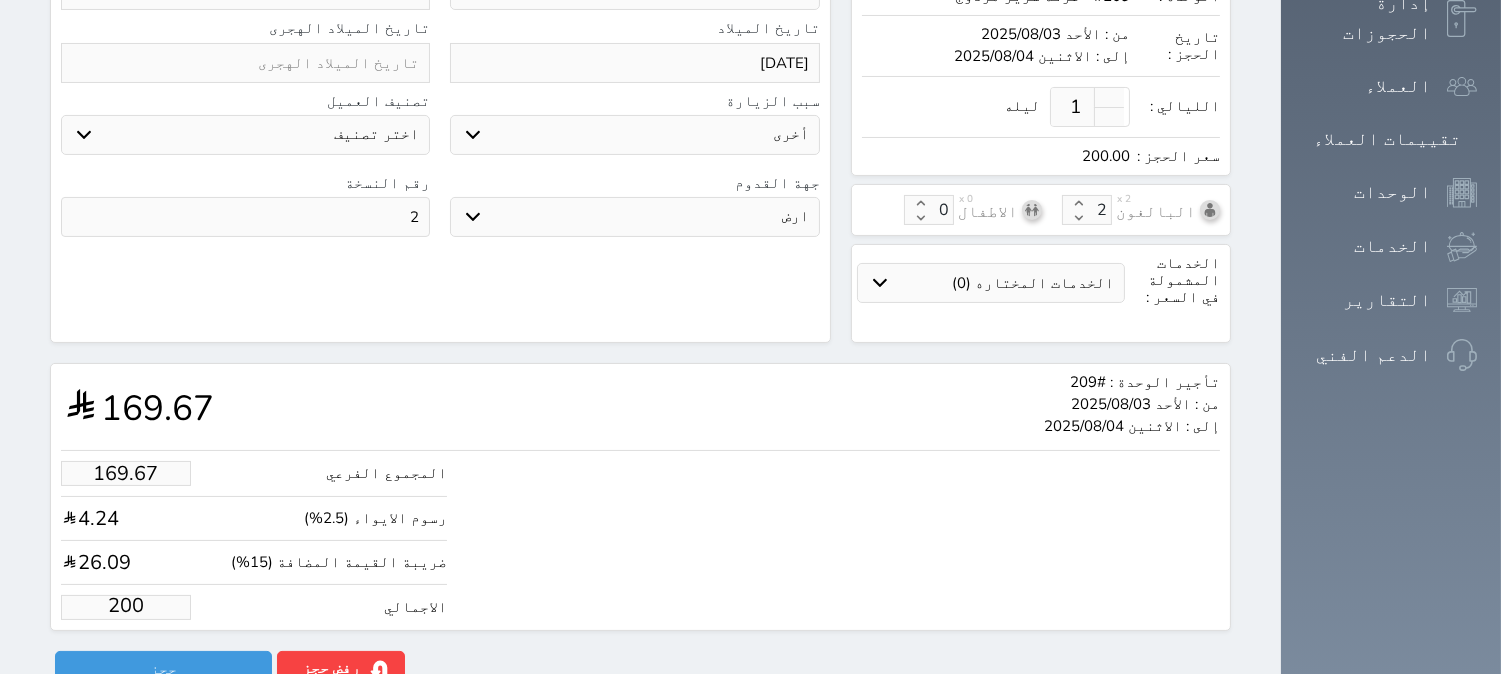 type on "1696.71" 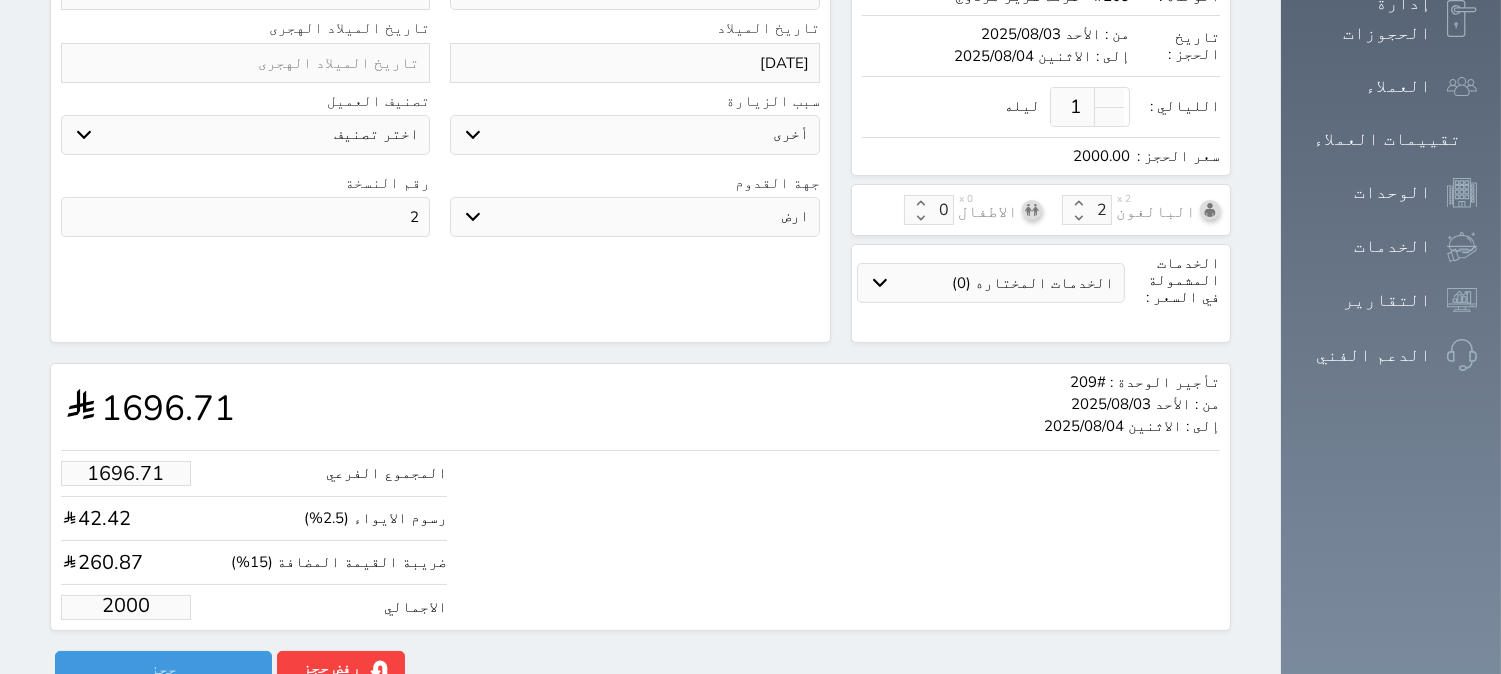 type on "169.67" 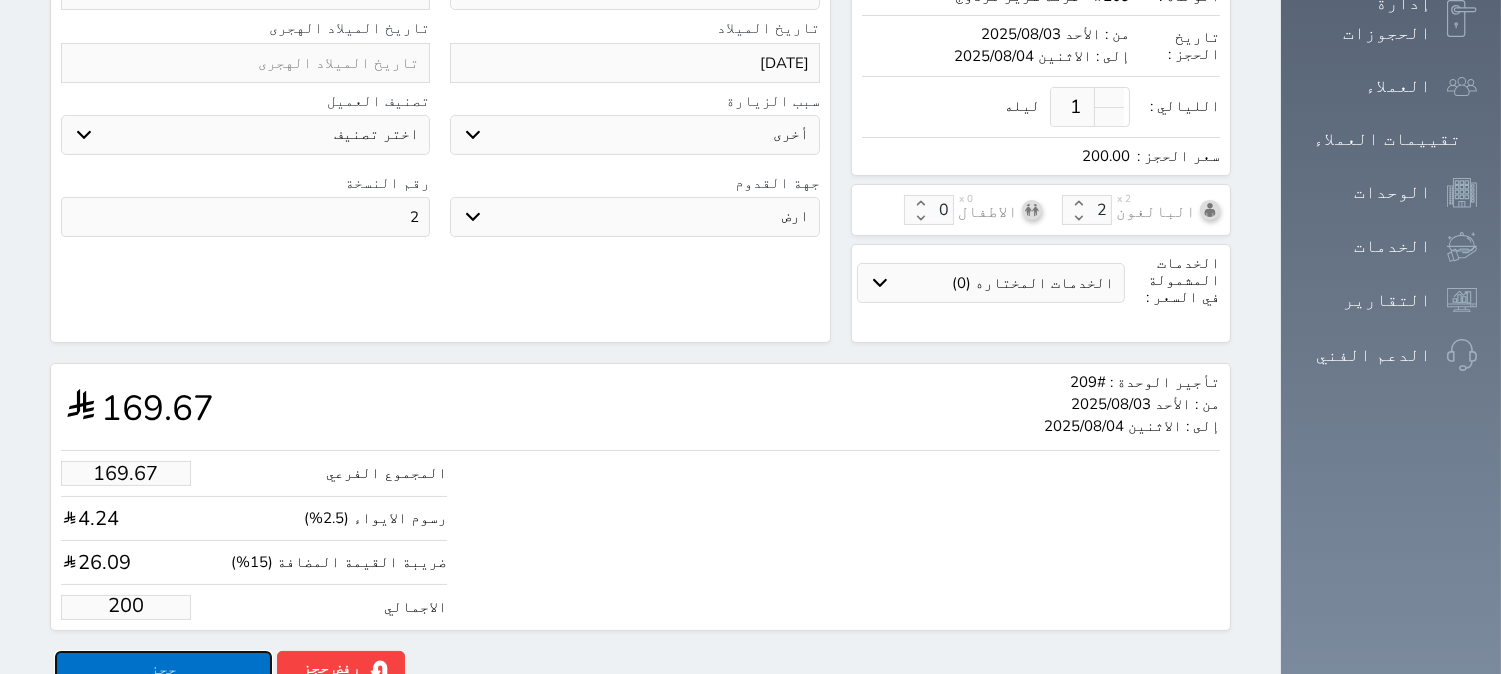 type on "200.00" 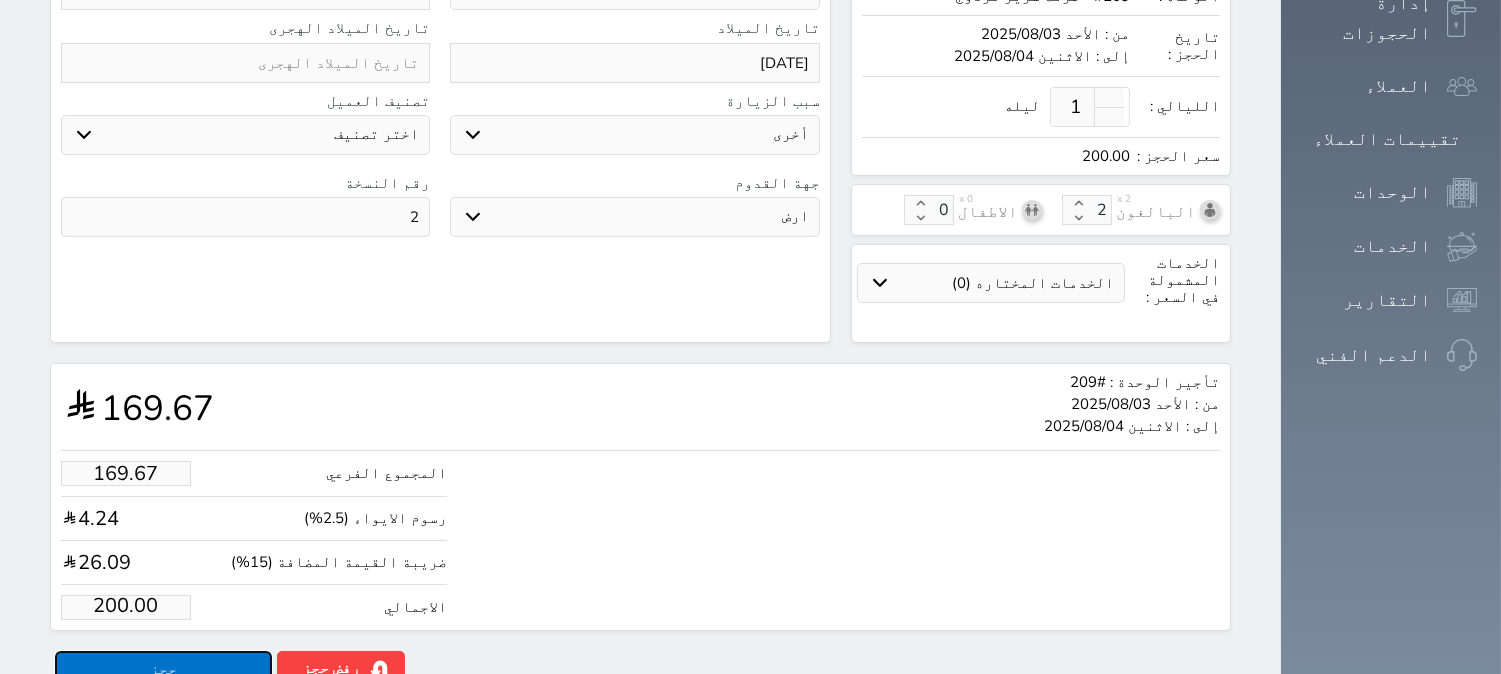 click on "حجز" at bounding box center (163, 668) 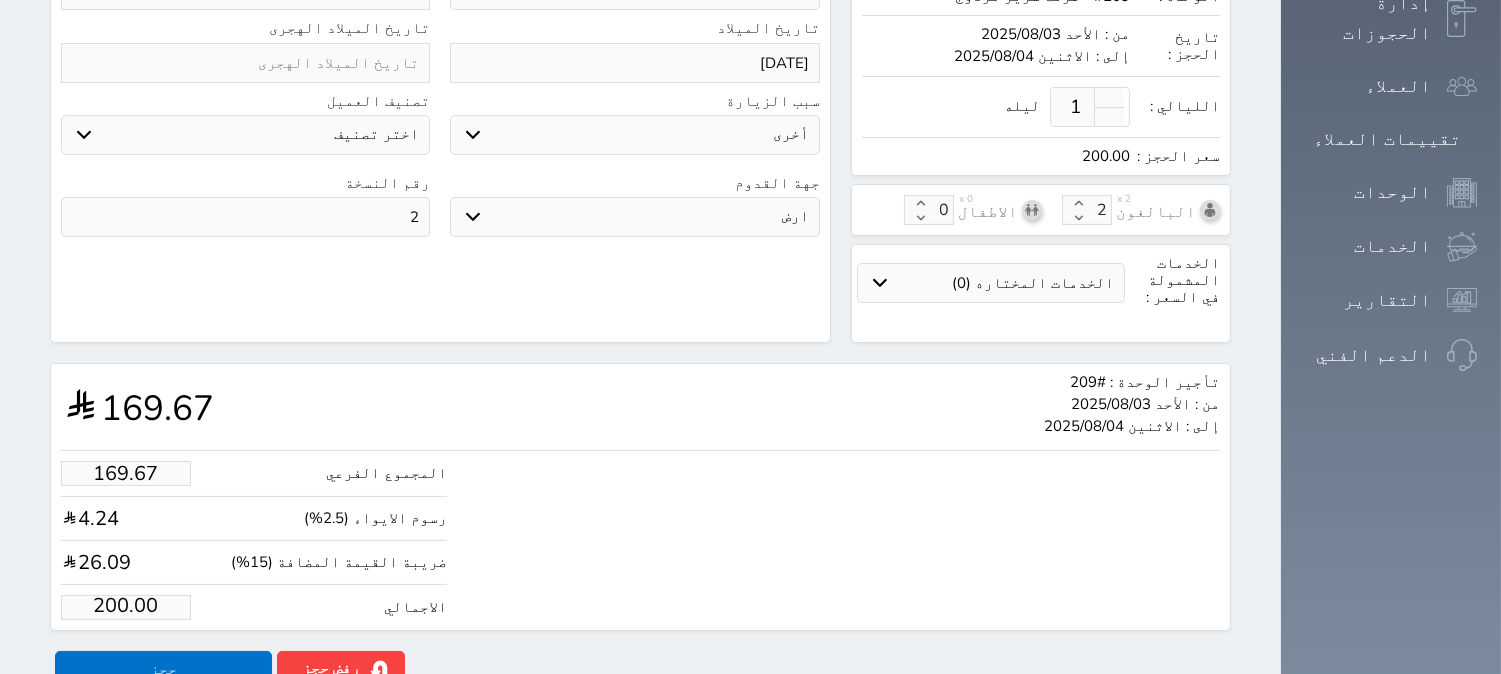 scroll, scrollTop: 0, scrollLeft: 0, axis: both 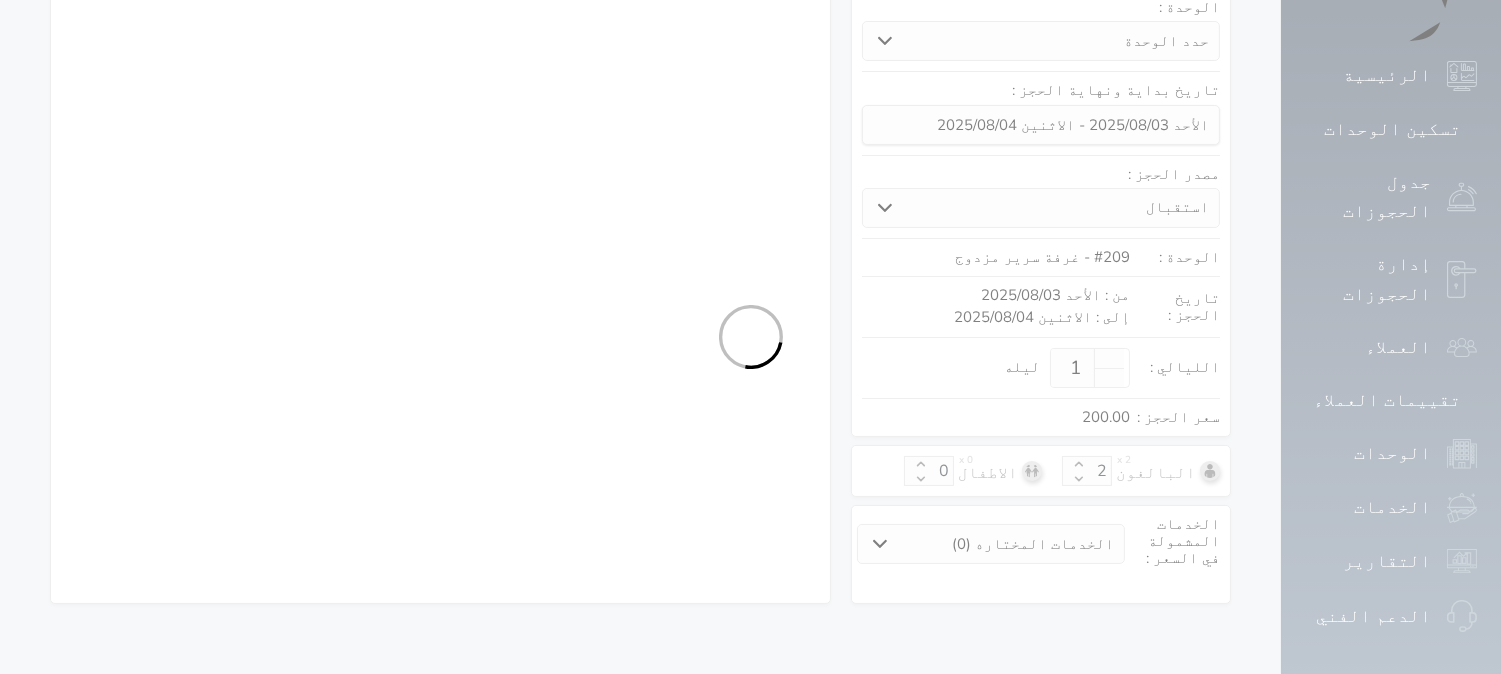 select on "1" 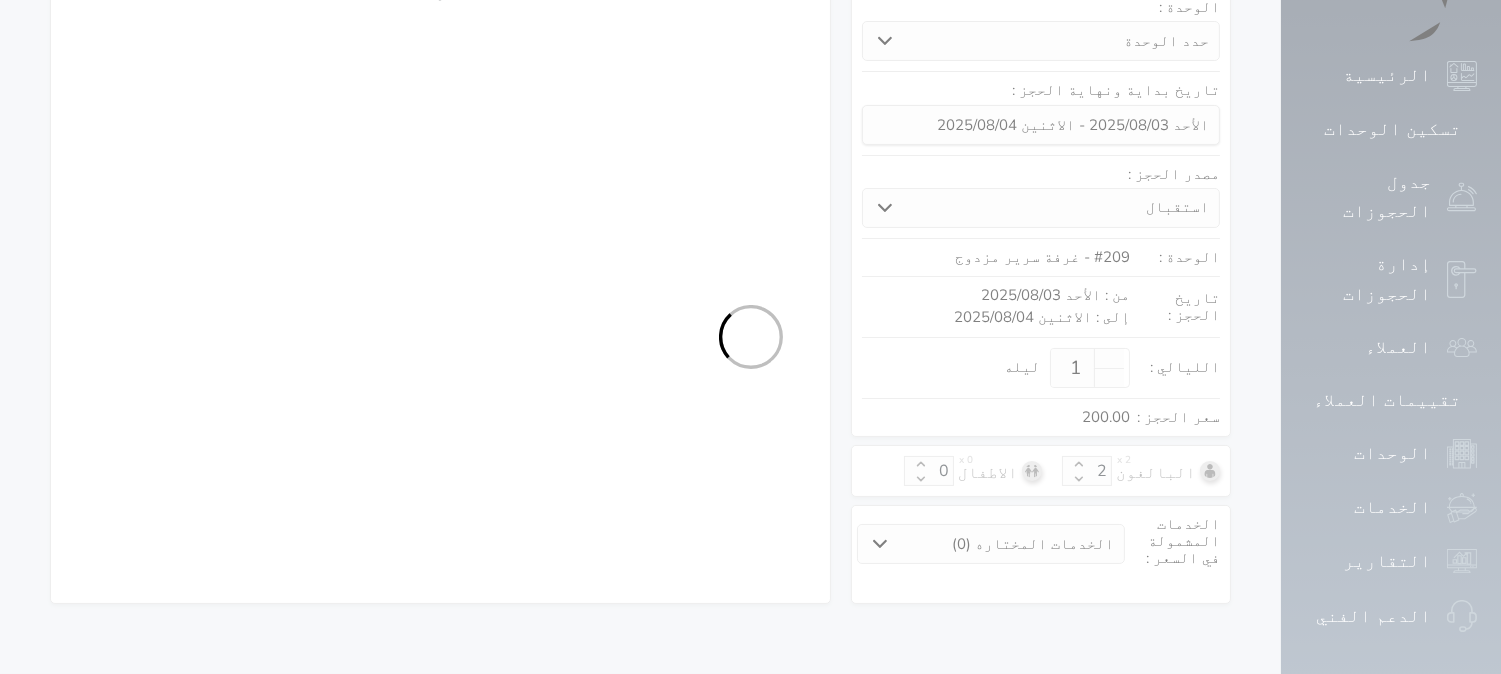 select on "113" 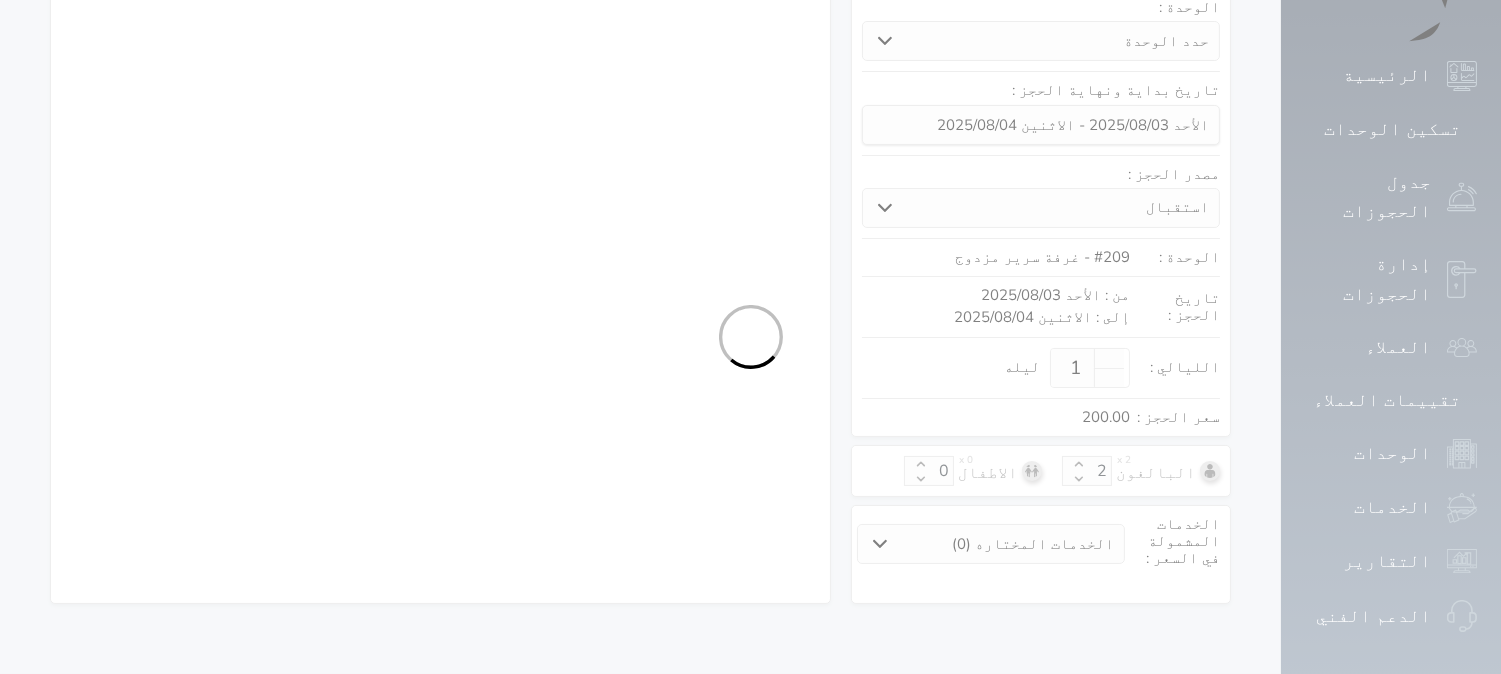 select on "1" 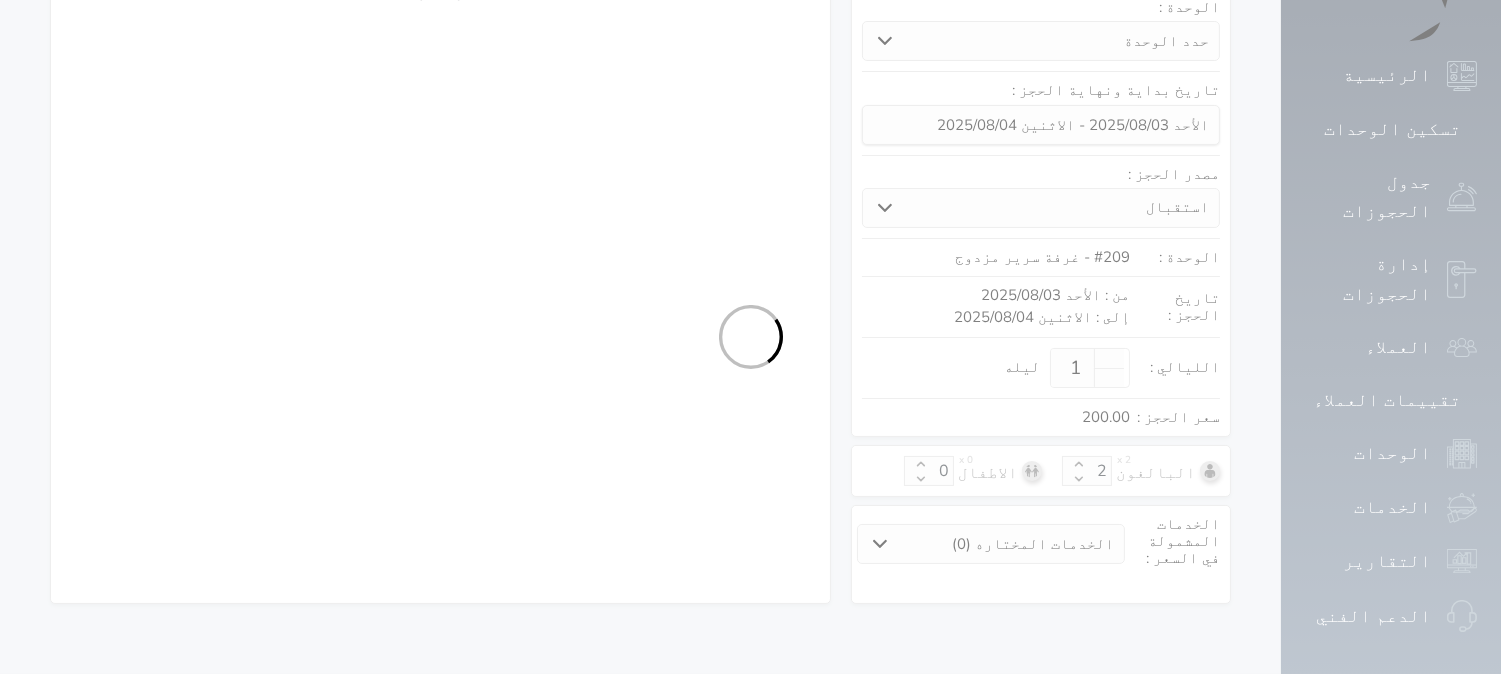 select on "7" 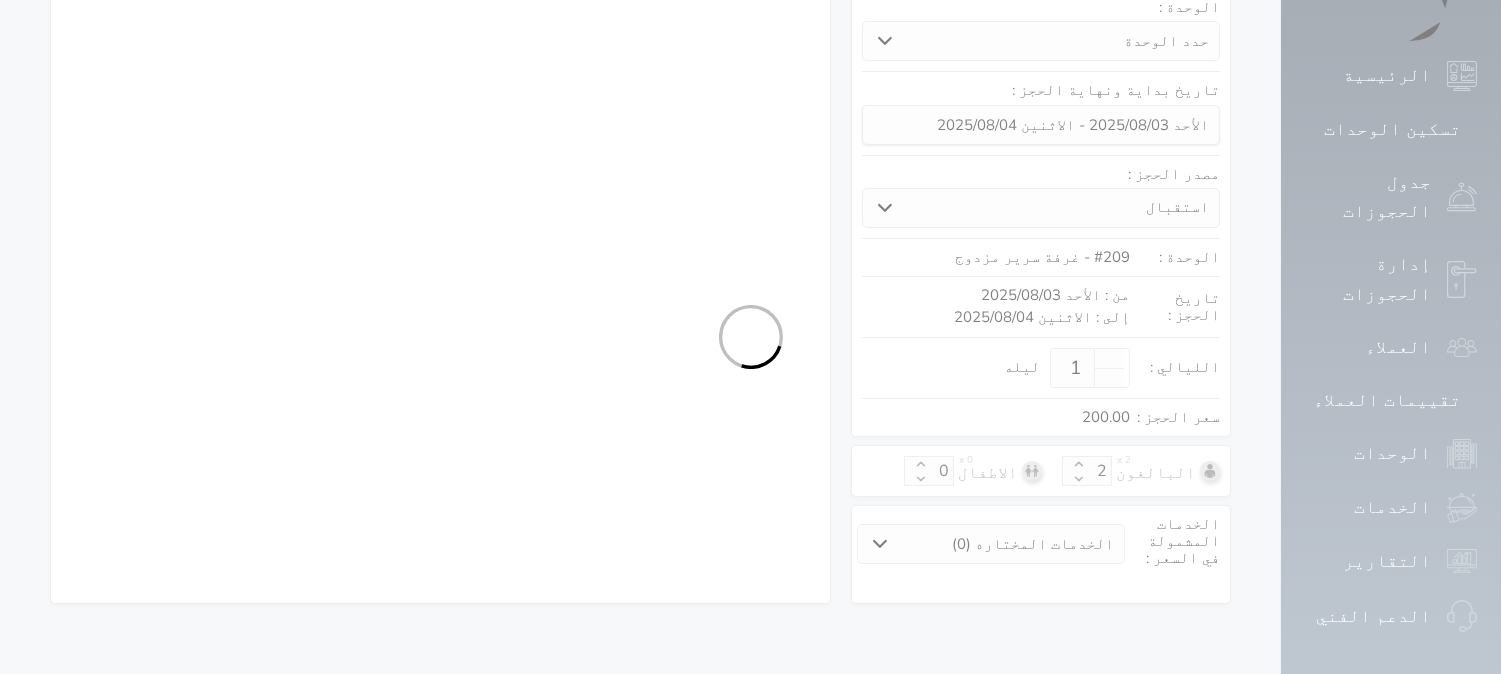 select on "9" 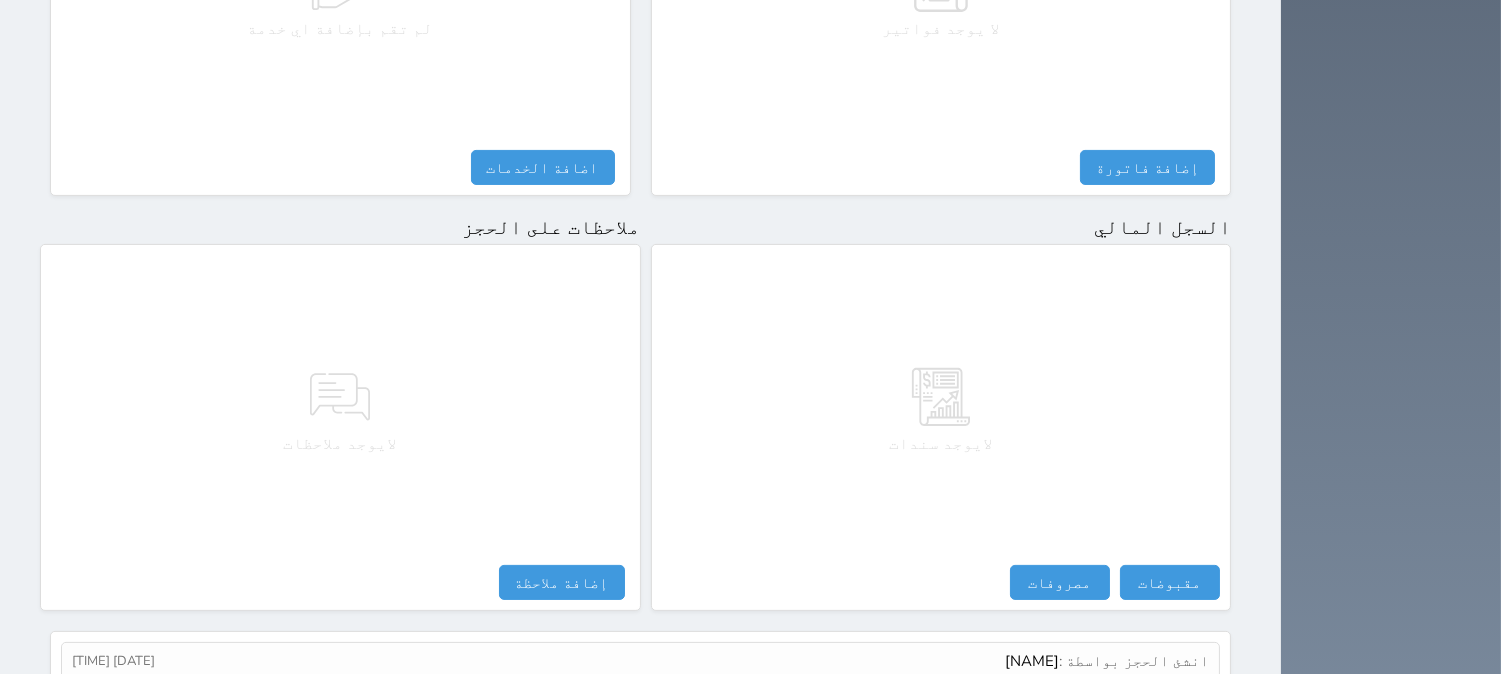 scroll, scrollTop: 1000, scrollLeft: 0, axis: vertical 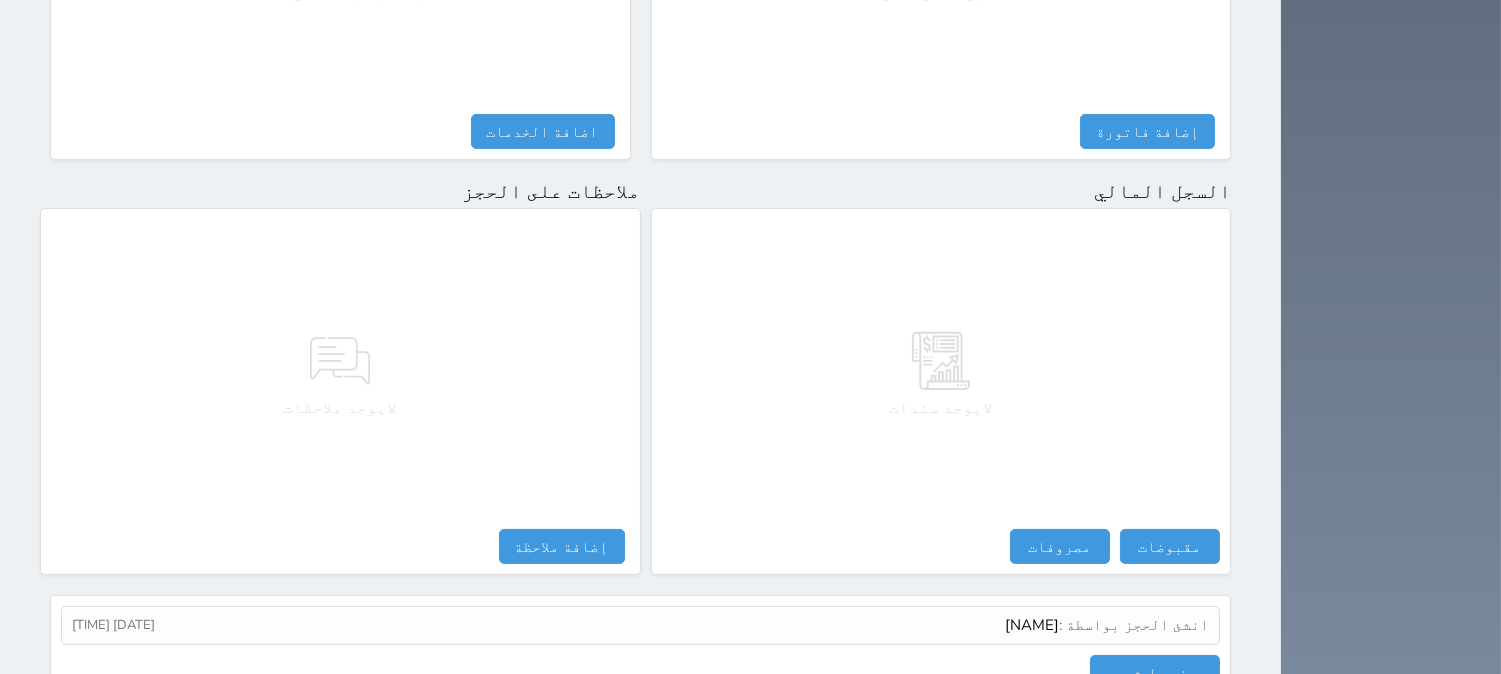 click on "لايوجد سندات   مقبوضات           مقبوضات                 النوع  *    اختيار     التاريخ *   2025-08-03 07:21   من *   محمد بن شامخ بن صياح العنزي   المبلغ *   0   لأجل *     طريقة الدفع *   اختر طريقة الدفع   دفع نقدى   تحويل بنكى   مدى   بطاقة ائتمان   آجل   ملاحظات         حفظ     مصروفات           مصروفات                   النوع  *   اختيار     التاريخ *   2025-08-03 07:21   إلى *     المبلغ *     لأجل *     استلمت بواسطة *     طريقة الدفع *   اختر طريقة الدفع   دفع نقدى   تحويل بنكى   مدى   بطاقة ائتمان     ملاحظات     حفظ             تسجيل مغادرة
لم تقم بعمل تصفيه لهذا الحجز - الرصيد :
200.00     (مدين)   سند قبض - تصفية حساب   *" at bounding box center (941, 391) 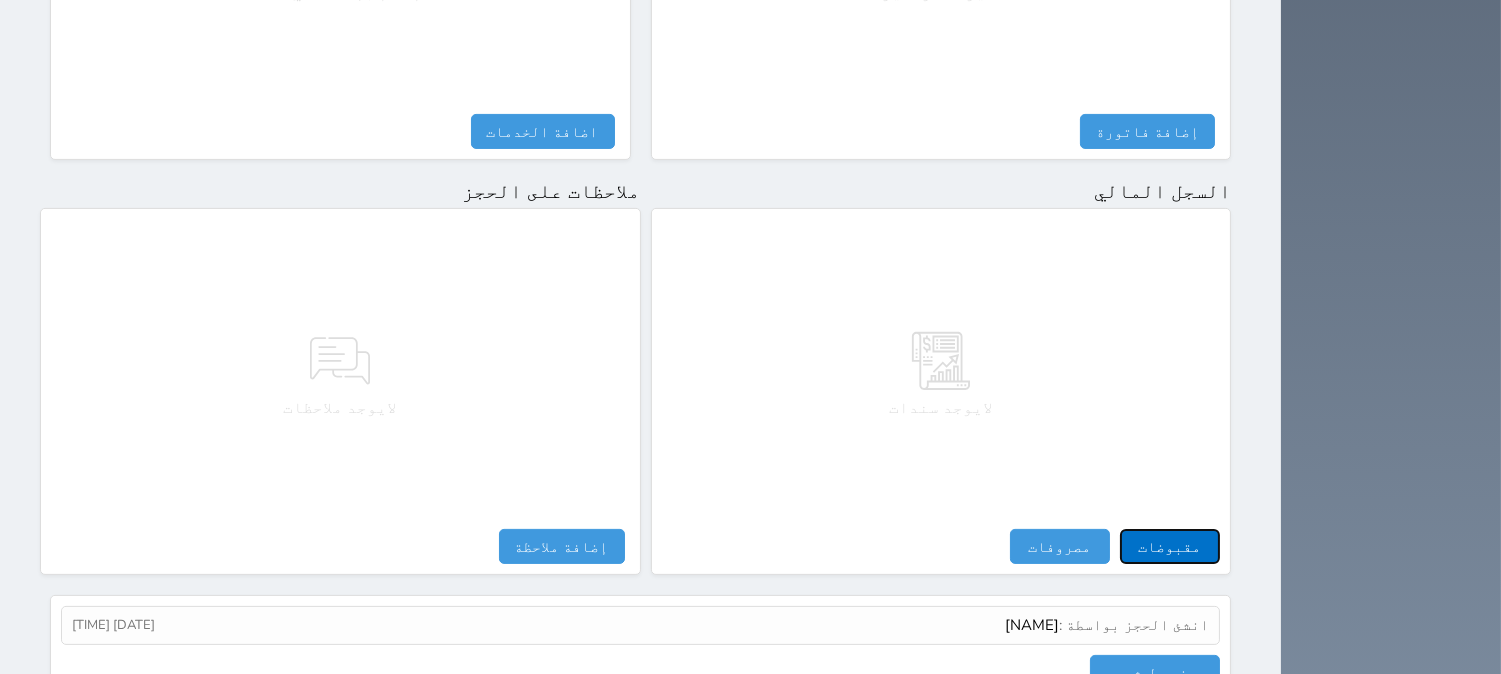 click on "مقبوضات" at bounding box center (1170, 546) 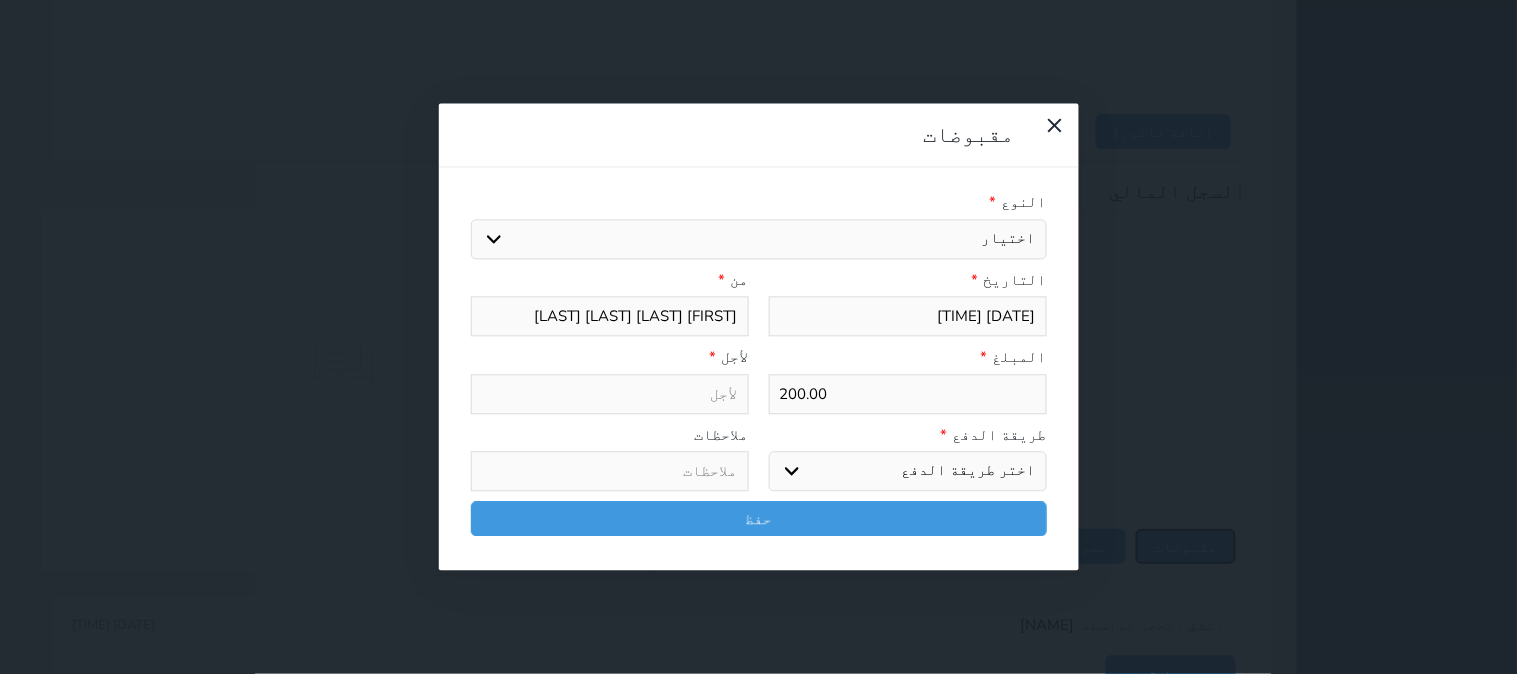 select 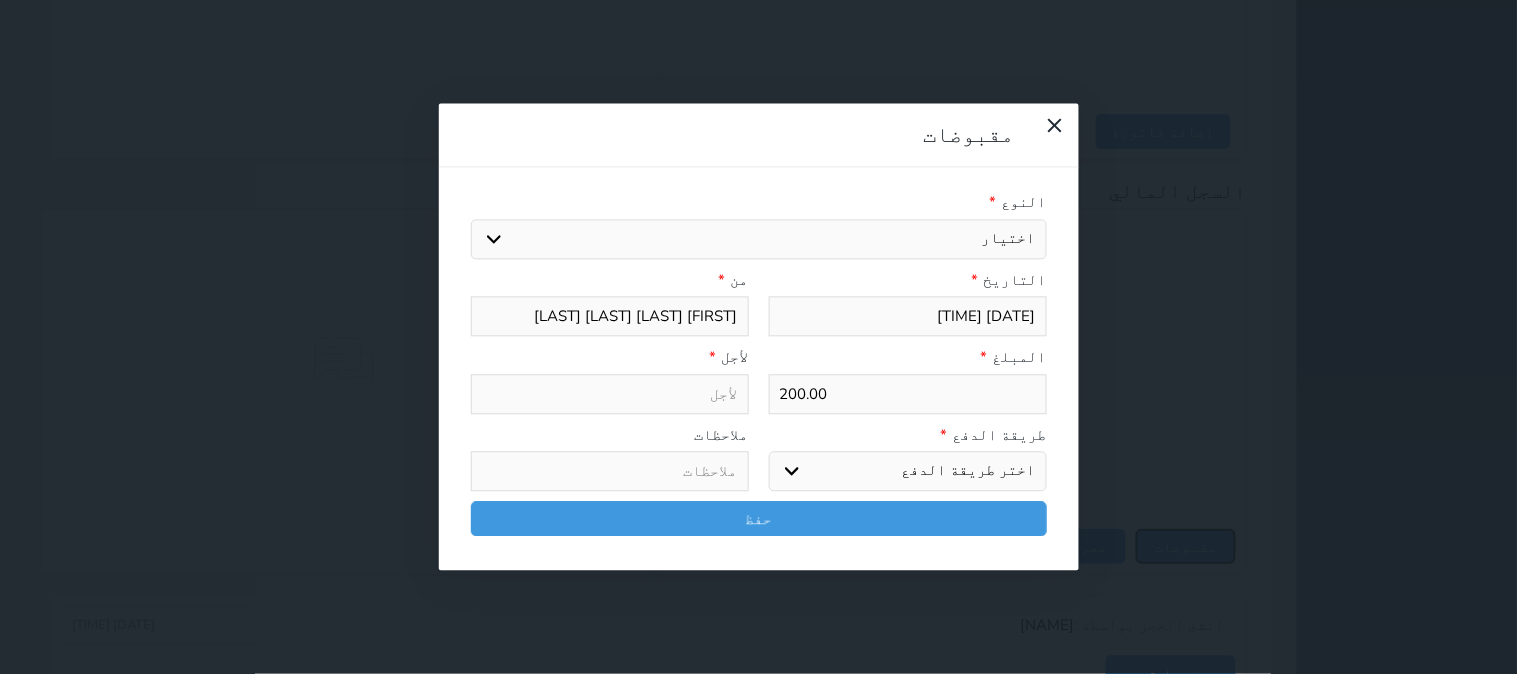 select 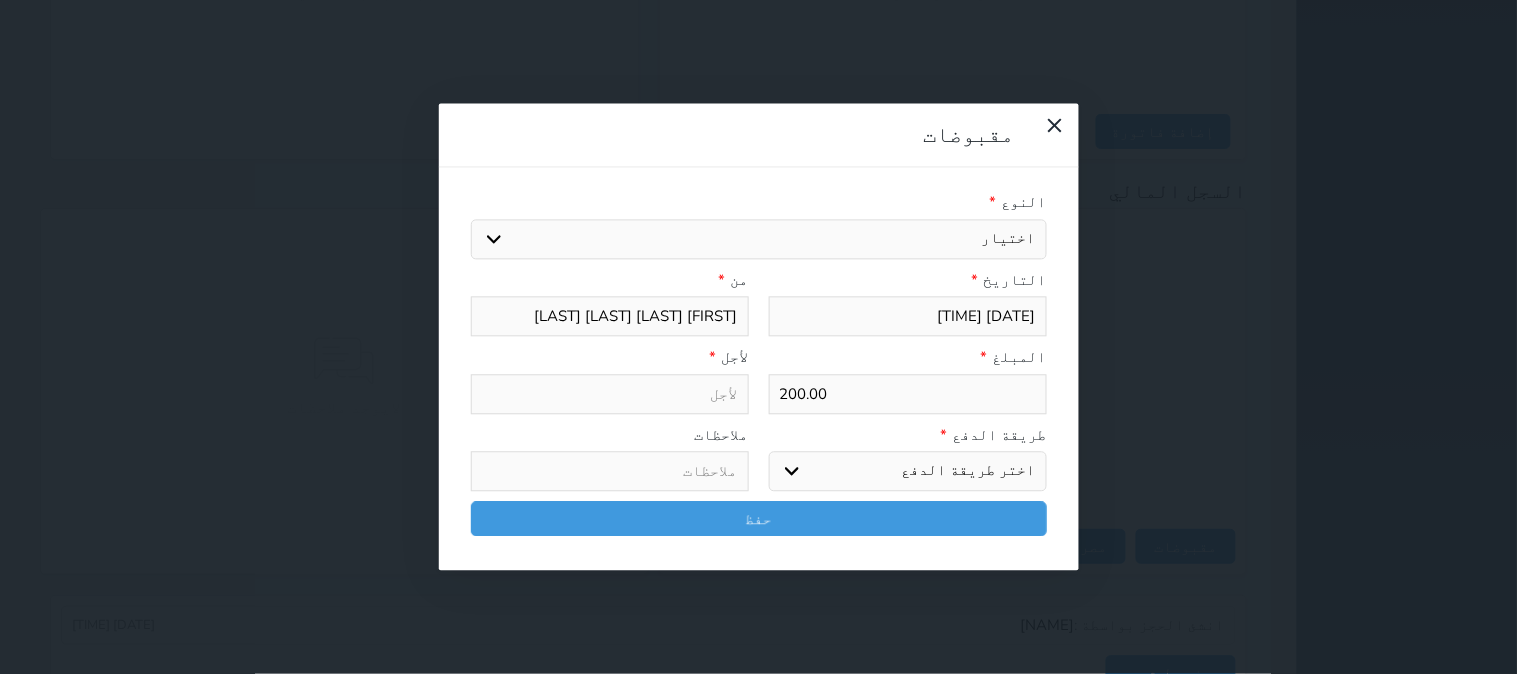 click on "اختيار   مقبوضات عامة قيمة إيجار فواتير تامين عربون لا ينطبق آخر مغسلة واي فاي - الإنترنت مواقف السيارات طعام الأغذية والمشروبات مشروبات المشروبات الباردة المشروبات الساخنة الإفطار غداء عشاء مخبز و كعك حمام سباحة الصالة الرياضية سبا و خدمات الجمال اختيار وإسقاط (خدمات النقل) ميني بار كابل - تلفزيون سرير إضافي تصفيف الشعر التسوق خدمات الجولات السياحية المنظمة خدمات الدليل السياحي" at bounding box center [759, 239] 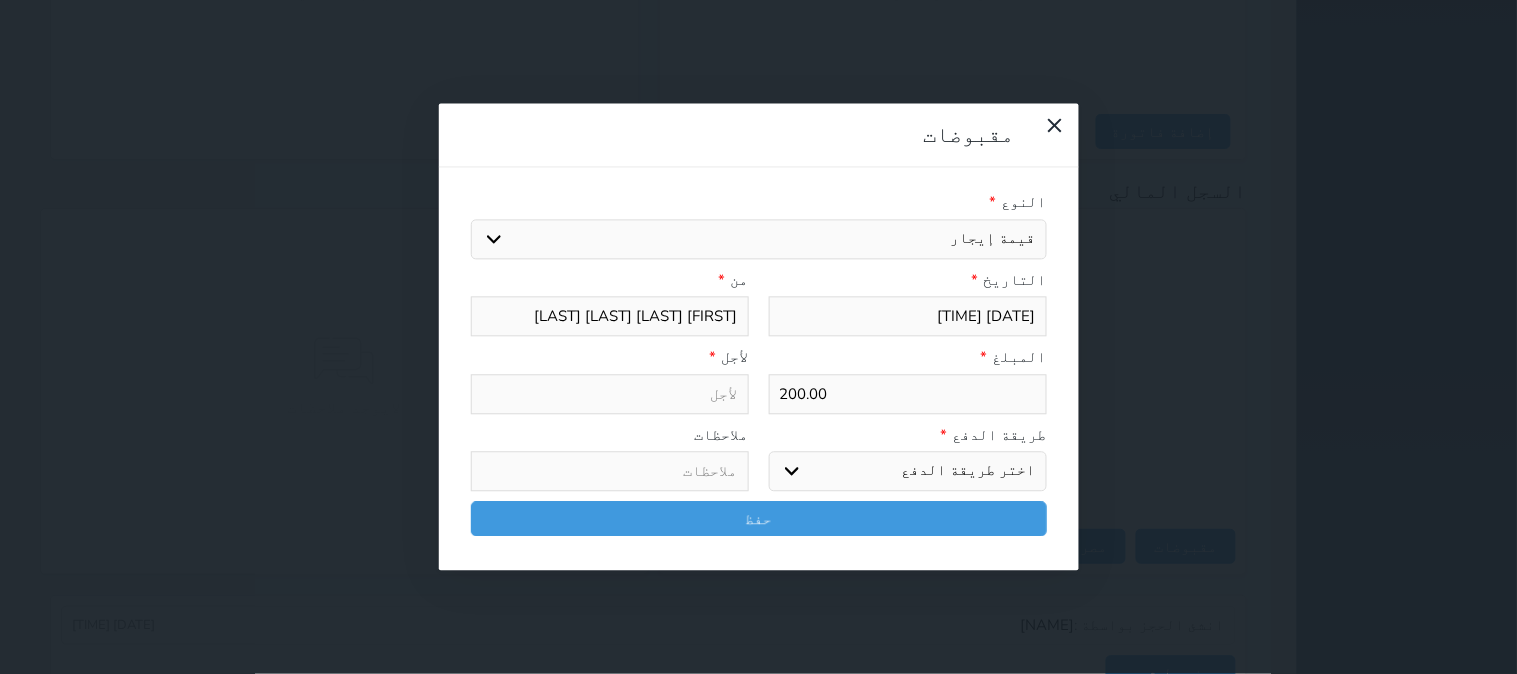 click on "اختيار   مقبوضات عامة قيمة إيجار فواتير تامين عربون لا ينطبق آخر مغسلة واي فاي - الإنترنت مواقف السيارات طعام الأغذية والمشروبات مشروبات المشروبات الباردة المشروبات الساخنة الإفطار غداء عشاء مخبز و كعك حمام سباحة الصالة الرياضية سبا و خدمات الجمال اختيار وإسقاط (خدمات النقل) ميني بار كابل - تلفزيون سرير إضافي تصفيف الشعر التسوق خدمات الجولات السياحية المنظمة خدمات الدليل السياحي" at bounding box center [759, 239] 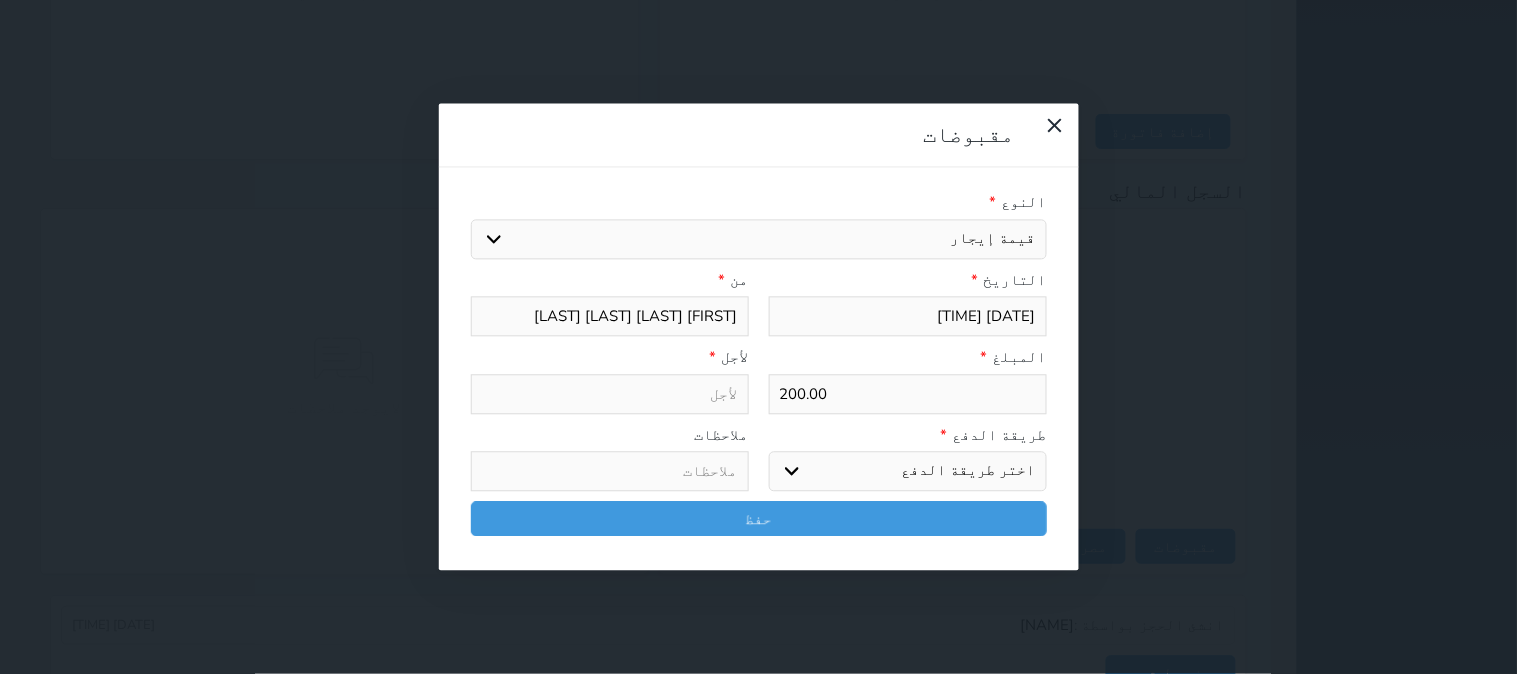 type on "قيمة إيجار - الوحدة - 209" 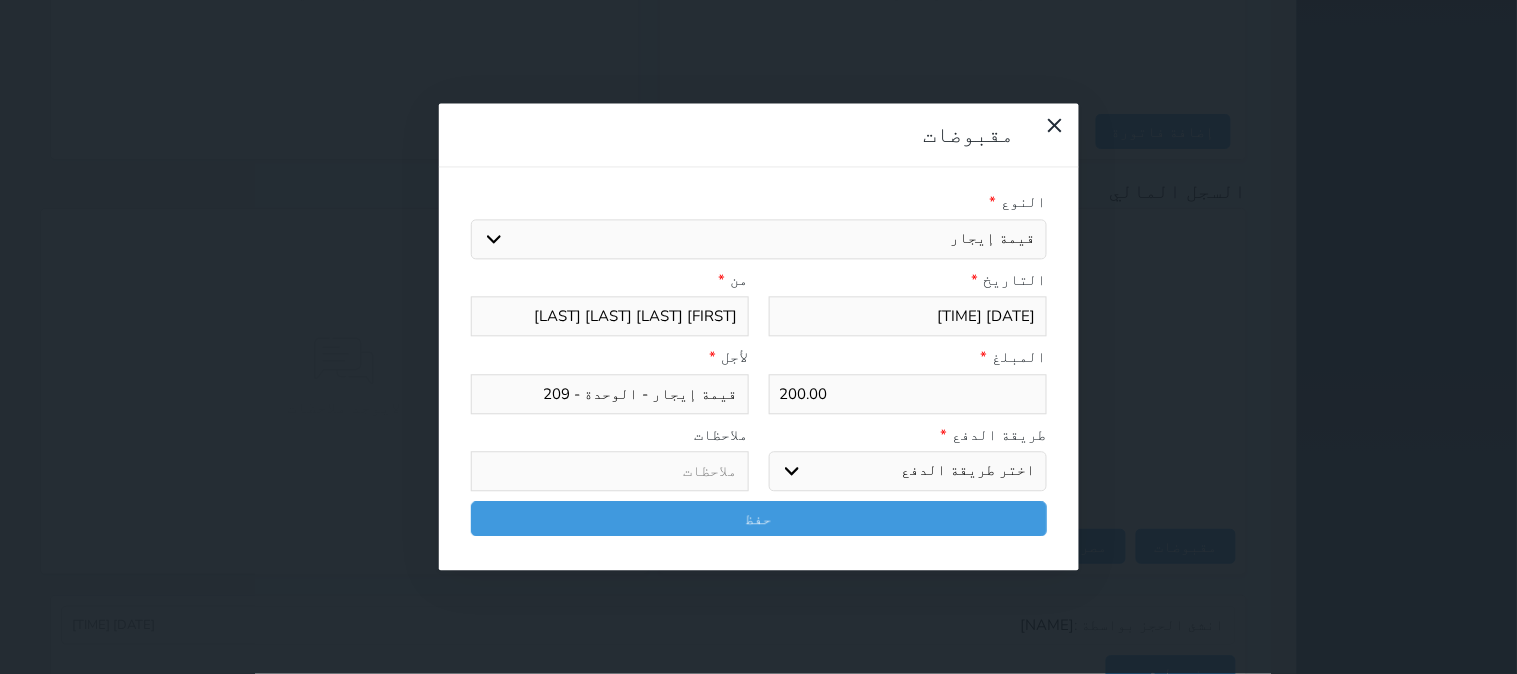 click on "اختر طريقة الدفع   دفع نقدى   تحويل بنكى   مدى   بطاقة ائتمان   آجل" at bounding box center [908, 472] 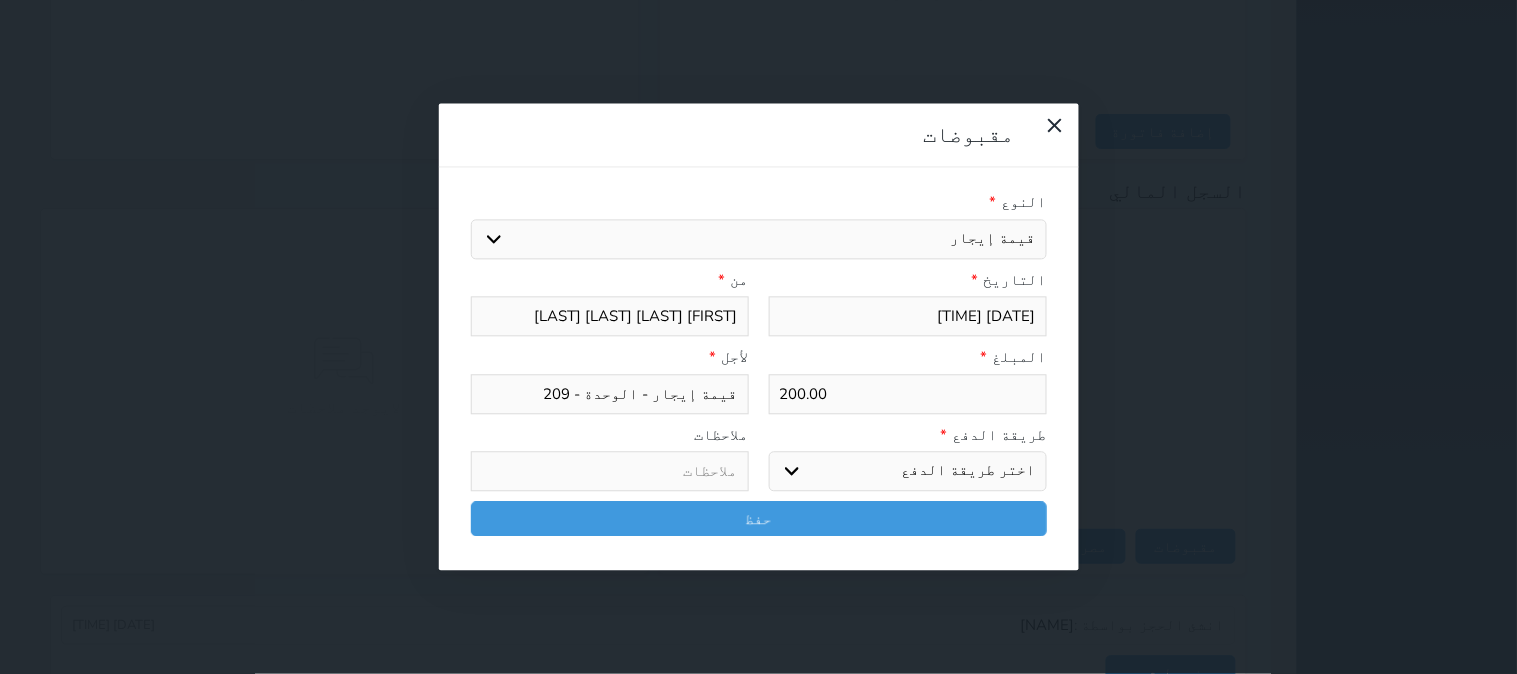 select on "bank-transfer" 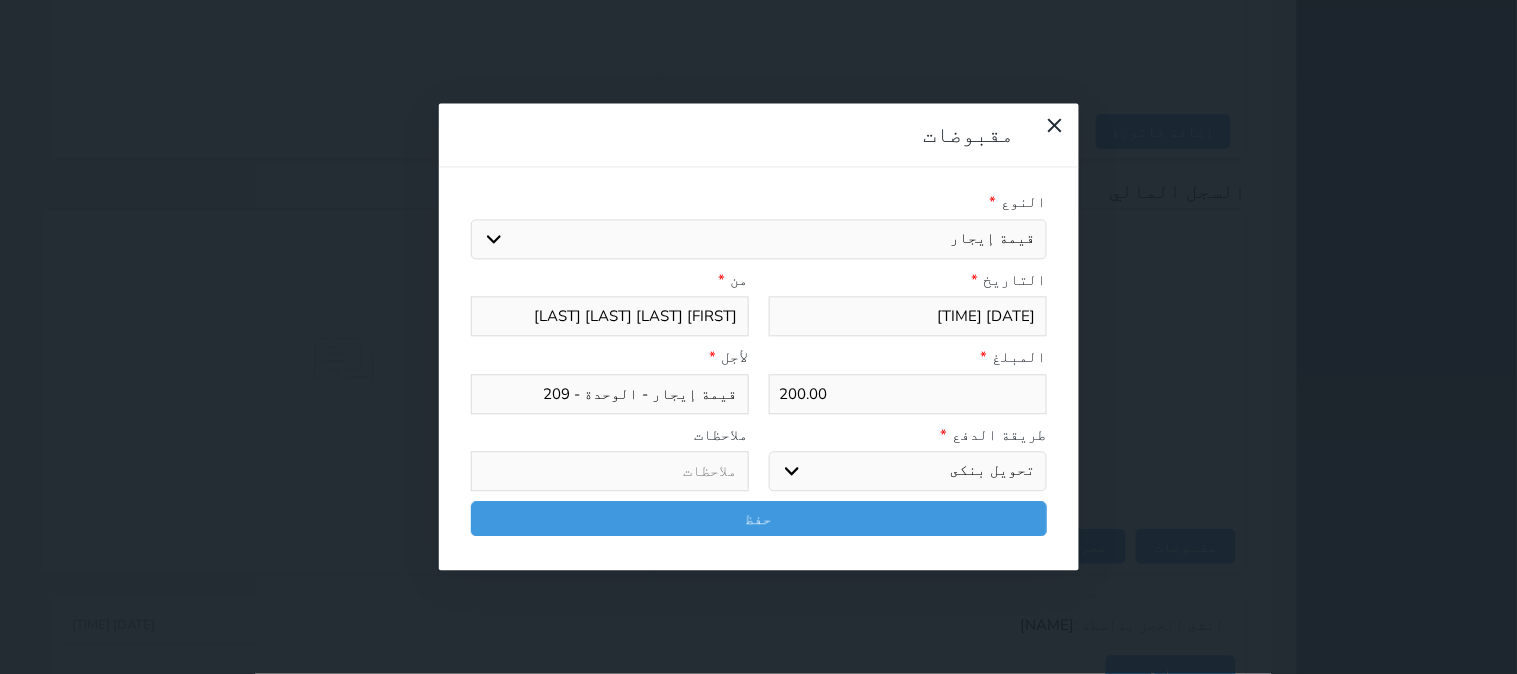 click on "اختر طريقة الدفع   دفع نقدى   تحويل بنكى   مدى   بطاقة ائتمان   آجل" at bounding box center [908, 472] 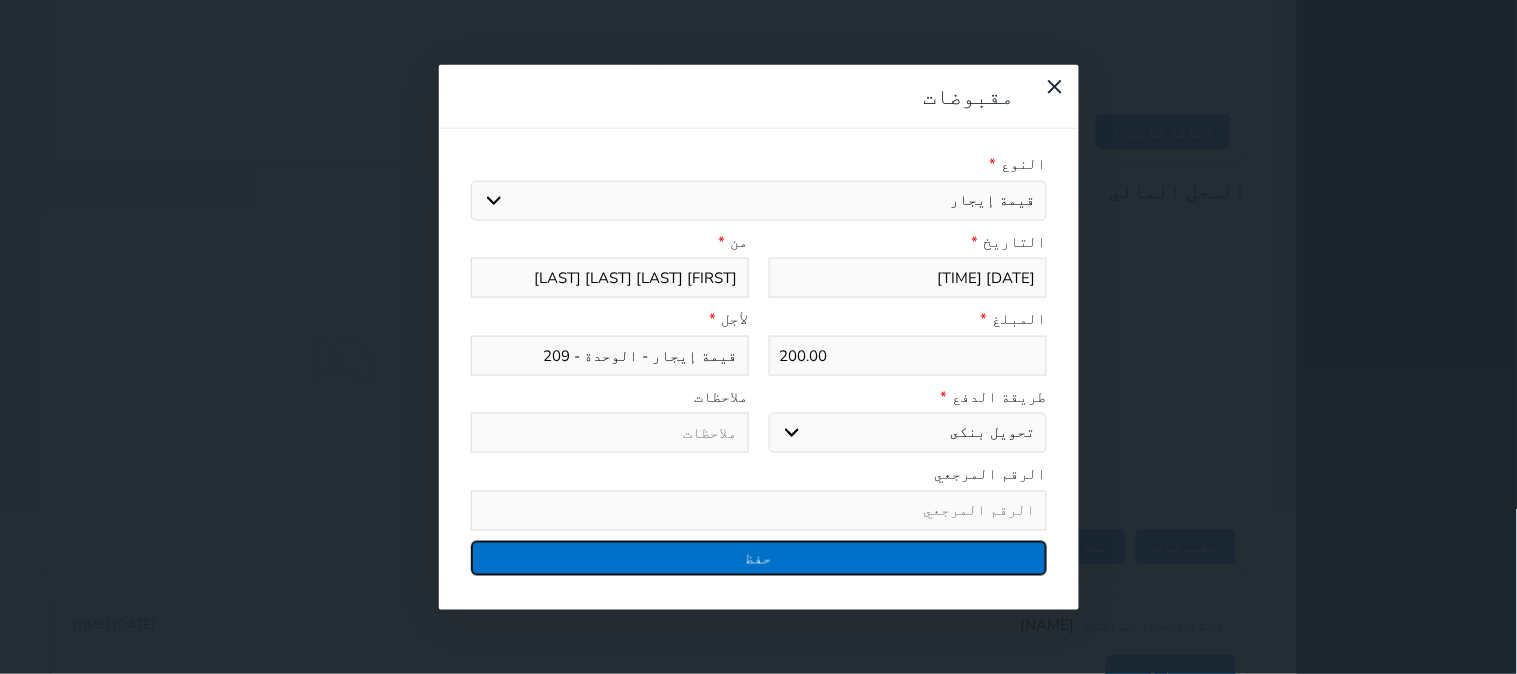 click on "حفظ" at bounding box center (759, 557) 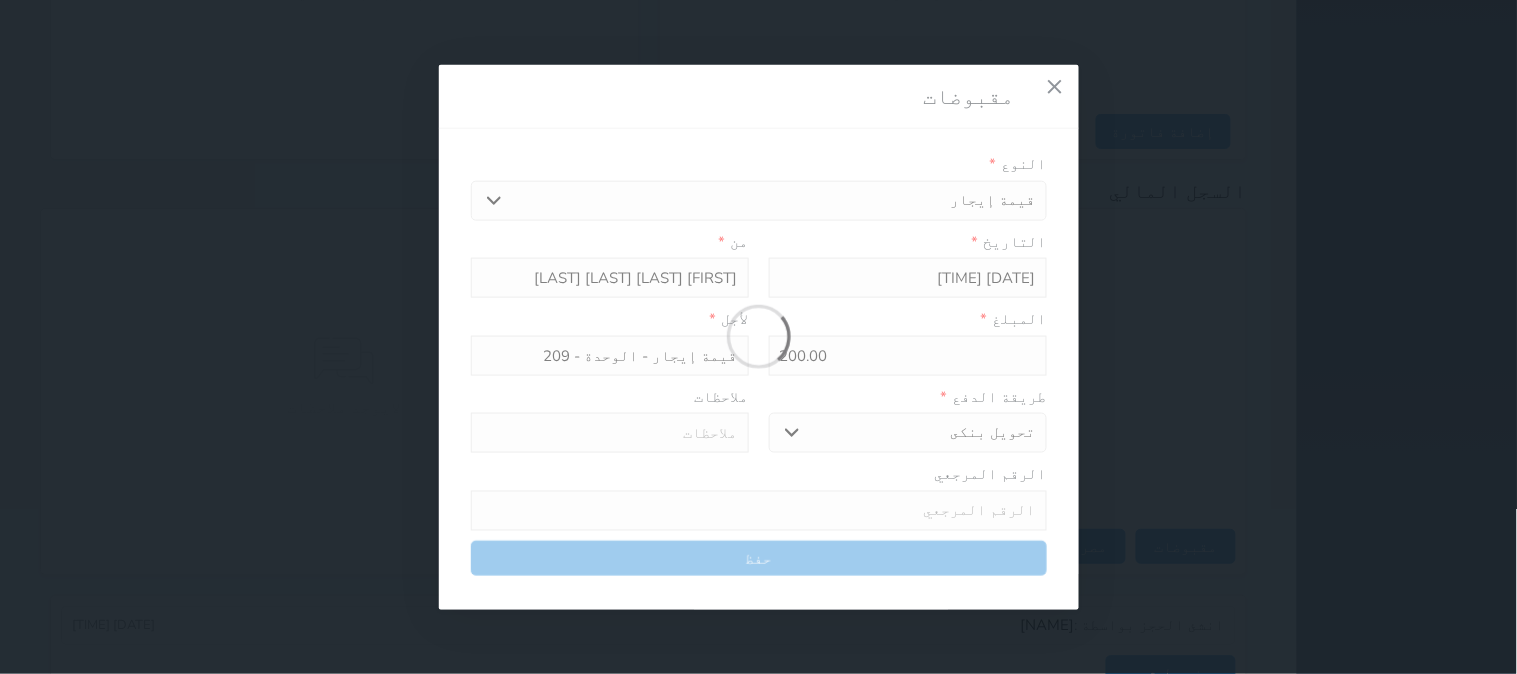 select 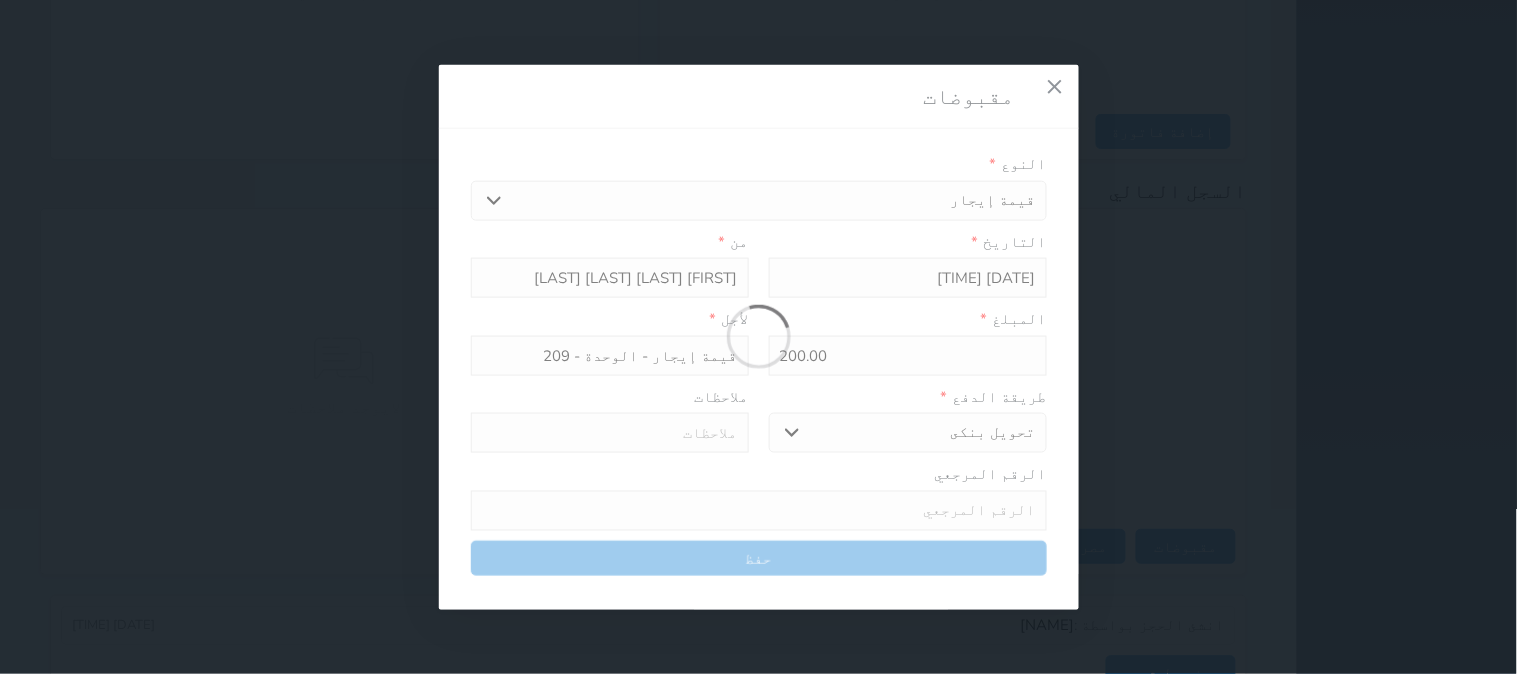 type 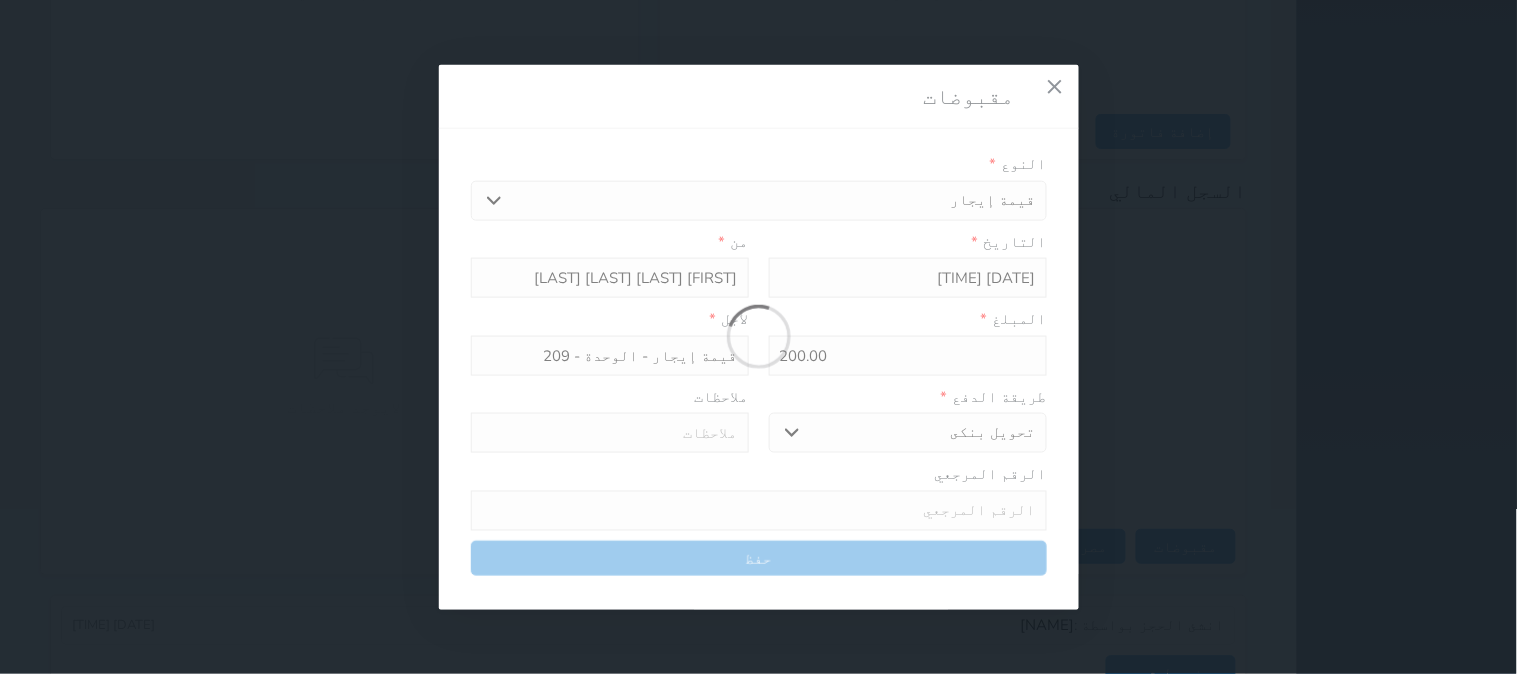 type on "0" 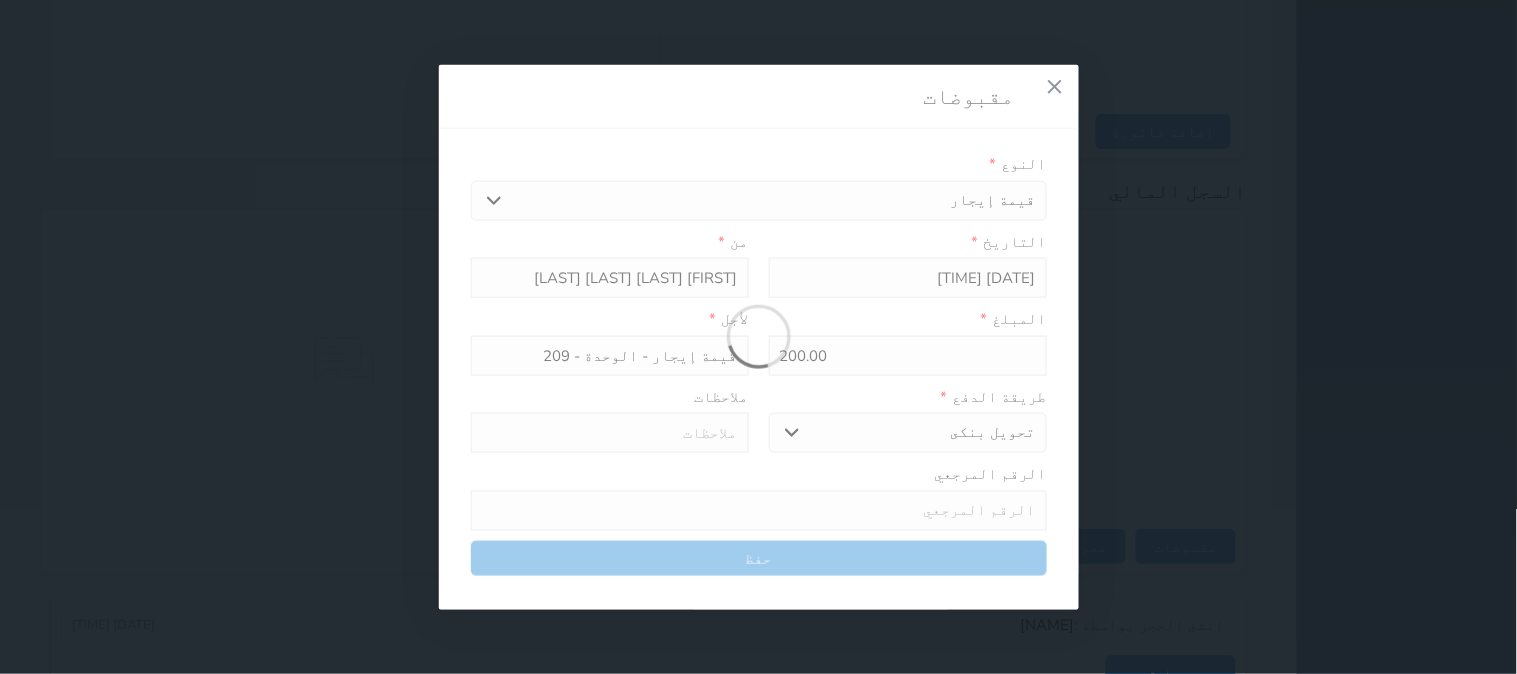 select 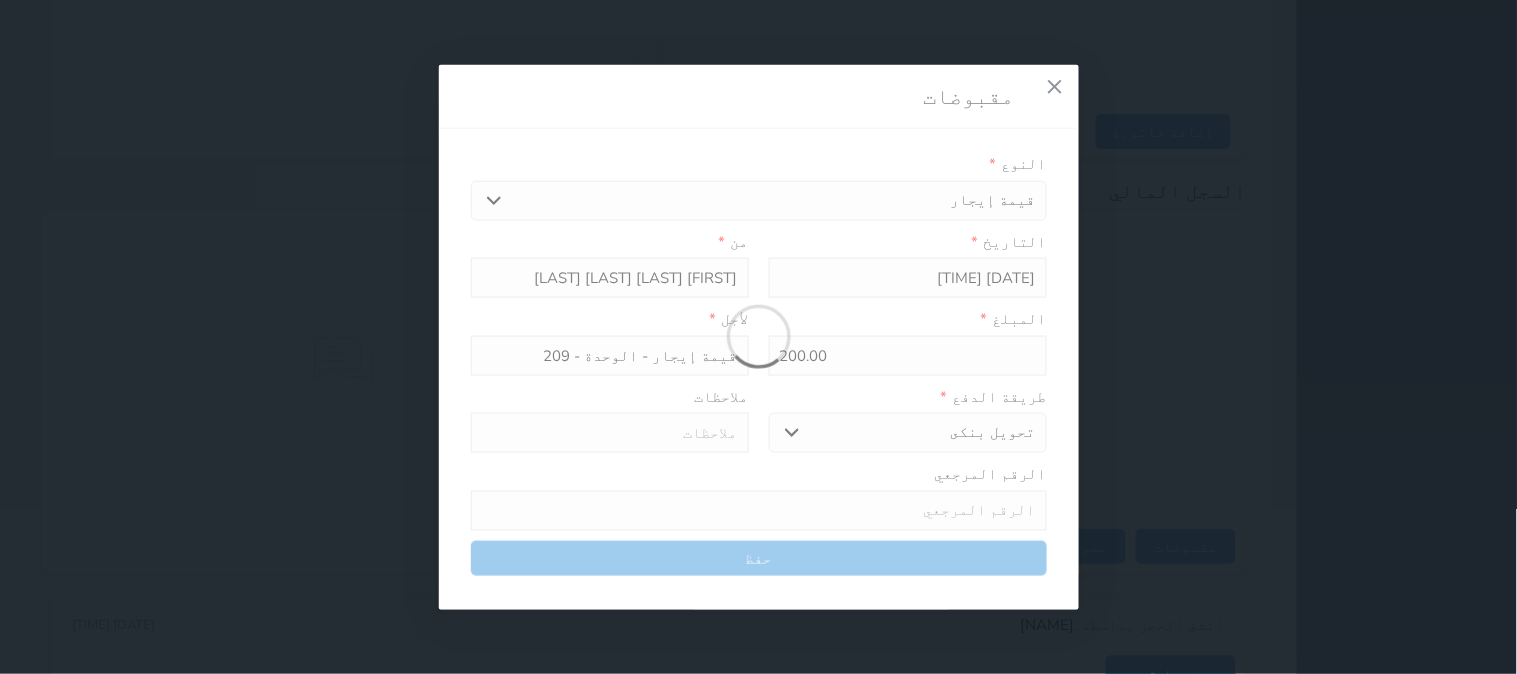 type on "0" 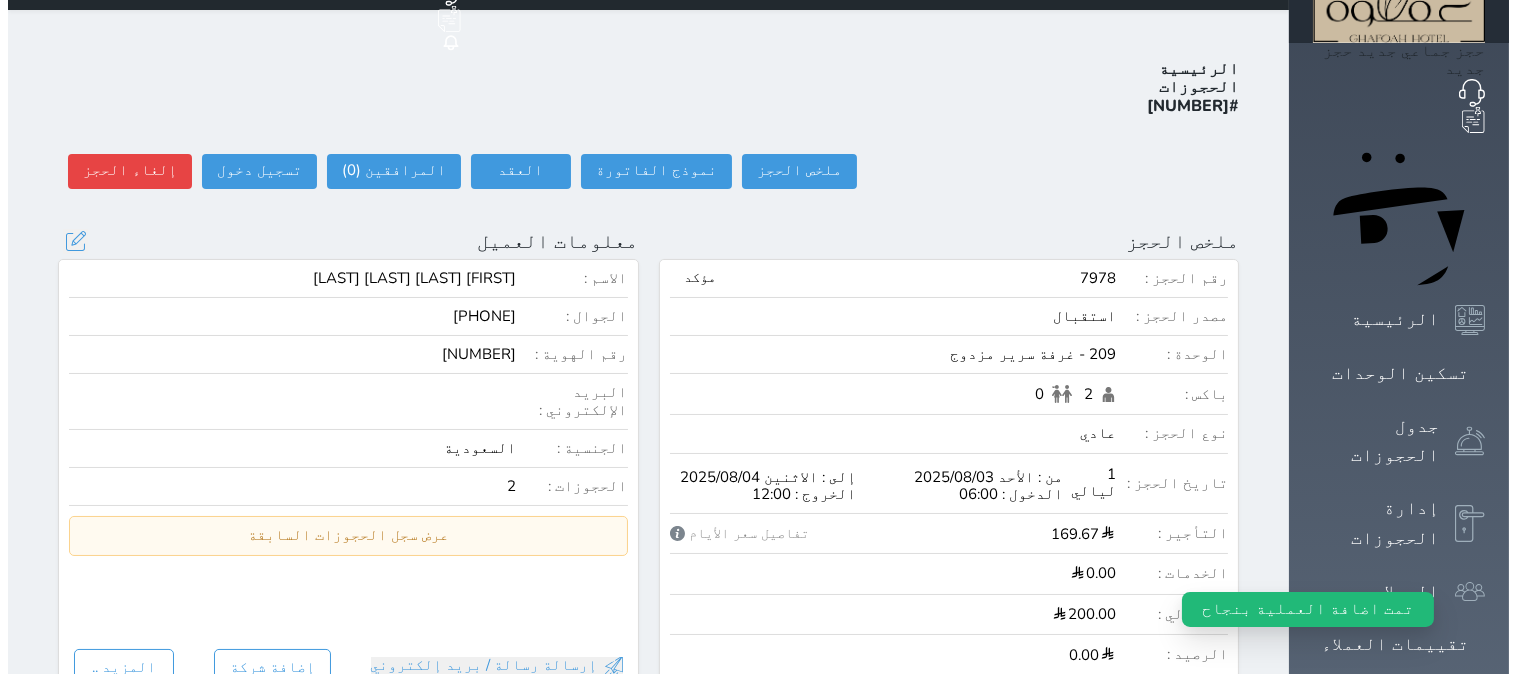 scroll, scrollTop: 0, scrollLeft: 0, axis: both 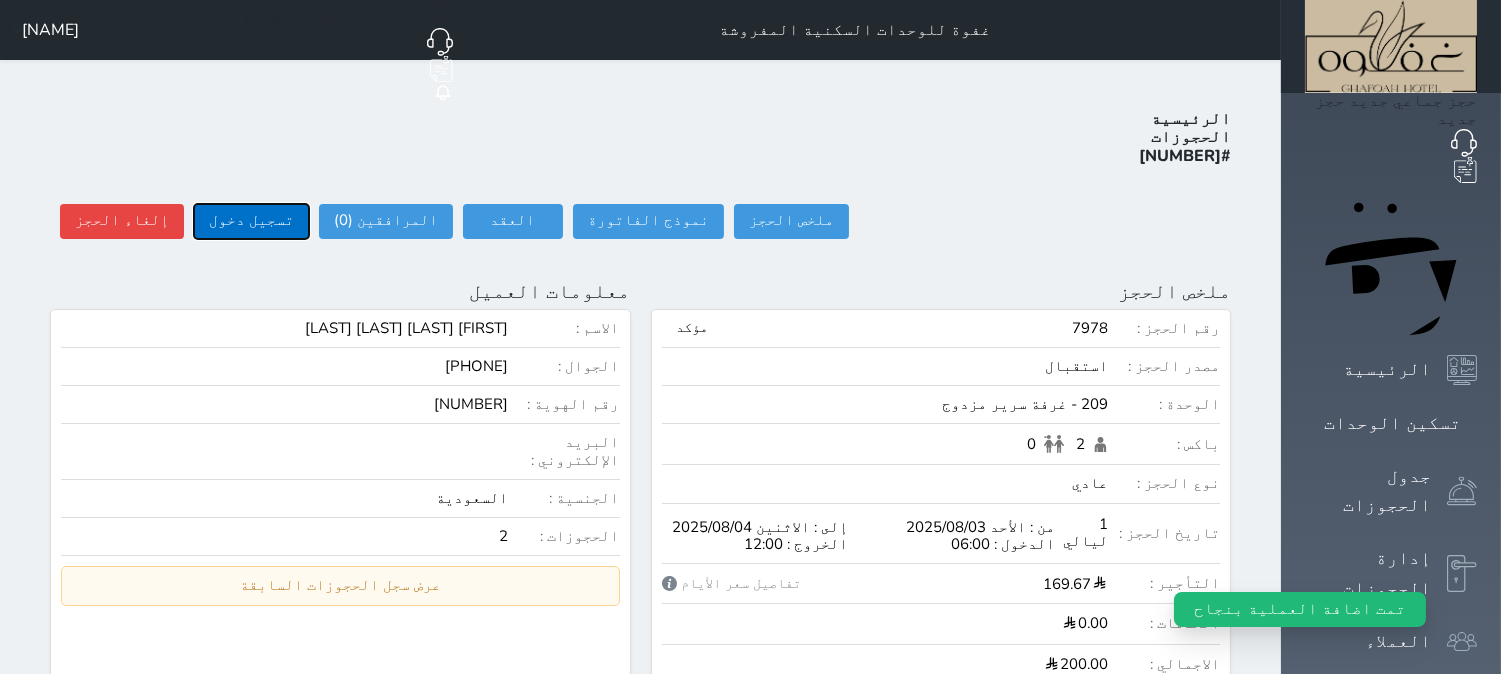 click on "تسجيل دخول" at bounding box center [251, 221] 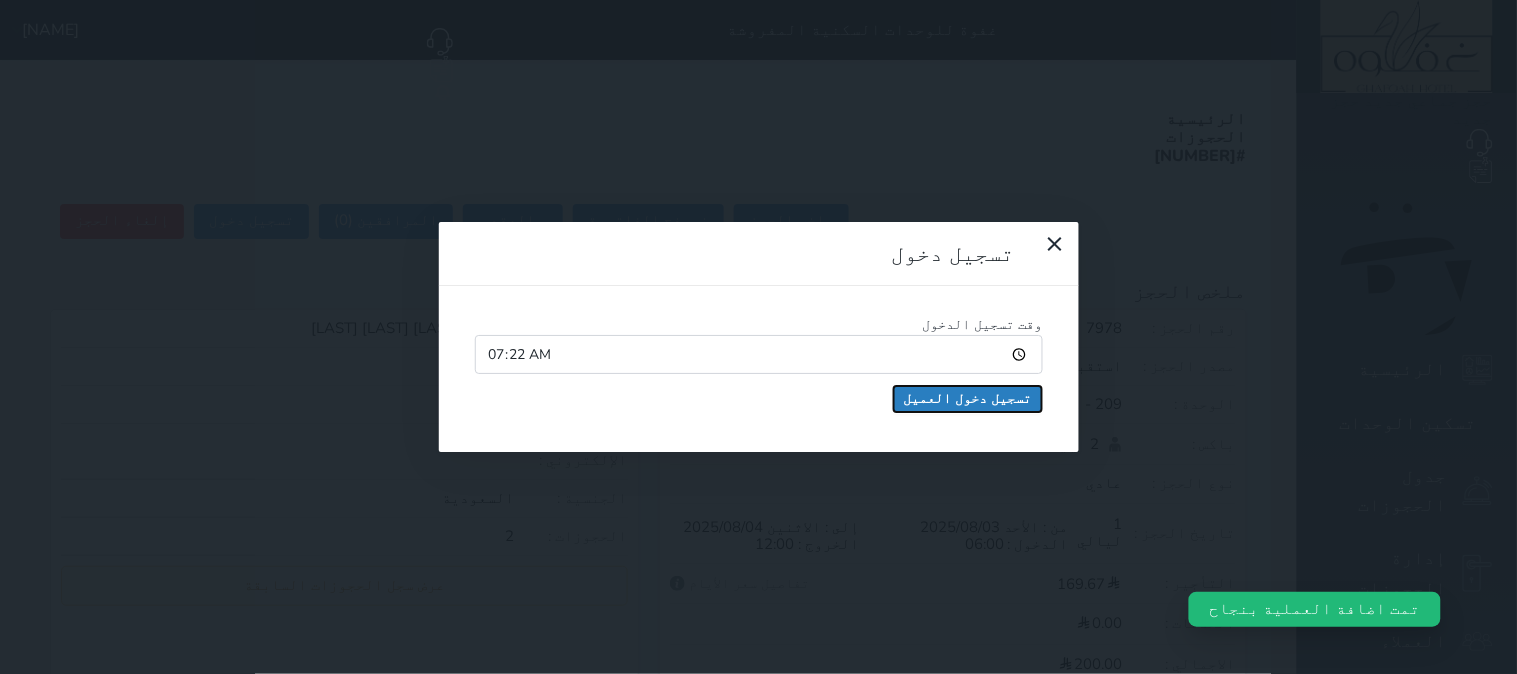 click on "تسجيل دخول العميل" at bounding box center [968, 399] 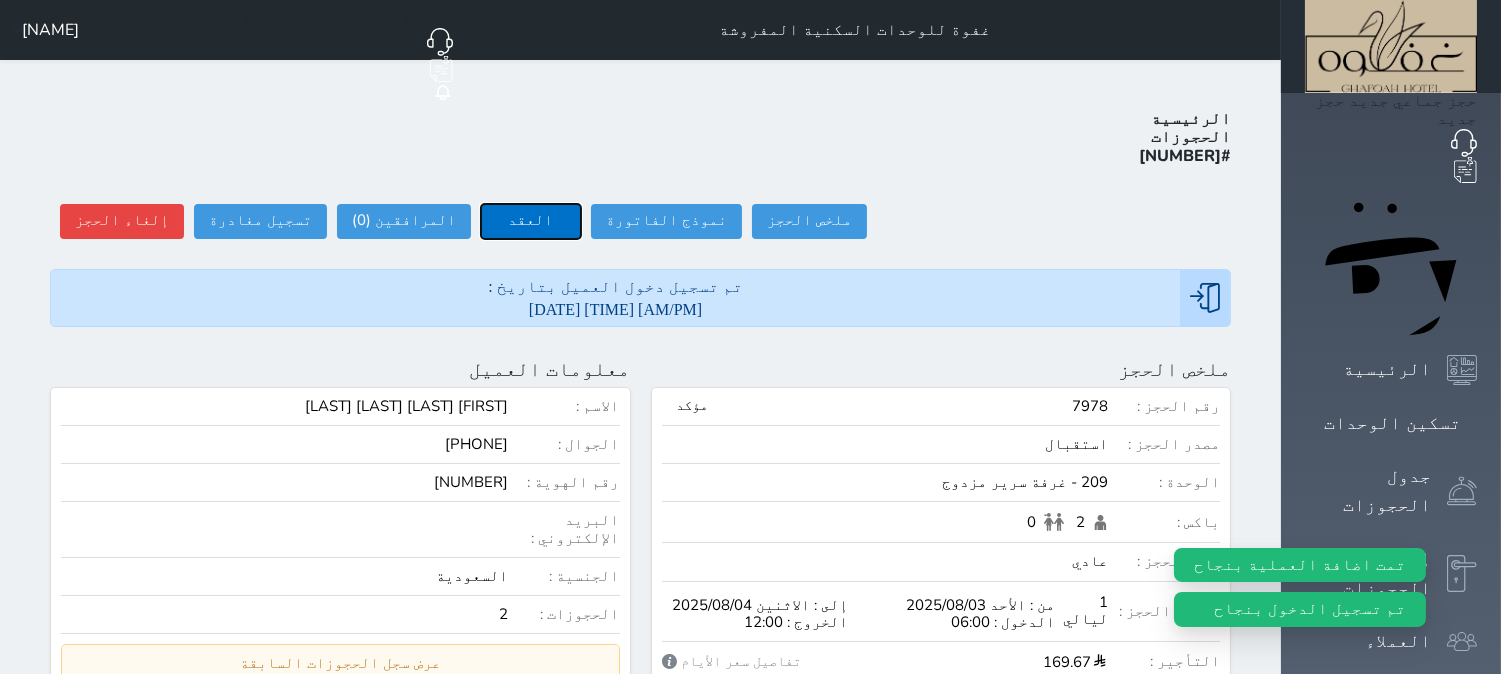 click on "العقد" at bounding box center (531, 221) 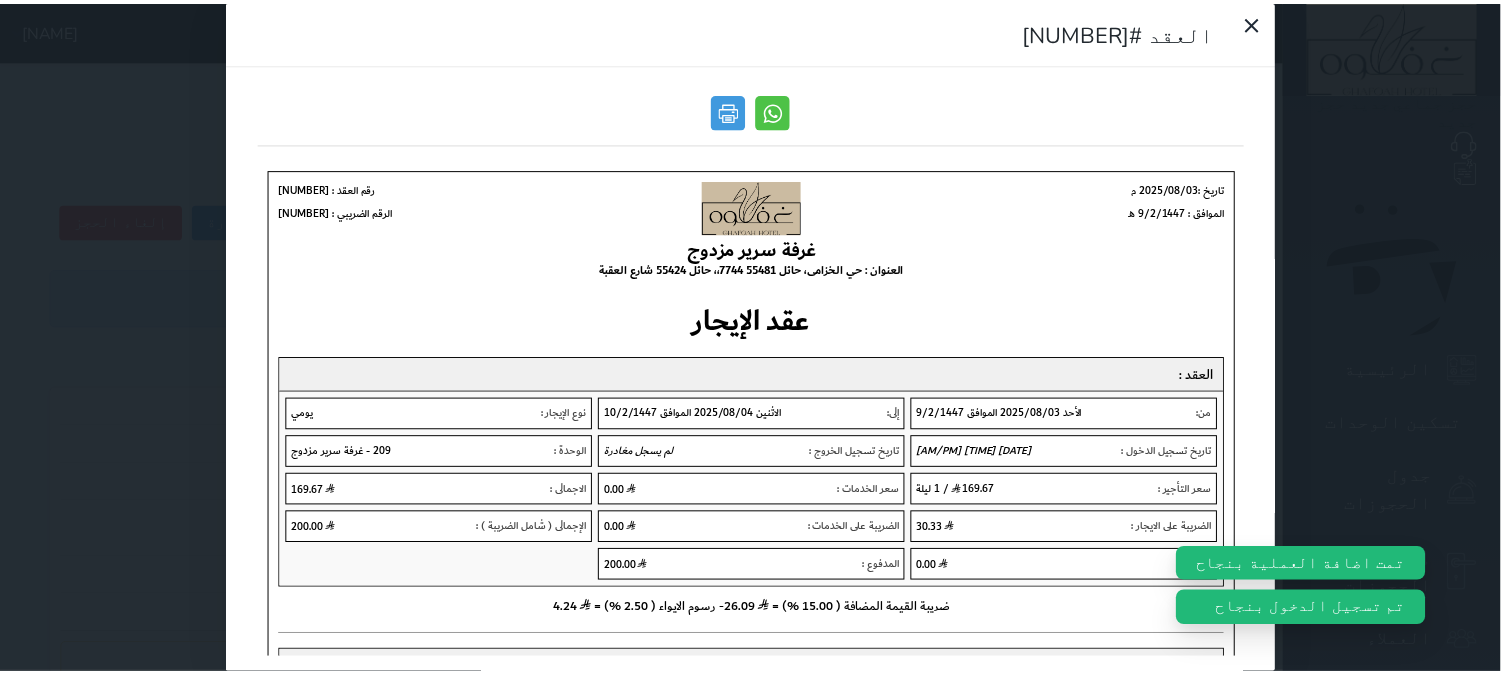 scroll, scrollTop: 0, scrollLeft: 0, axis: both 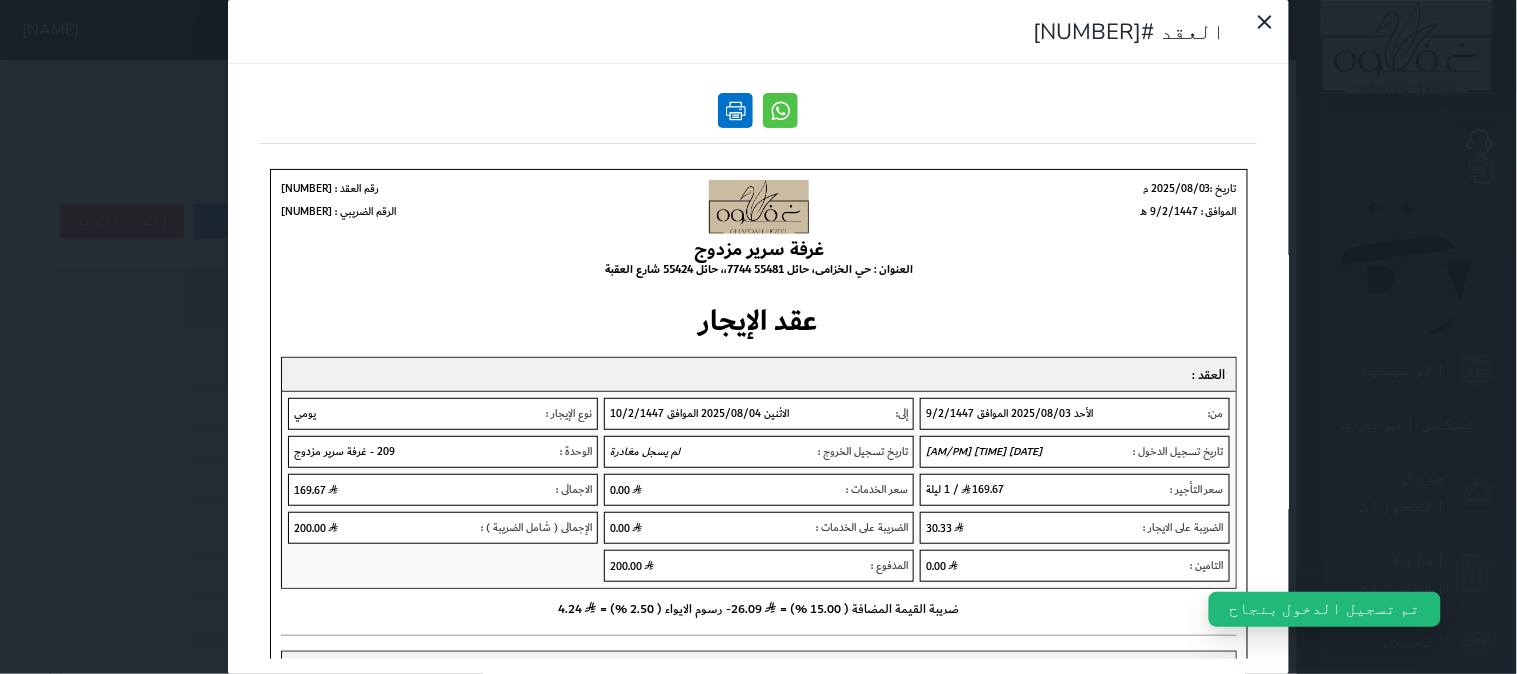 click at bounding box center (736, 110) 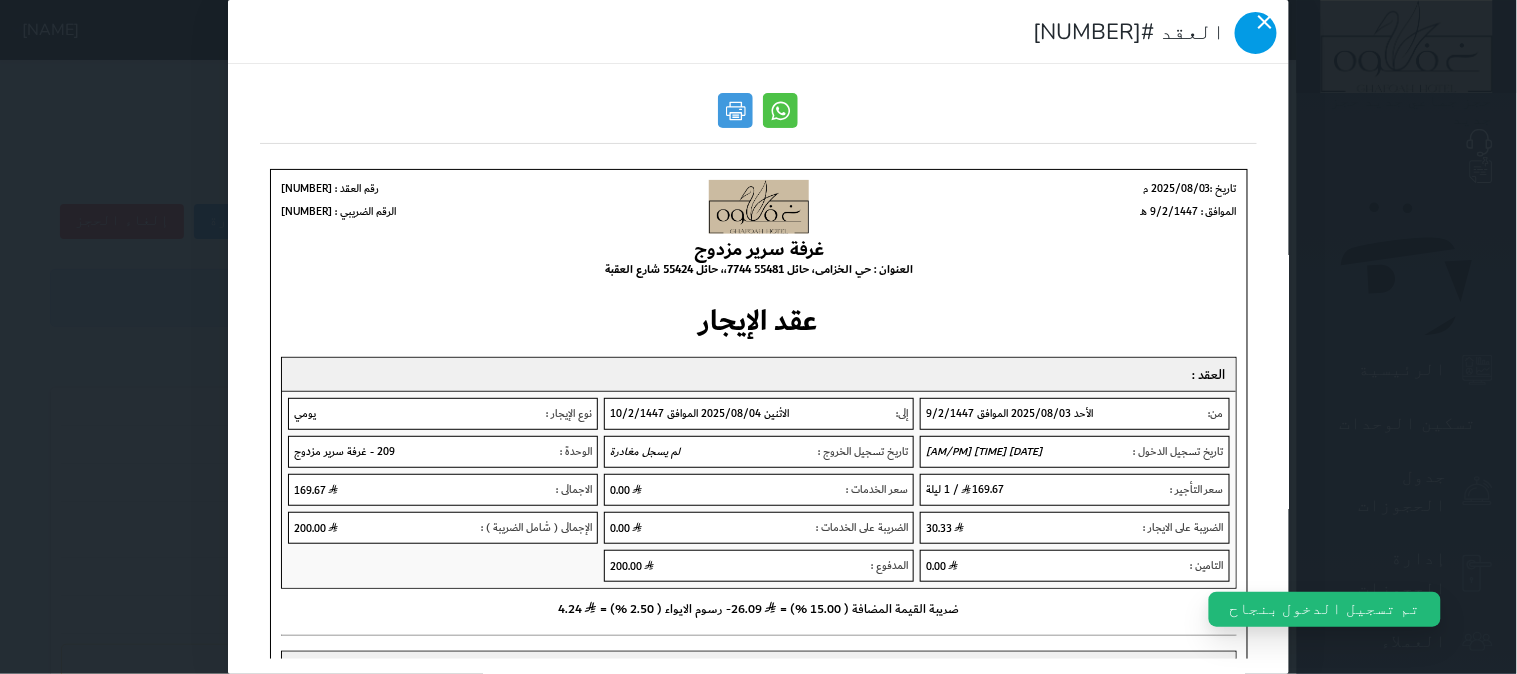 click 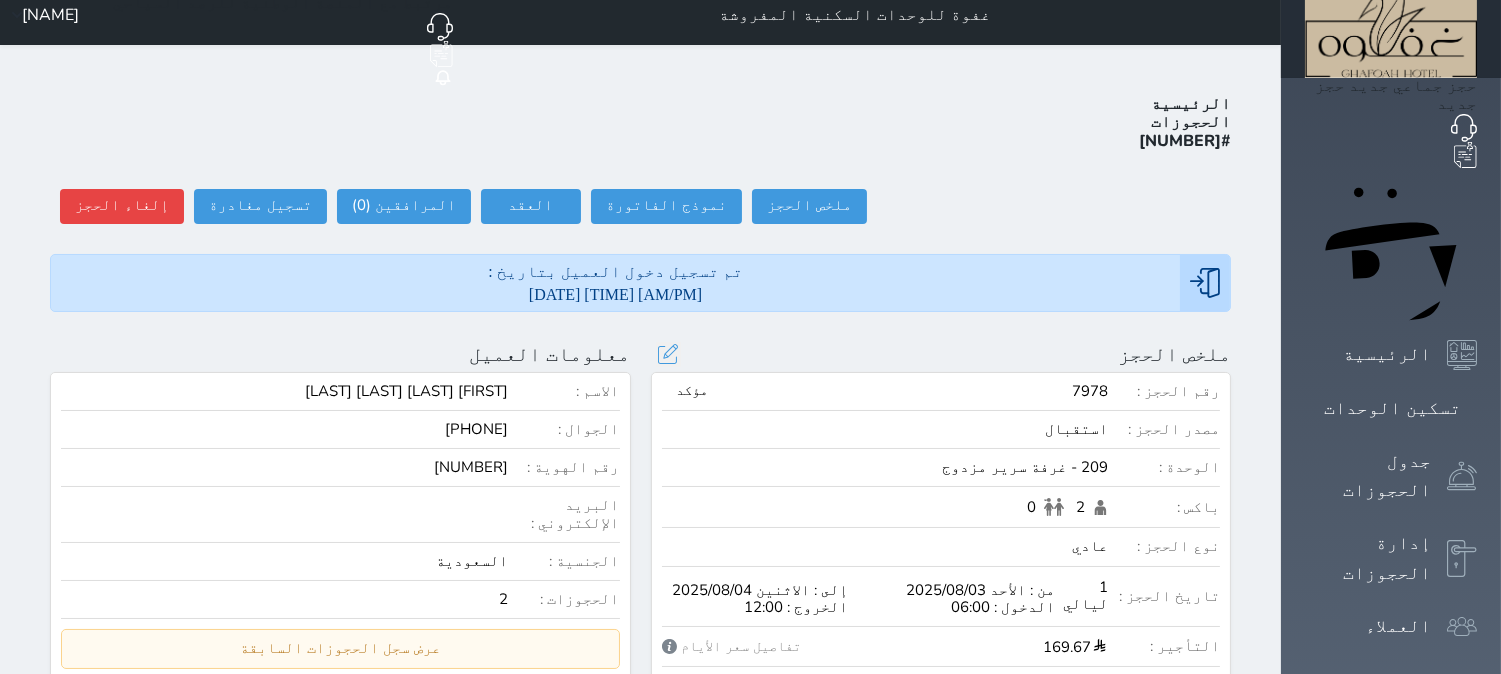 scroll, scrollTop: 0, scrollLeft: 0, axis: both 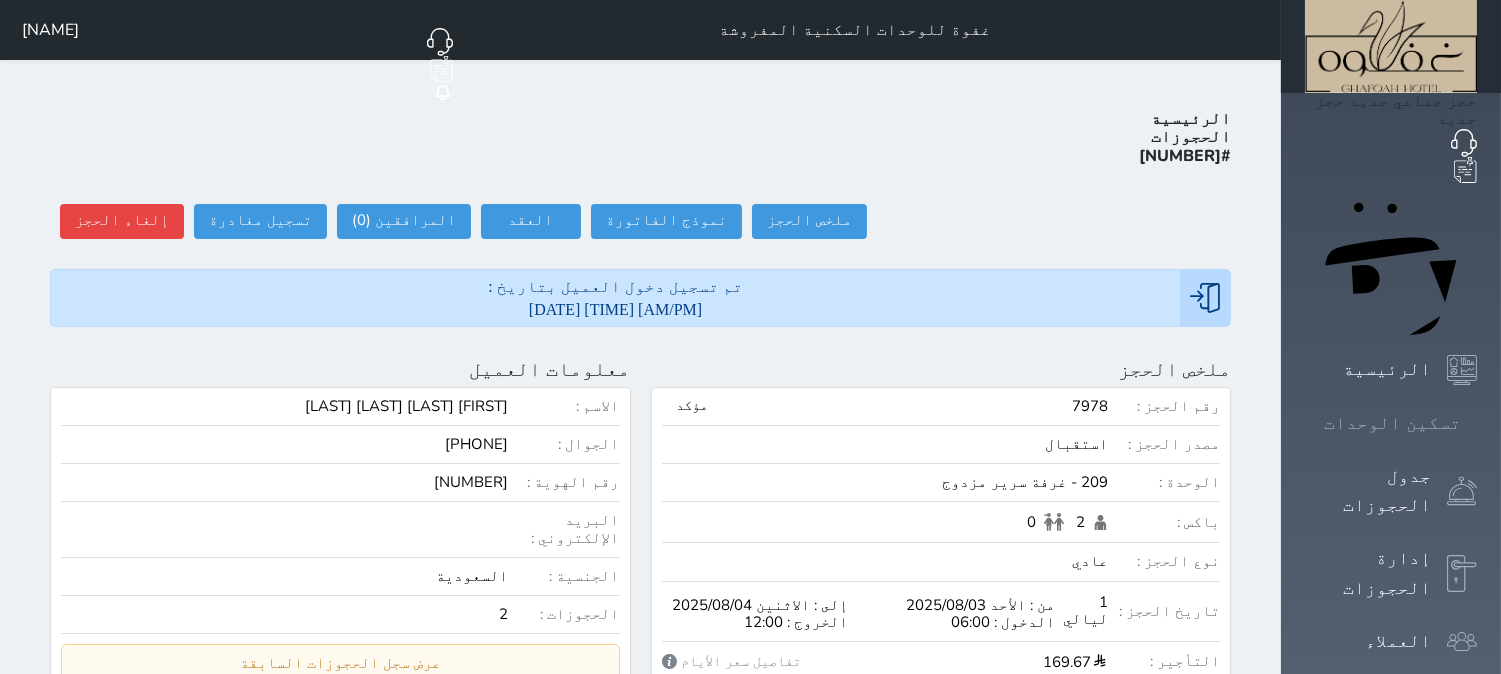 click 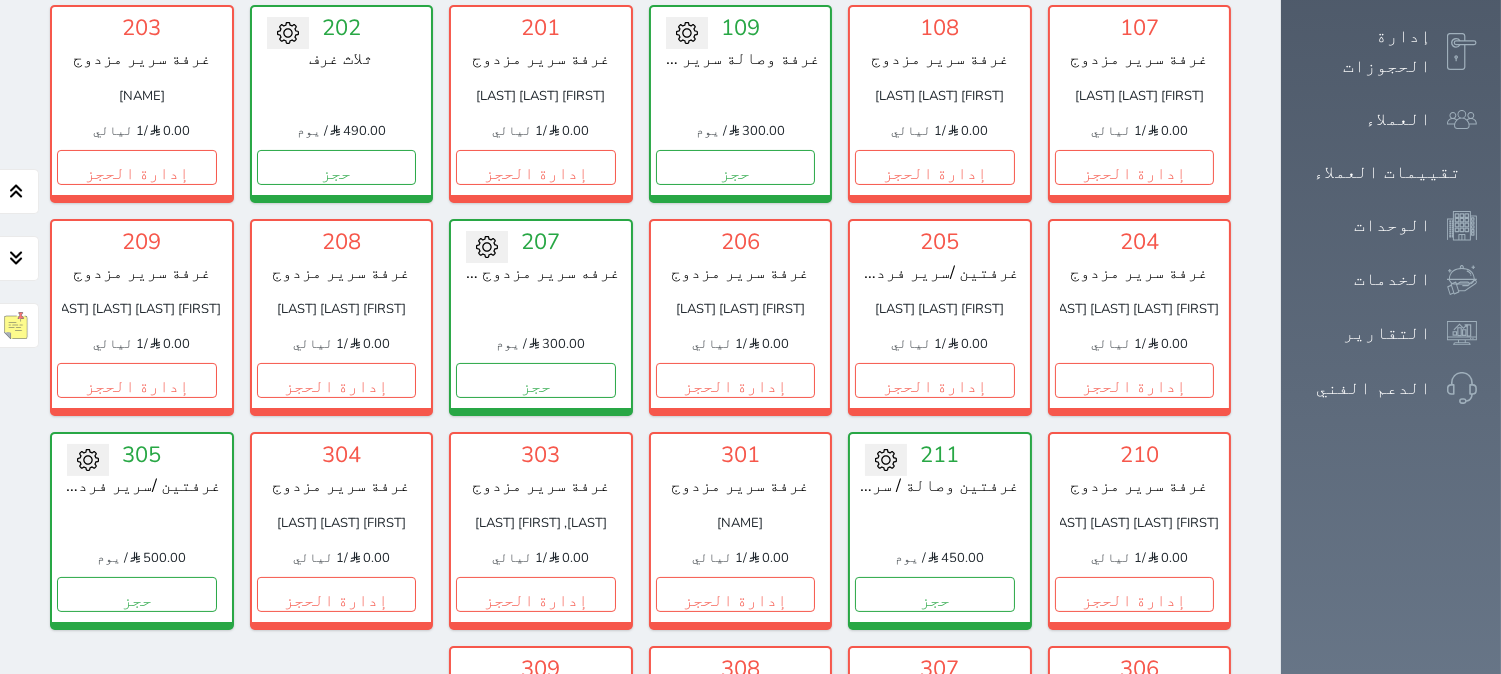 scroll, scrollTop: 0, scrollLeft: 0, axis: both 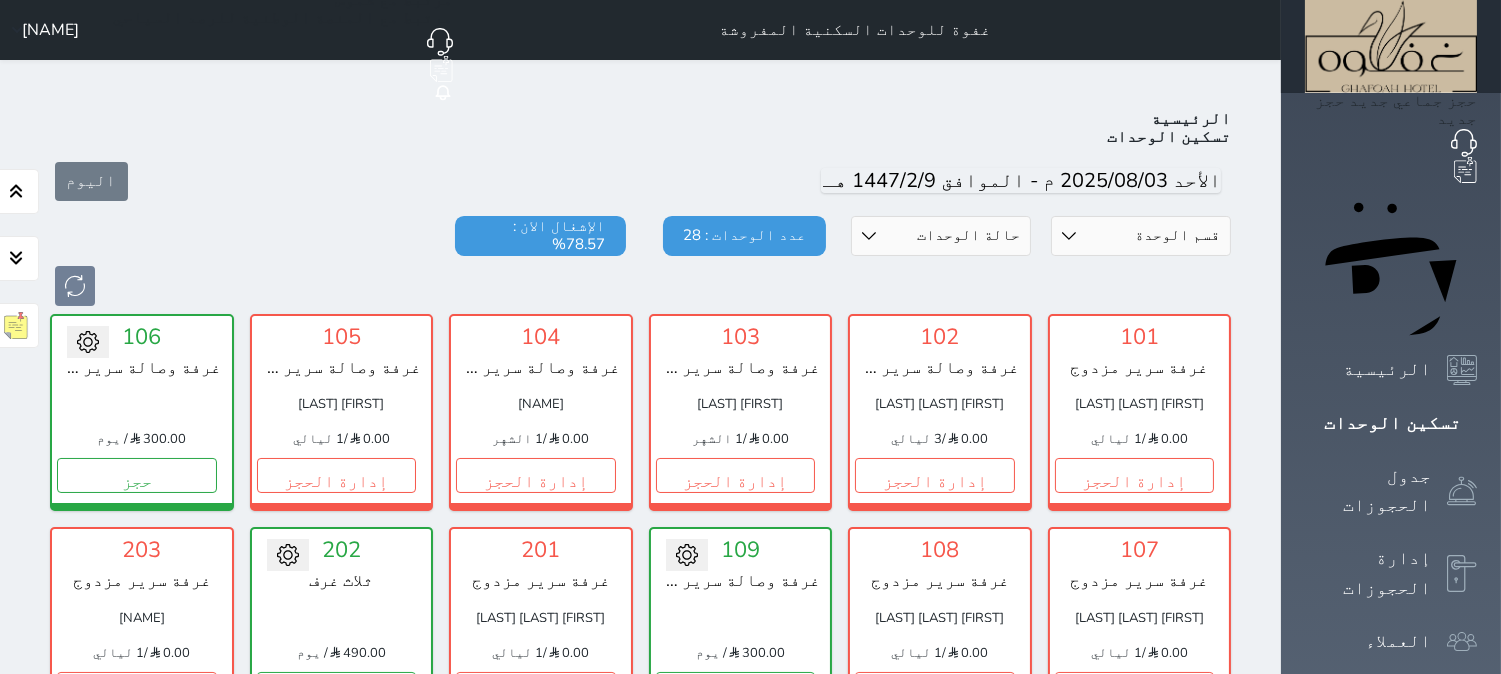 click on "قسم الوحدة   غرفتين vip ومطبخ غرفه سرير مزدوج vip ثلاث غرف غرفتين وصالة / سرير فردي 2, سرير مزدوج غرفة وصالة سرير مزدوج غرفة سرير مزدوج   حالة الوحدات متاح تحت التنظيف تحت الصيانة سجل دخول  لم يتم تسجيل الدخول   عدد الوحدات : 28   الإشغال الان : 78.57%" at bounding box center [640, 261] 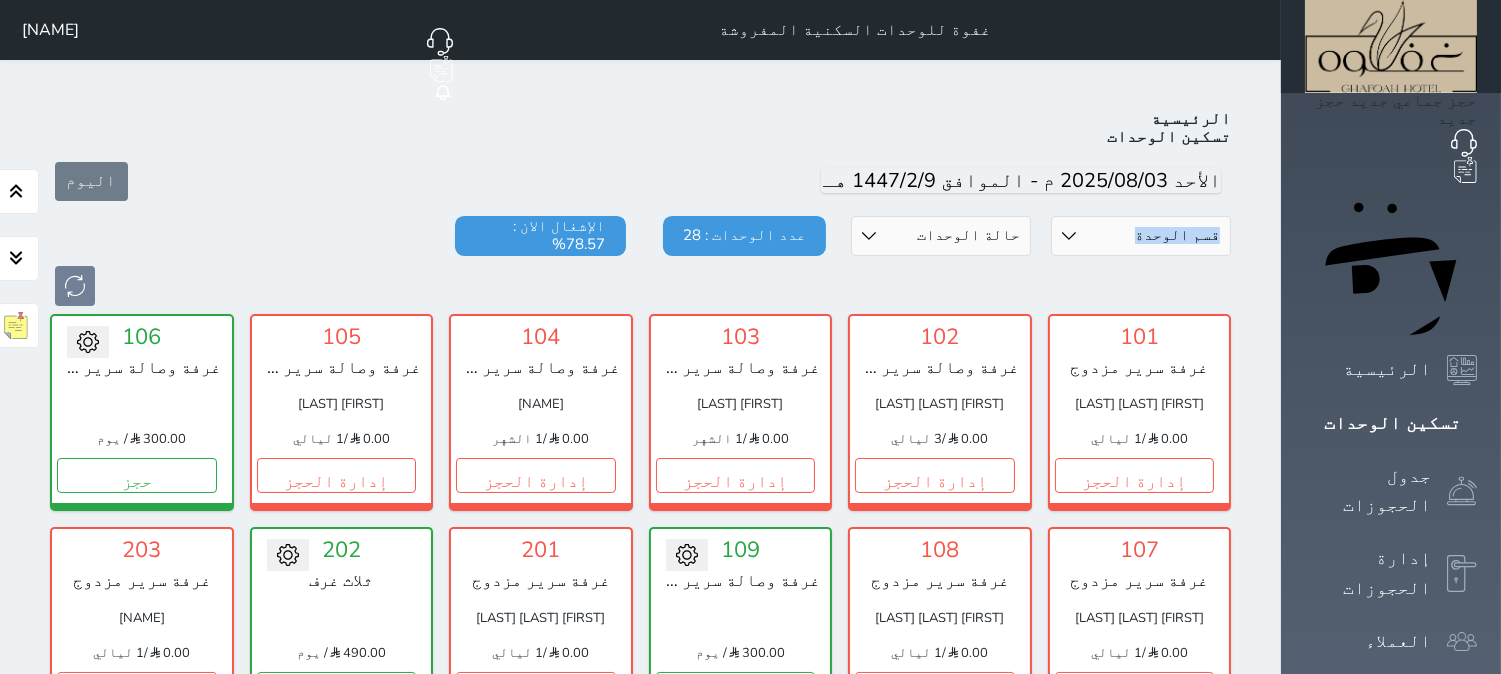 click on "اليوم" at bounding box center (640, 181) 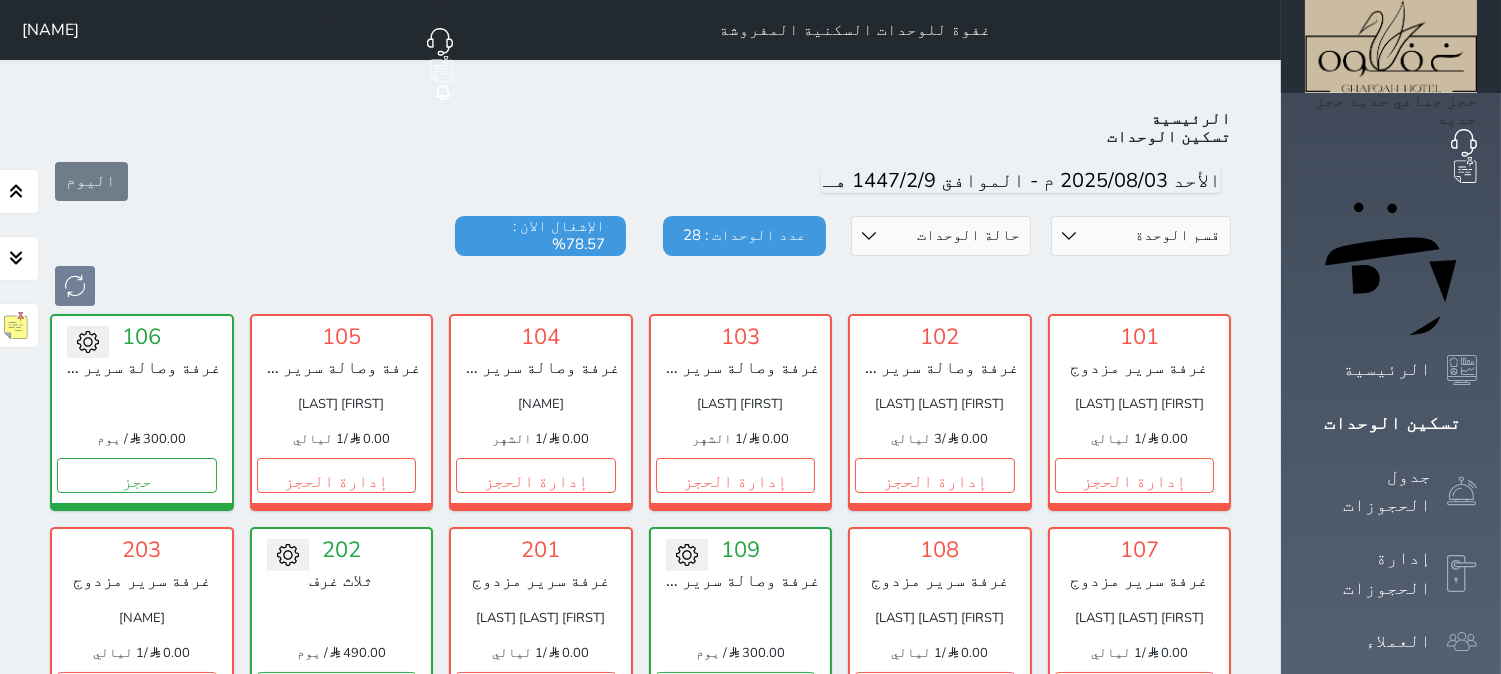click on "اليوم" at bounding box center (640, 181) 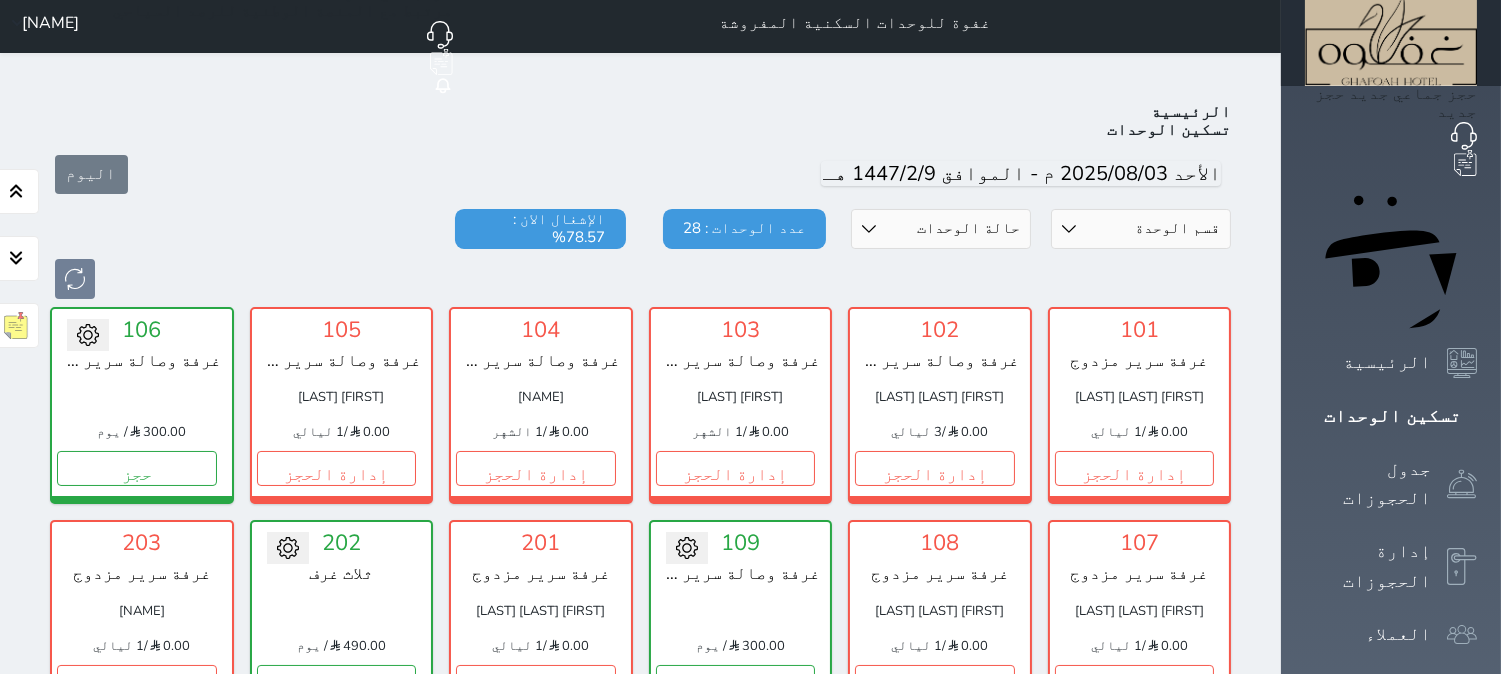 scroll, scrollTop: 0, scrollLeft: 0, axis: both 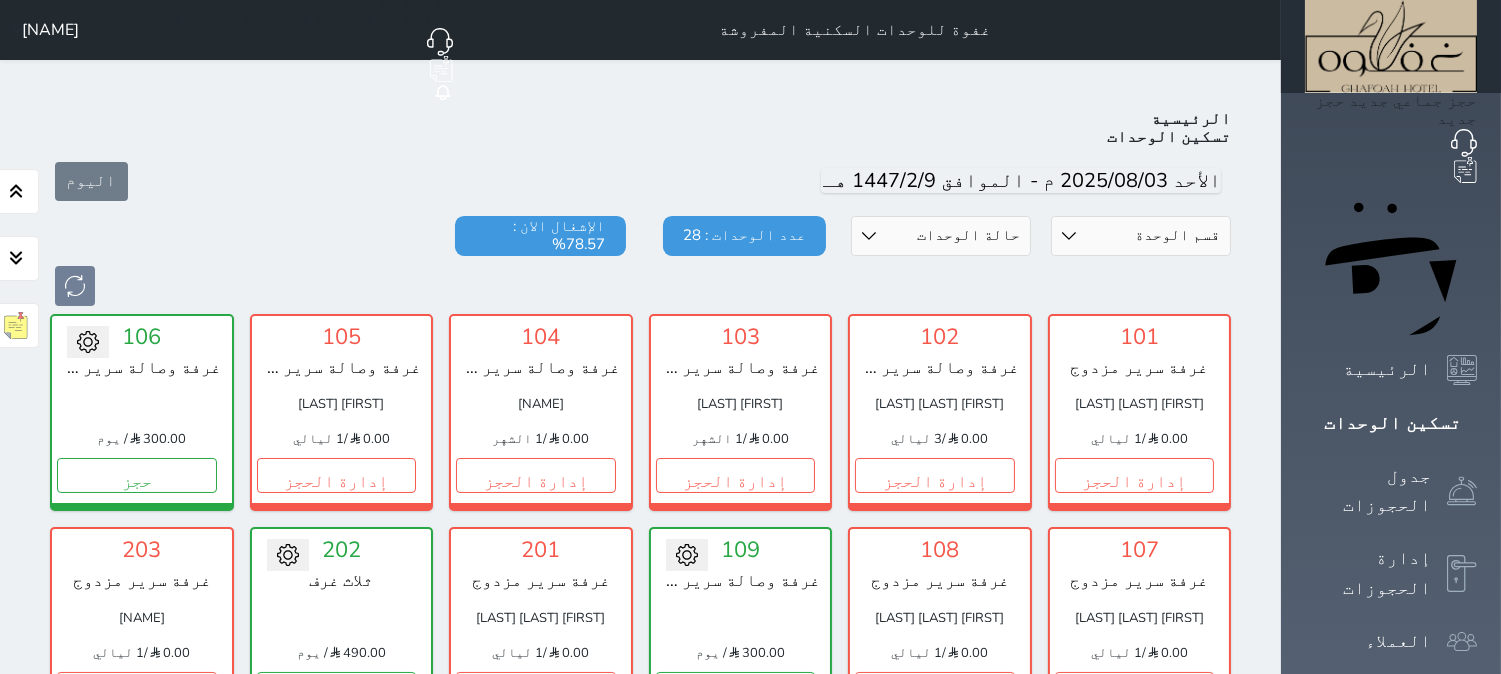 click on "قسم الوحدة   غرفتين vip ومطبخ غرفه سرير مزدوج vip ثلاث غرف غرفتين وصالة / سرير فردي 2, سرير مزدوج غرفة وصالة سرير مزدوج غرفة سرير مزدوج   حالة الوحدات متاح تحت التنظيف تحت الصيانة سجل دخول  لم يتم تسجيل الدخول   عدد الوحدات : 28   الإشغال الان : 78.57%" at bounding box center (640, 261) 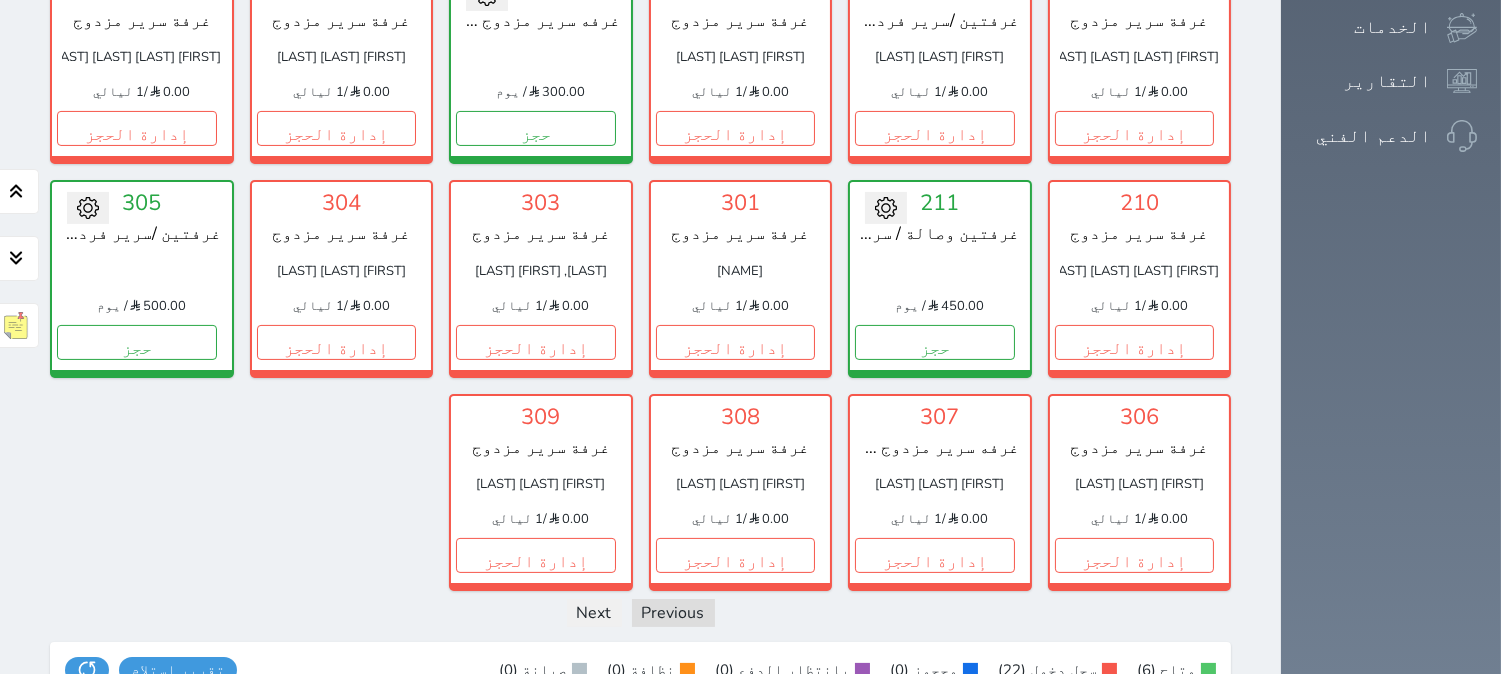 scroll, scrollTop: 888, scrollLeft: 0, axis: vertical 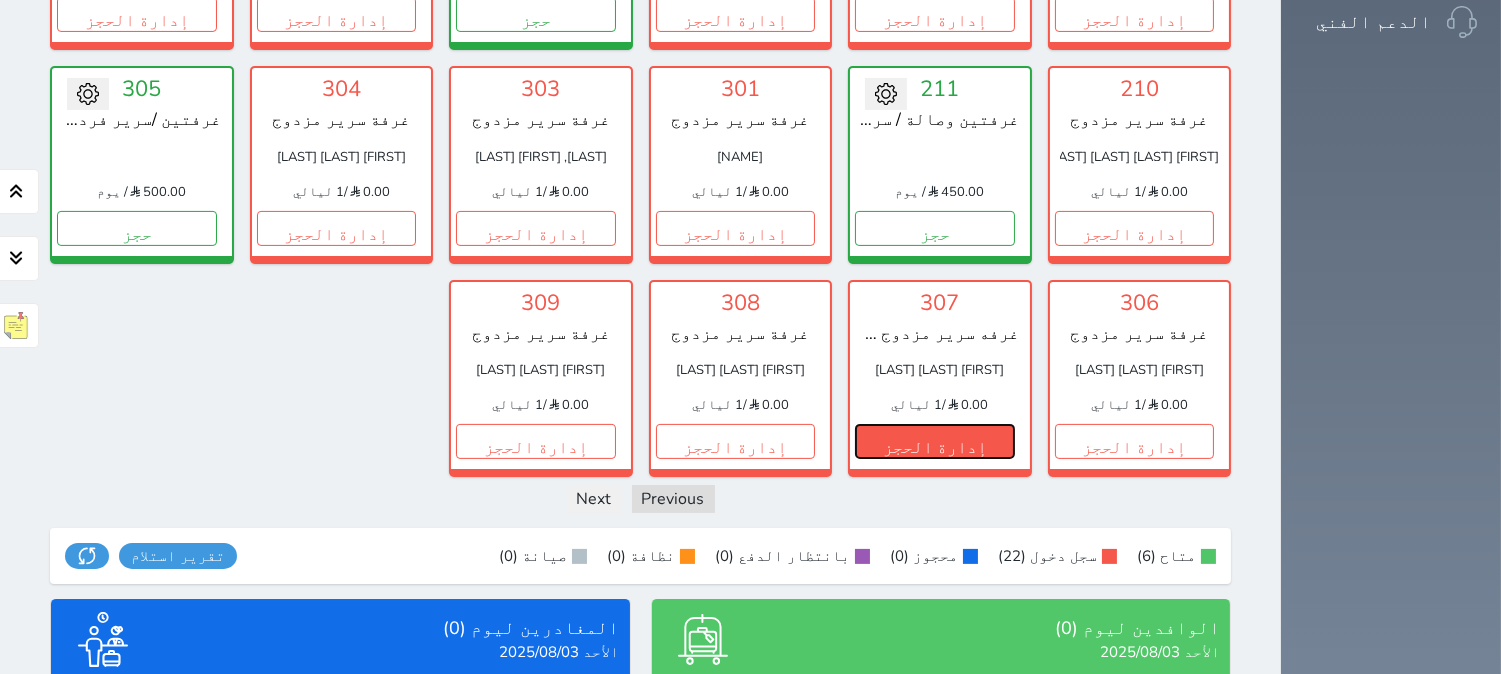 click on "إدارة الحجز" at bounding box center [935, 441] 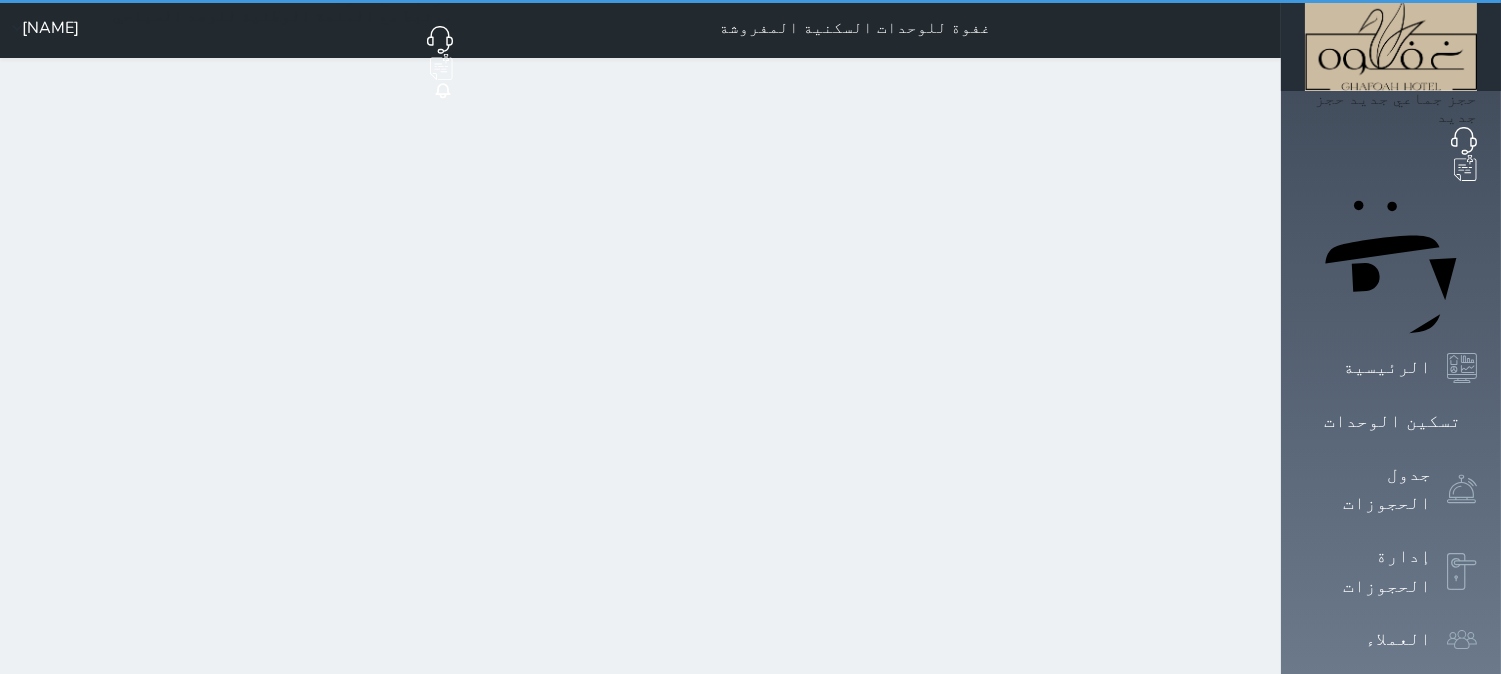 scroll, scrollTop: 0, scrollLeft: 0, axis: both 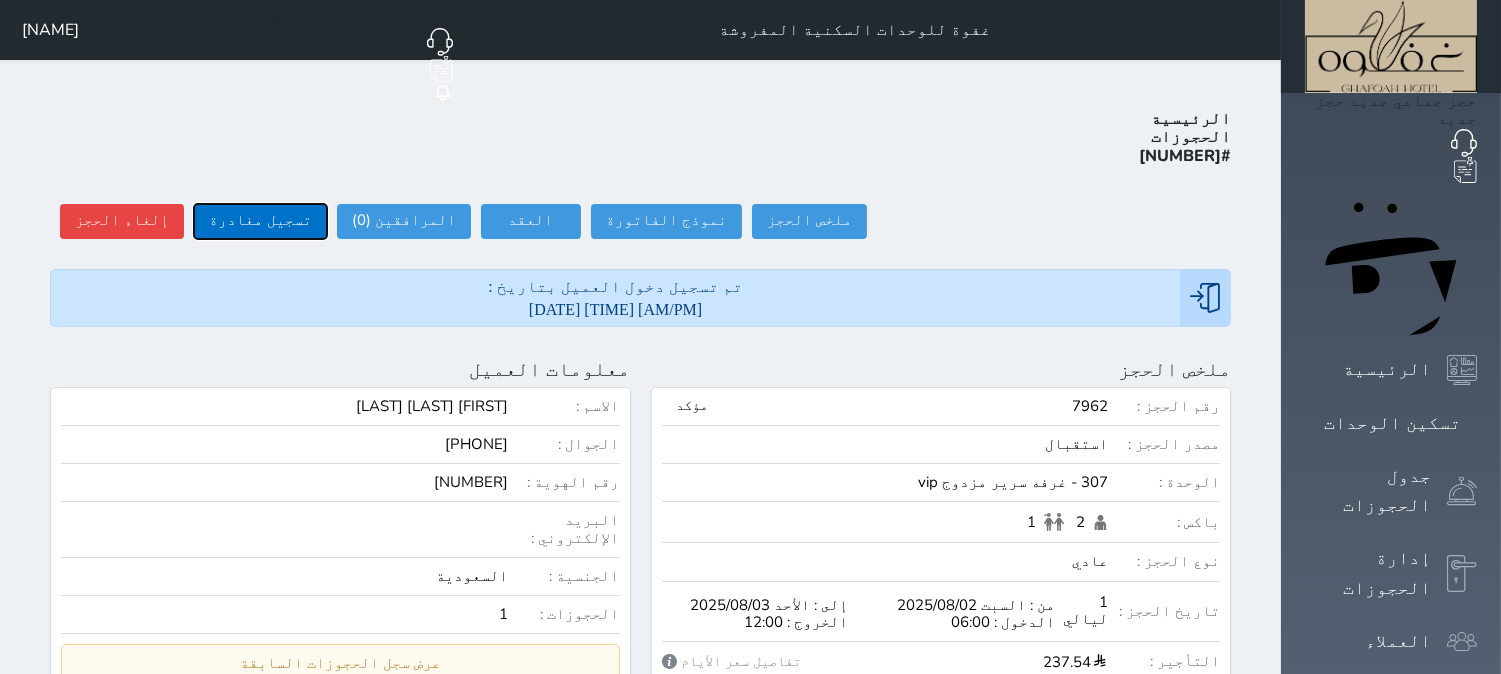 click on "تسجيل مغادرة" at bounding box center (260, 221) 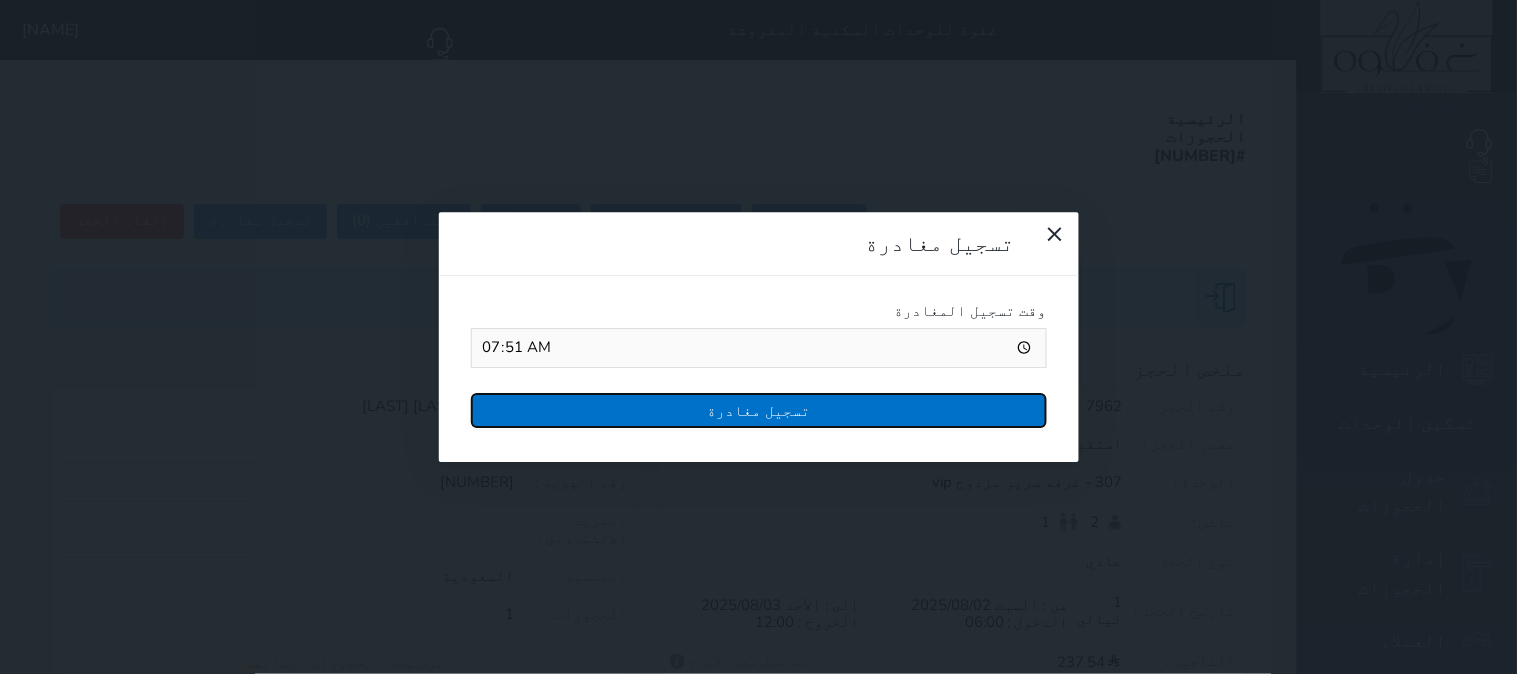 click on "تسجيل مغادرة" at bounding box center [759, 410] 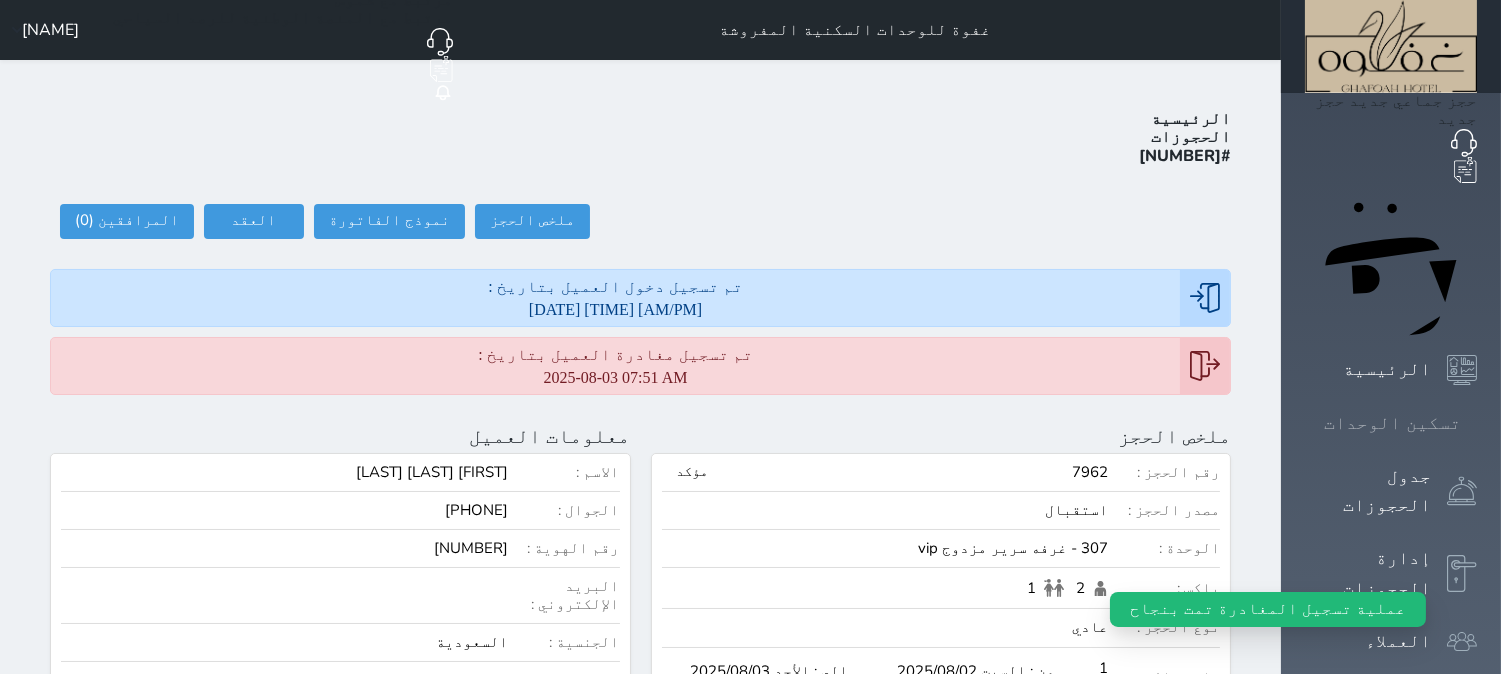 click on "تسكين الوحدات" at bounding box center (1392, 423) 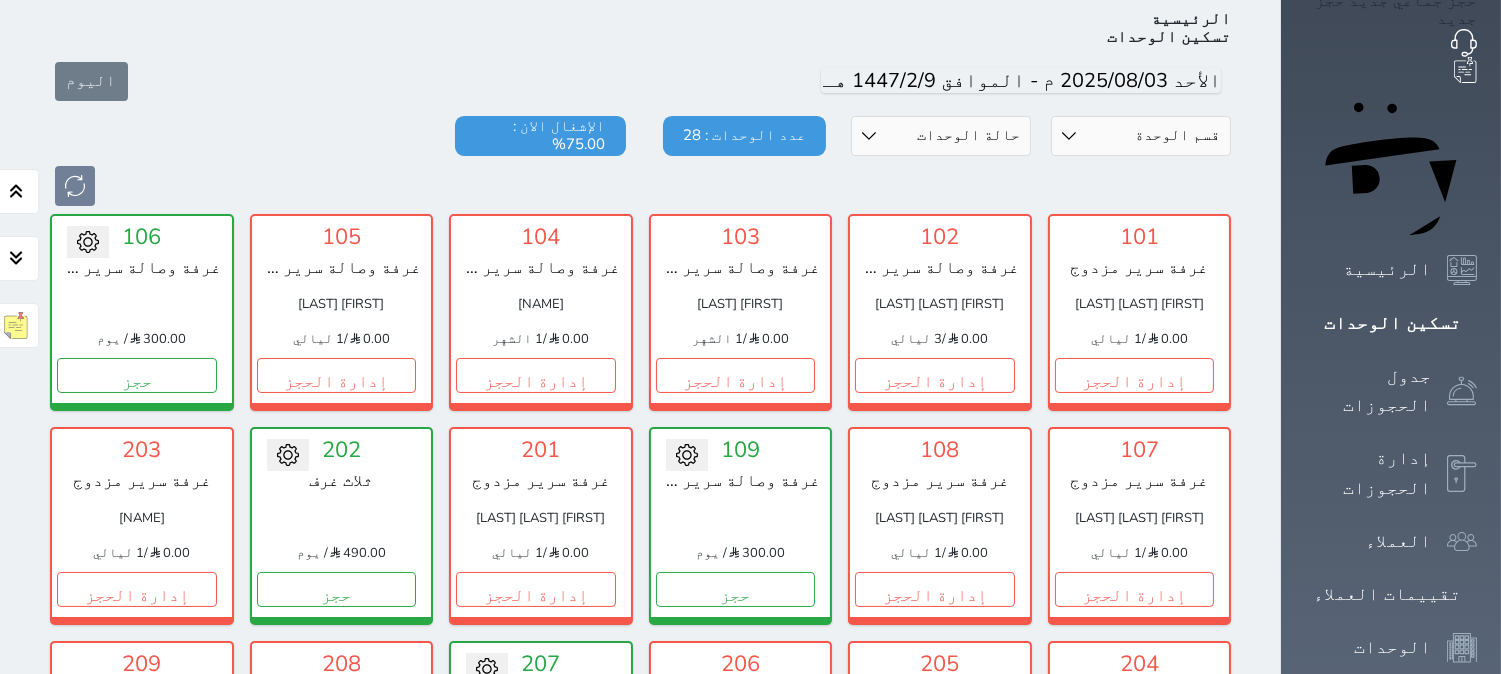 scroll, scrollTop: 77, scrollLeft: 0, axis: vertical 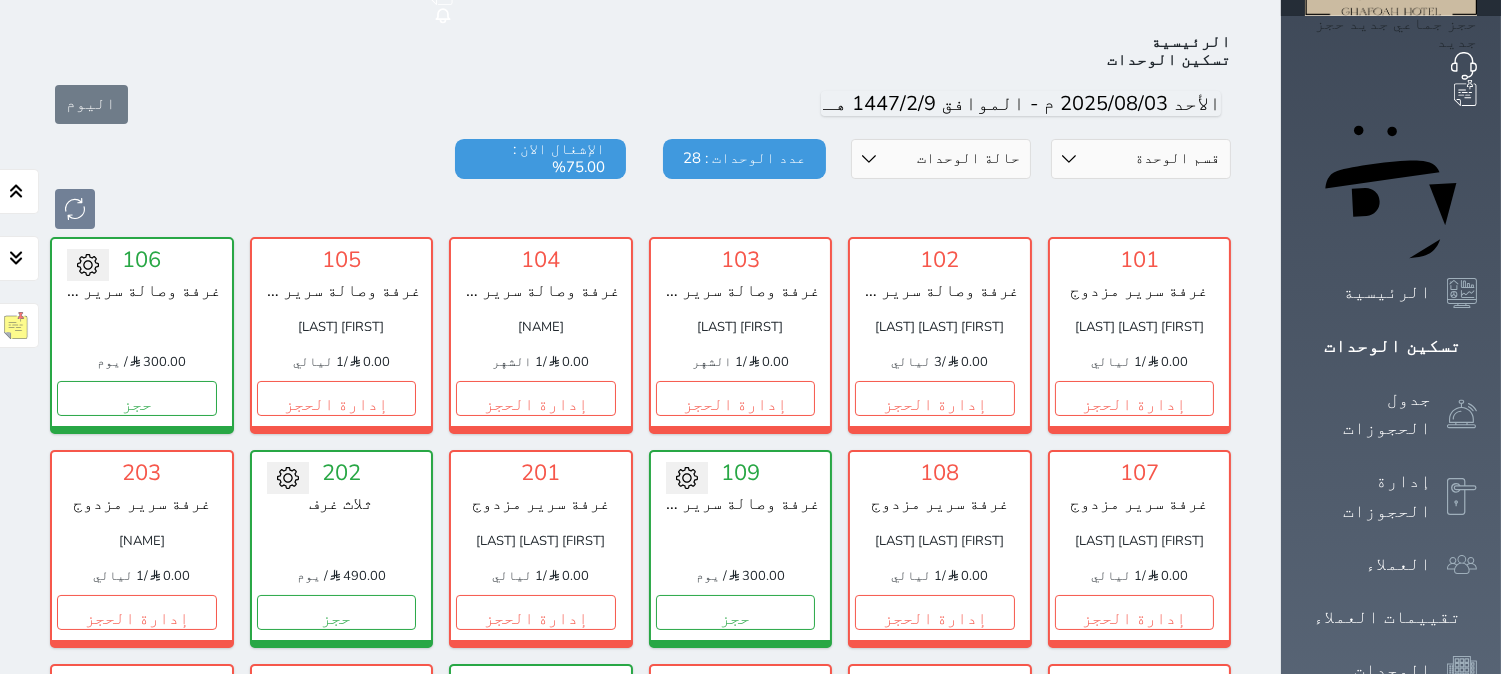 click on "تسكين الوحدات" at bounding box center [1391, 346] 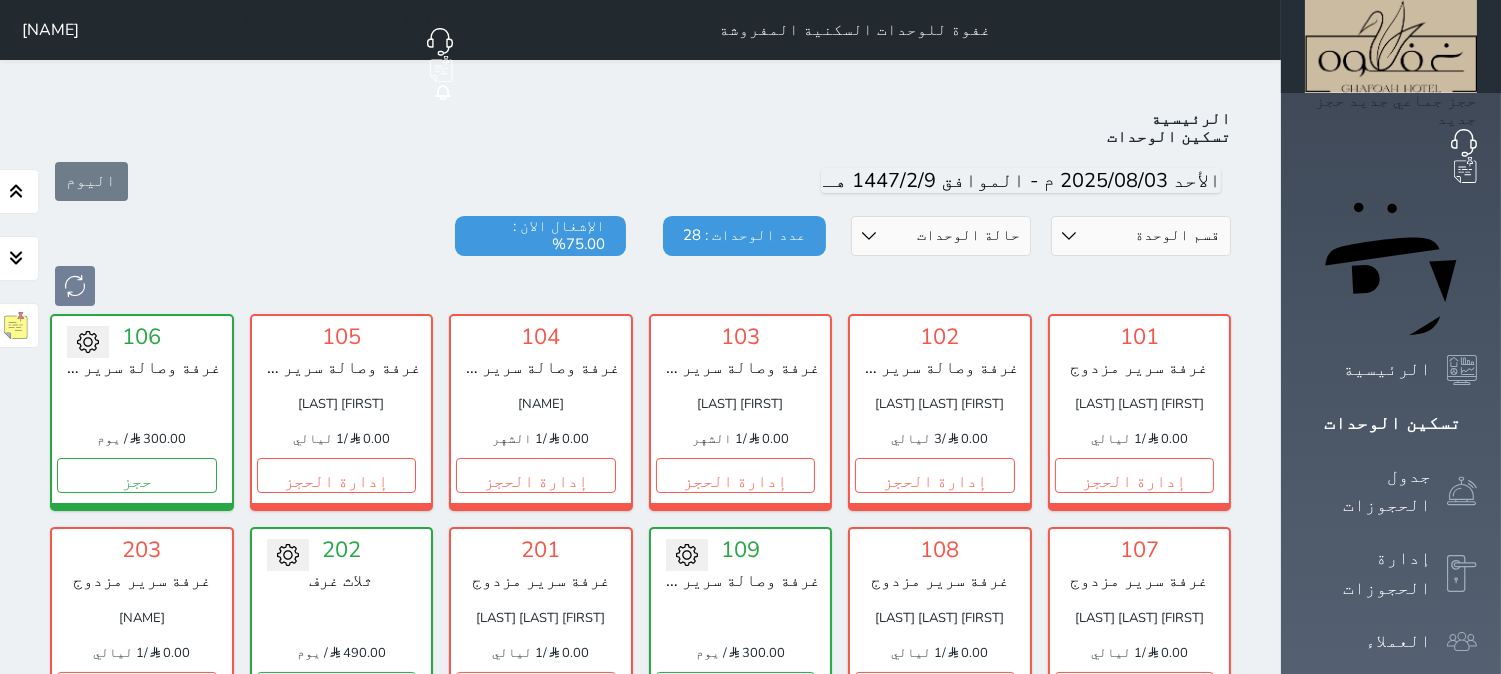 click on "[FIRST]" at bounding box center (50, 30) 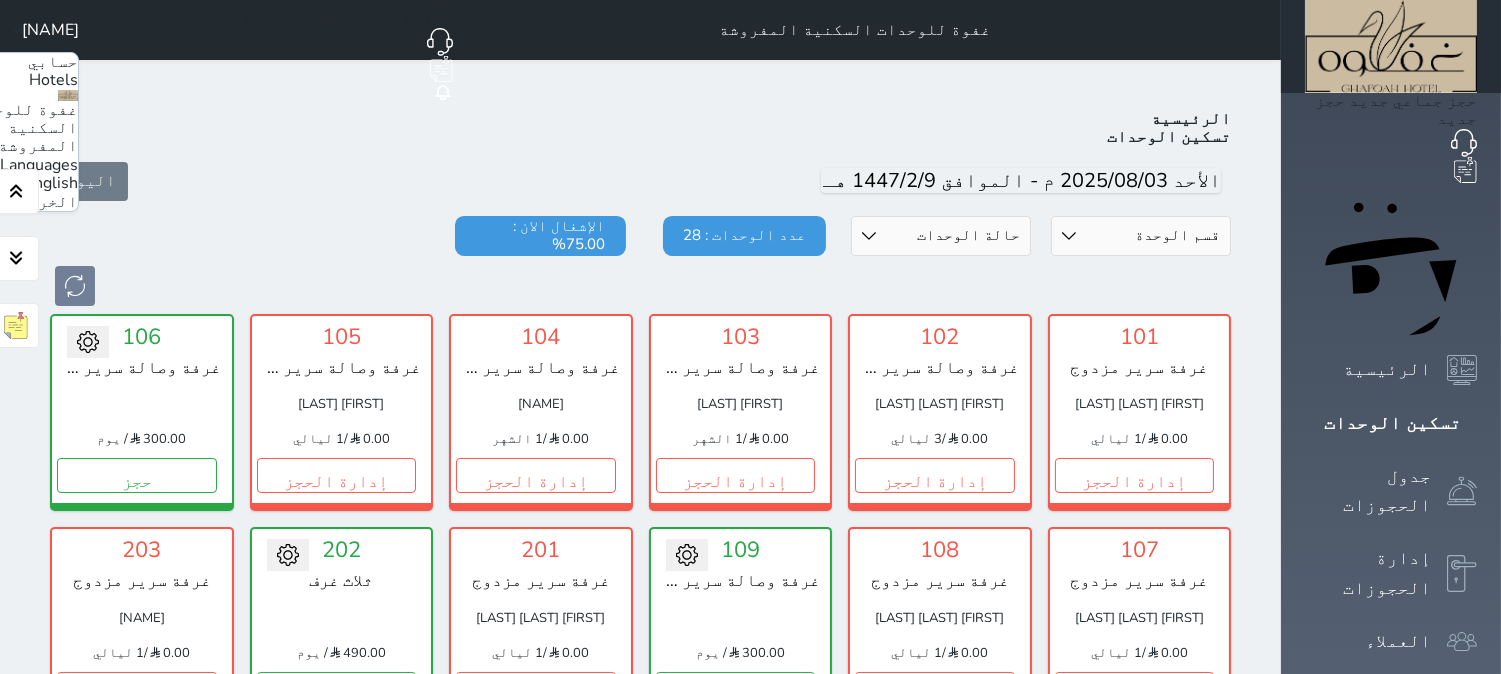click on "الخروج" at bounding box center (48, 202) 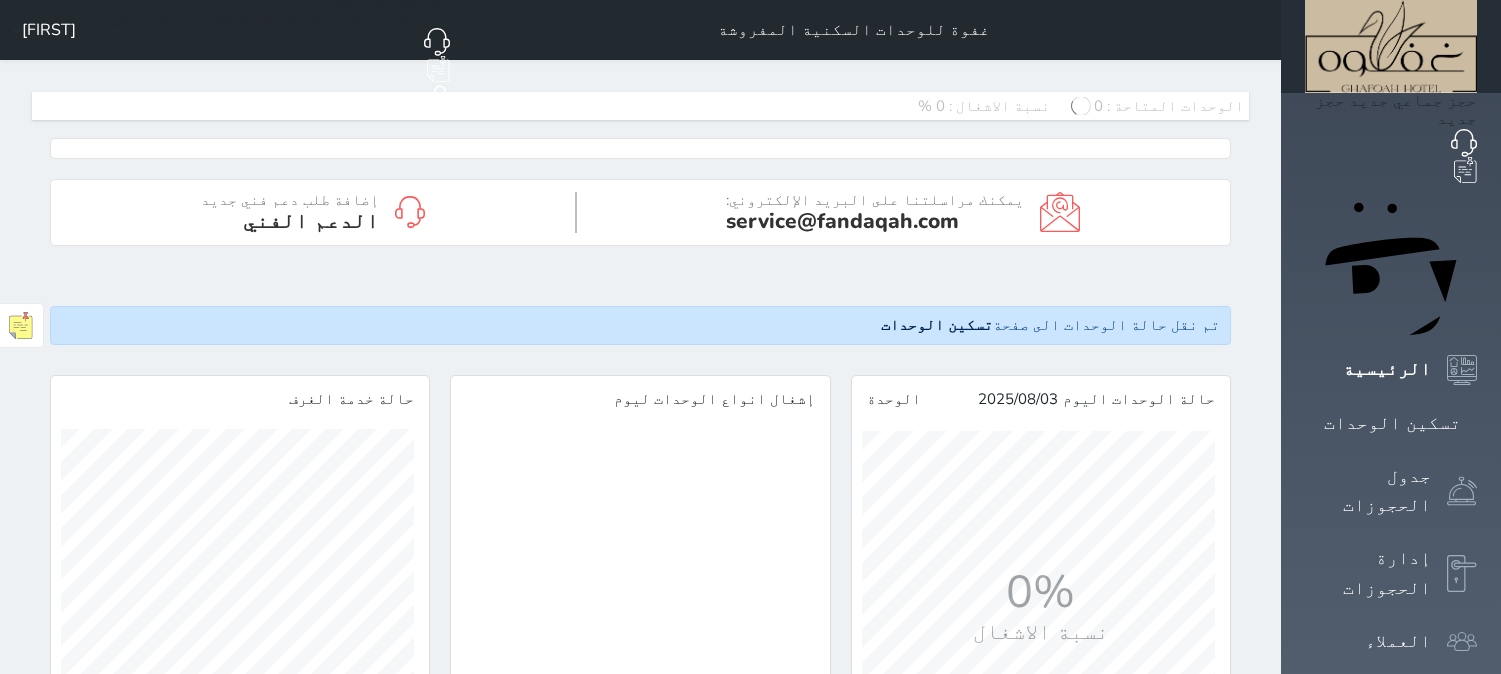 scroll, scrollTop: 0, scrollLeft: 0, axis: both 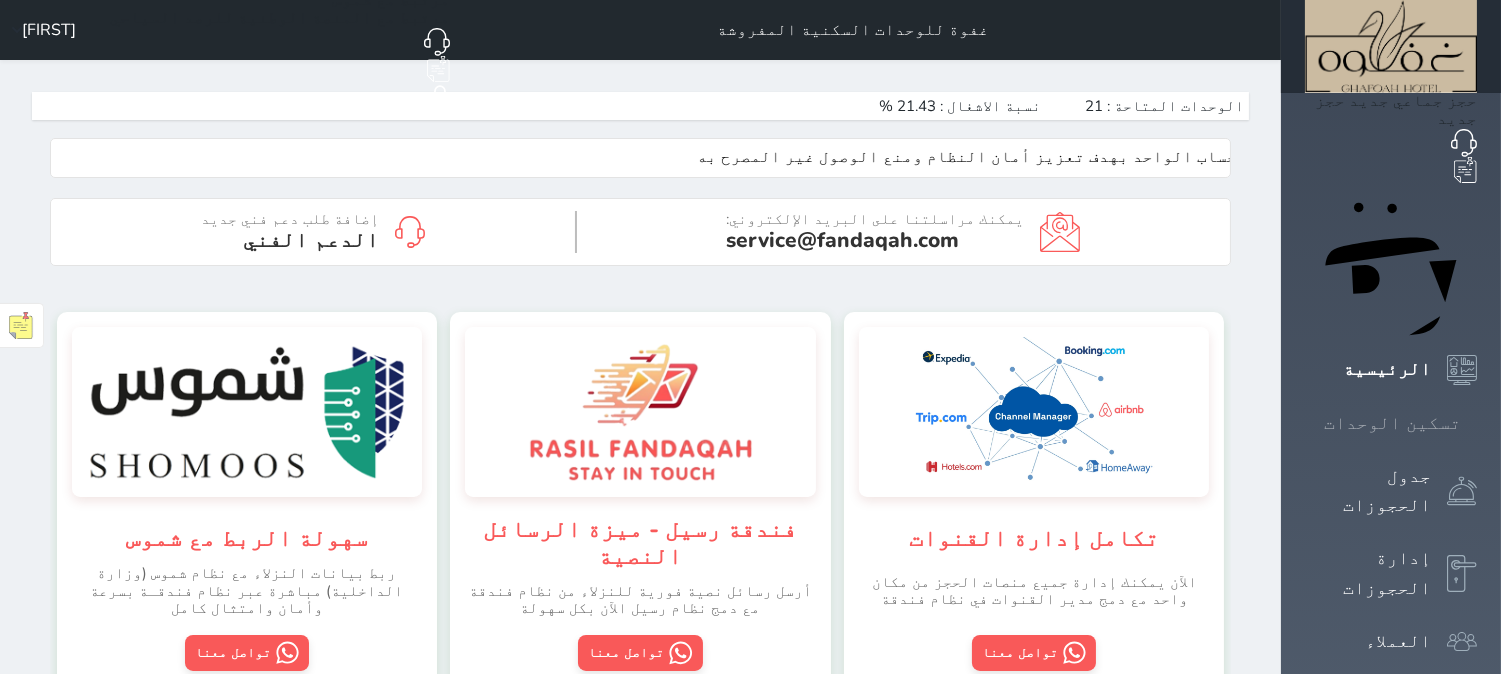 click on "تسكين الوحدات" at bounding box center (1391, 423) 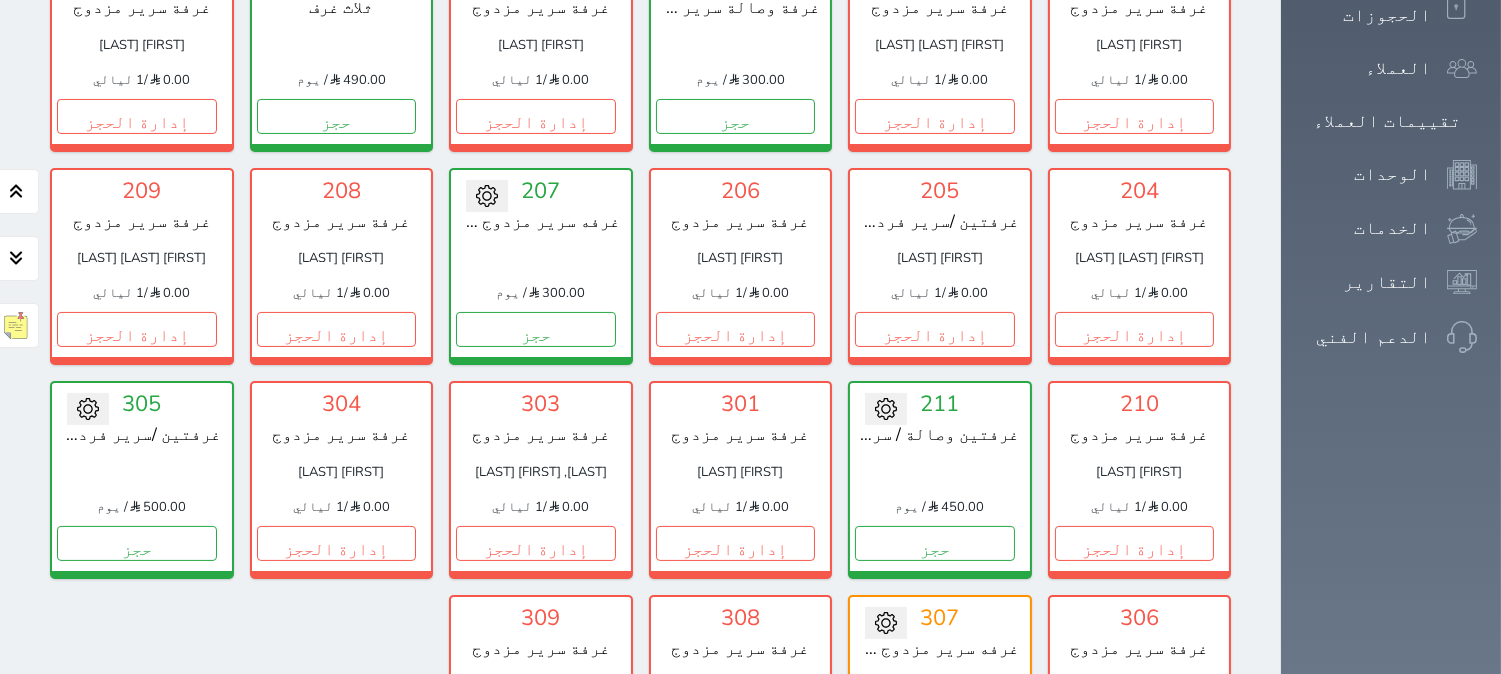 scroll, scrollTop: 77, scrollLeft: 0, axis: vertical 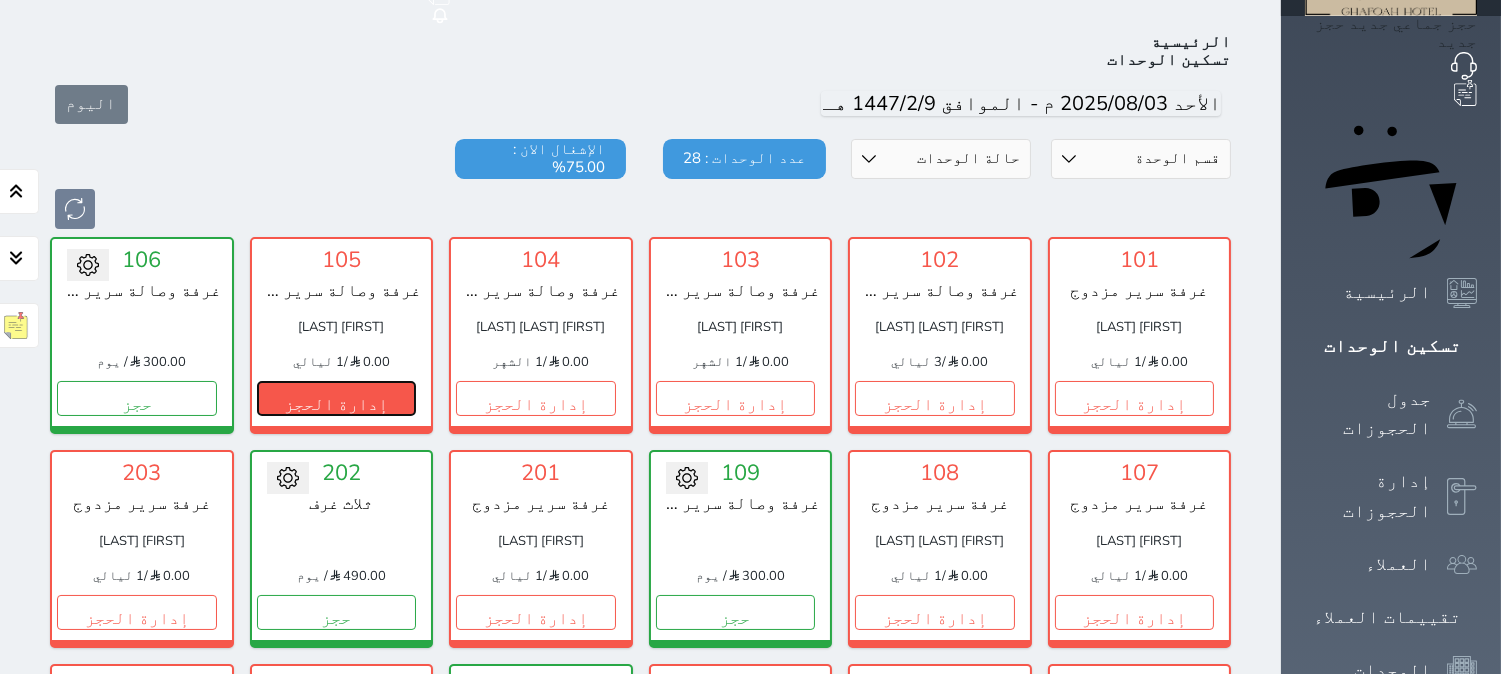click on "إدارة الحجز" at bounding box center (337, 398) 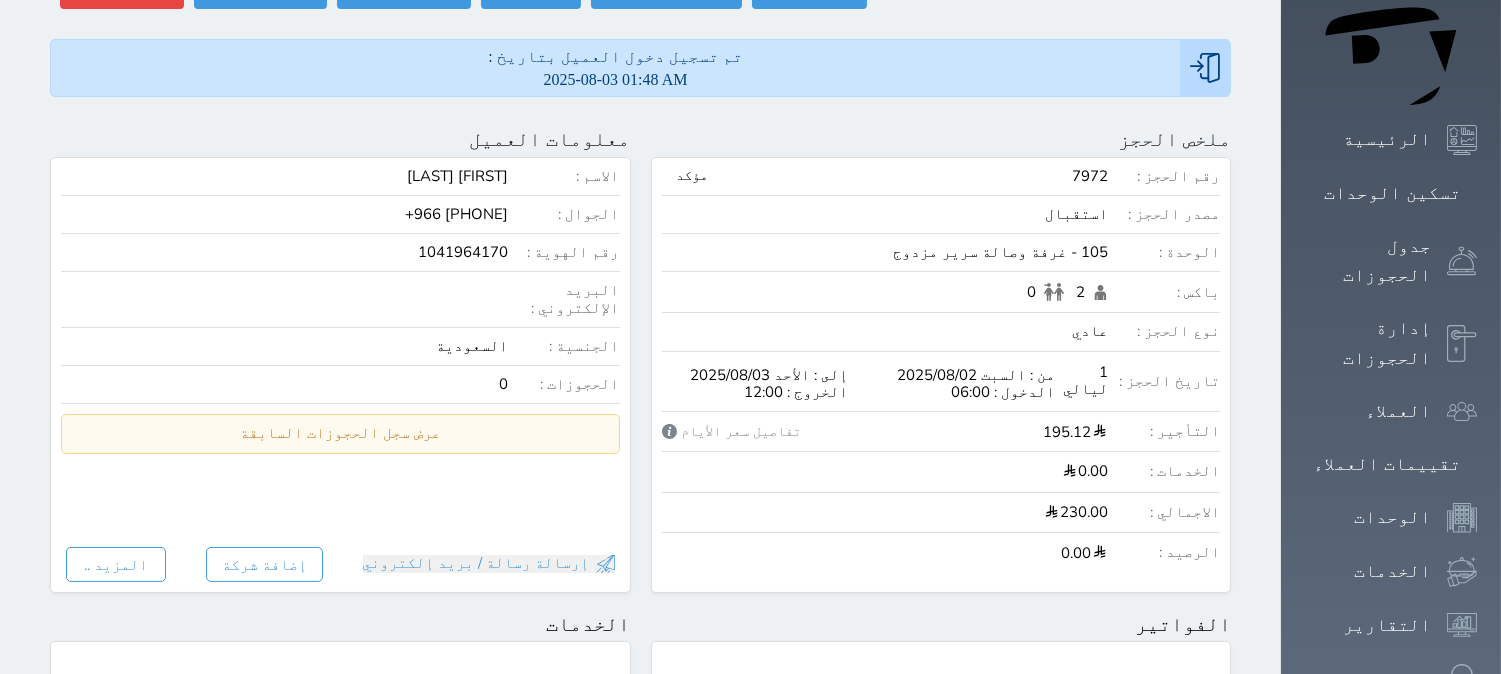 scroll, scrollTop: 0, scrollLeft: 0, axis: both 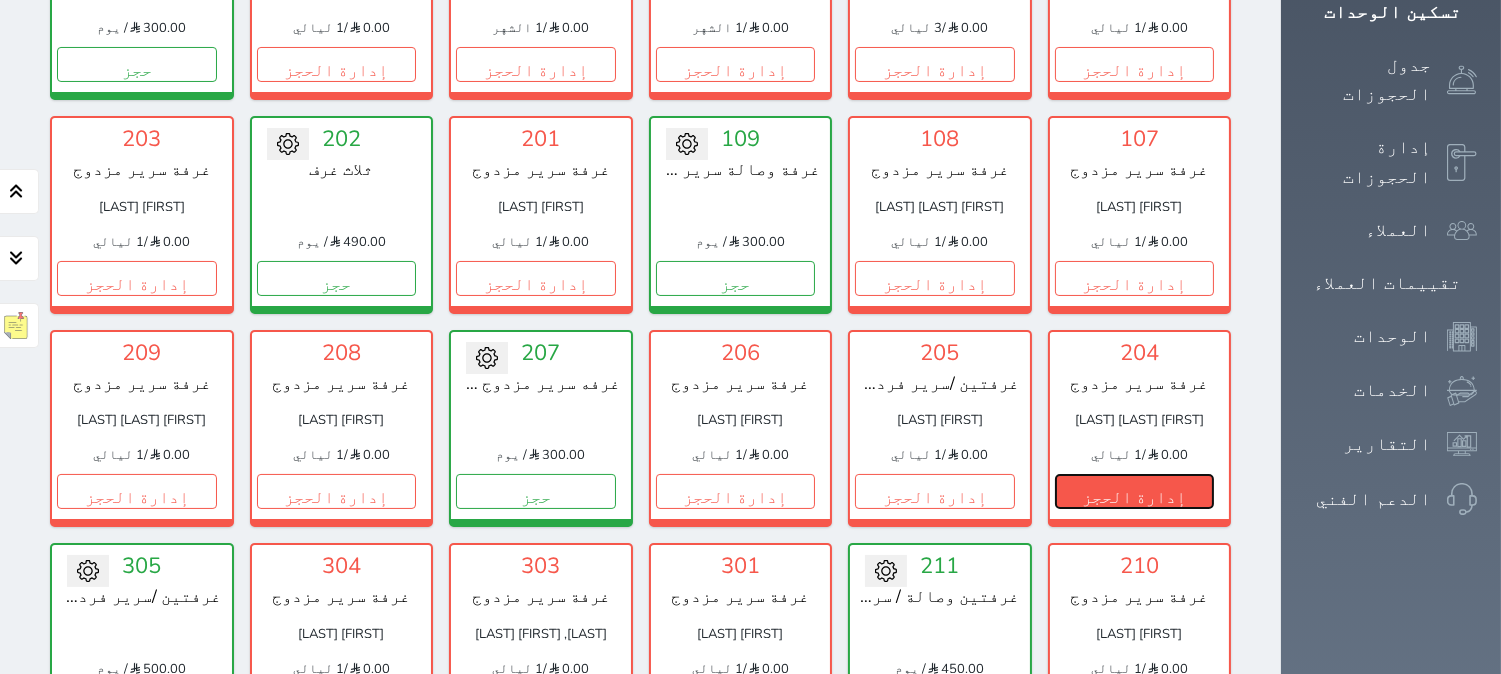 click on "إدارة الحجز" at bounding box center (1135, 491) 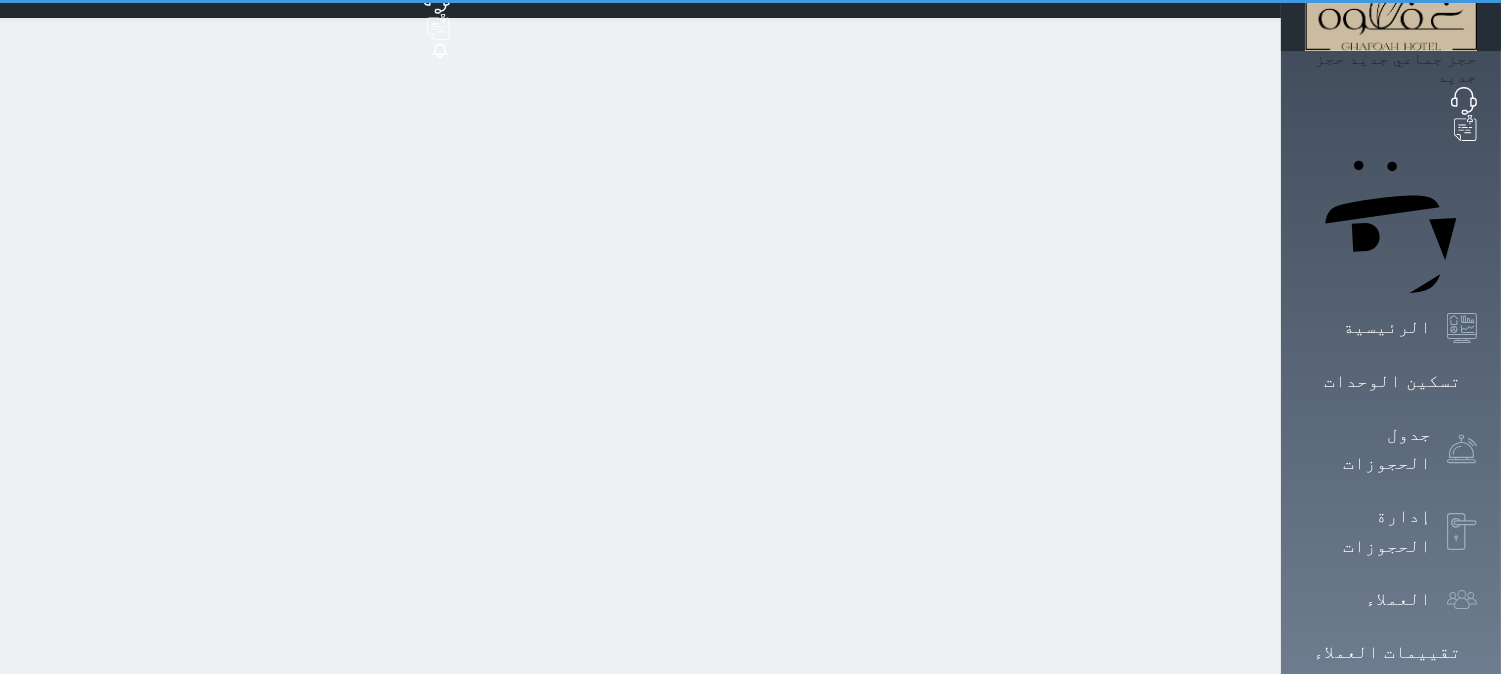 scroll, scrollTop: 0, scrollLeft: 0, axis: both 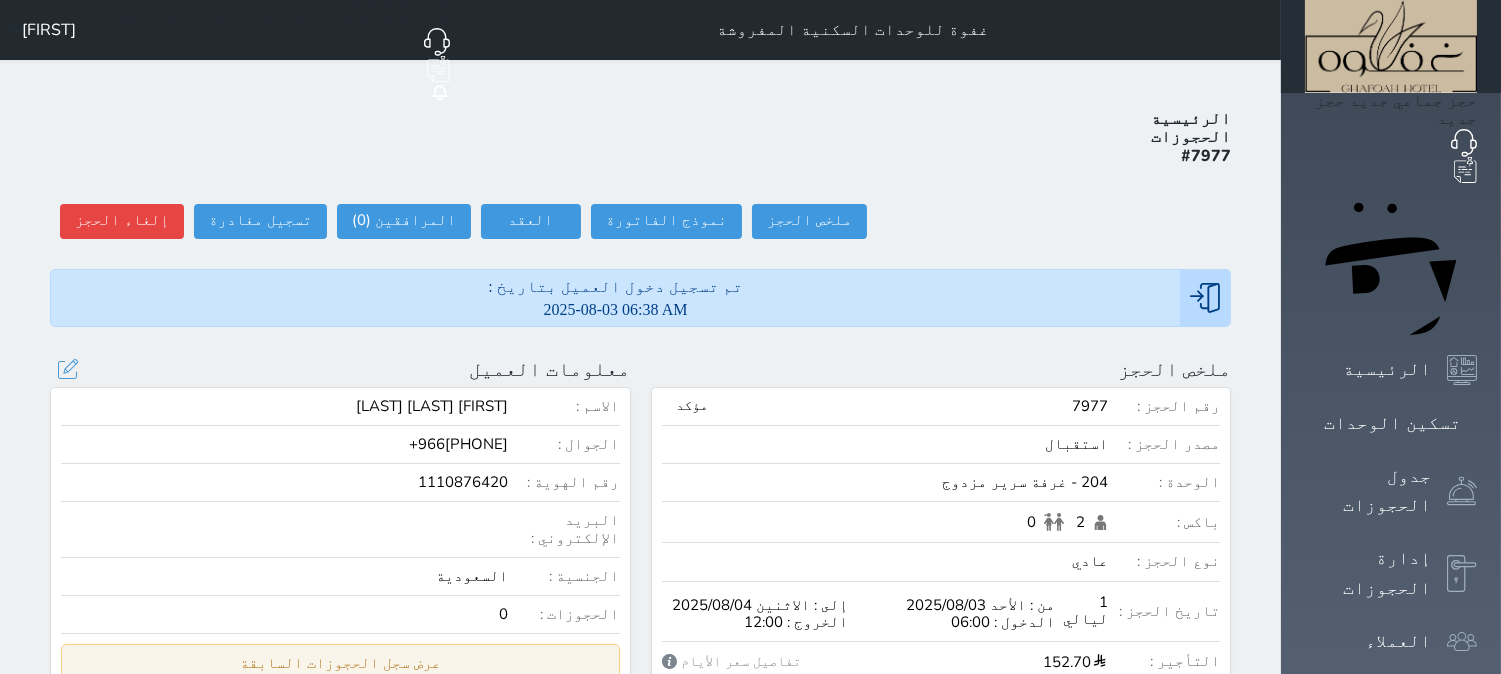 click on "عرض سجل الحجوزات السابقة" at bounding box center (340, 663) 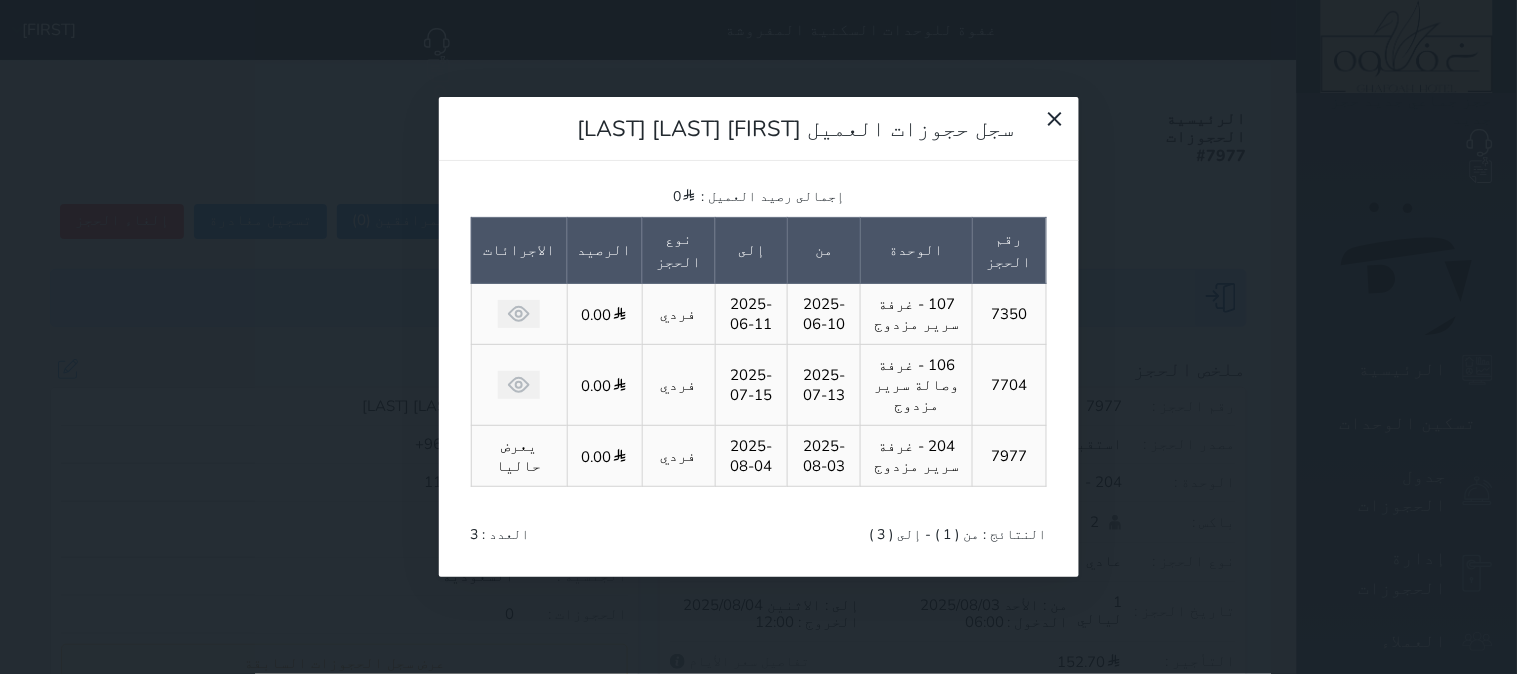 click on "سجل حجوزات العميل [FIRST] [LAST] إجمالى رصيد العميل : 0 رقم الحجز الوحدة من إلى نوع الحجز الرصيد الاجراءات 7350 107 - غرفة سرير مزدوج 2025-06-10 2025-06-11 فردي 0.00 7704 106 - غرفة وصالة سرير مزدوج 2025-07-13 2025-07-15 فردي 0.00 7977 204 - غرفة سرير مزدوج 2025-08-03 2025-08-04 فردي 0.00 يعرض حاليا النتائج : من ( 1 ) - إلى ( 3 ) العدد : 3" at bounding box center [758, 337] 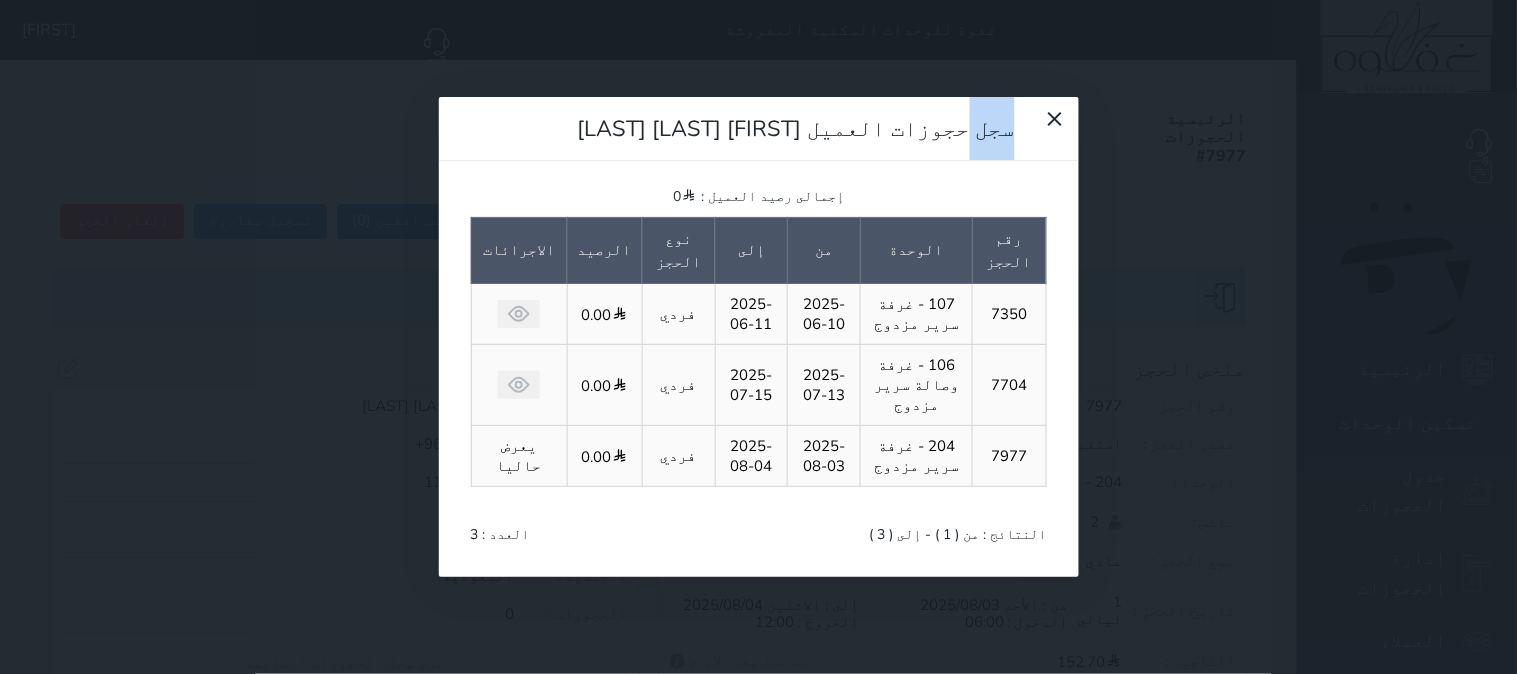 click on "سجل حجوزات العميل [FIRST] [LAST] إجمالى رصيد العميل : 0 رقم الحجز الوحدة من إلى نوع الحجز الرصيد الاجراءات 7350 107 - غرفة سرير مزدوج 2025-06-10 2025-06-11 فردي 0.00 7704 106 - غرفة وصالة سرير مزدوج 2025-07-13 2025-07-15 فردي 0.00 7977 204 - غرفة سرير مزدوج 2025-08-03 2025-08-04 فردي 0.00 يعرض حاليا النتائج : من ( 1 ) - إلى ( 3 ) العدد : 3" at bounding box center (758, 337) 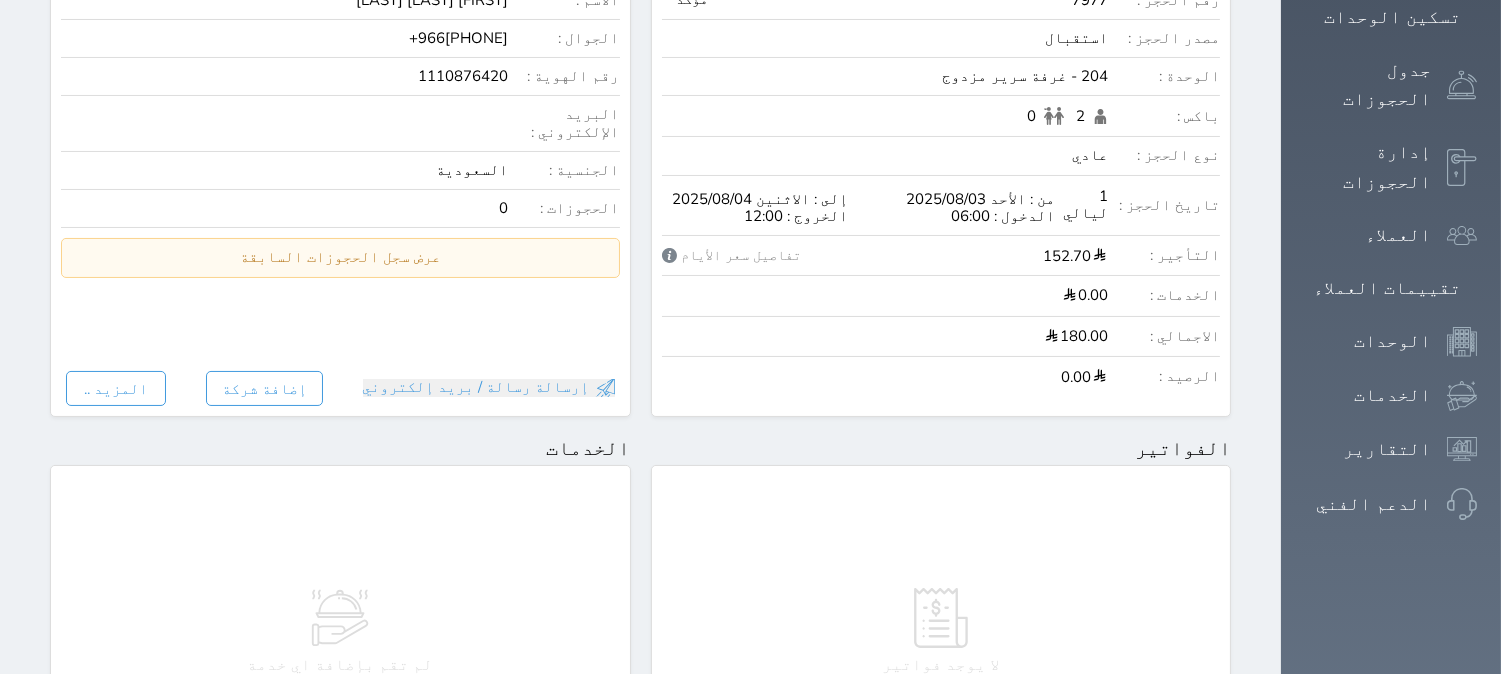 scroll, scrollTop: 1106, scrollLeft: 0, axis: vertical 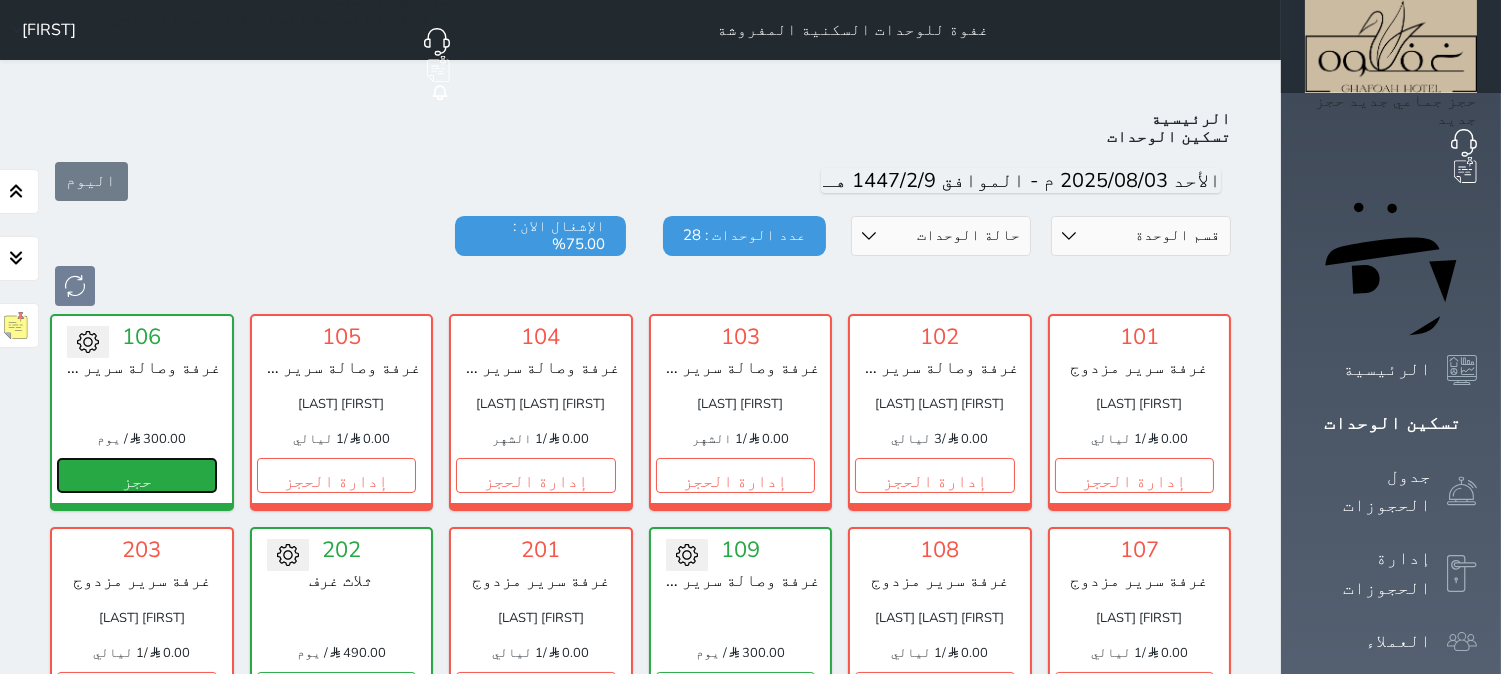 click on "حجز" at bounding box center [137, 475] 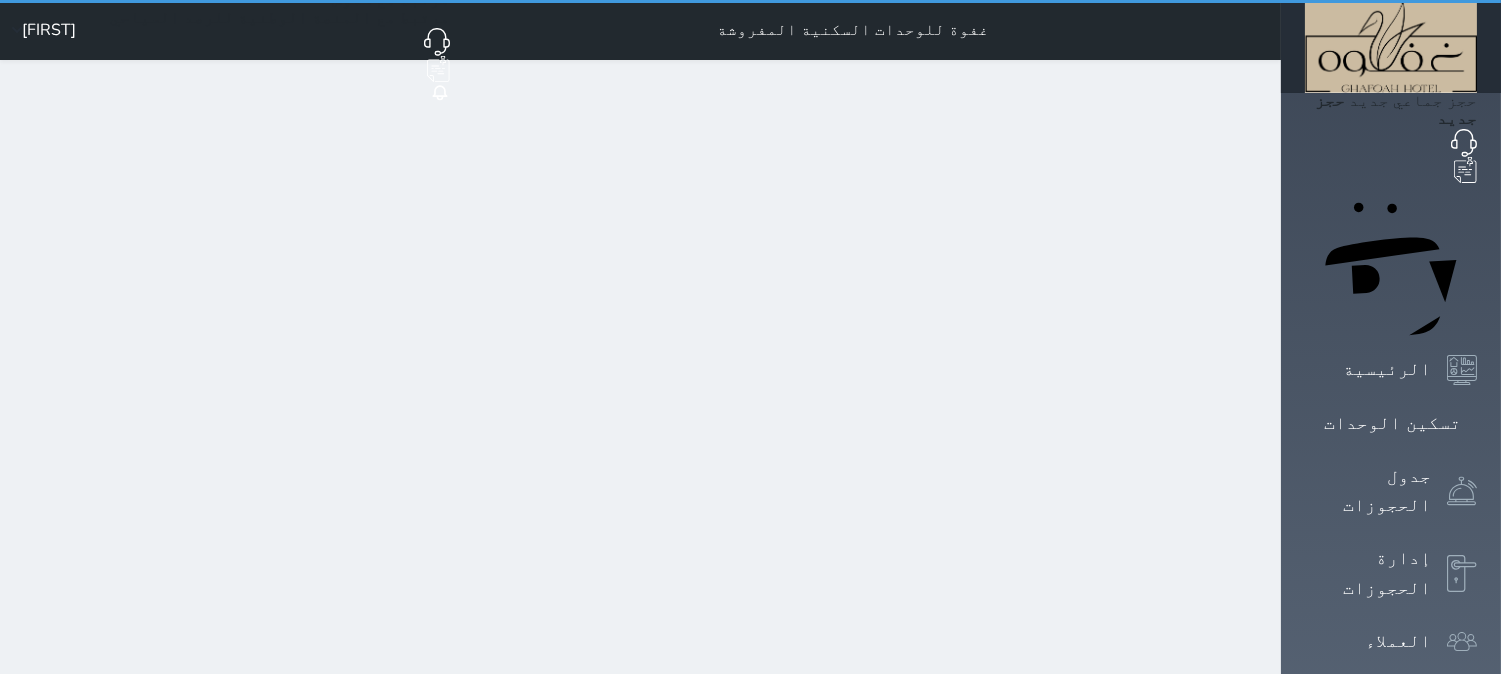 select on "1" 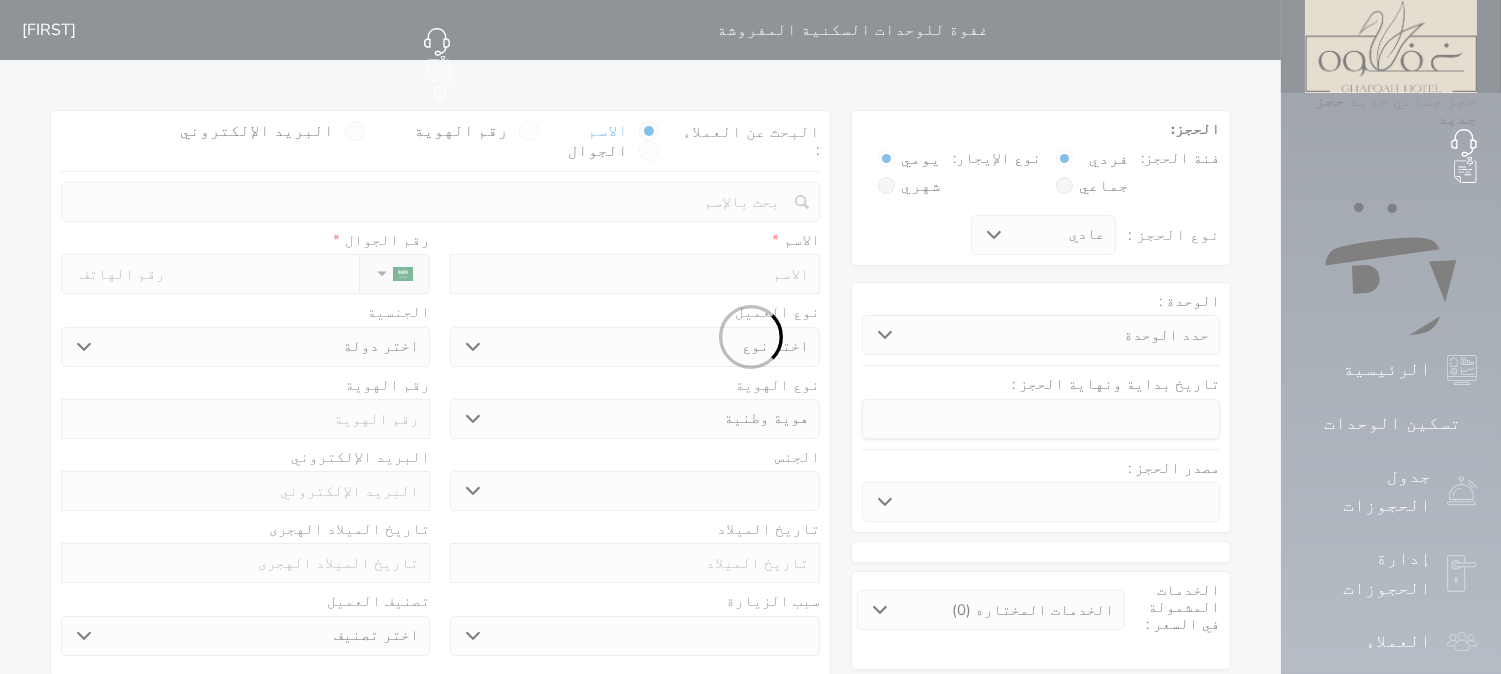 select 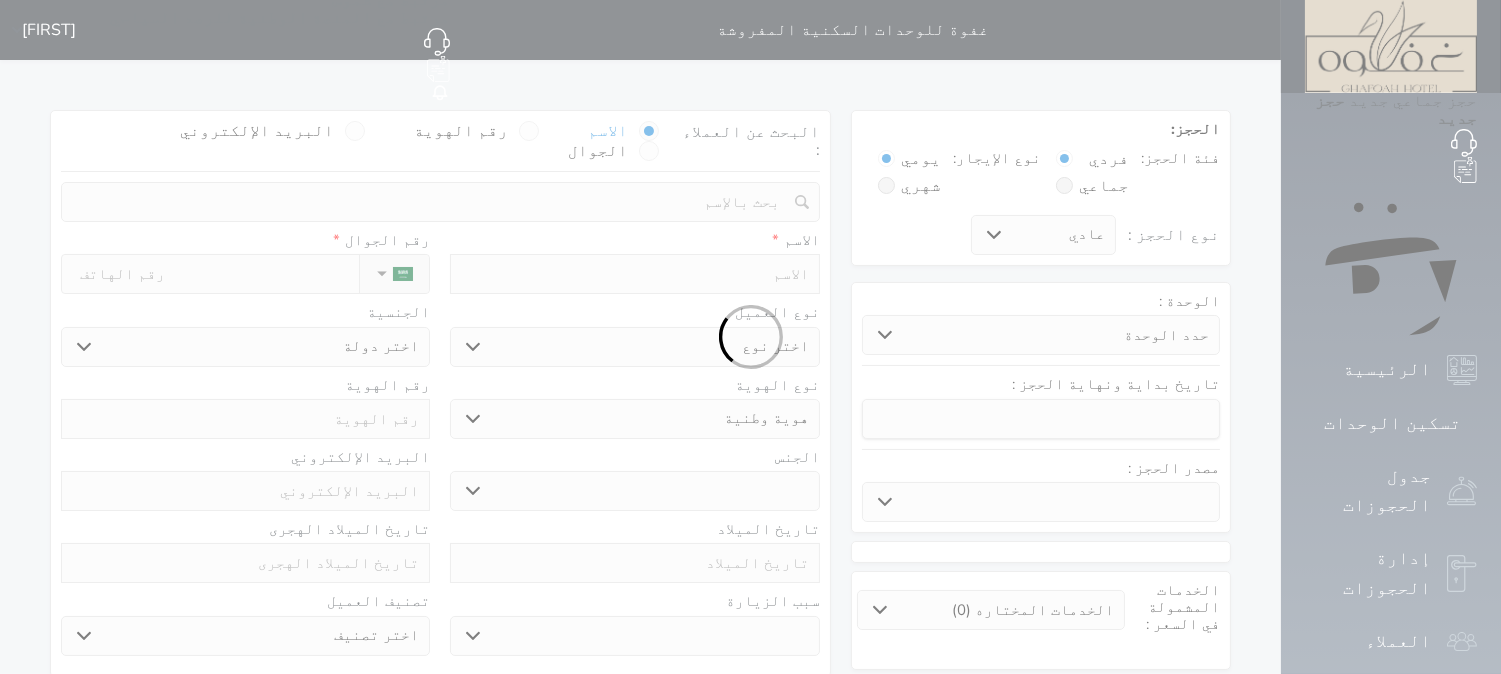 select 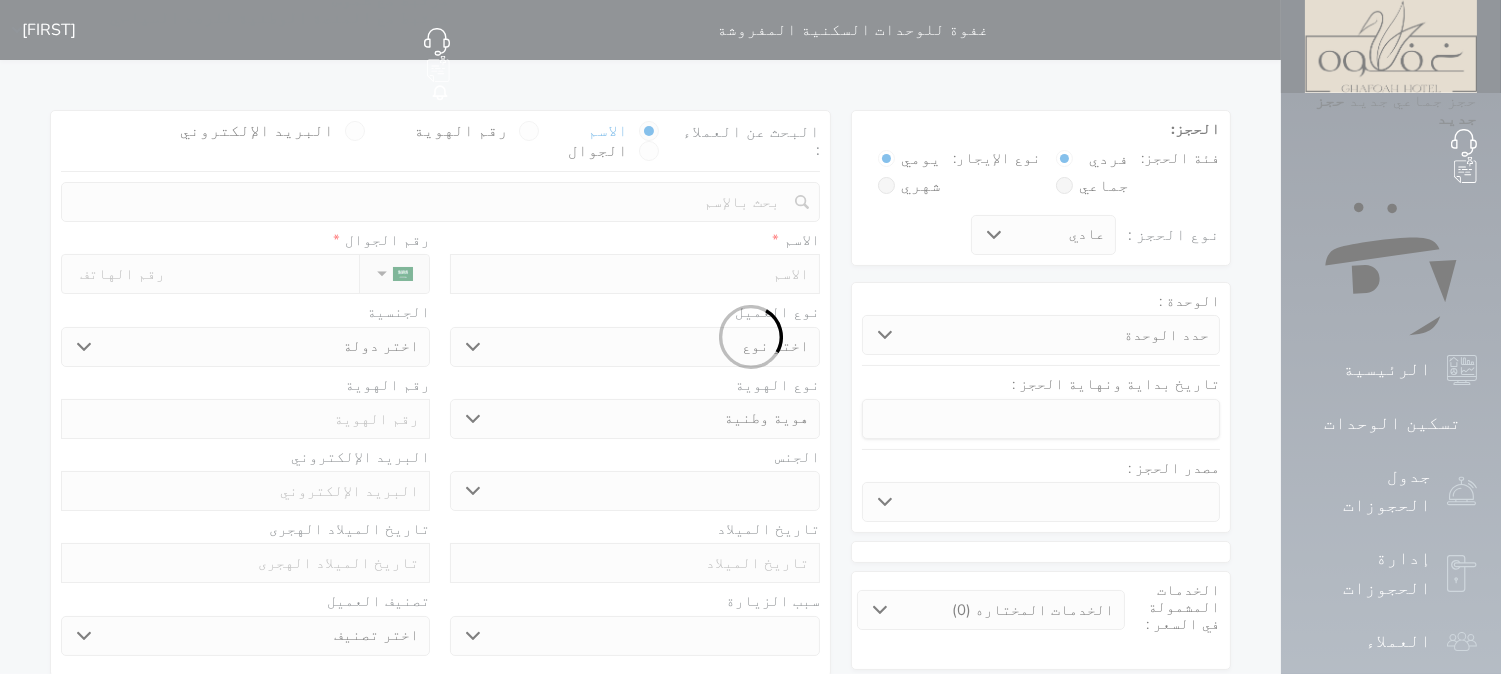 select 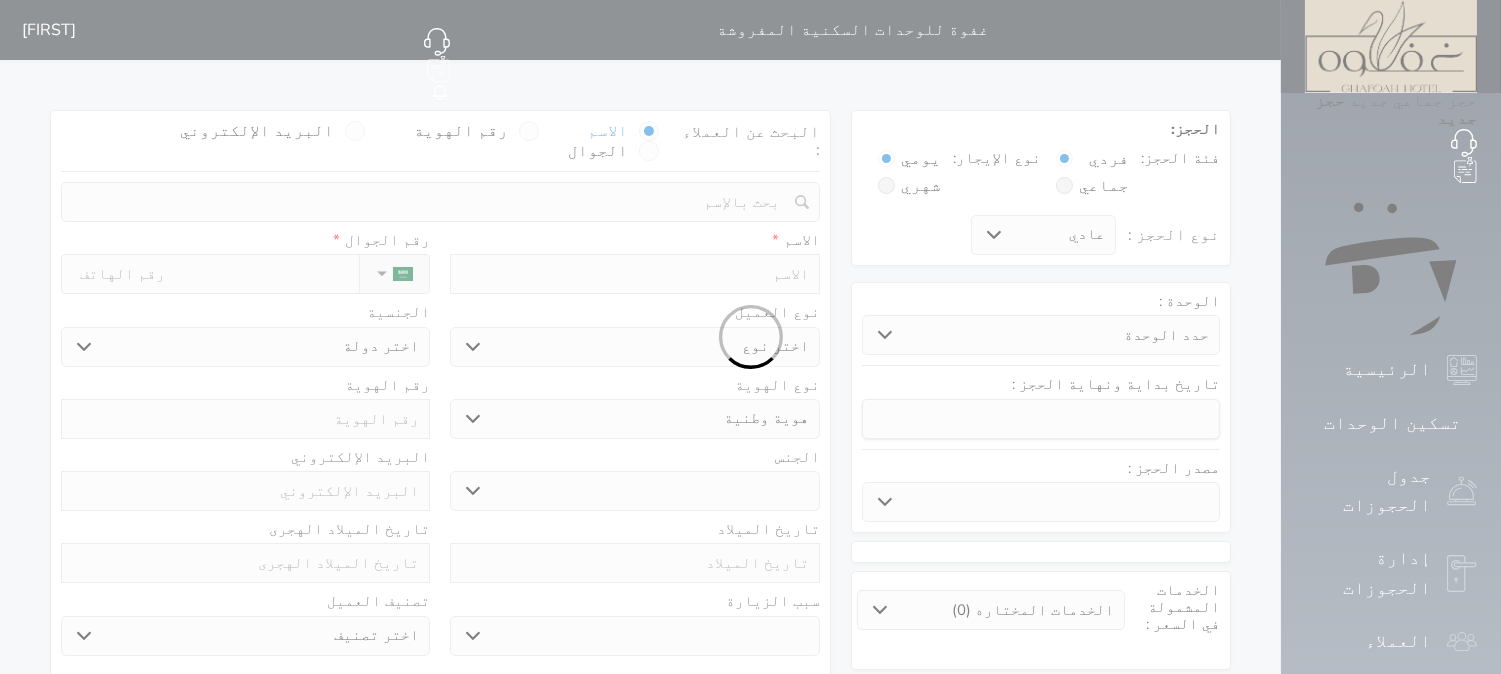 select 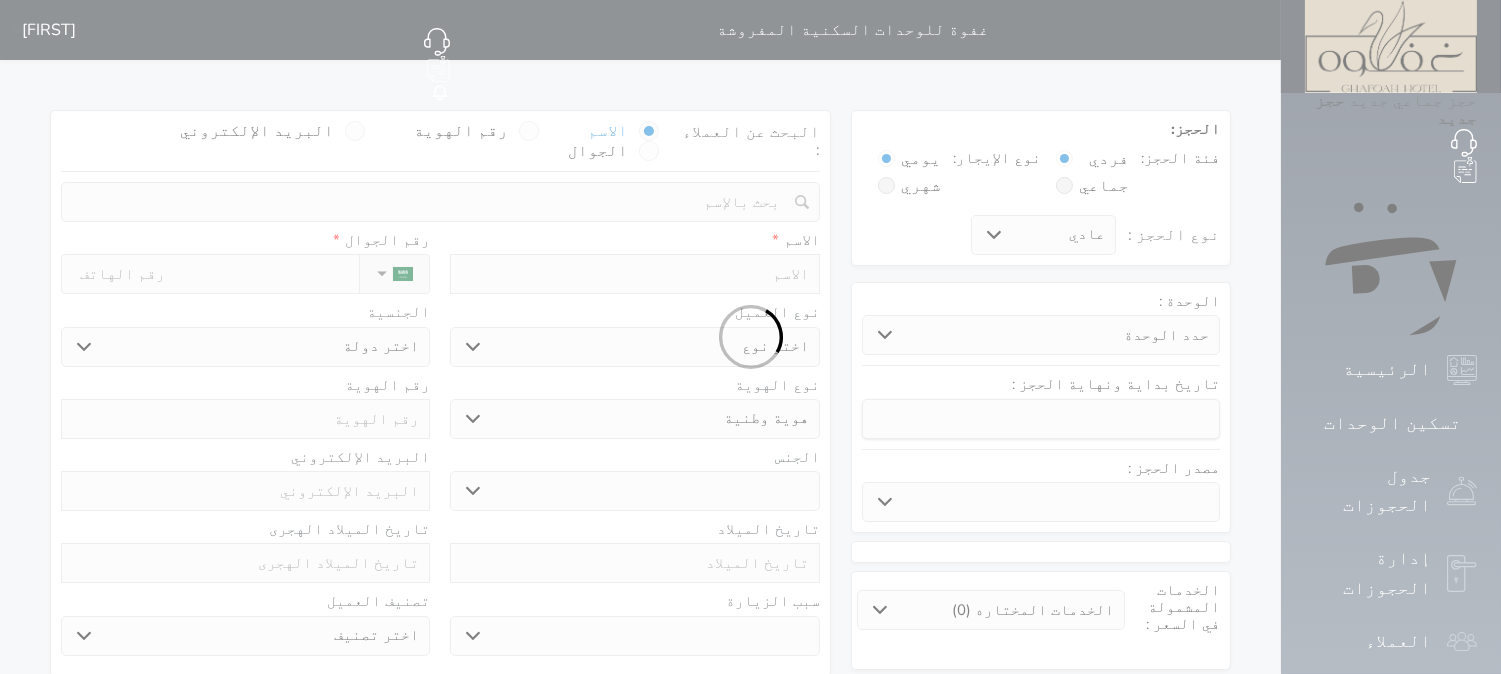 select 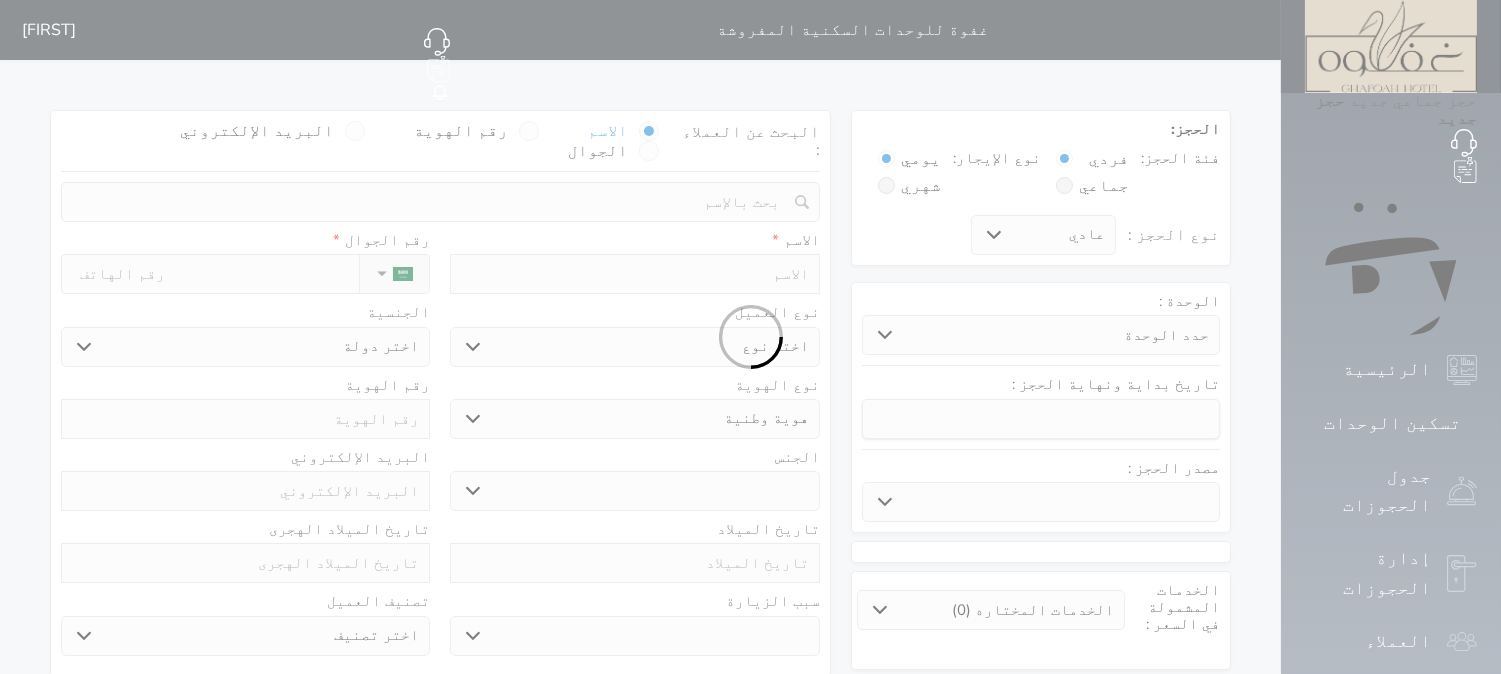 select 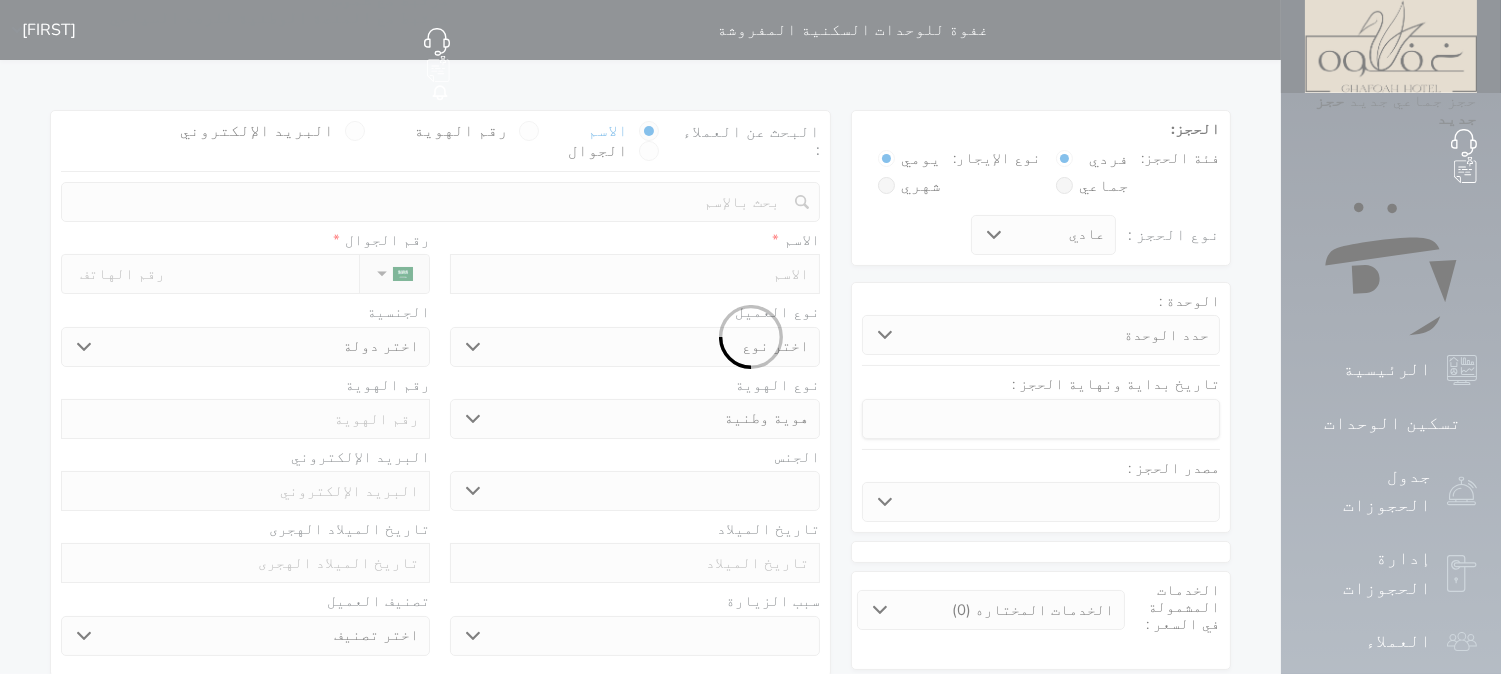 select 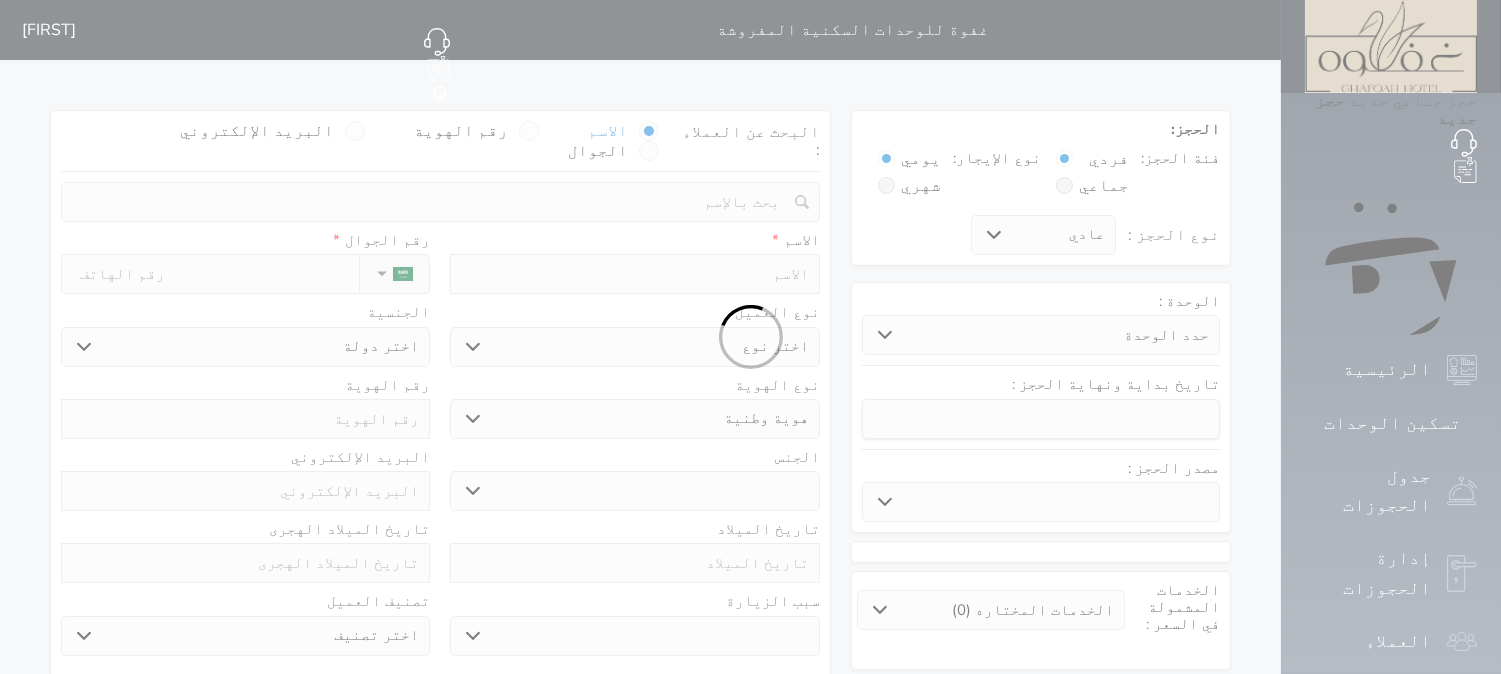 select on "113" 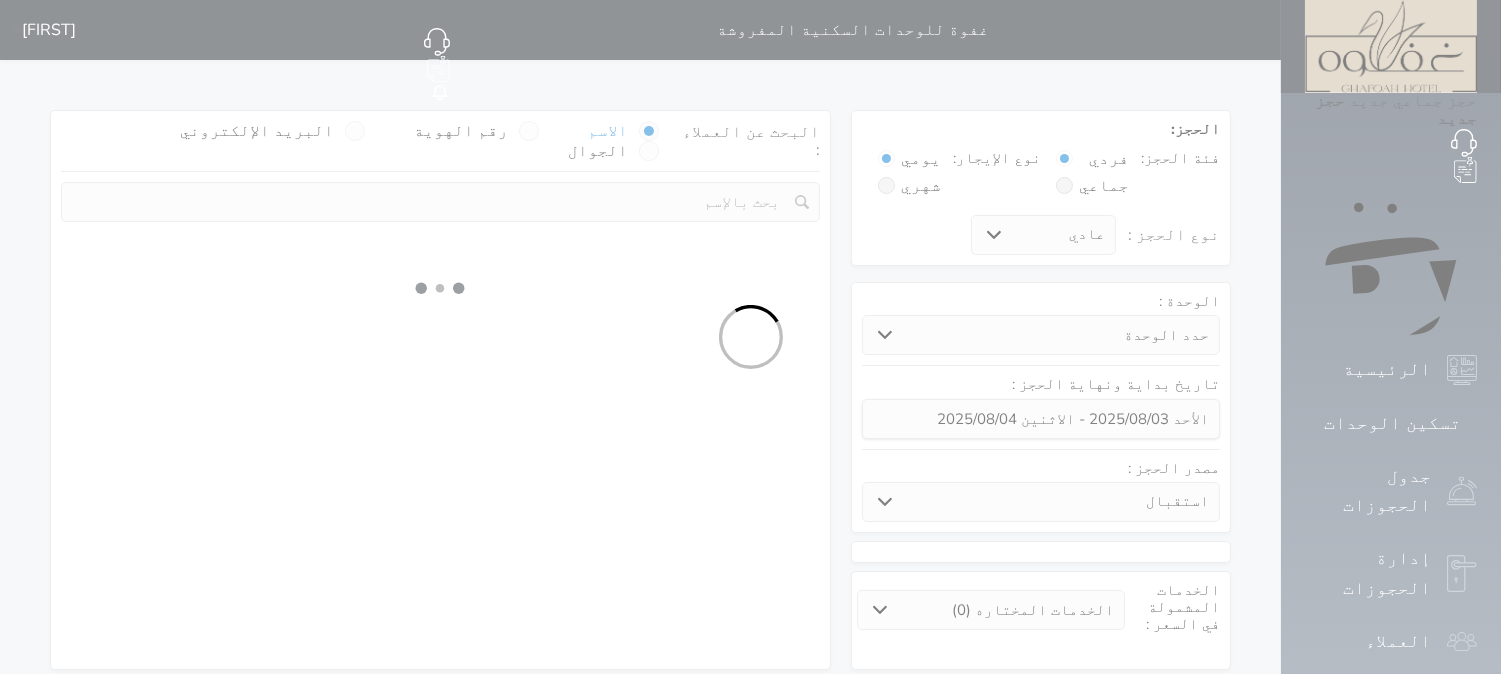 select 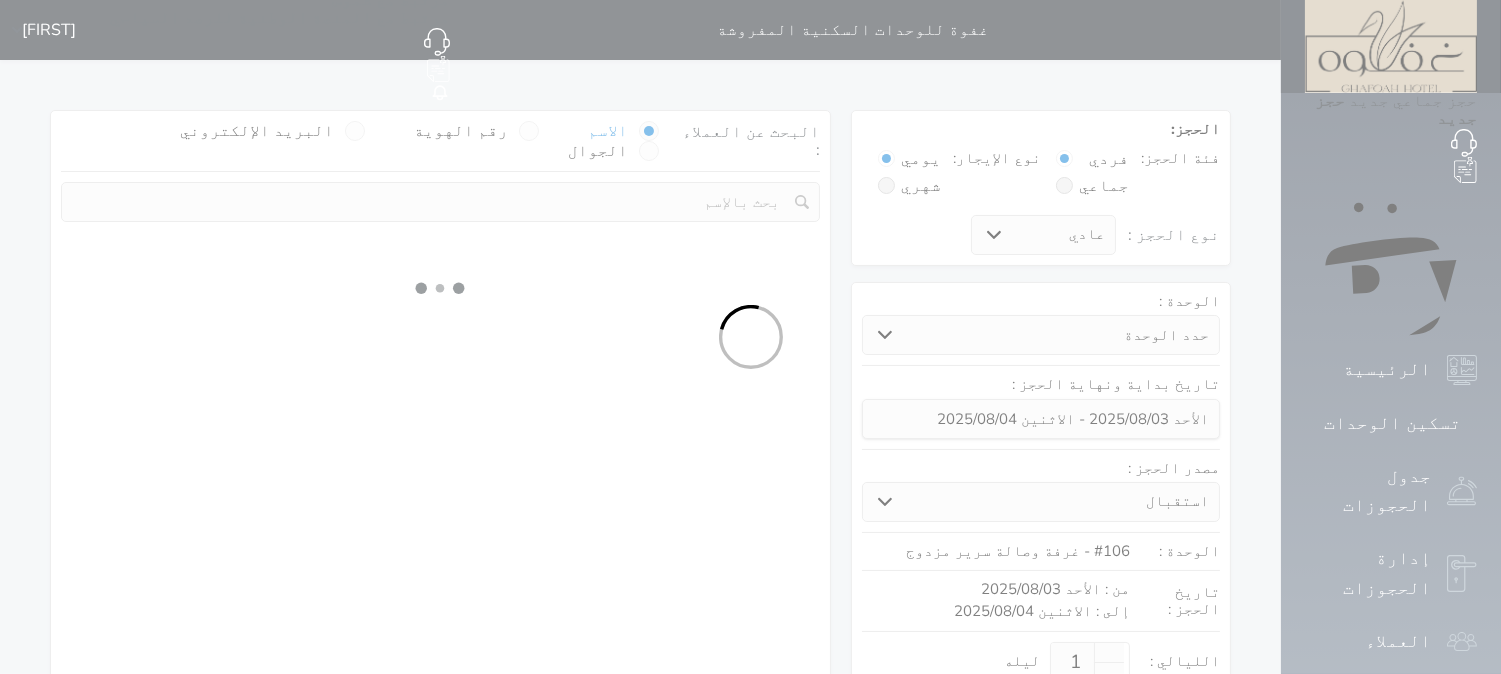 select on "1" 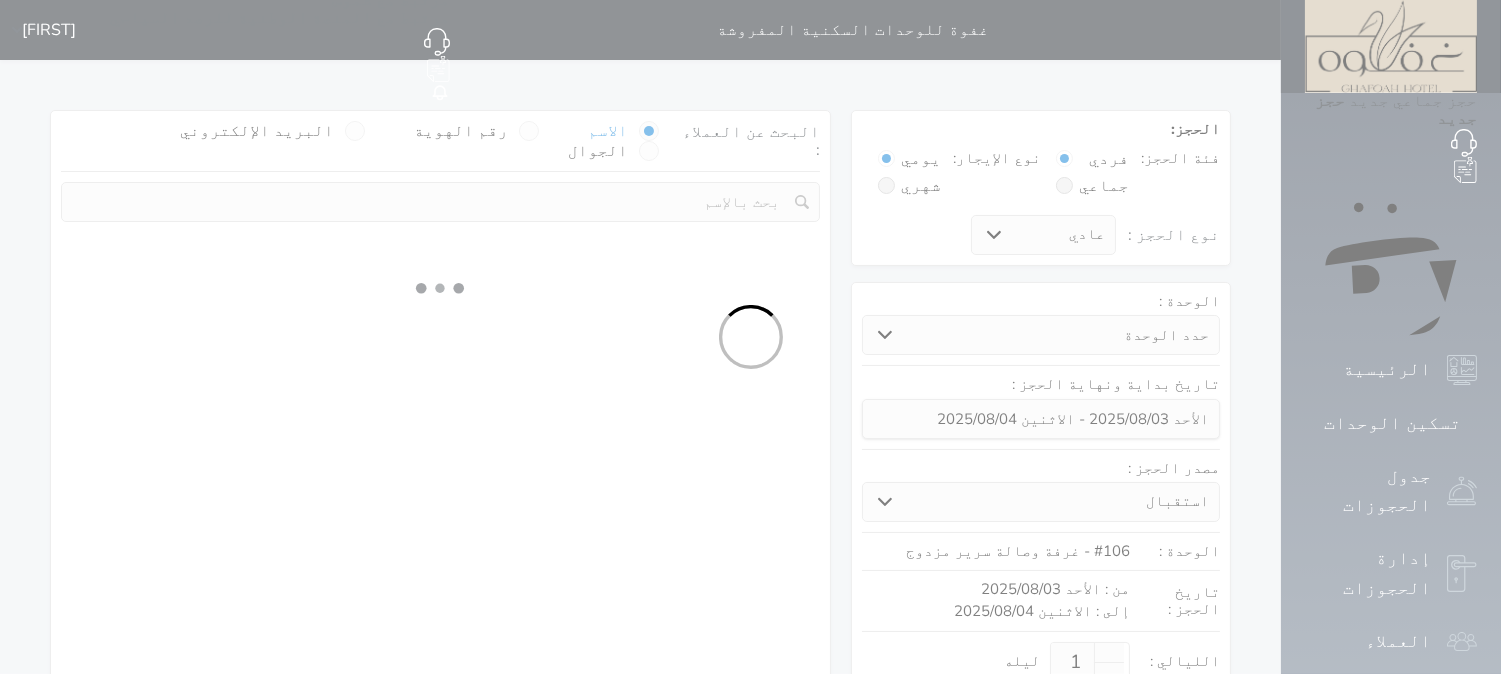 select on "113" 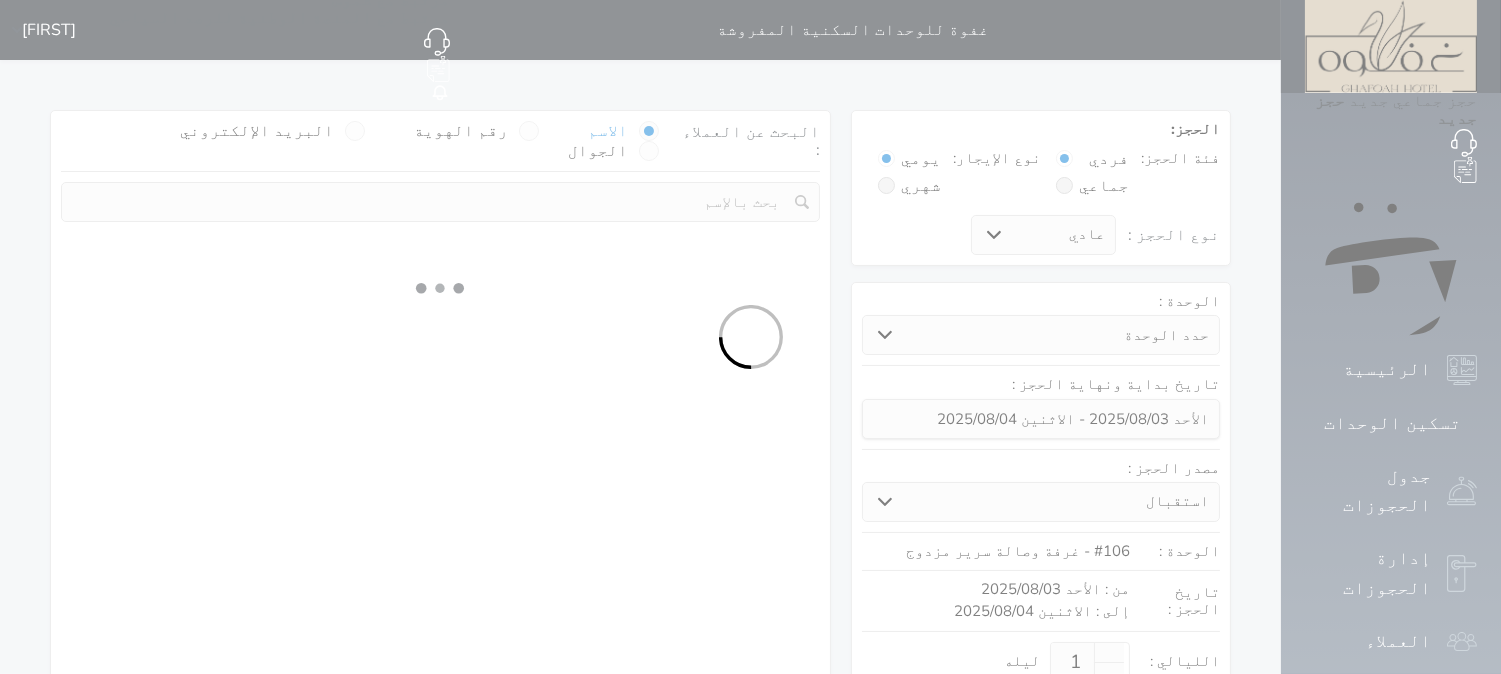 select on "1" 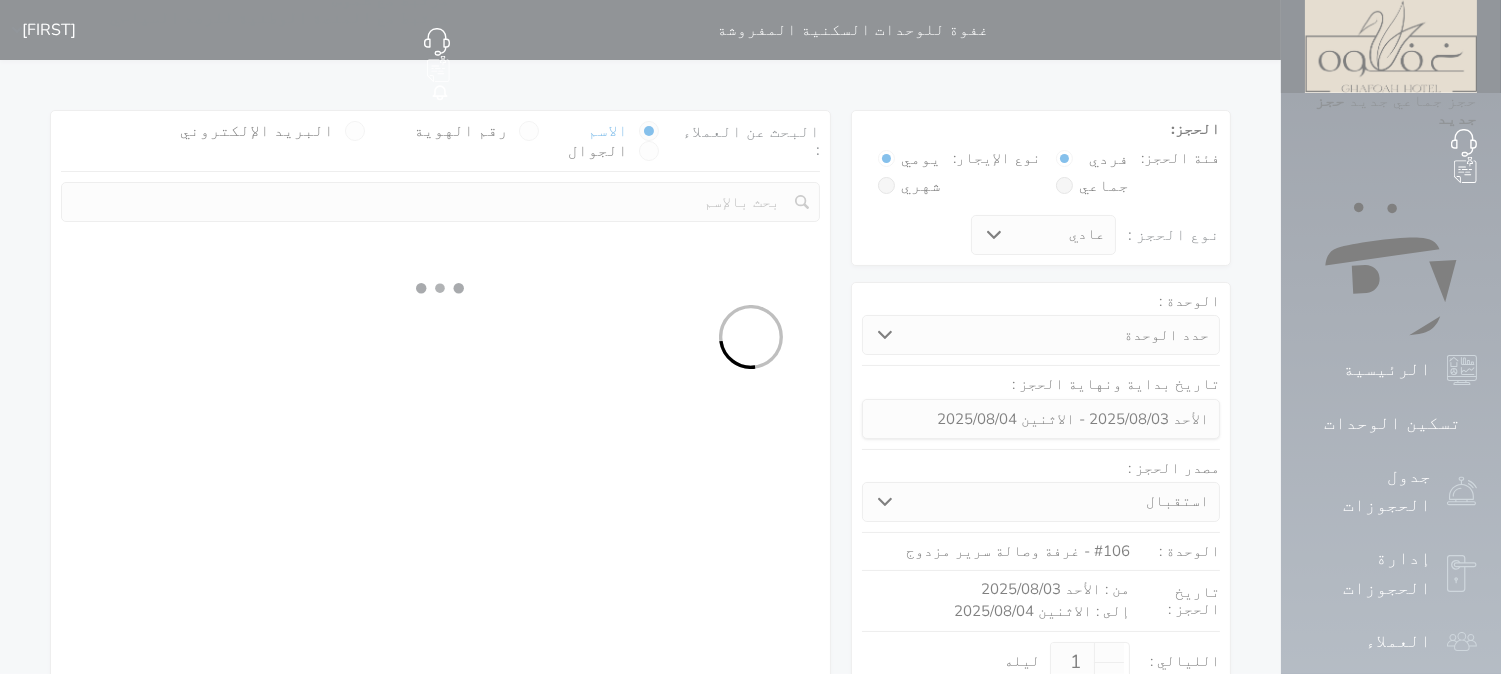 select 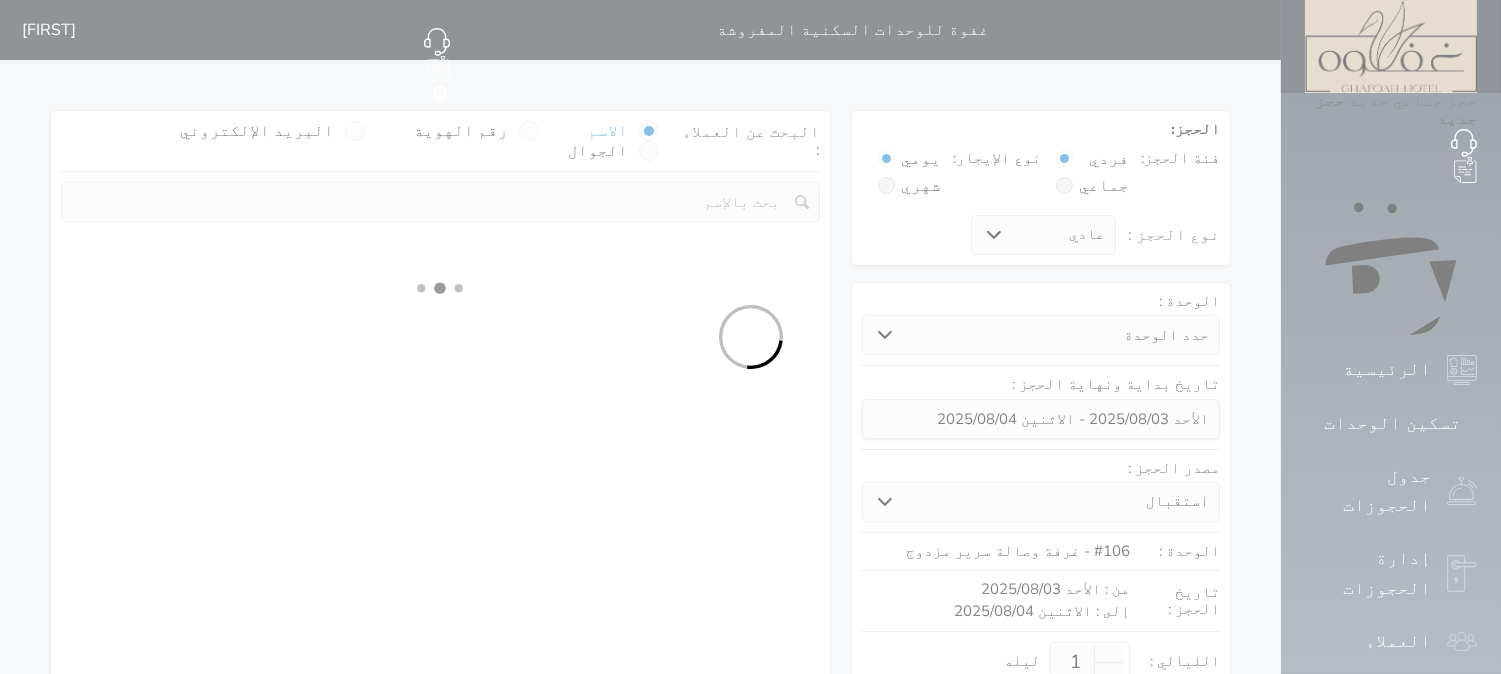 select on "7" 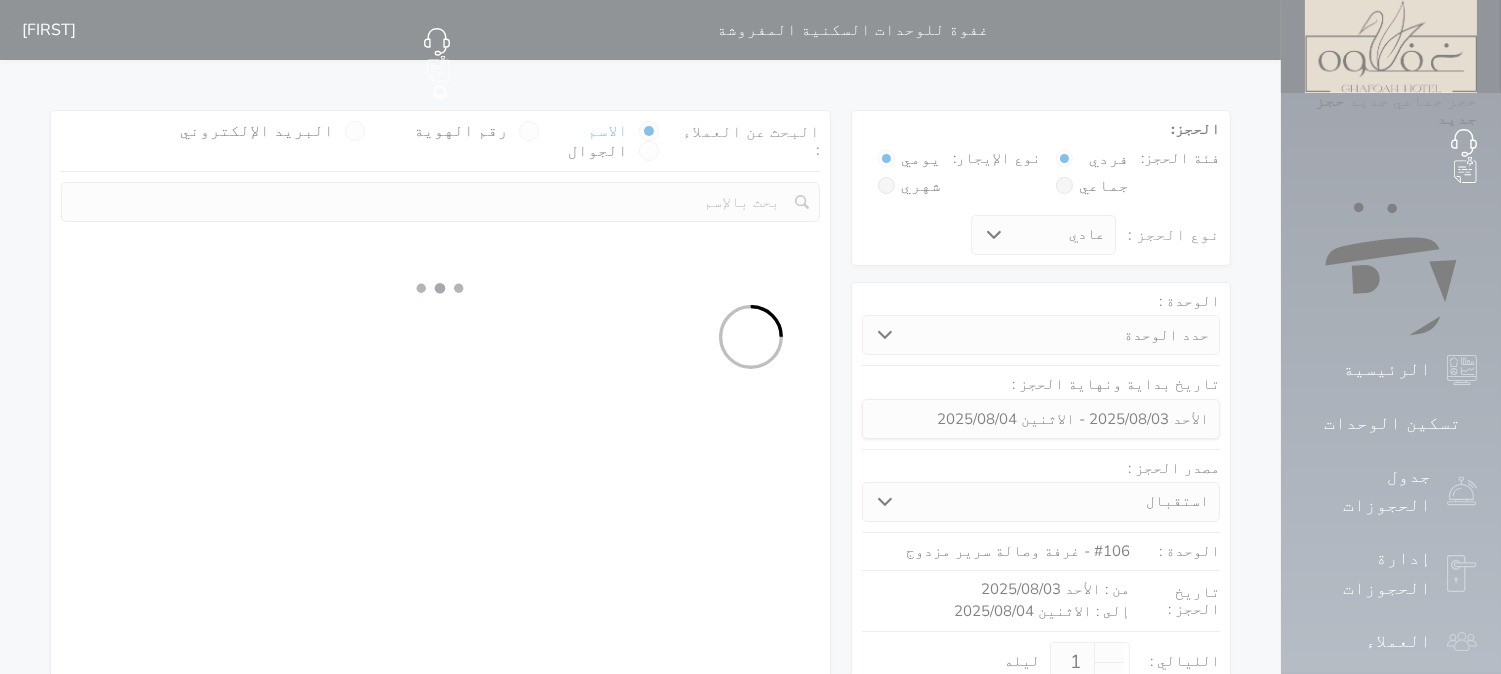 select 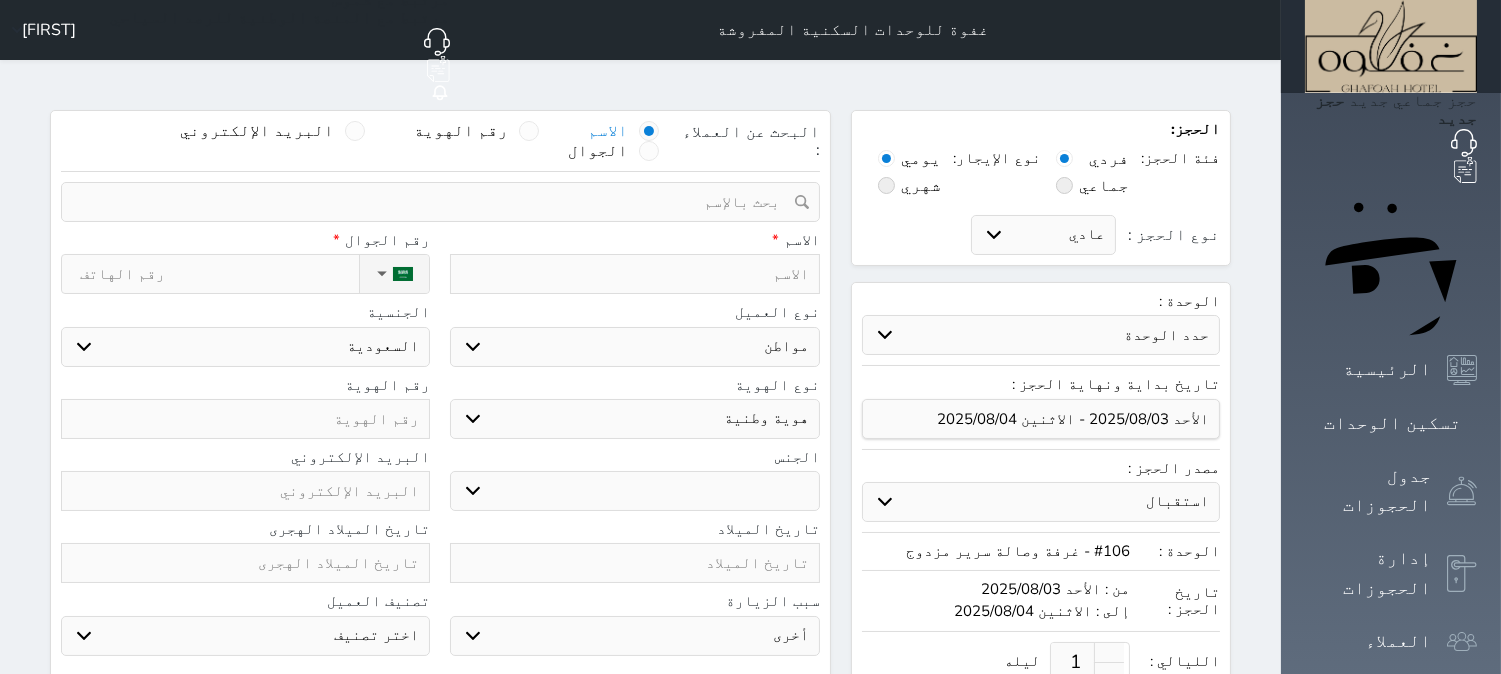 select 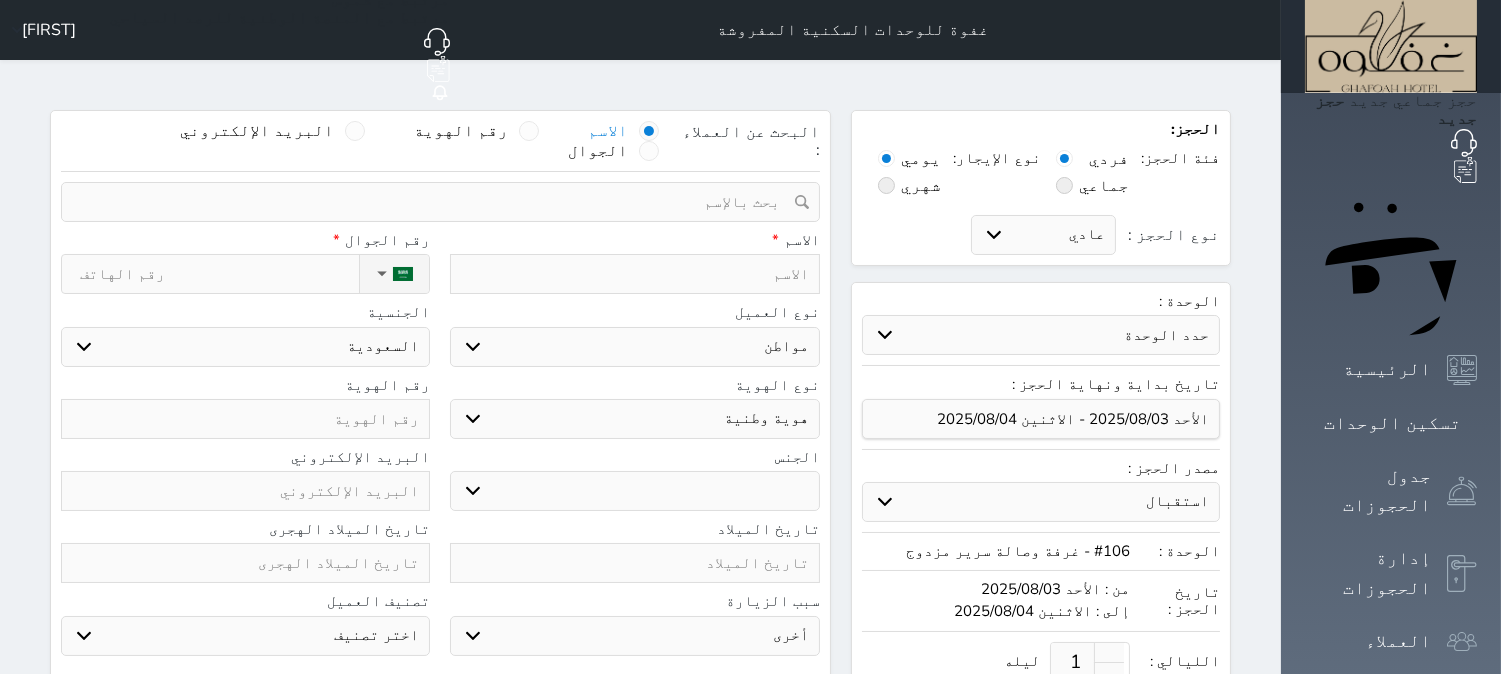 select 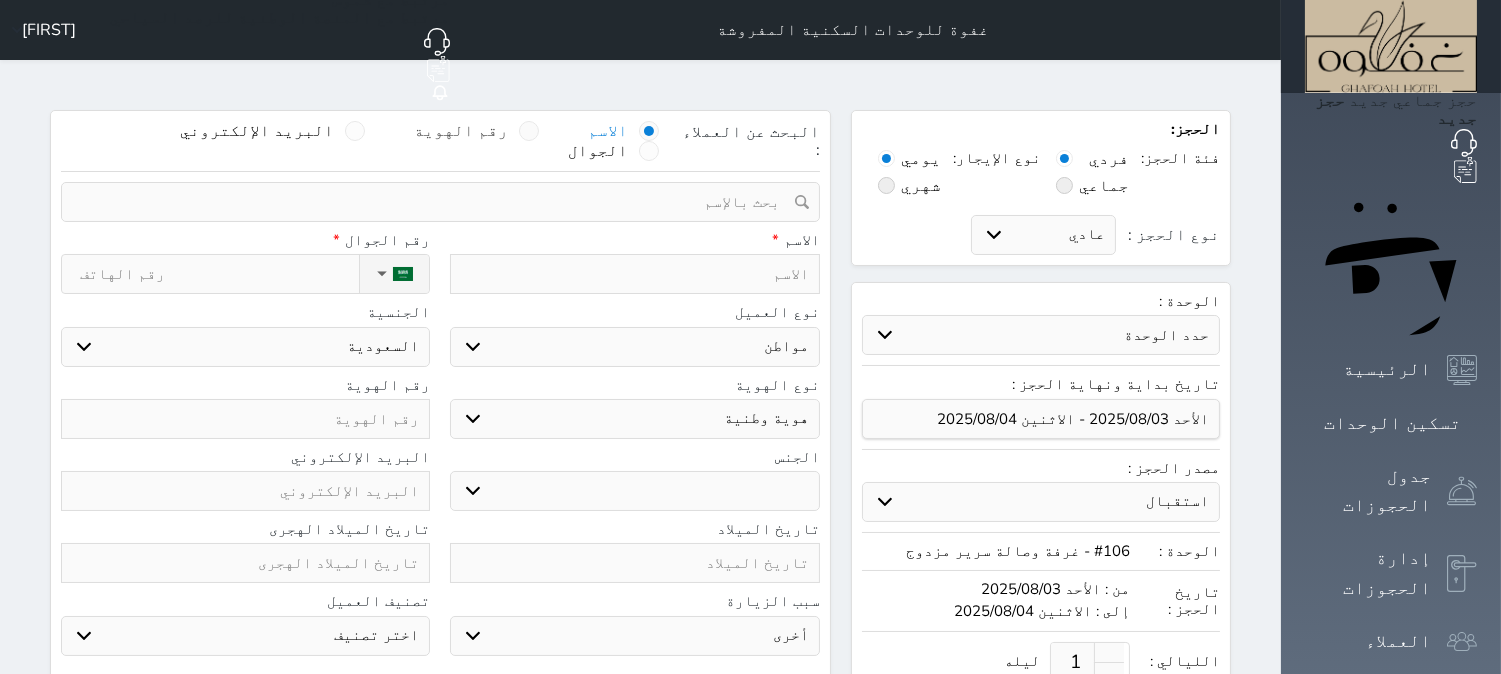 click at bounding box center [529, 131] 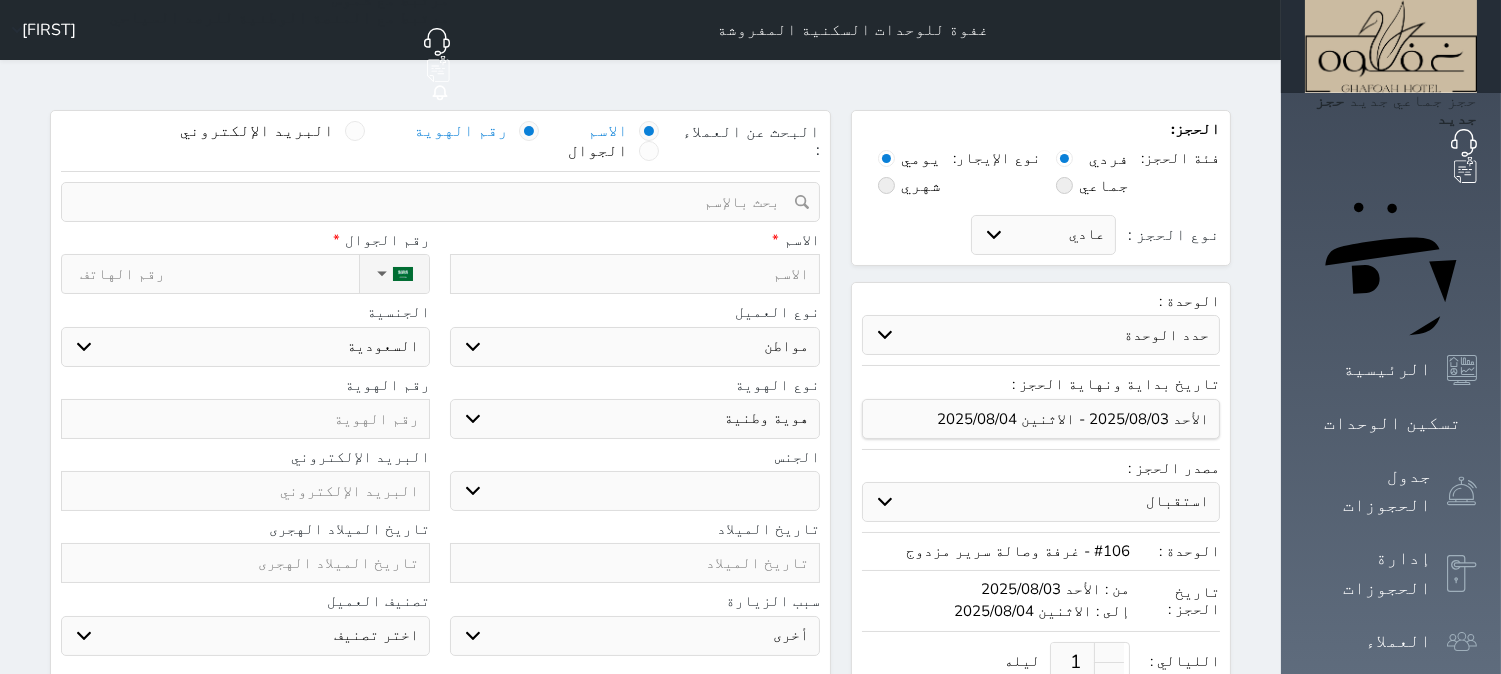 select 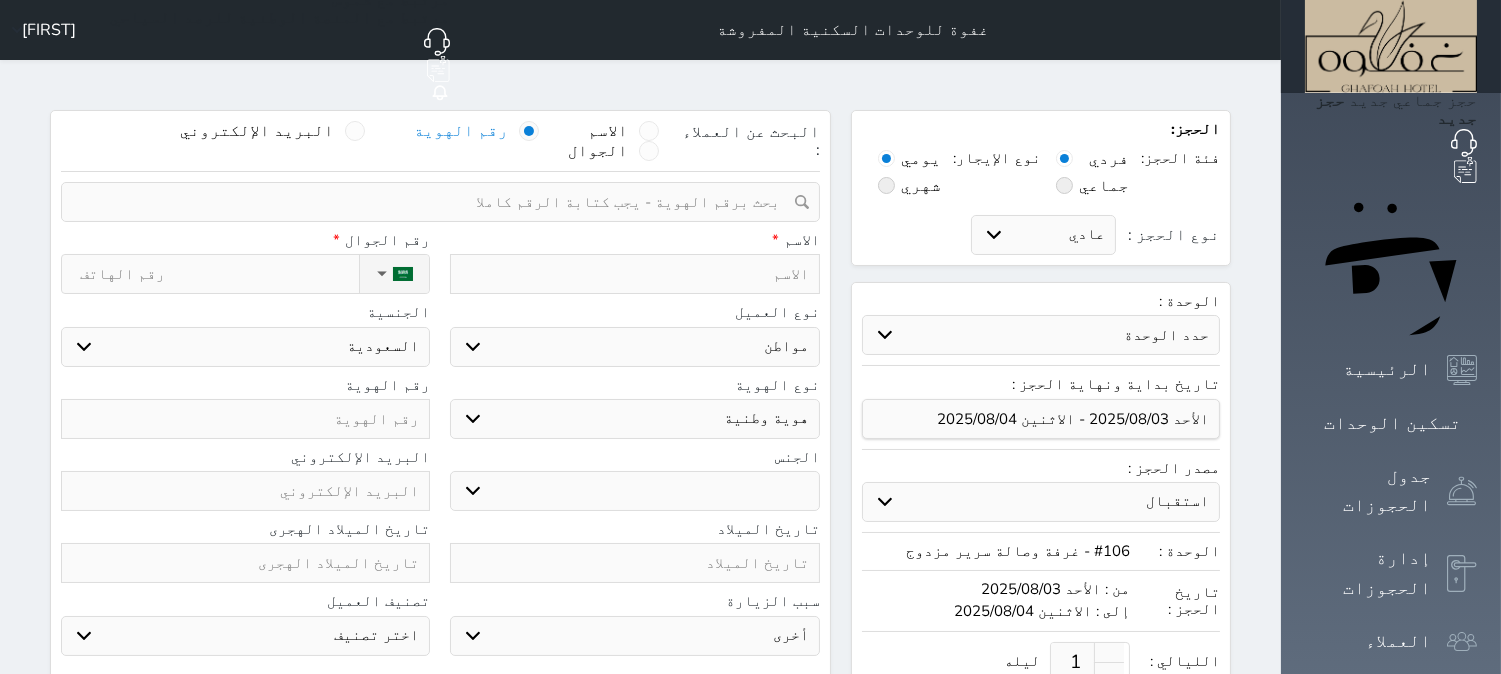 click on "البحث عن العملاء :        الاسم       رقم الهوية       البريد الإلكتروني       الجوال" at bounding box center (440, 146) 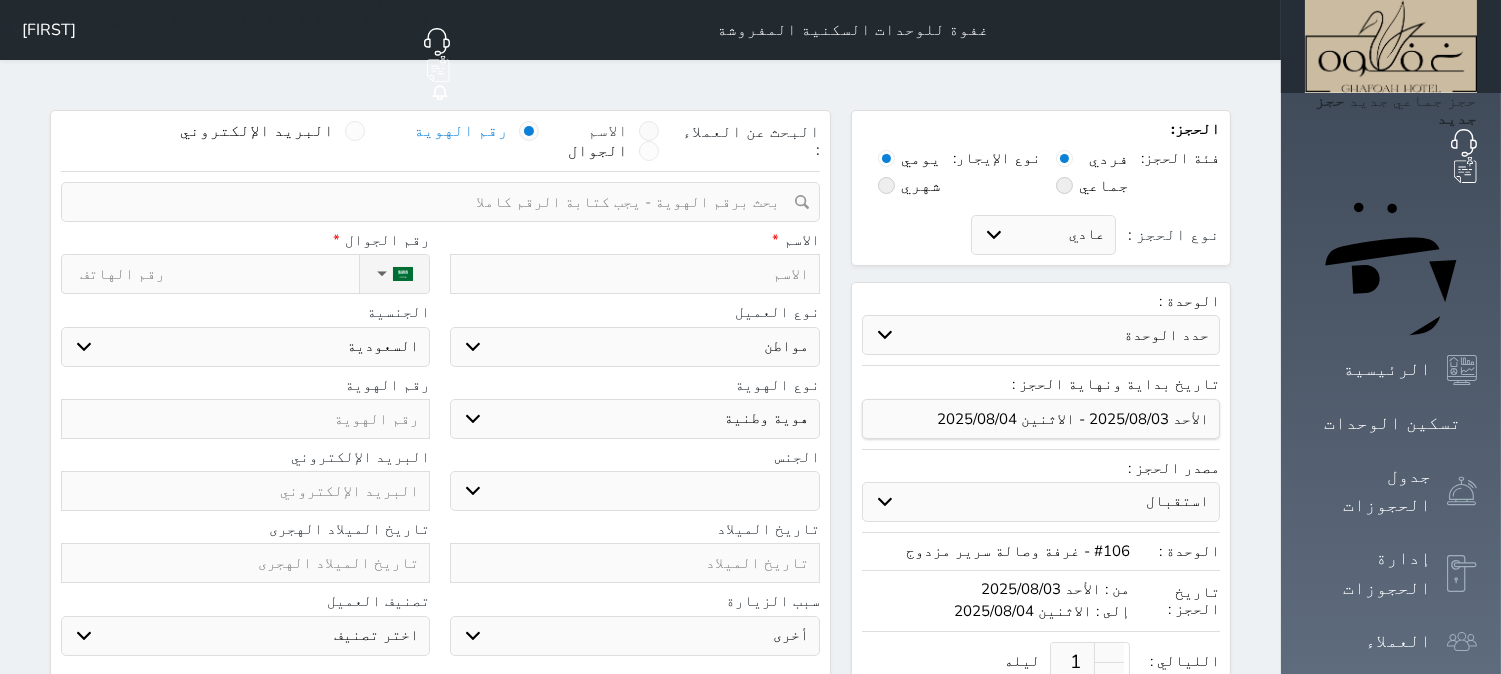 drag, startPoint x: 720, startPoint y: 85, endPoint x: 730, endPoint y: 90, distance: 11.18034 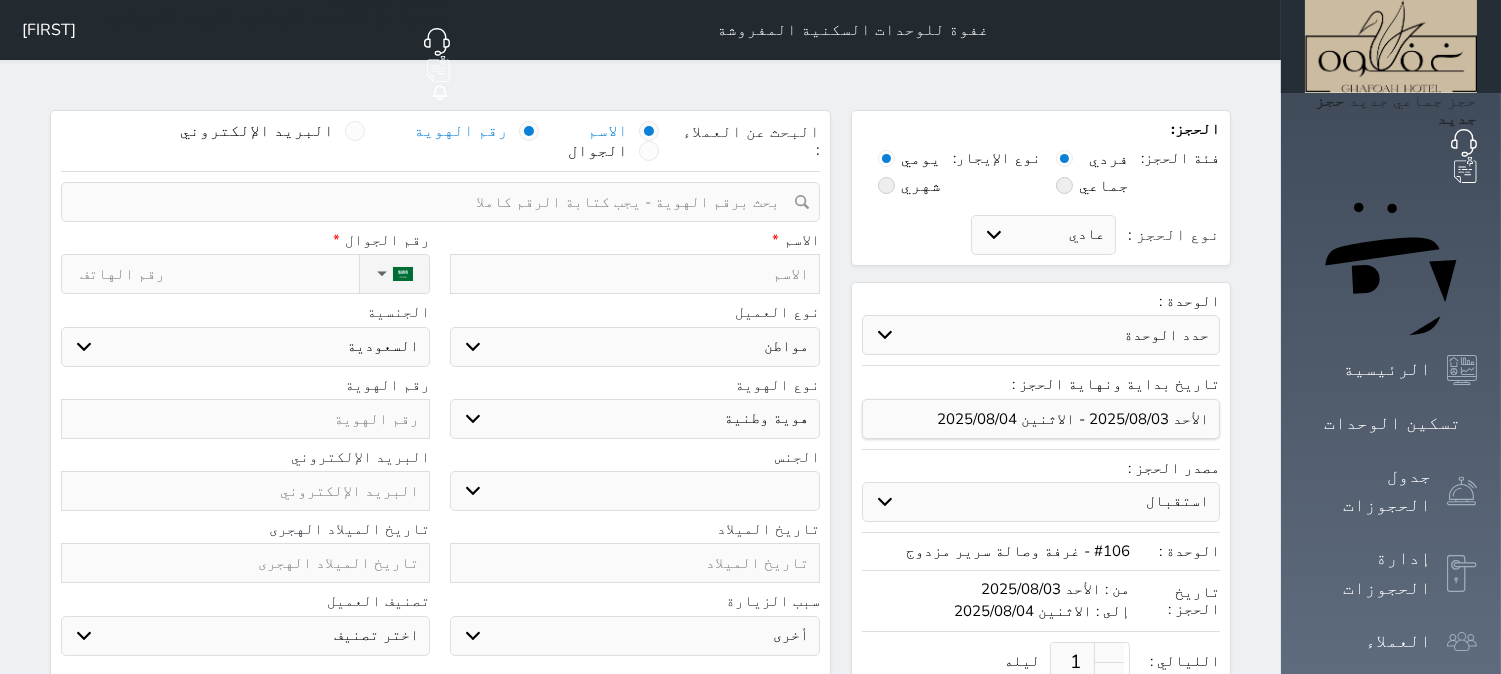 select 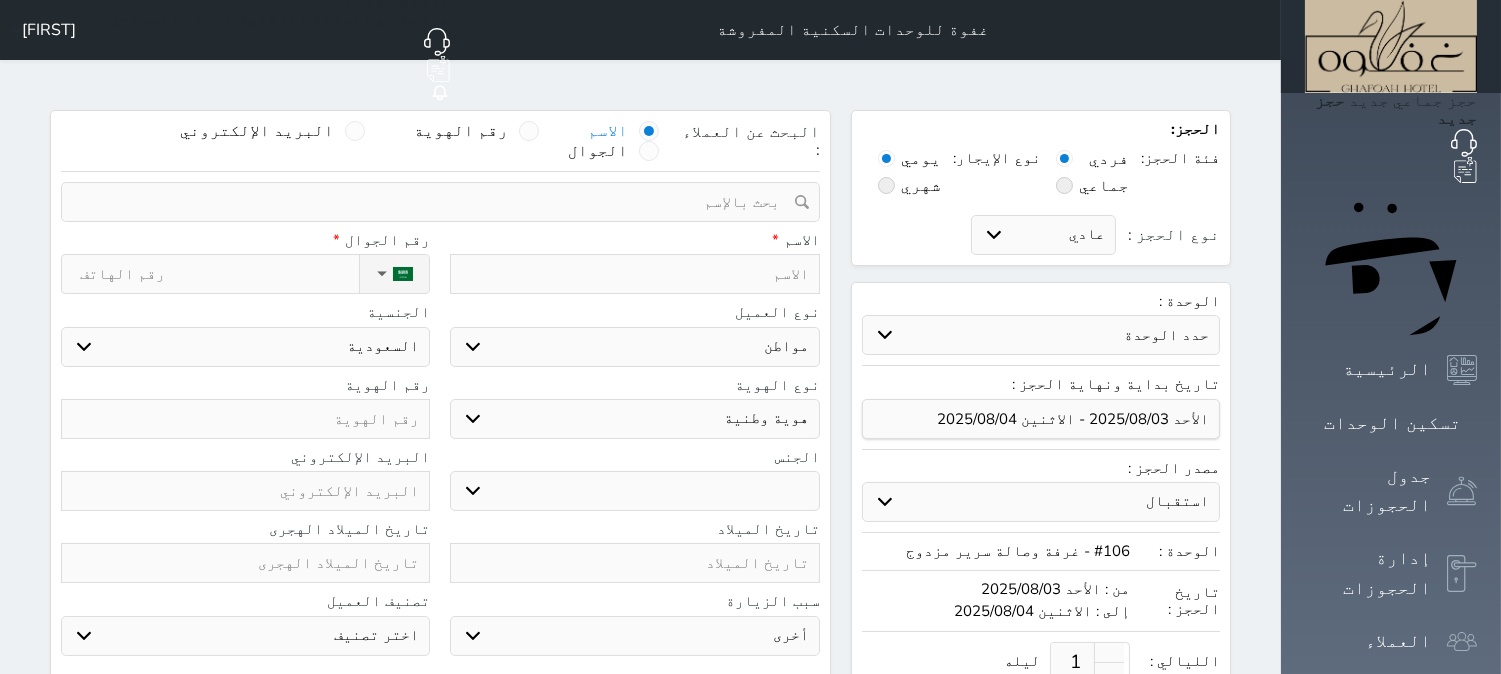 click at bounding box center [634, 274] 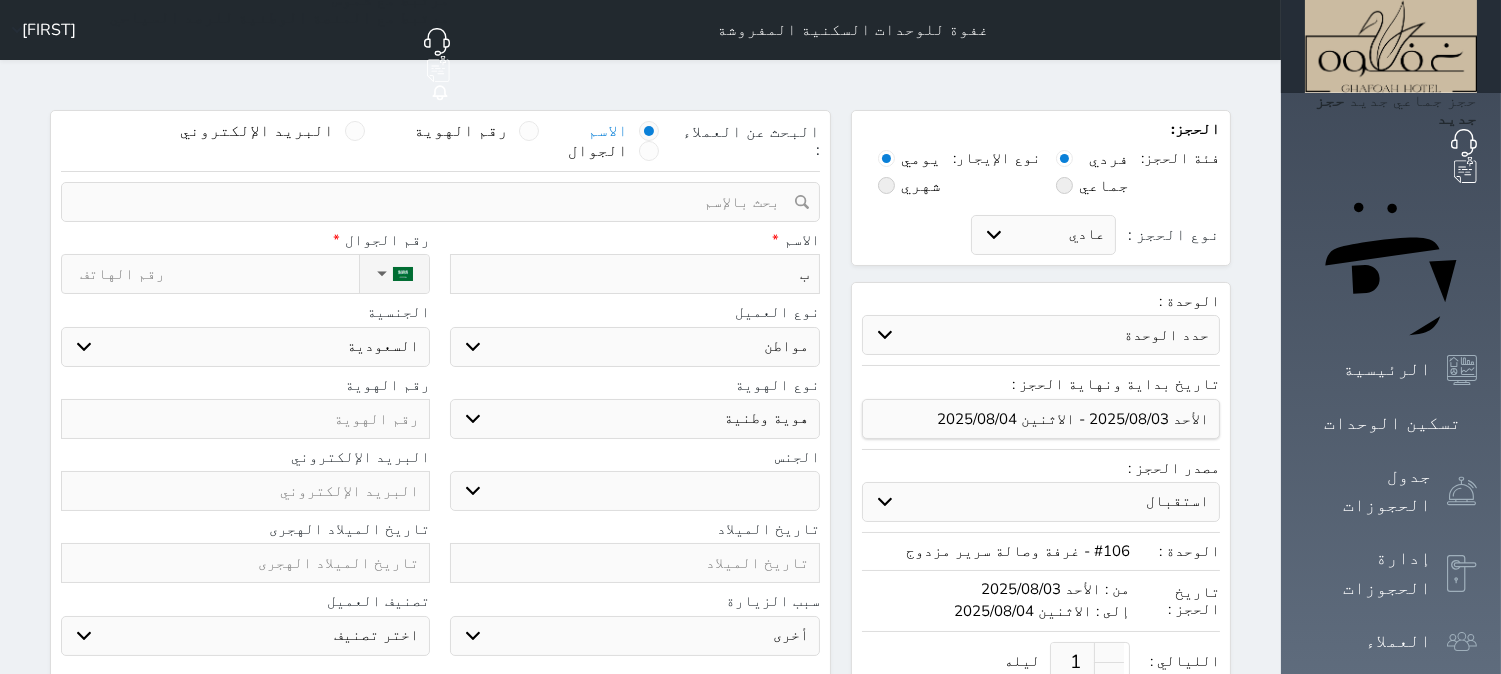 type 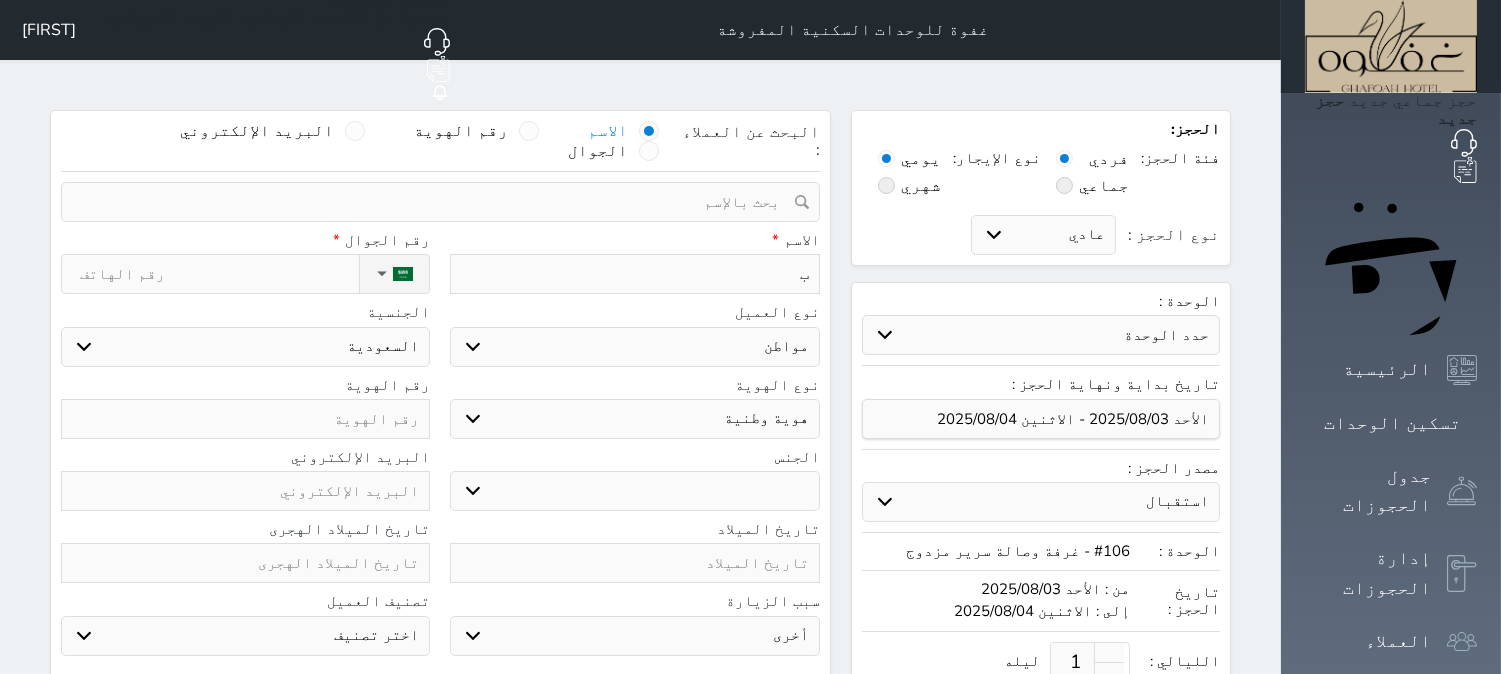 select 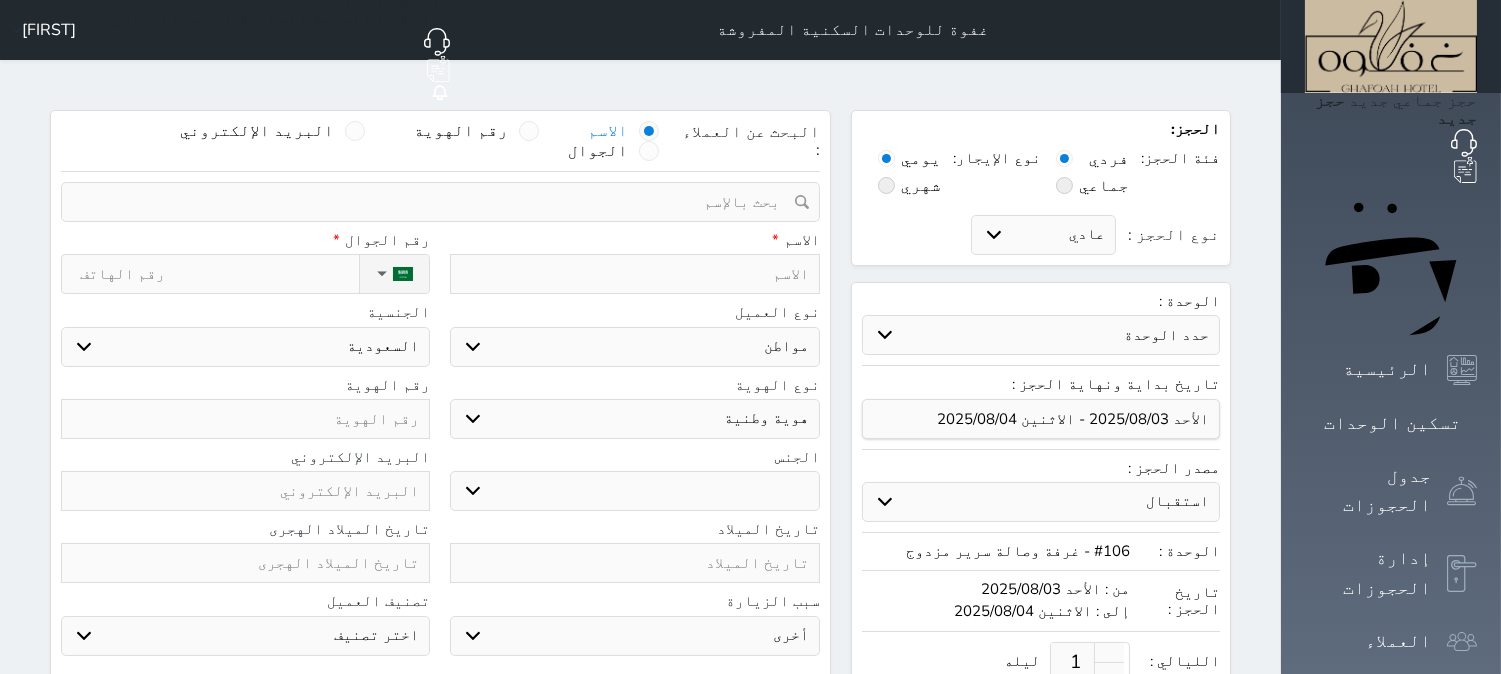 type on "ن" 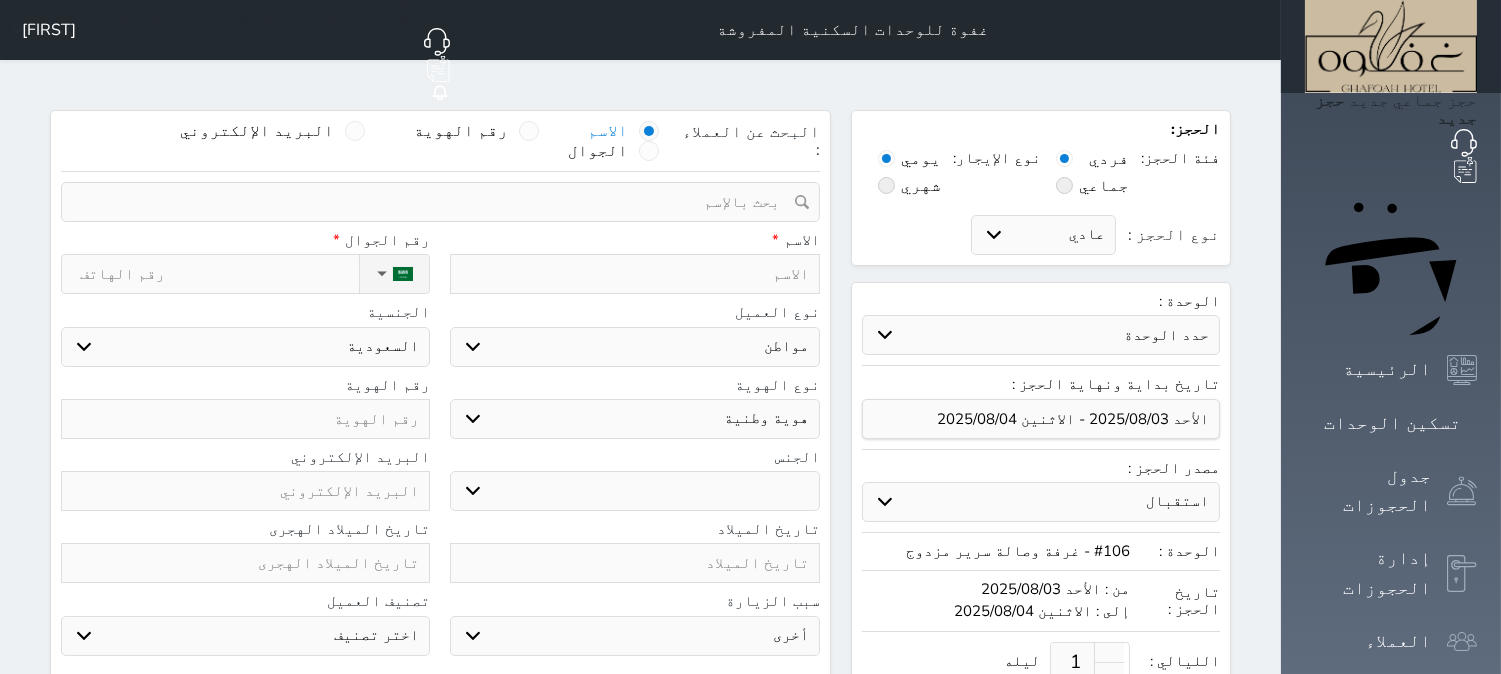 select 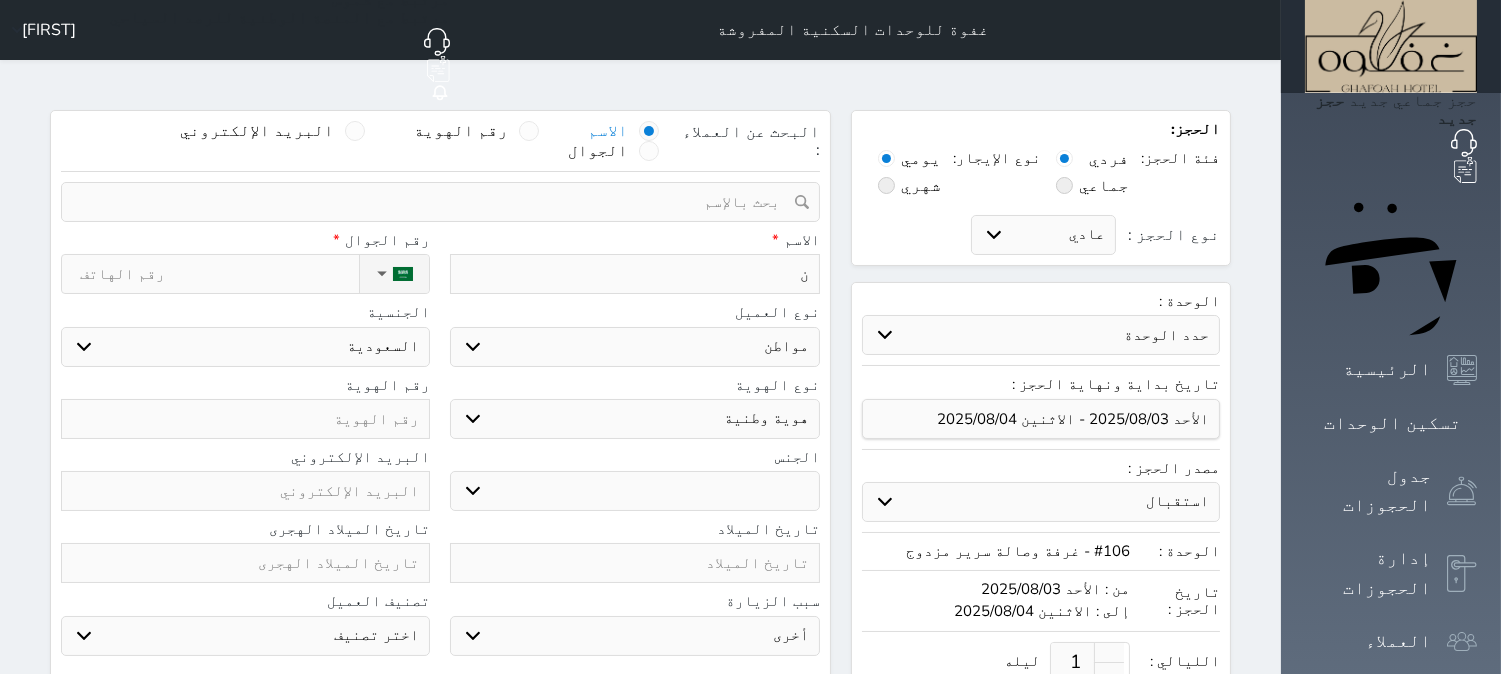 type on "نا" 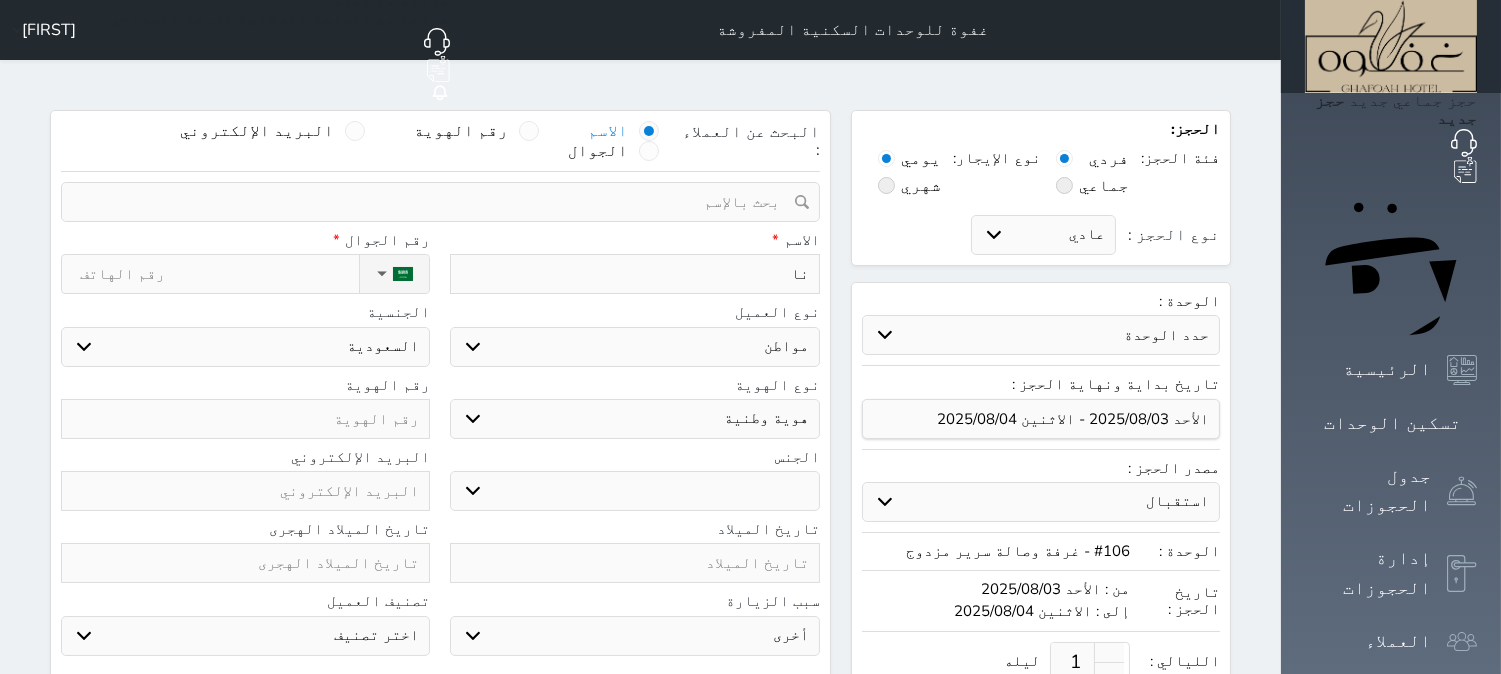 type on "ناي" 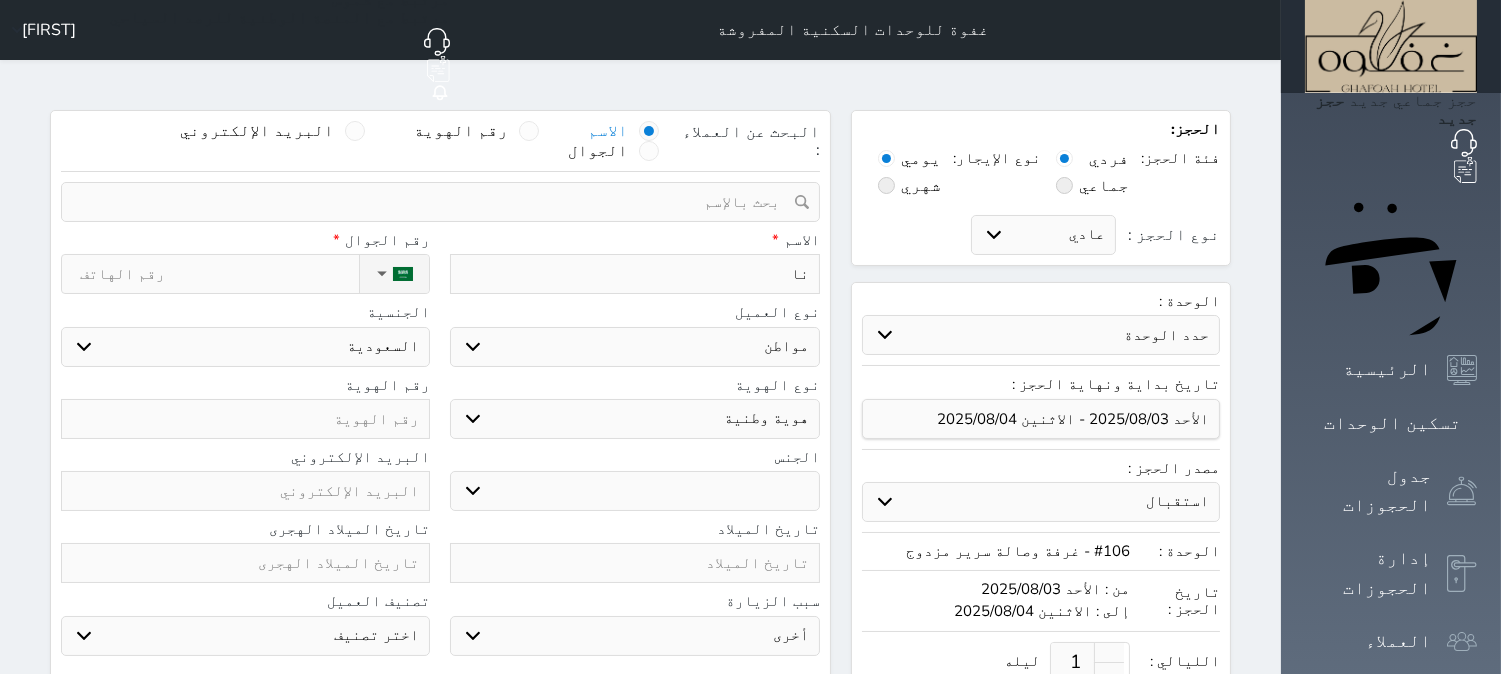 select 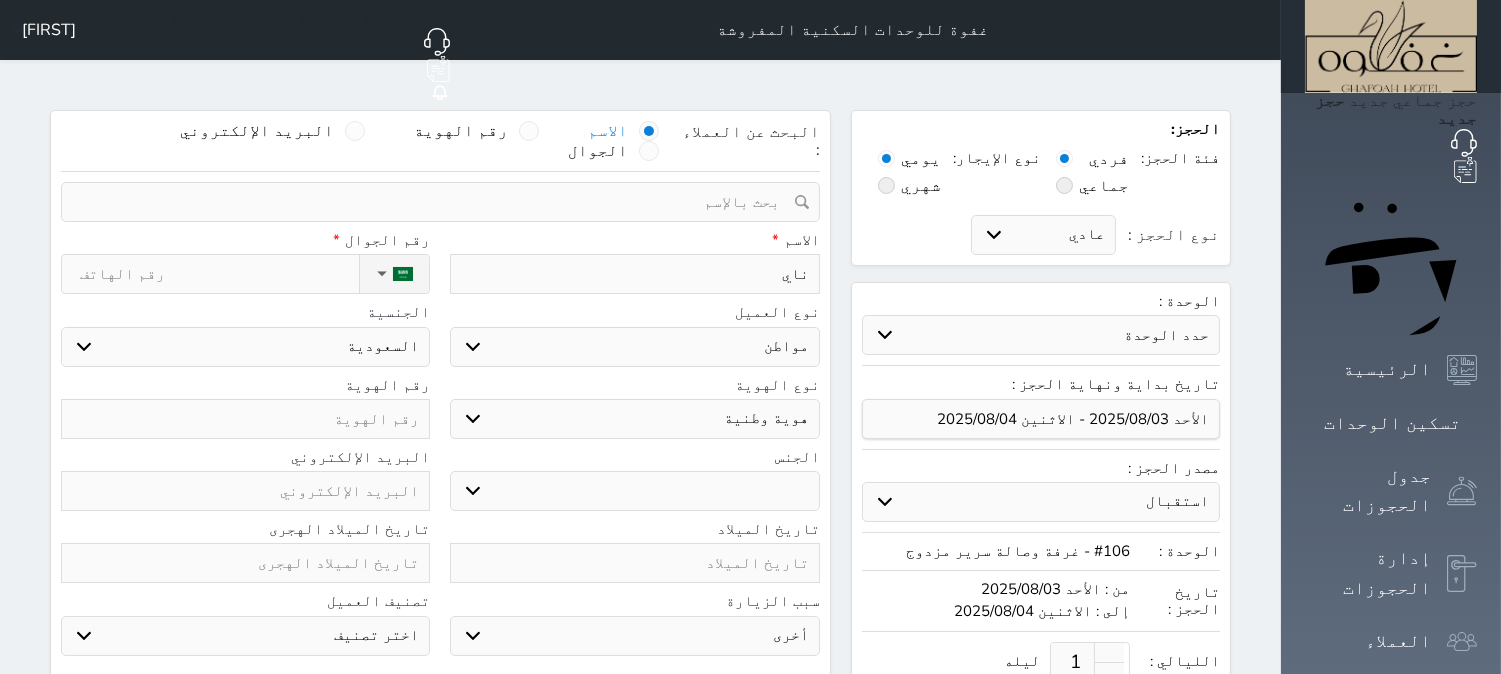 type on "[FIRST]" 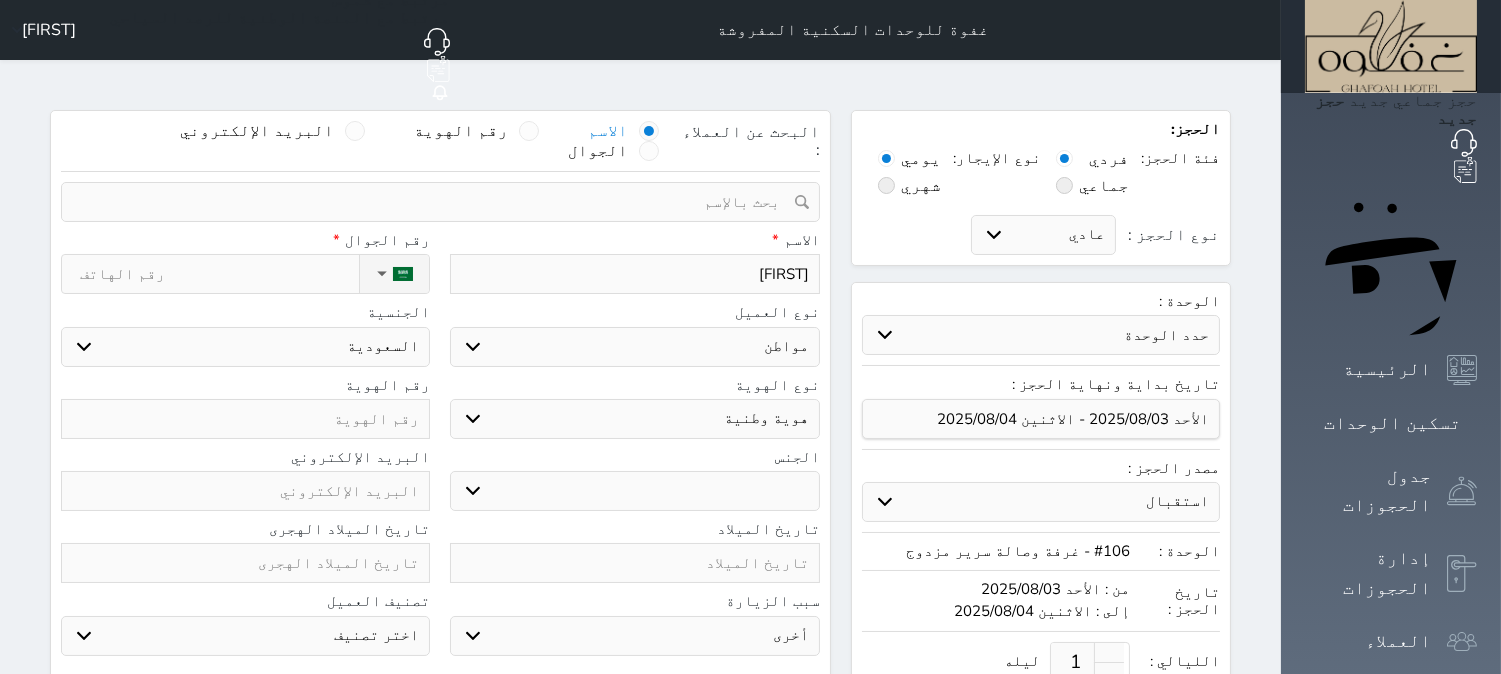 type on "[FIRST]" 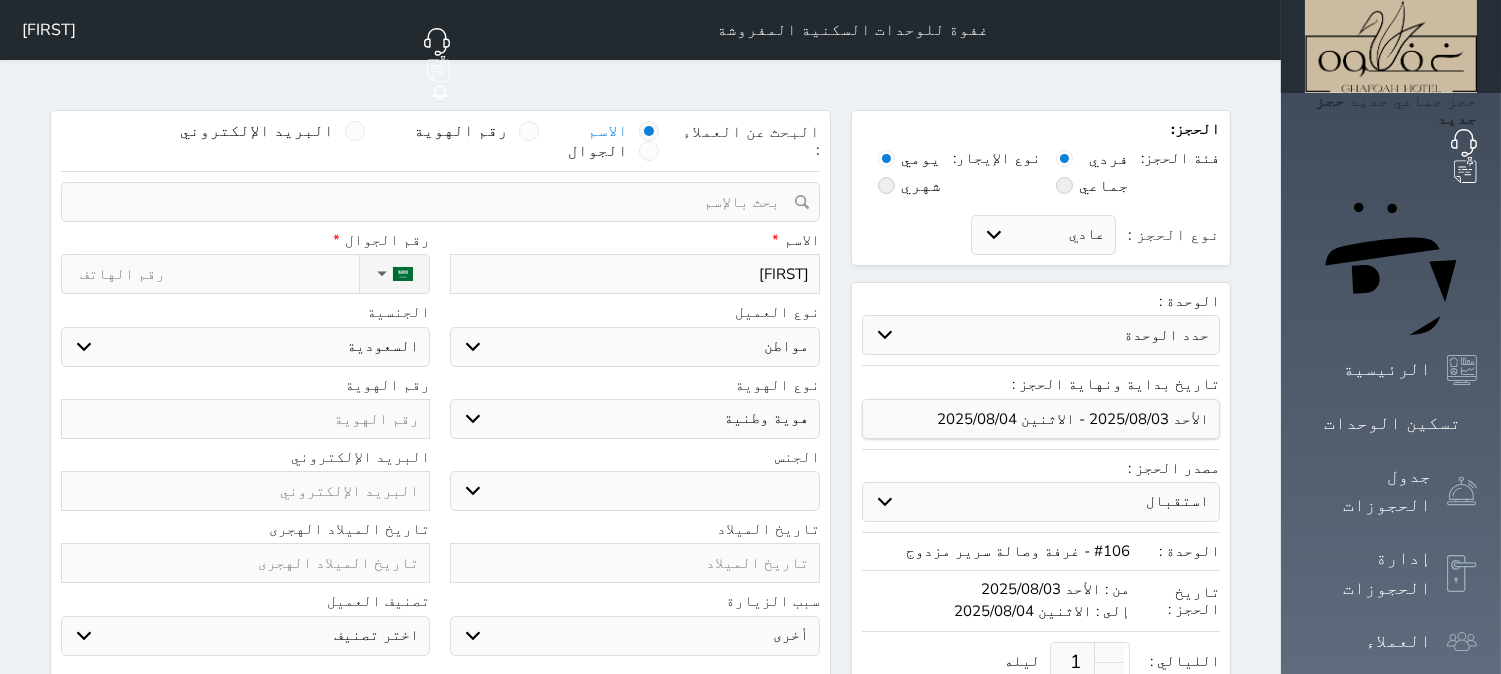 type on "[FIRST] [LAST]" 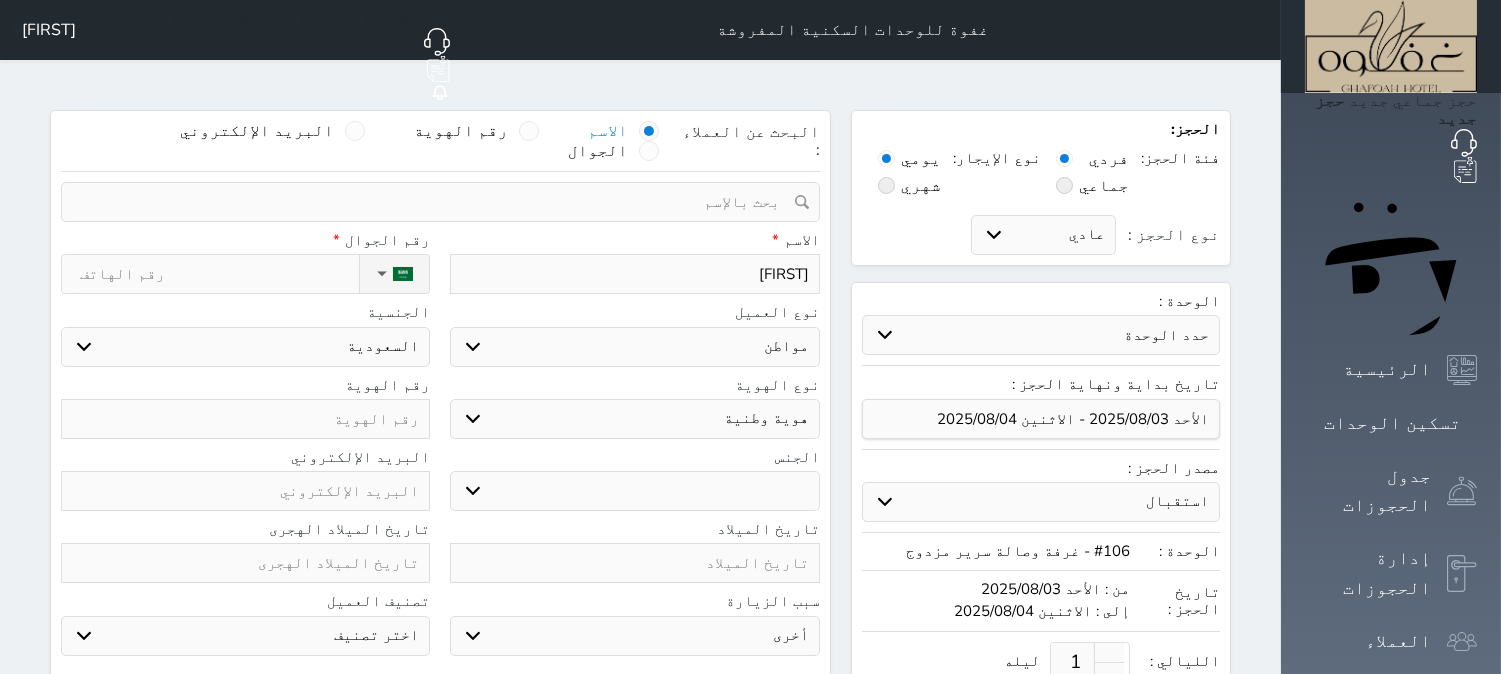 select 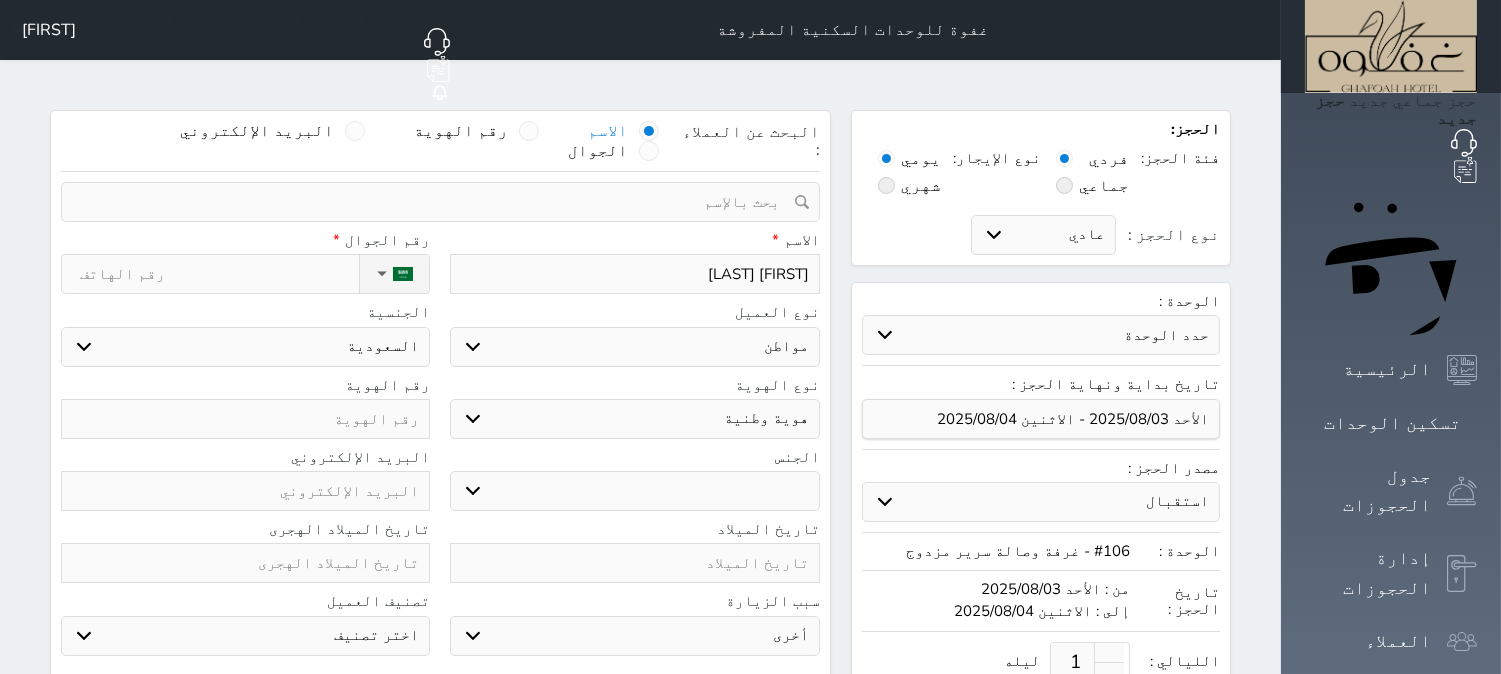 type on "[FIRST] [LAST]" 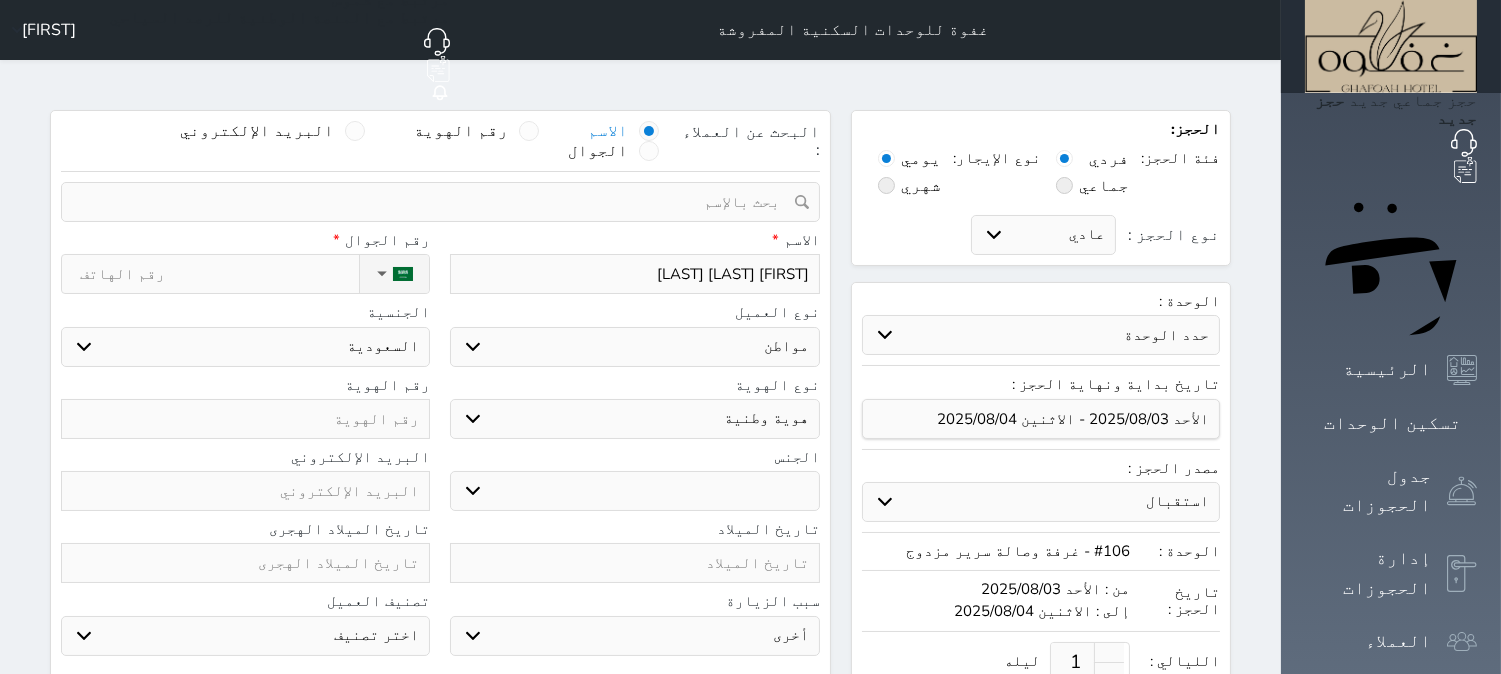 select 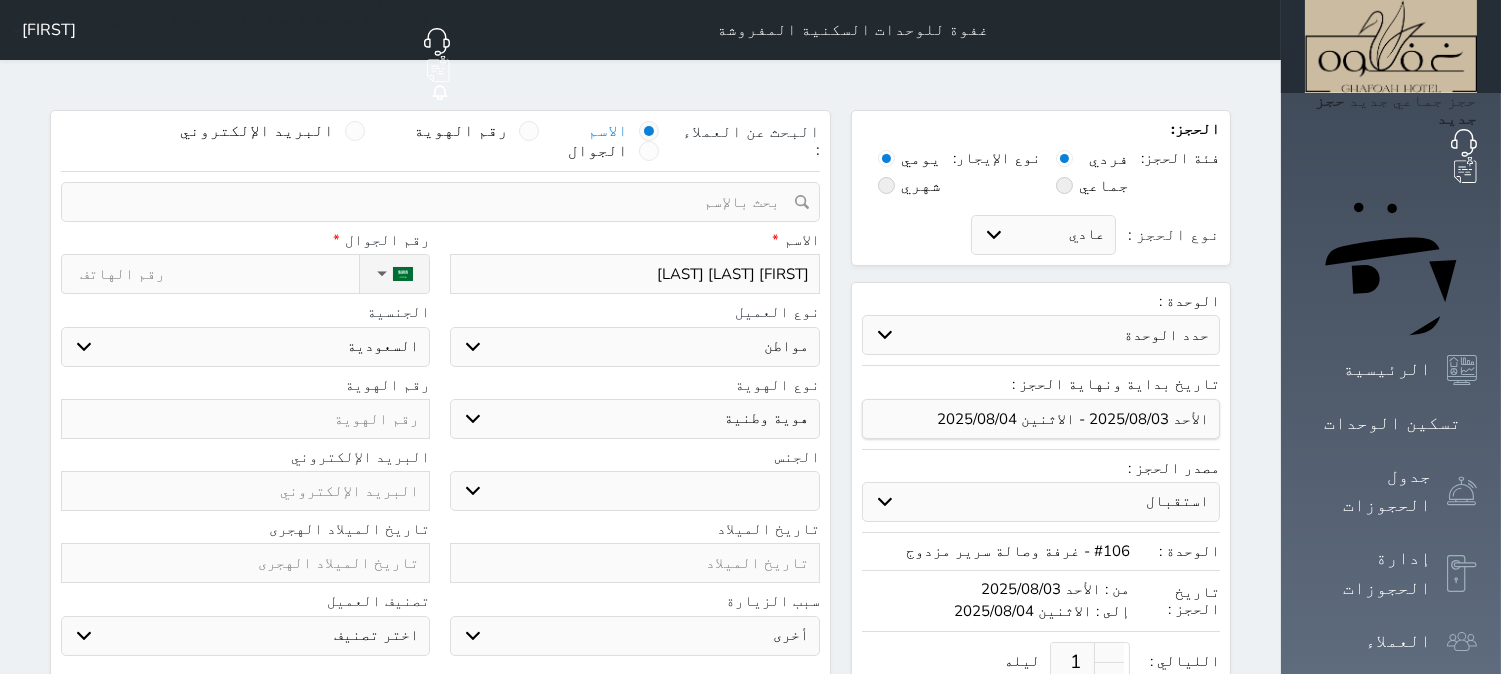 type on "[FIRST] [LAST] [LAST]" 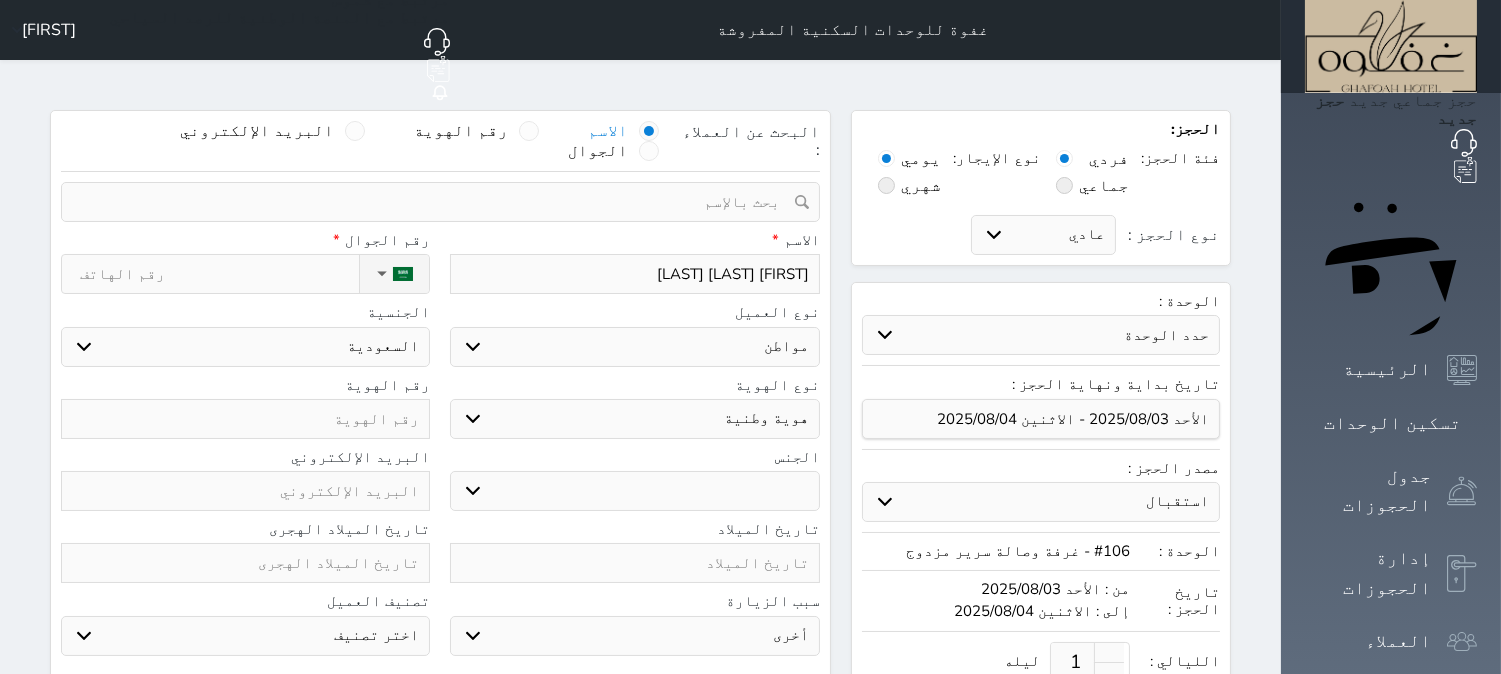 select 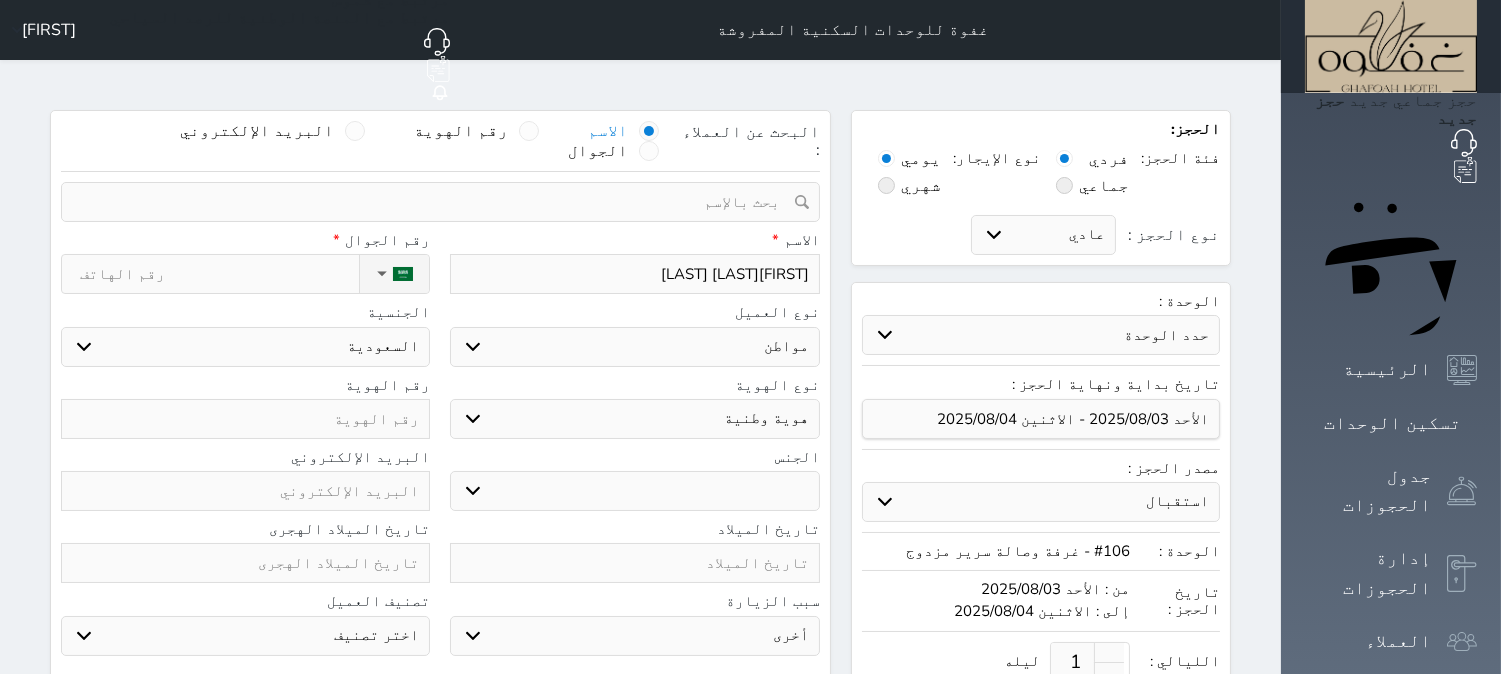 click on "[FIRST][LAST] [LAST]" at bounding box center [634, 274] 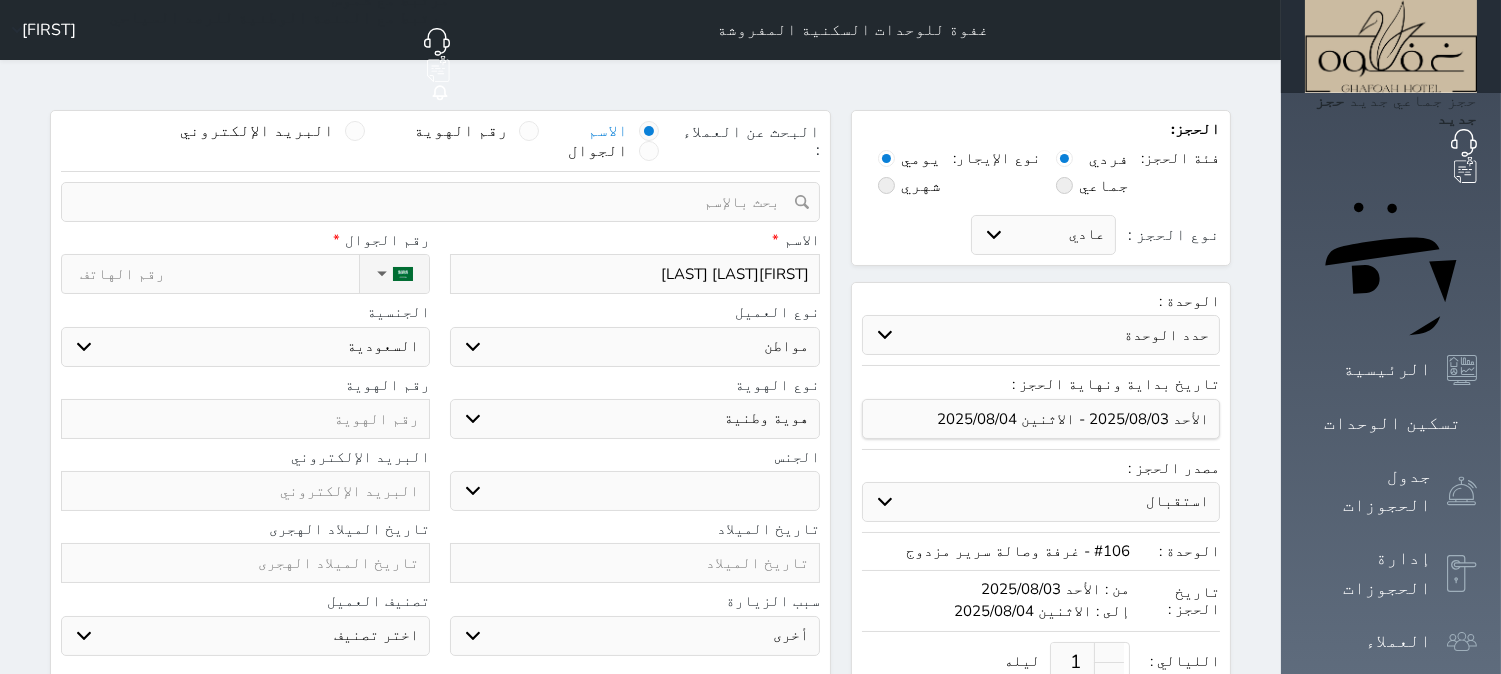 type on "[FIRST] [LAST] [LAST]" 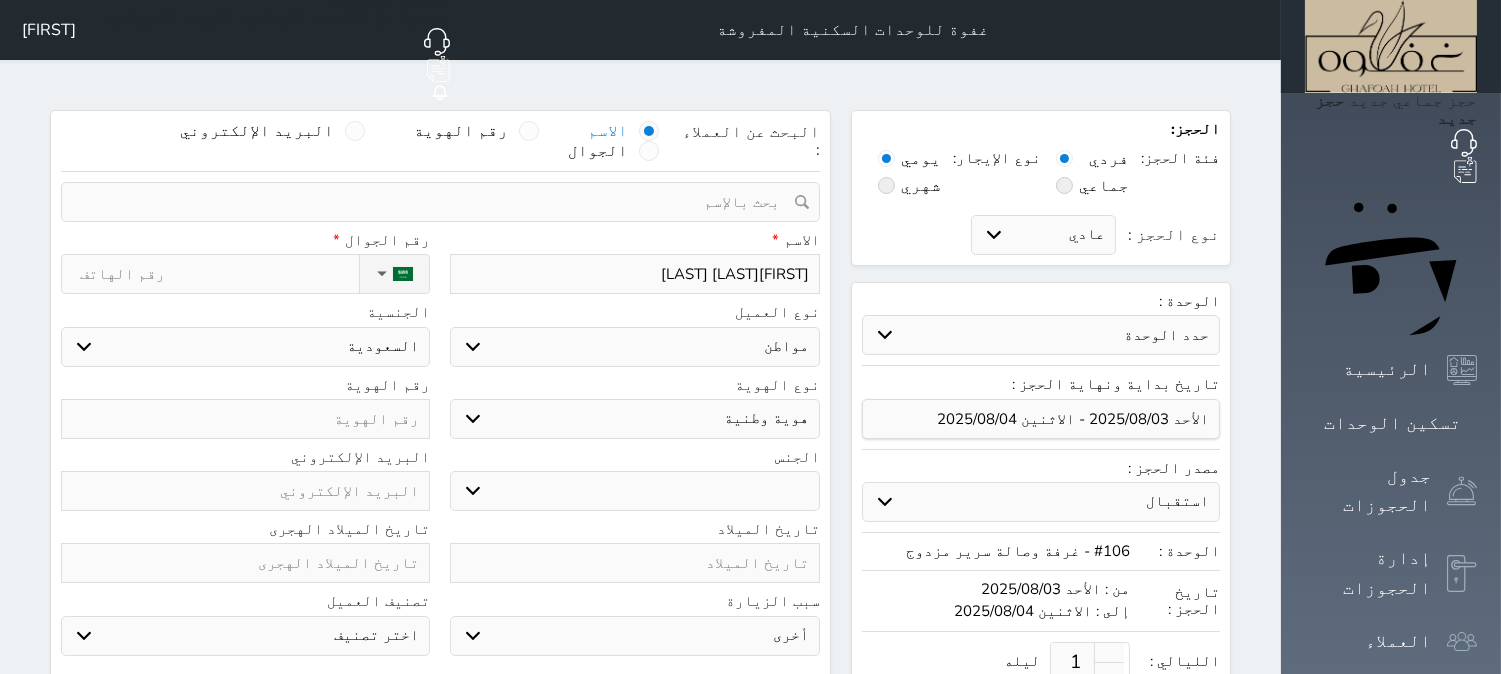 select 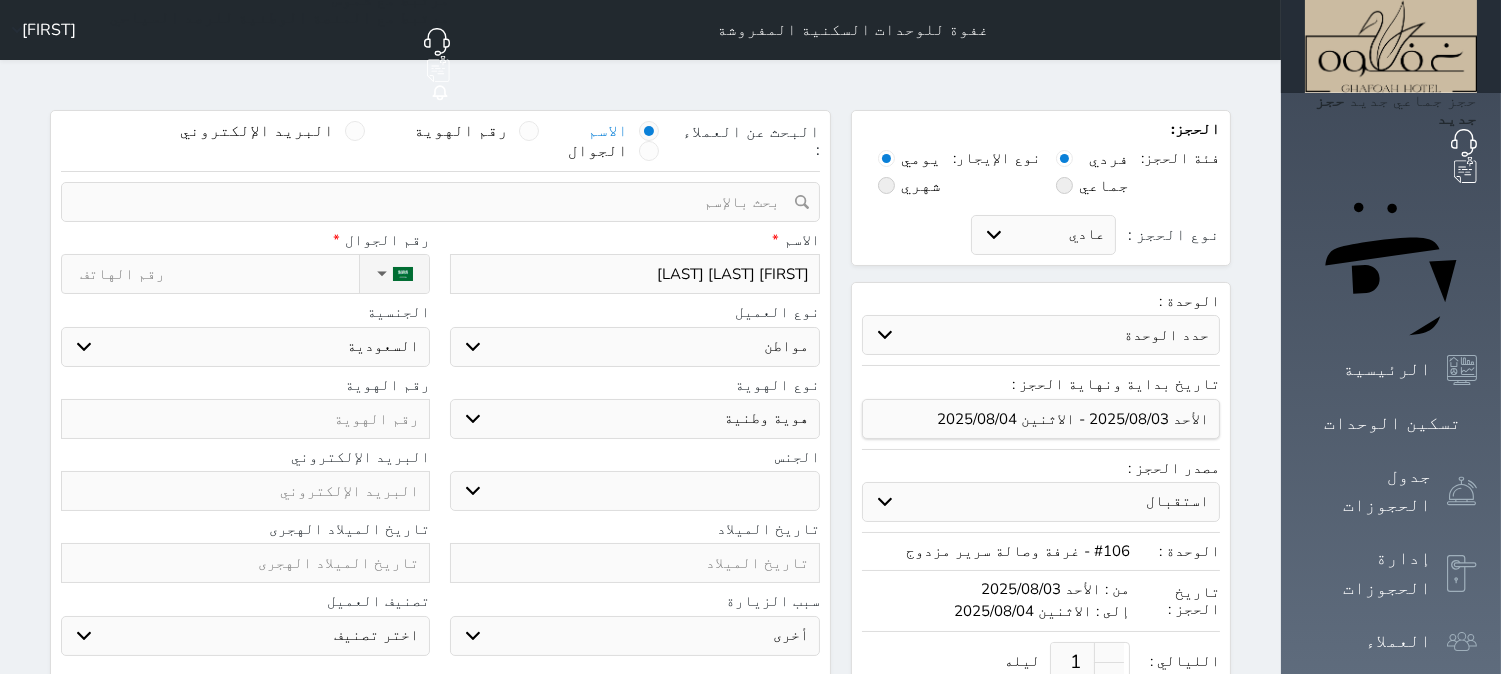 type on "[FIRST] [LAST] [LAST]" 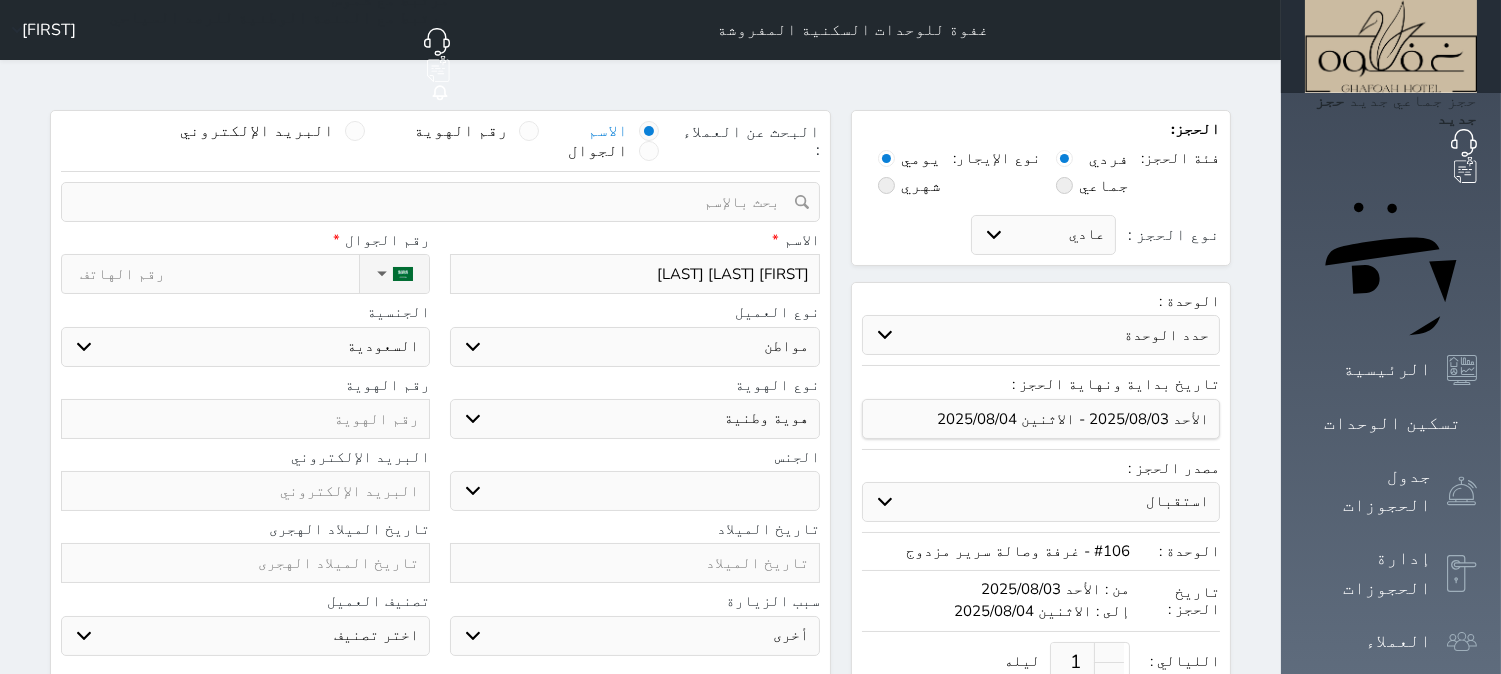 type on "1" 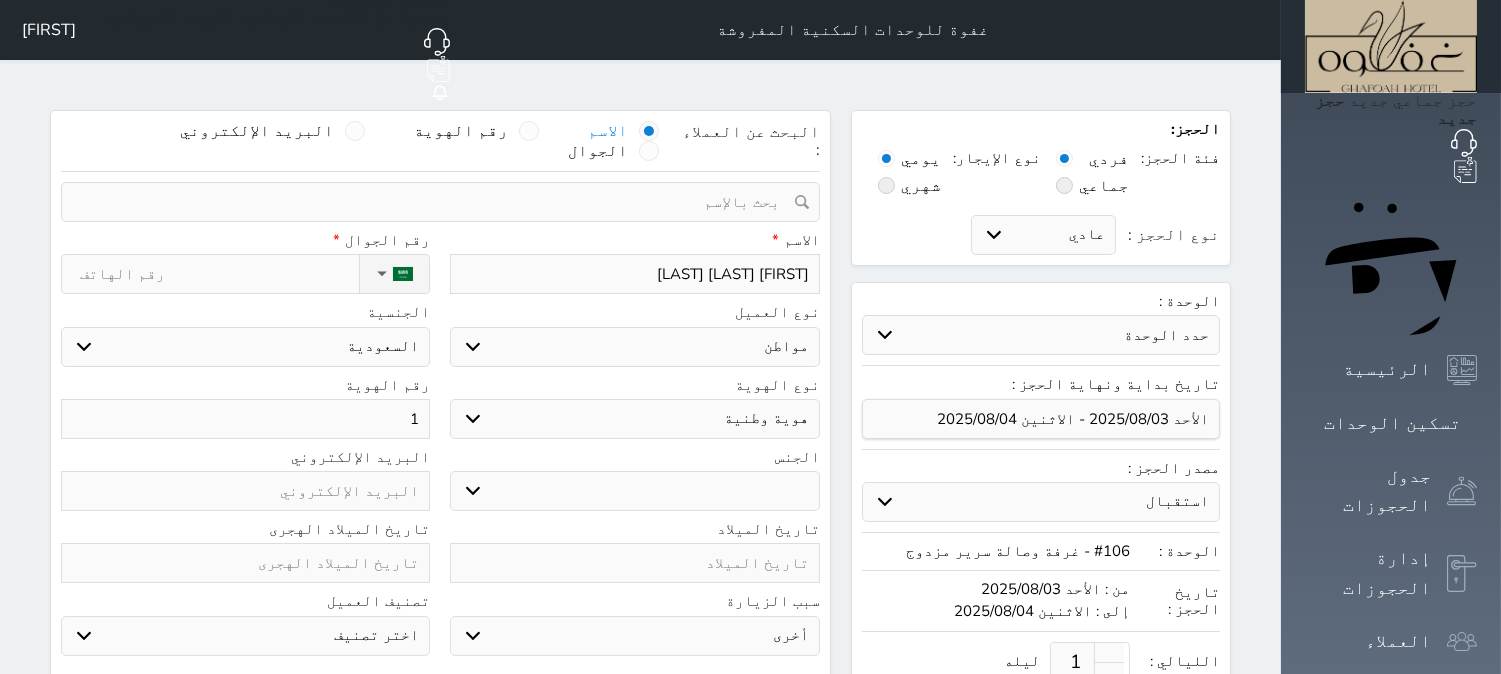 select 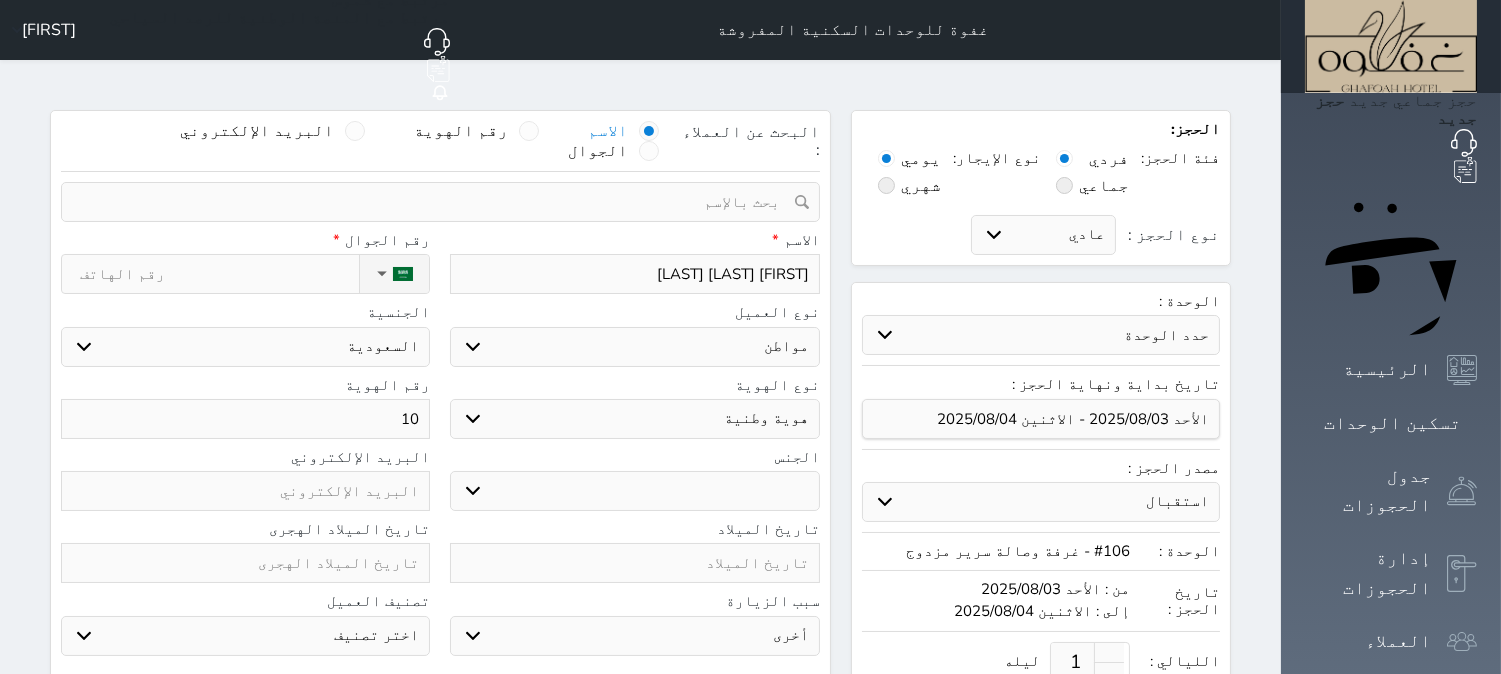 type on "109" 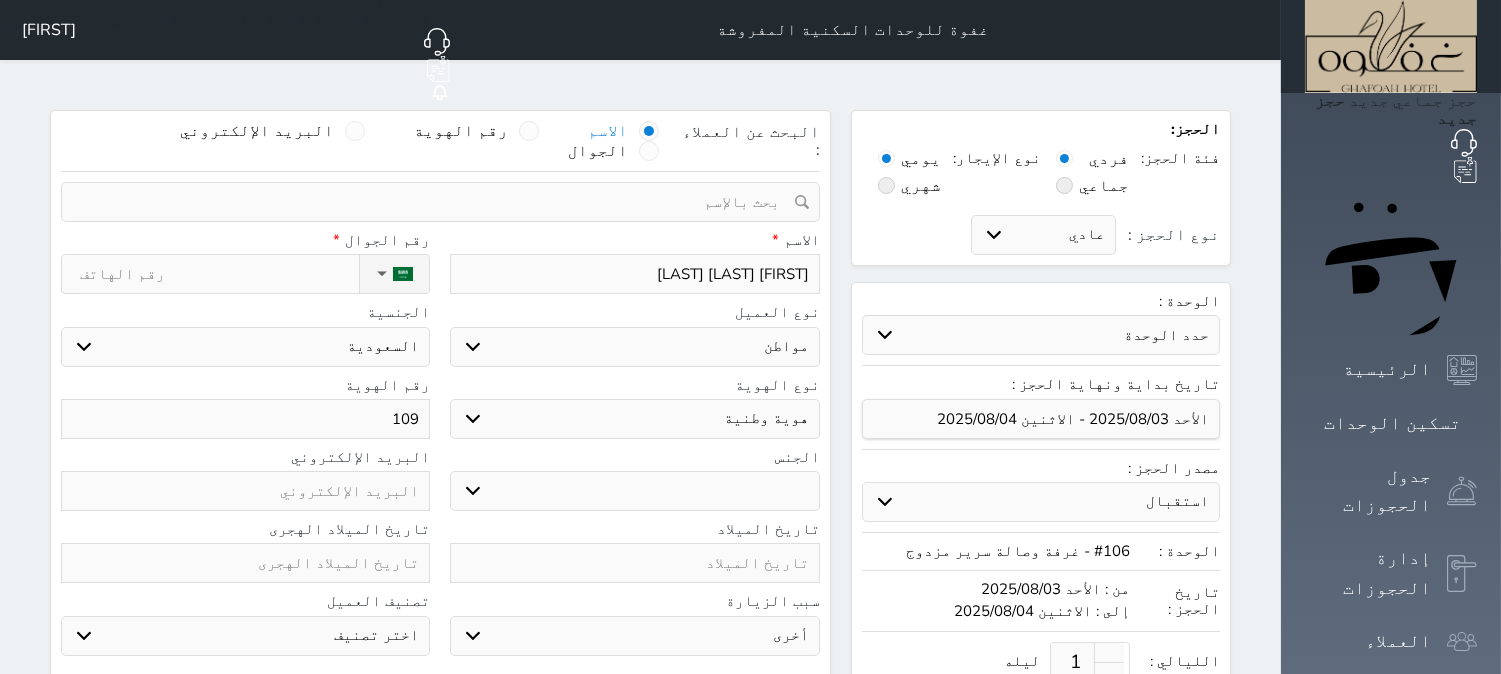 type on "1098" 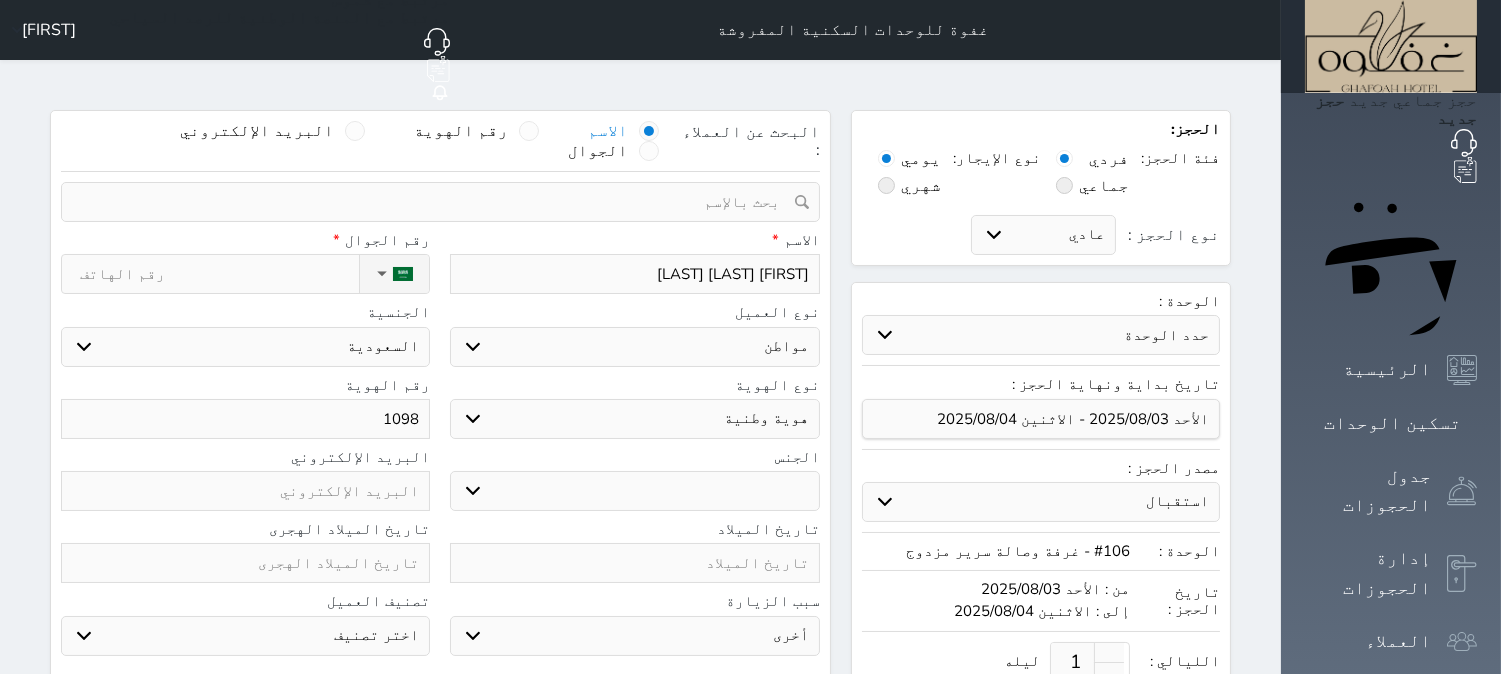 type on "10984" 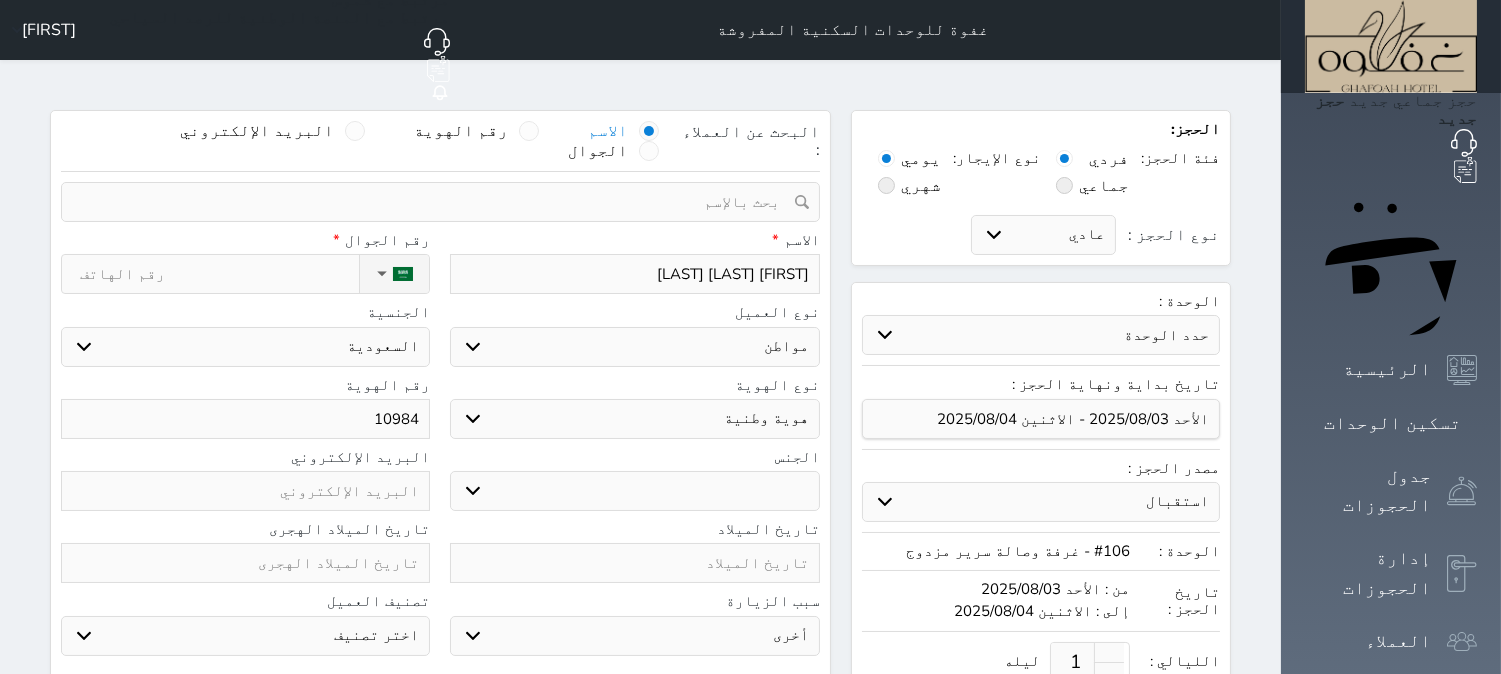 type on "109847" 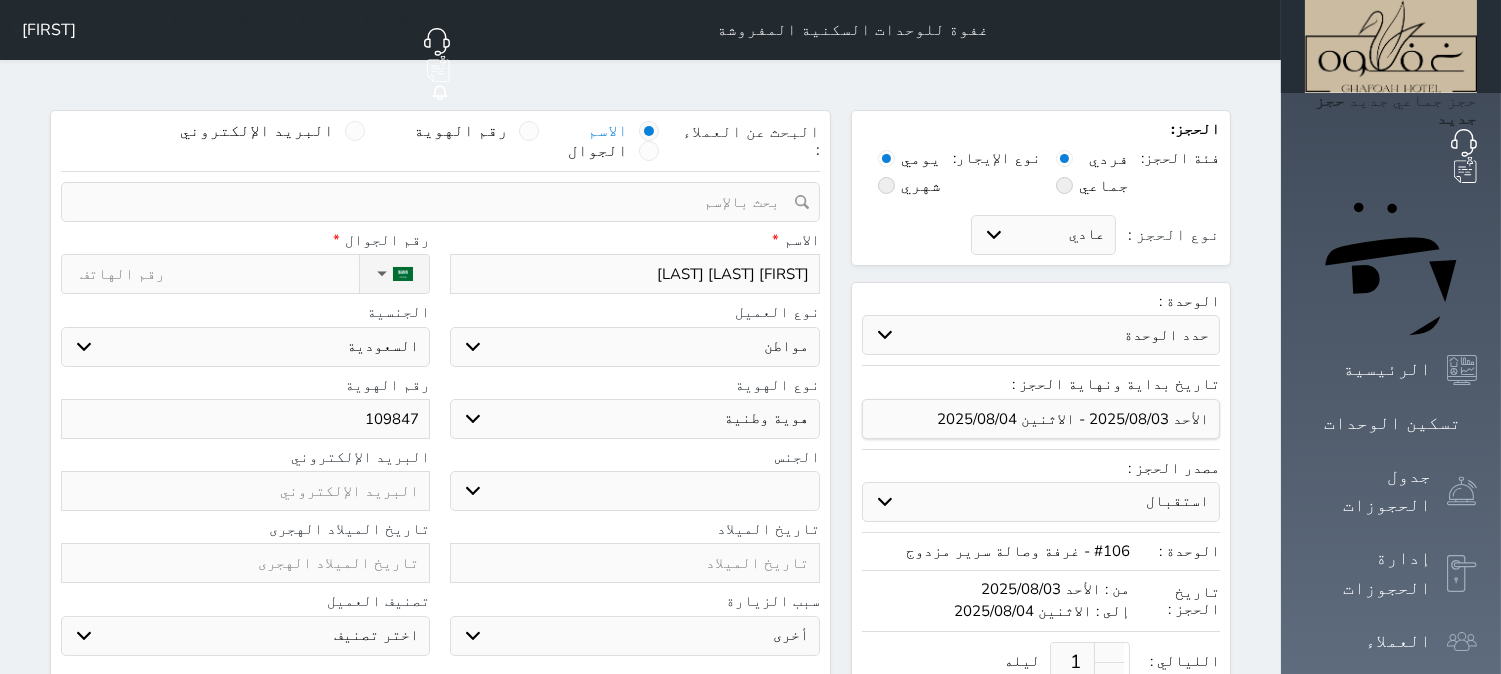 type on "1098475" 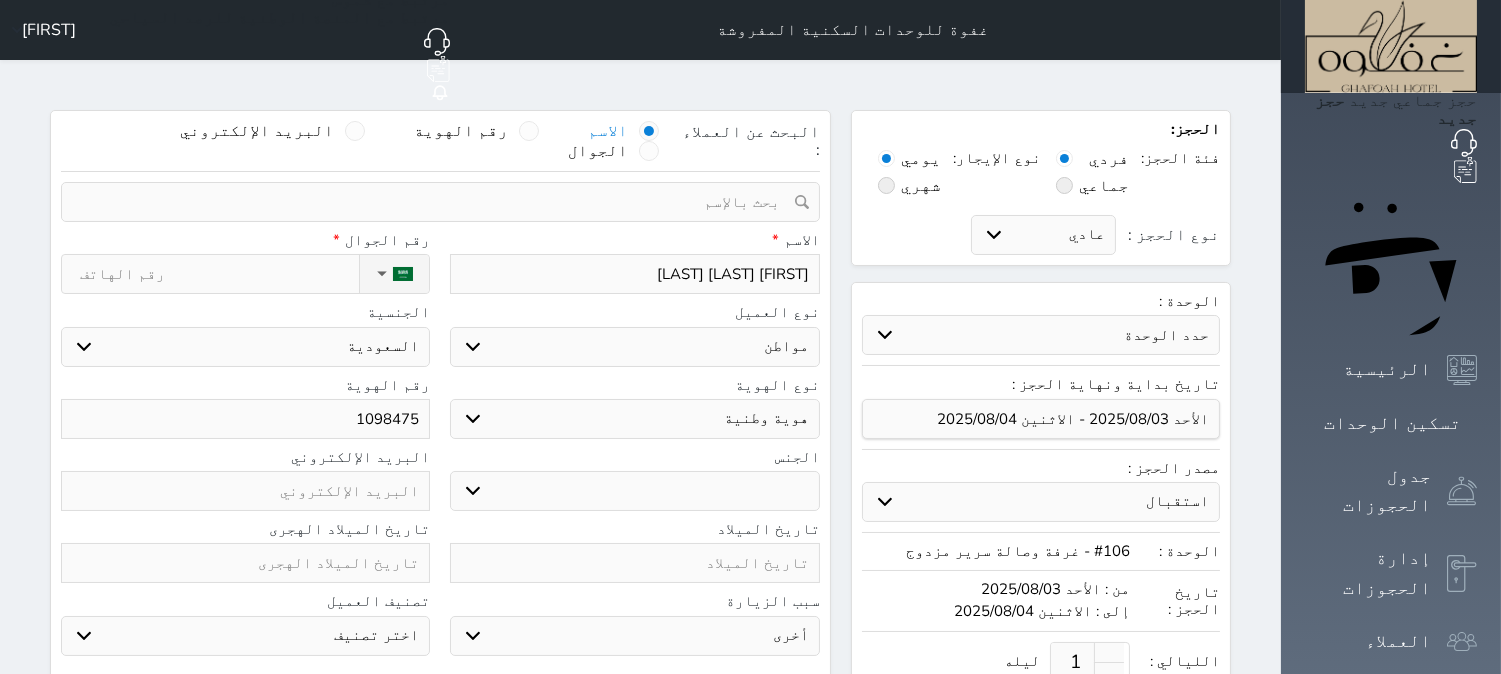 type on "10984750" 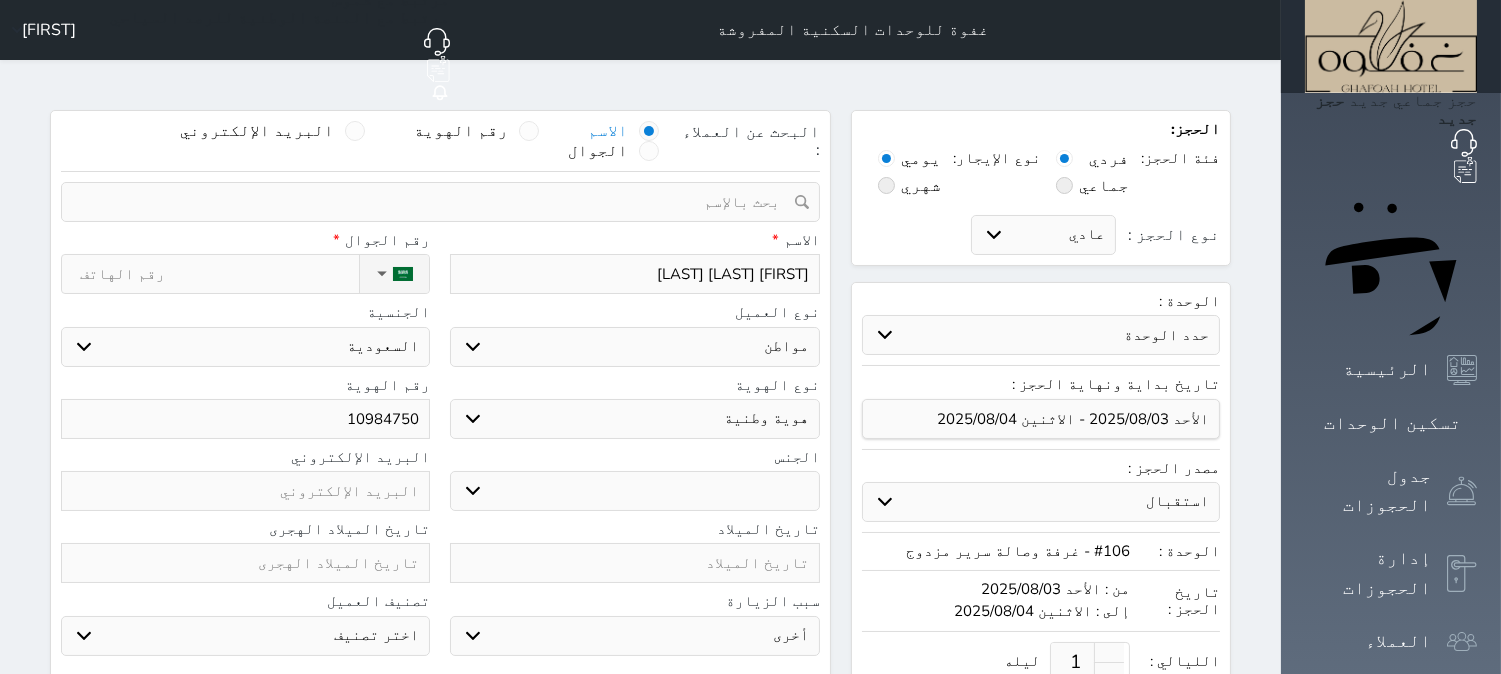 type on "109847503" 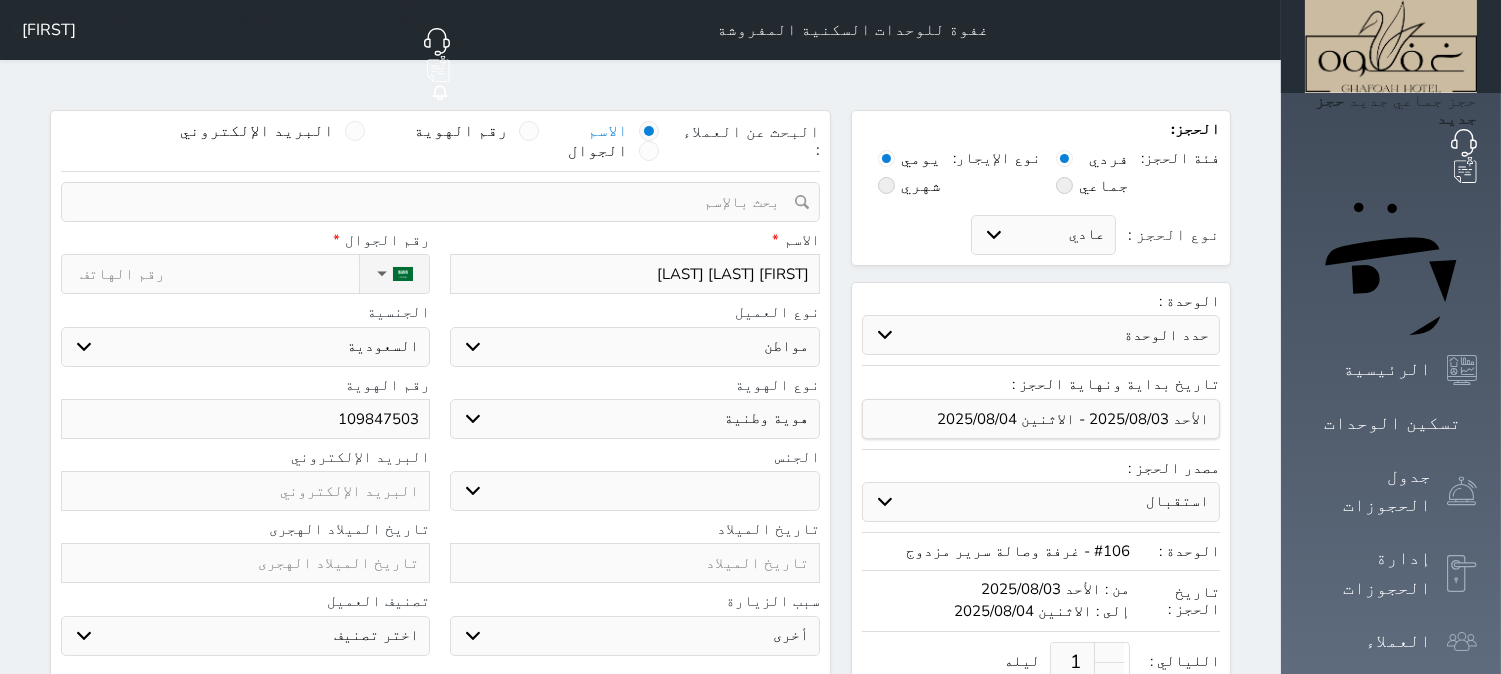 type on "1098475039" 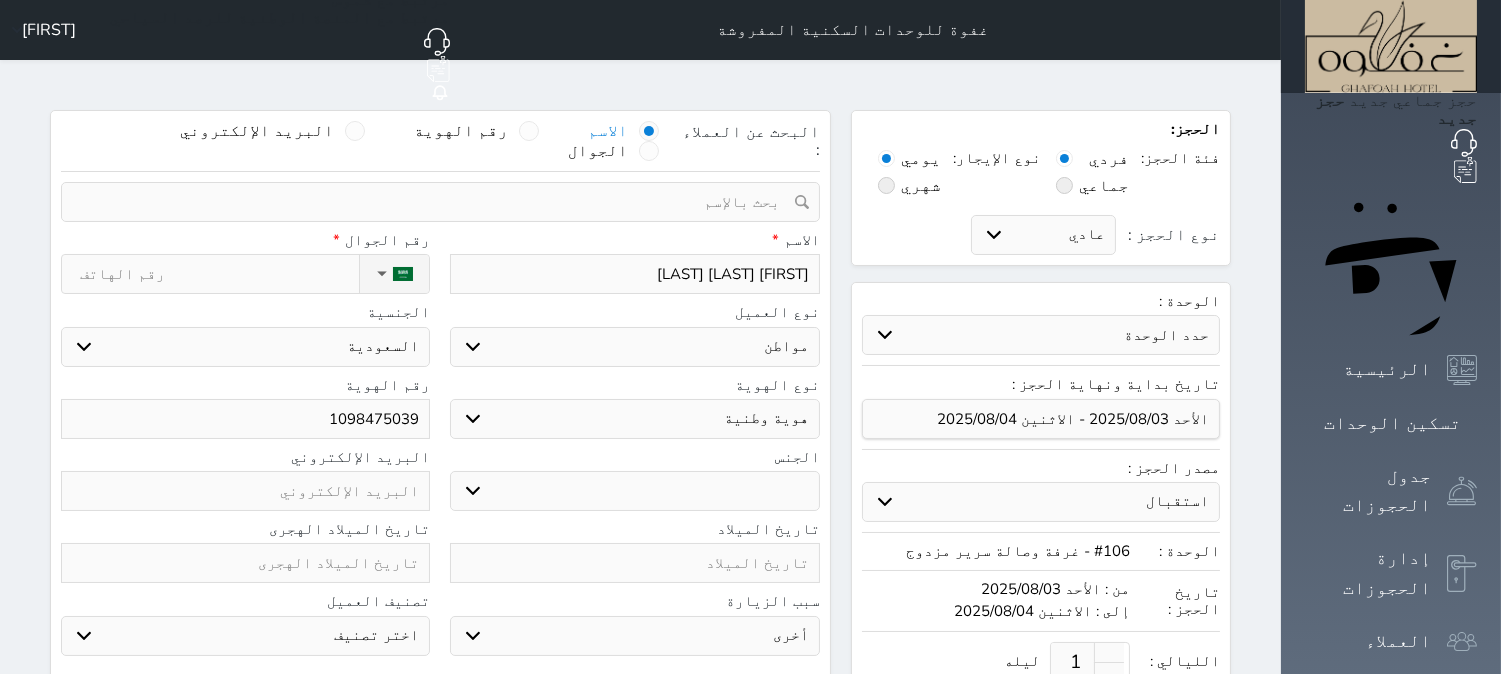 type on "1098475039" 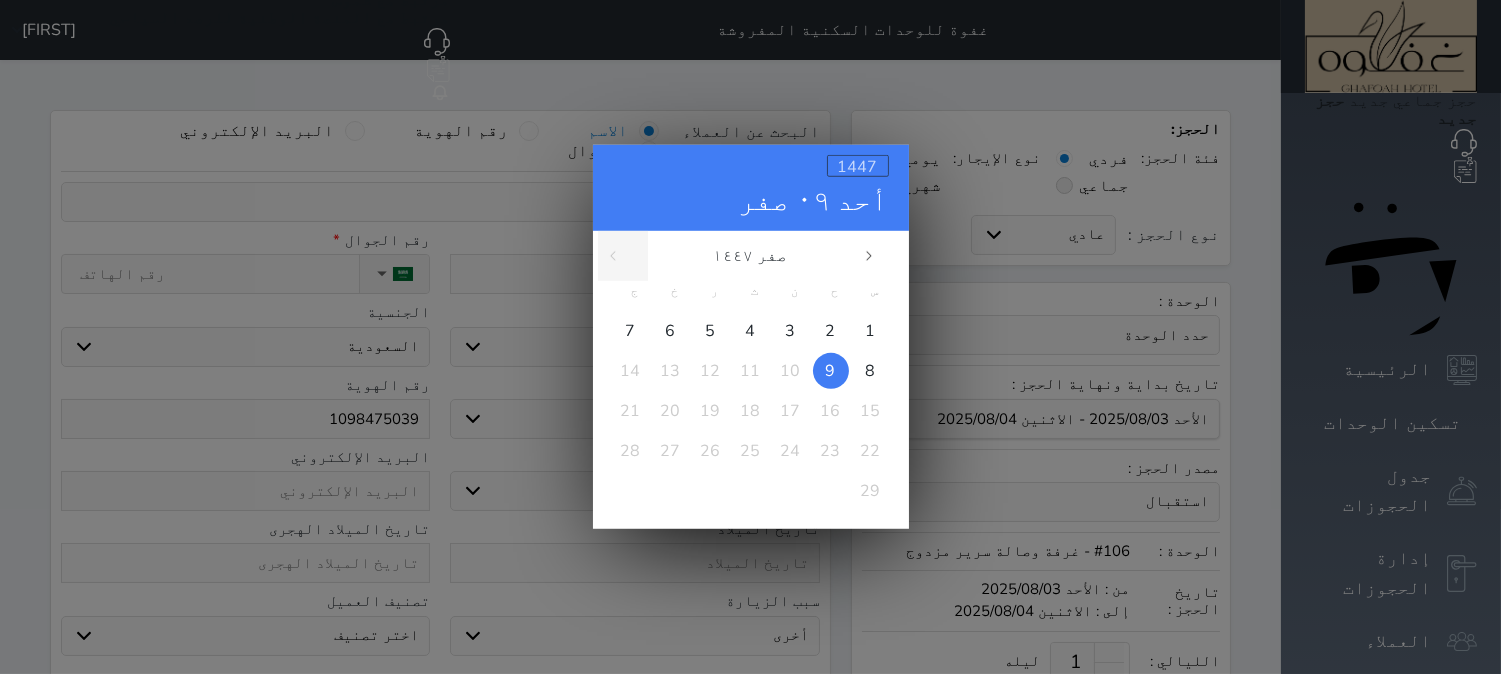 click on "1447" at bounding box center (858, 167) 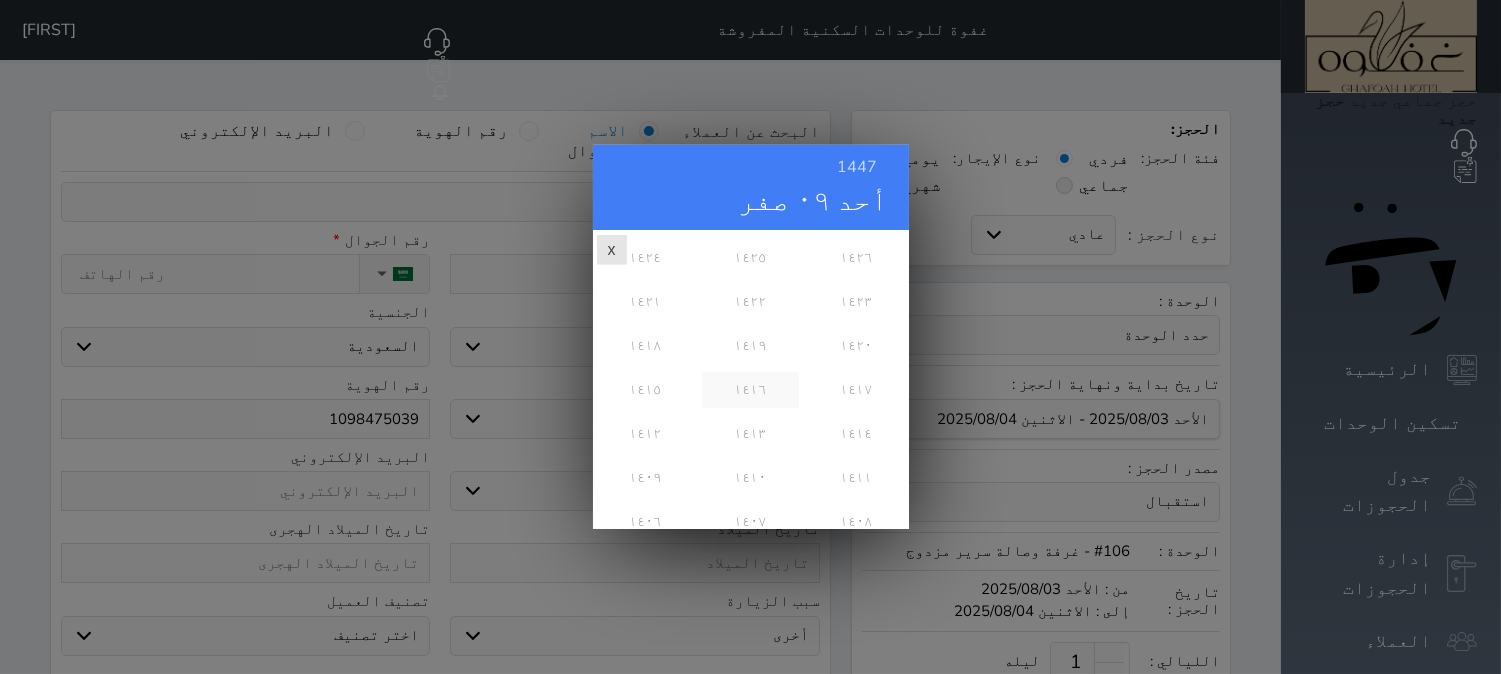 scroll, scrollTop: 444, scrollLeft: 0, axis: vertical 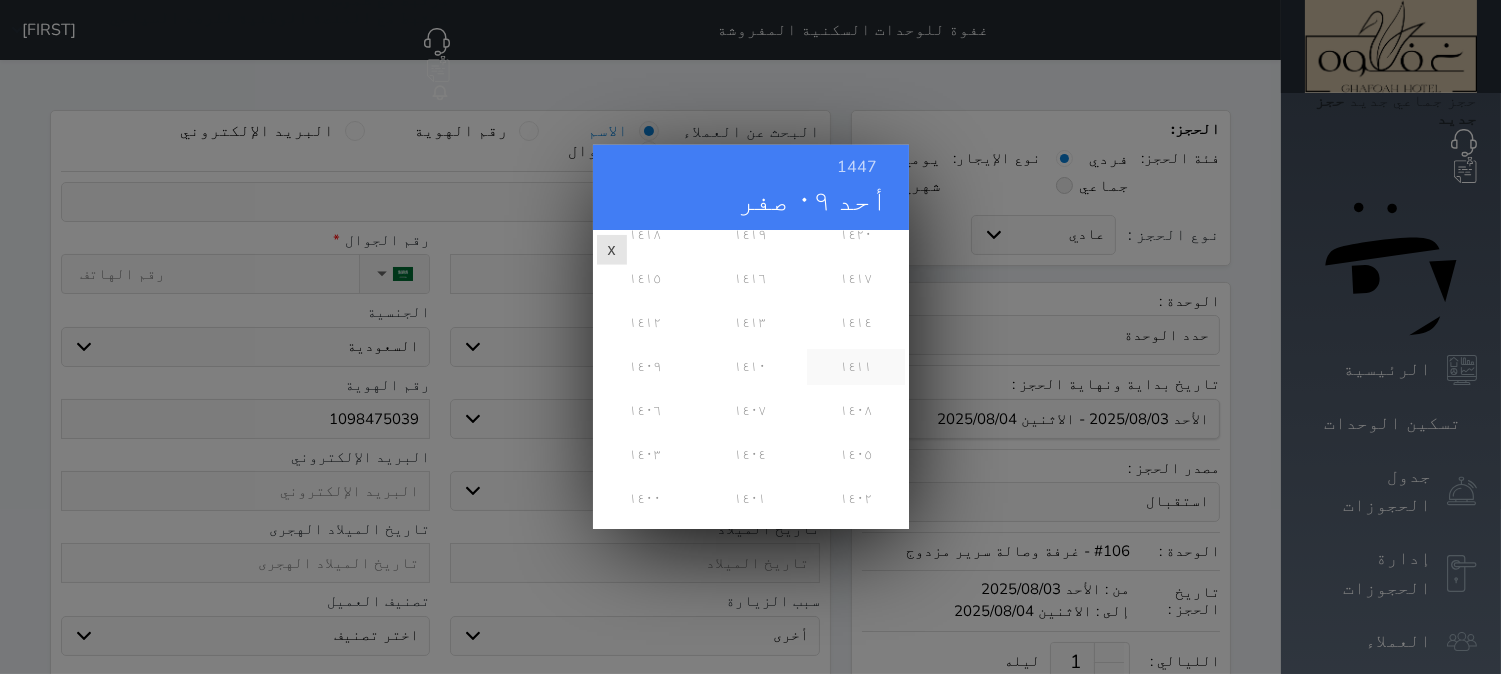 click on "١٤١١" at bounding box center (855, 367) 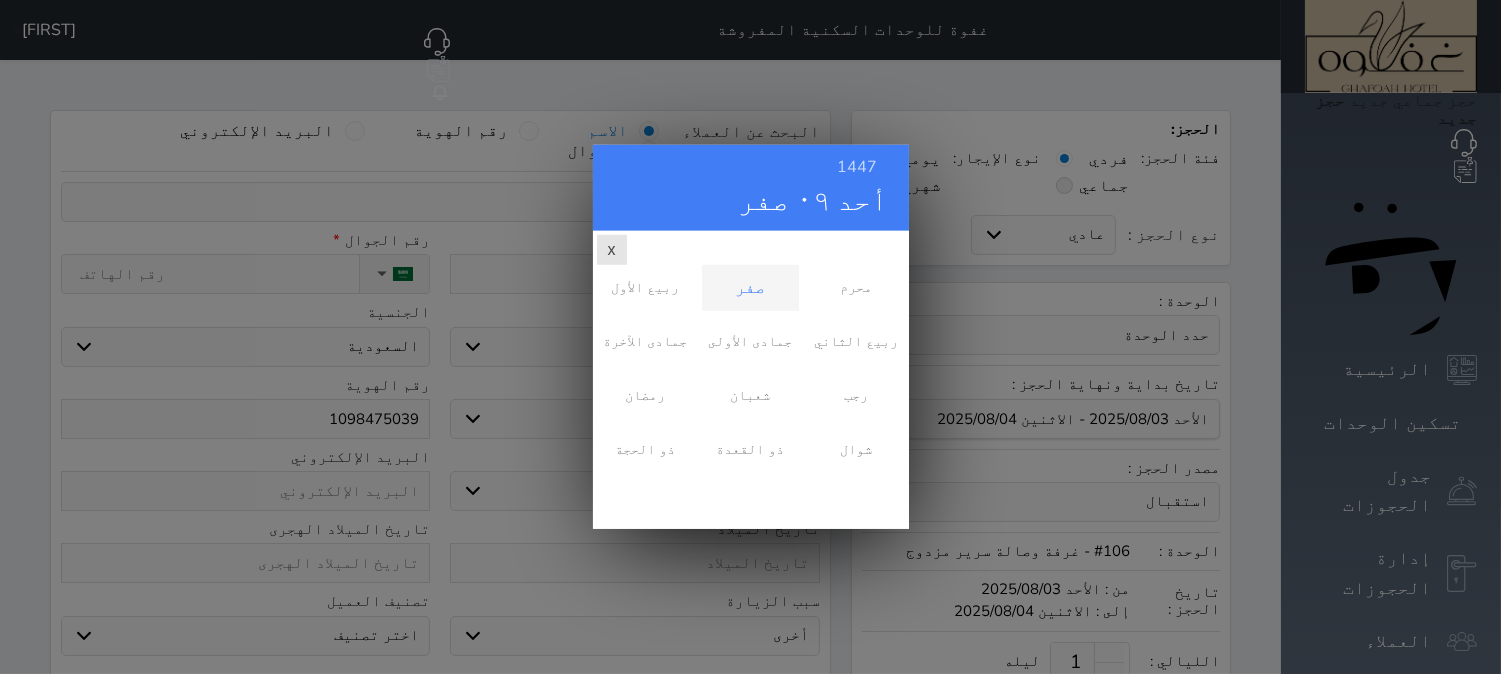 scroll, scrollTop: 0, scrollLeft: 0, axis: both 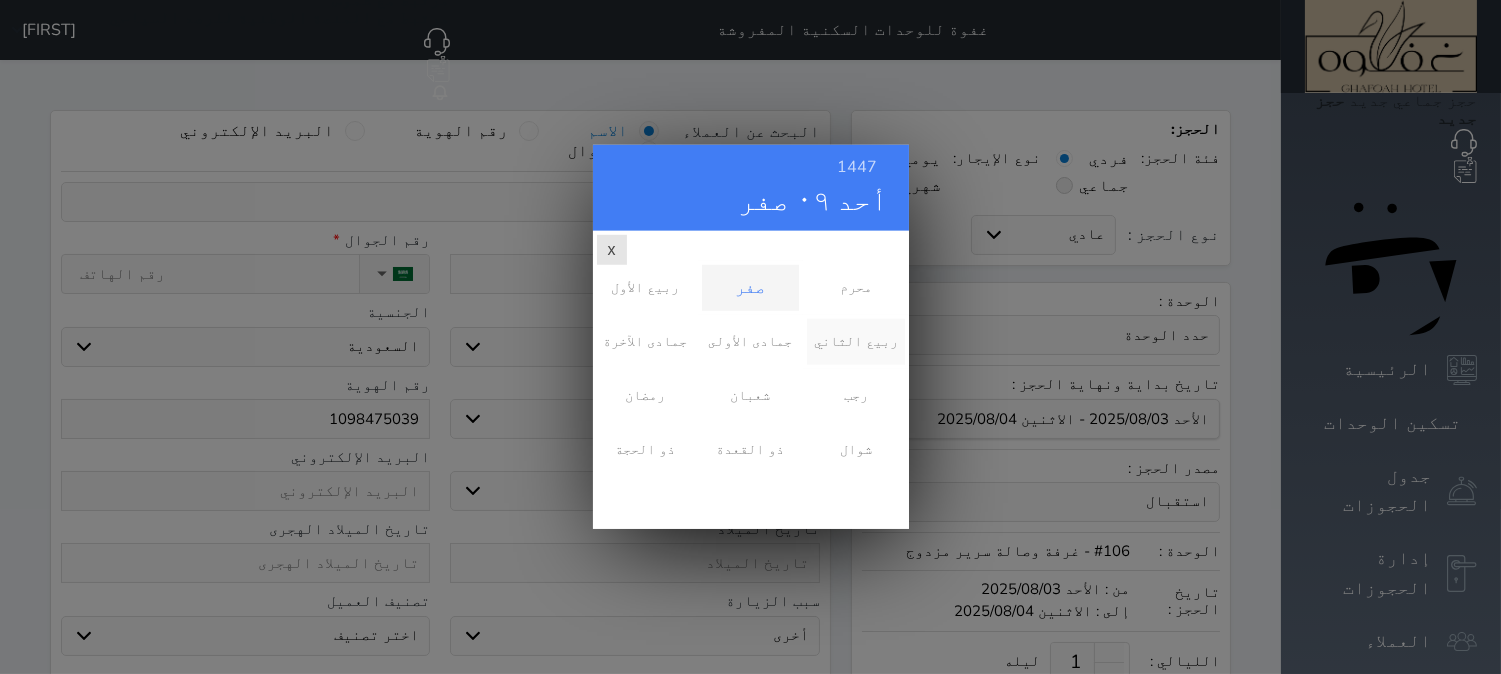 click on "ربيع الثاني" at bounding box center [855, 342] 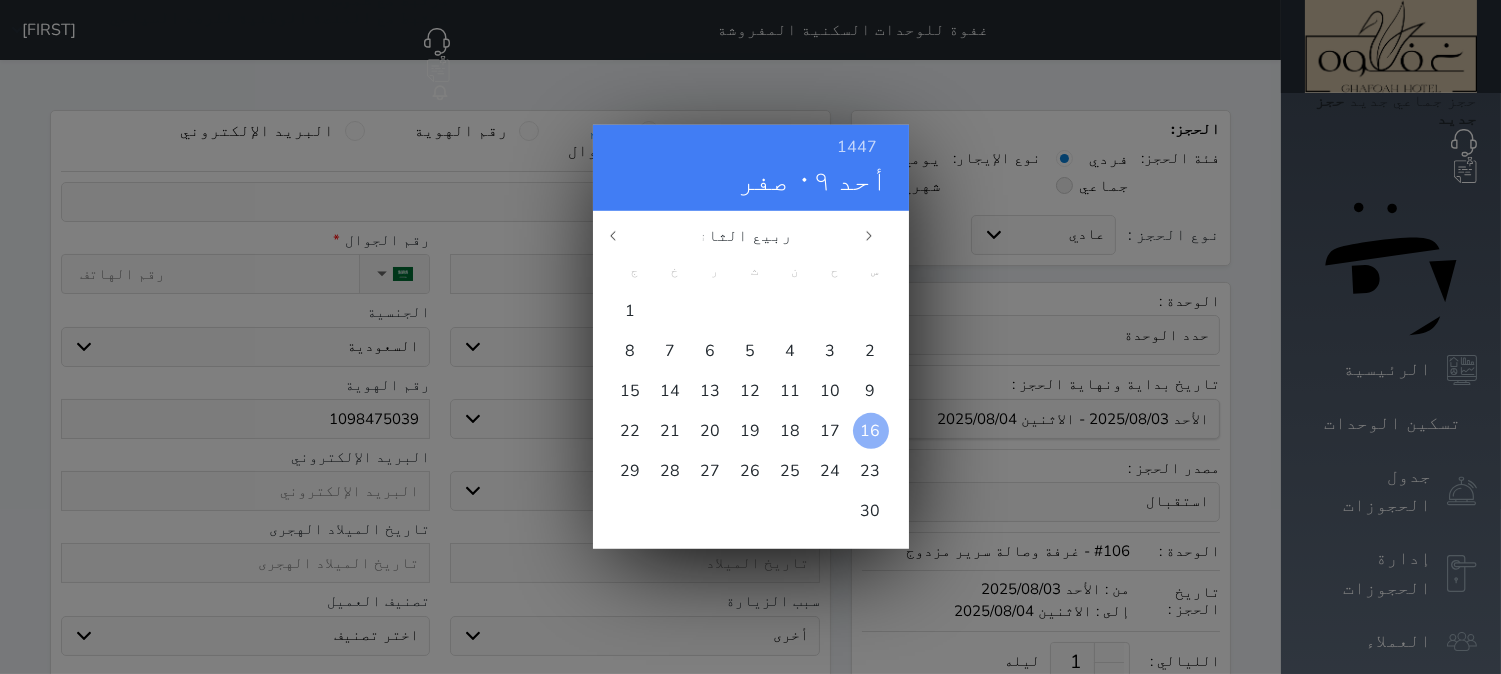 click on "16" at bounding box center (871, 431) 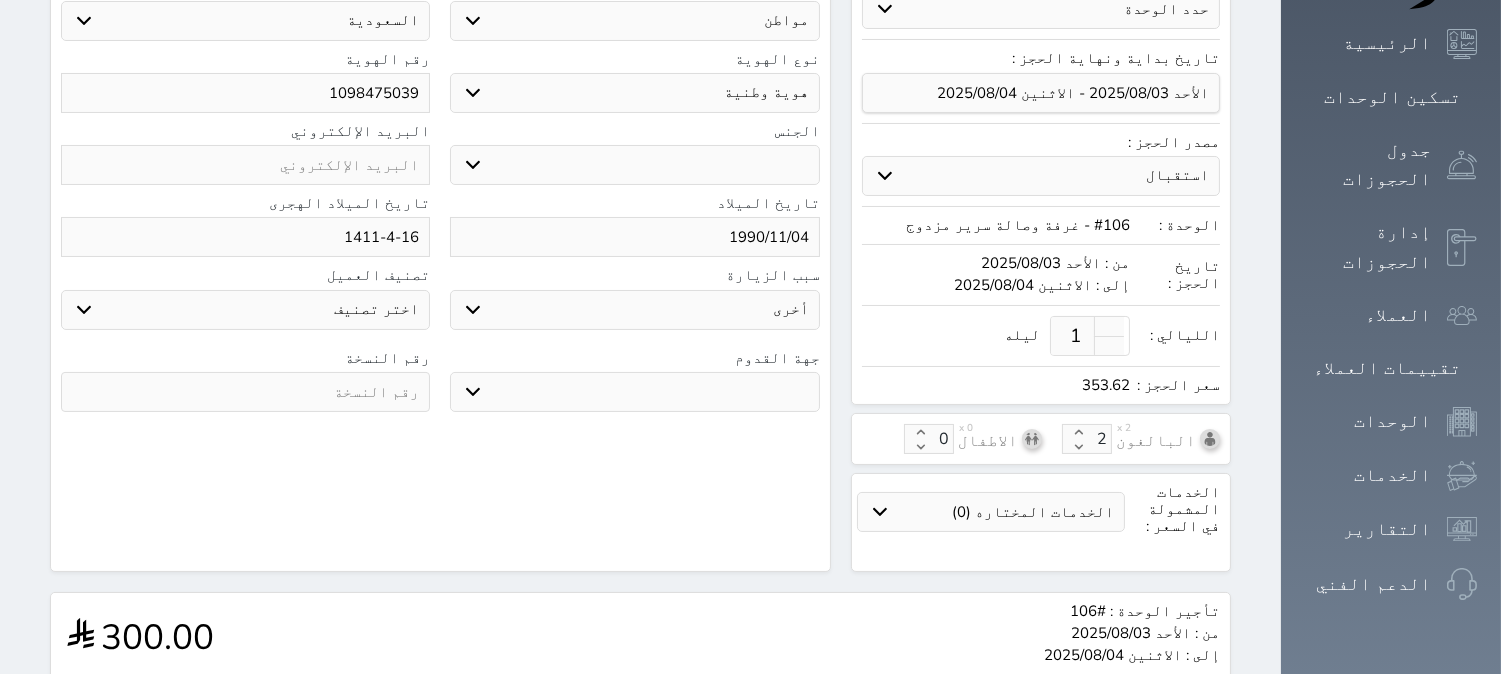 scroll, scrollTop: 333, scrollLeft: 0, axis: vertical 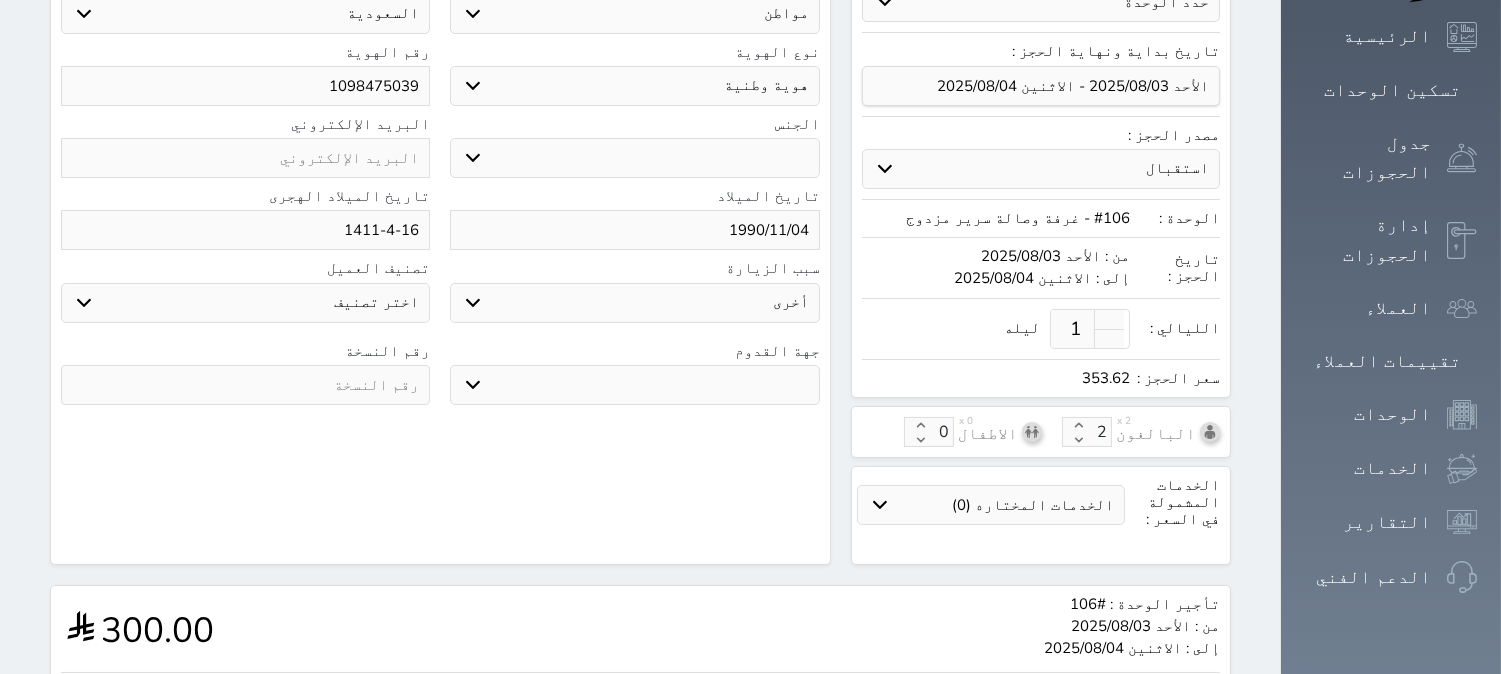 click at bounding box center (245, 385) 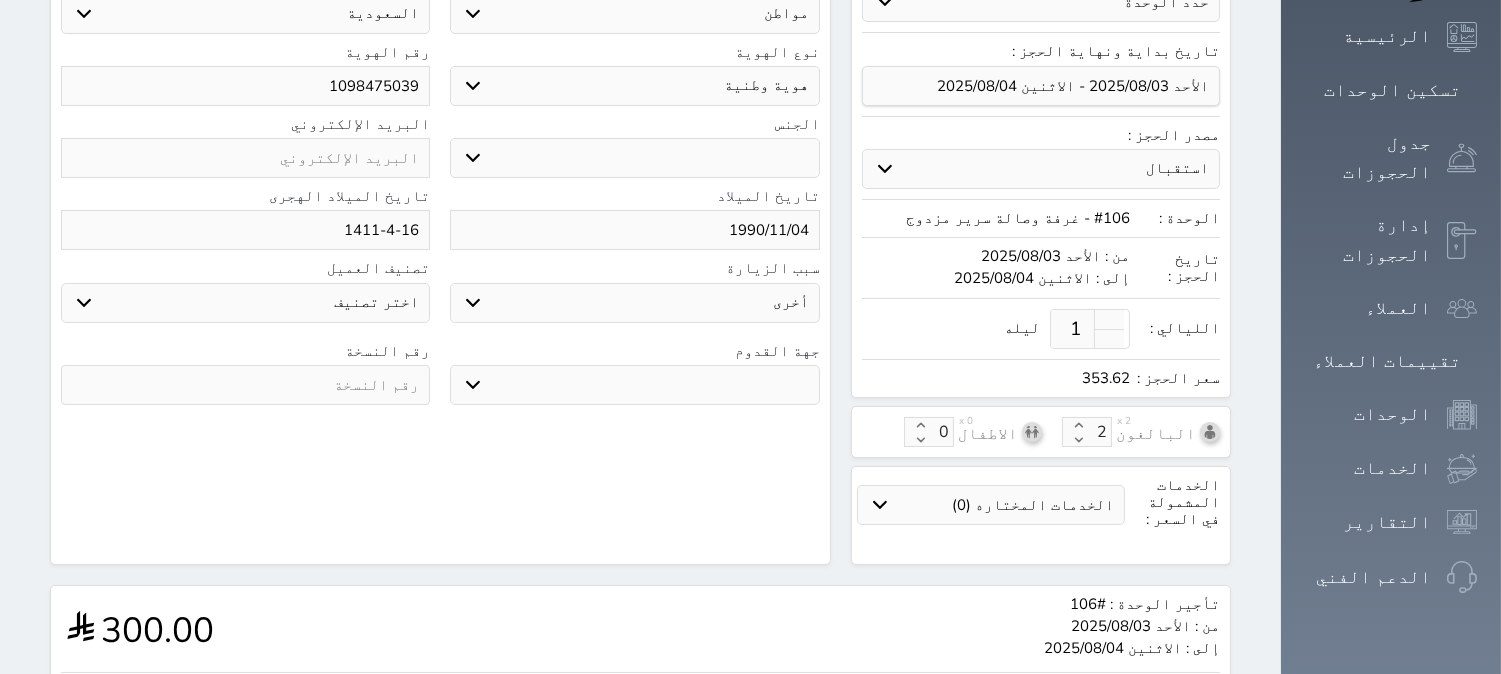 select 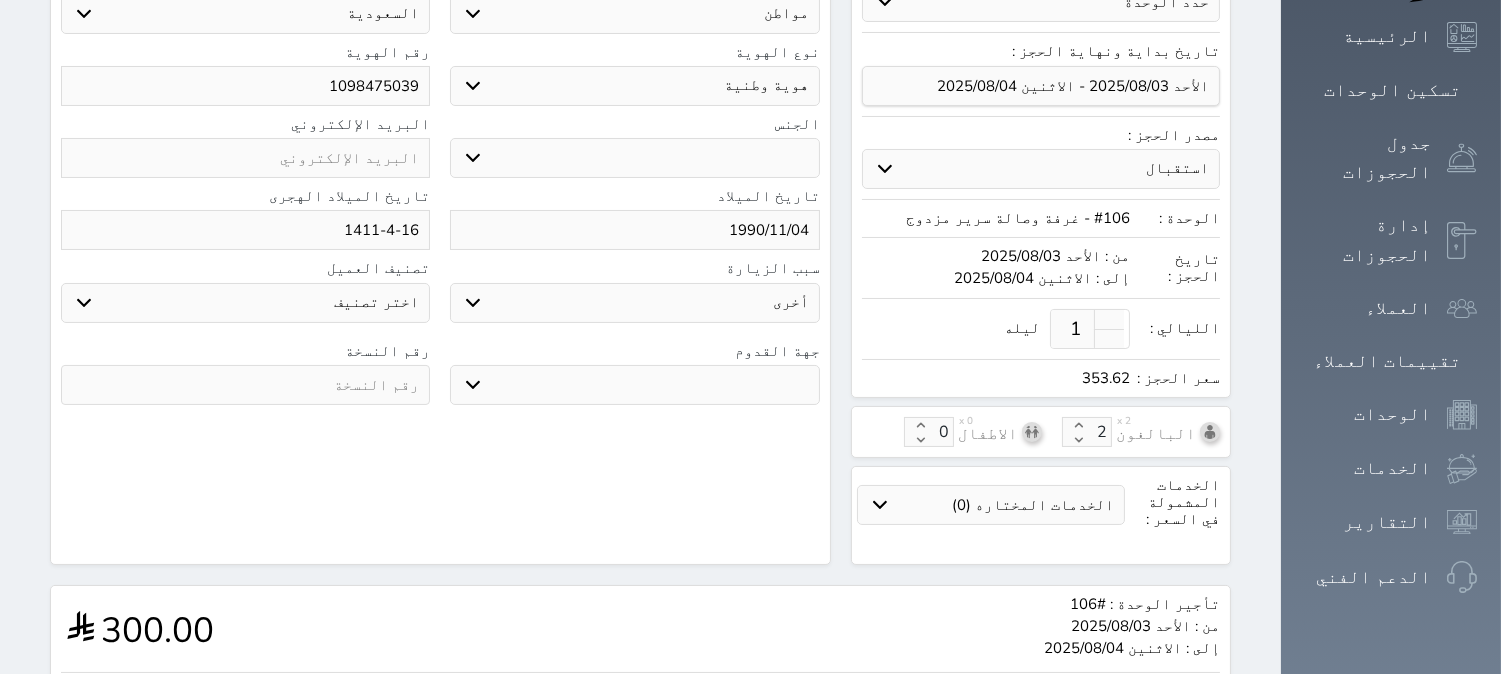 select 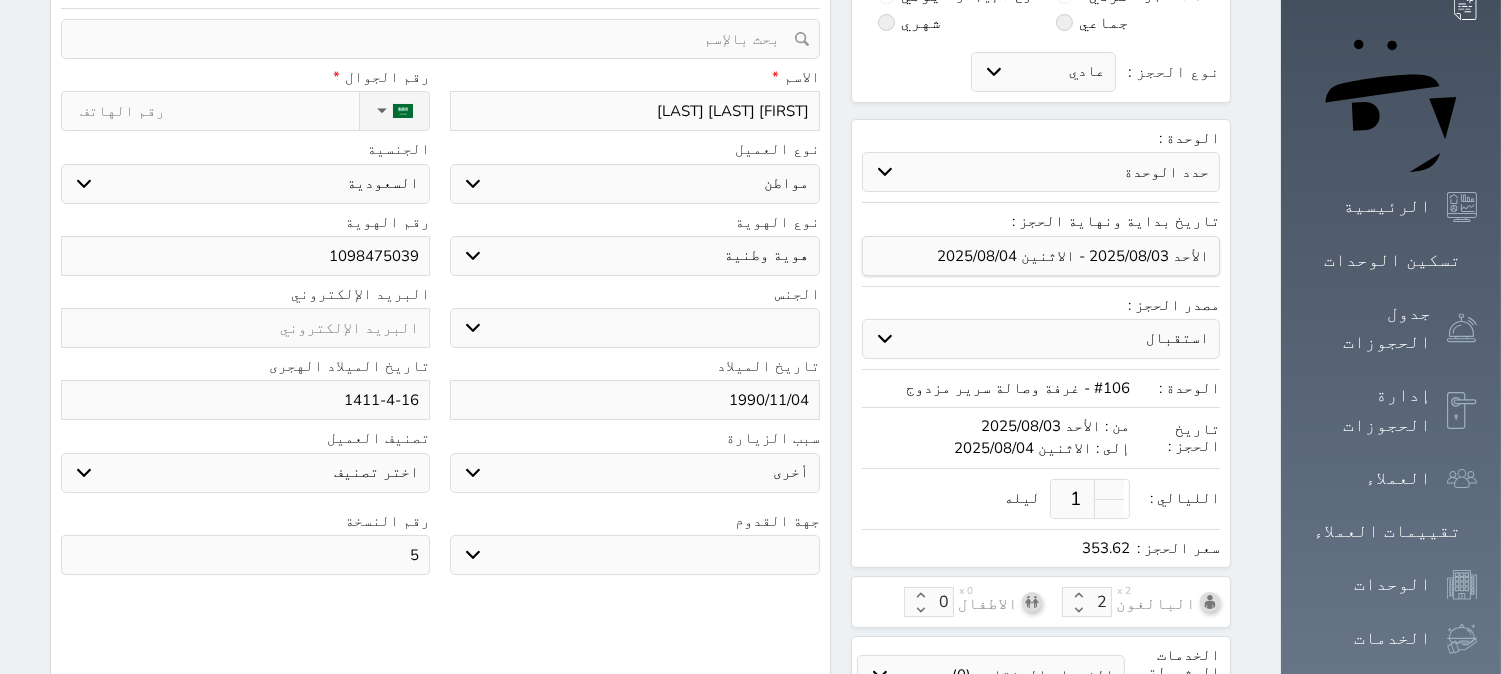 scroll, scrollTop: 0, scrollLeft: 0, axis: both 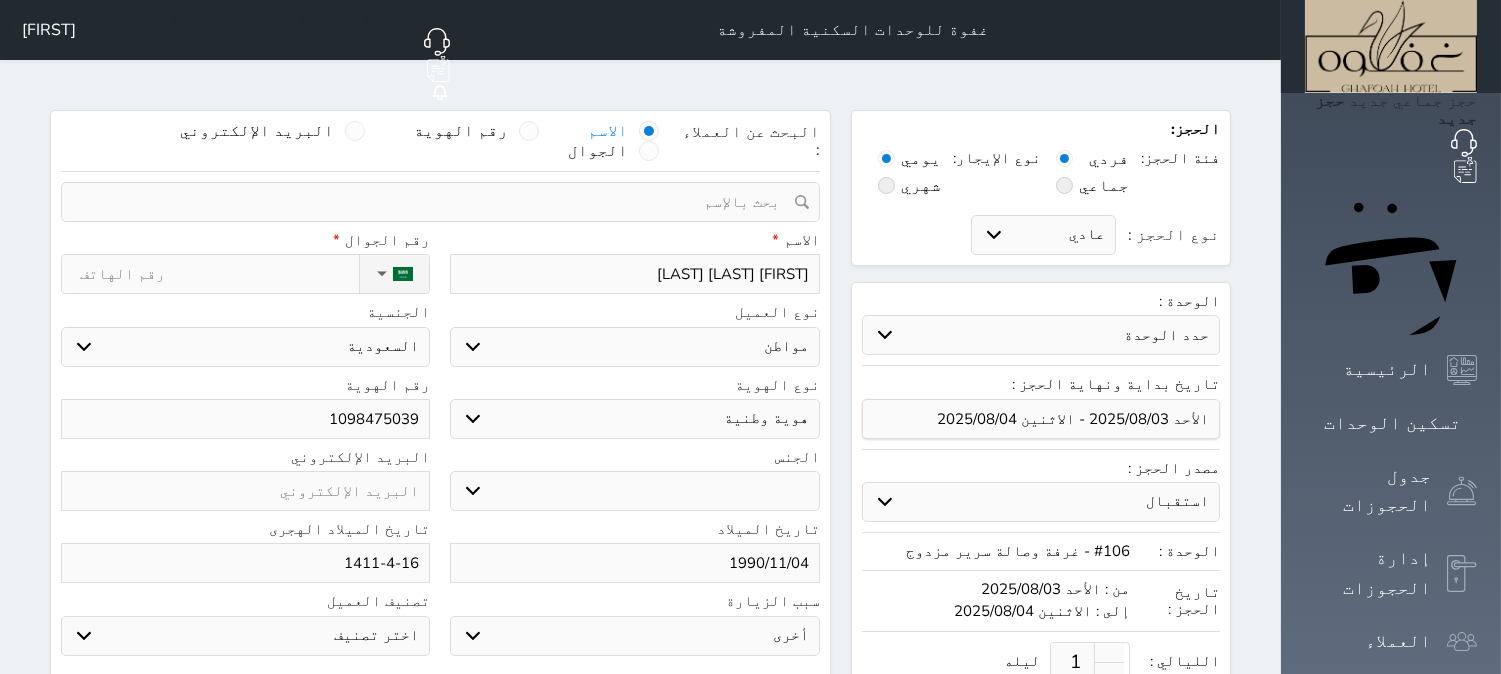 type on "5" 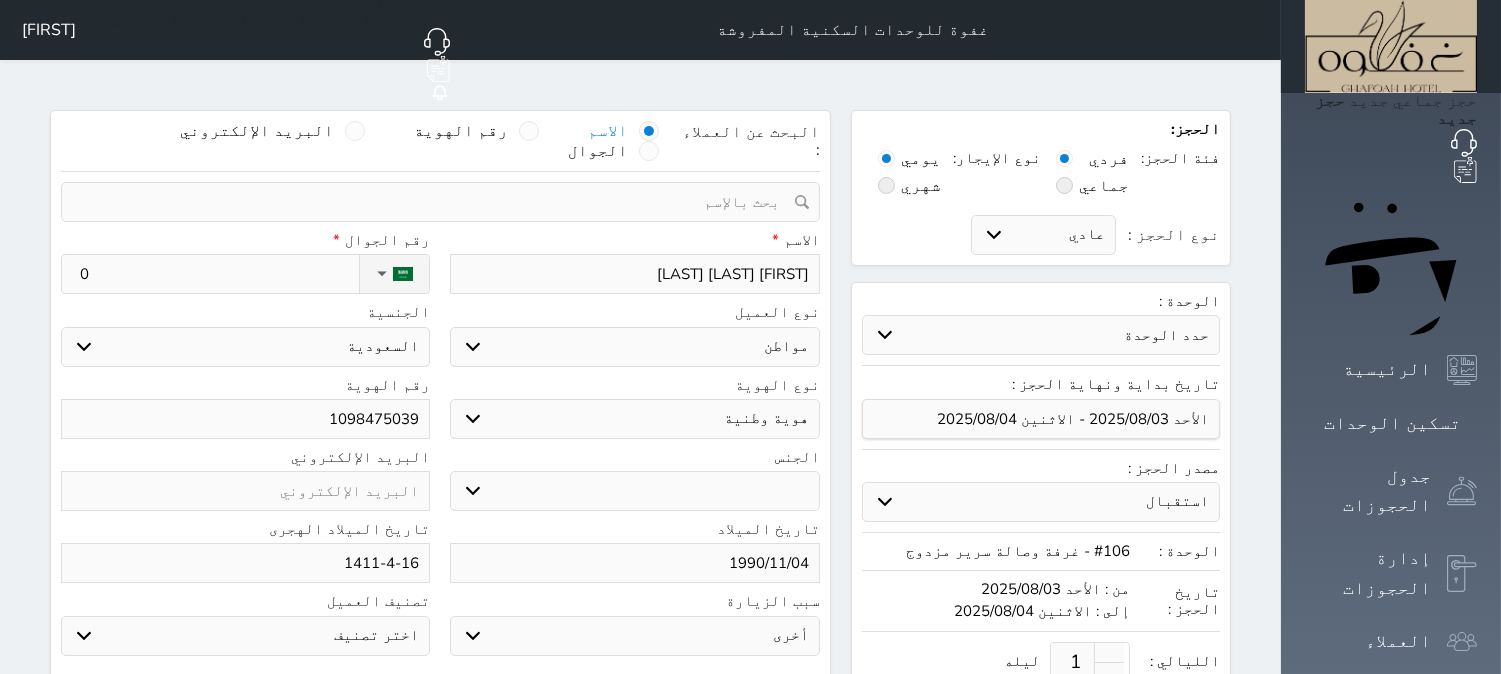 select 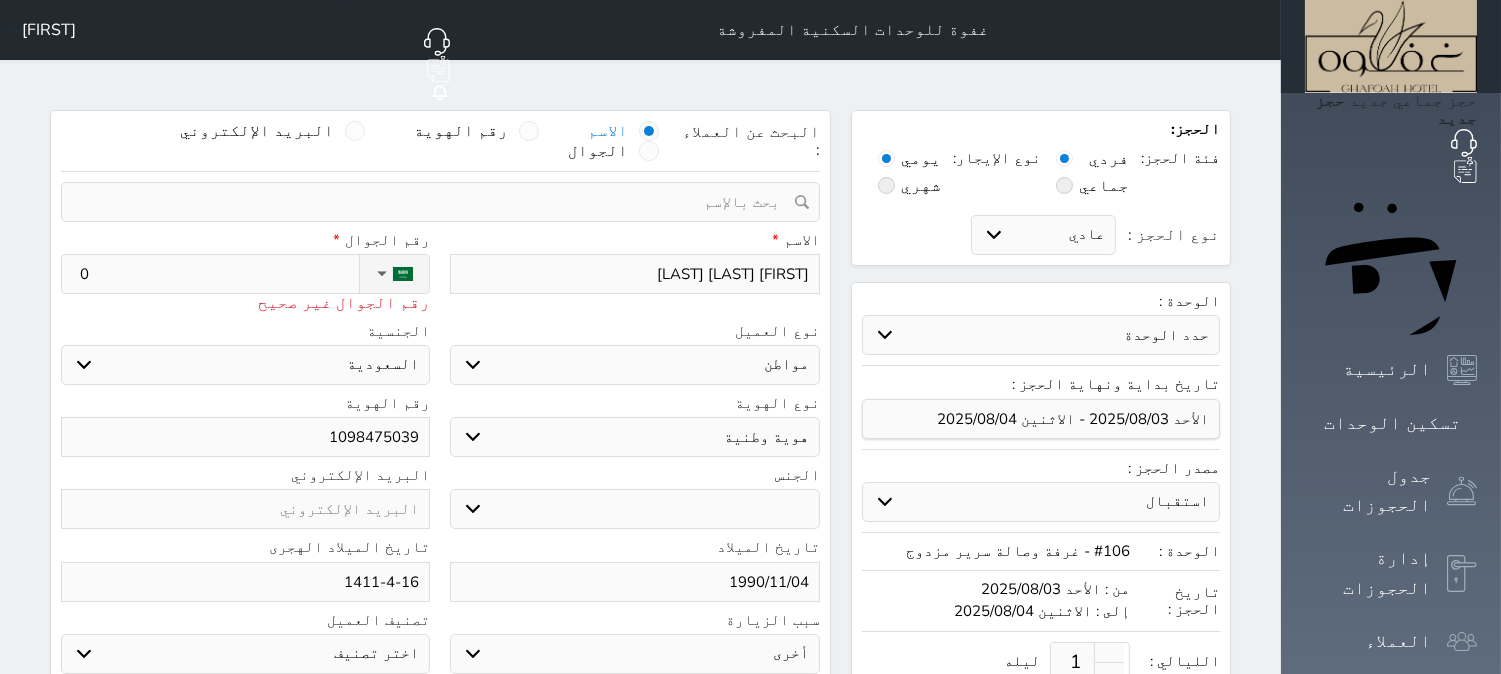 type on "05" 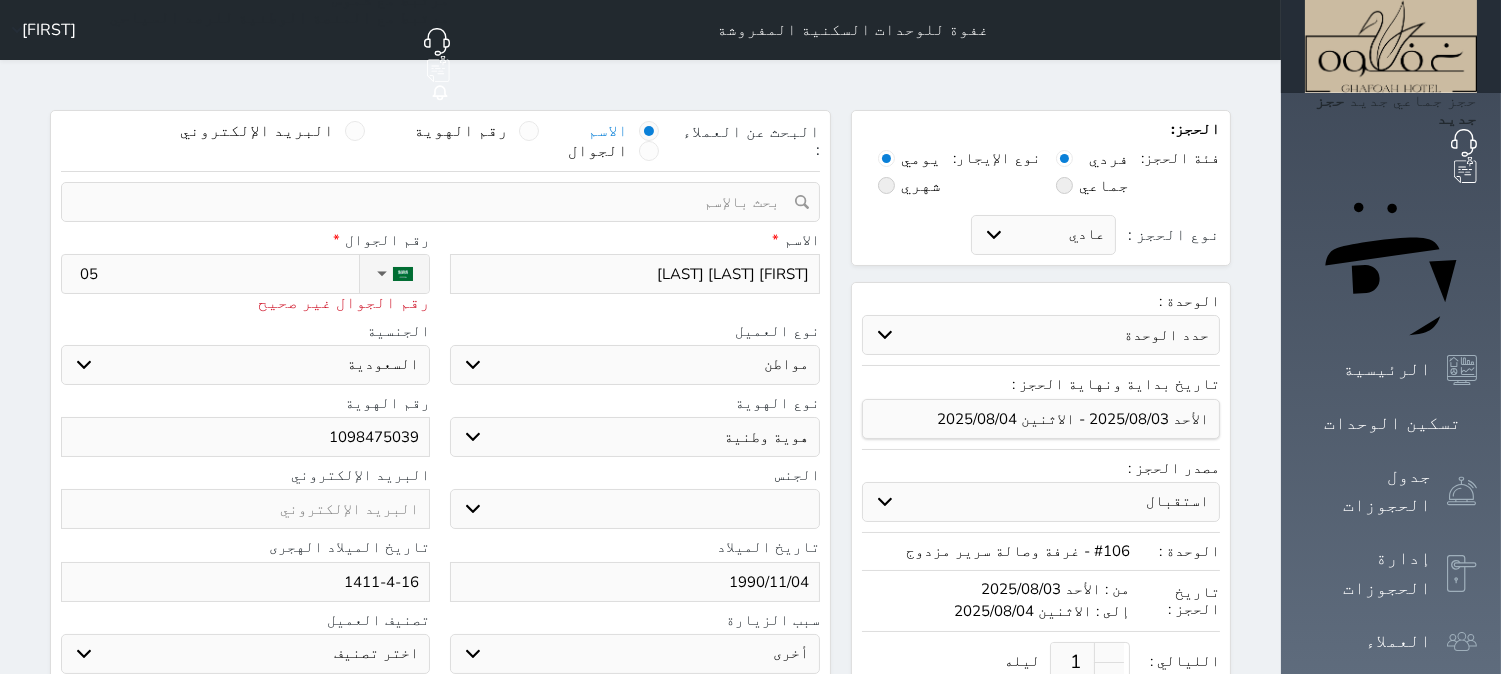 type on "059" 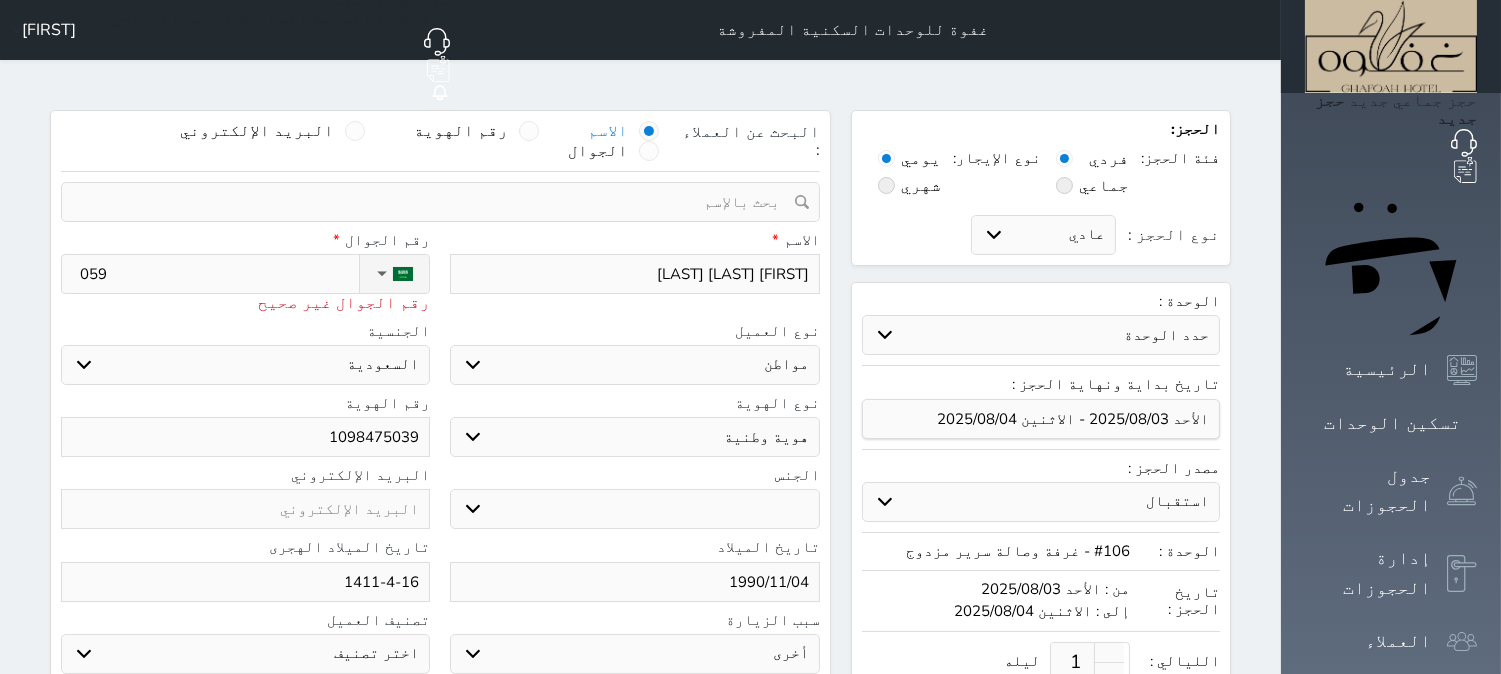 type on "0595" 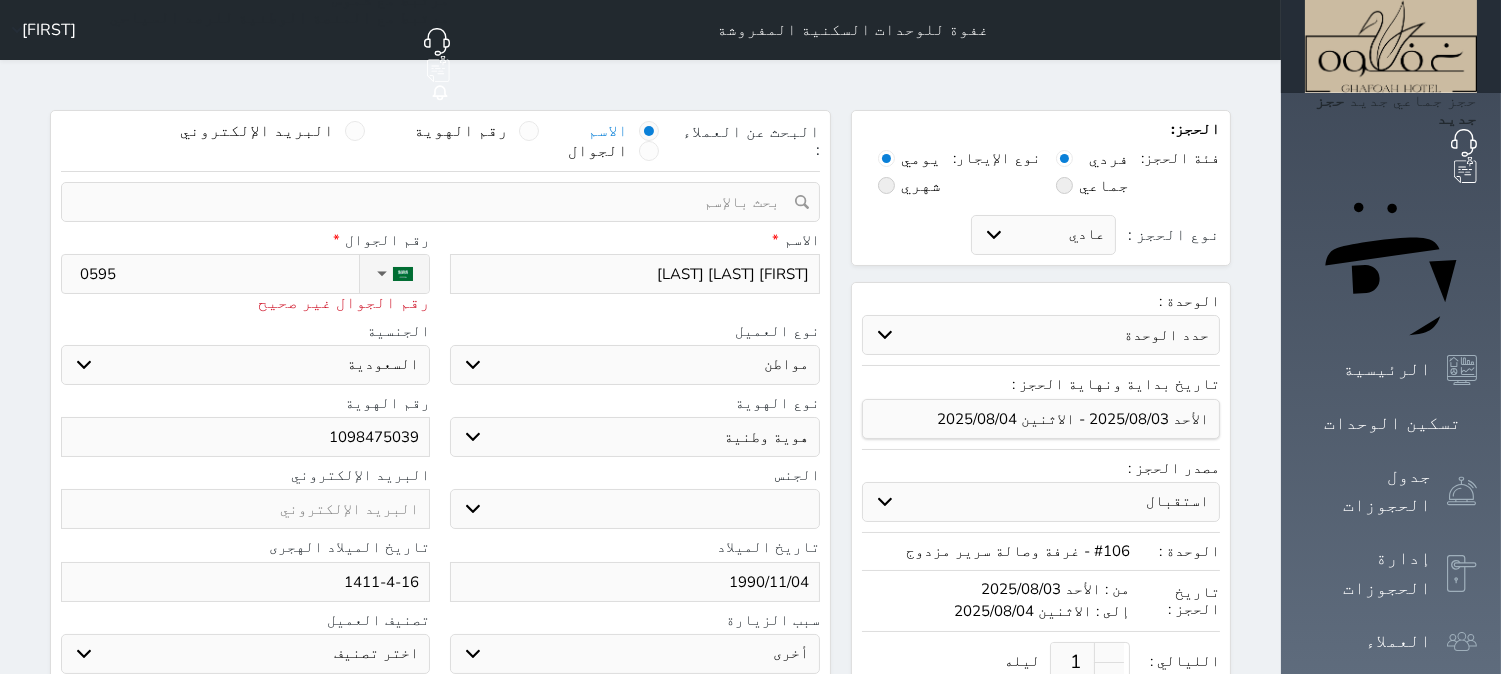 type on "[PHONE]" 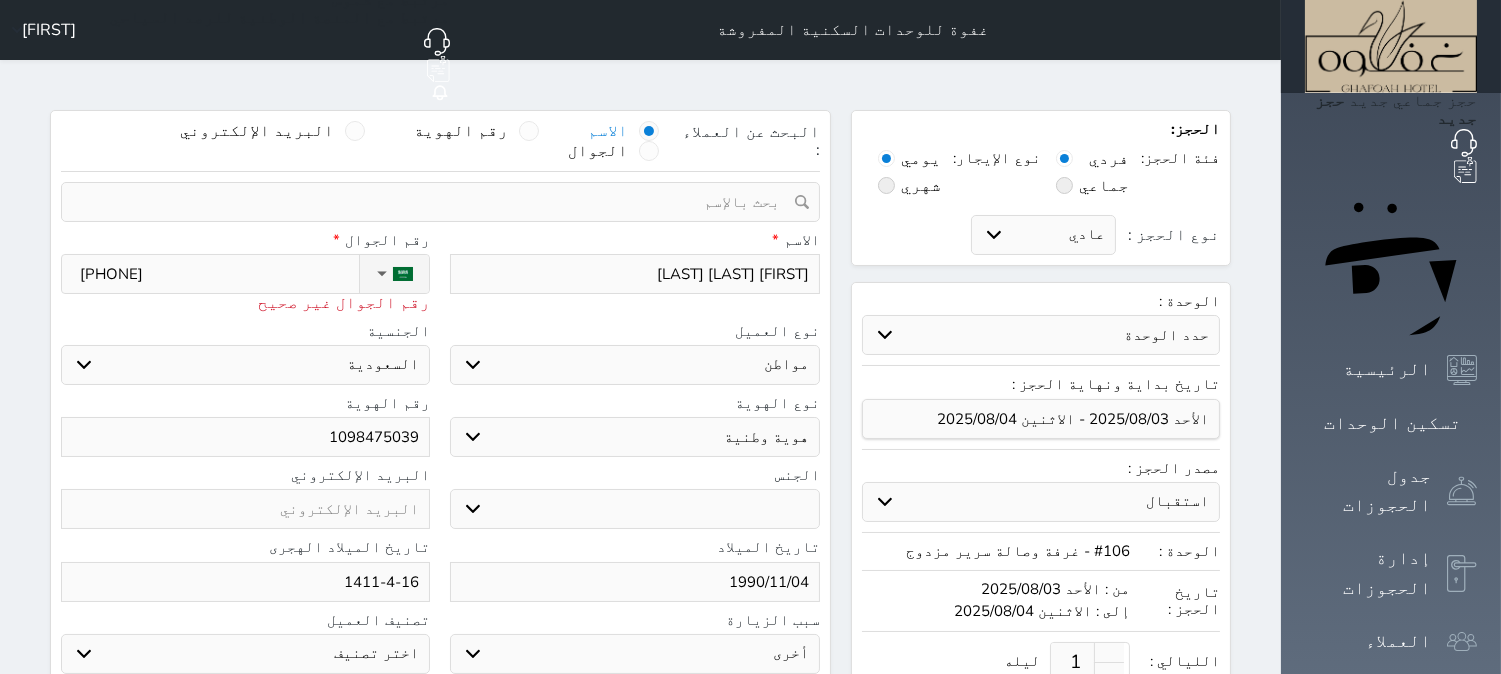 type on "059595" 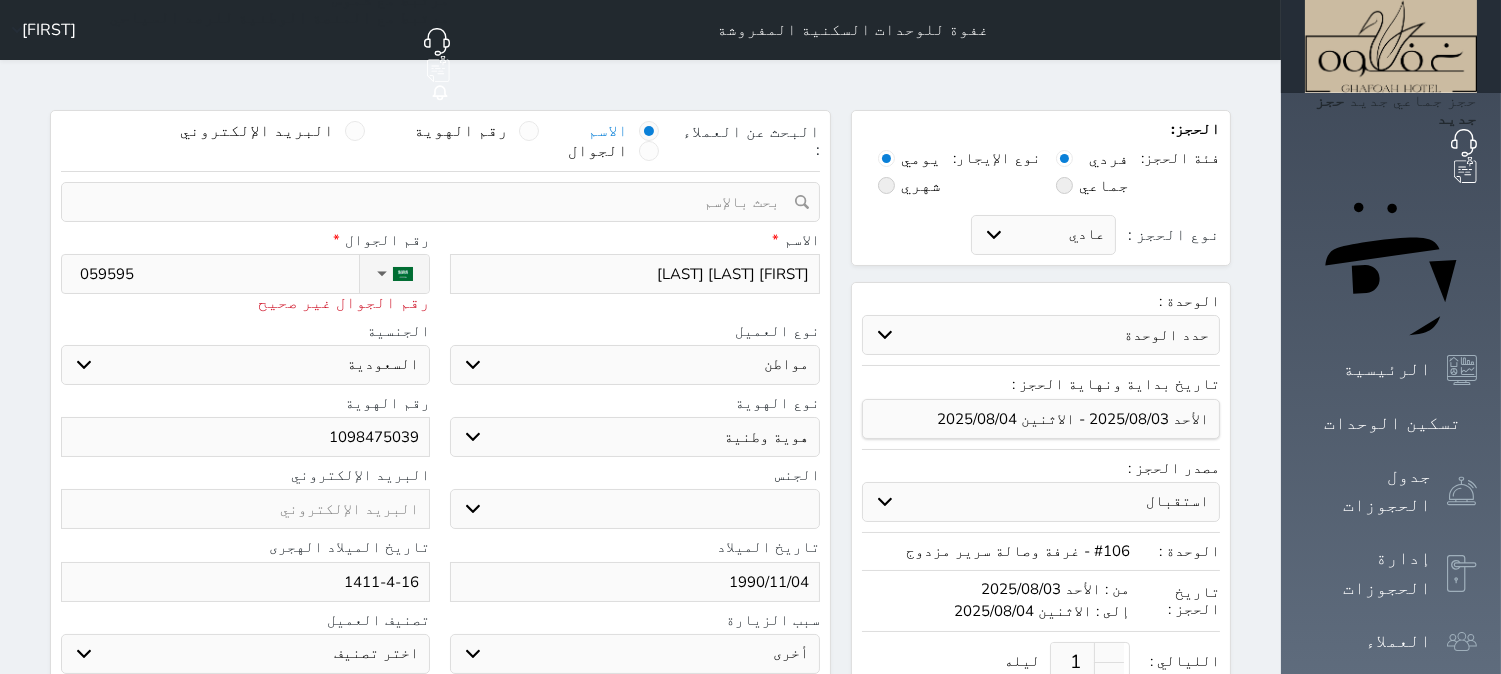 type on "[PHONE]" 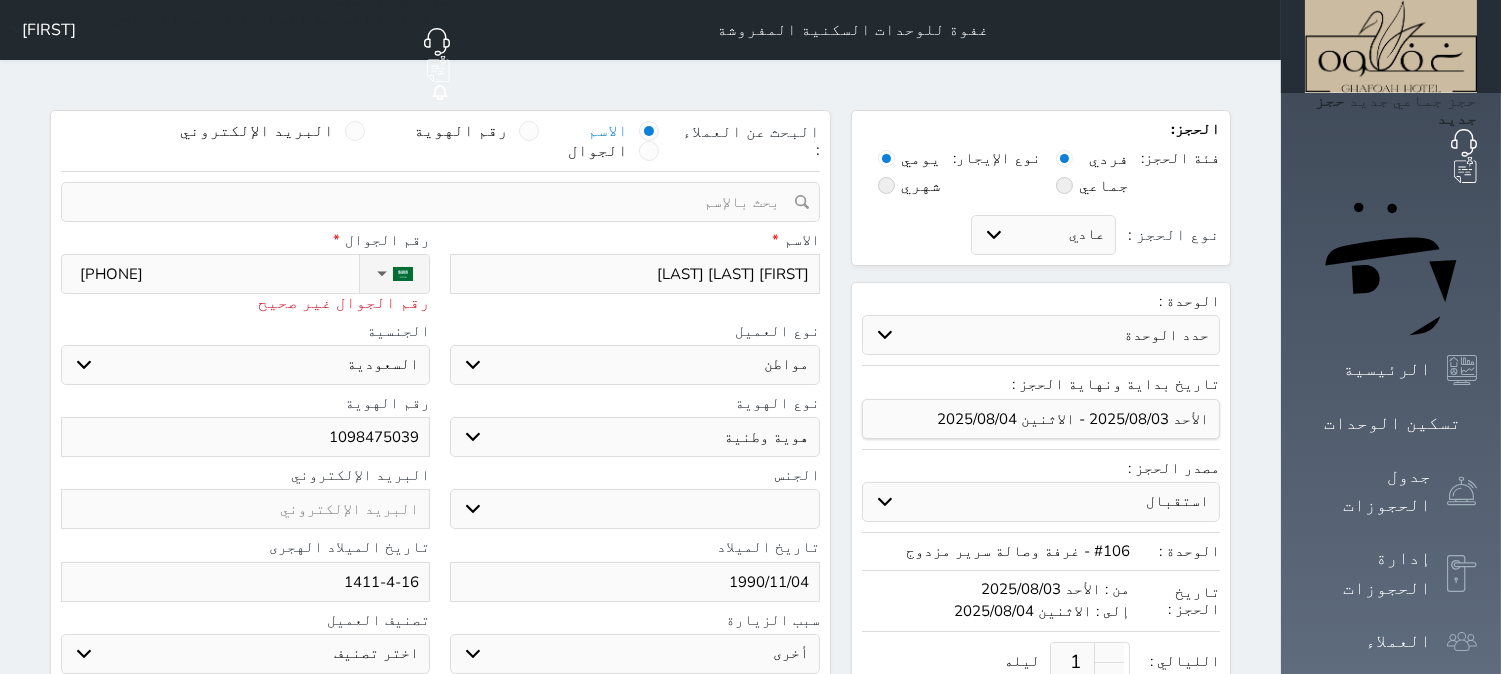 type on "[PHONE]" 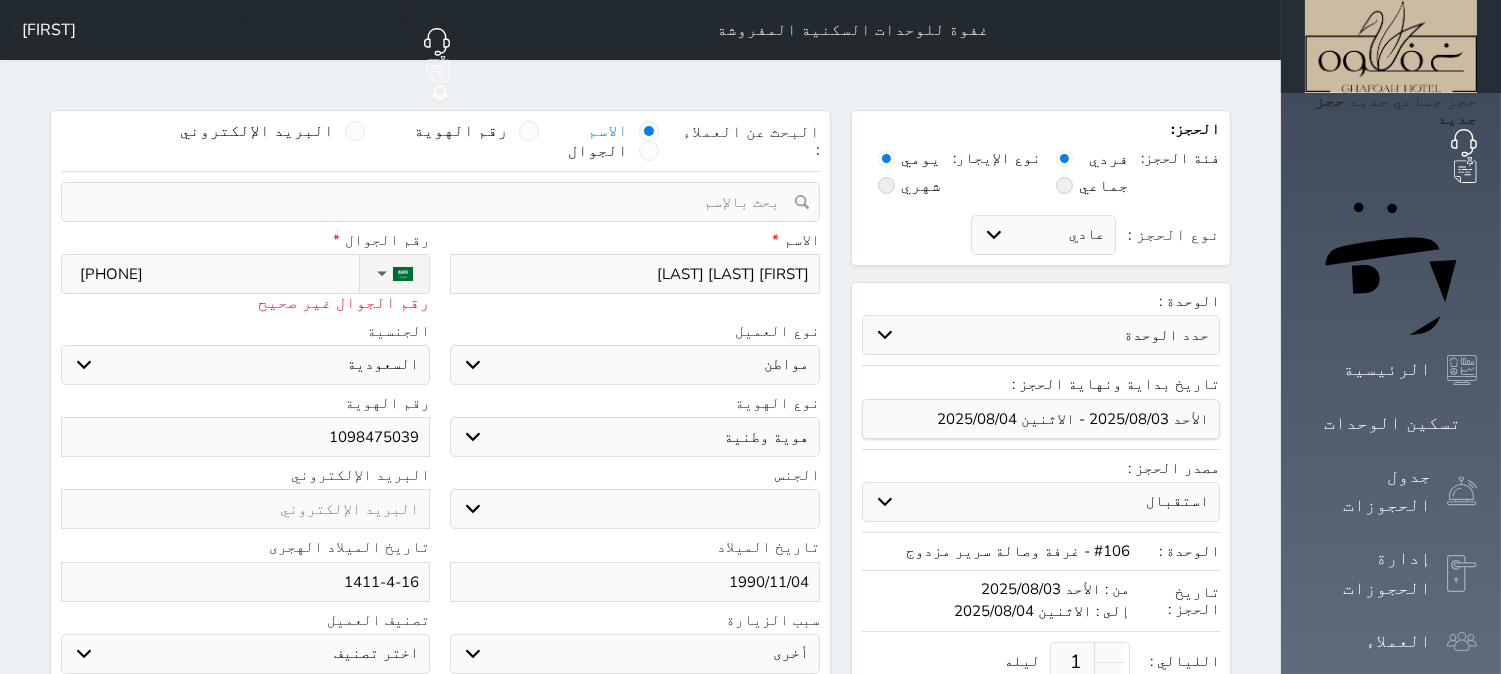 select 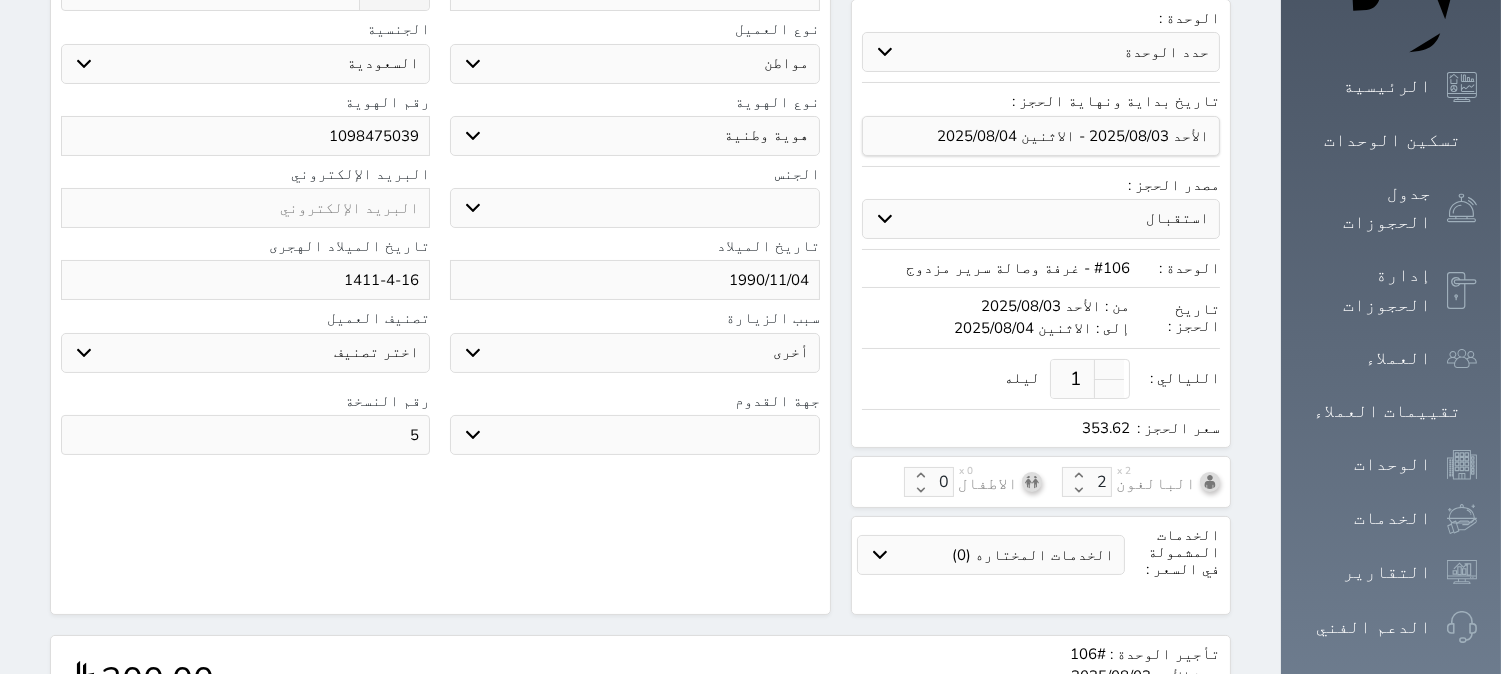 scroll, scrollTop: 555, scrollLeft: 0, axis: vertical 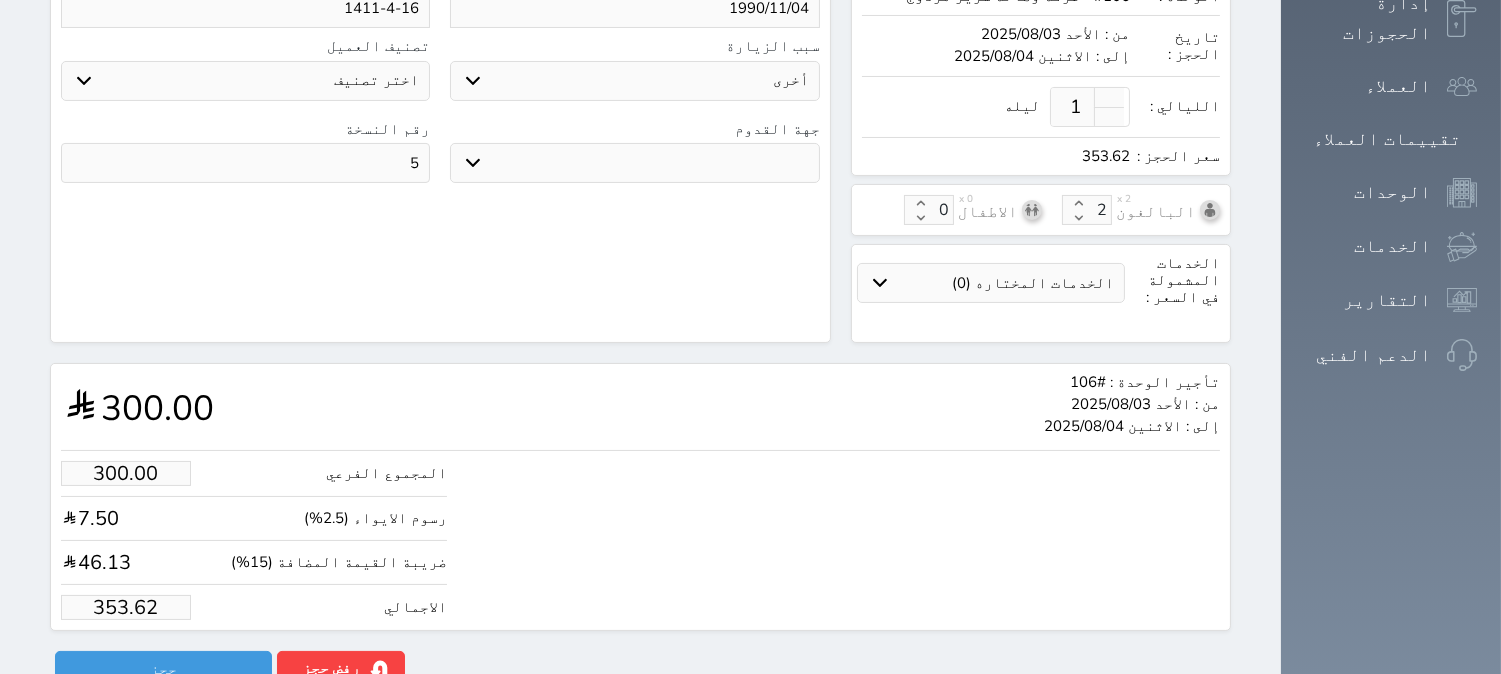 type on "+966 [PHONE]" 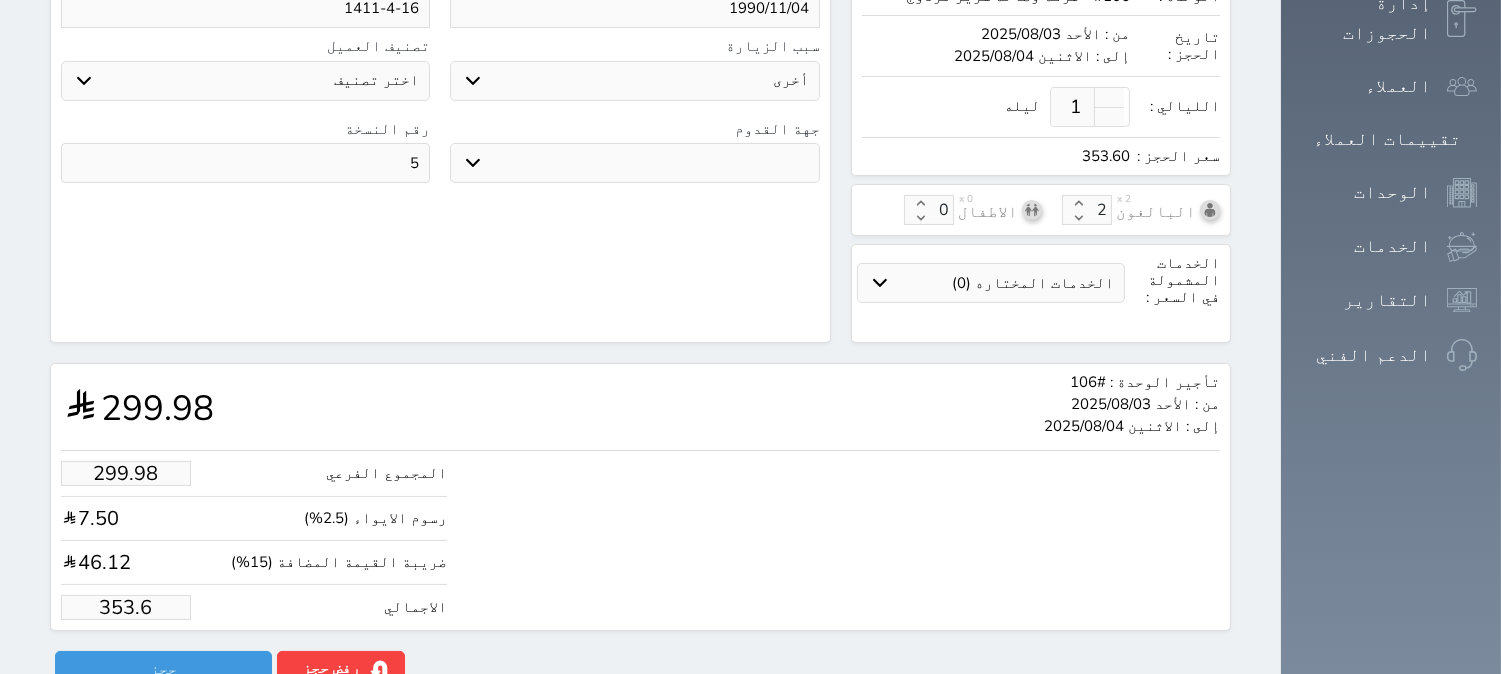type on "299.47" 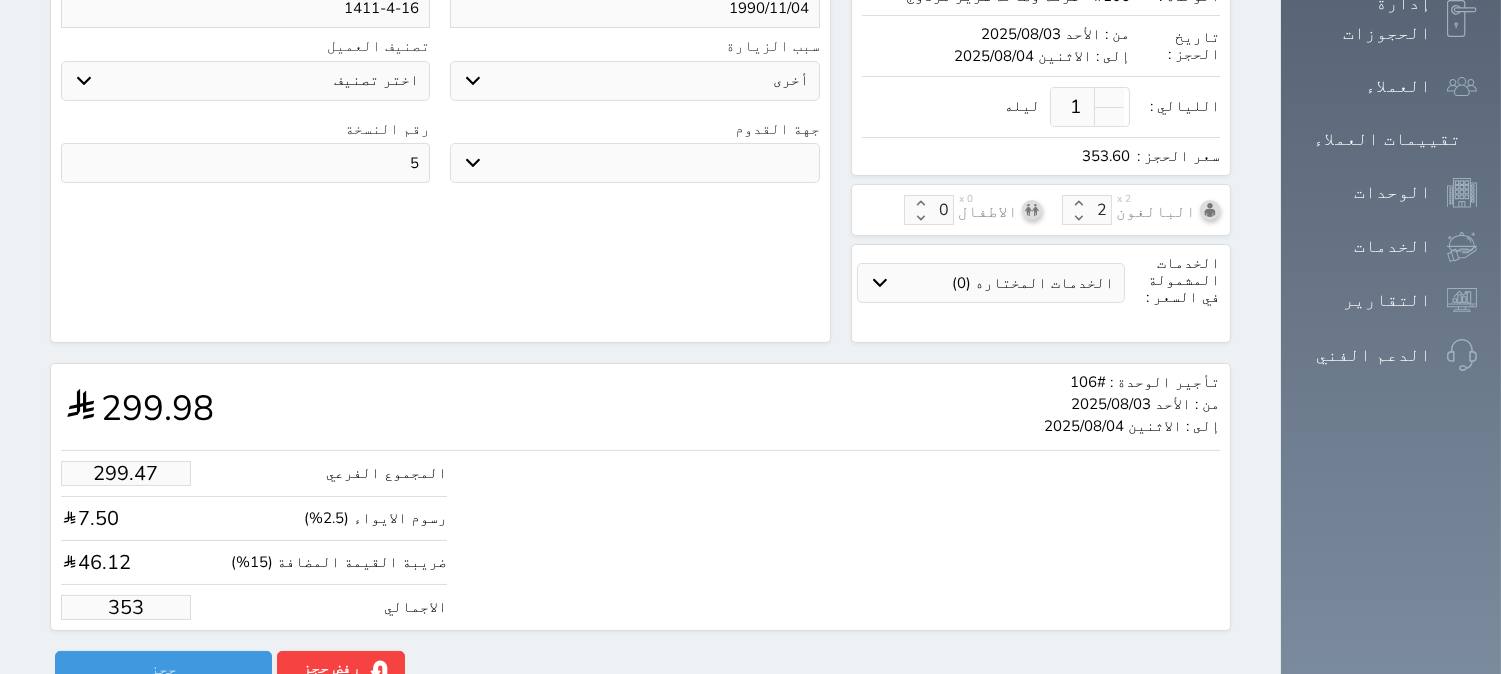 type on "29.69" 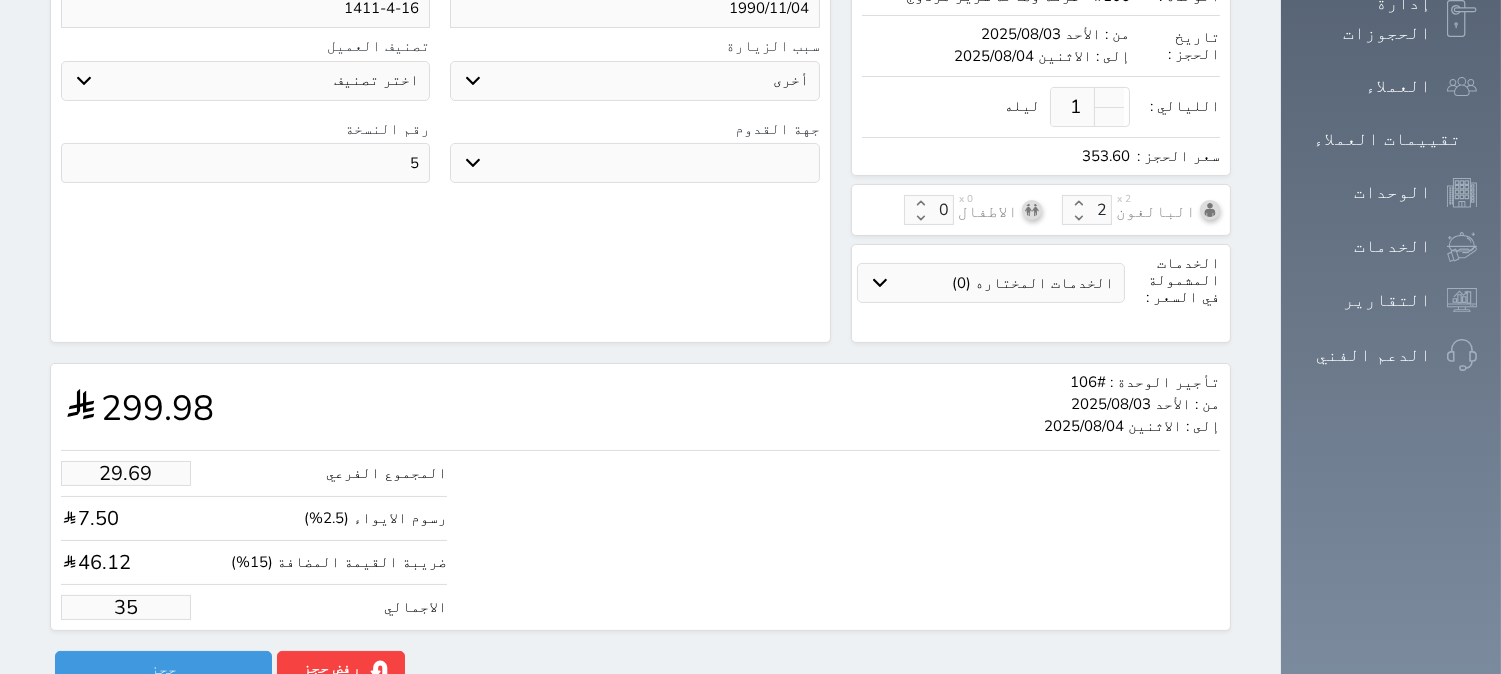 type on "2.55" 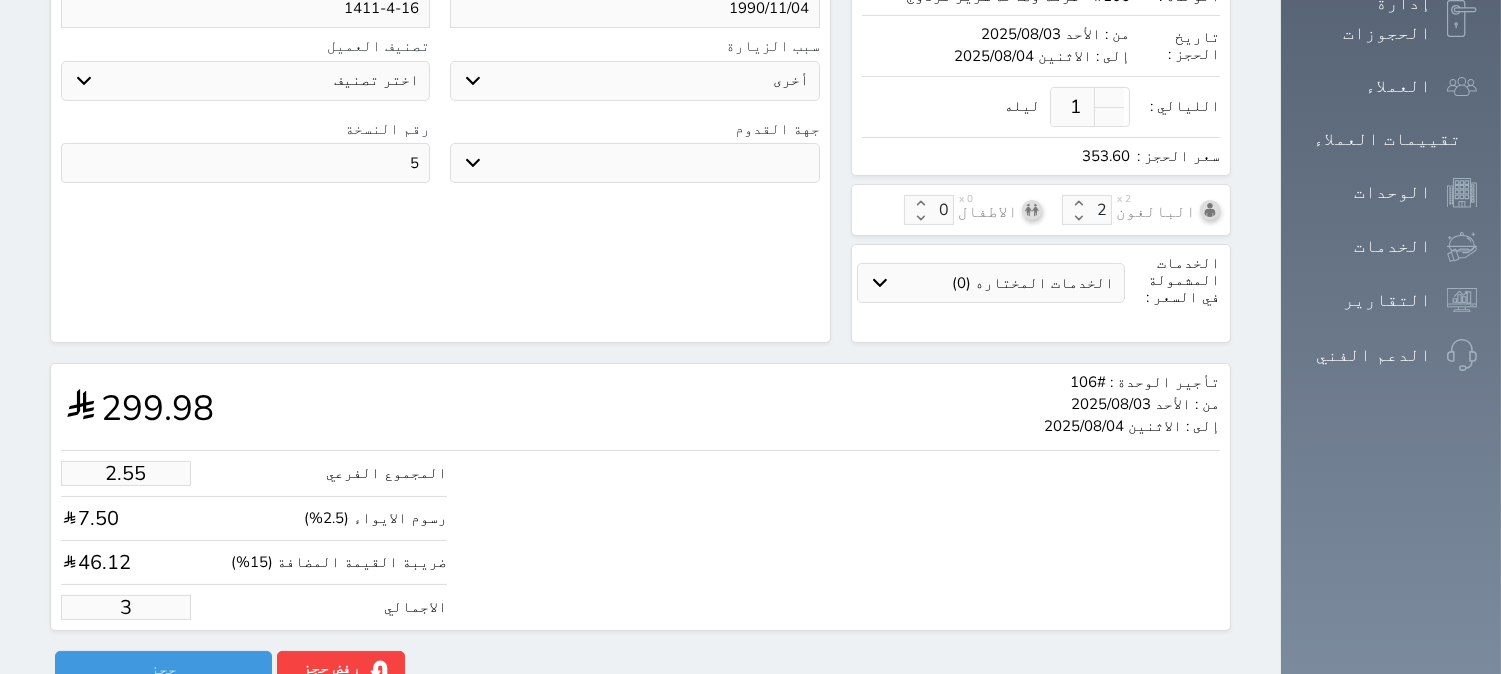 type on "1.00" 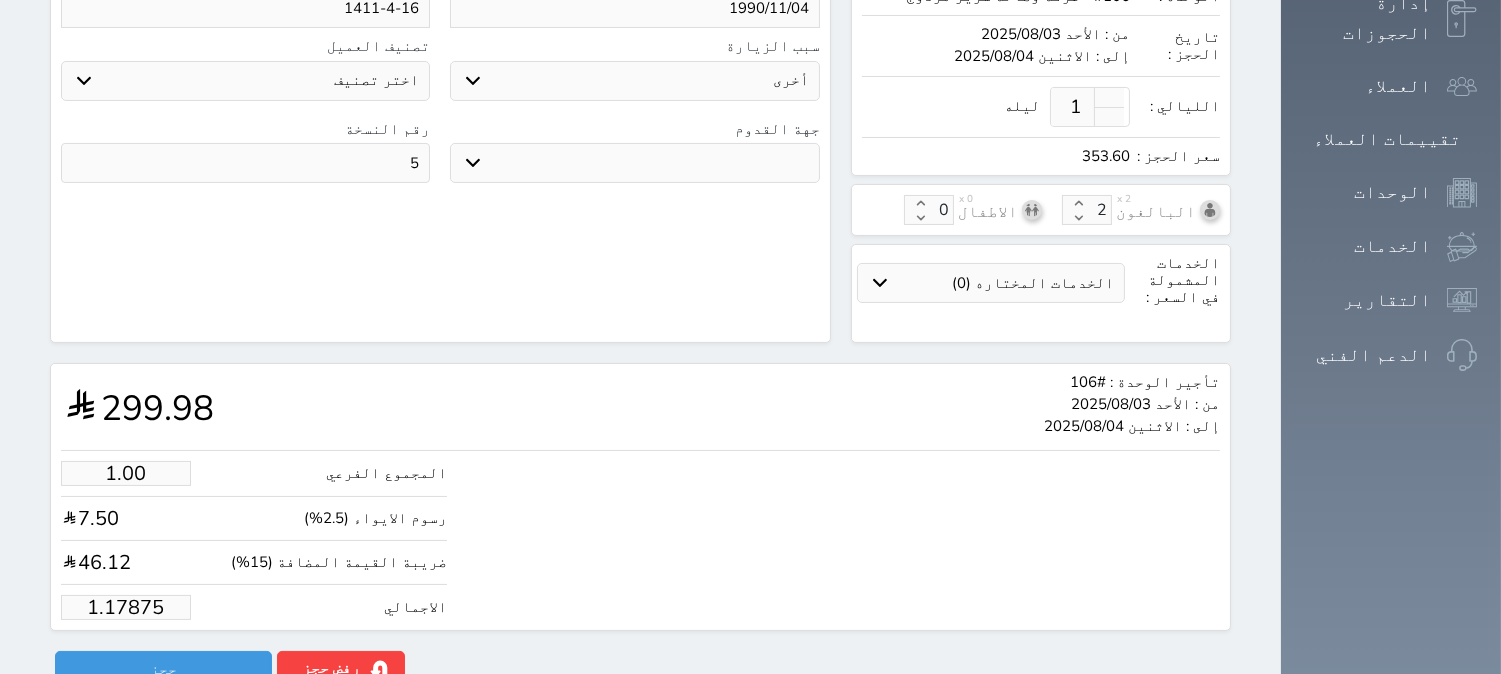 type on "1.1787" 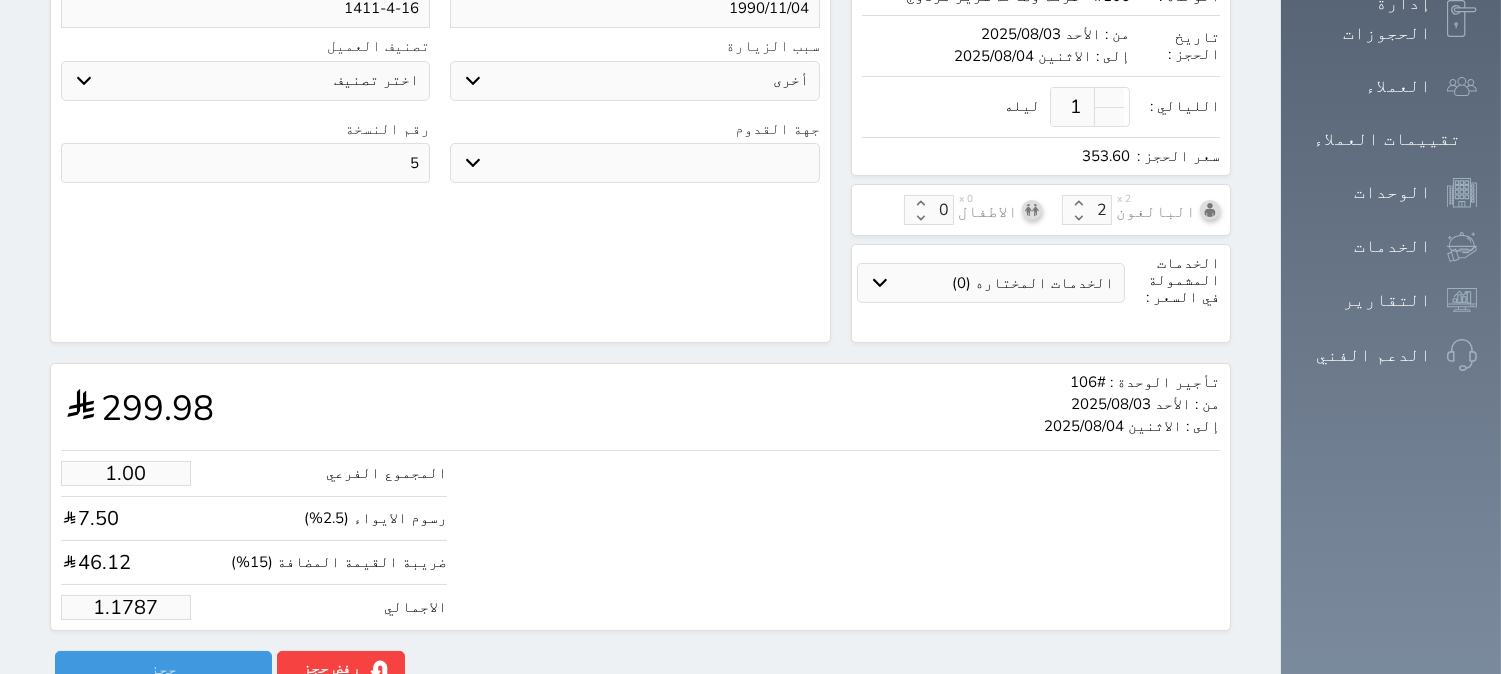 type on "1.178" 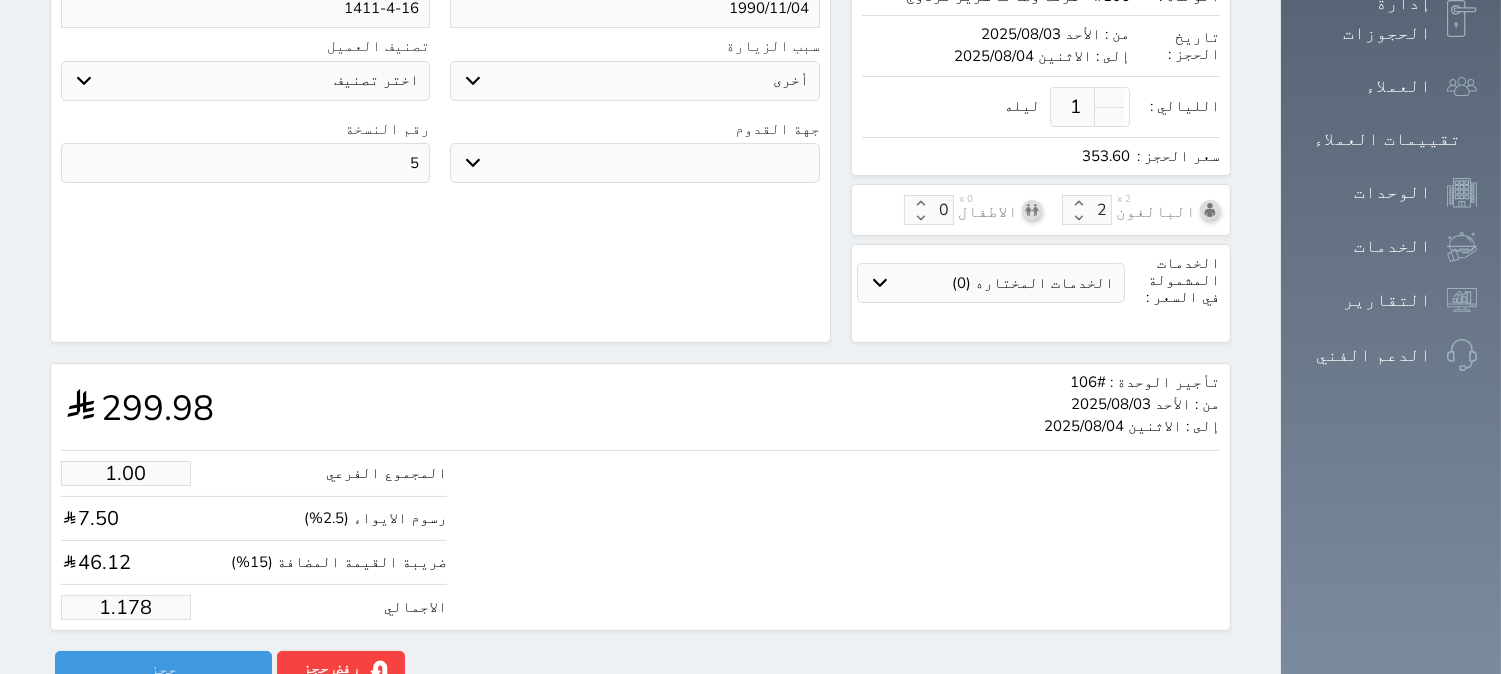 type on "1.17" 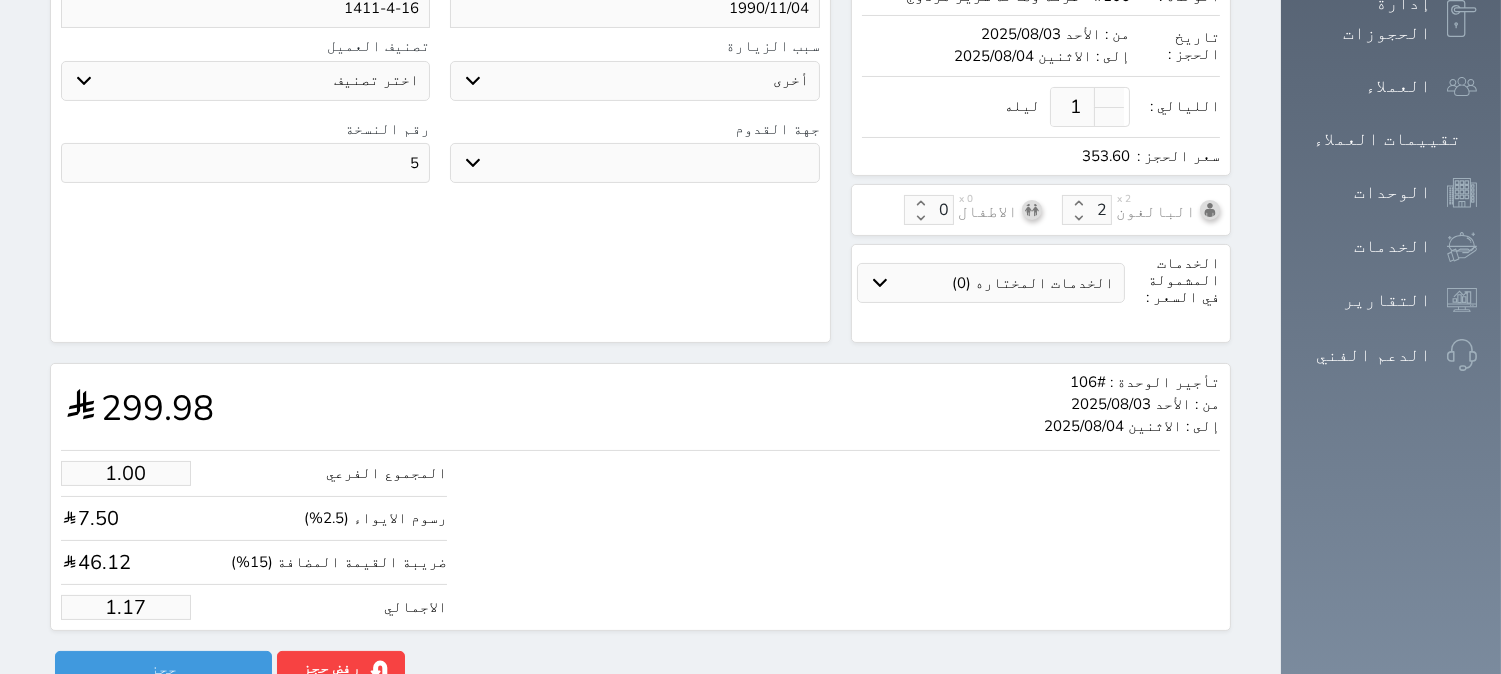 type on "1.1" 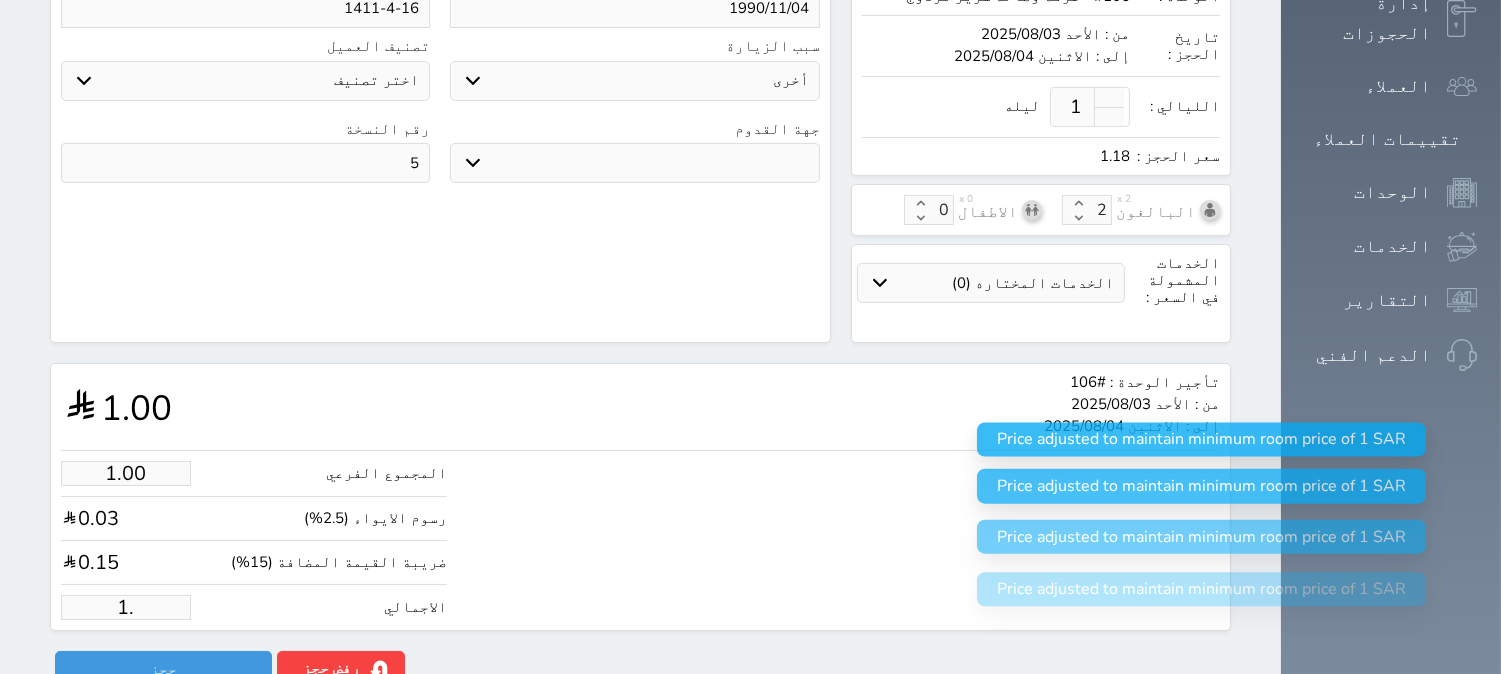 type on "1" 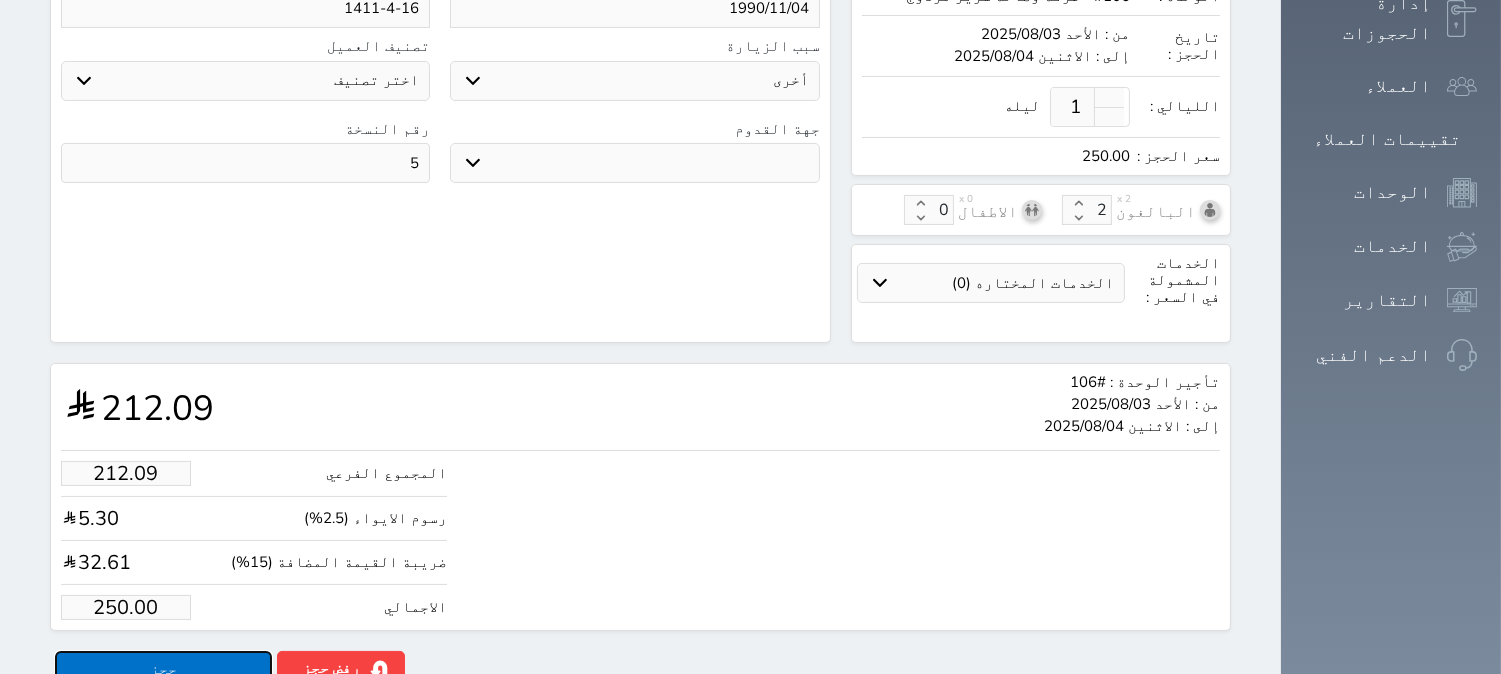 click on "حجز" at bounding box center (163, 668) 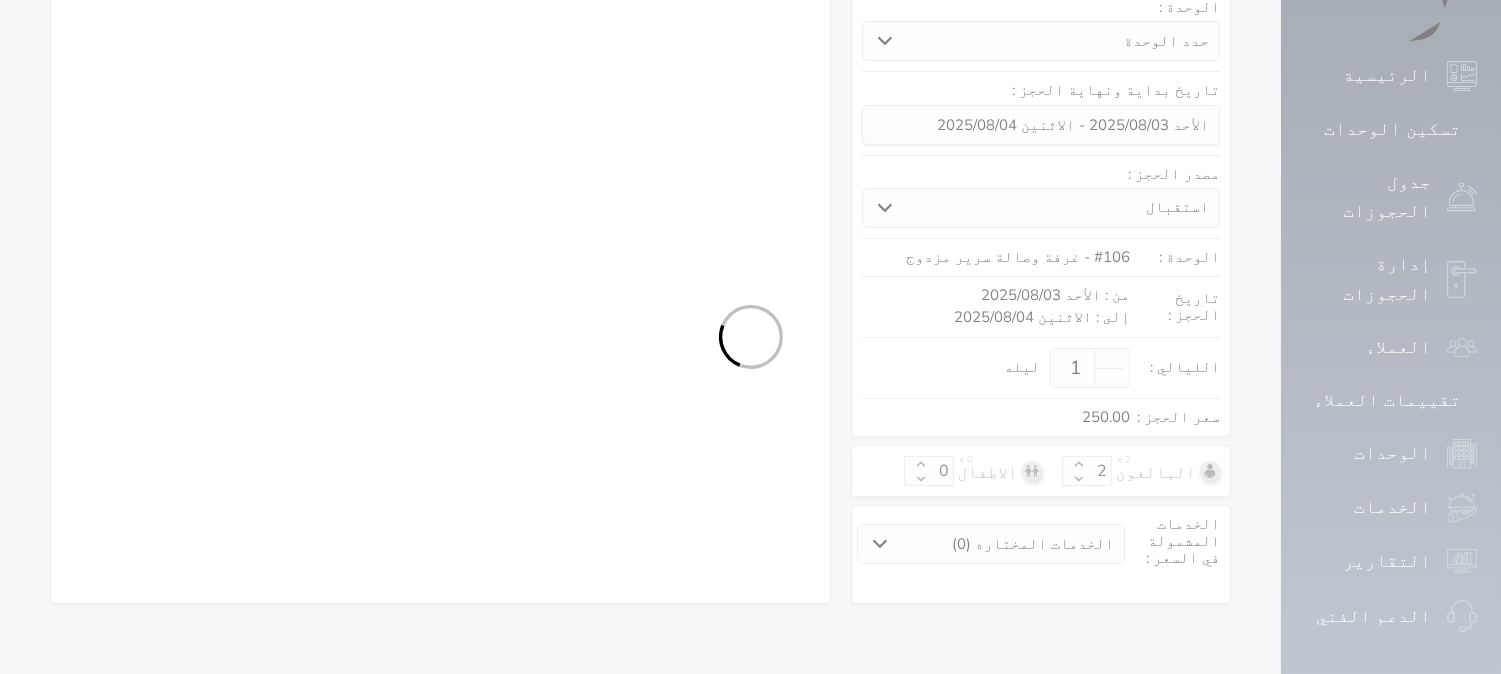 scroll, scrollTop: 261, scrollLeft: 0, axis: vertical 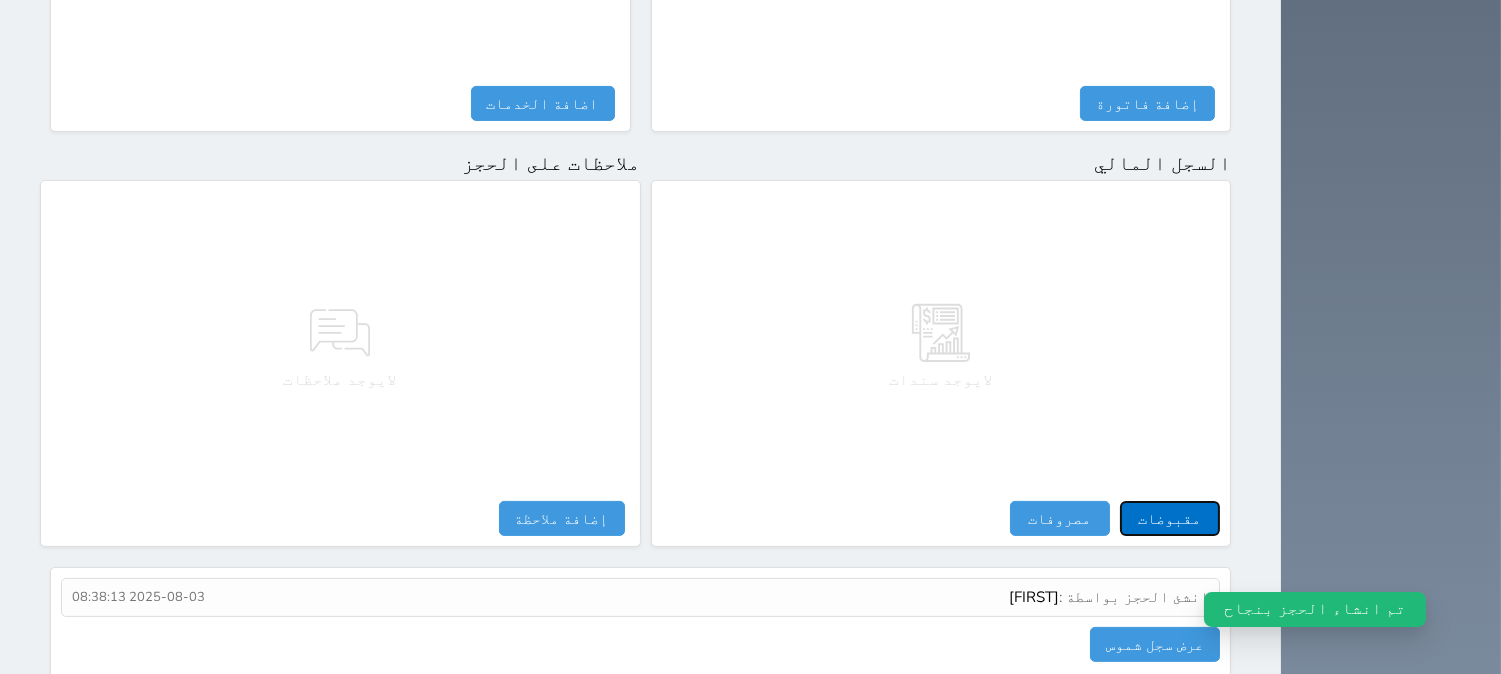 click on "مقبوضات" at bounding box center [1170, 518] 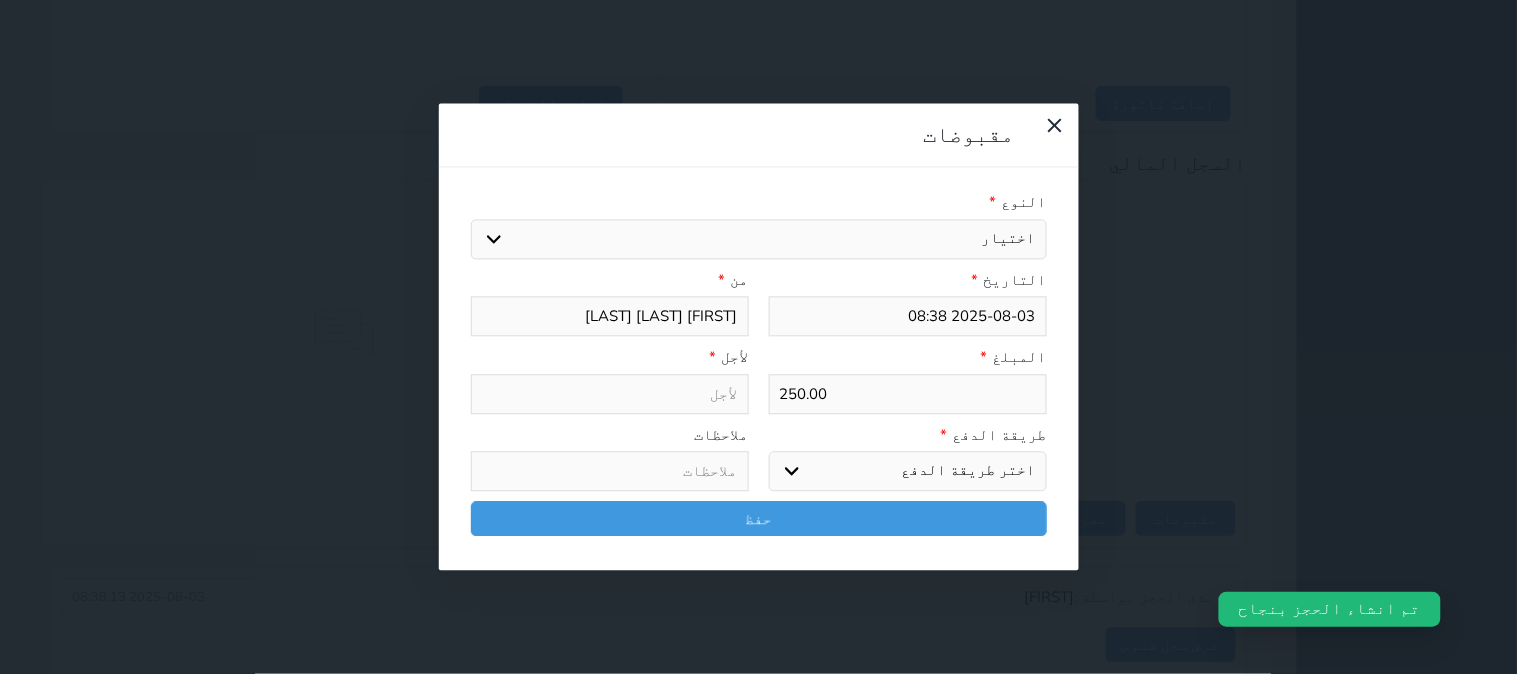 drag, startPoint x: 833, startPoint y: 121, endPoint x: 838, endPoint y: 134, distance: 13.928389 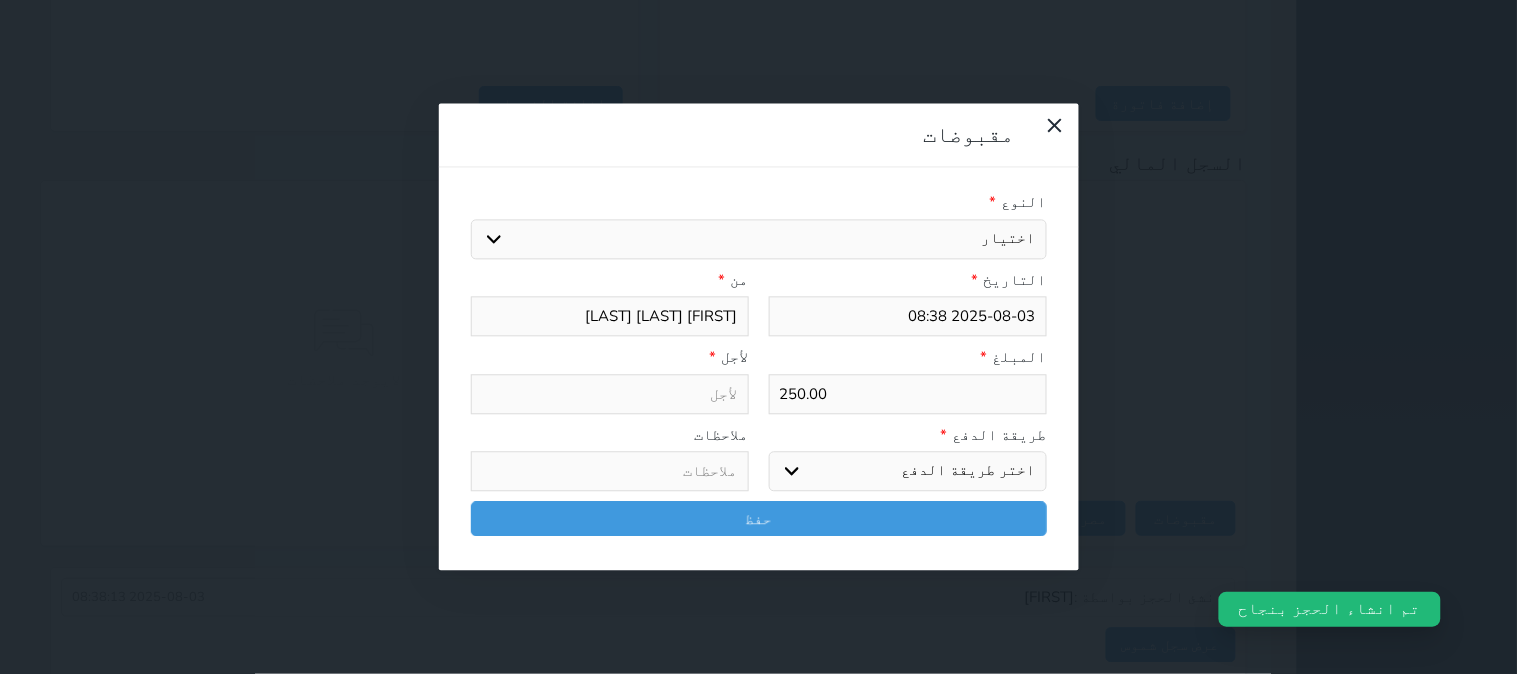 click on "اختيار   مقبوضات عامة قيمة إيجار فواتير تامين عربون لا ينطبق آخر مغسلة واي فاي - الإنترنت مواقف السيارات طعام الأغذية والمشروبات مشروبات المشروبات الباردة المشروبات الساخنة الإفطار غداء عشاء مخبز و كعك حمام سباحة الصالة الرياضية سبا و خدمات الجمال اختيار وإسقاط (خدمات النقل) ميني بار كابل - تلفزيون سرير إضافي تصفيف الشعر التسوق خدمات الجولات السياحية المنظمة خدمات الدليل السياحي" at bounding box center [759, 239] 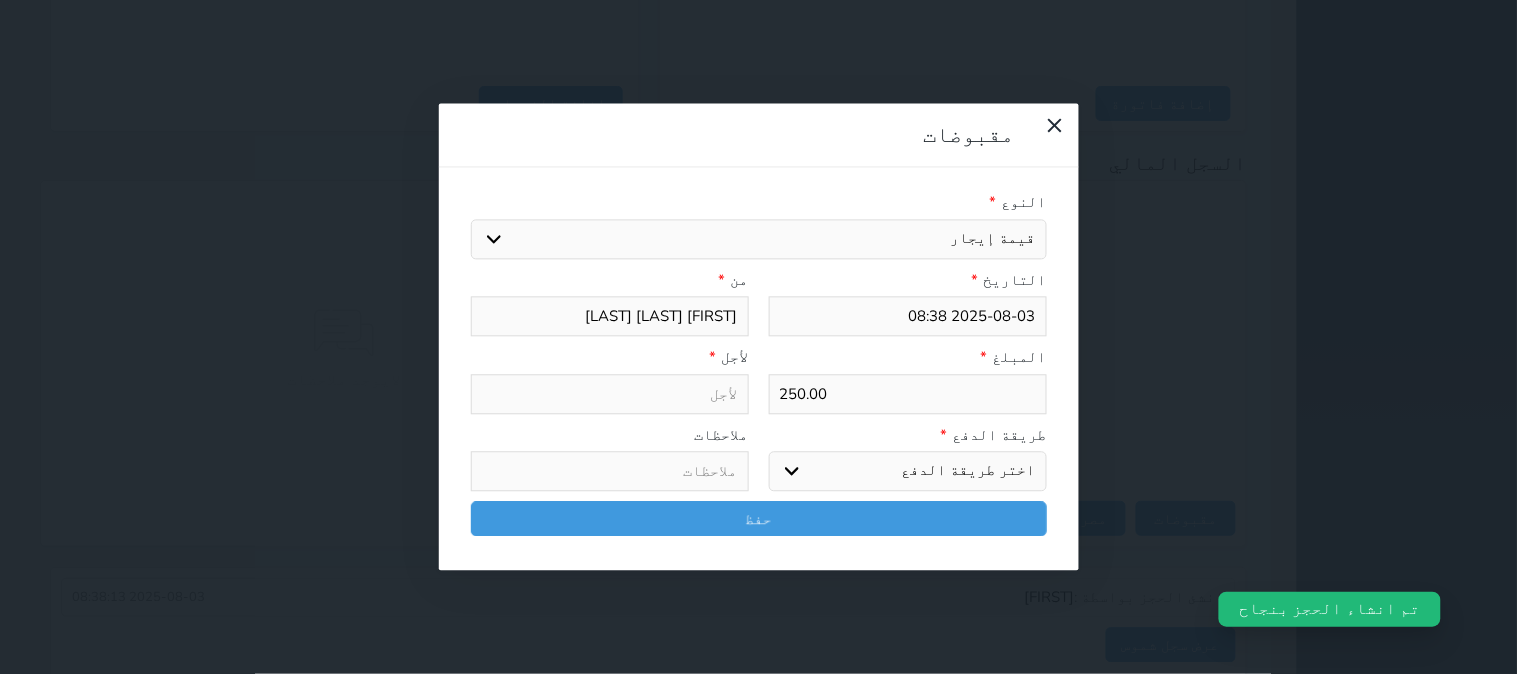 click on "اختيار   مقبوضات عامة قيمة إيجار فواتير تامين عربون لا ينطبق آخر مغسلة واي فاي - الإنترنت مواقف السيارات طعام الأغذية والمشروبات مشروبات المشروبات الباردة المشروبات الساخنة الإفطار غداء عشاء مخبز و كعك حمام سباحة الصالة الرياضية سبا و خدمات الجمال اختيار وإسقاط (خدمات النقل) ميني بار كابل - تلفزيون سرير إضافي تصفيف الشعر التسوق خدمات الجولات السياحية المنظمة خدمات الدليل السياحي" at bounding box center (759, 239) 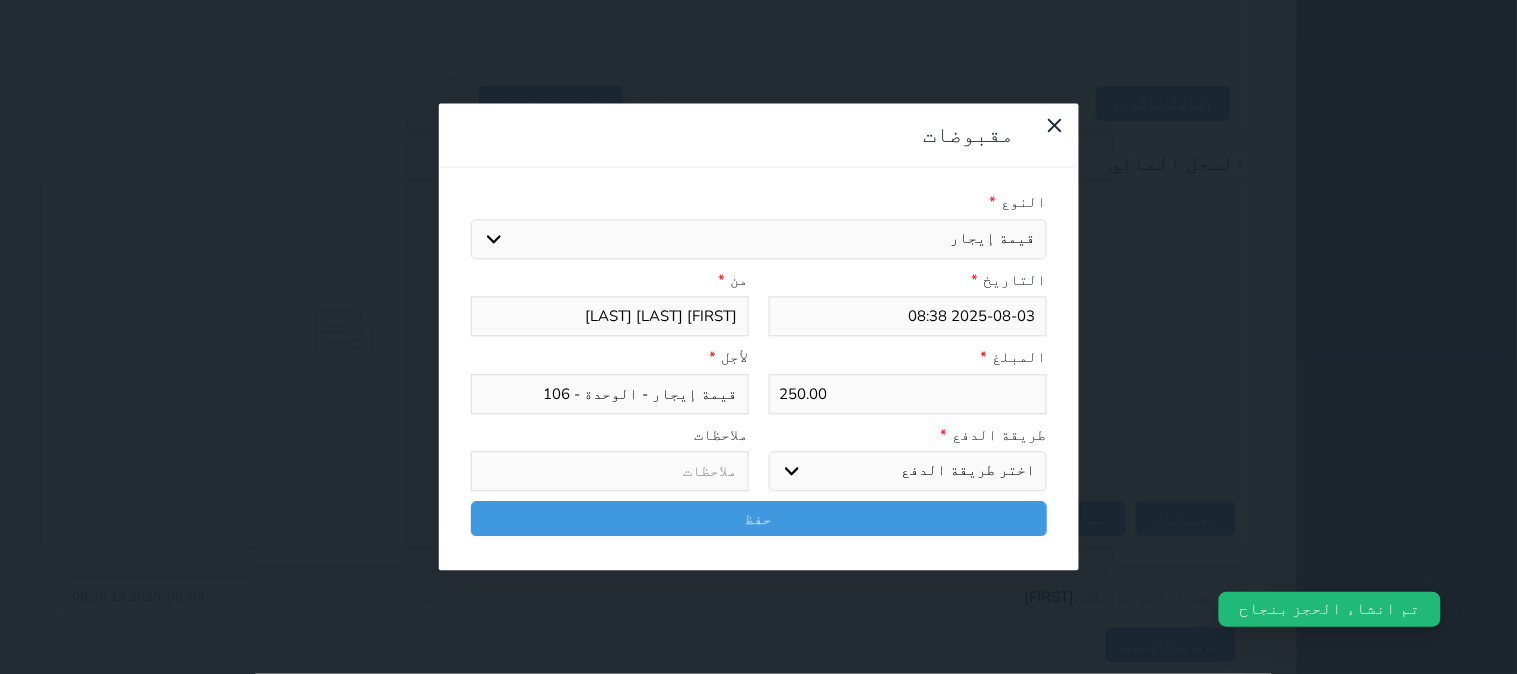 drag, startPoint x: 946, startPoint y: 365, endPoint x: 951, endPoint y: 383, distance: 18.681541 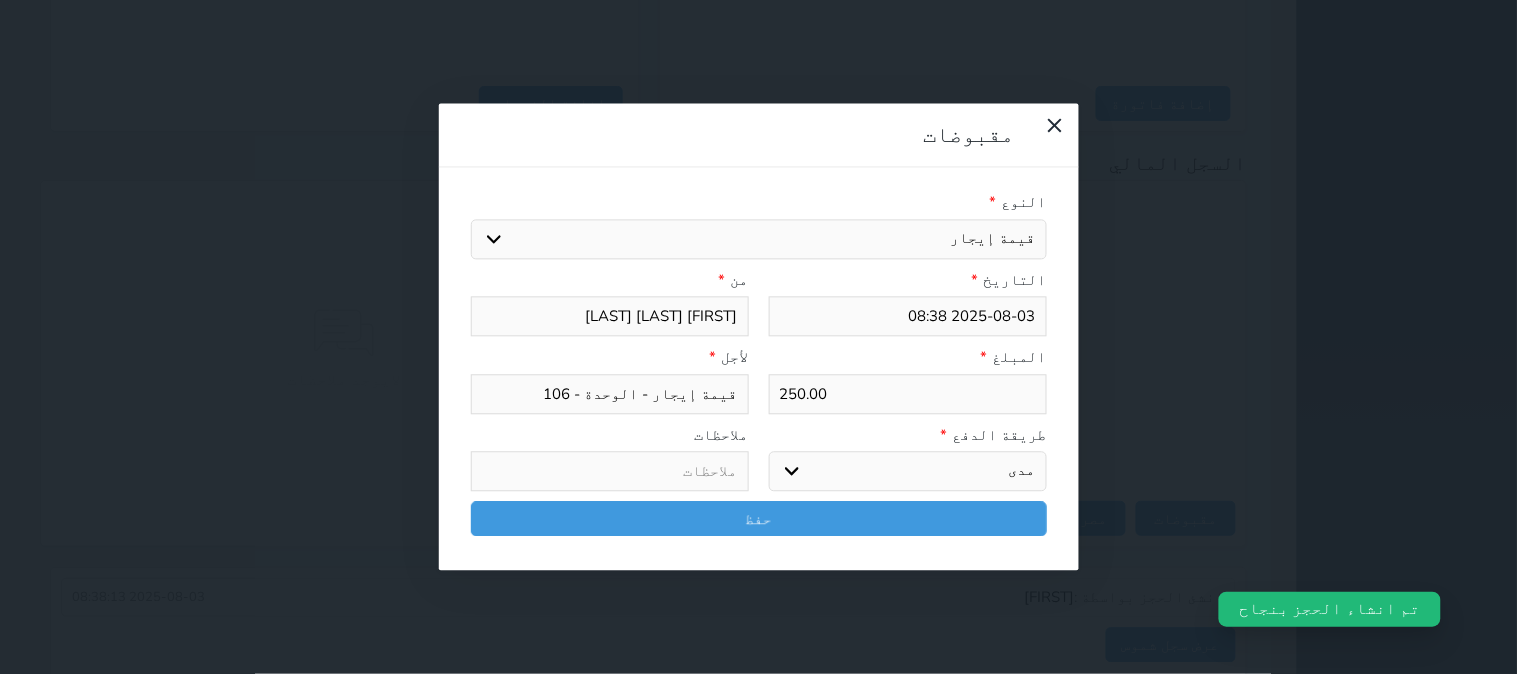 click on "اختر طريقة الدفع   دفع نقدى   تحويل بنكى   مدى   بطاقة ائتمان   آجل" at bounding box center [908, 472] 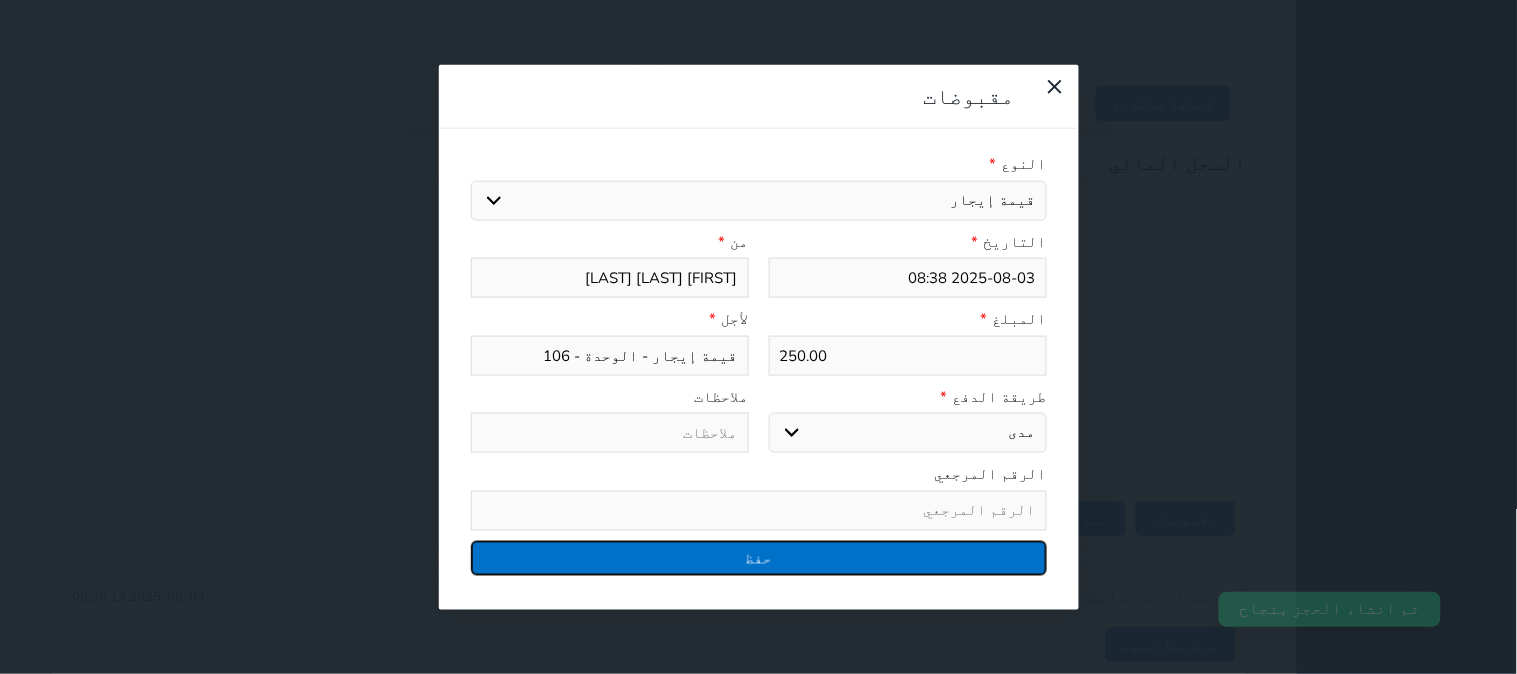 click on "حفظ" at bounding box center (759, 557) 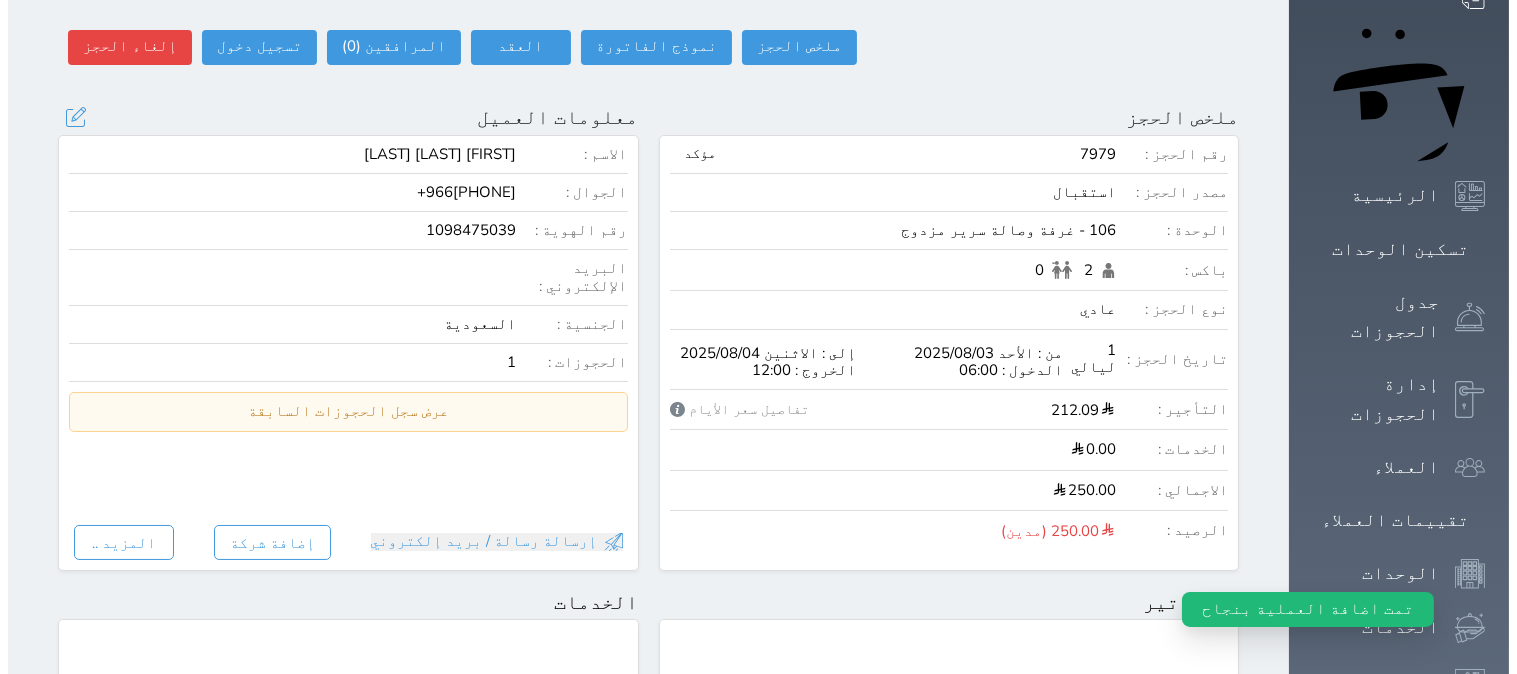 scroll, scrollTop: 0, scrollLeft: 0, axis: both 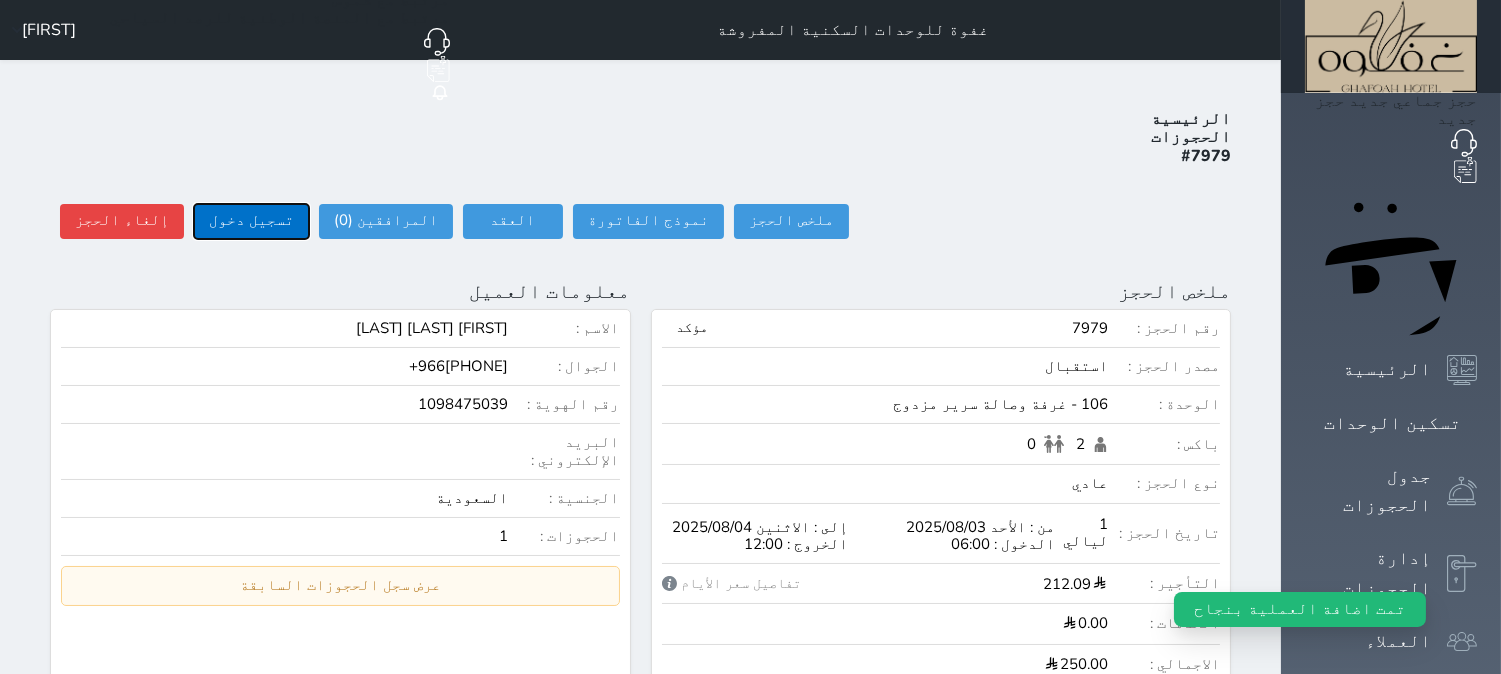 click on "تسجيل دخول" at bounding box center (251, 221) 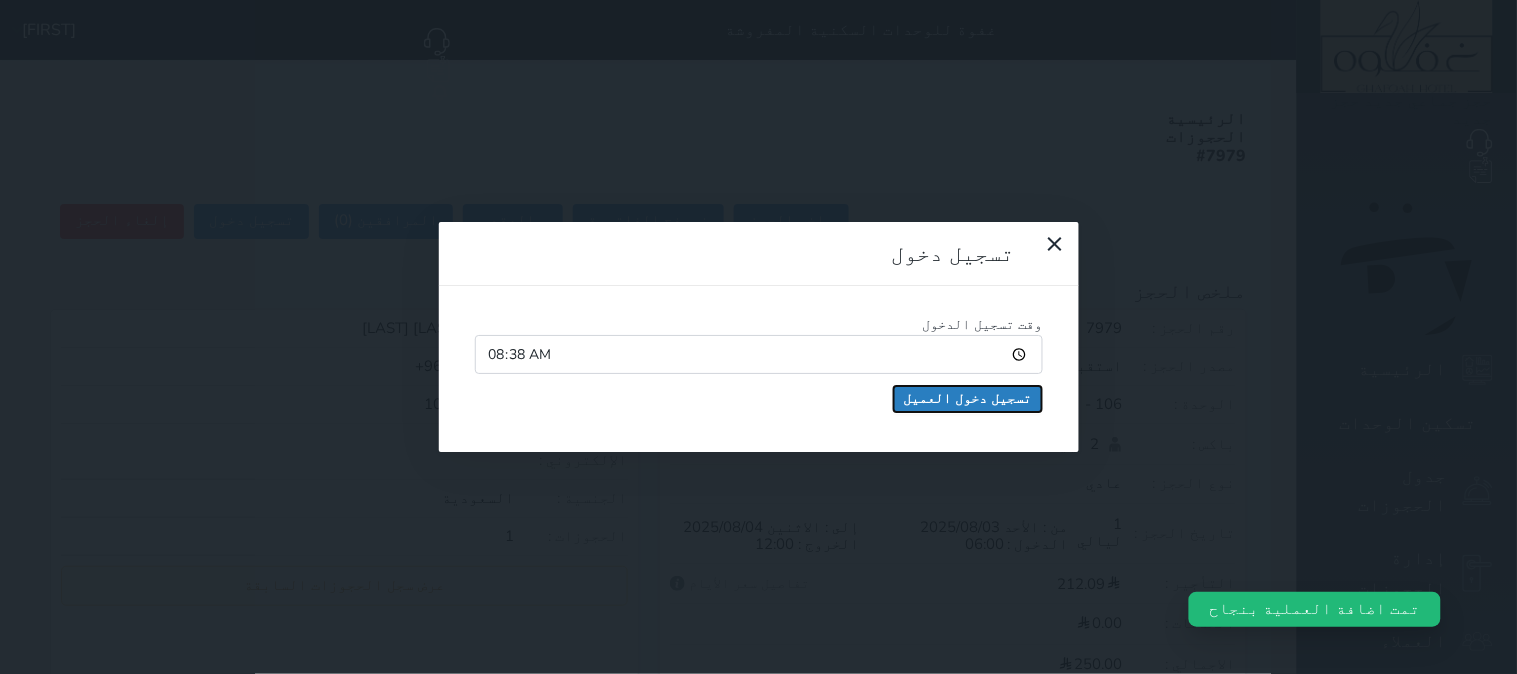 click on "تسجيل دخول العميل" at bounding box center [968, 399] 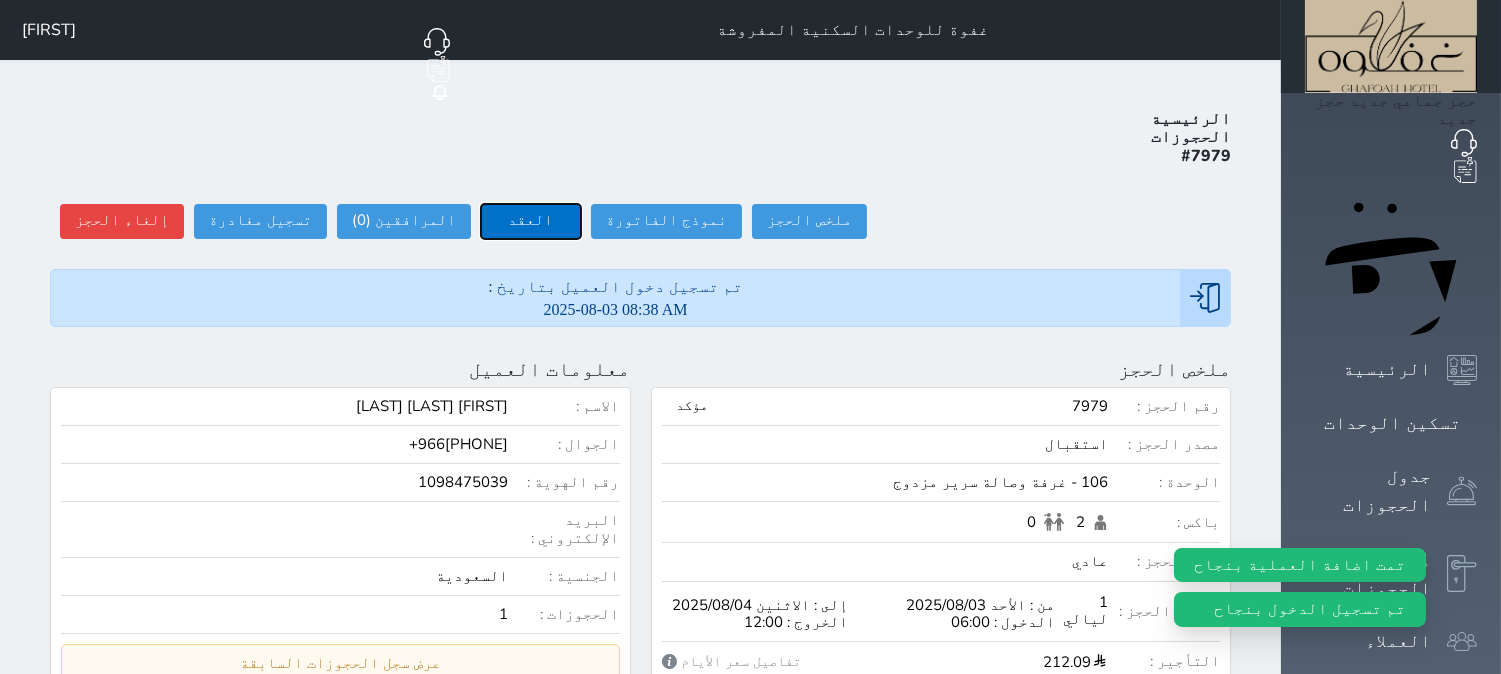 click on "العقد" at bounding box center [531, 221] 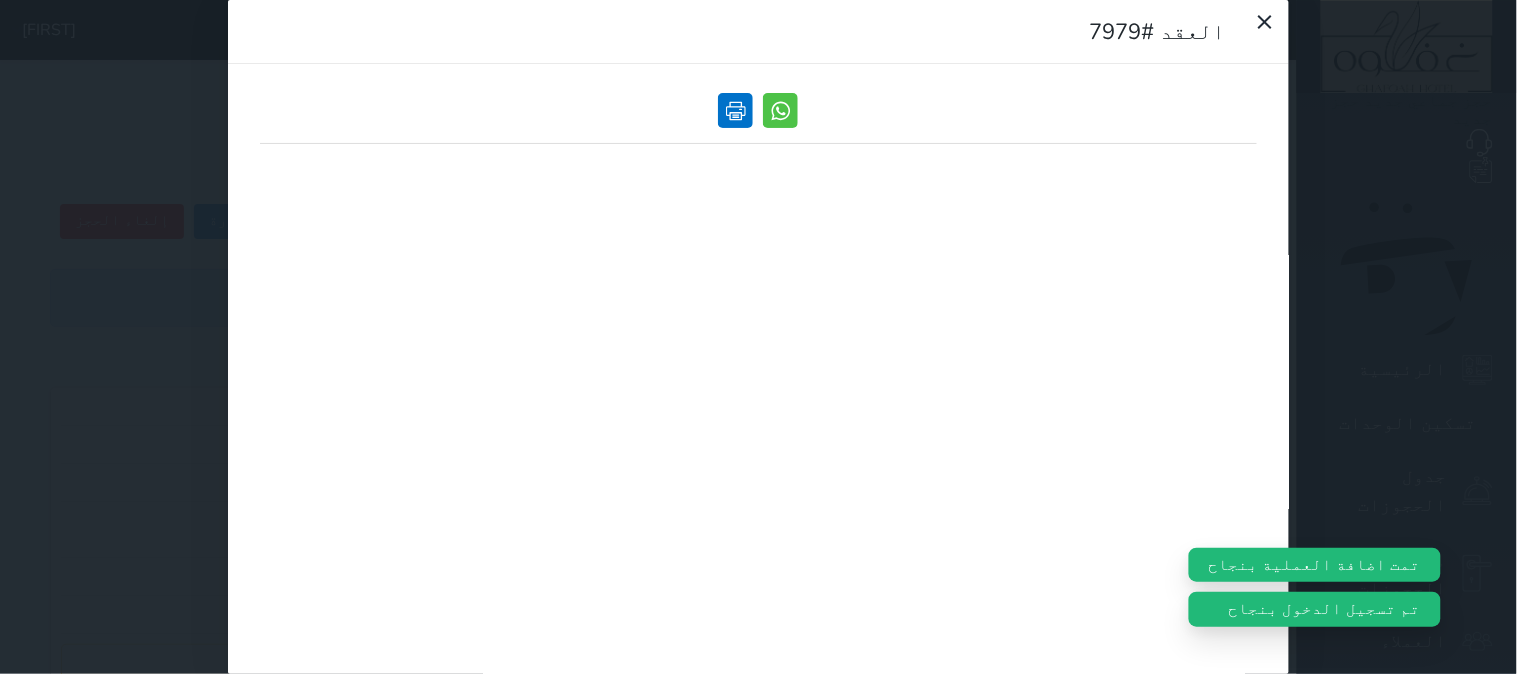 click at bounding box center (736, 110) 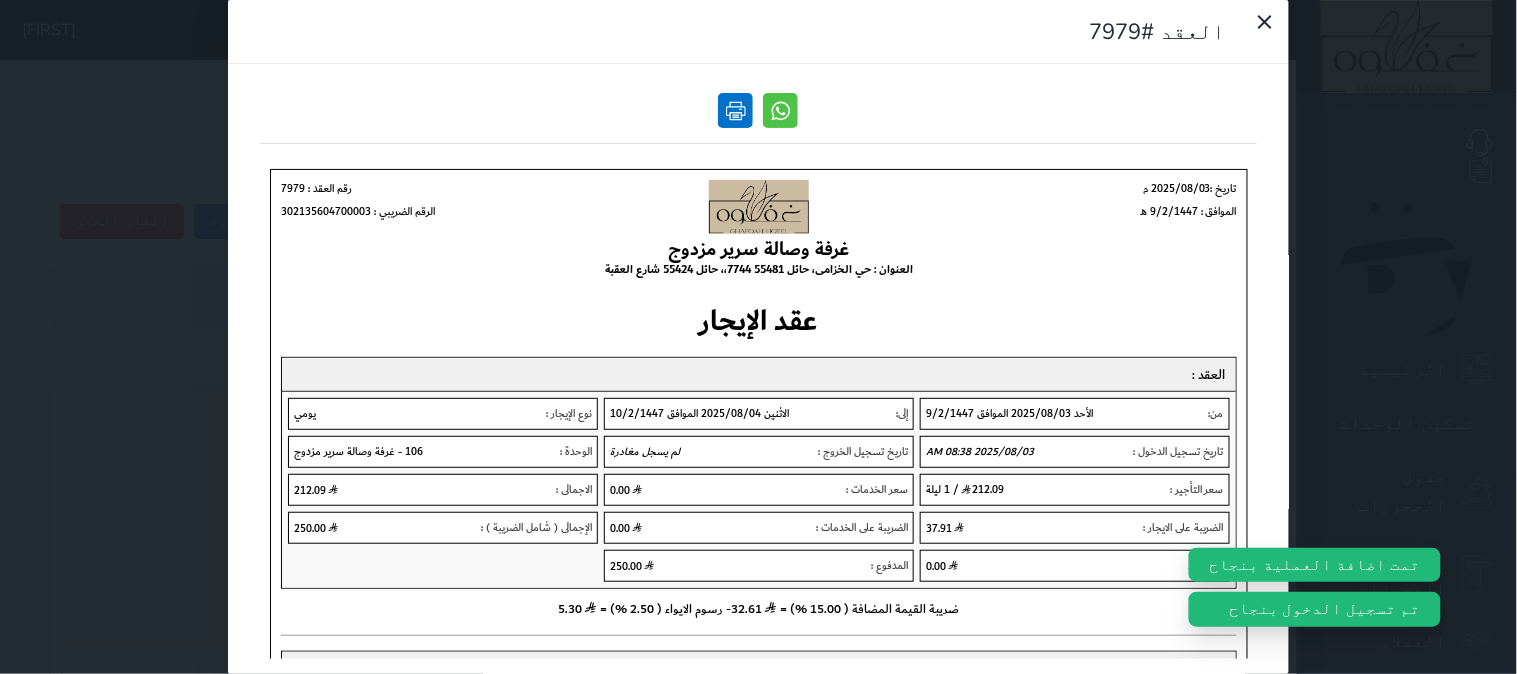 scroll, scrollTop: 0, scrollLeft: 0, axis: both 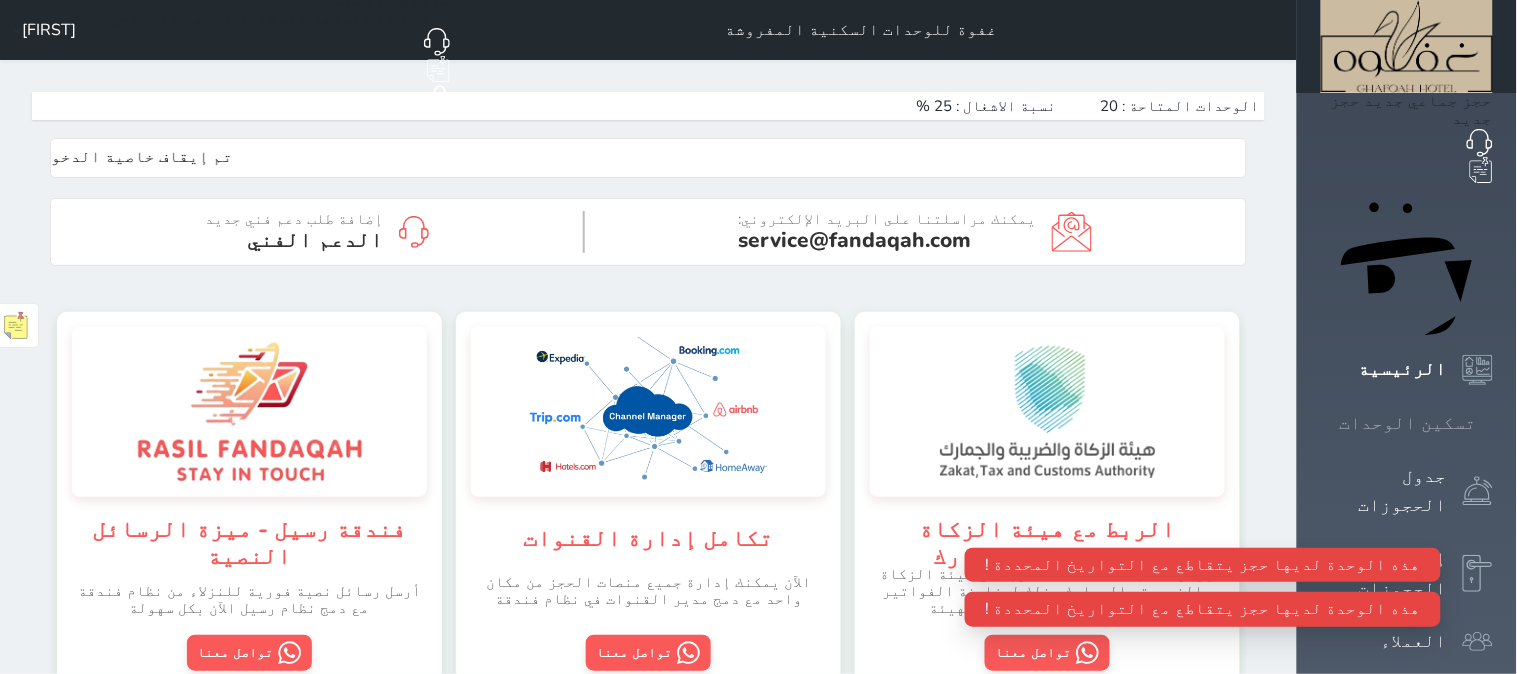 click on "تسكين الوحدات" at bounding box center [1408, 423] 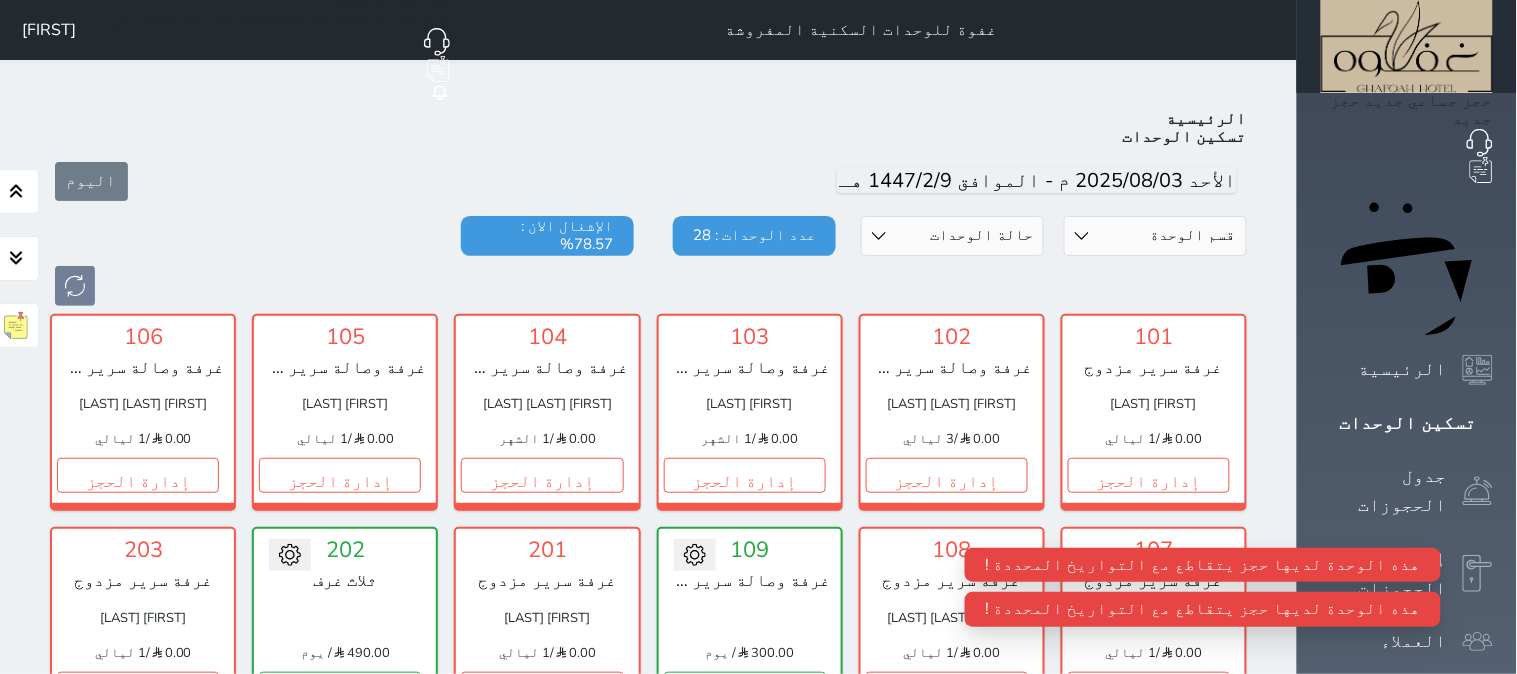 scroll, scrollTop: 77, scrollLeft: 0, axis: vertical 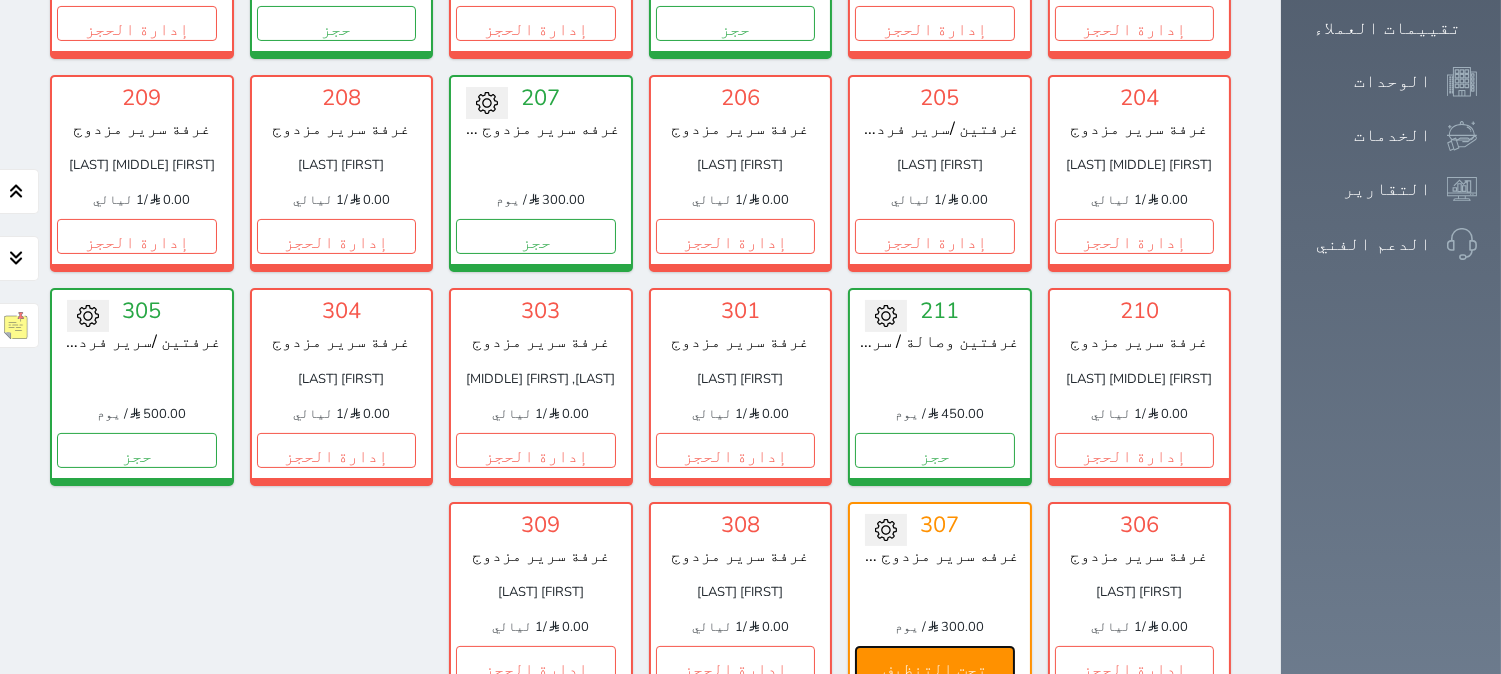 click on "تحت التنظيف" at bounding box center [935, 663] 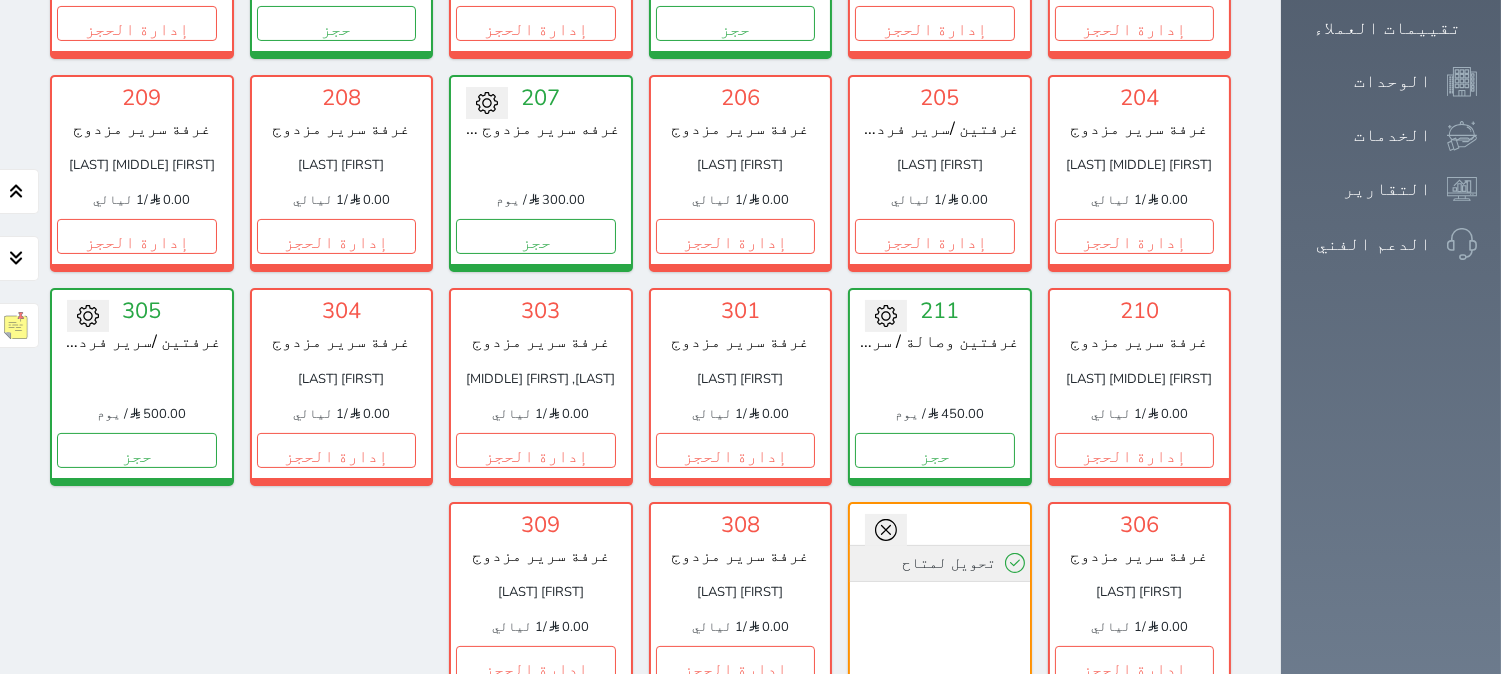 click on "تحويل لمتاح" at bounding box center [940, 563] 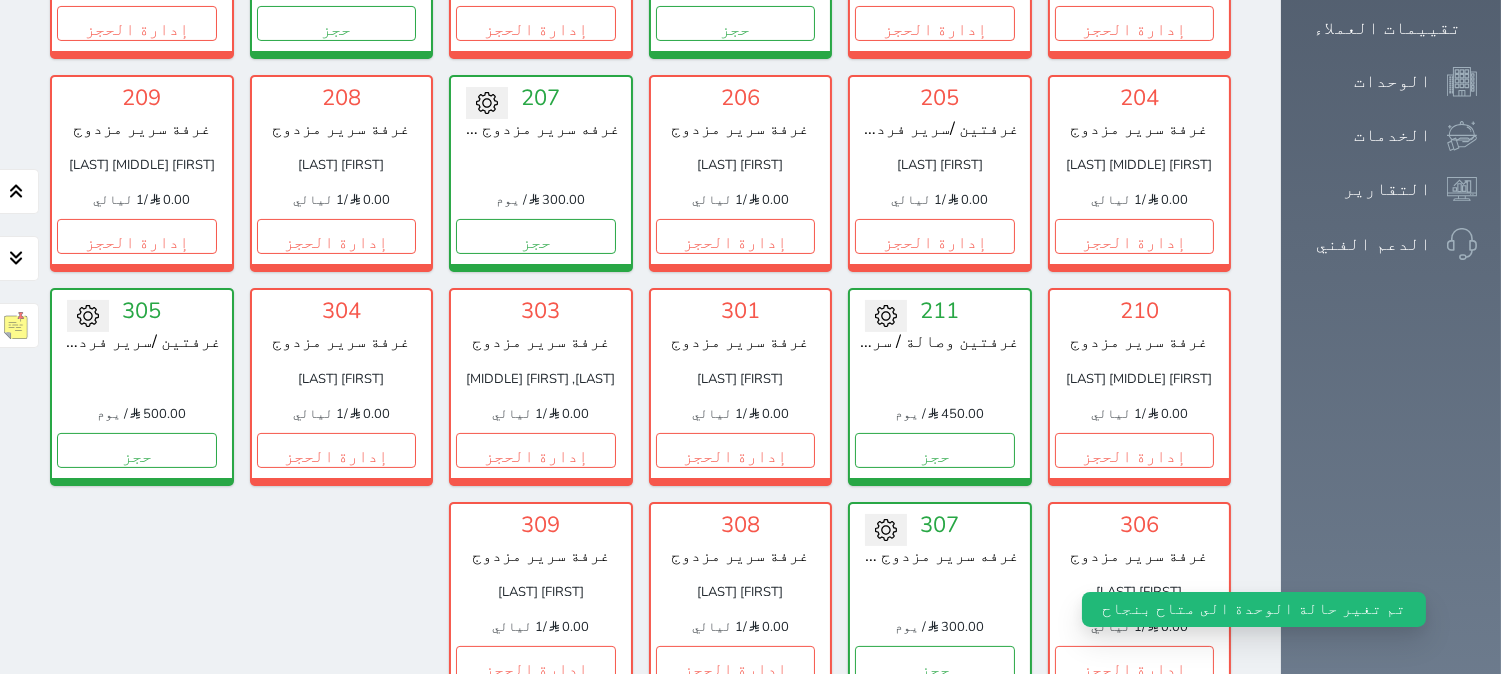click on "غرفه سرير مزدوج vip" at bounding box center [940, 556] 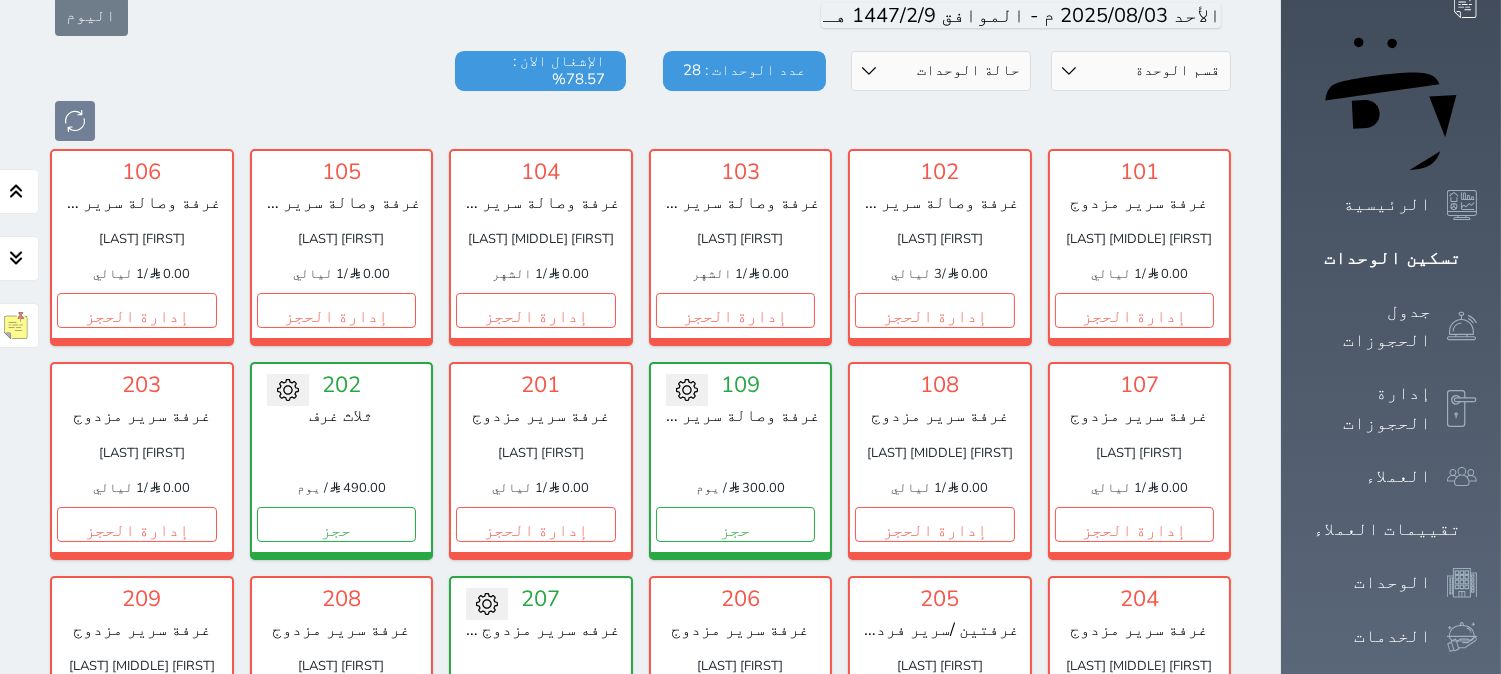 scroll, scrollTop: 0, scrollLeft: 0, axis: both 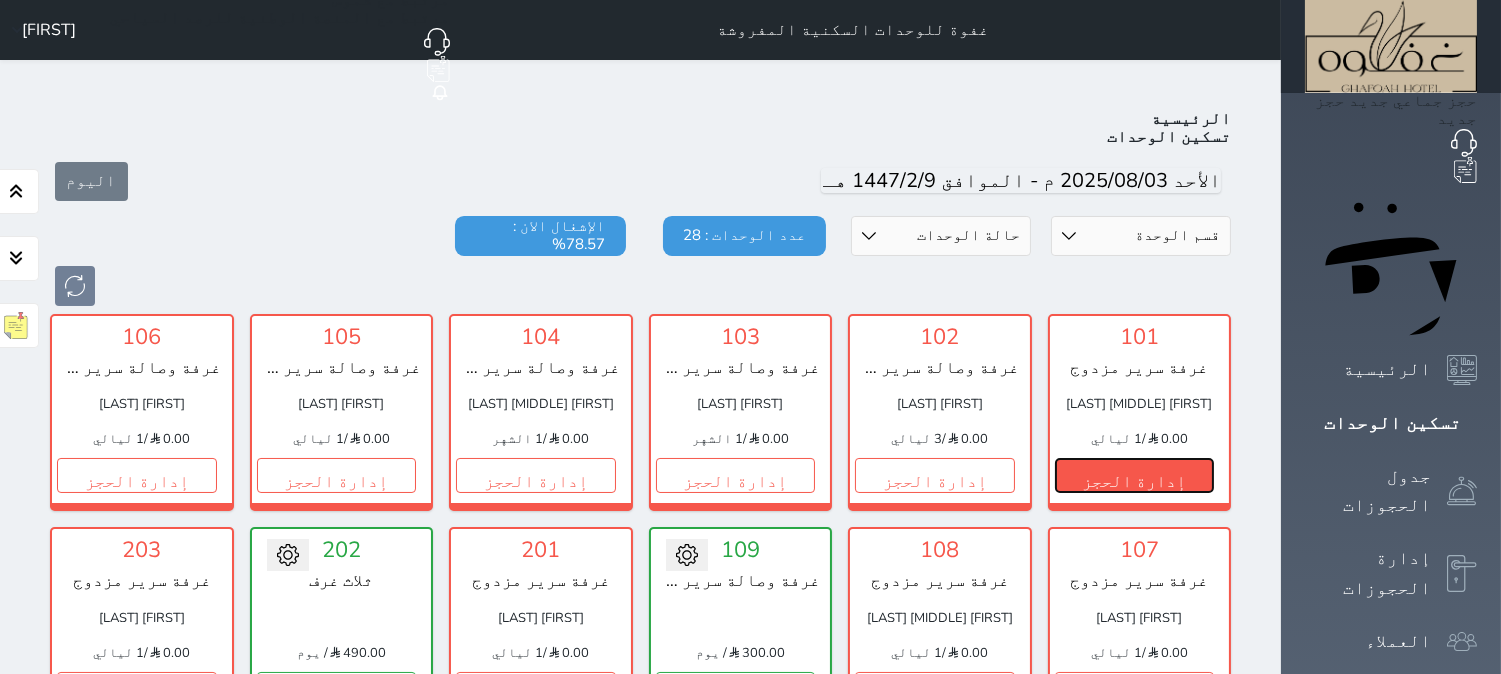 click on "إدارة الحجز" at bounding box center [1135, 475] 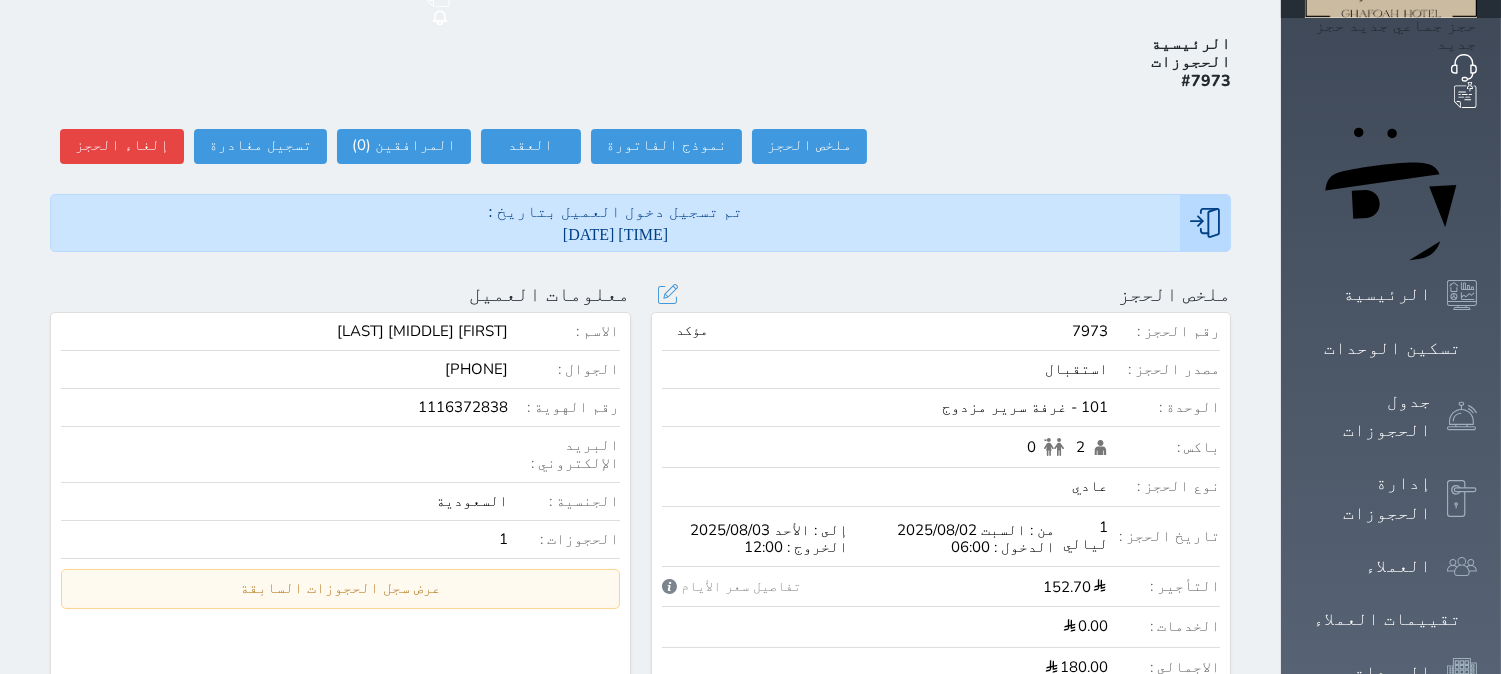 scroll, scrollTop: 111, scrollLeft: 0, axis: vertical 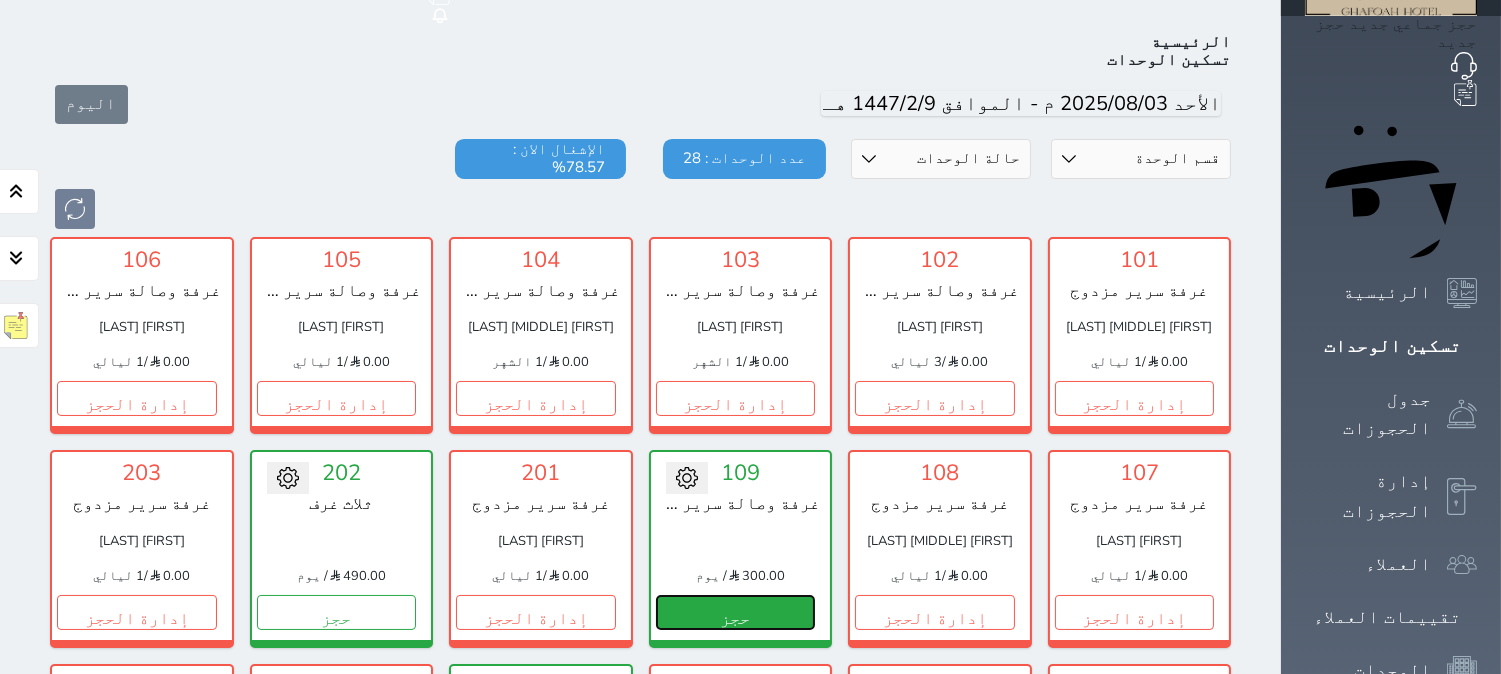 click on "حجز" at bounding box center (736, 612) 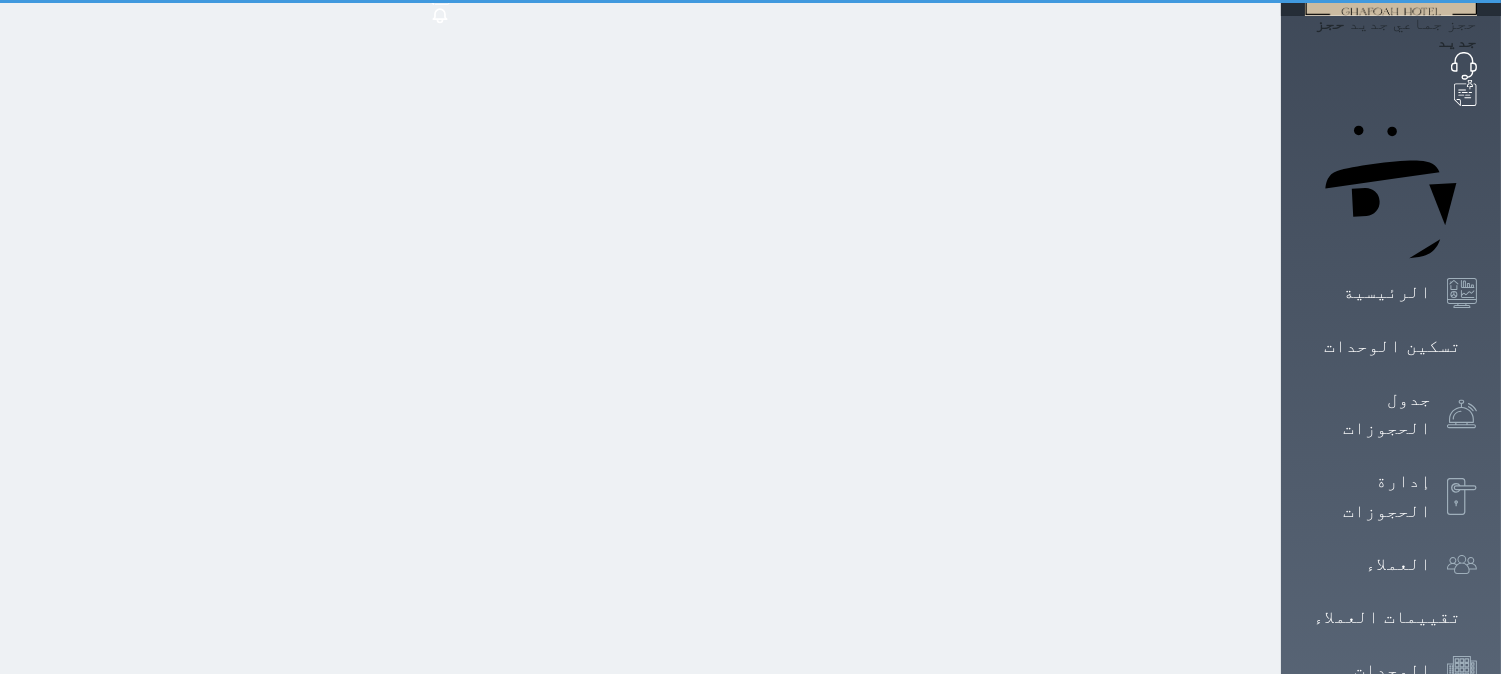 scroll, scrollTop: 0, scrollLeft: 0, axis: both 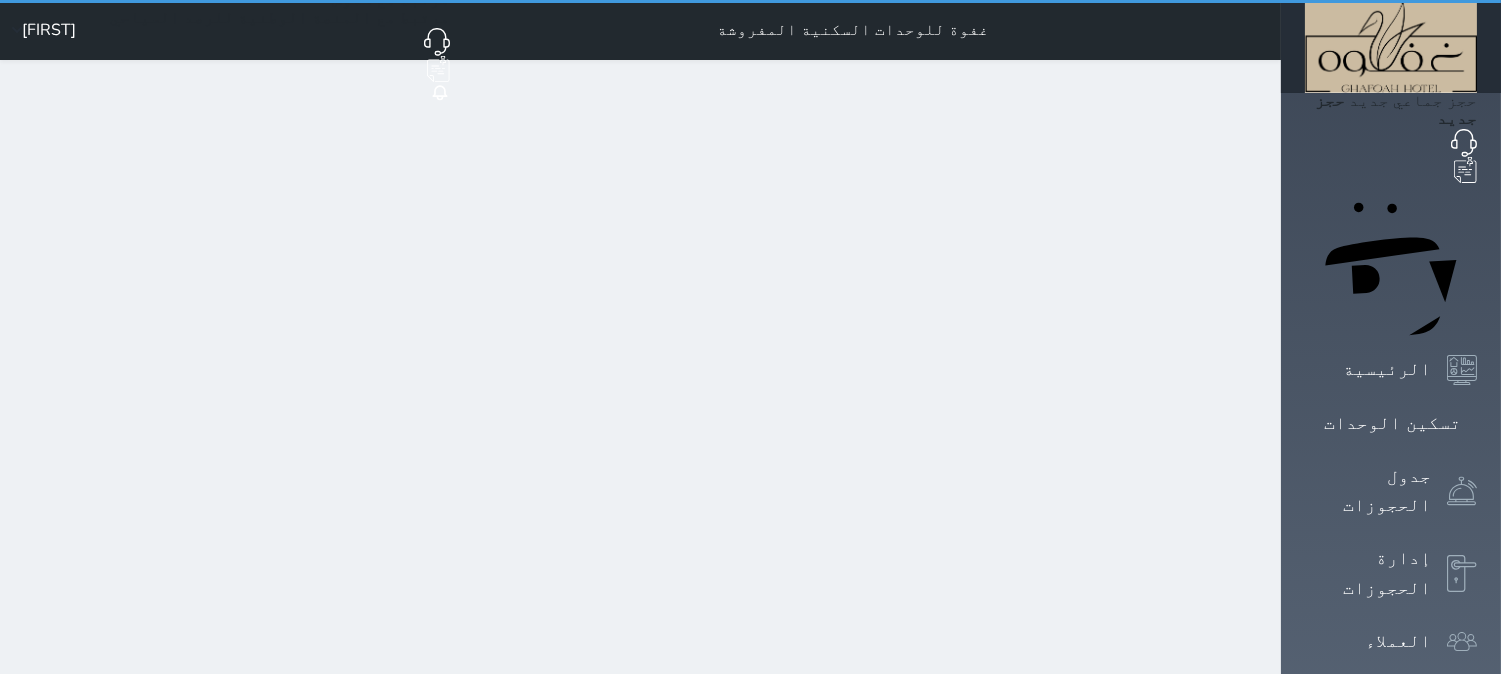 select on "1" 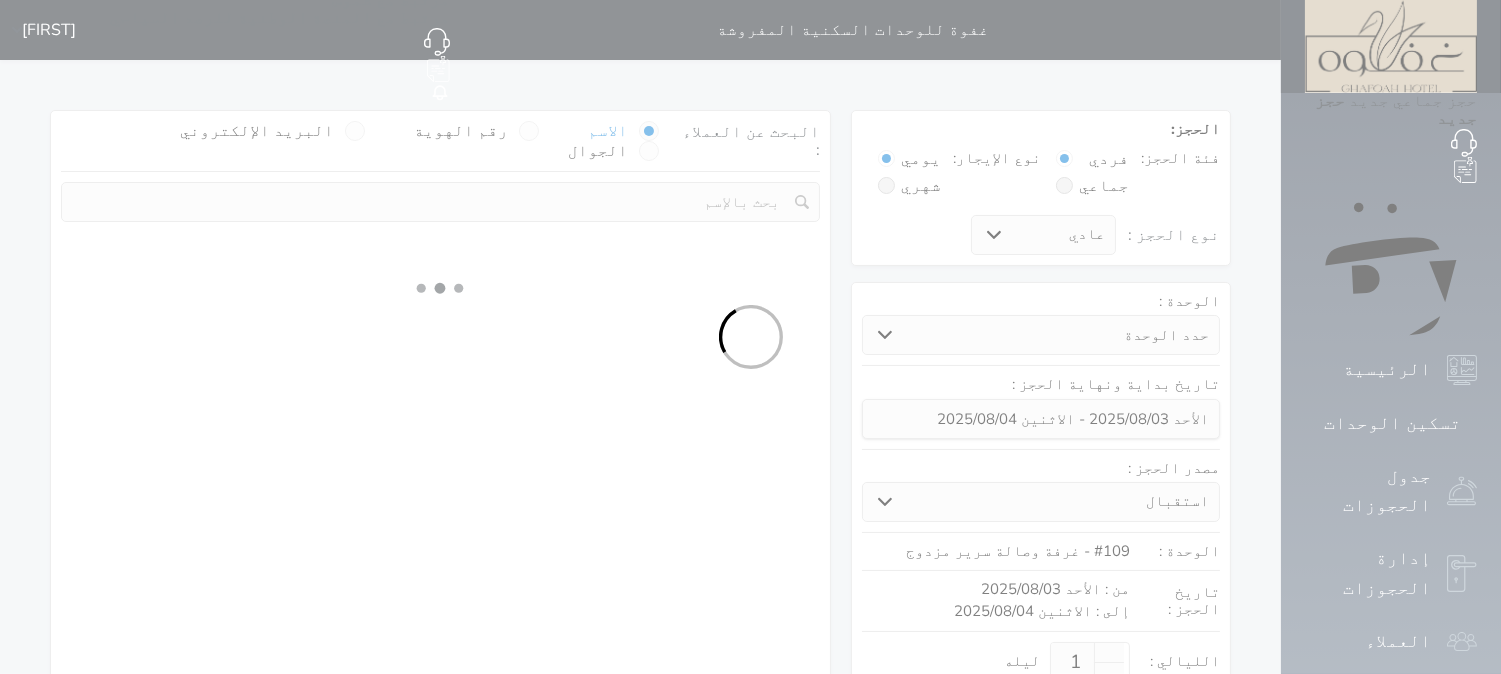 select 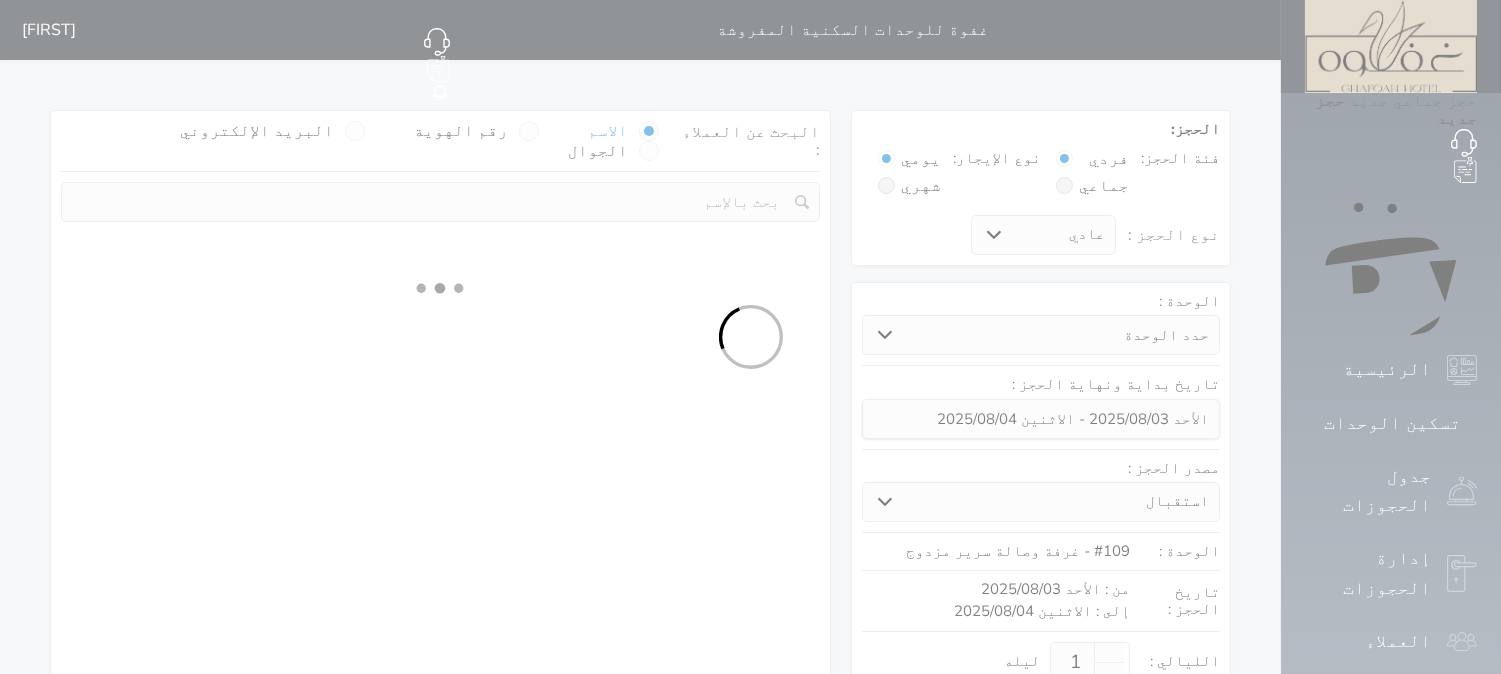 select on "113" 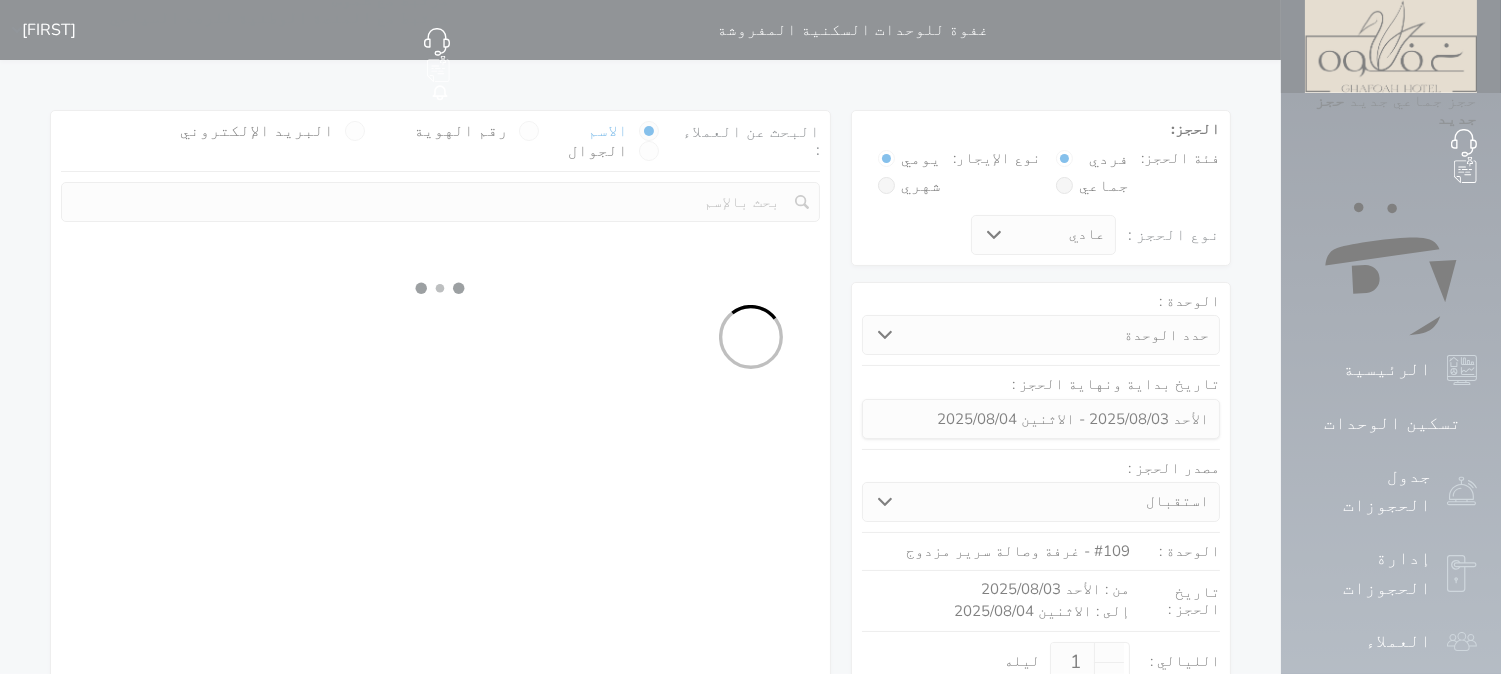 select on "1" 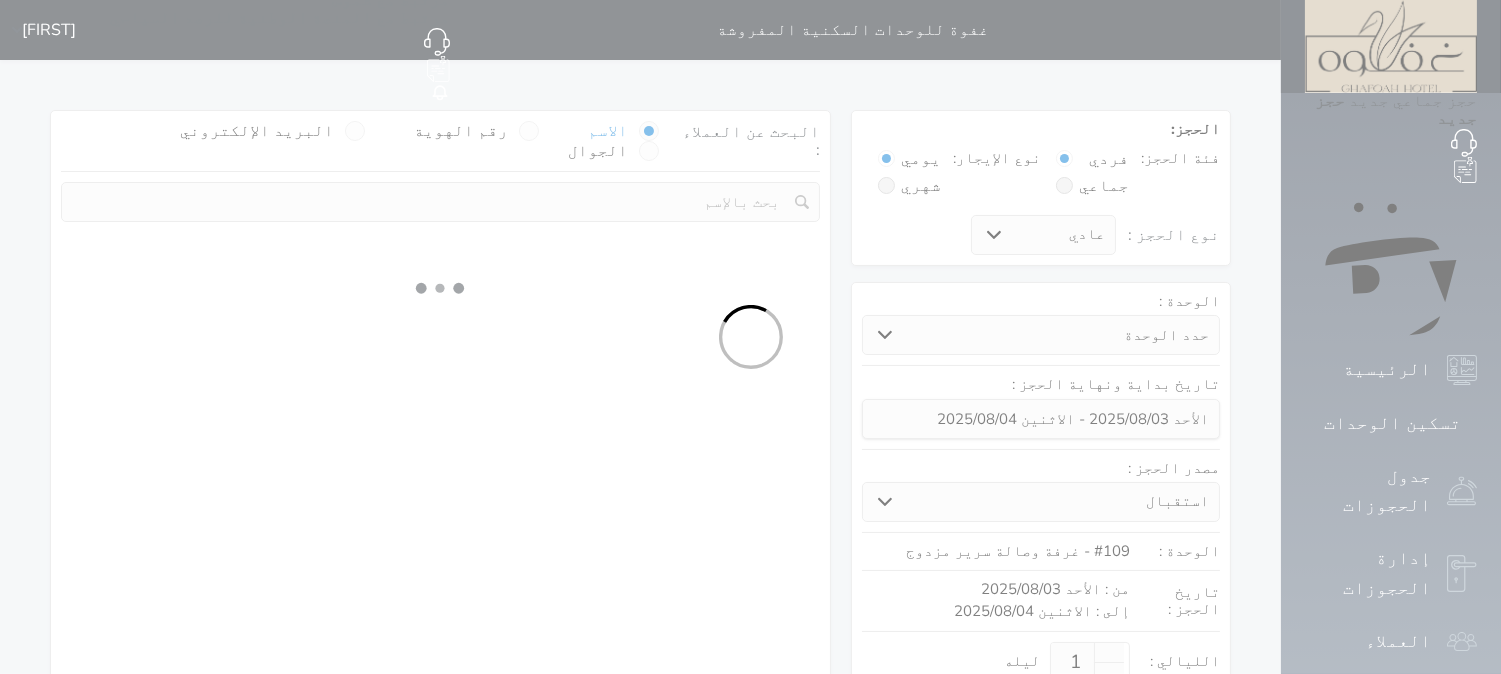 select 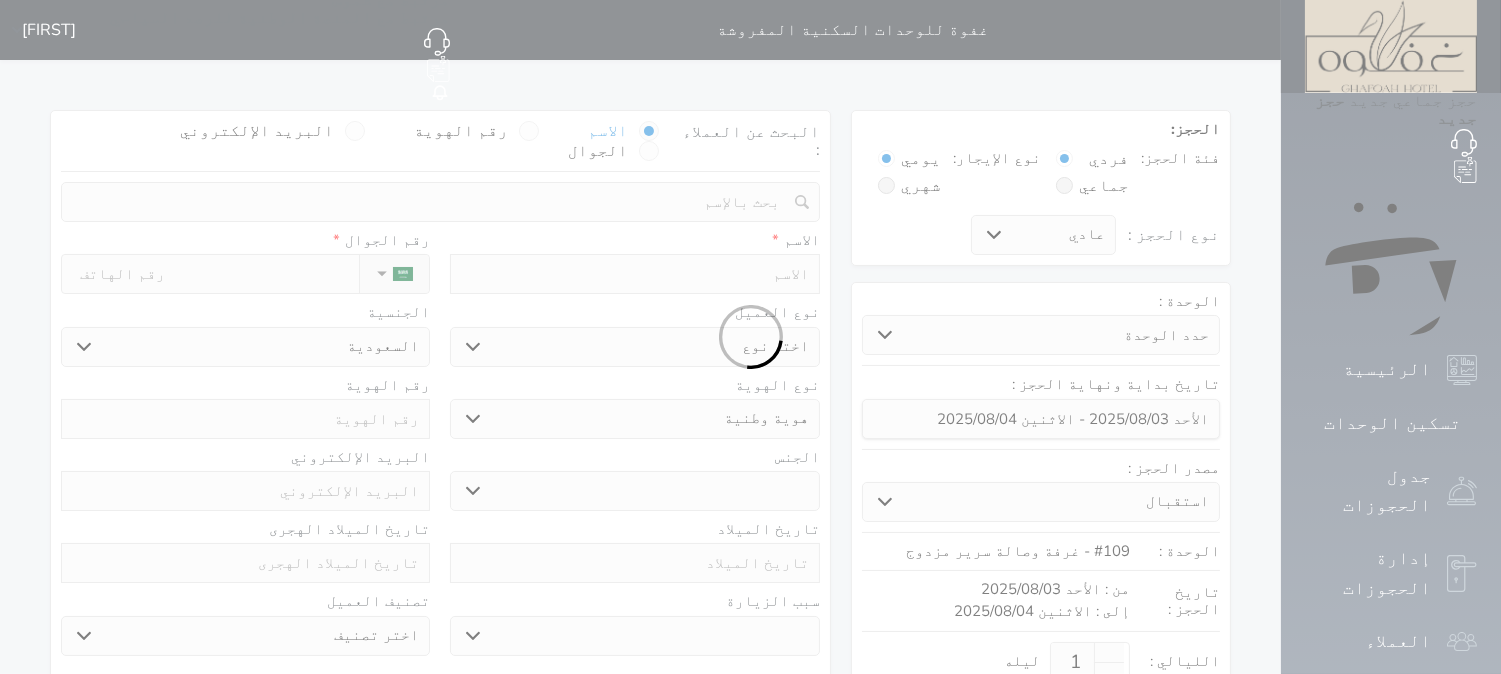 click at bounding box center (750, 337) 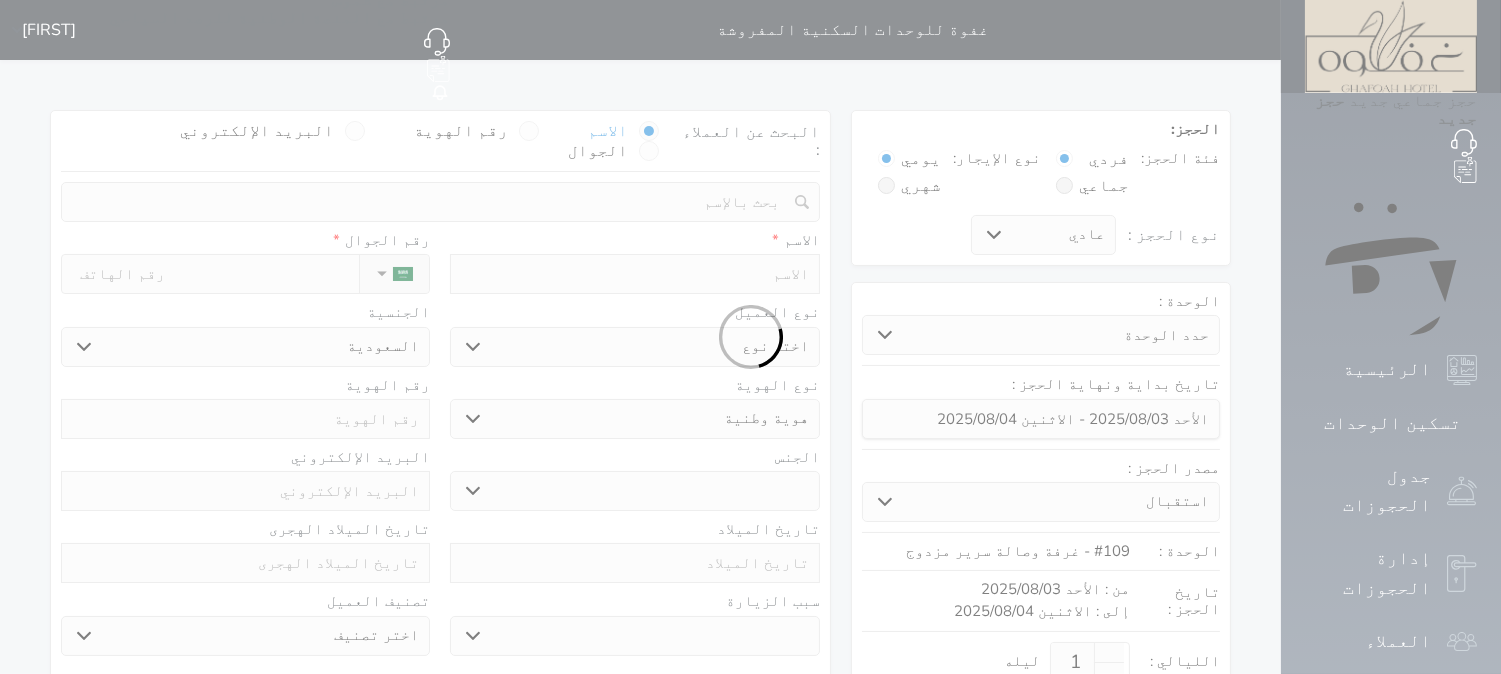 select 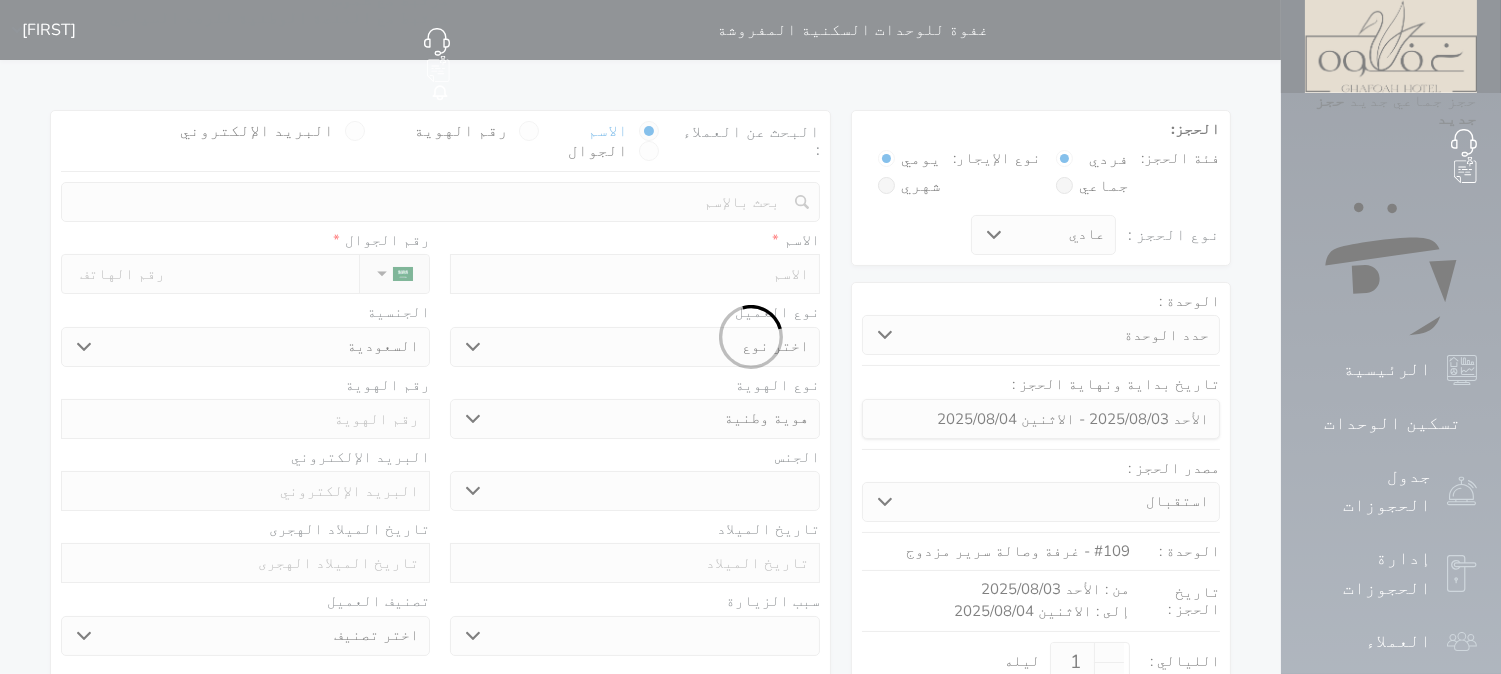 select 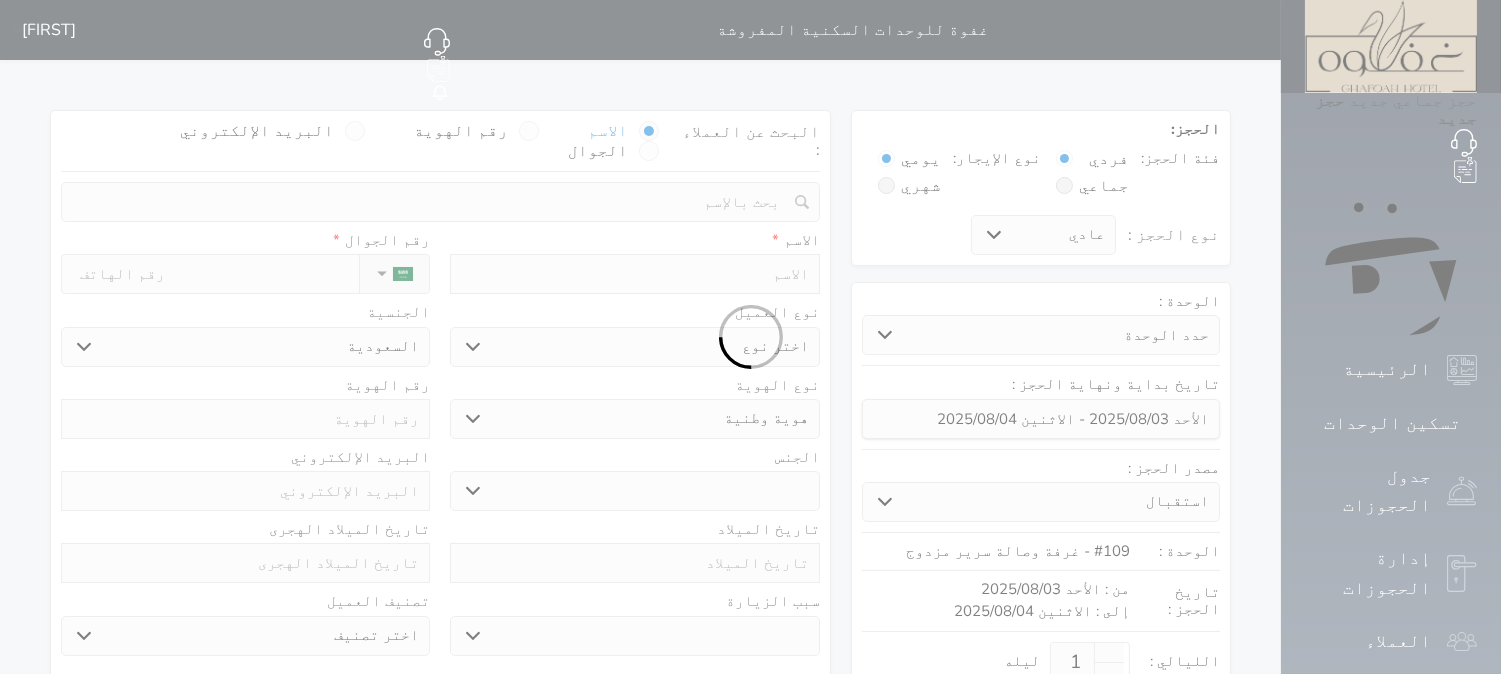 select 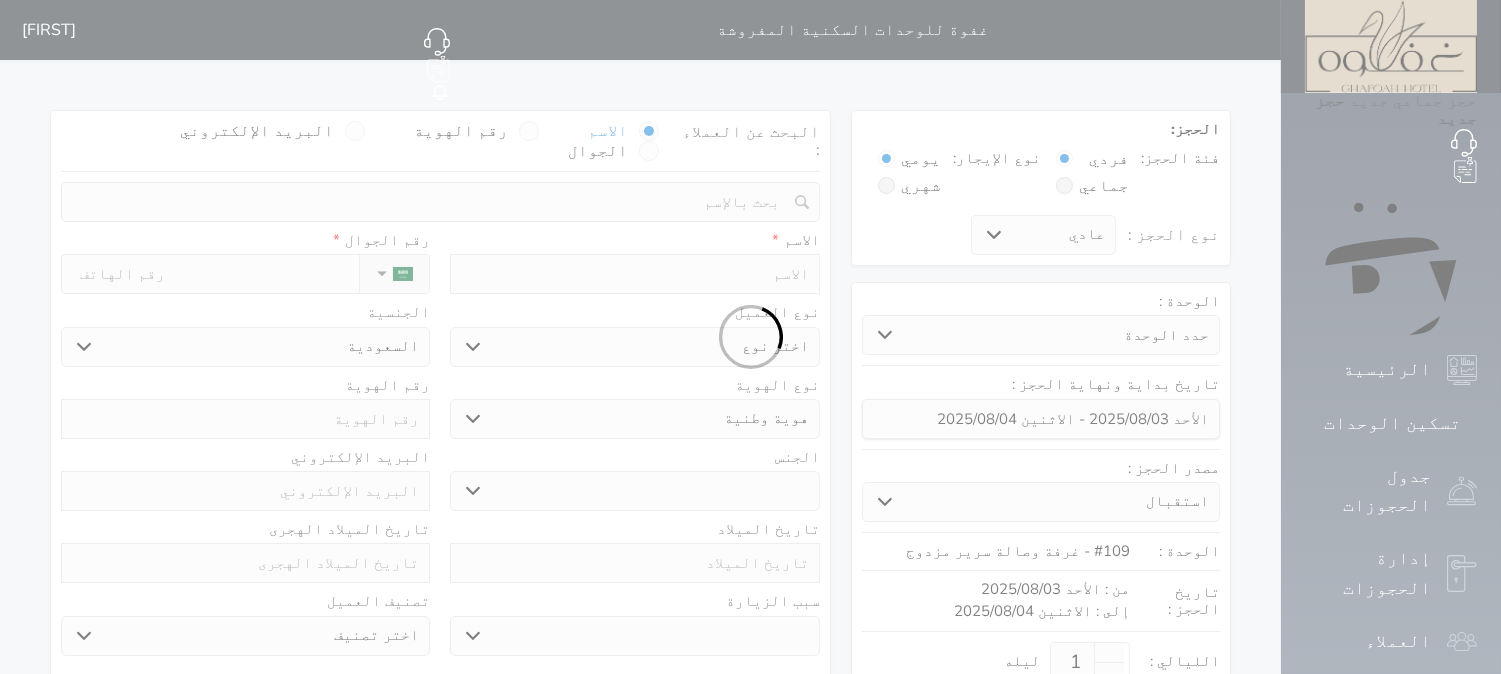 select 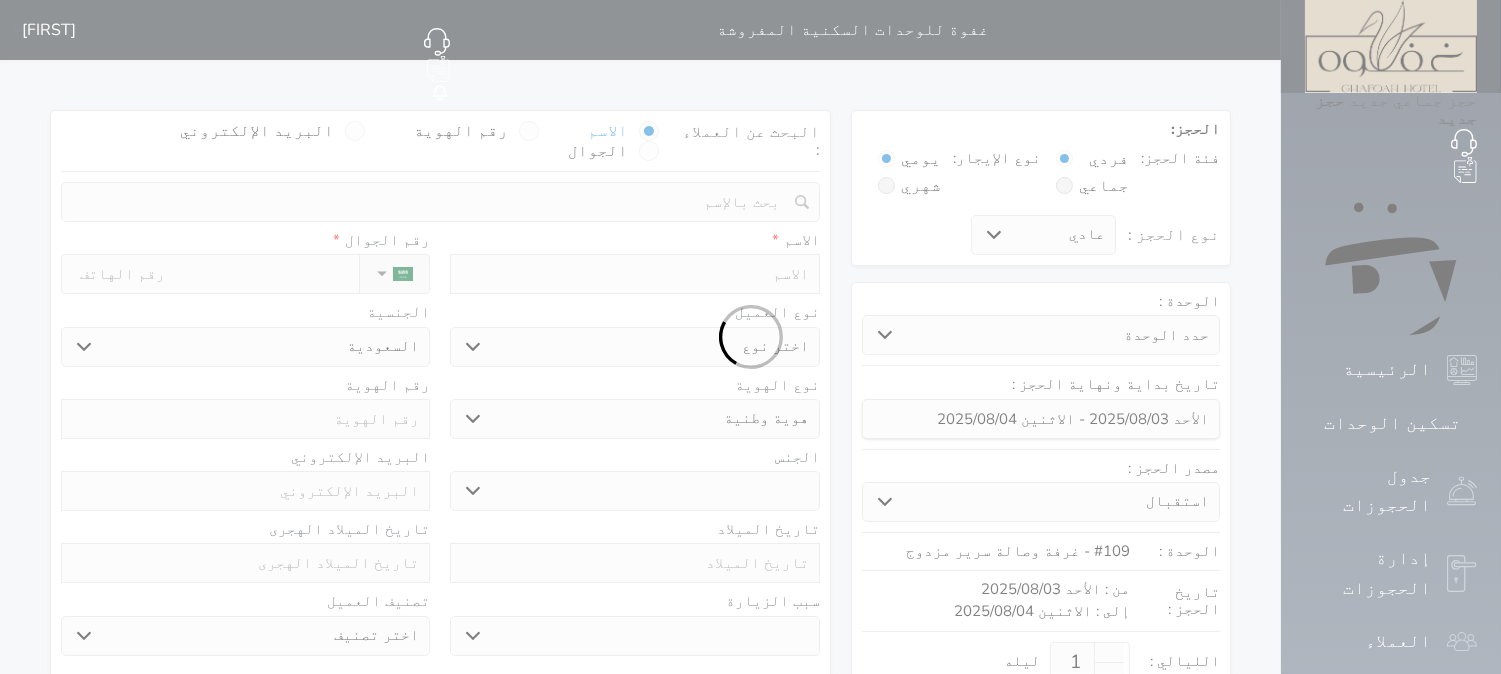 select 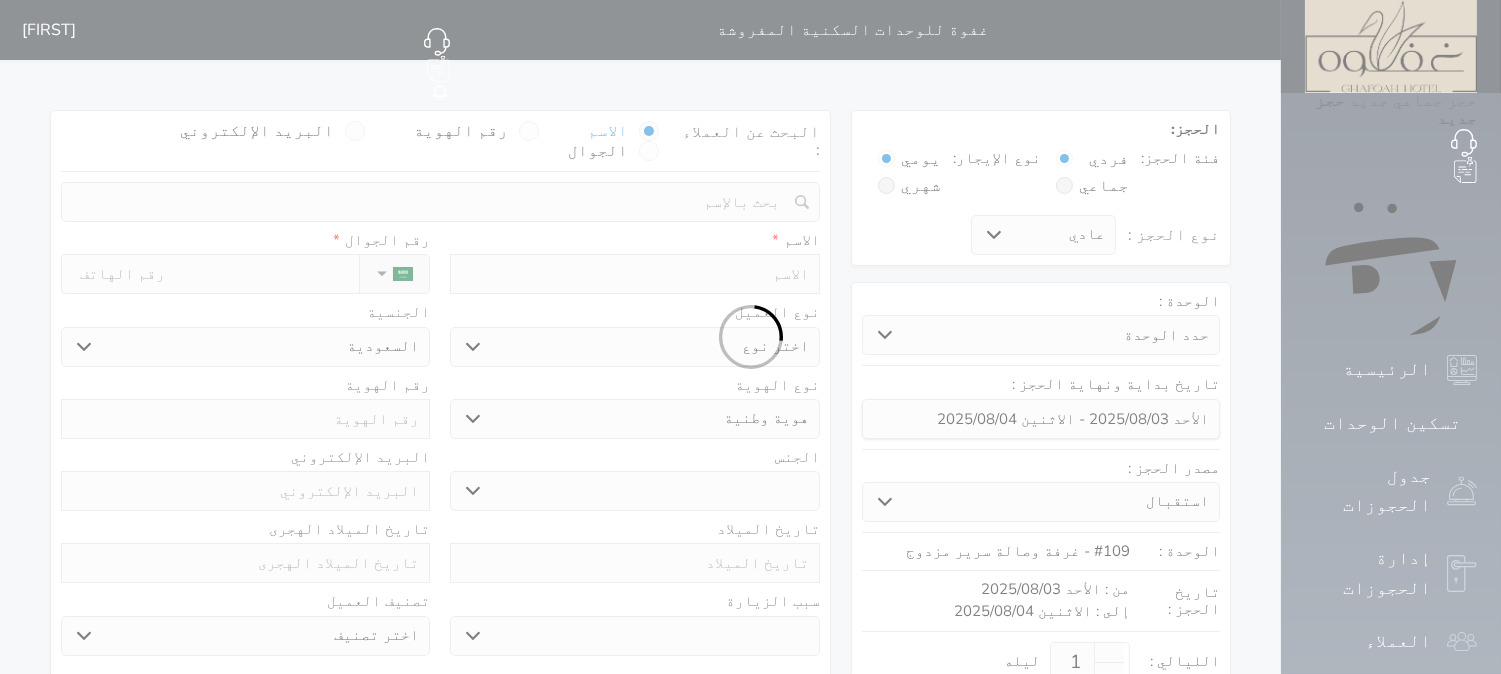 select 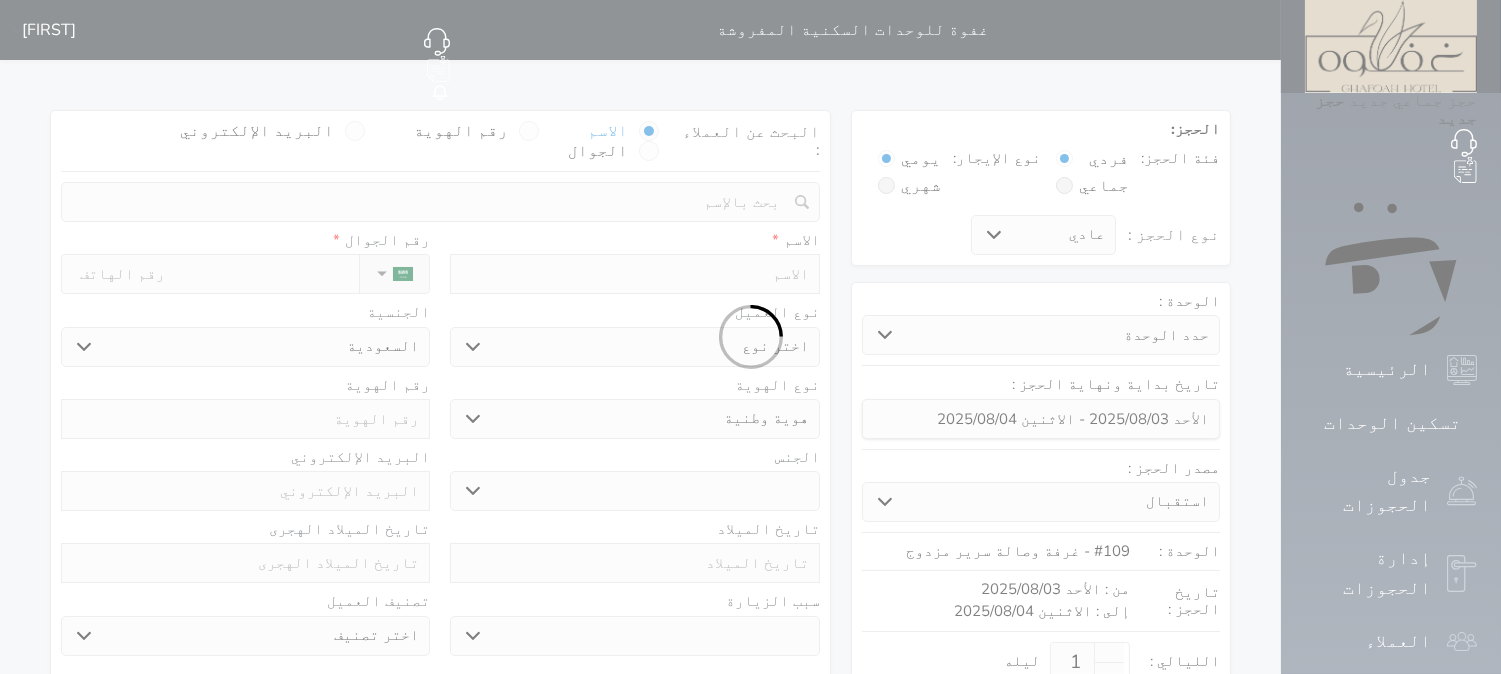 click at bounding box center (750, 337) 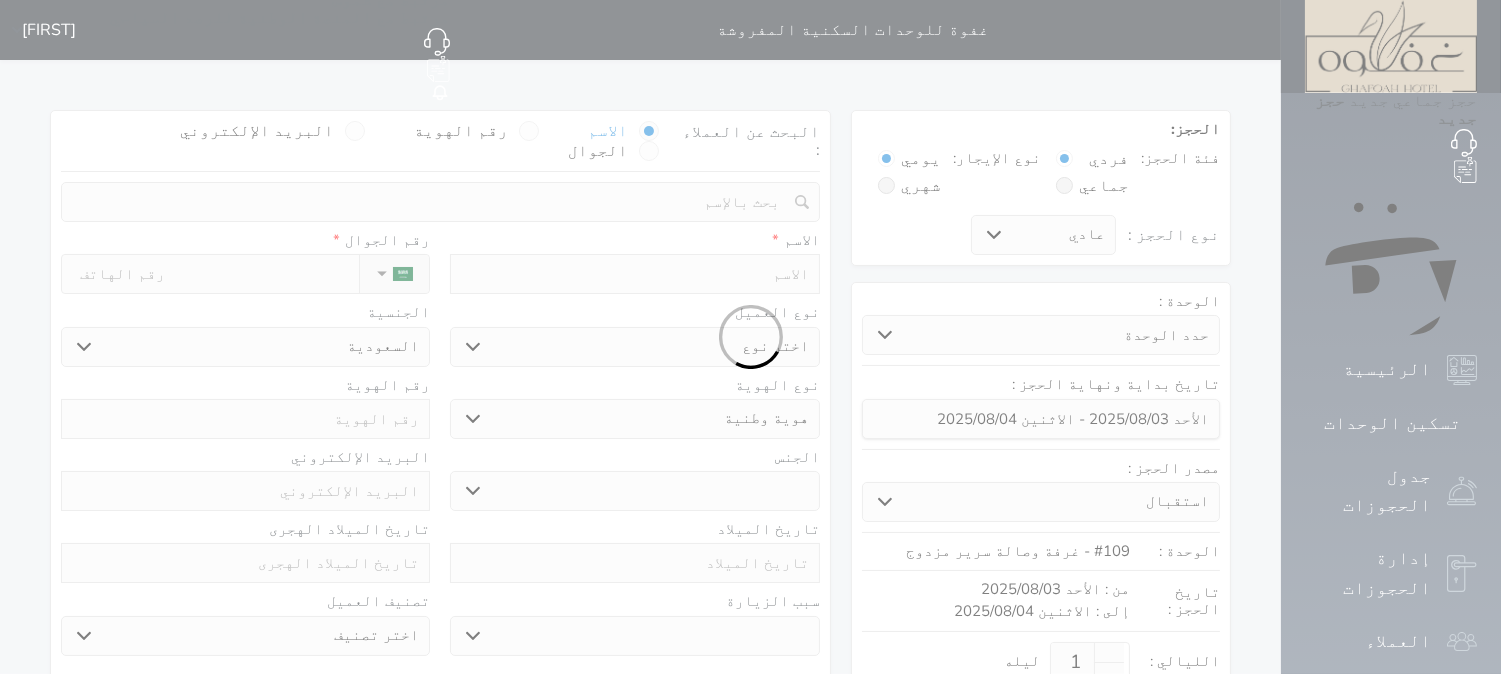 select 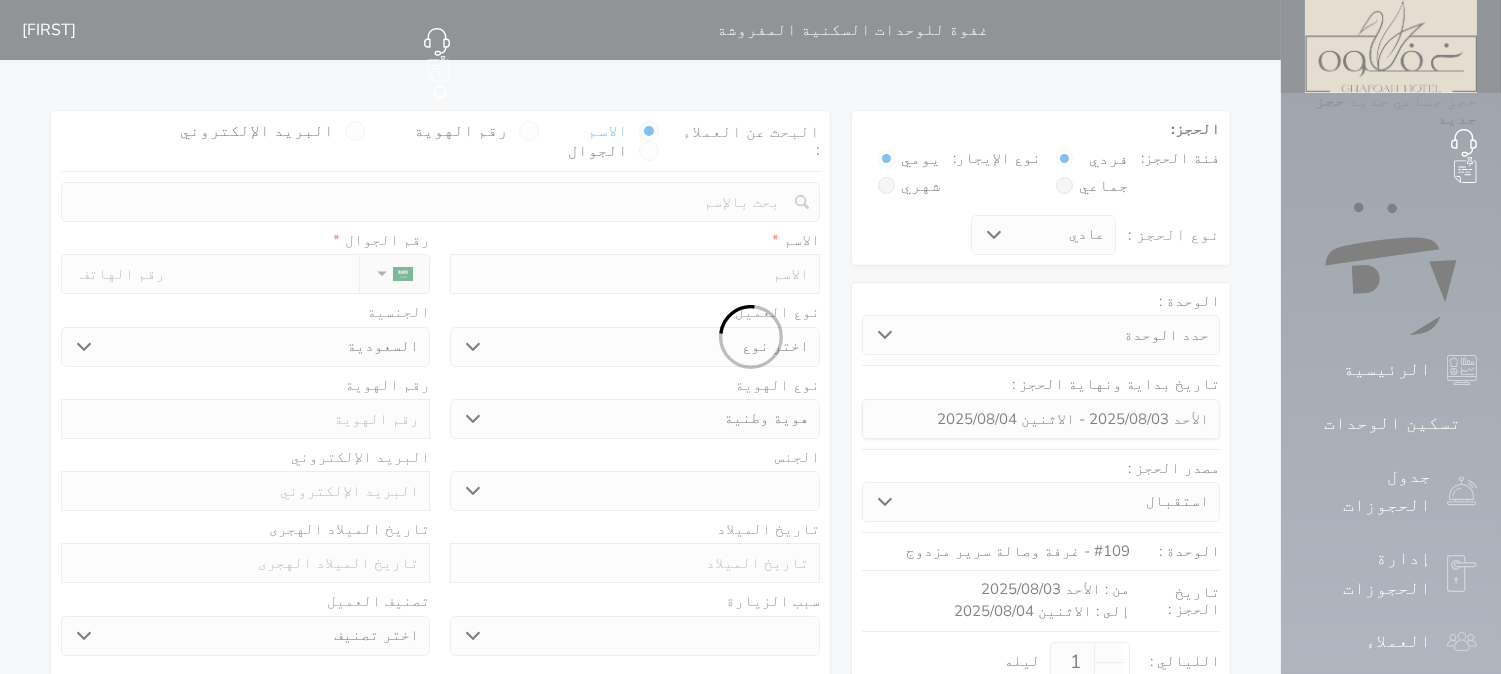 select on "1" 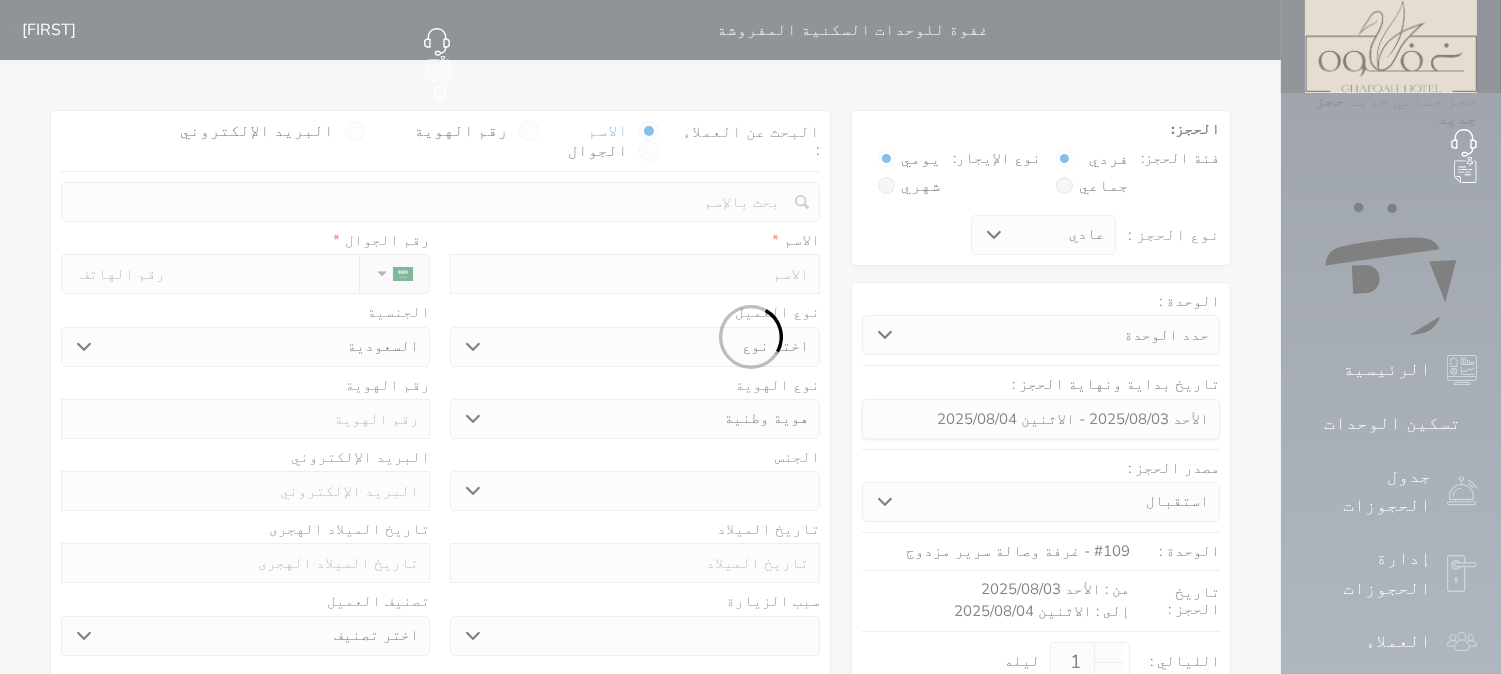select on "7" 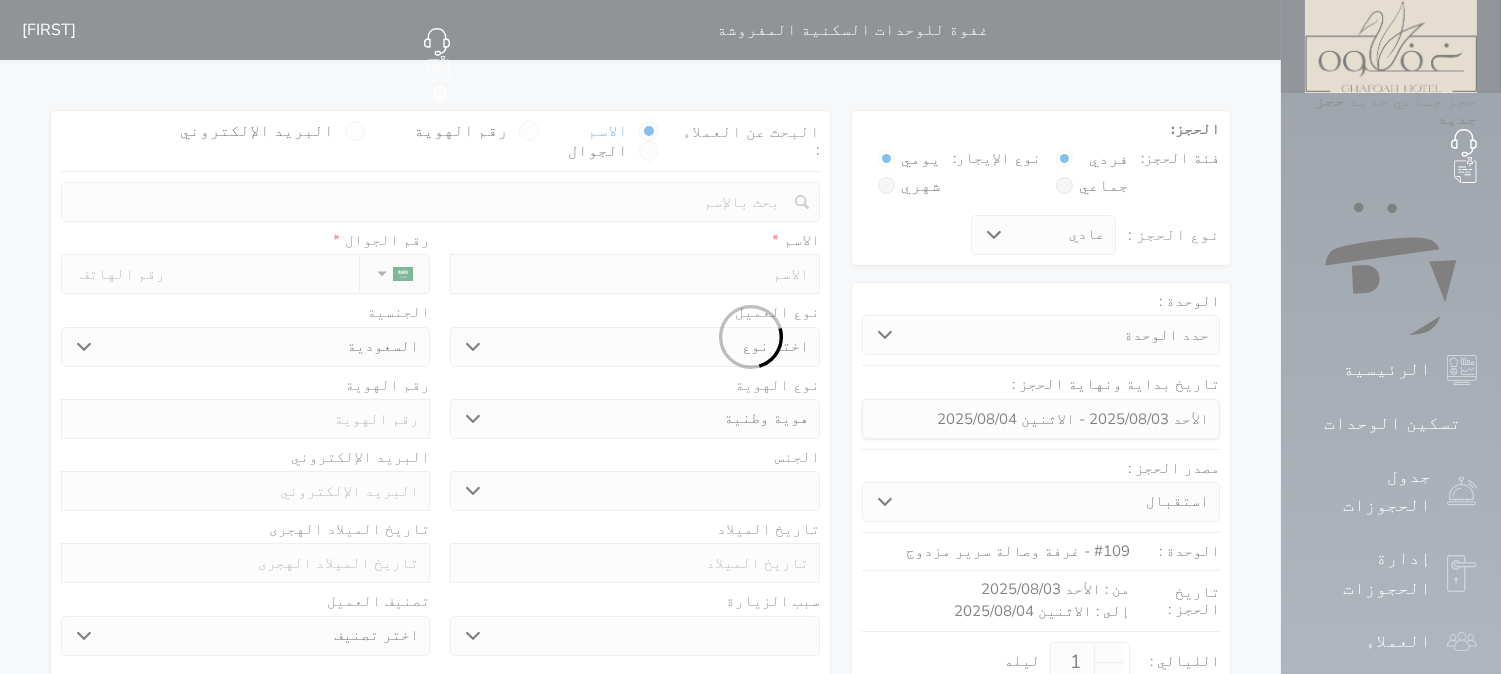 select 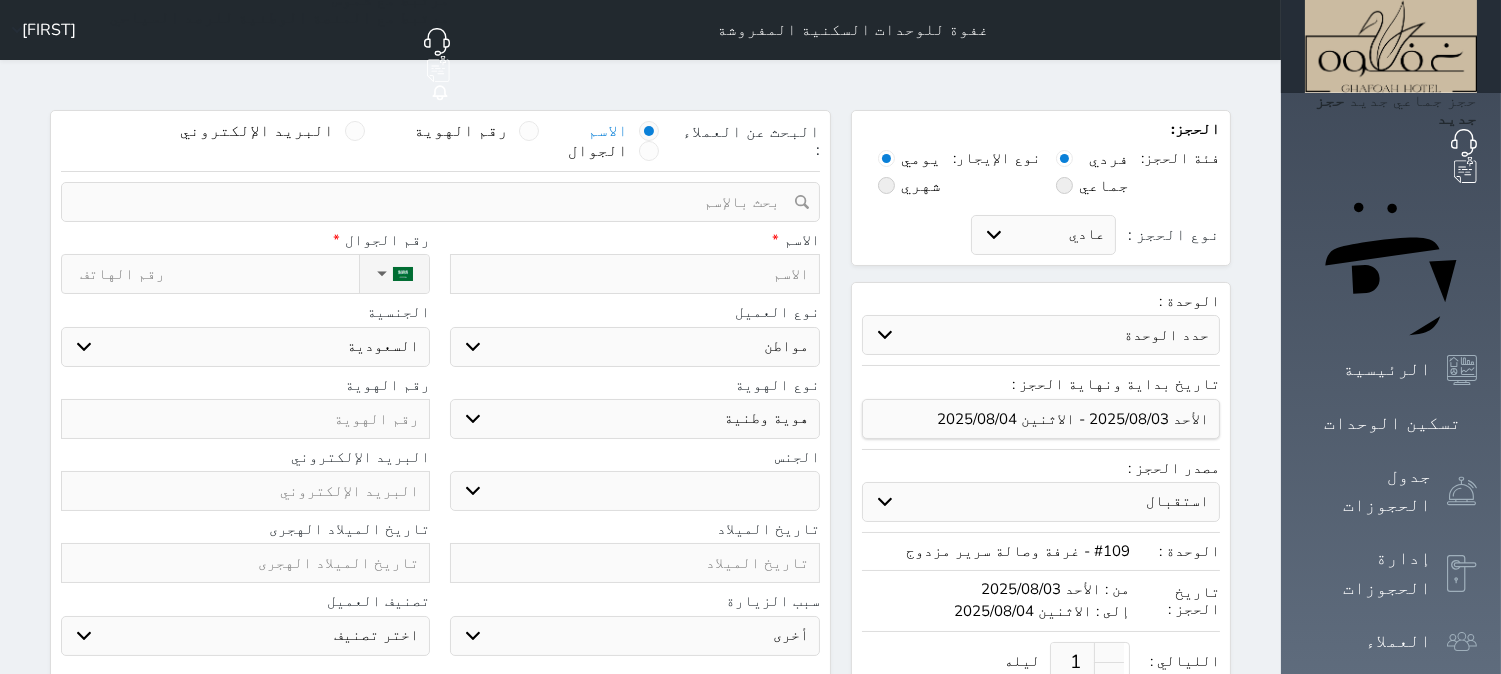 click at bounding box center [529, 131] 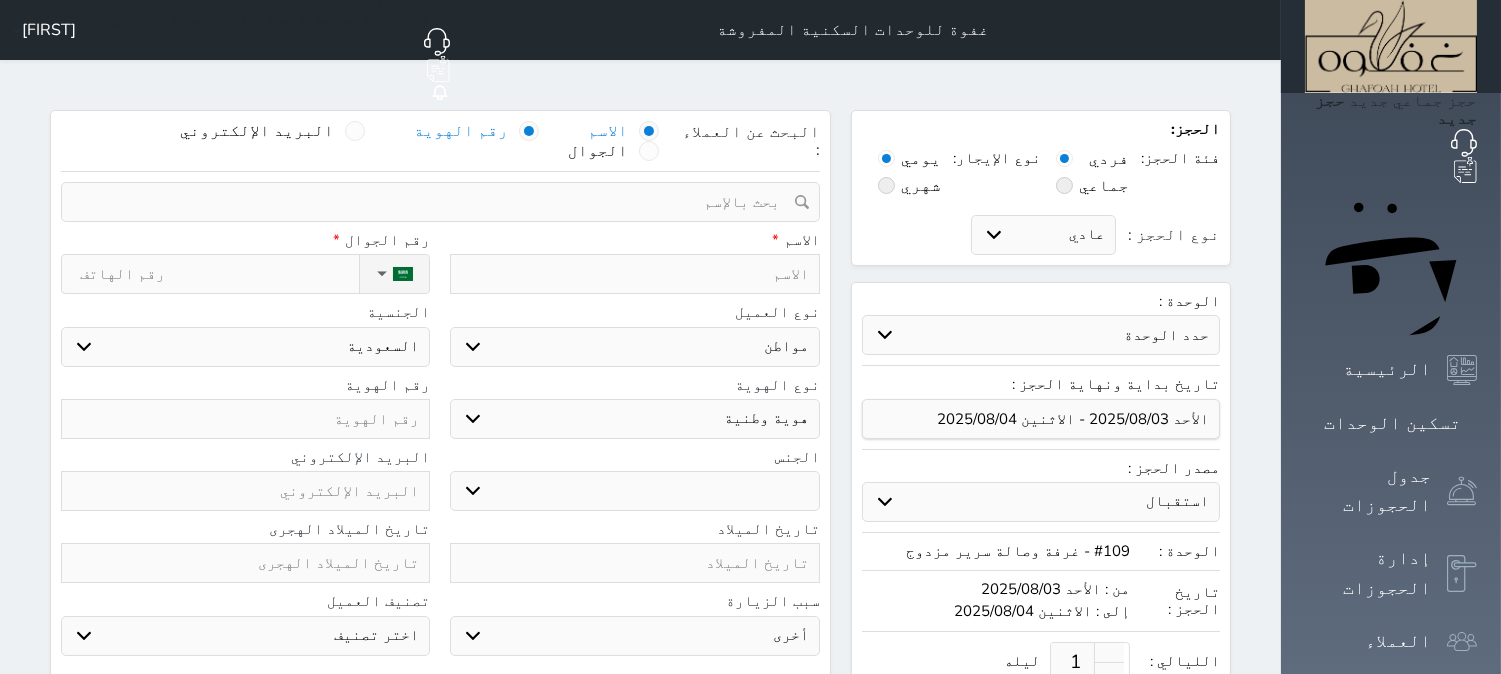 select 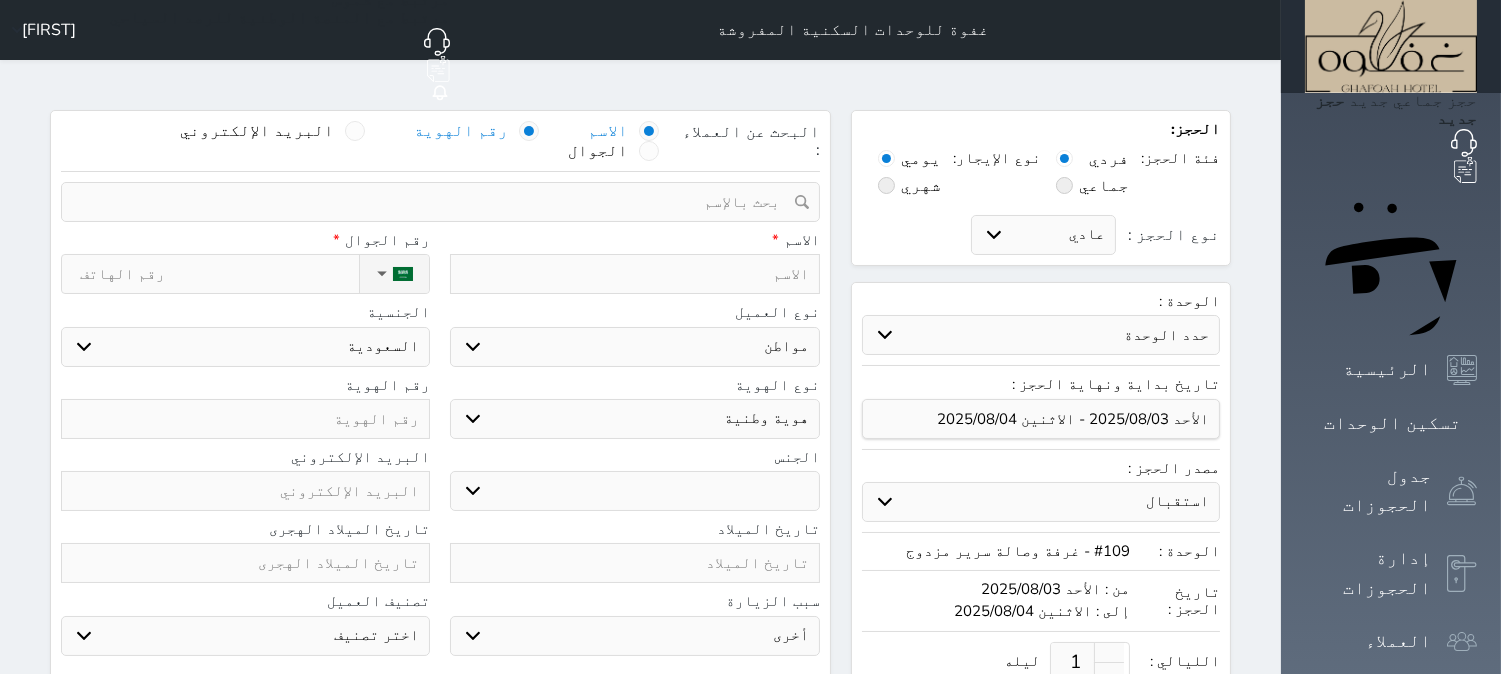 select 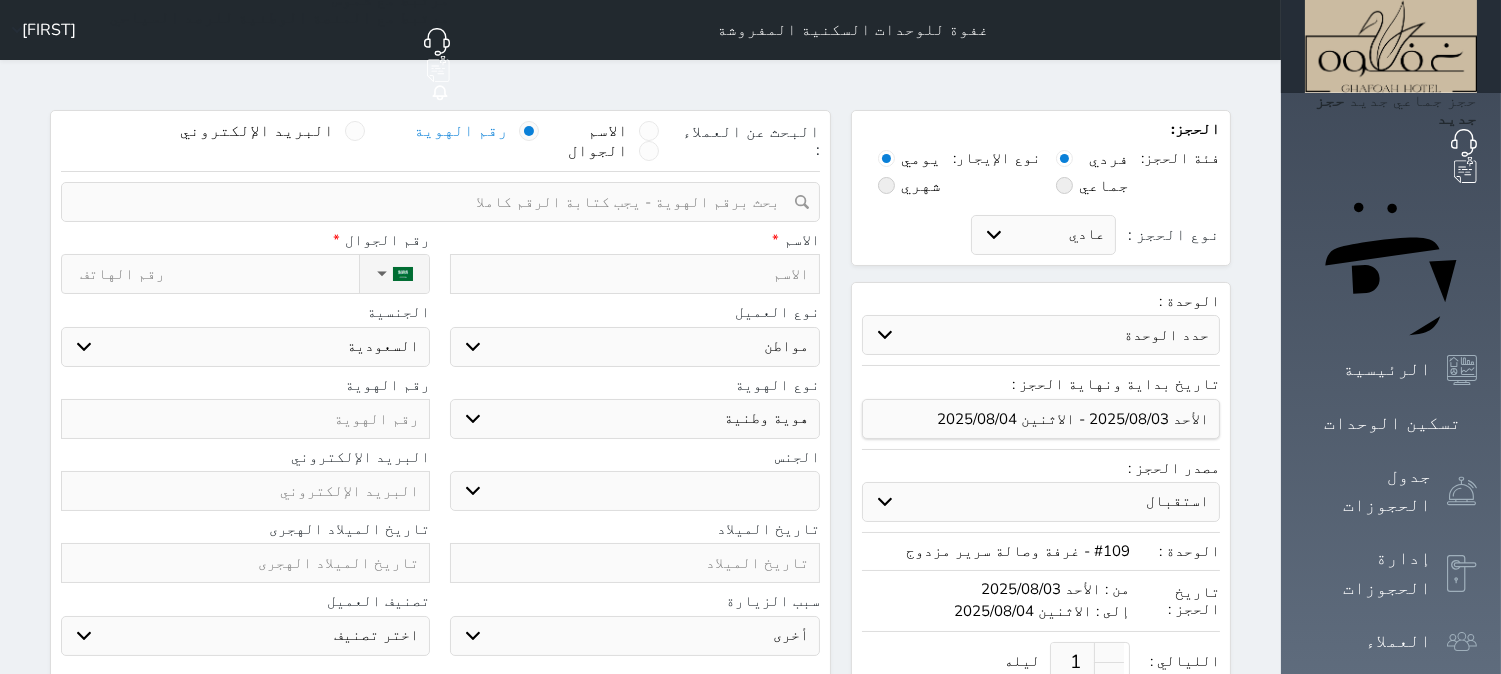 click at bounding box center (433, 202) 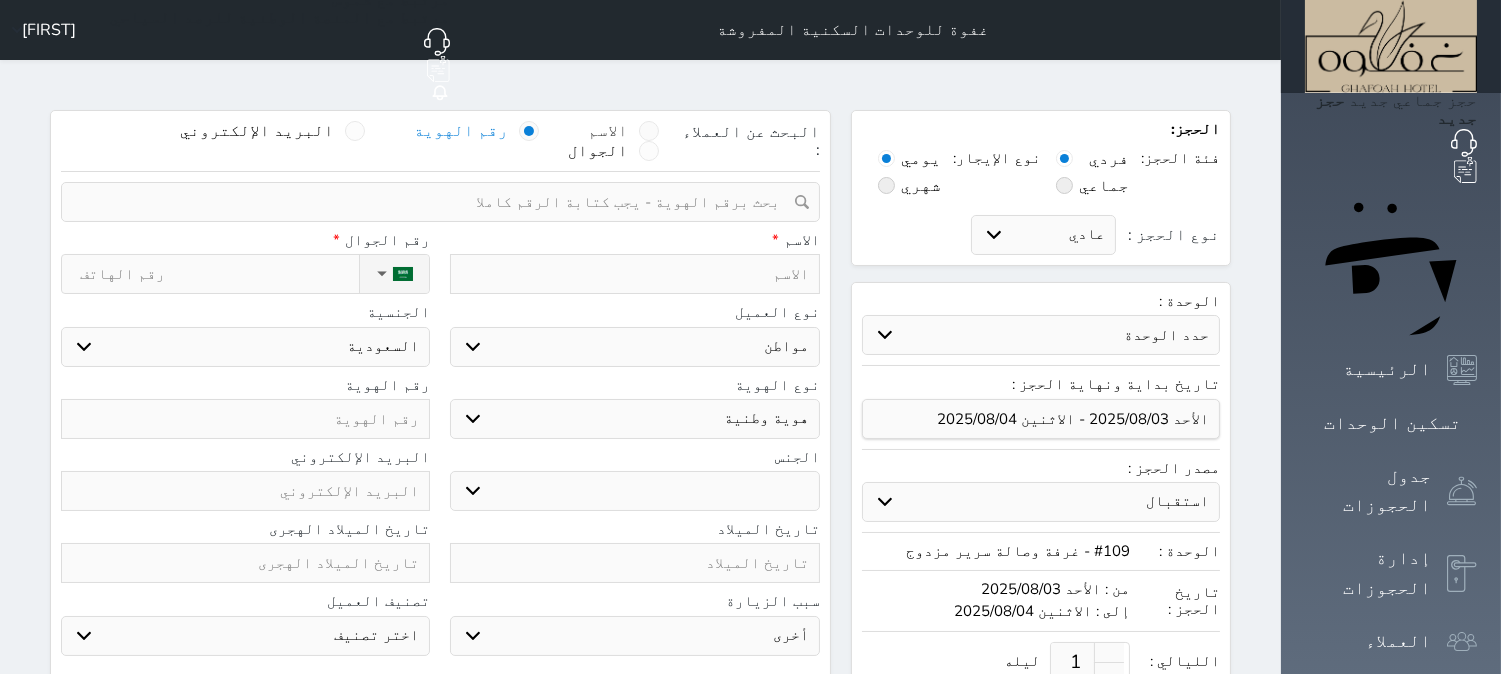 click on "الاسم" at bounding box center (624, 131) 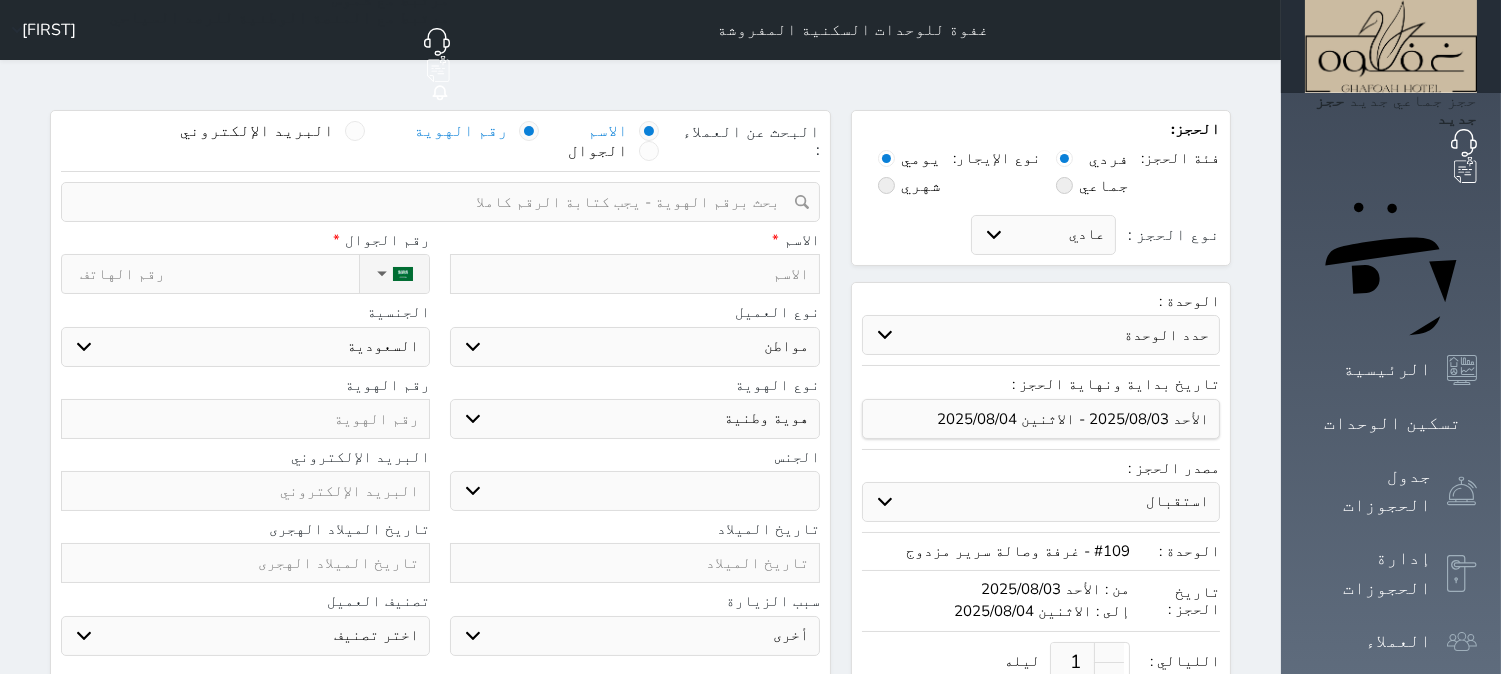 select 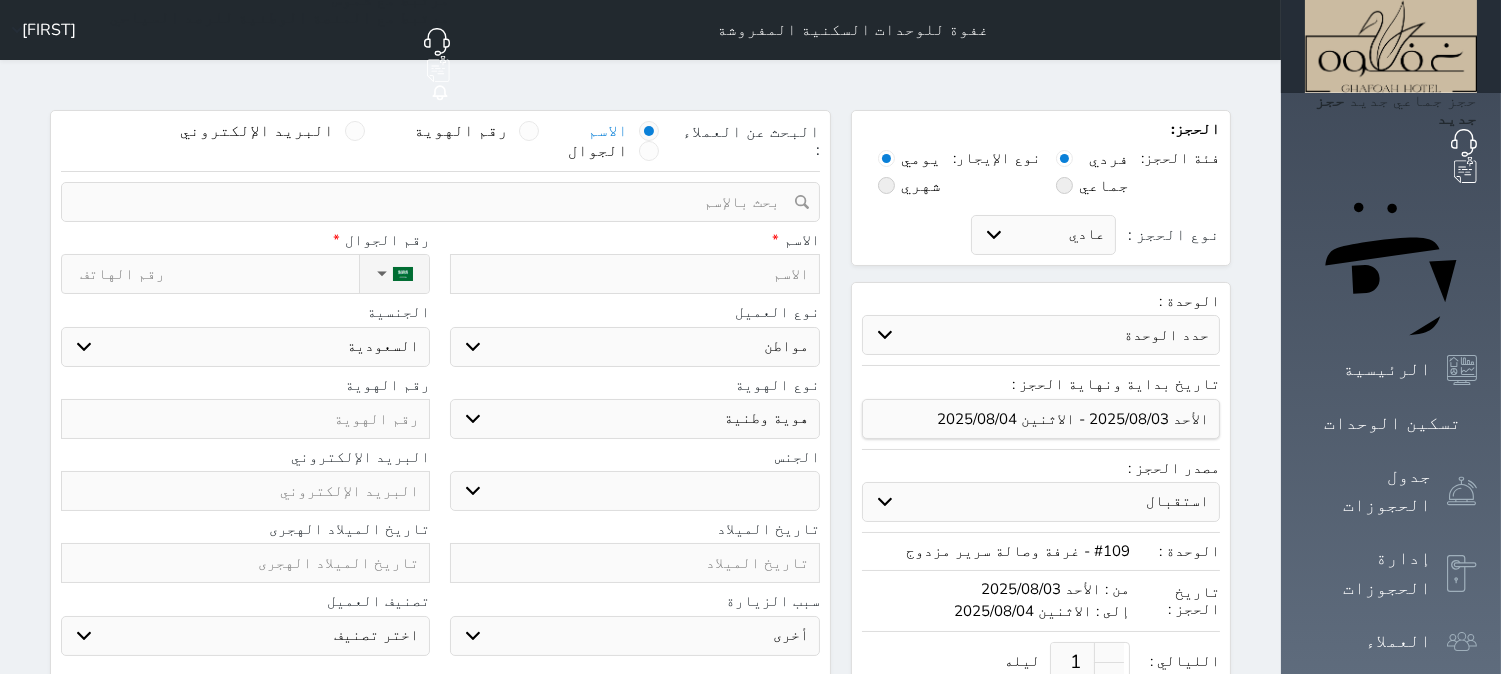 click at bounding box center (634, 274) 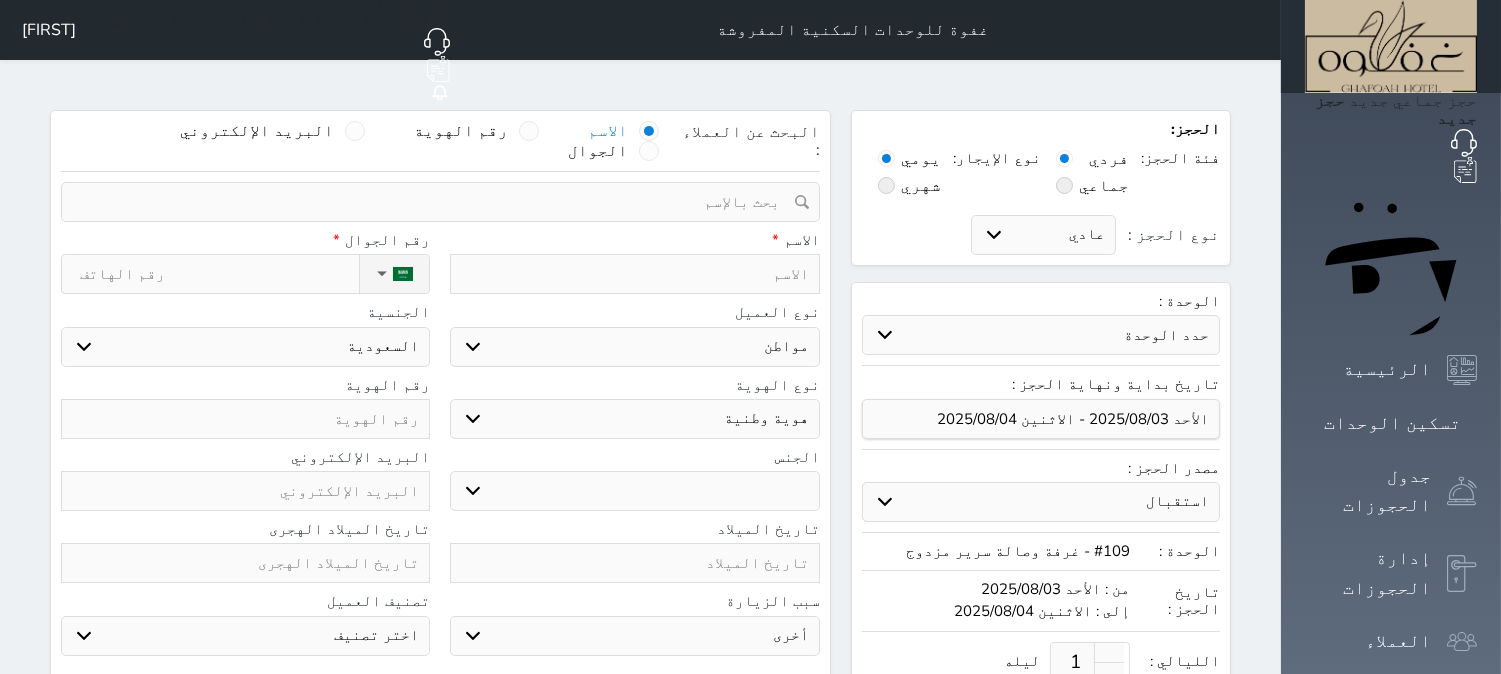 type on "ب" 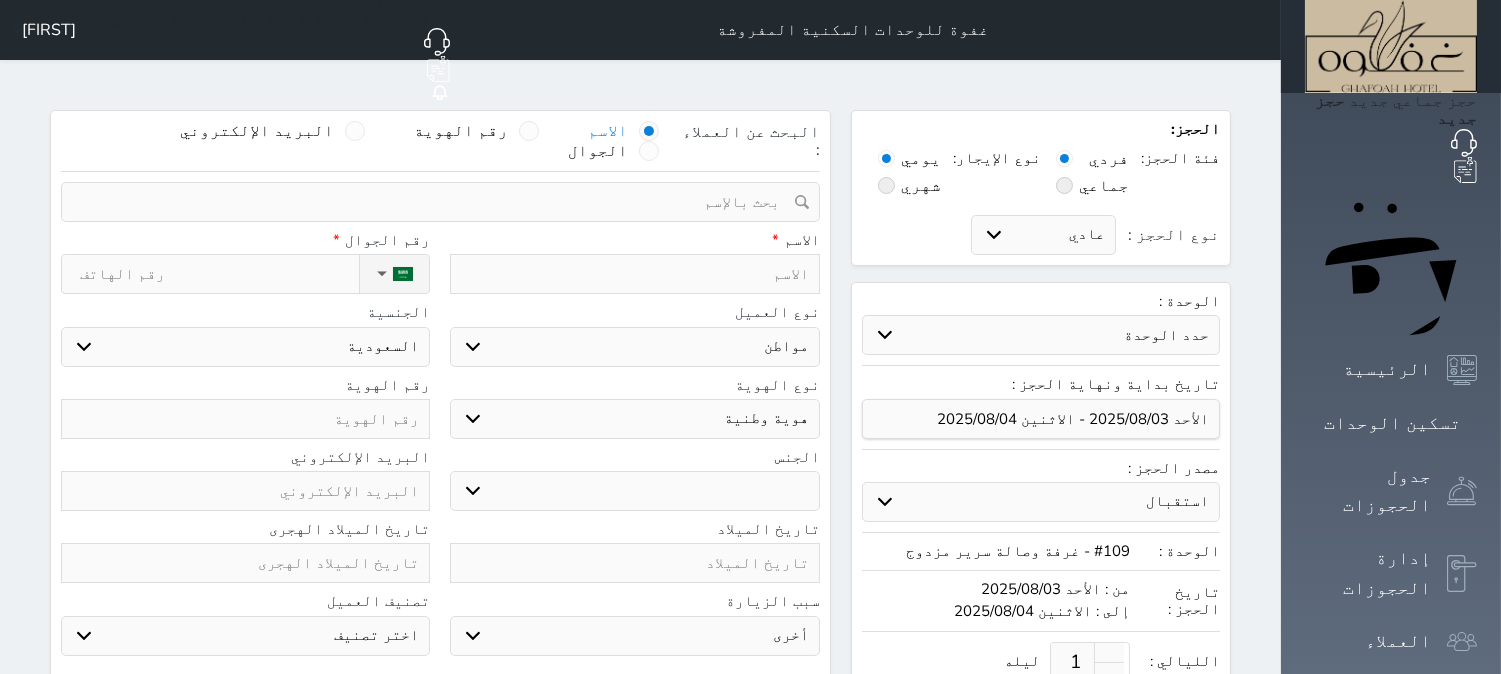 select 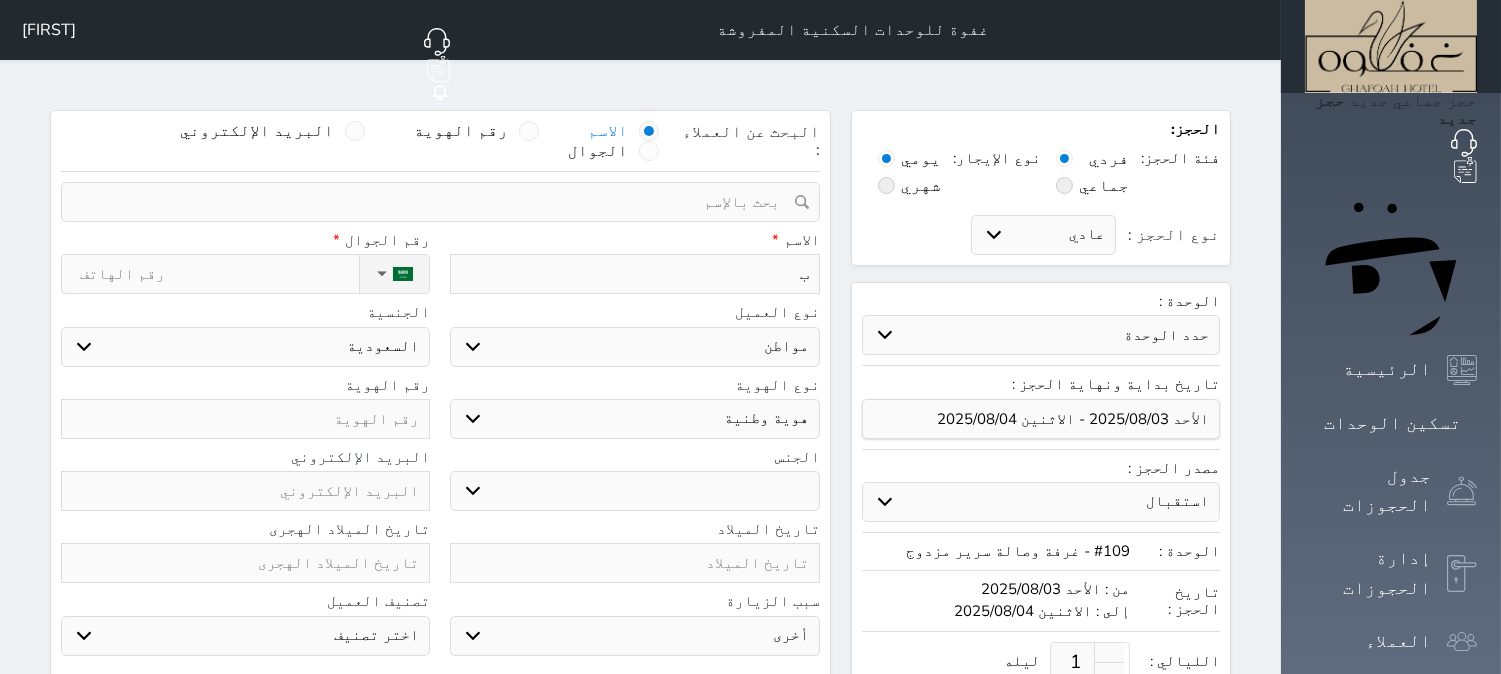type on "با" 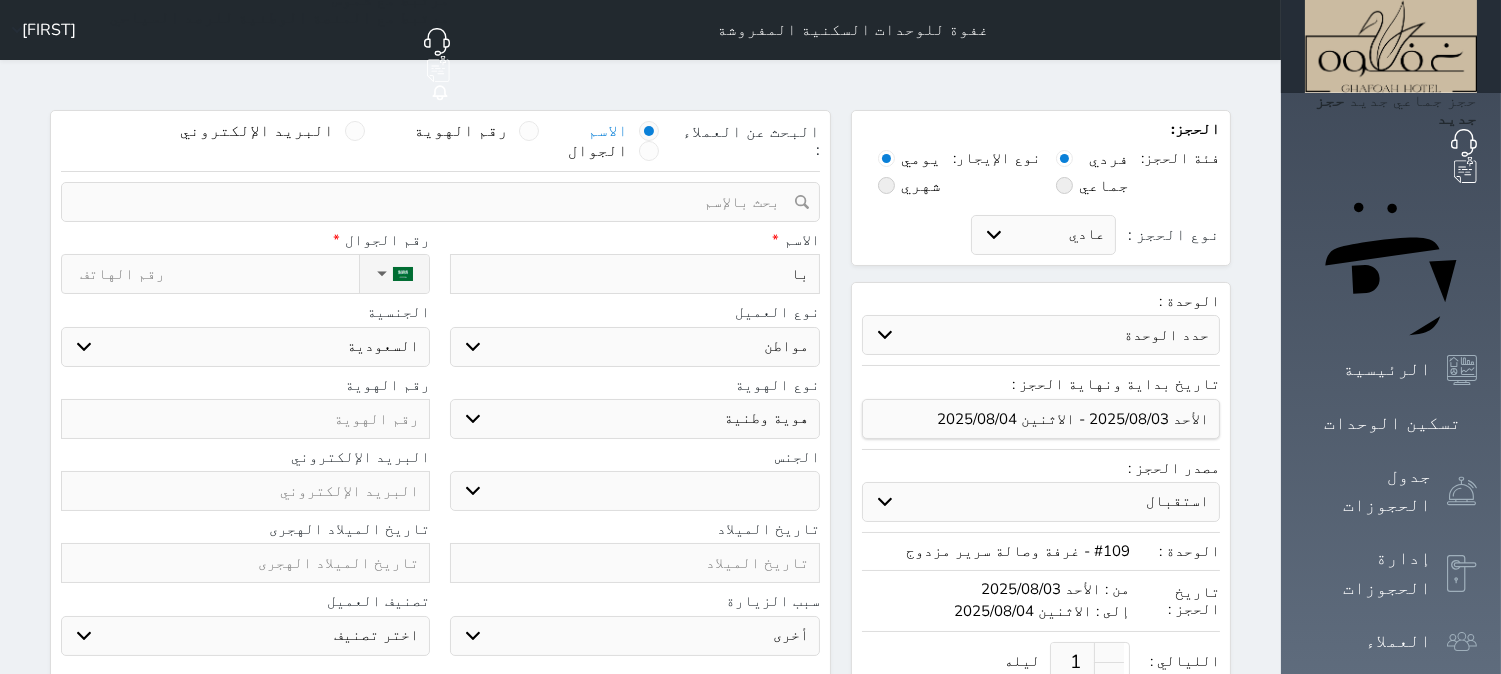 type on "باس" 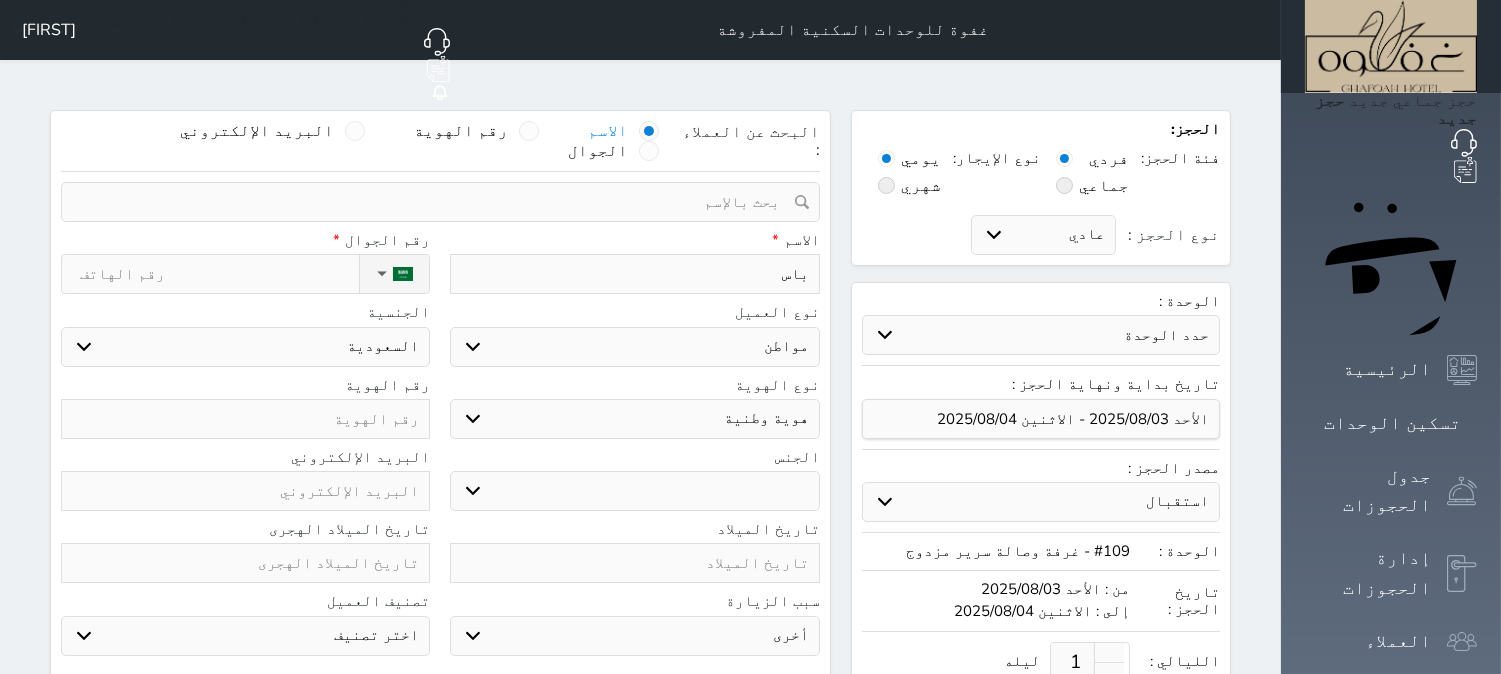 type on "[FIRST]" 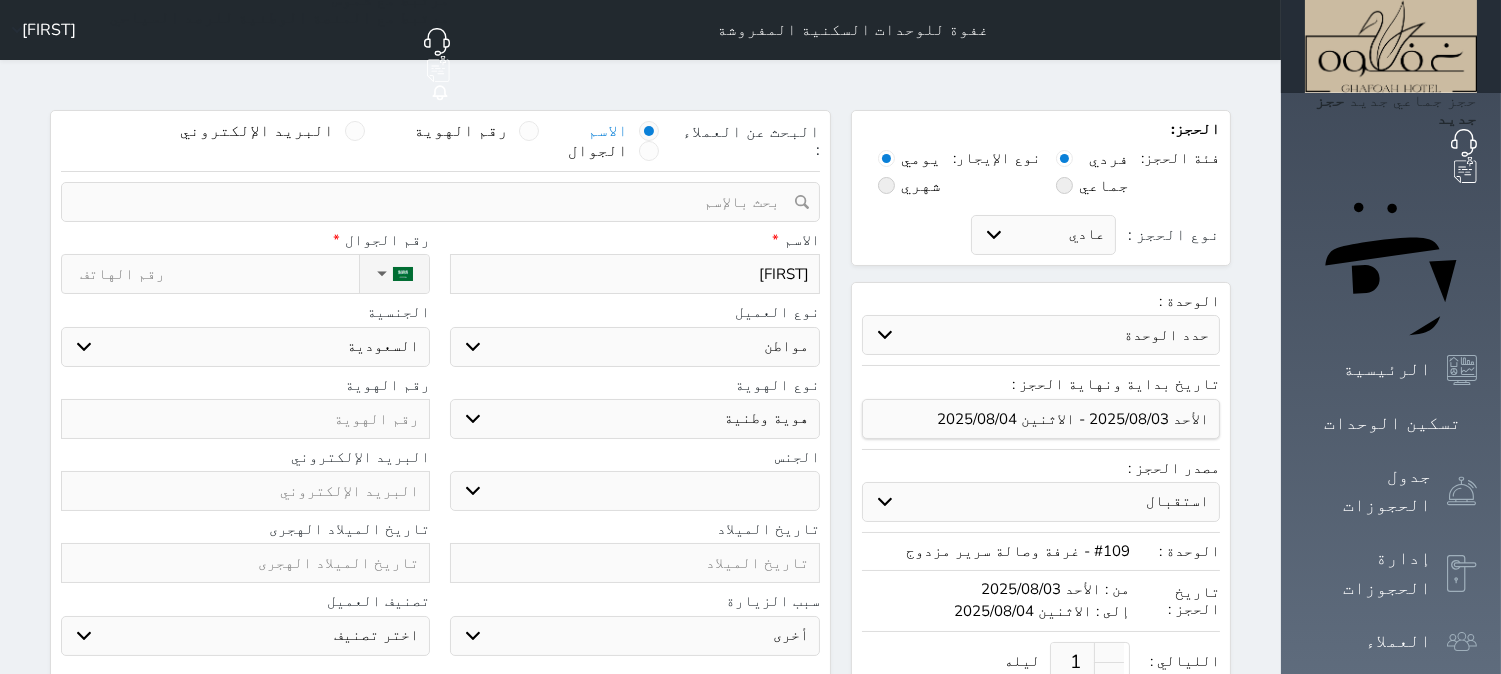 type on "[FIRST]" 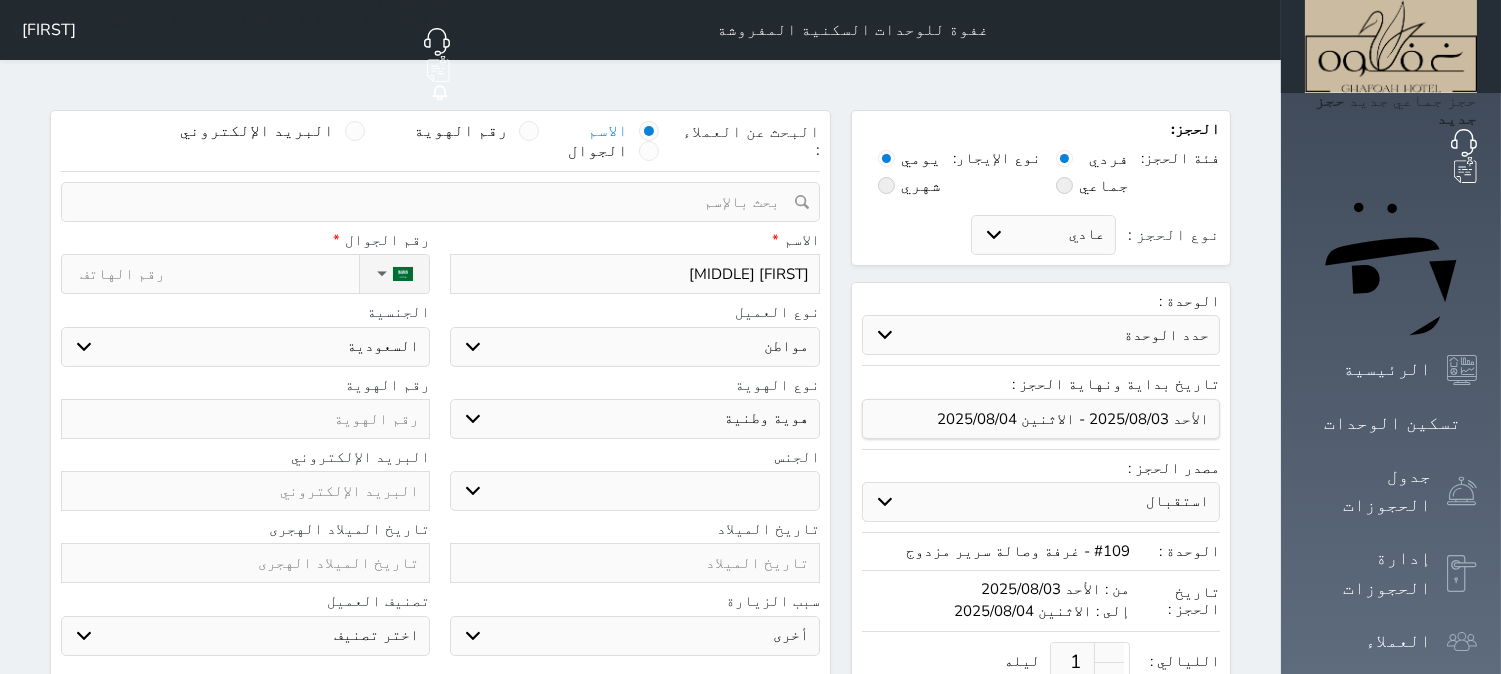 type on "[FIRST] [MIDDLE]" 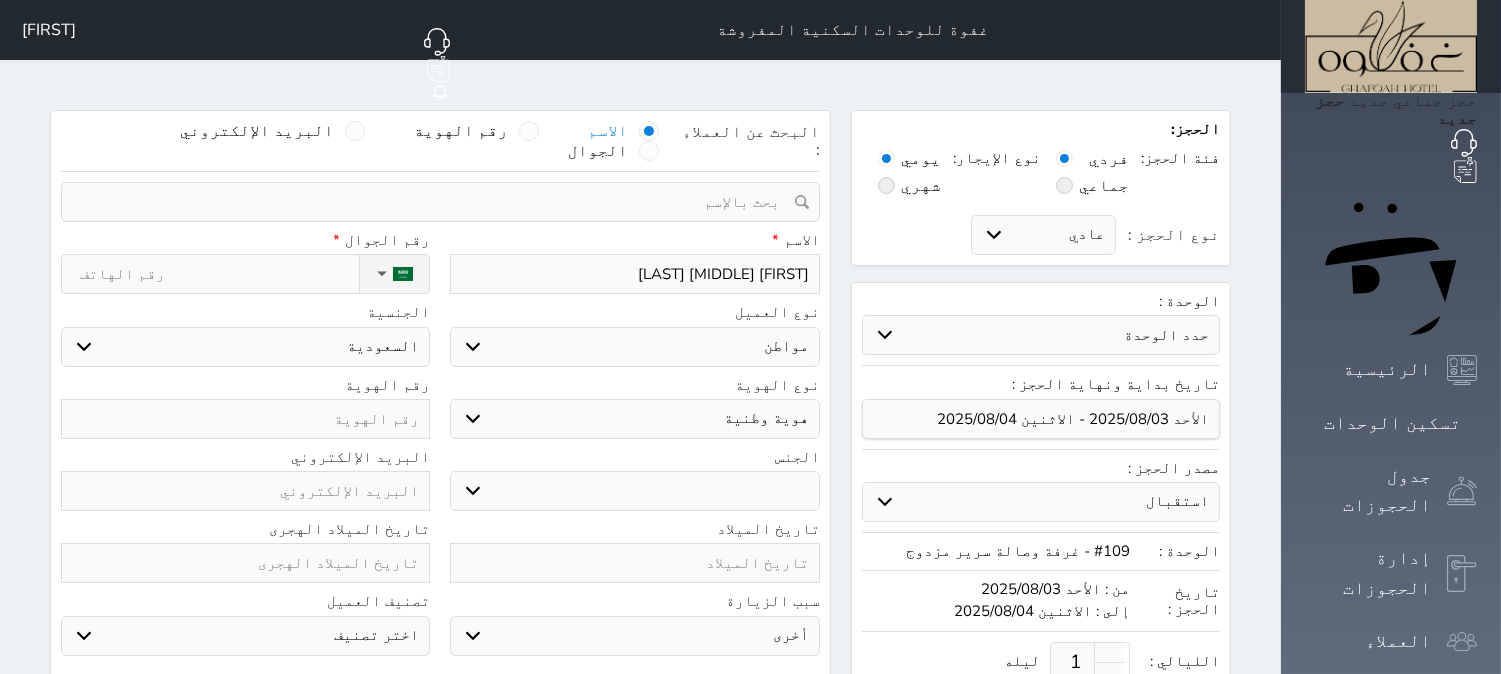 type on "[FIRST] [MIDDLE] [LAST]" 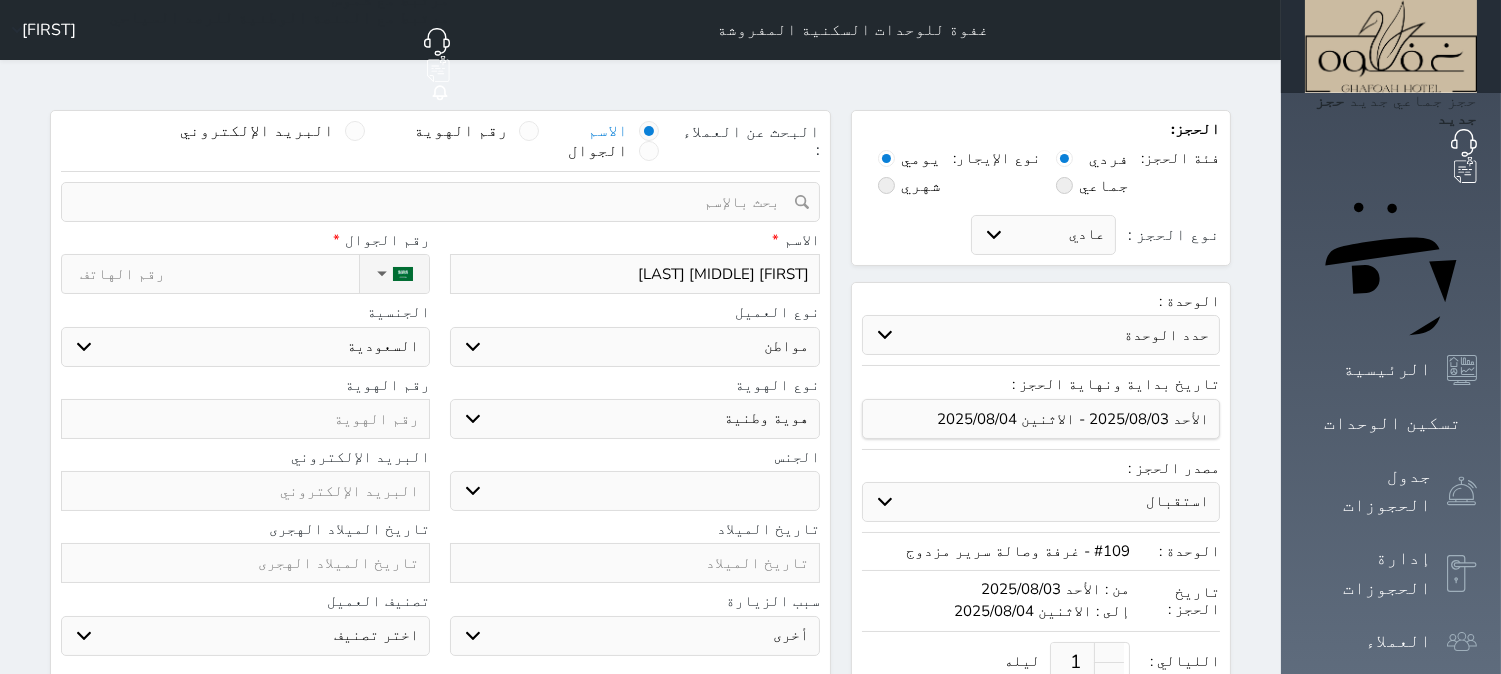 select 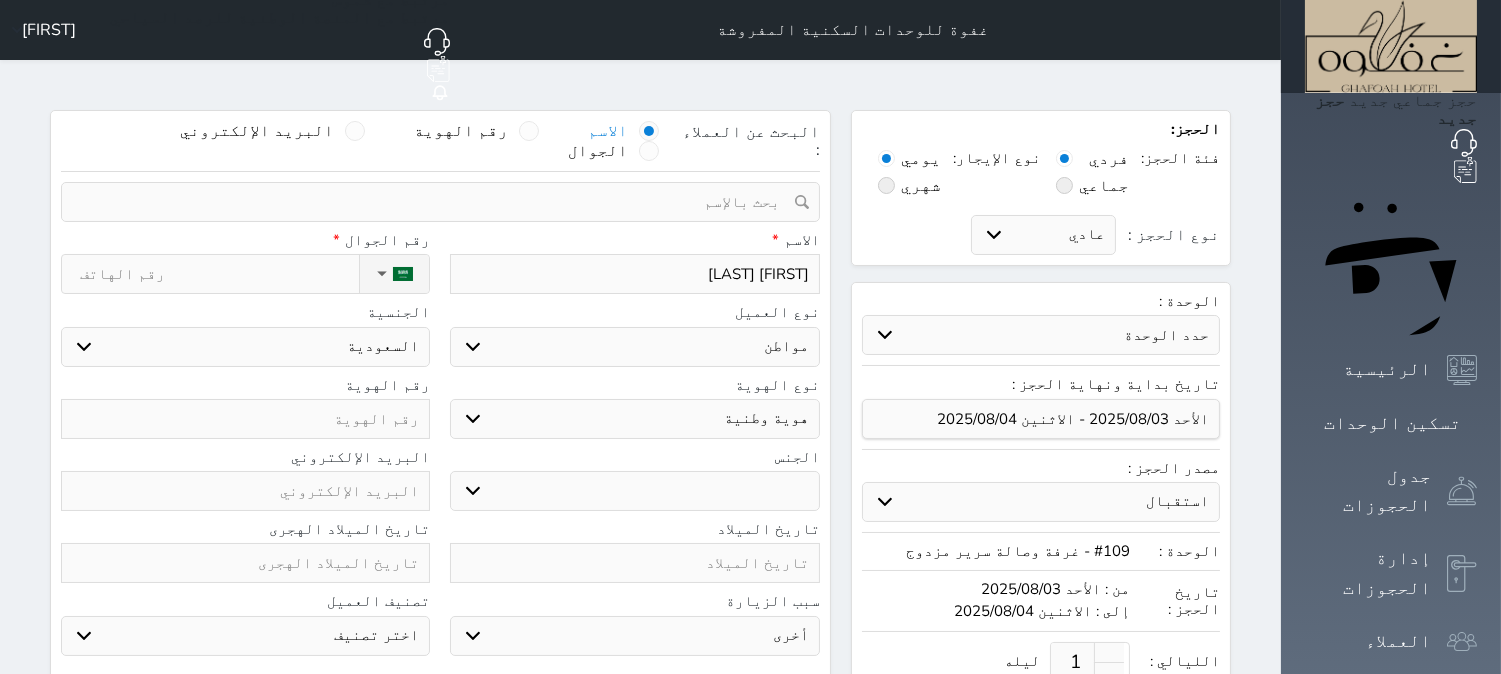 type on "[FIRST] [LAST]" 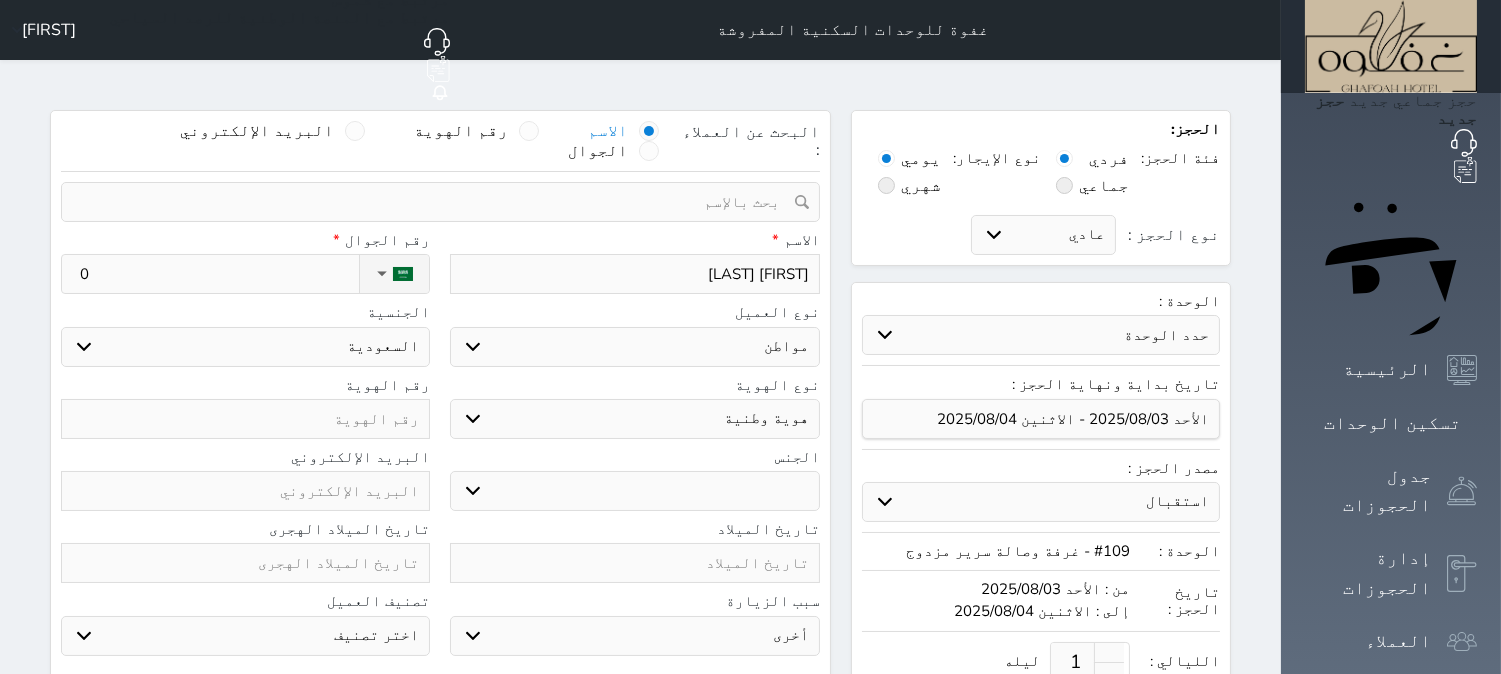 select 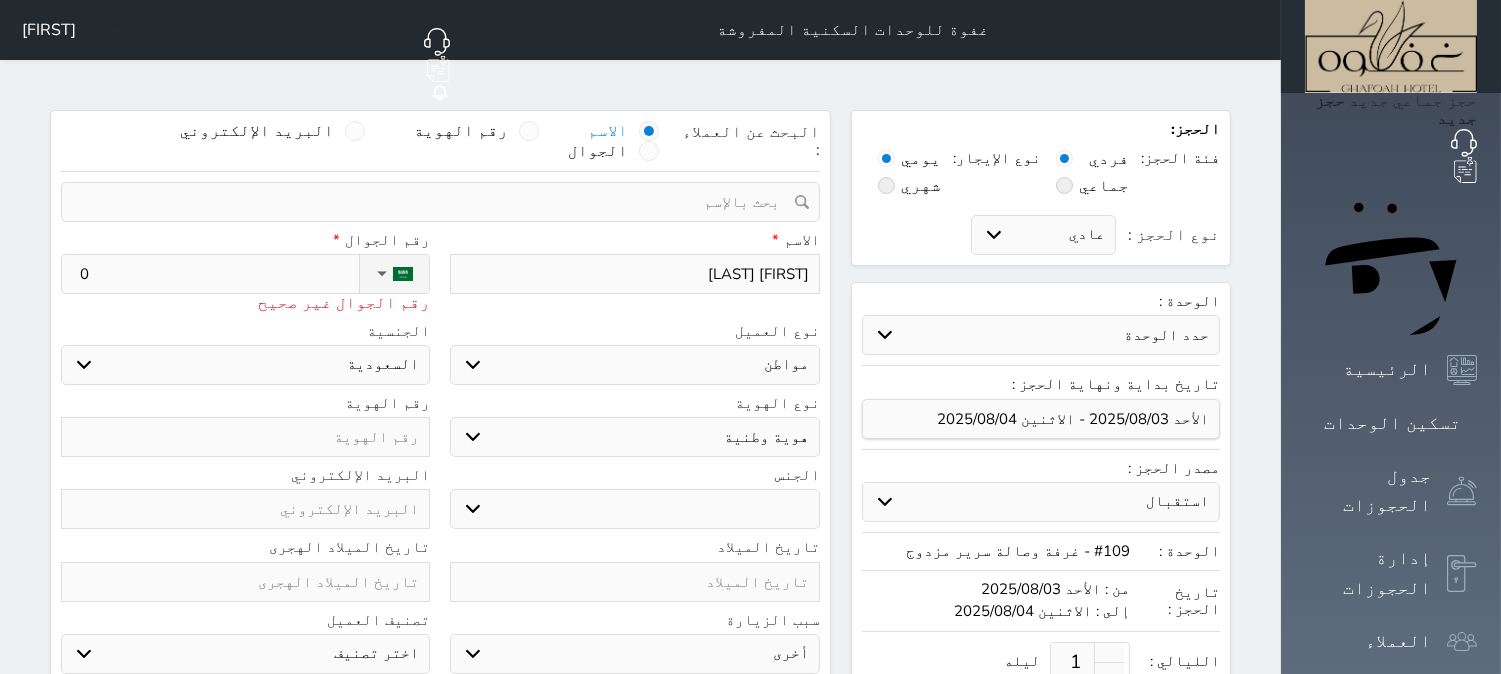 type on "05" 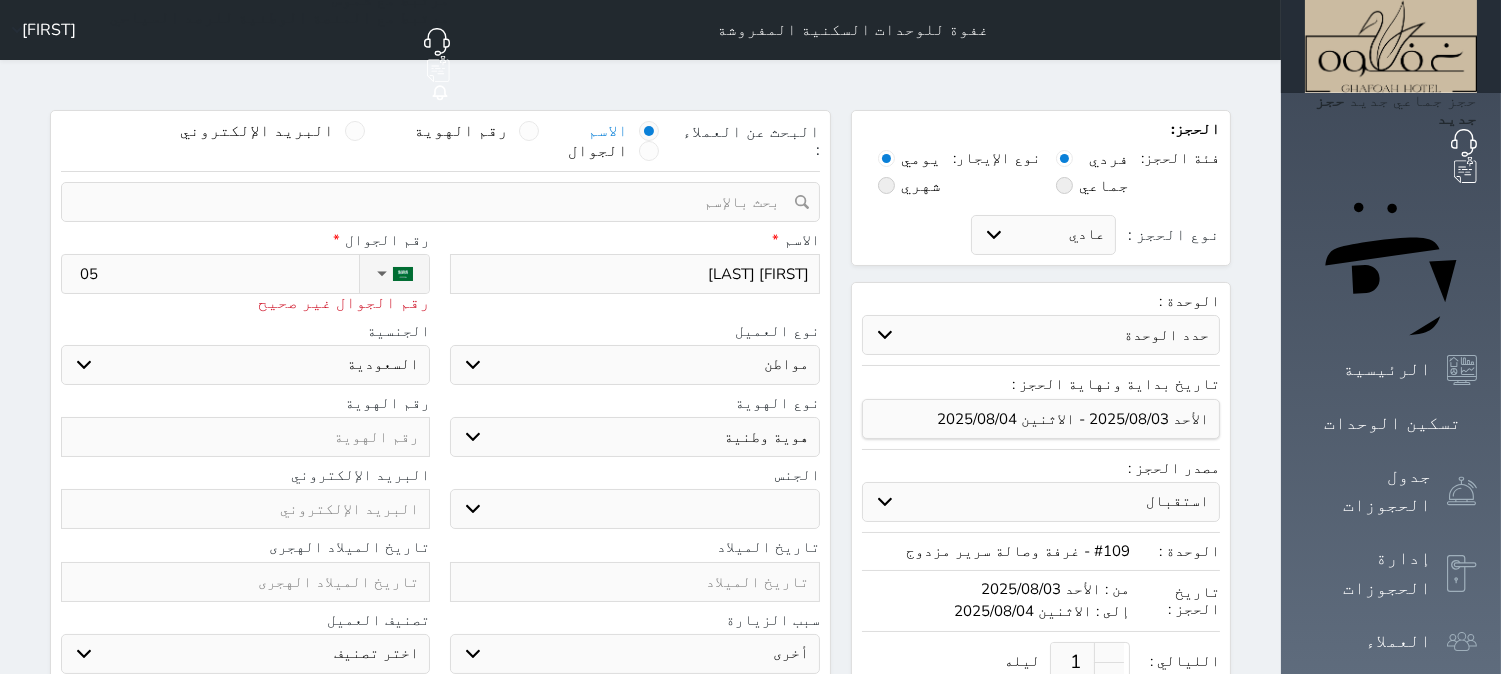 type on "055" 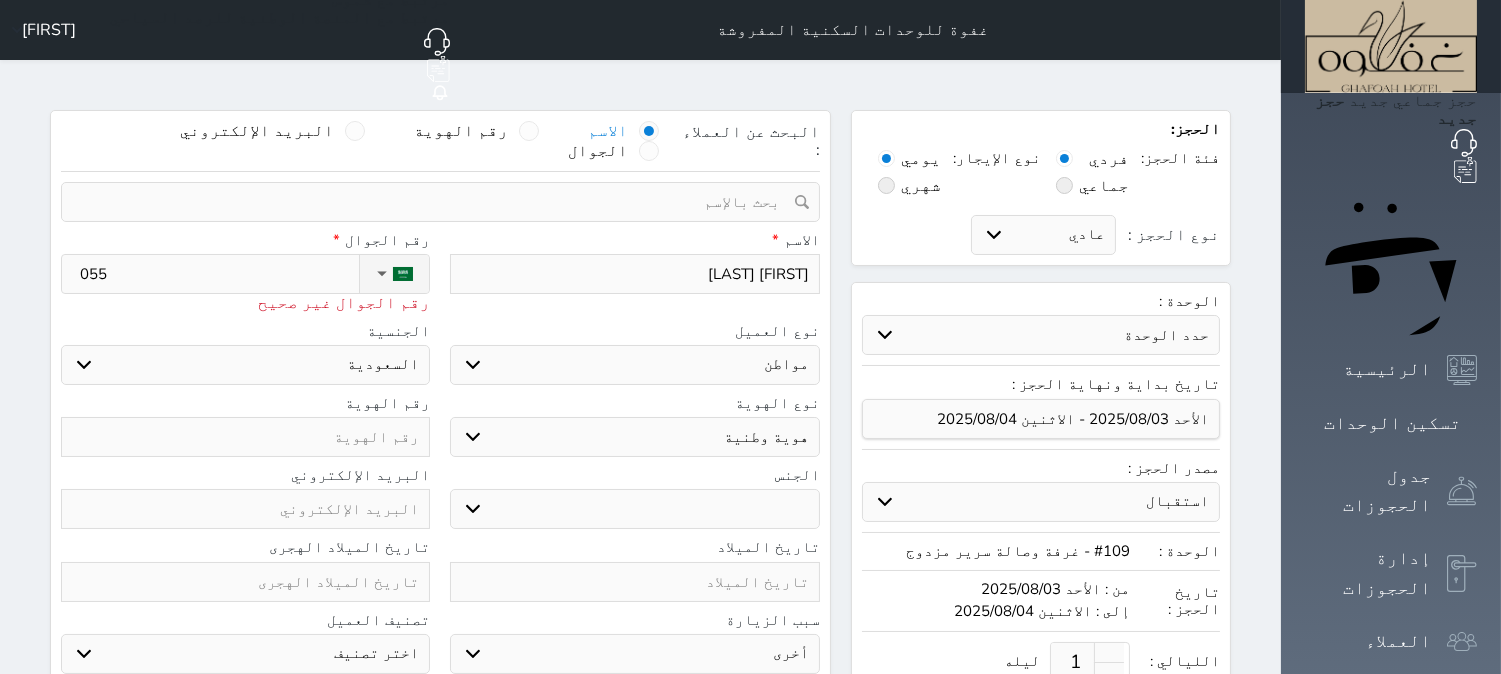 type on "0558" 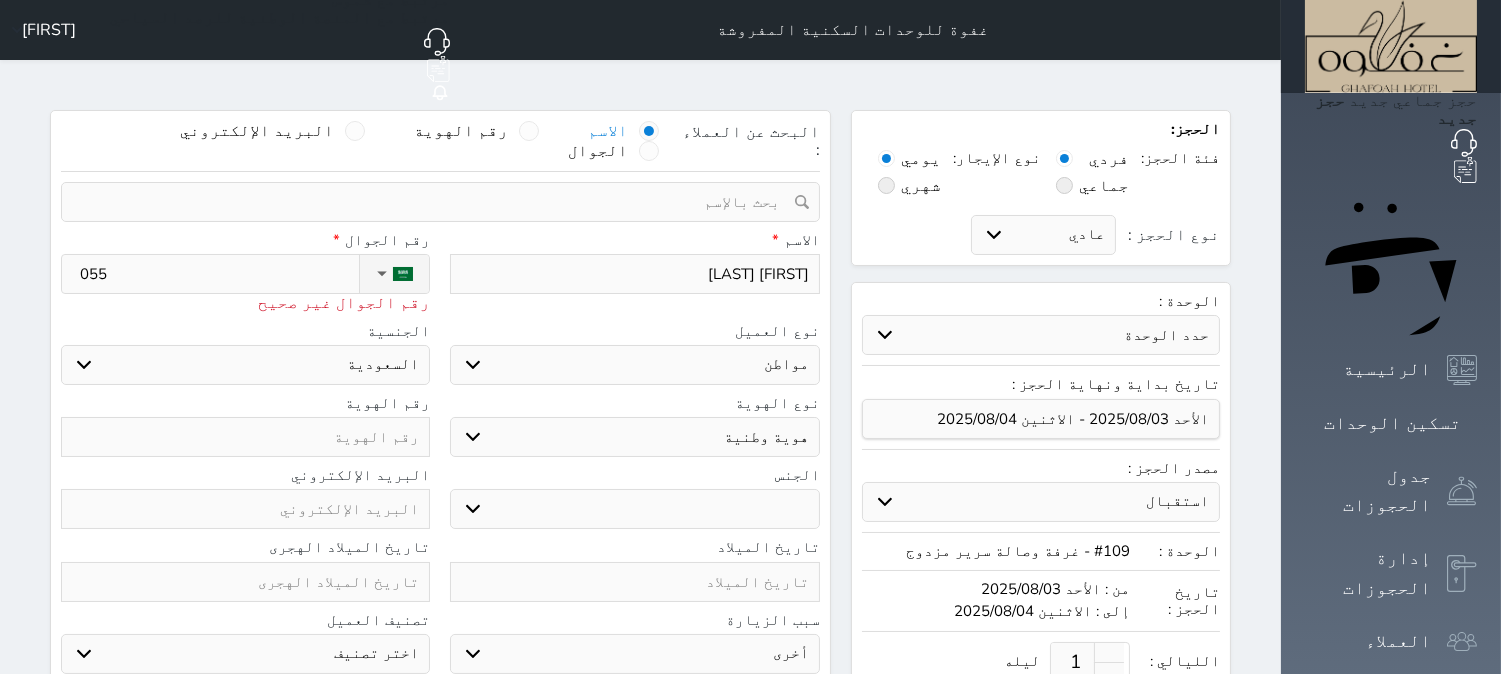 select 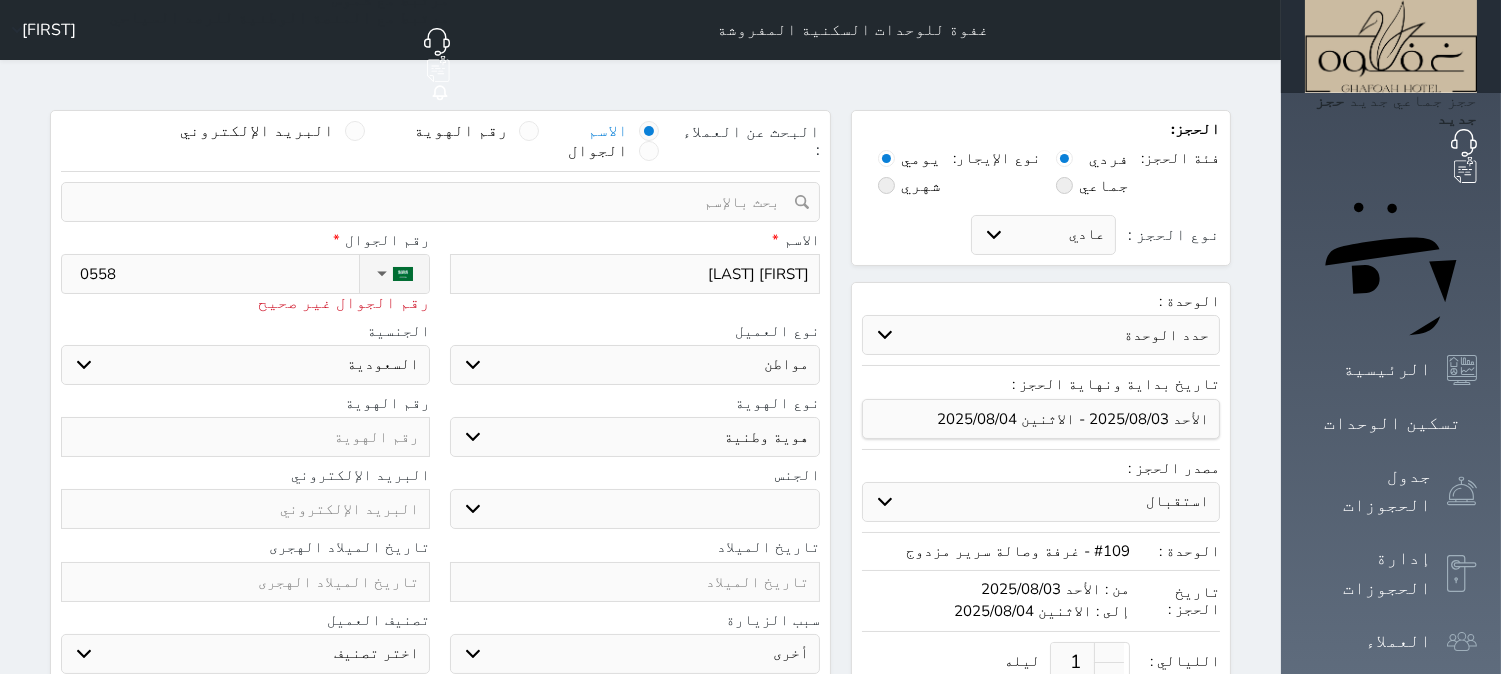 type on "05587" 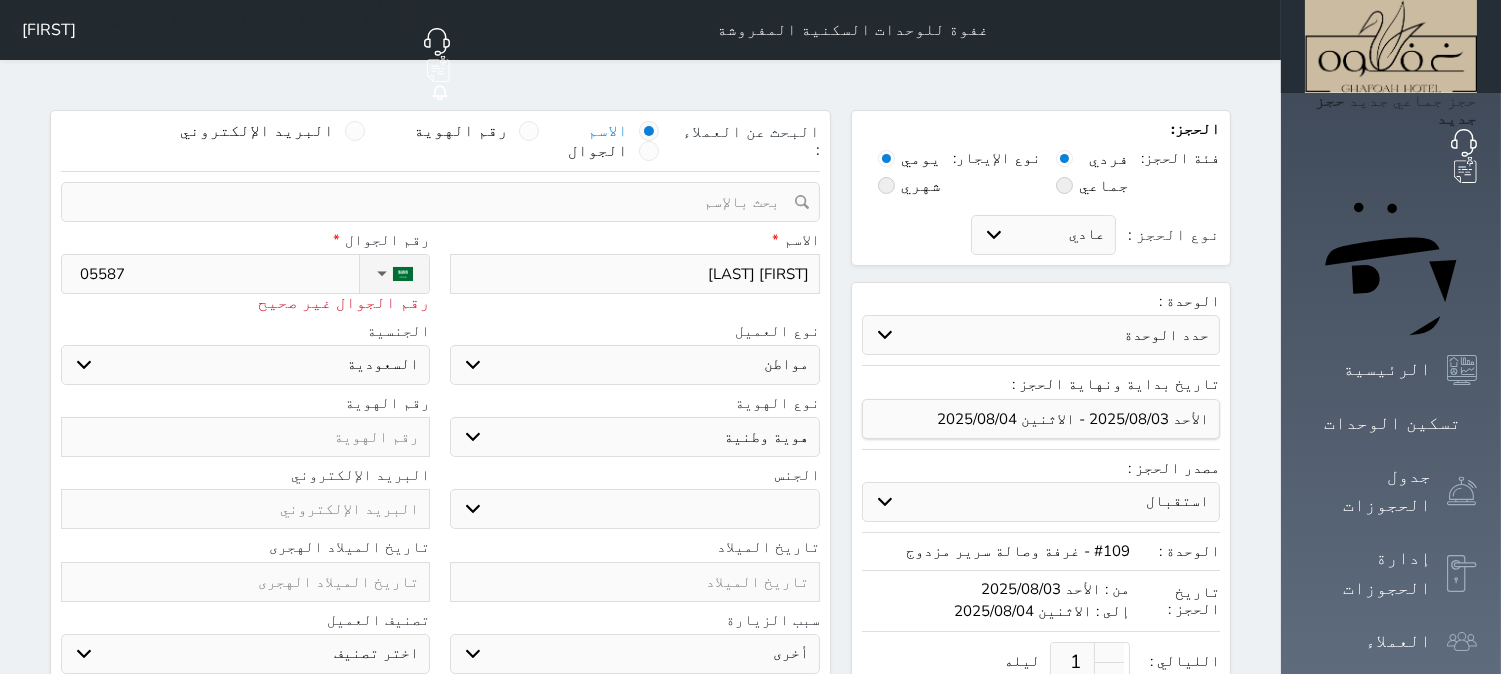 type on "[PHONE]" 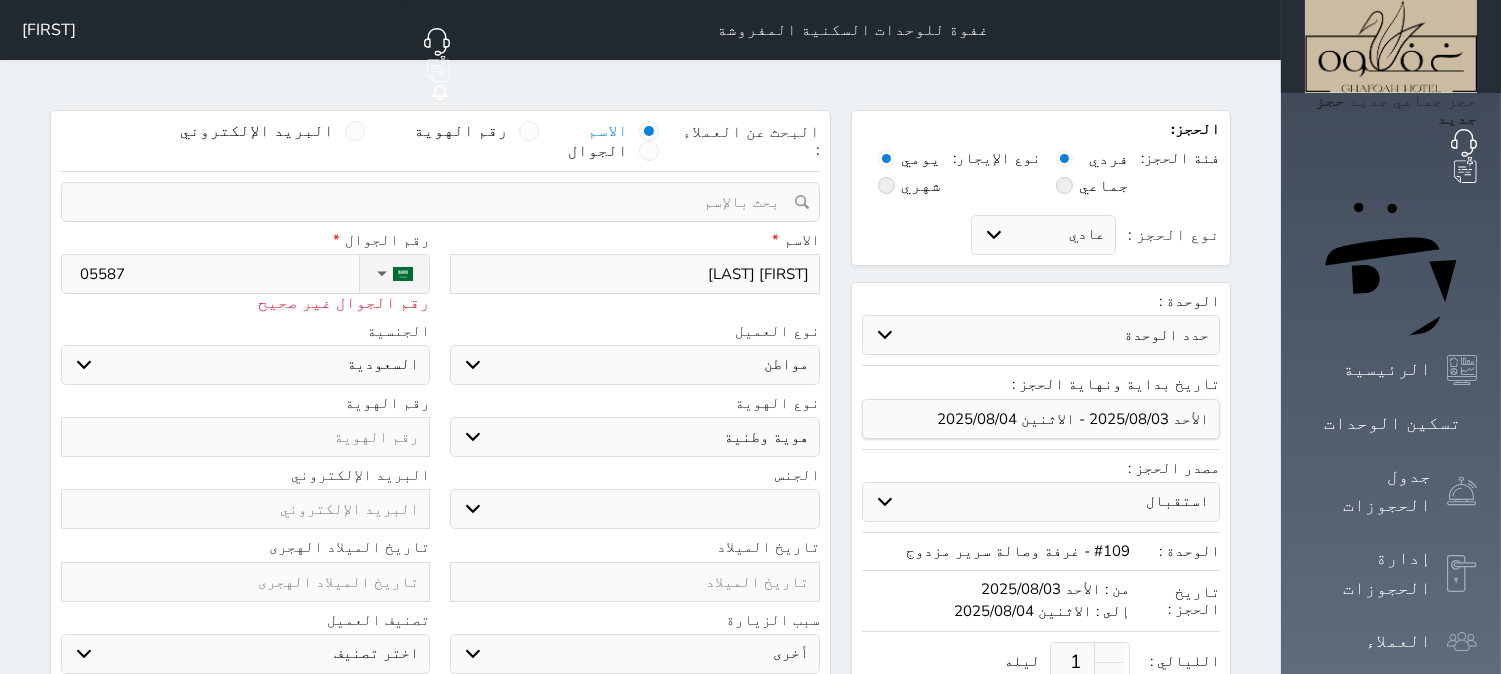 select 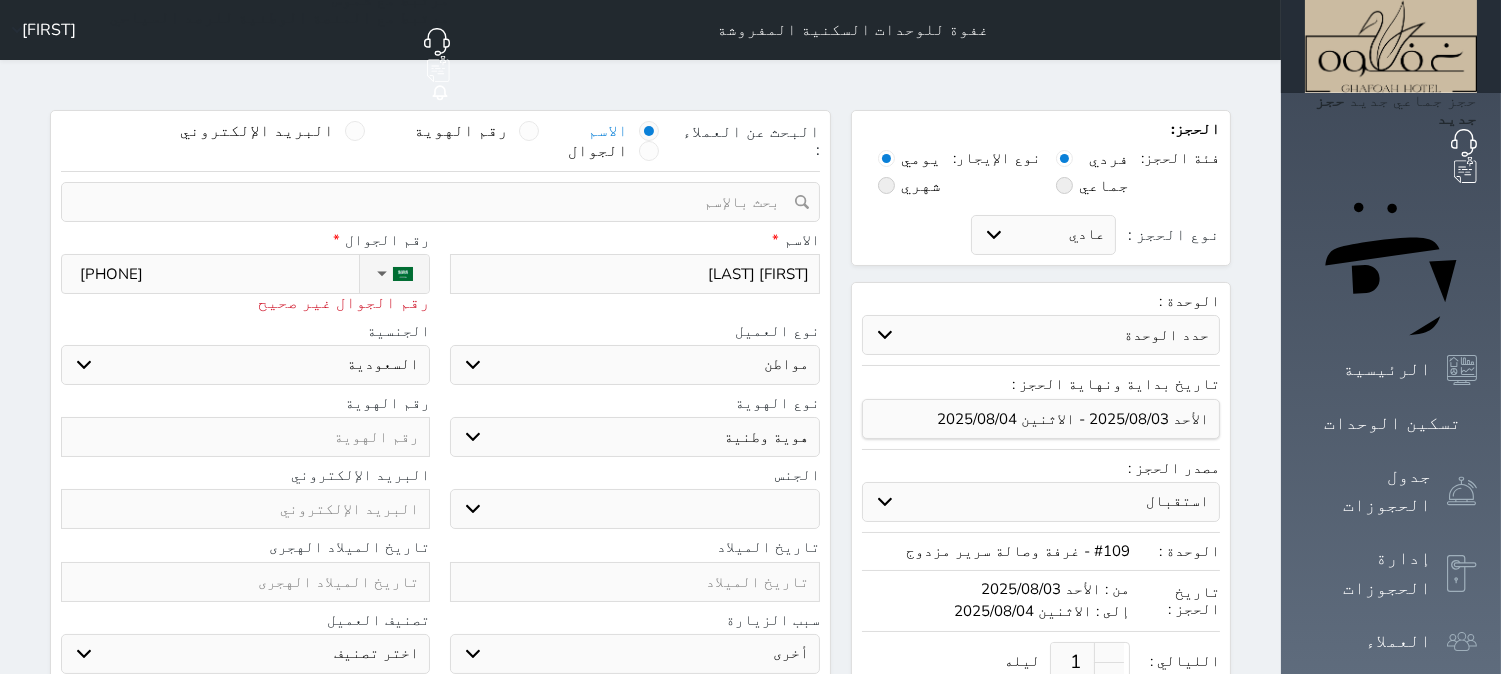 type on "[PHONE]" 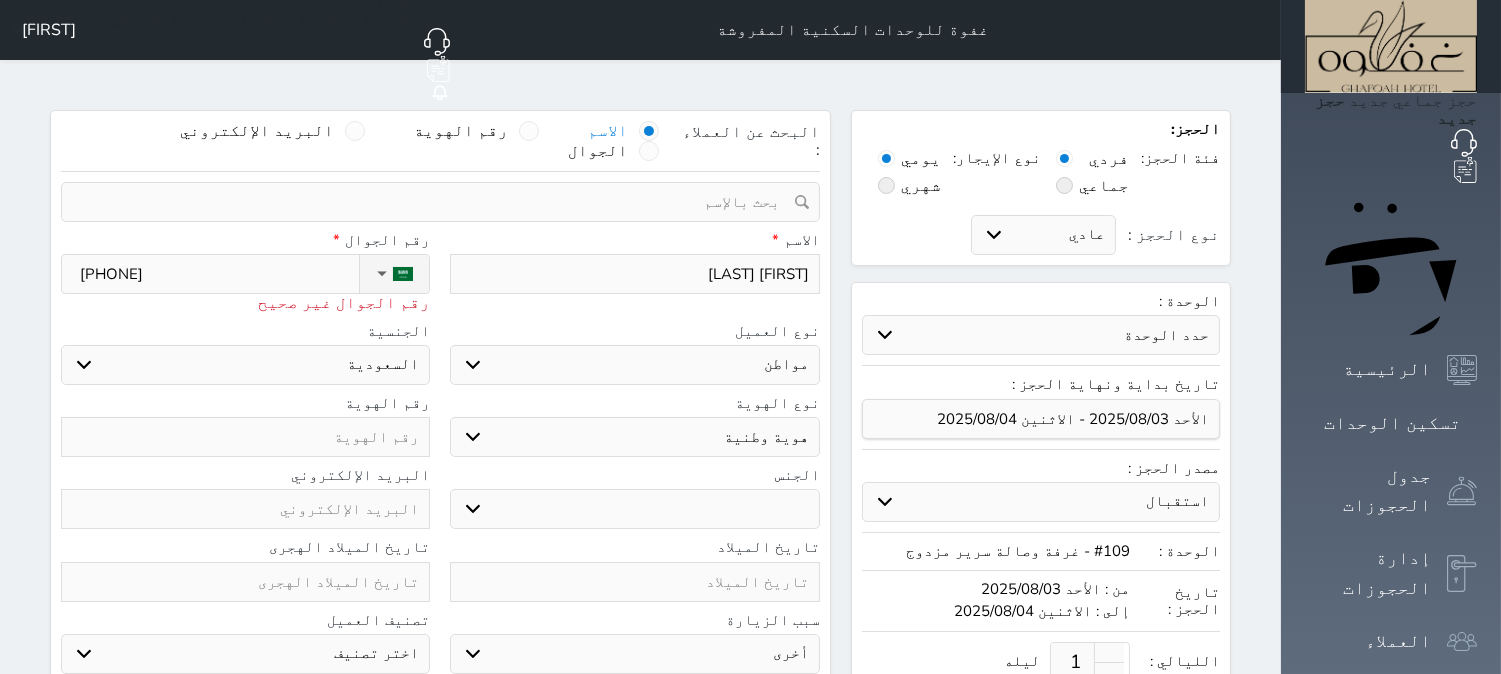 type on "[PHONE]" 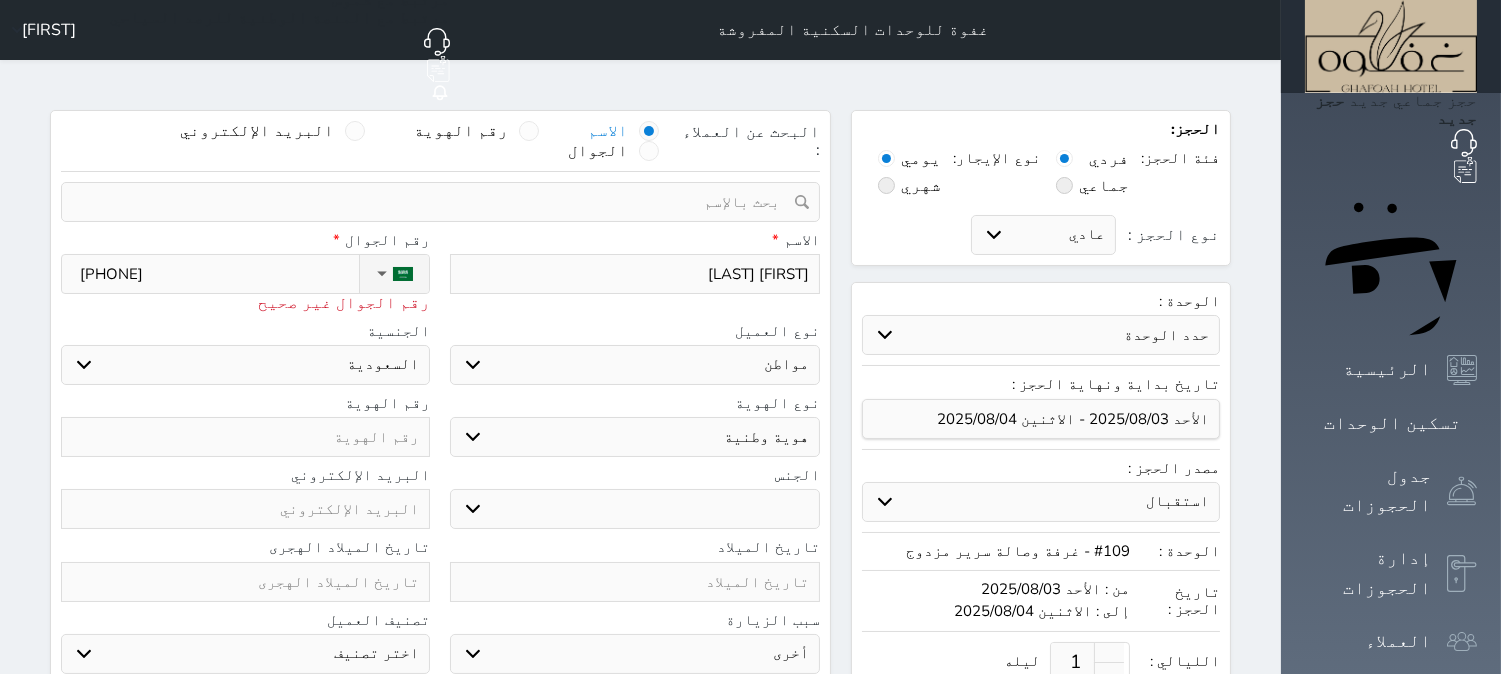 select 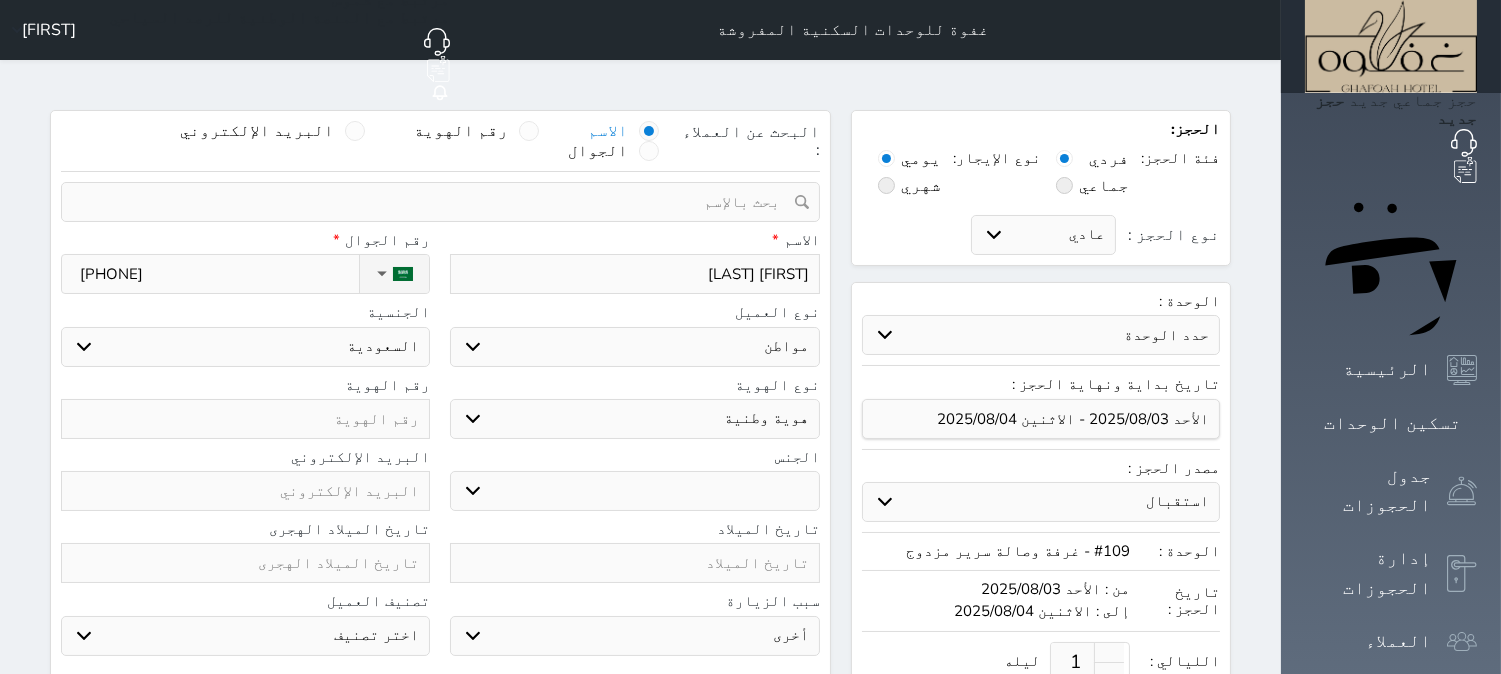 type on "[PHONE]" 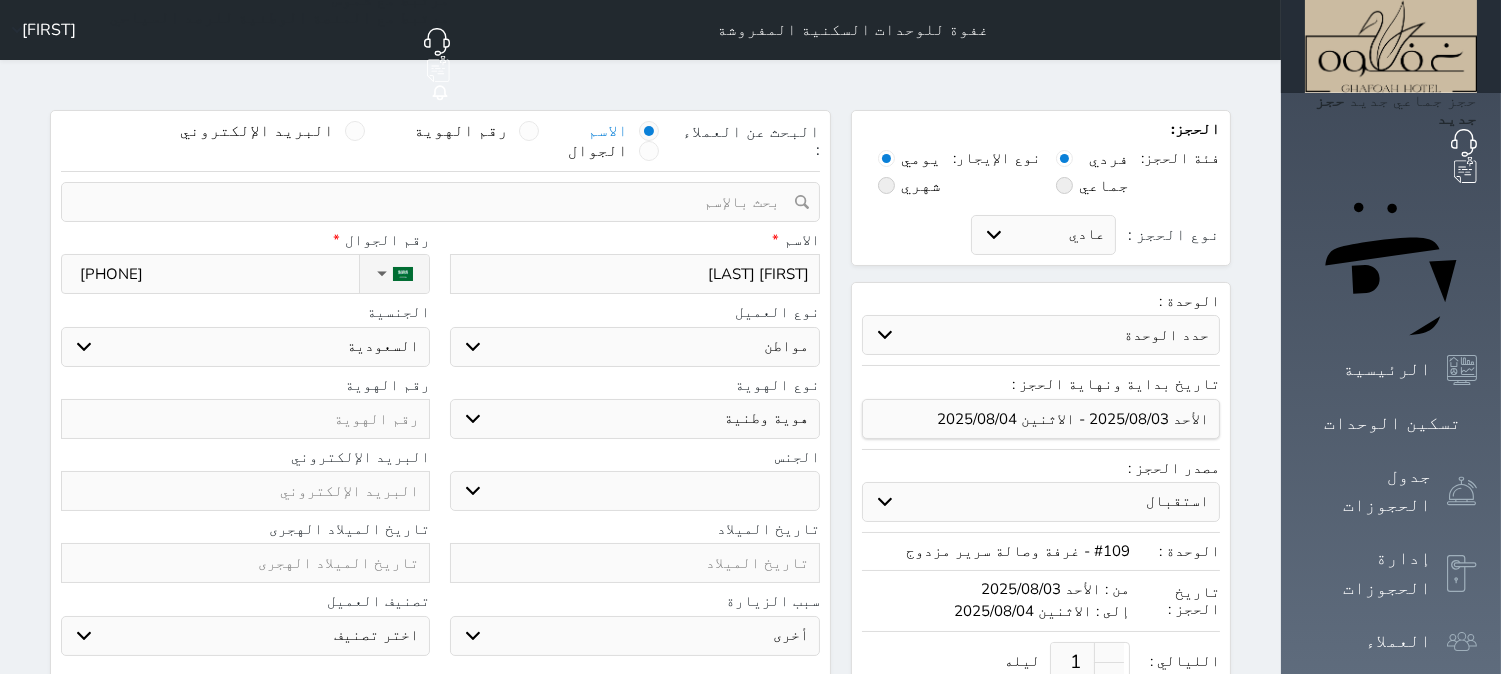 type on "2" 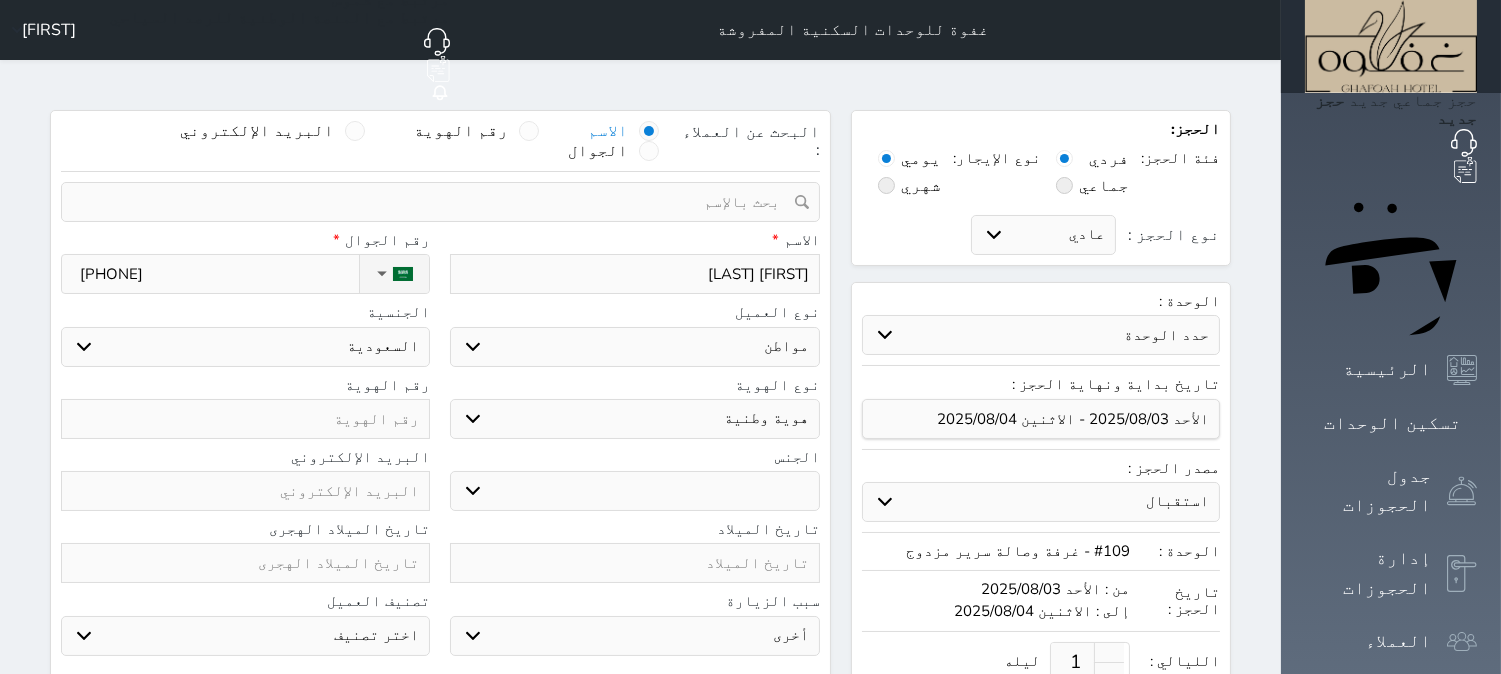 select 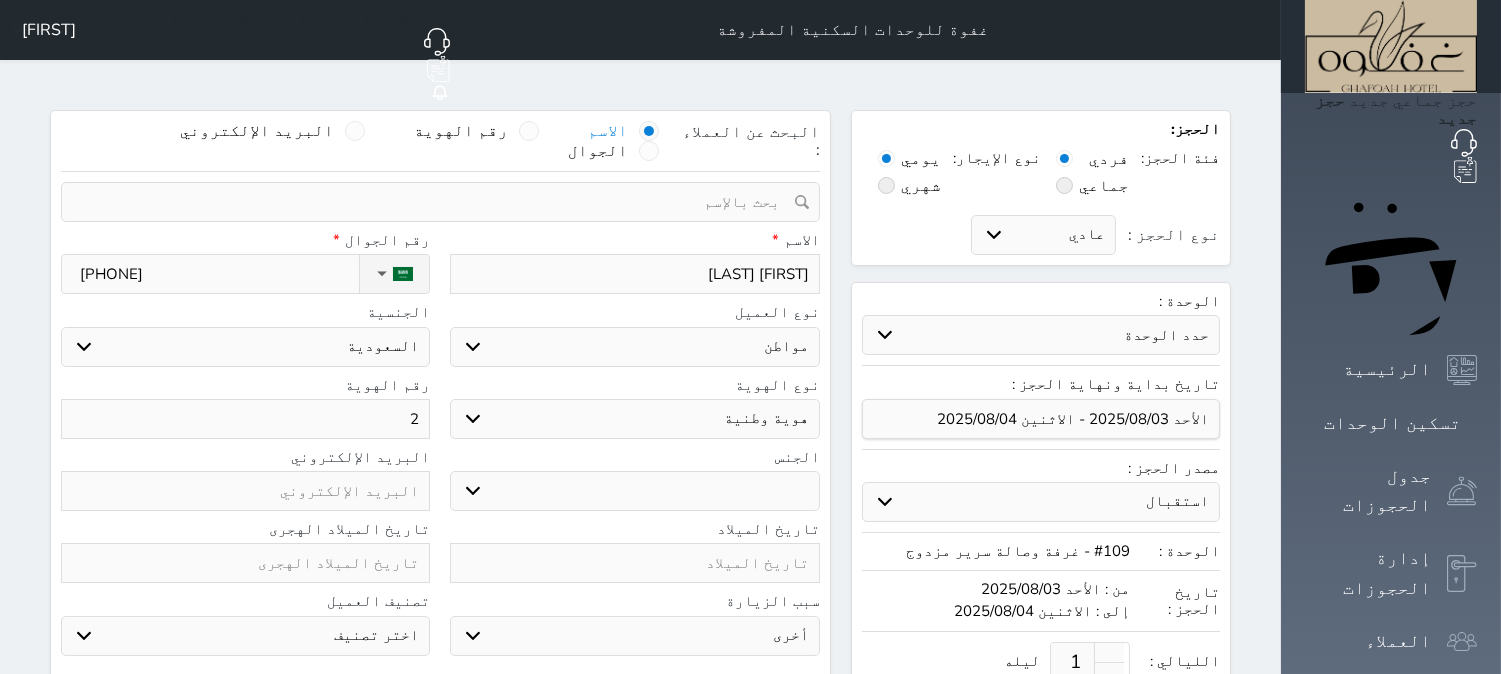 type 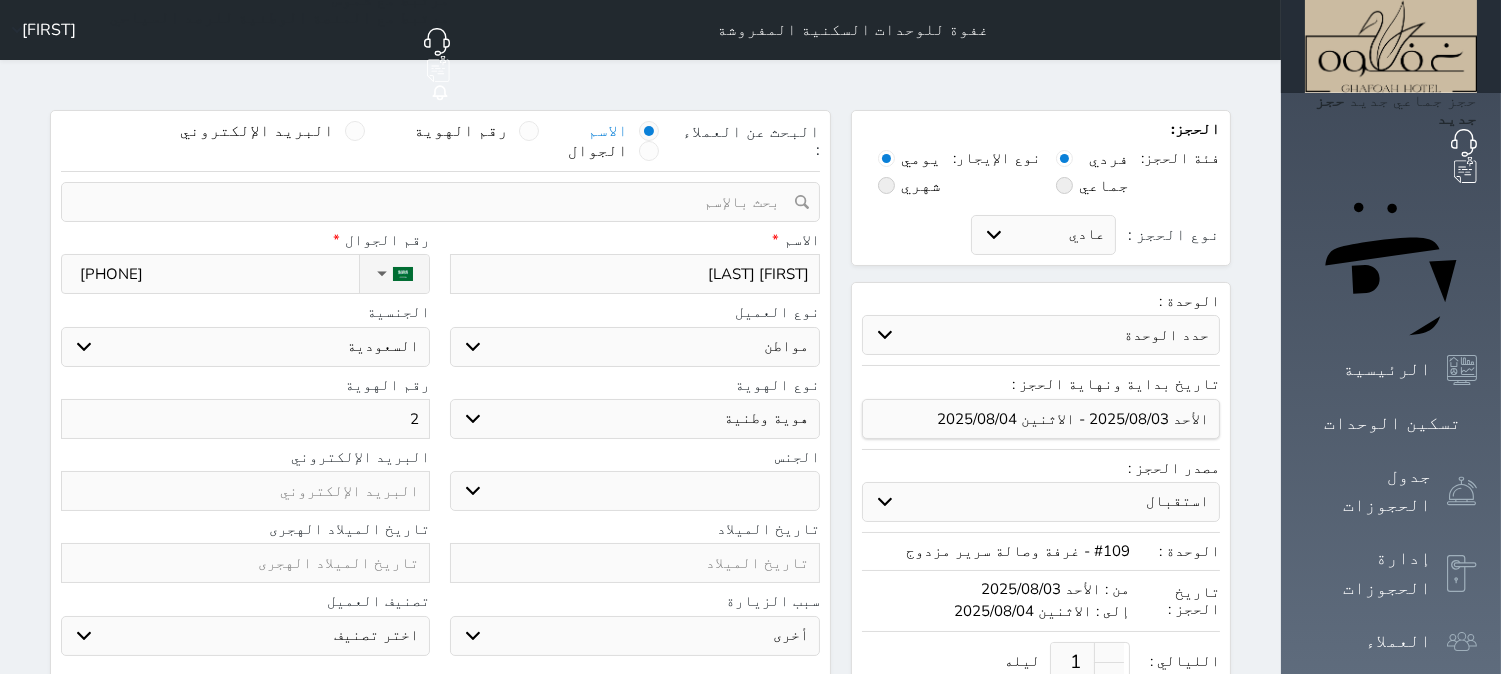 select 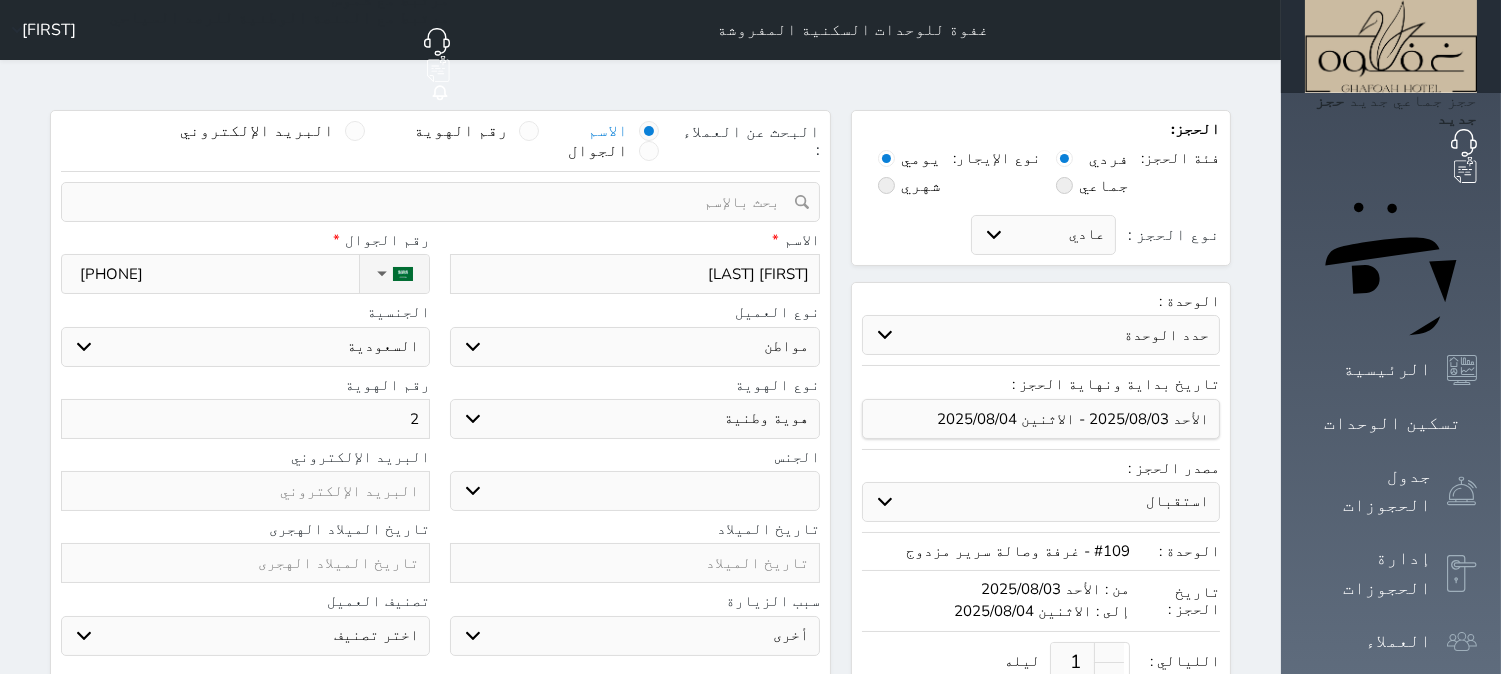 select 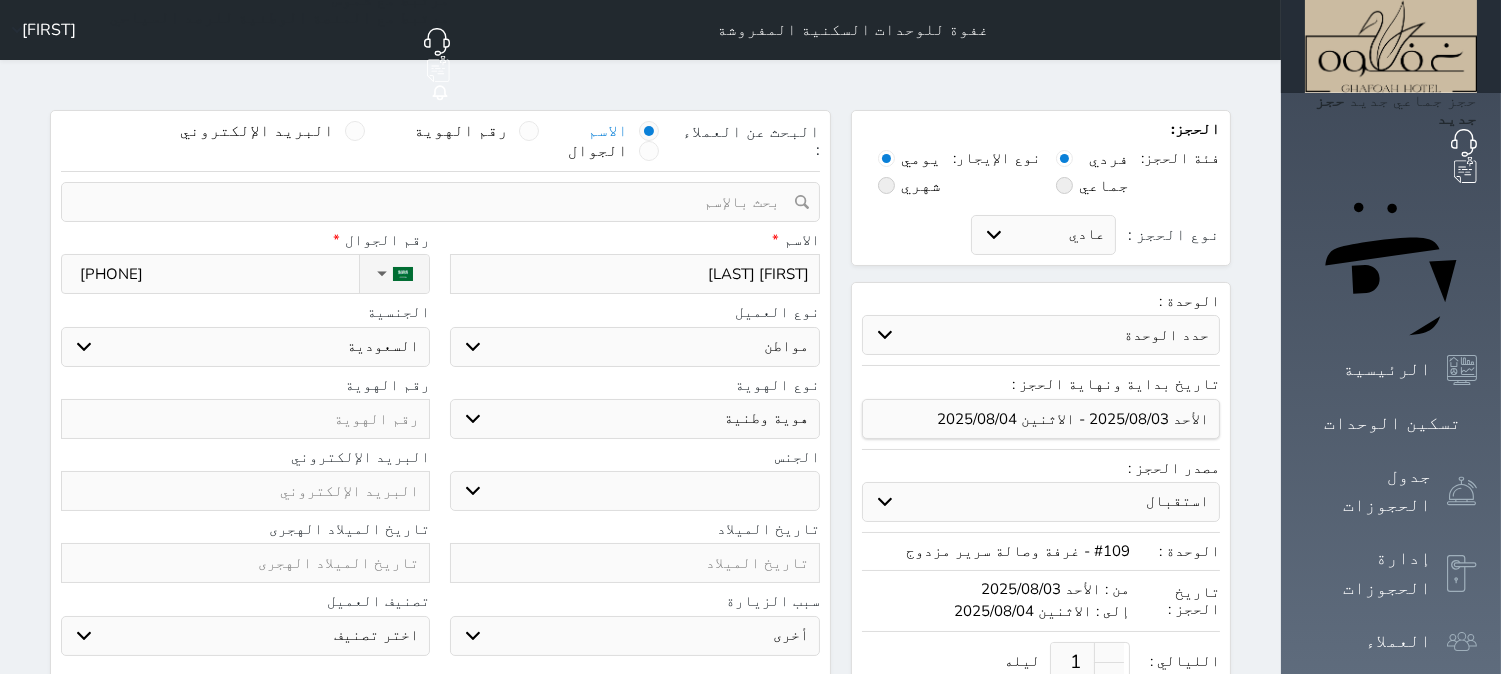 type on "4" 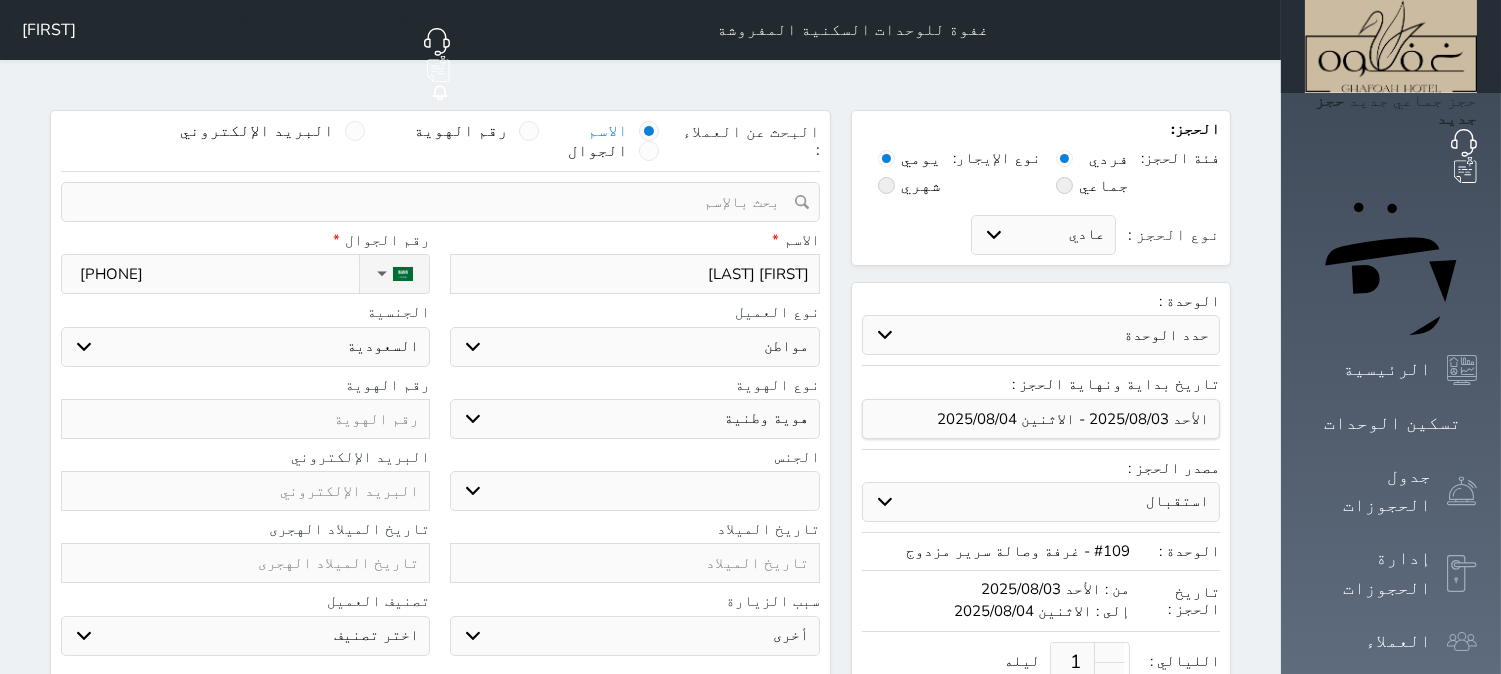select 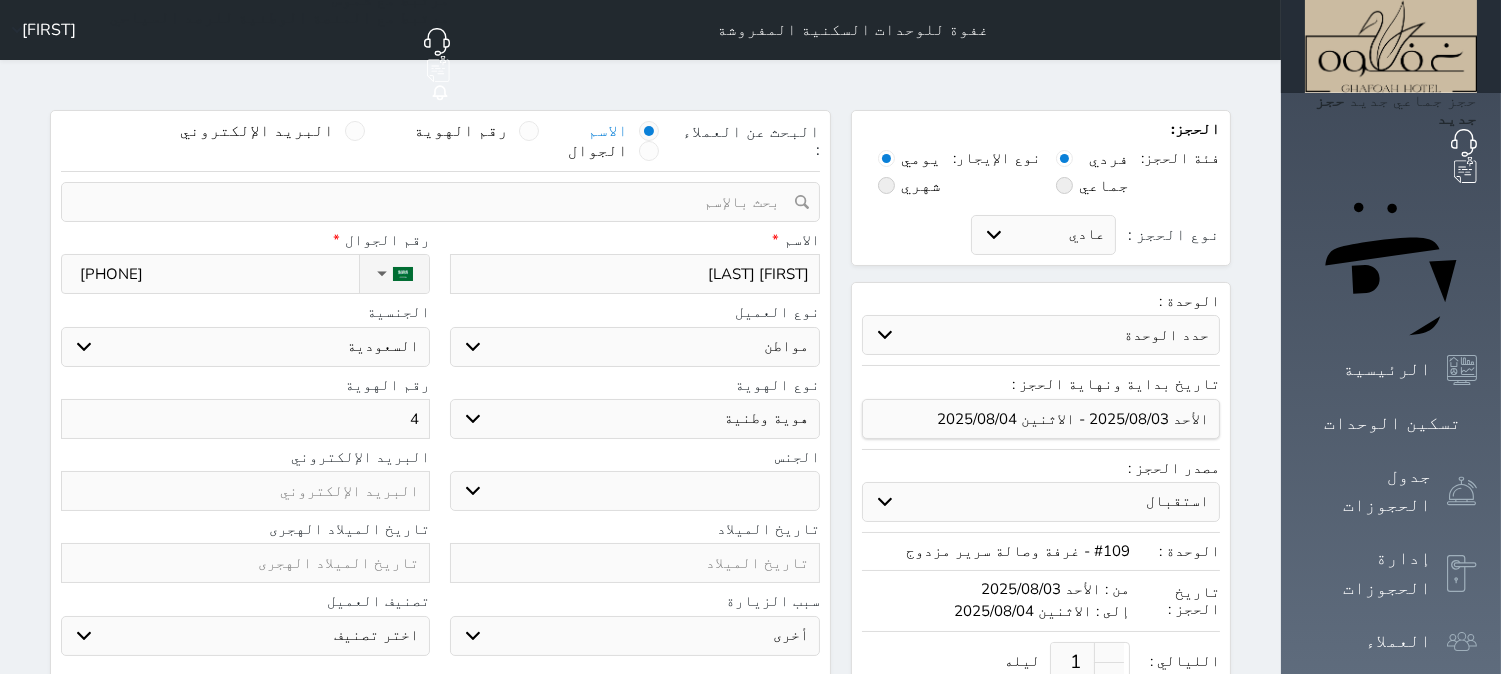 type on "46" 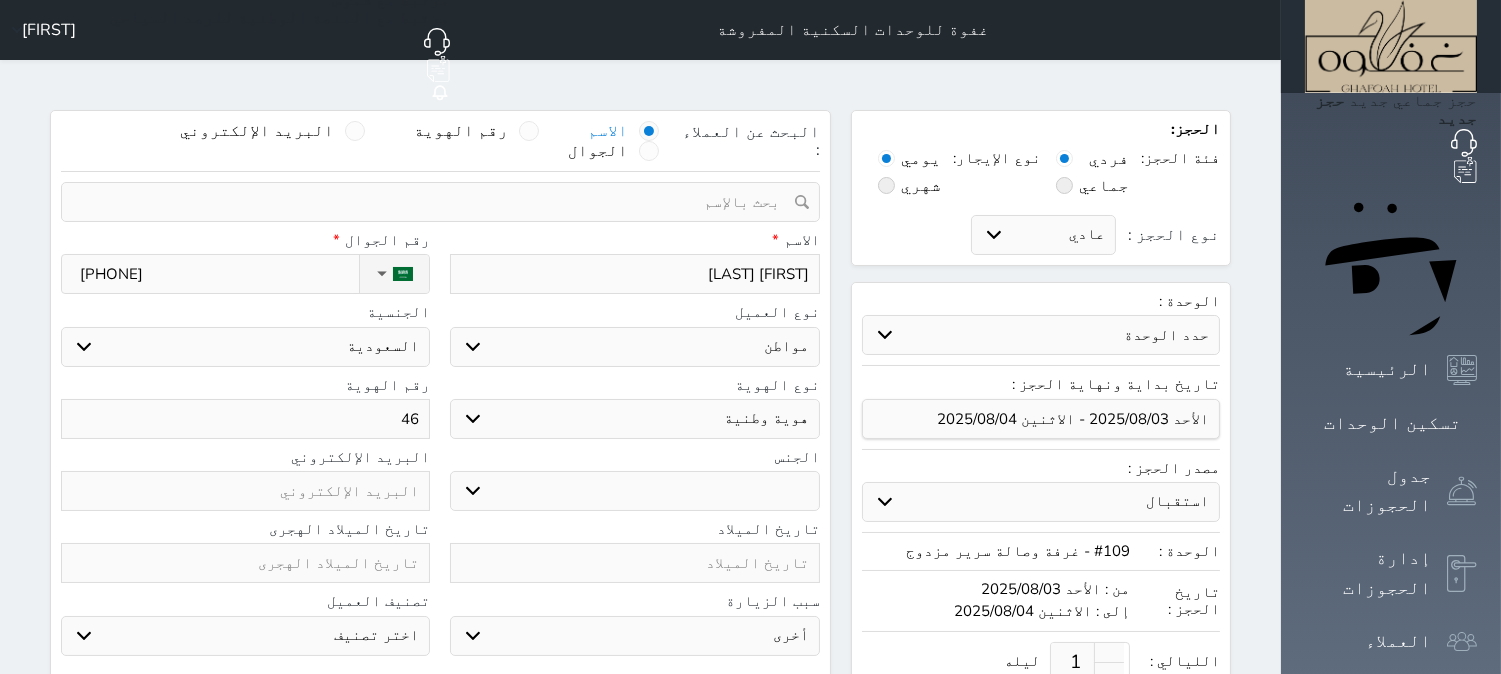 type on "467" 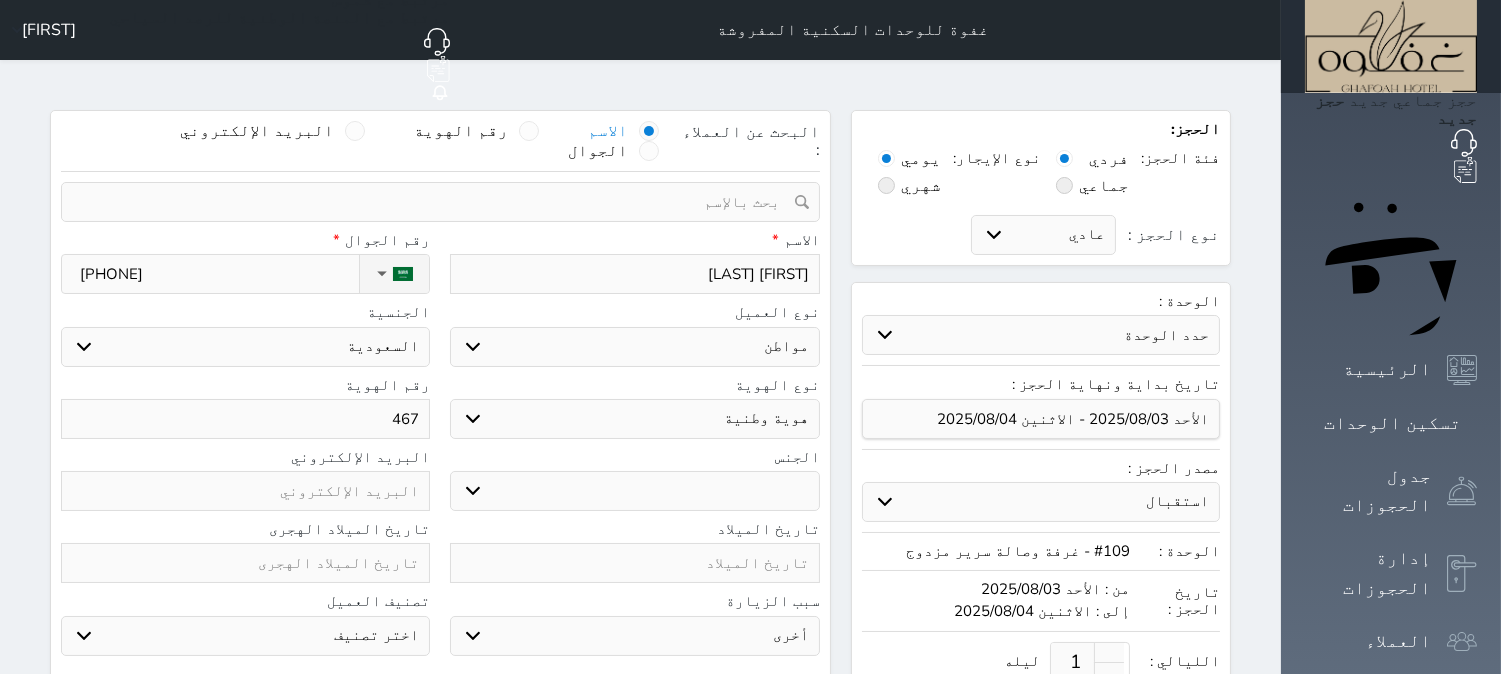 type on "4671" 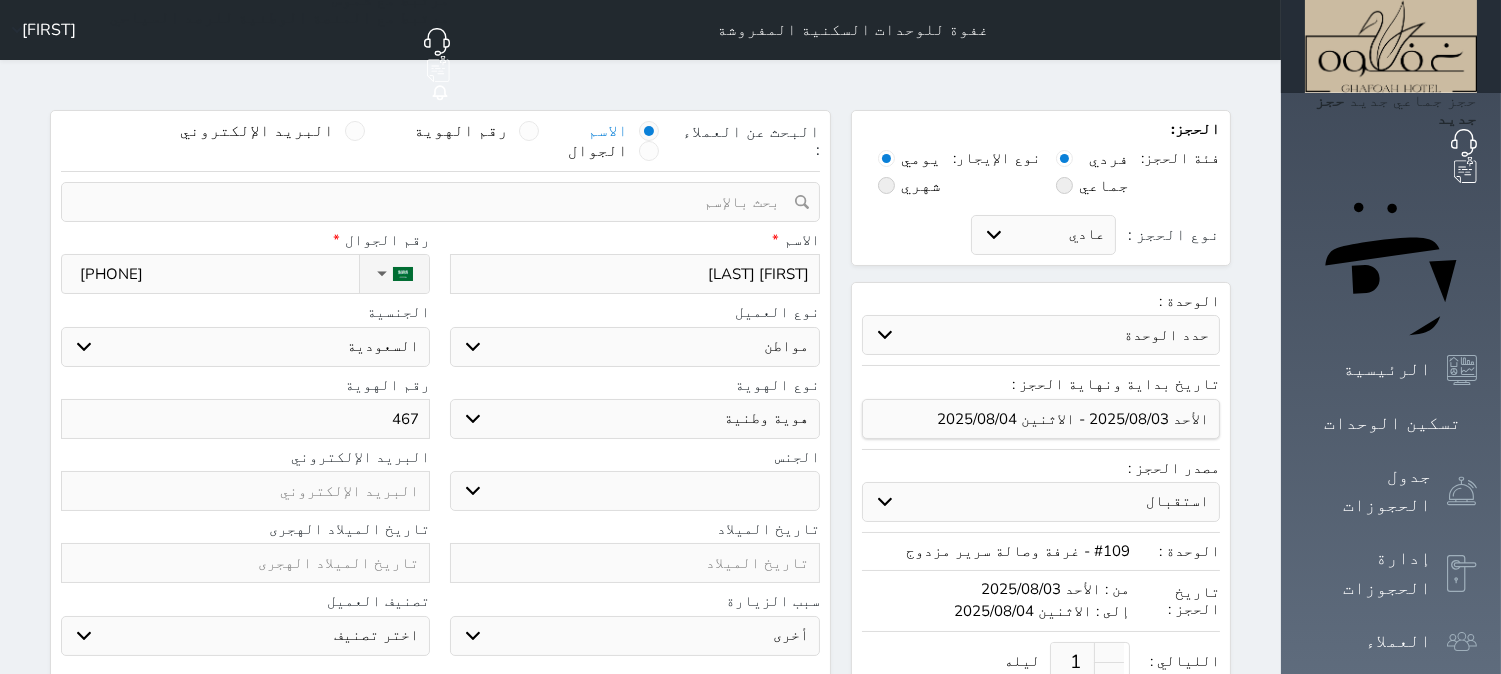 select 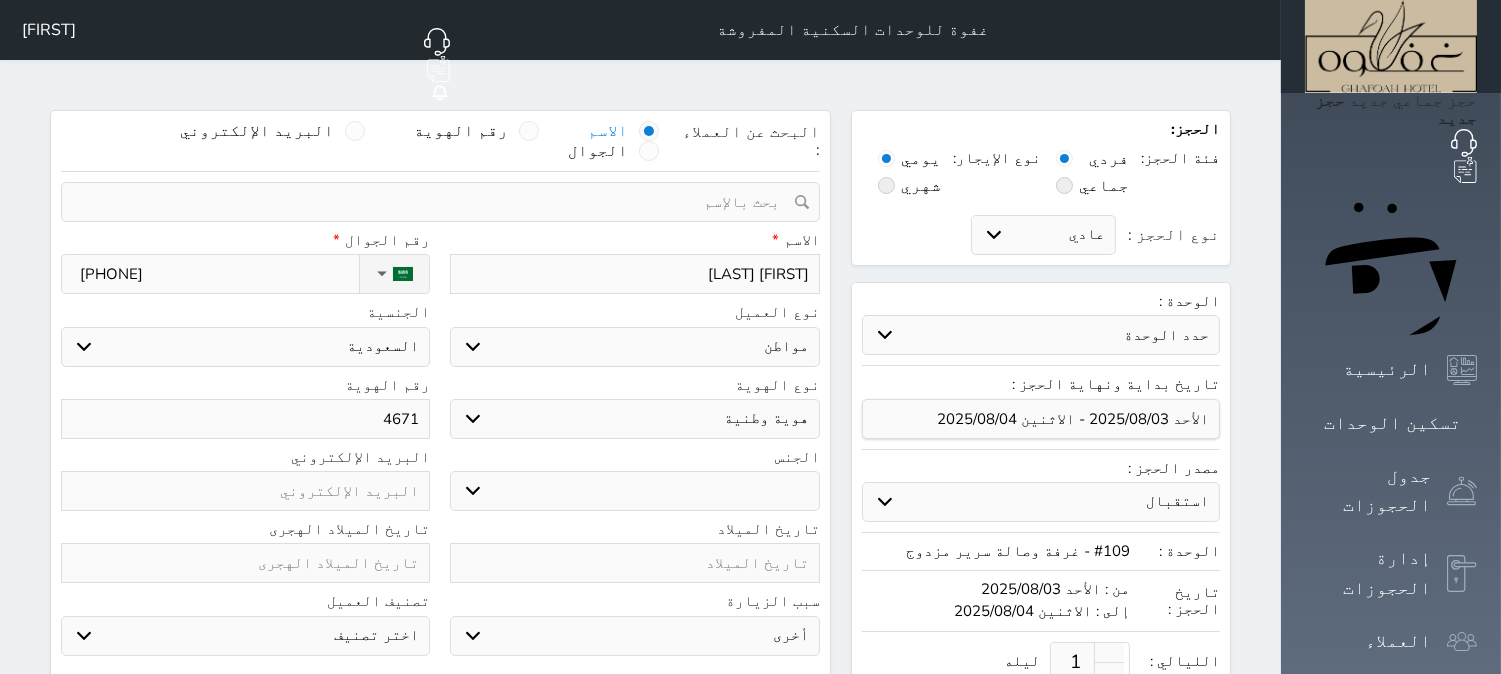 type on "[CREDIT CARD NUMBER]" 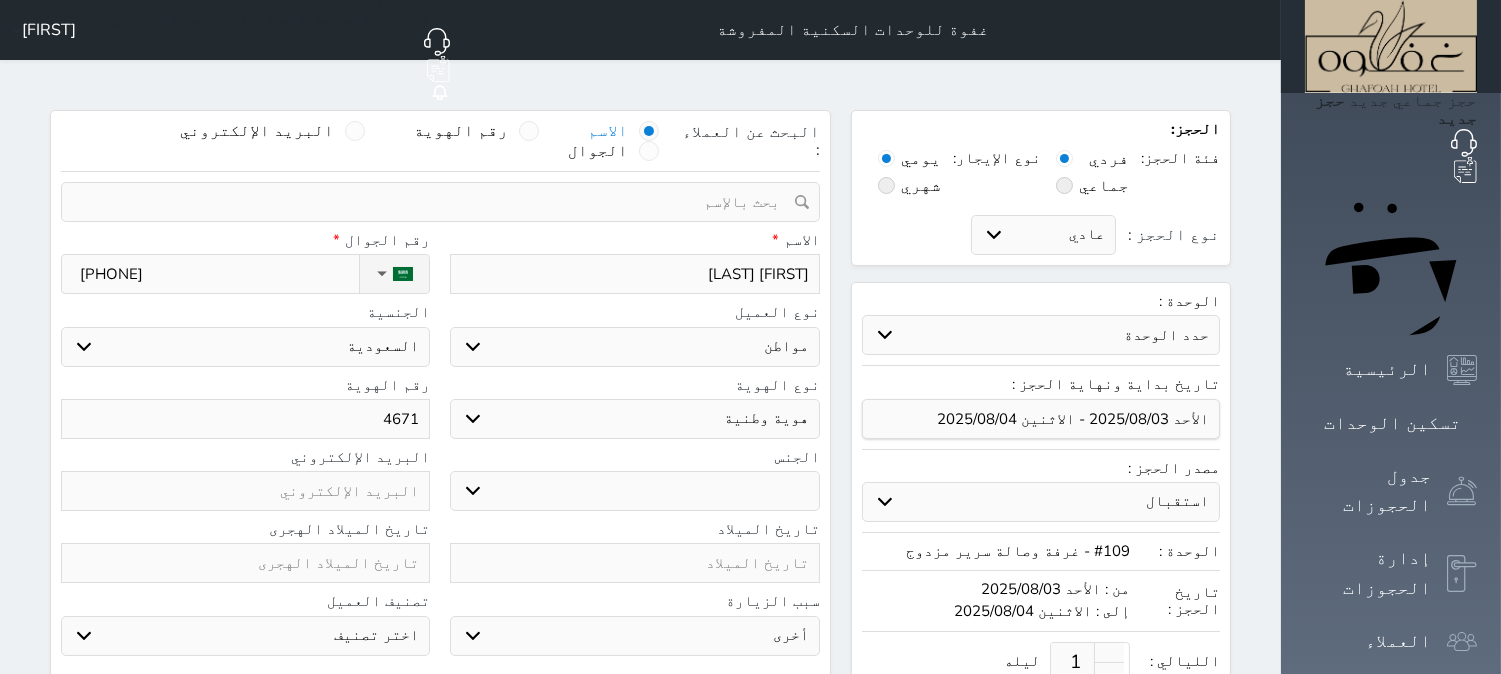 select 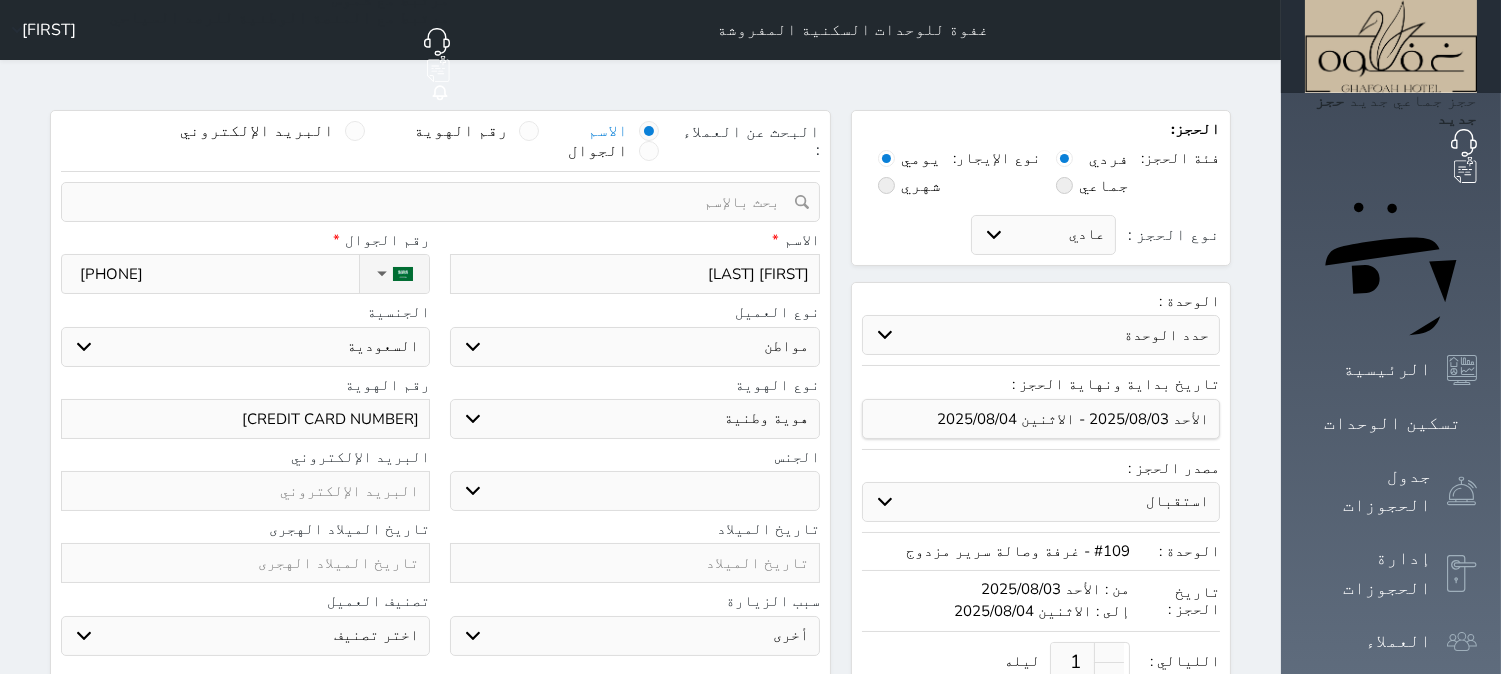 type on "[CREDIT CARD NUMBER]" 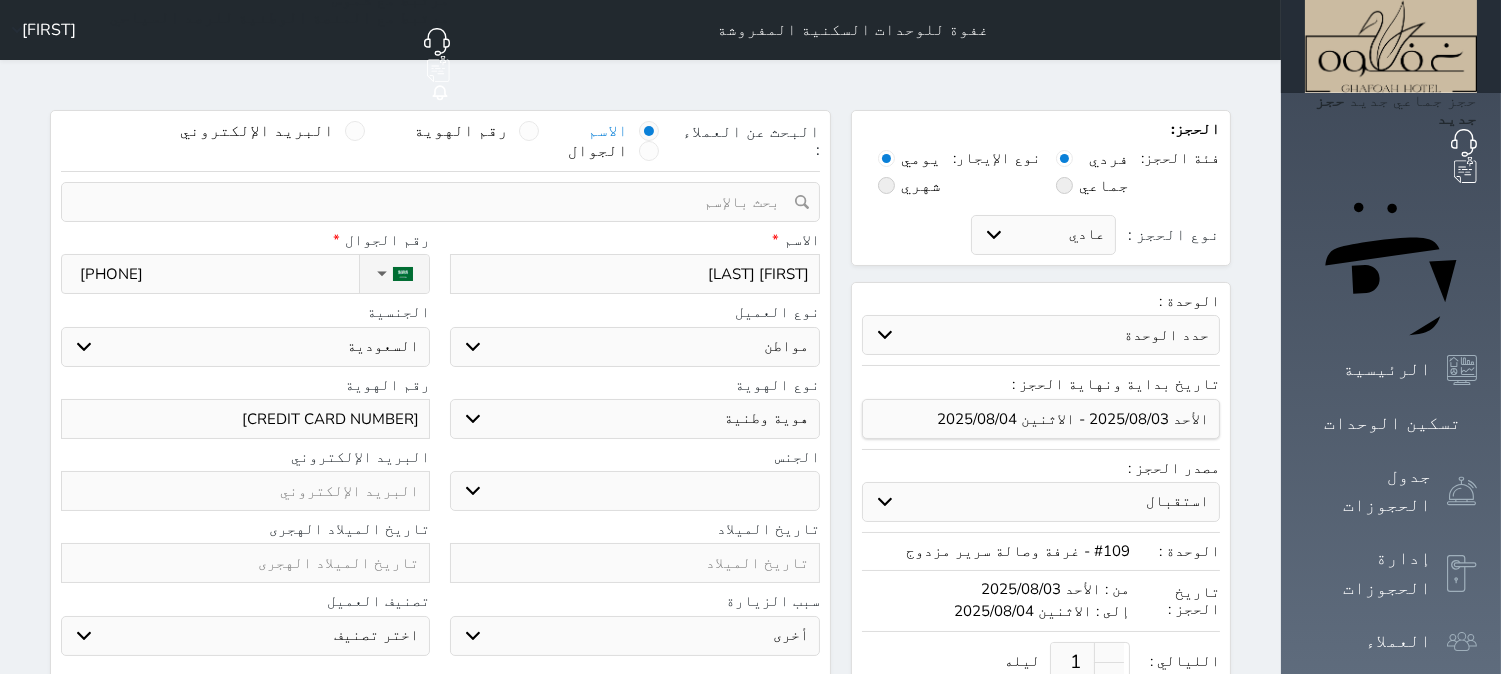 select 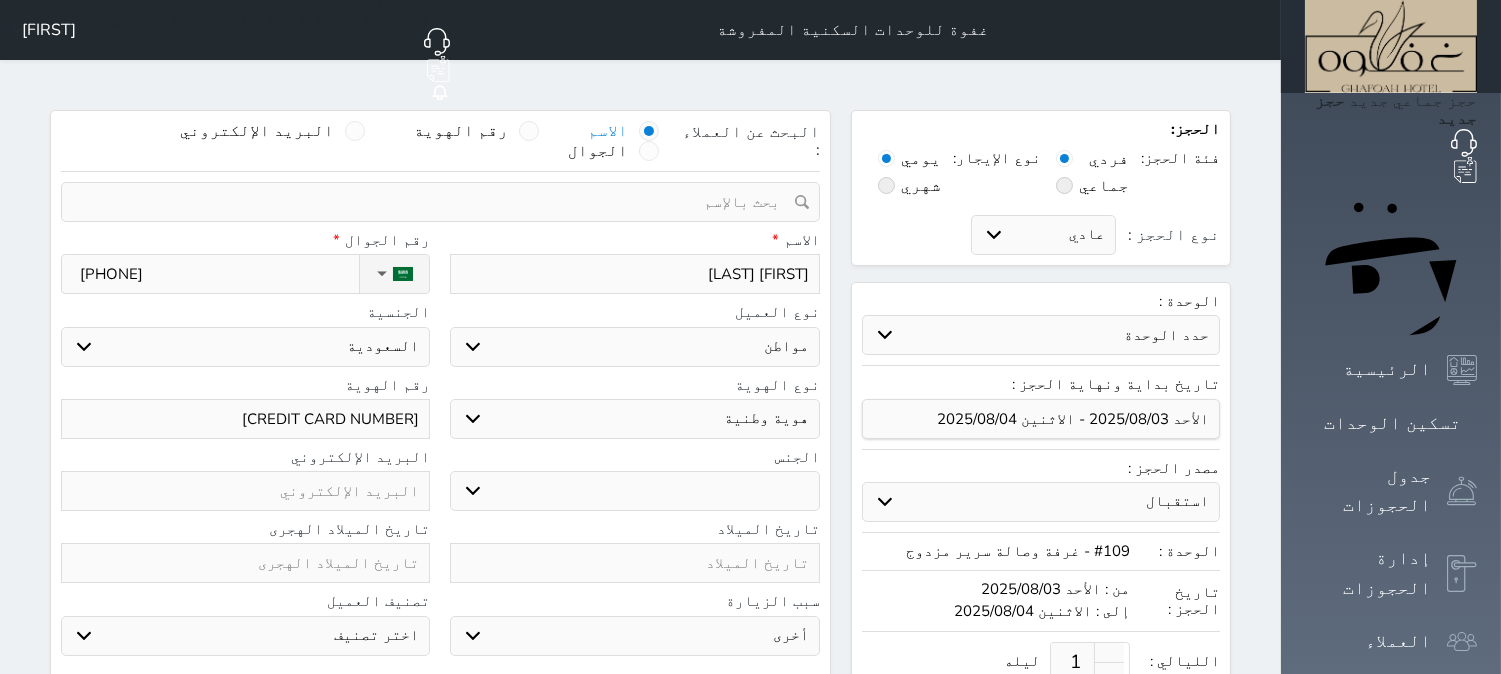 select 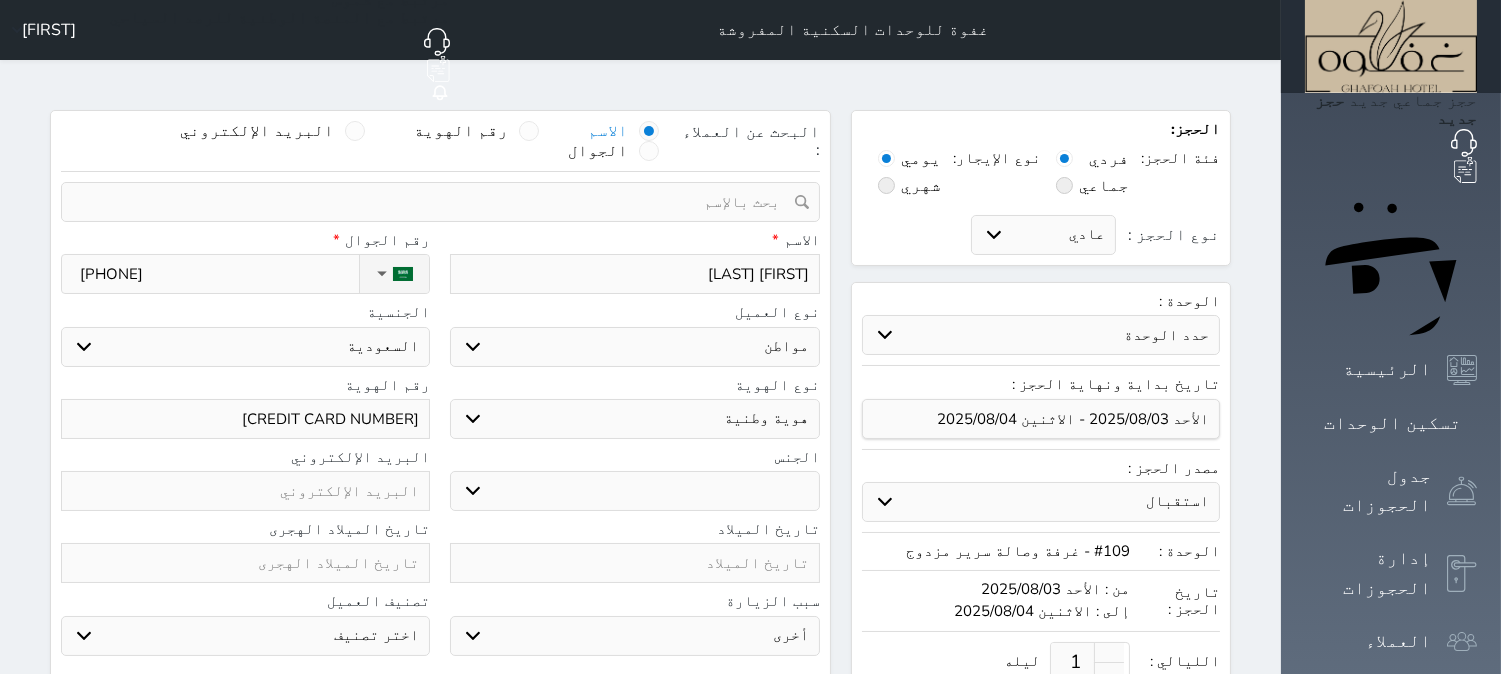 type on "[CREDIT CARD NUMBER]" 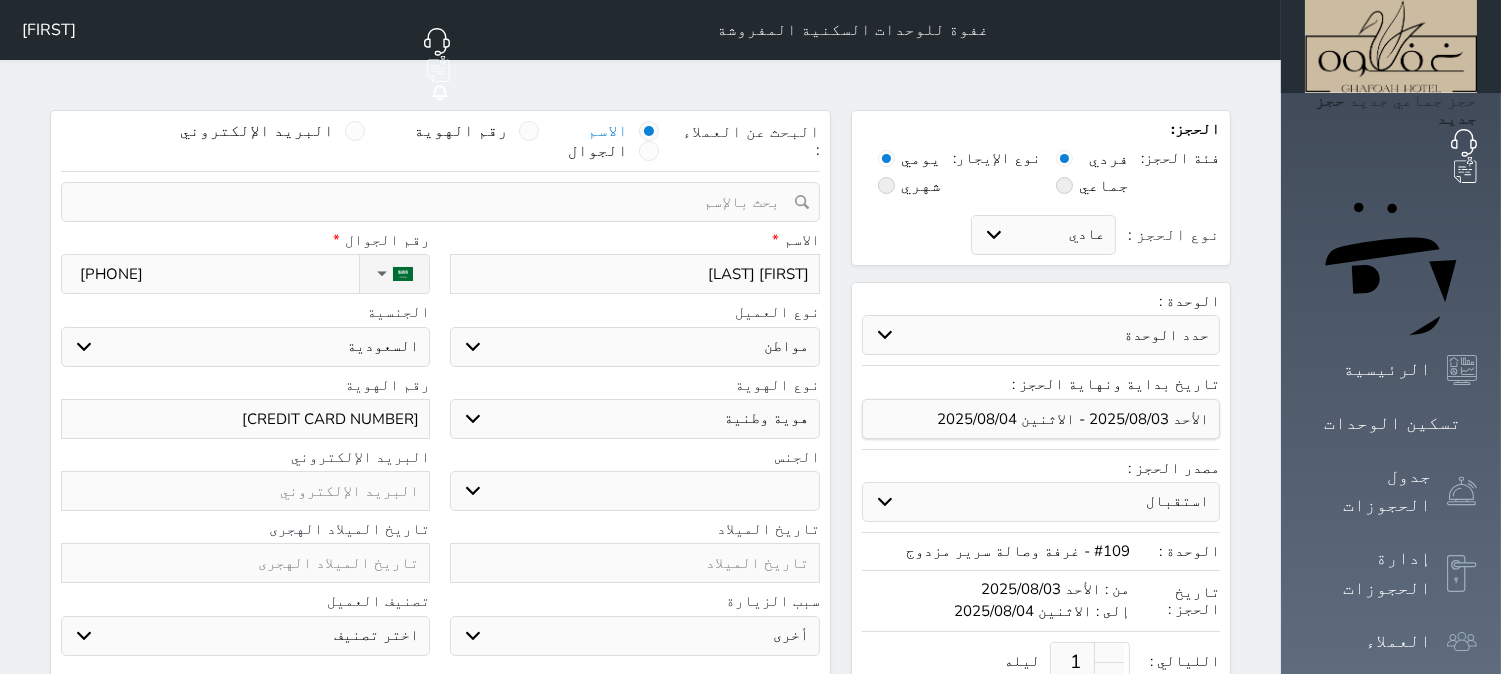 type on "[CREDIT CARD NUMBER]" 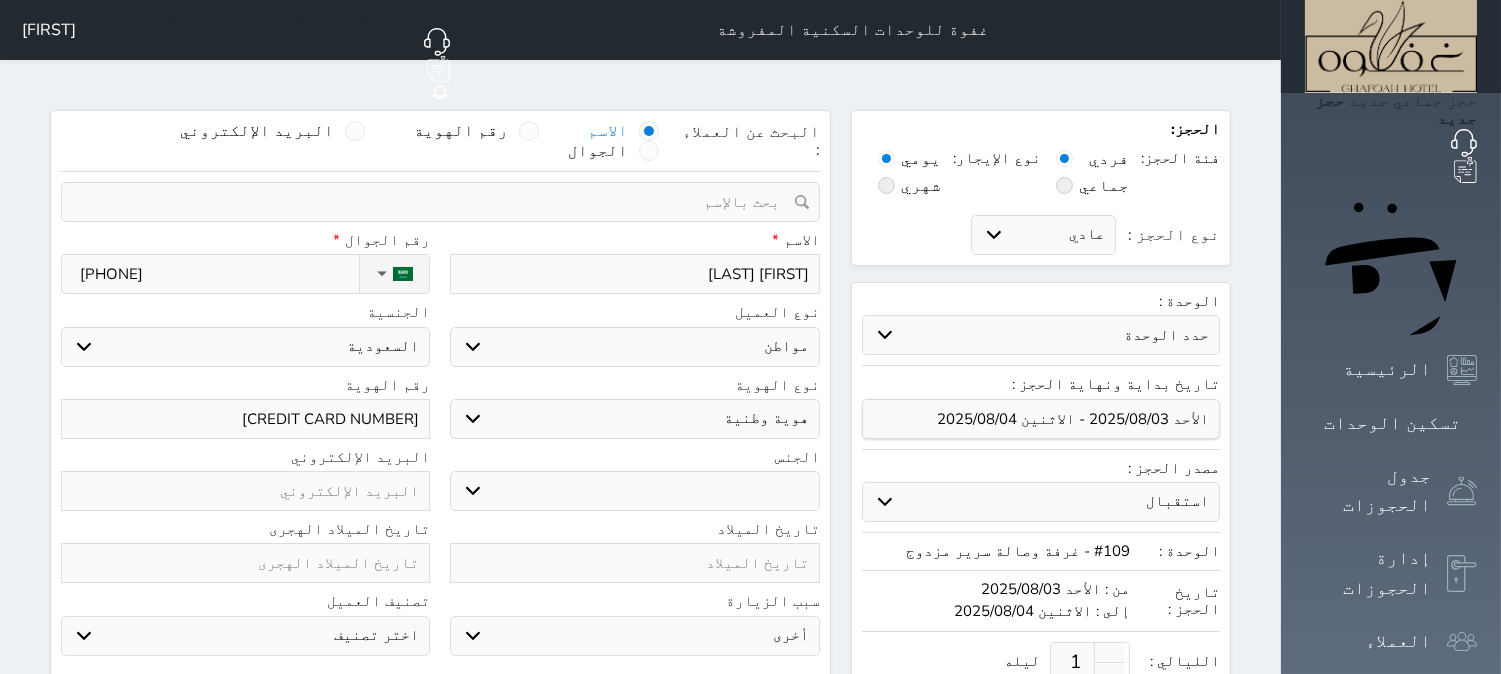 select 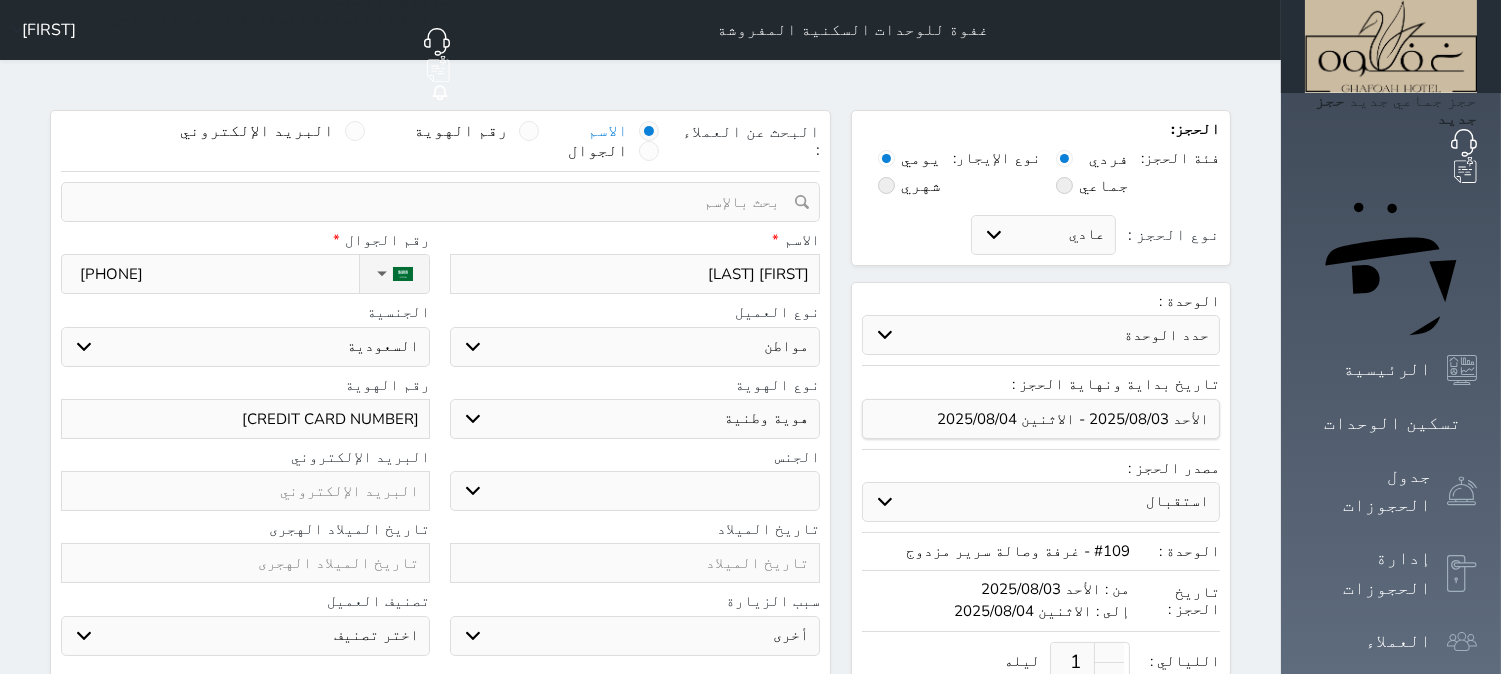 select 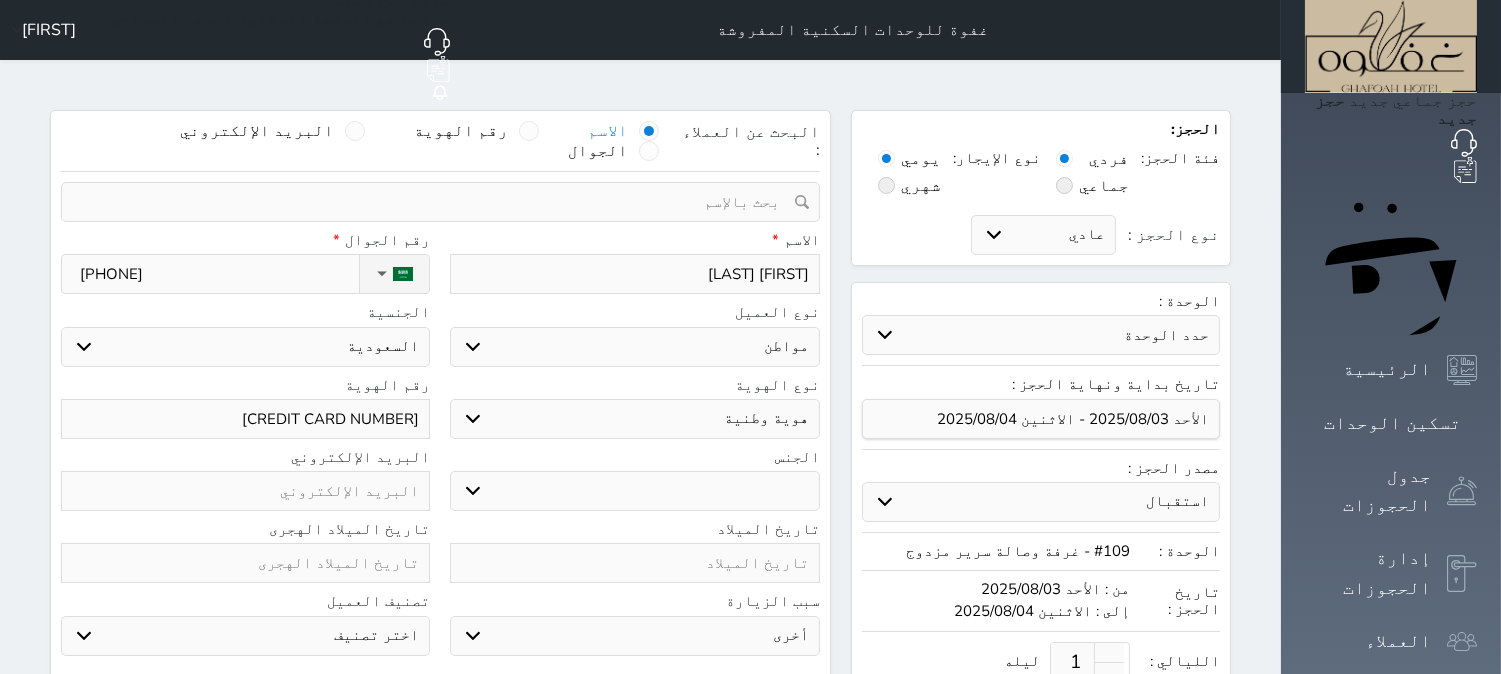 type on "[CREDIT CARD NUMBER]" 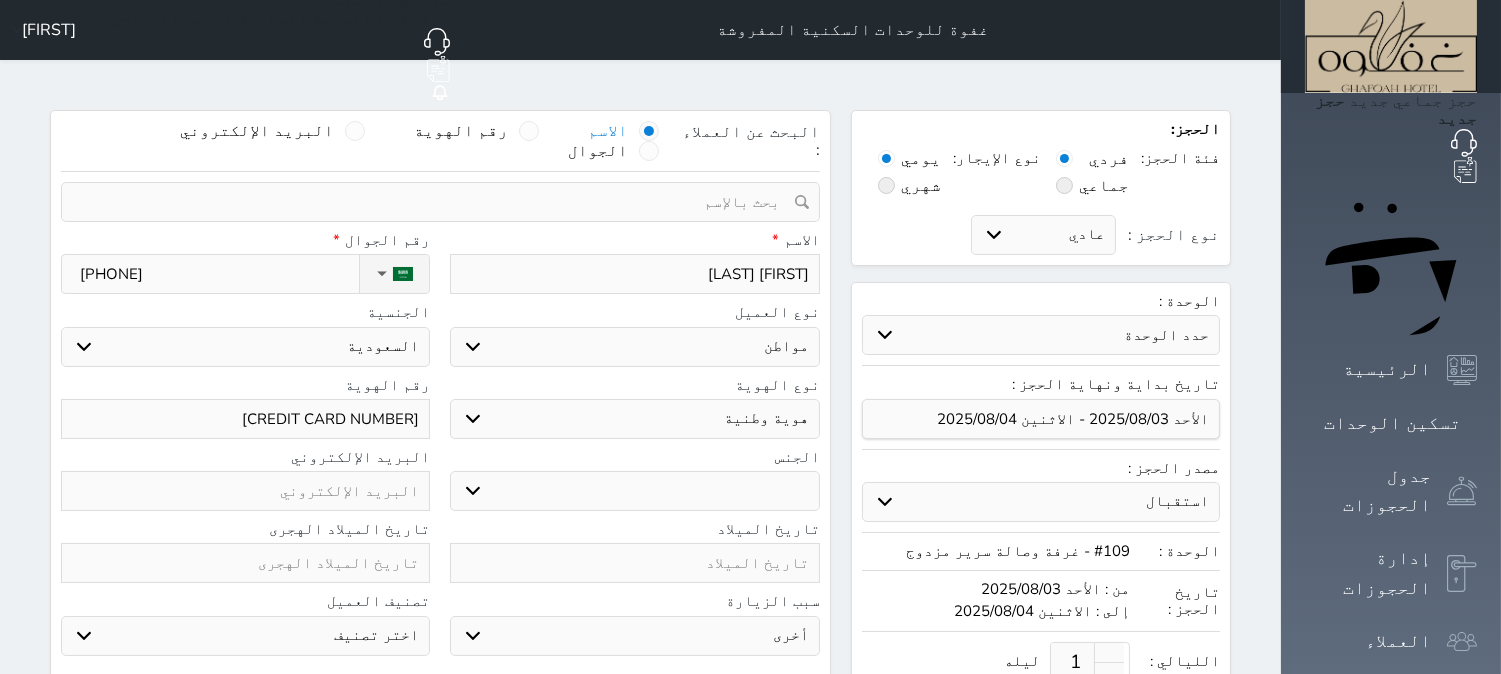 select 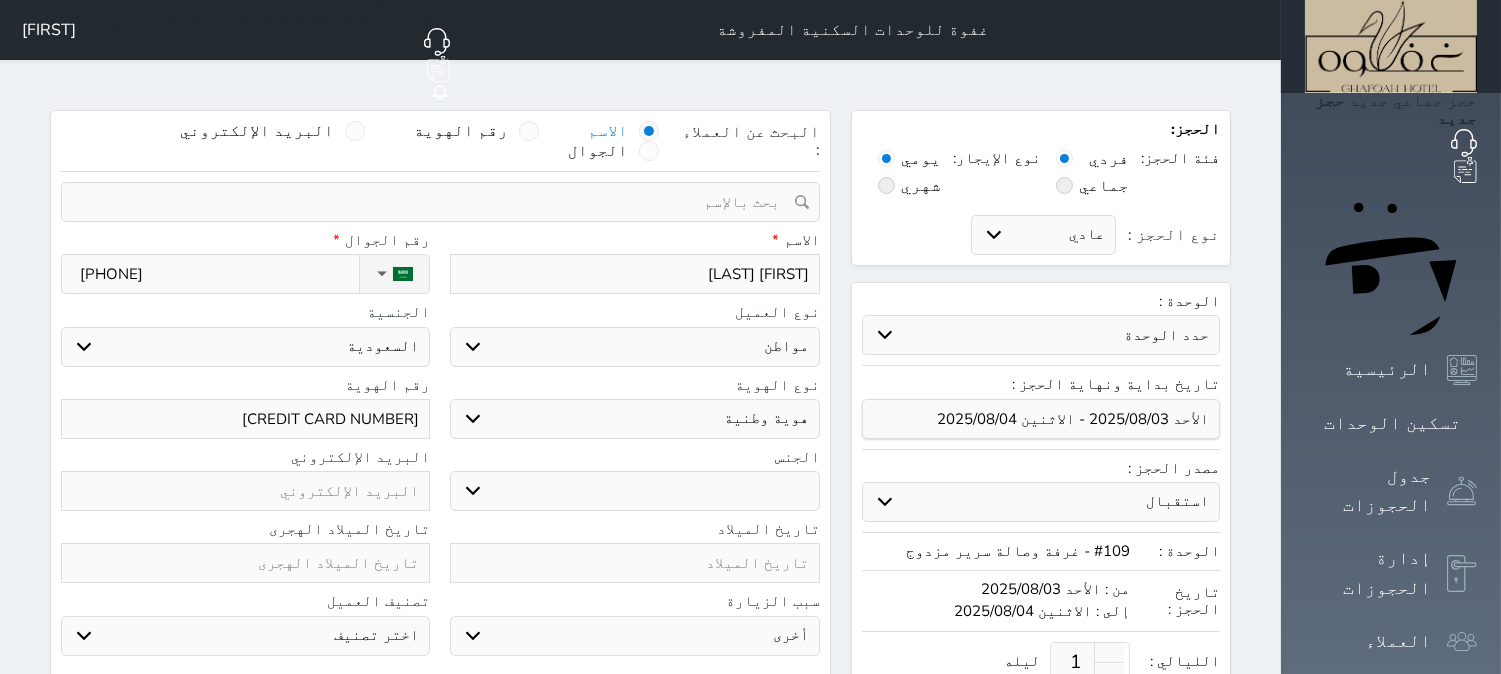 click at bounding box center (634, 563) 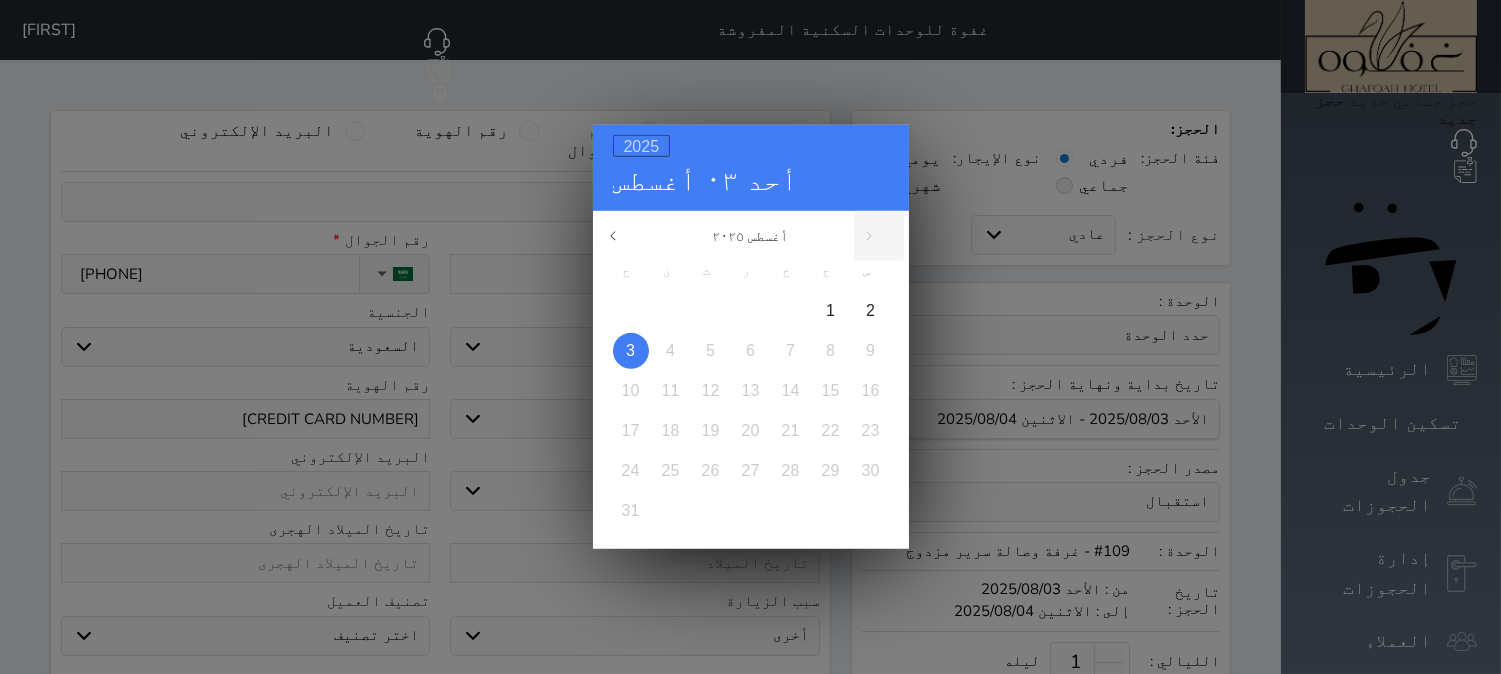 click on "2025" at bounding box center [642, 146] 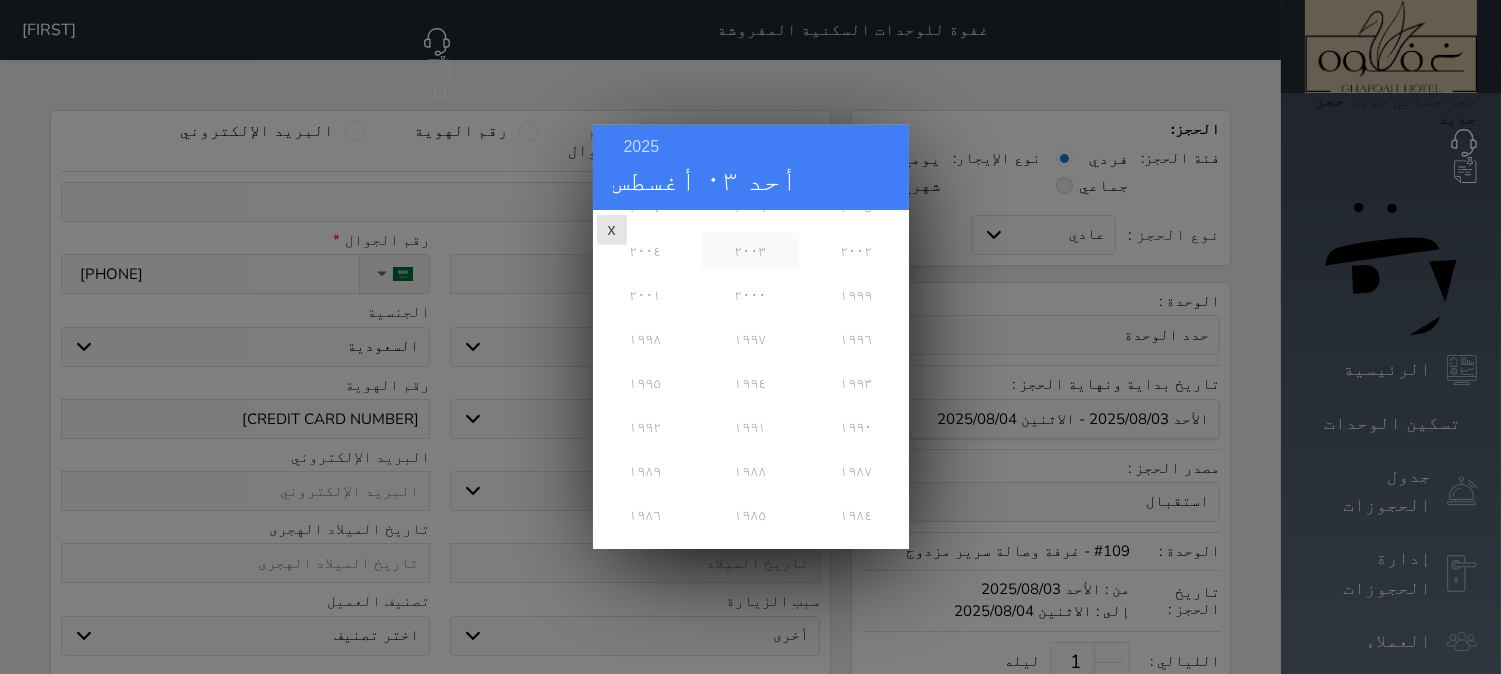 scroll, scrollTop: 444, scrollLeft: 0, axis: vertical 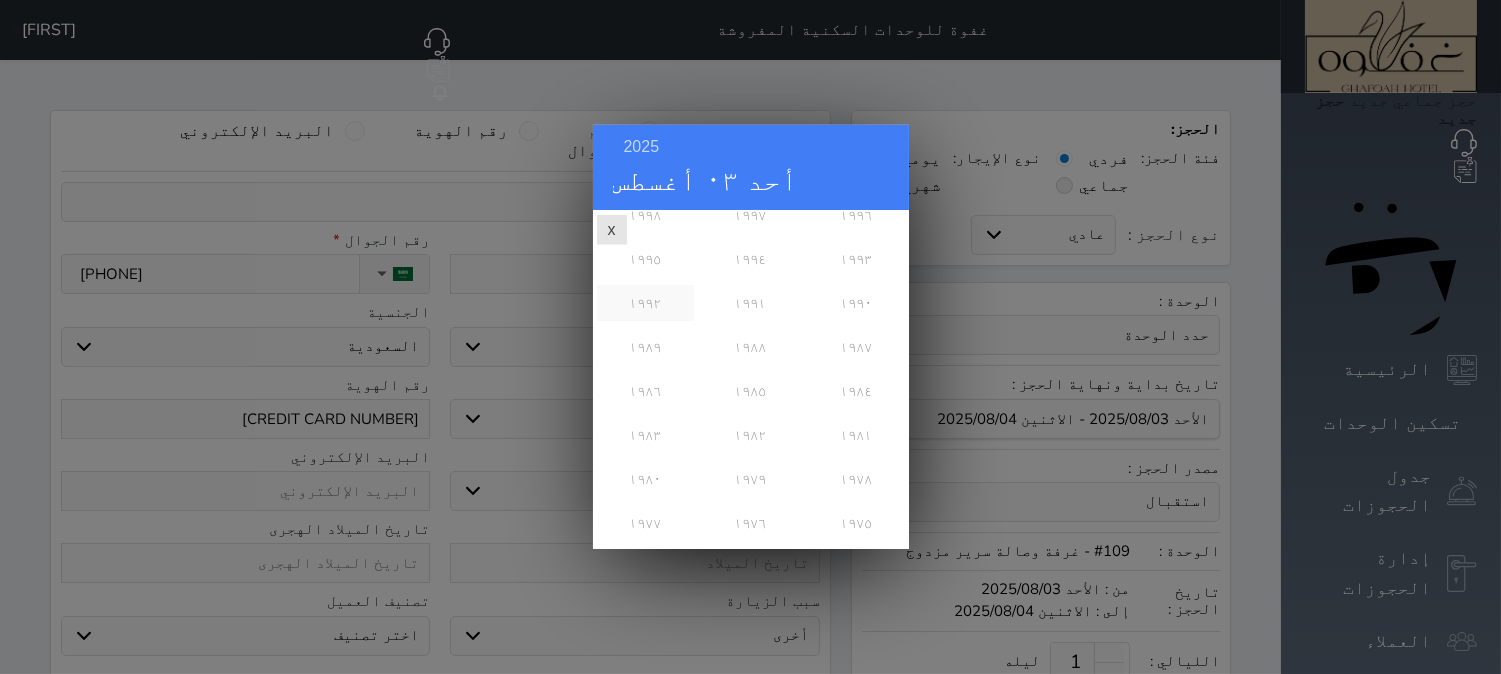 click on "١٩٩٢" at bounding box center (645, 303) 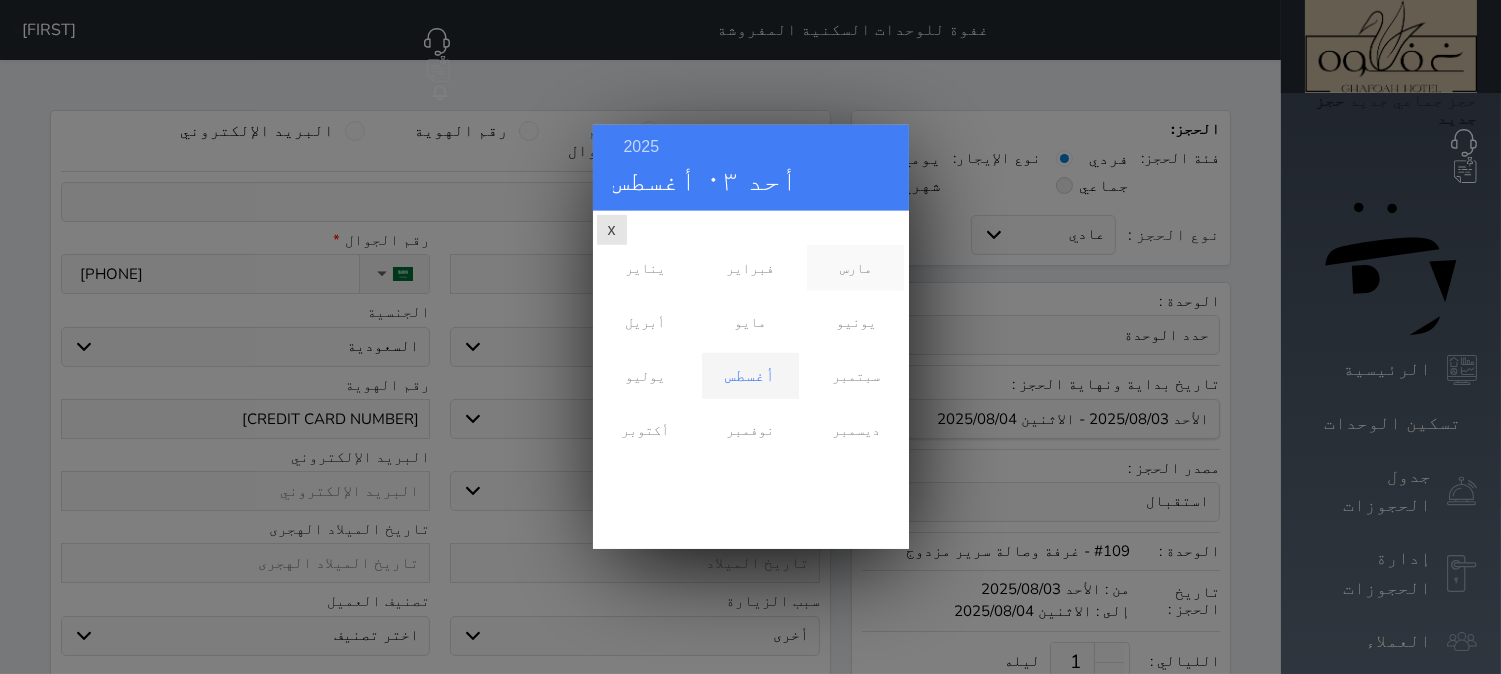 scroll, scrollTop: 0, scrollLeft: 0, axis: both 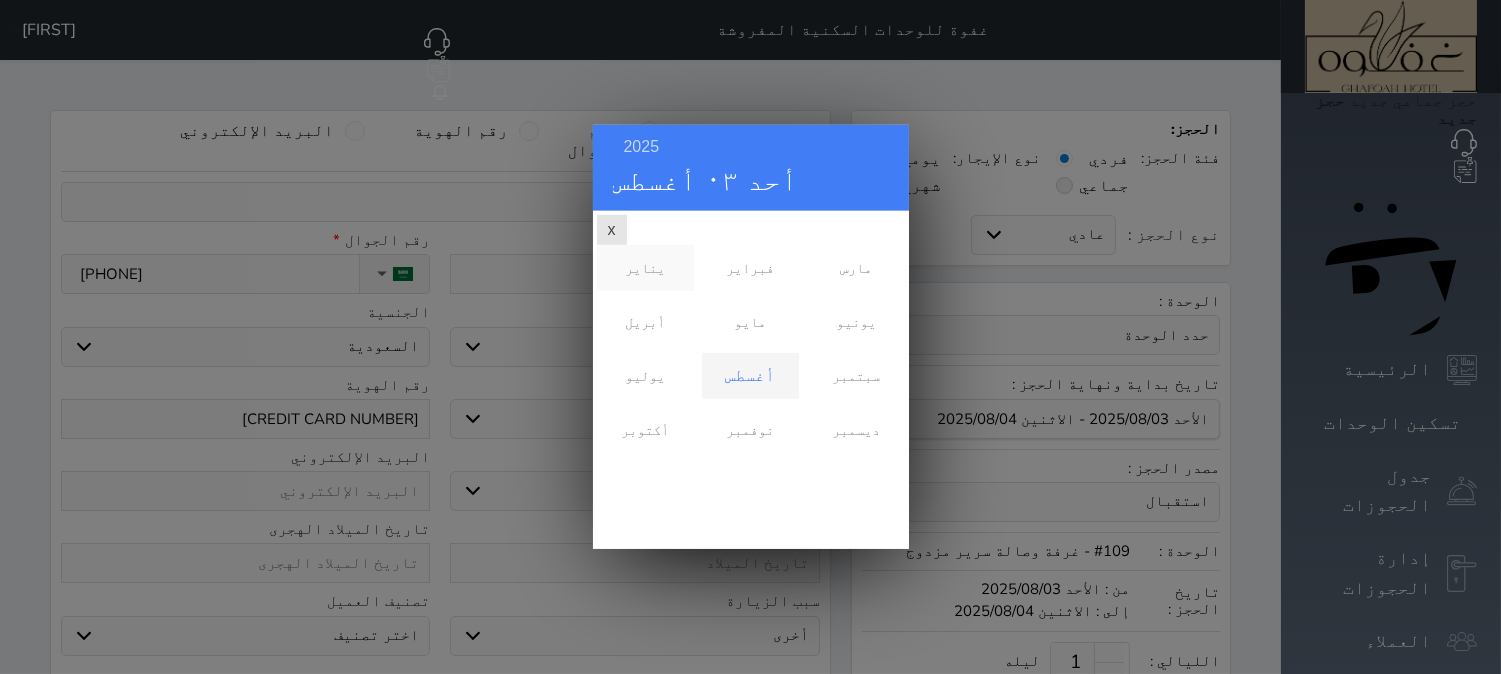 click on "يناير" at bounding box center [645, 268] 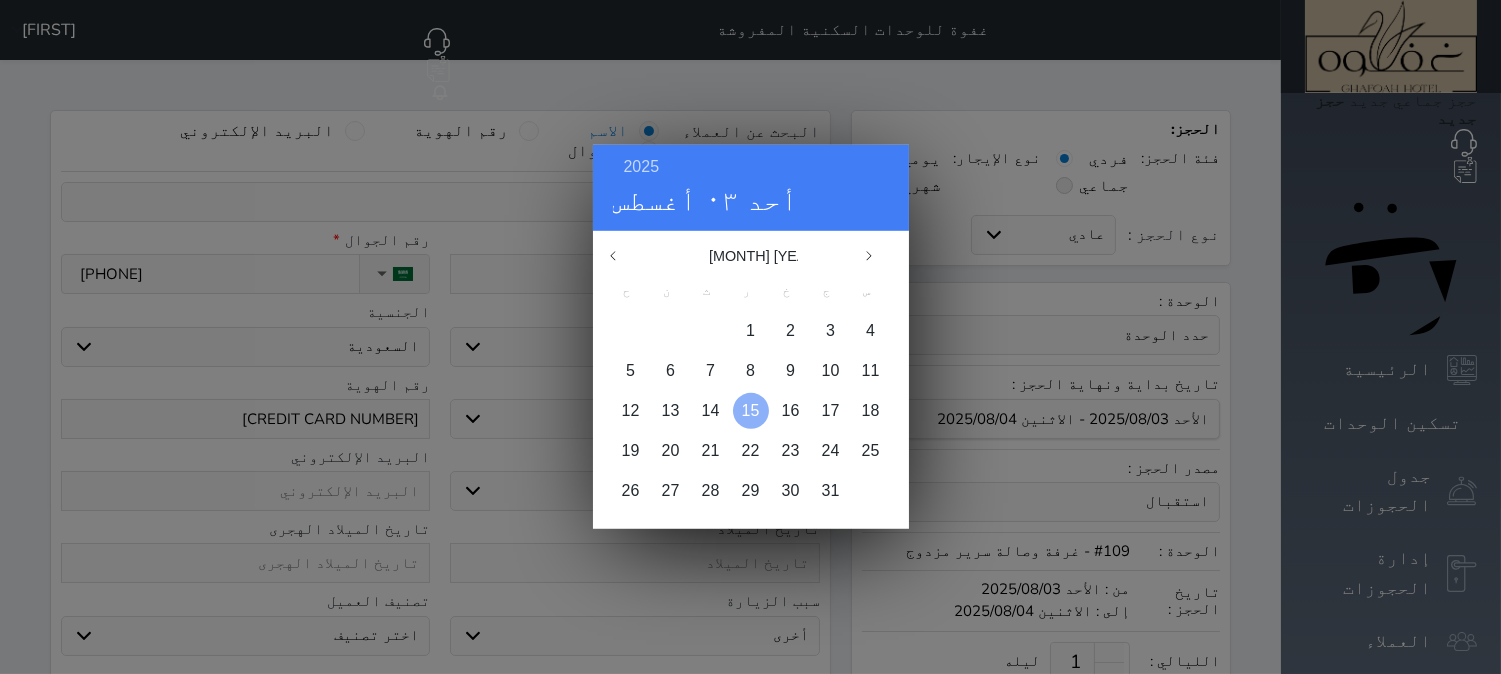click on "15" at bounding box center (751, 410) 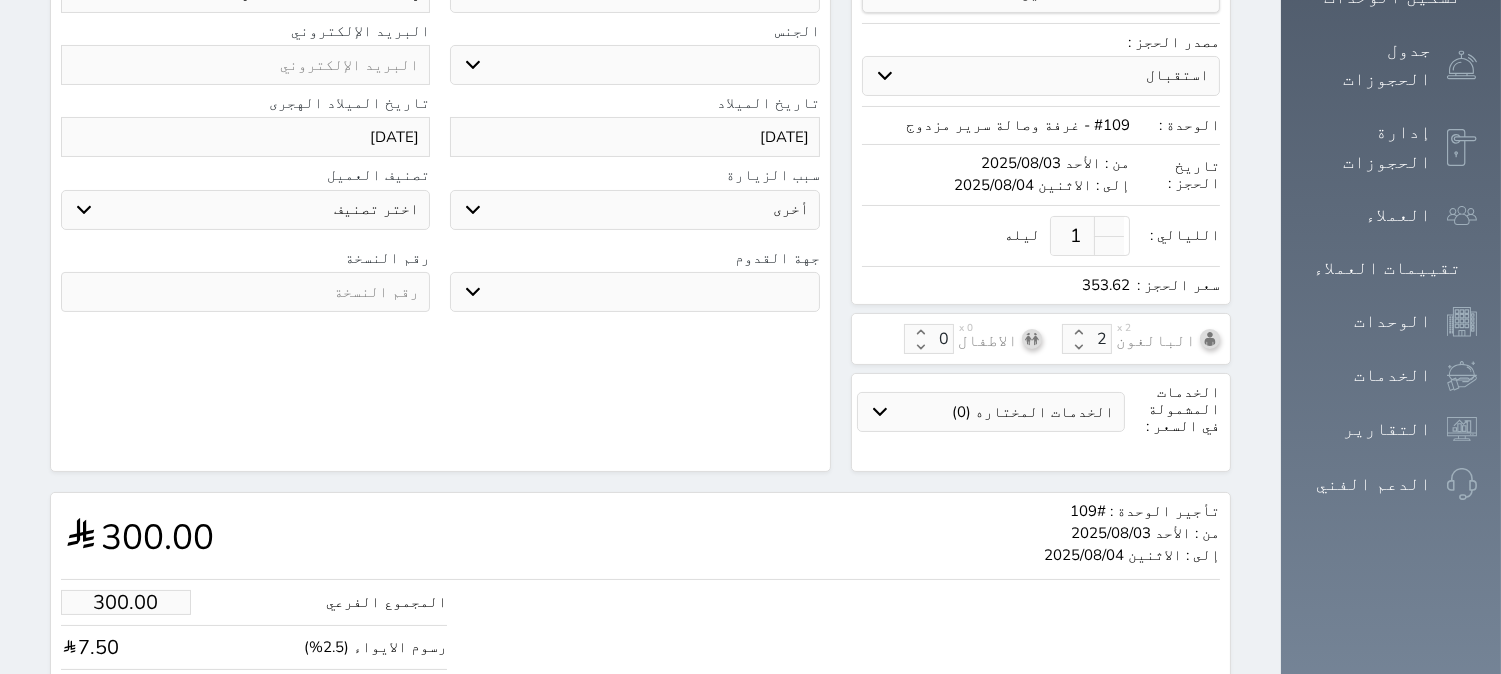 scroll, scrollTop: 444, scrollLeft: 0, axis: vertical 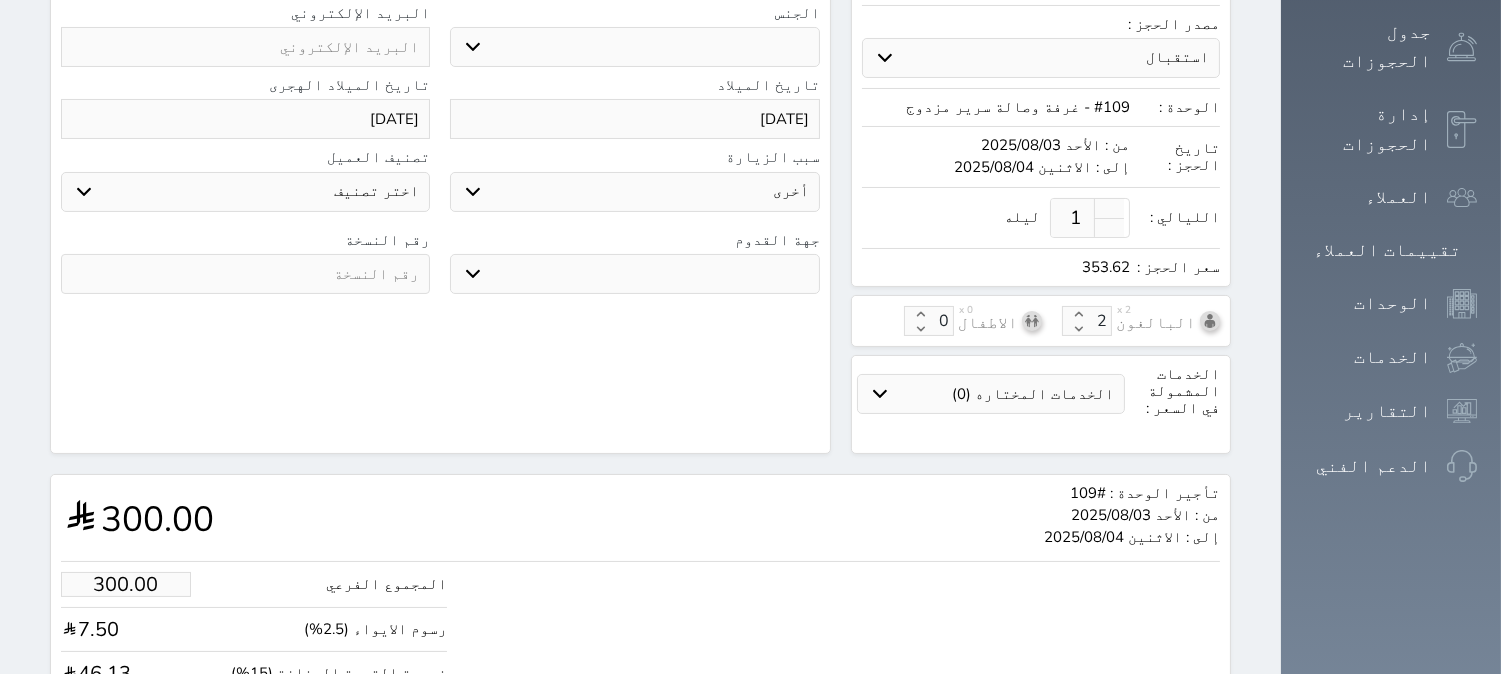 click at bounding box center (245, 274) 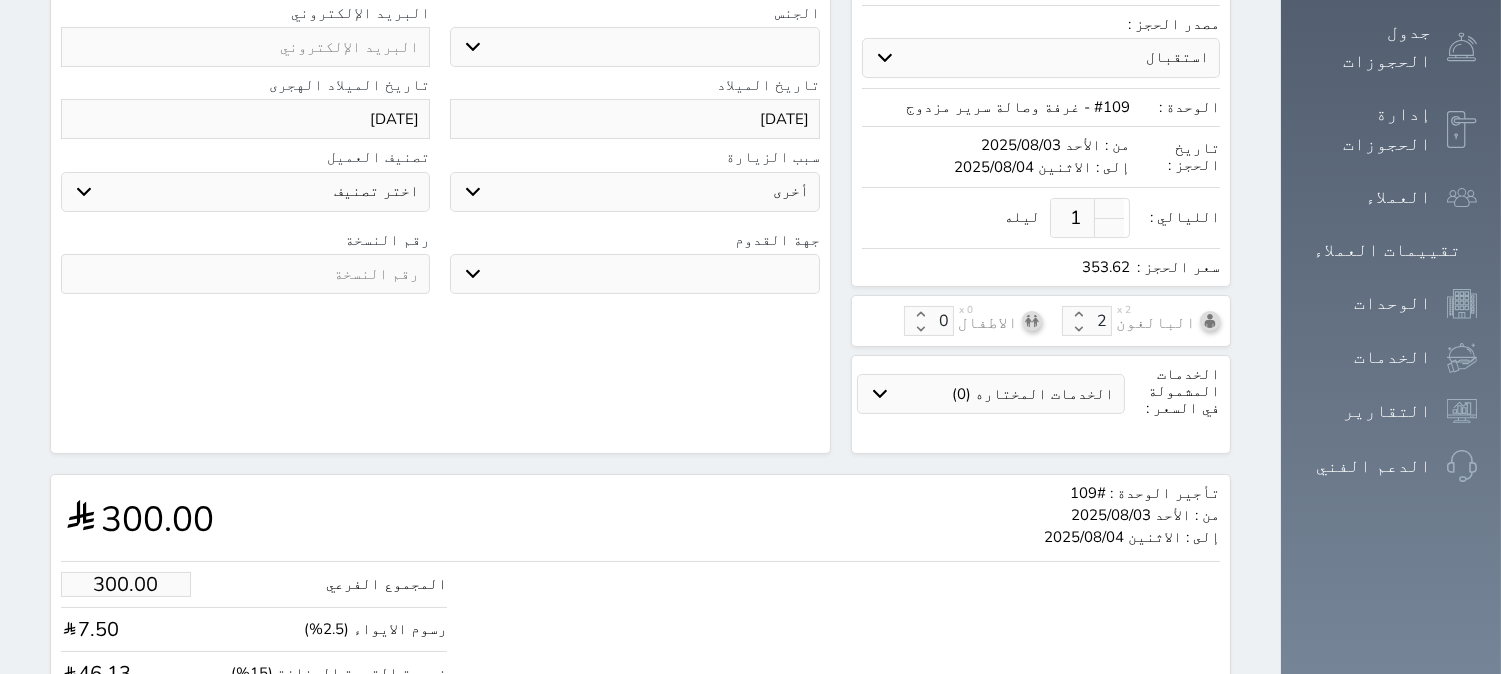drag, startPoint x: 543, startPoint y: 223, endPoint x: 548, endPoint y: 235, distance: 13 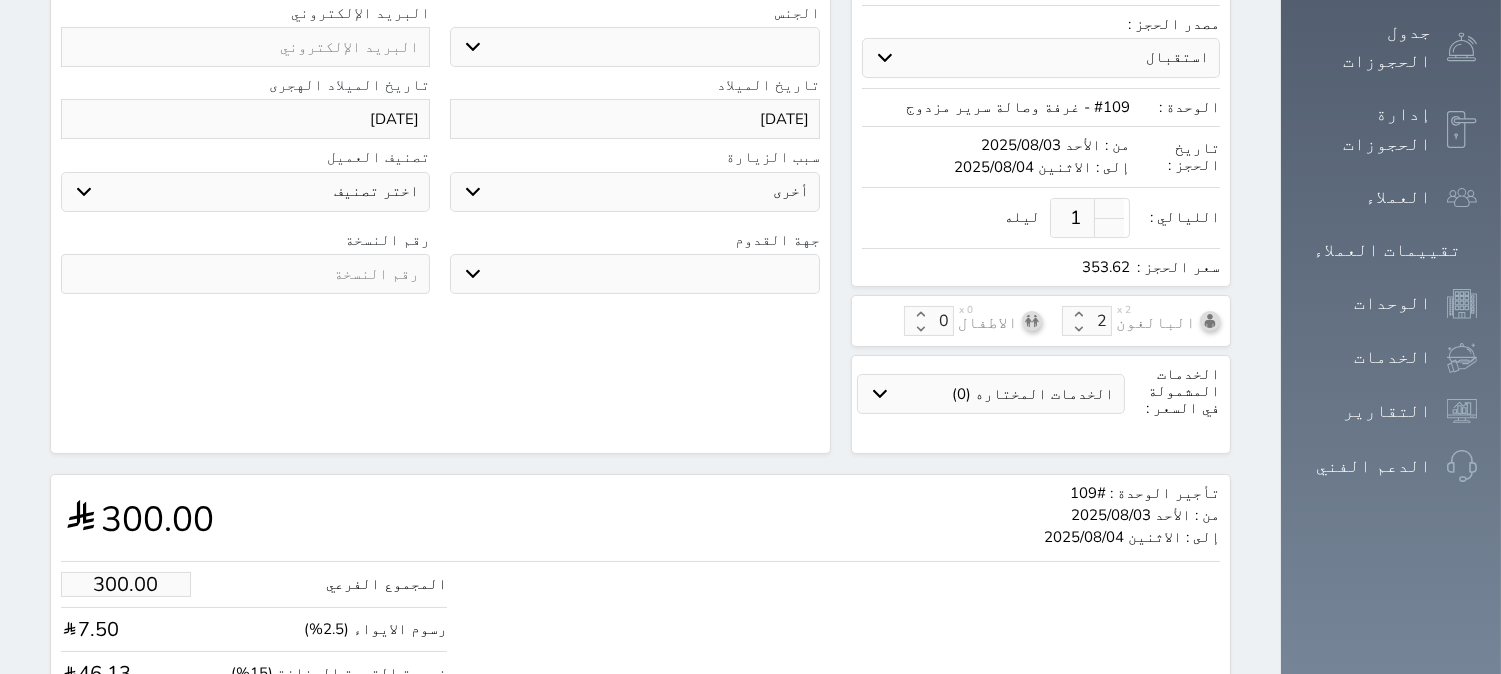 click on "جو بحر ارض" at bounding box center (634, 274) 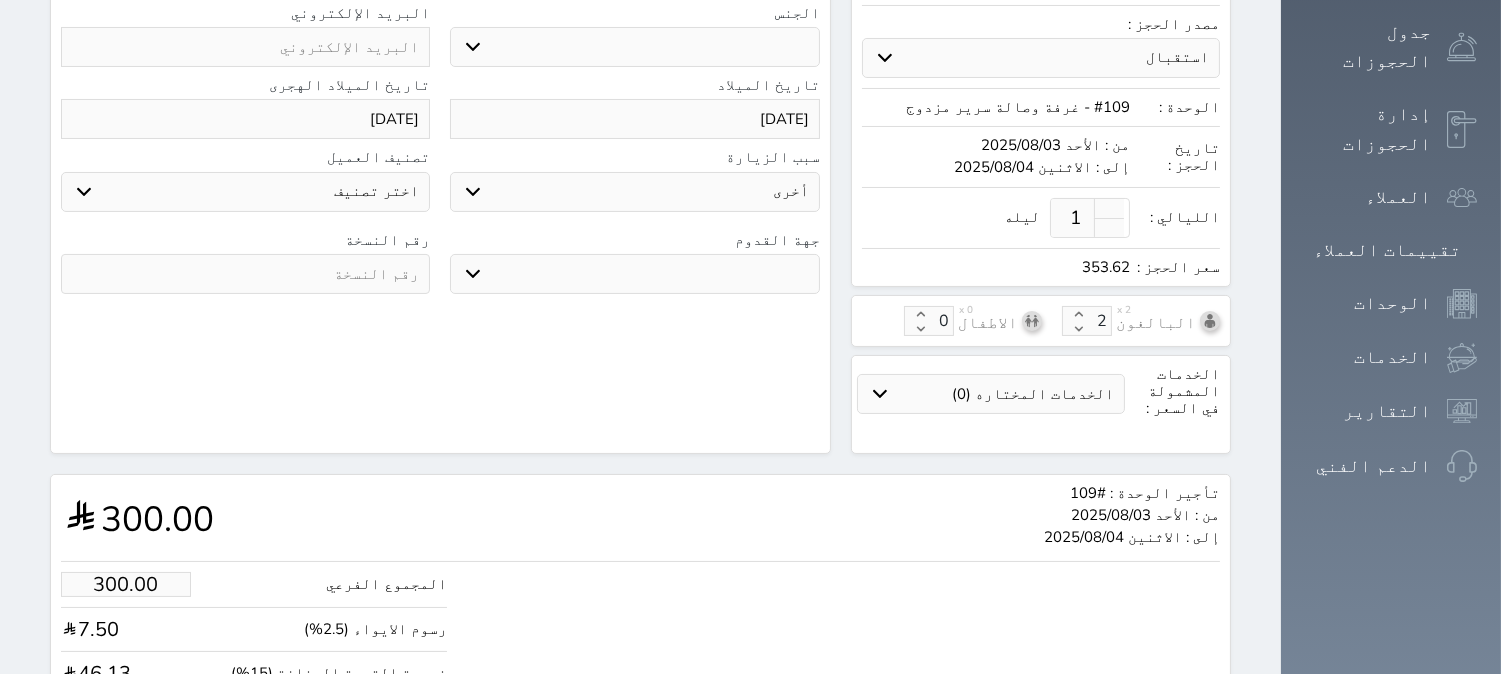 select on "9" 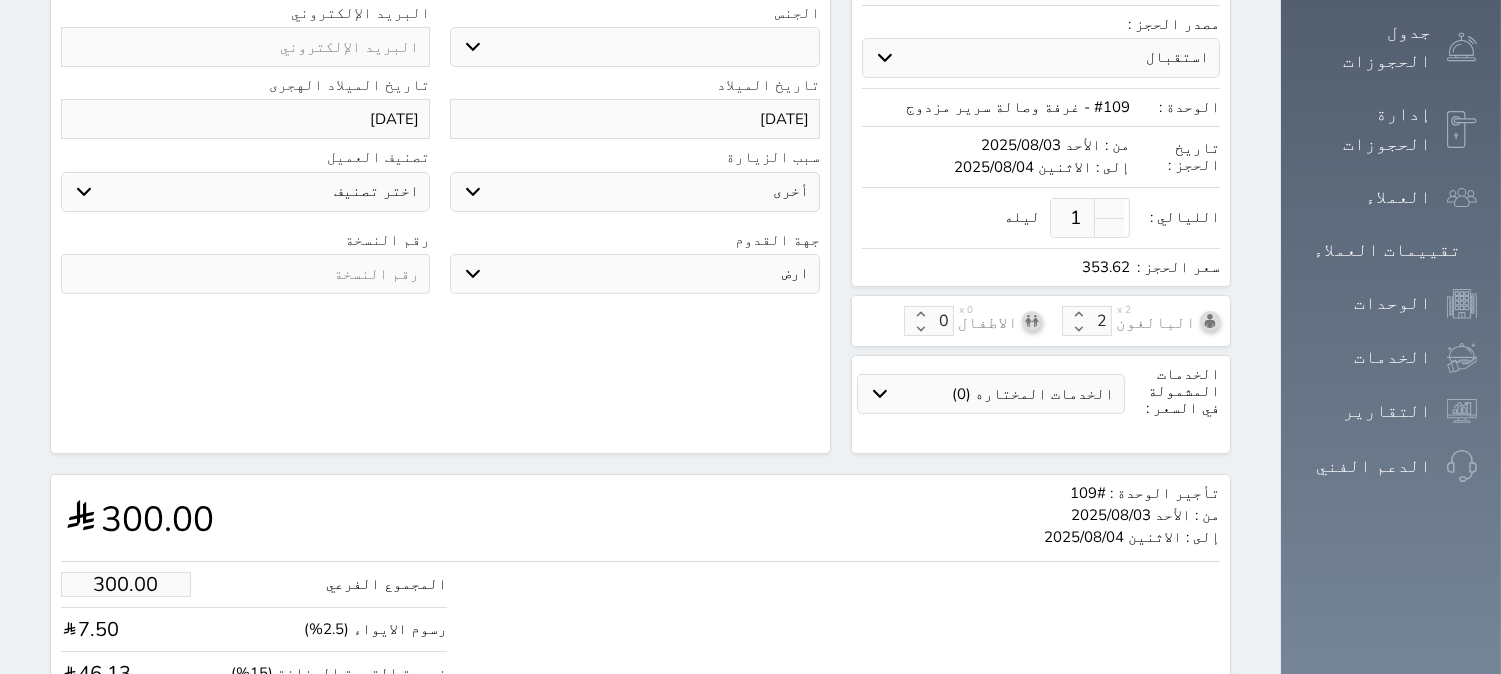click on "جو بحر ارض" at bounding box center (634, 274) 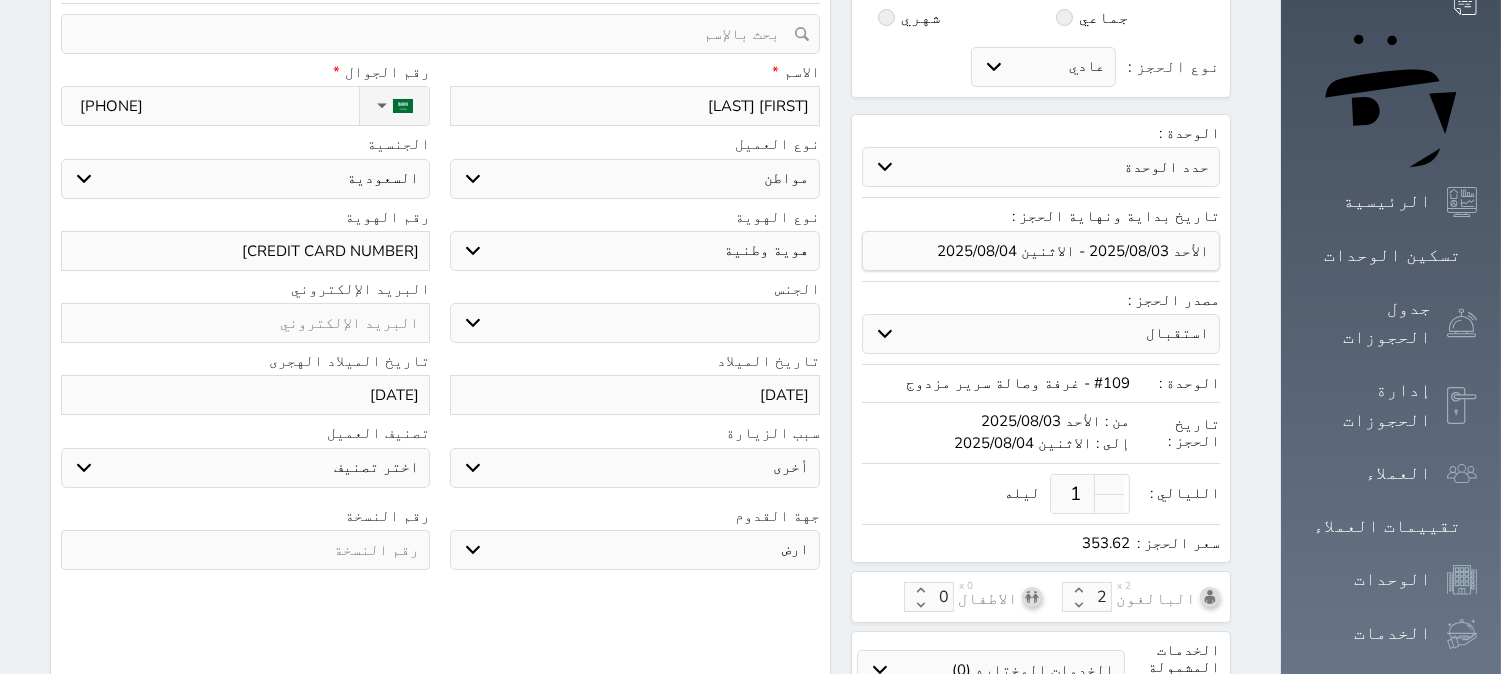 scroll, scrollTop: 111, scrollLeft: 0, axis: vertical 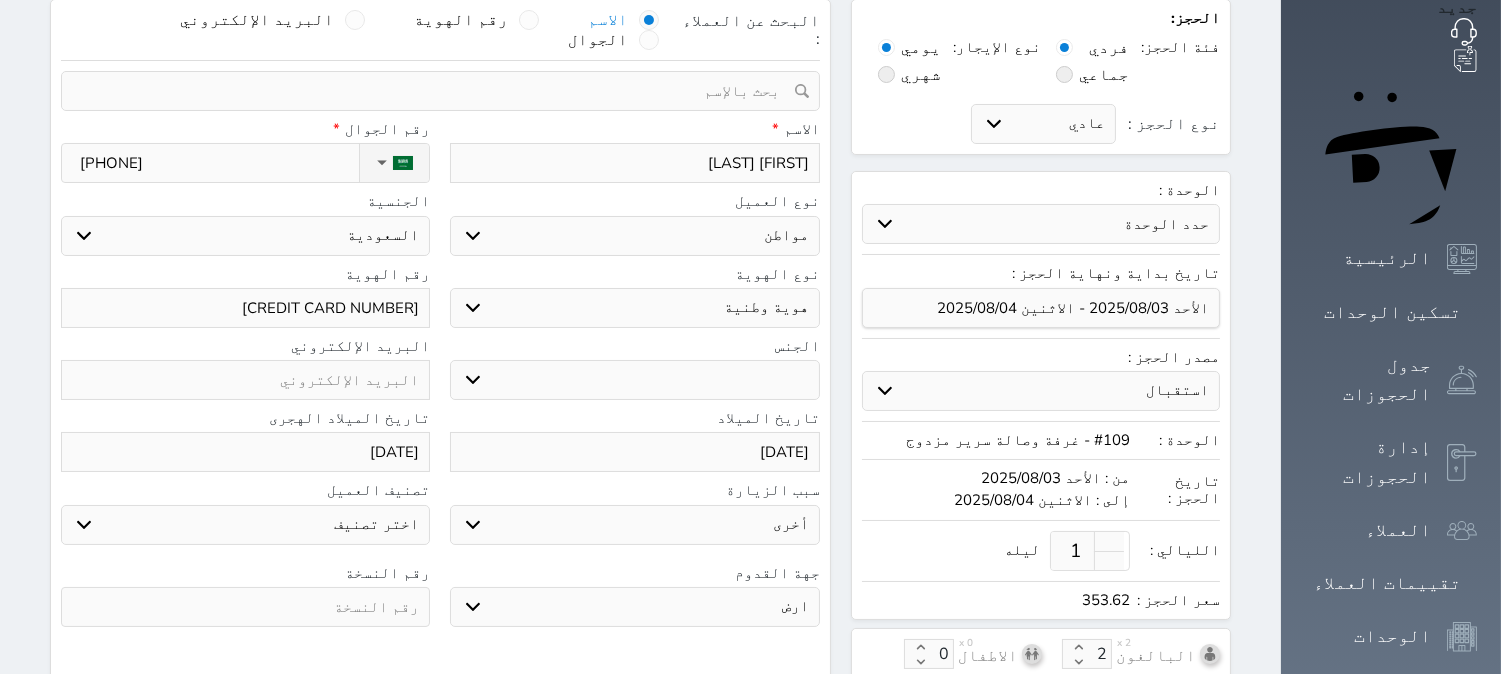click on "ذكر   انثى" at bounding box center [634, 380] 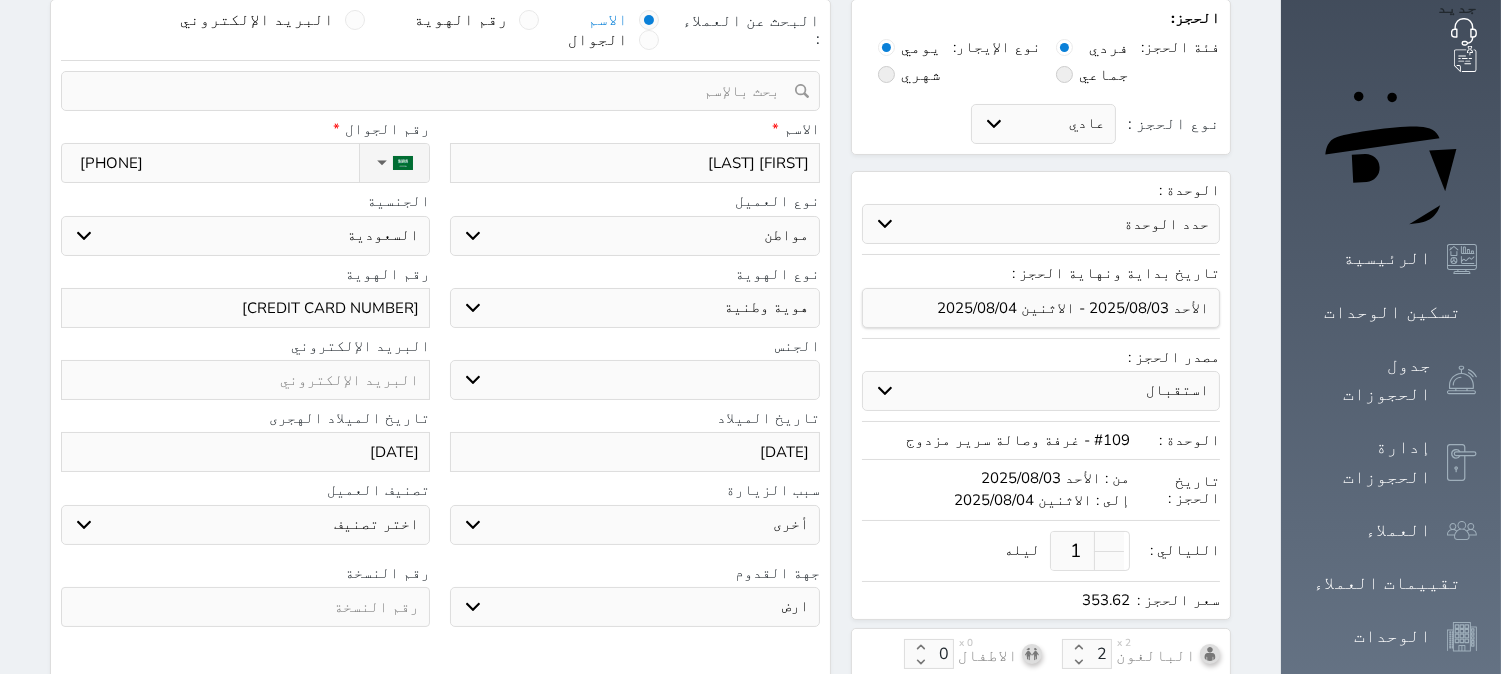 select on "male" 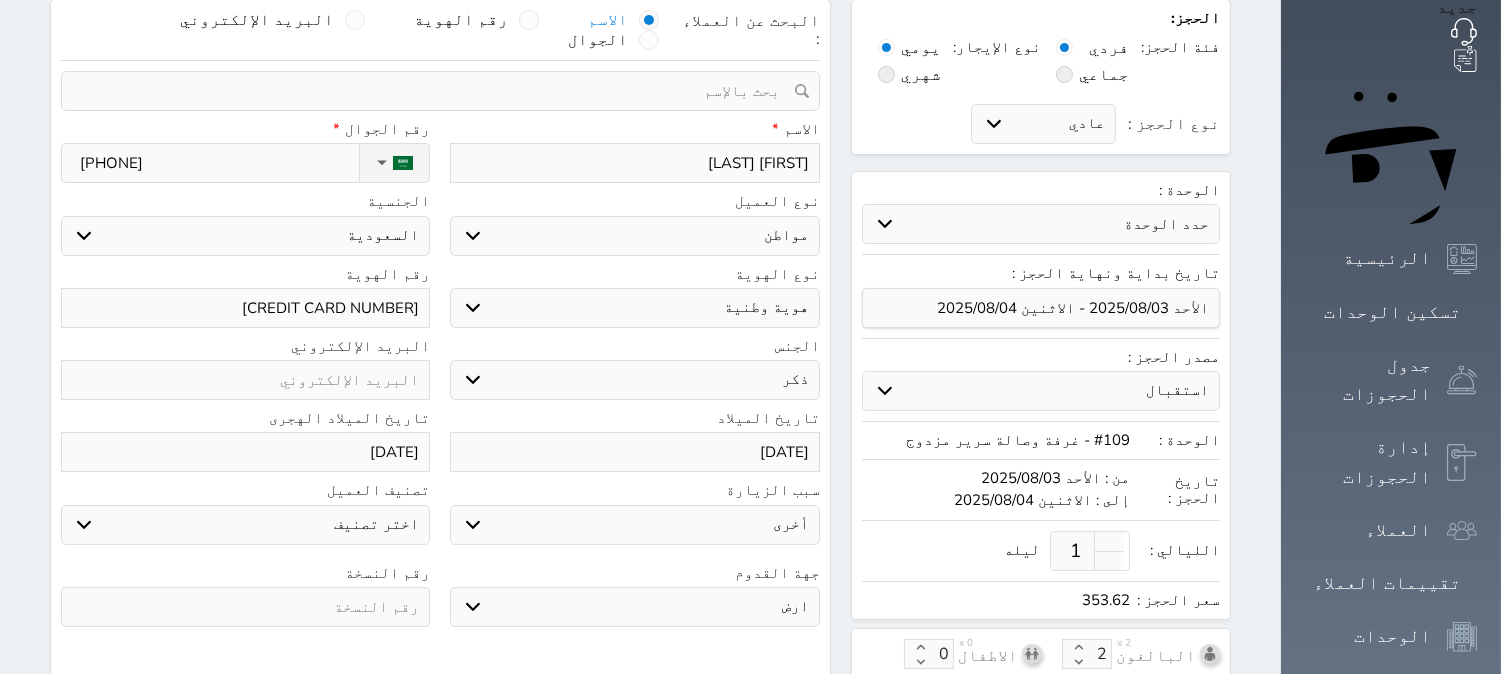 click on "ذكر   انثى" at bounding box center [634, 380] 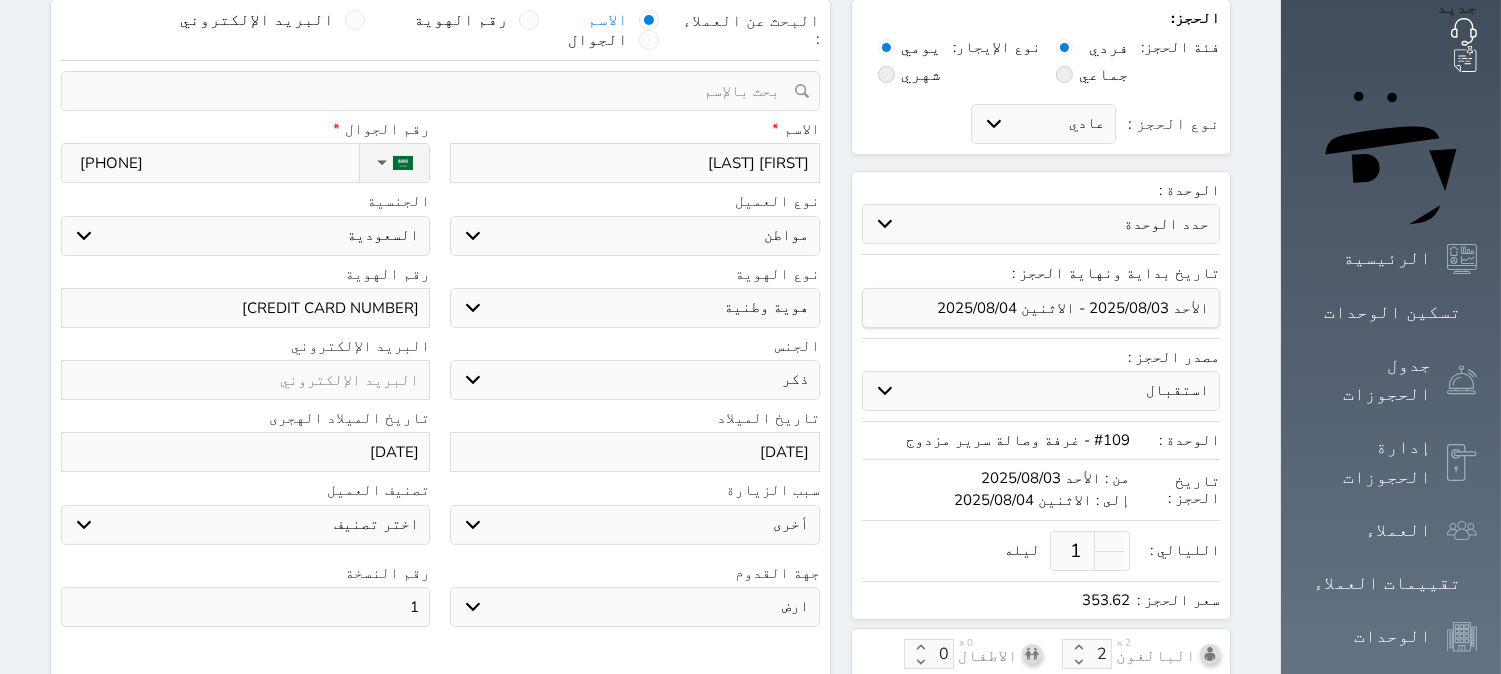 type on "1" 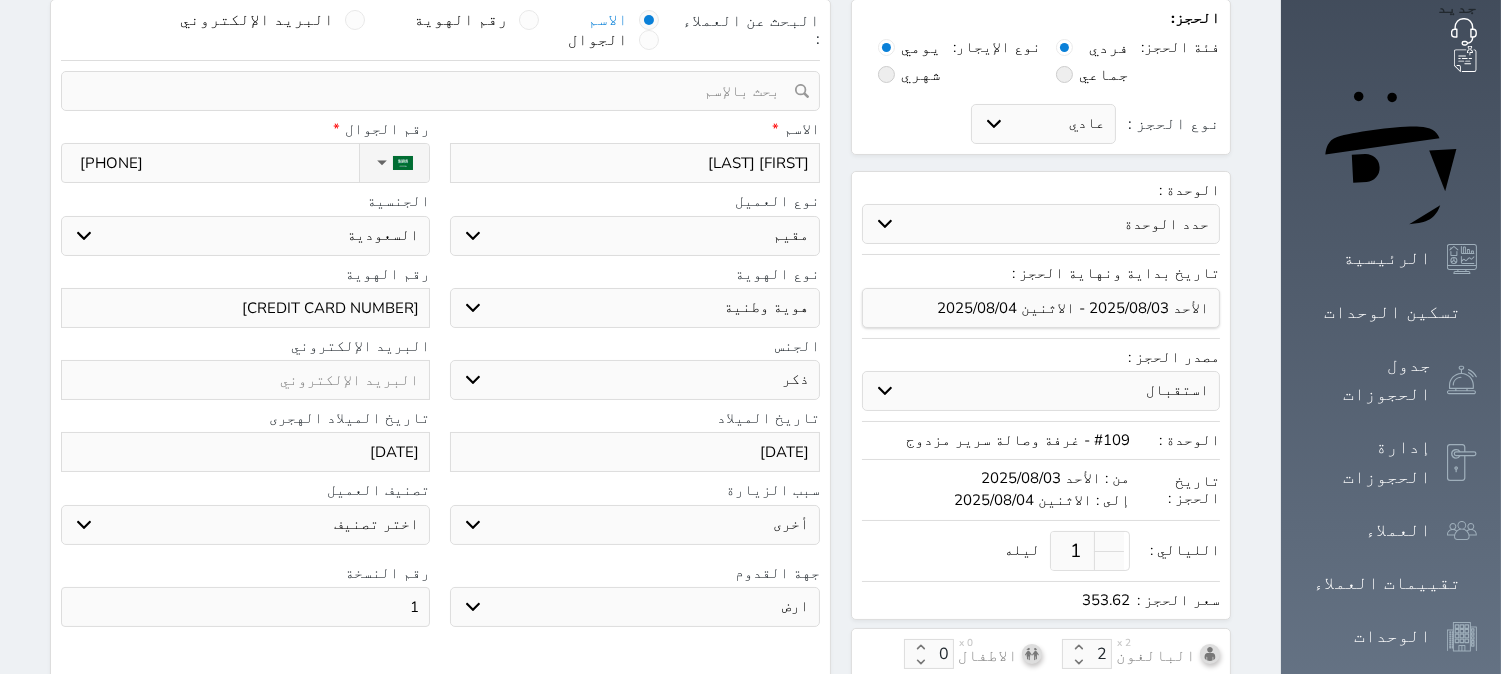 click on "اختر نوع   مواطن مواطن خليجي زائر مقيم" at bounding box center [634, 236] 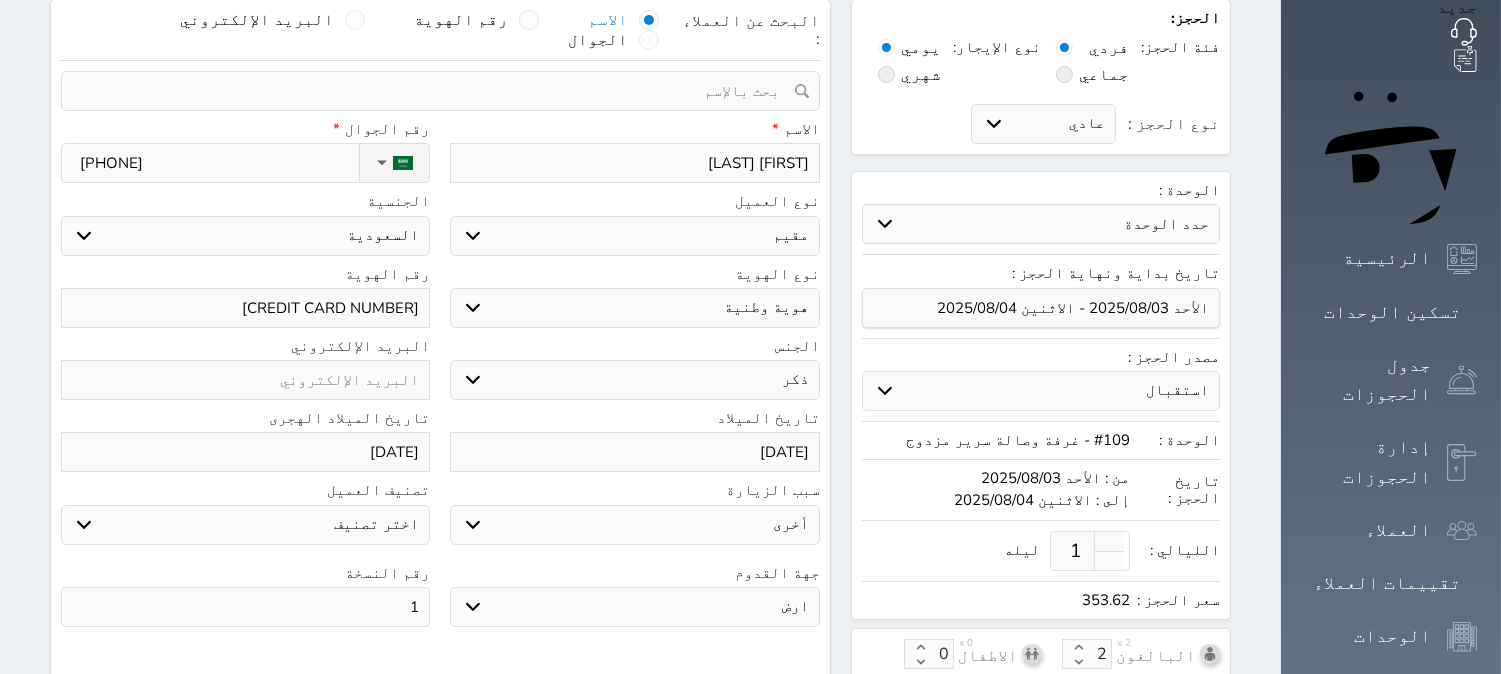 select 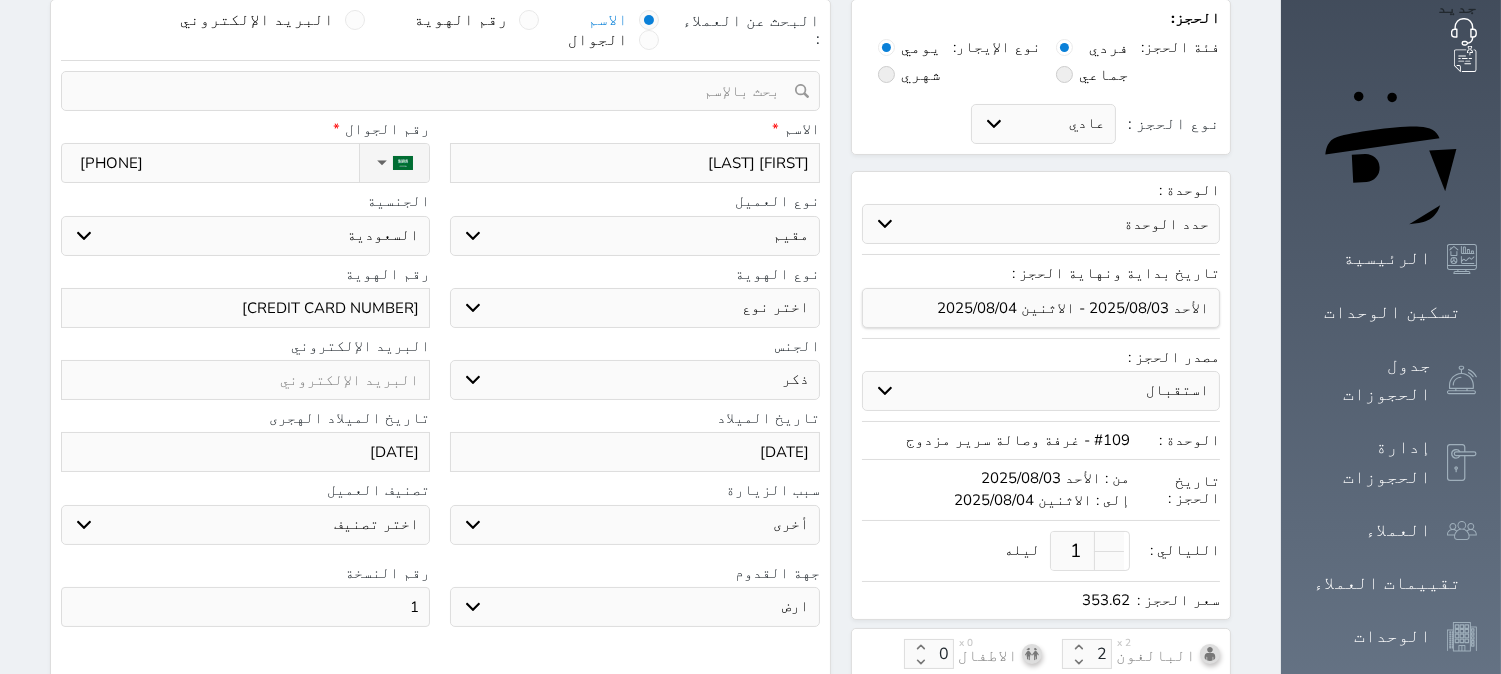 select 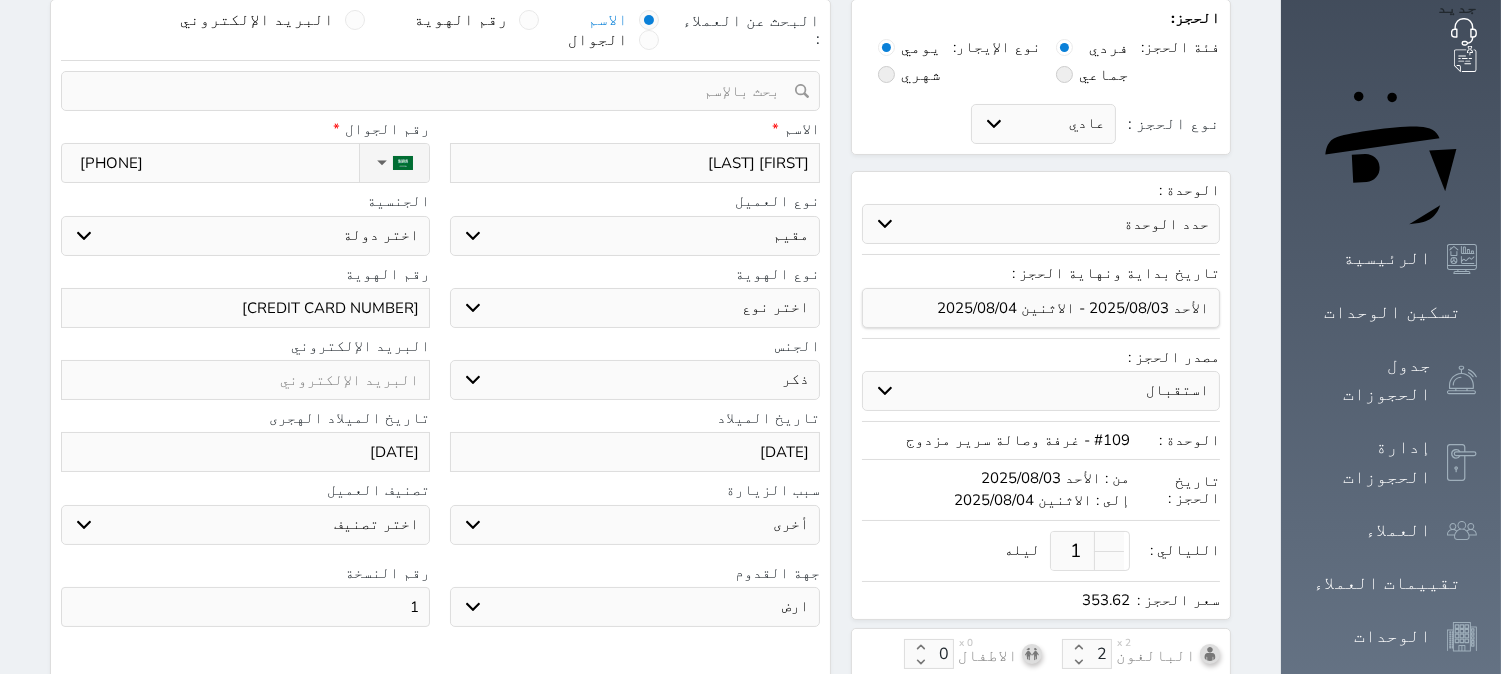 click on "اختر نوع   مقيم جواز السفر" at bounding box center [634, 308] 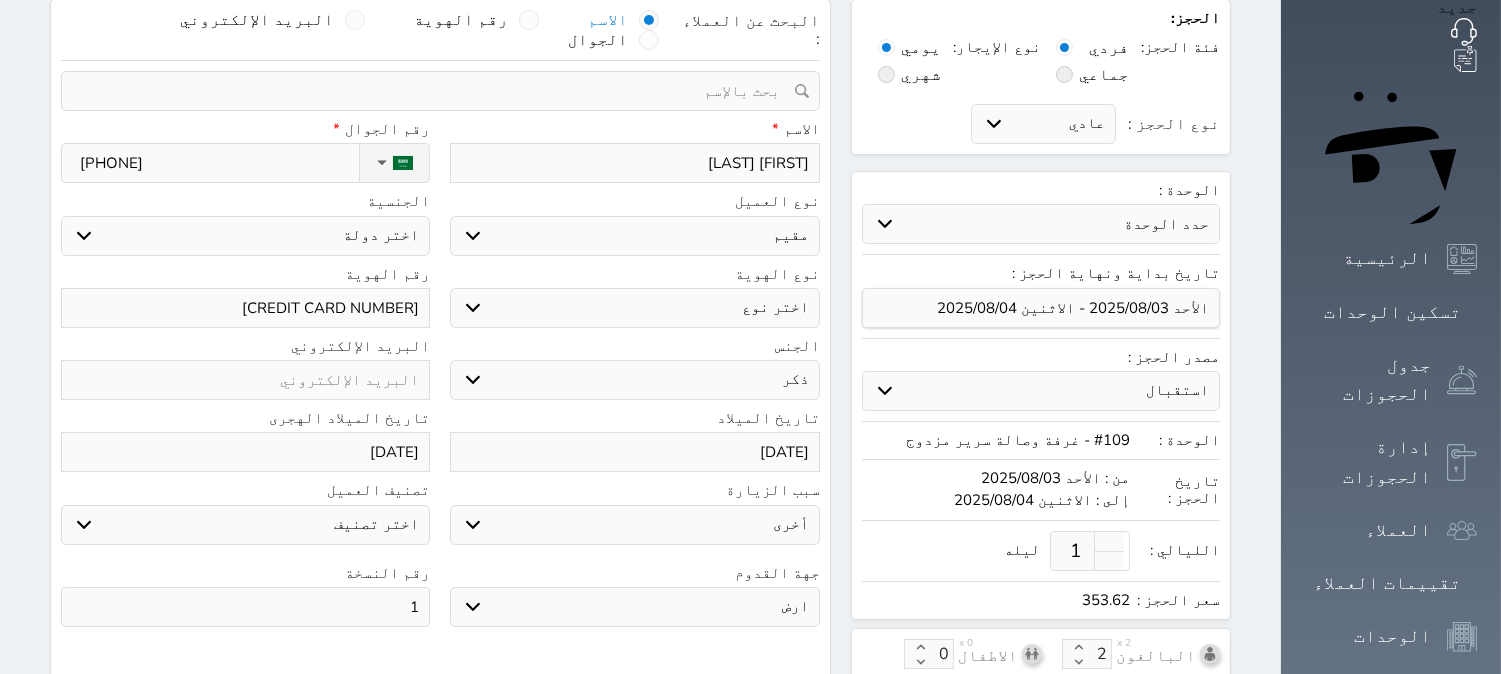 select on "4" 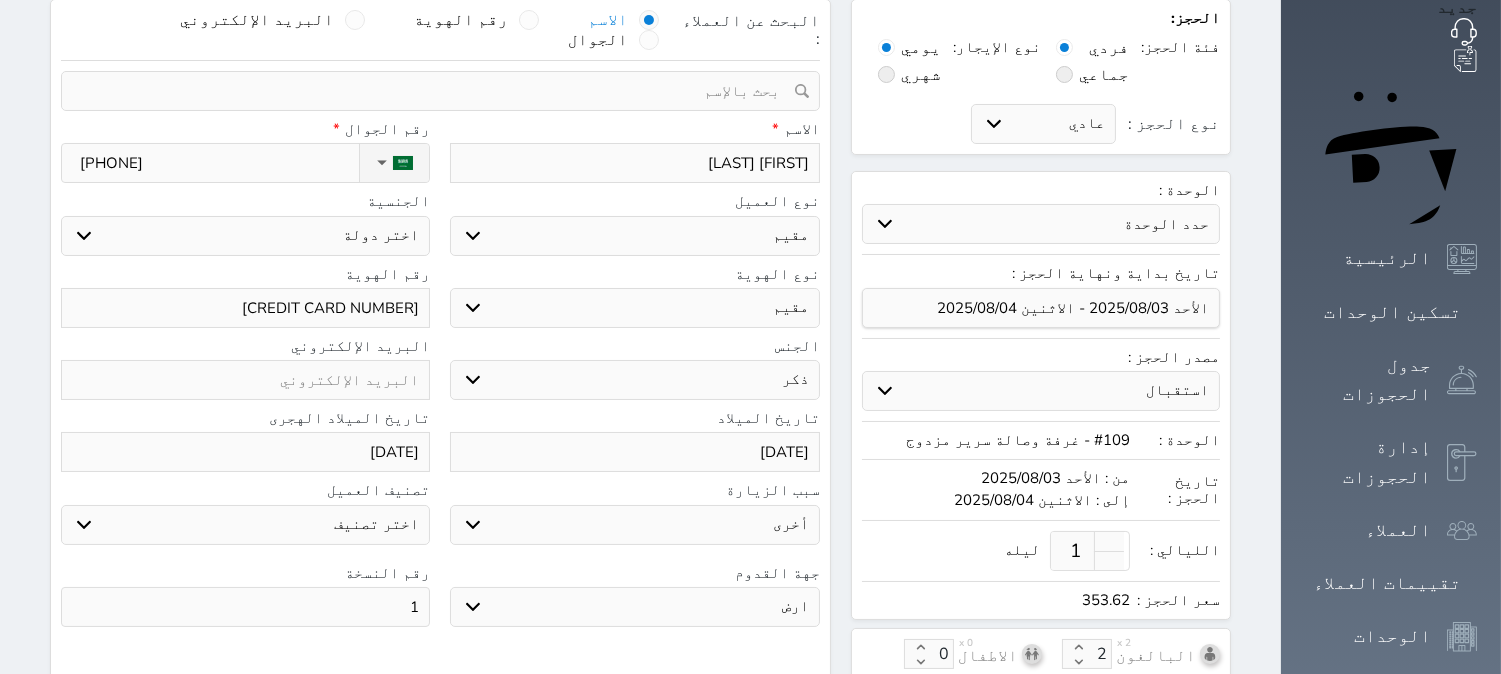 click on "اختر نوع   مقيم جواز السفر" at bounding box center [634, 308] 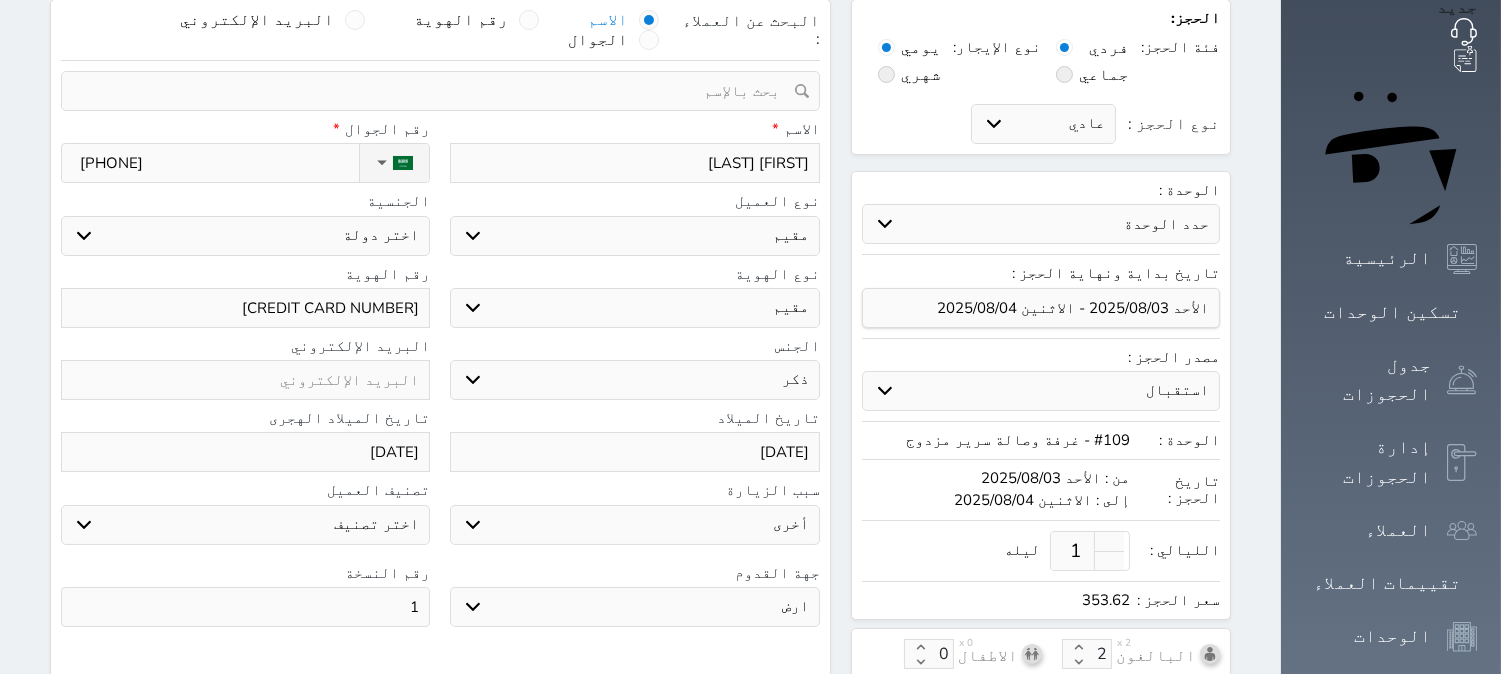 click on "اختر دولة
اثيوبيا
اجنبي بجواز سعودي
اخرى
اذربيجان
ارتيريا
ارمينيا
ازبكستان
اسبانيا
استراليا
استونيا" at bounding box center [245, 236] 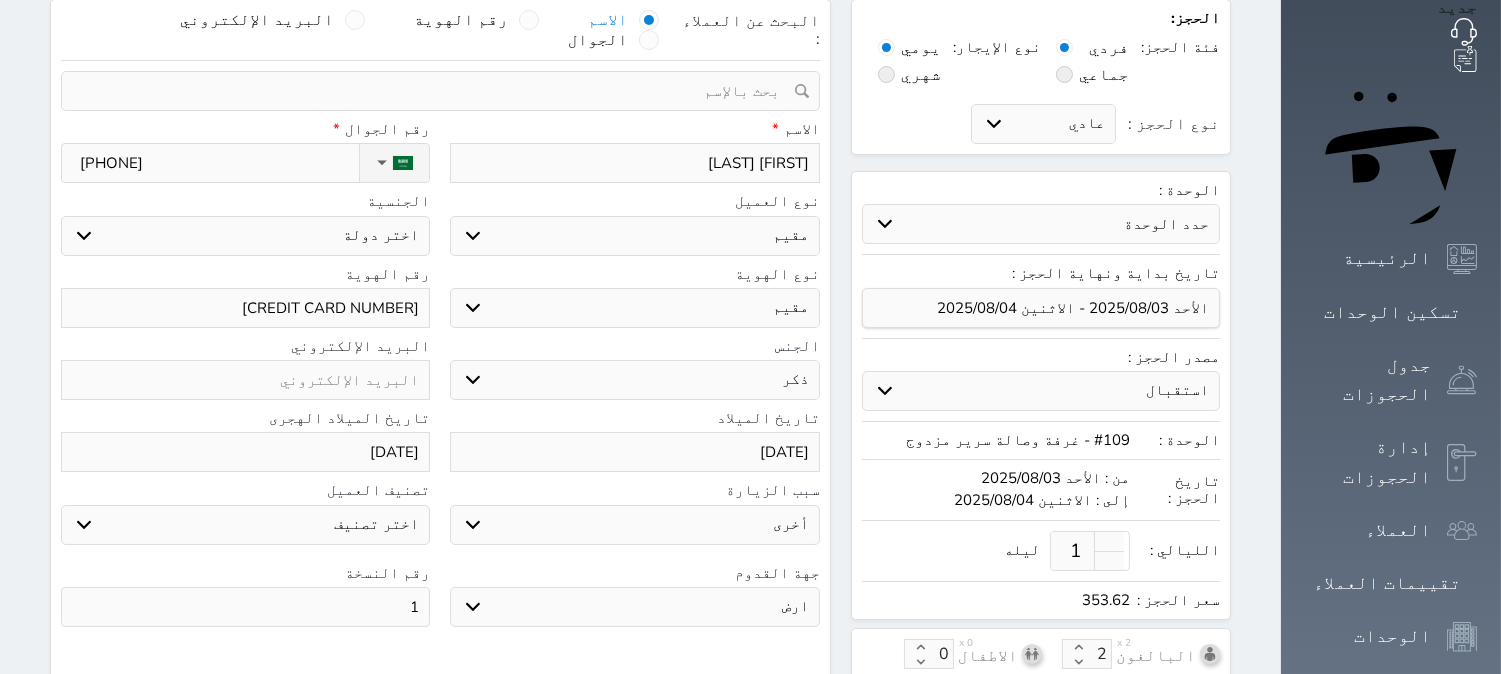 select on "104" 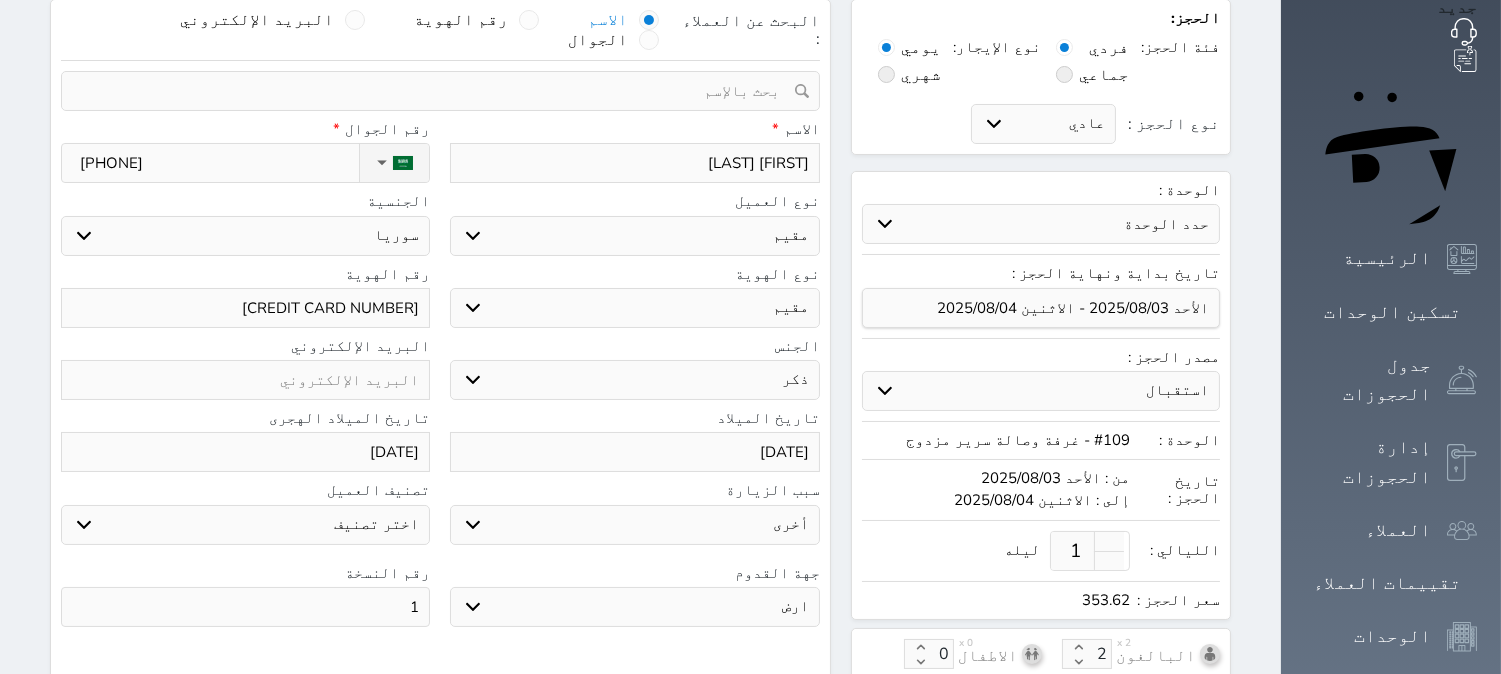 click on "اختر دولة
اثيوبيا
اجنبي بجواز سعودي
اخرى
اذربيجان
ارتيريا
ارمينيا
ازبكستان
اسبانيا
استراليا
استونيا" at bounding box center [245, 236] 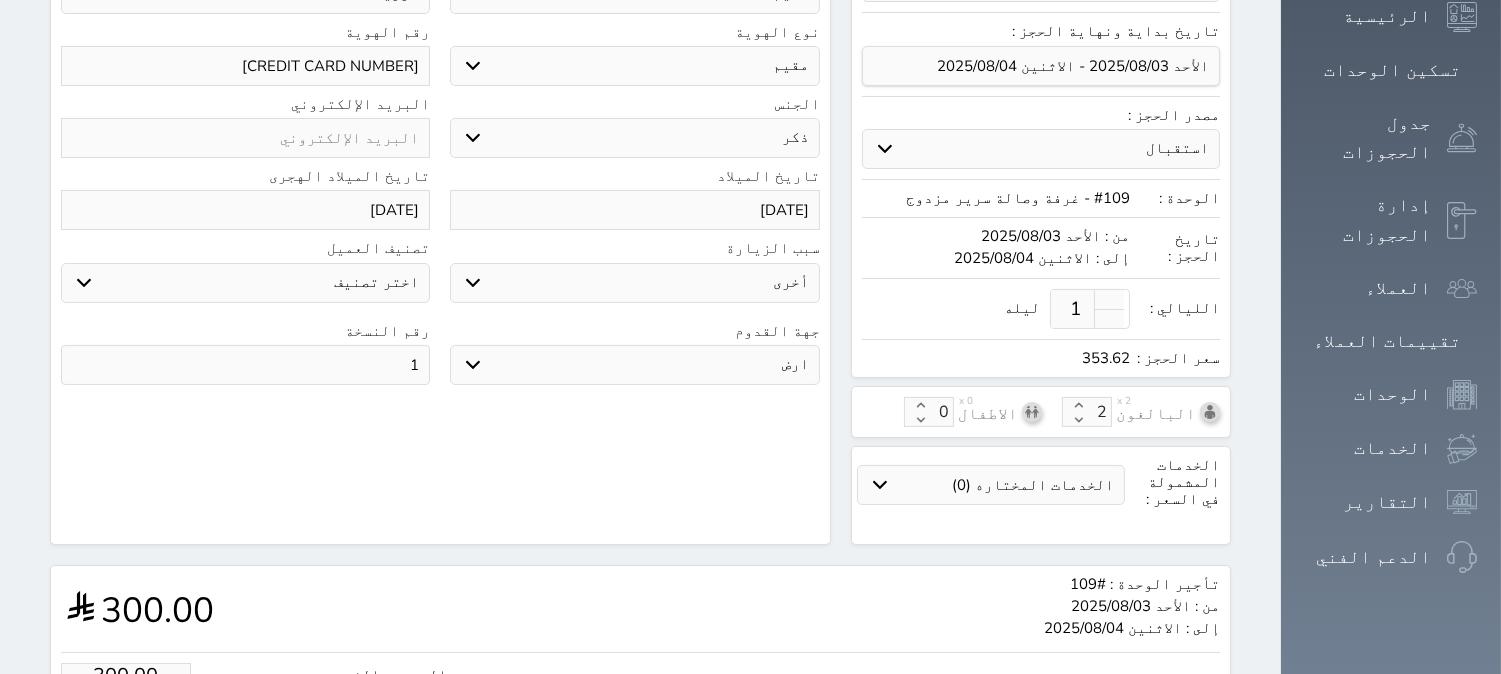 scroll, scrollTop: 555, scrollLeft: 0, axis: vertical 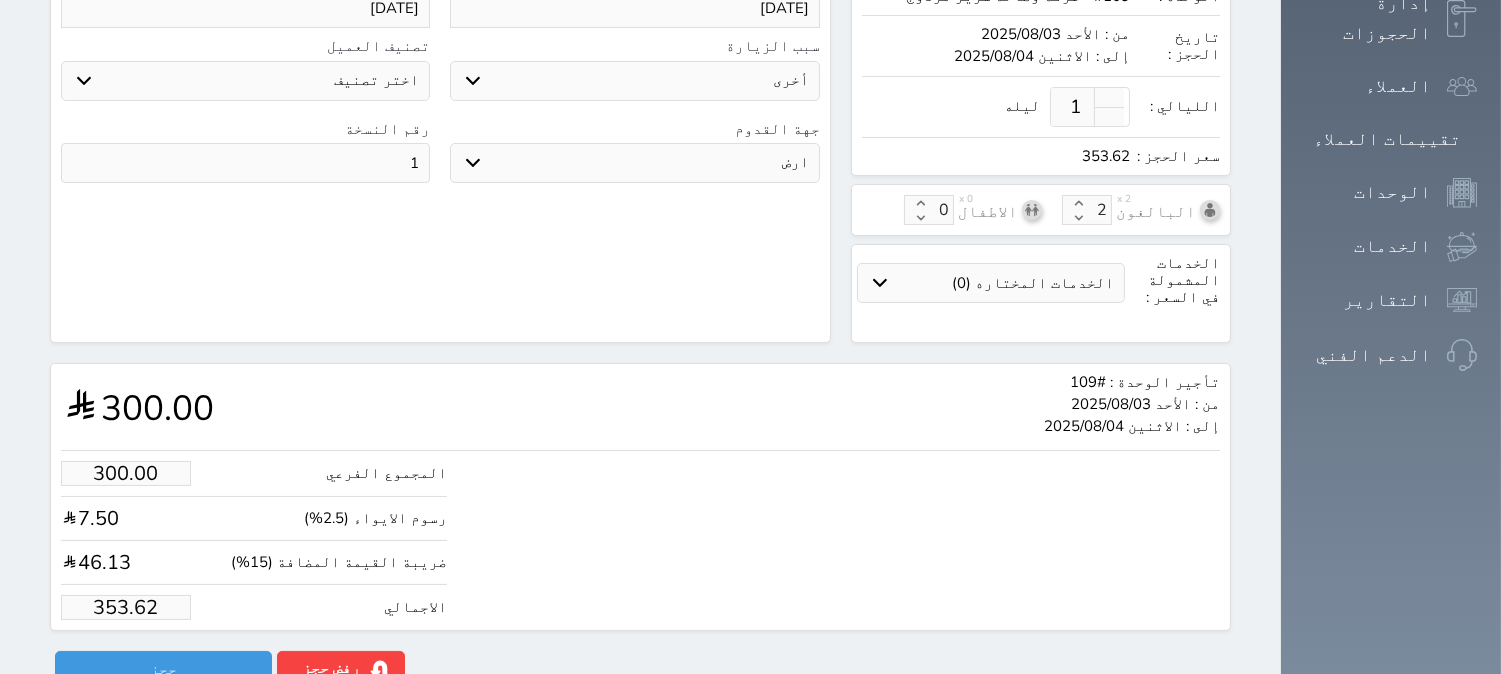 click on "353.62" at bounding box center [126, 607] 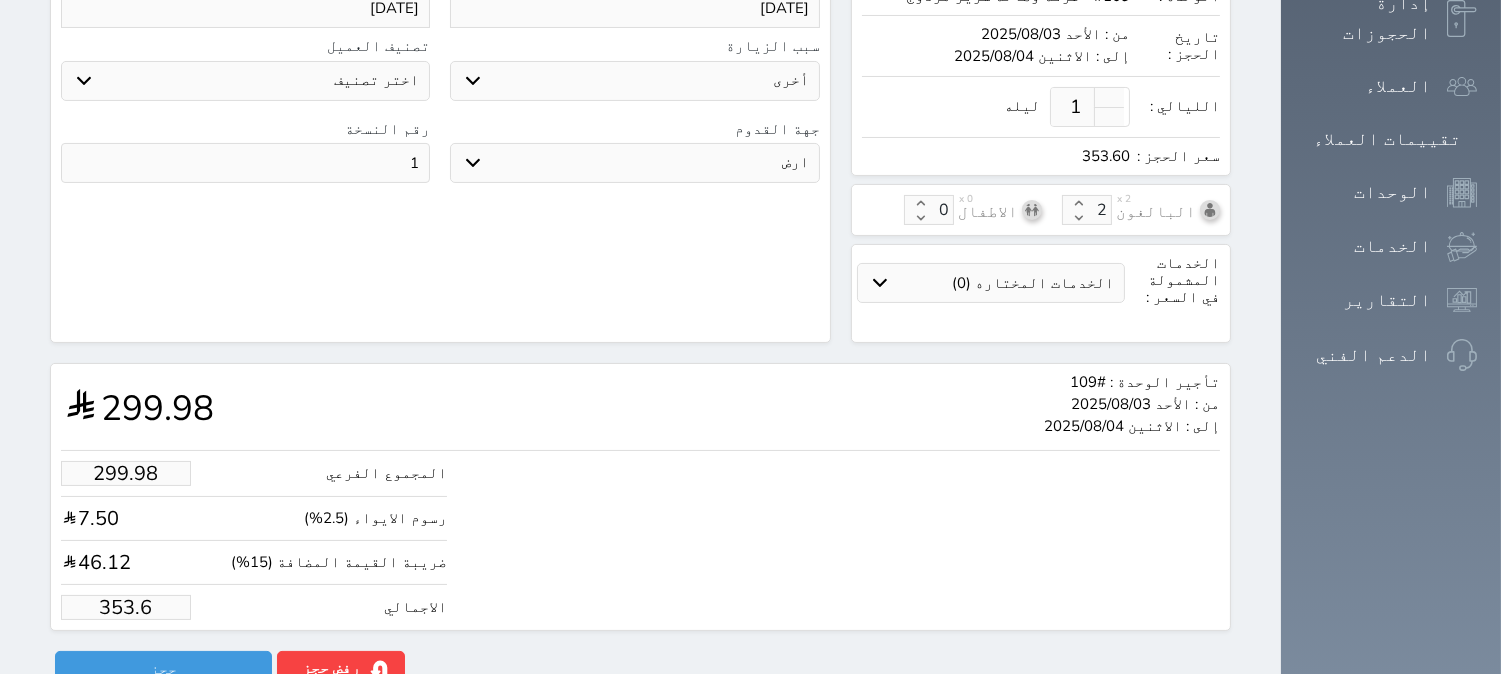 type on "299.47" 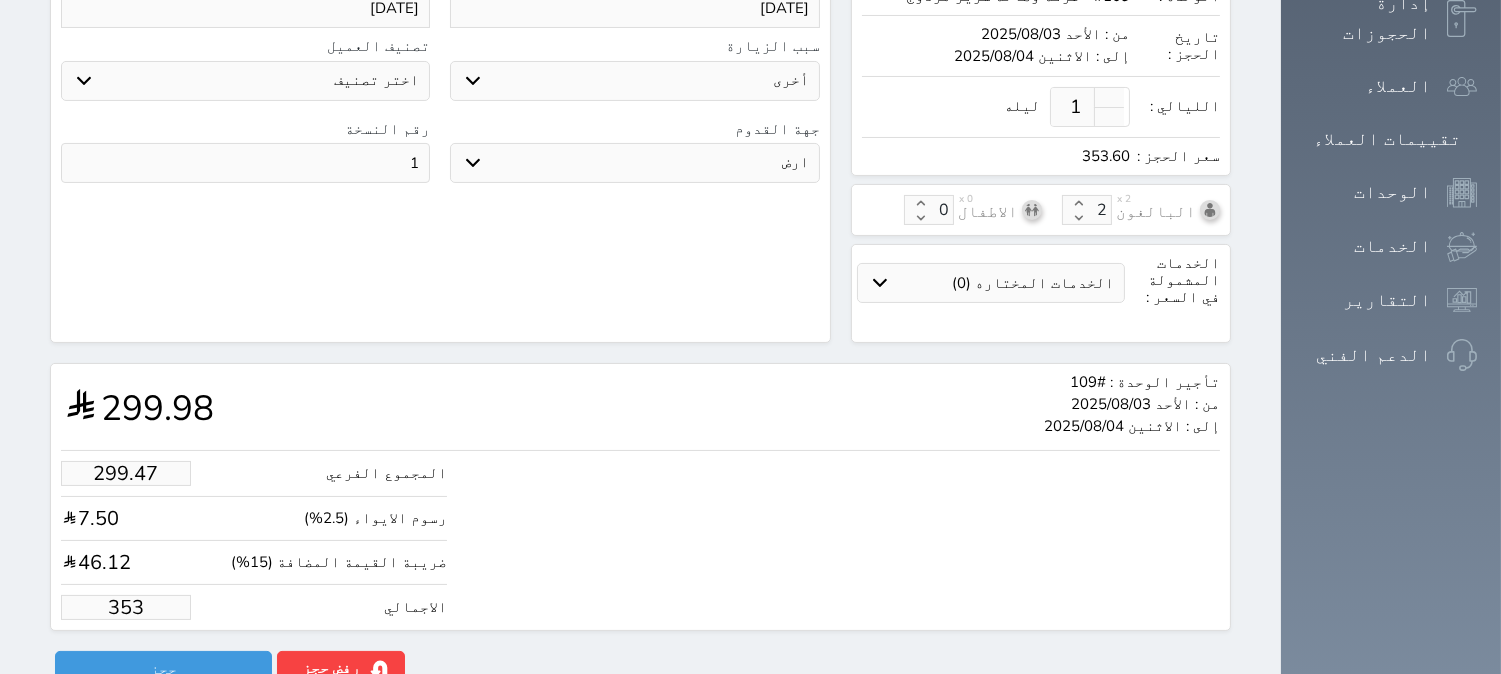 type on "29.69" 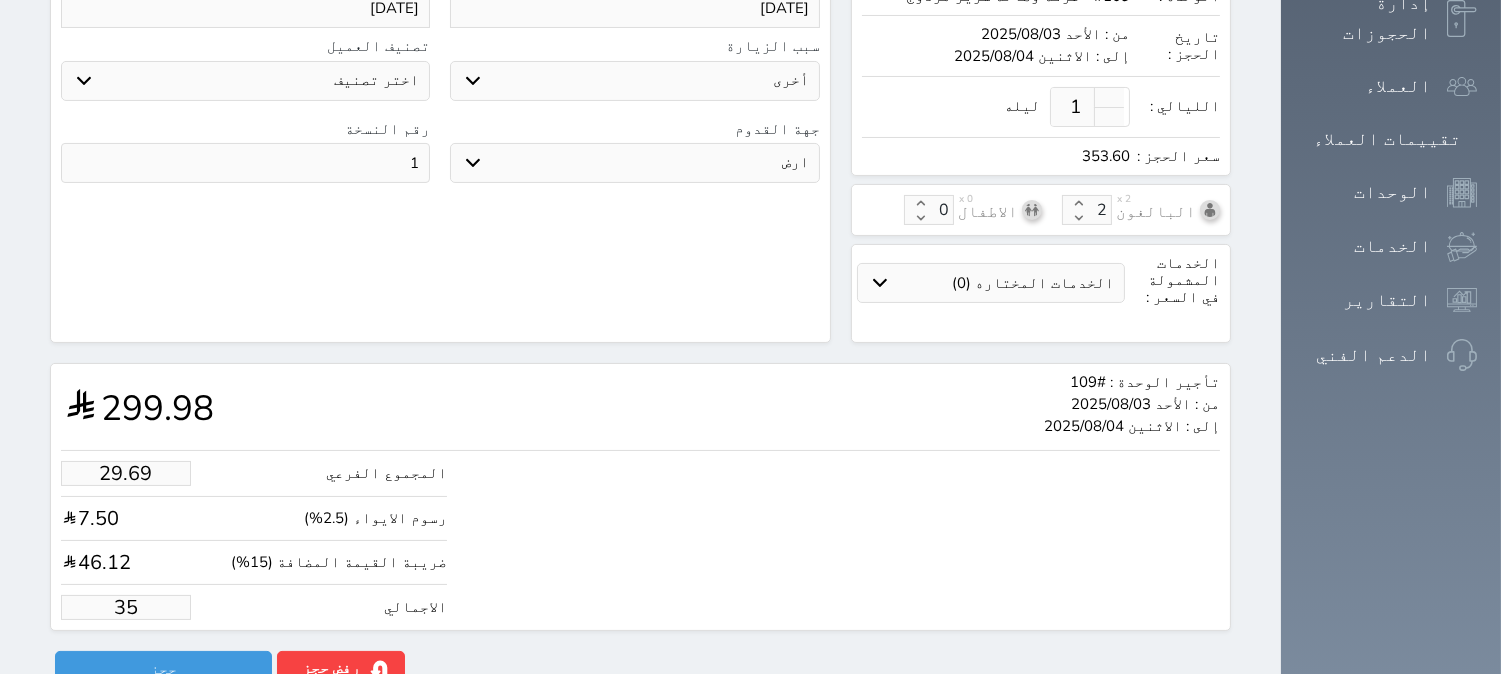 type on "2.55" 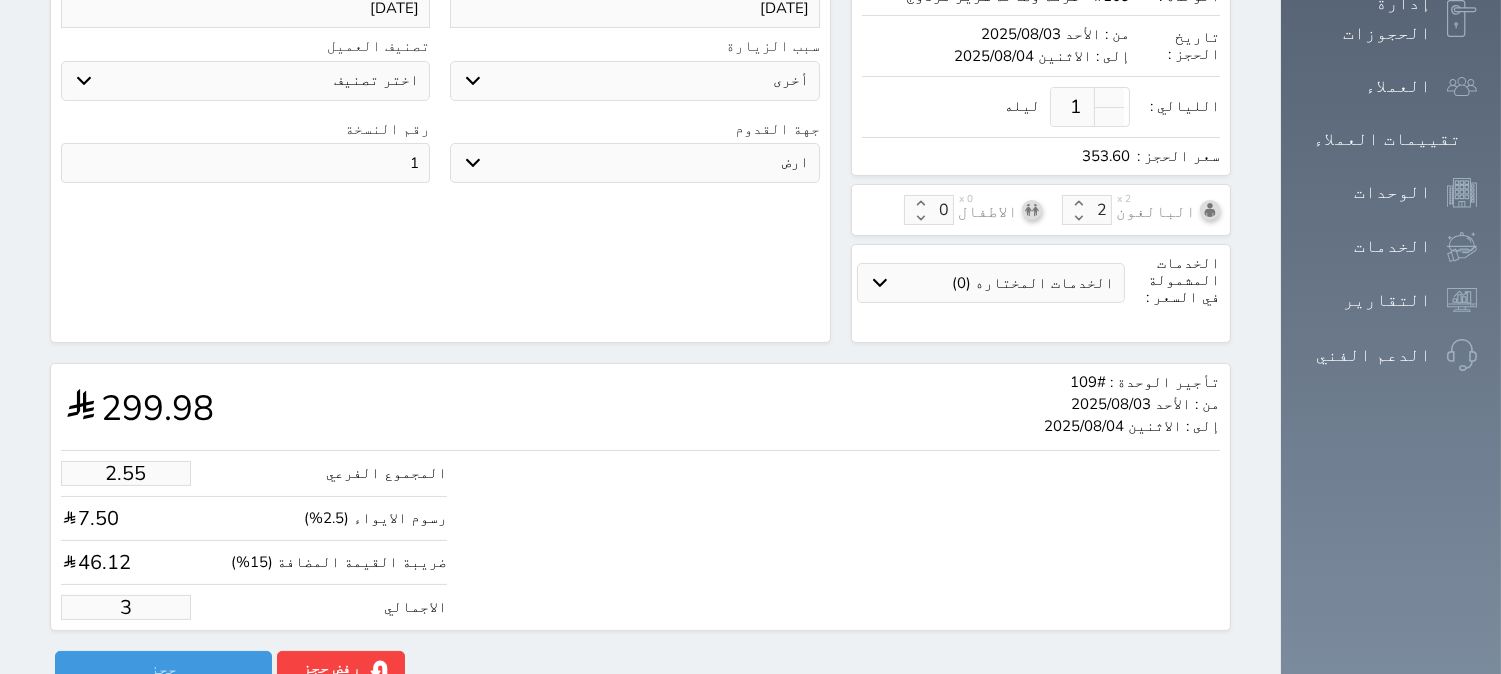 type on "1.00" 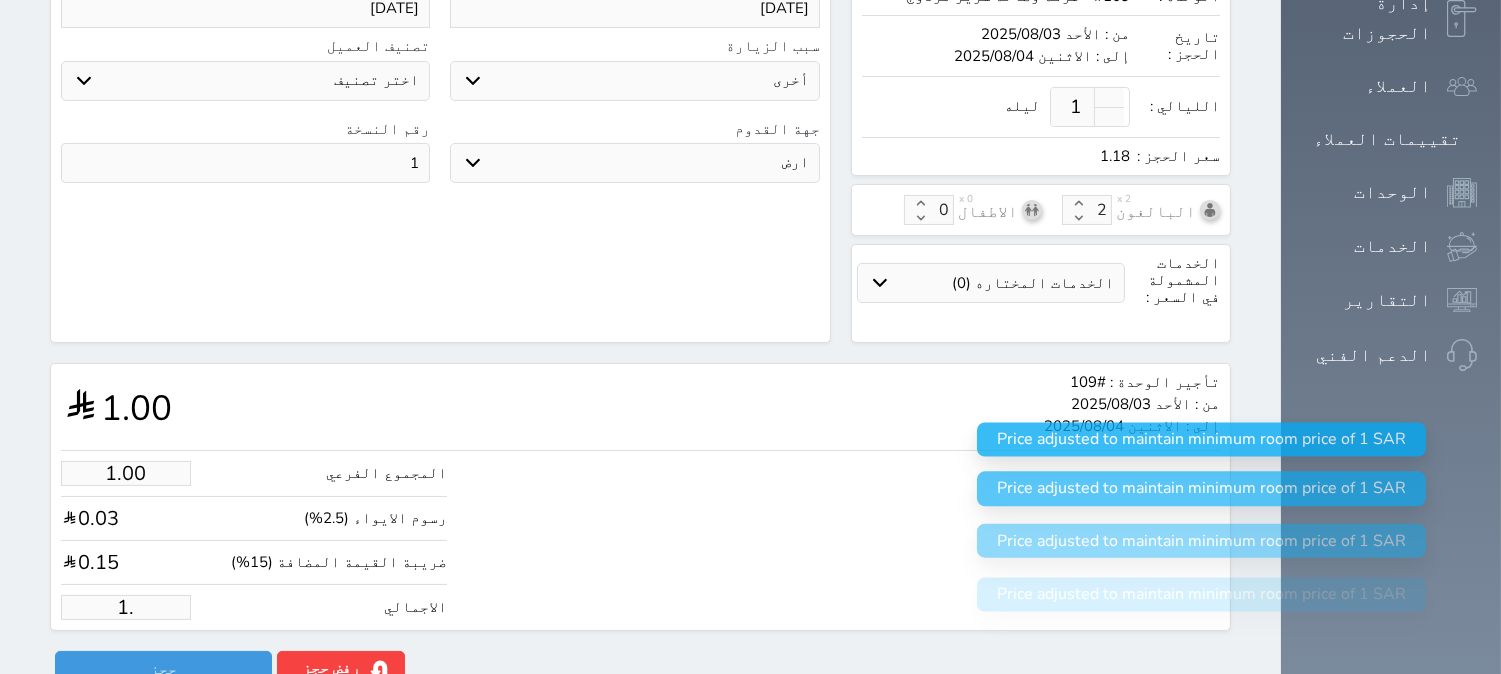 type on "1" 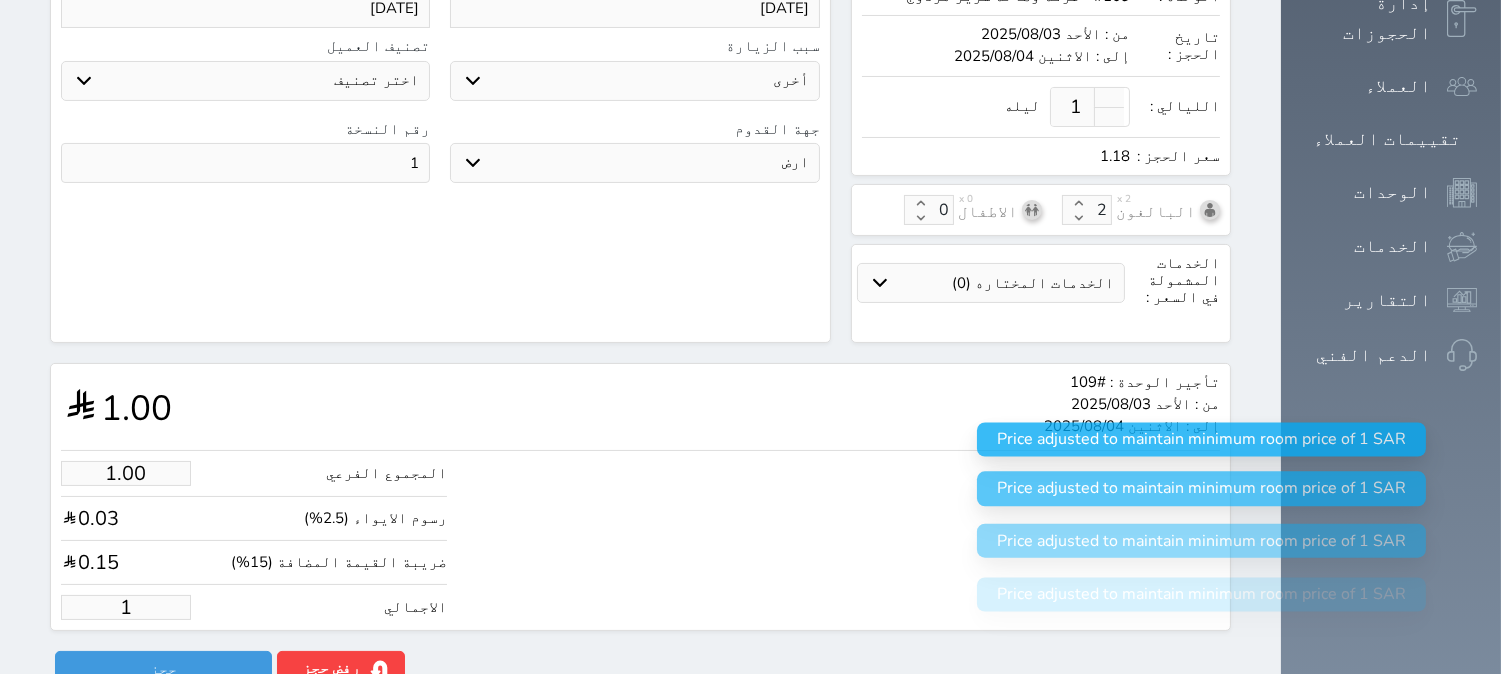 type 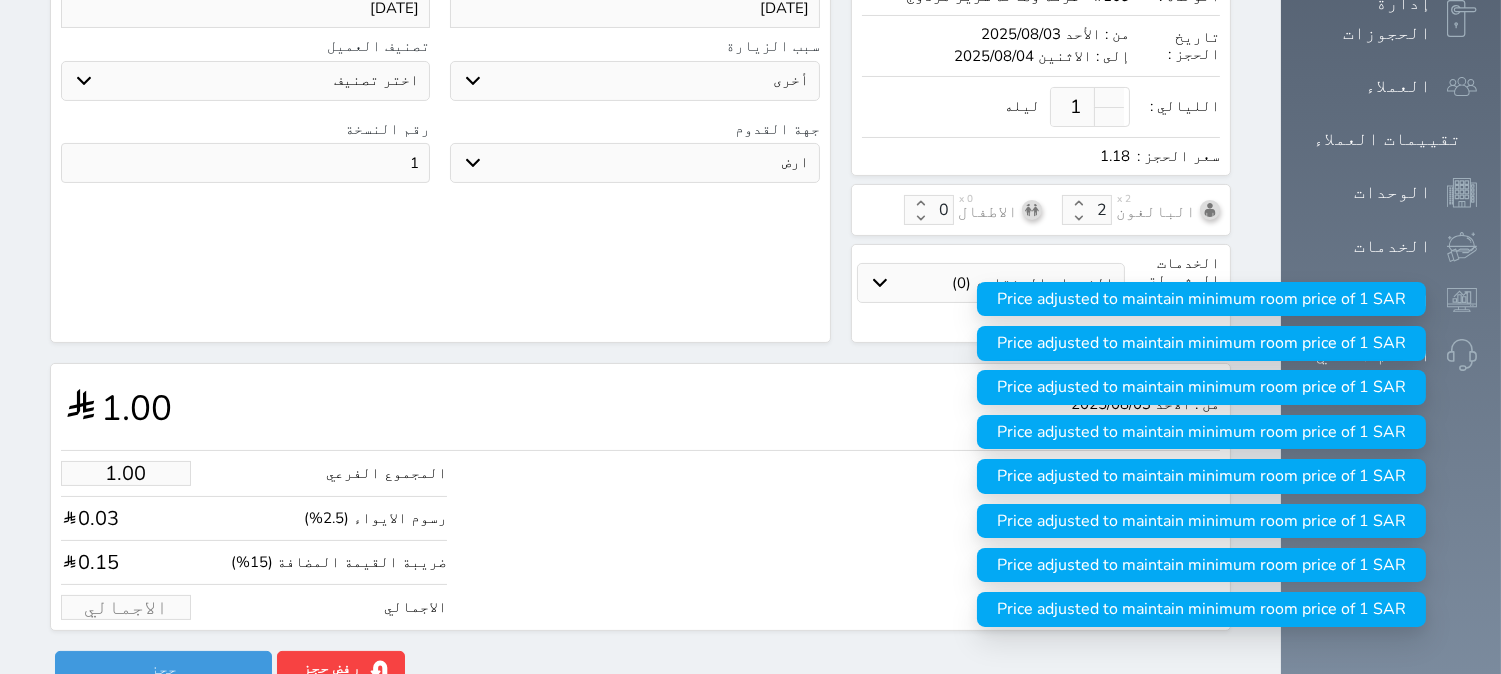 type on "1.70" 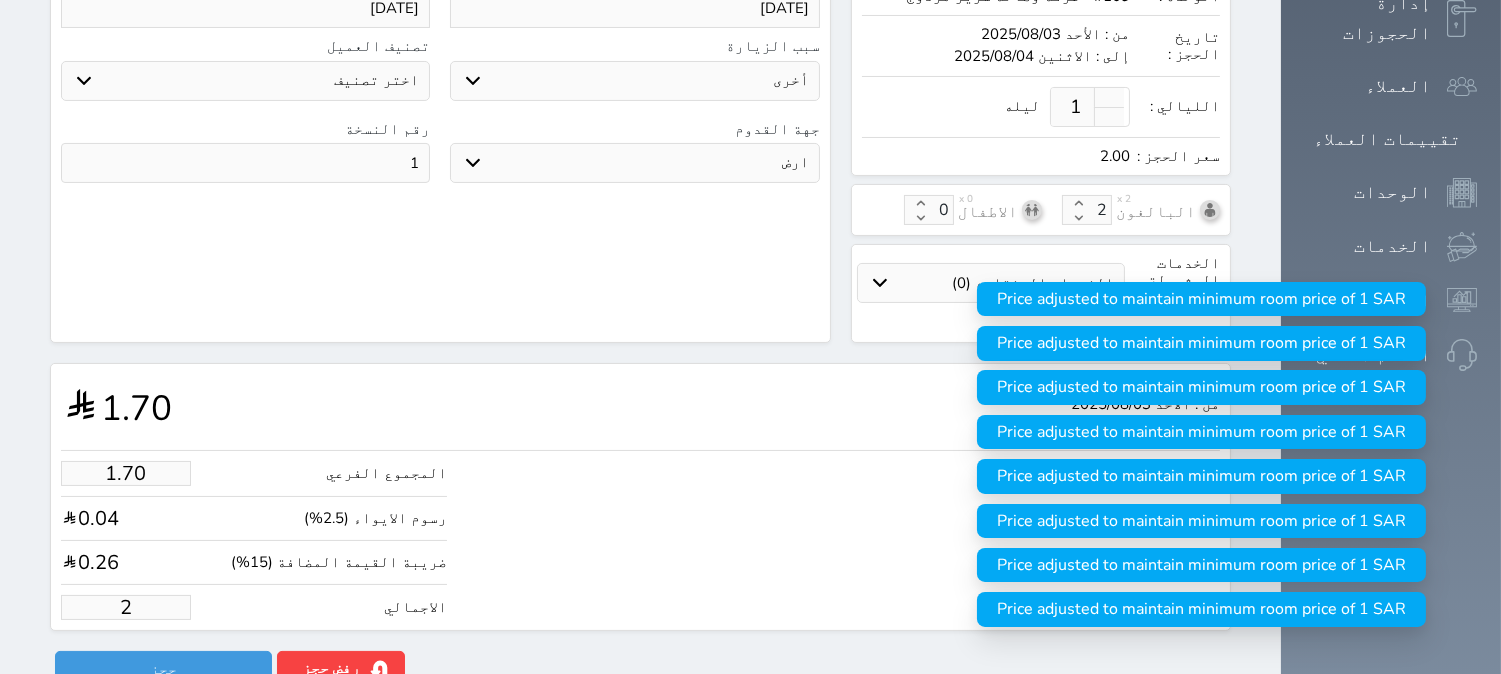 type on "19.51" 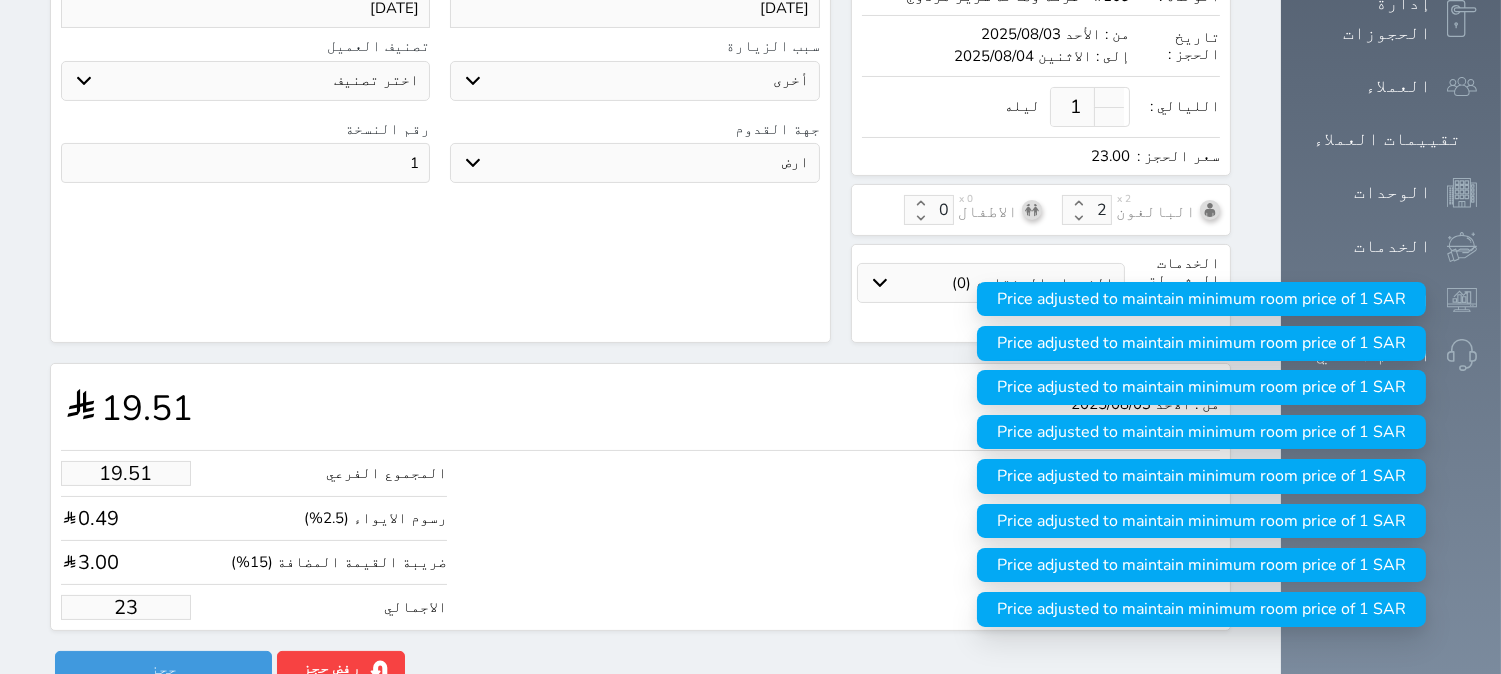 type on "195.12" 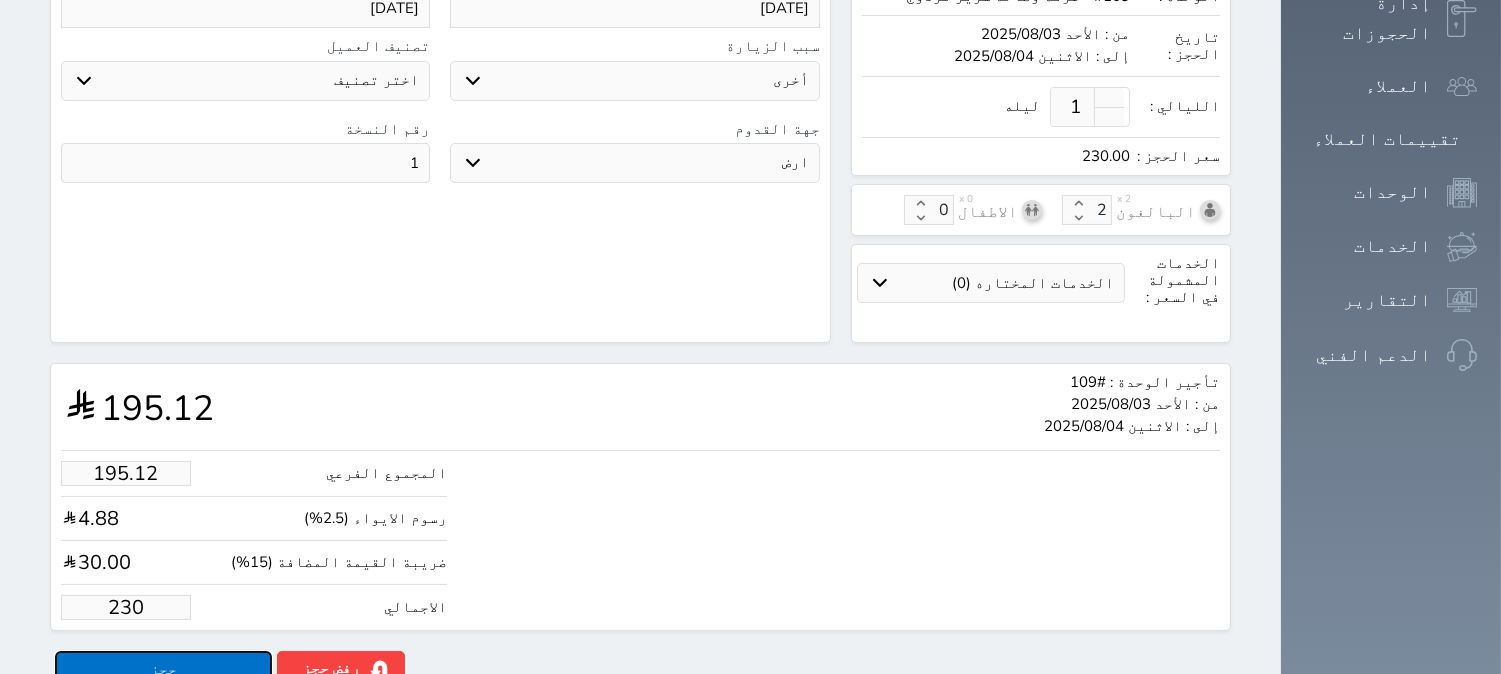 type on "230.00" 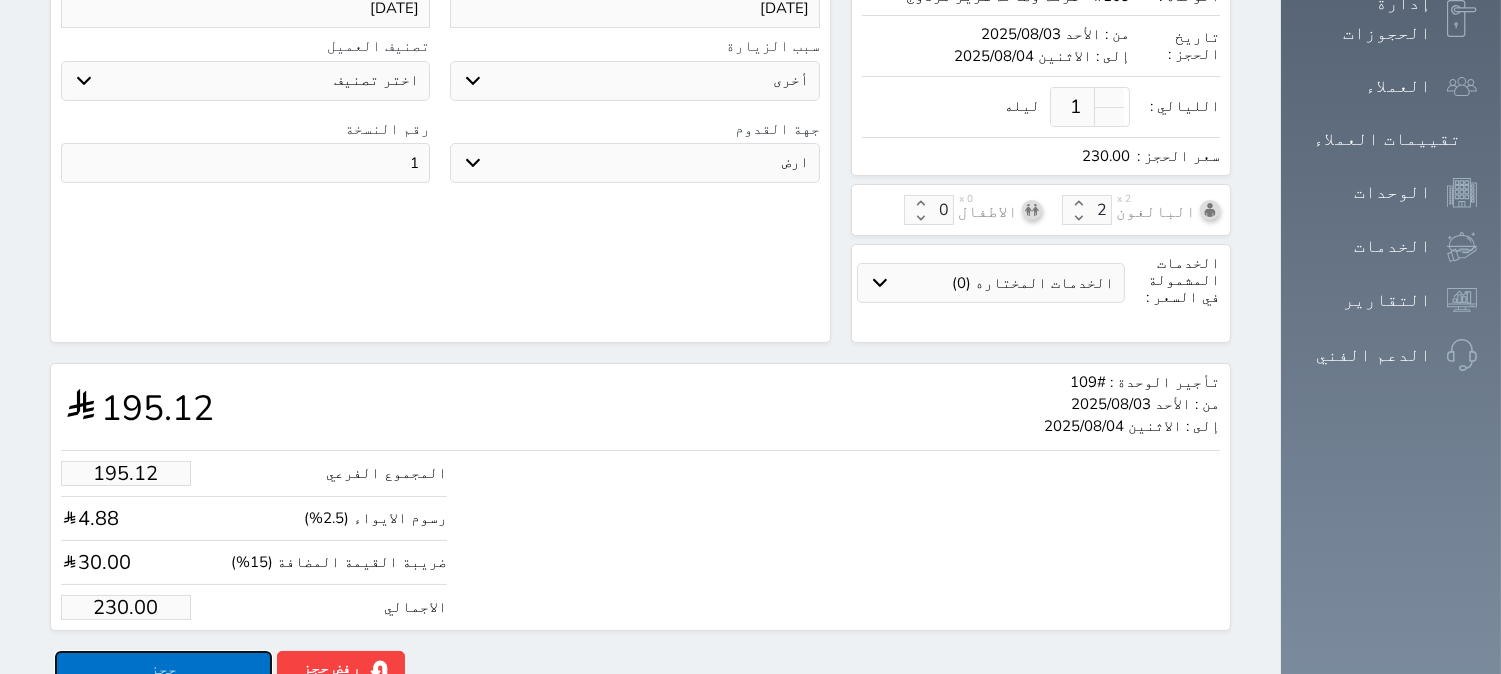 click on "حجز" at bounding box center [163, 668] 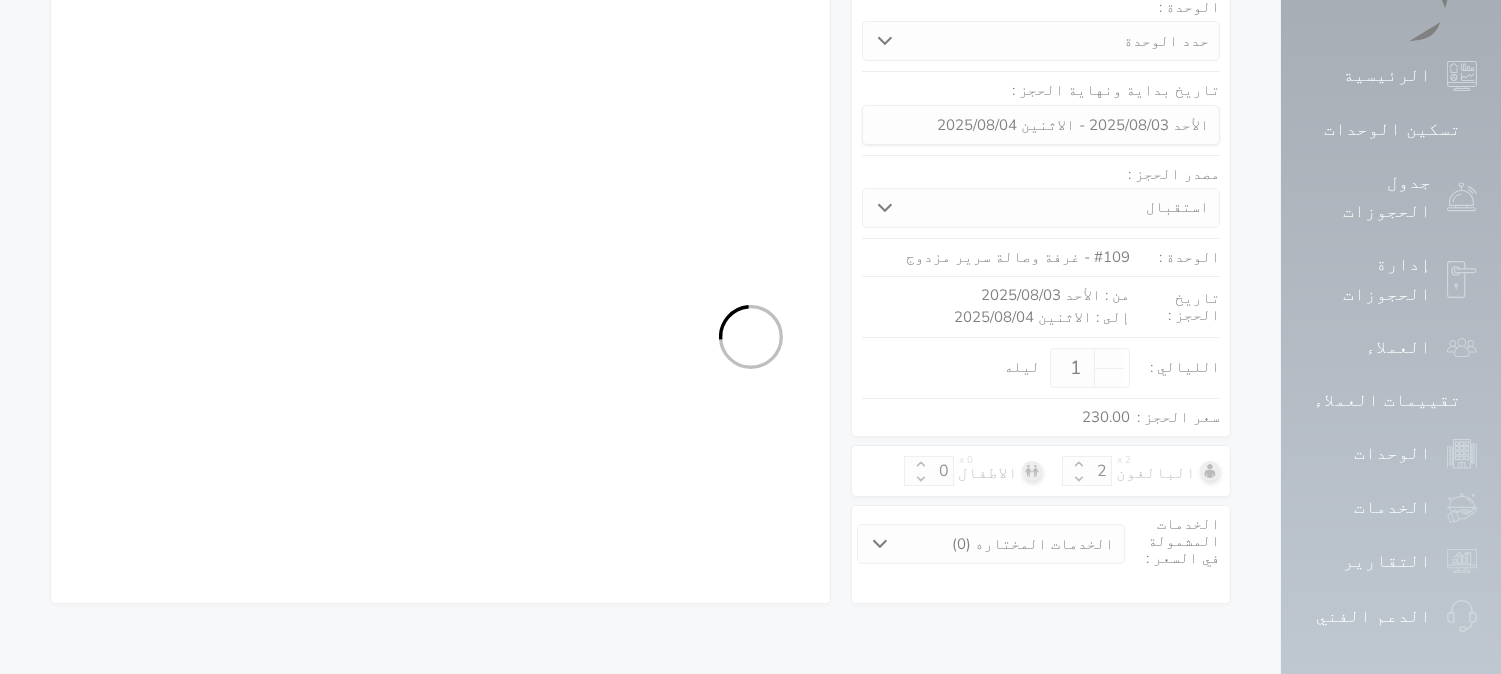 scroll, scrollTop: 261, scrollLeft: 0, axis: vertical 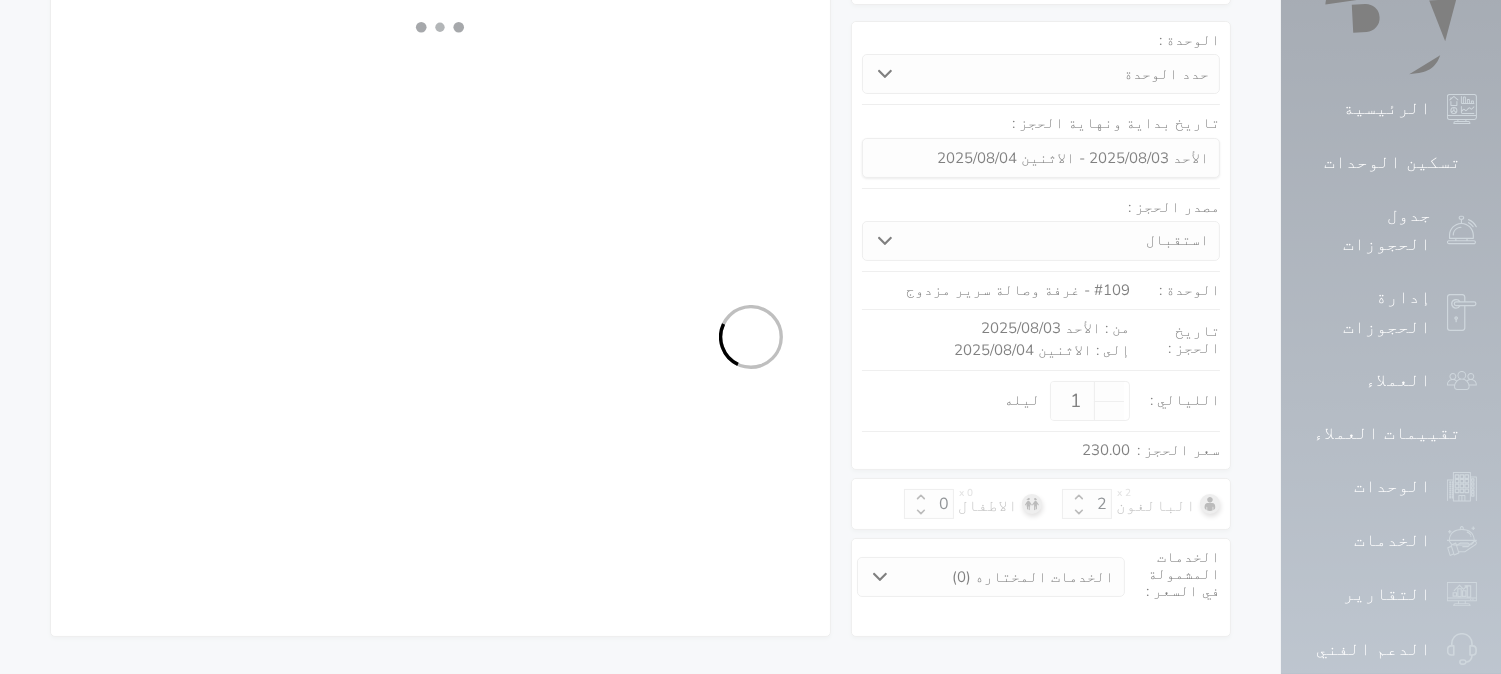 select on "4" 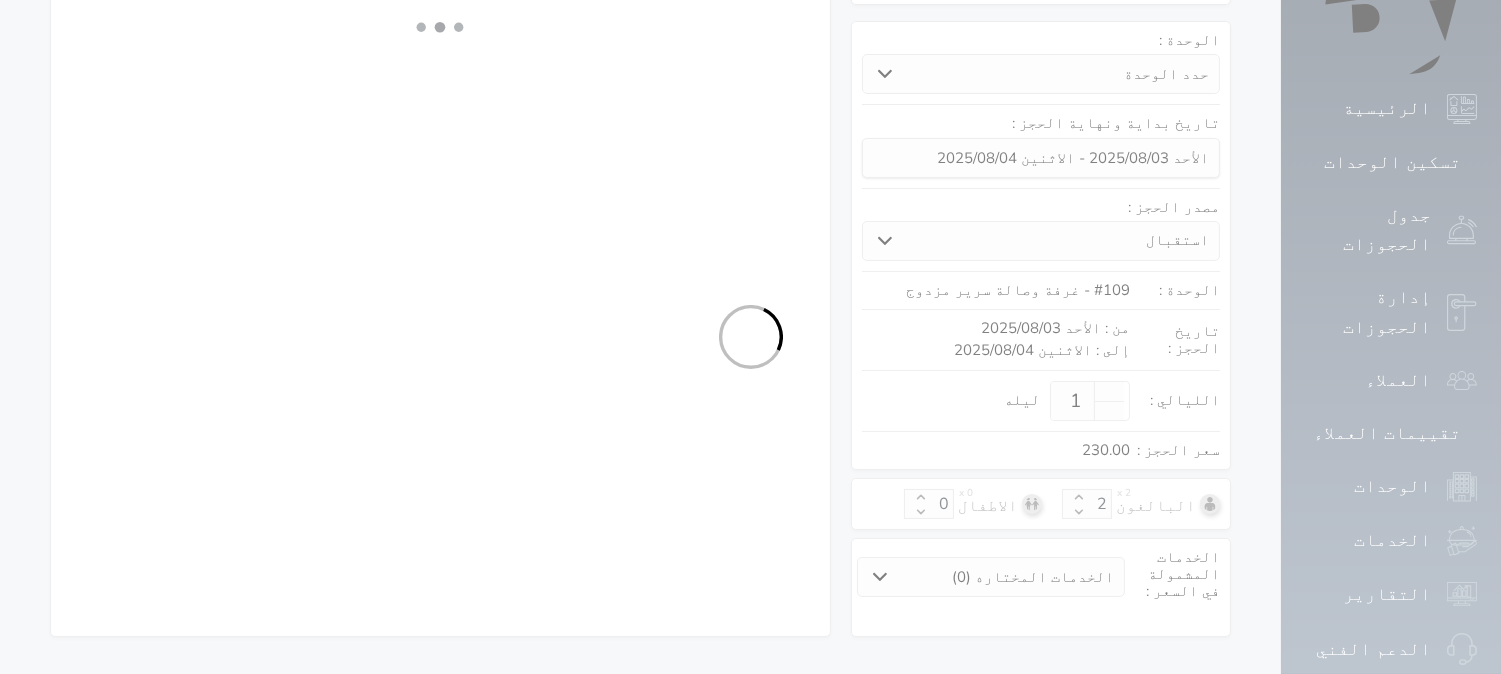 select on "104" 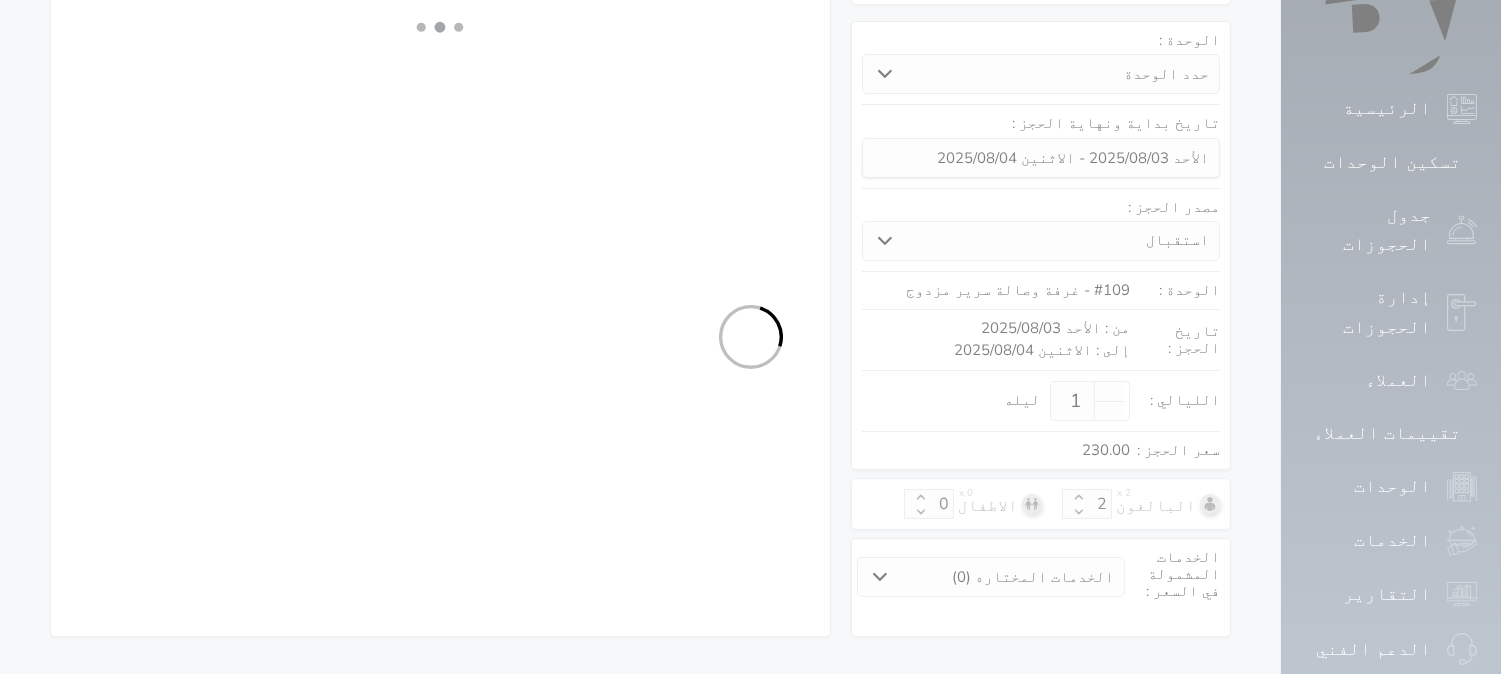 select on "4" 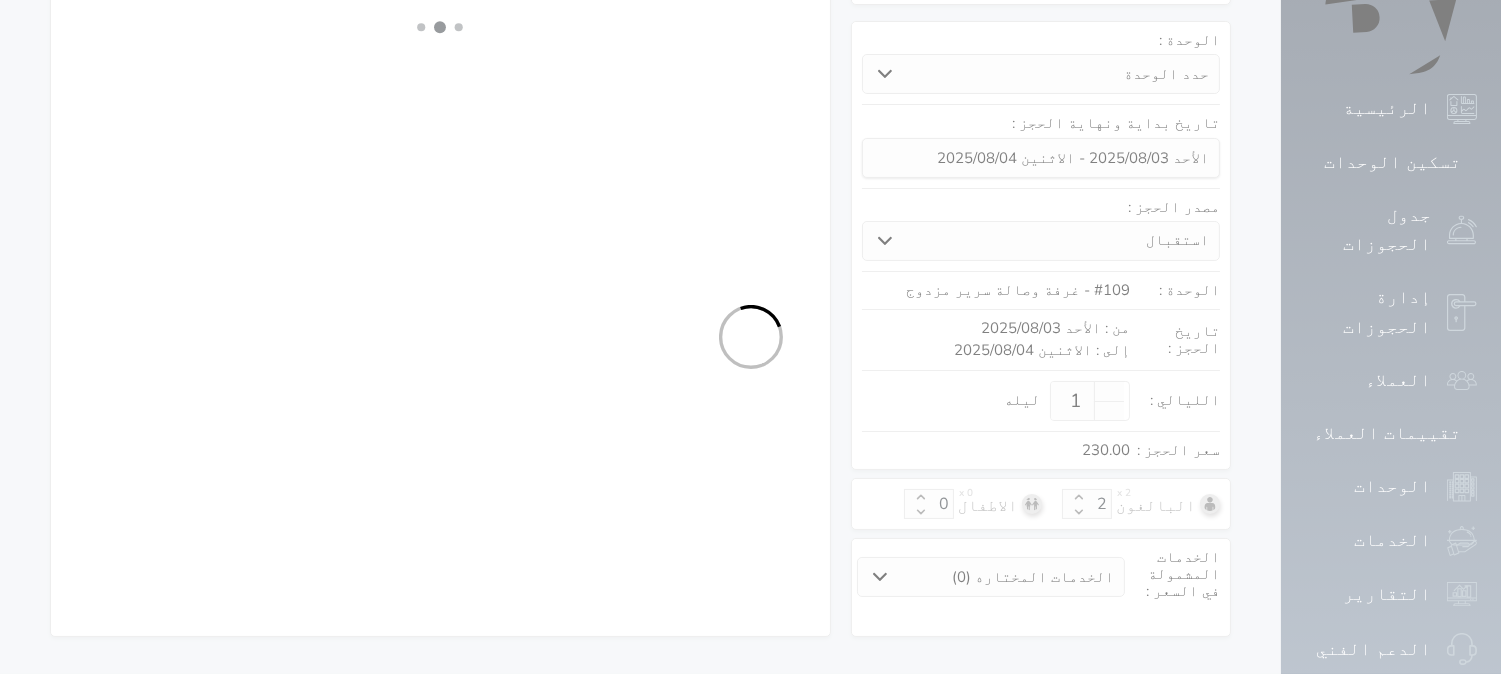 select on "7" 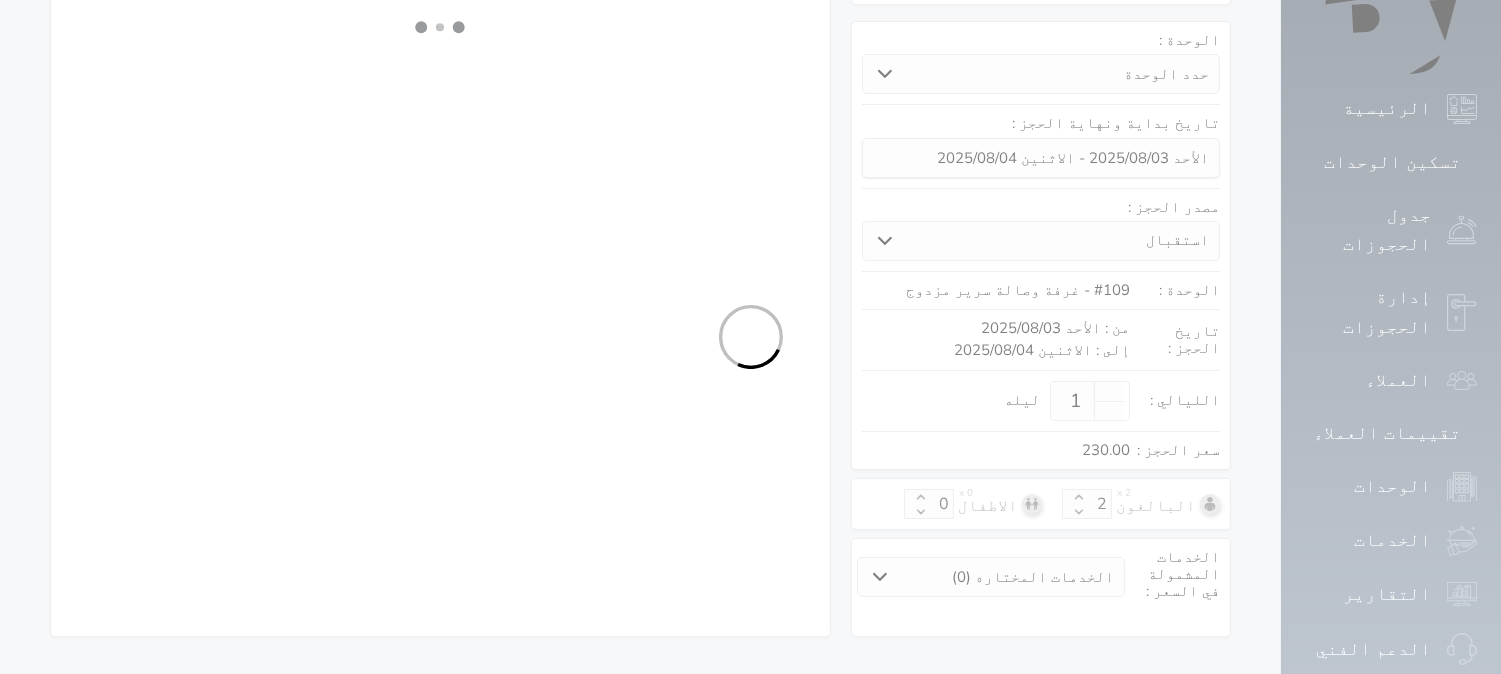 select on "9" 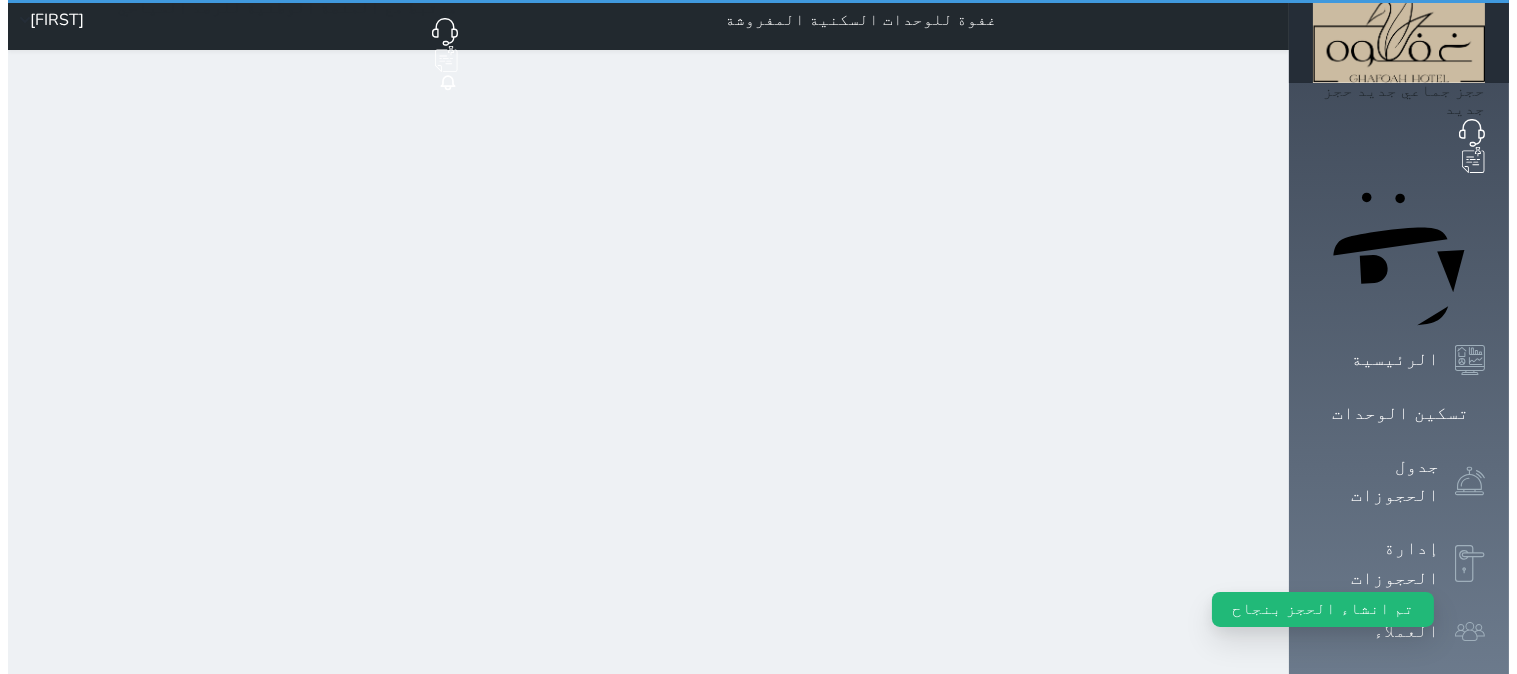 scroll, scrollTop: 0, scrollLeft: 0, axis: both 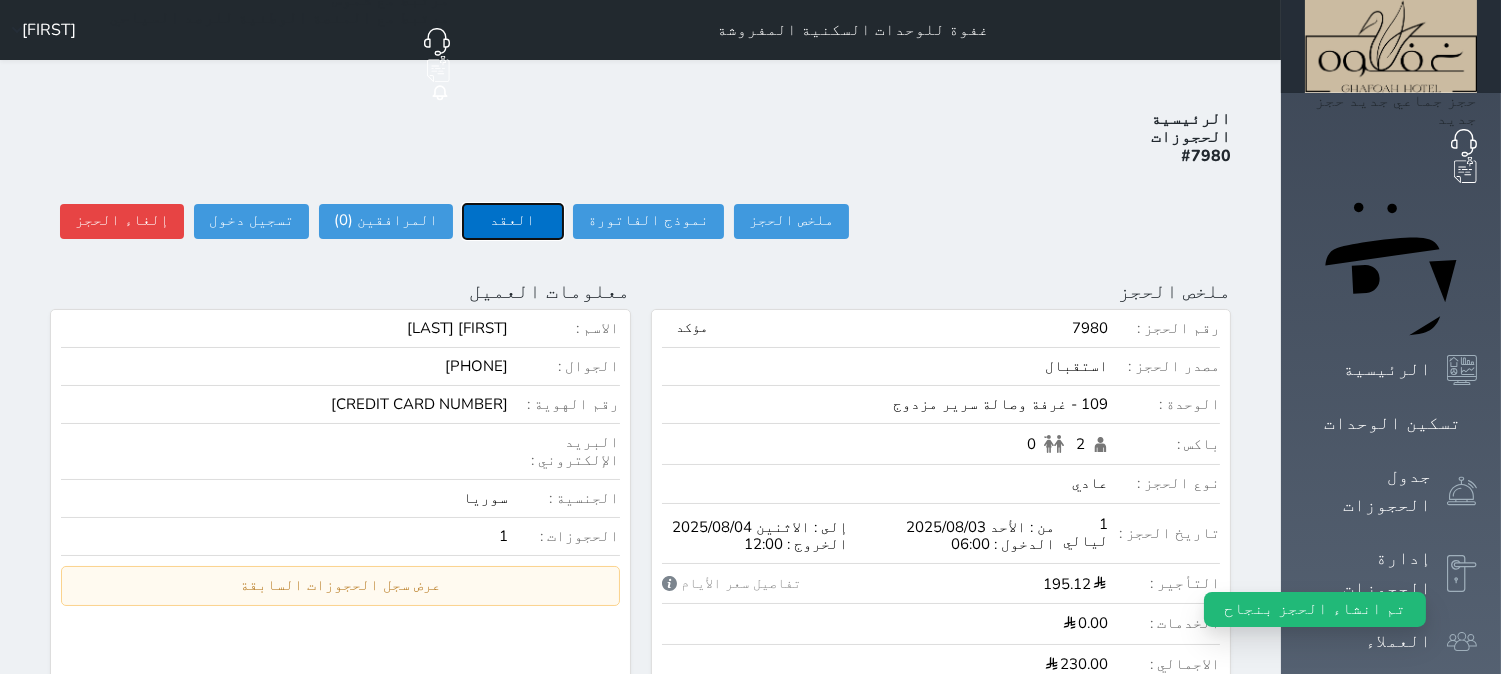 click on "العقد" at bounding box center (513, 221) 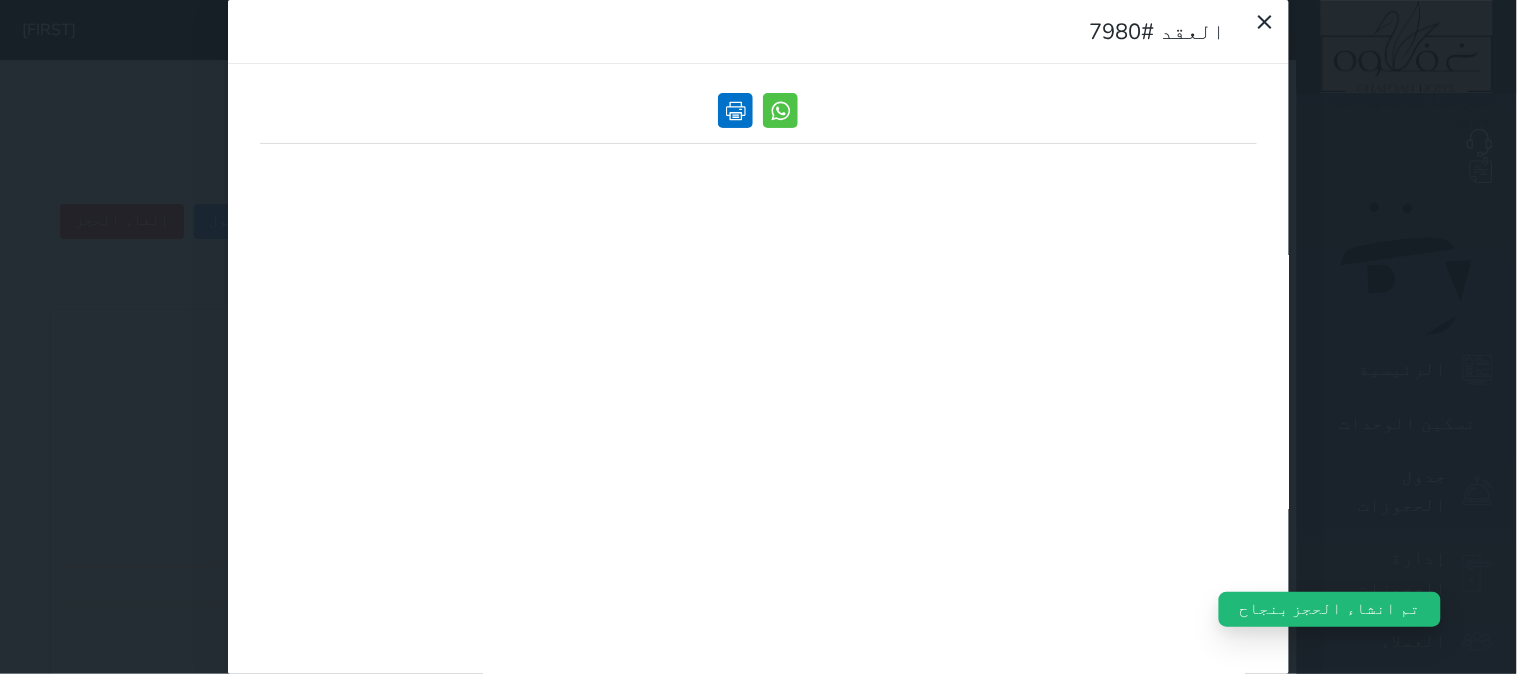 click at bounding box center [736, 110] 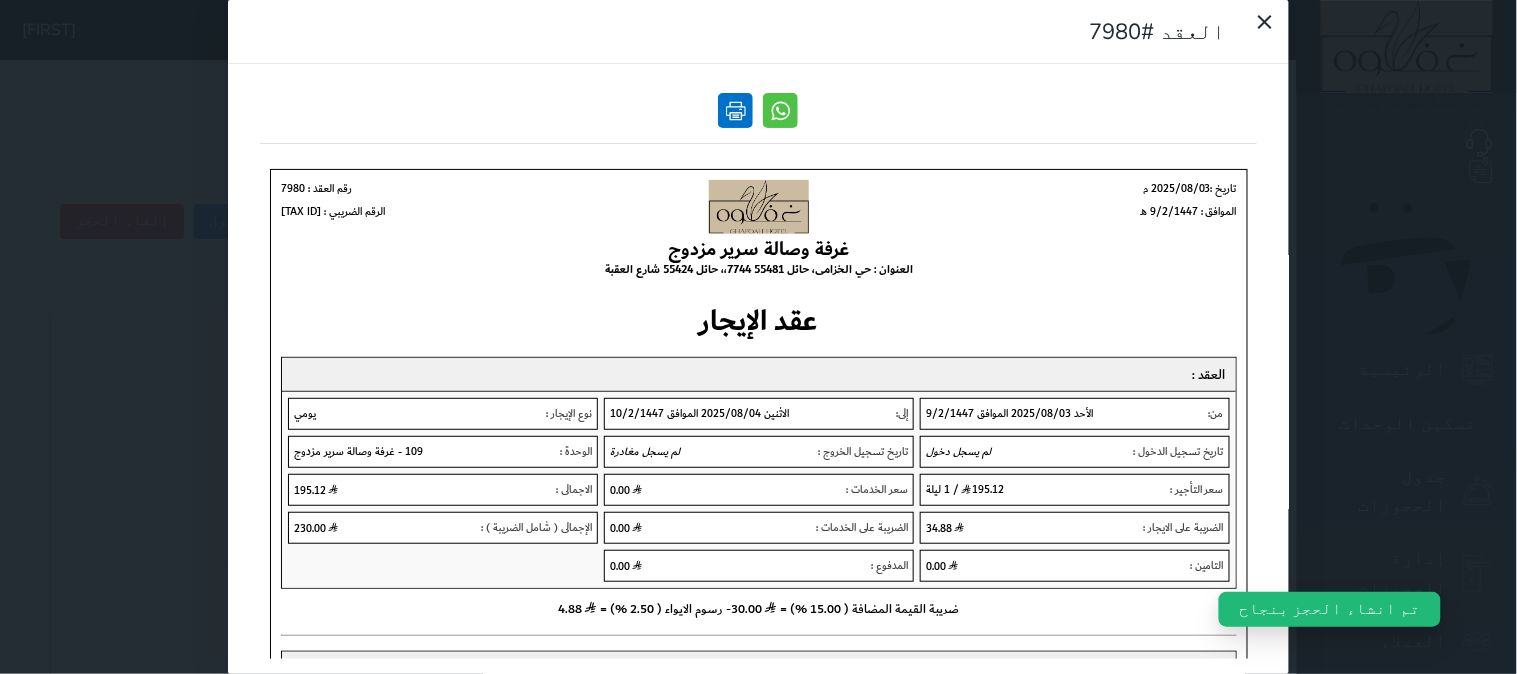 scroll, scrollTop: 0, scrollLeft: 0, axis: both 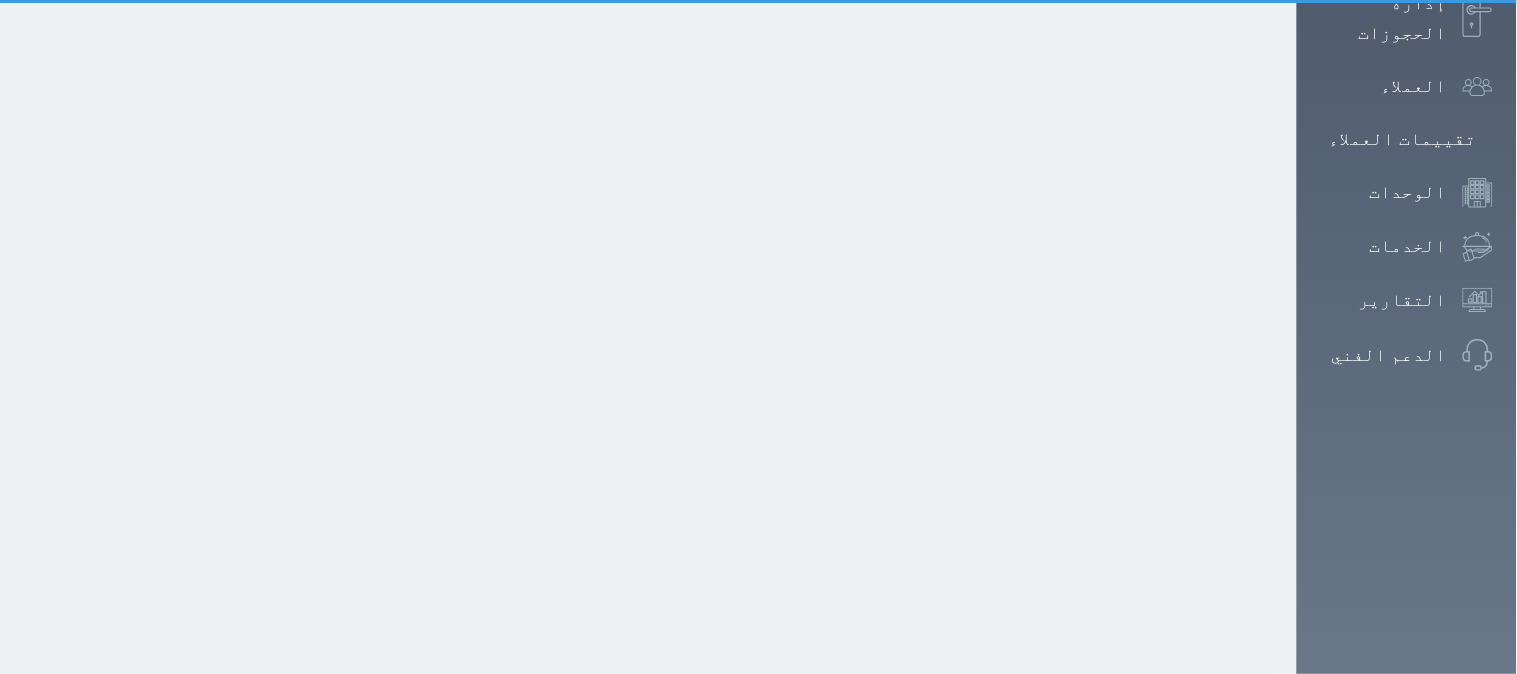 select on "1" 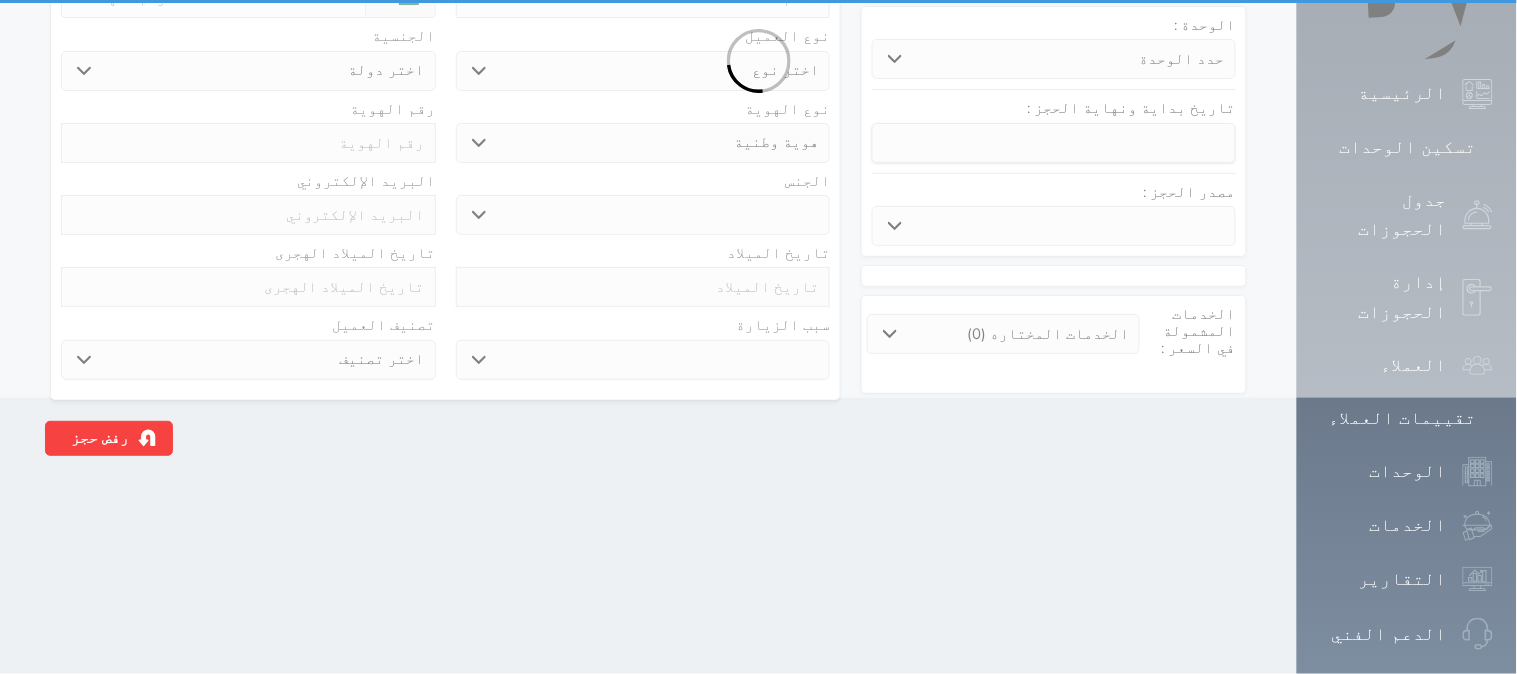 scroll, scrollTop: 0, scrollLeft: 0, axis: both 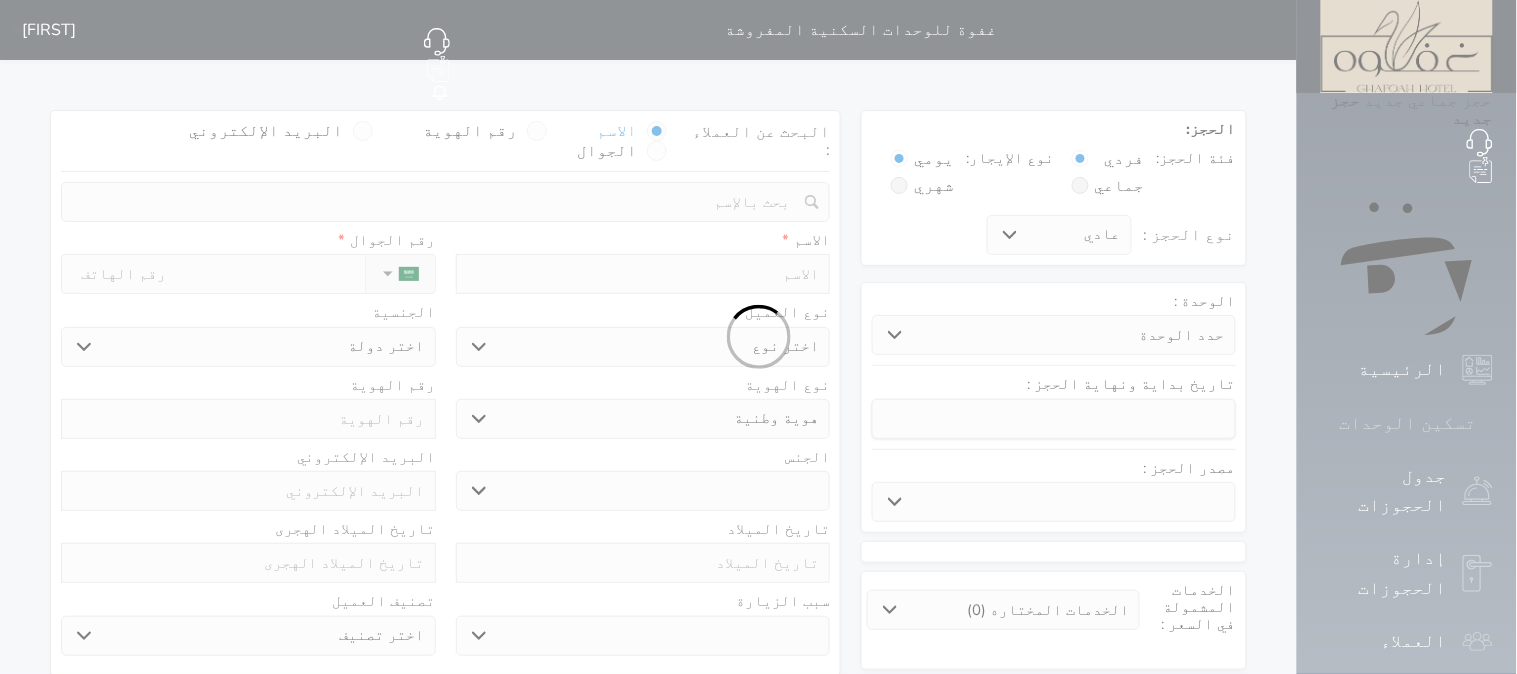 select 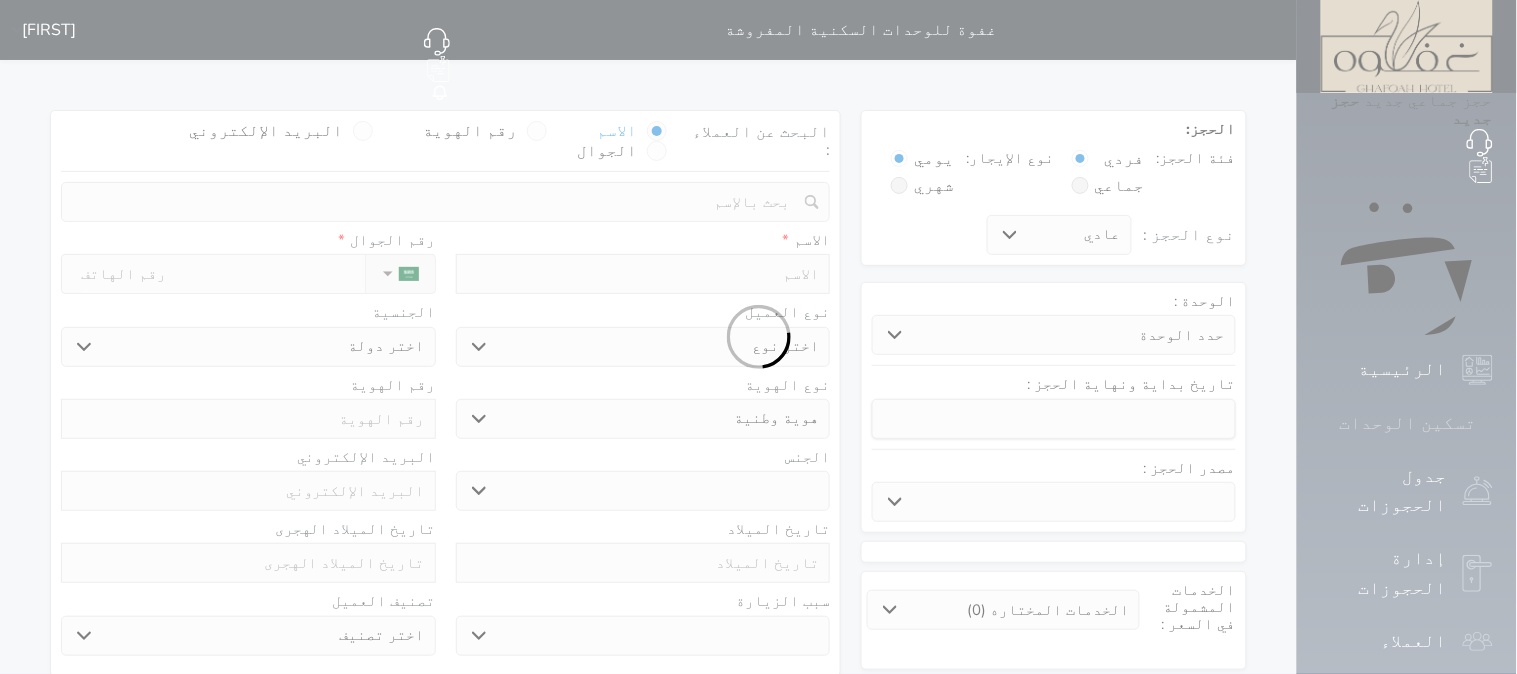 select 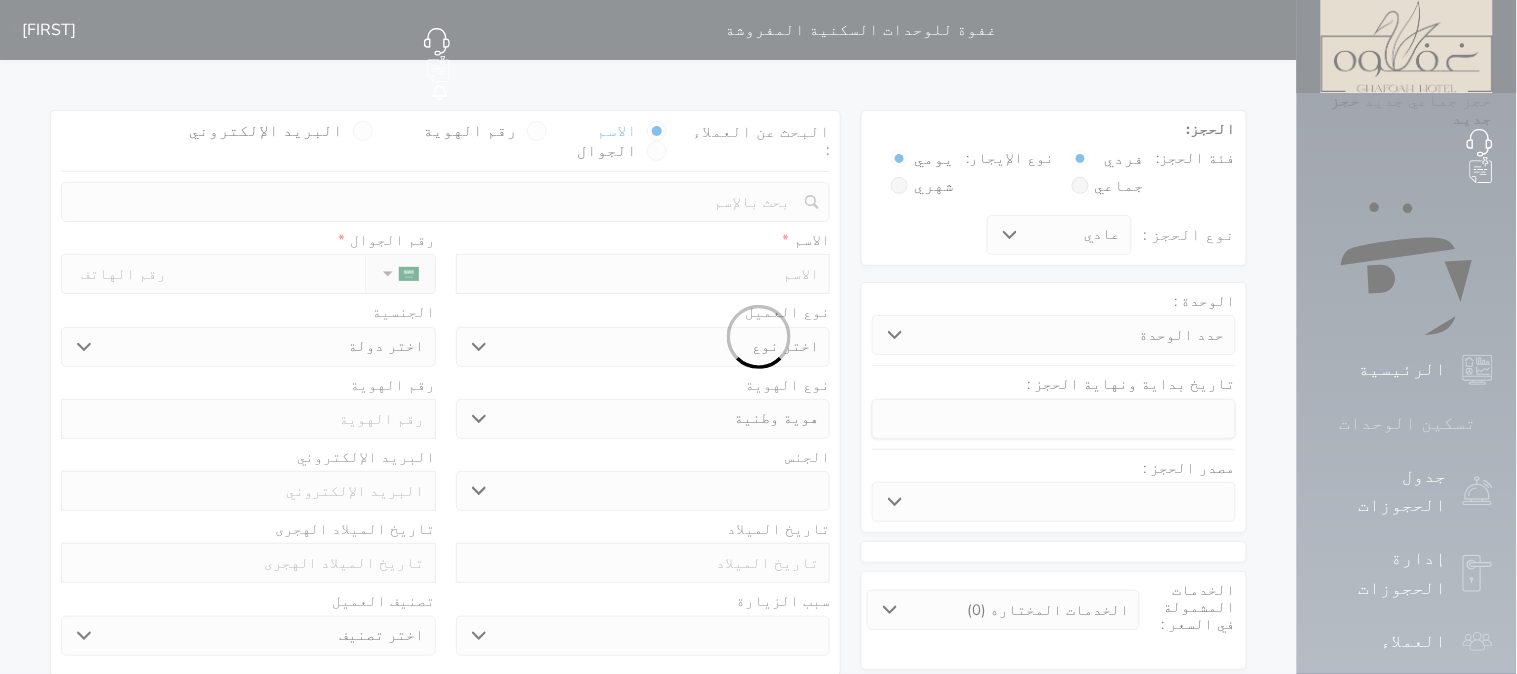select 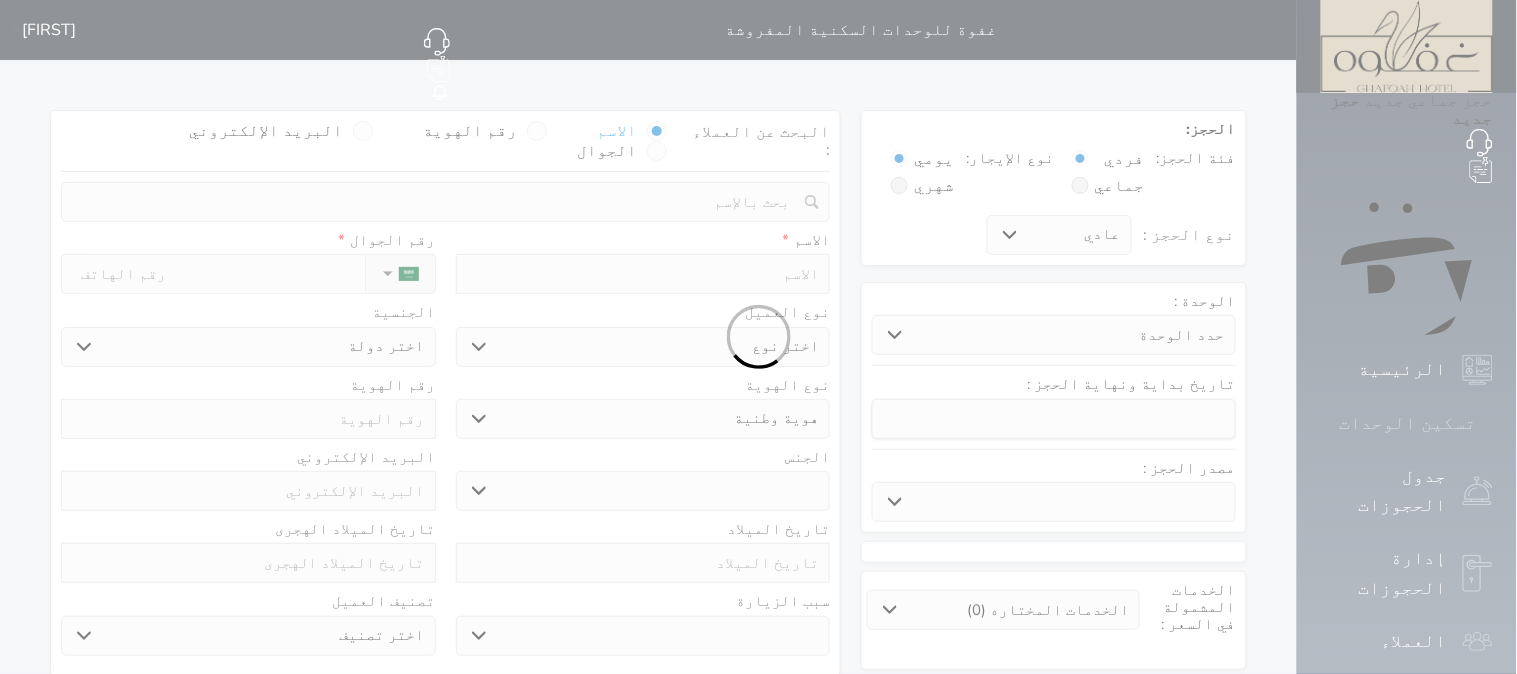select 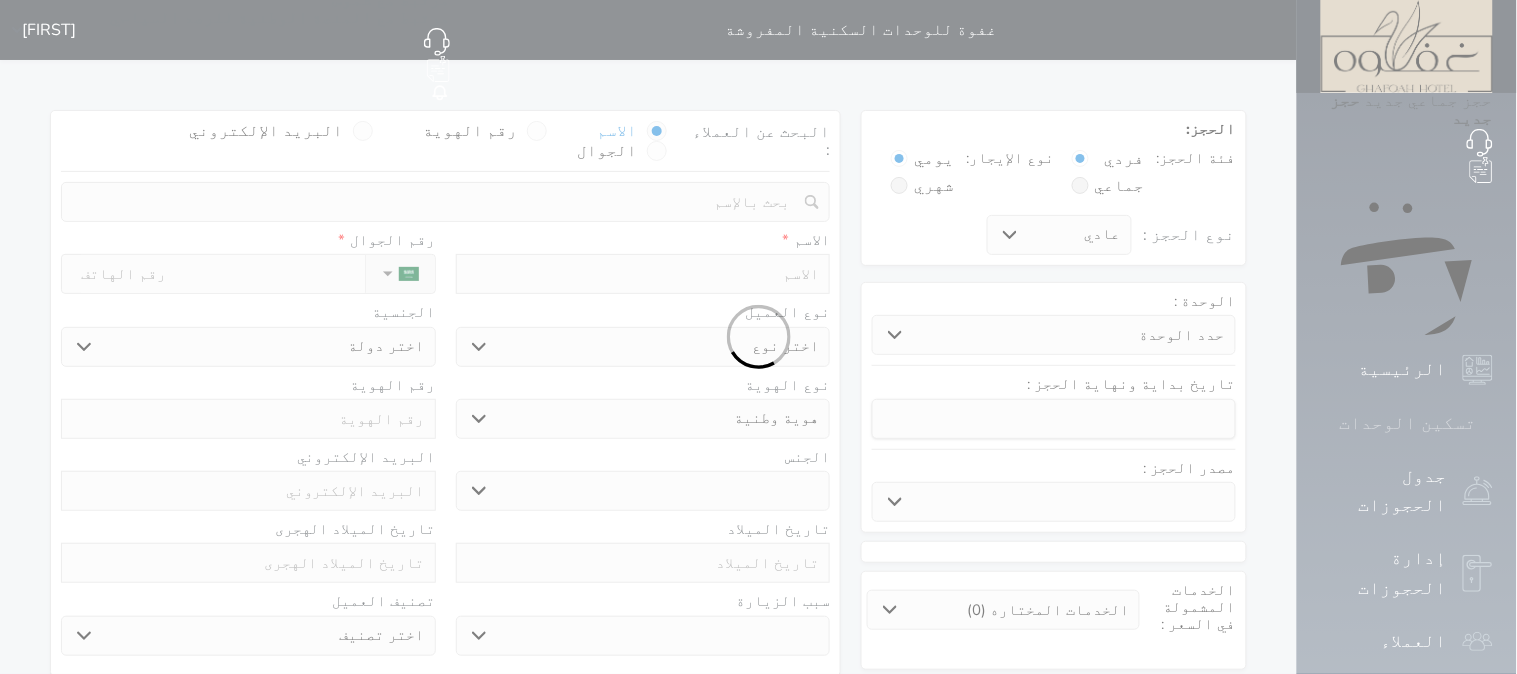 select 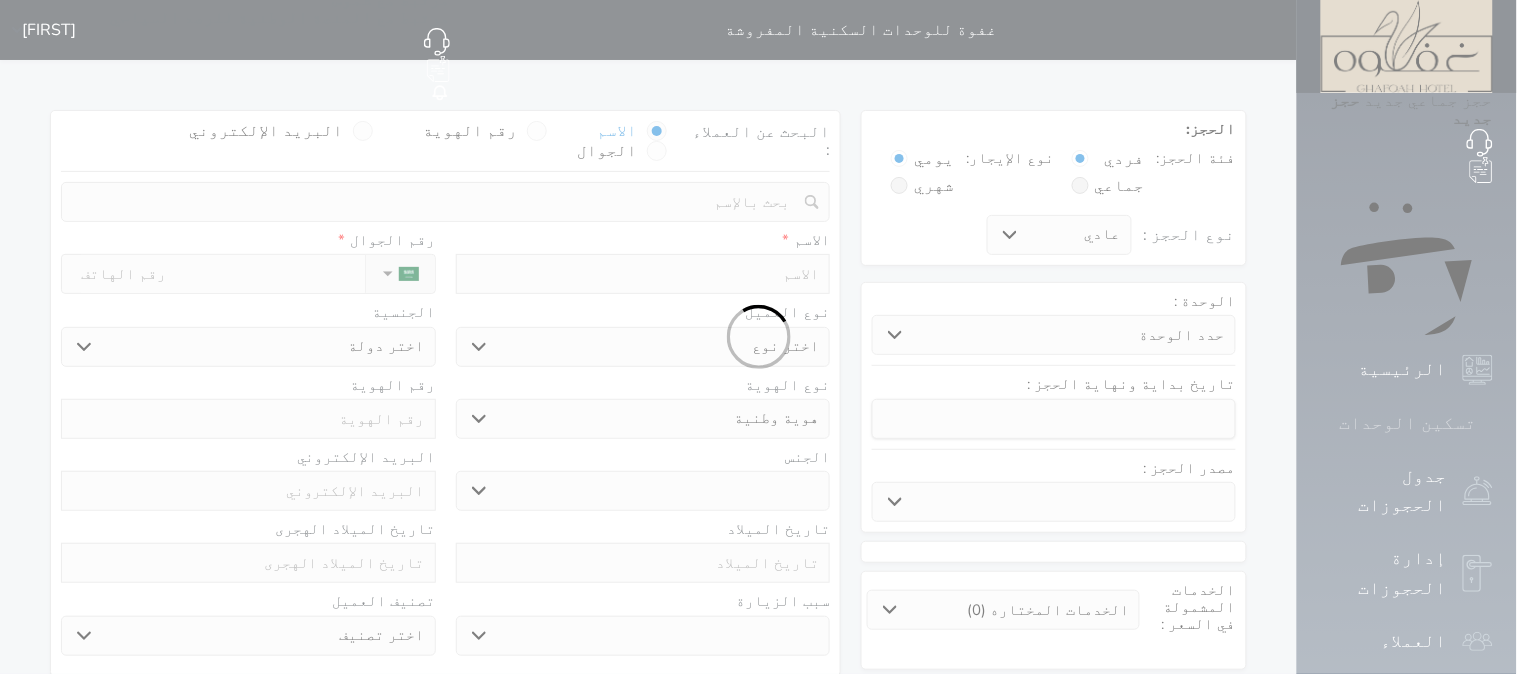 select 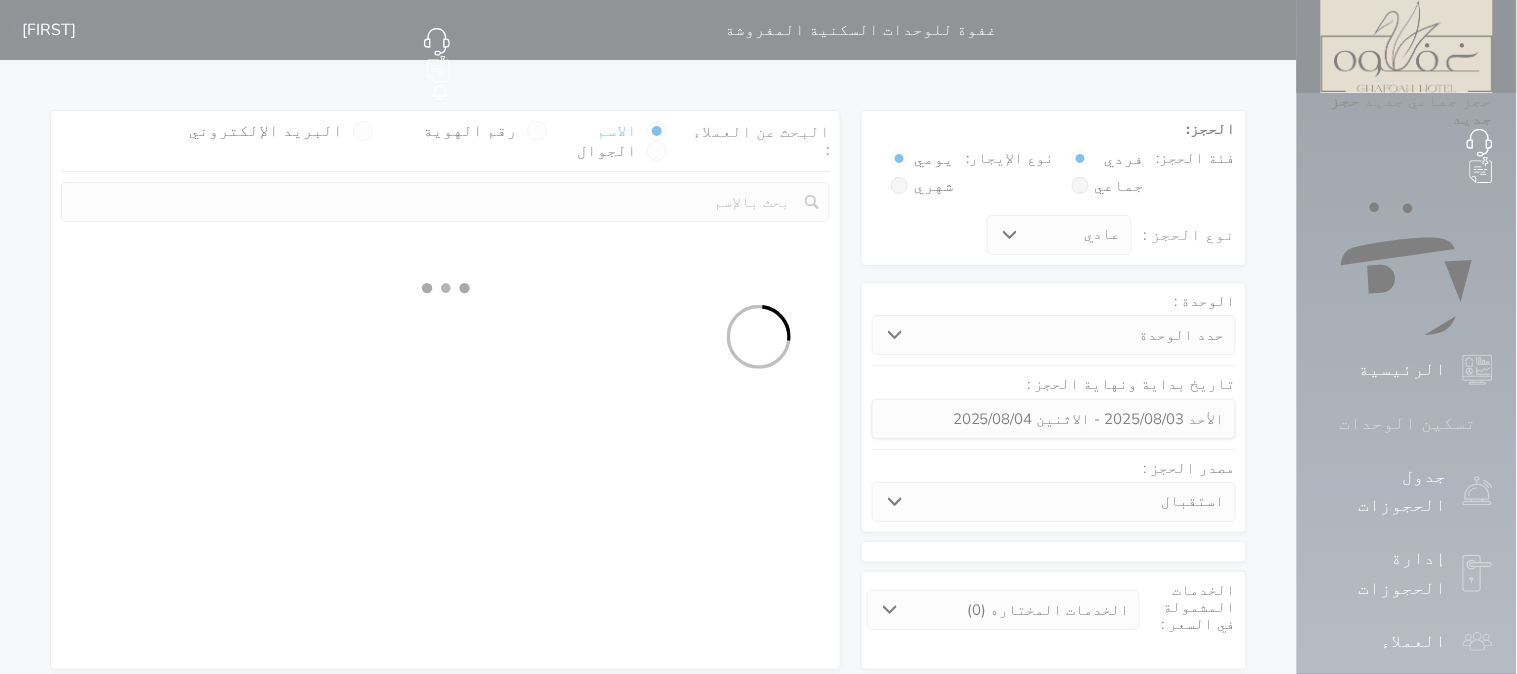 click 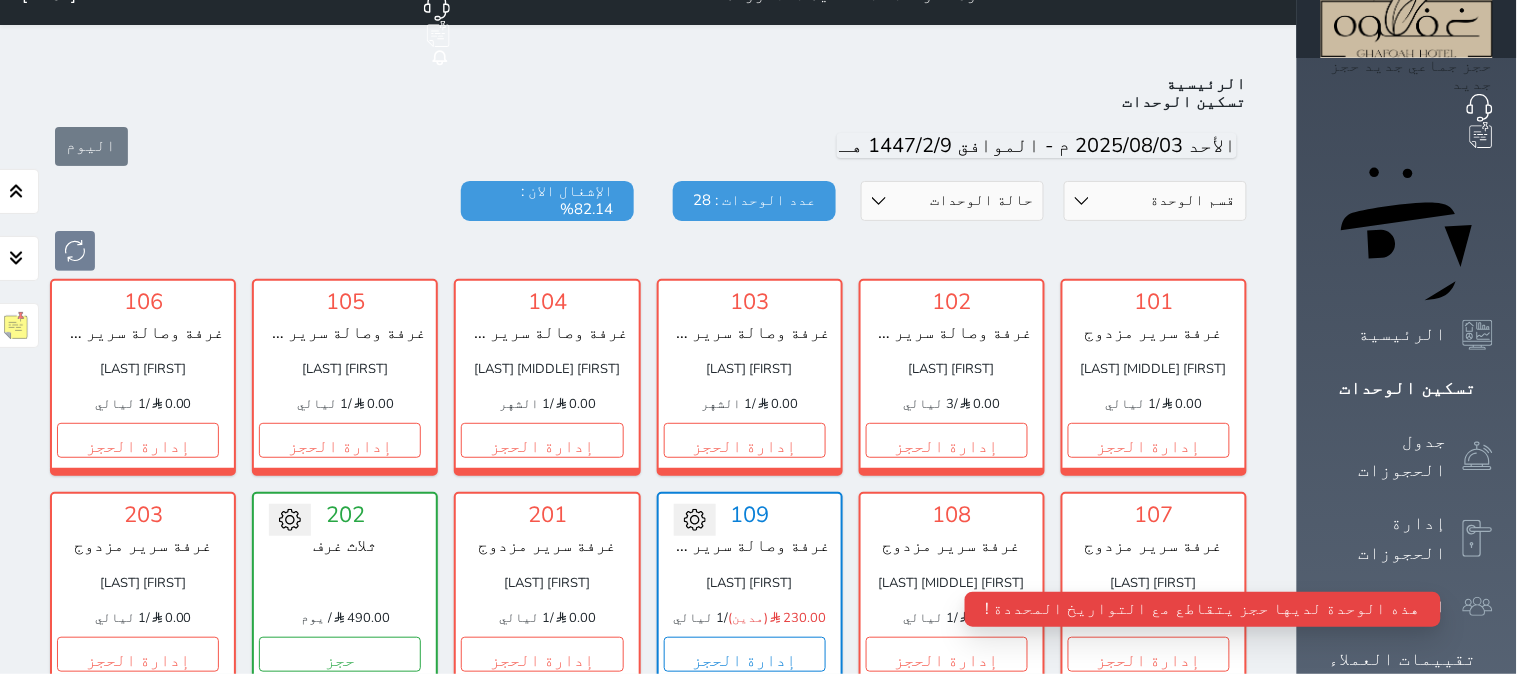 scroll, scrollTop: 77, scrollLeft: 0, axis: vertical 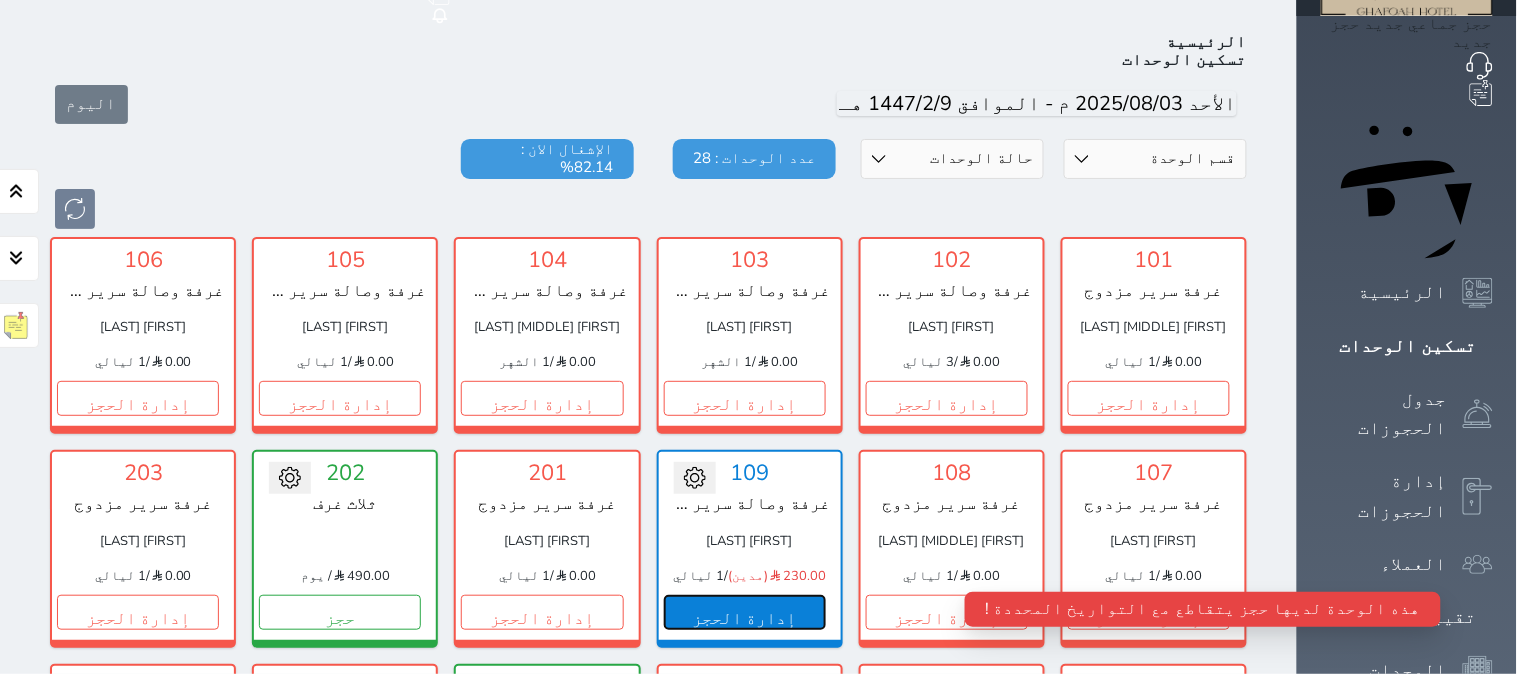 click on "إدارة الحجز" at bounding box center [745, 612] 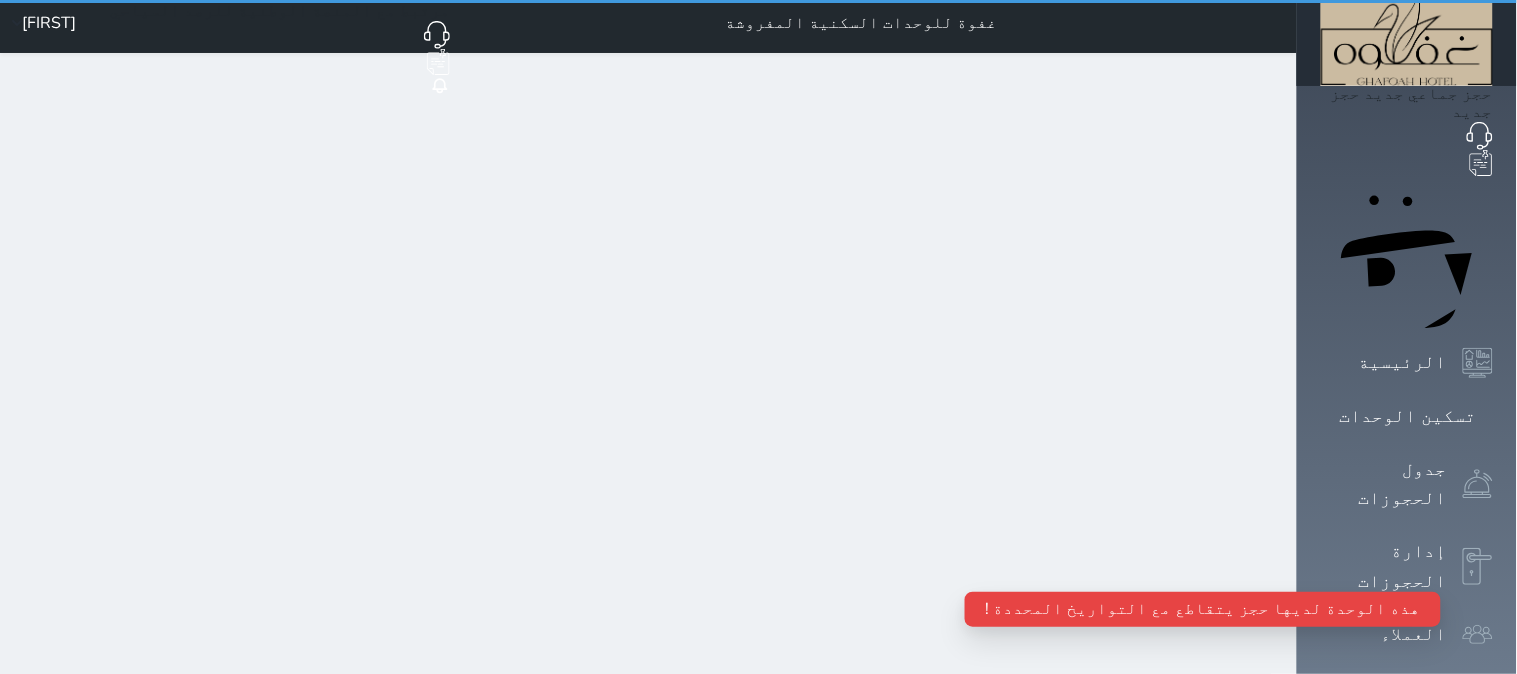 scroll, scrollTop: 0, scrollLeft: 0, axis: both 